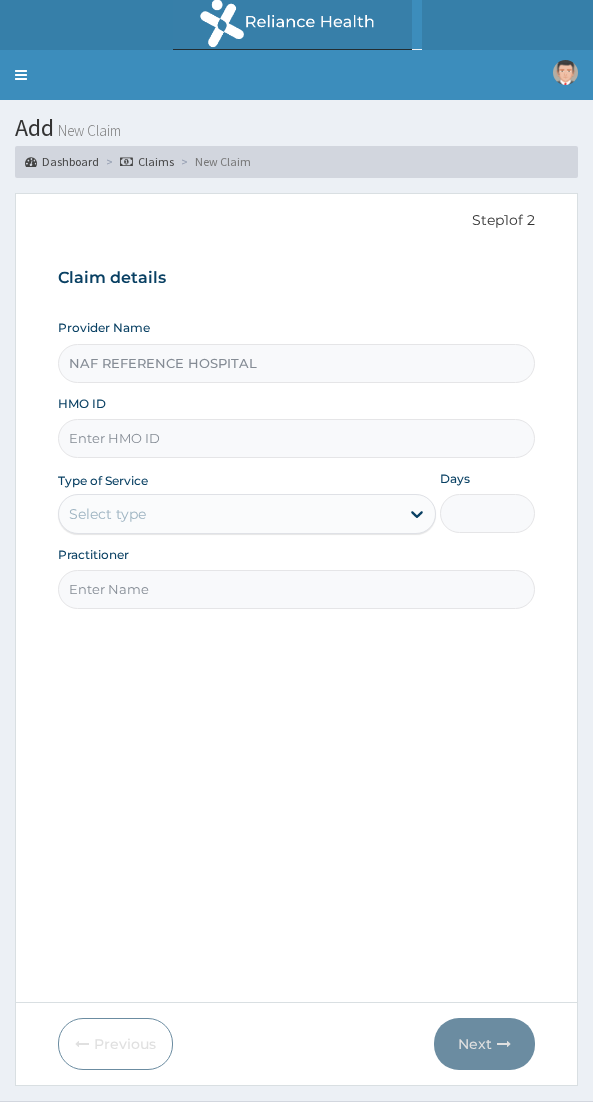 click on "HMO ID" at bounding box center [296, 438] 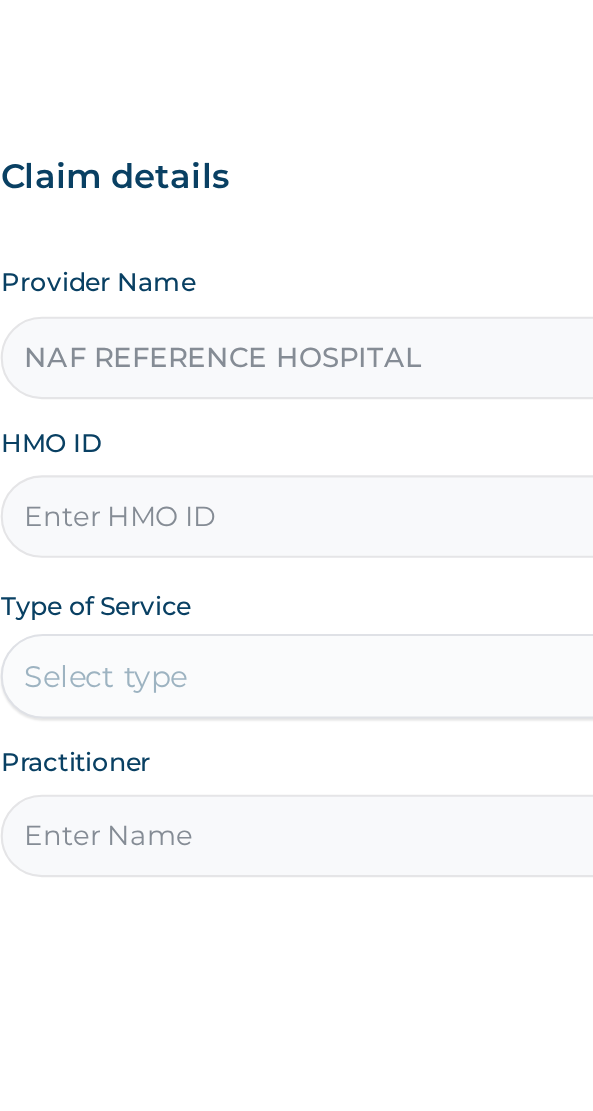 scroll, scrollTop: 0, scrollLeft: 0, axis: both 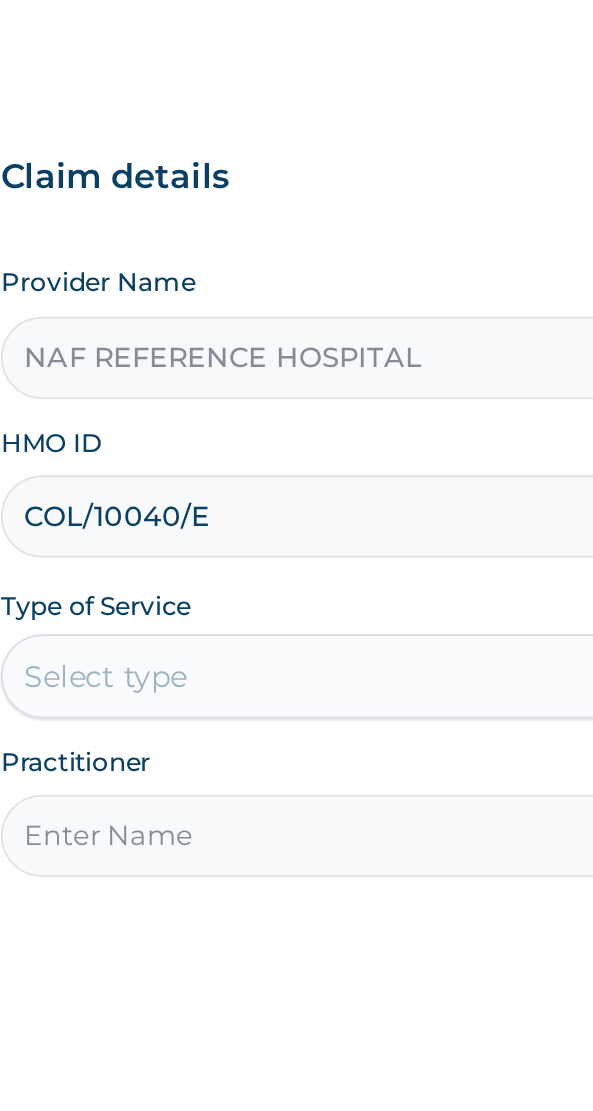 click on "COL/10040/E" at bounding box center [296, 438] 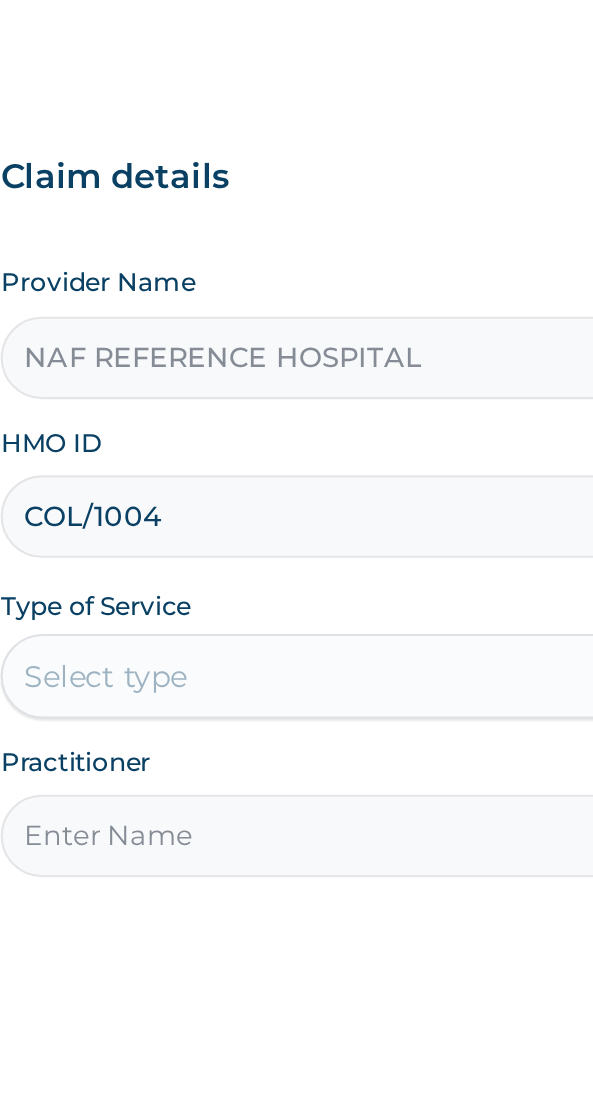 scroll, scrollTop: 0, scrollLeft: 0, axis: both 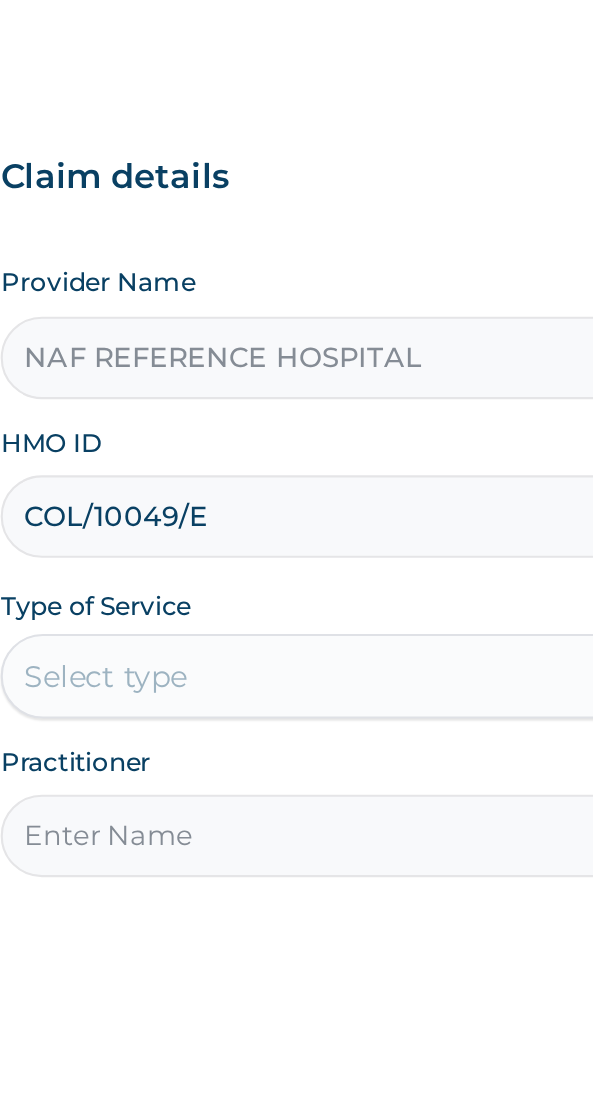 click on "COL/10049/E" at bounding box center (296, 438) 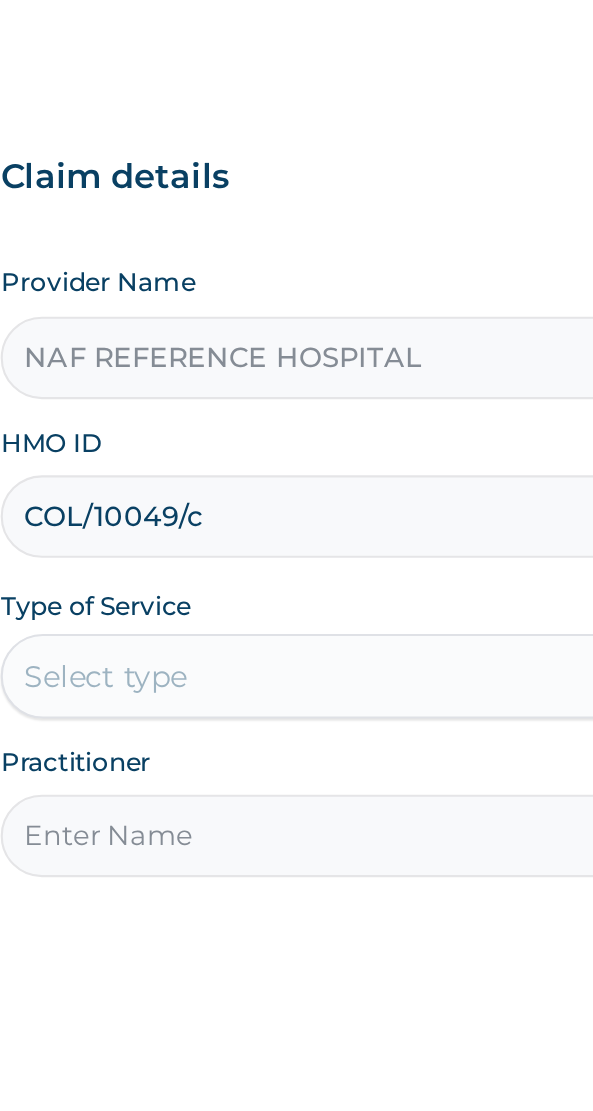 type on "COL/10049/C" 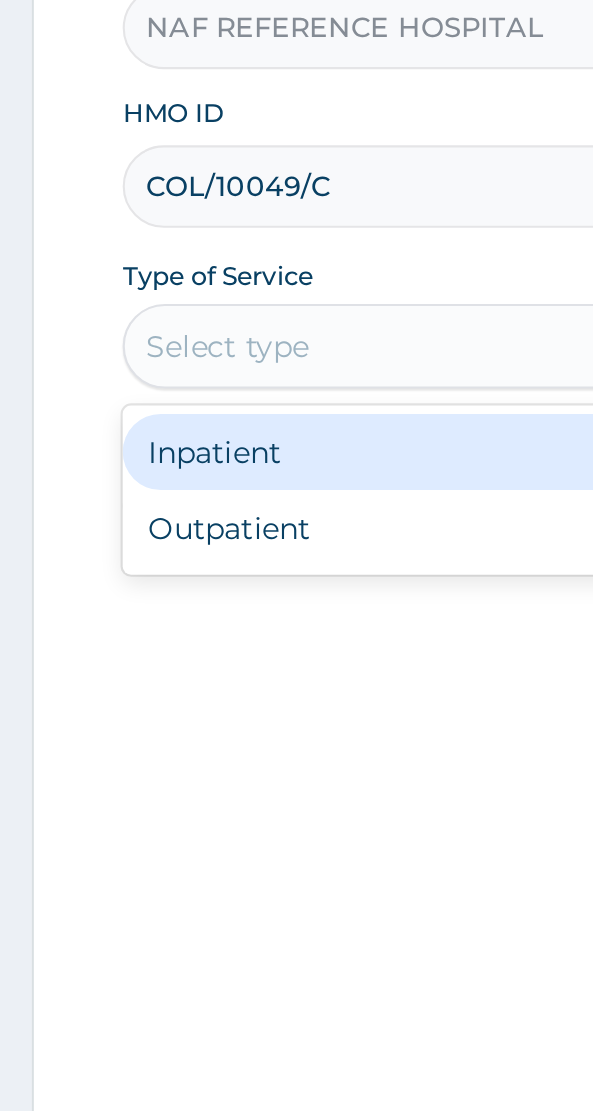 click on "Outpatient" at bounding box center [247, 600] 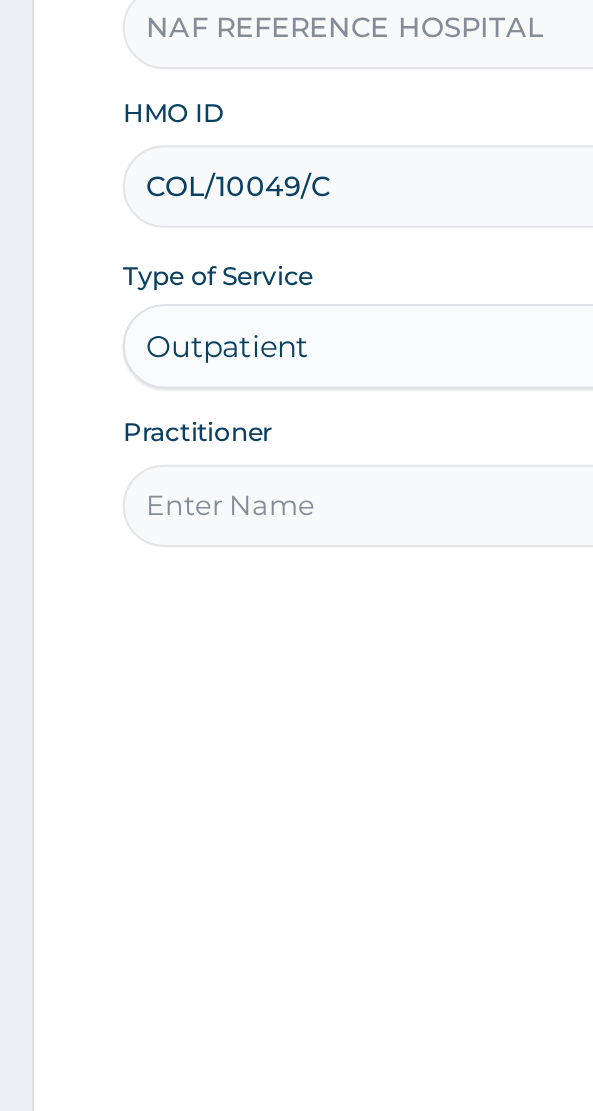 click on "Practitioner" at bounding box center (296, 589) 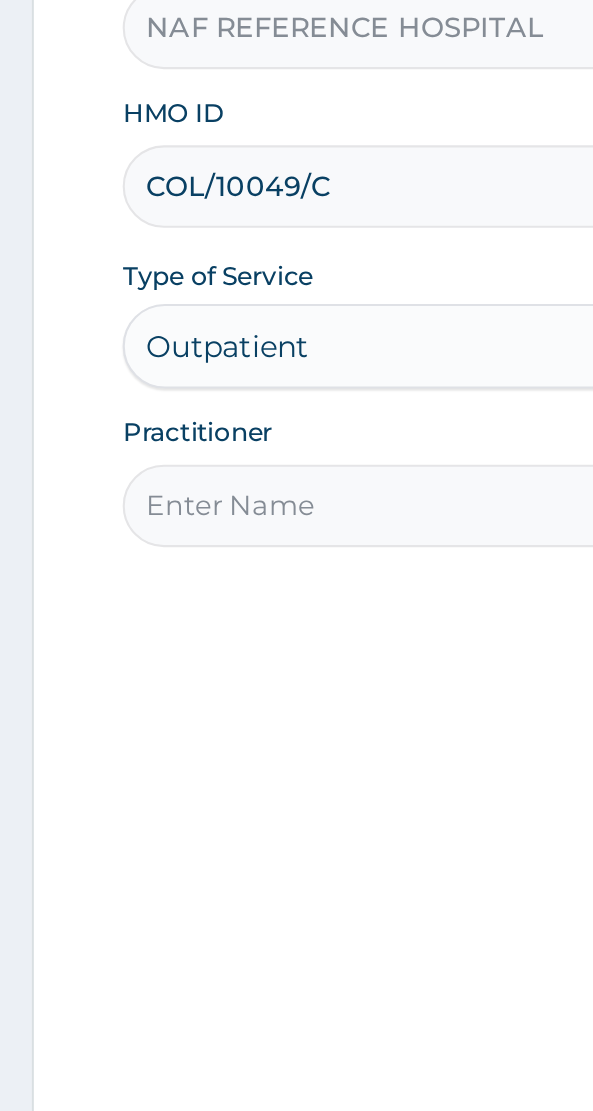 type on "Dr Opadijo" 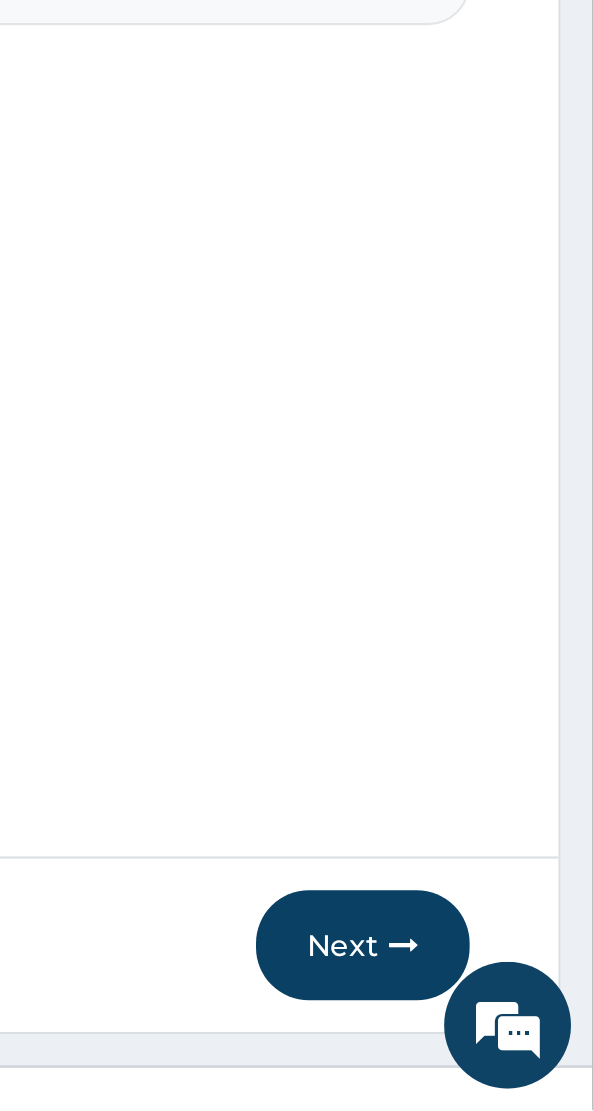 scroll, scrollTop: 40, scrollLeft: 0, axis: vertical 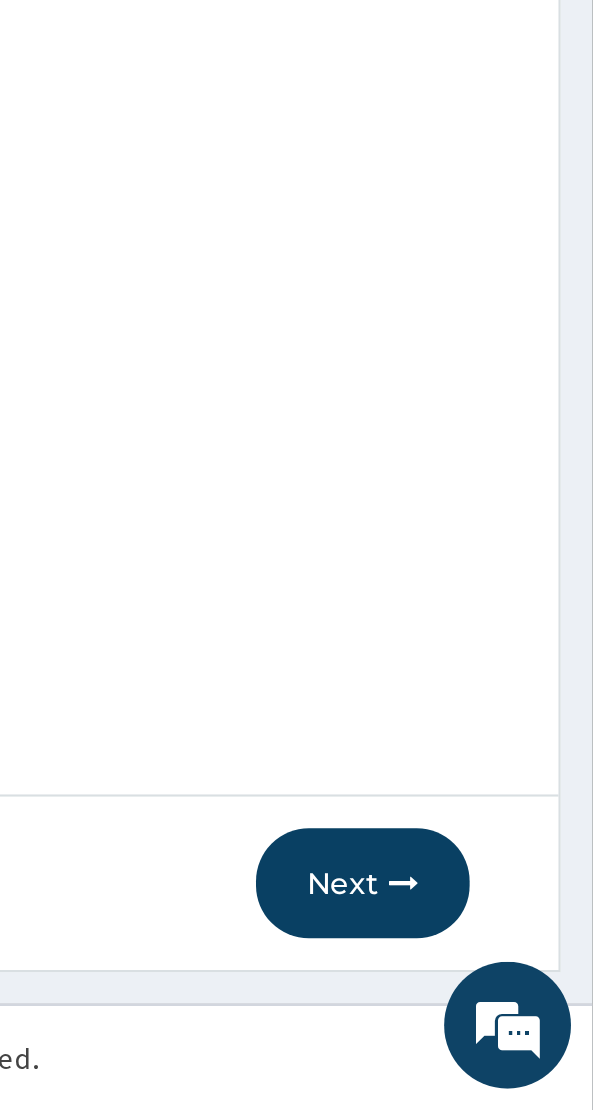 click on "Next" at bounding box center [484, 1004] 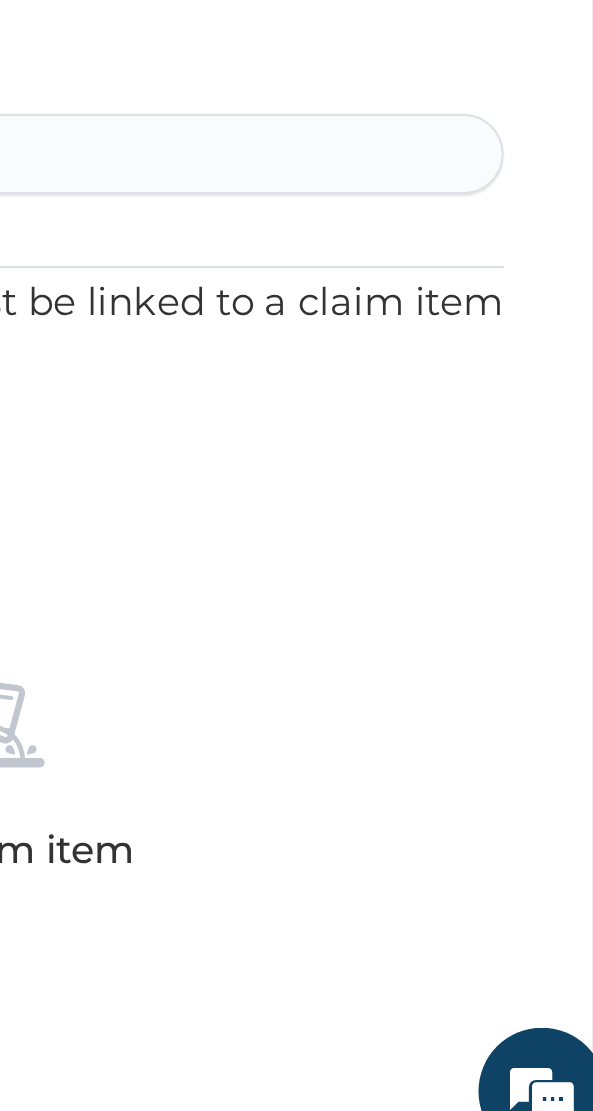 scroll, scrollTop: 0, scrollLeft: 0, axis: both 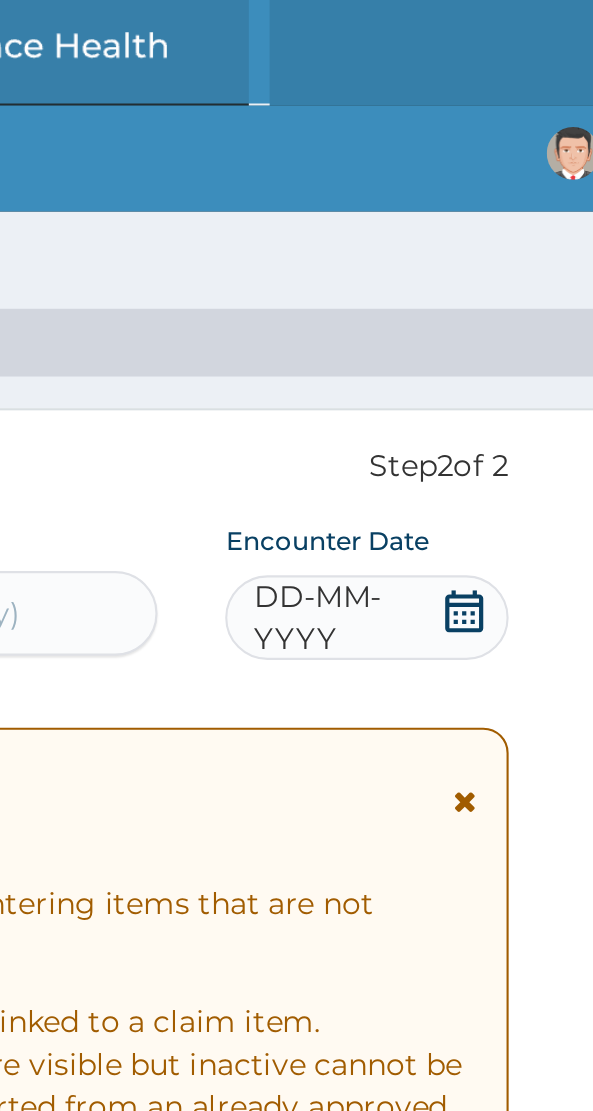 click on "DD-MM-YYYY" at bounding box center [457, 292] 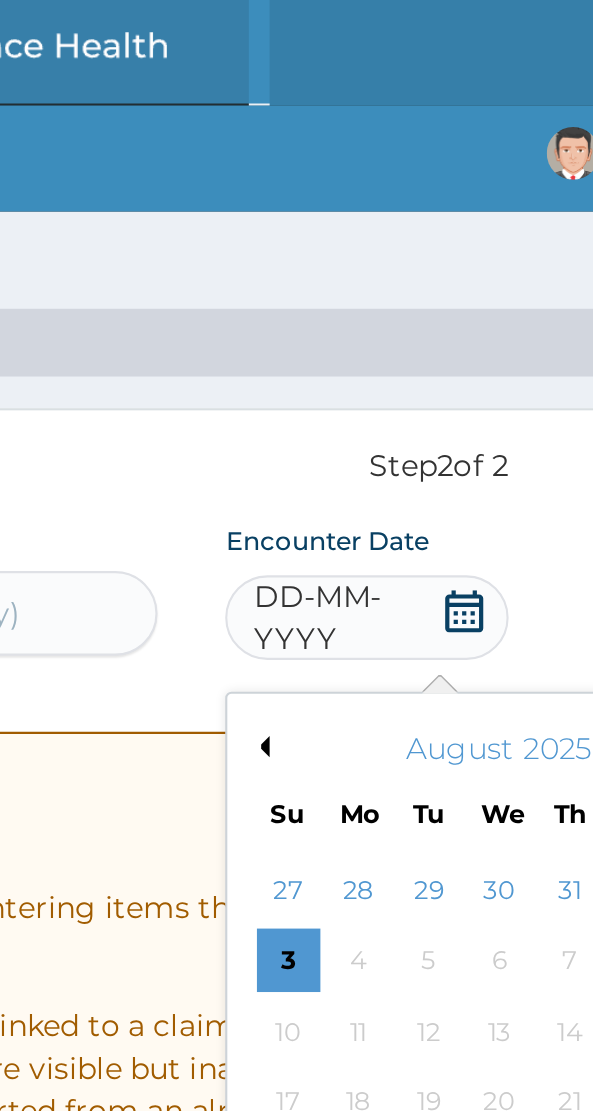 click on "Previous Month" at bounding box center [417, 353] 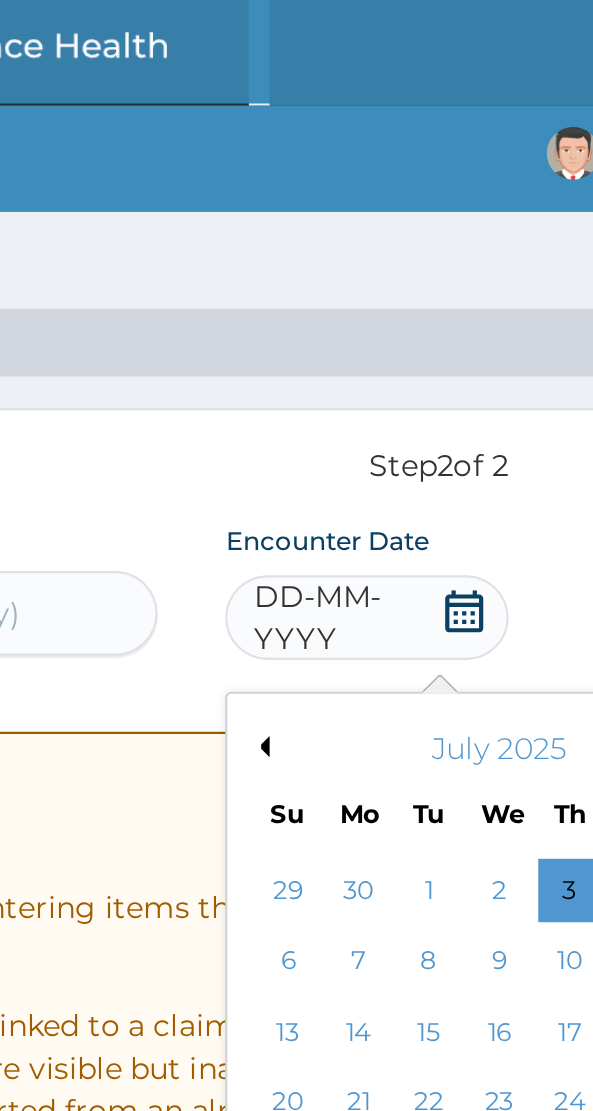click on "Previous Month" at bounding box center [417, 353] 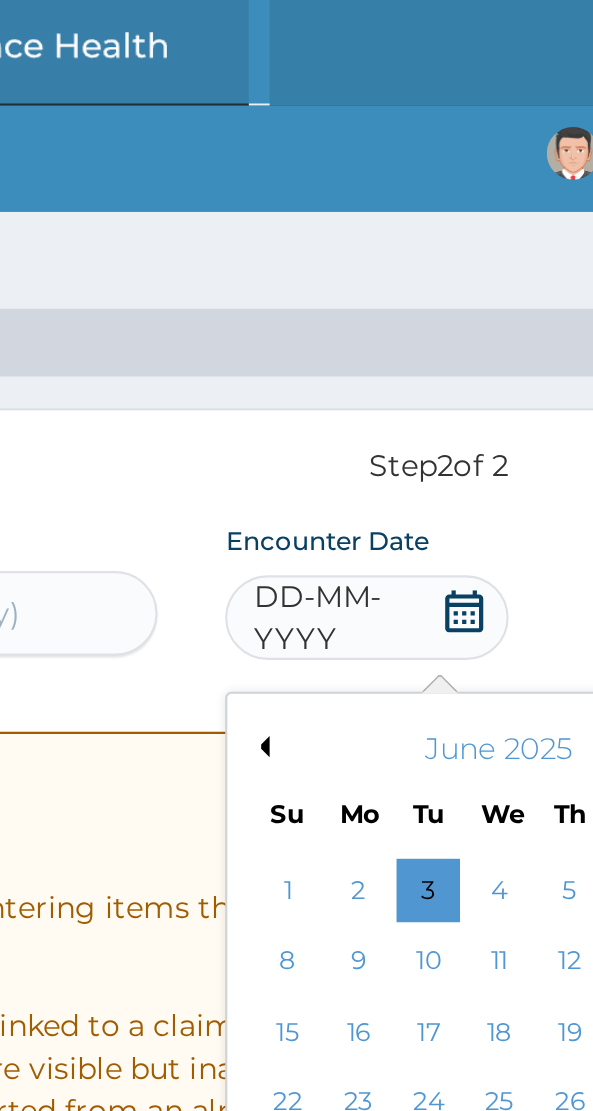 click on "Previous Month" at bounding box center [417, 353] 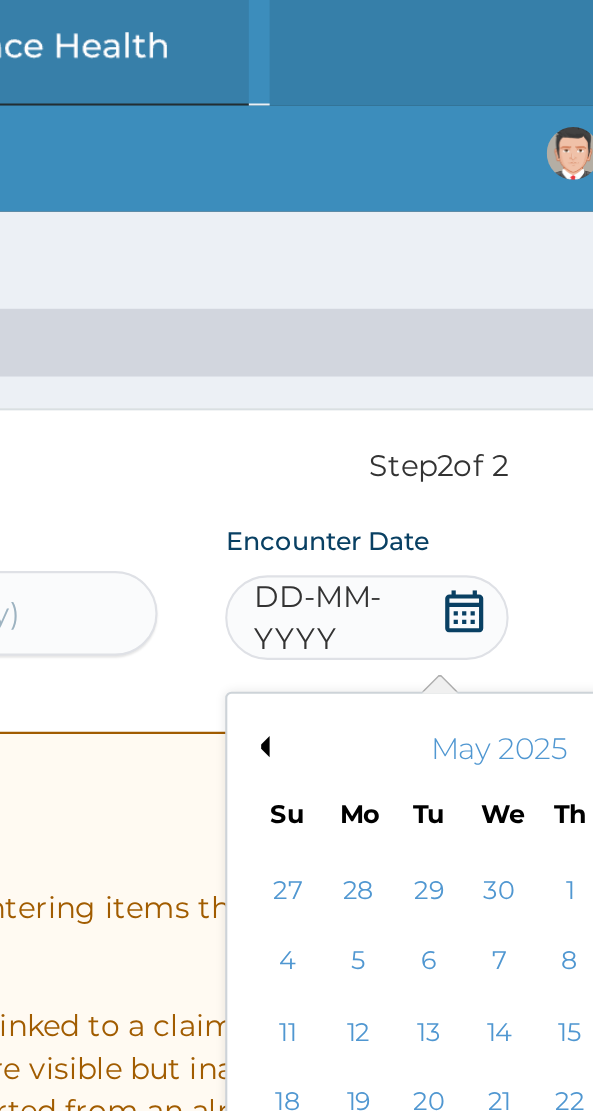 click on "Previous Month" at bounding box center (417, 353) 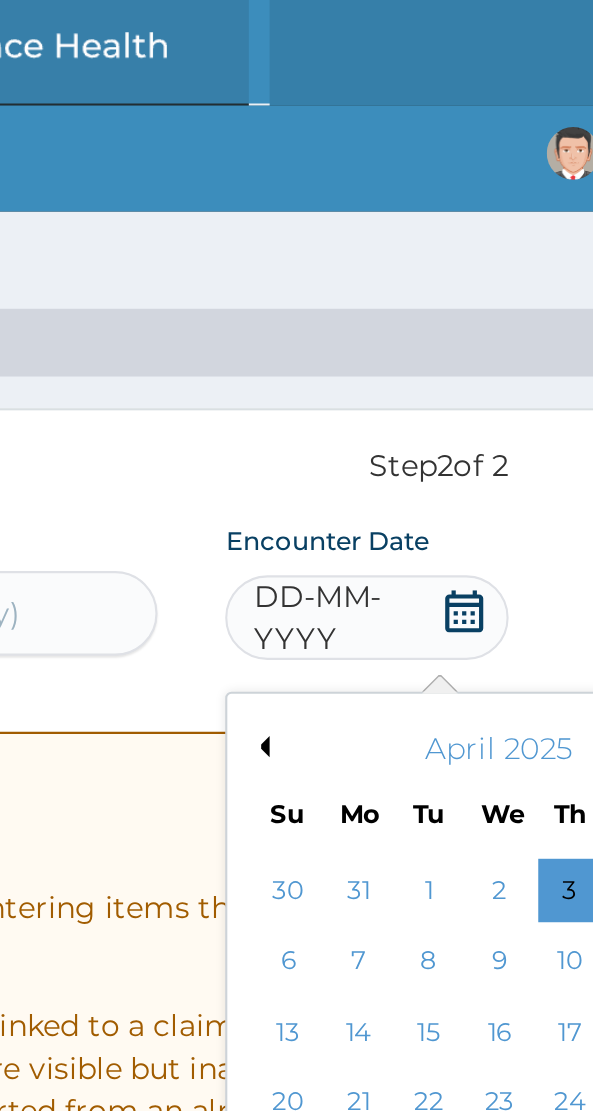 click on "Previous Month" at bounding box center (417, 353) 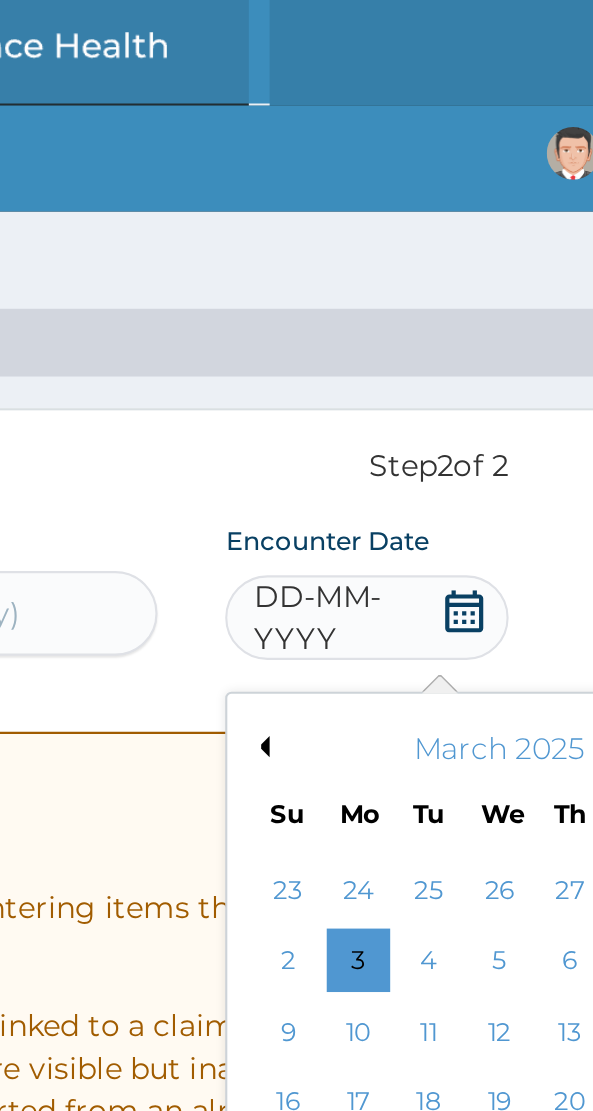 click on "Previous Month" at bounding box center [417, 353] 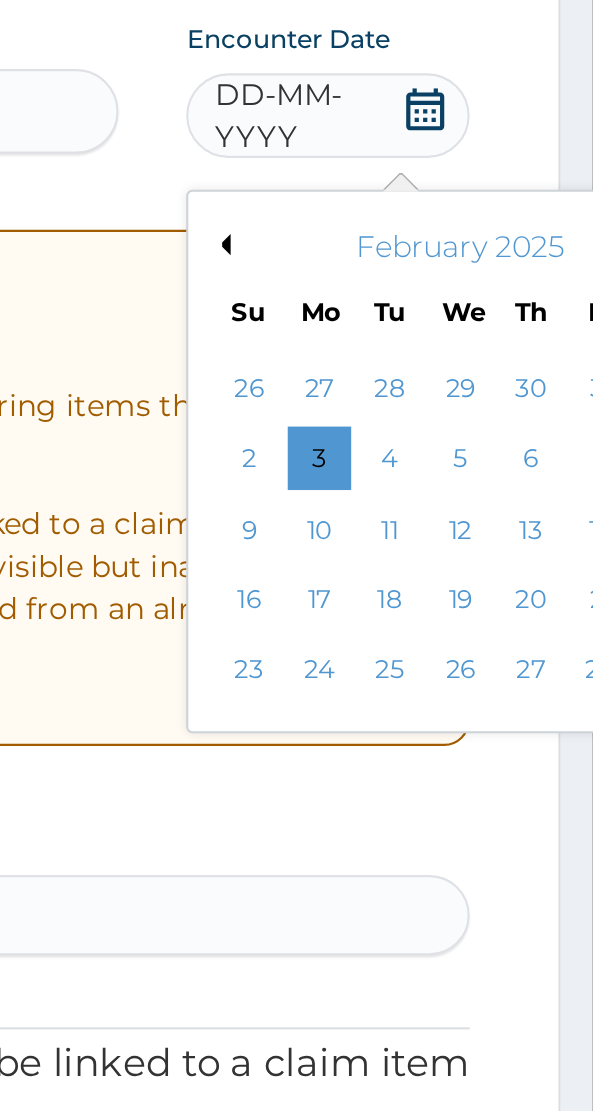 scroll, scrollTop: 0, scrollLeft: 0, axis: both 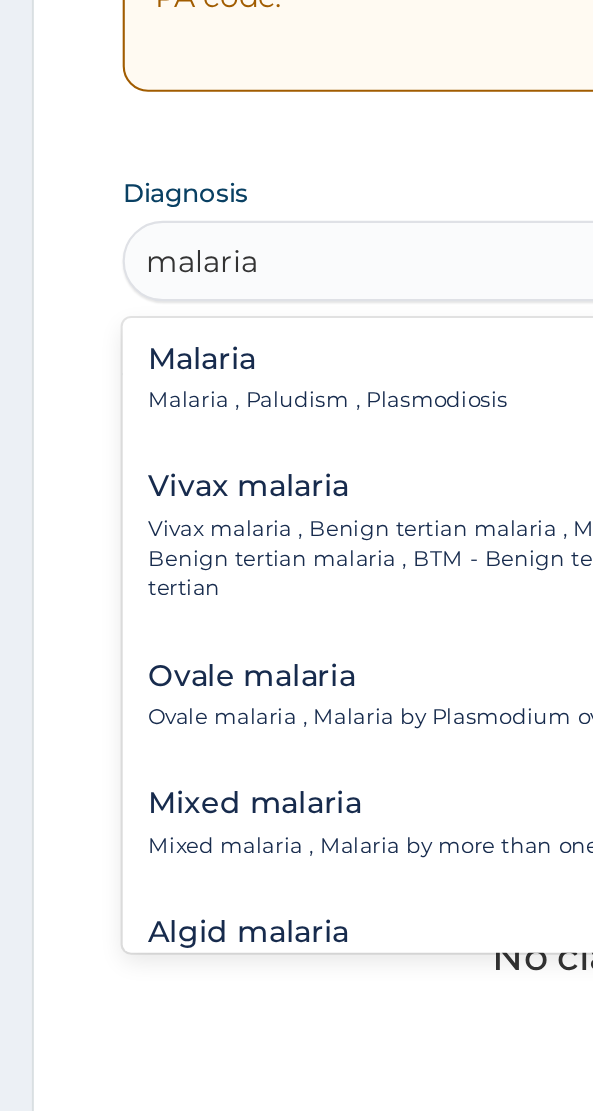 click on "Malaria , Paludism , Plasmodiosis" at bounding box center (155, 734) 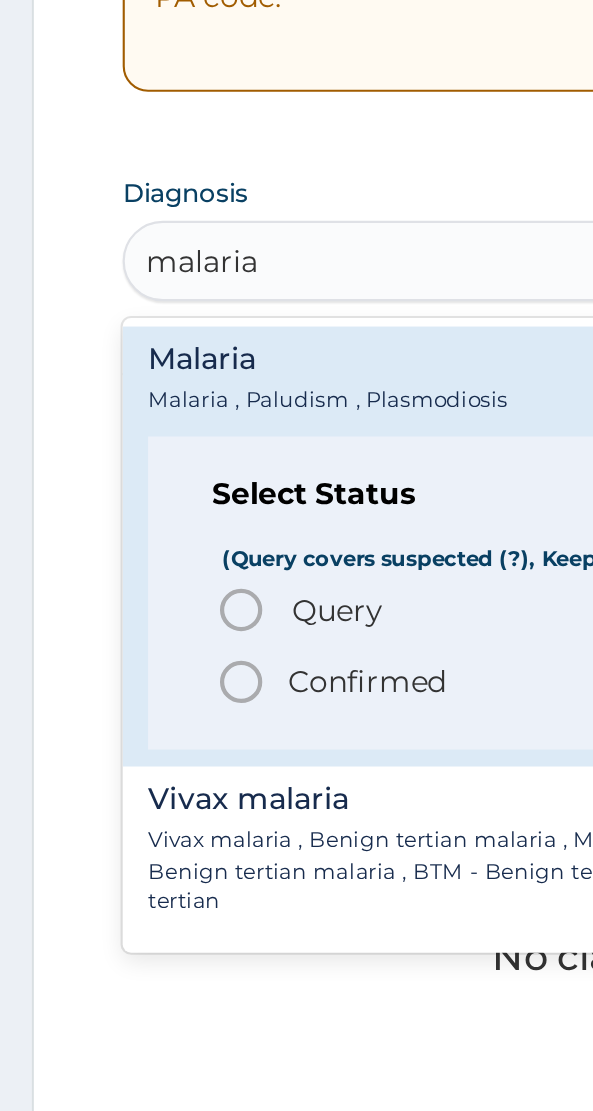 click 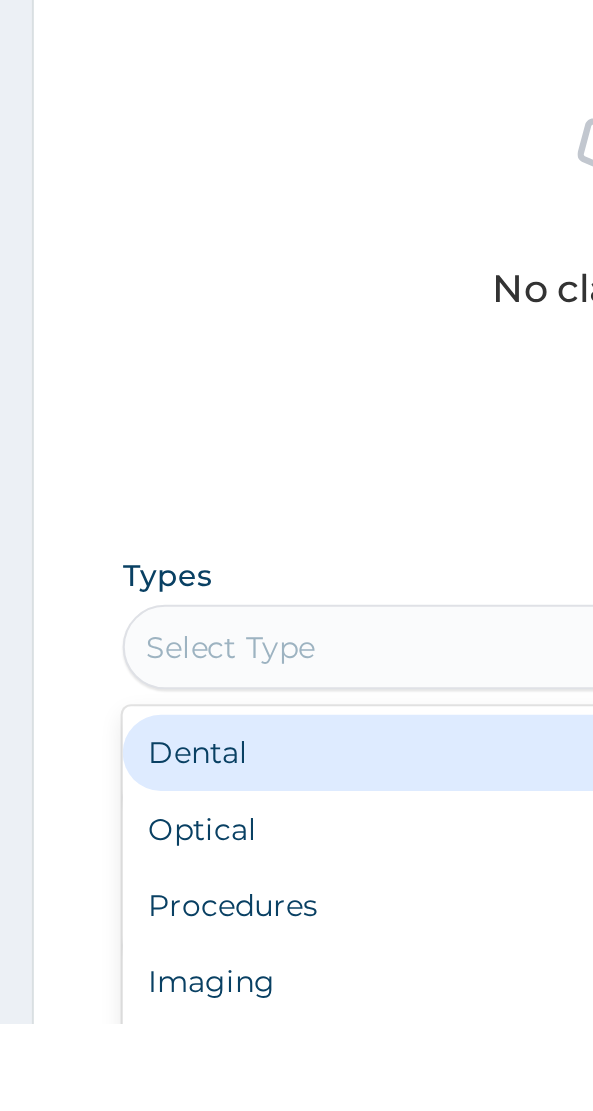 scroll, scrollTop: 316, scrollLeft: 0, axis: vertical 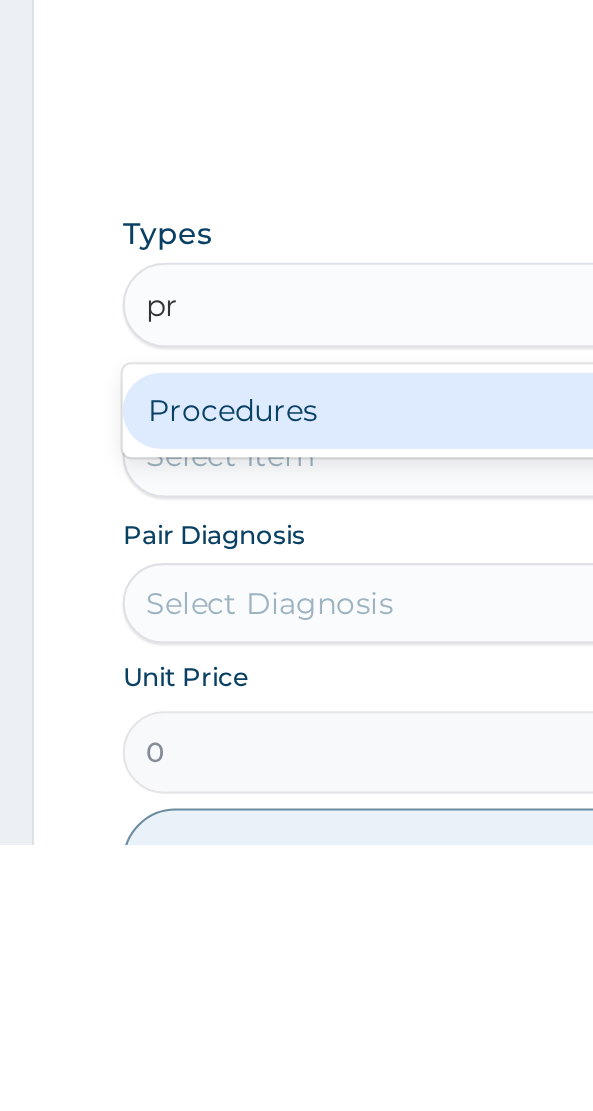 click on "Procedures" at bounding box center (296, 906) 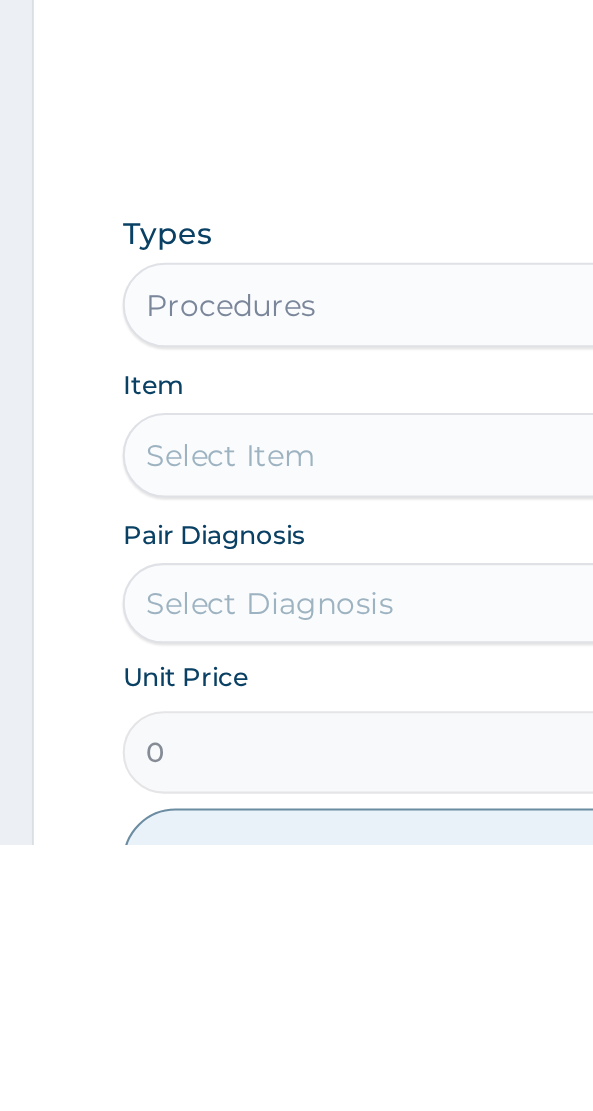 scroll, scrollTop: 316, scrollLeft: 0, axis: vertical 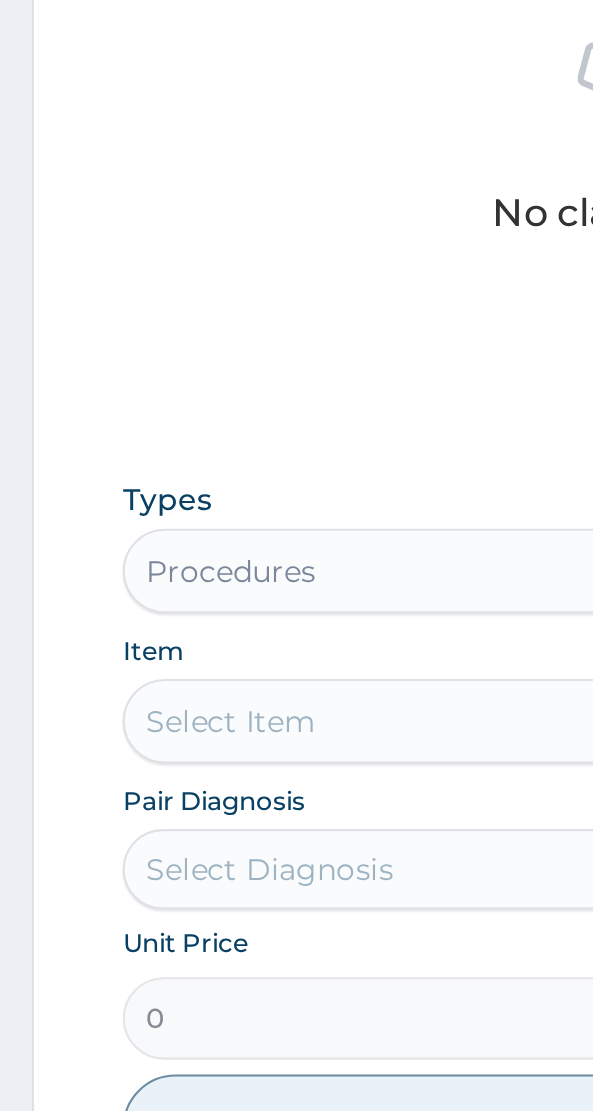 click on "Select Item" at bounding box center [296, 927] 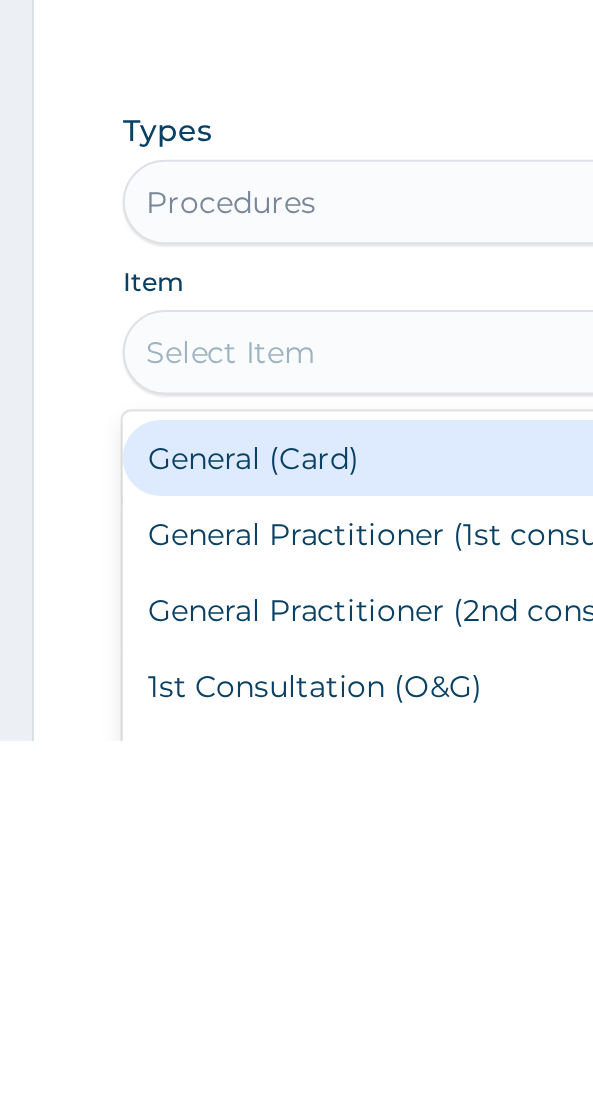 scroll, scrollTop: 316, scrollLeft: 0, axis: vertical 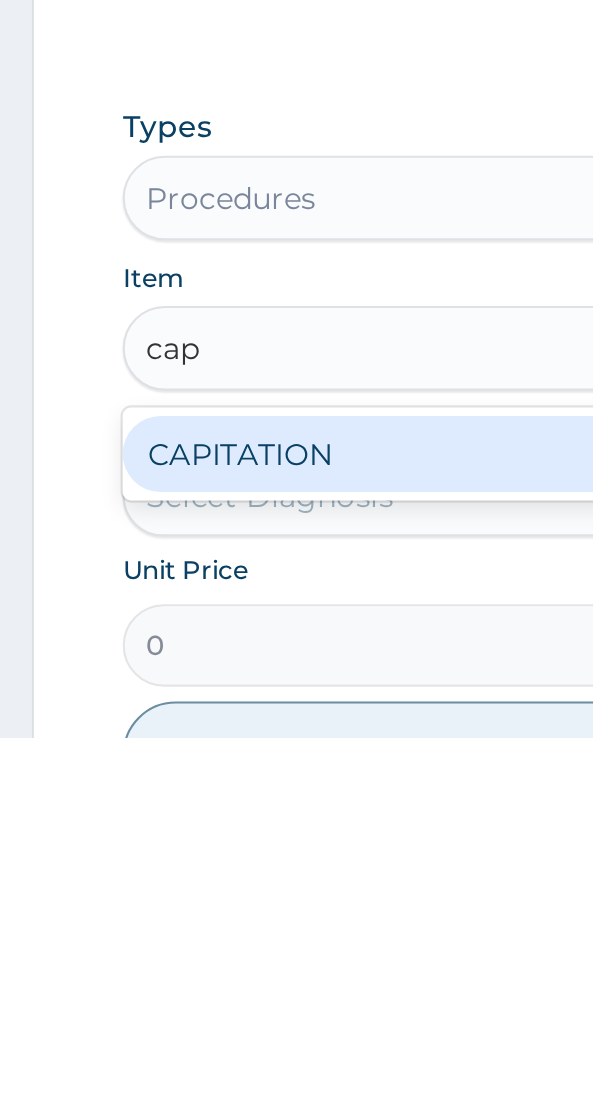 click on "CAPITATION" at bounding box center [296, 977] 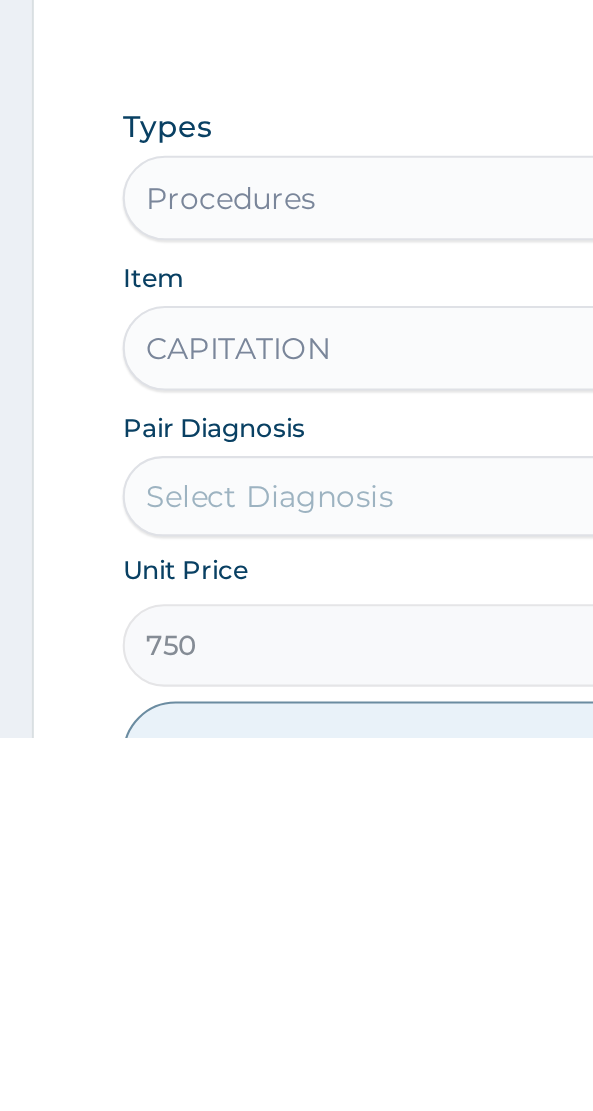 scroll, scrollTop: 316, scrollLeft: 0, axis: vertical 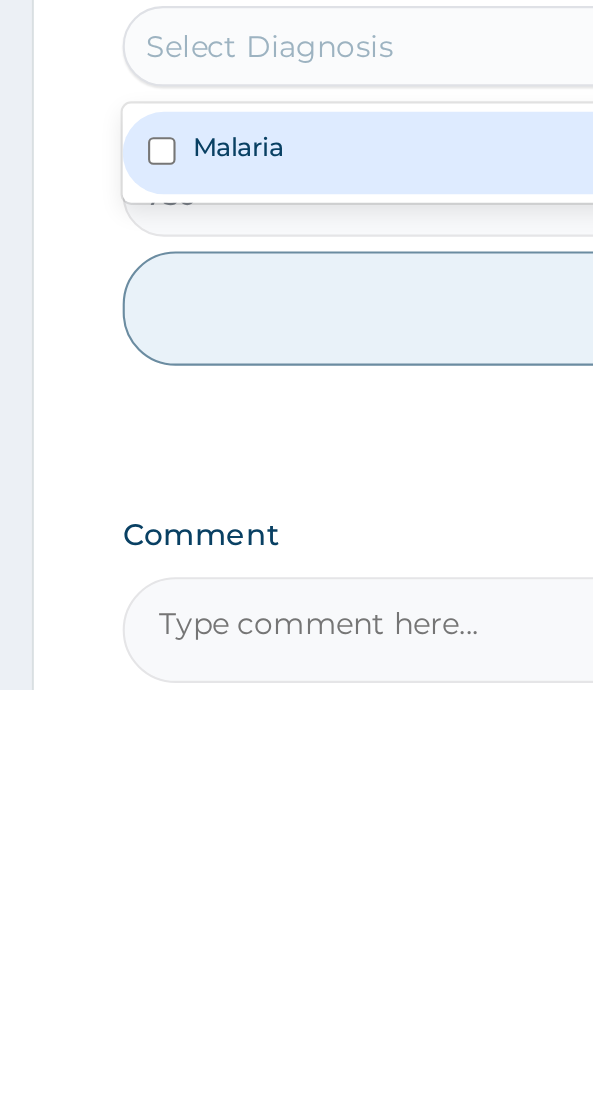 click on "Malaria" at bounding box center (112, 854) 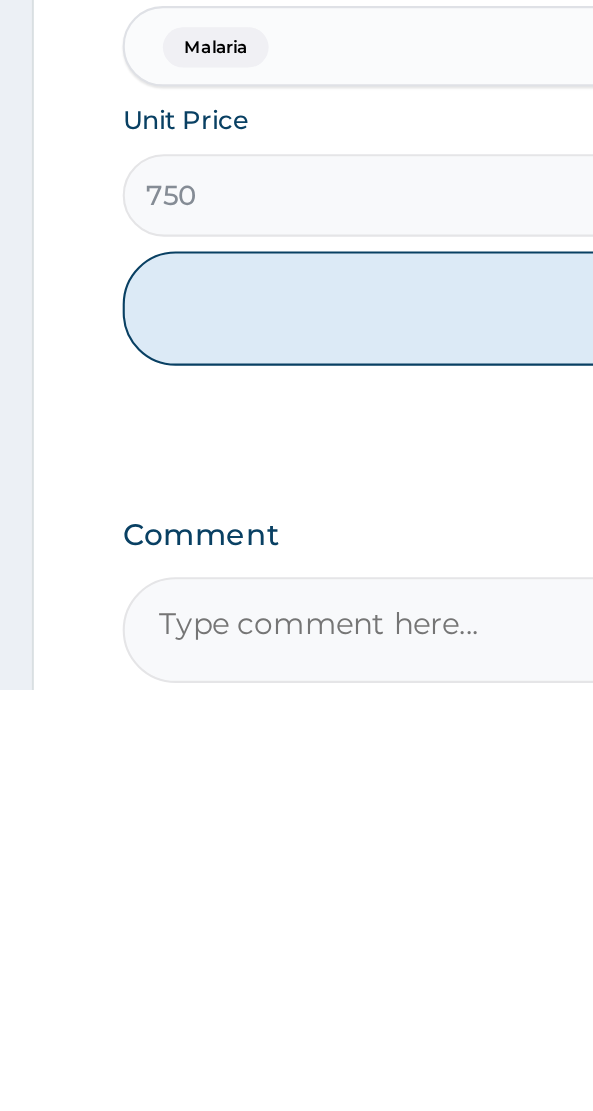 scroll, scrollTop: 506, scrollLeft: 0, axis: vertical 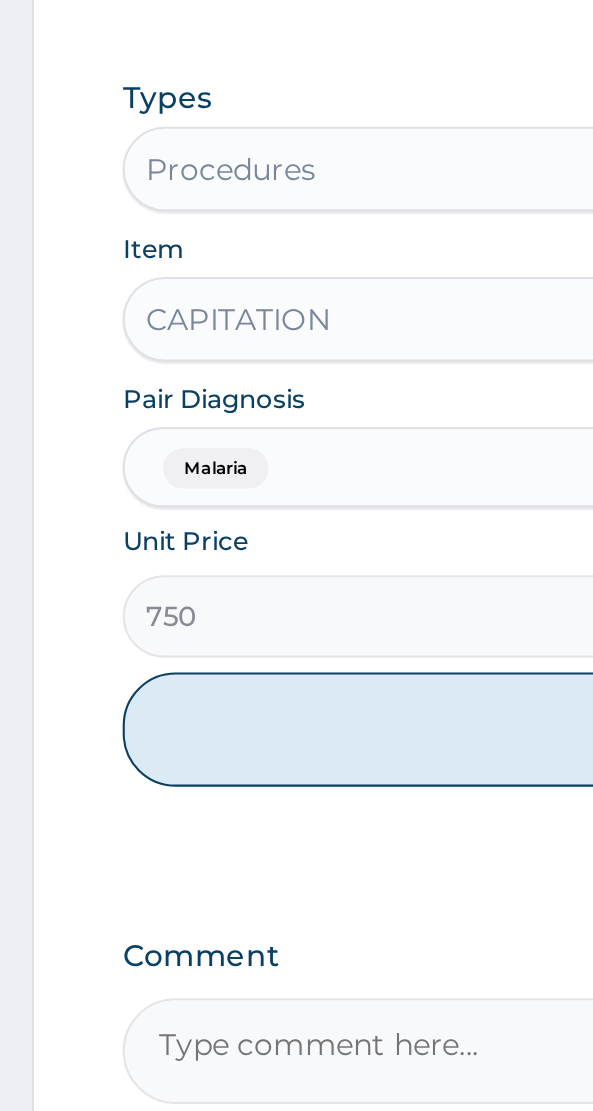 click on "Add" at bounding box center [296, 931] 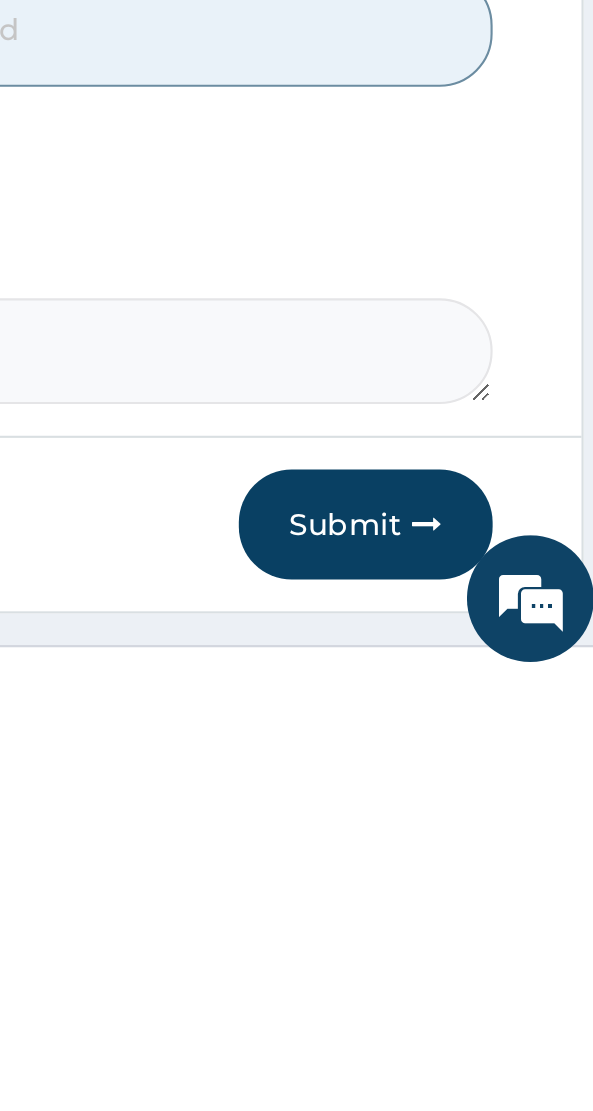 scroll, scrollTop: 570, scrollLeft: 0, axis: vertical 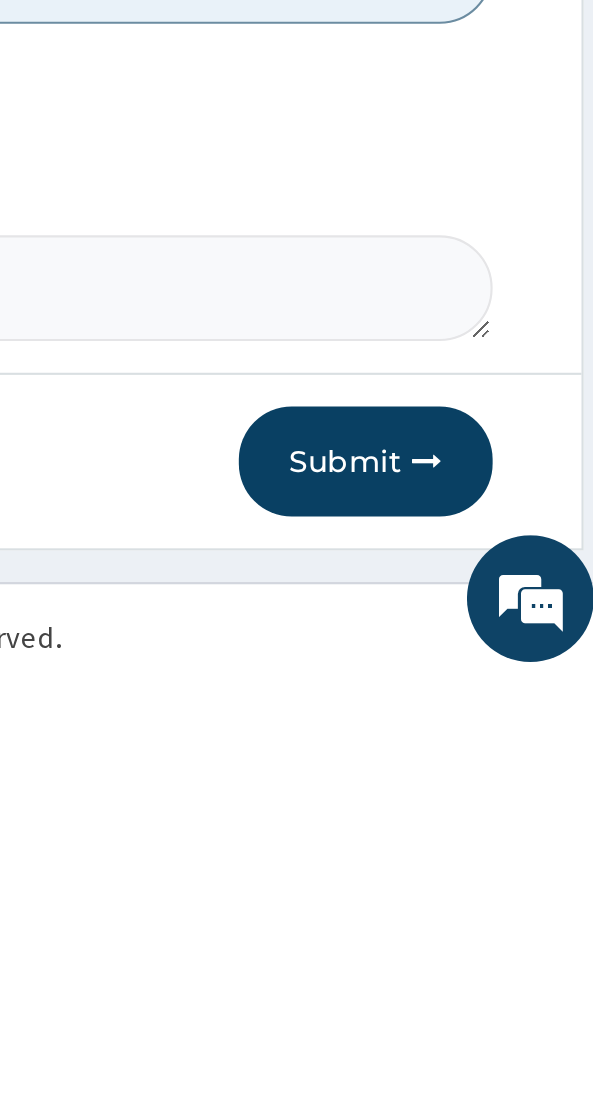 click on "Submit" at bounding box center [475, 1006] 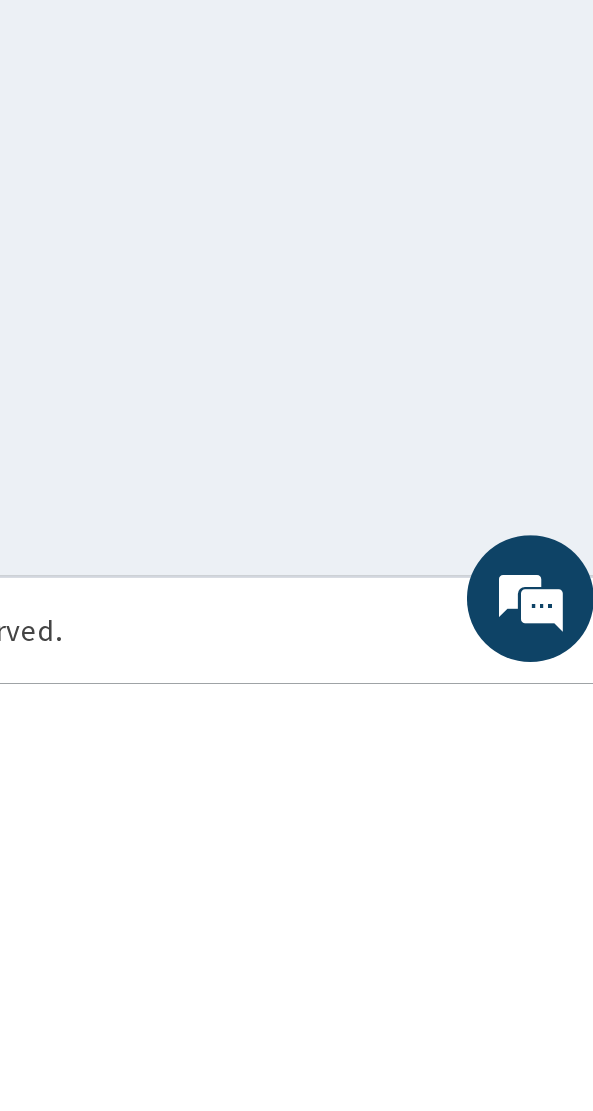 scroll, scrollTop: 91, scrollLeft: 0, axis: vertical 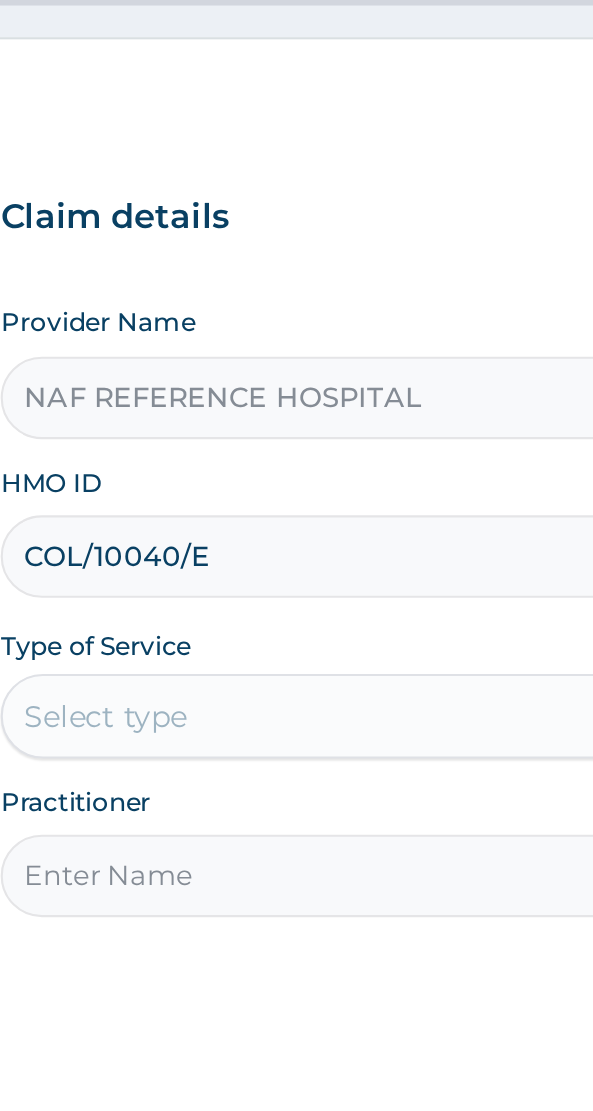 click on "COL/10040/E" at bounding box center [296, 438] 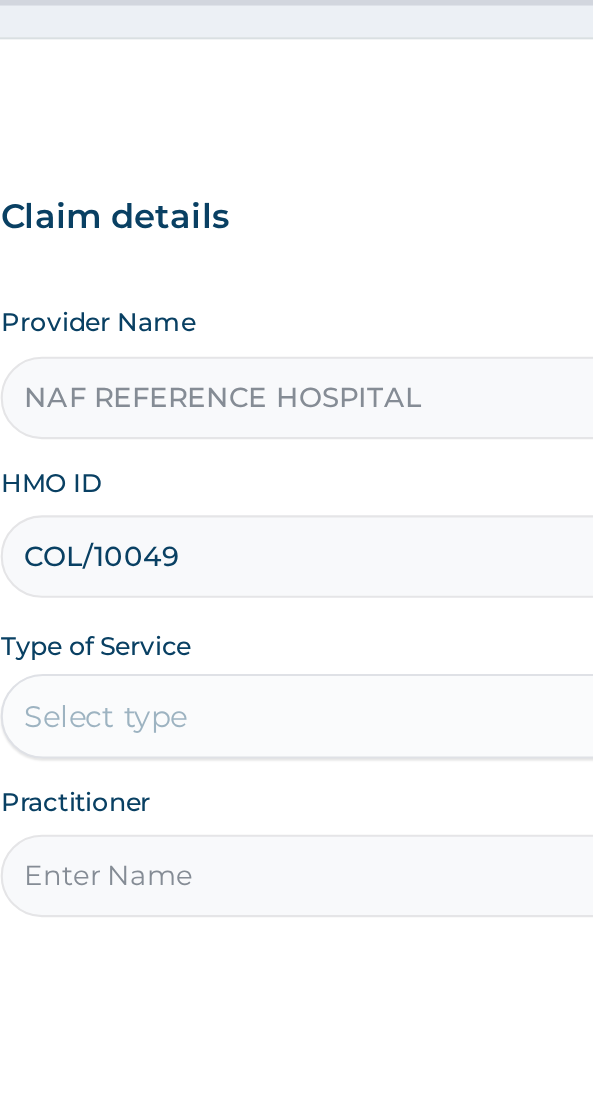 scroll, scrollTop: 0, scrollLeft: 0, axis: both 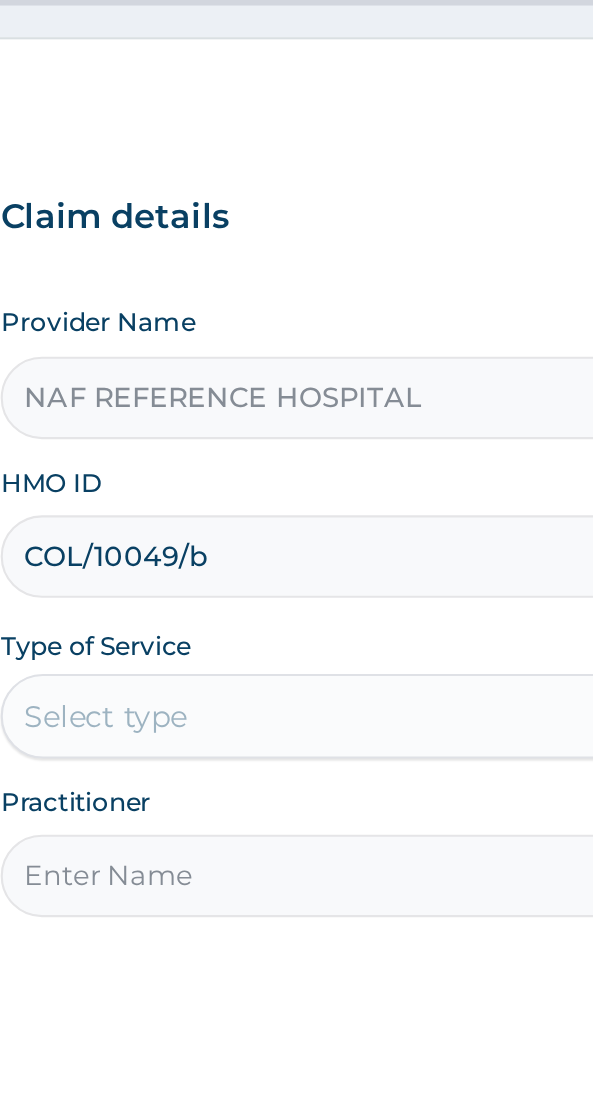 type on "COL/10049/B" 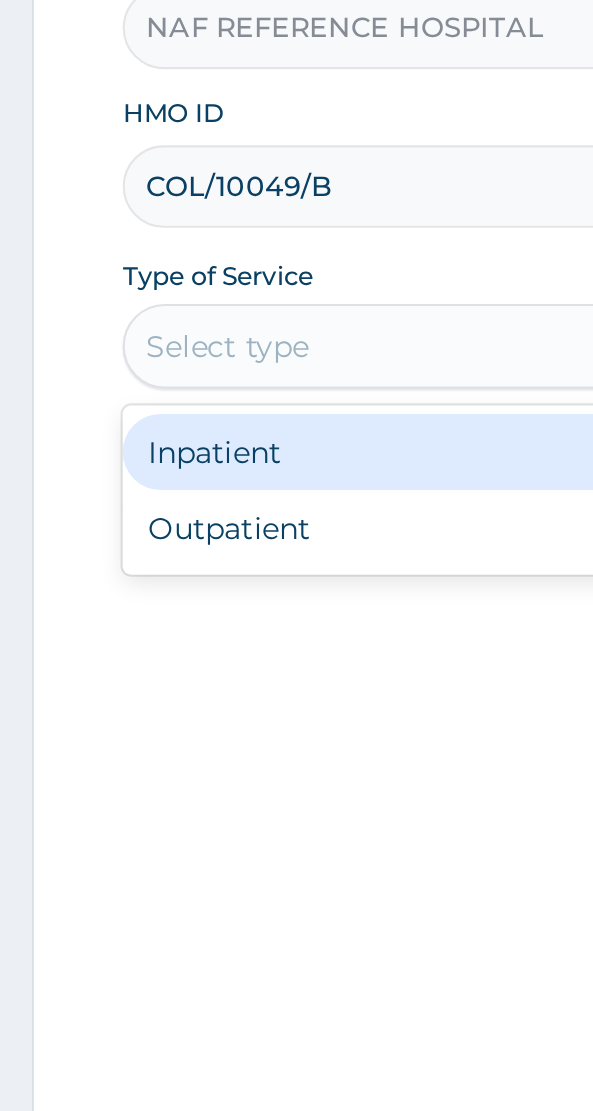 click on "Outpatient" at bounding box center [247, 600] 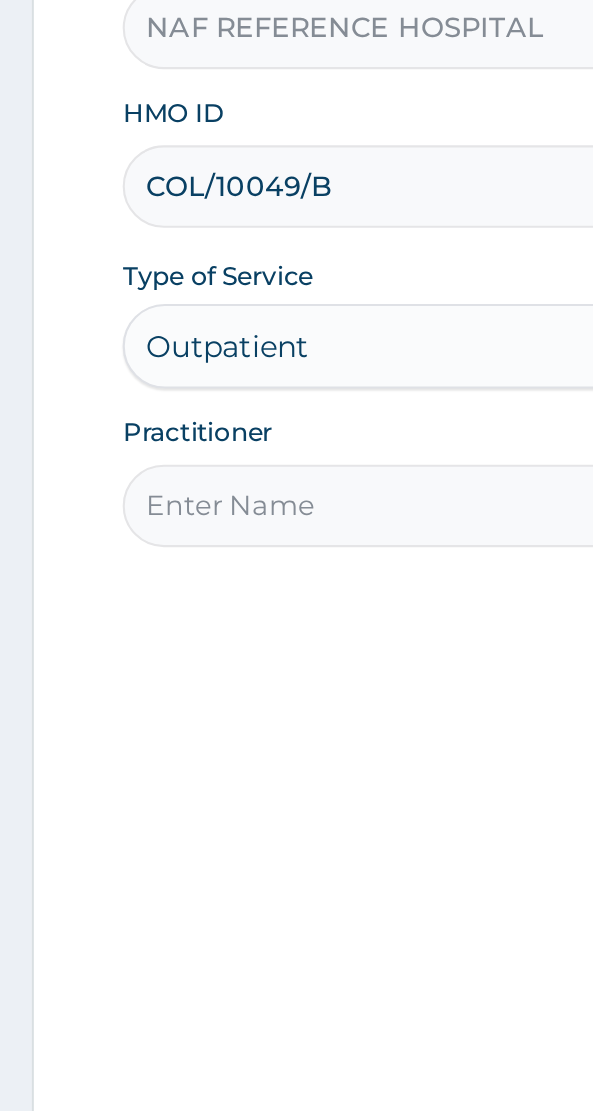 click on "Practitioner" at bounding box center [296, 589] 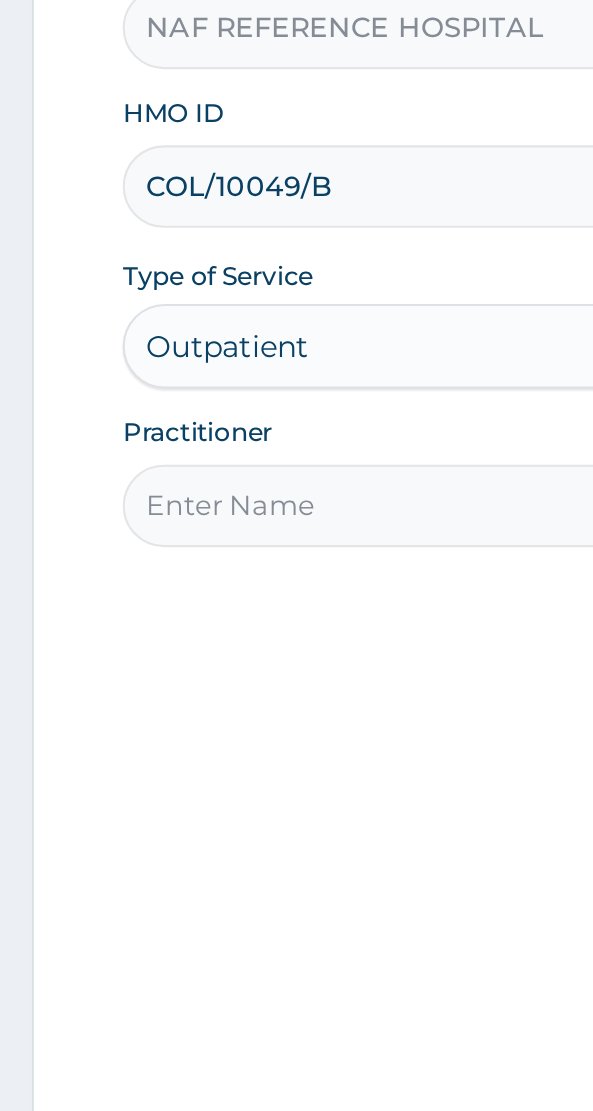 type on "Dr [LAST]" 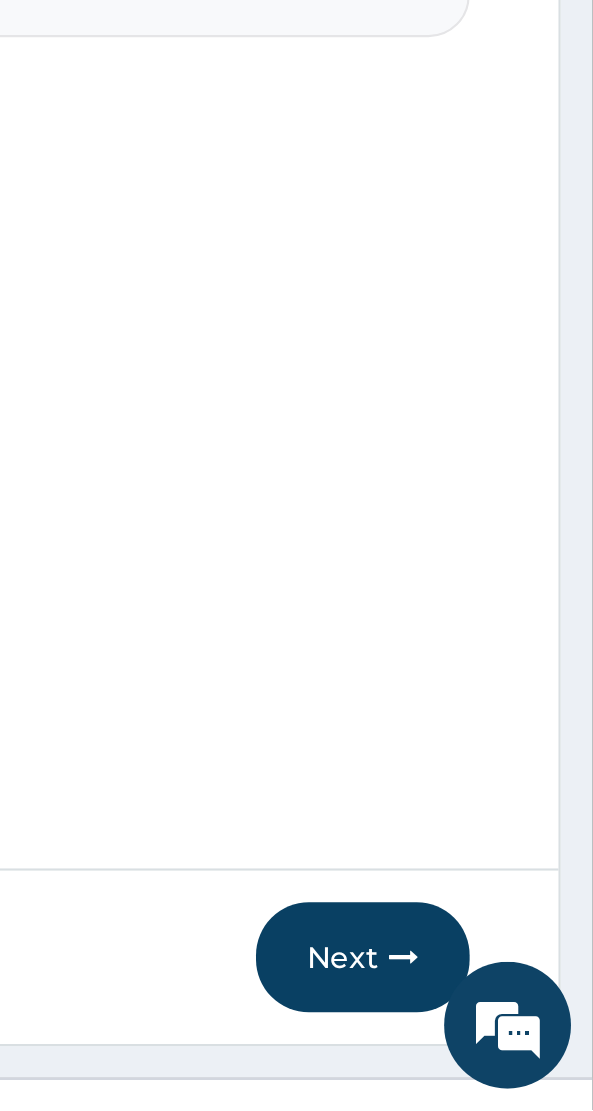 scroll, scrollTop: 40, scrollLeft: 0, axis: vertical 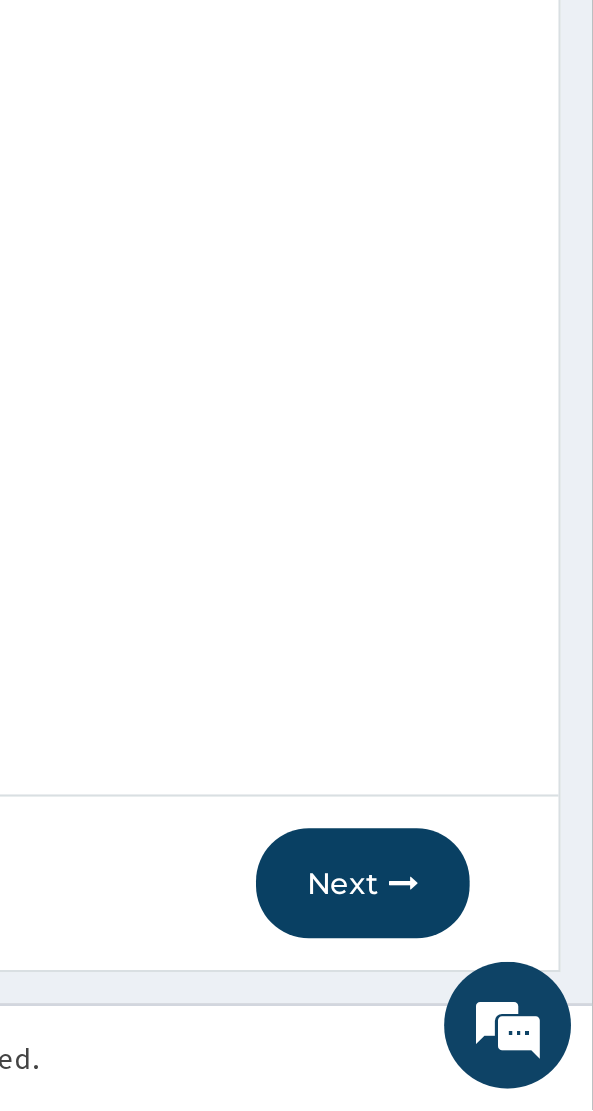 click on "Next" at bounding box center (484, 1004) 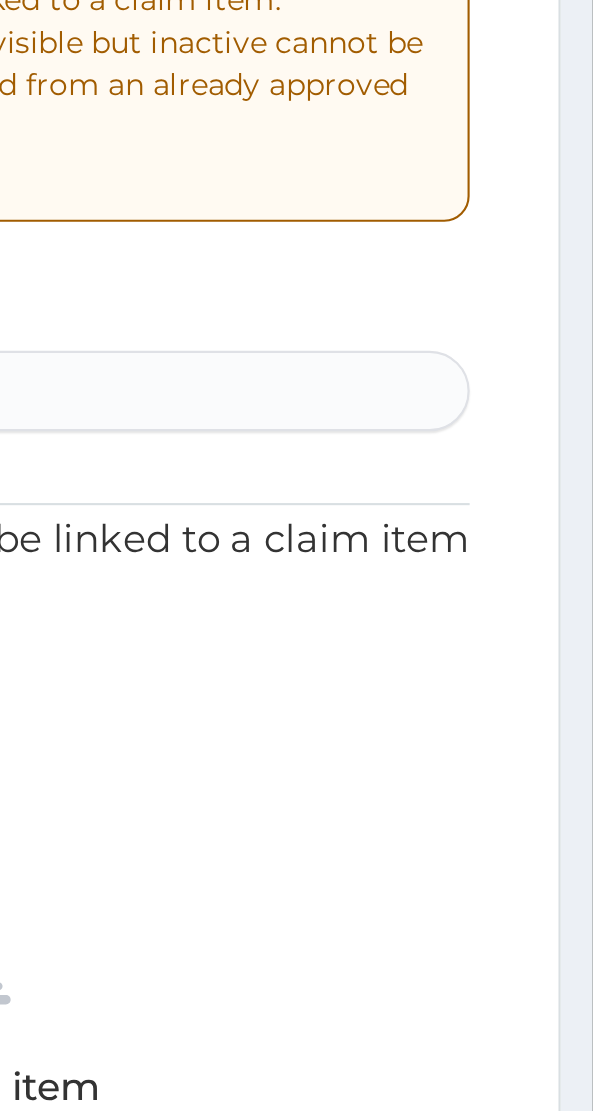 scroll, scrollTop: 0, scrollLeft: 0, axis: both 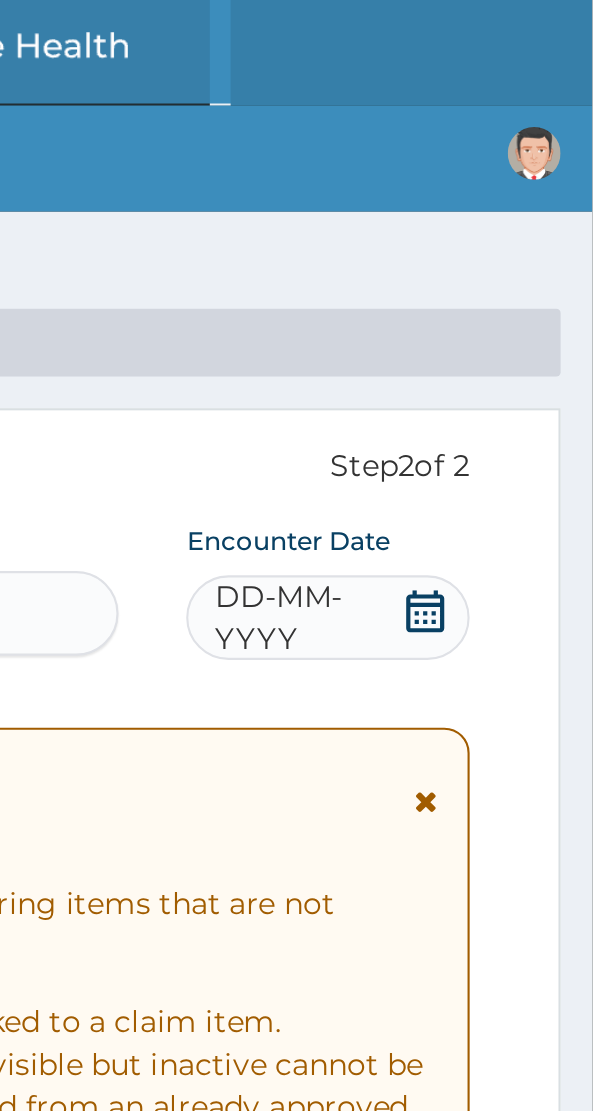 click 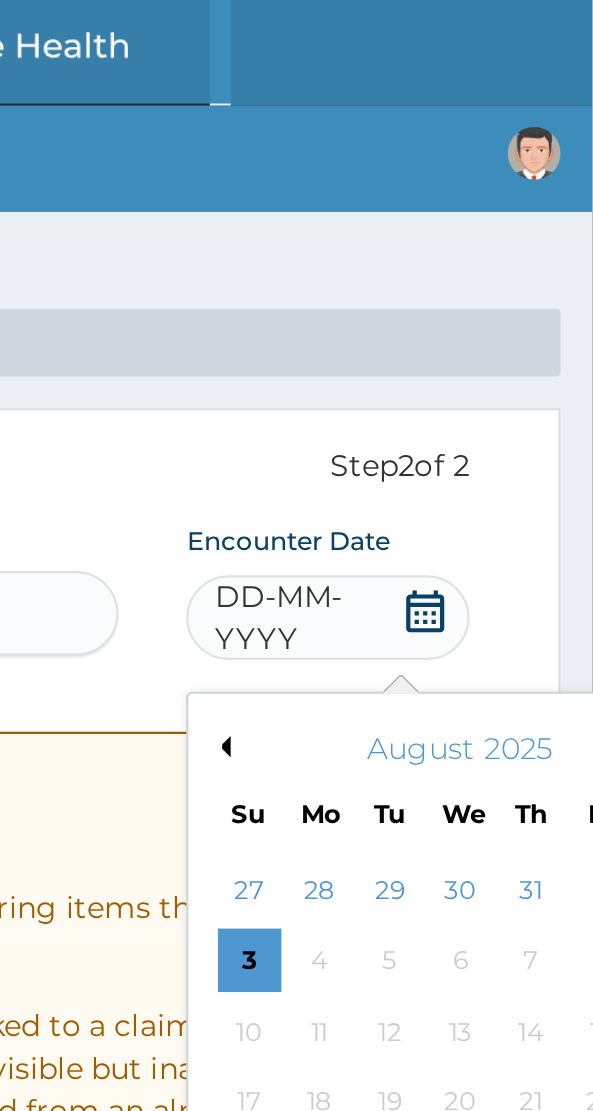 click on "Previous Month" at bounding box center (417, 353) 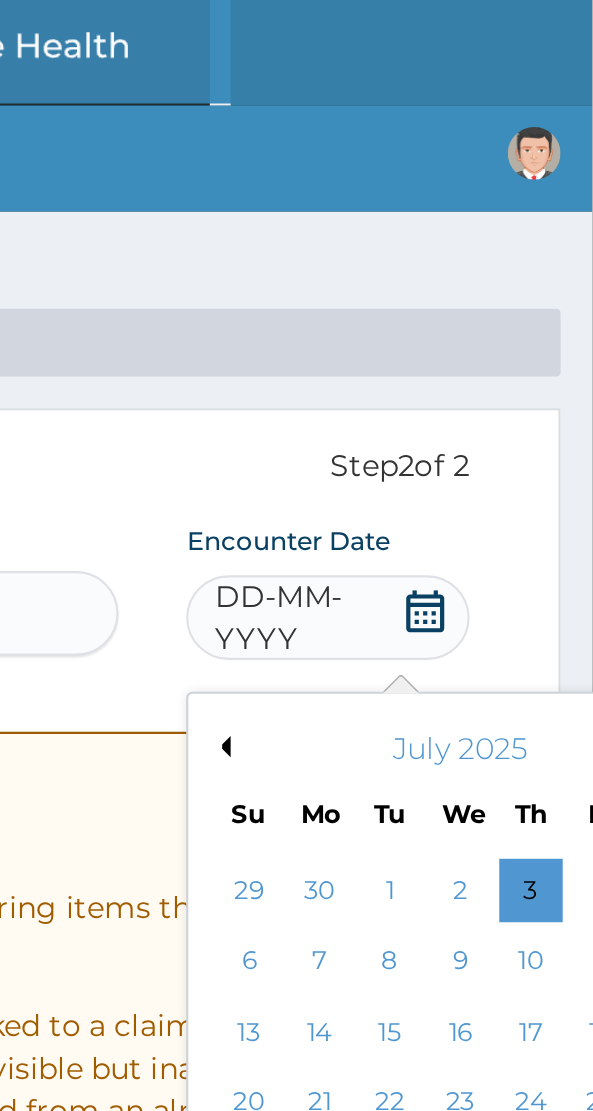 click on "Previous Month" at bounding box center [417, 353] 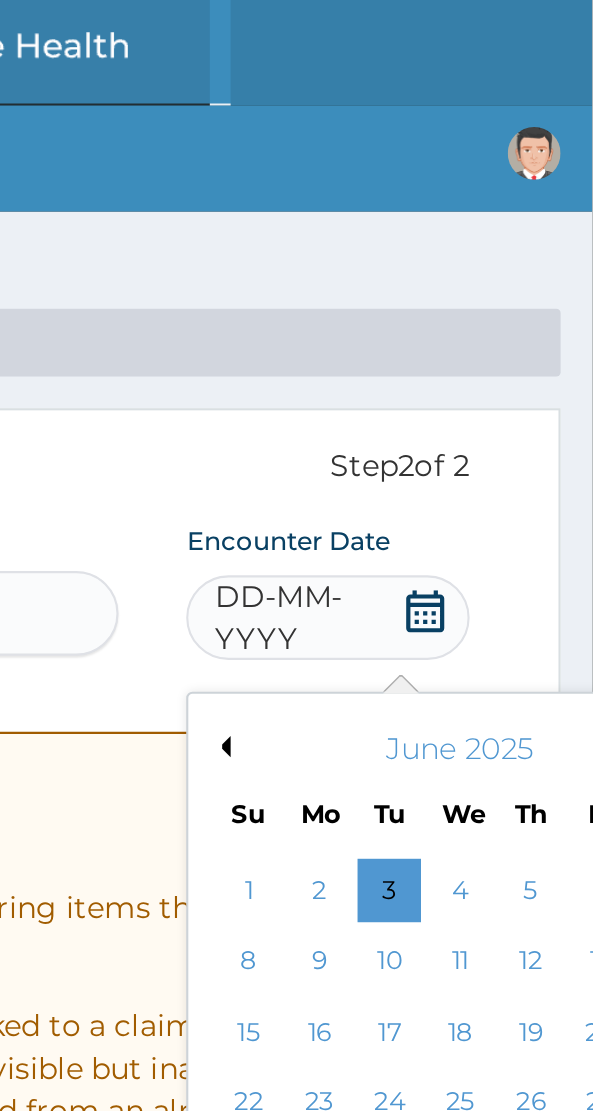 click on "Previous Month" at bounding box center (417, 353) 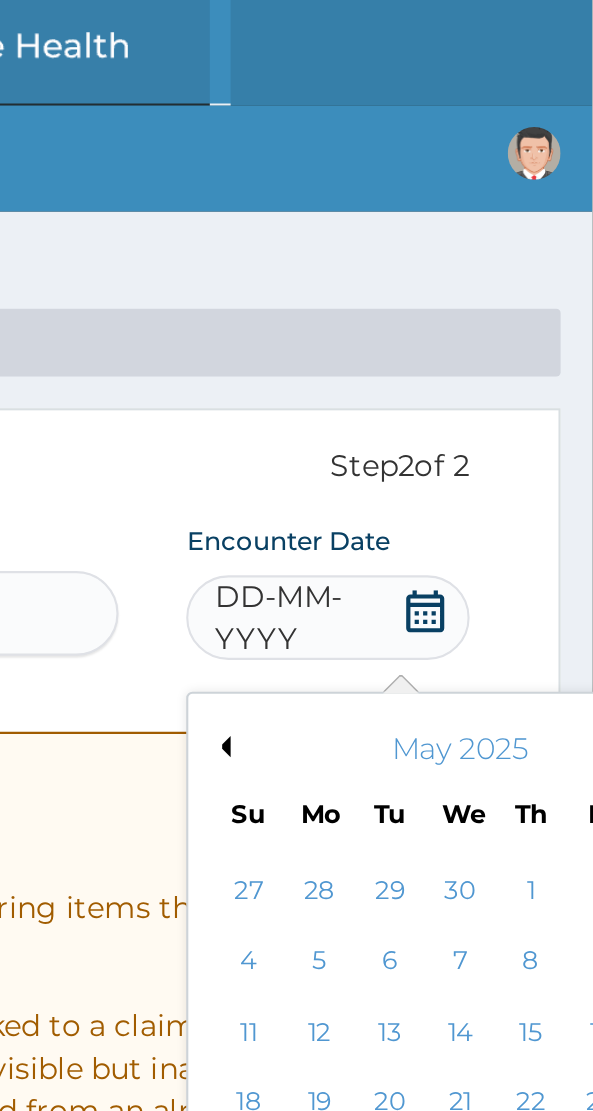click on "Previous Month" at bounding box center [417, 353] 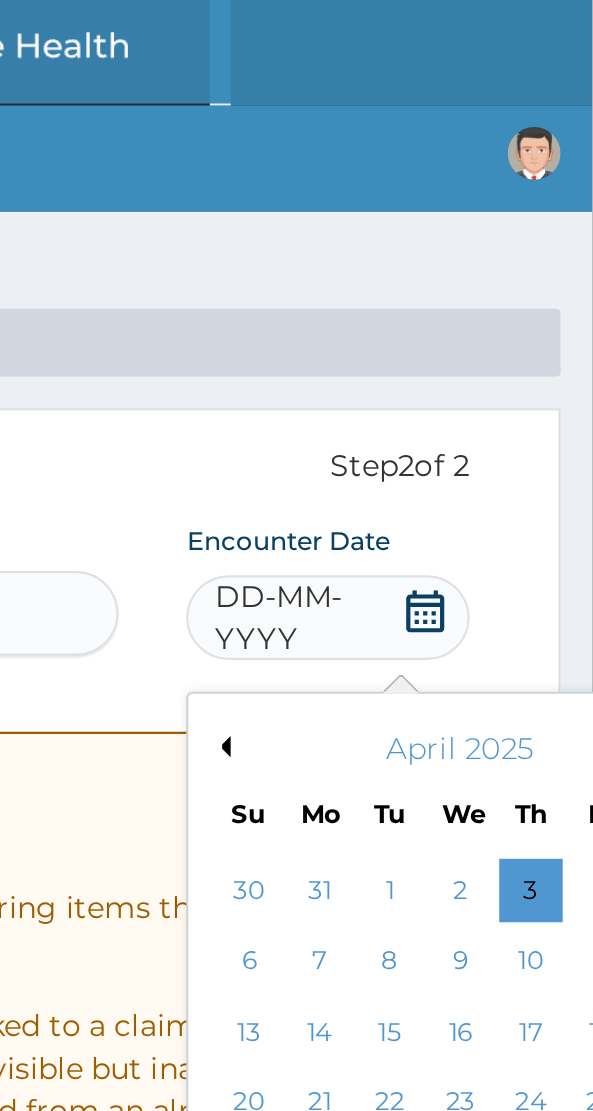 click on "Previous Month" at bounding box center [417, 353] 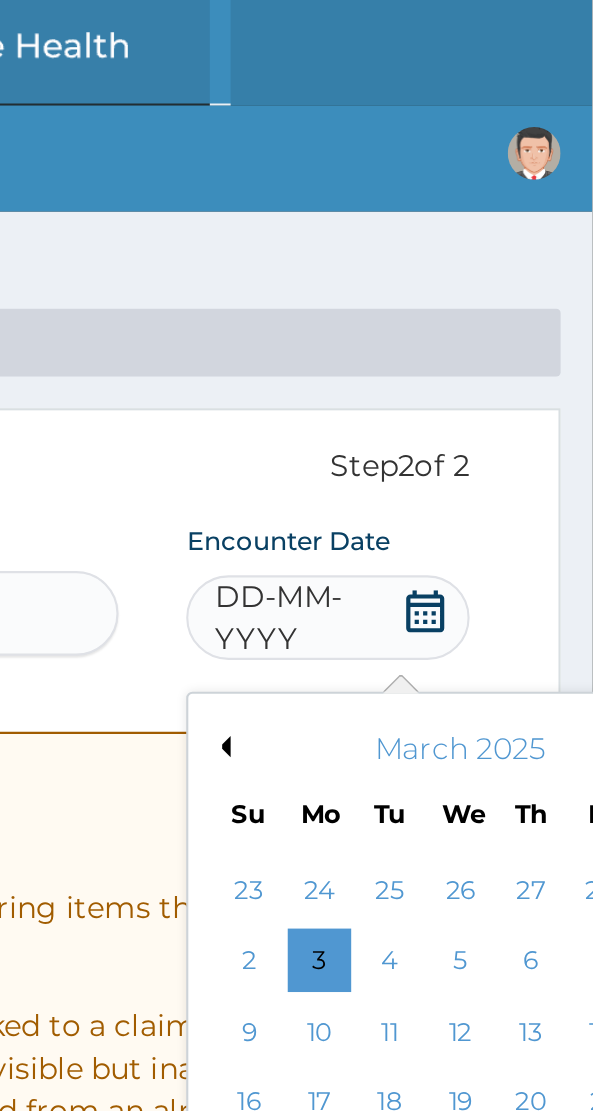 click on "Previous Month" at bounding box center (417, 353) 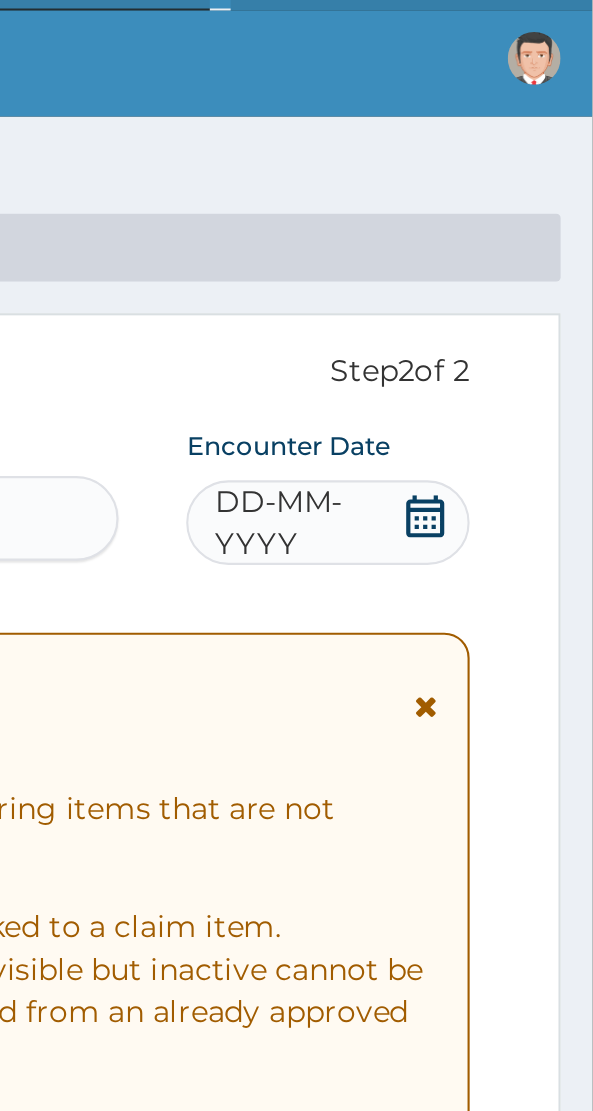click on "DD-MM-YYYY" at bounding box center [457, 292] 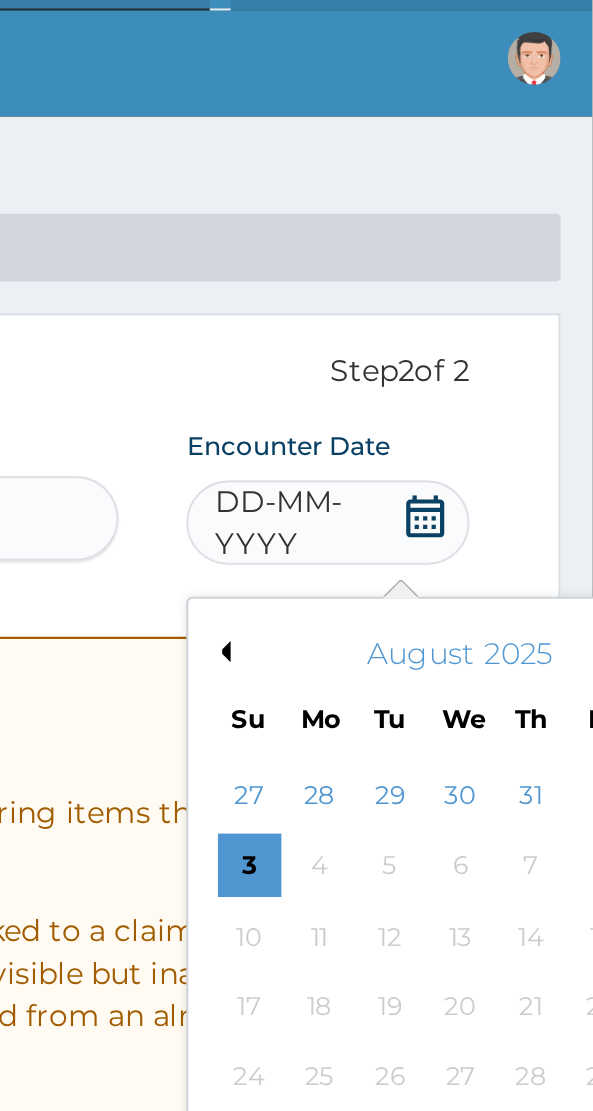 click on "Previous Month" at bounding box center [417, 353] 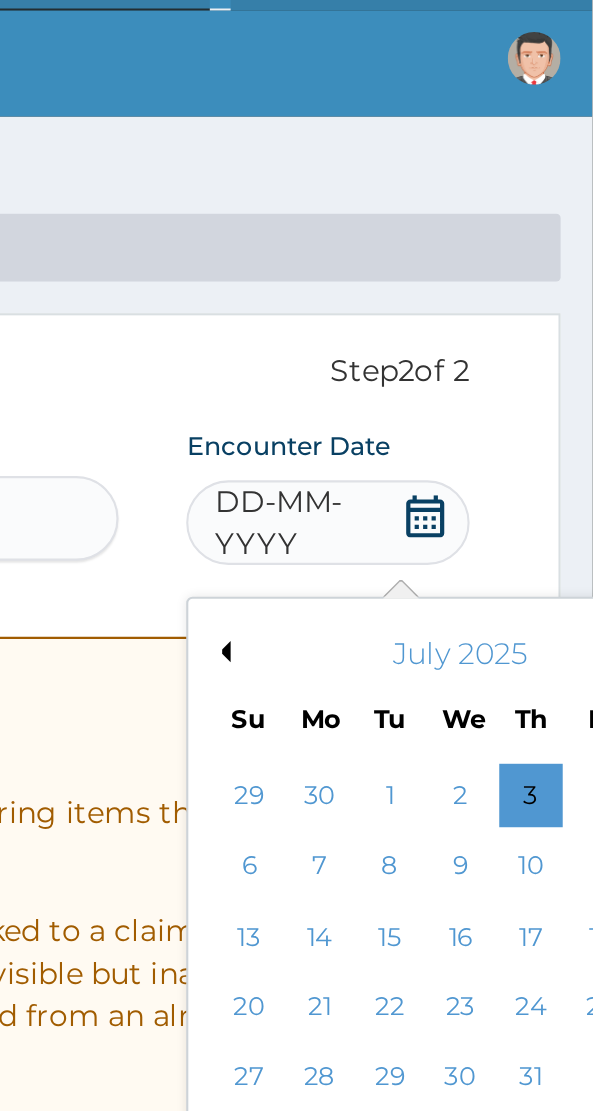 click on "Previous Month" at bounding box center (417, 353) 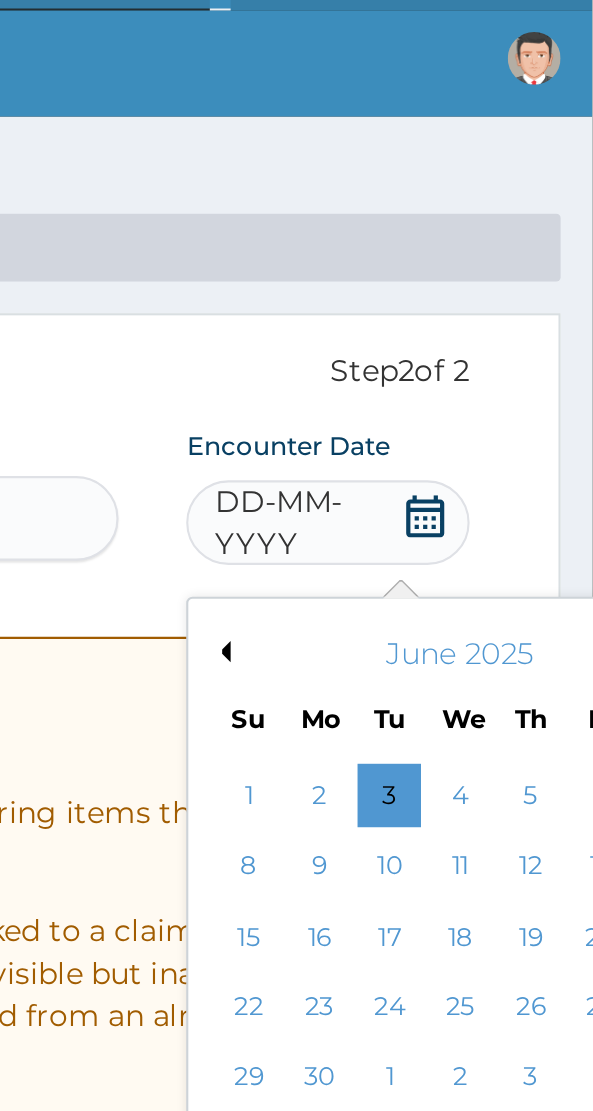 click on "Previous Month" at bounding box center (417, 353) 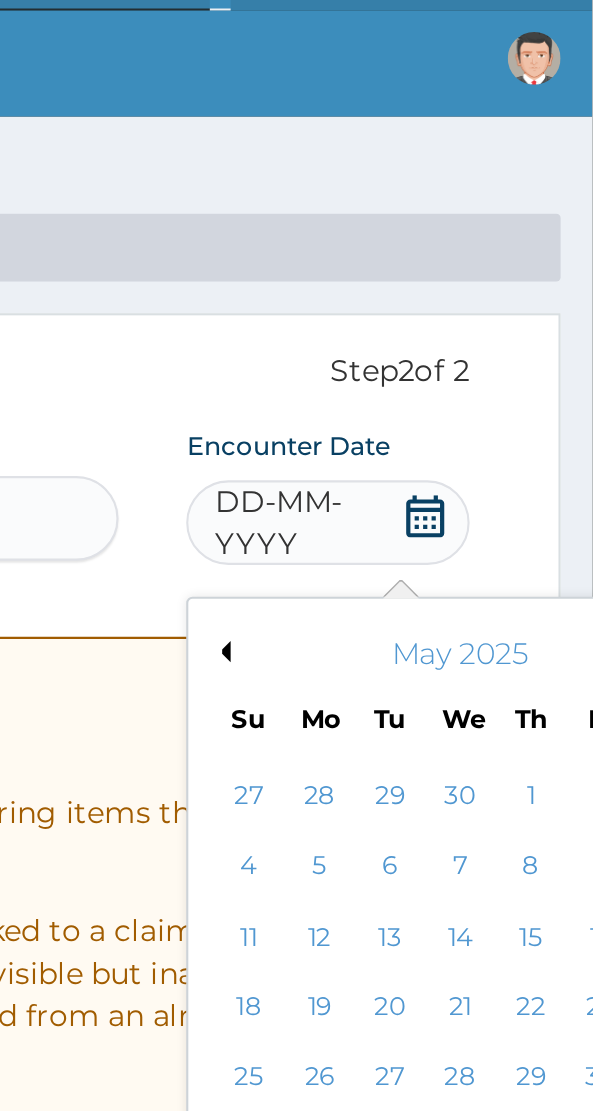 click on "Previous Month" at bounding box center (417, 353) 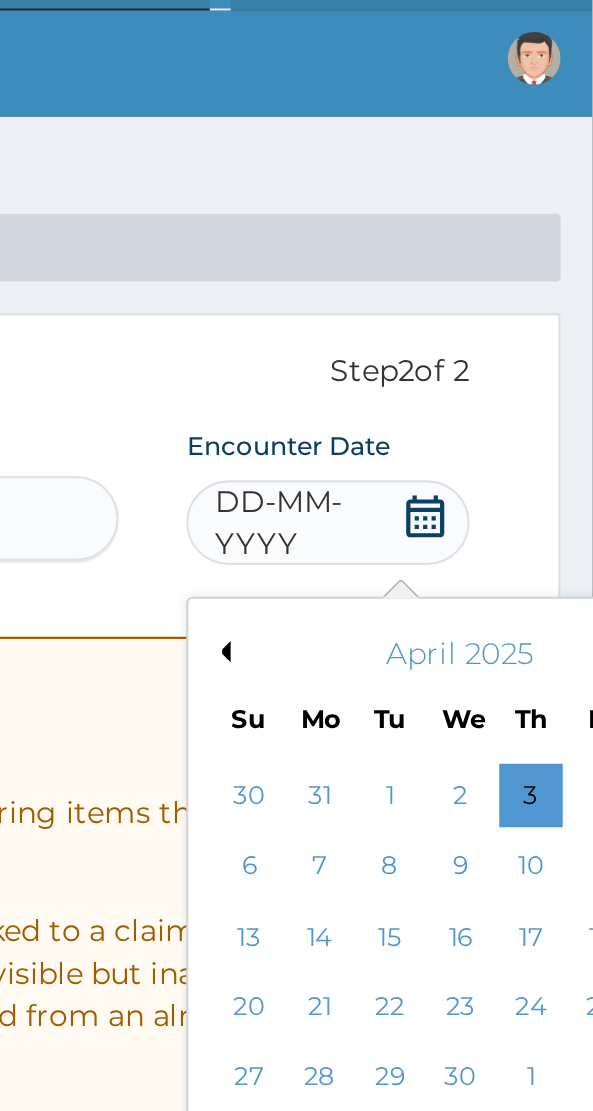 click on "Previous Month" at bounding box center (417, 353) 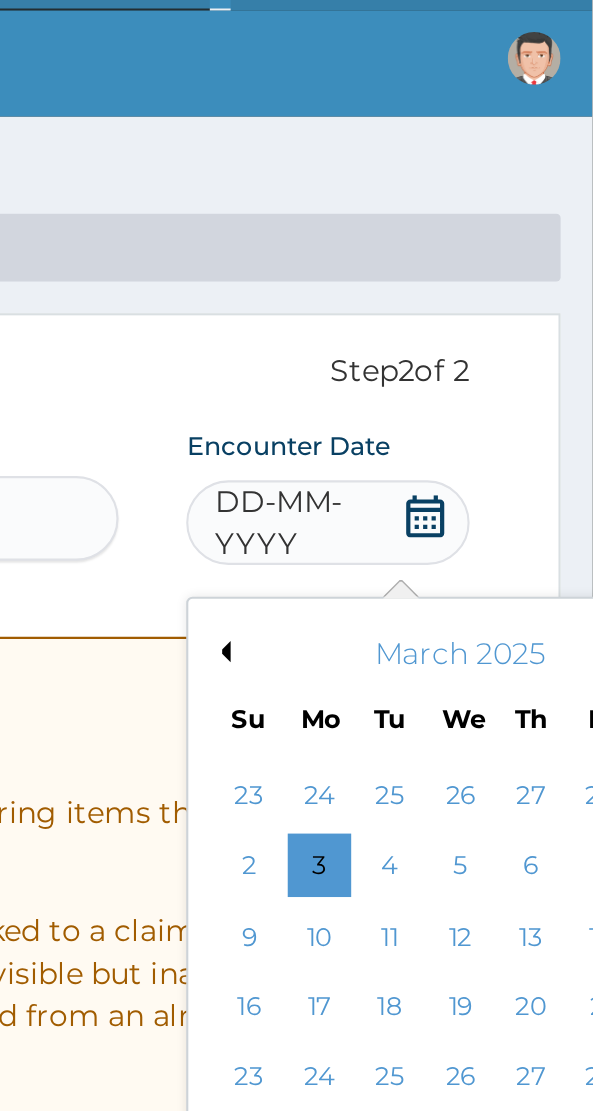 click on "27" at bounding box center (564, 555) 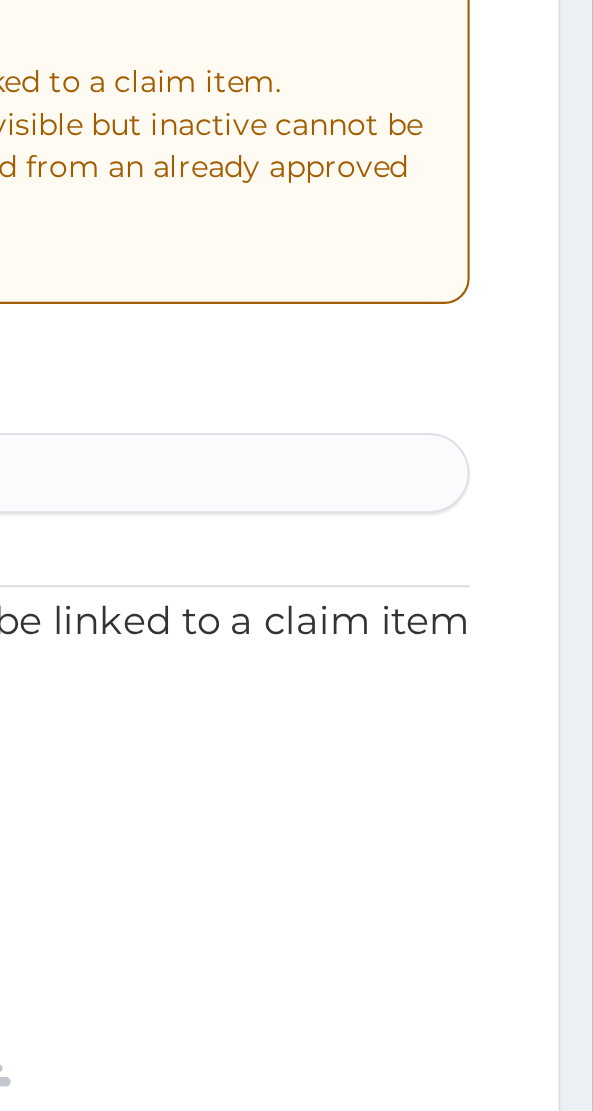 scroll, scrollTop: 0, scrollLeft: 0, axis: both 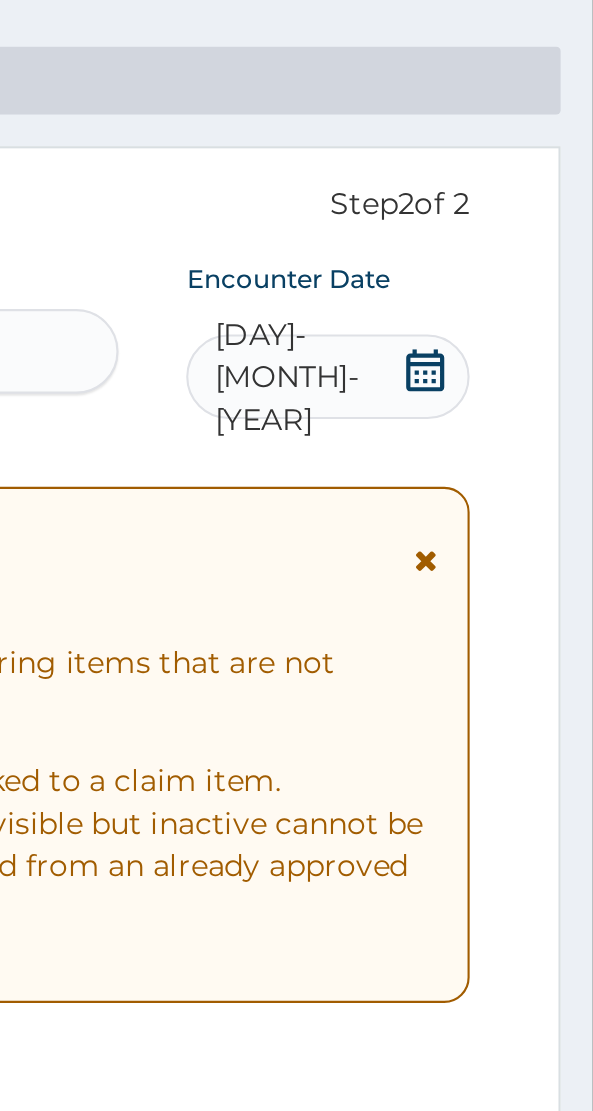 type on "mala" 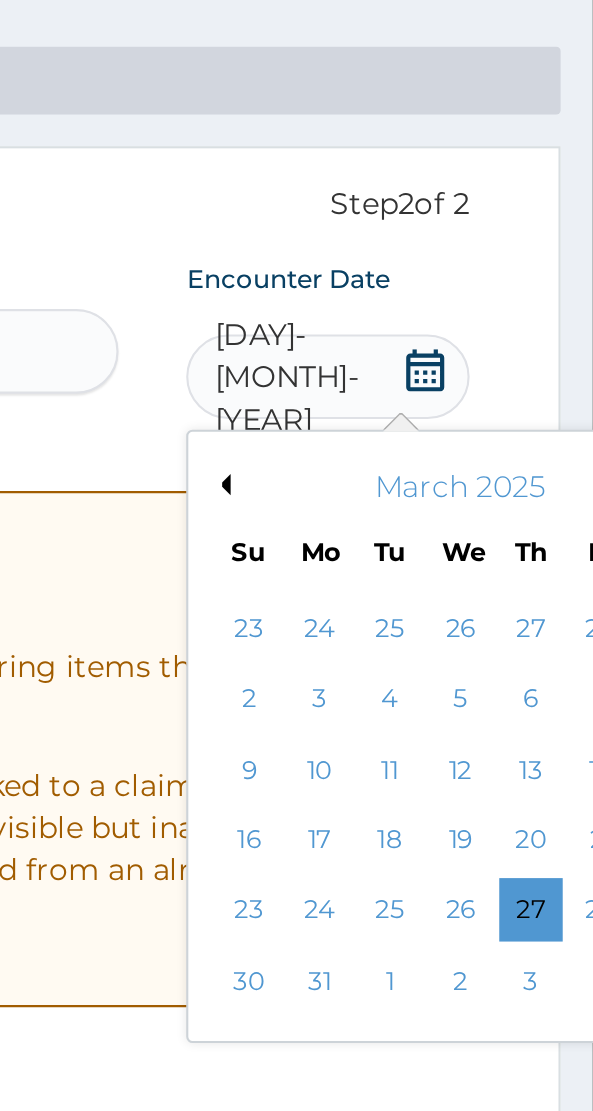 click on "Previous Month" at bounding box center [417, 353] 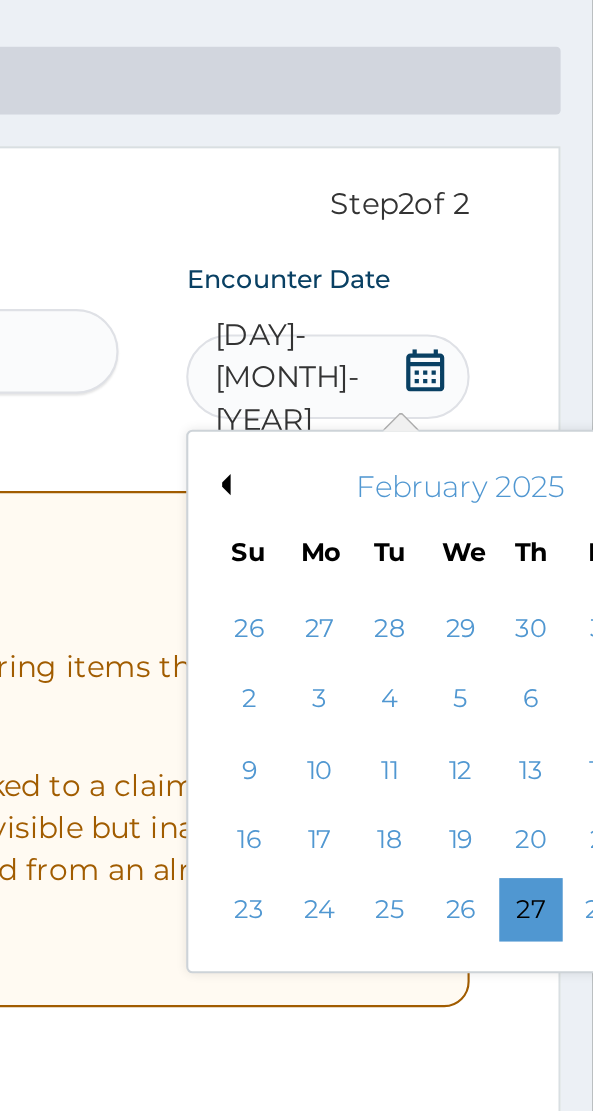 click on "27" at bounding box center [564, 555] 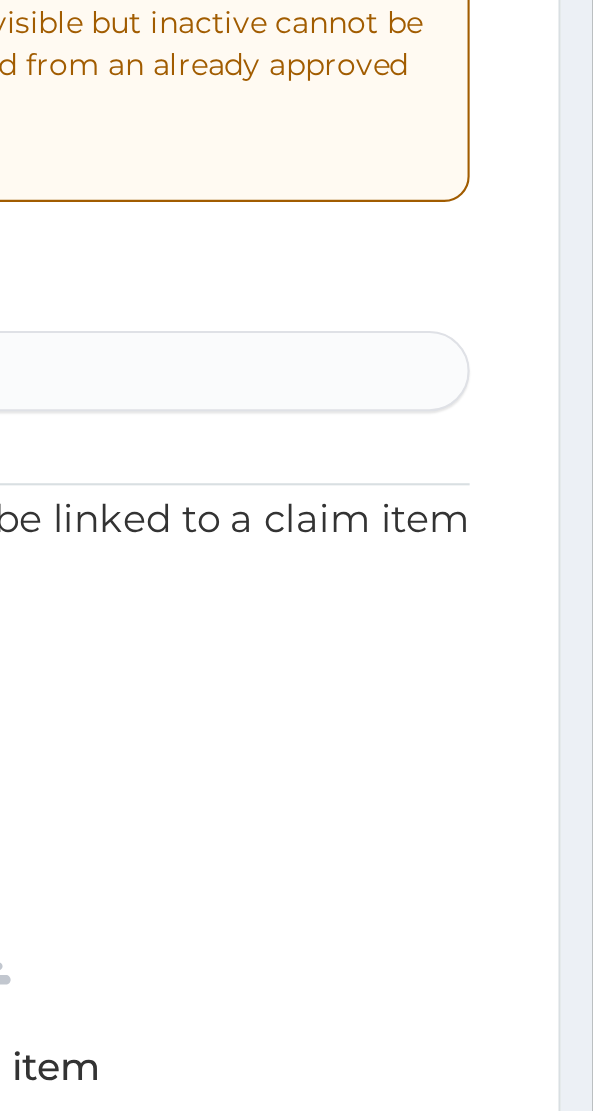 scroll, scrollTop: 0, scrollLeft: 0, axis: both 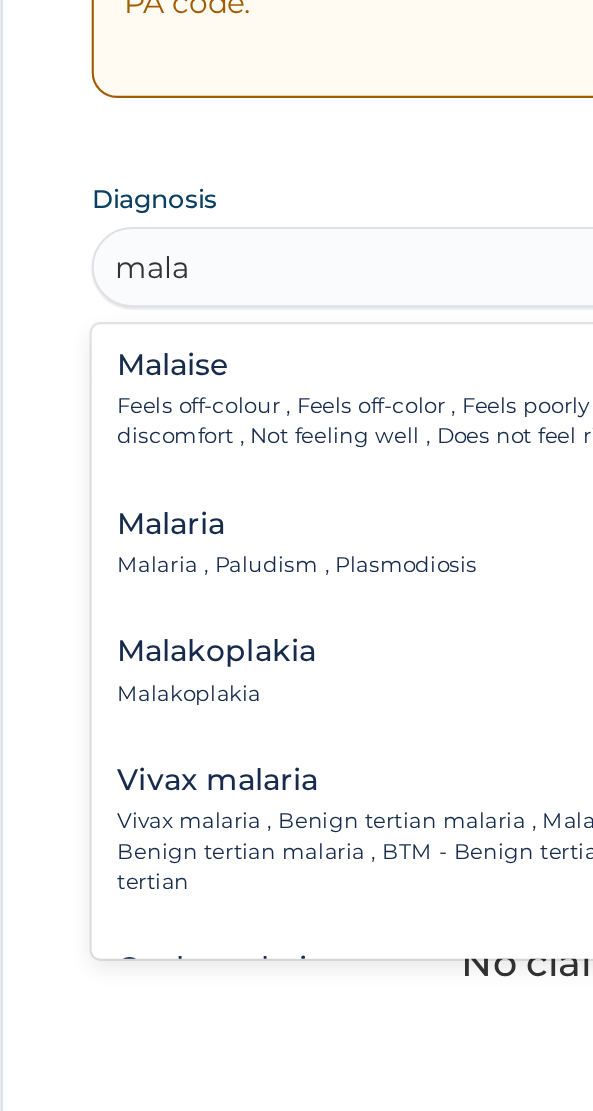 click on "Malaria" at bounding box center (155, 799) 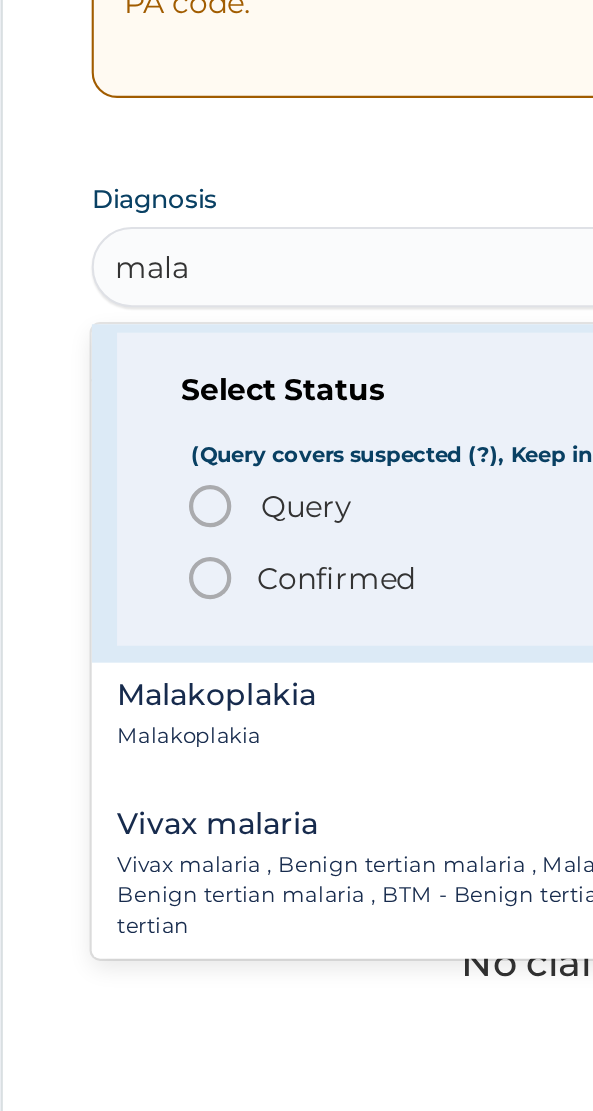 scroll, scrollTop: 132, scrollLeft: 0, axis: vertical 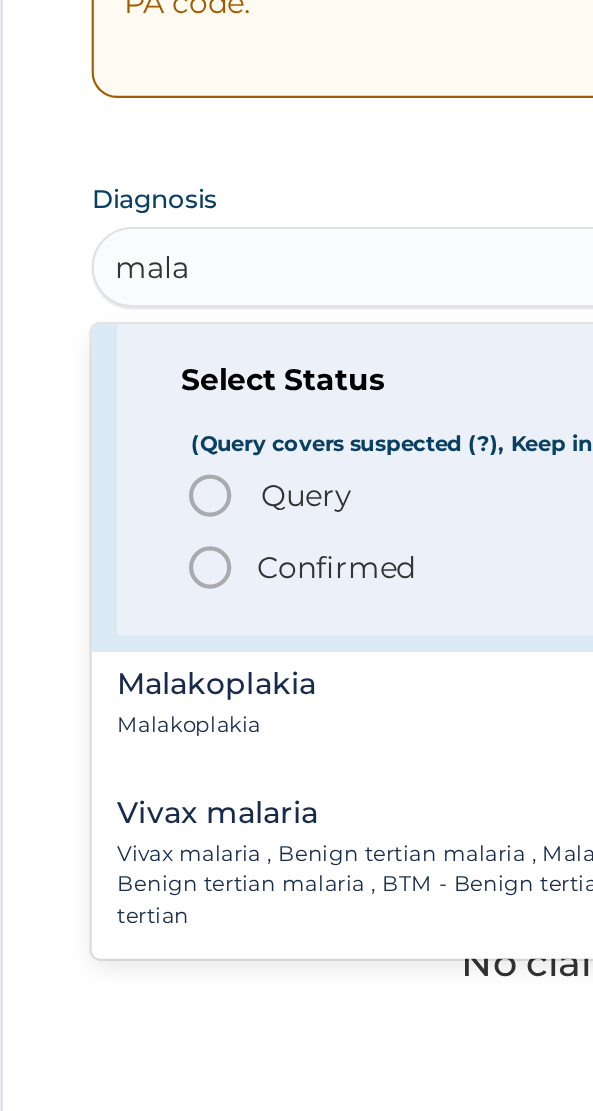click 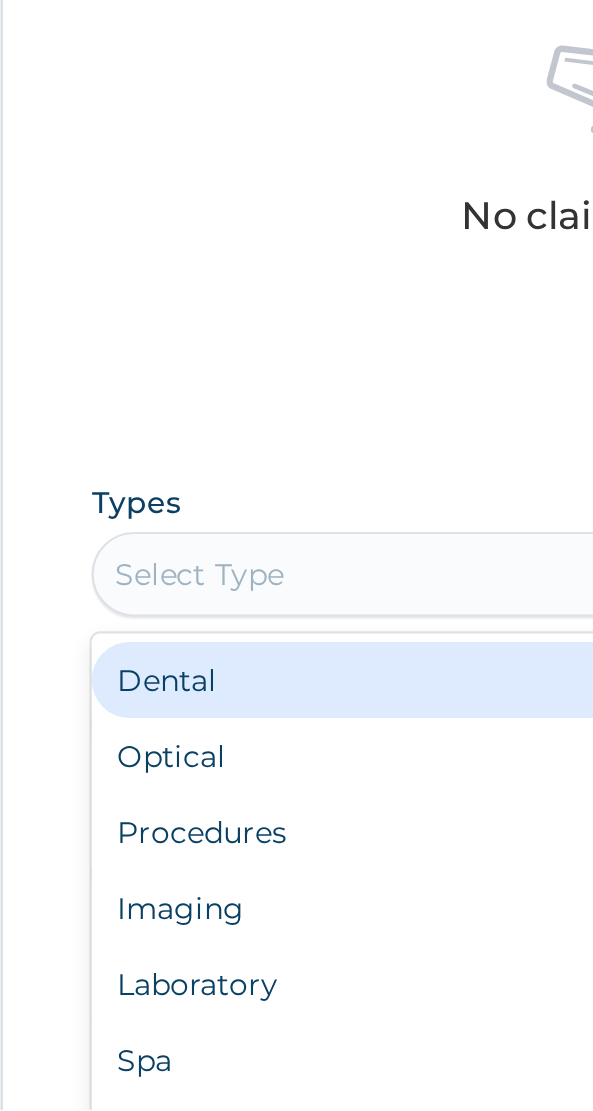 scroll, scrollTop: 324, scrollLeft: 0, axis: vertical 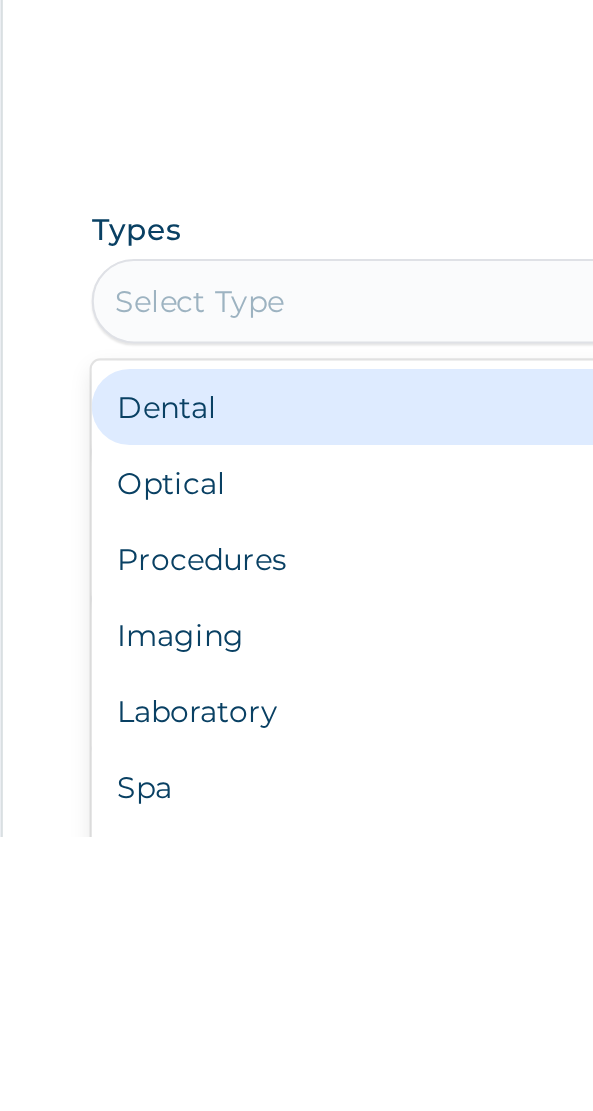 click on "Procedures" at bounding box center [296, 980] 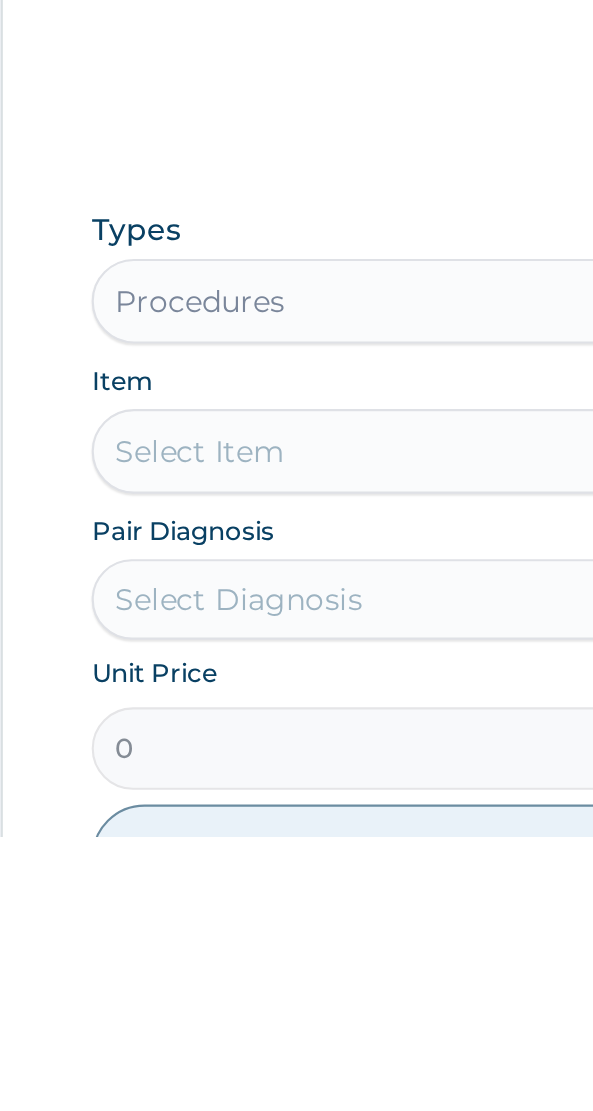 scroll, scrollTop: 325, scrollLeft: 0, axis: vertical 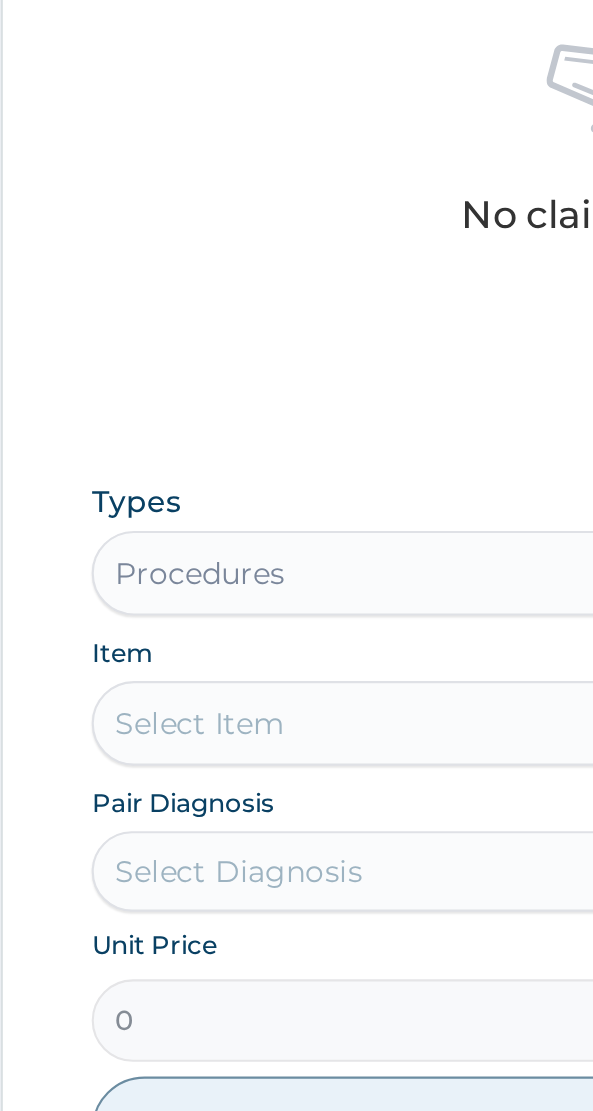 click on "Select Item" at bounding box center (296, 928) 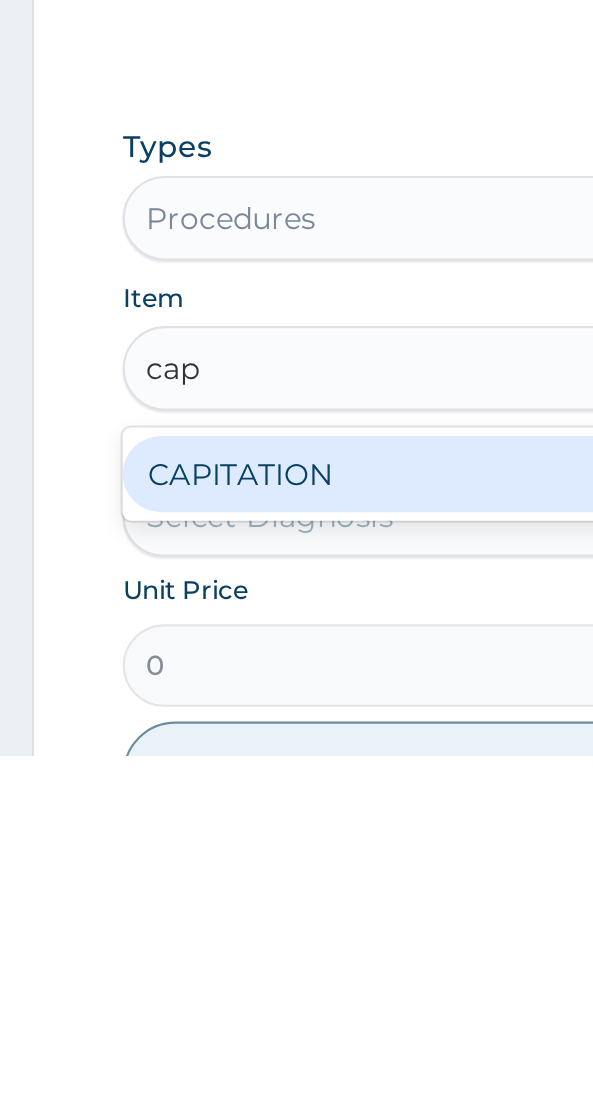 scroll, scrollTop: 0, scrollLeft: 0, axis: both 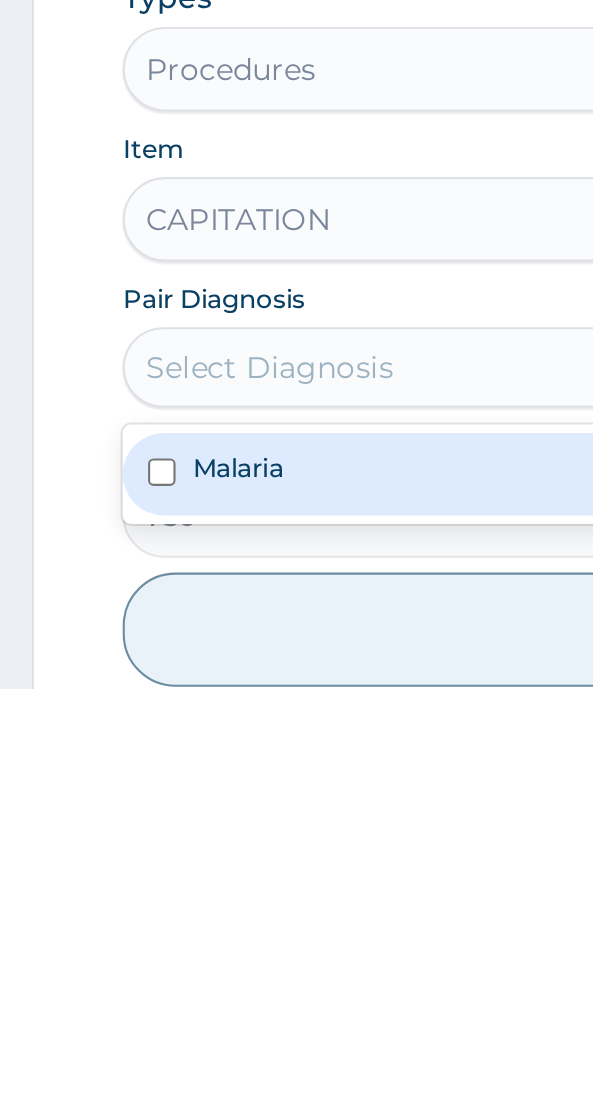 click at bounding box center (76, 1008) 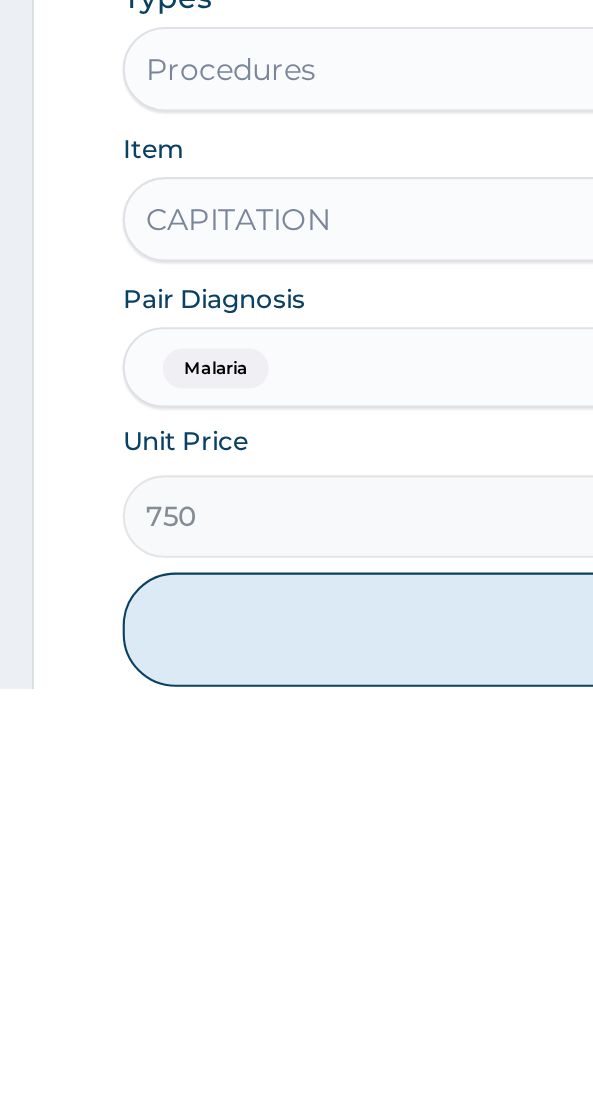 scroll, scrollTop: 364, scrollLeft: 0, axis: vertical 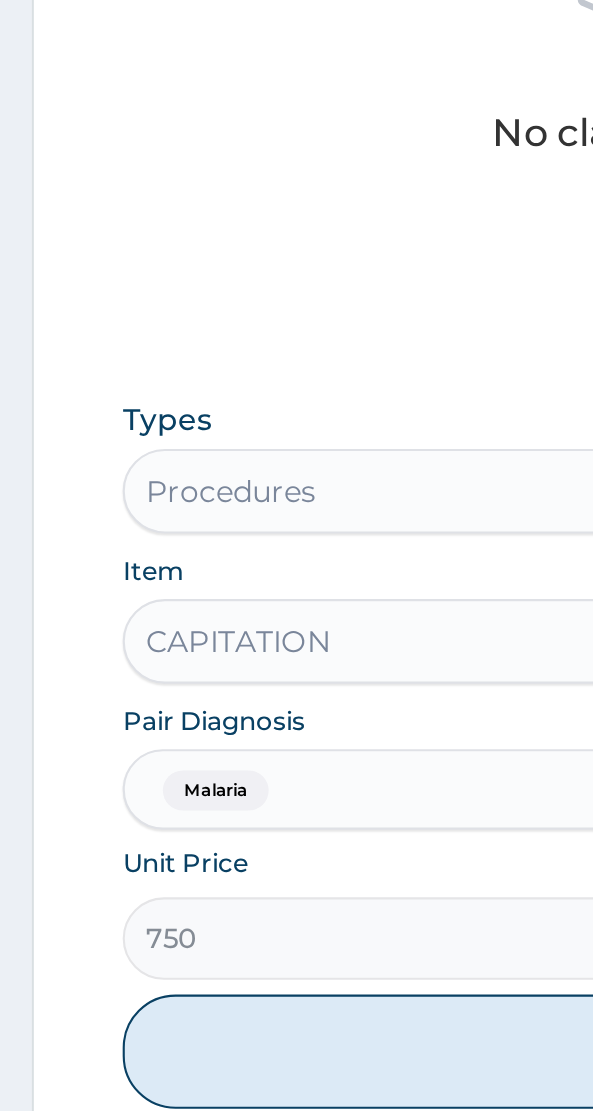 click on "Add" at bounding box center [296, 1083] 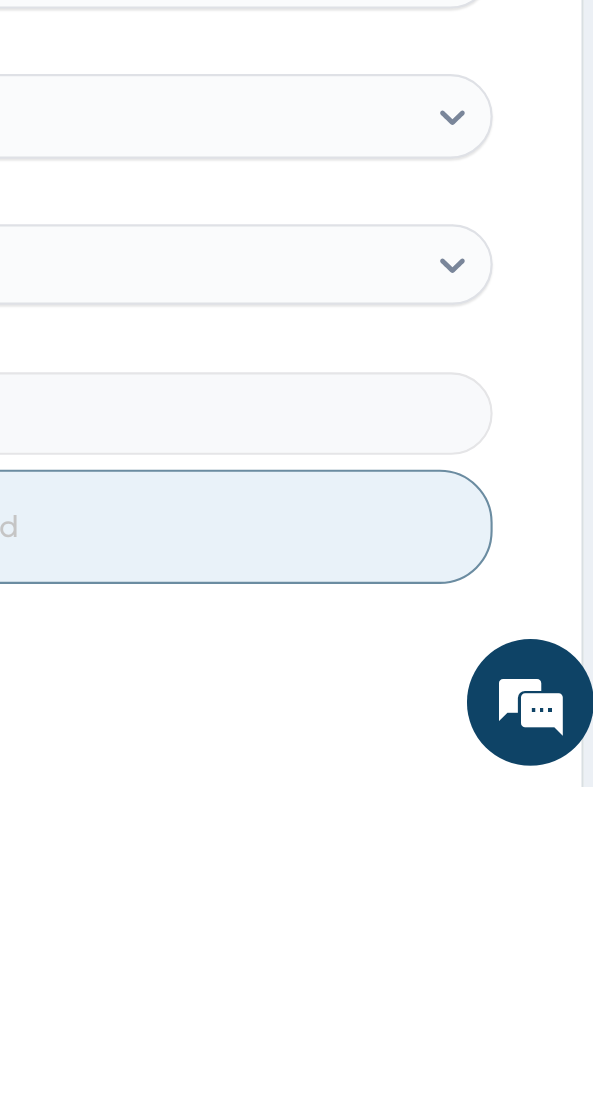 scroll, scrollTop: 570, scrollLeft: 0, axis: vertical 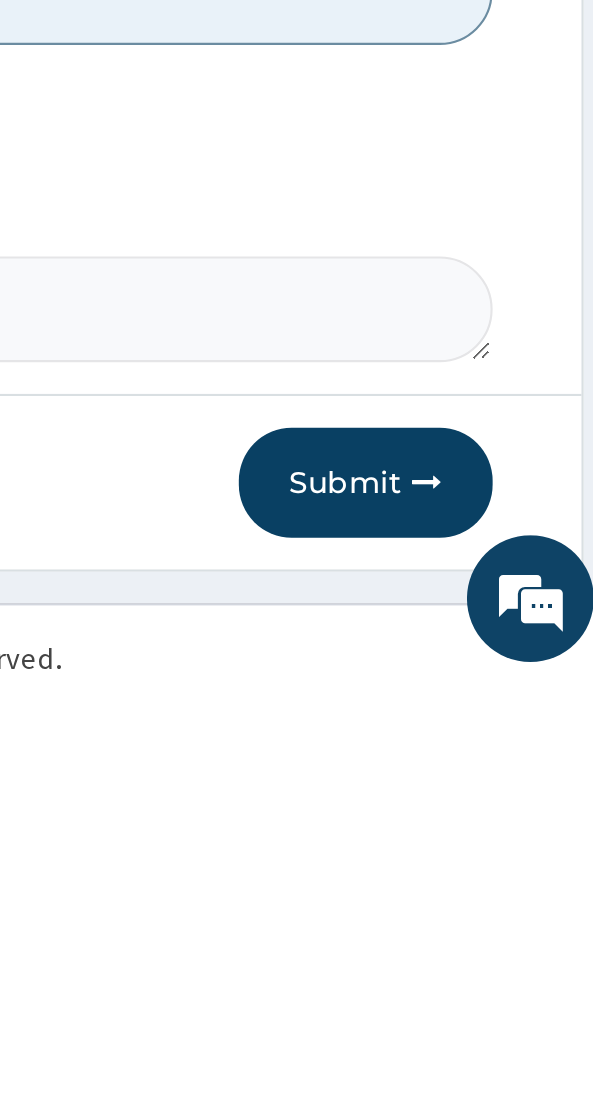 click on "Submit" at bounding box center [475, 1016] 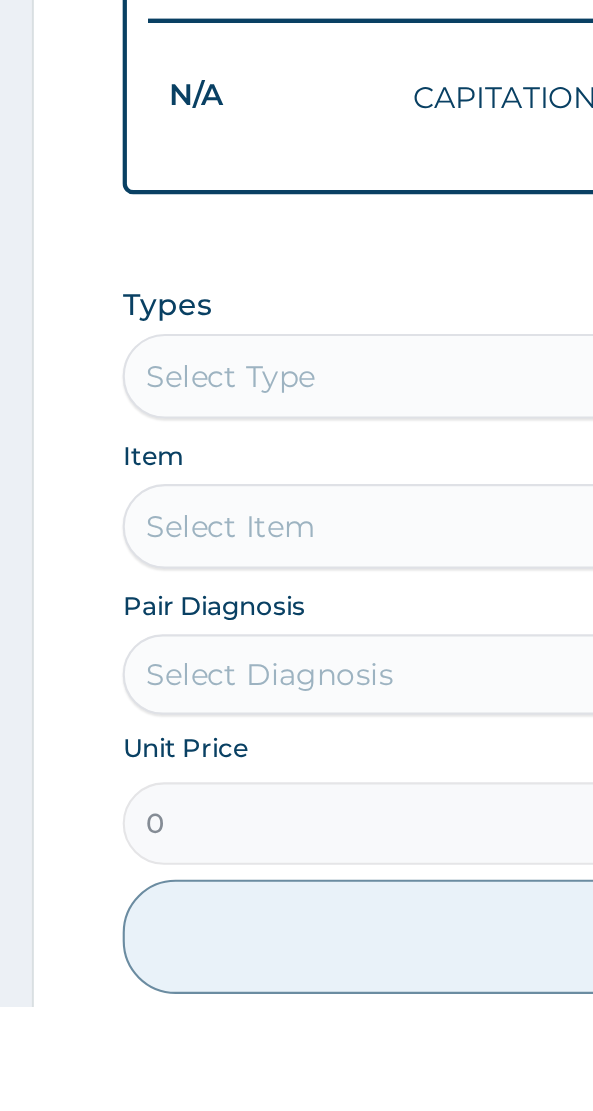 scroll, scrollTop: 478, scrollLeft: 0, axis: vertical 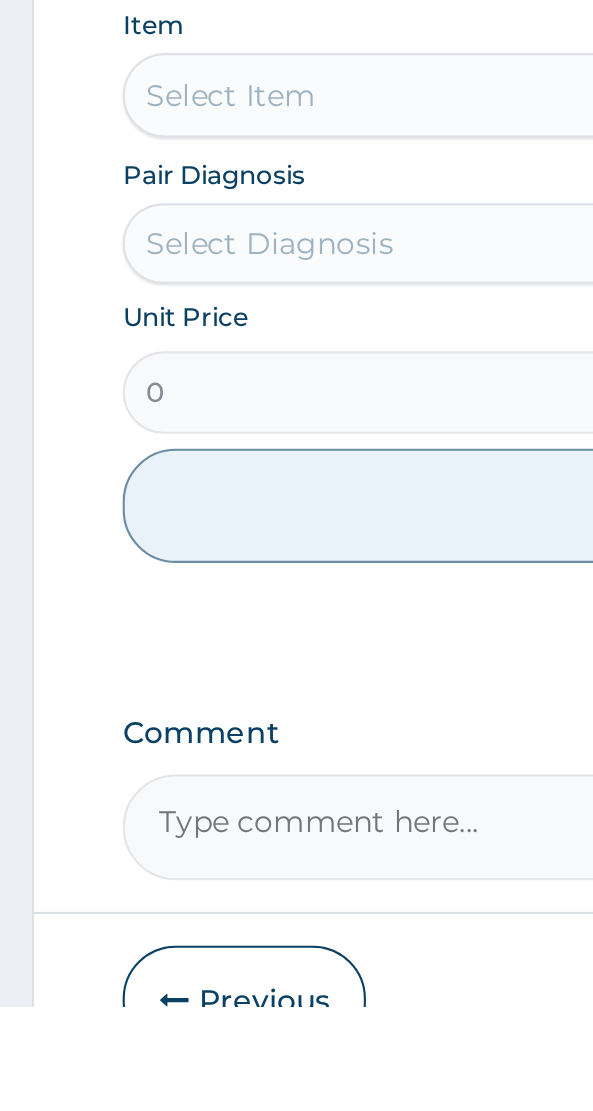 click on "Previous" at bounding box center [115, 1108] 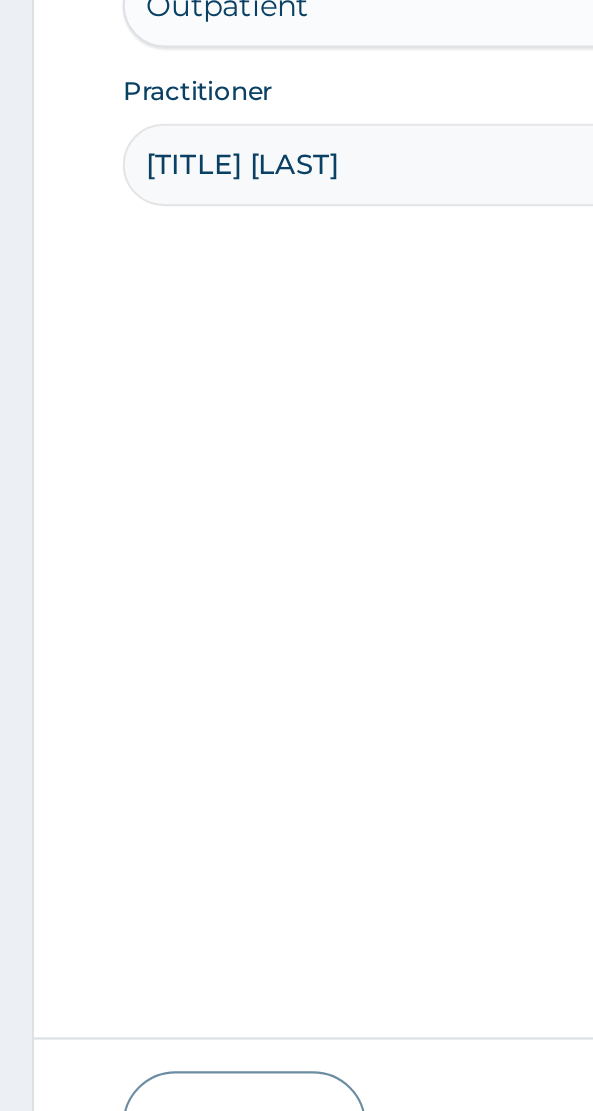 scroll, scrollTop: 0, scrollLeft: 0, axis: both 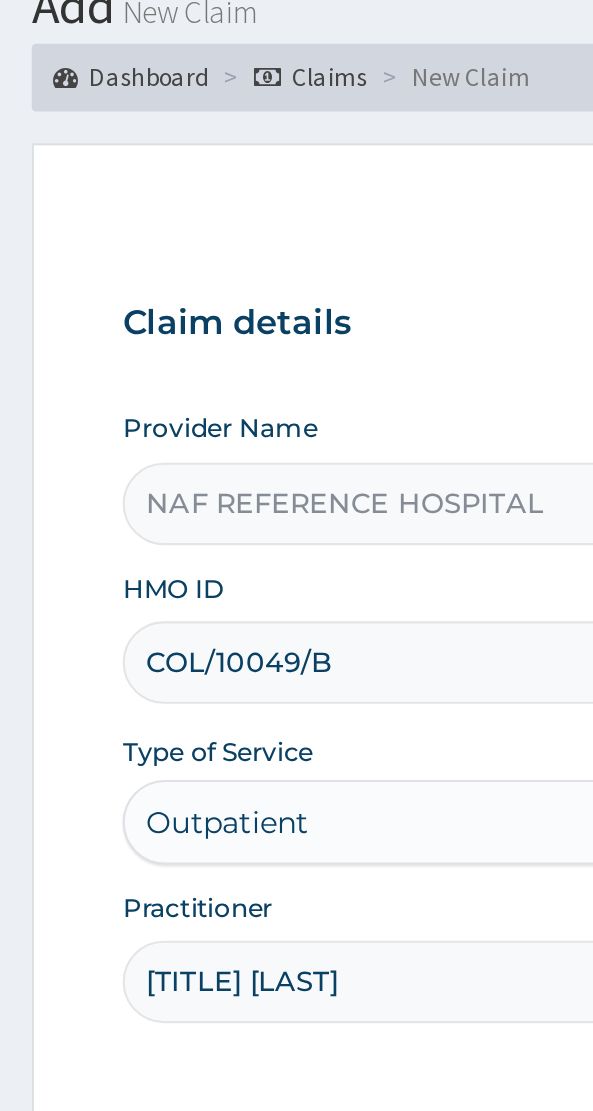 click on "COL/10049/B" at bounding box center [296, 438] 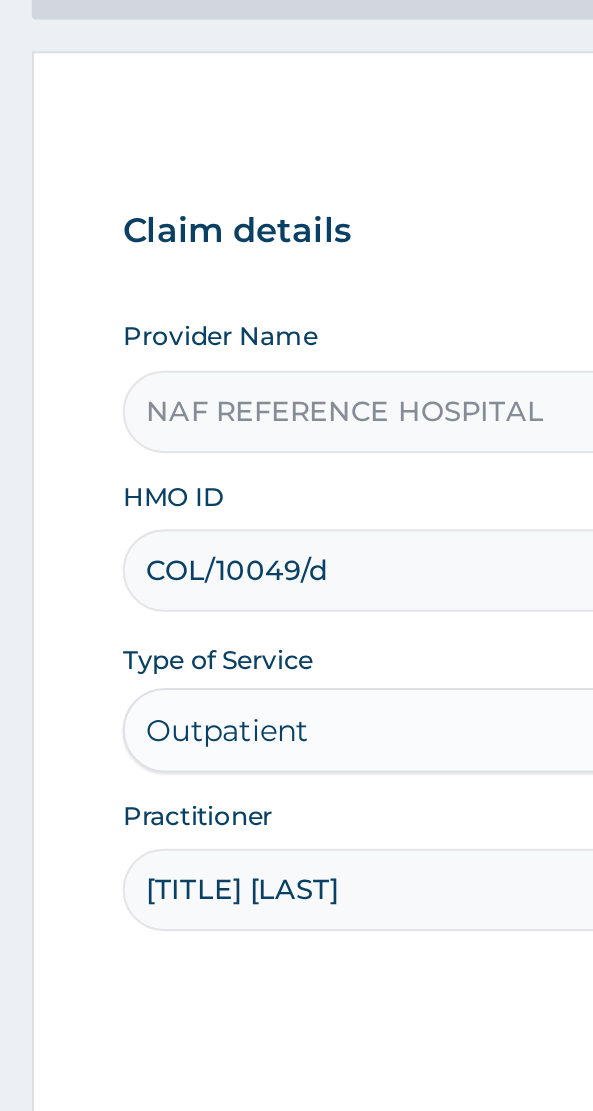 type on "COL/10049/D" 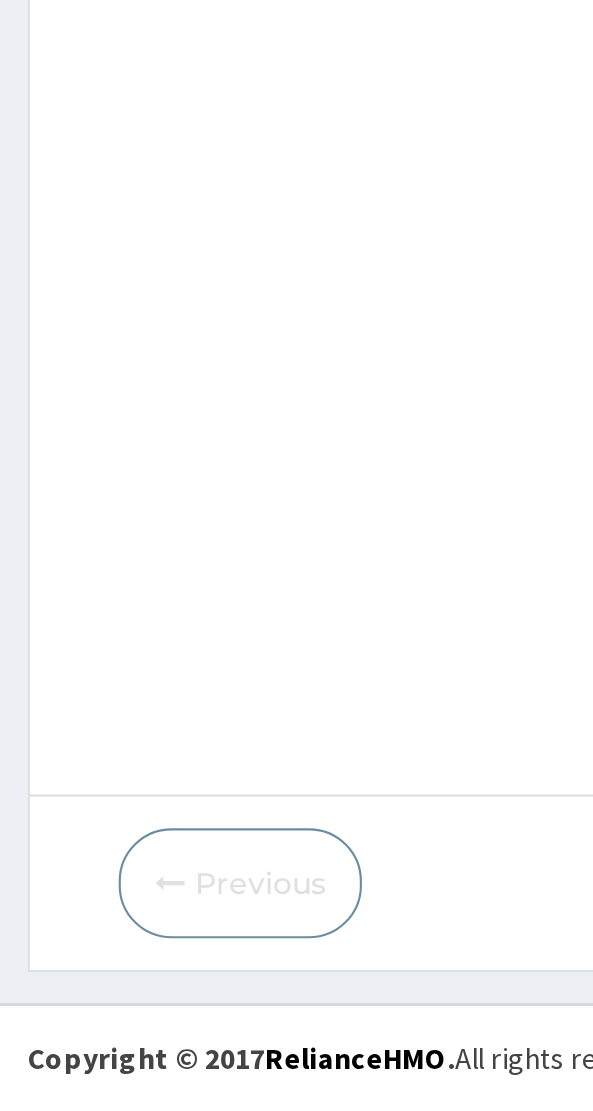 scroll, scrollTop: 40, scrollLeft: 0, axis: vertical 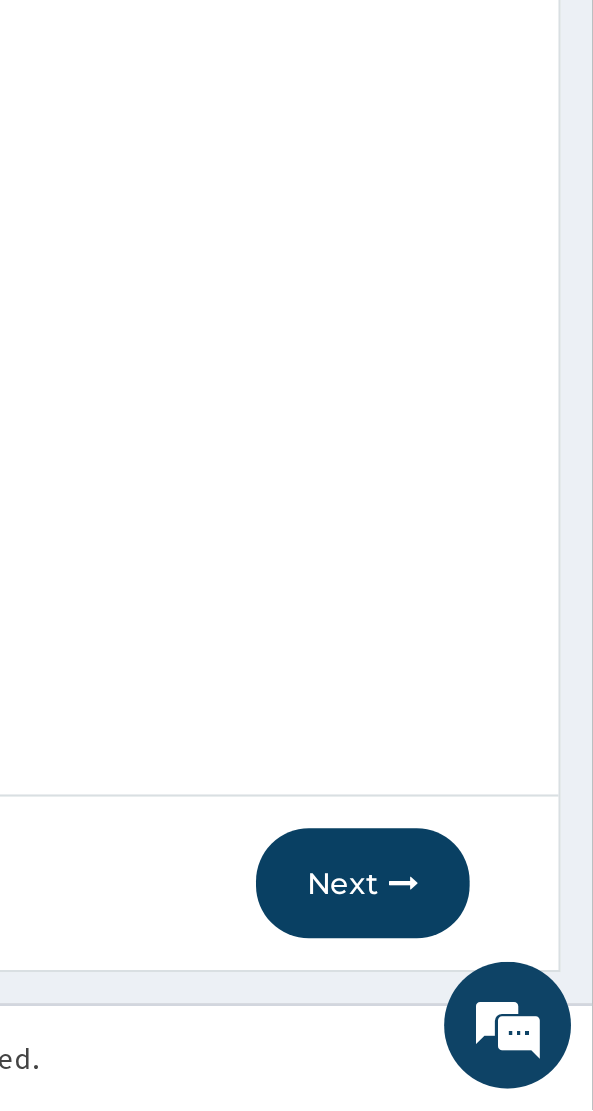 click on "Next" at bounding box center (484, 1004) 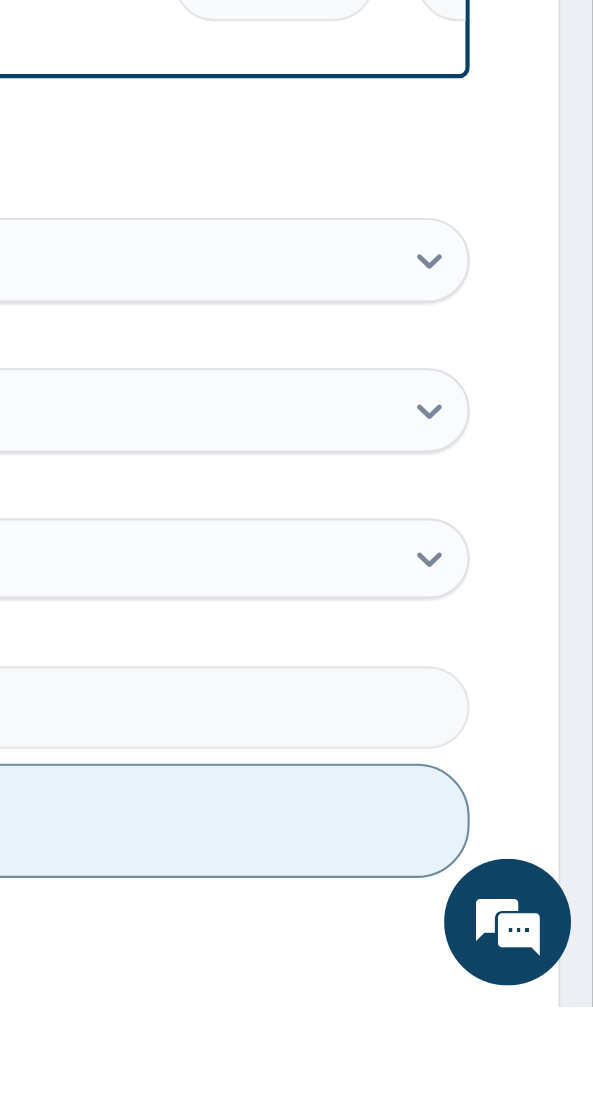 scroll, scrollTop: 478, scrollLeft: 0, axis: vertical 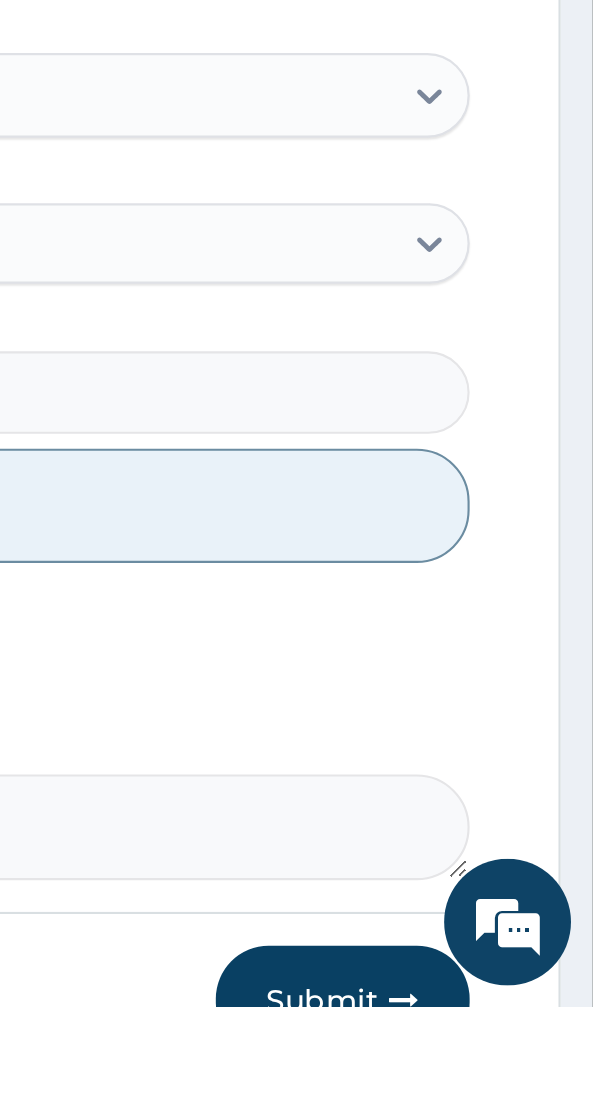 click on "Submit" at bounding box center (475, 1108) 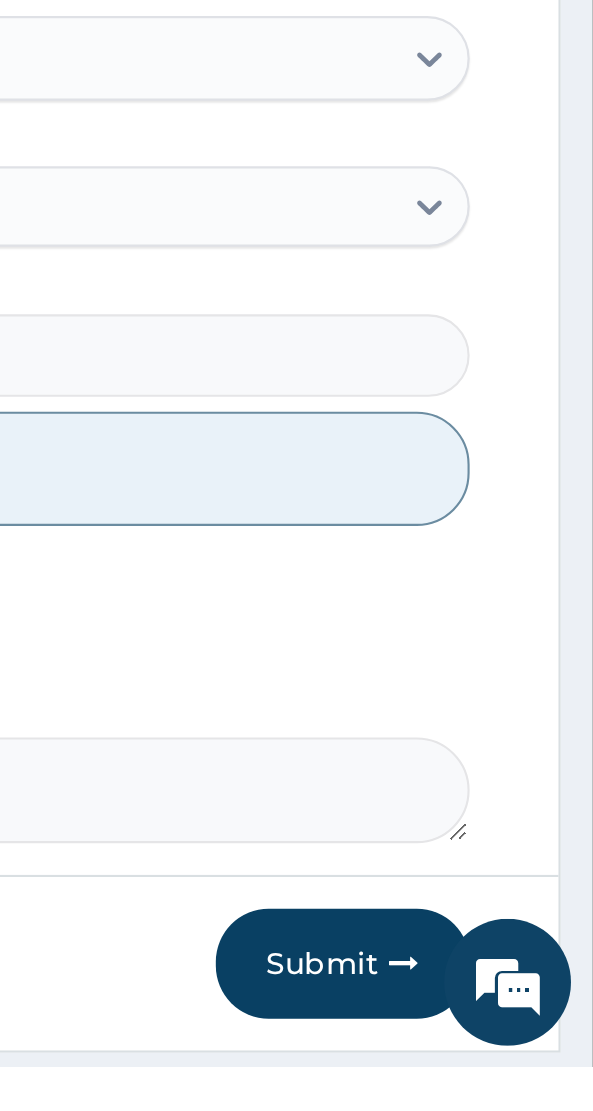 scroll, scrollTop: 566, scrollLeft: 0, axis: vertical 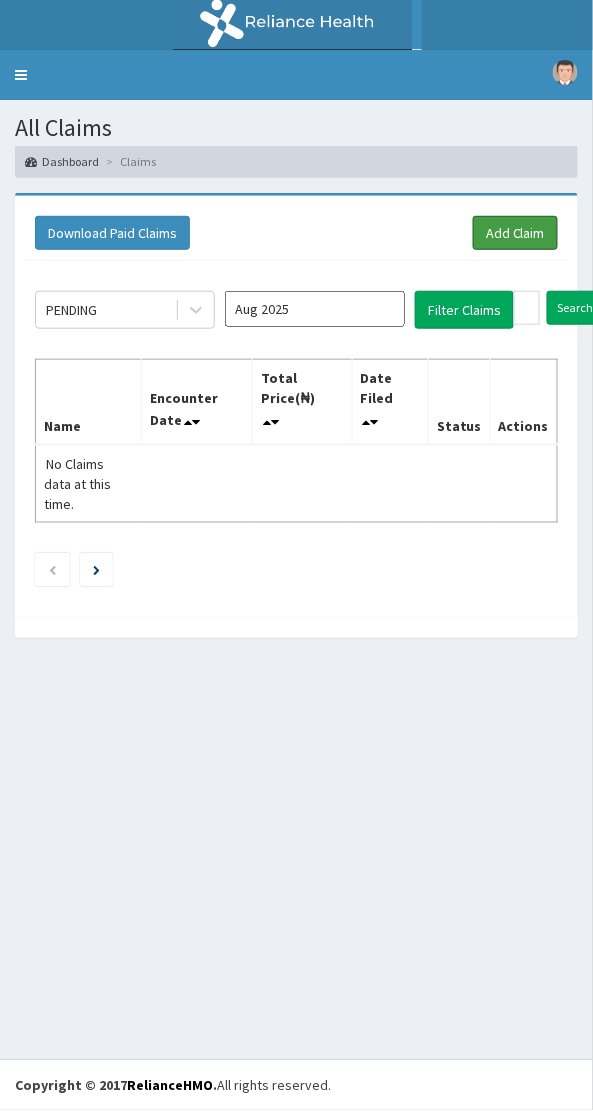 click on "Add Claim" at bounding box center [515, 233] 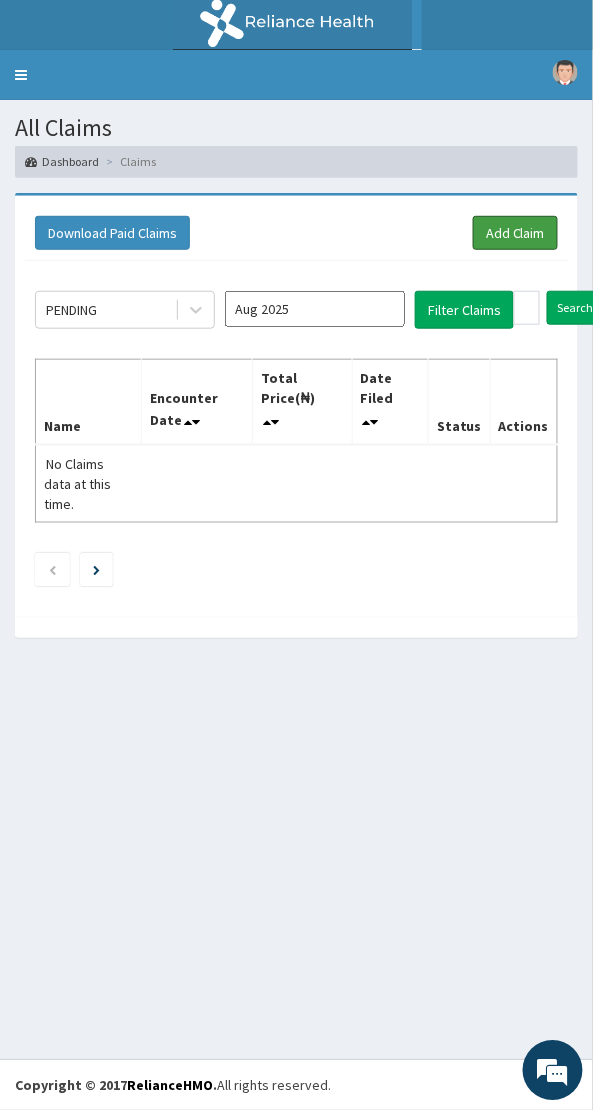 scroll, scrollTop: 0, scrollLeft: 0, axis: both 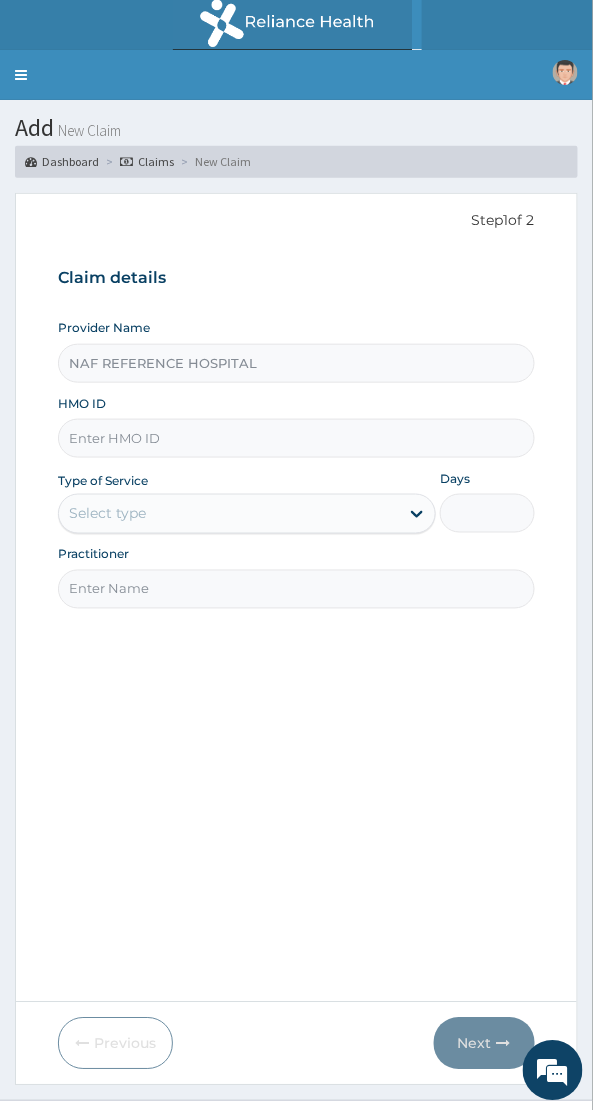 click on "HMO ID" at bounding box center (296, 438) 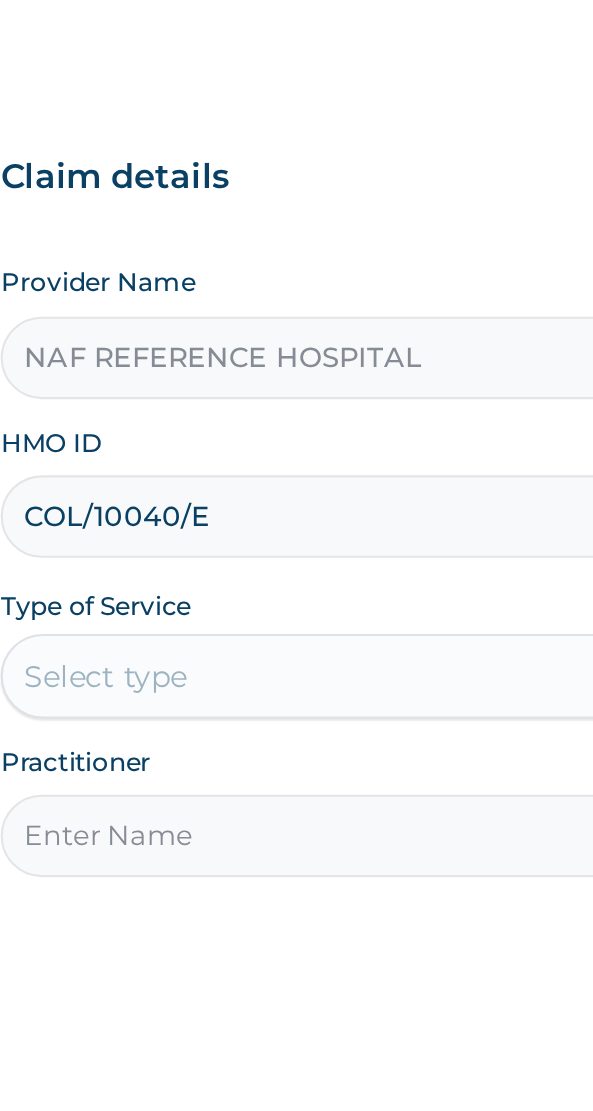 scroll, scrollTop: 0, scrollLeft: 0, axis: both 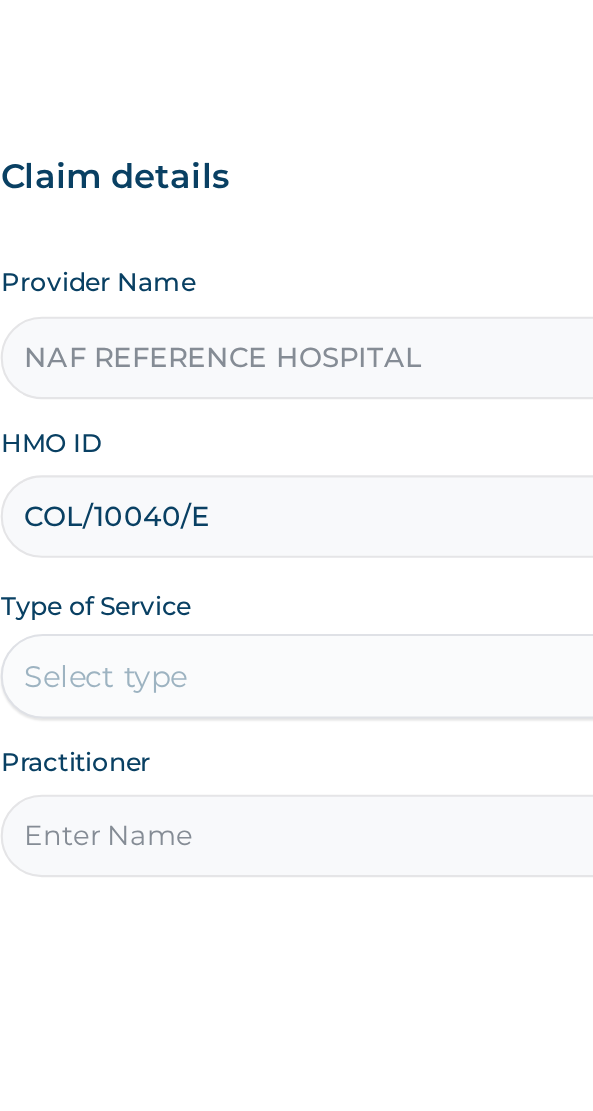 click on "COL/10040/E" at bounding box center (296, 438) 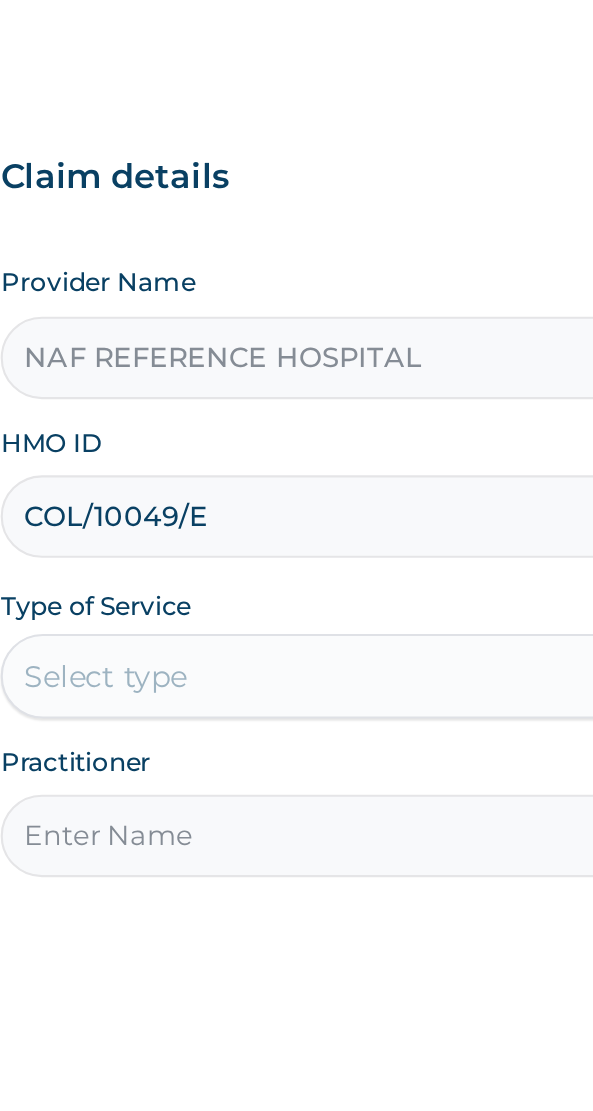 type on "COL/10049/E" 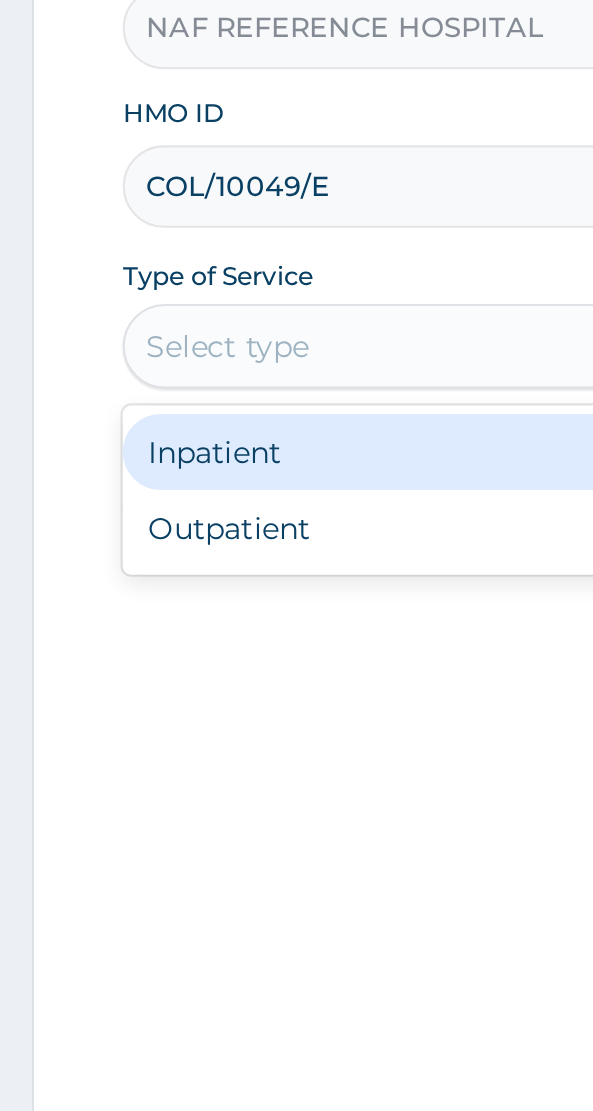 click on "Outpatient" at bounding box center (247, 600) 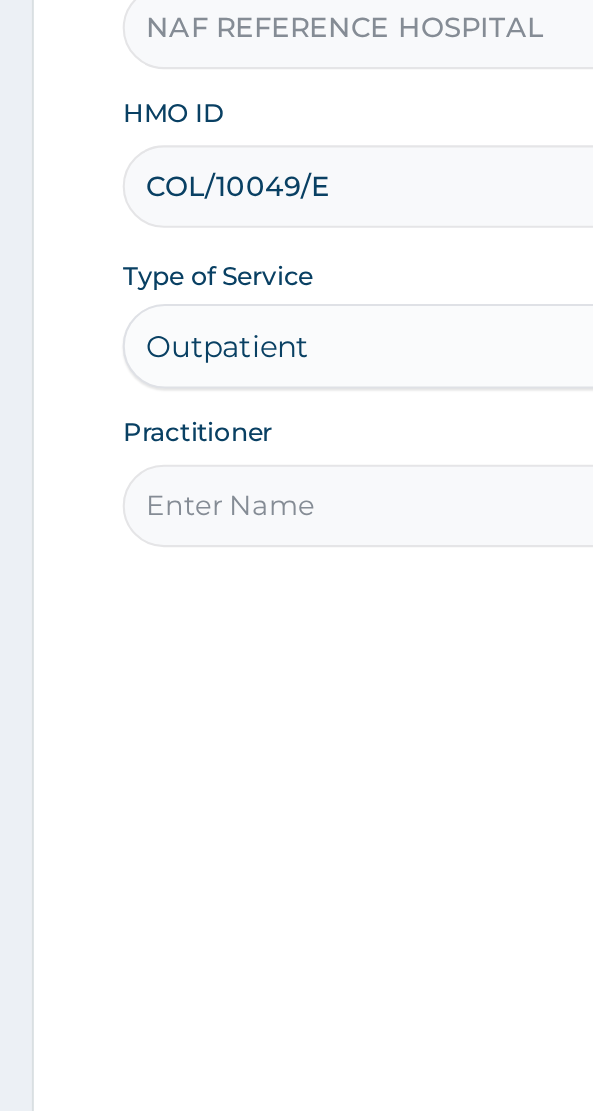 click on "Practitioner" at bounding box center (296, 589) 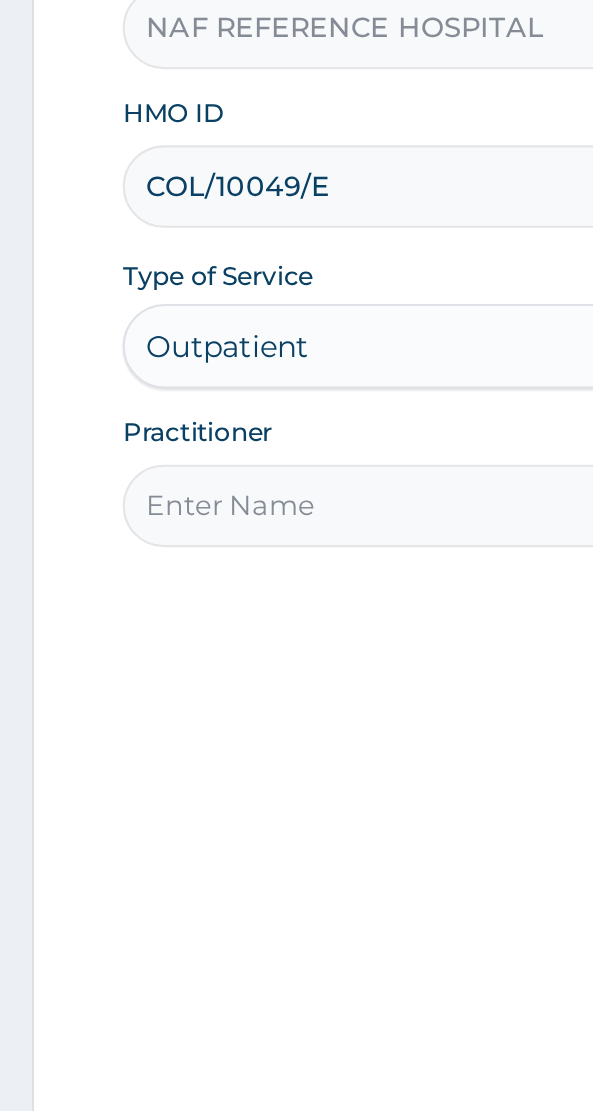 type on "Dr [LAST]" 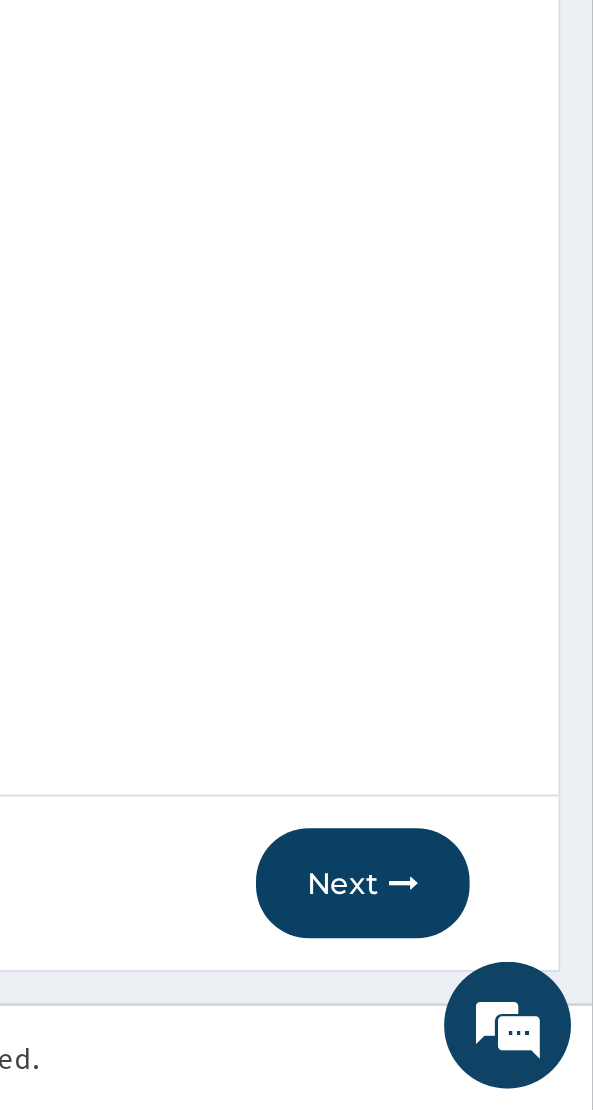 scroll, scrollTop: 40, scrollLeft: 0, axis: vertical 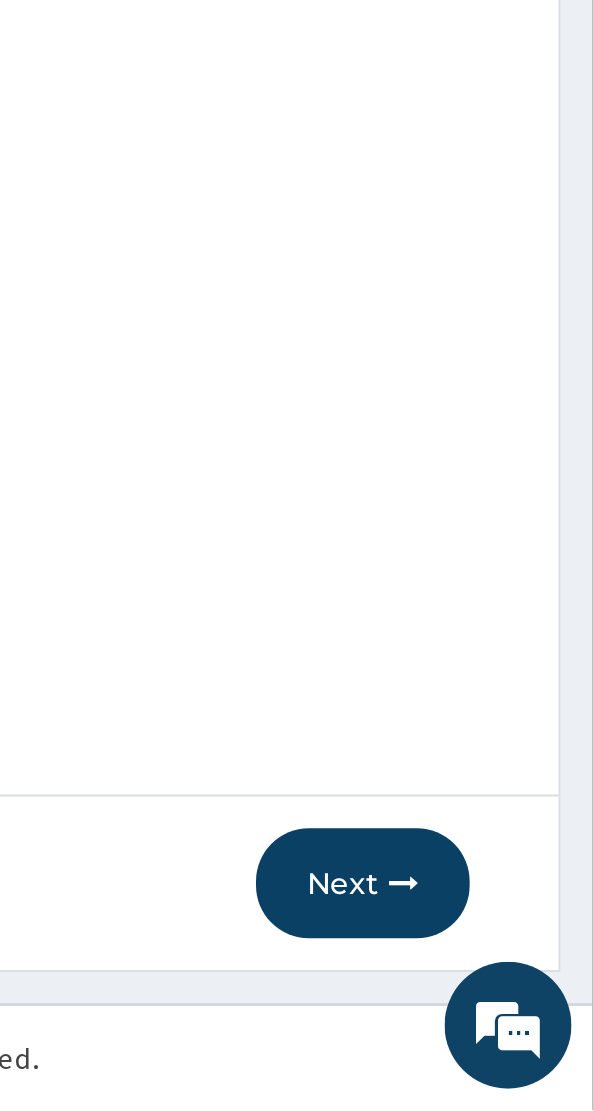 click at bounding box center [504, 1004] 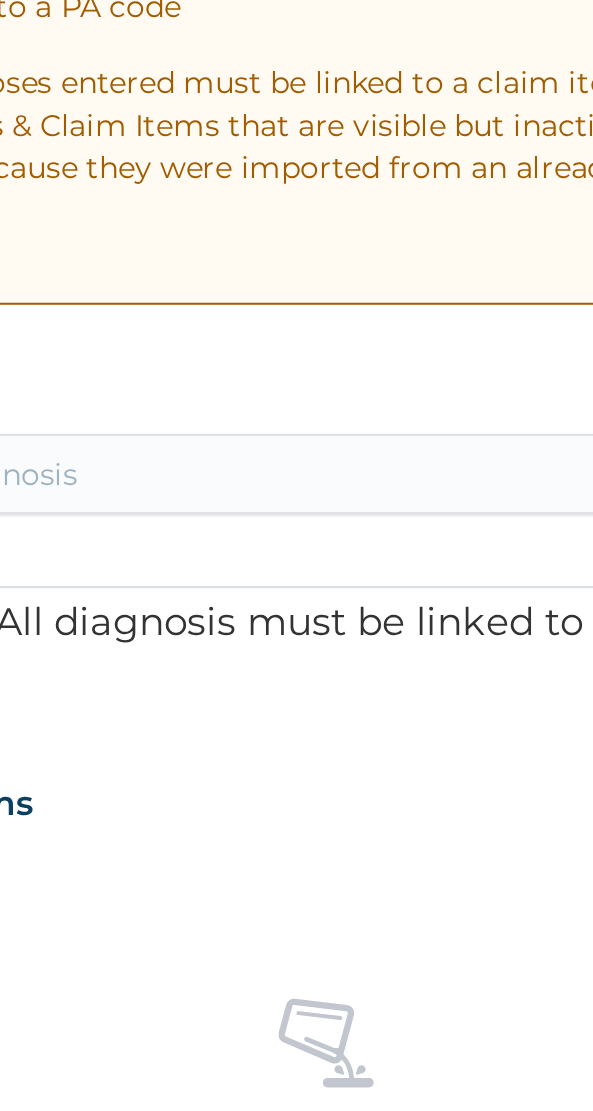scroll, scrollTop: 0, scrollLeft: 0, axis: both 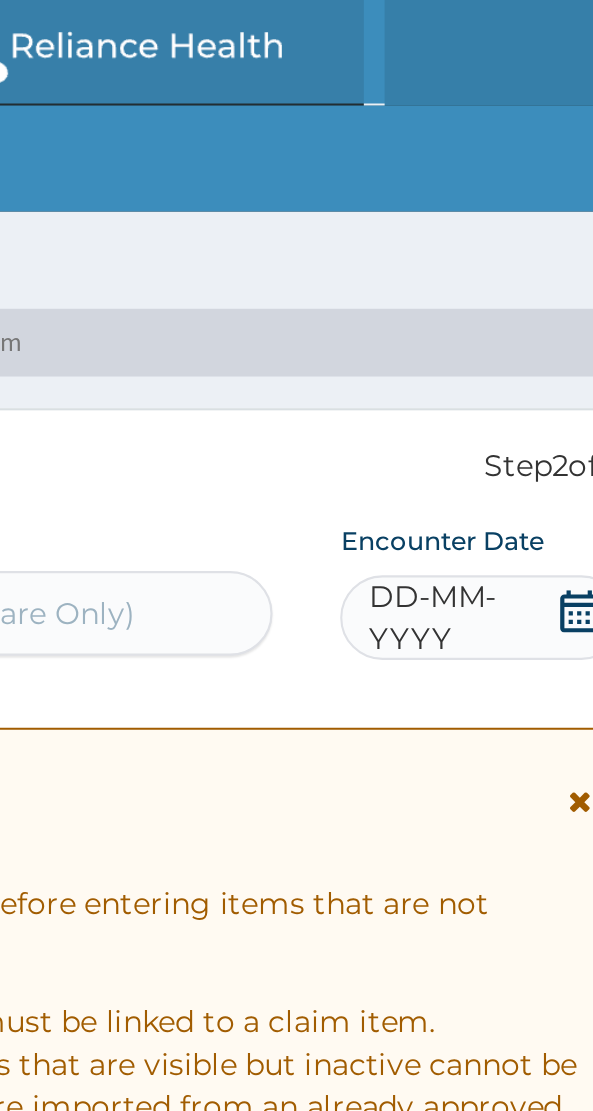 click on "DD-MM-YYYY" at bounding box center [457, 292] 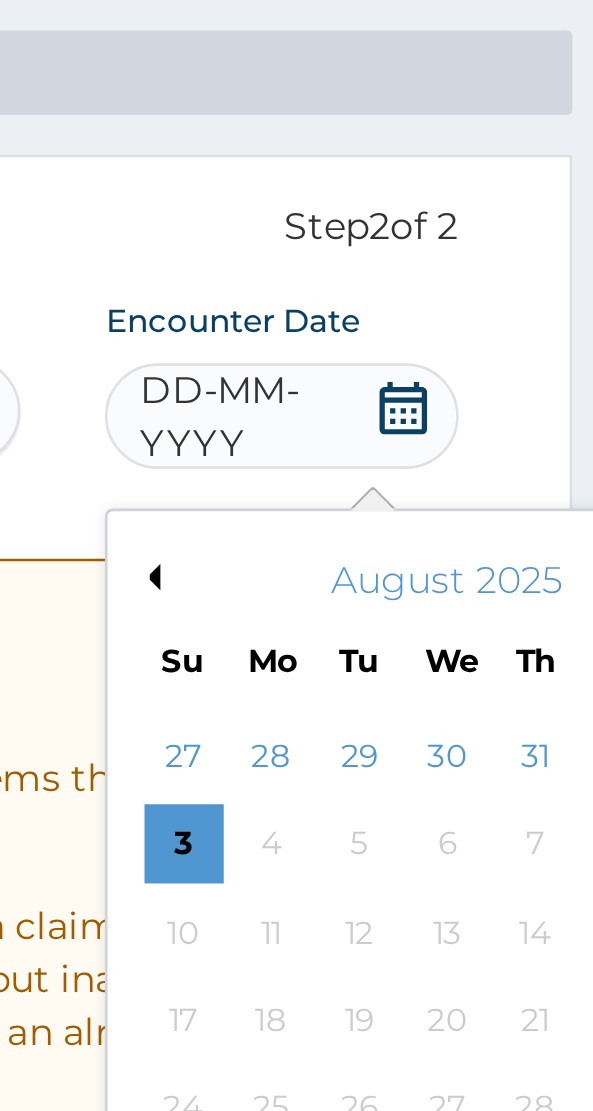 click on "30" at bounding box center (531, 421) 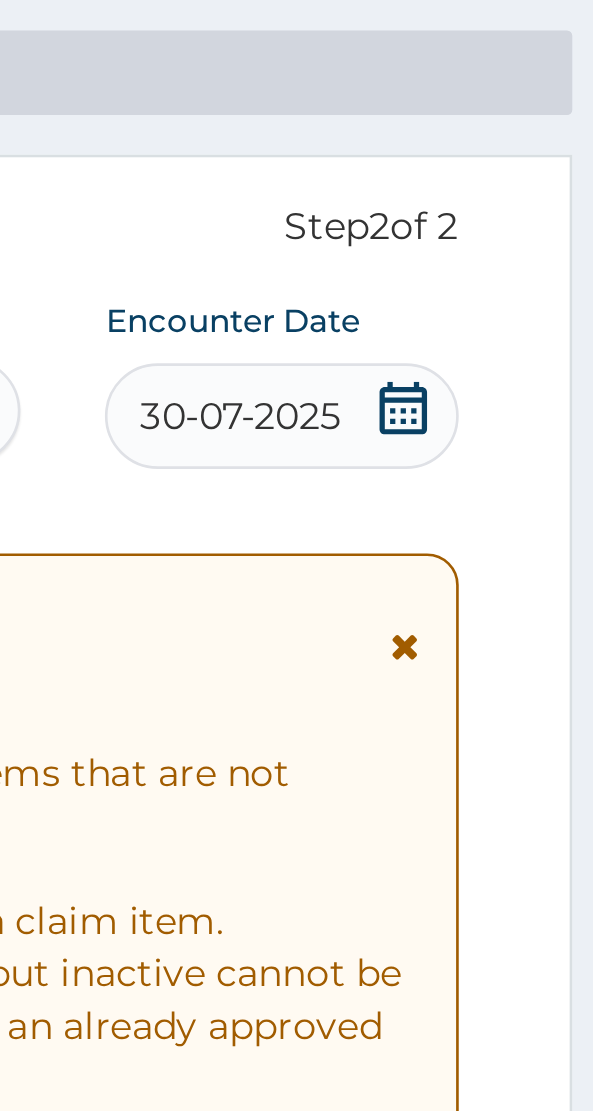 scroll, scrollTop: 0, scrollLeft: 0, axis: both 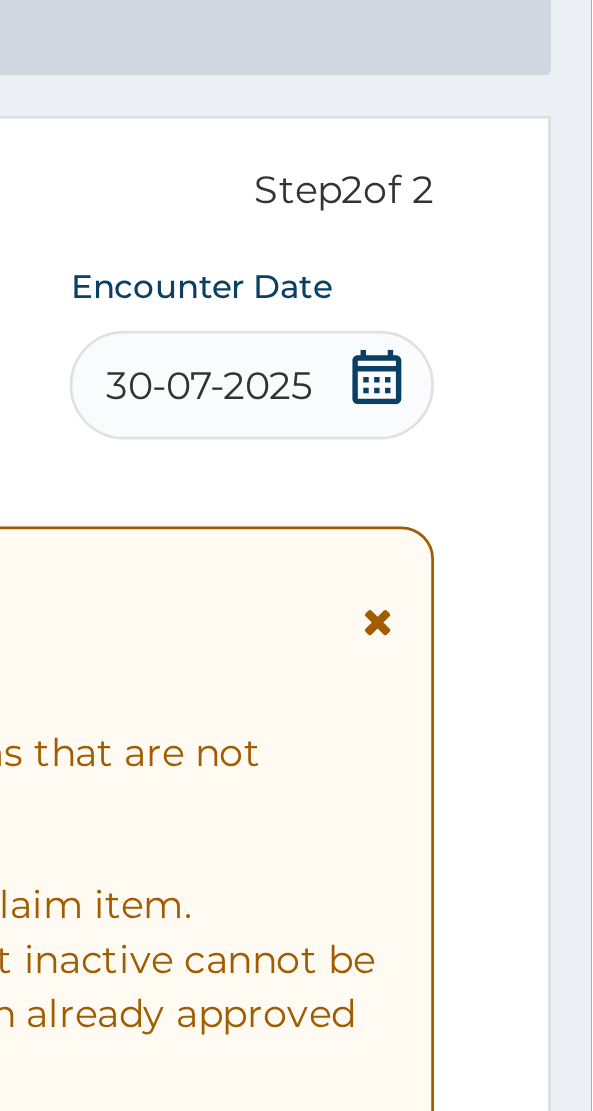 click 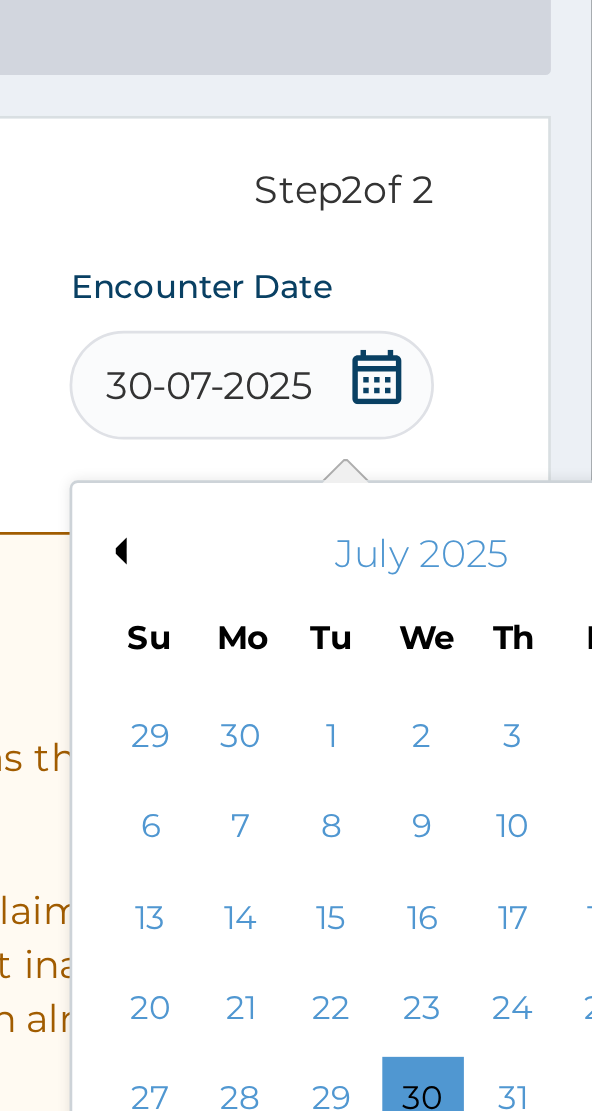 click on "Previous Month" at bounding box center (417, 353) 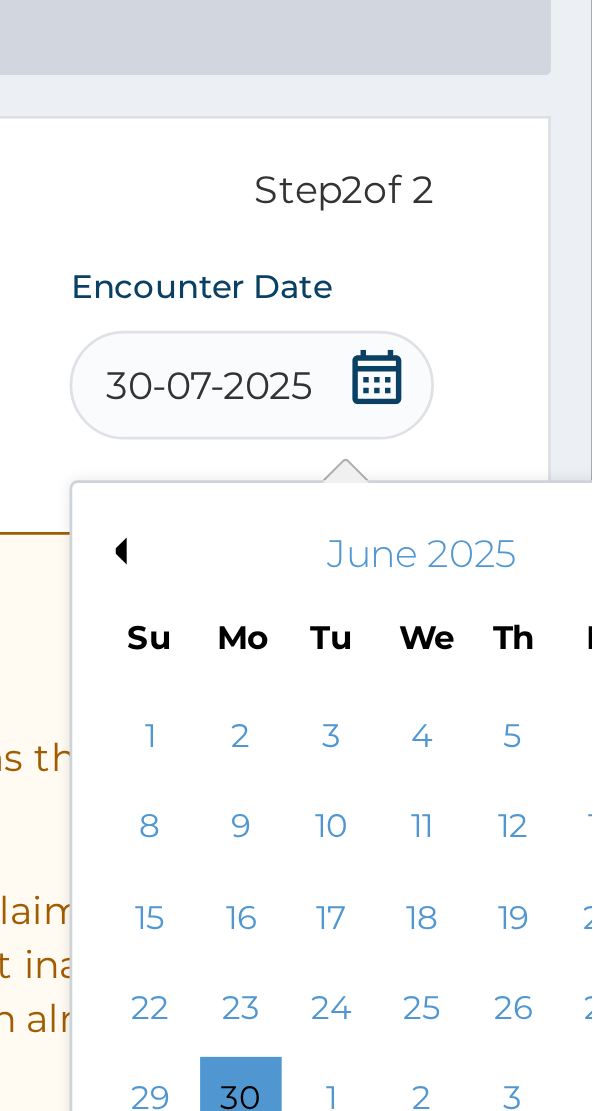click on "Previous Month" at bounding box center [417, 353] 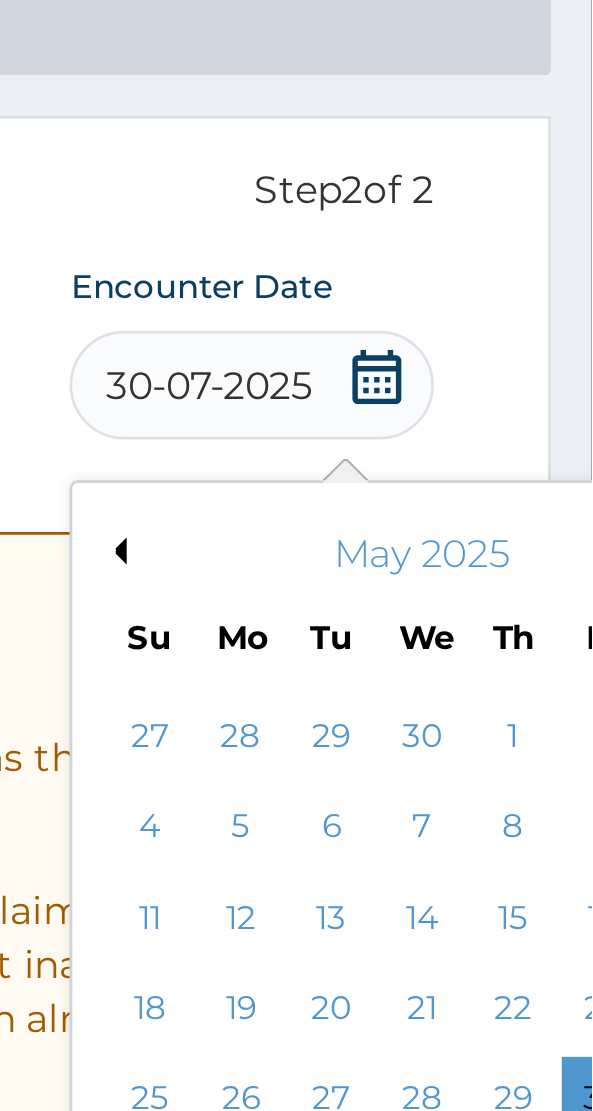 click on "Previous Month" at bounding box center (417, 353) 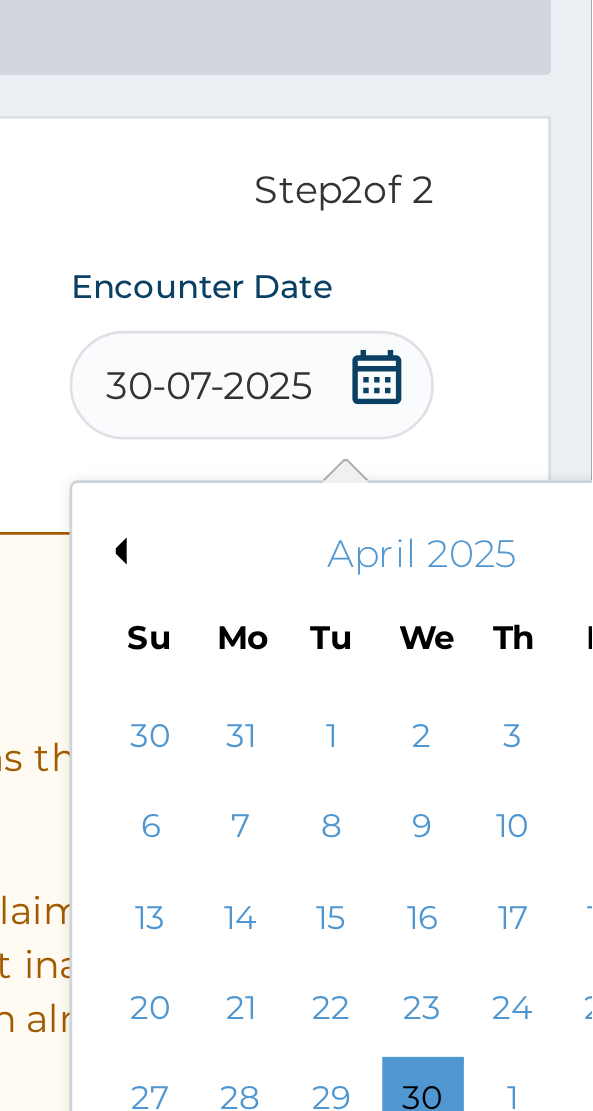 click on "Previous Month" at bounding box center [417, 353] 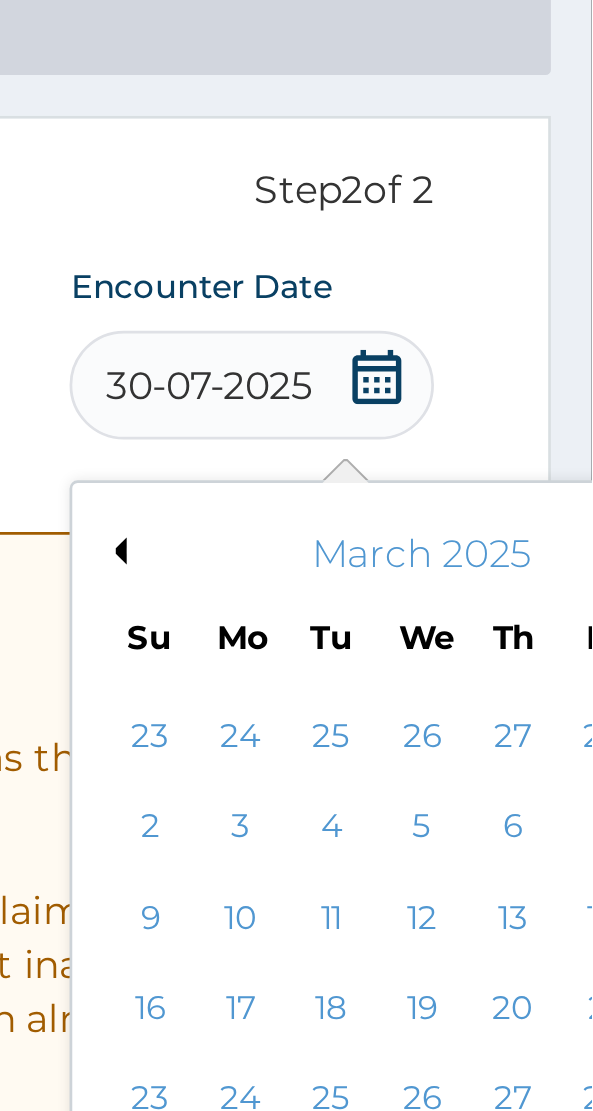 click on "Previous Month" at bounding box center (417, 353) 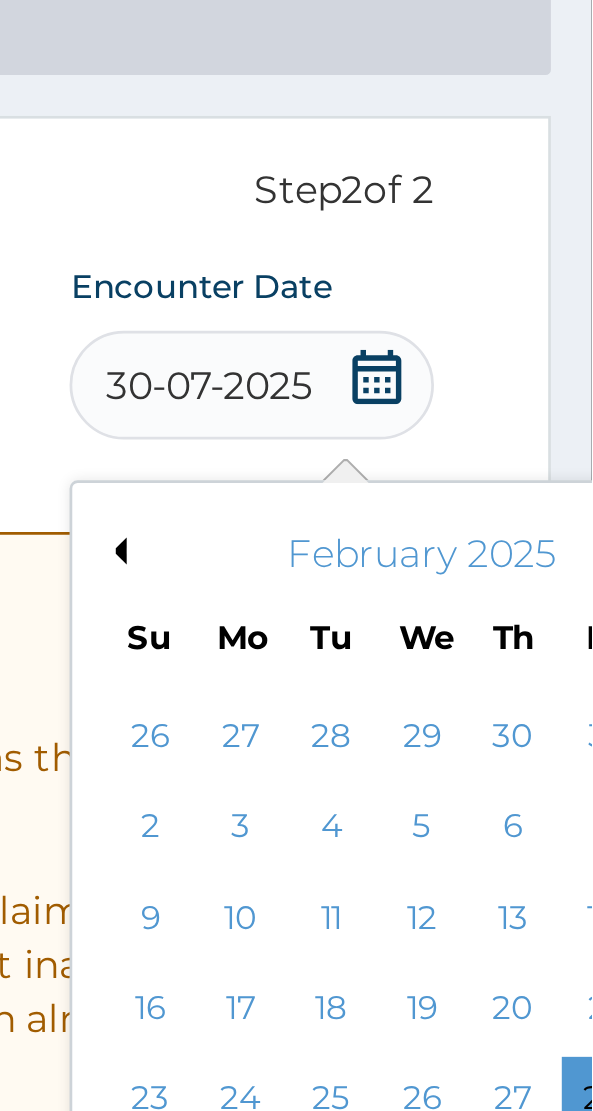 click on "27" at bounding box center [564, 555] 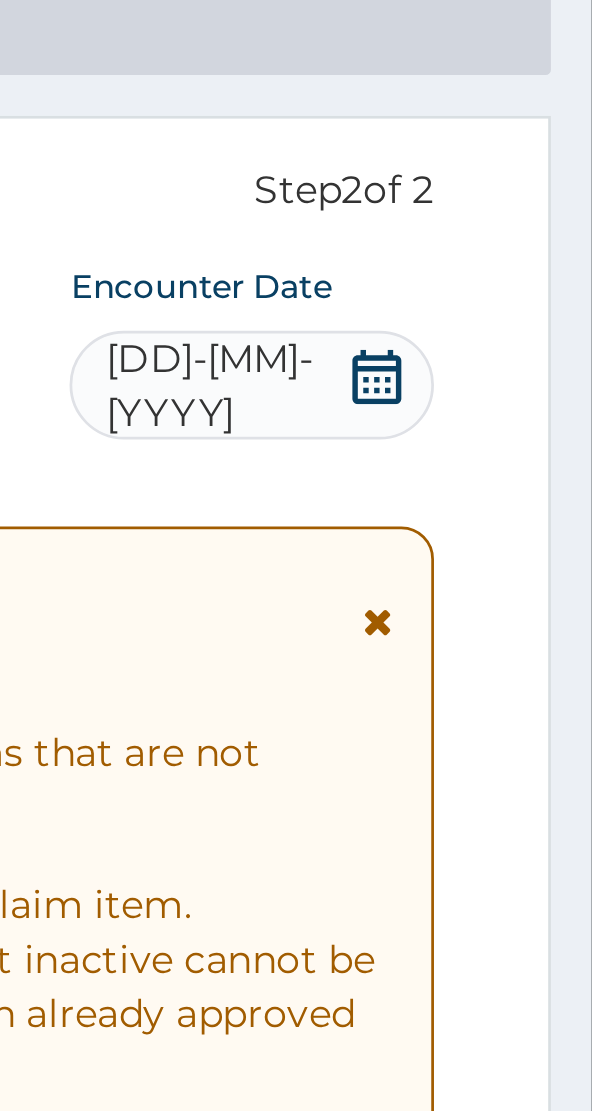 scroll, scrollTop: 0, scrollLeft: 0, axis: both 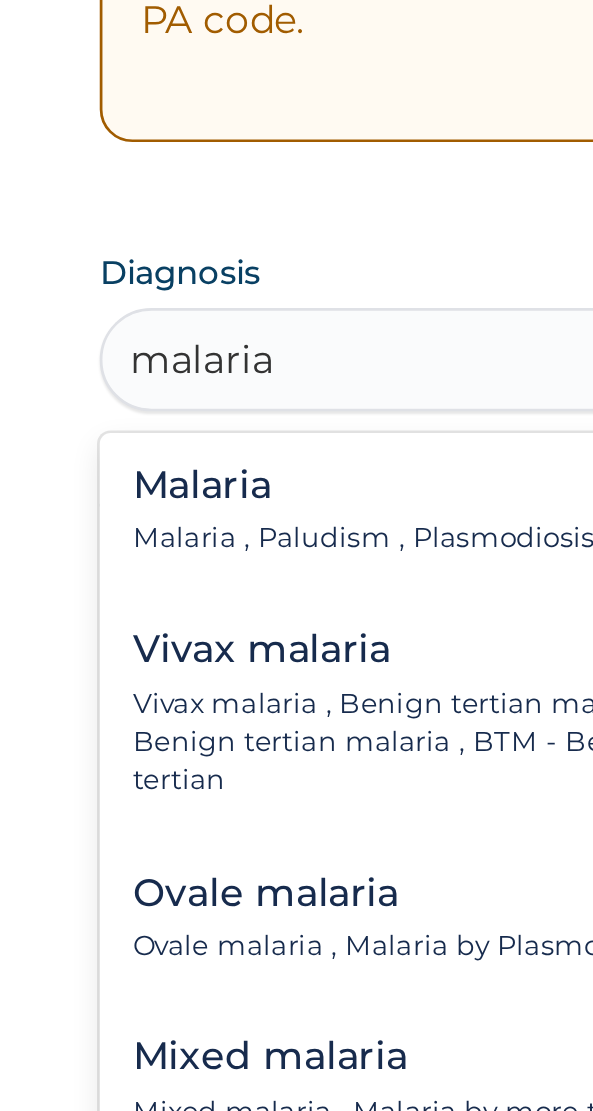 click on "Malaria Malaria , Paludism , Plasmodiosis" at bounding box center (155, 724) 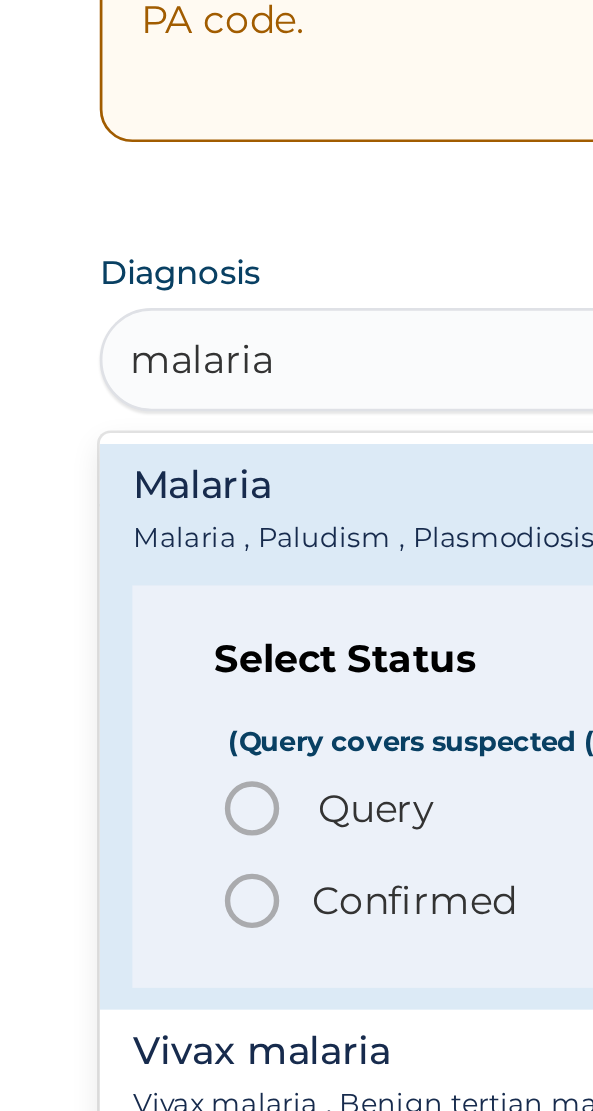 click on "Malaria Malaria , Paludism , Plasmodiosis" at bounding box center (155, 724) 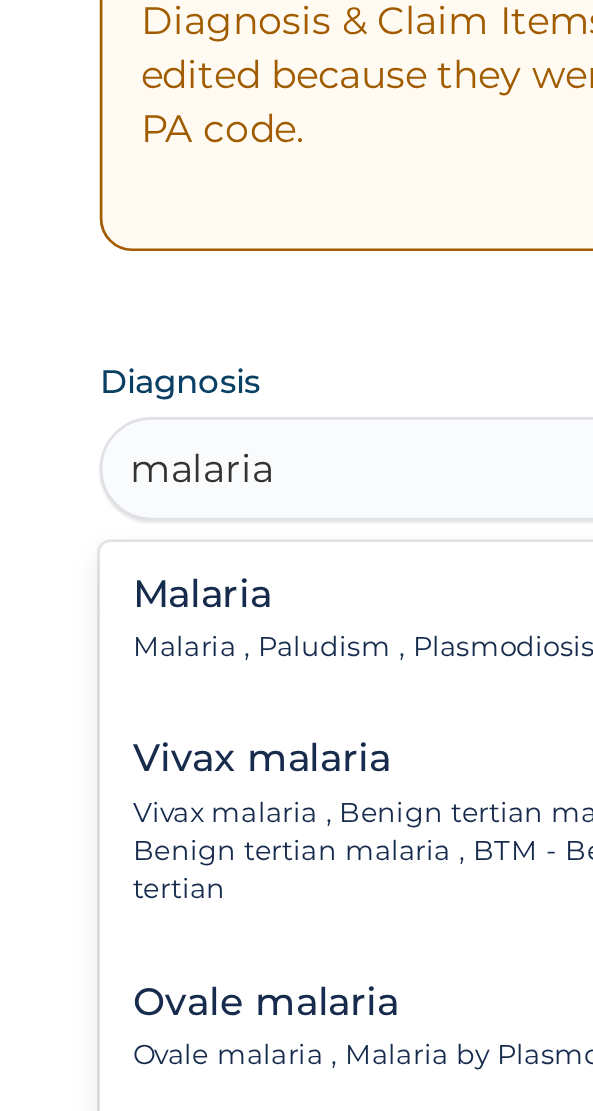 scroll, scrollTop: 15, scrollLeft: 0, axis: vertical 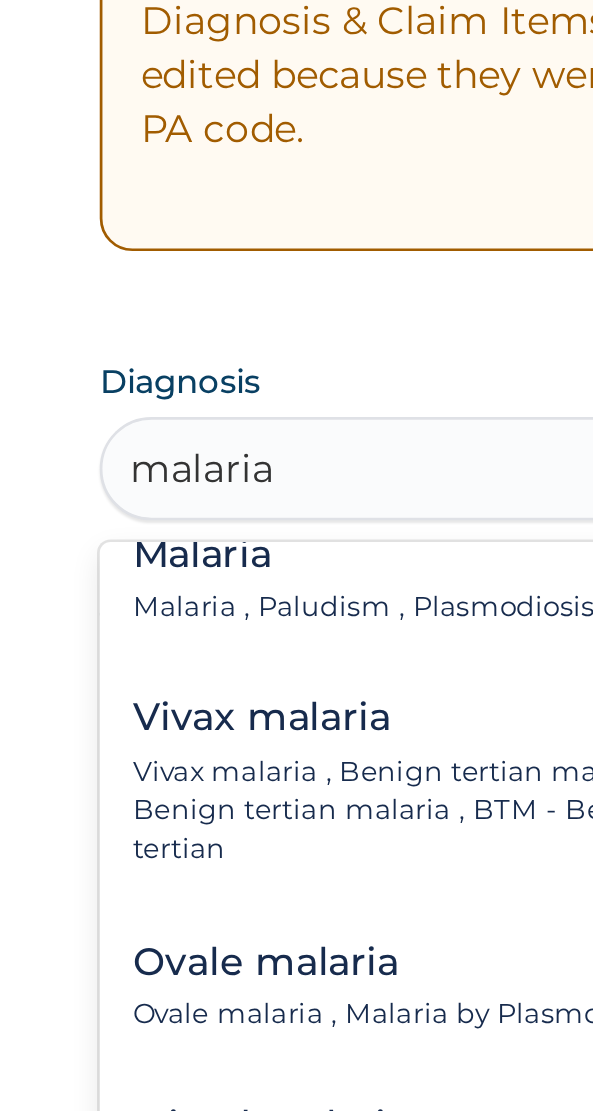 click on "Malaria Malaria , Paludism , Plasmodiosis" at bounding box center (155, 709) 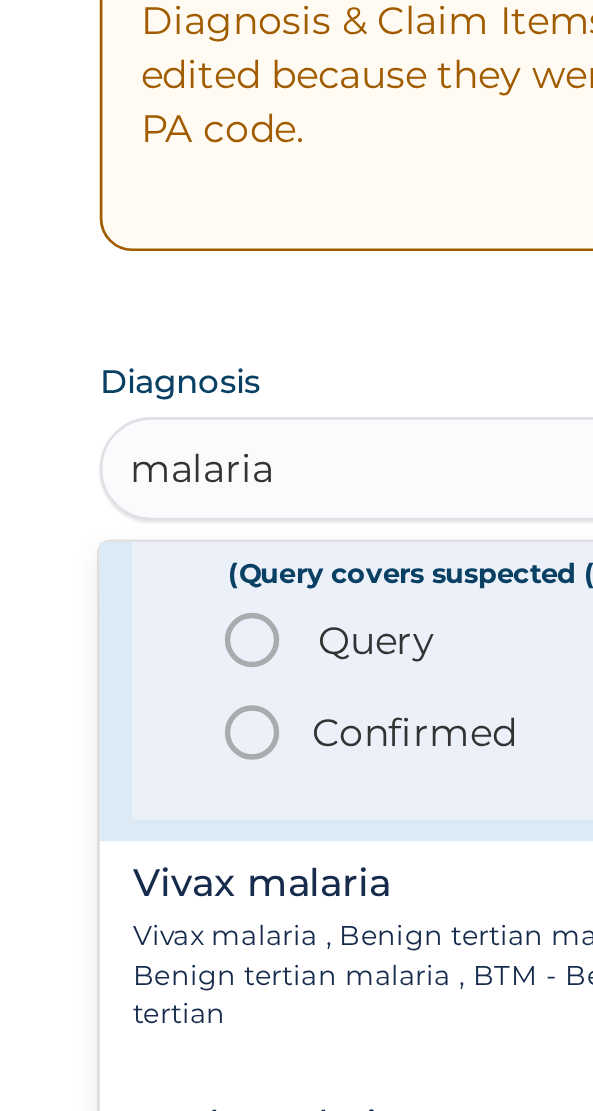 scroll, scrollTop: 136, scrollLeft: 0, axis: vertical 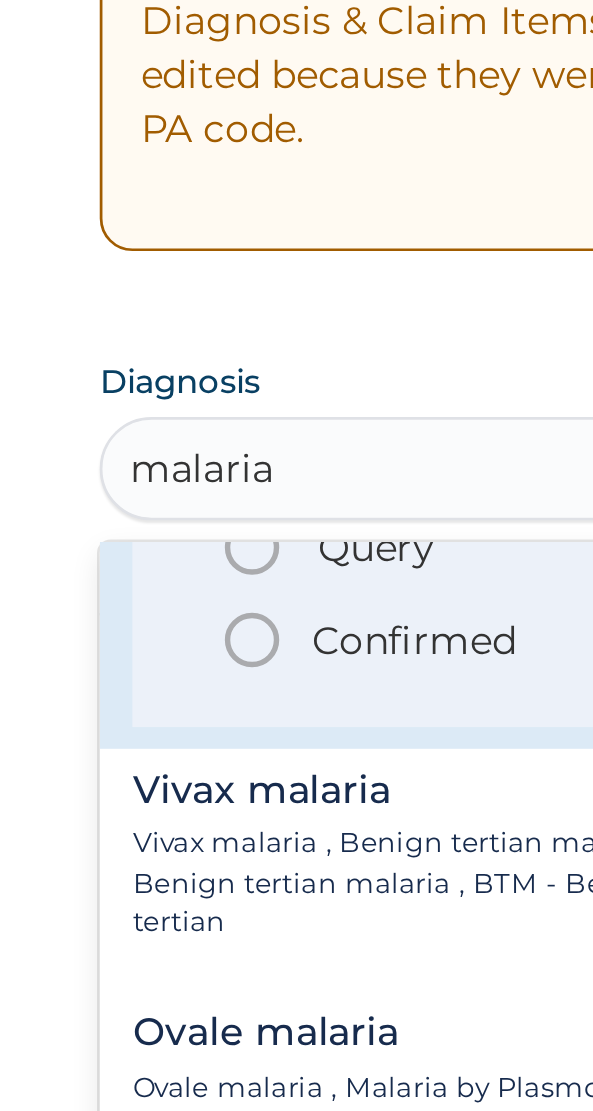 click on "Query Query covers suspected (?), Keep in view (kiv), Ruled out (r/o)" at bounding box center (297, 697) 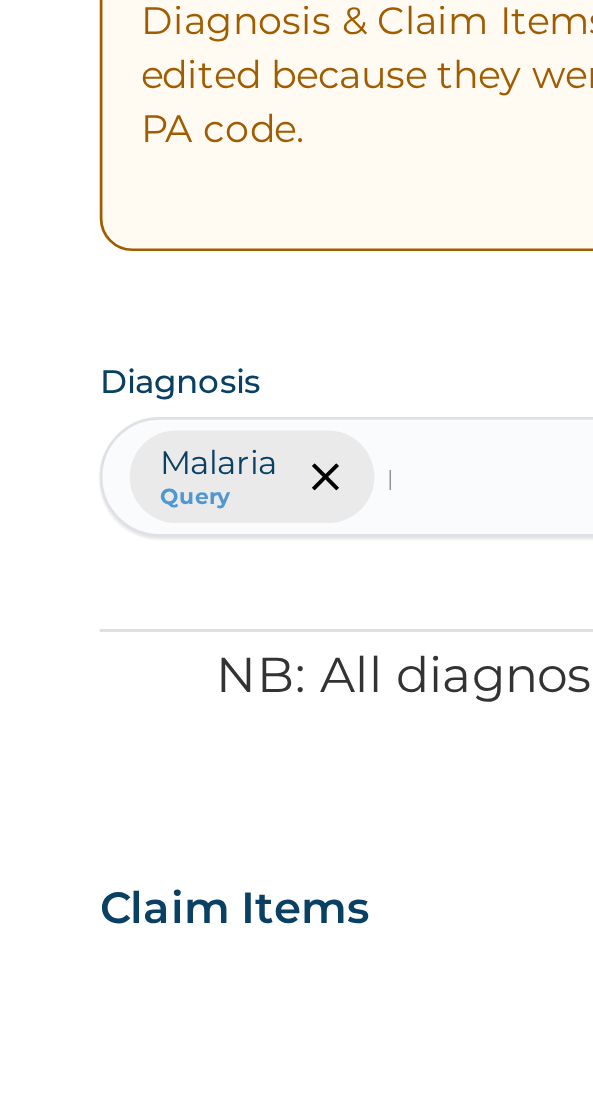 type 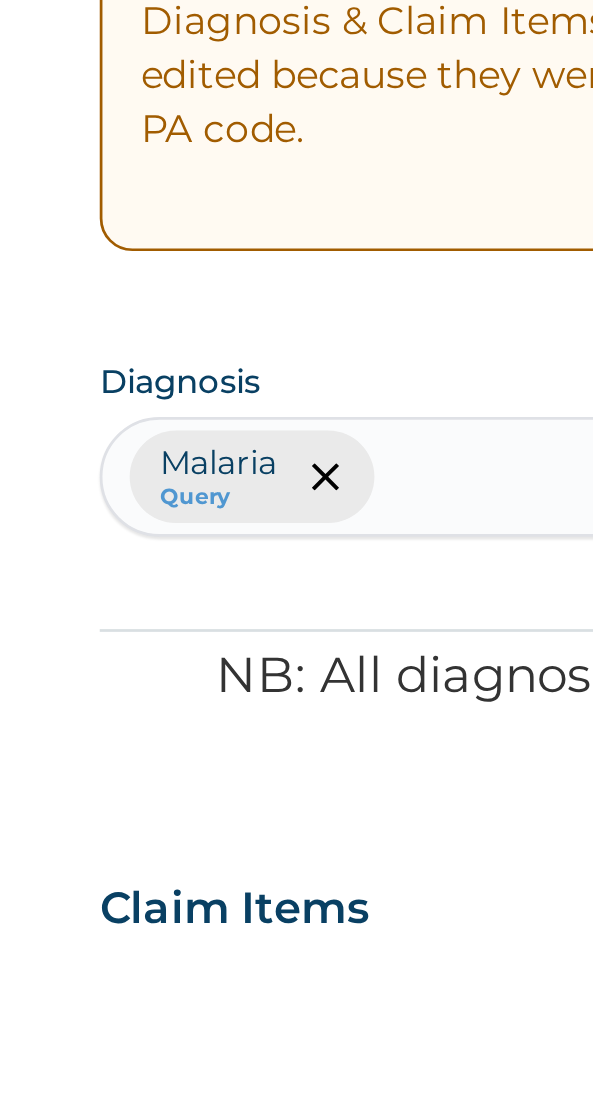 click on "PA Code / Prescription Code Enter Code(Secondary Care Only) Encounter Date 27-02-2025 Important Notice Please enter PA codes before entering items that are not attached to a PA code   All diagnoses entered must be linked to a claim item. Diagnosis & Claim Items that are visible but inactive cannot be edited because they were imported from an already approved PA code. Diagnosis Malaria Query NB: All diagnosis must be linked to a claim item Claim Items No claim item Types Select Type Item Select Item Pair Diagnosis Select Diagnosis Unit Price 0 Add Comment" at bounding box center [296, 930] 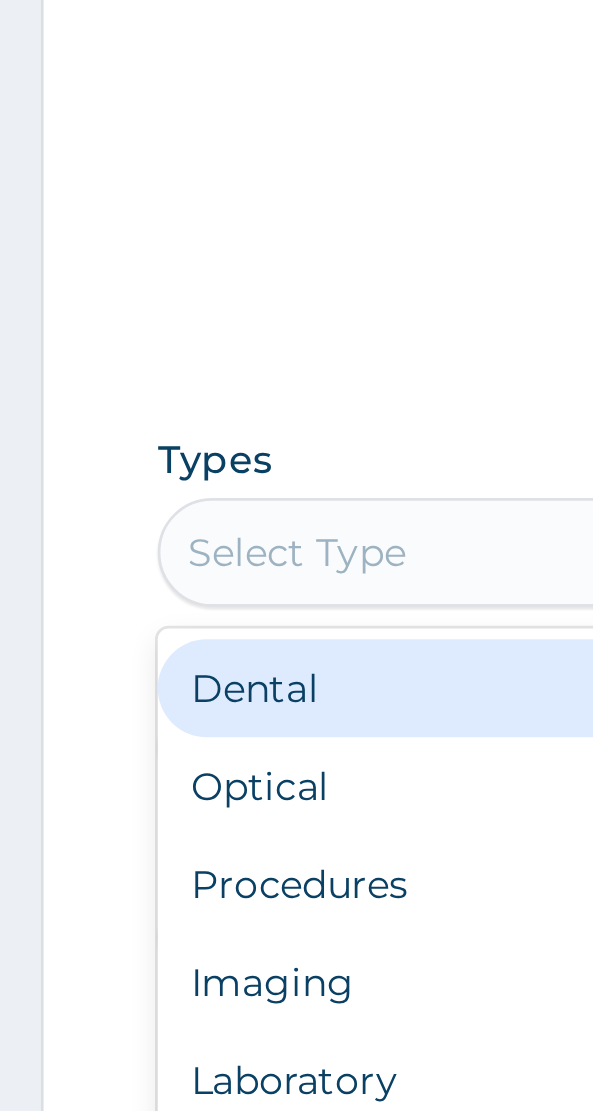 scroll, scrollTop: 573, scrollLeft: 0, axis: vertical 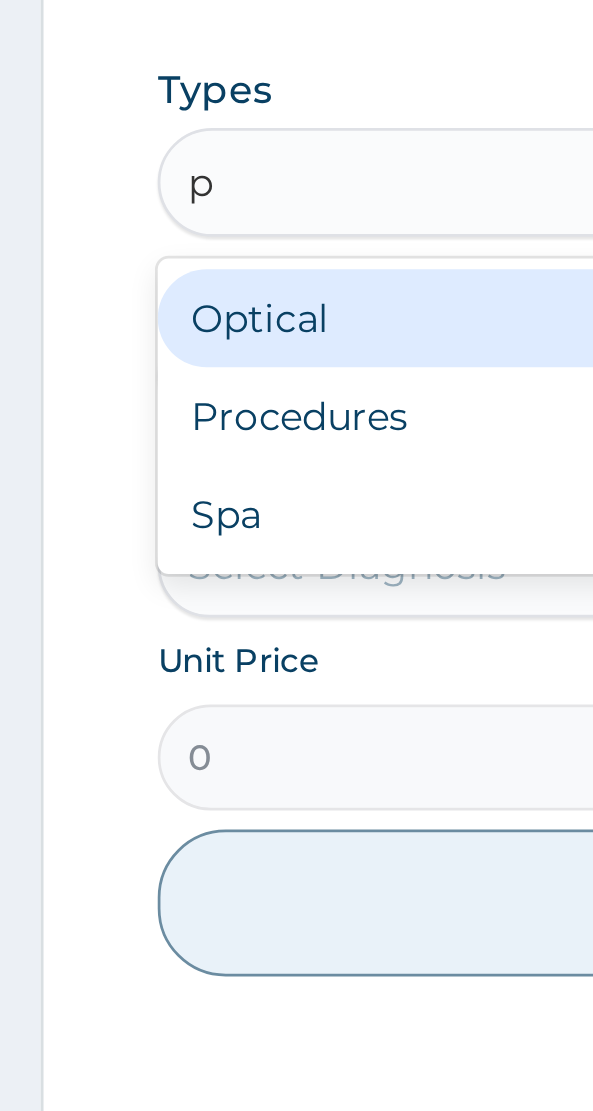 click on "Procedures" at bounding box center [296, 685] 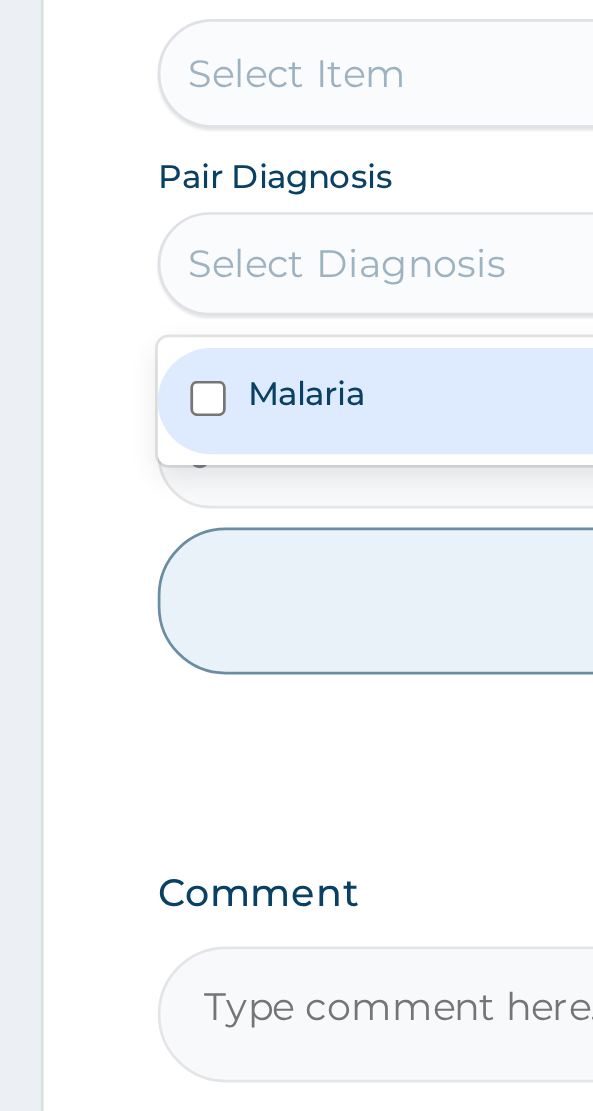 click on "Malaria" at bounding box center (296, 790) 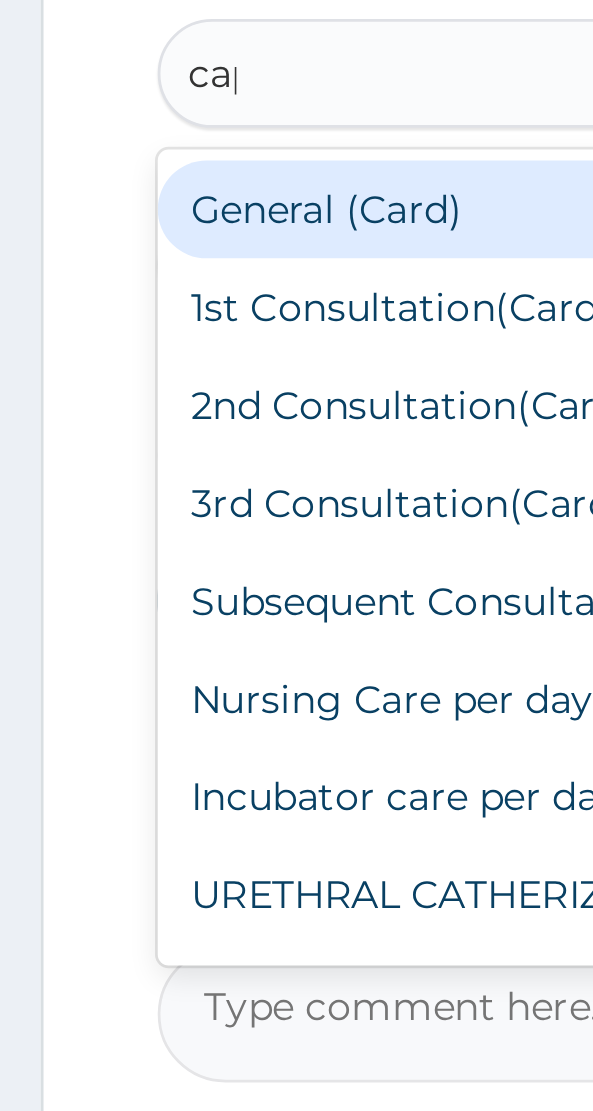 scroll, scrollTop: 0, scrollLeft: 0, axis: both 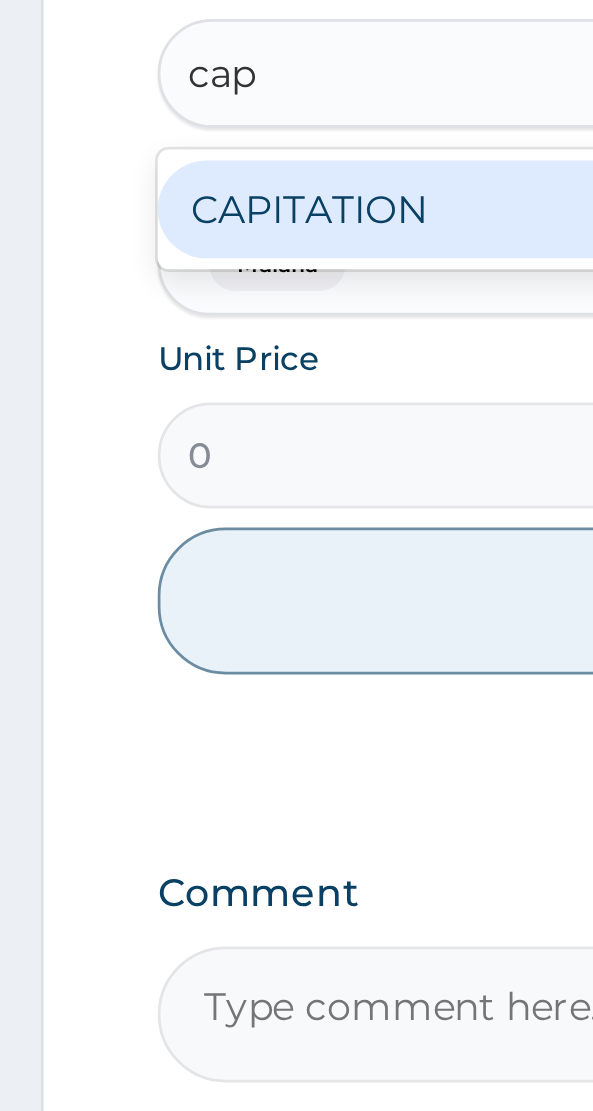 click on "CAPITATION" at bounding box center [296, 720] 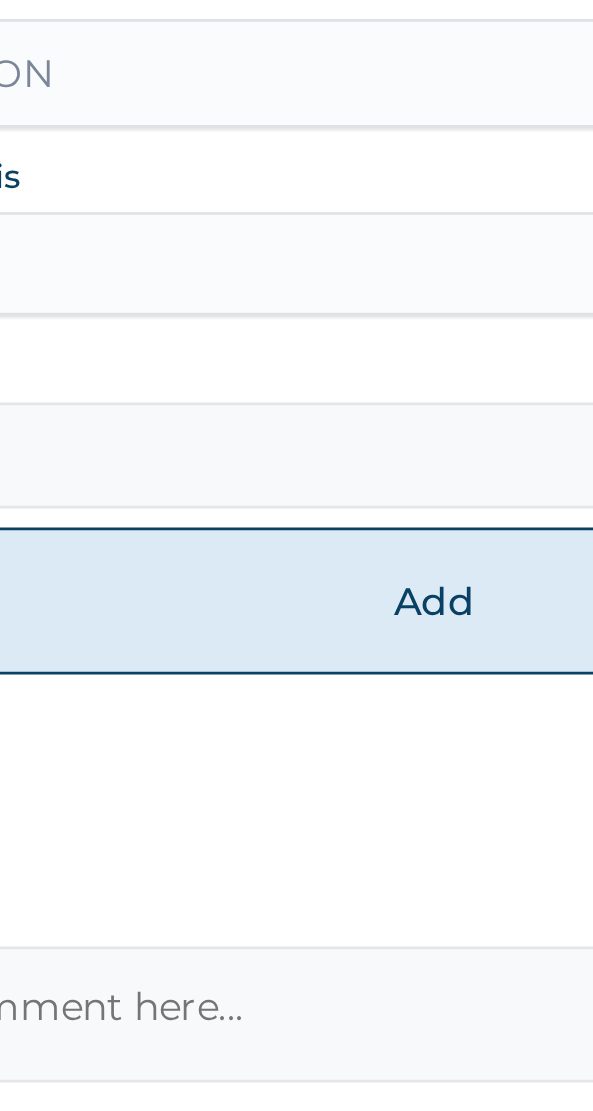 click on "Add" at bounding box center (296, 864) 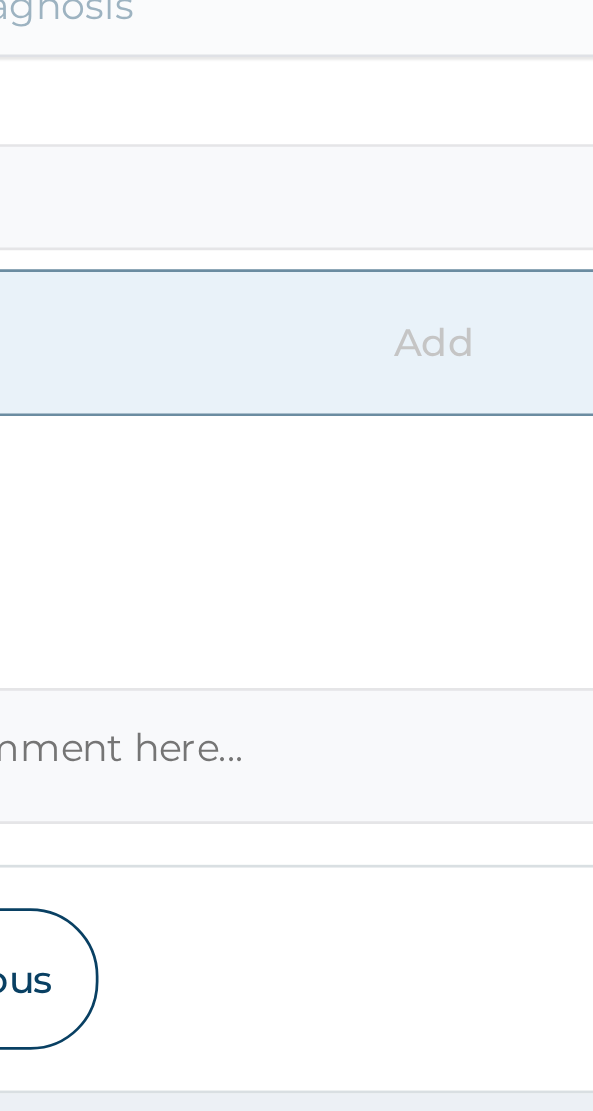 scroll, scrollTop: 478, scrollLeft: 0, axis: vertical 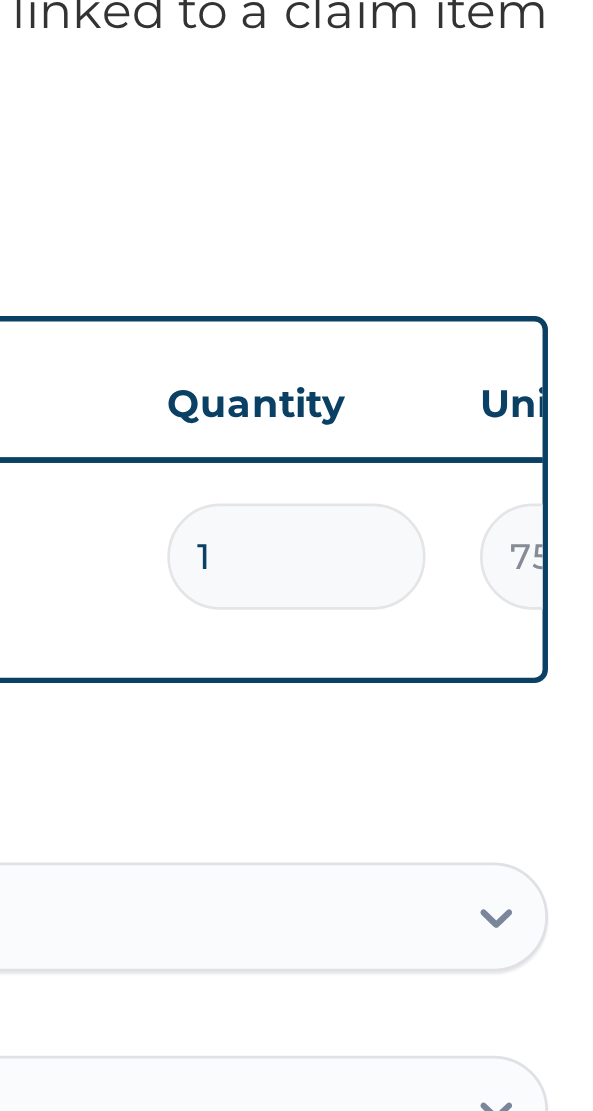 click on "Claim Items" at bounding box center (296, 347) 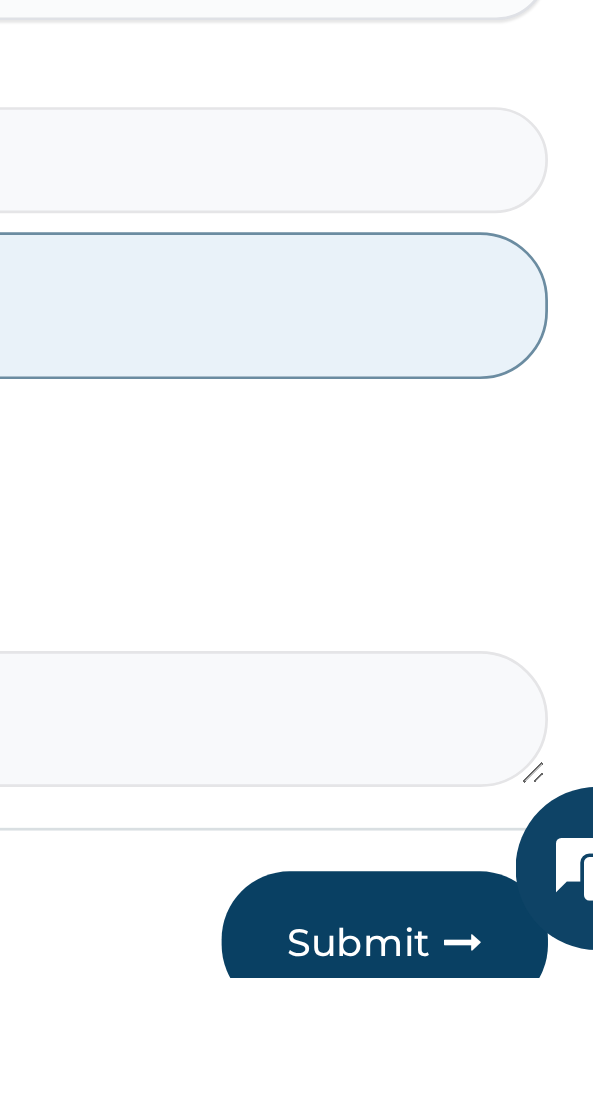 scroll, scrollTop: 478, scrollLeft: 0, axis: vertical 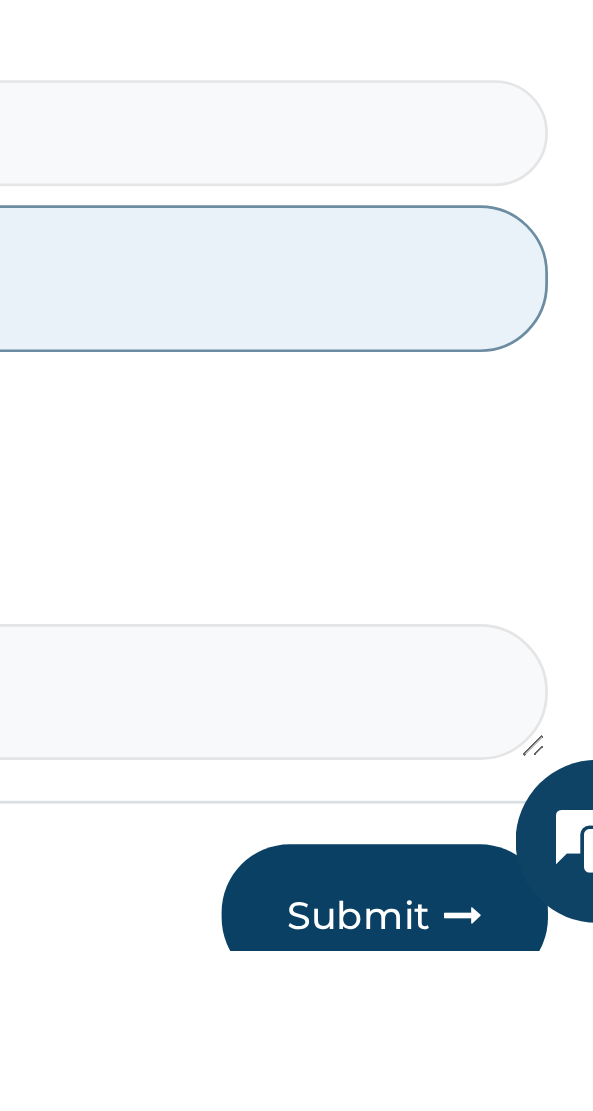 click on "Submit" at bounding box center (475, 1098) 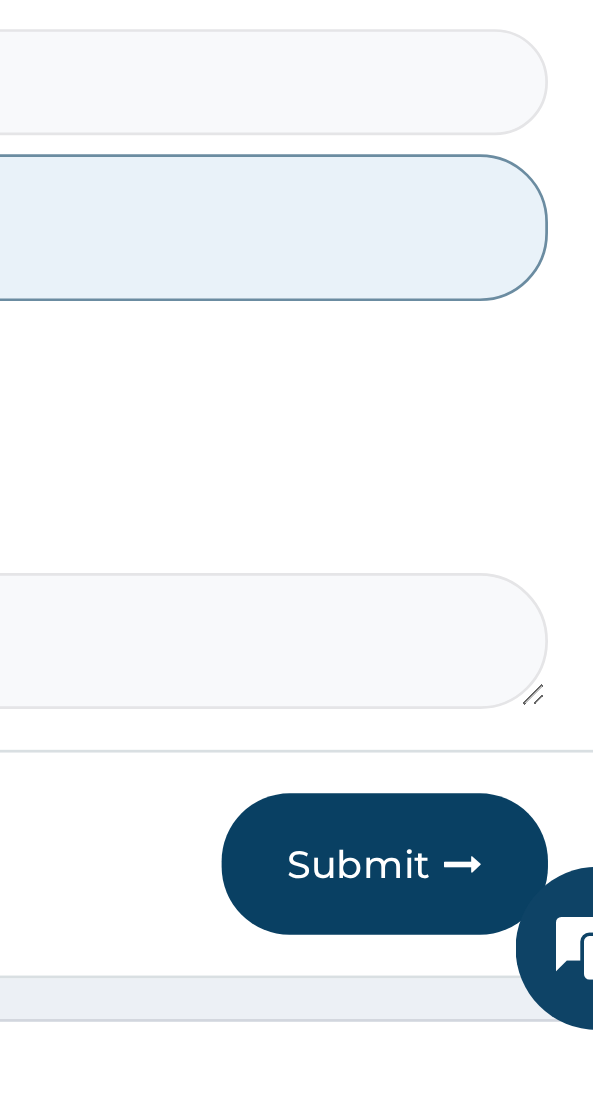 scroll, scrollTop: 567, scrollLeft: 0, axis: vertical 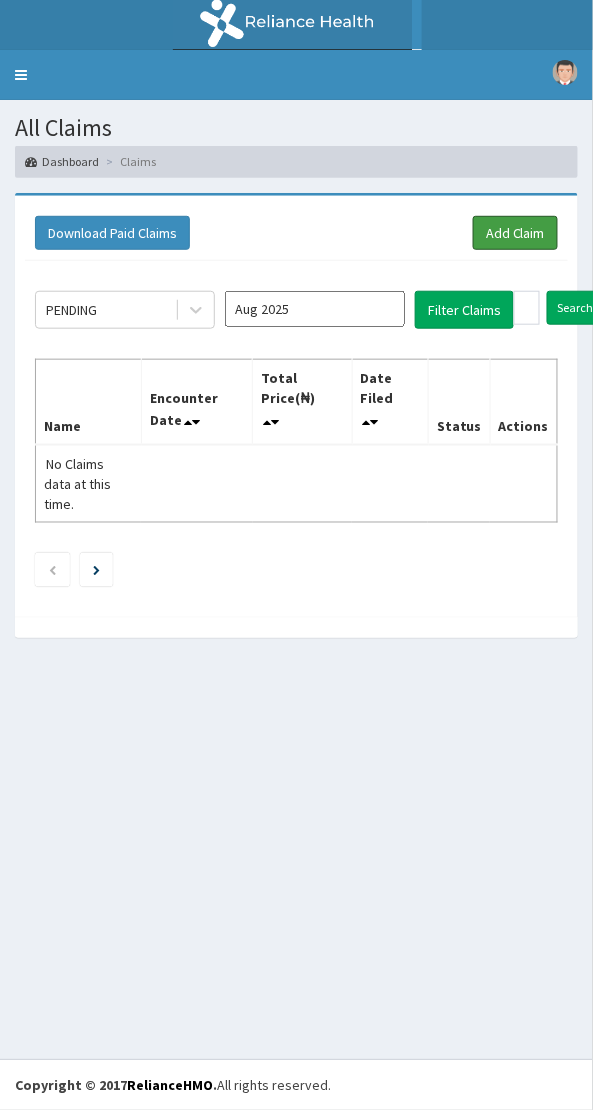 click on "Add Claim" at bounding box center [515, 233] 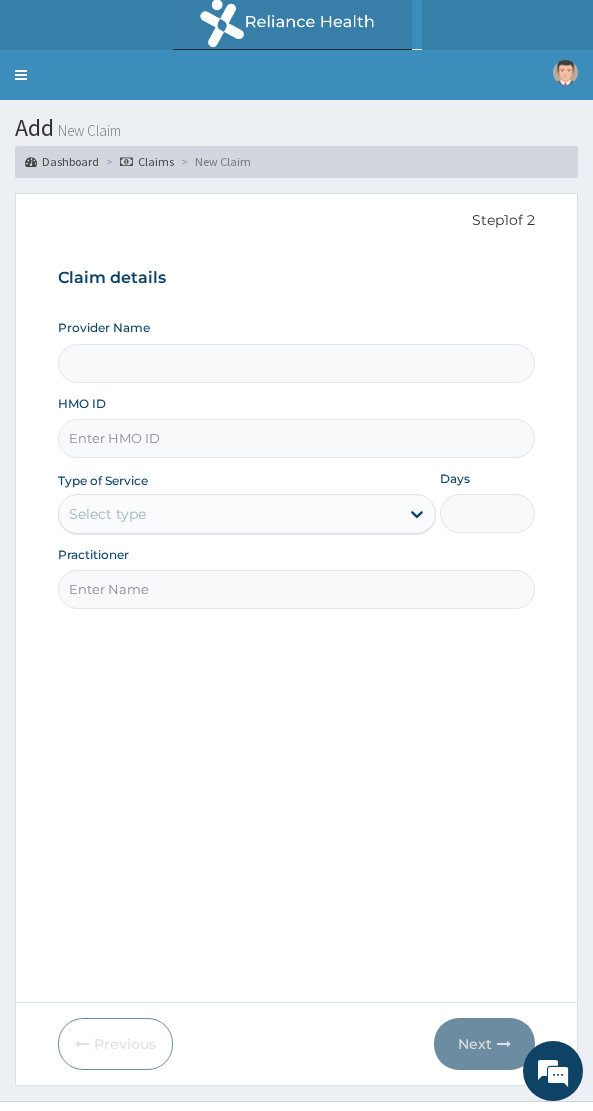 scroll, scrollTop: 0, scrollLeft: 0, axis: both 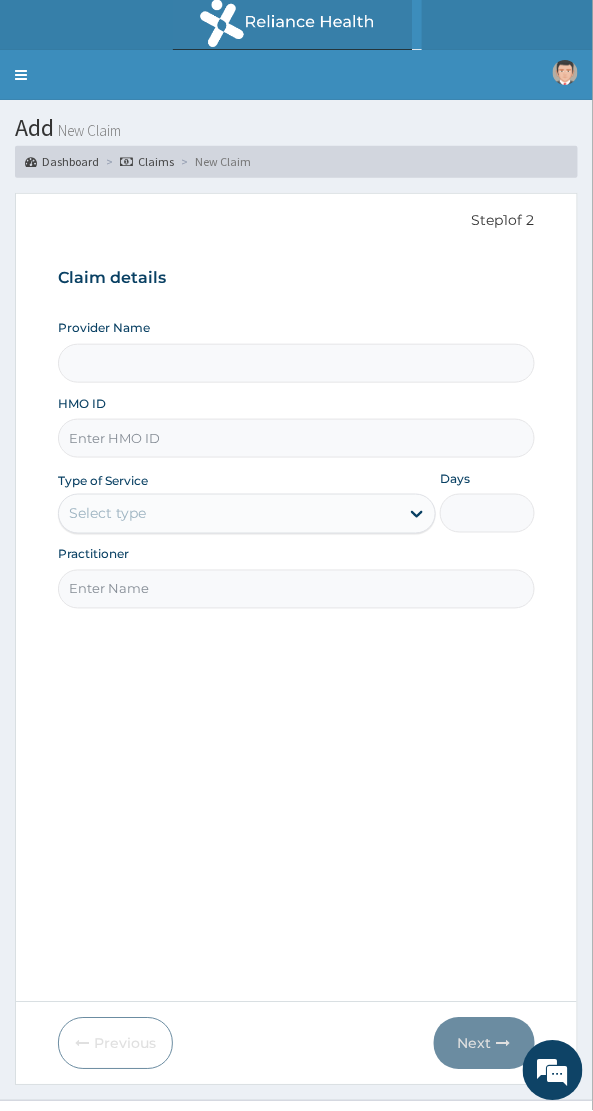type on "NAF REFERENCE HOSPITAL" 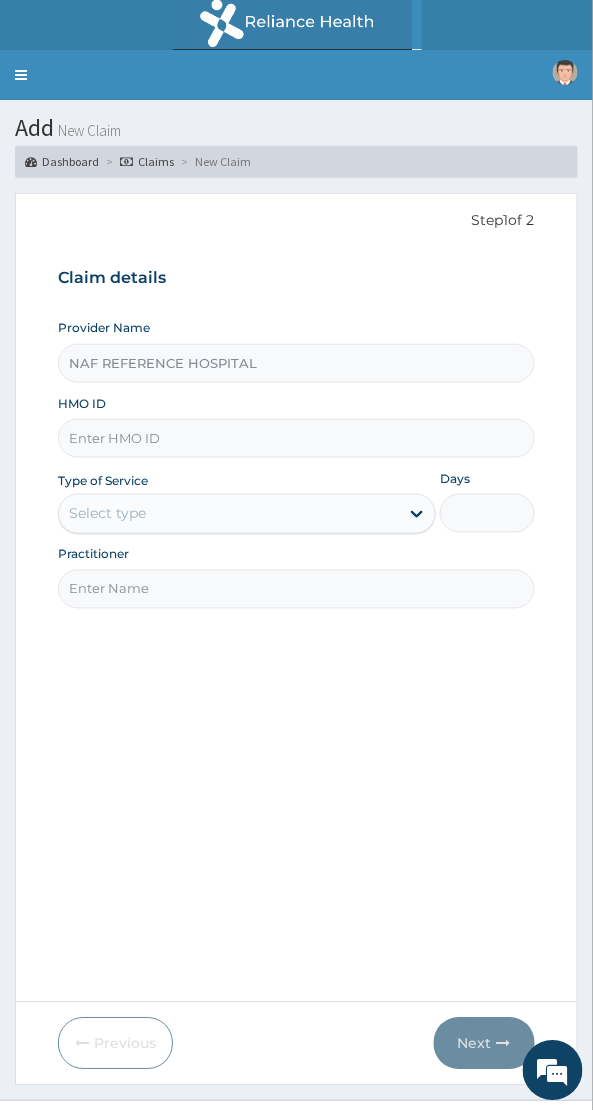 scroll, scrollTop: 0, scrollLeft: 0, axis: both 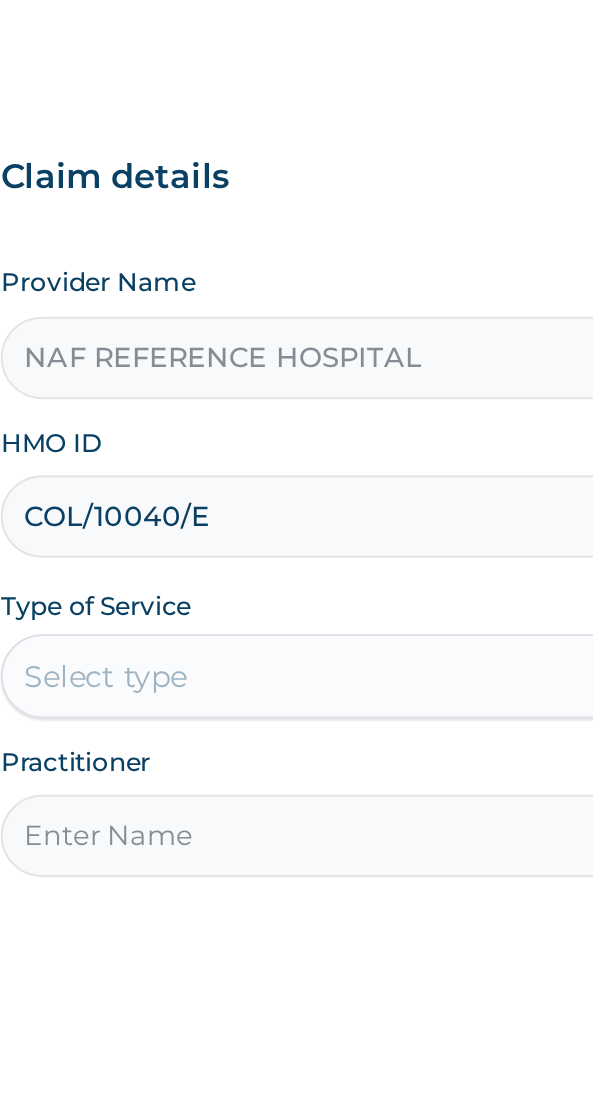 click on "COL/10040/E" at bounding box center [296, 438] 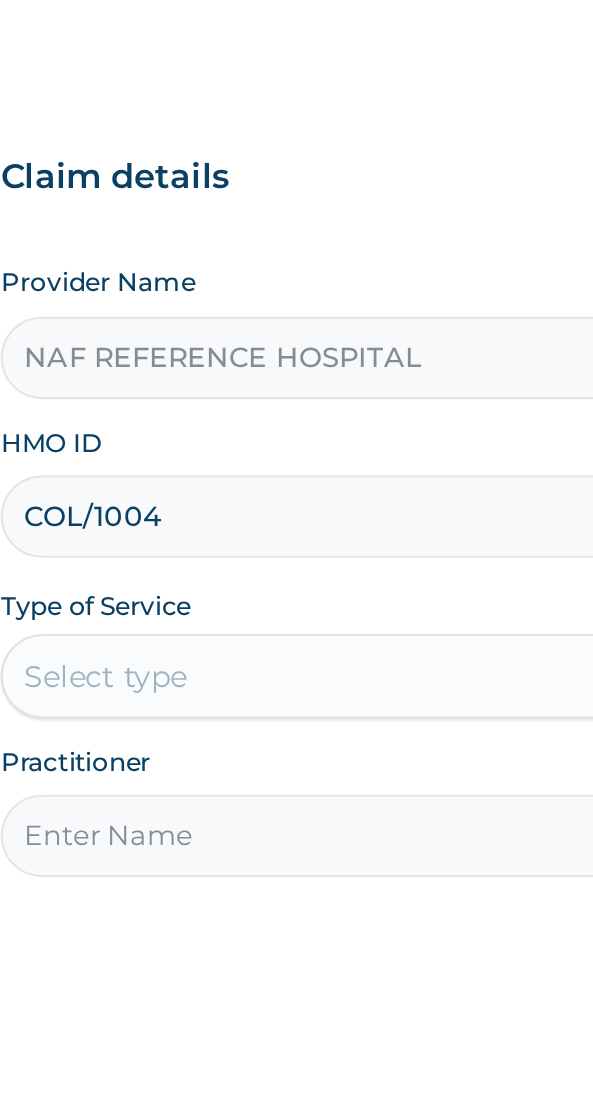 scroll, scrollTop: 0, scrollLeft: 0, axis: both 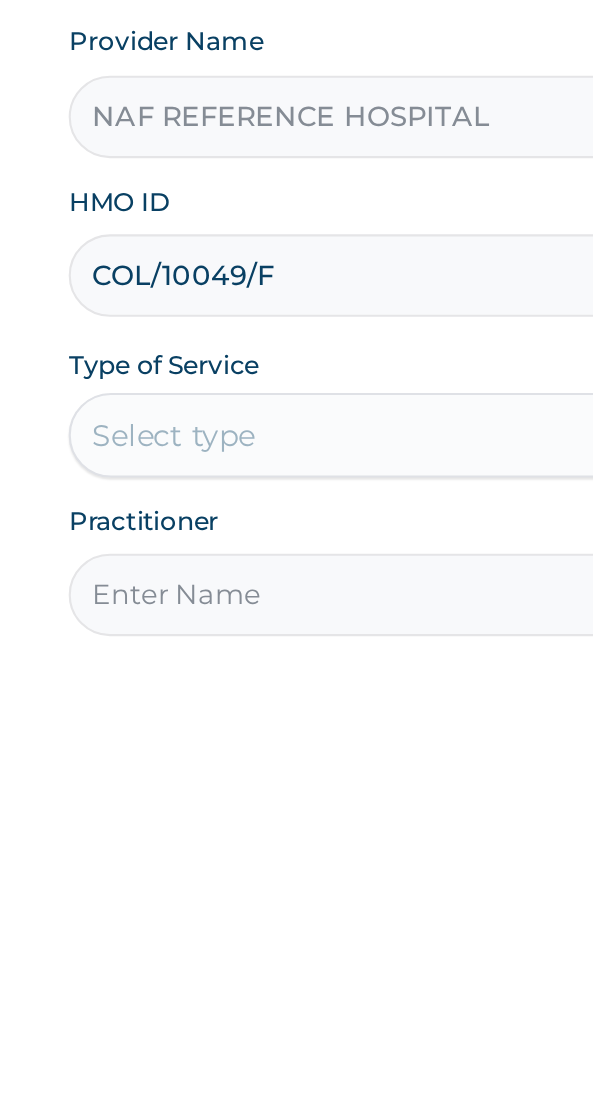 type on "COL/10049/F" 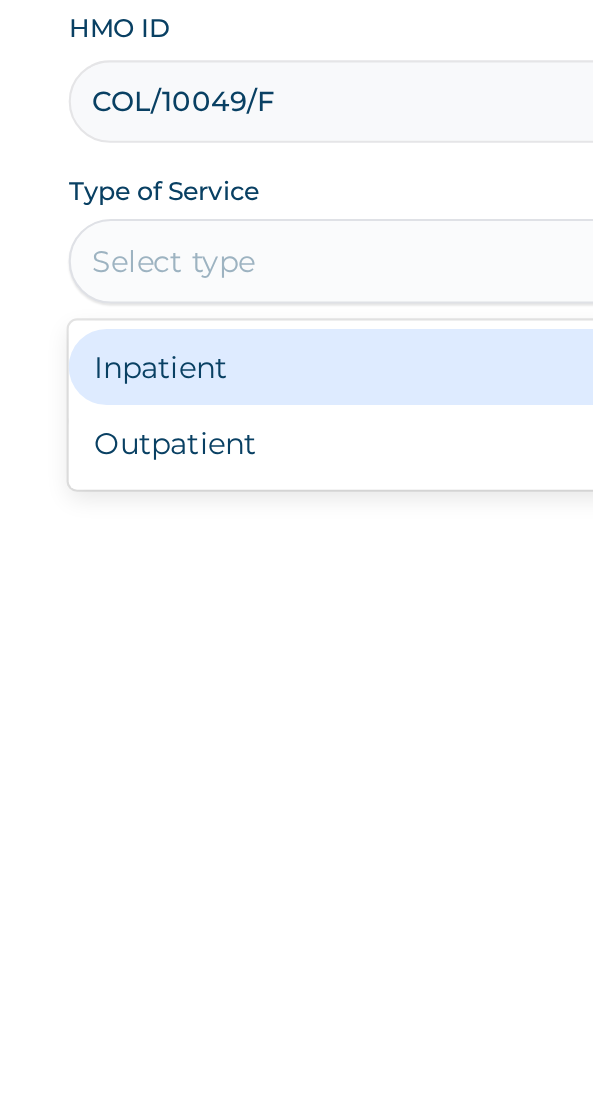 click on "Outpatient" at bounding box center (247, 600) 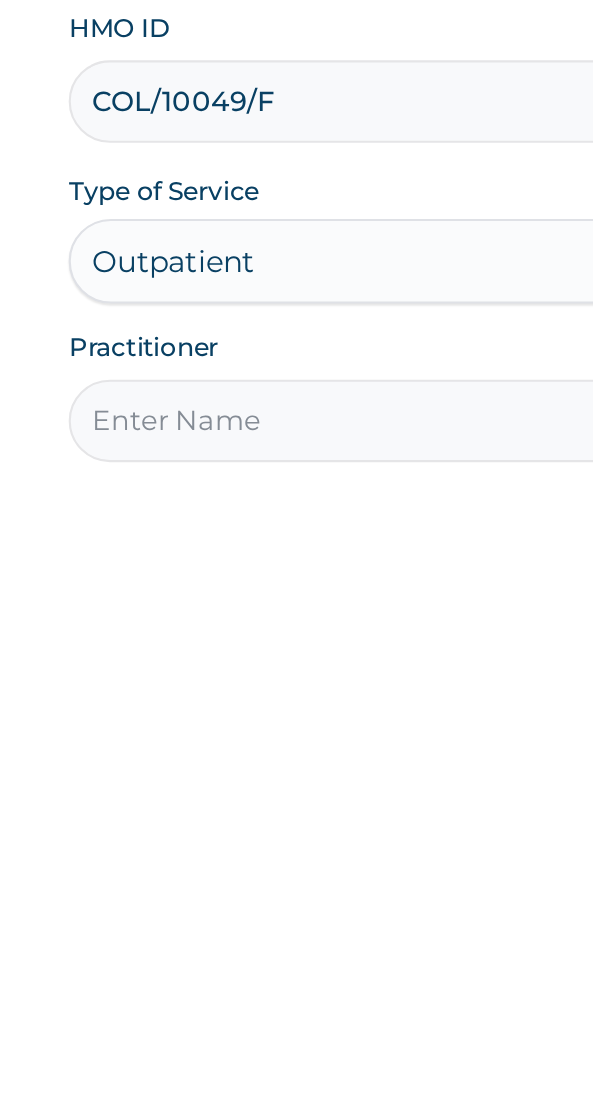 click on "Practitioner" at bounding box center [296, 589] 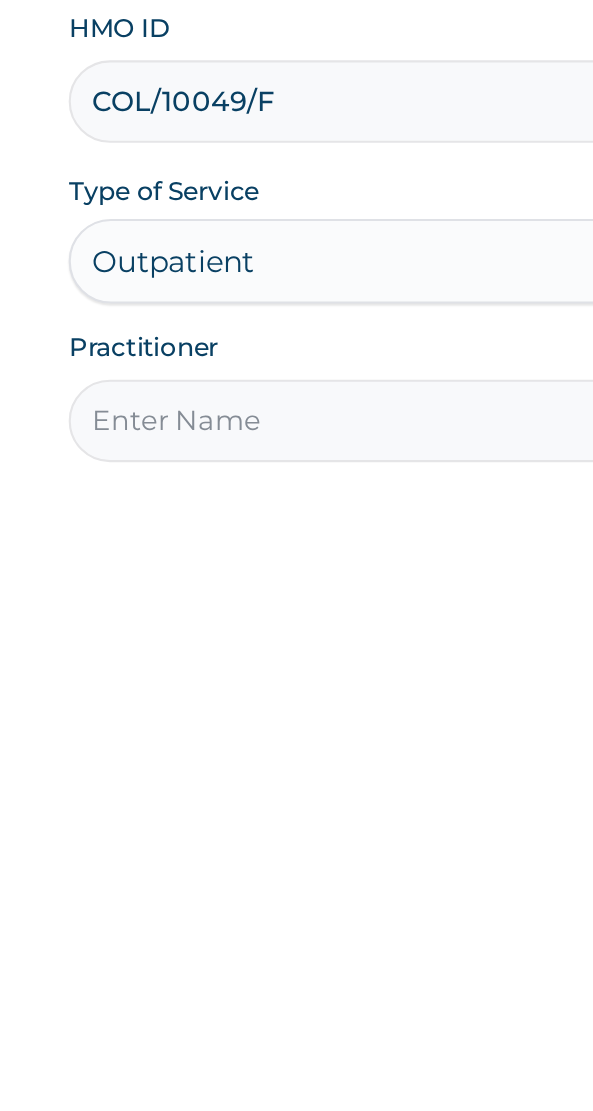 type on "Dr [NAME]" 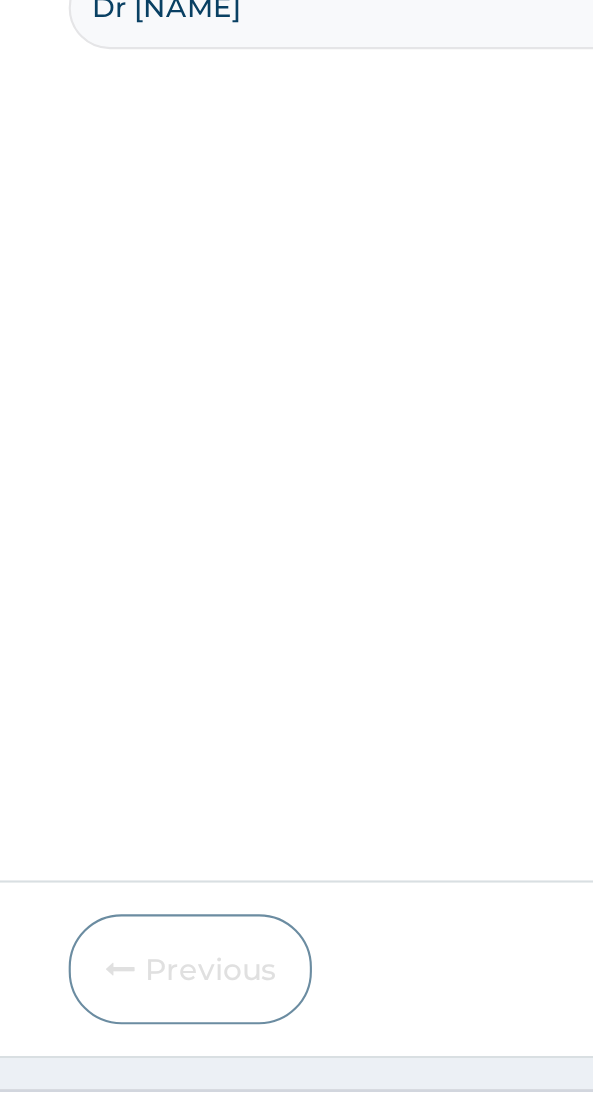 scroll, scrollTop: 40, scrollLeft: 0, axis: vertical 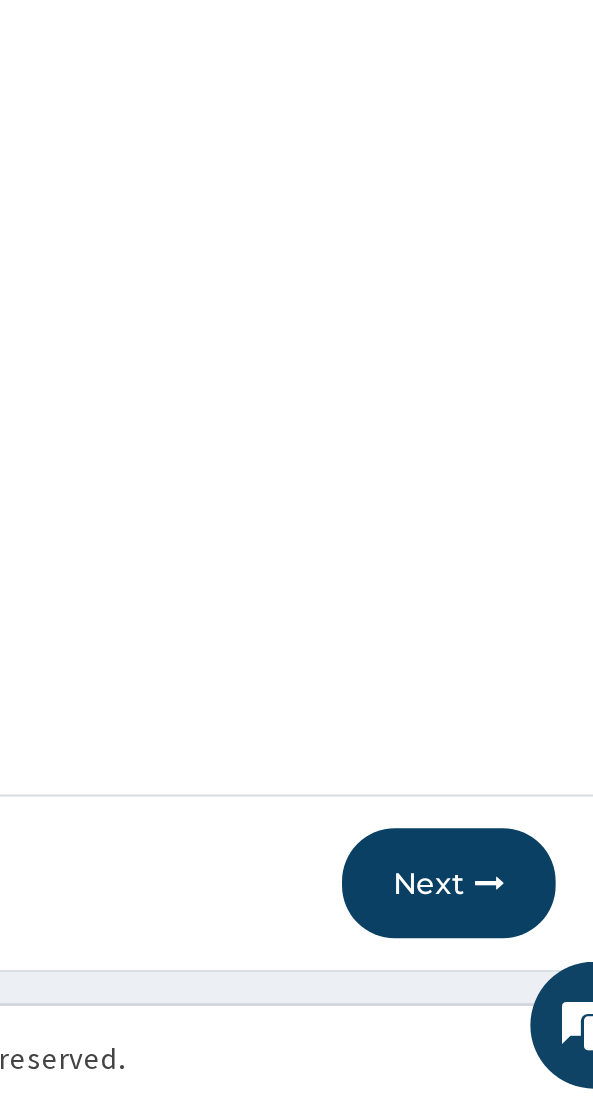 click on "Next" at bounding box center (484, 1004) 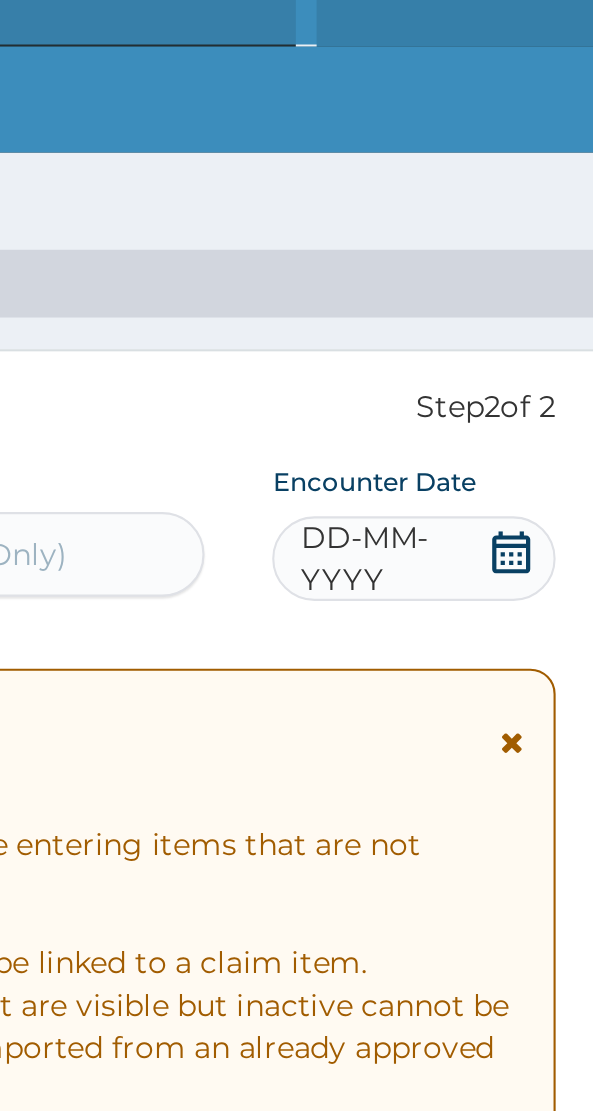 scroll, scrollTop: 0, scrollLeft: 0, axis: both 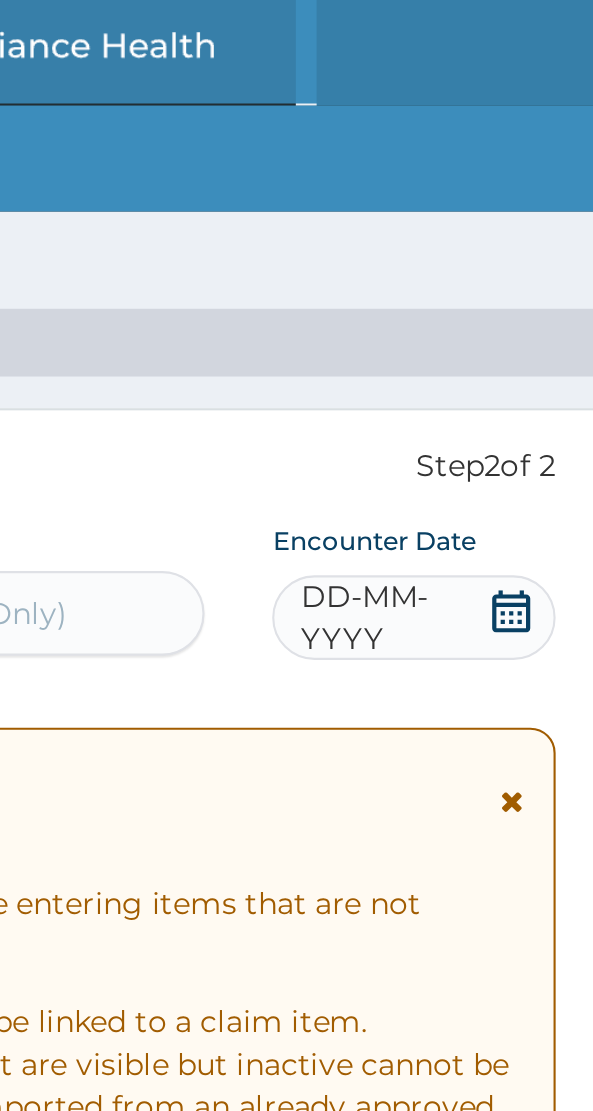 click at bounding box center [514, 291] 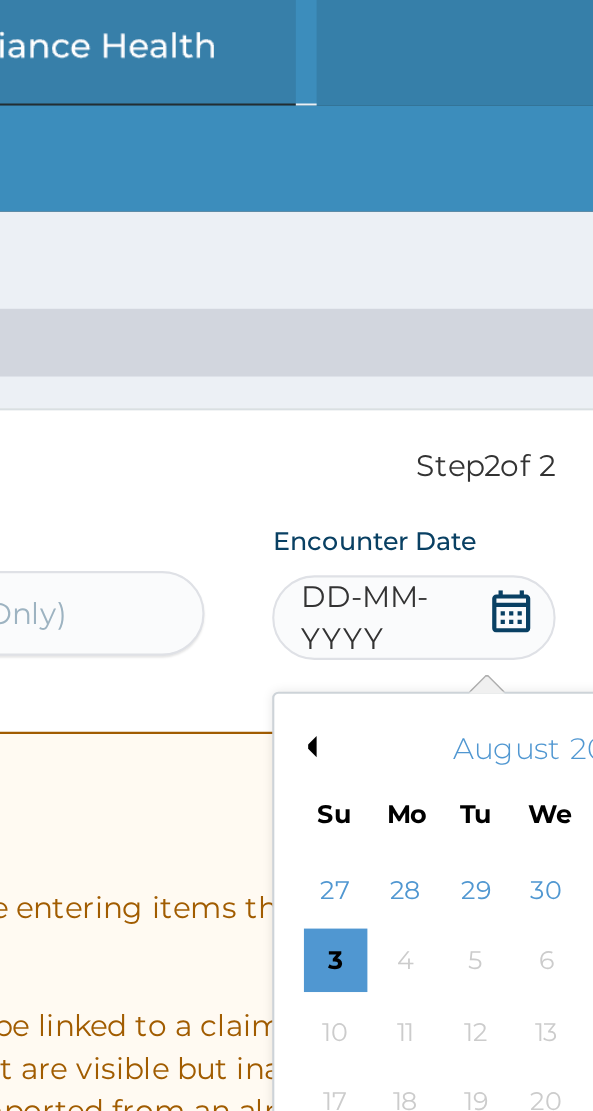 click on "Previous Month" at bounding box center [417, 353] 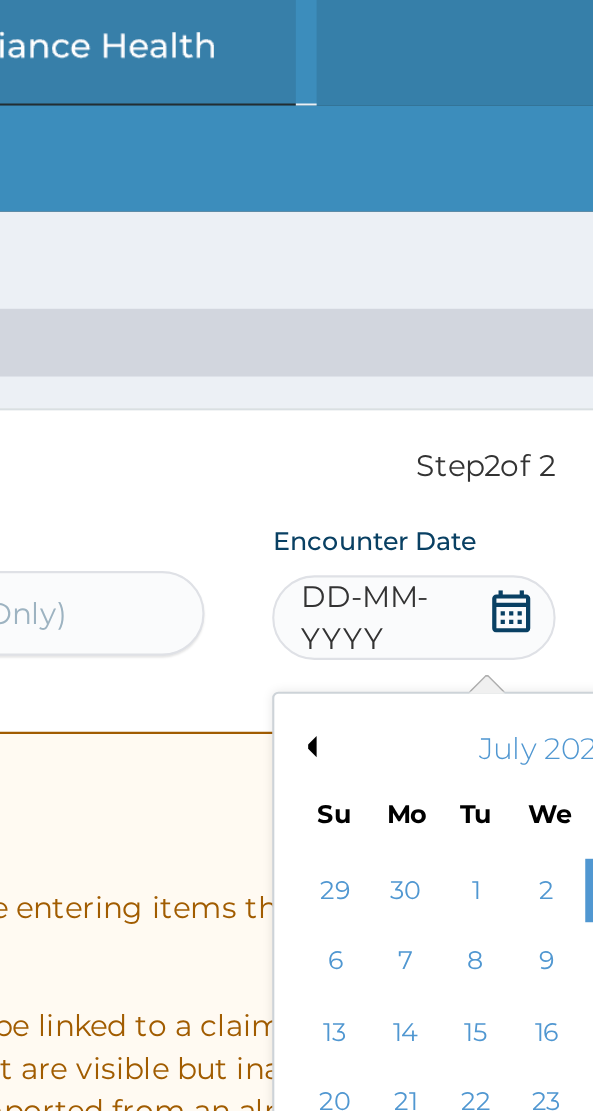 click on "Previous Month" at bounding box center [417, 353] 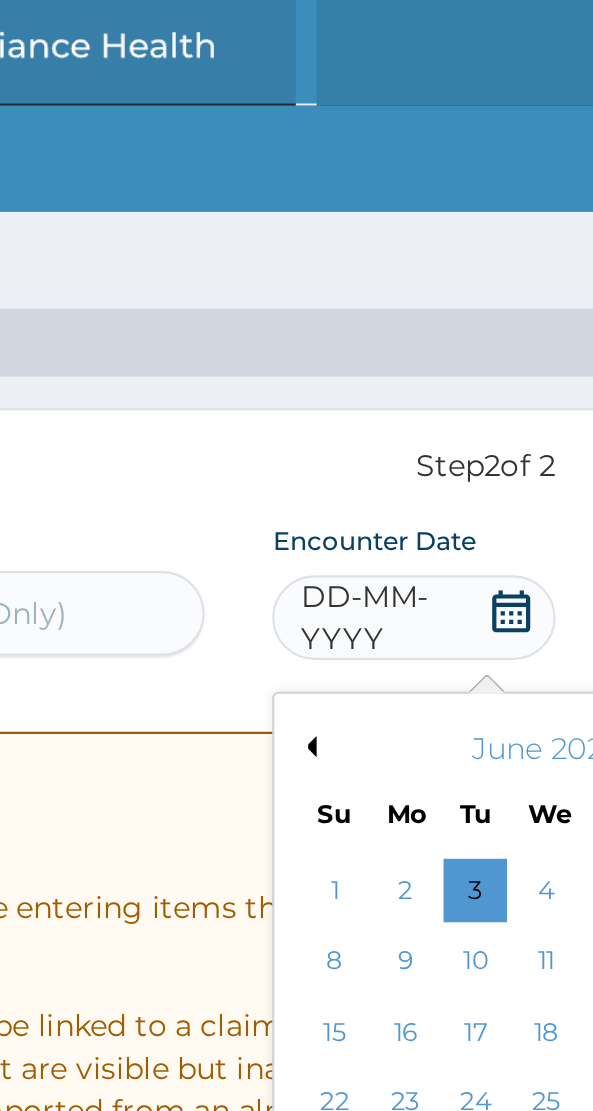 click on "Previous Month" at bounding box center (417, 353) 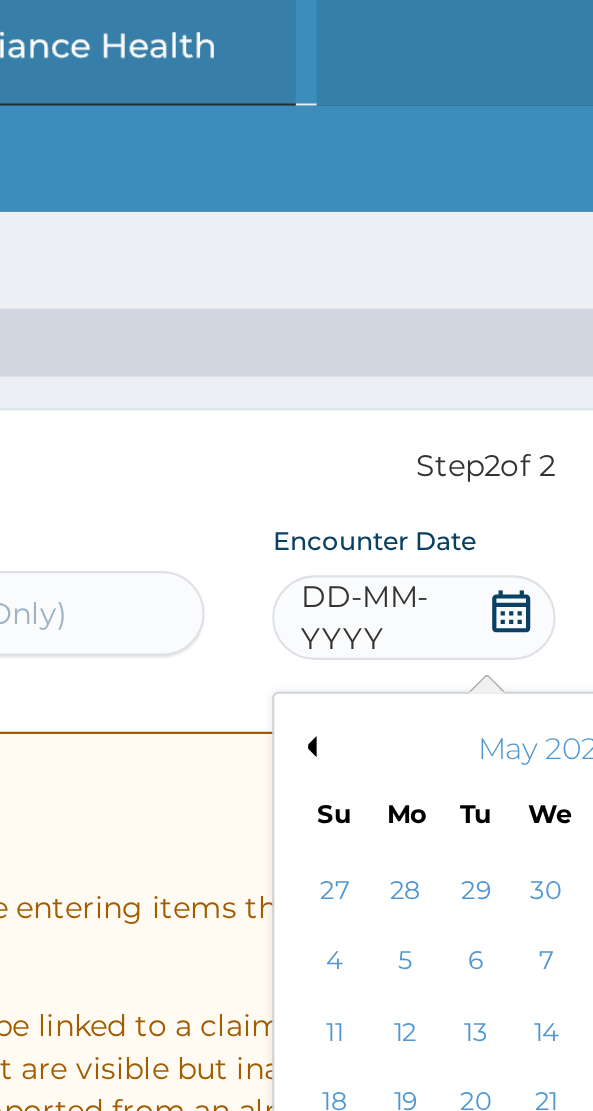 click on "Previous Month" at bounding box center (417, 353) 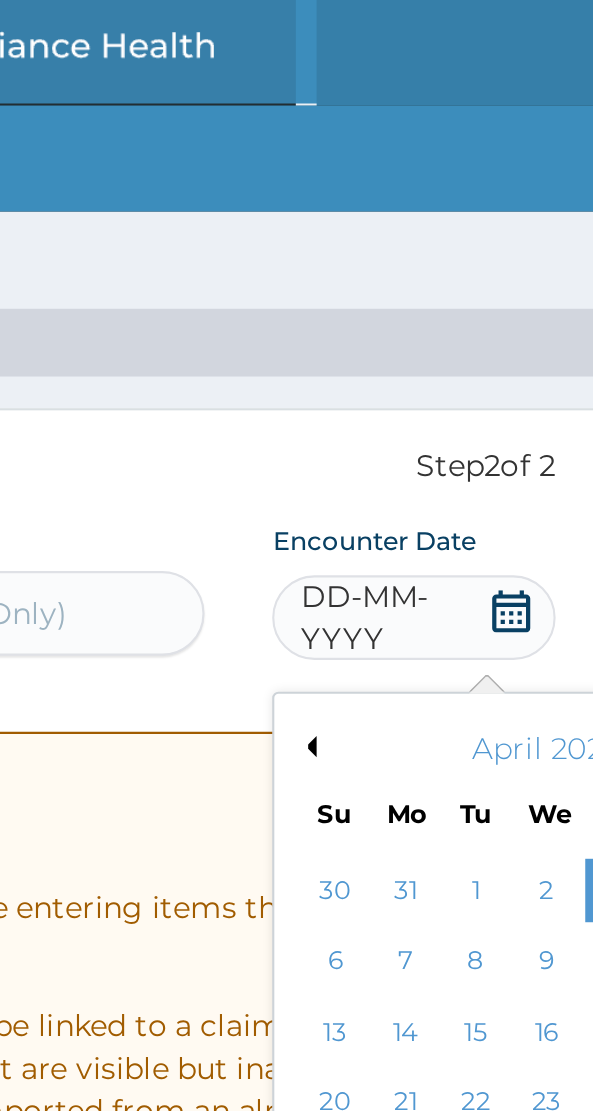 click on "Previous Month" at bounding box center [417, 353] 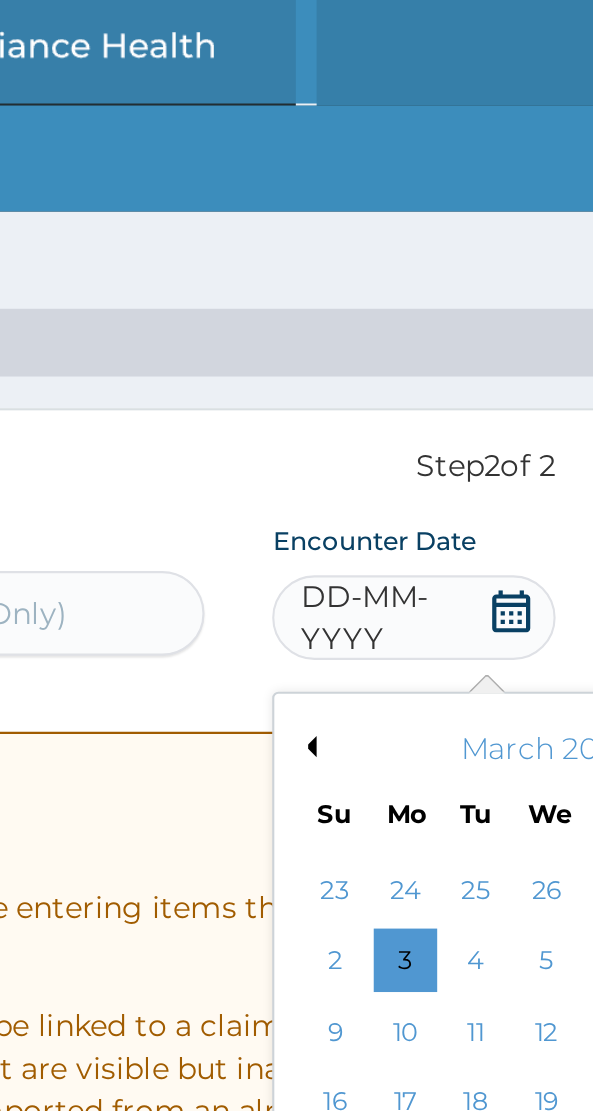 click on "Previous Month" at bounding box center (417, 353) 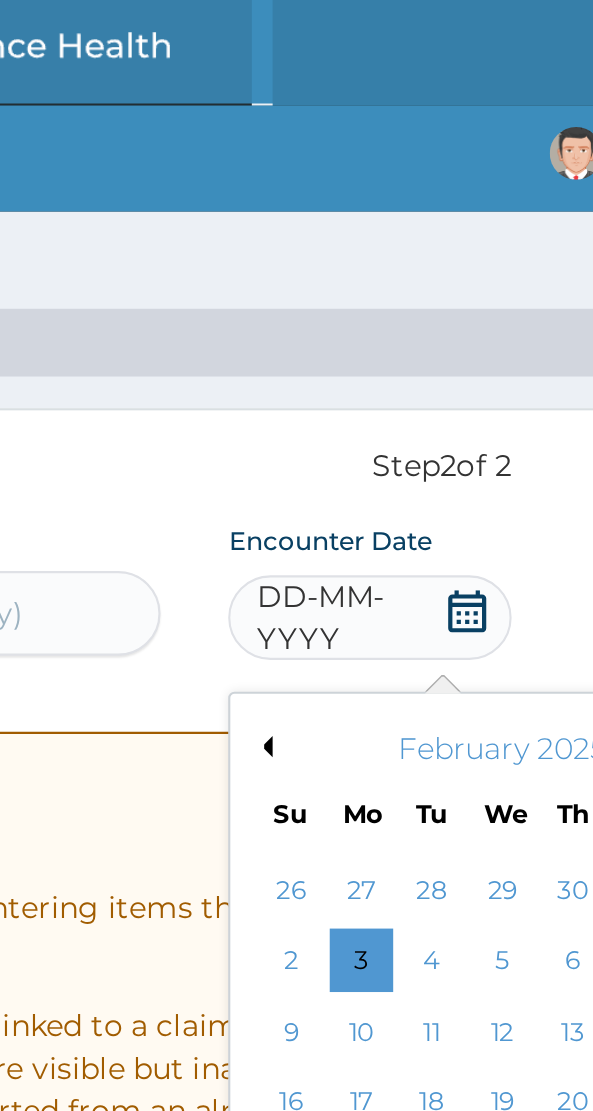 scroll, scrollTop: 0, scrollLeft: 0, axis: both 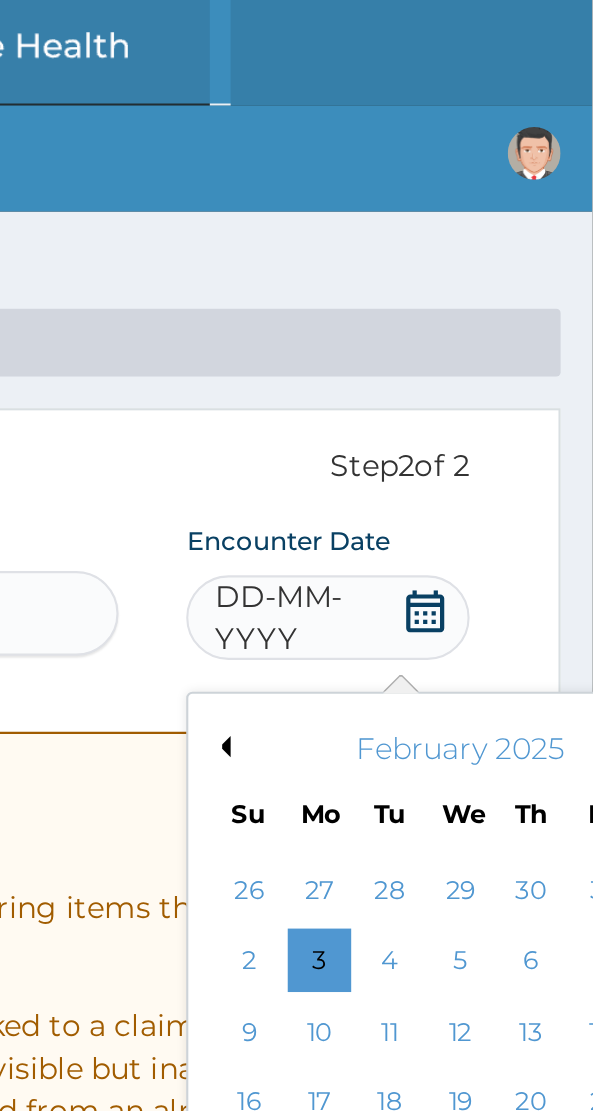 click on "27" at bounding box center [564, 555] 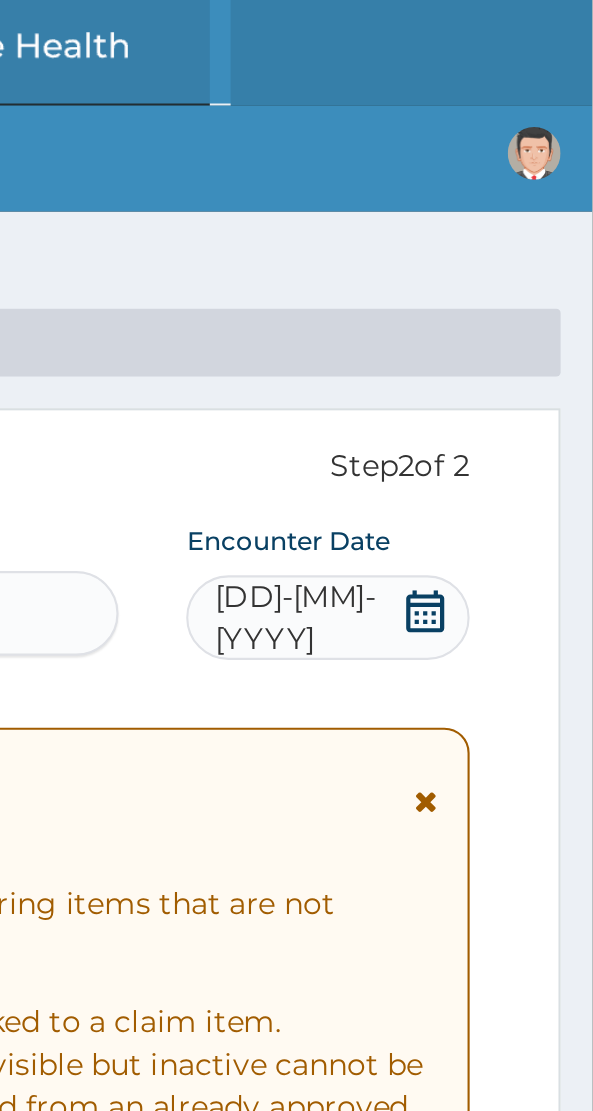 scroll, scrollTop: 0, scrollLeft: 0, axis: both 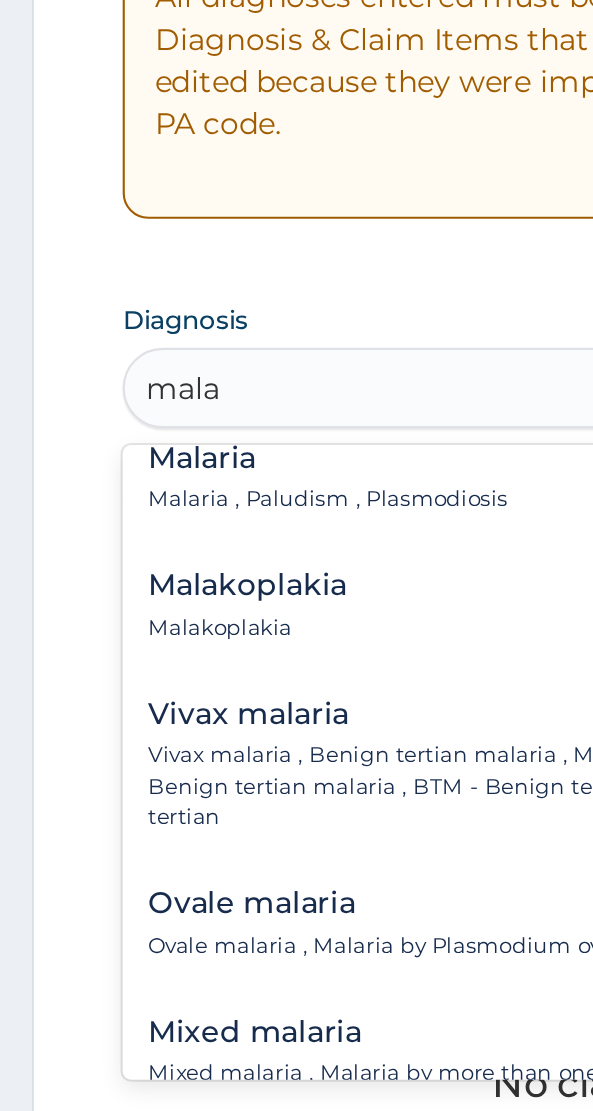 click on "Malaria , Paludism , Plasmodiosis" at bounding box center (155, 721) 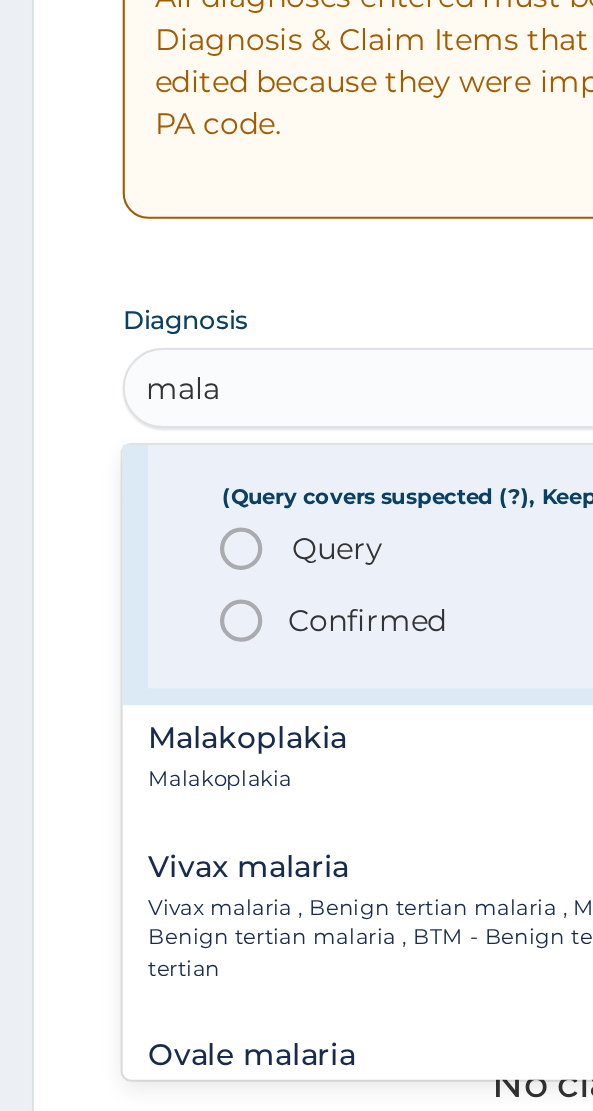 scroll, scrollTop: 165, scrollLeft: 0, axis: vertical 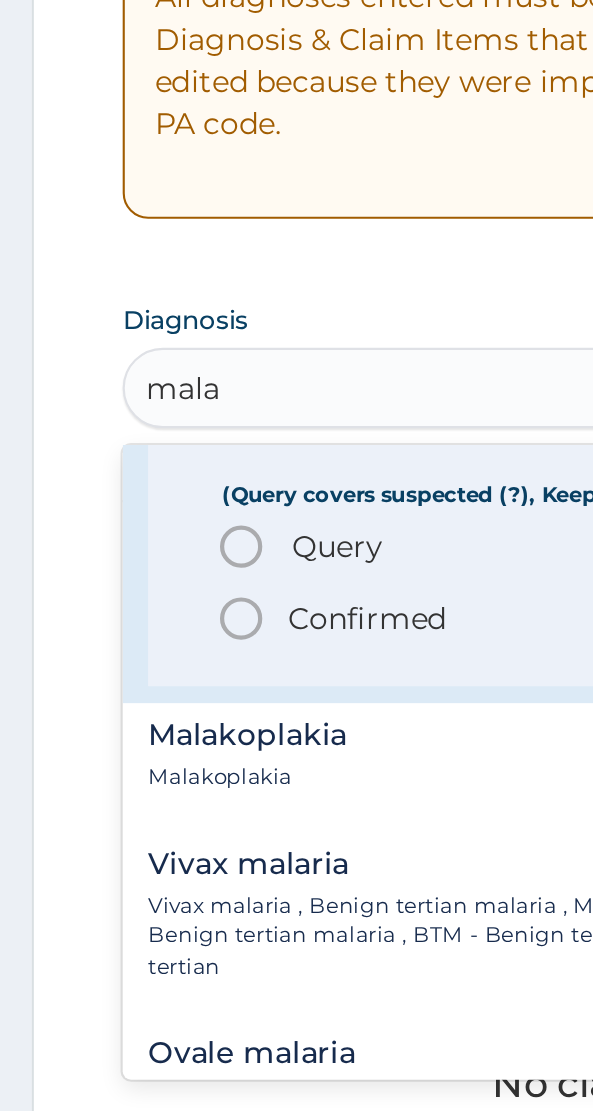 click 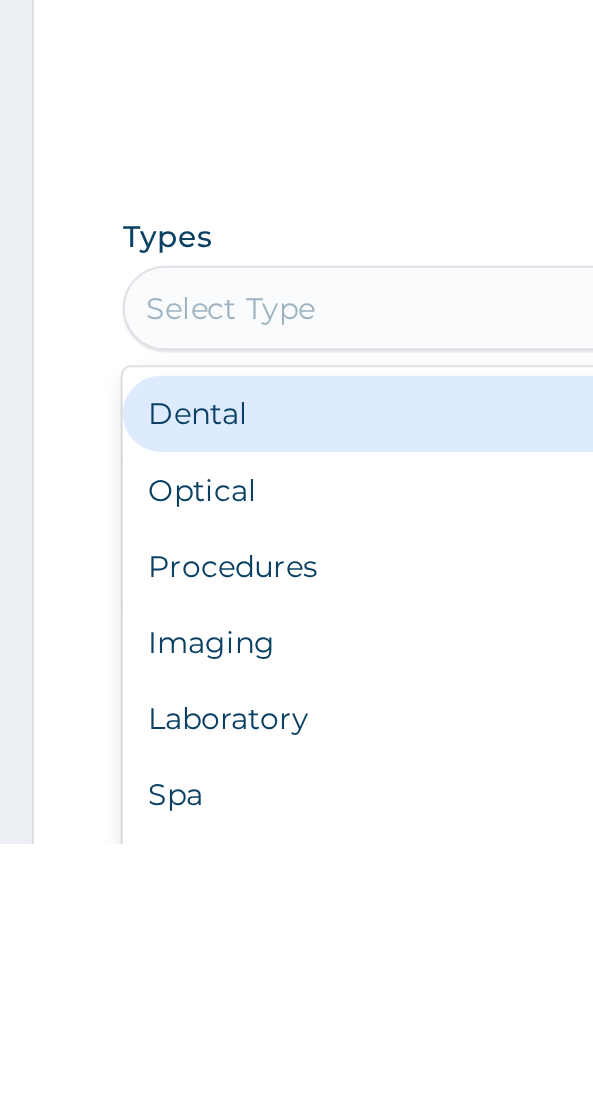 scroll, scrollTop: 314, scrollLeft: 0, axis: vertical 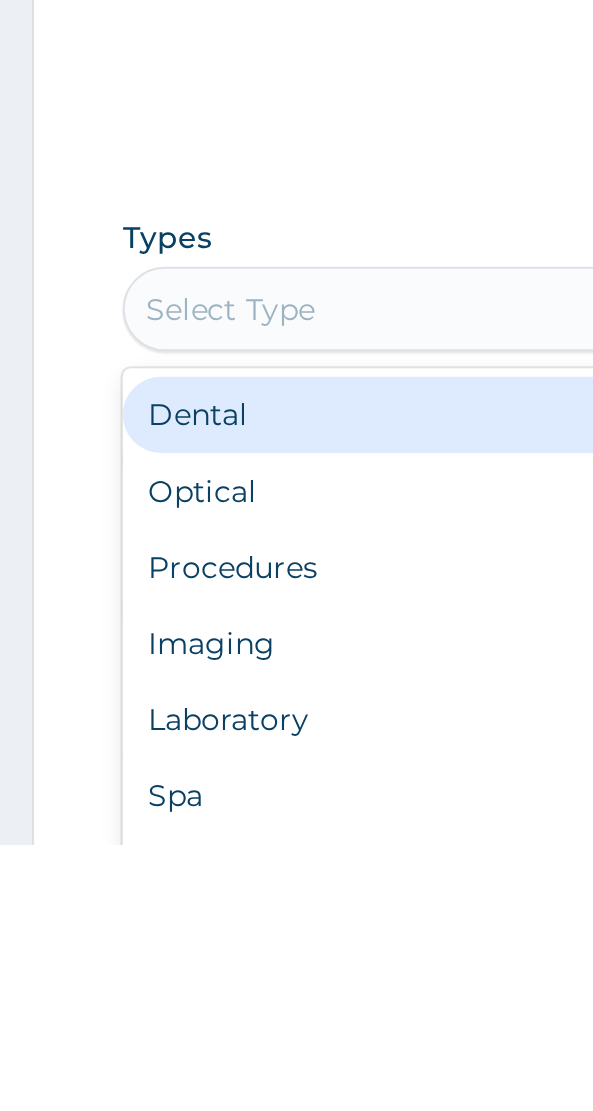 click on "Procedures" at bounding box center (296, 980) 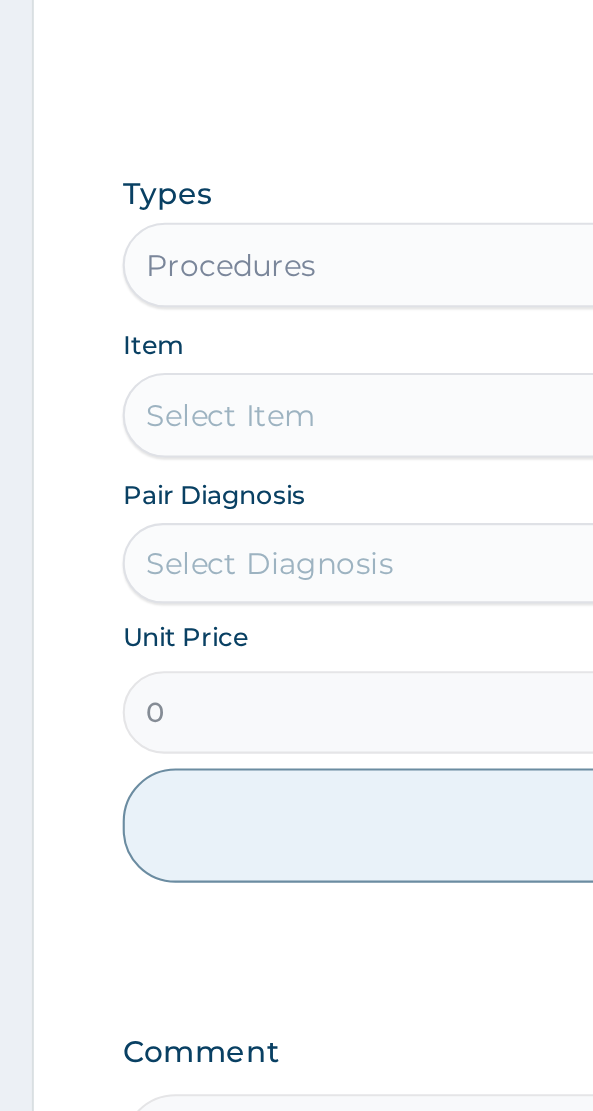scroll, scrollTop: 490, scrollLeft: 0, axis: vertical 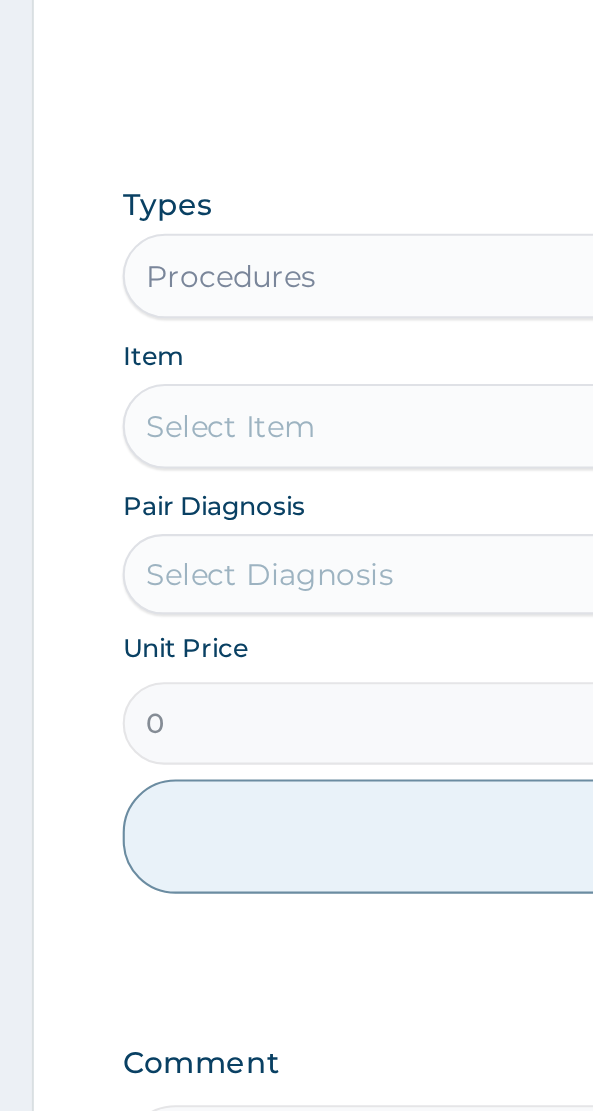 click on "Select Item" at bounding box center (296, 753) 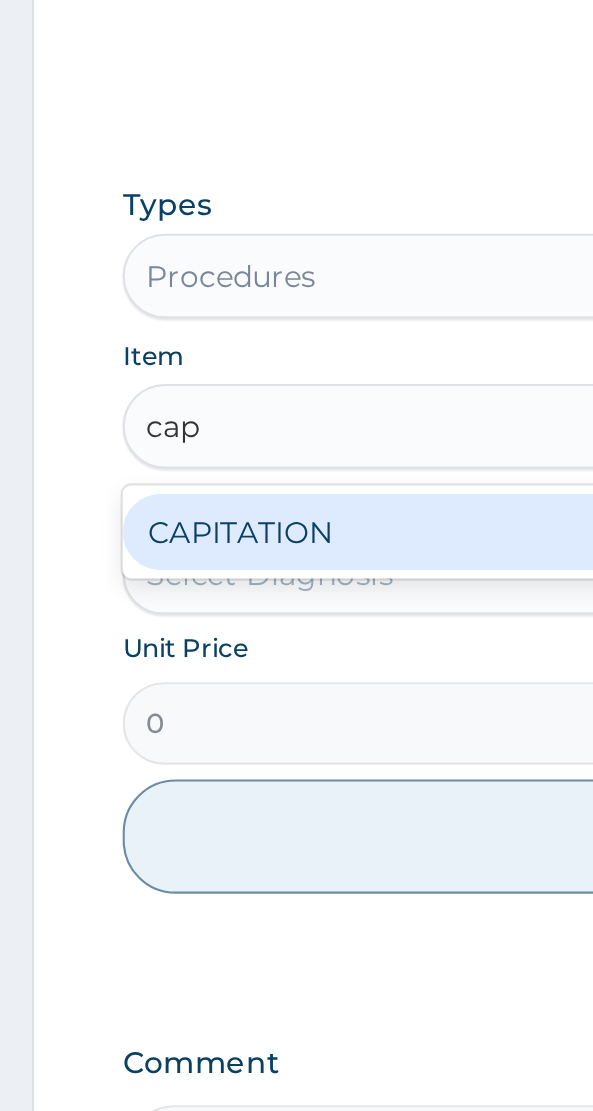 scroll, scrollTop: 0, scrollLeft: 0, axis: both 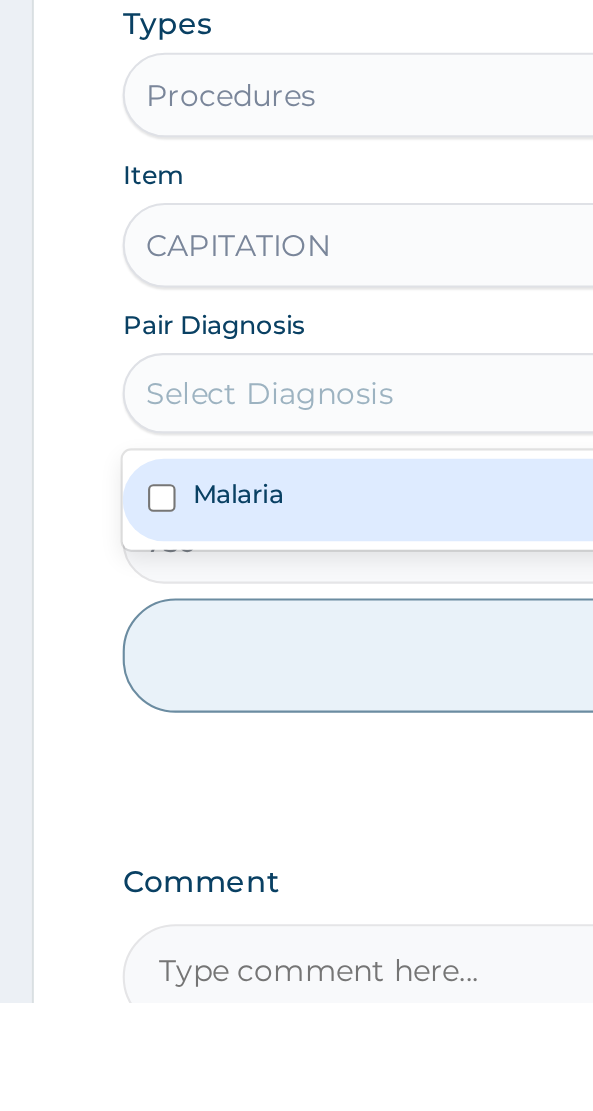 click on "Malaria" at bounding box center [296, 873] 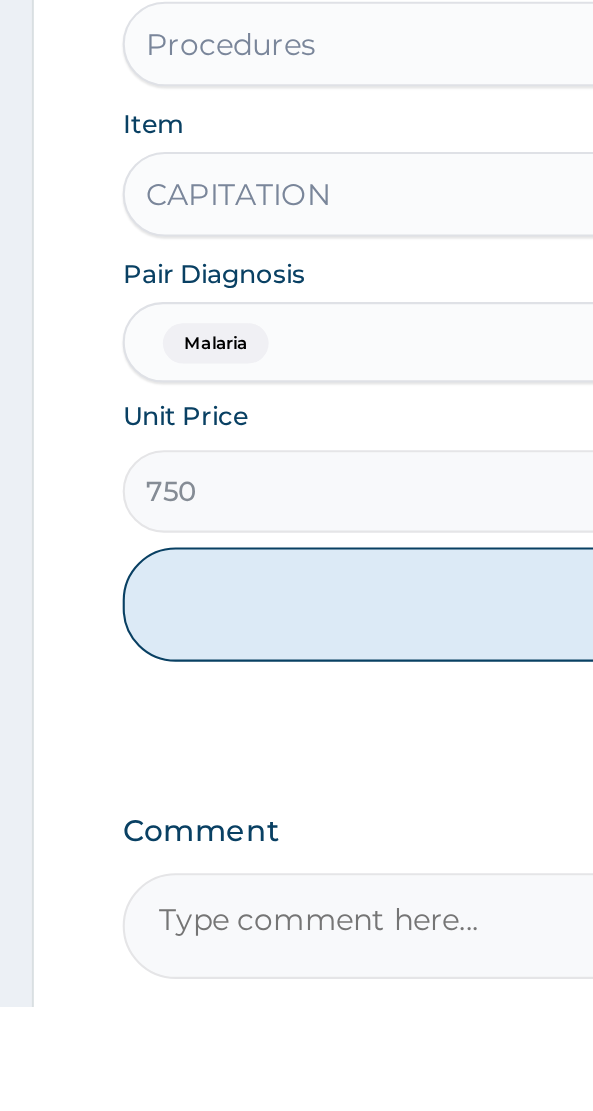 scroll, scrollTop: 517, scrollLeft: 0, axis: vertical 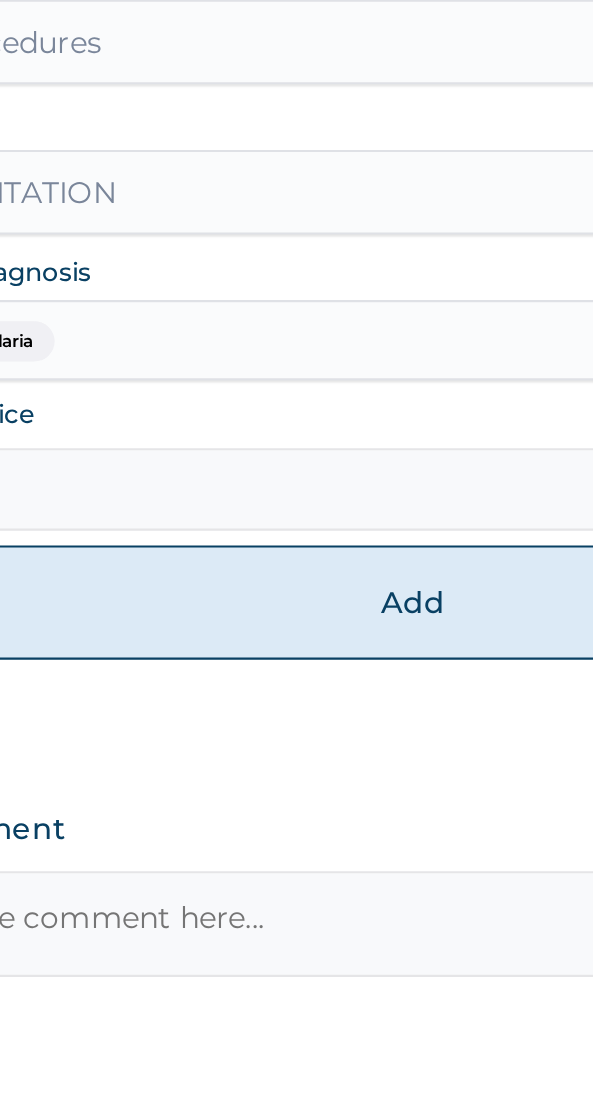 click on "Add" at bounding box center (296, 920) 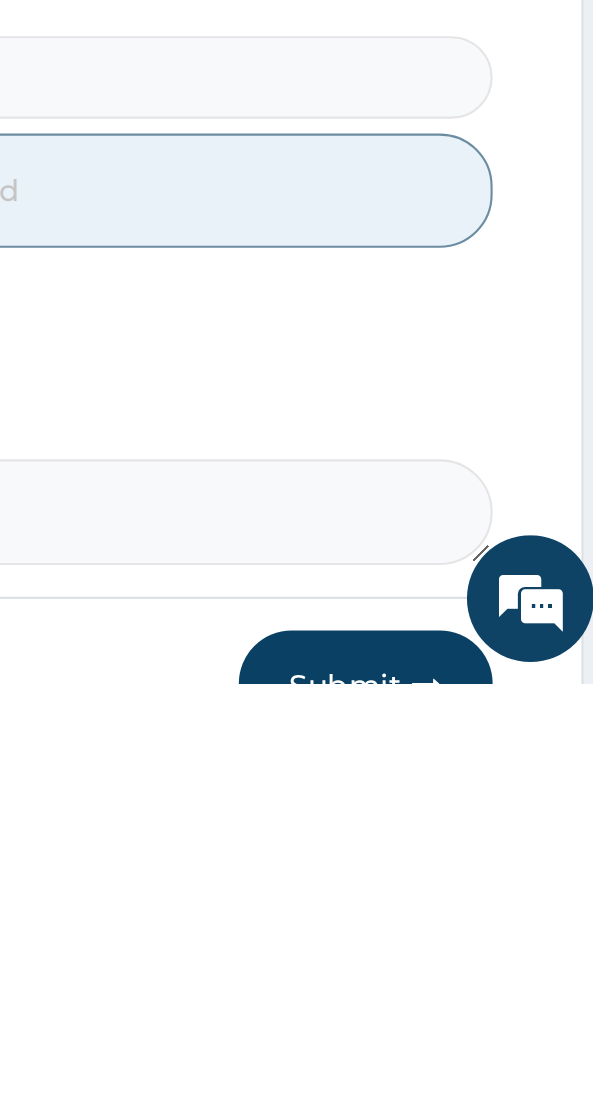 scroll, scrollTop: 570, scrollLeft: 0, axis: vertical 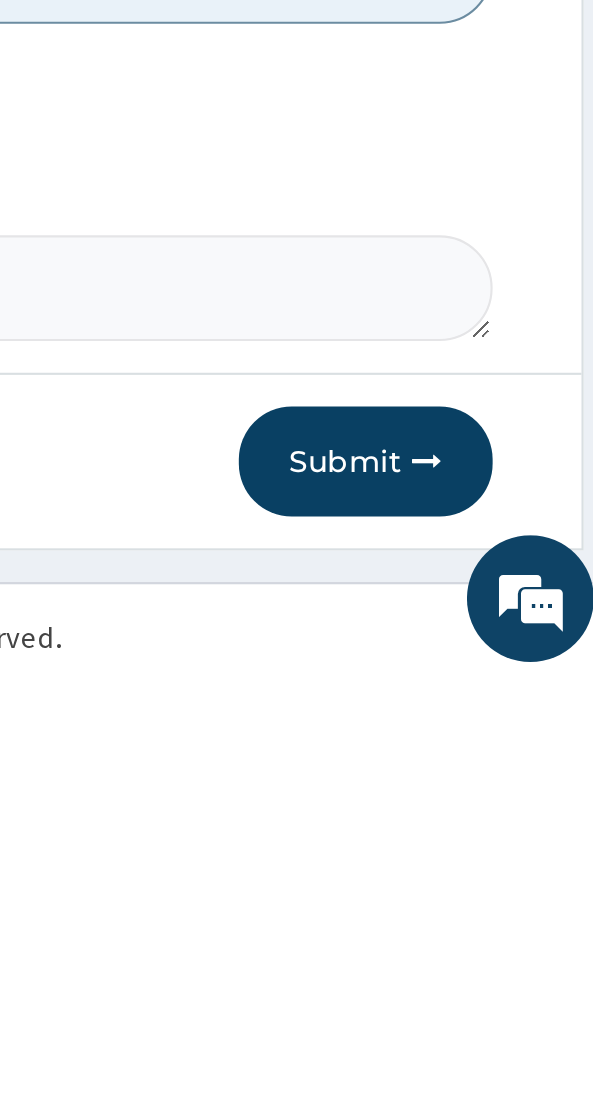 click on "Submit" at bounding box center [475, 1006] 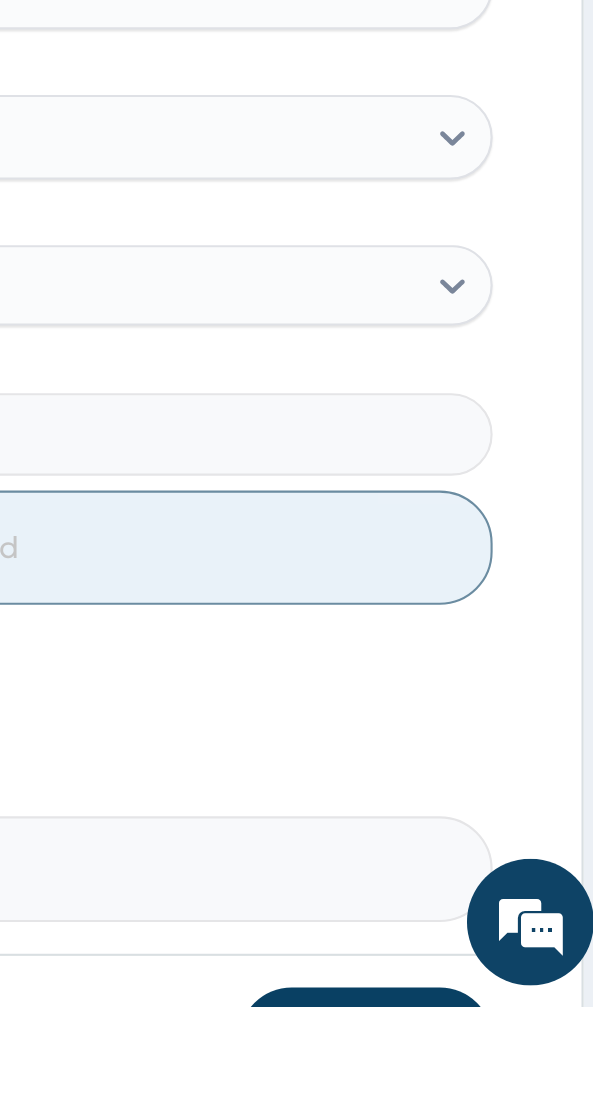 scroll, scrollTop: 478, scrollLeft: 0, axis: vertical 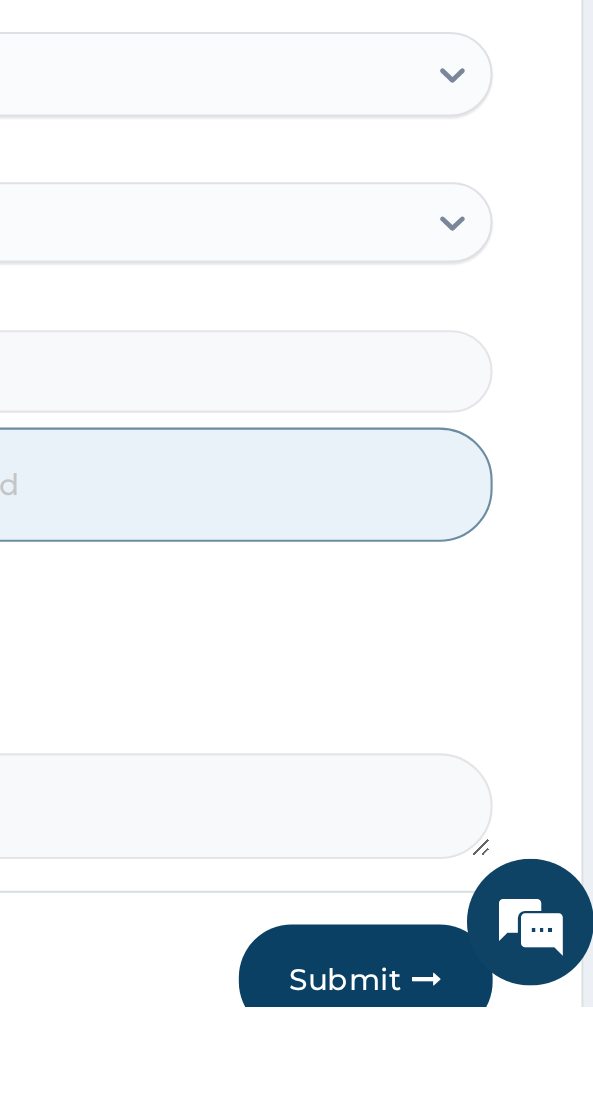 click on "Submit" at bounding box center (475, 1098) 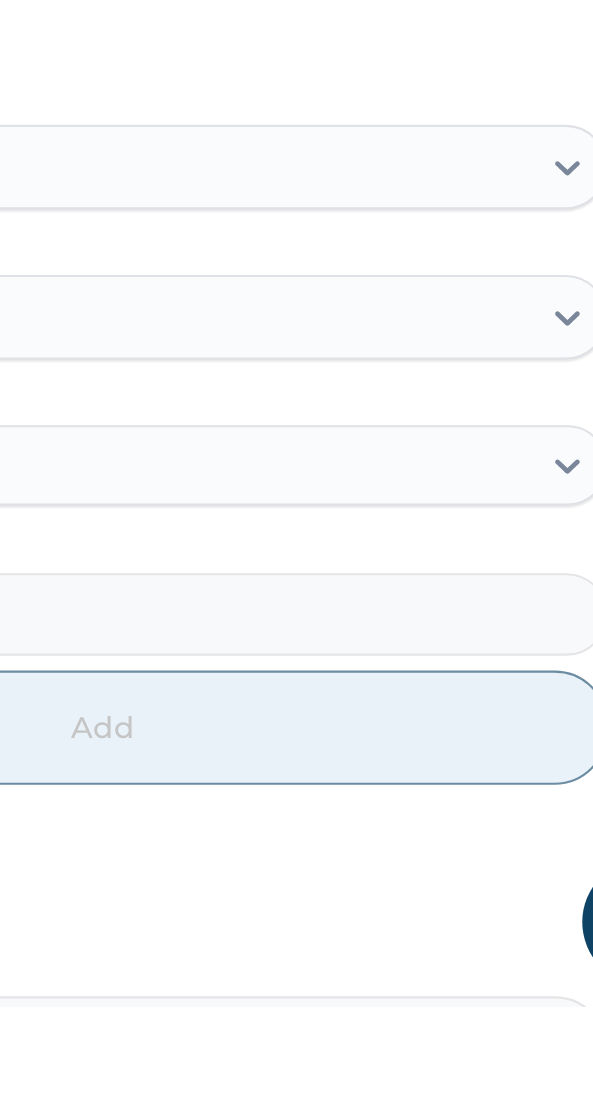 scroll, scrollTop: 478, scrollLeft: 0, axis: vertical 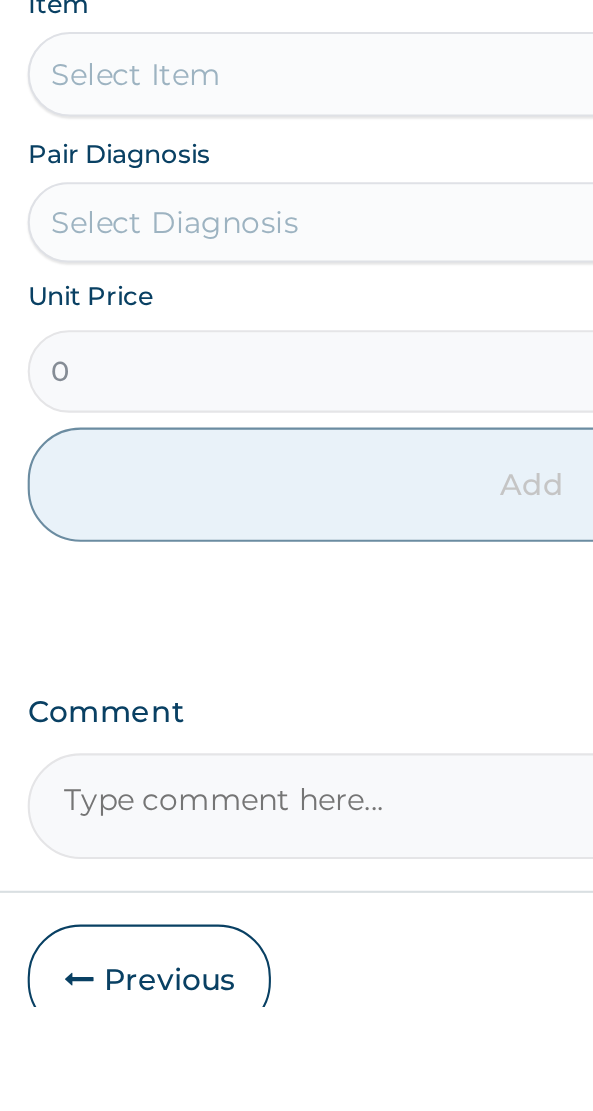 click on "Previous" at bounding box center (115, 1098) 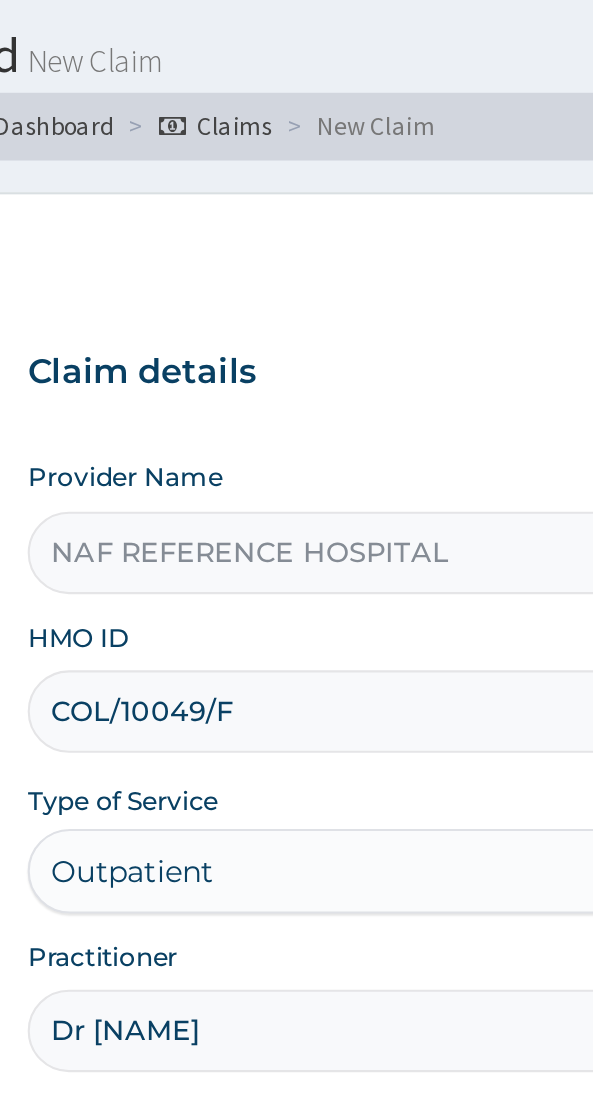 scroll, scrollTop: 0, scrollLeft: 0, axis: both 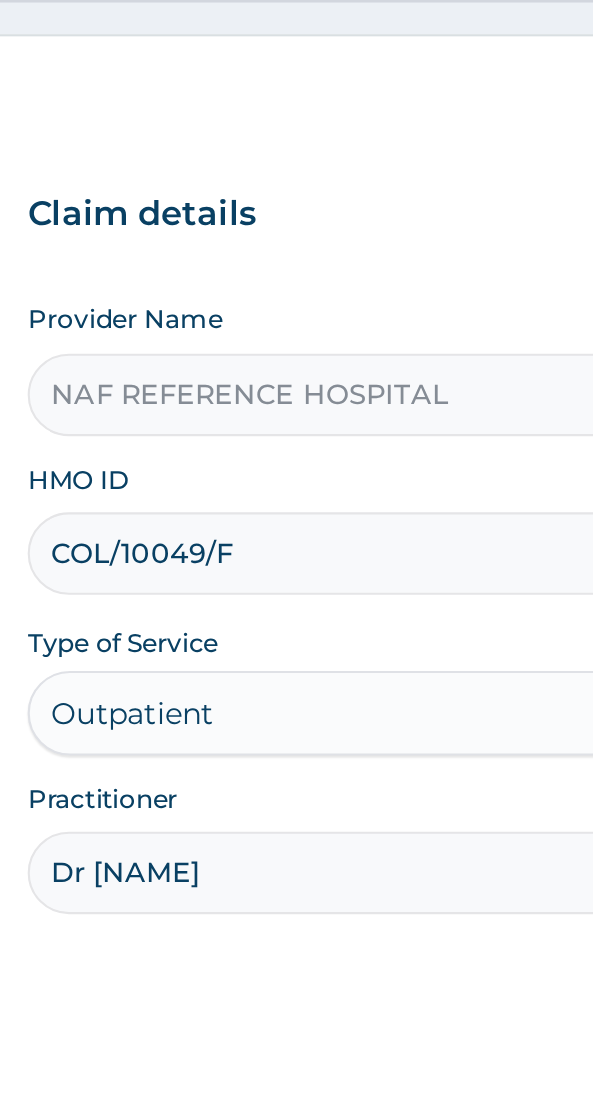 click on "COL/10049/F" at bounding box center (296, 438) 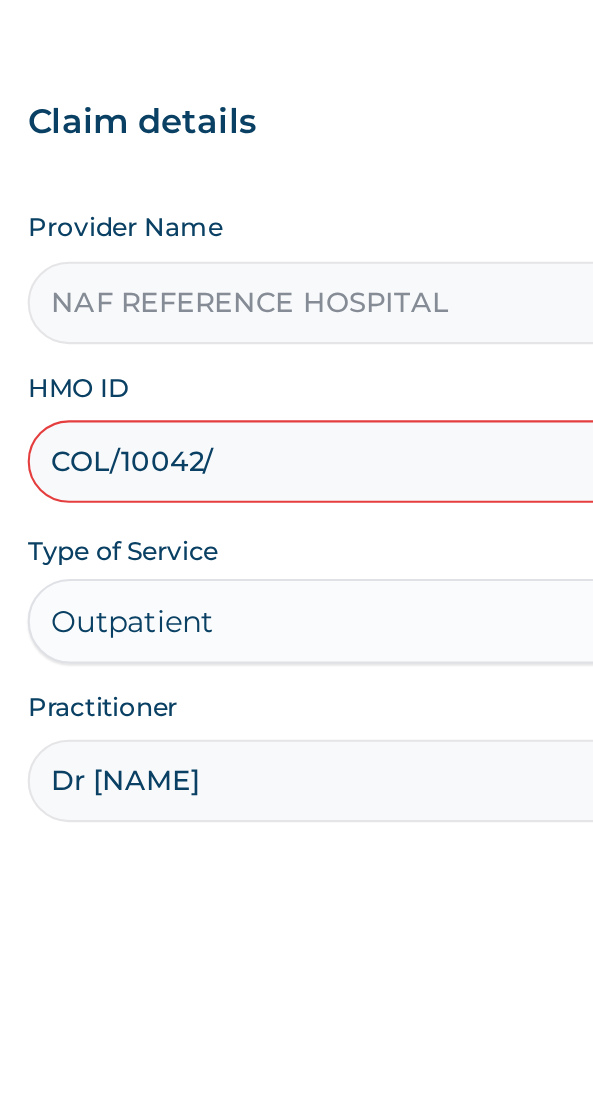 type on "COL/10042/A" 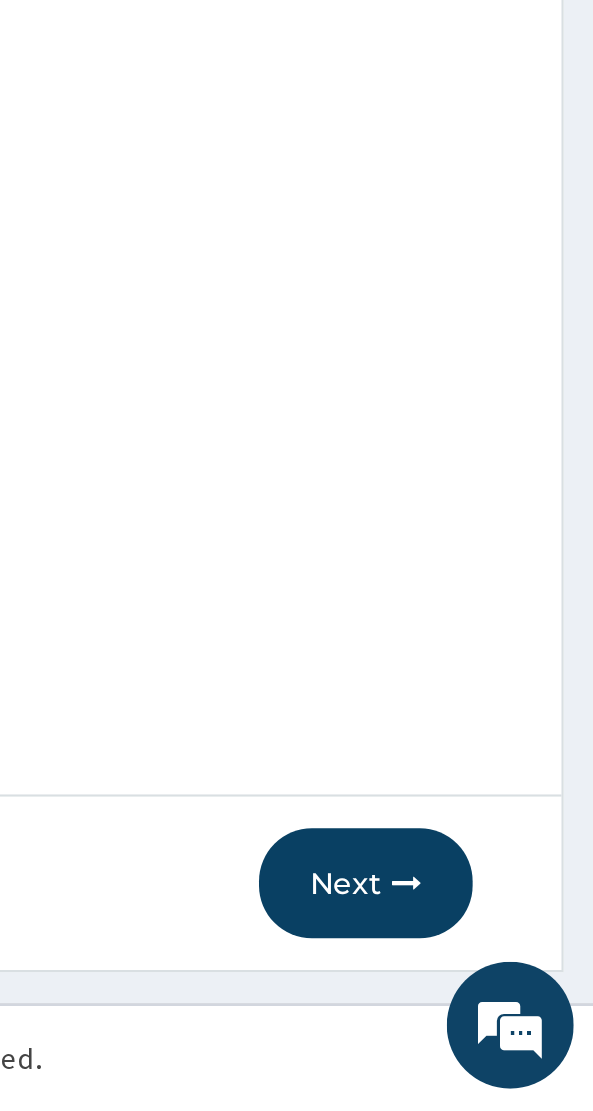 scroll, scrollTop: 40, scrollLeft: 0, axis: vertical 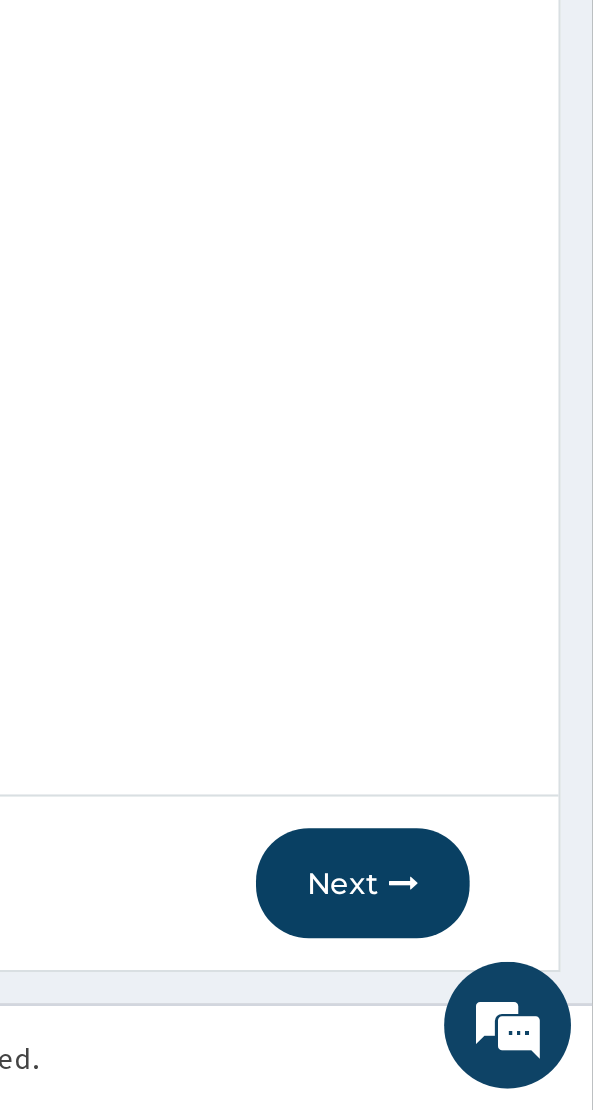 click on "Next" at bounding box center [484, 1004] 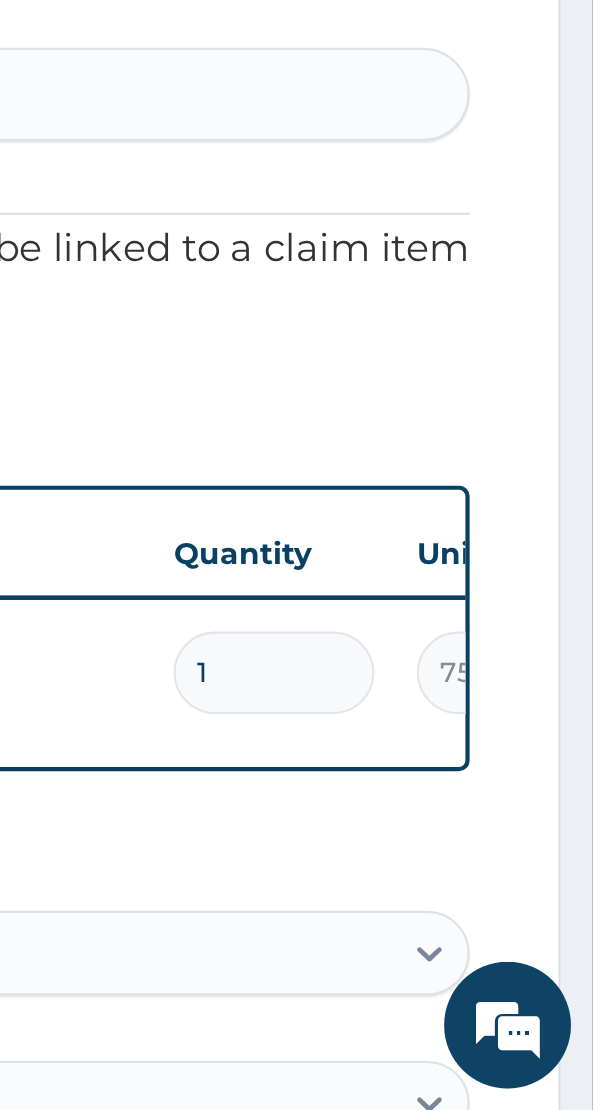 scroll, scrollTop: 478, scrollLeft: 0, axis: vertical 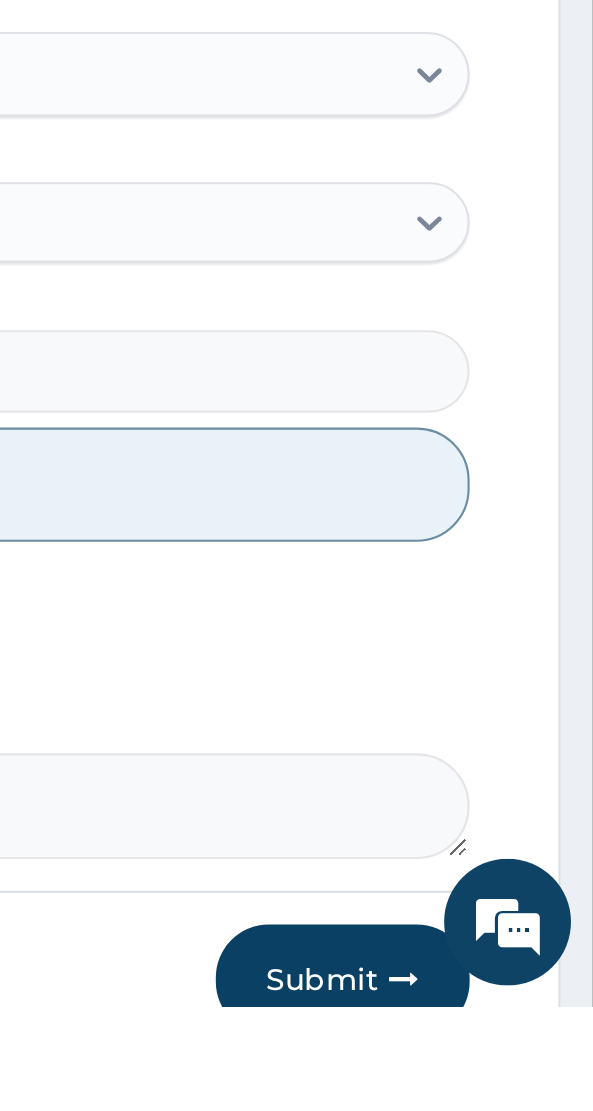 click at bounding box center [504, 1098] 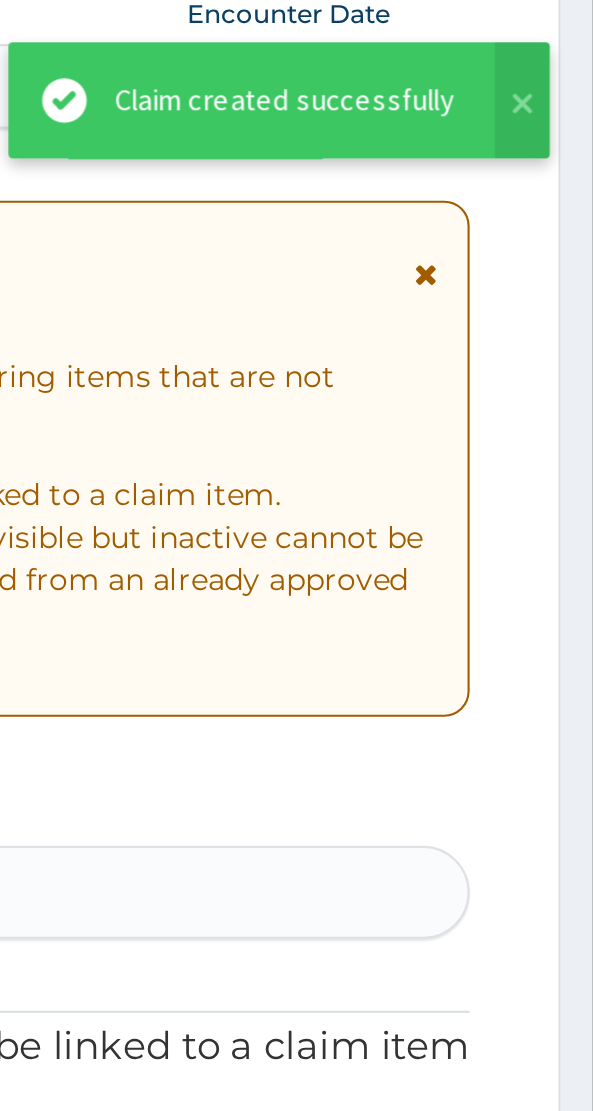 scroll, scrollTop: 248, scrollLeft: 0, axis: vertical 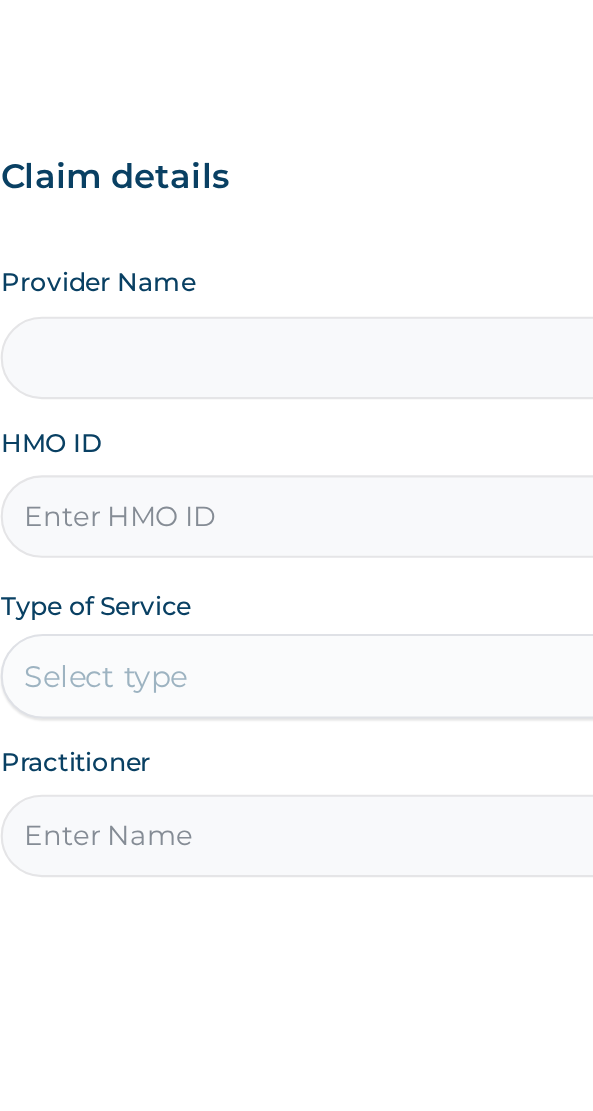 type on "COL/10040/E" 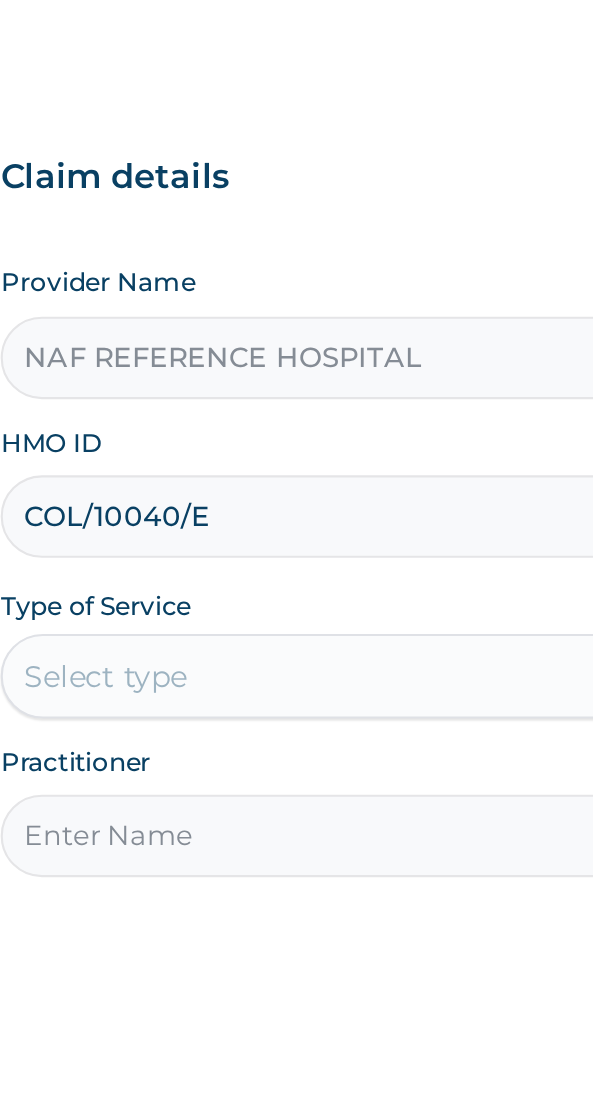 type on "NAF REFERENCE HOSPITAL" 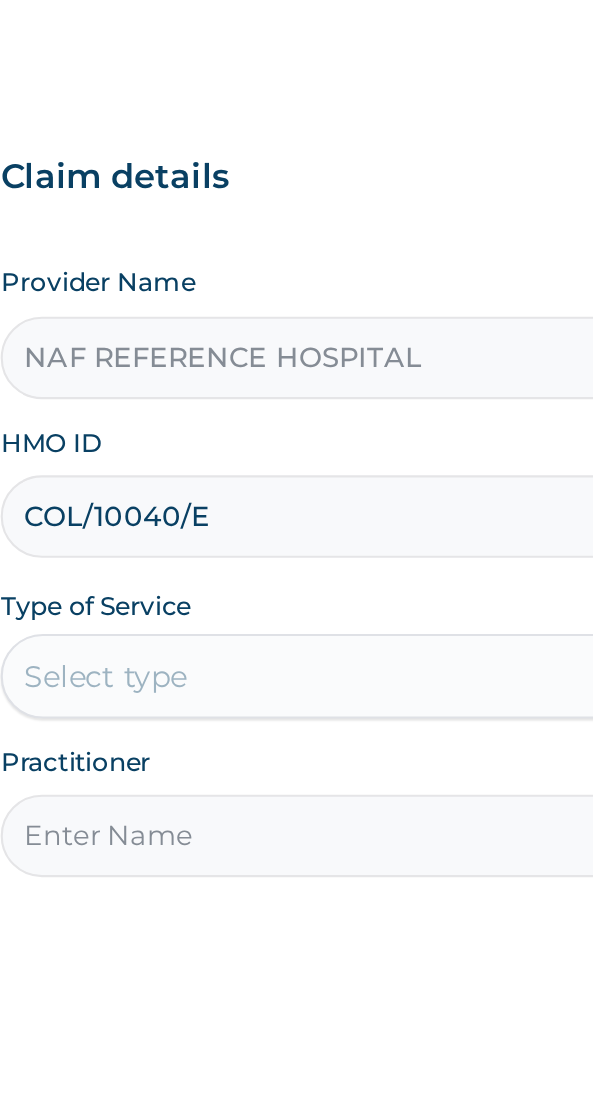 scroll, scrollTop: 0, scrollLeft: 0, axis: both 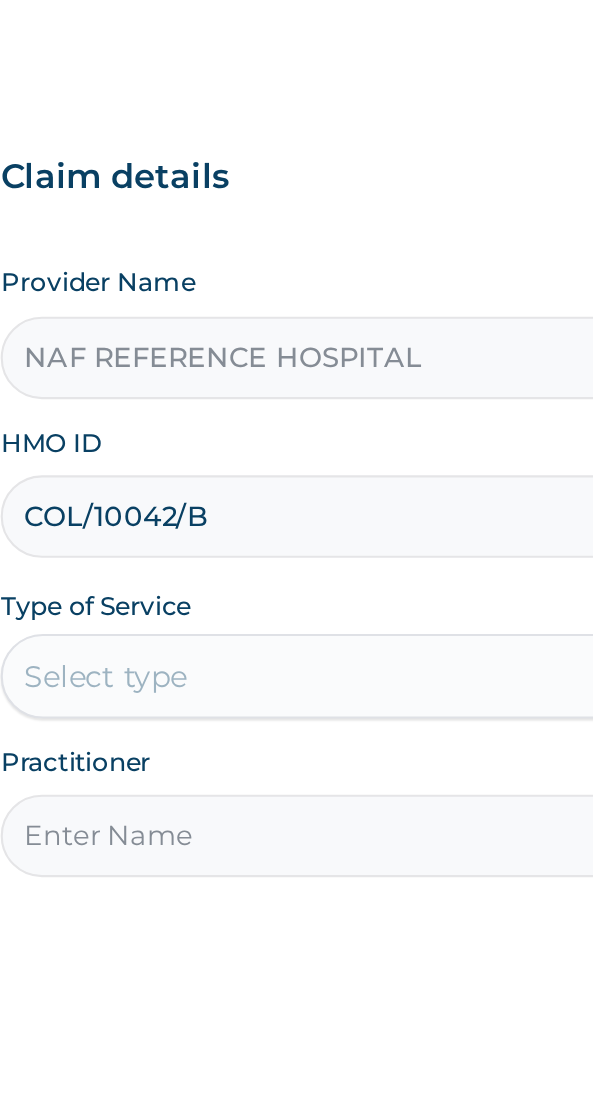 type on "COL/10042/B" 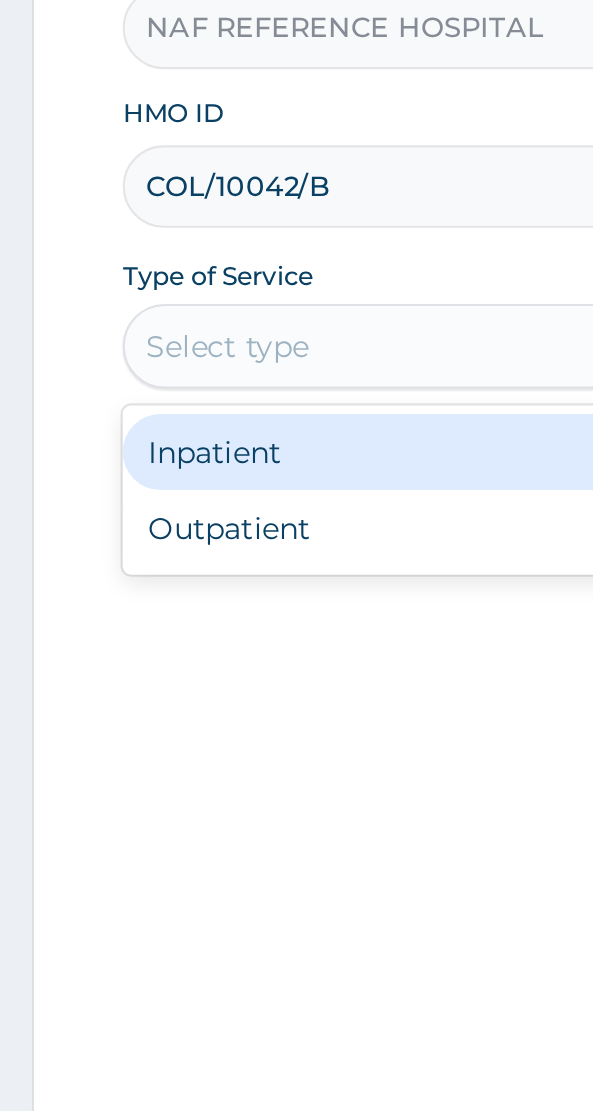 click on "Outpatient" at bounding box center (247, 600) 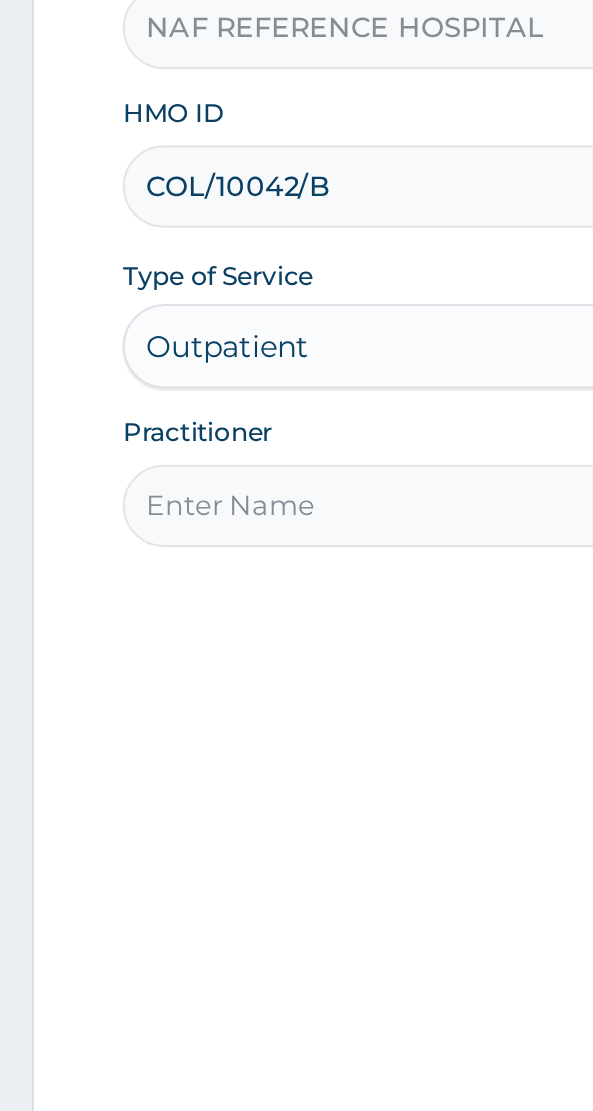 type on "1" 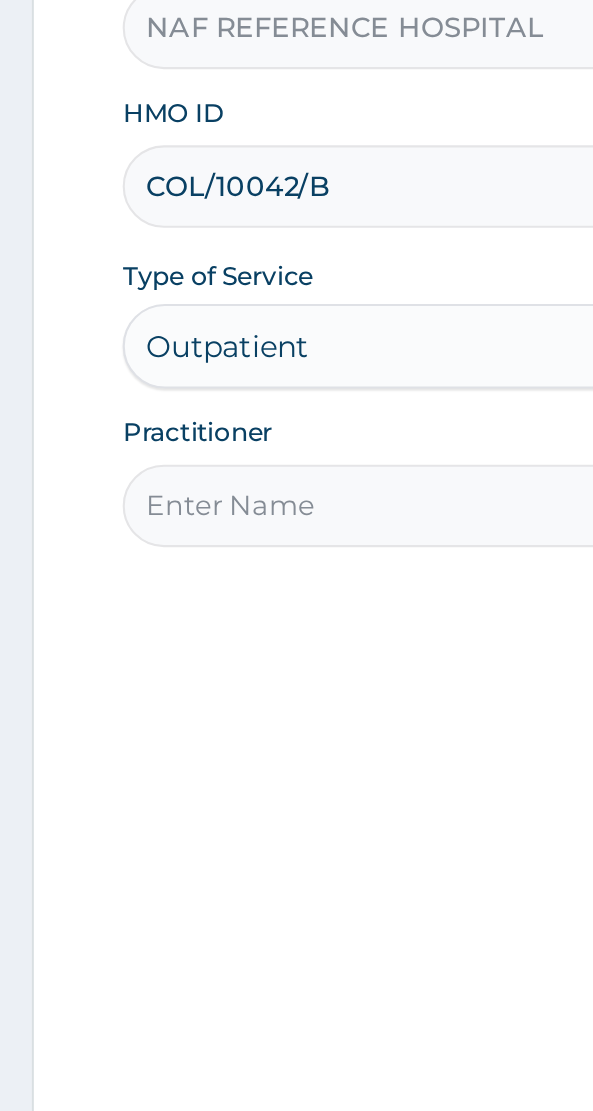 type on "[TITLE] [LAST]" 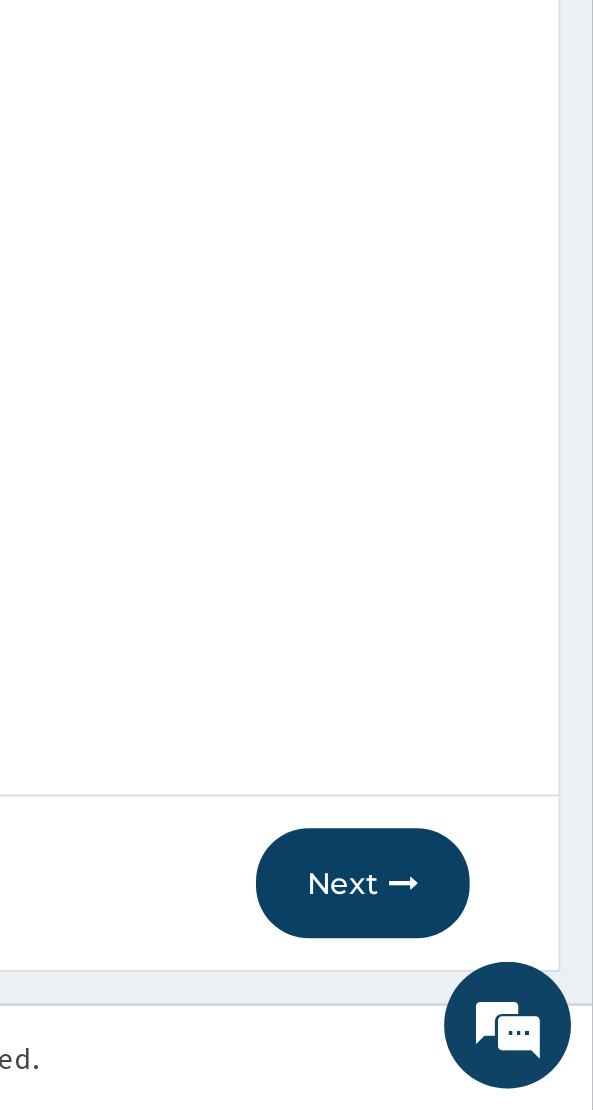 scroll, scrollTop: 40, scrollLeft: 0, axis: vertical 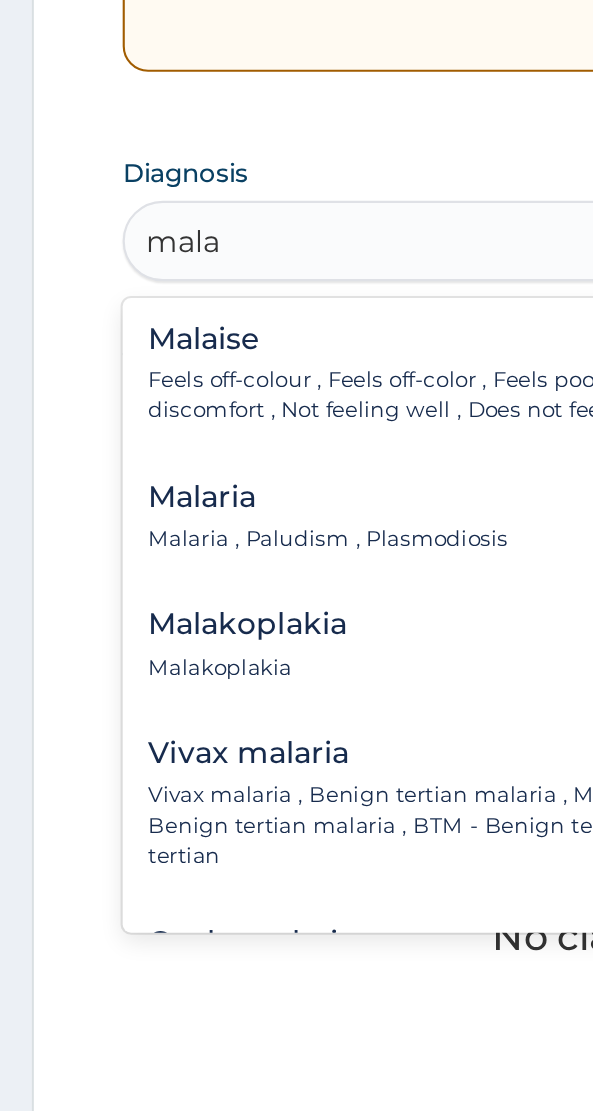 click on "Malaria , Paludism , Plasmodiosis" at bounding box center [155, 769] 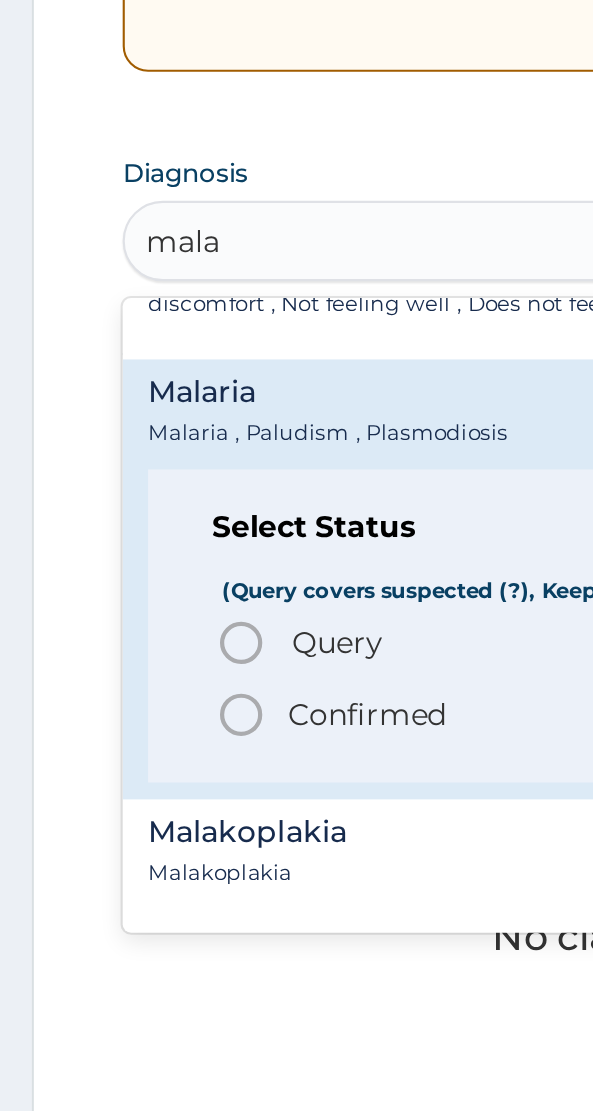 scroll, scrollTop: 102, scrollLeft: 0, axis: vertical 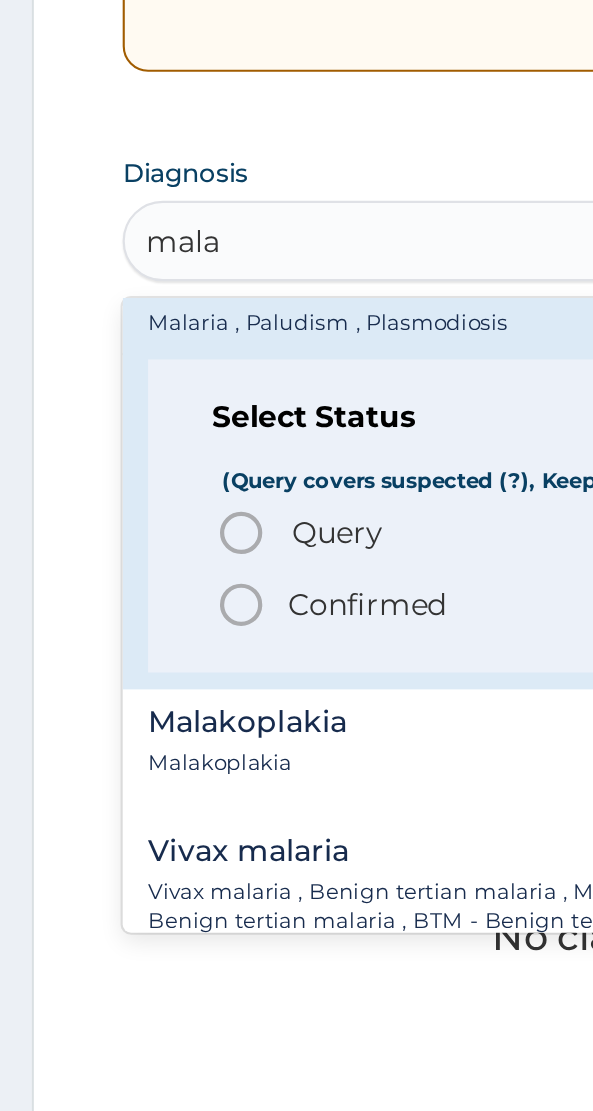 click 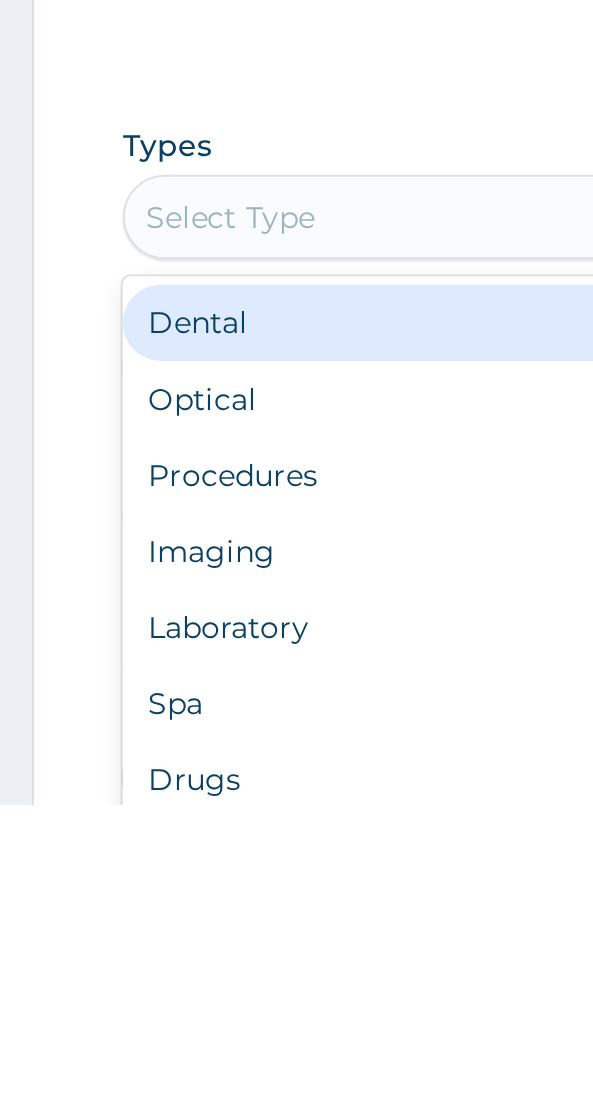 click on "Procedures" at bounding box center (296, 955) 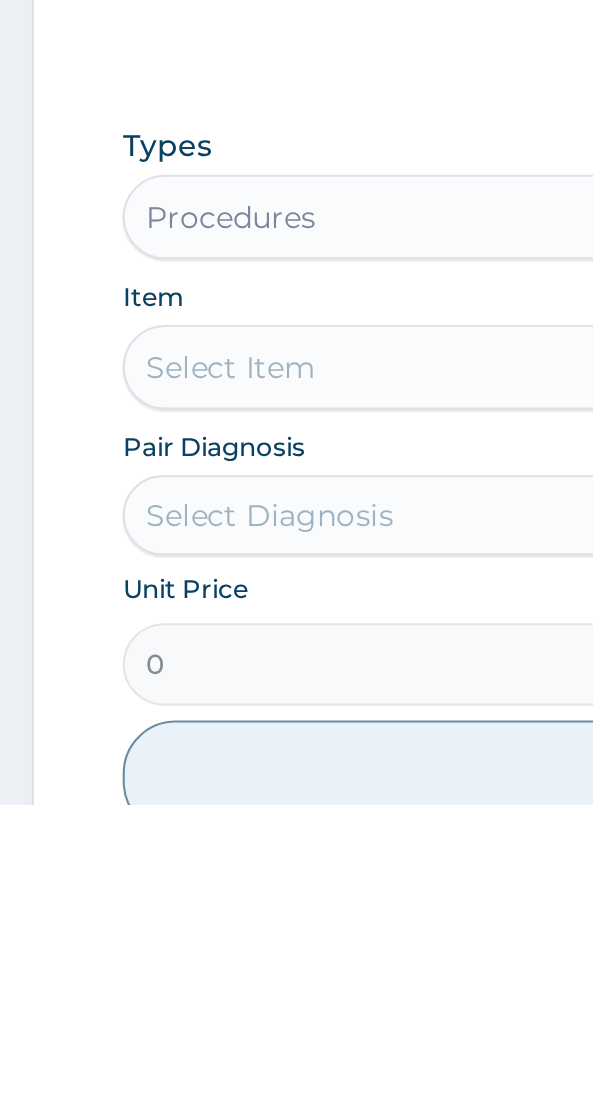 scroll, scrollTop: 339, scrollLeft: 0, axis: vertical 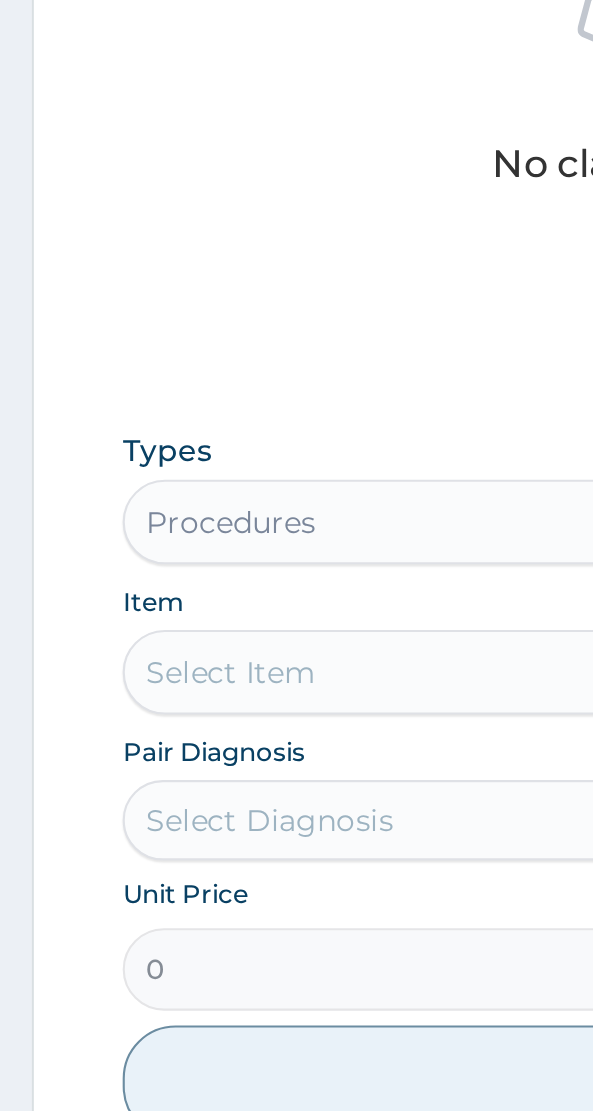 click on "Select Item" at bounding box center [296, 904] 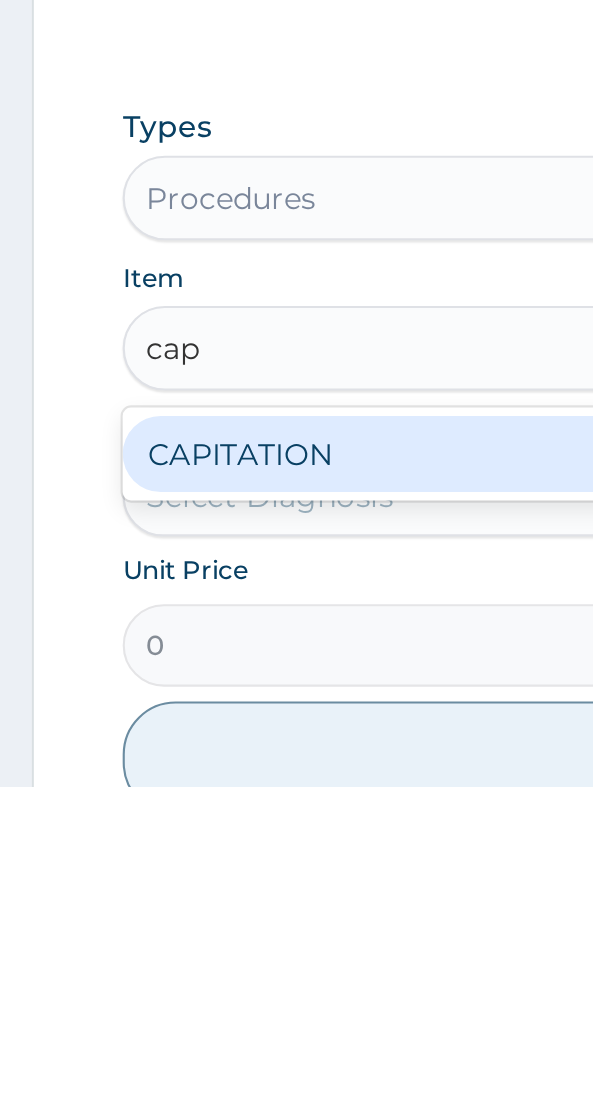 scroll, scrollTop: 0, scrollLeft: 0, axis: both 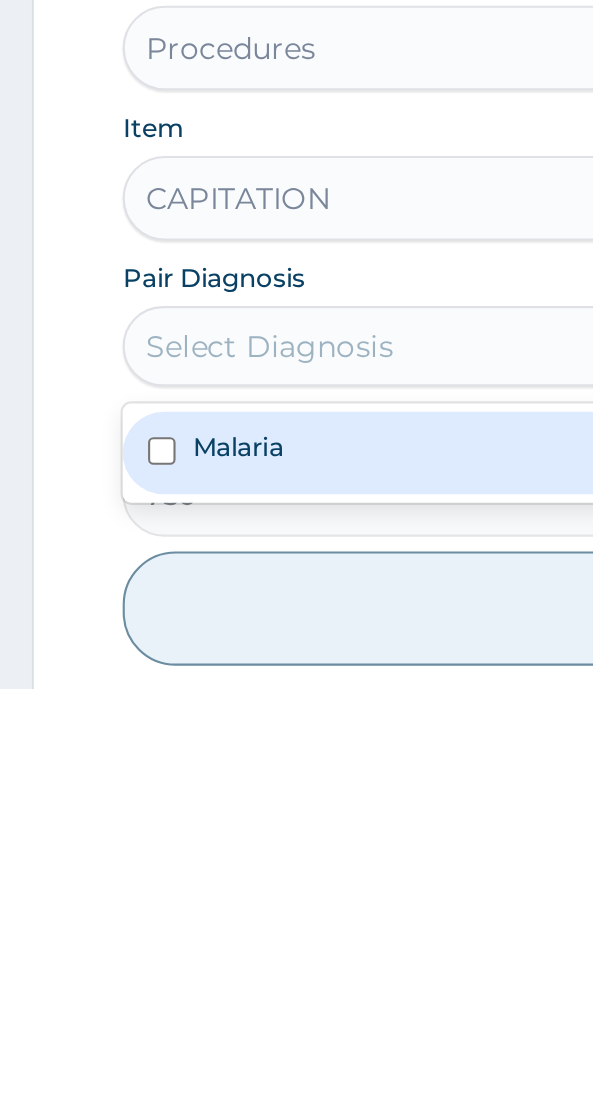 click on "Malaria" at bounding box center [296, 999] 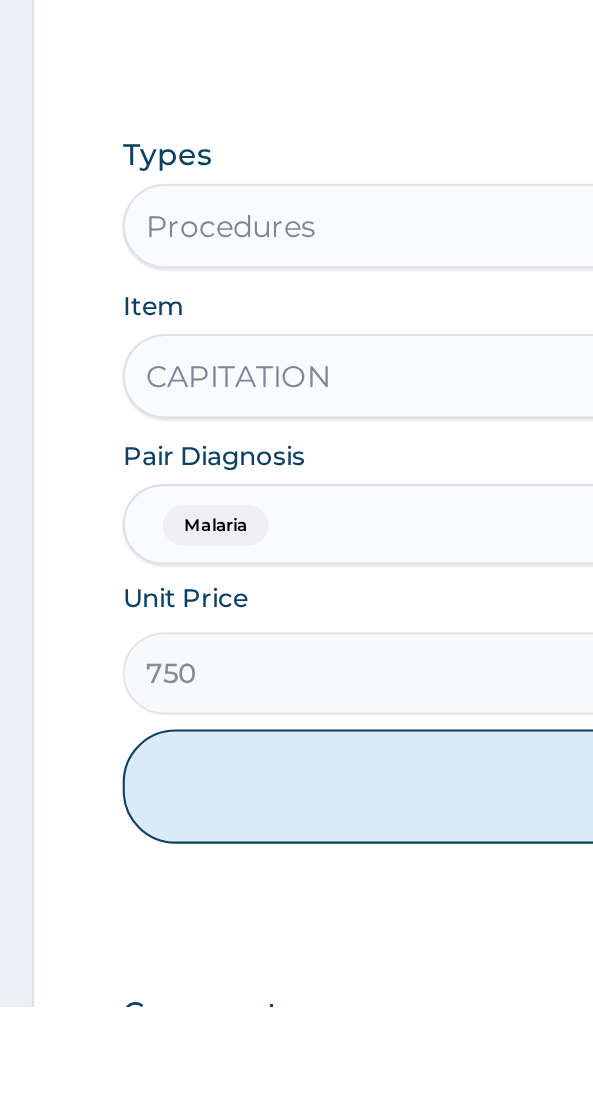 scroll, scrollTop: 432, scrollLeft: 0, axis: vertical 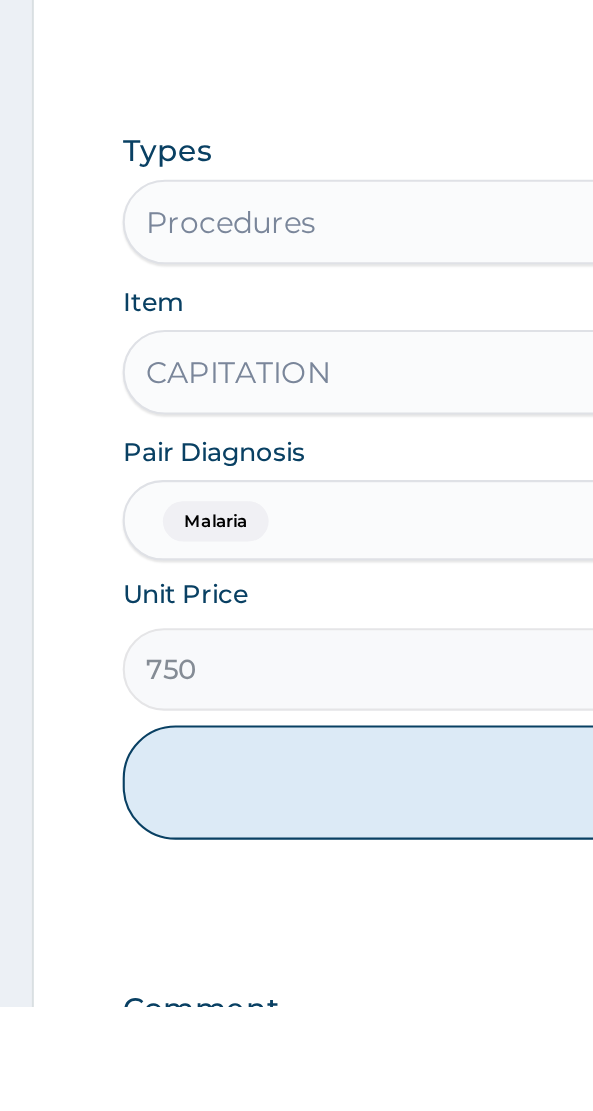 click on "Add" at bounding box center (296, 1005) 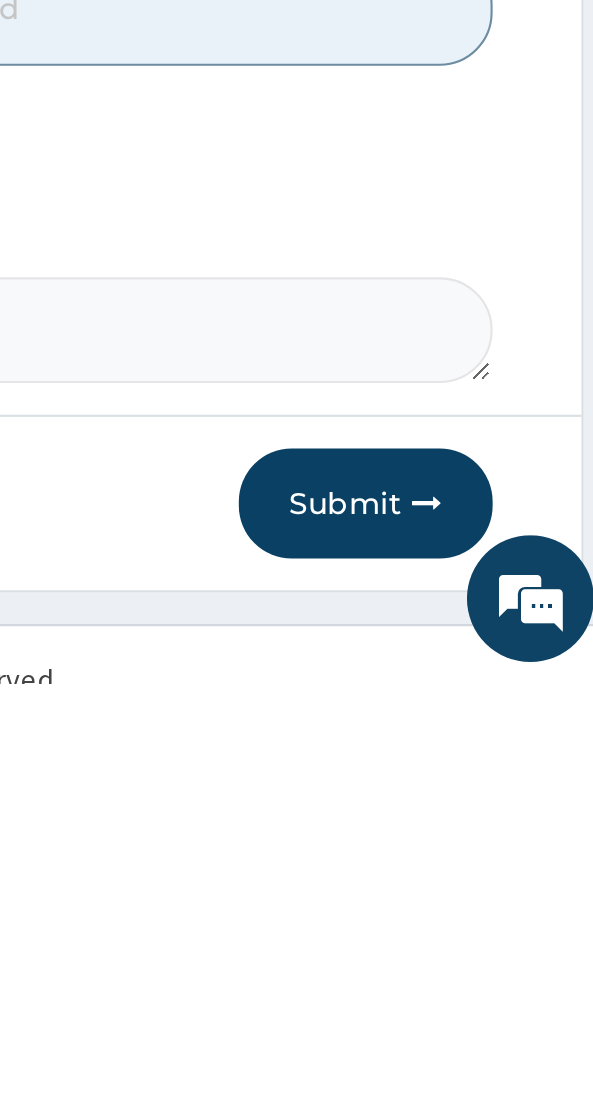 scroll, scrollTop: 570, scrollLeft: 0, axis: vertical 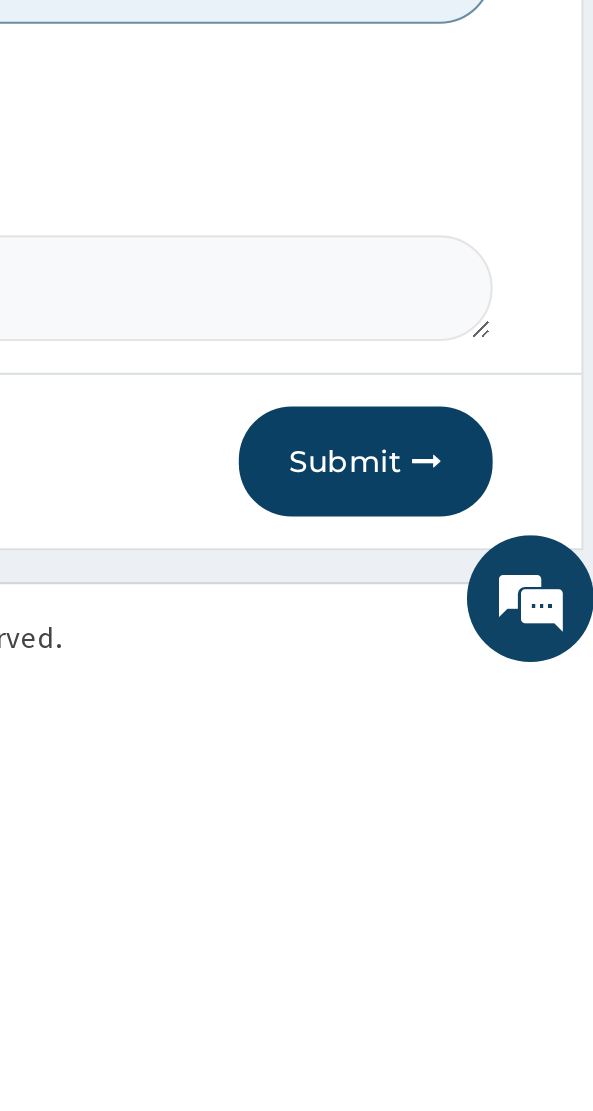 click at bounding box center [504, 1006] 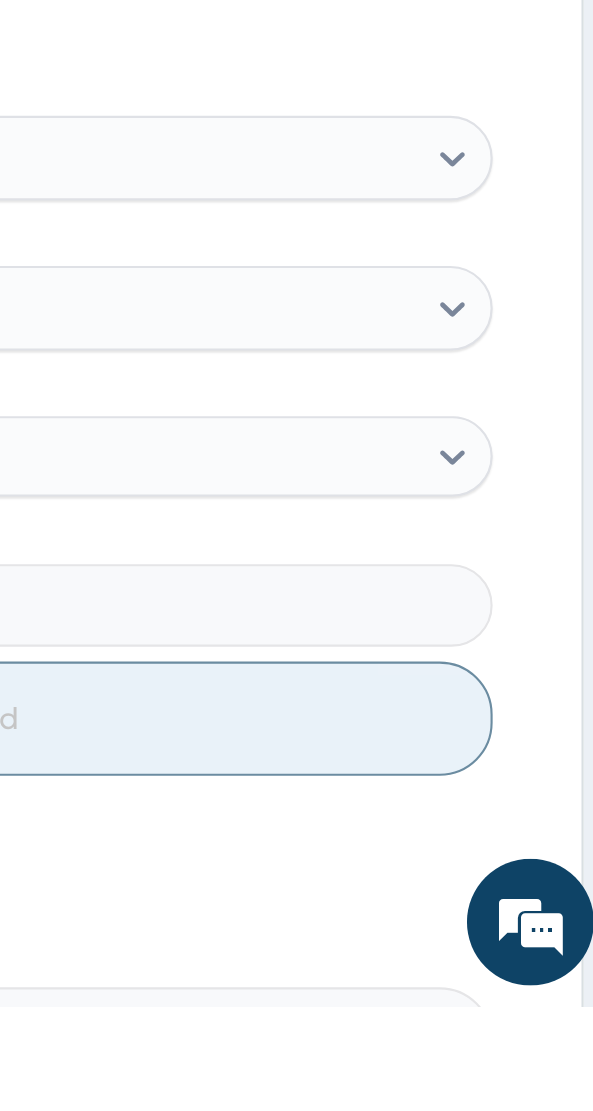 scroll, scrollTop: 478, scrollLeft: 0, axis: vertical 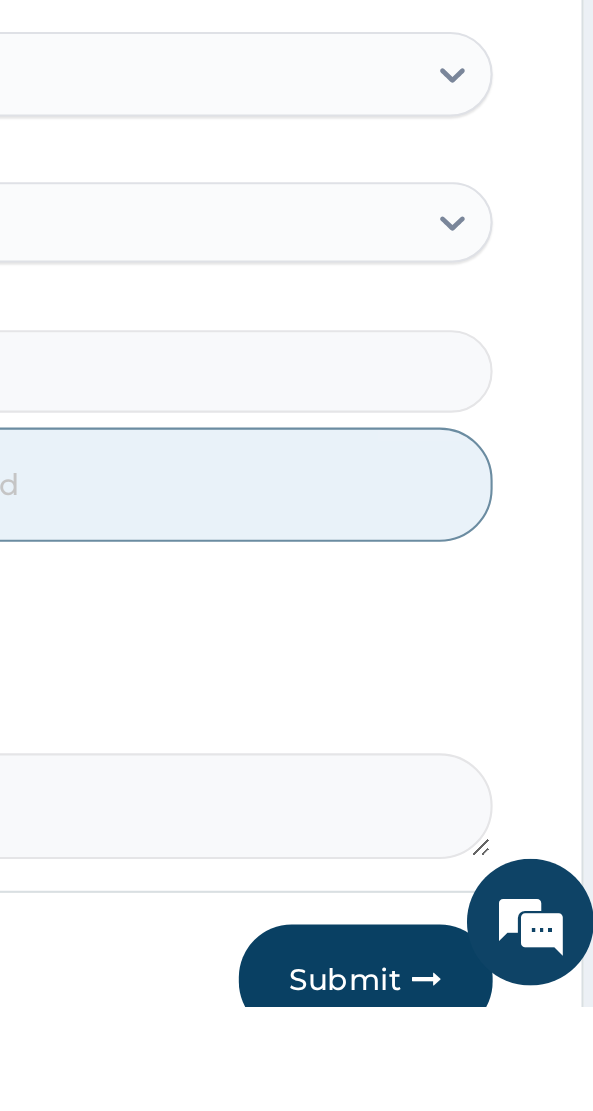 click on "Submit" at bounding box center (475, 1098) 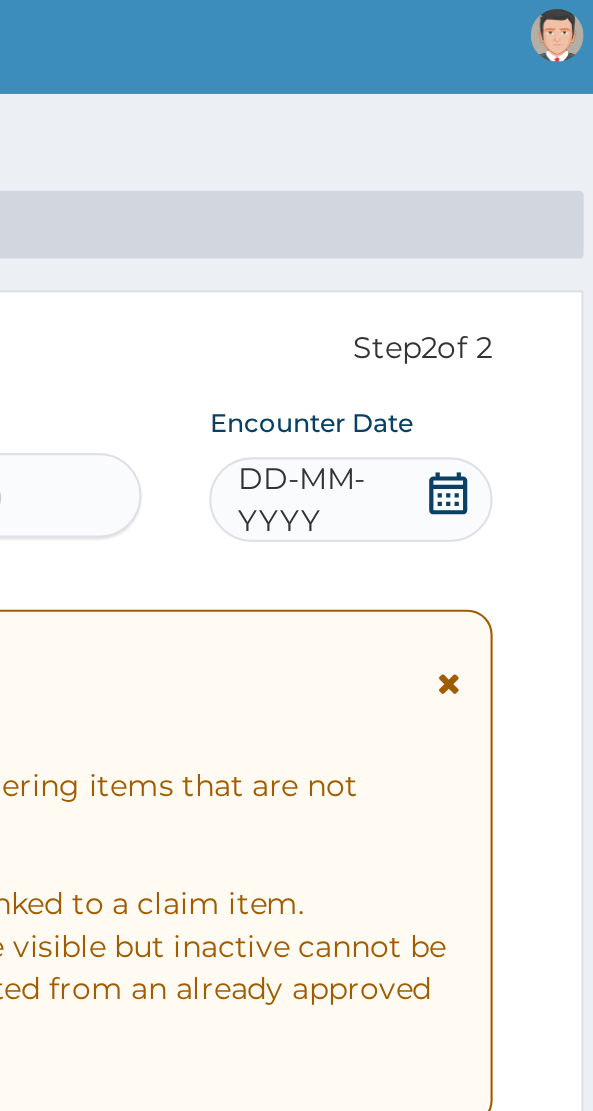 scroll, scrollTop: 56, scrollLeft: 0, axis: vertical 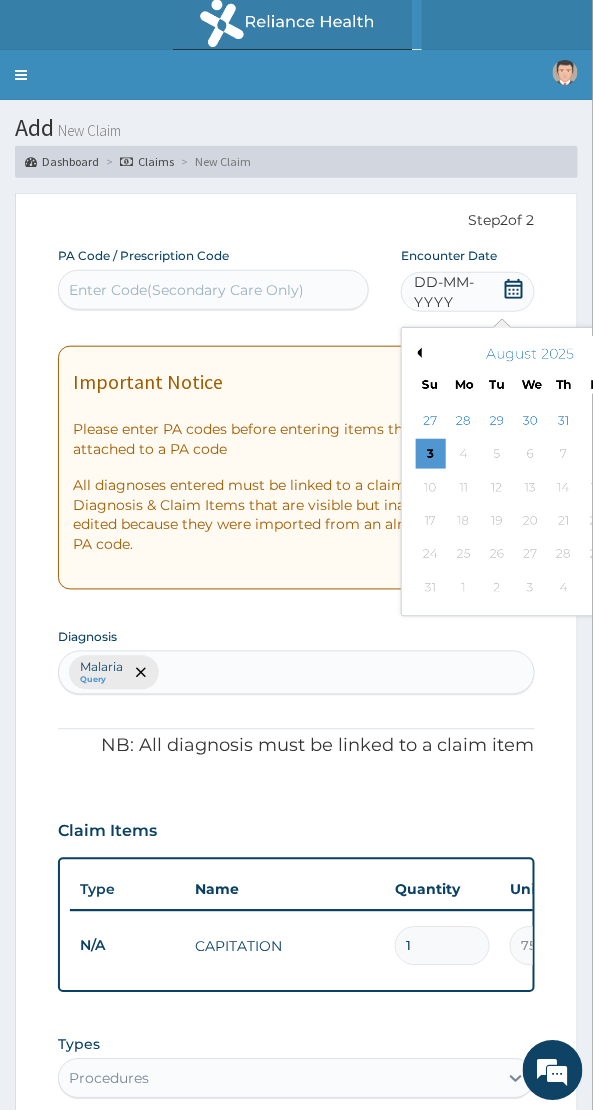 click on "Previous Month" at bounding box center [417, 353] 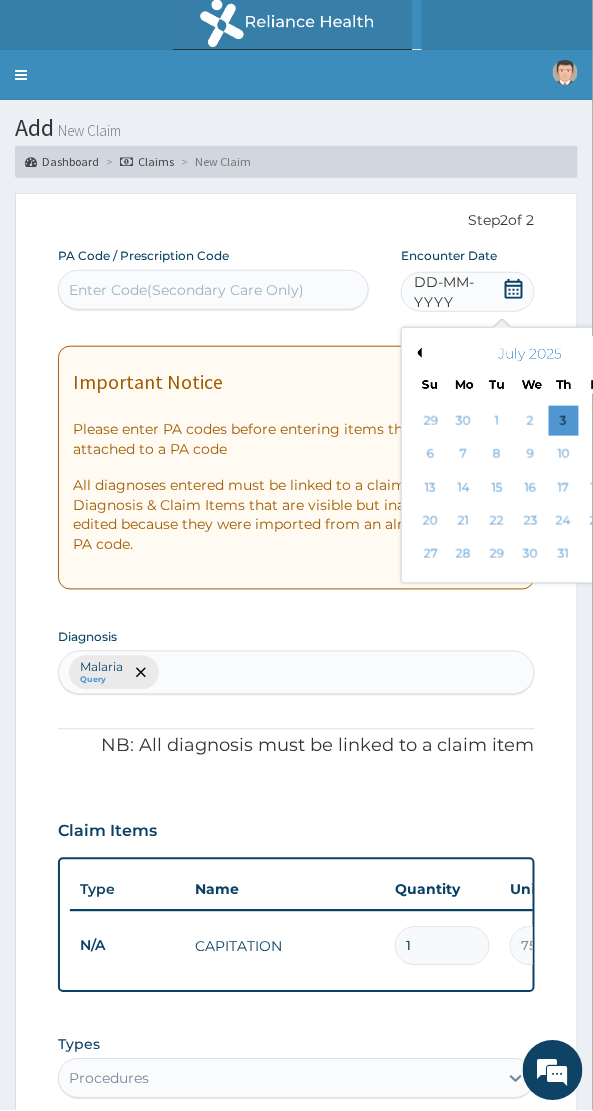 click on "Previous Month" at bounding box center (417, 353) 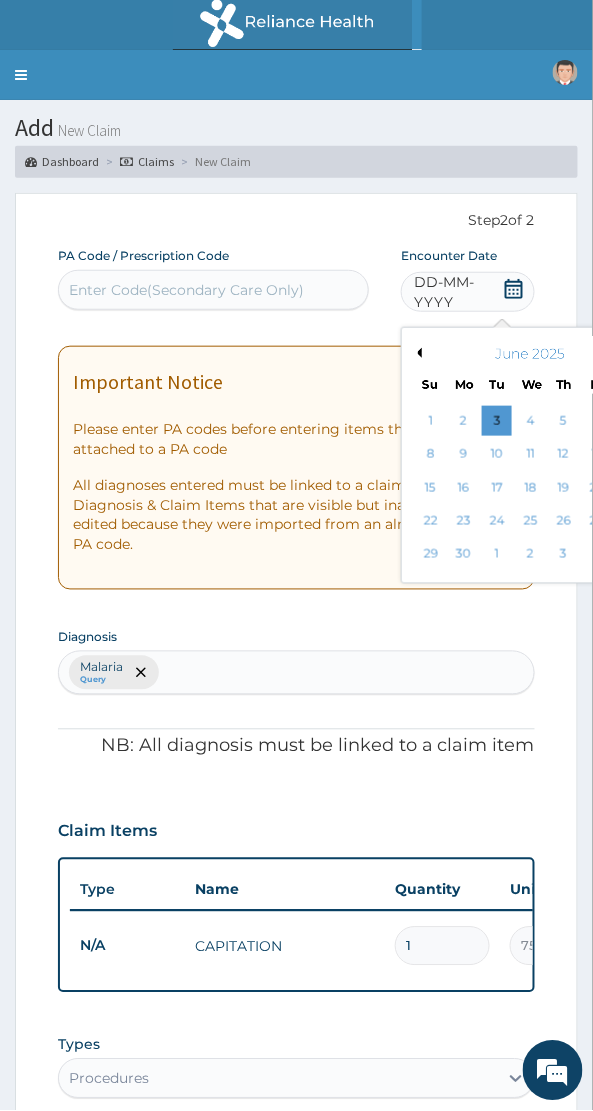 click on "Previous Month" at bounding box center (417, 353) 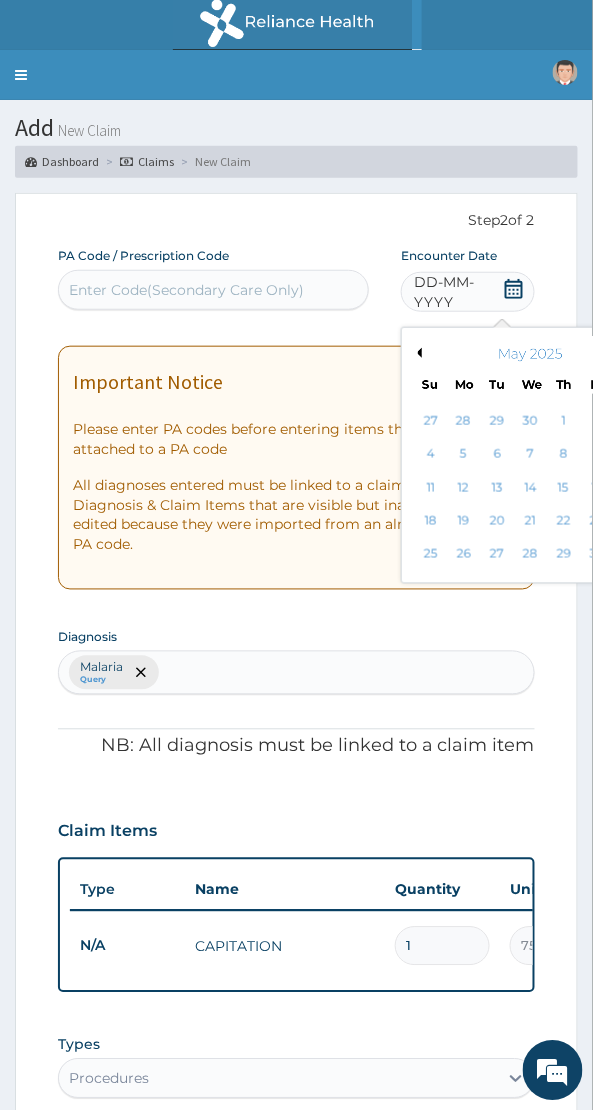 click on "Previous Month" at bounding box center [417, 353] 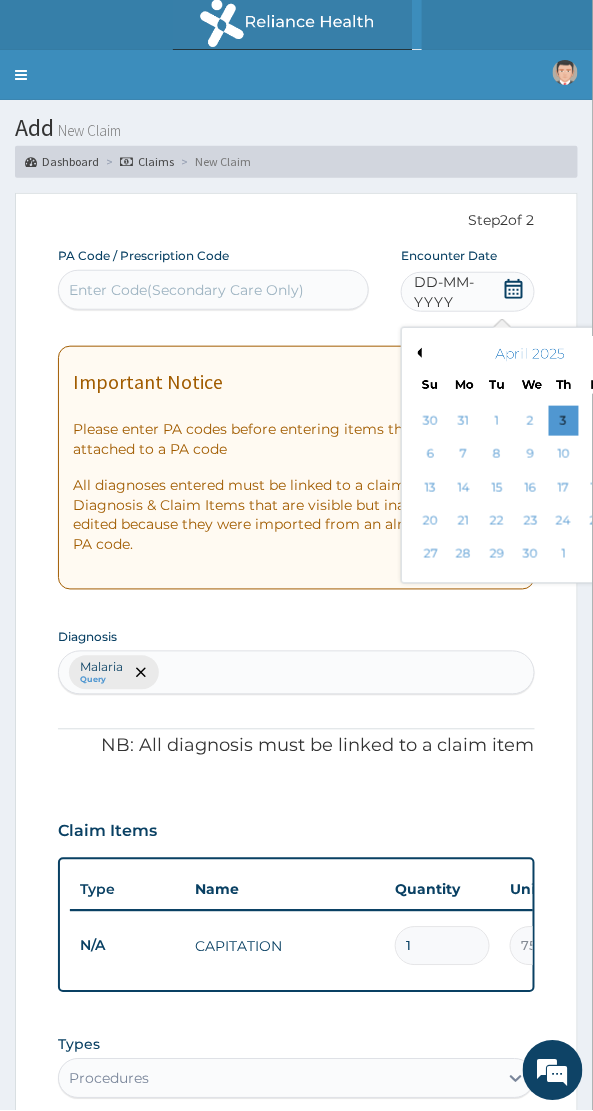 click on "Previous Month" at bounding box center [417, 353] 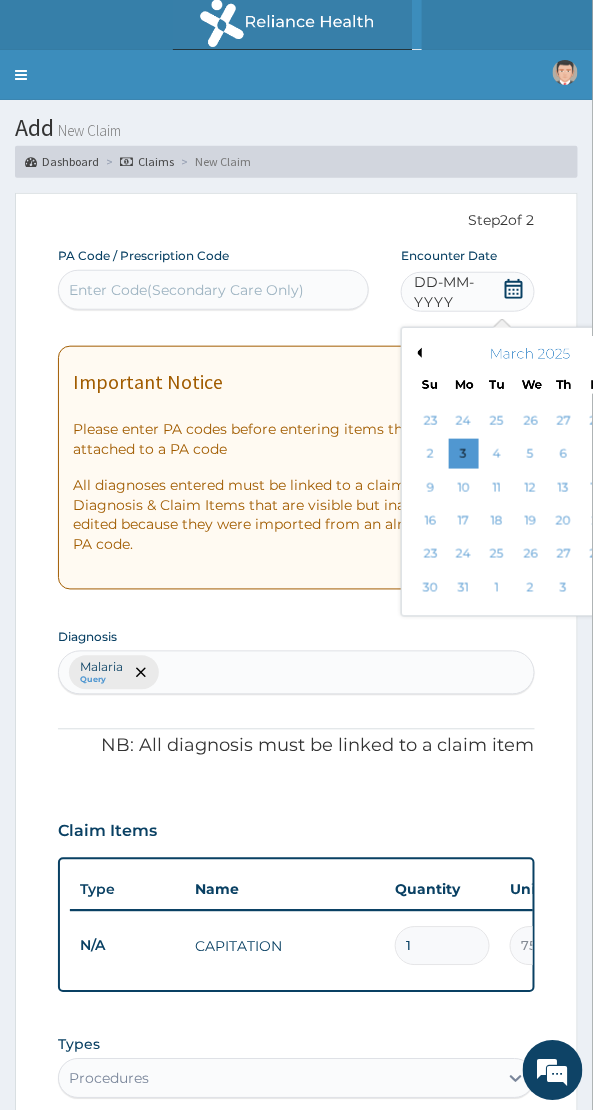 click on "Previous Month" at bounding box center (417, 353) 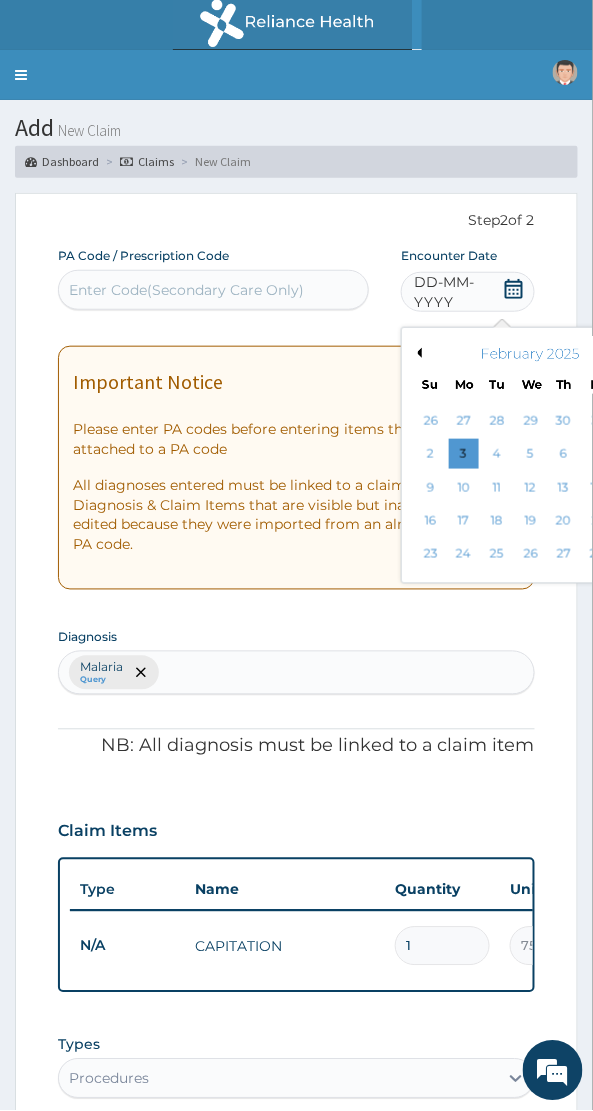 click on "27" at bounding box center (564, 555) 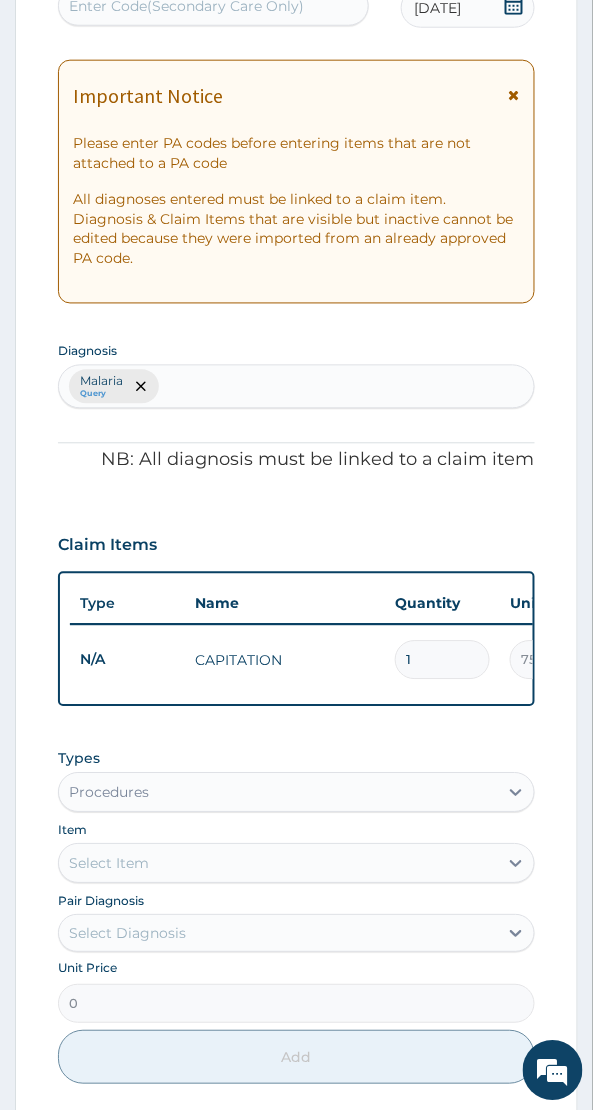 scroll, scrollTop: 478, scrollLeft: 0, axis: vertical 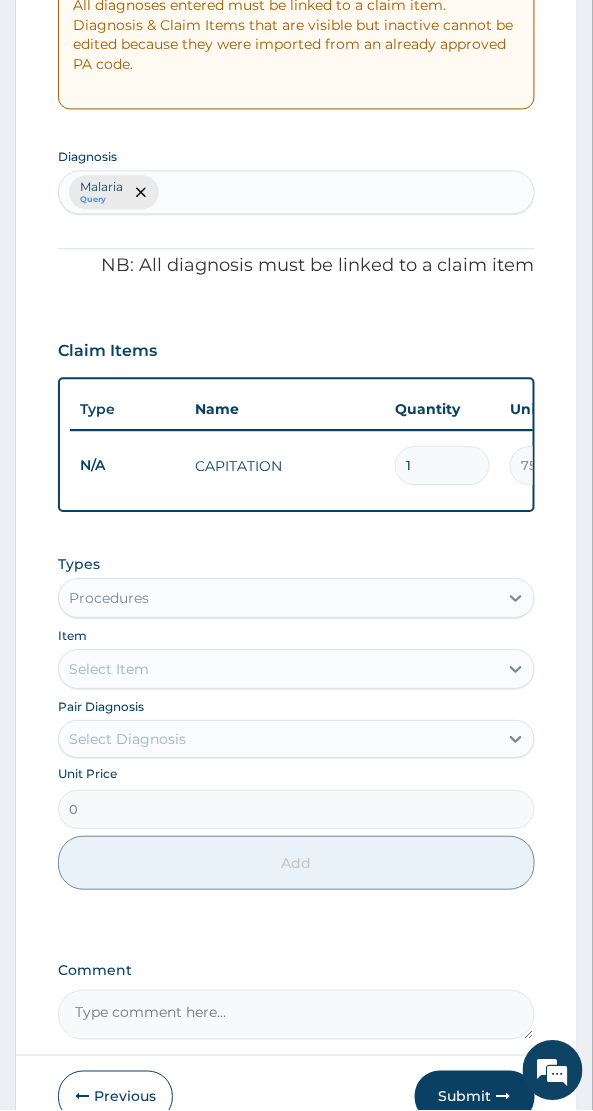 click on "Submit" at bounding box center [475, 1098] 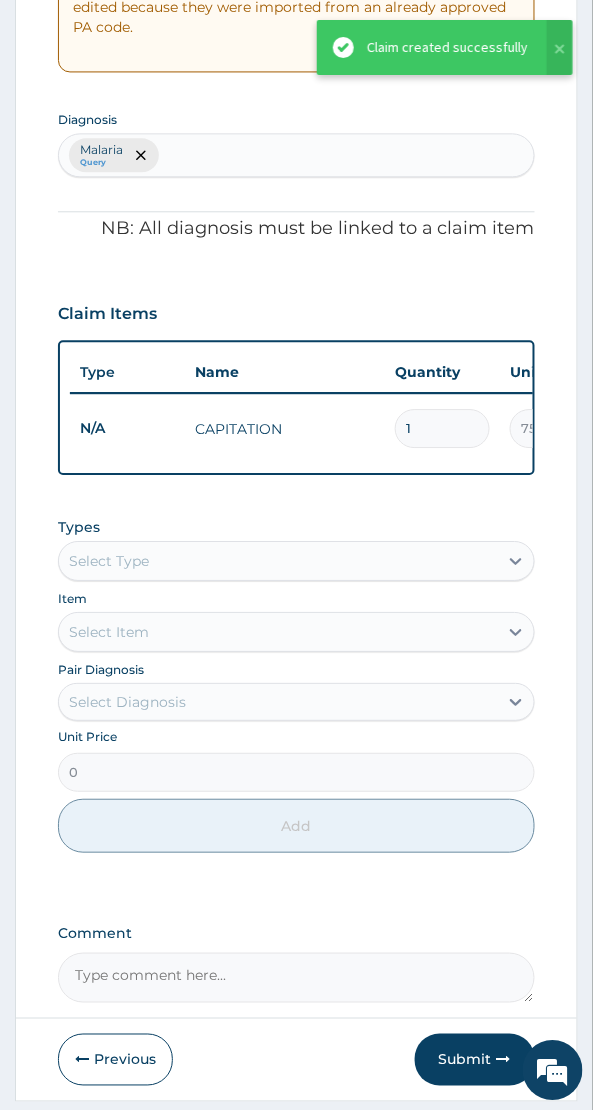 scroll, scrollTop: 554, scrollLeft: 0, axis: vertical 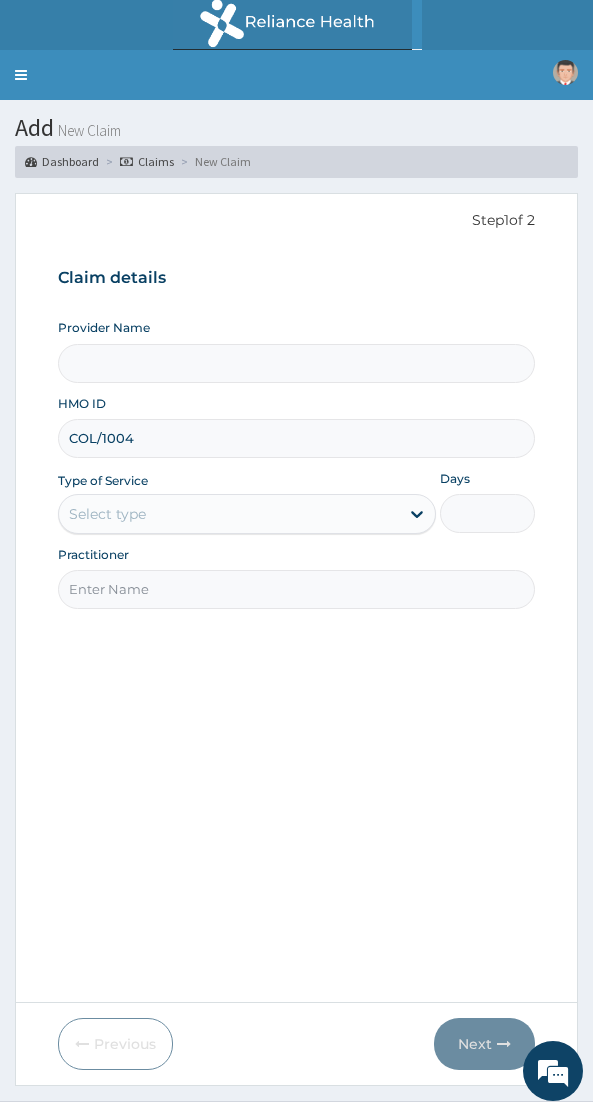 type on "NAF REFERENCE HOSPITAL" 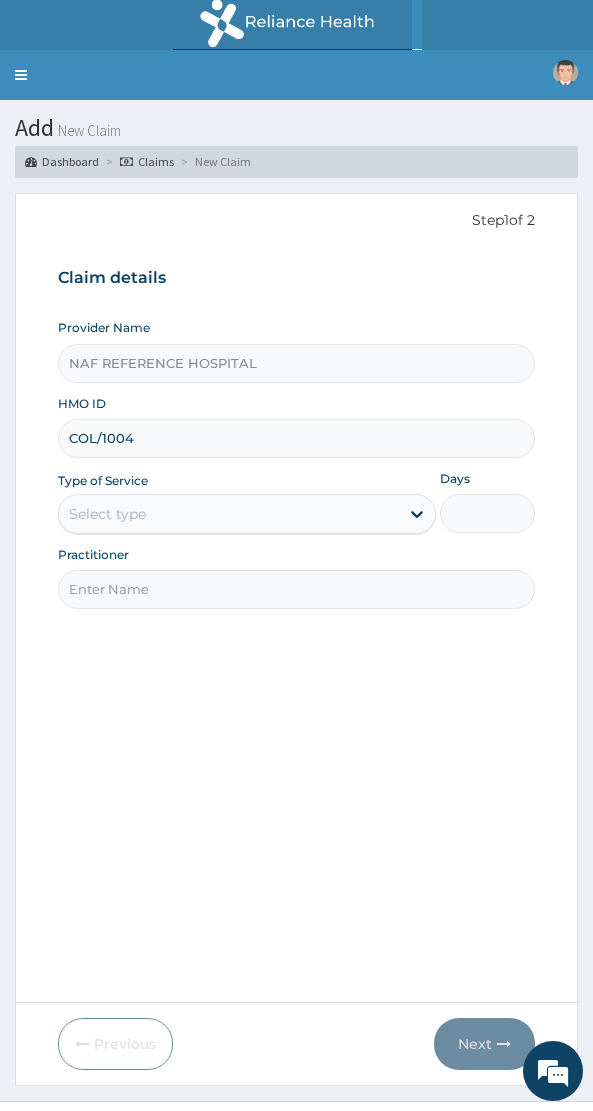 scroll, scrollTop: 0, scrollLeft: 0, axis: both 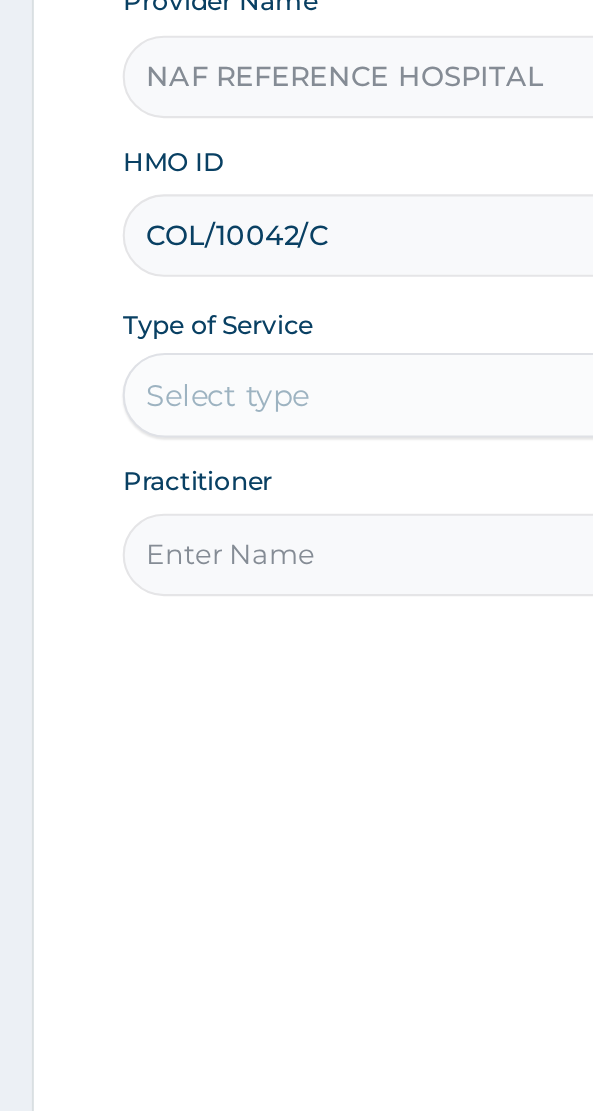 type on "COL/10042/C" 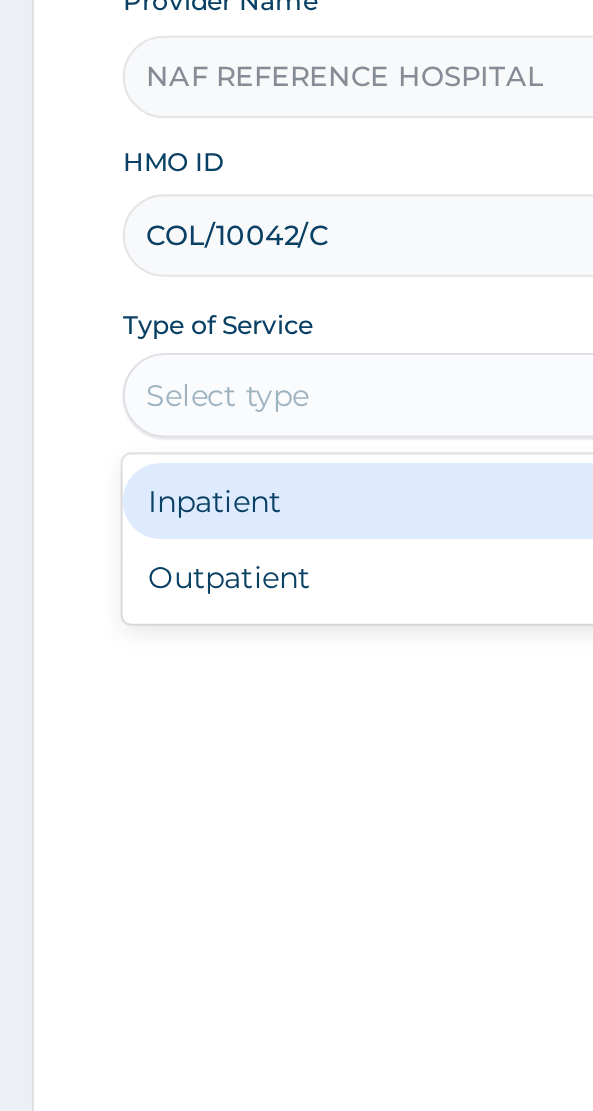 click on "Outpatient" at bounding box center (247, 600) 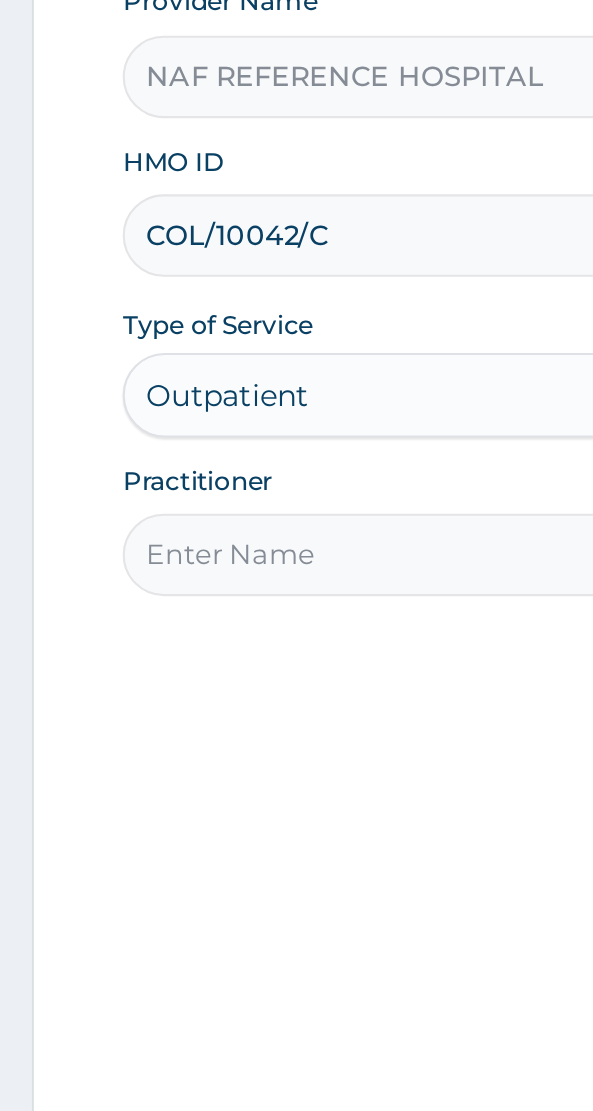 click on "Practitioner" at bounding box center (296, 589) 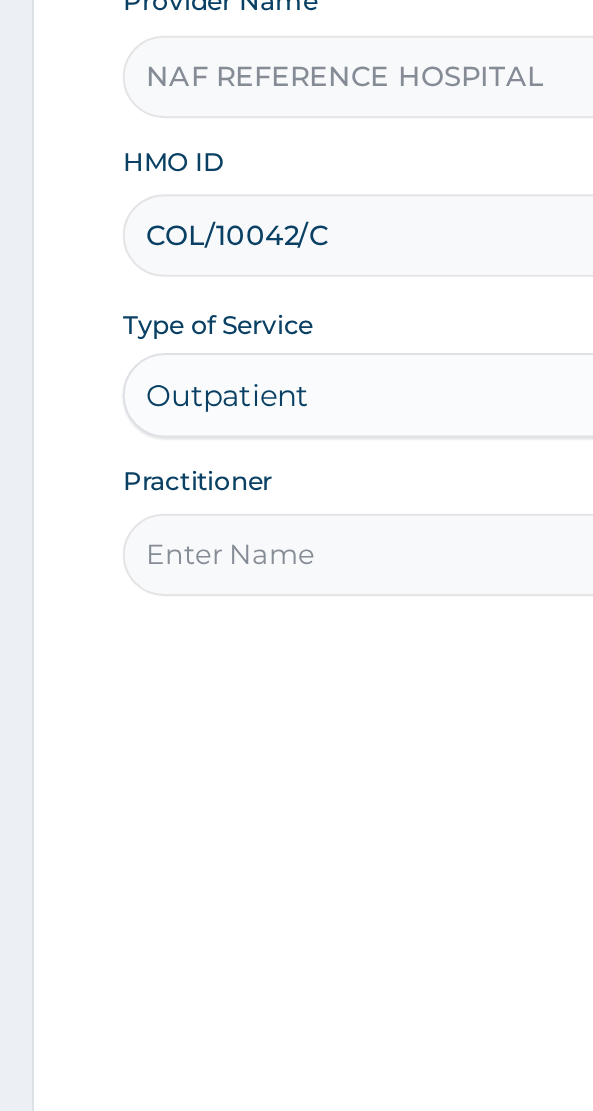 type on "Dr [NAME]" 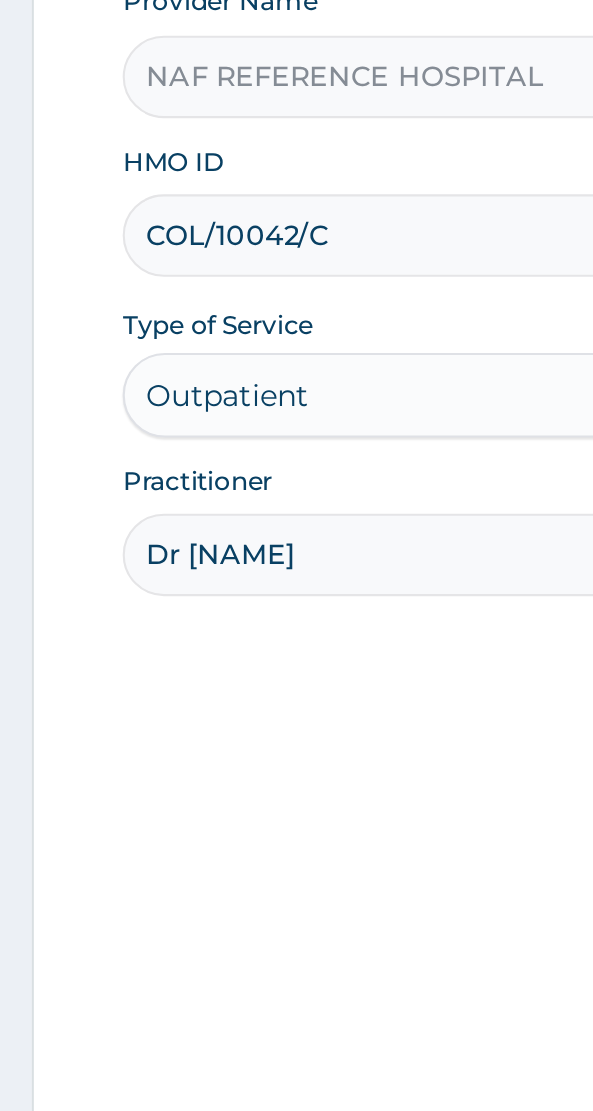 scroll, scrollTop: 0, scrollLeft: 0, axis: both 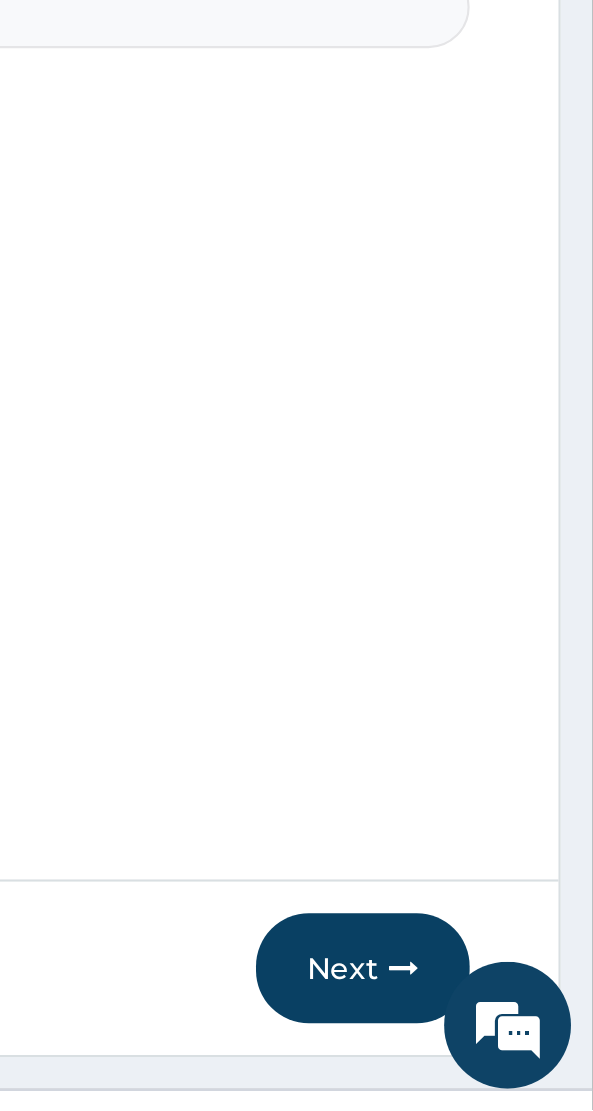 click on "Next" at bounding box center (484, 1044) 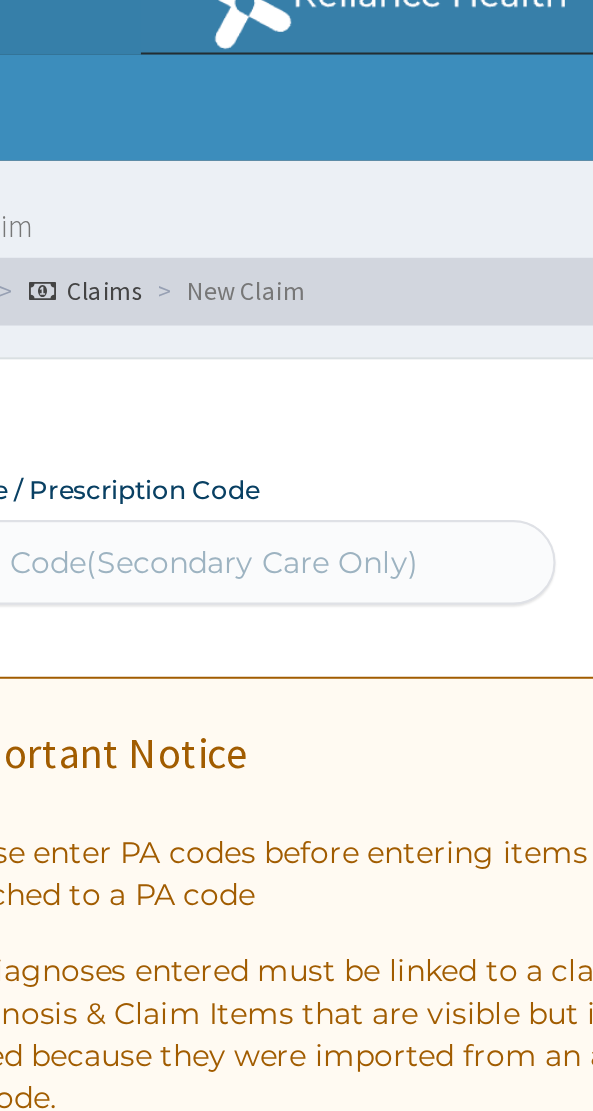 scroll, scrollTop: 0, scrollLeft: 0, axis: both 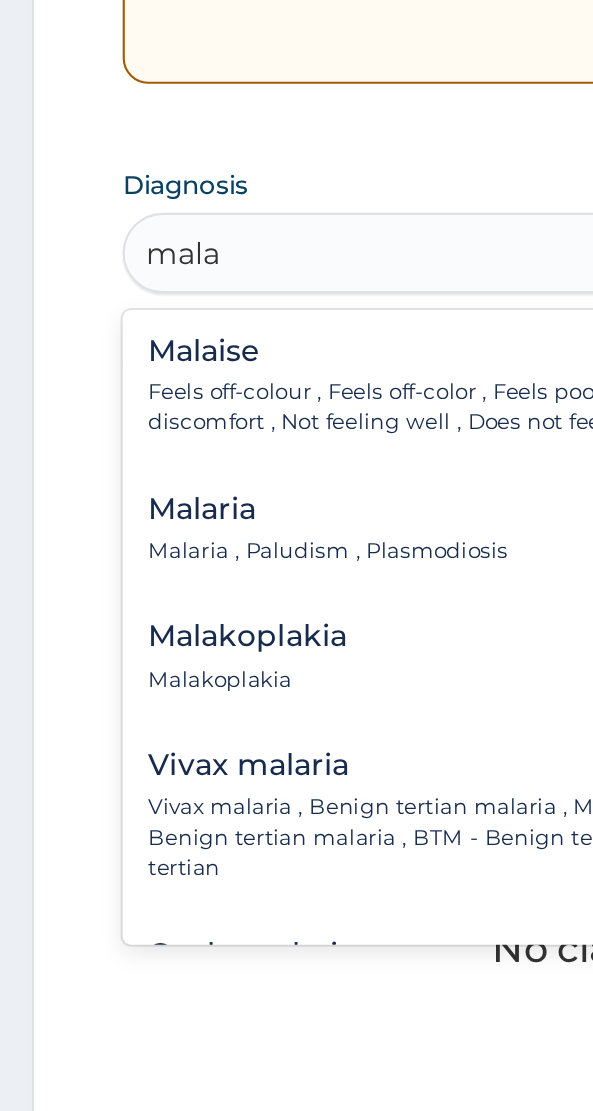 click on "Malaria Malaria , Paludism , Plasmodiosis" at bounding box center (155, 799) 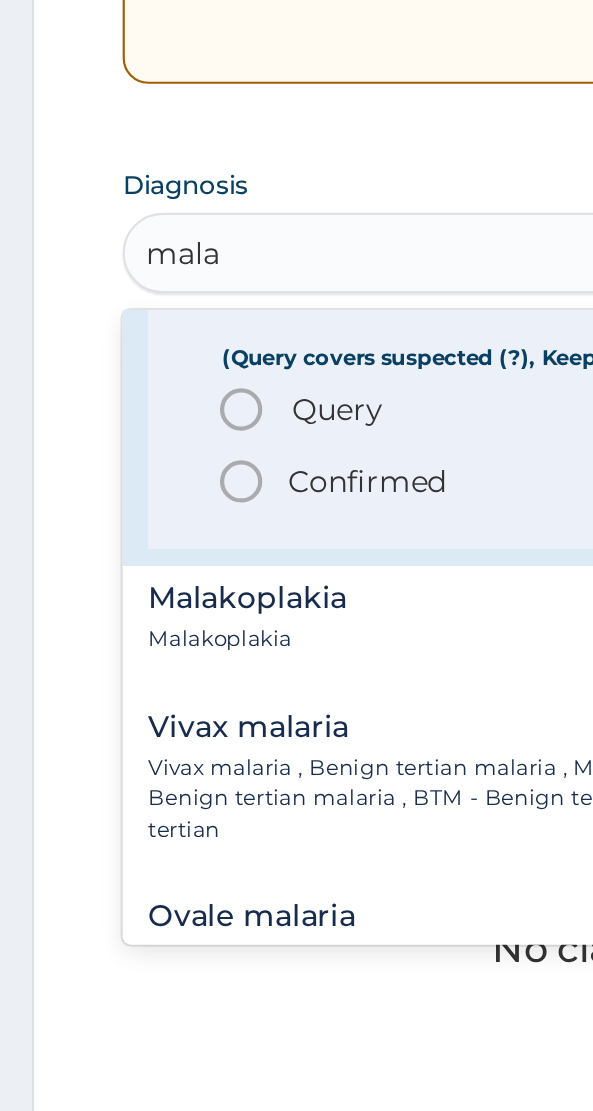 scroll, scrollTop: 171, scrollLeft: 0, axis: vertical 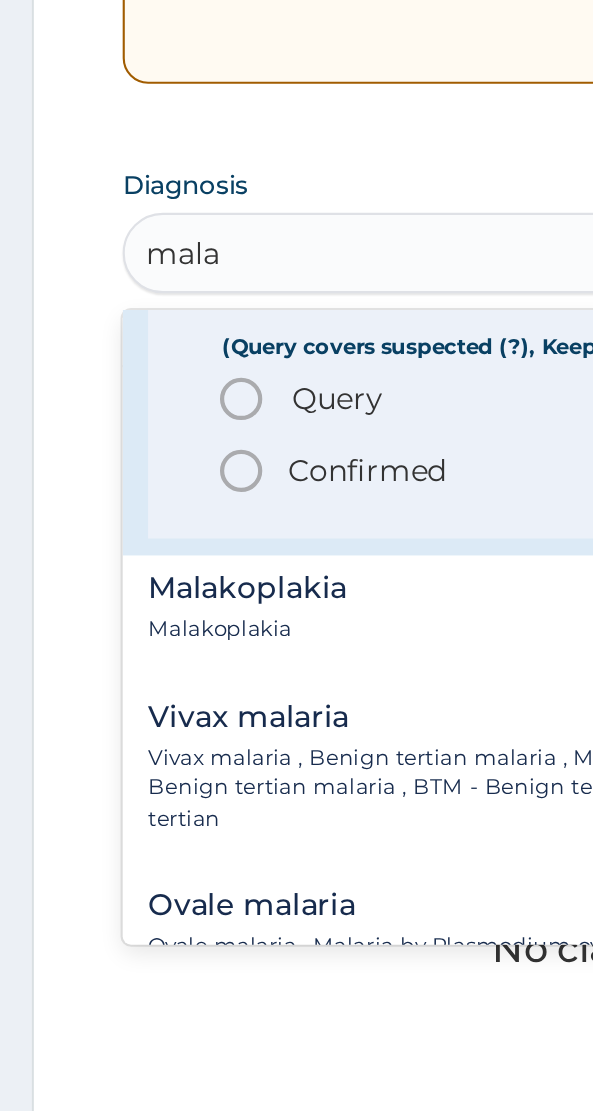 click 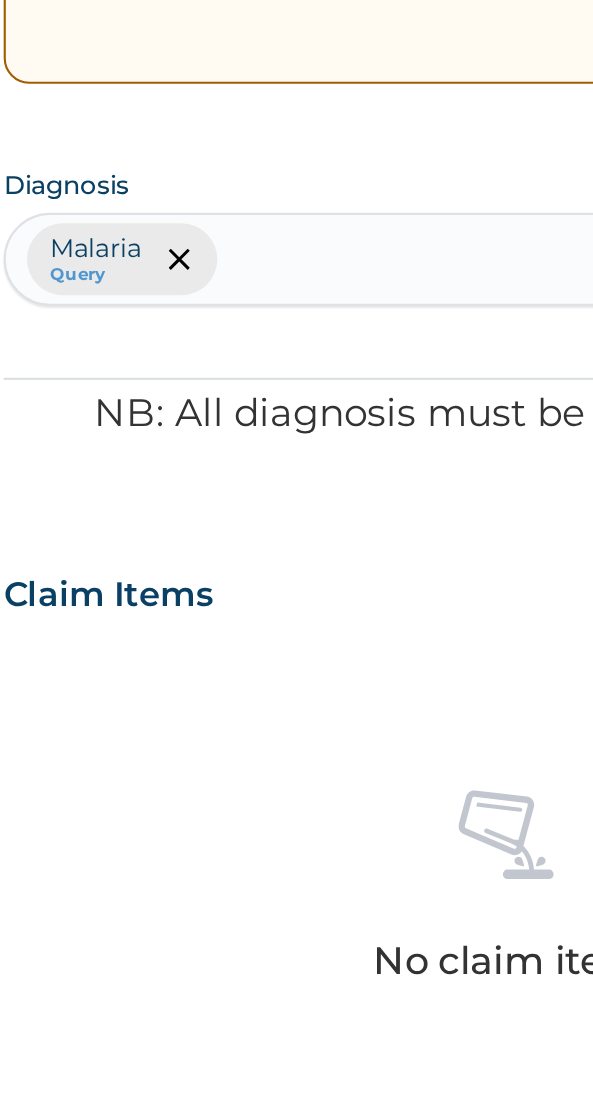 scroll, scrollTop: 0, scrollLeft: 0, axis: both 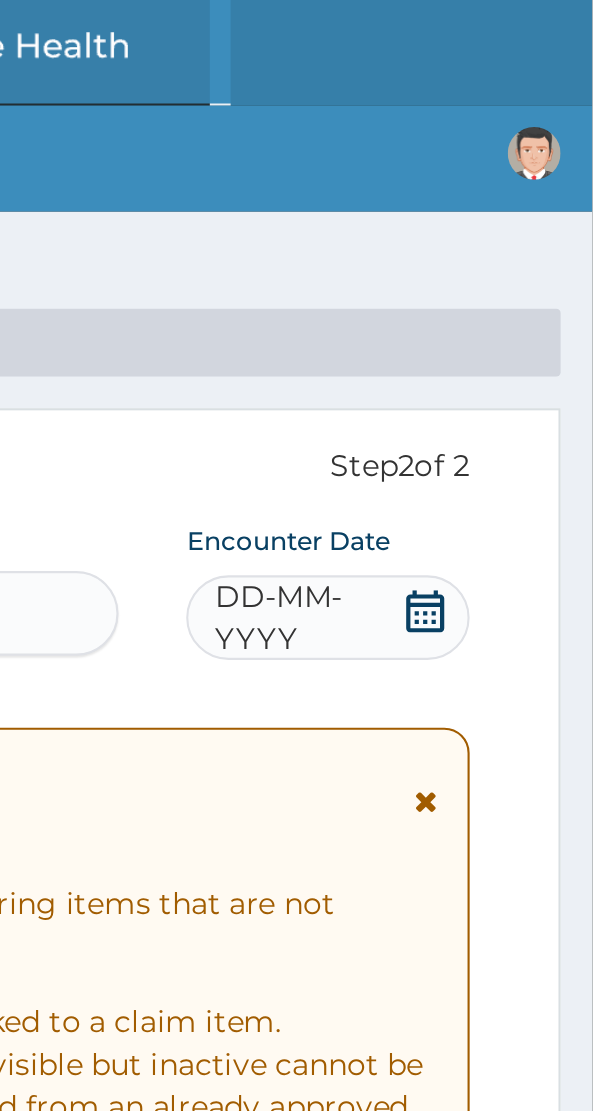 click on "DD-MM-YYYY" at bounding box center [467, 292] 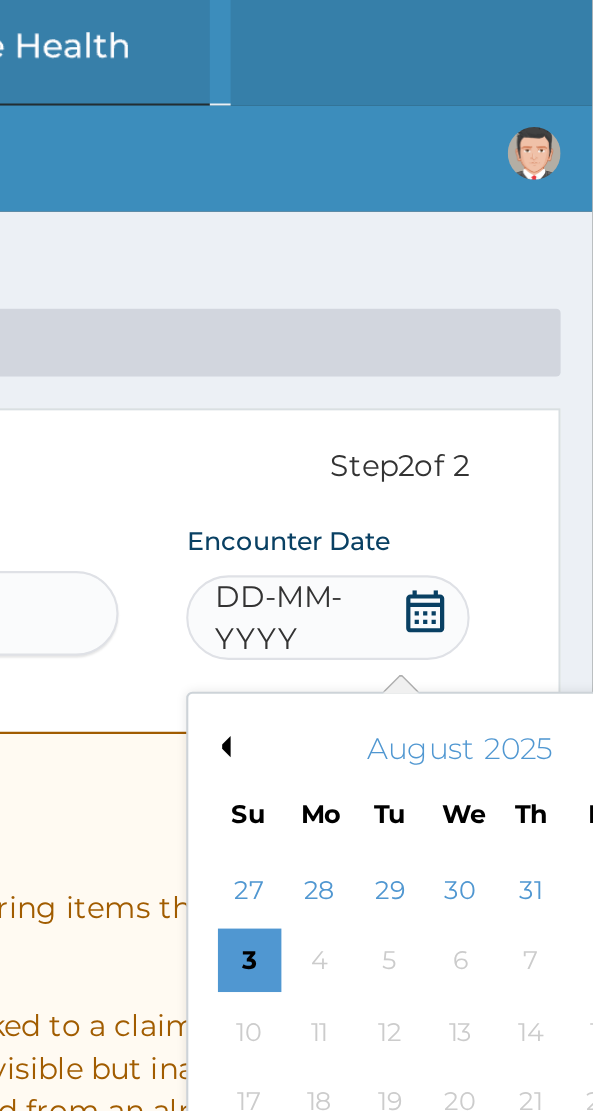 click on "Previous Month" at bounding box center (417, 353) 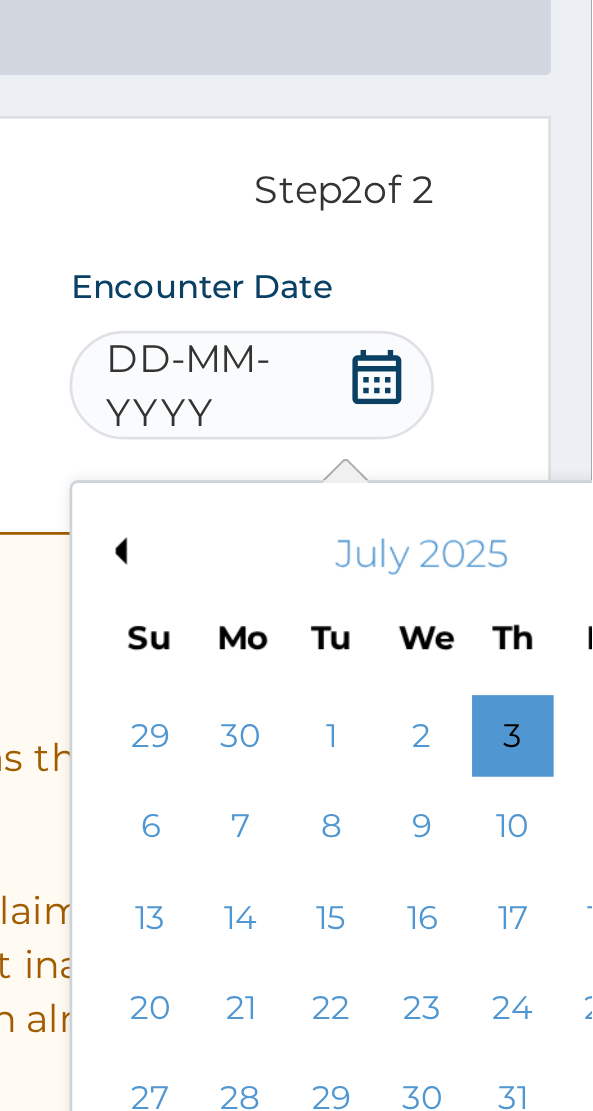 click on "Previous Month" at bounding box center (417, 353) 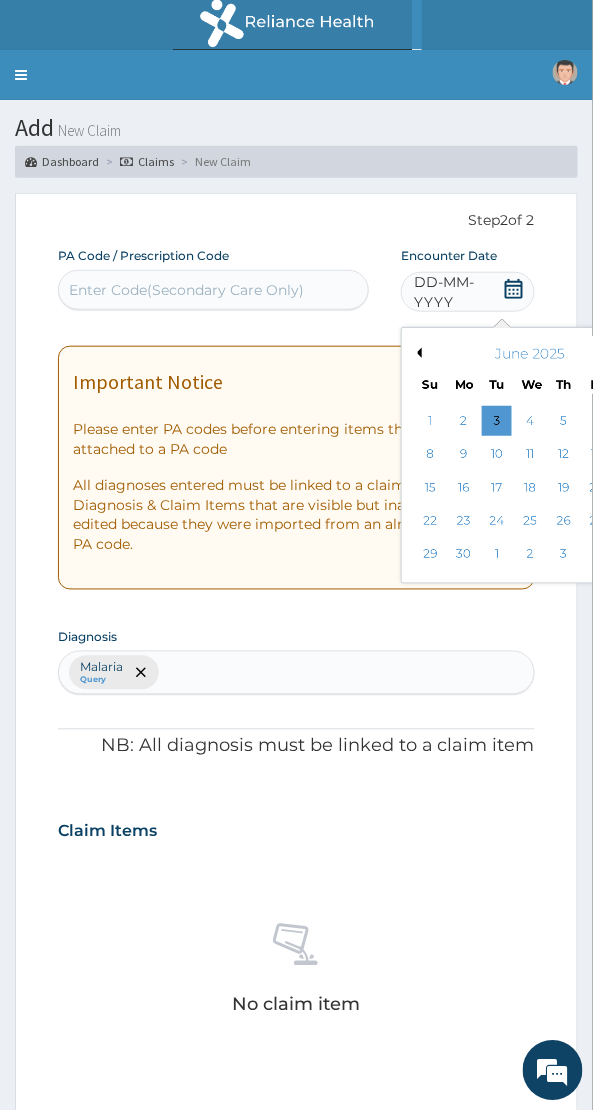 click on "Previous Month" at bounding box center [417, 353] 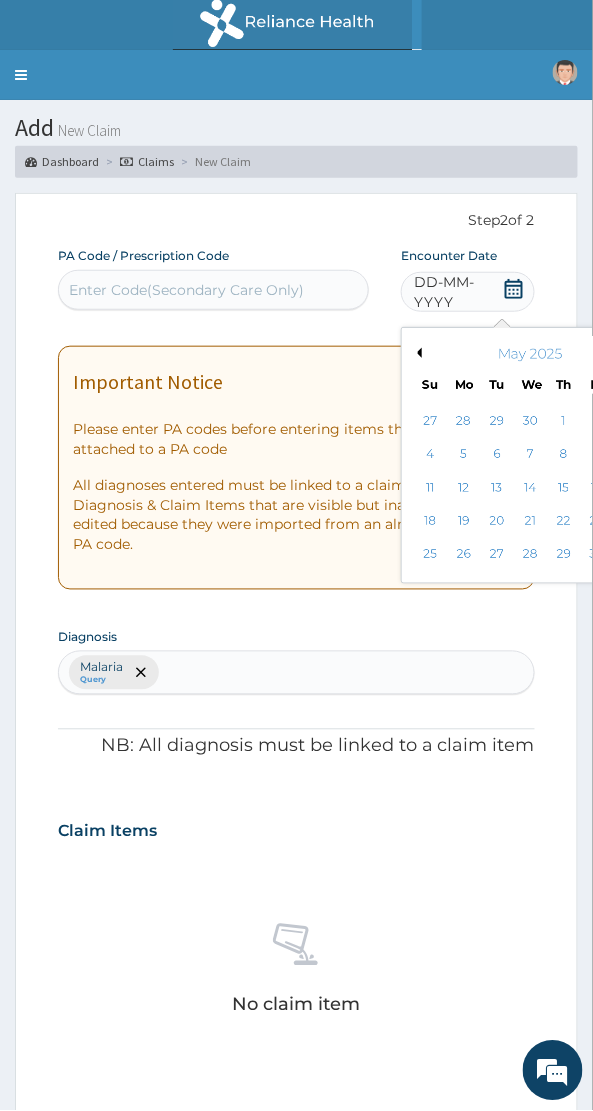 click on "Previous Month" at bounding box center (417, 353) 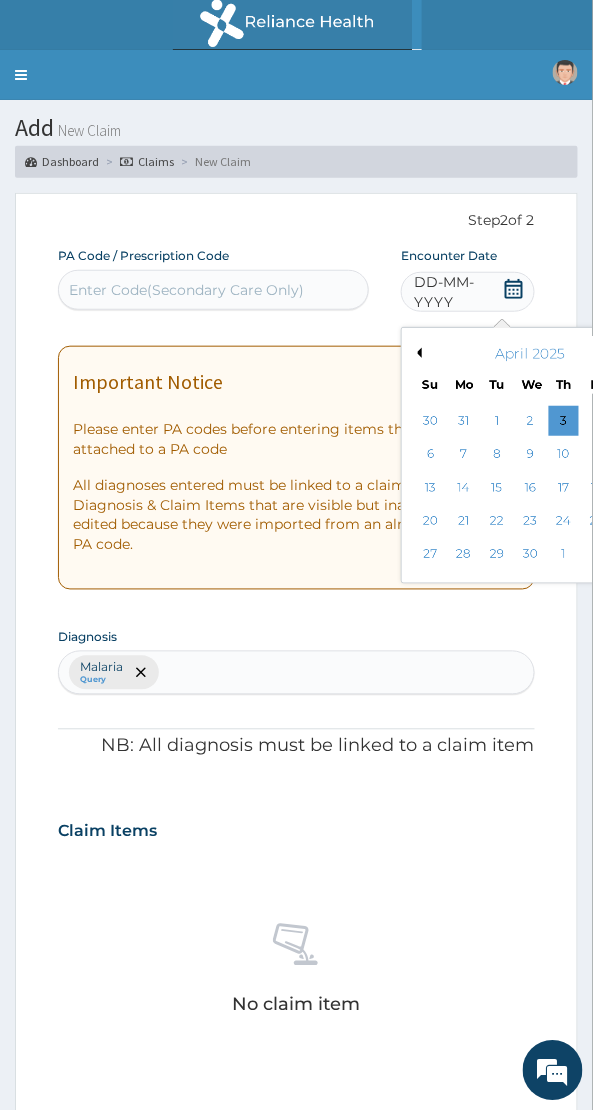 click on "Previous Month" at bounding box center (417, 353) 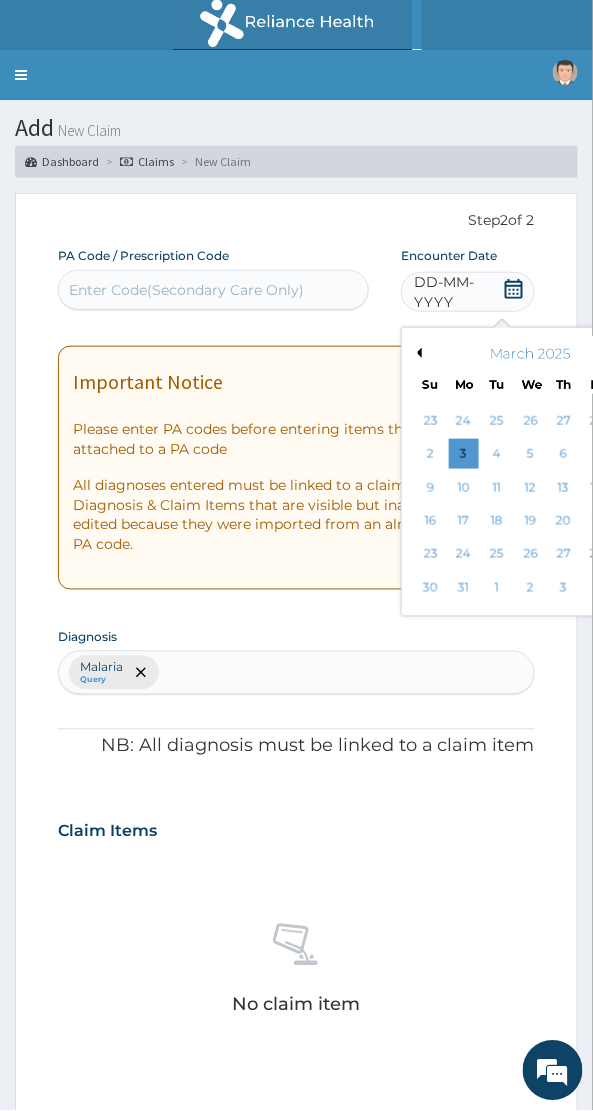 click on "Previous Month" at bounding box center (417, 353) 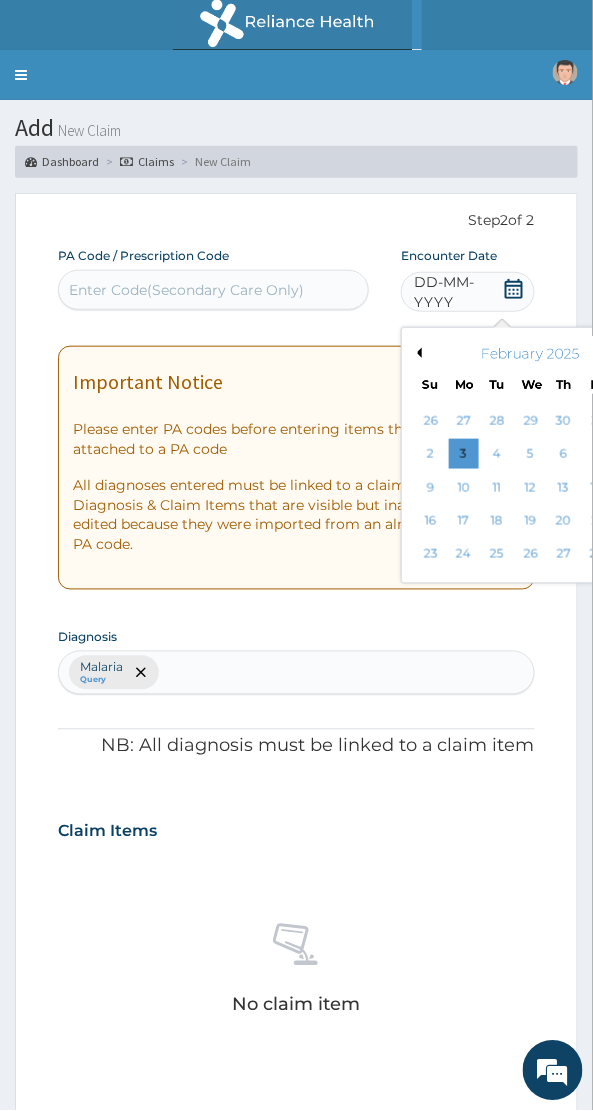 click on "27" at bounding box center (564, 555) 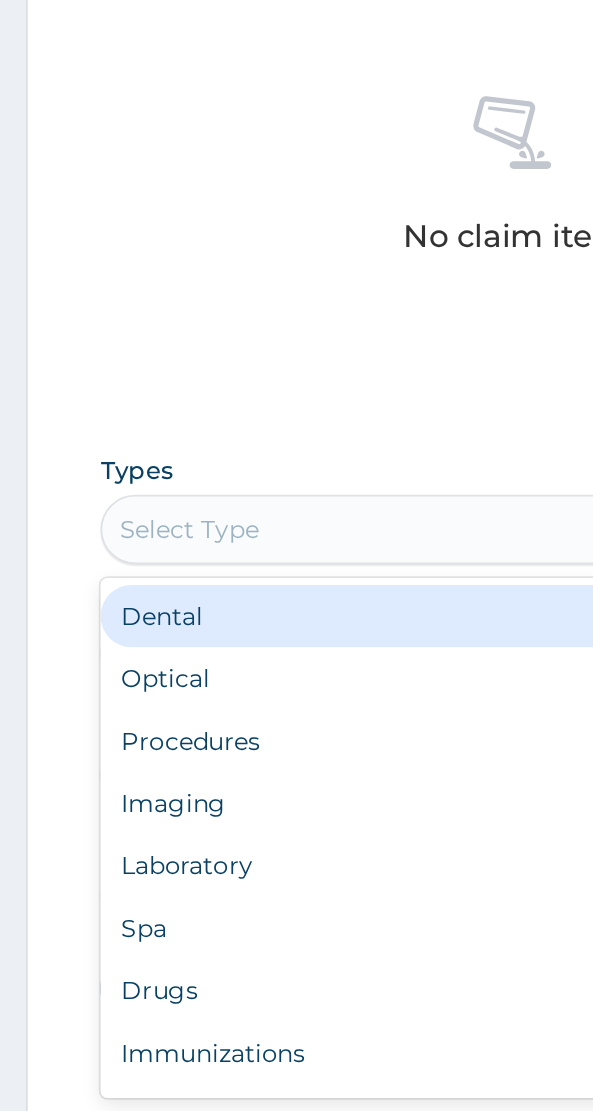 scroll, scrollTop: 453, scrollLeft: 0, axis: vertical 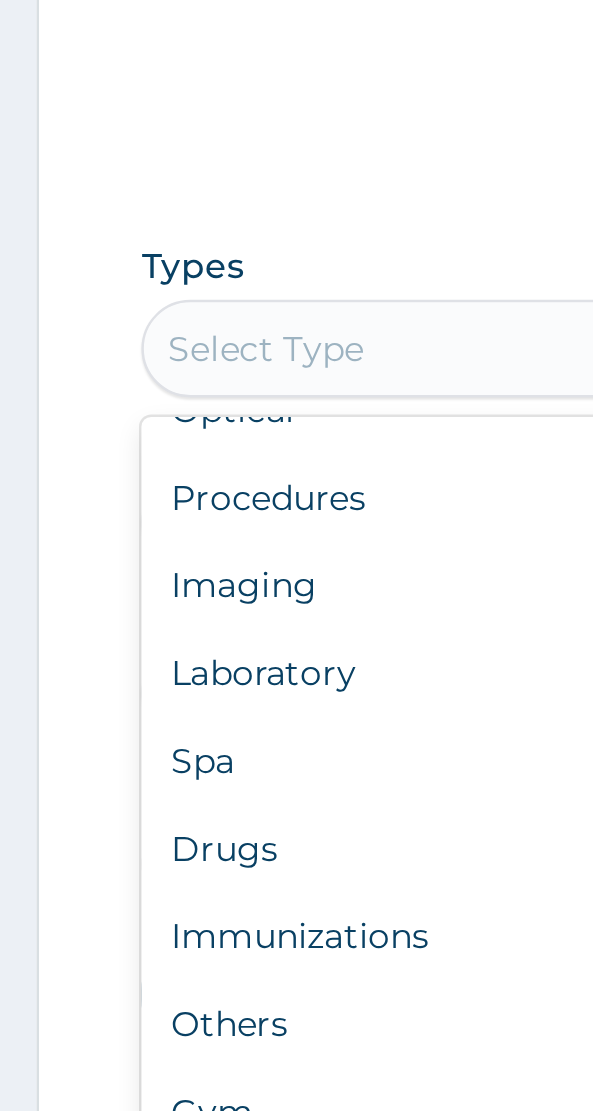 click on "Procedures" at bounding box center [296, 780] 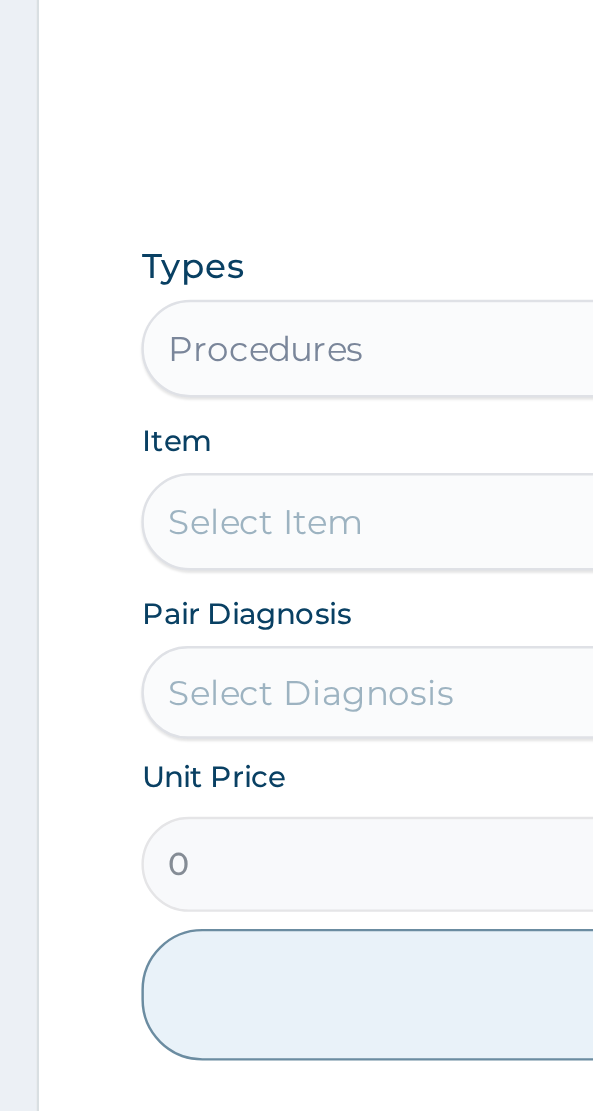 click on "Select Item" at bounding box center (296, 790) 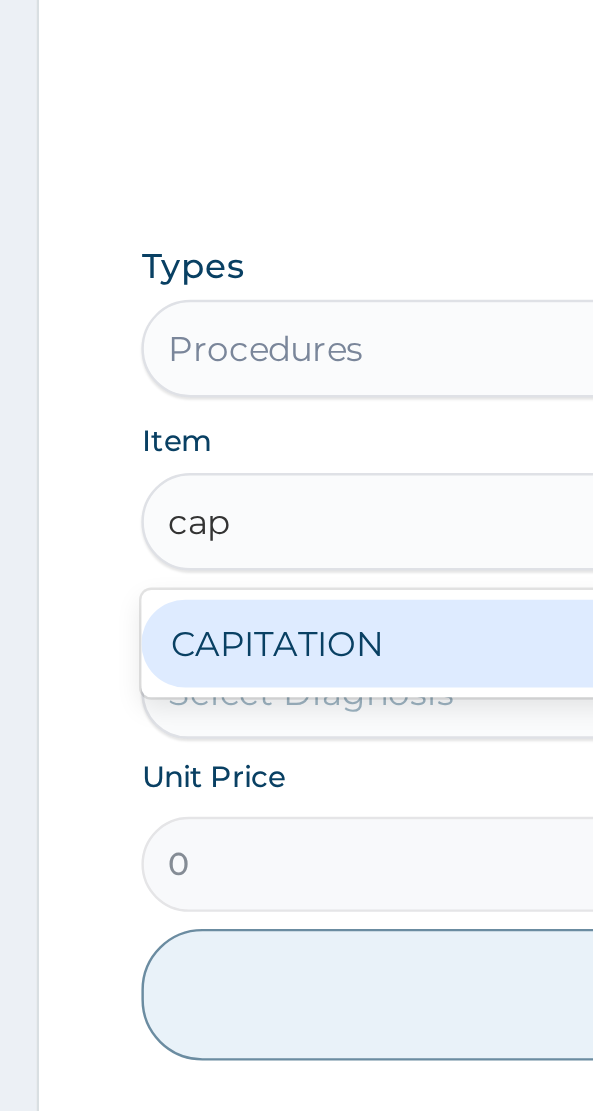 scroll, scrollTop: 0, scrollLeft: 0, axis: both 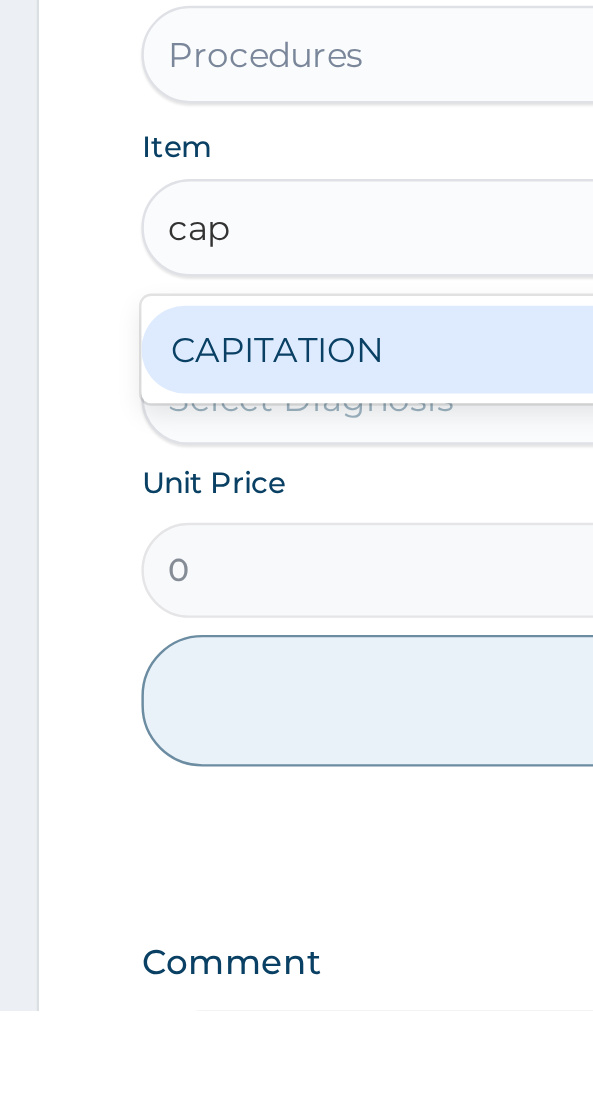 click on "CAPITATION" at bounding box center [296, 840] 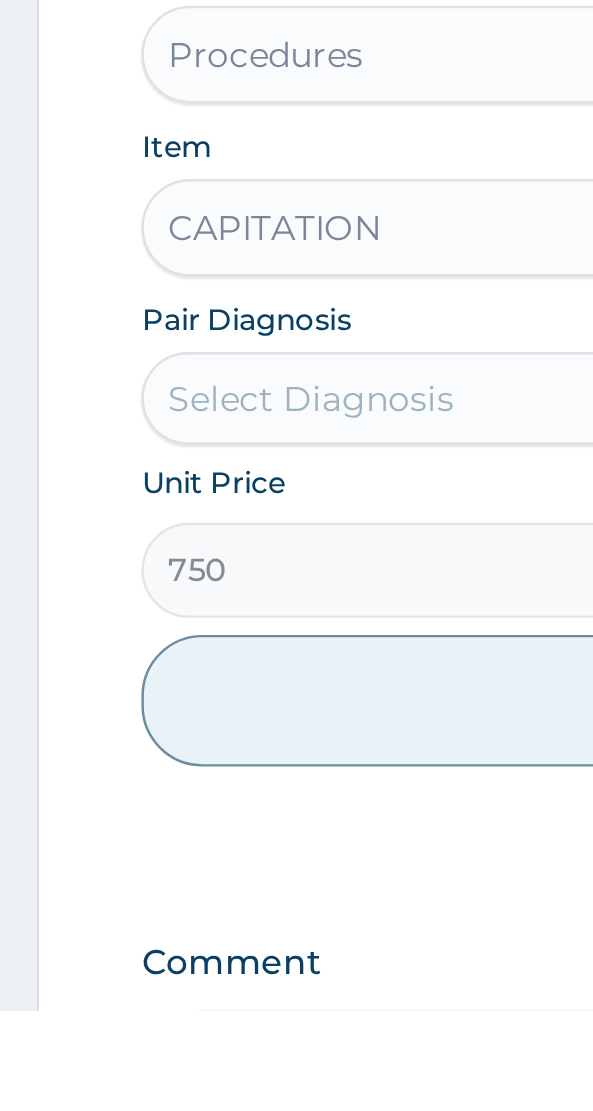 scroll, scrollTop: 453, scrollLeft: 0, axis: vertical 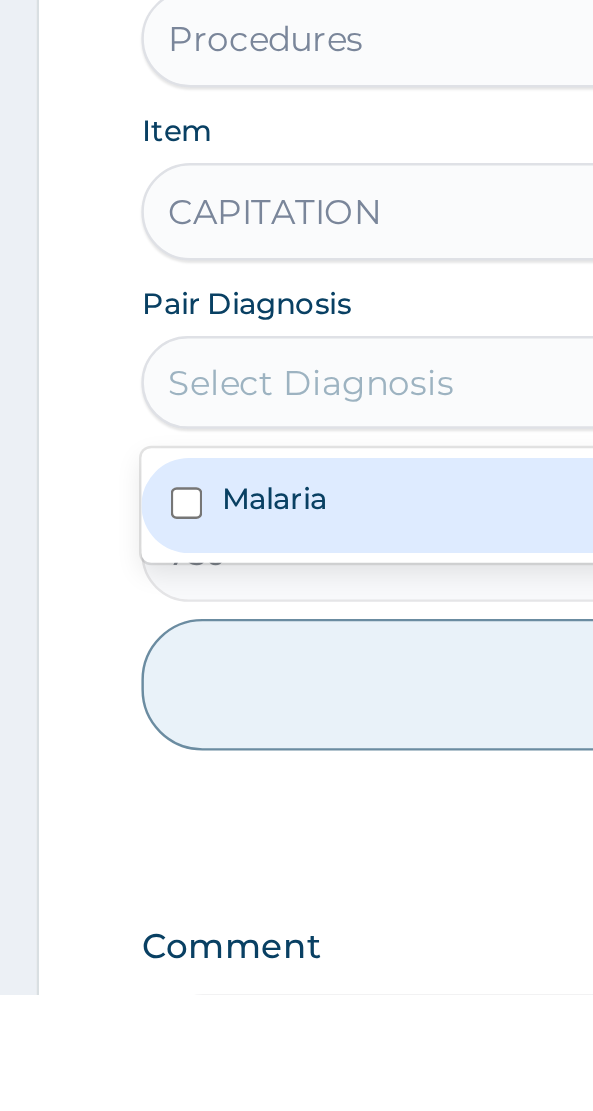 click on "Malaria" at bounding box center [296, 910] 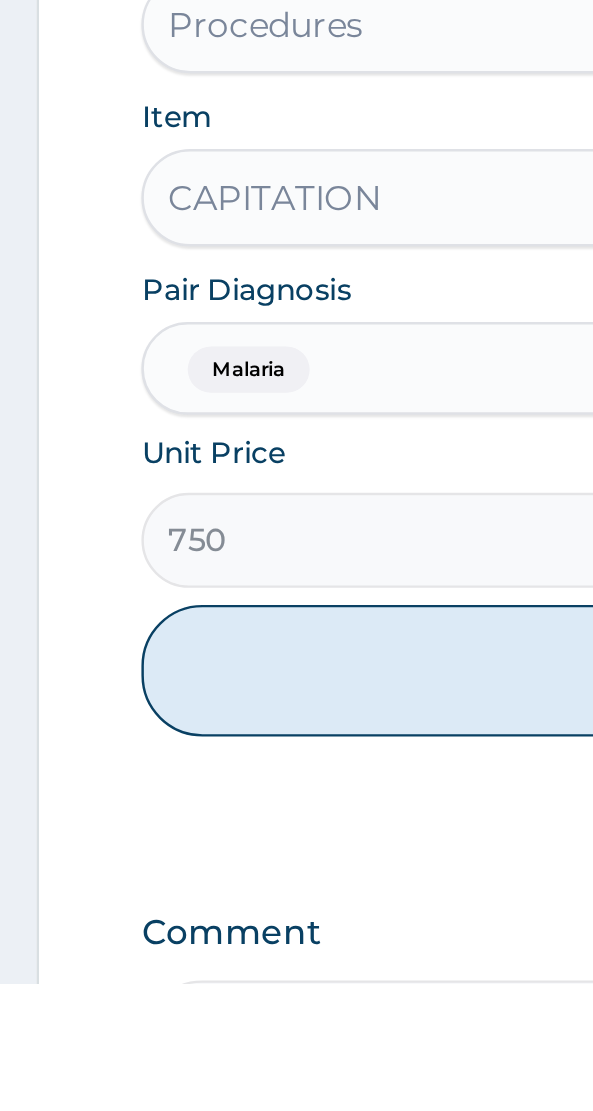 scroll, scrollTop: 460, scrollLeft: 0, axis: vertical 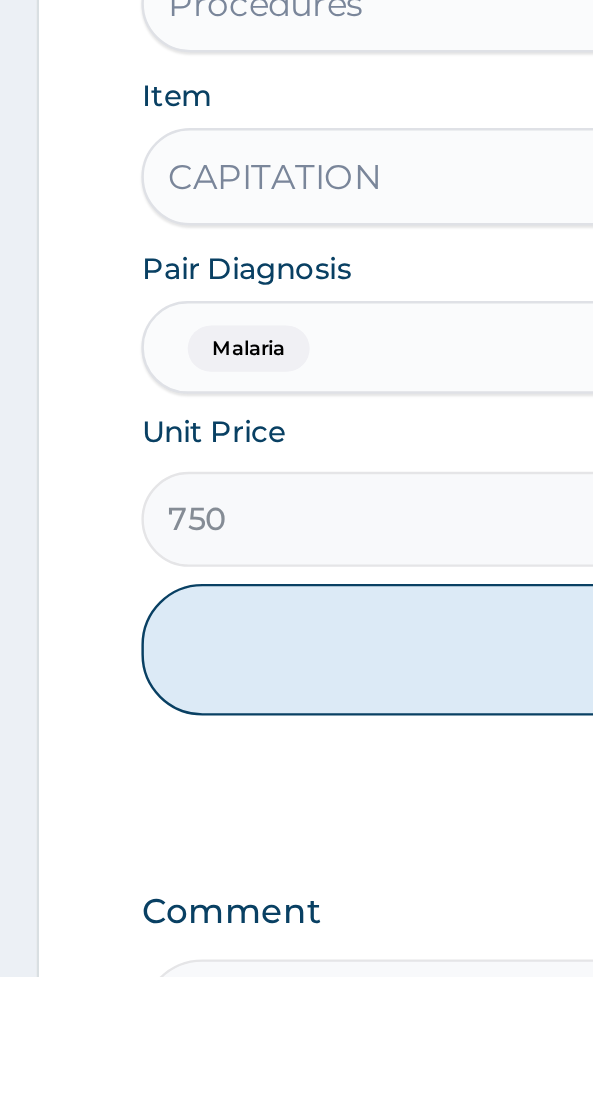 click on "Add" at bounding box center (296, 977) 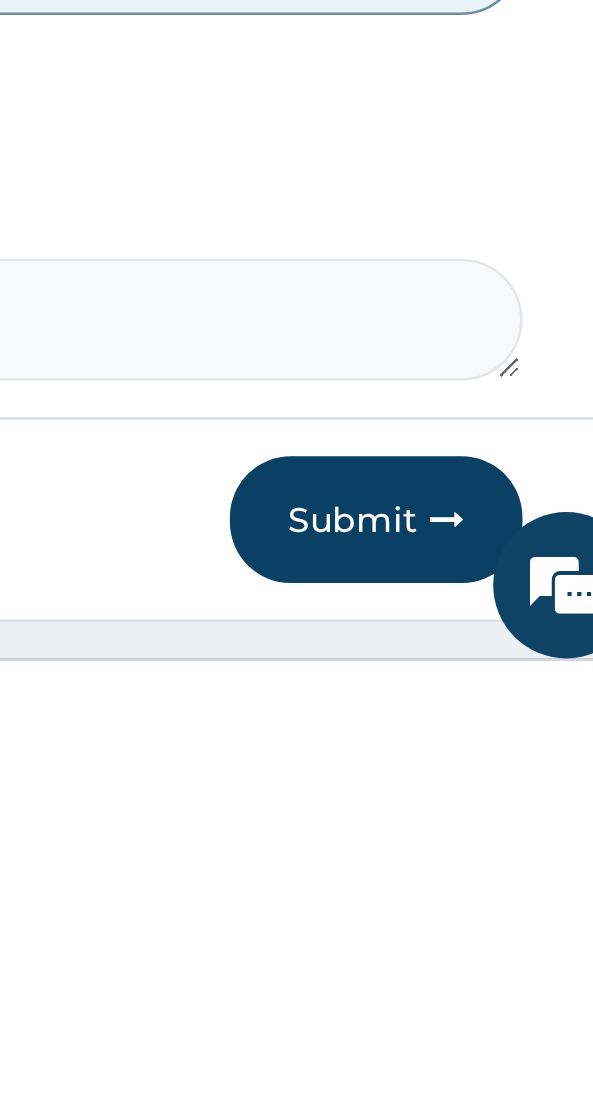 scroll, scrollTop: 536, scrollLeft: 0, axis: vertical 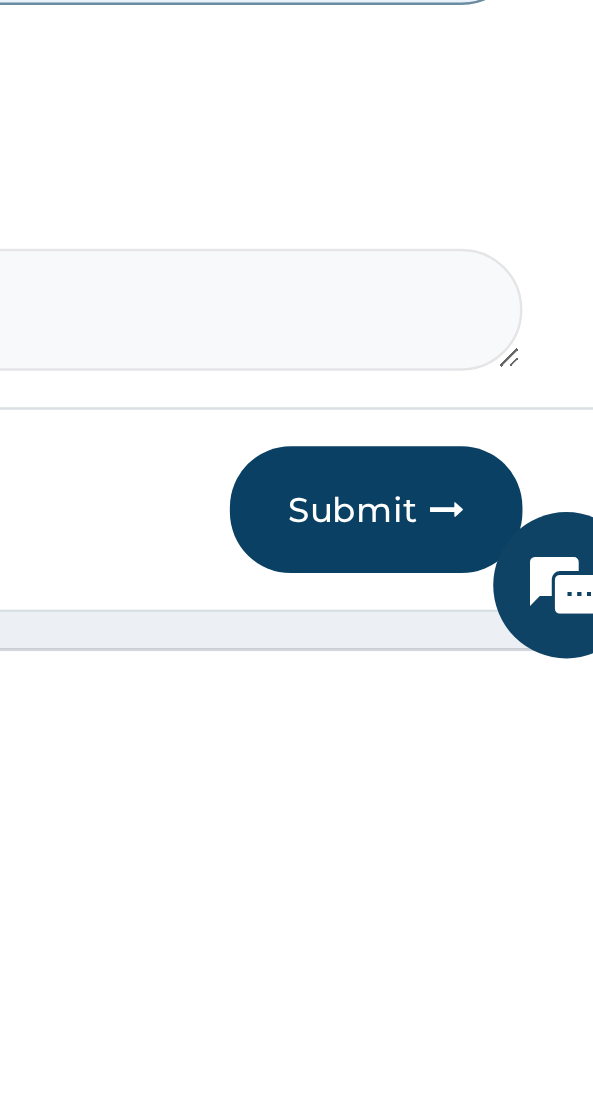click on "Submit" at bounding box center (475, 1040) 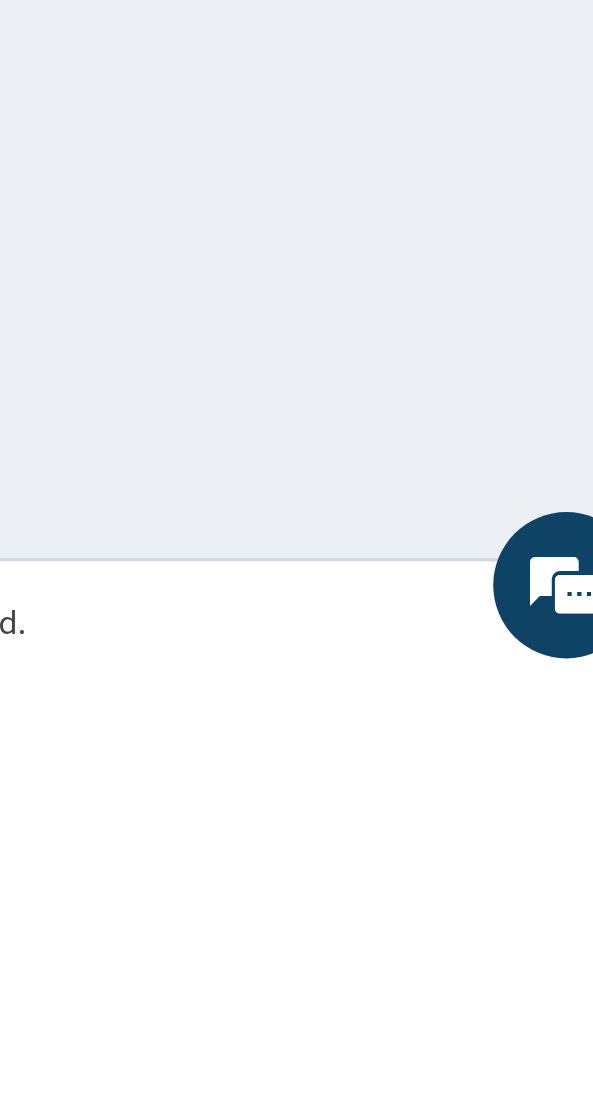 scroll, scrollTop: 91, scrollLeft: 0, axis: vertical 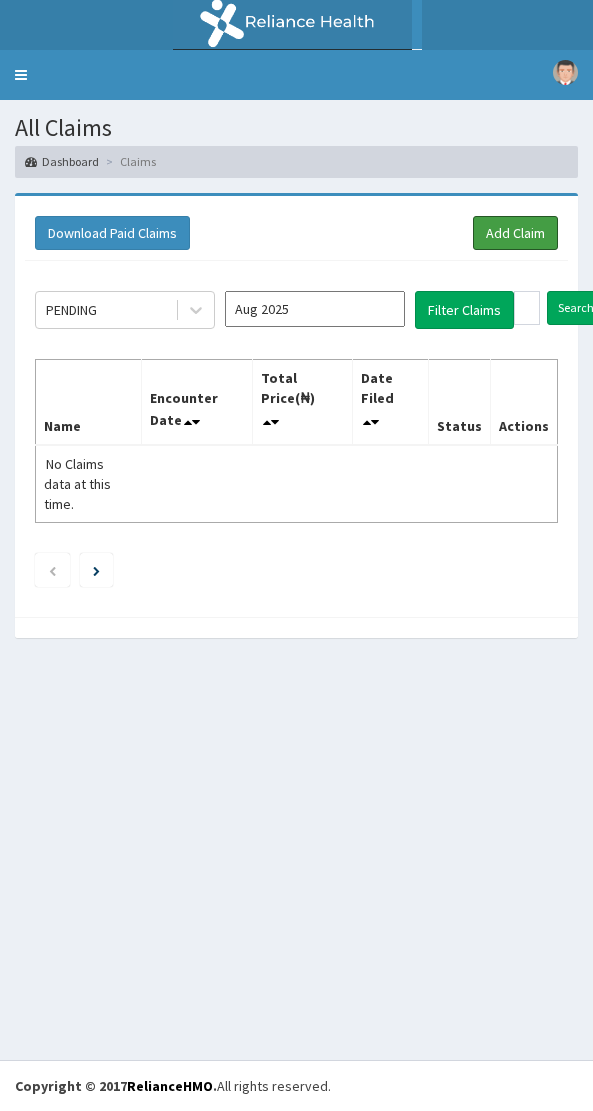 click on "Add Claim" at bounding box center (515, 233) 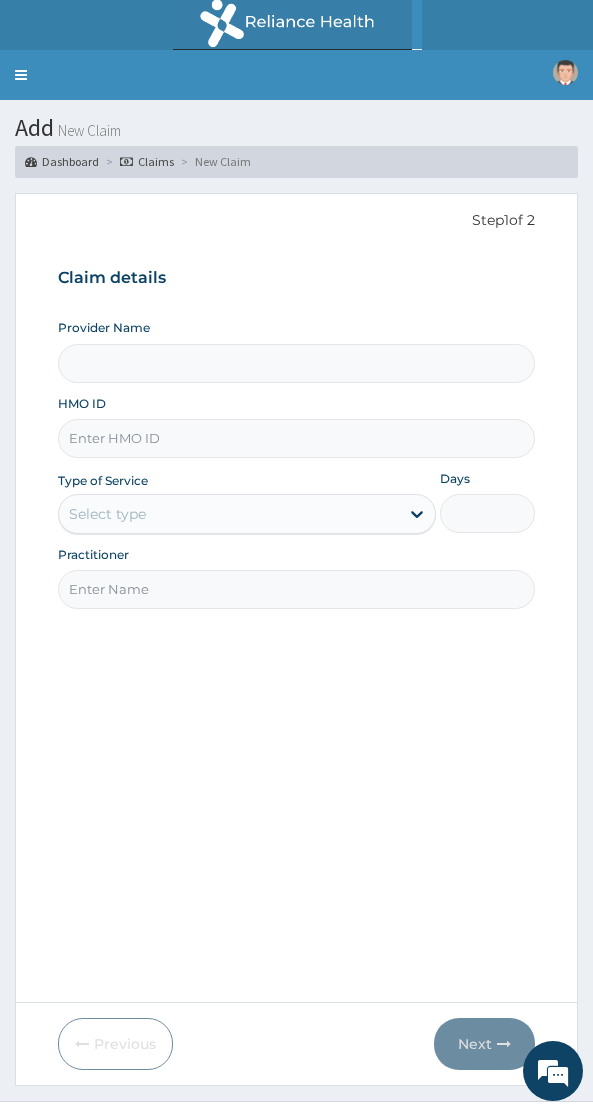 scroll, scrollTop: 0, scrollLeft: 0, axis: both 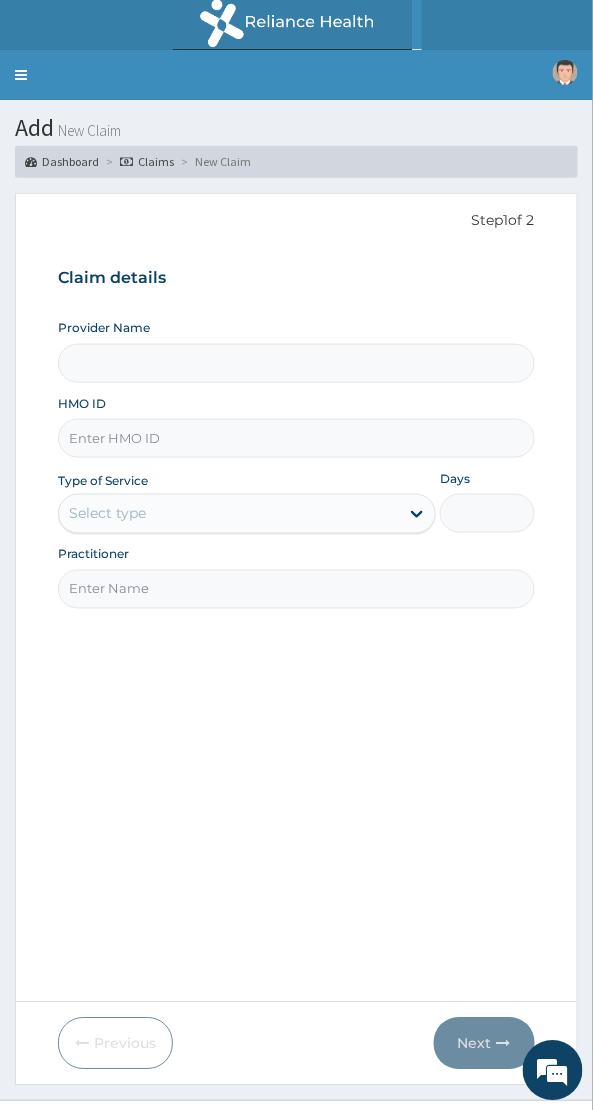 click on "HMO ID" at bounding box center [296, 438] 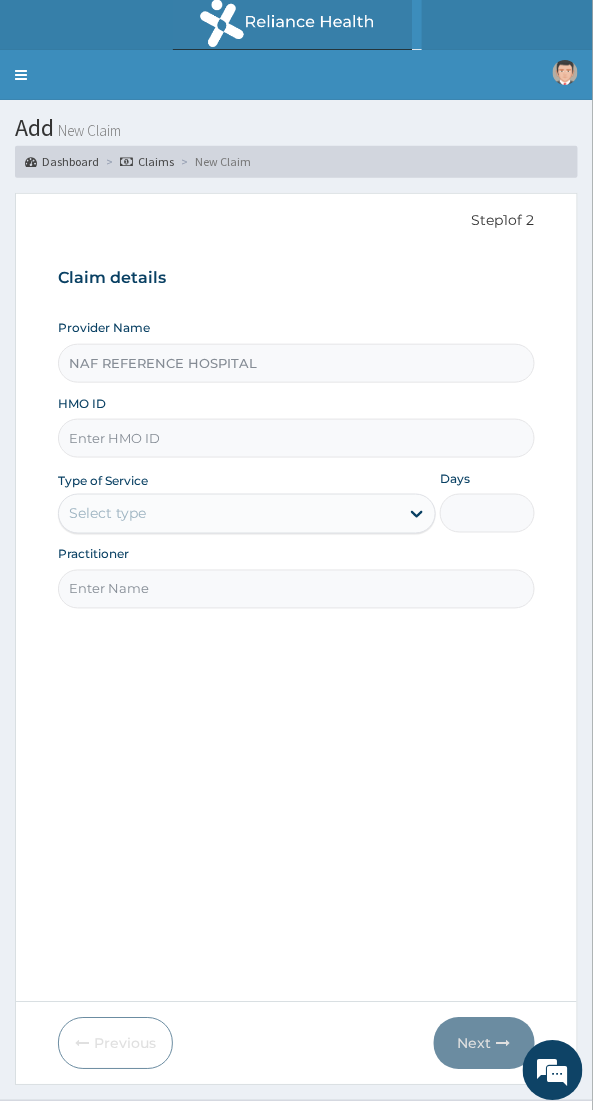 type on "NAF REFERENCE HOSPITAL" 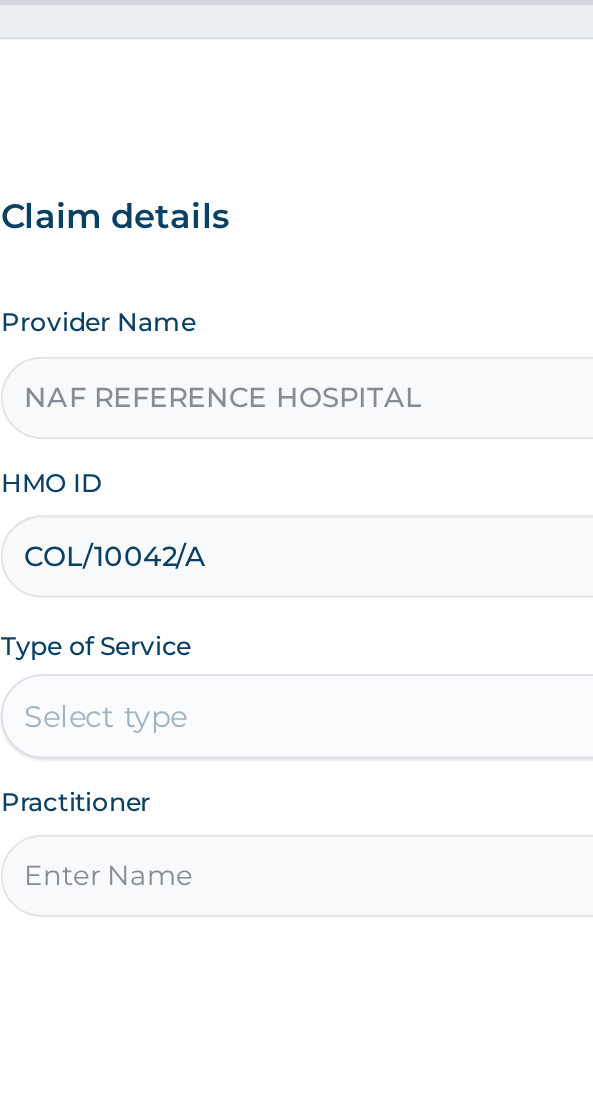 click on "COL/10042/A" at bounding box center (296, 438) 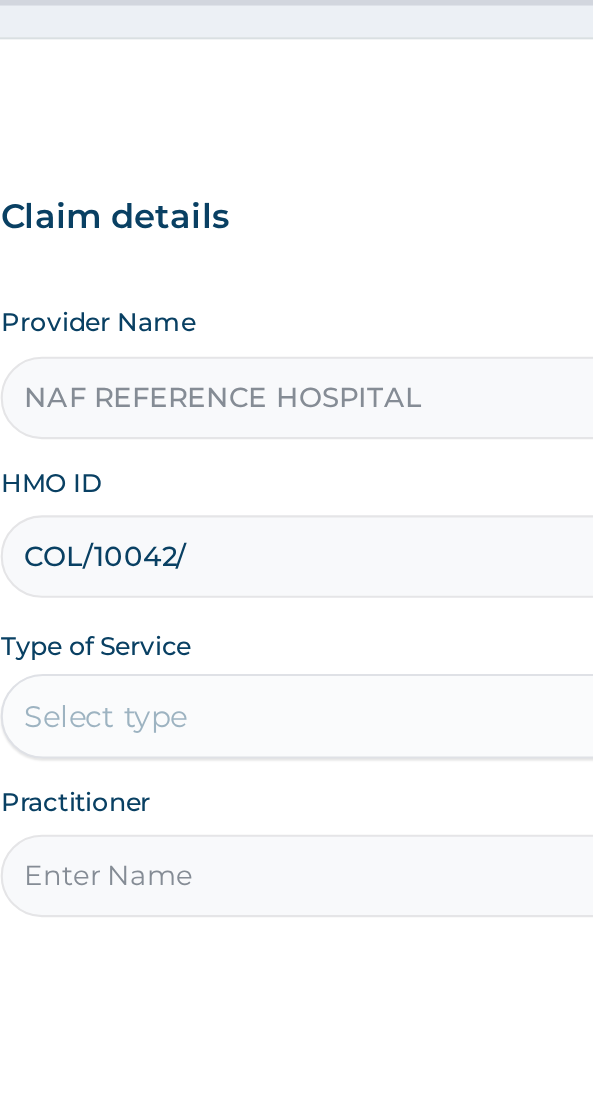 scroll, scrollTop: 0, scrollLeft: 0, axis: both 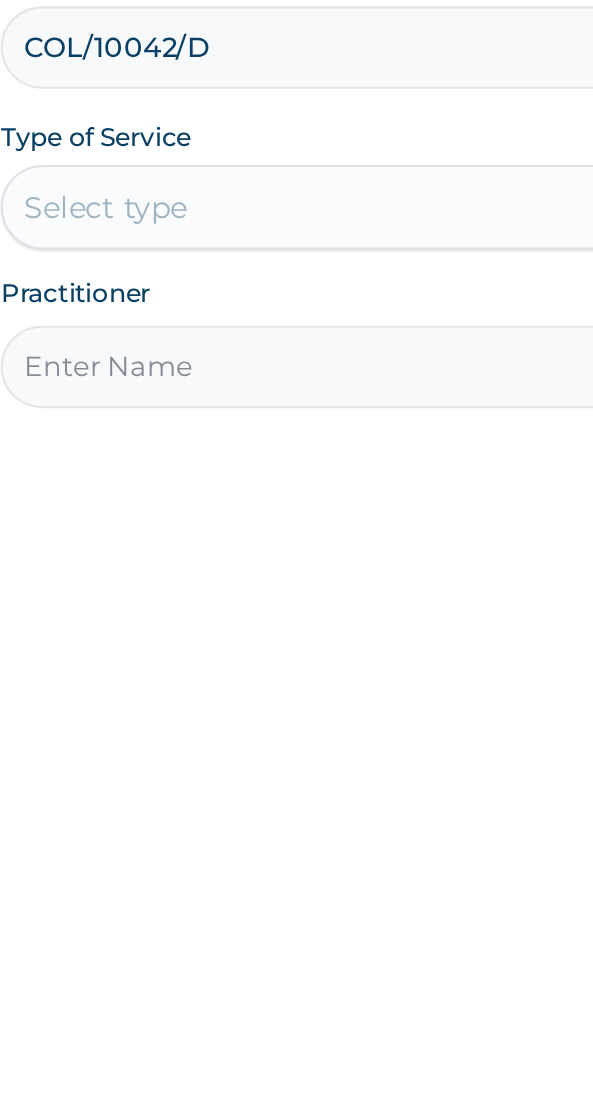 type on "COL/10042/D" 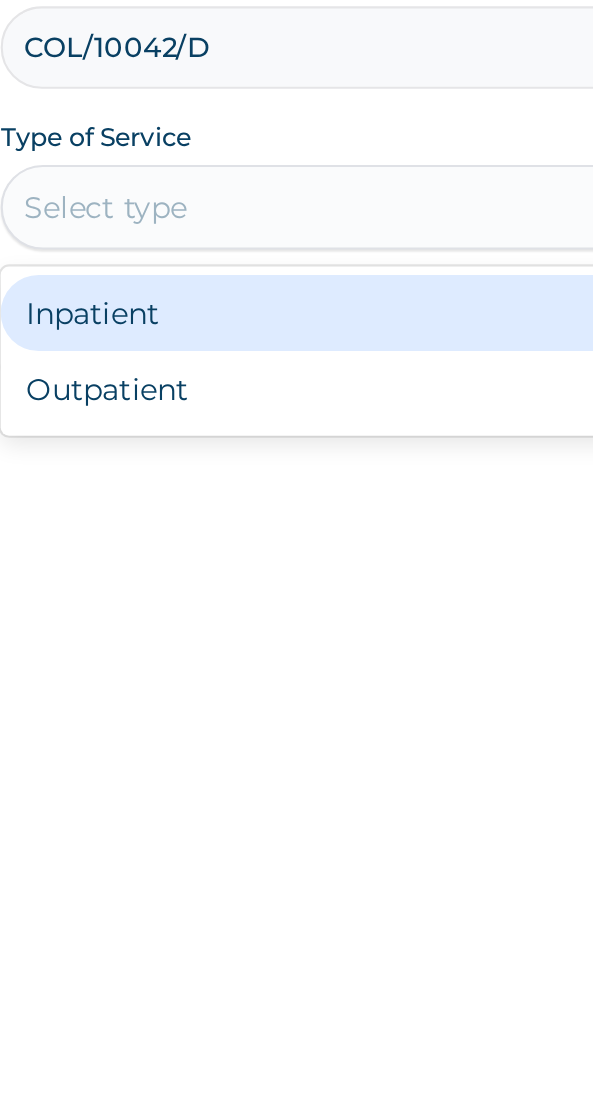 click on "Outpatient" at bounding box center (247, 600) 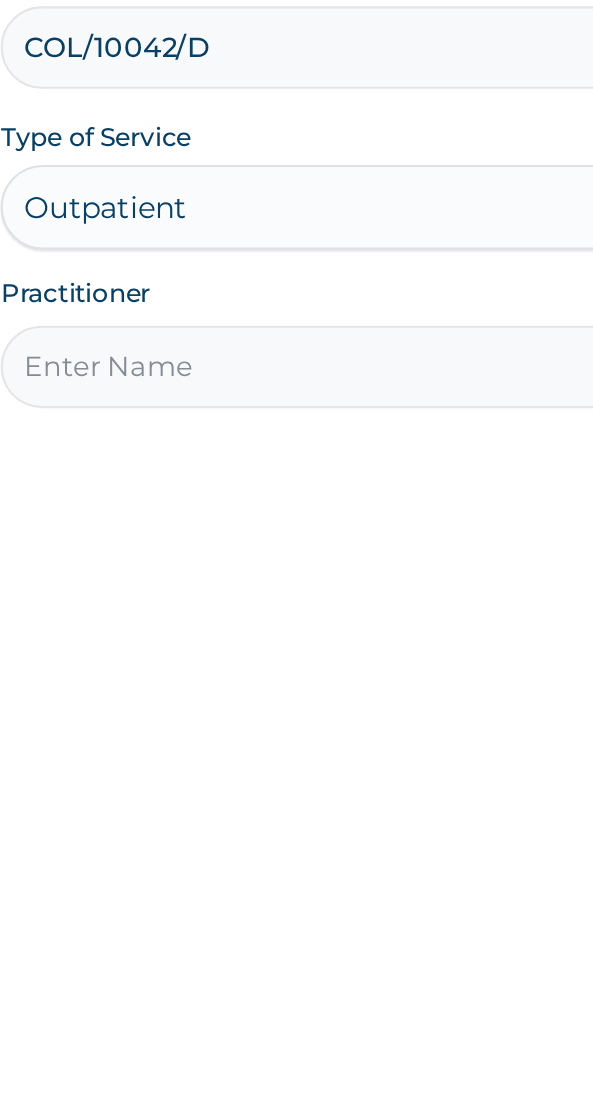 click on "Practitioner" at bounding box center (296, 589) 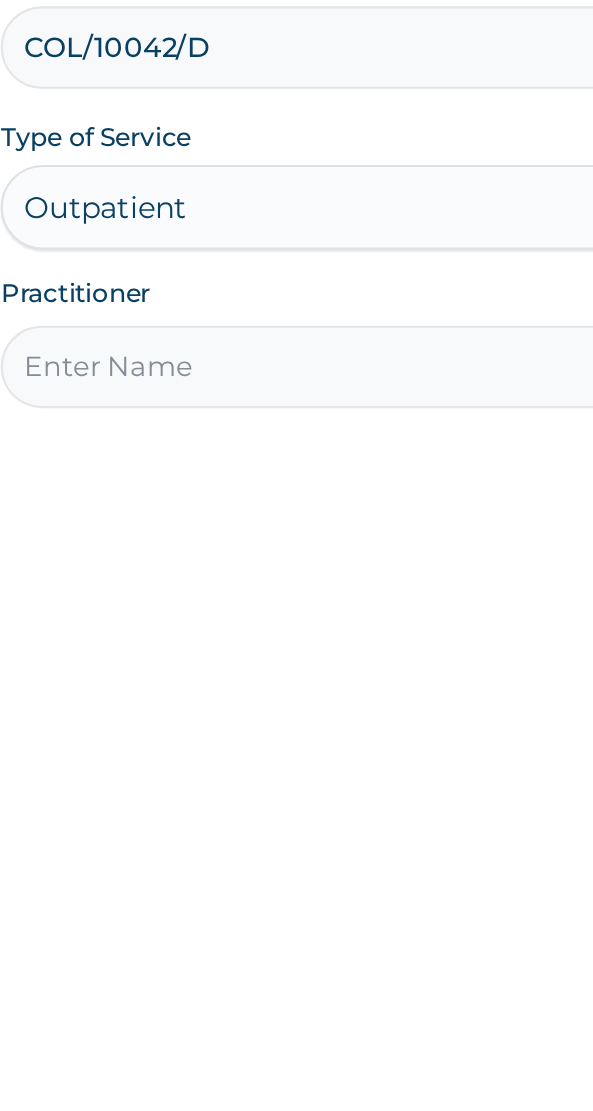 type on "[TITLE] [LAST]" 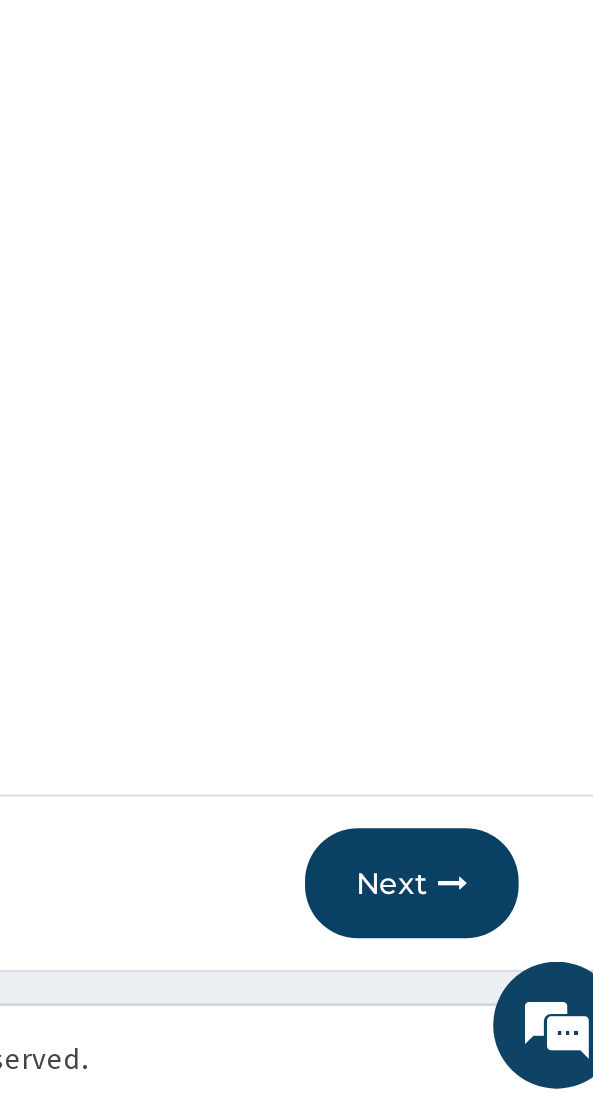 scroll, scrollTop: 40, scrollLeft: 0, axis: vertical 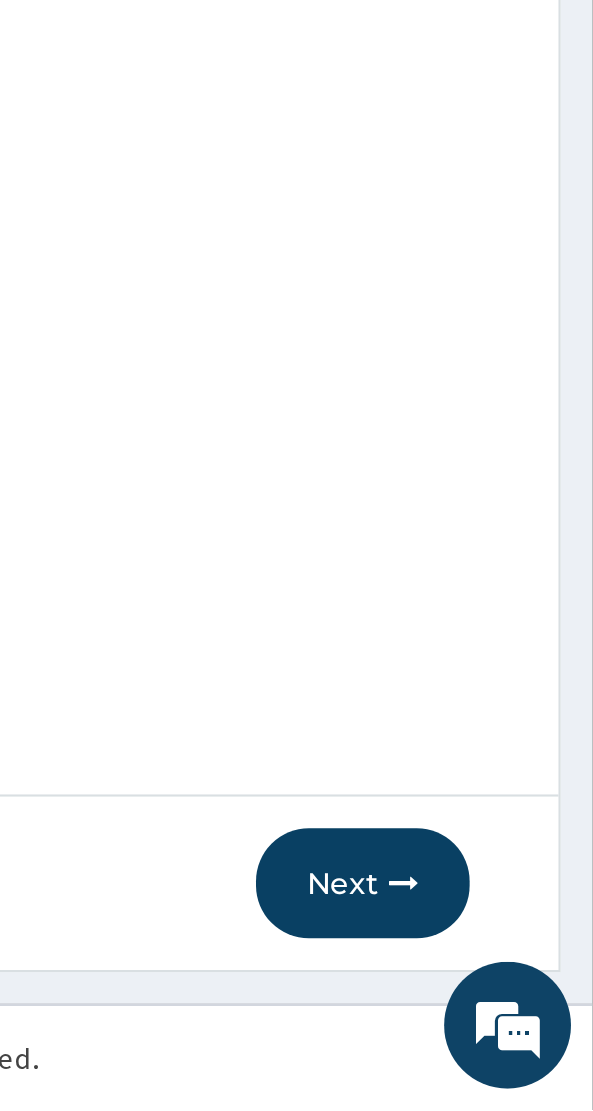 click on "Next" at bounding box center [484, 1004] 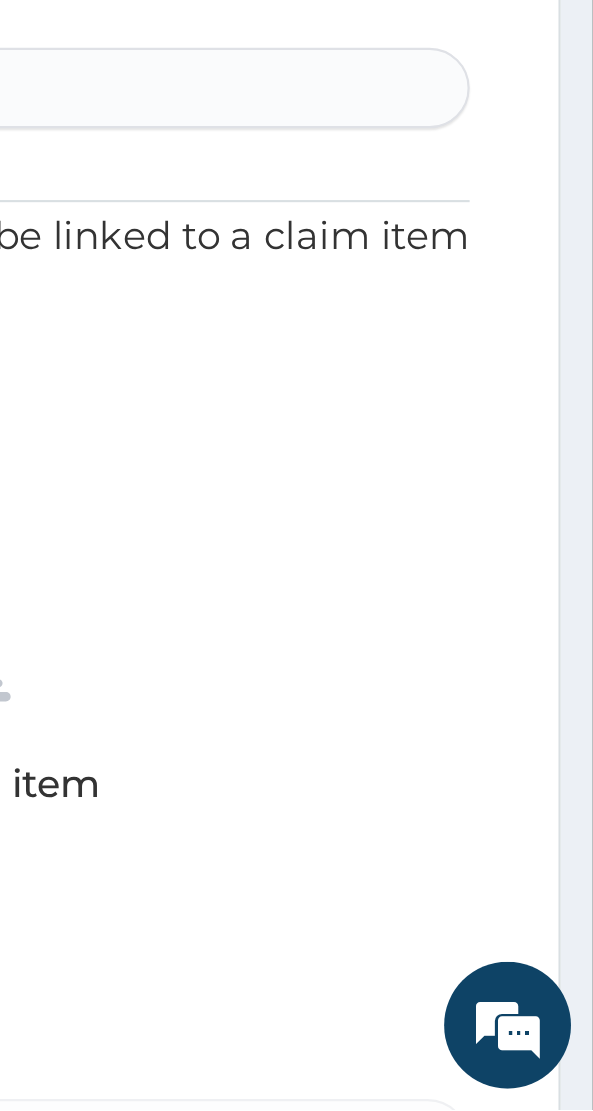 scroll, scrollTop: 40, scrollLeft: 0, axis: vertical 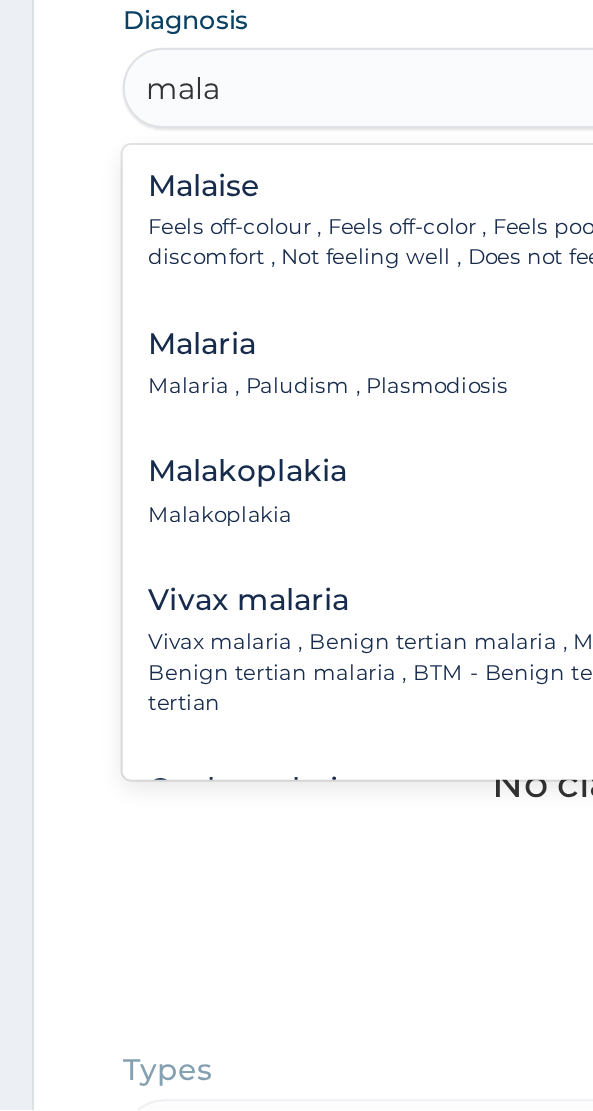 click on "Malaria , Paludism , Plasmodiosis" at bounding box center [155, 769] 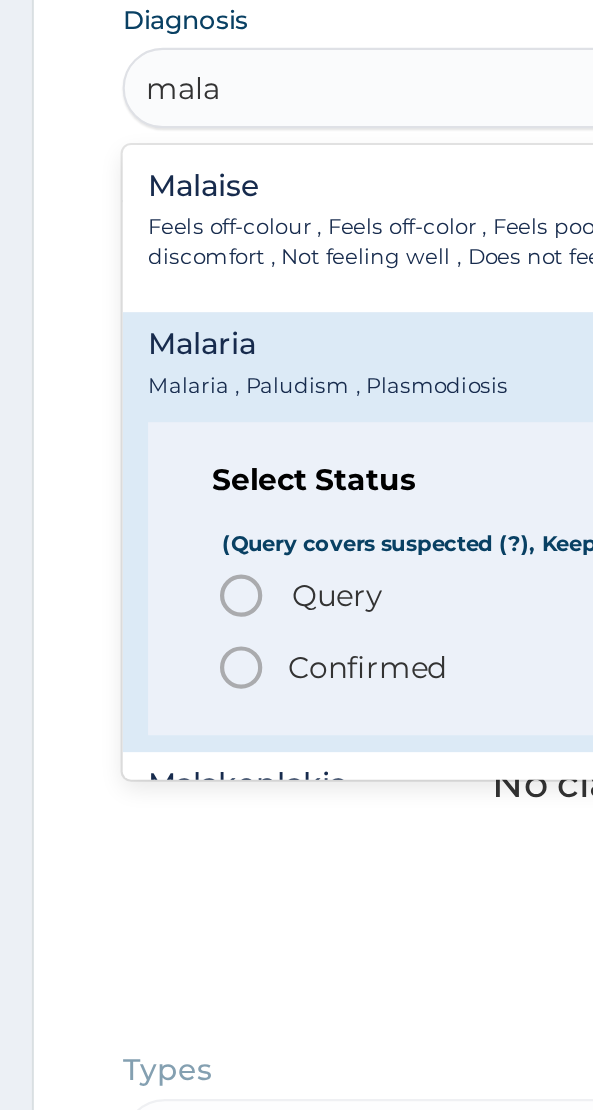 click 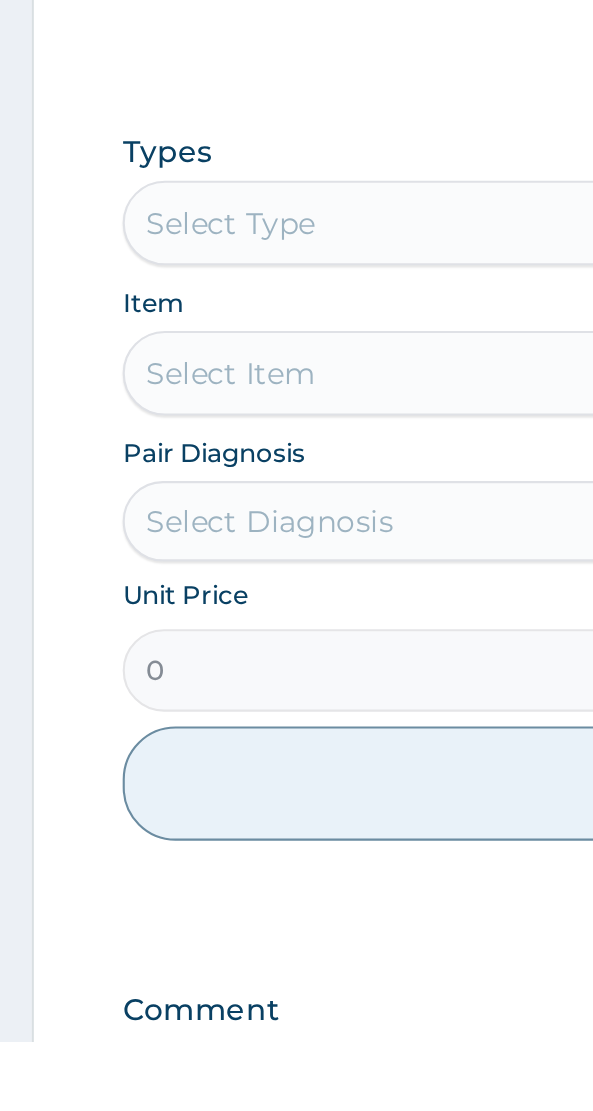 scroll, scrollTop: 519, scrollLeft: 0, axis: vertical 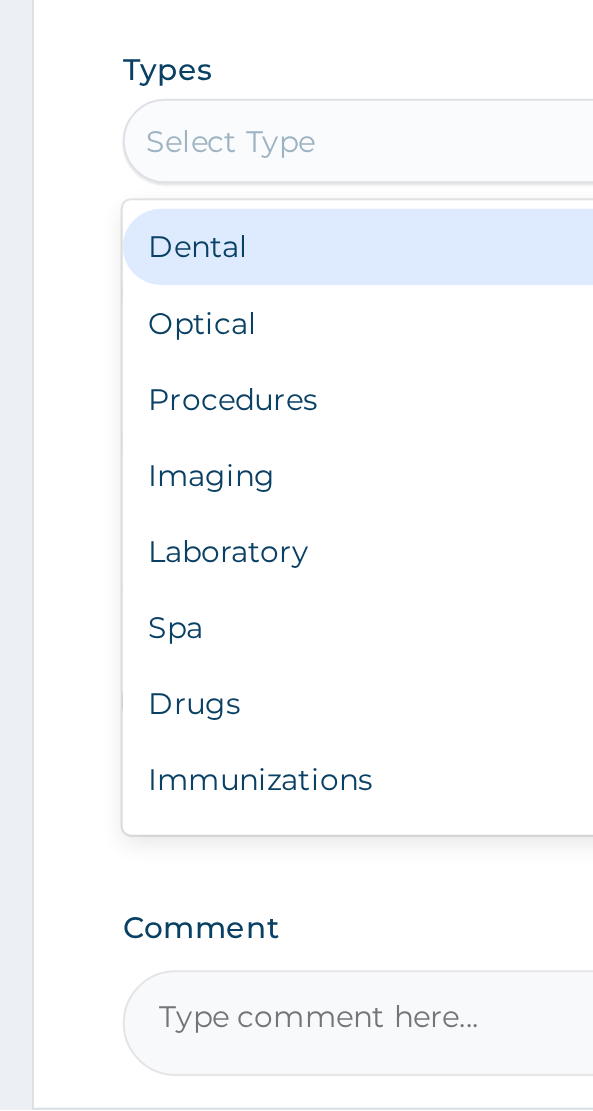 click on "Procedures" at bounding box center (296, 775) 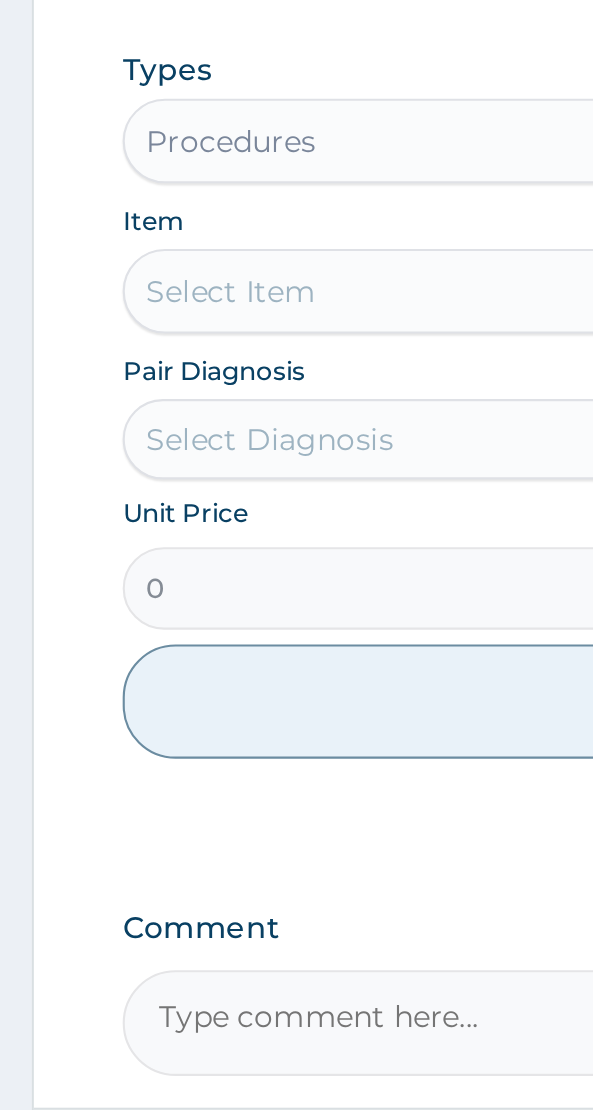 click on "Select Item" at bounding box center [296, 724] 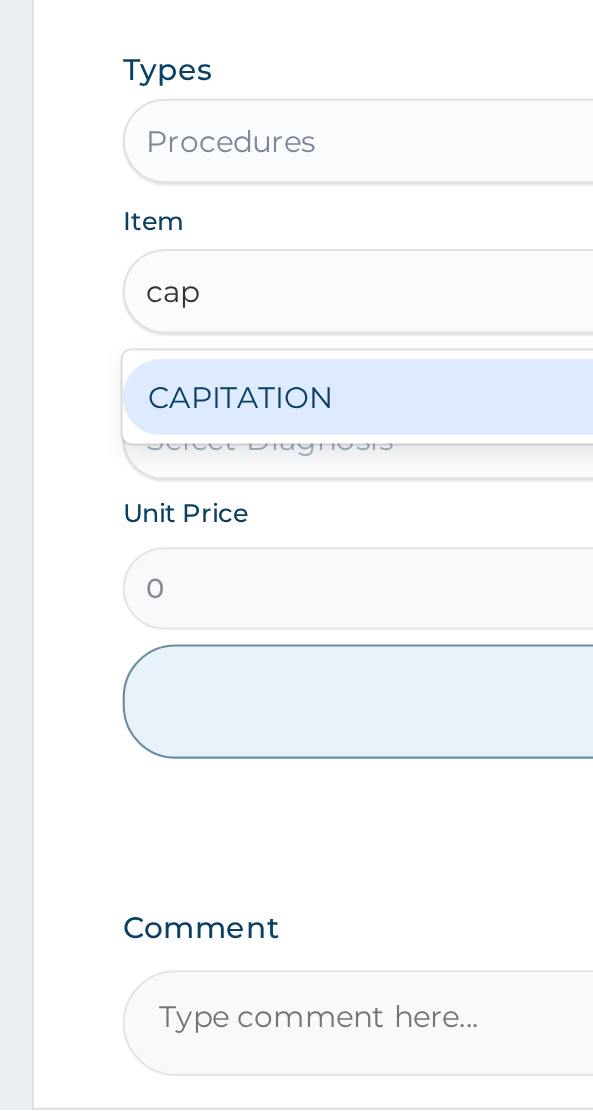scroll, scrollTop: 0, scrollLeft: 0, axis: both 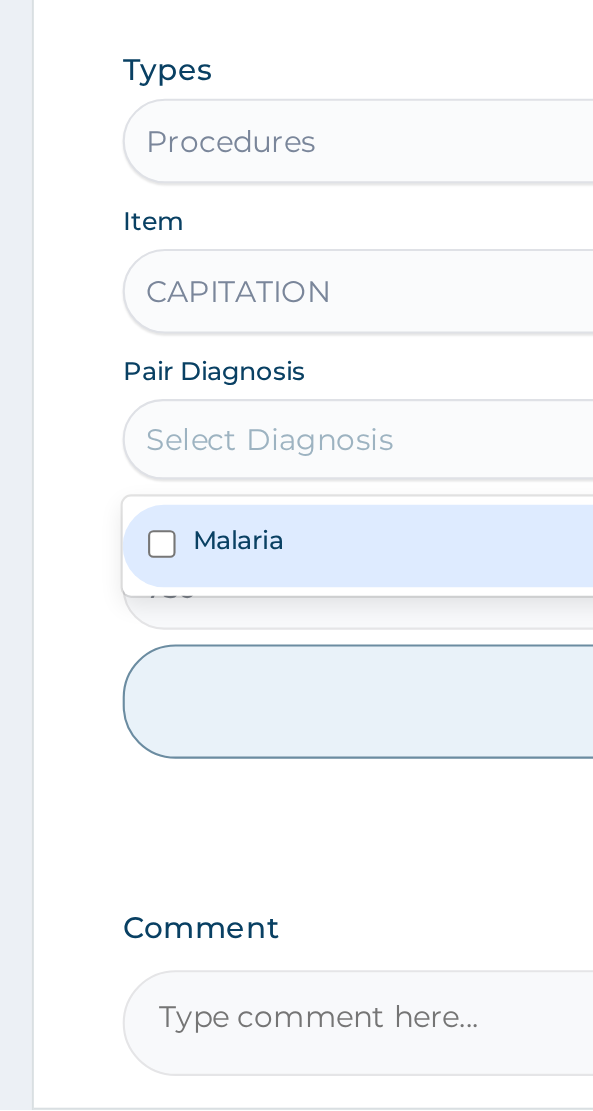 click on "Malaria" at bounding box center [296, 844] 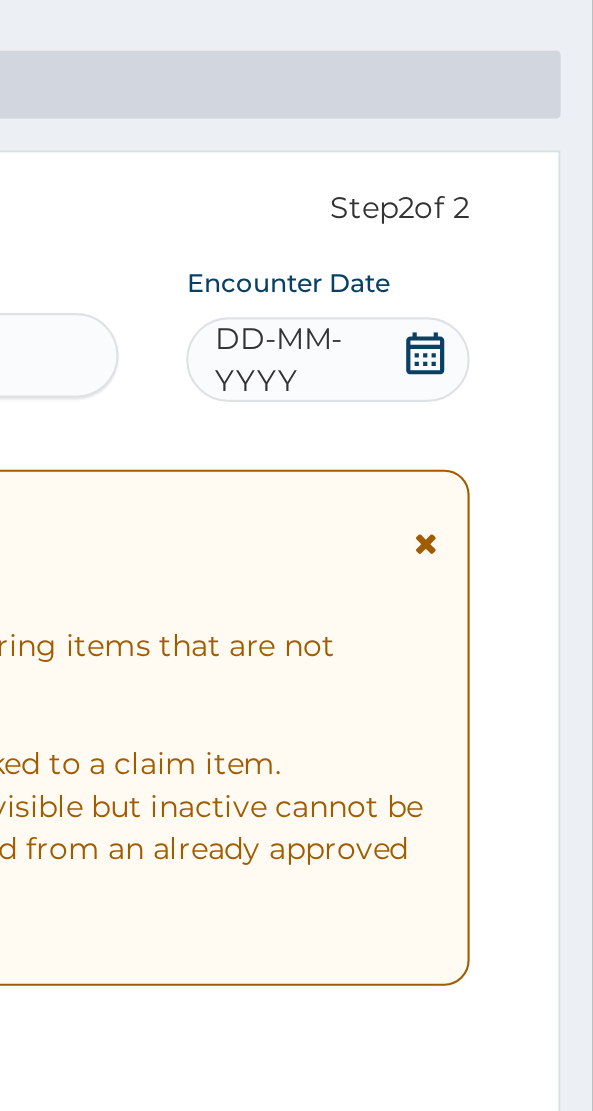 scroll, scrollTop: 0, scrollLeft: 0, axis: both 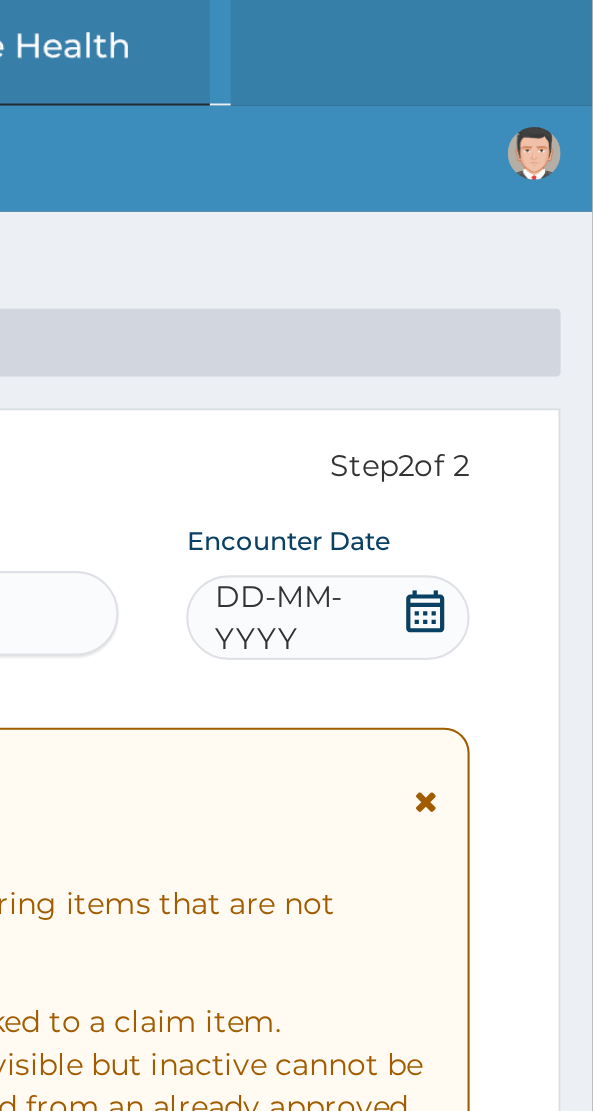 click 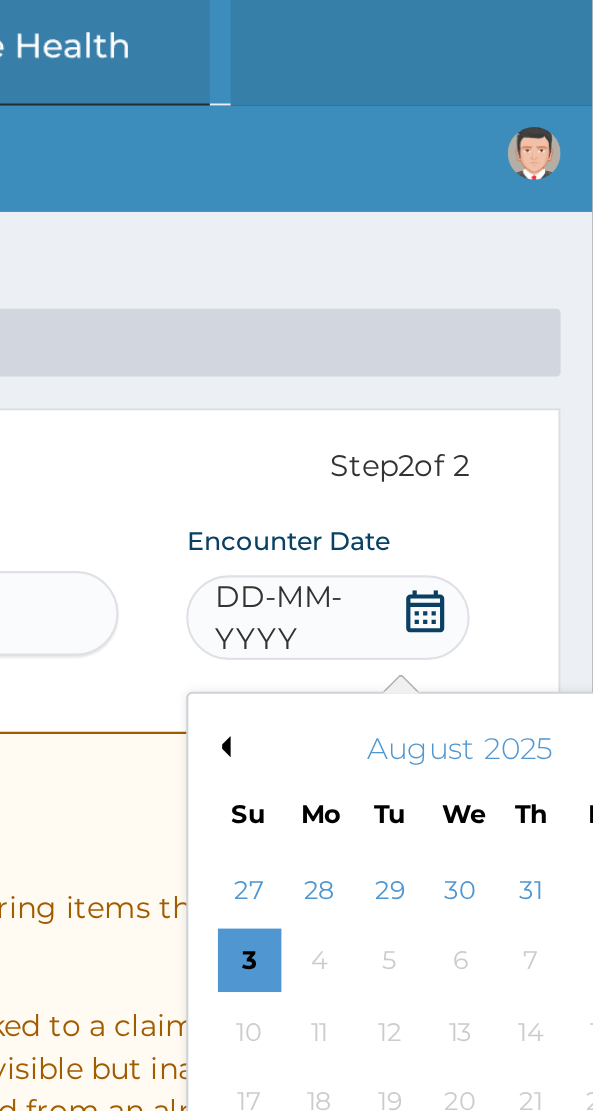 scroll, scrollTop: 0, scrollLeft: 0, axis: both 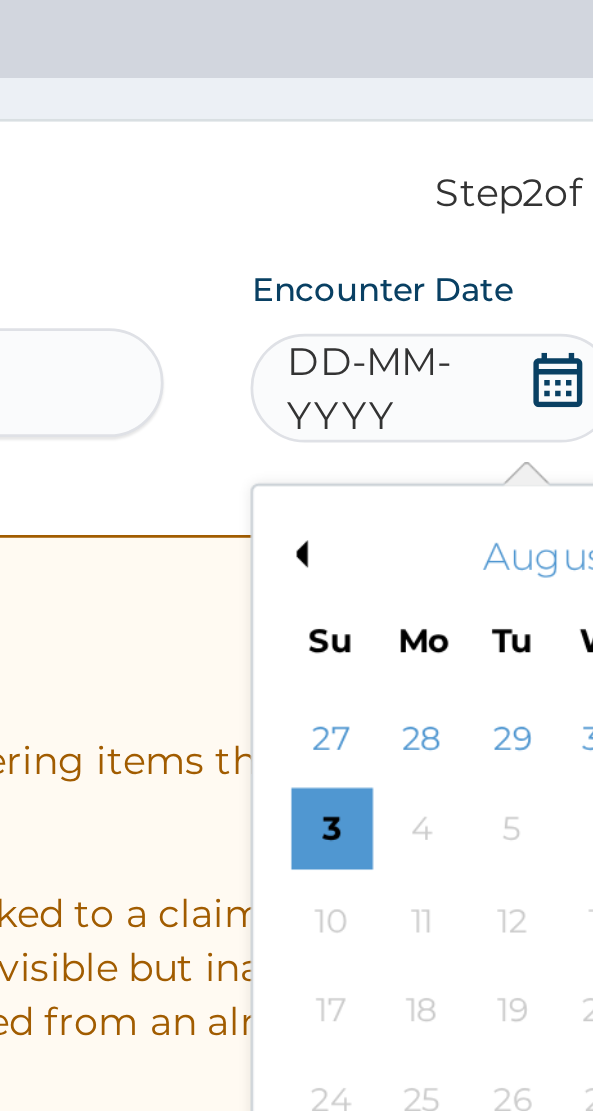 click on "Previous Month" at bounding box center (417, 353) 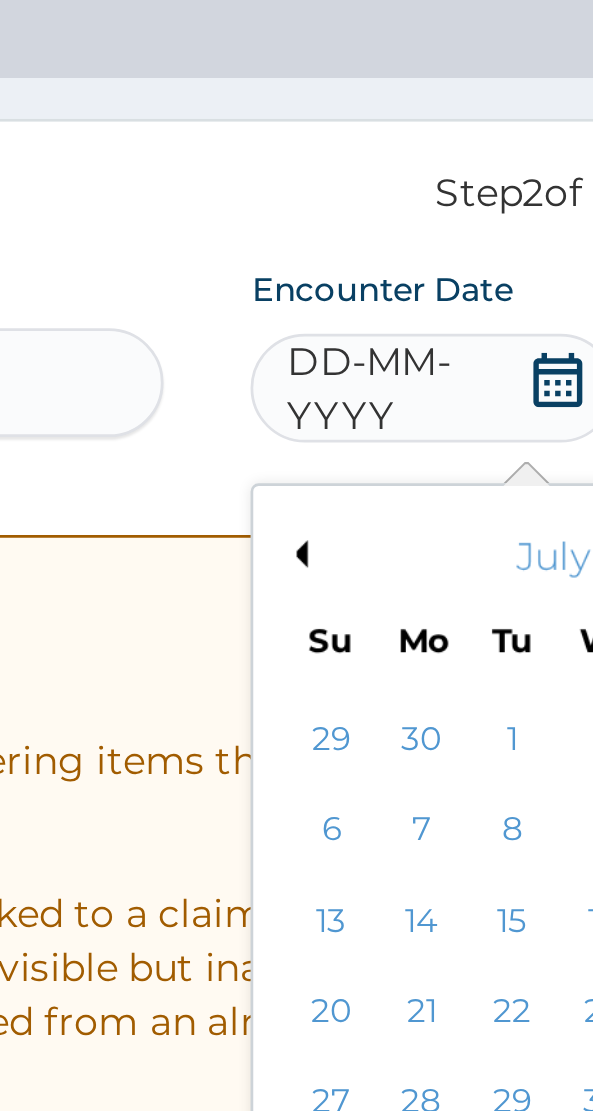 click on "Previous Month" at bounding box center (417, 353) 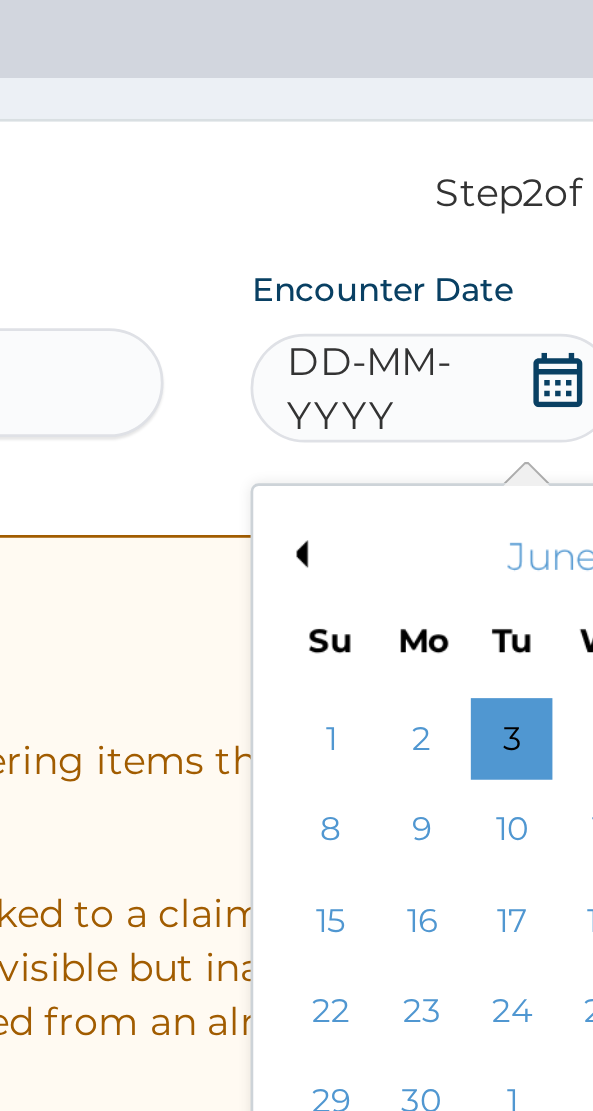 click on "Previous Month" at bounding box center [417, 353] 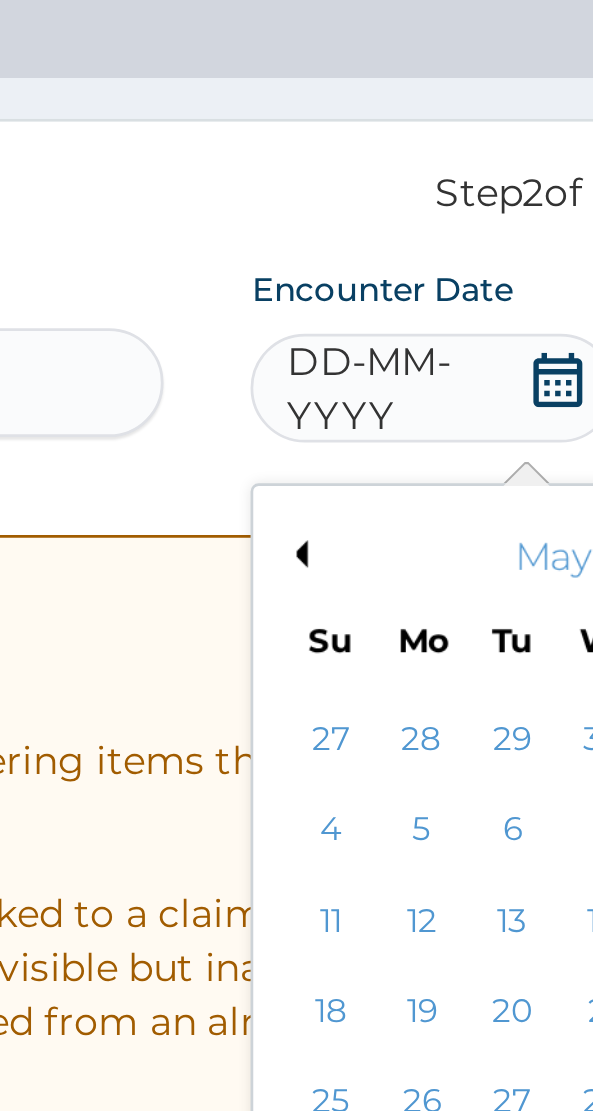 click on "Previous Month" at bounding box center [417, 353] 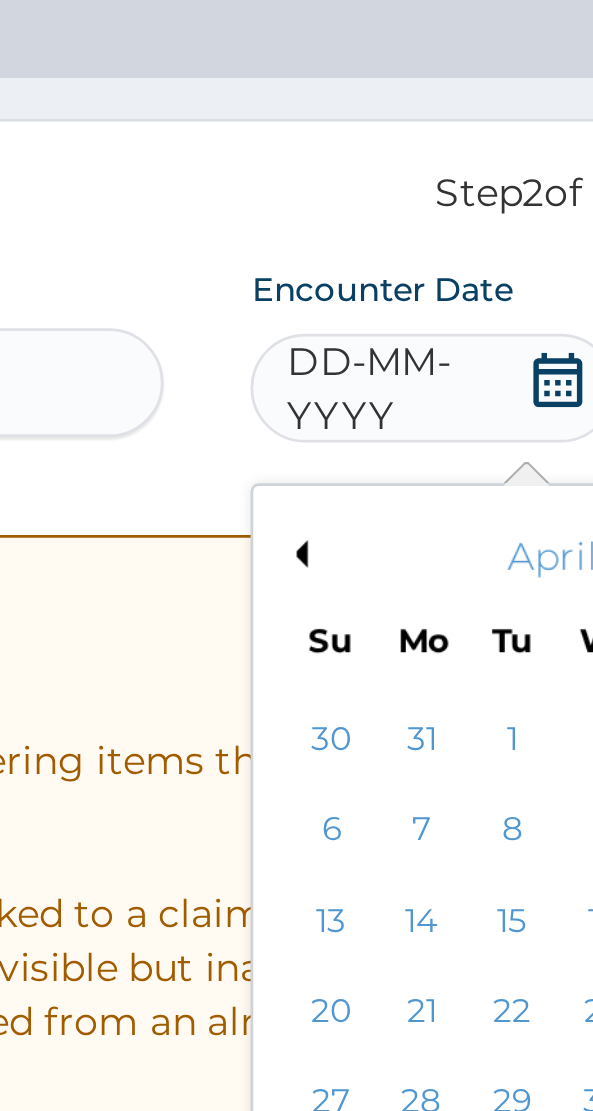 click on "Previous Month" at bounding box center (417, 353) 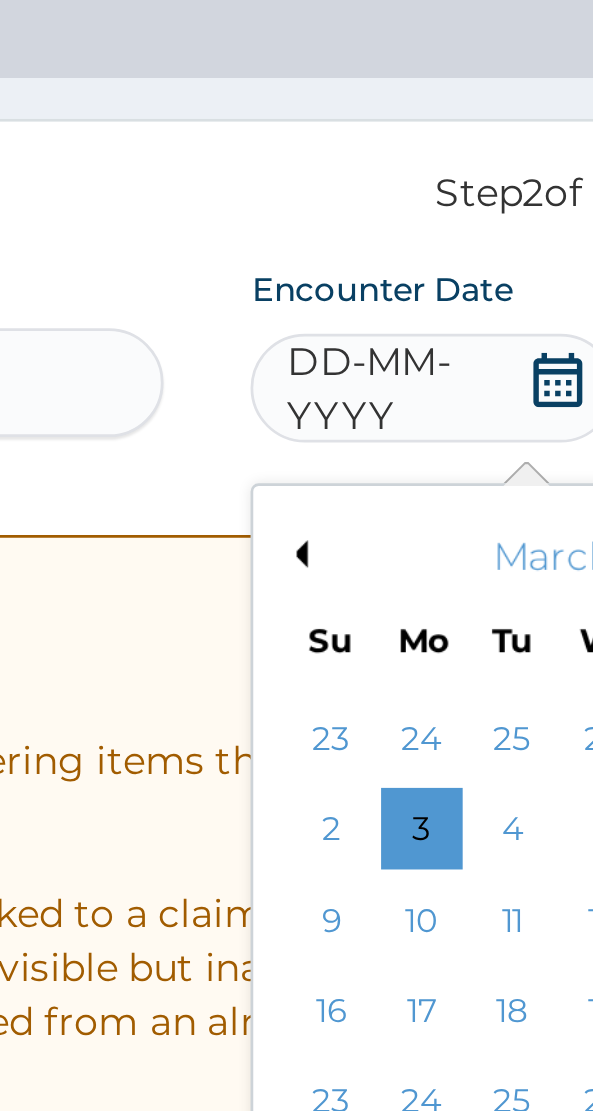 click on "Previous Month" at bounding box center [417, 353] 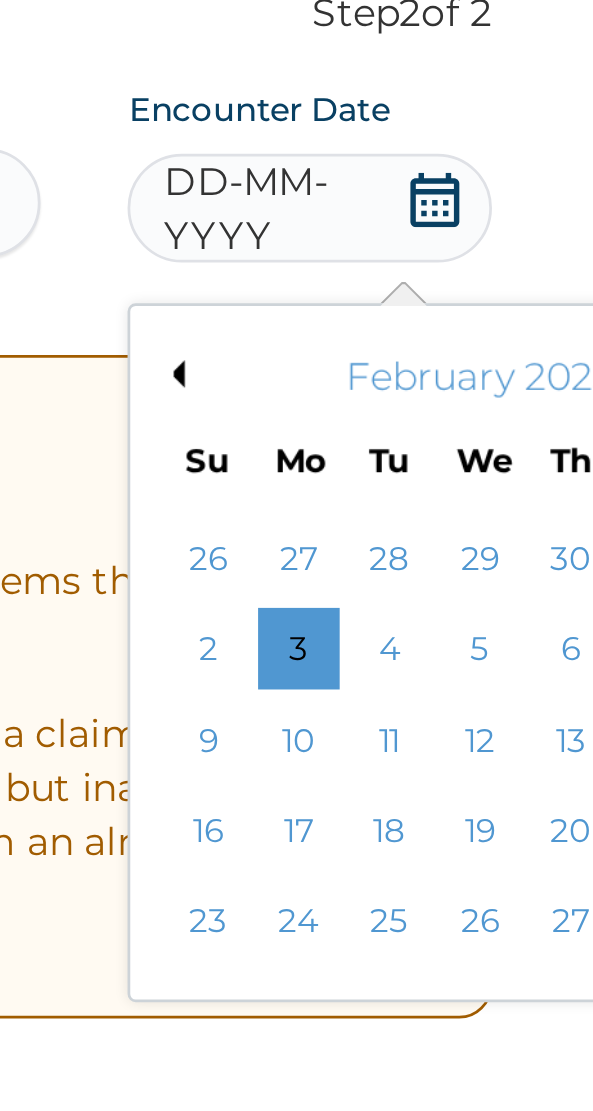 click on "27" at bounding box center [564, 555] 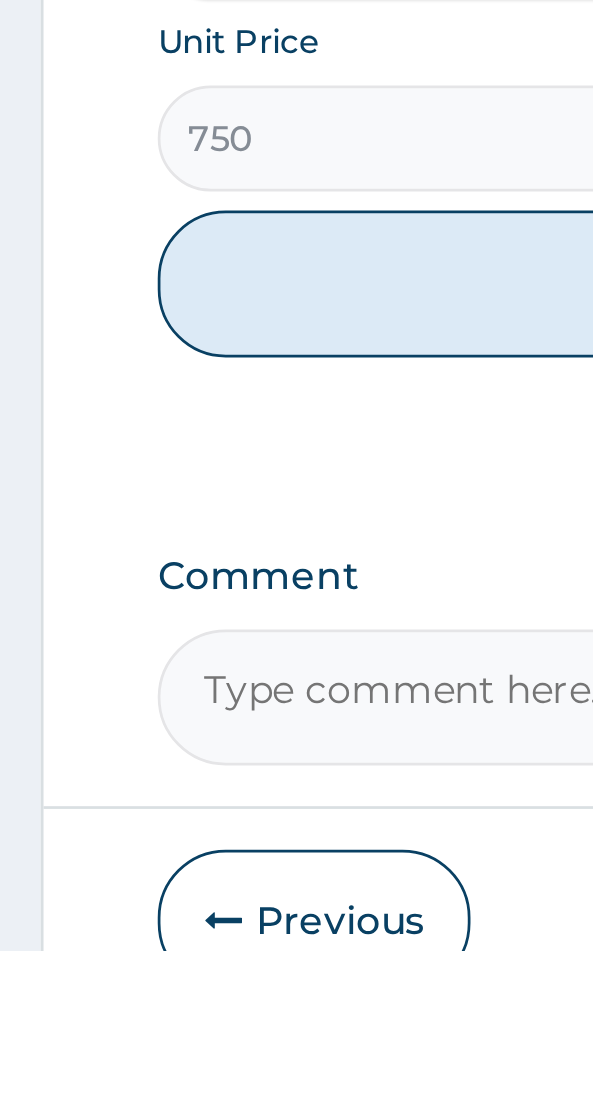 scroll, scrollTop: 573, scrollLeft: 0, axis: vertical 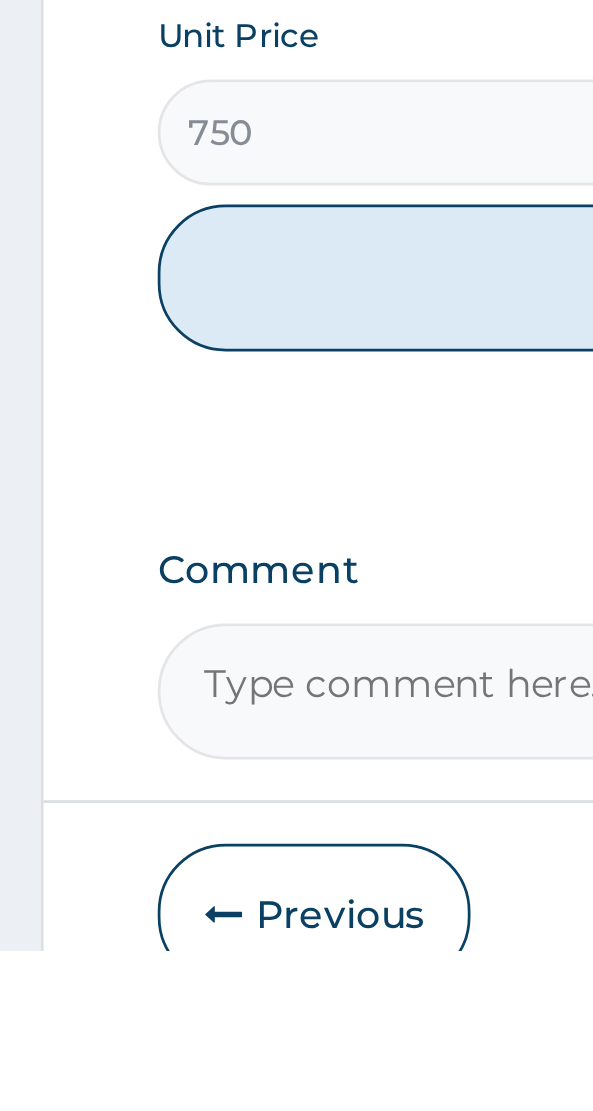 click on "Add" at bounding box center (296, 864) 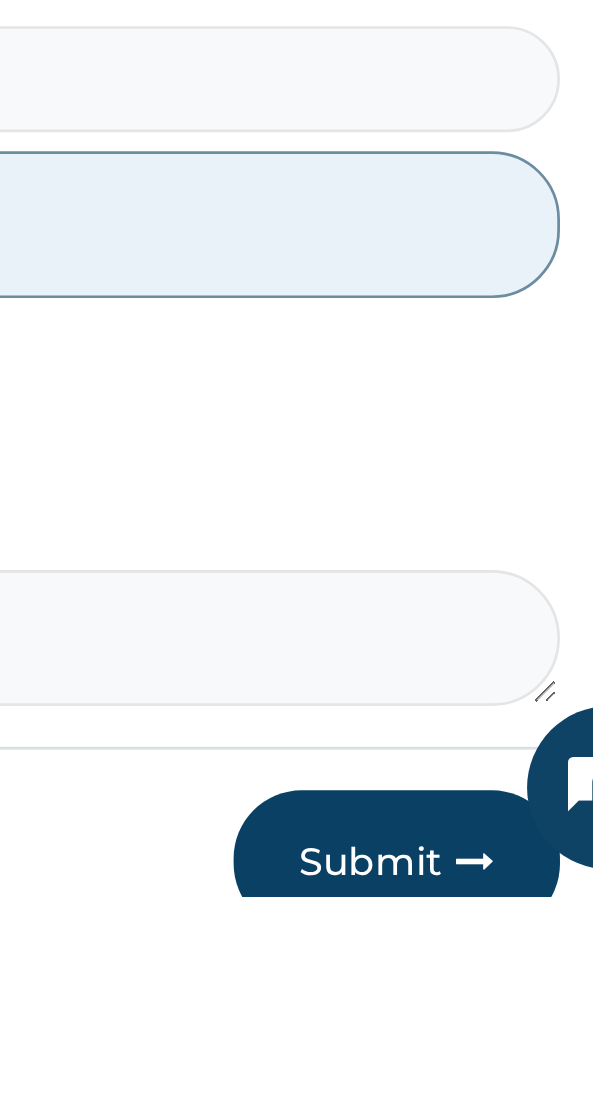 scroll, scrollTop: 570, scrollLeft: 0, axis: vertical 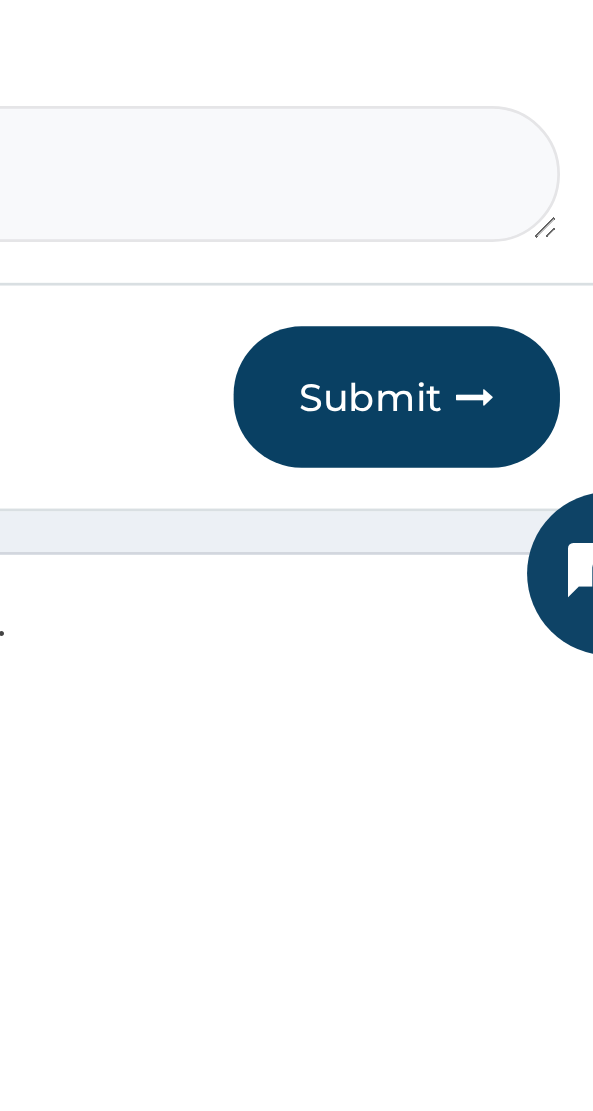 click at bounding box center (504, 1006) 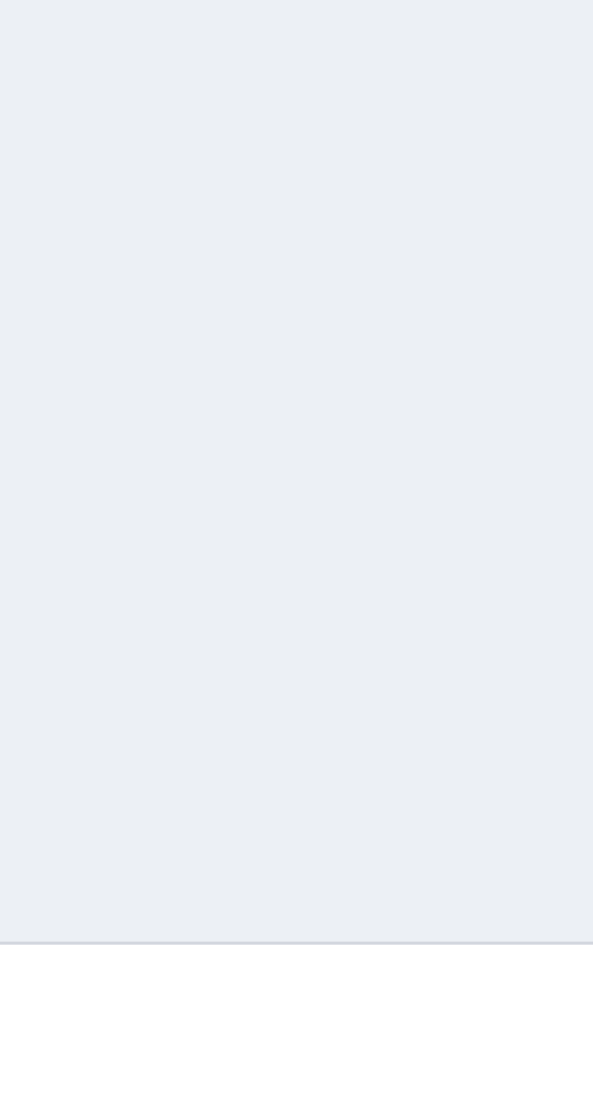 scroll, scrollTop: 77, scrollLeft: 0, axis: vertical 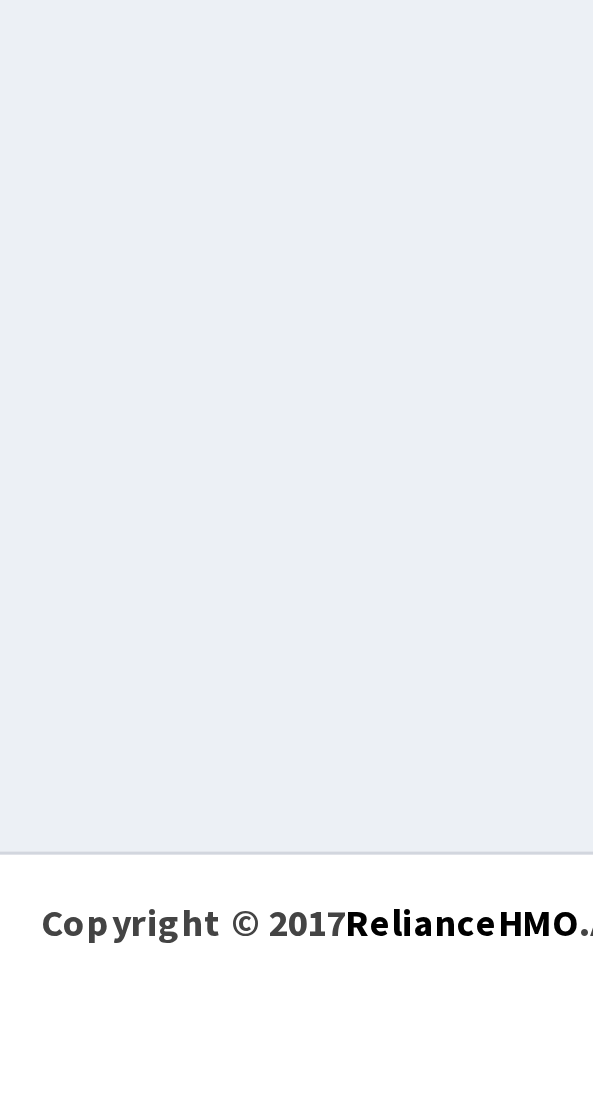click at bounding box center (296, 588) 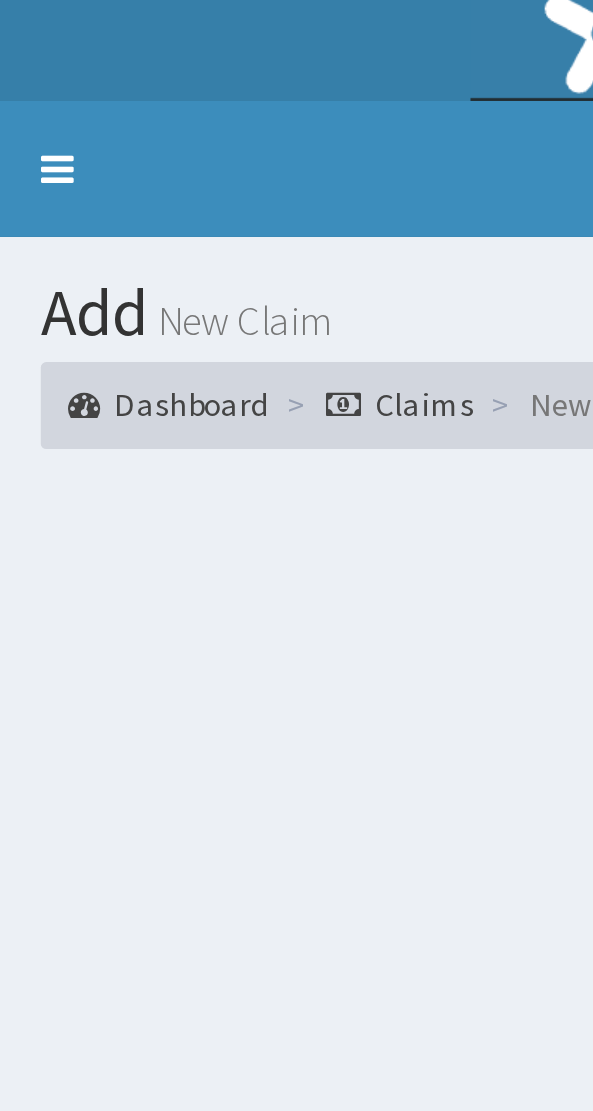 scroll, scrollTop: 0, scrollLeft: 0, axis: both 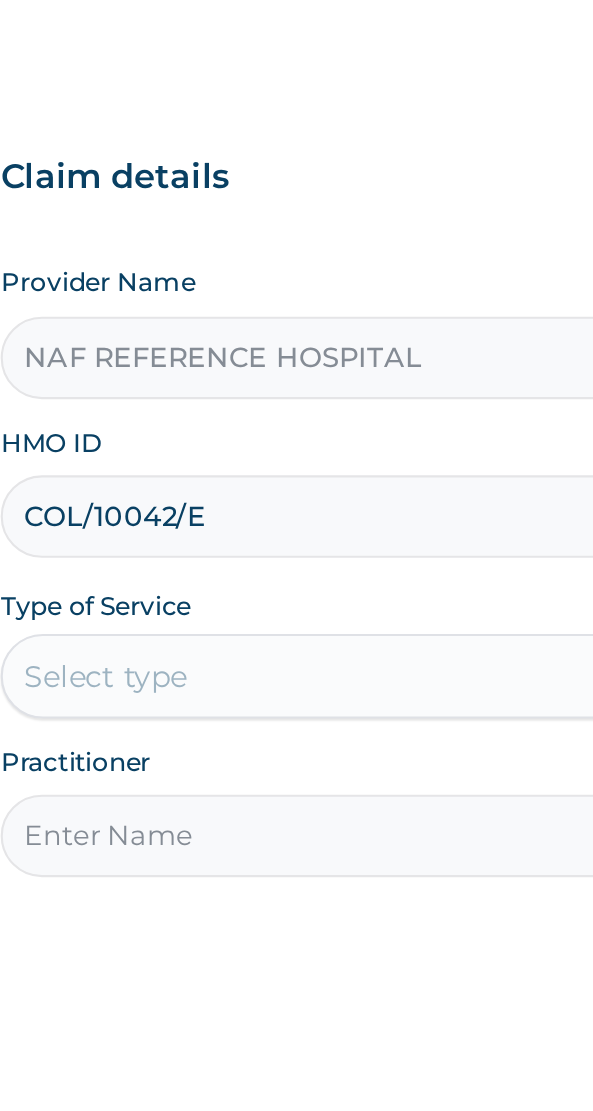 type on "COL/10042/E" 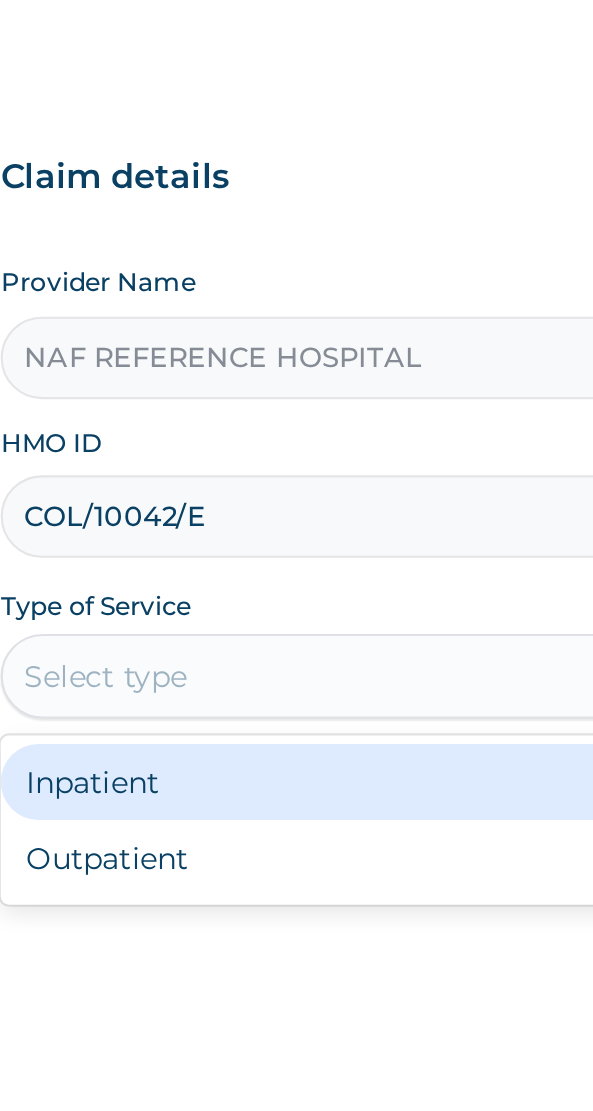 scroll, scrollTop: 0, scrollLeft: 0, axis: both 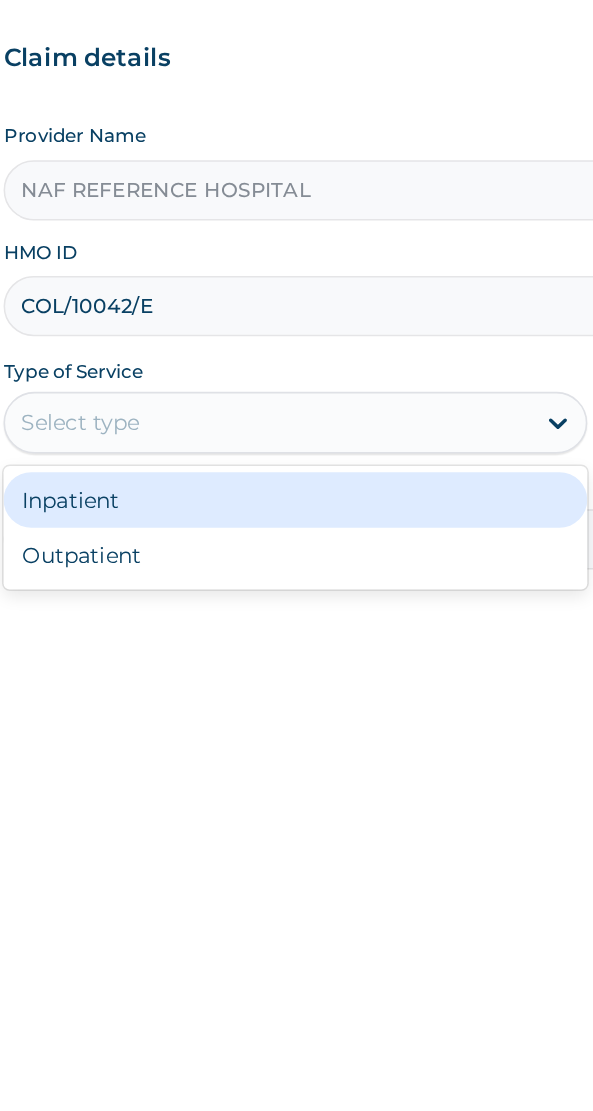 click on "Outpatient" at bounding box center [247, 600] 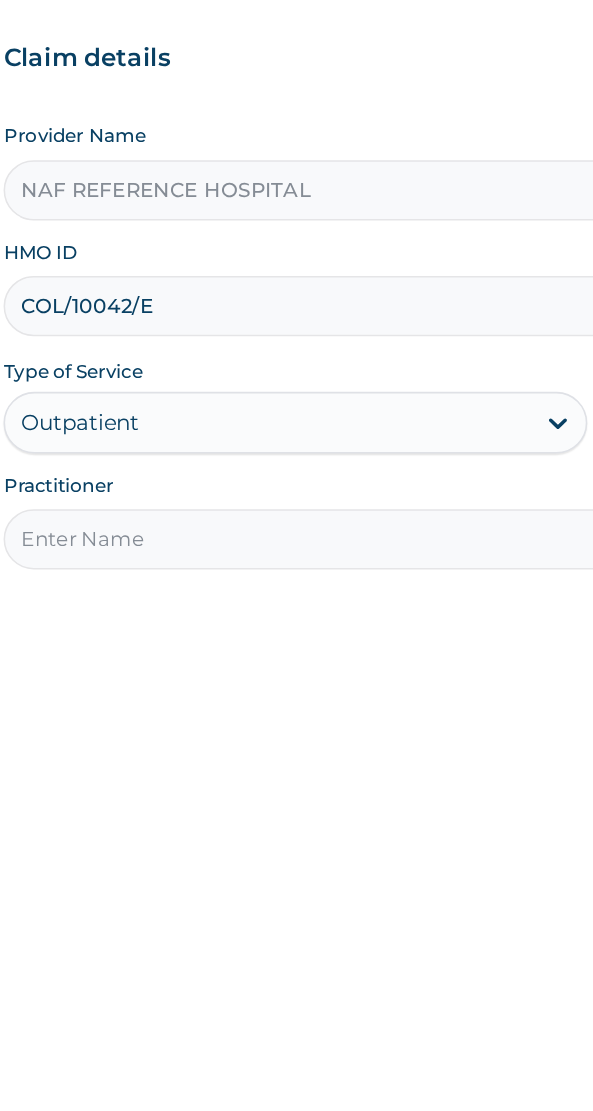 click on "Practitioner" at bounding box center [296, 589] 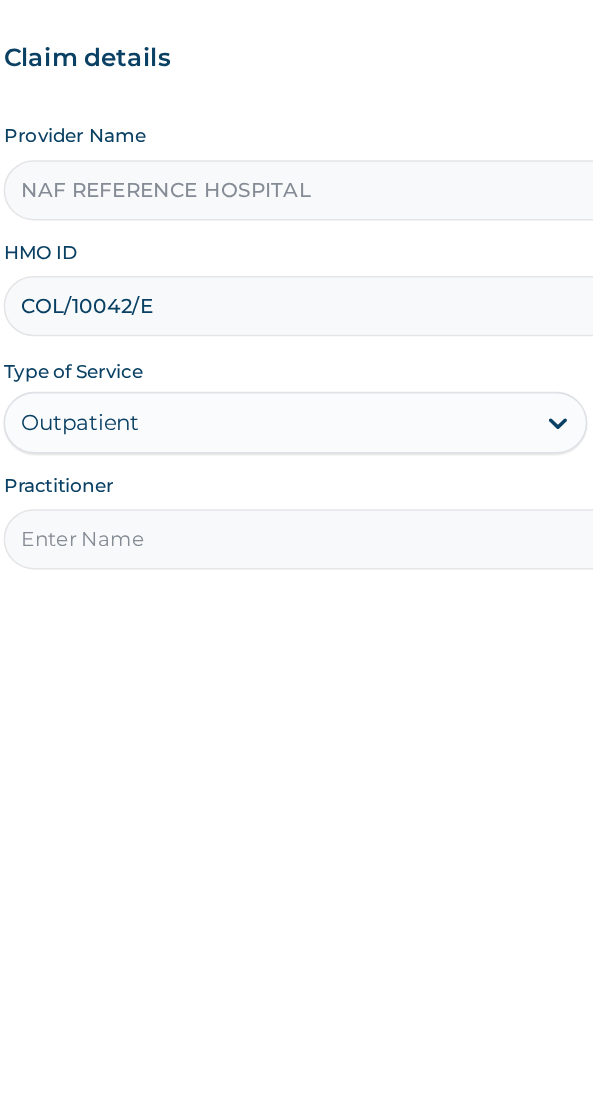 type on "[TITLE] [LAST]" 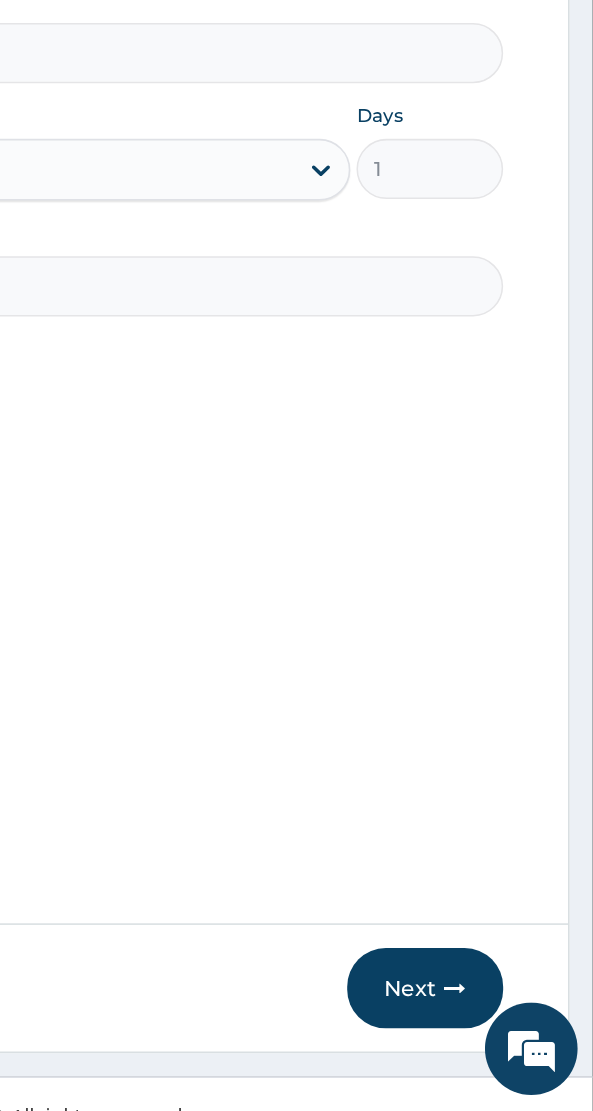 scroll, scrollTop: 40, scrollLeft: 0, axis: vertical 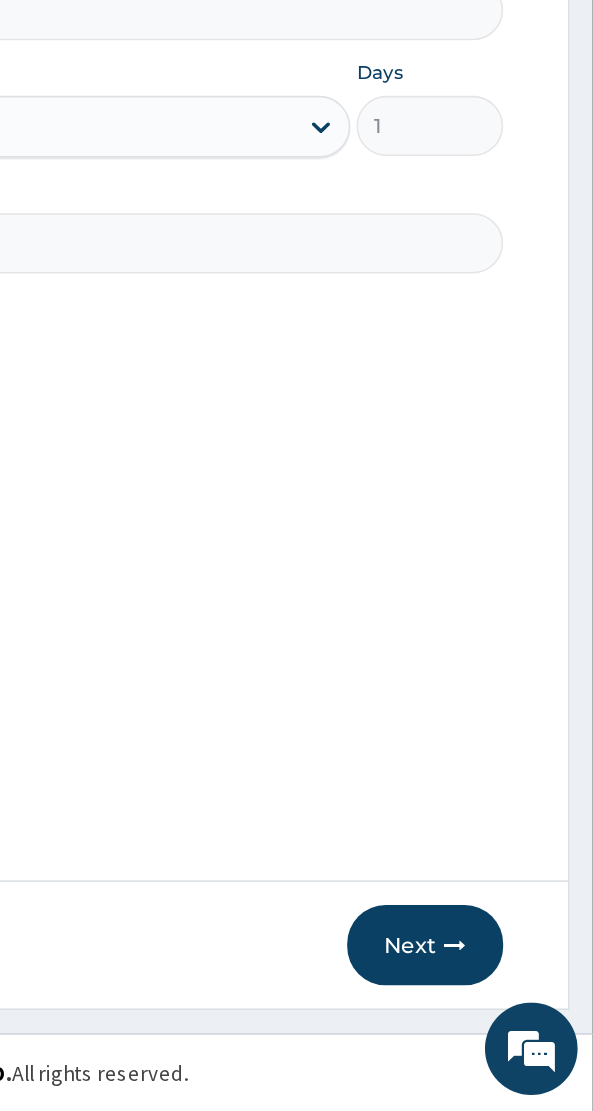 click at bounding box center (504, 1004) 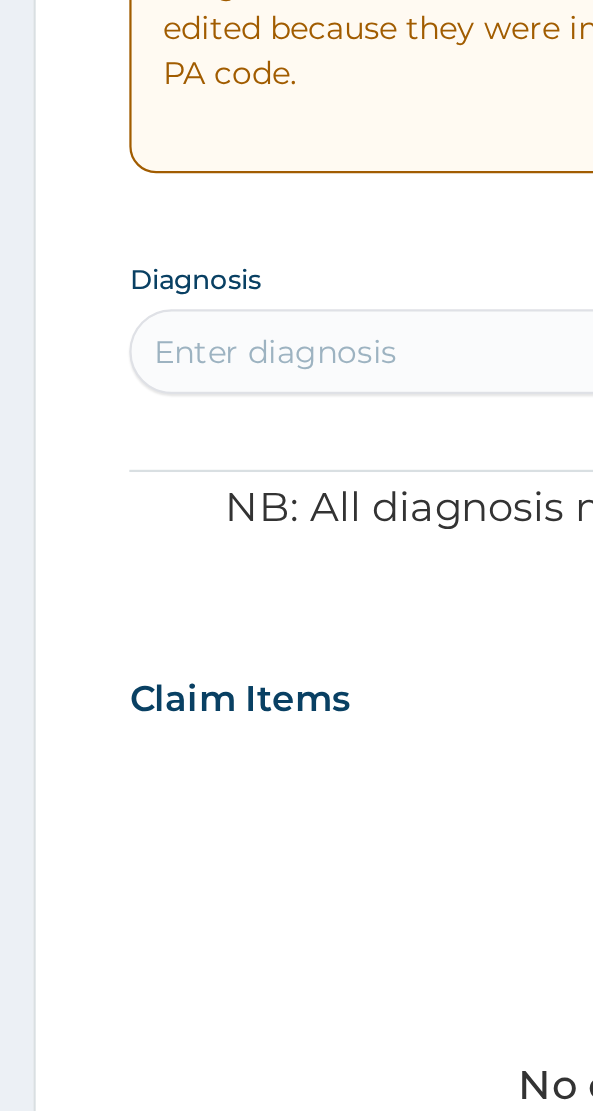 scroll, scrollTop: 40, scrollLeft: 0, axis: vertical 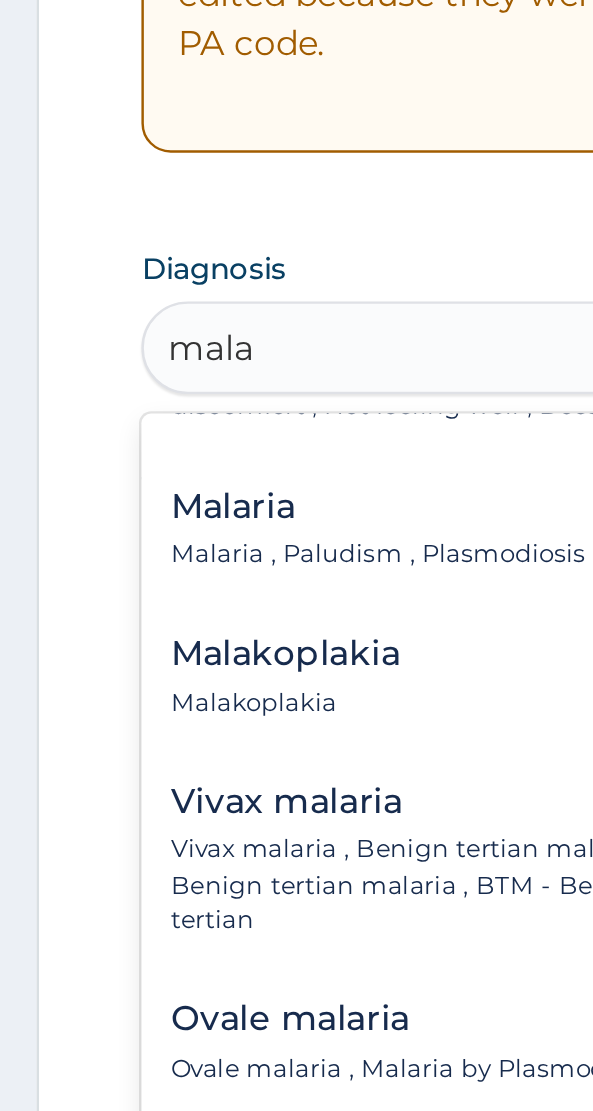 click on "Malaria , Paludism , Plasmodiosis" at bounding box center (155, 713) 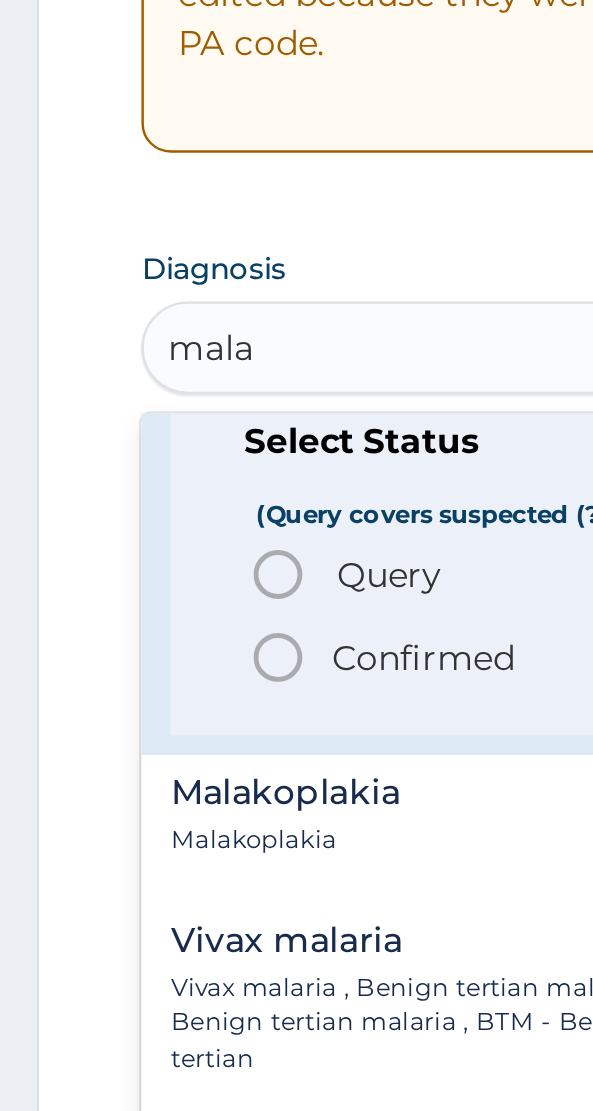 scroll, scrollTop: 155, scrollLeft: 0, axis: vertical 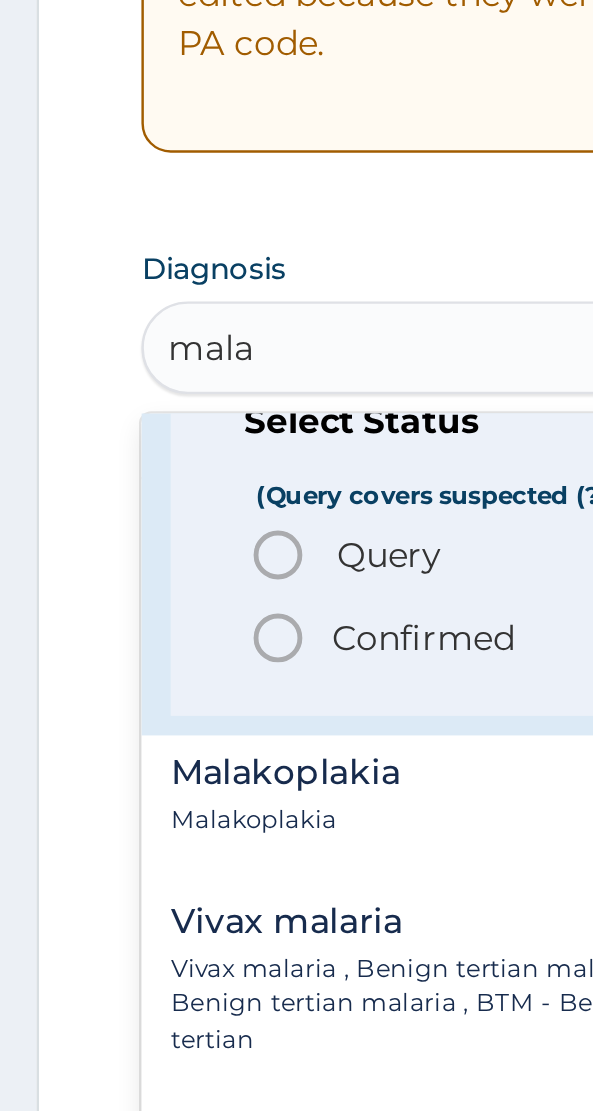click 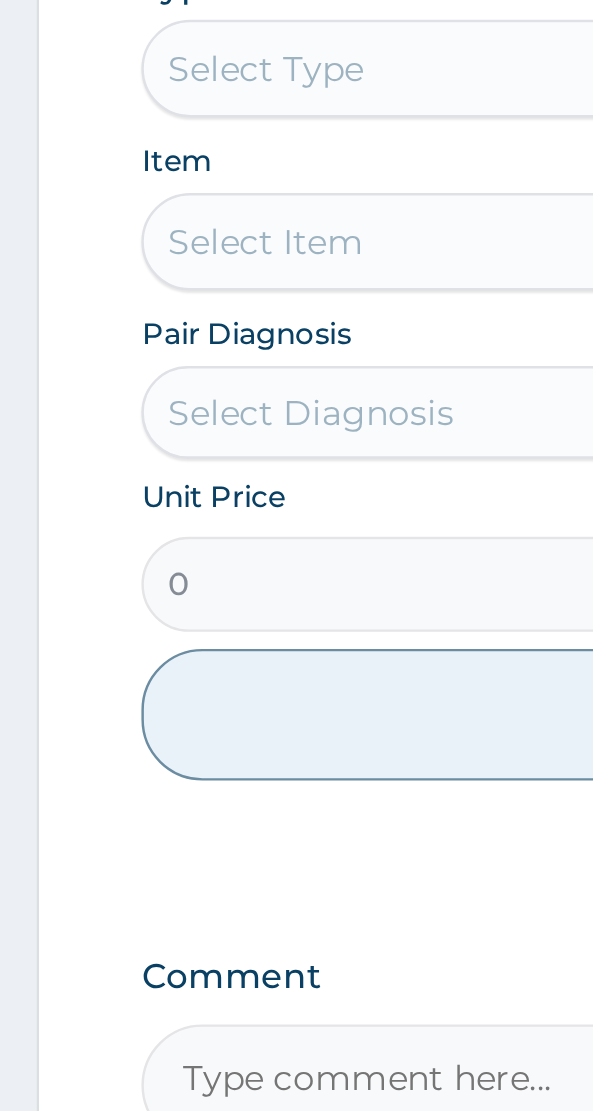 scroll, scrollTop: 579, scrollLeft: 0, axis: vertical 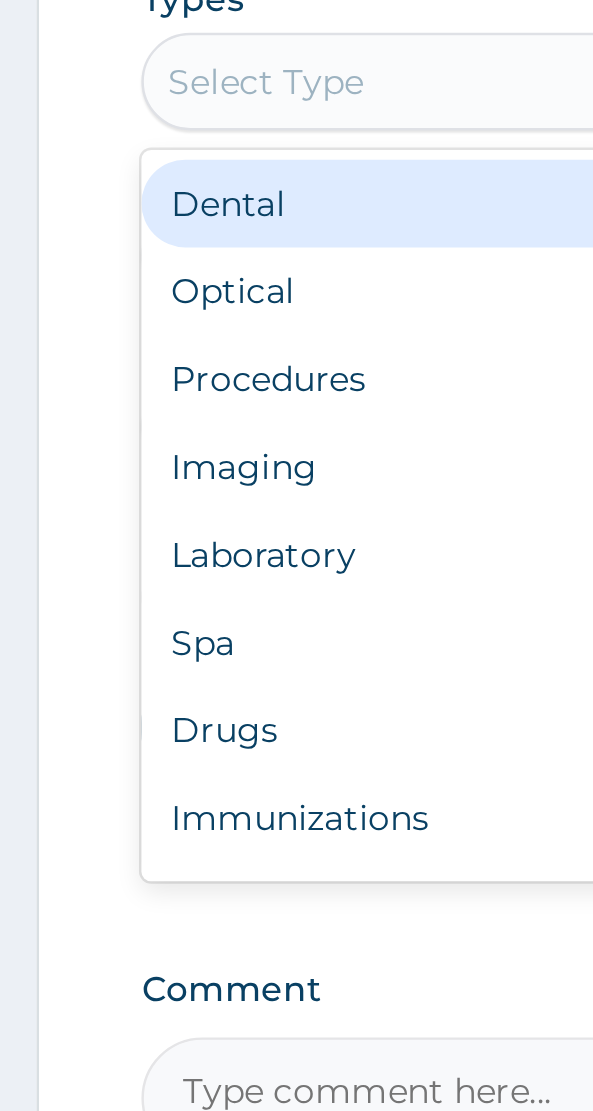 click on "Procedures" at bounding box center [296, 715] 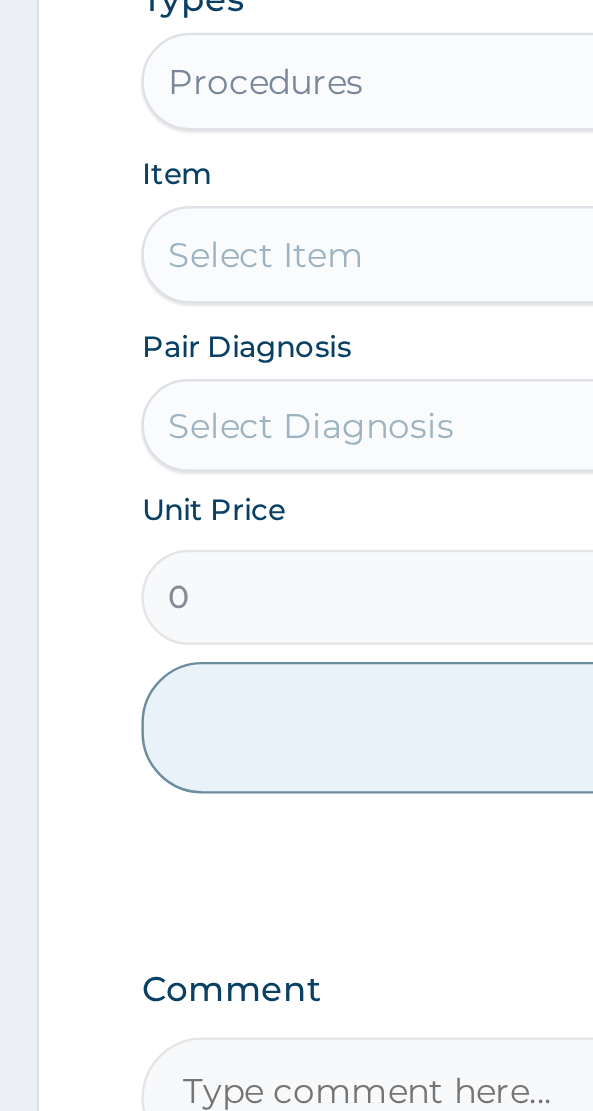 click on "Select Item" at bounding box center [296, 664] 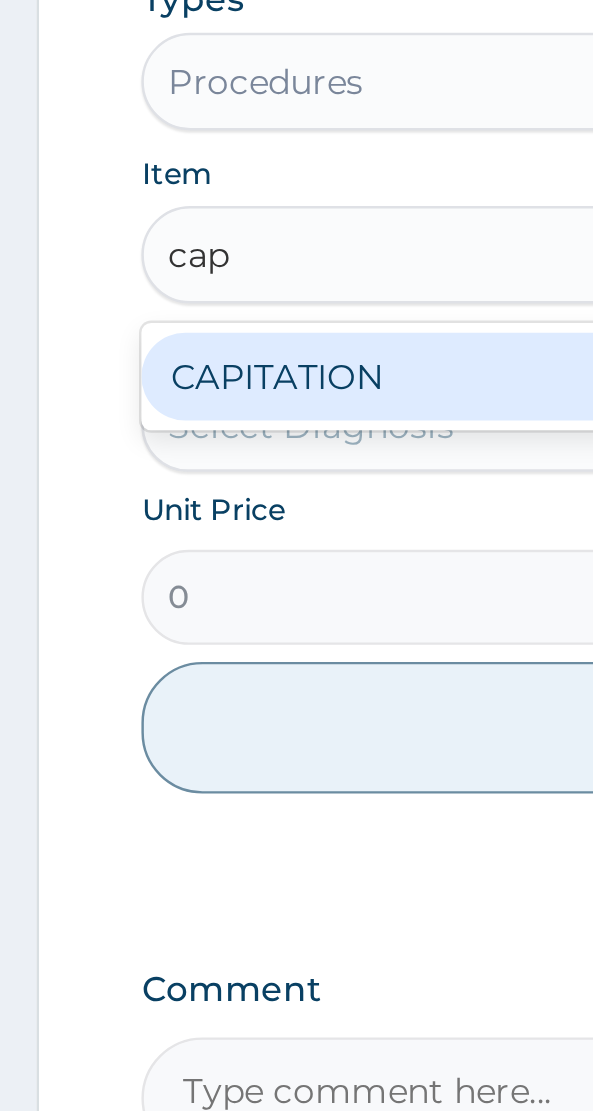 scroll, scrollTop: 0, scrollLeft: 0, axis: both 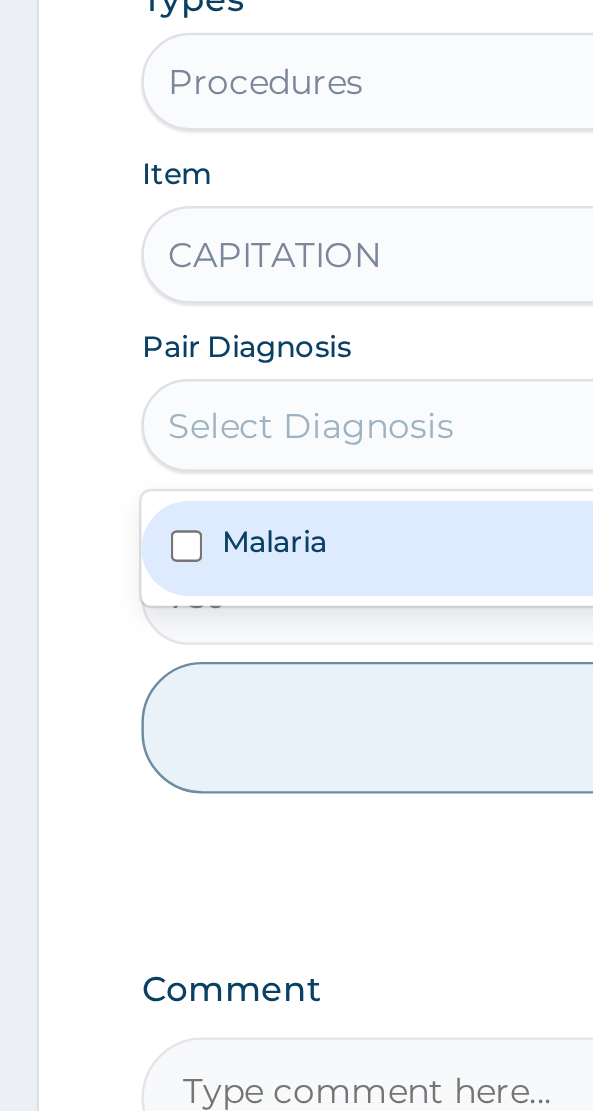 click on "Malaria" at bounding box center (296, 784) 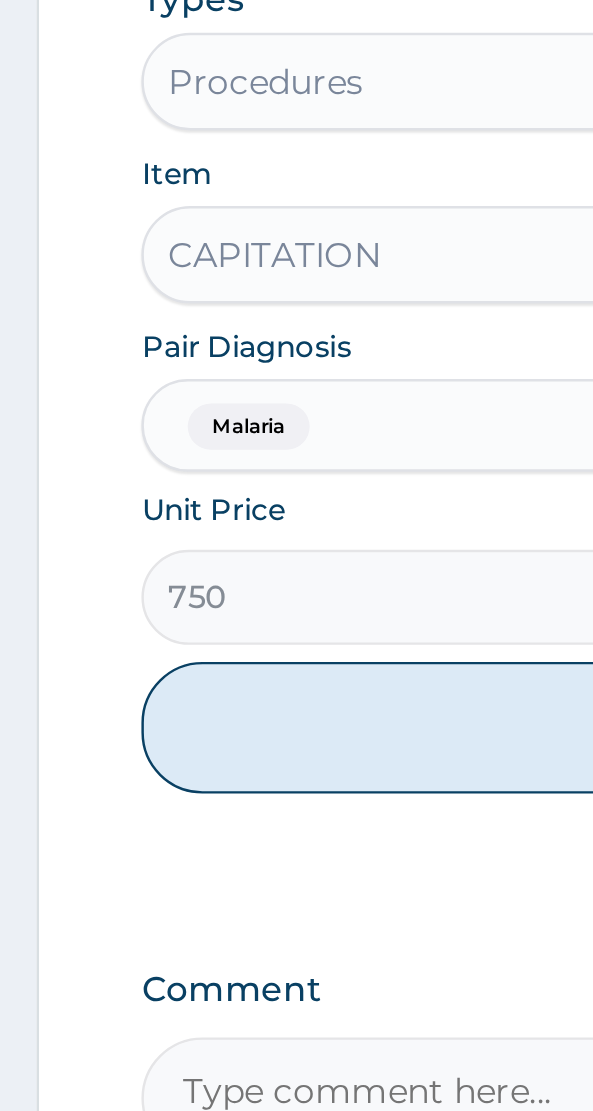 click on "Add" at bounding box center (296, 858) 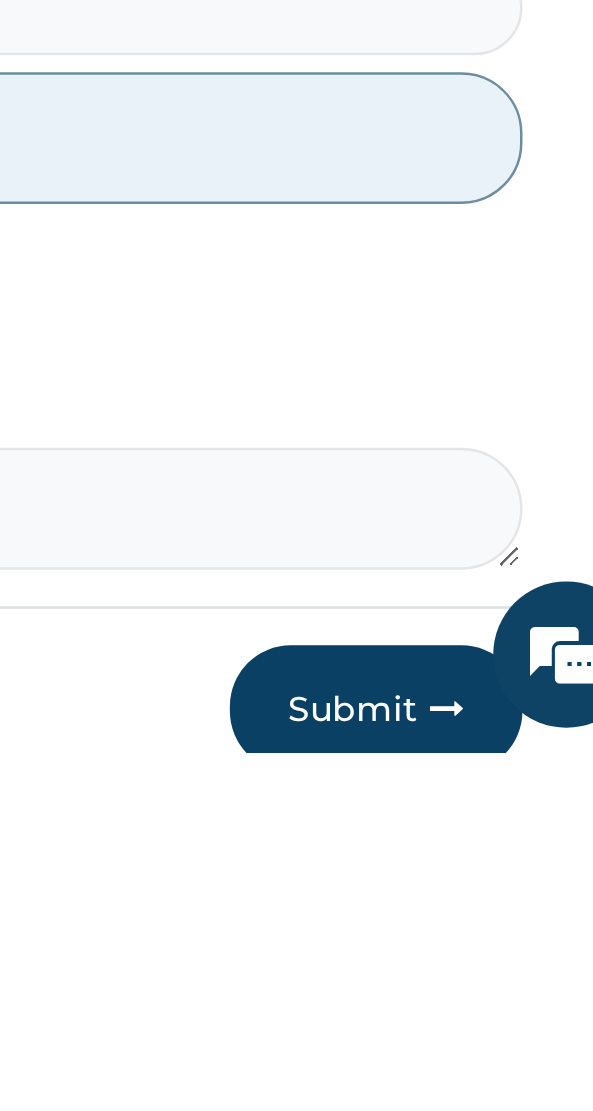 scroll, scrollTop: 570, scrollLeft: 0, axis: vertical 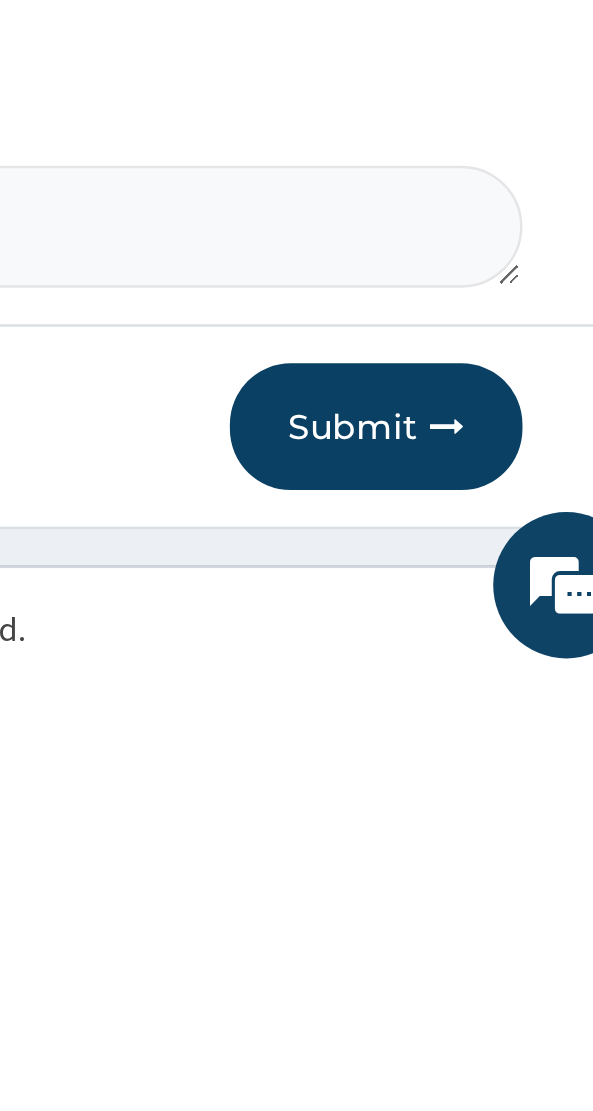 click at bounding box center [504, 1006] 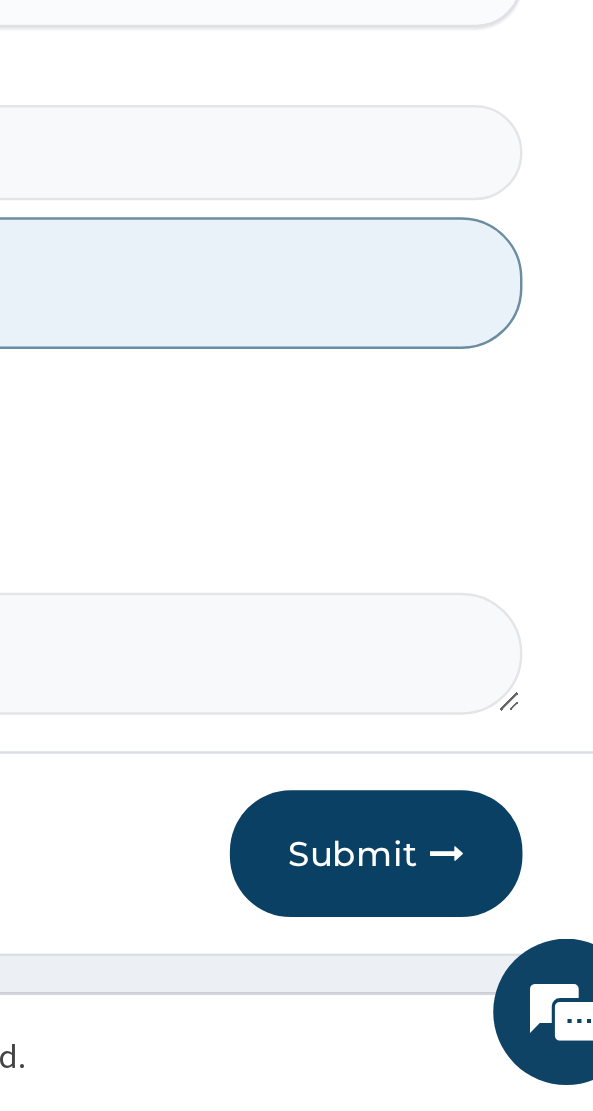 click on "Submit" at bounding box center [475, 1006] 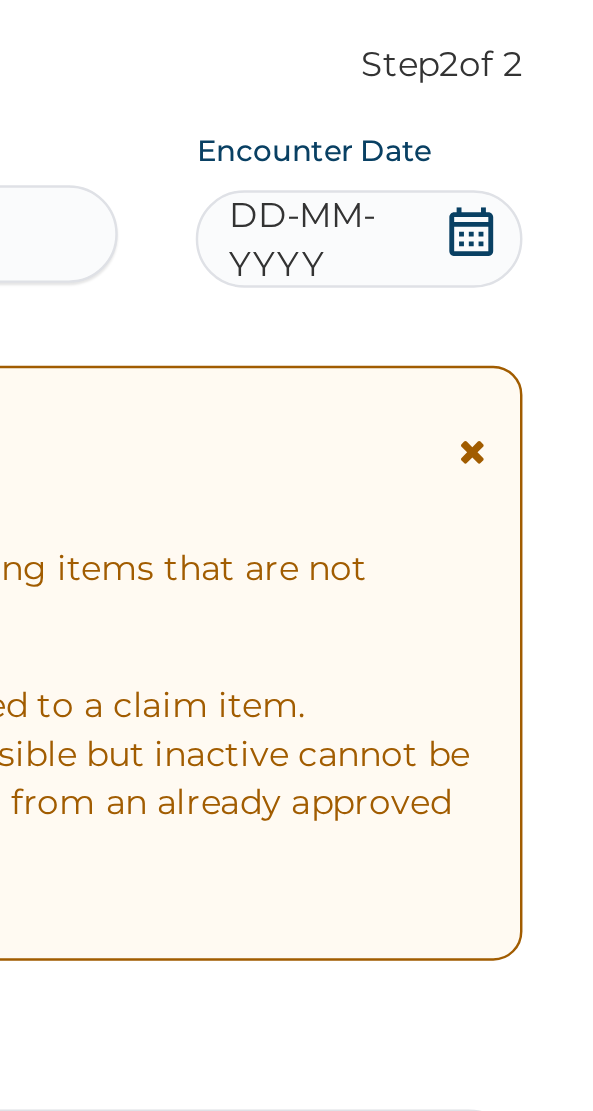 scroll, scrollTop: 0, scrollLeft: 0, axis: both 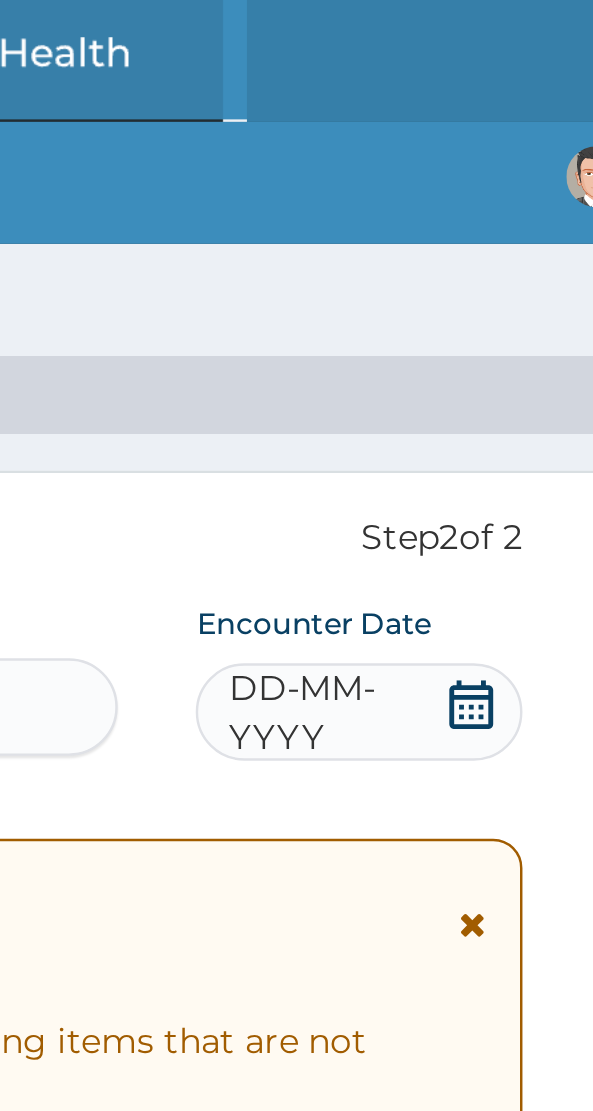 click 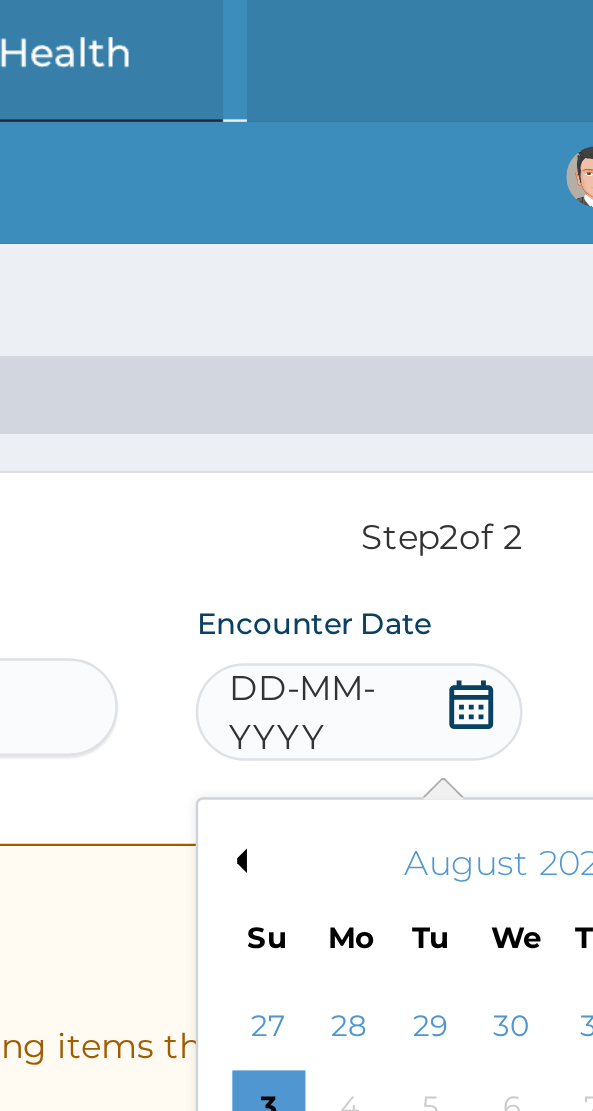 click on "Previous Month" at bounding box center (417, 353) 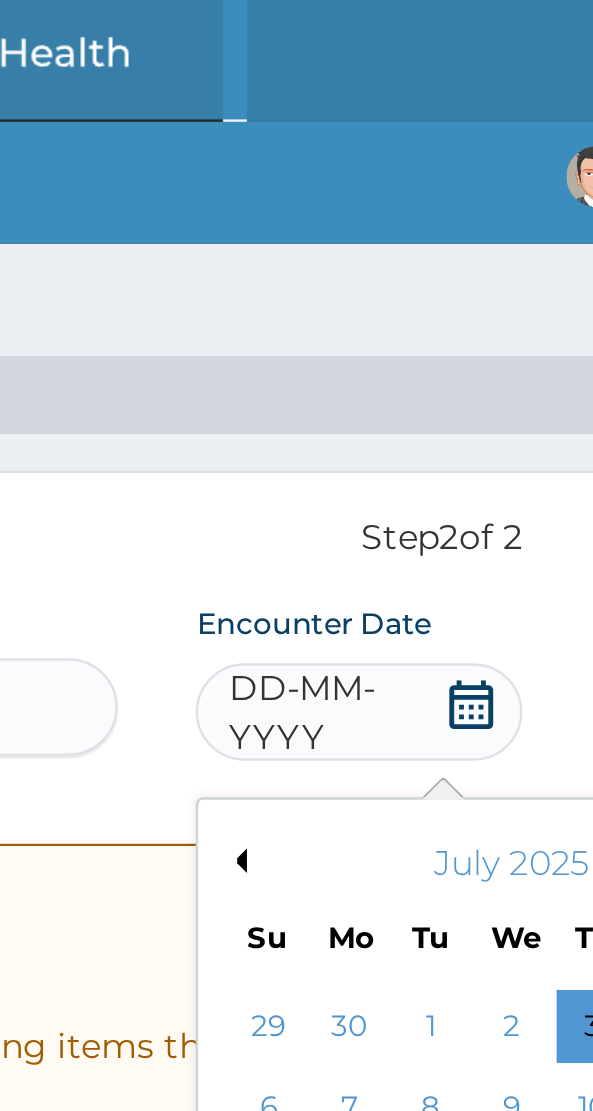 click on "Previous Month" at bounding box center (417, 353) 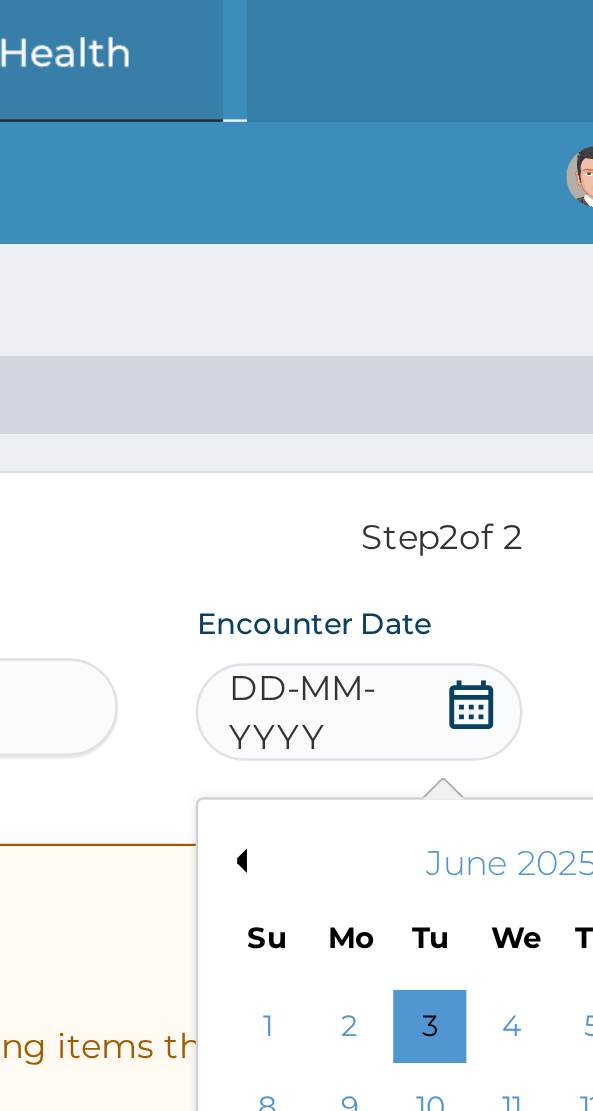 click on "Previous Month" at bounding box center (417, 353) 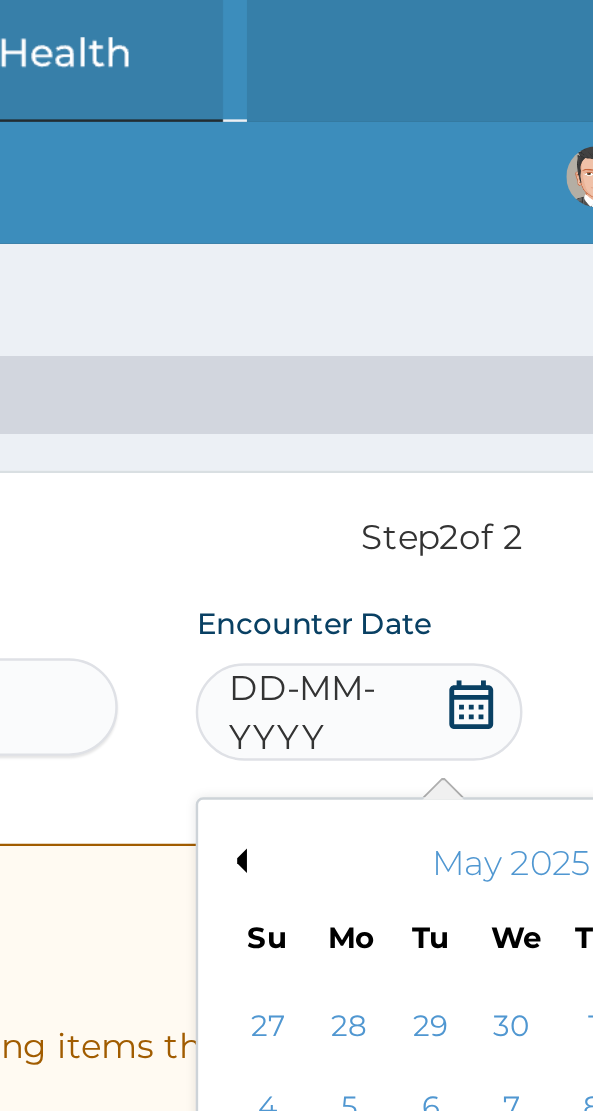 click on "Previous Month" at bounding box center [417, 353] 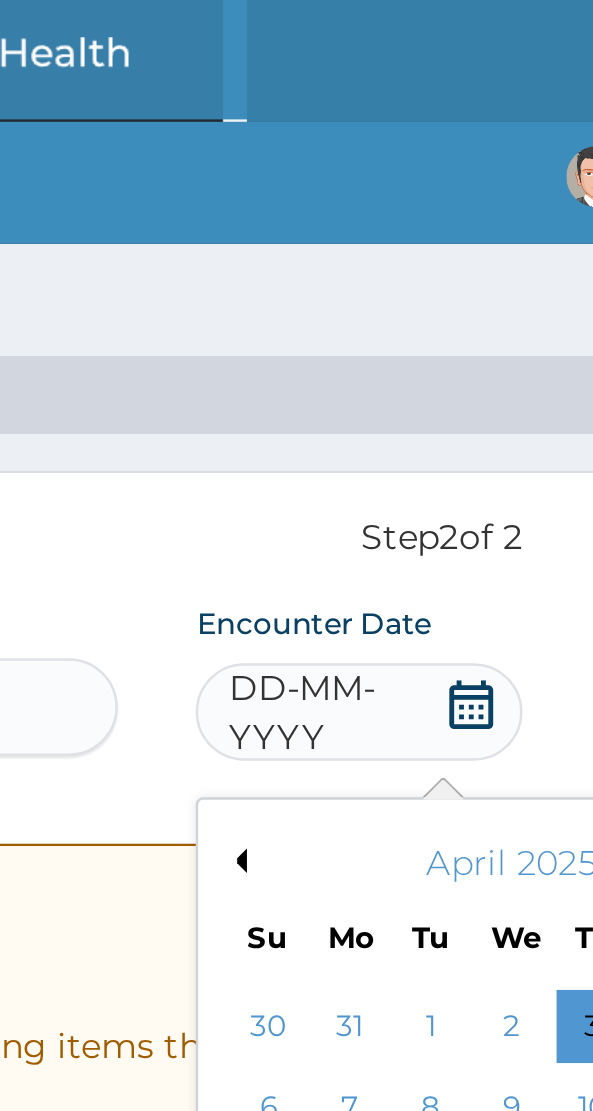 click on "Previous Month" at bounding box center (417, 353) 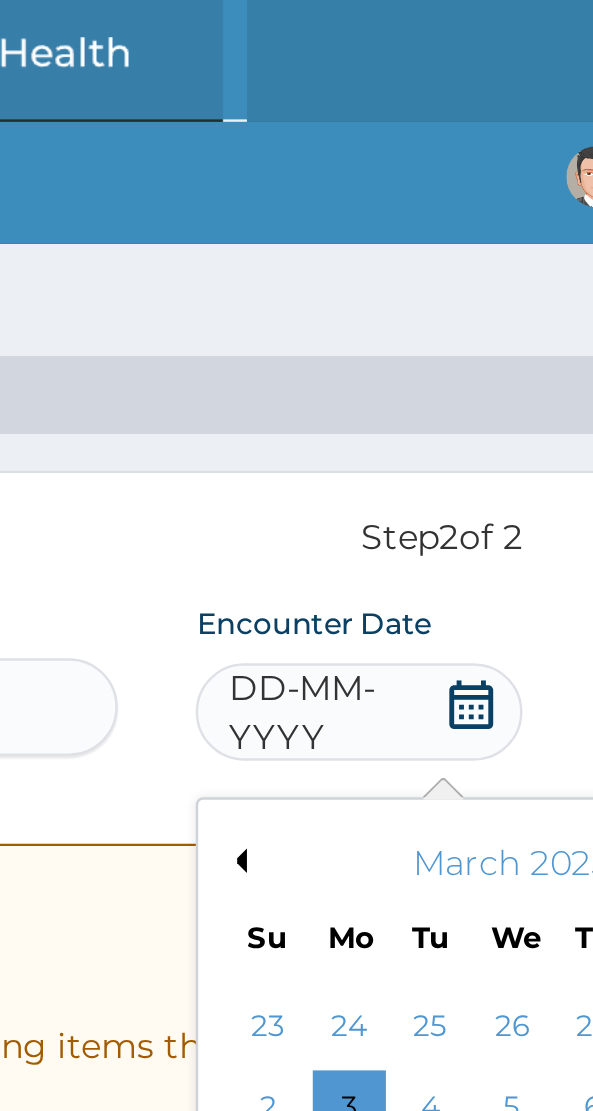 click on "Previous Month" at bounding box center (417, 353) 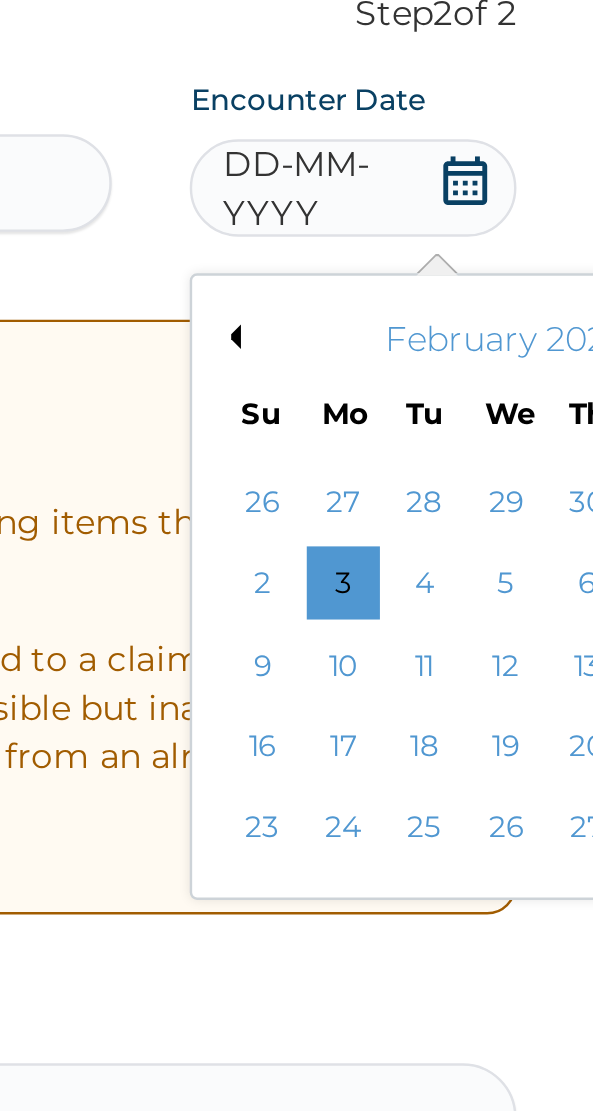 scroll, scrollTop: 0, scrollLeft: 0, axis: both 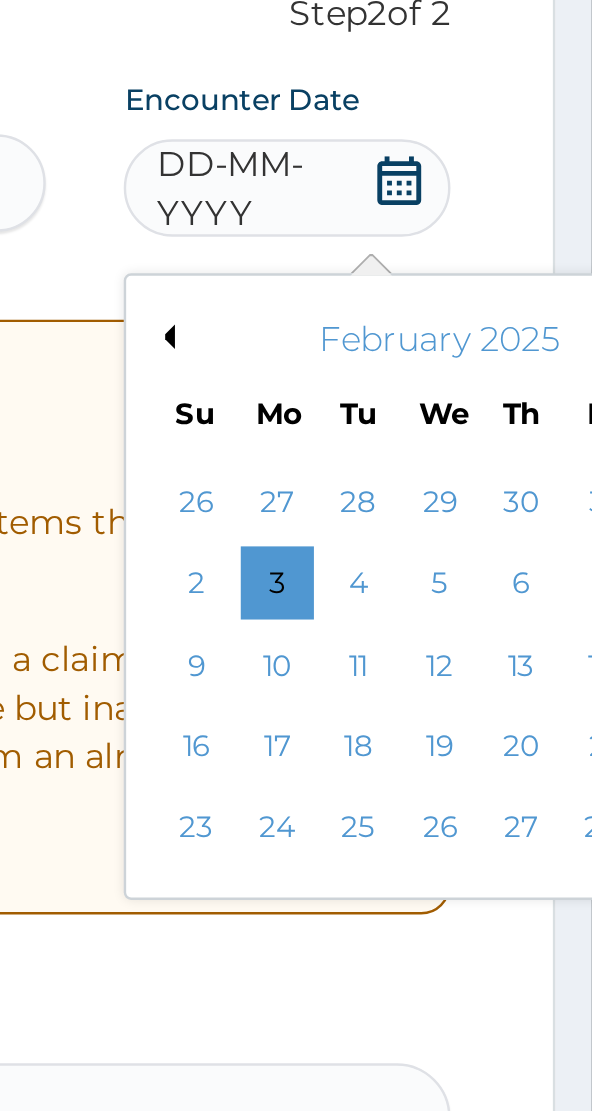 click on "27" at bounding box center (564, 555) 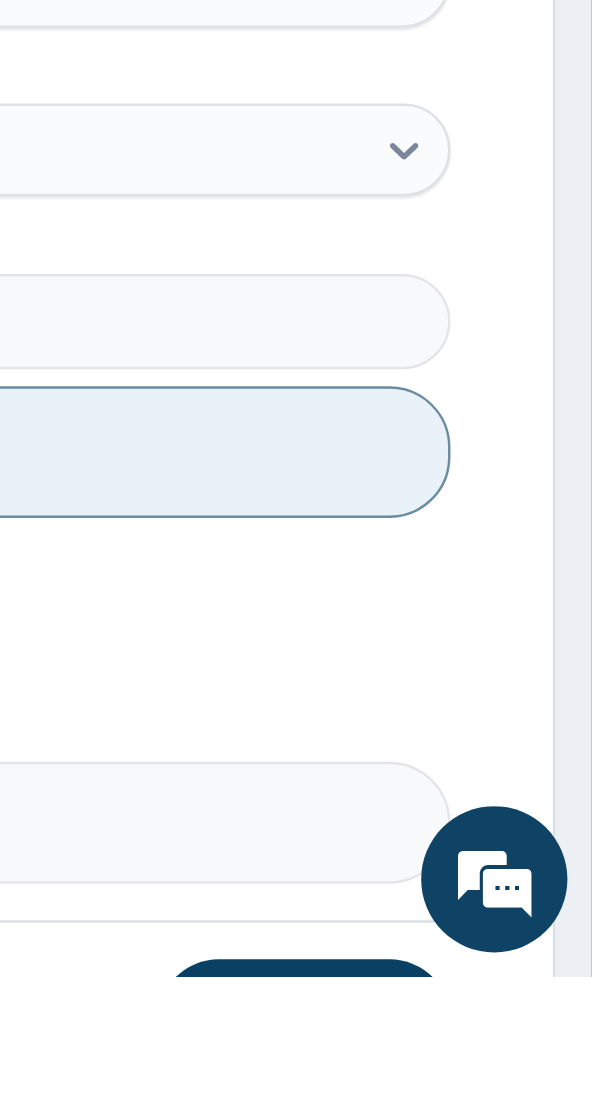 scroll, scrollTop: 478, scrollLeft: 0, axis: vertical 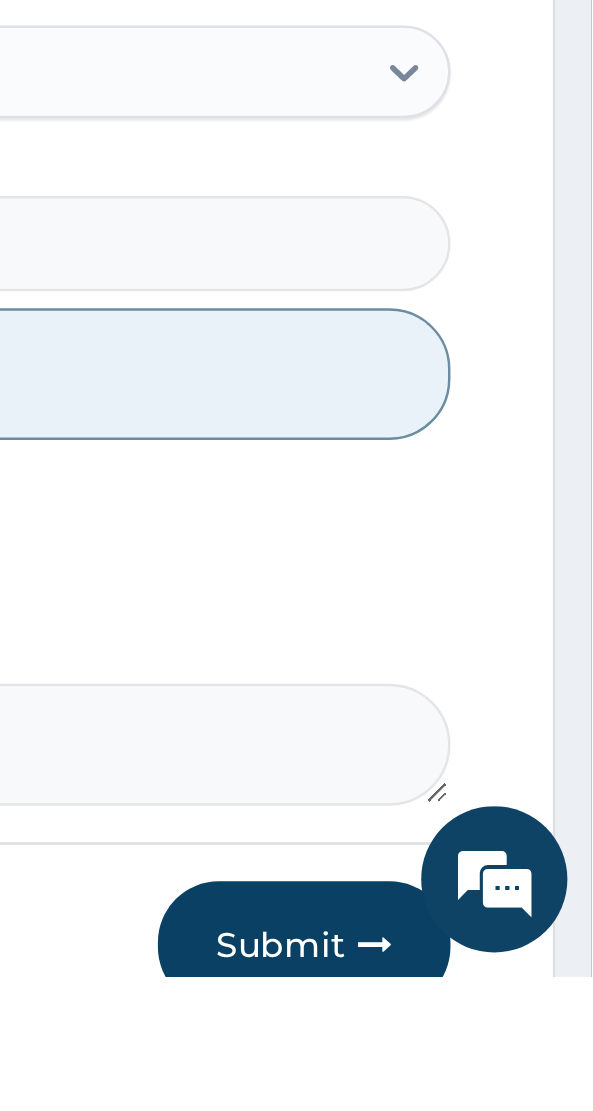 click on "Submit" at bounding box center [475, 1098] 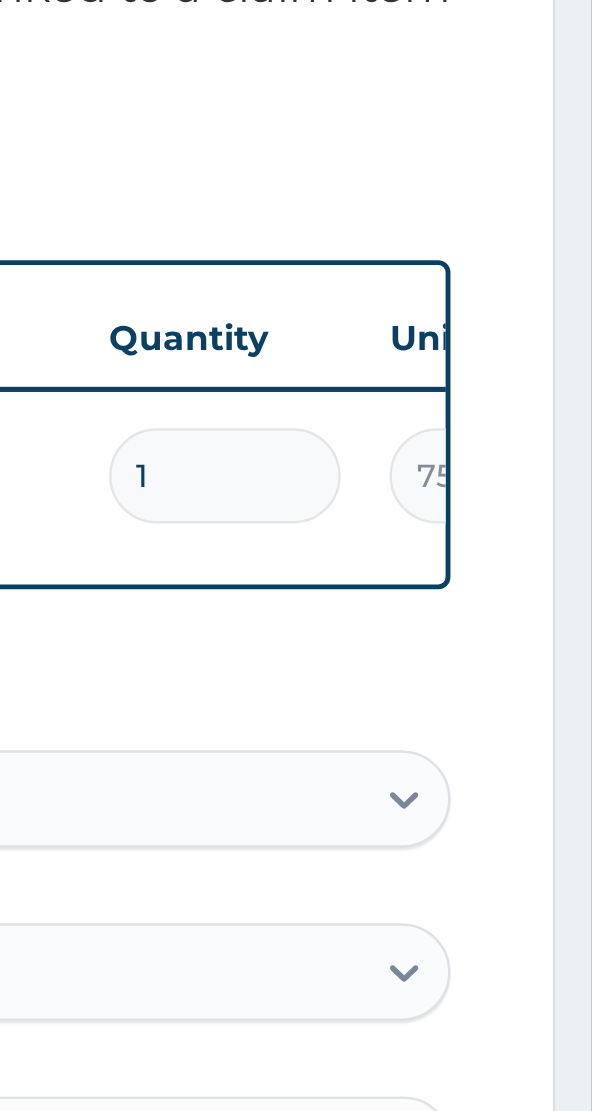 scroll, scrollTop: 566, scrollLeft: 0, axis: vertical 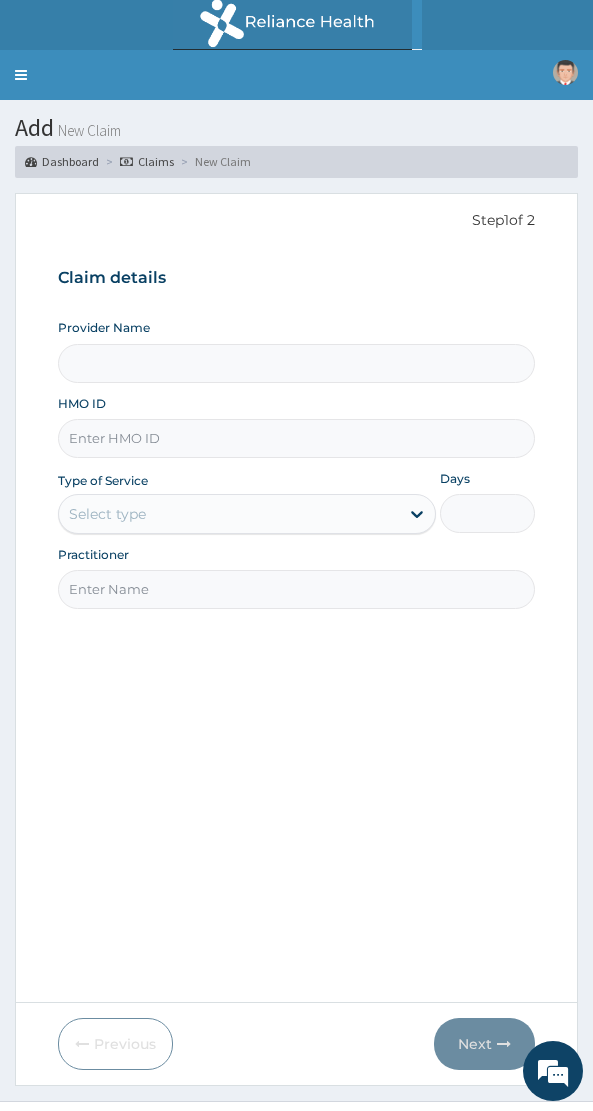type on "NAF REFERENCE HOSPITAL" 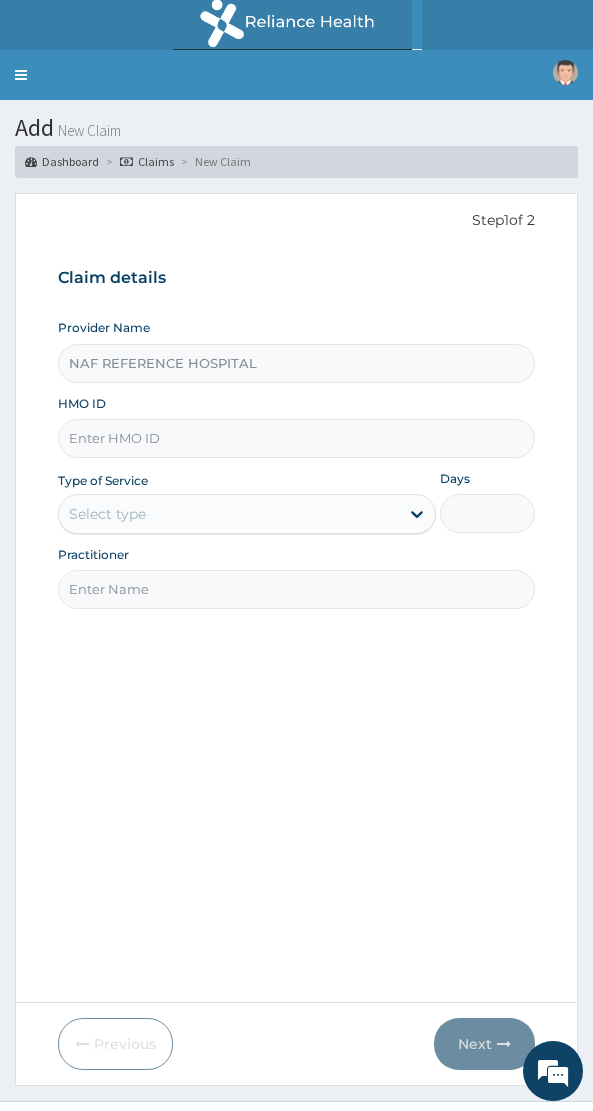 scroll, scrollTop: 0, scrollLeft: 0, axis: both 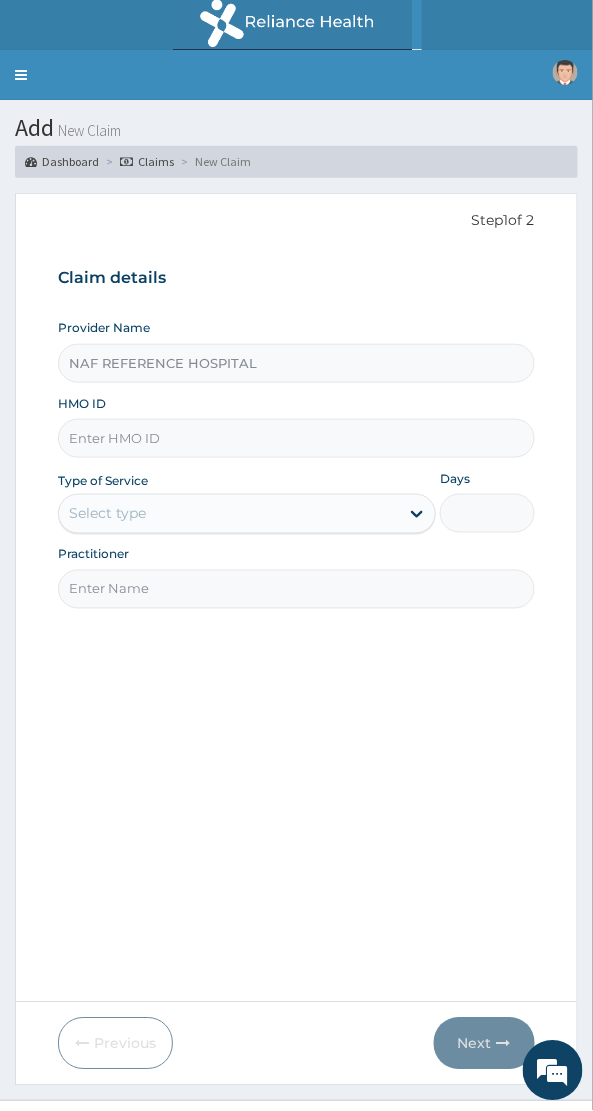 click on "HMO ID" at bounding box center (296, 438) 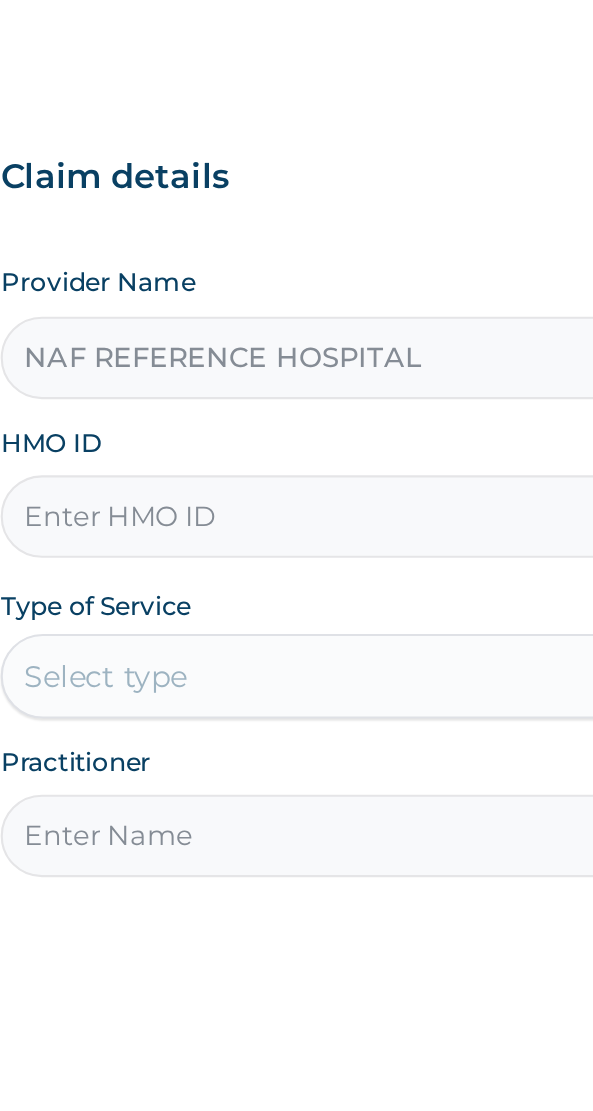 scroll, scrollTop: 0, scrollLeft: 0, axis: both 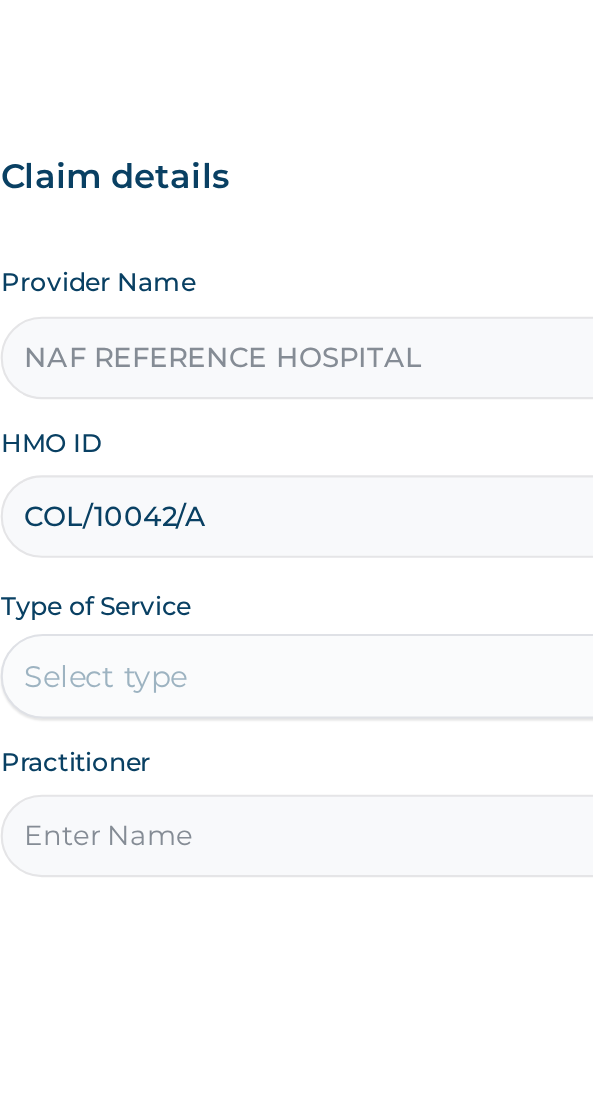 click on "COL/10042/A" at bounding box center [296, 438] 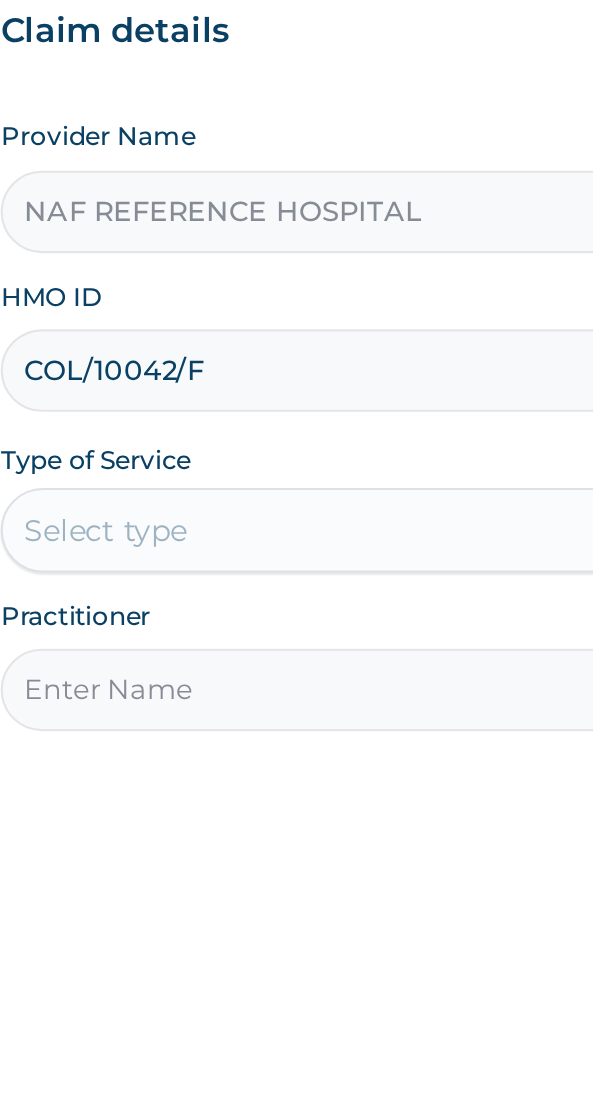 type on "COL/10042/F" 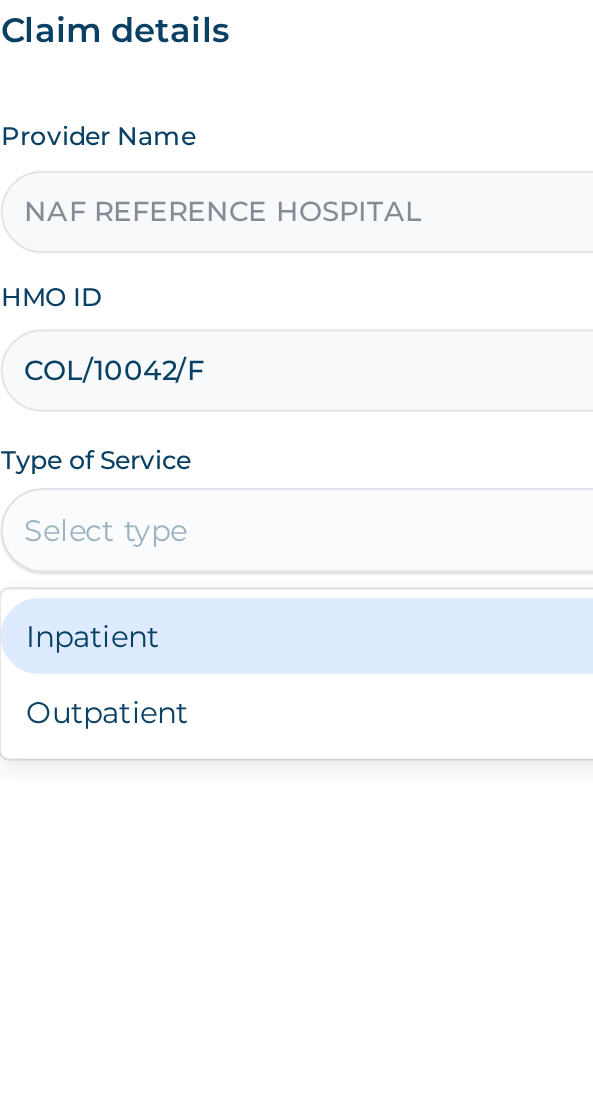 click on "Outpatient" at bounding box center (247, 600) 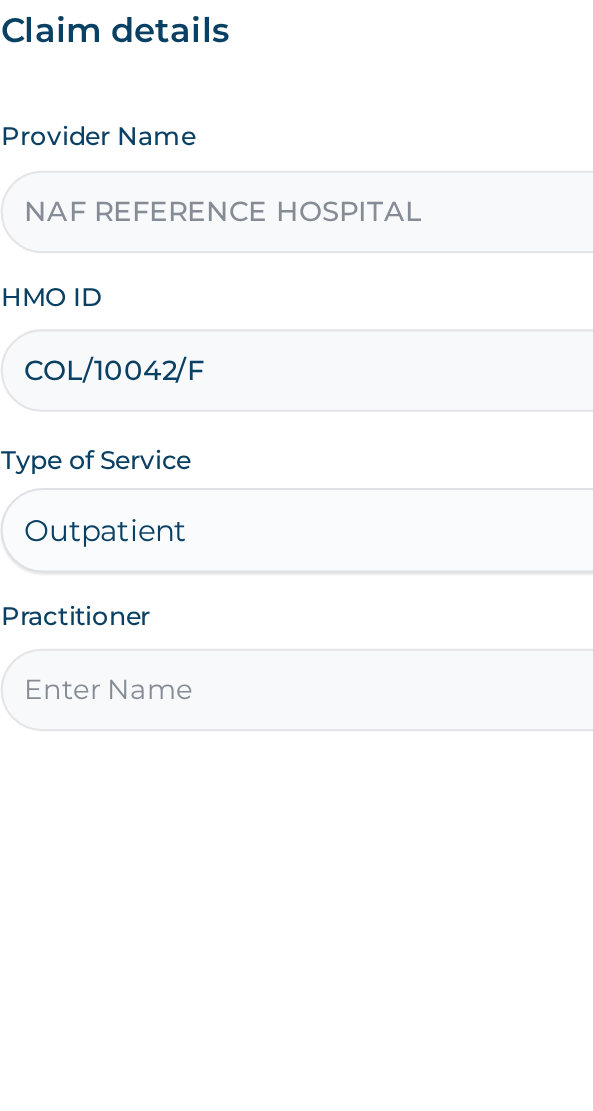click on "Practitioner" at bounding box center [296, 589] 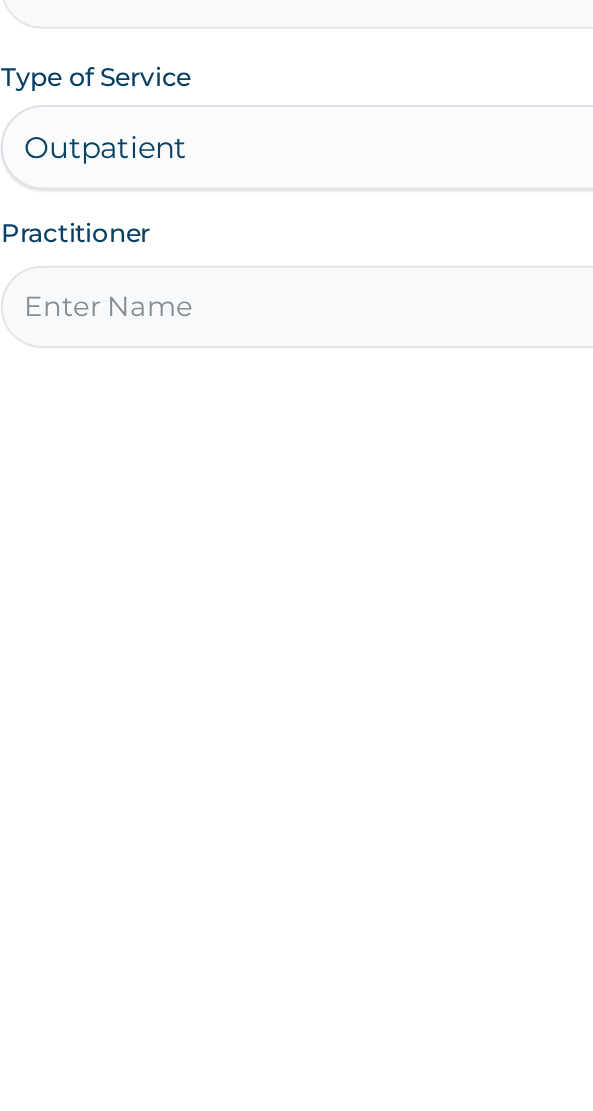 type on "Dr [LAST]" 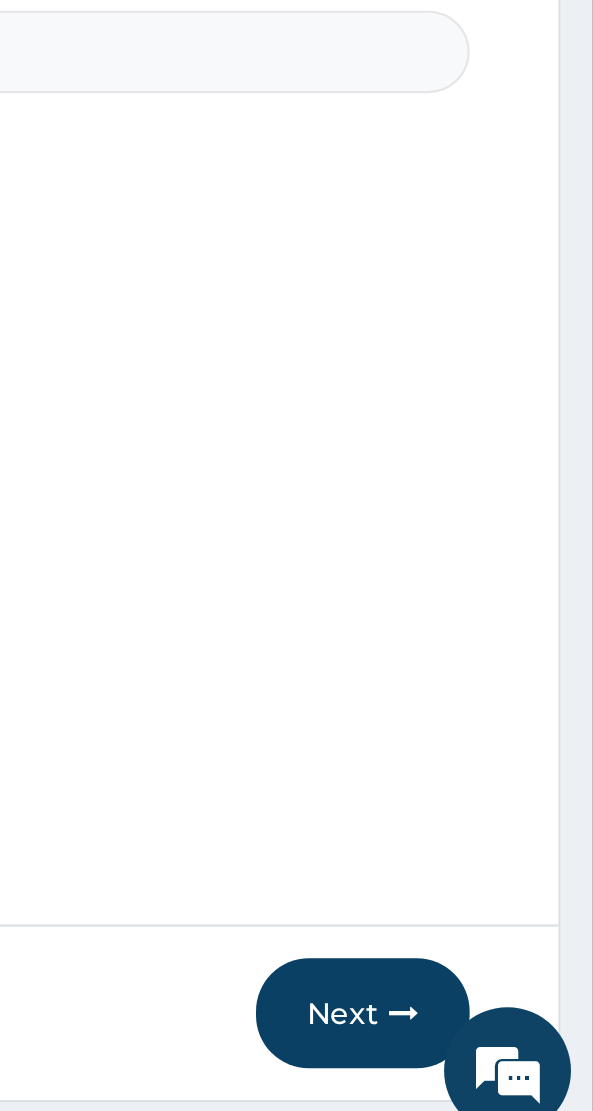 scroll, scrollTop: 40, scrollLeft: 0, axis: vertical 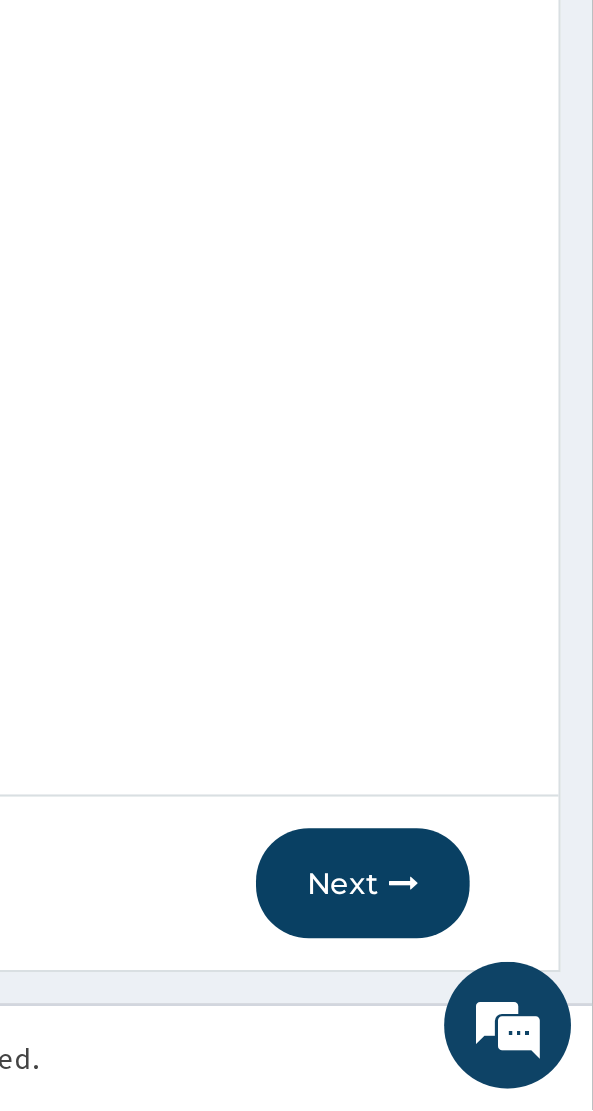 click at bounding box center [504, 1004] 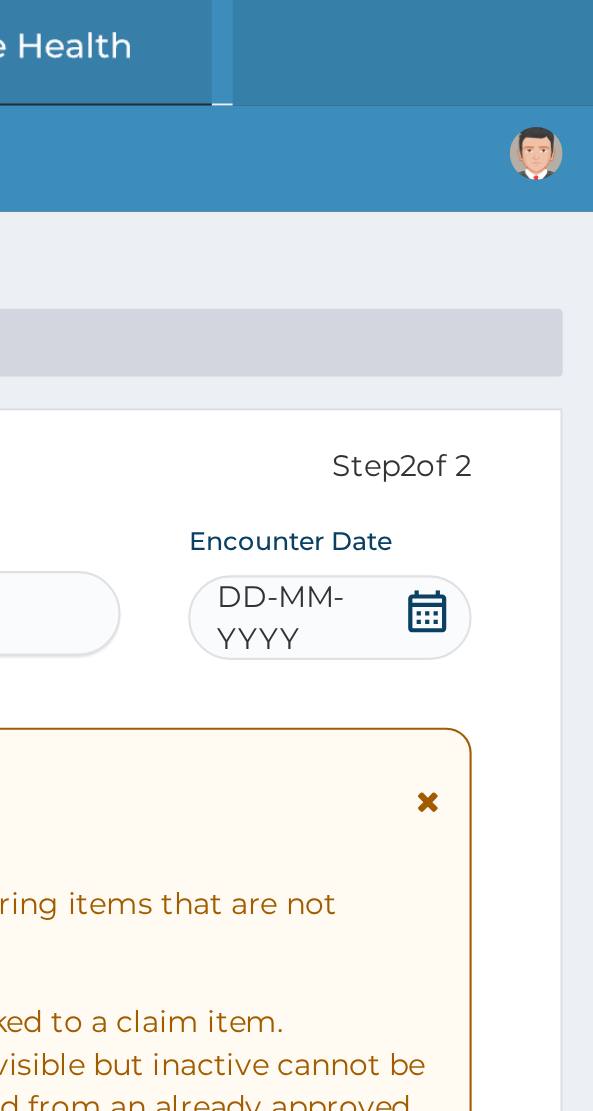 scroll, scrollTop: 0, scrollLeft: 0, axis: both 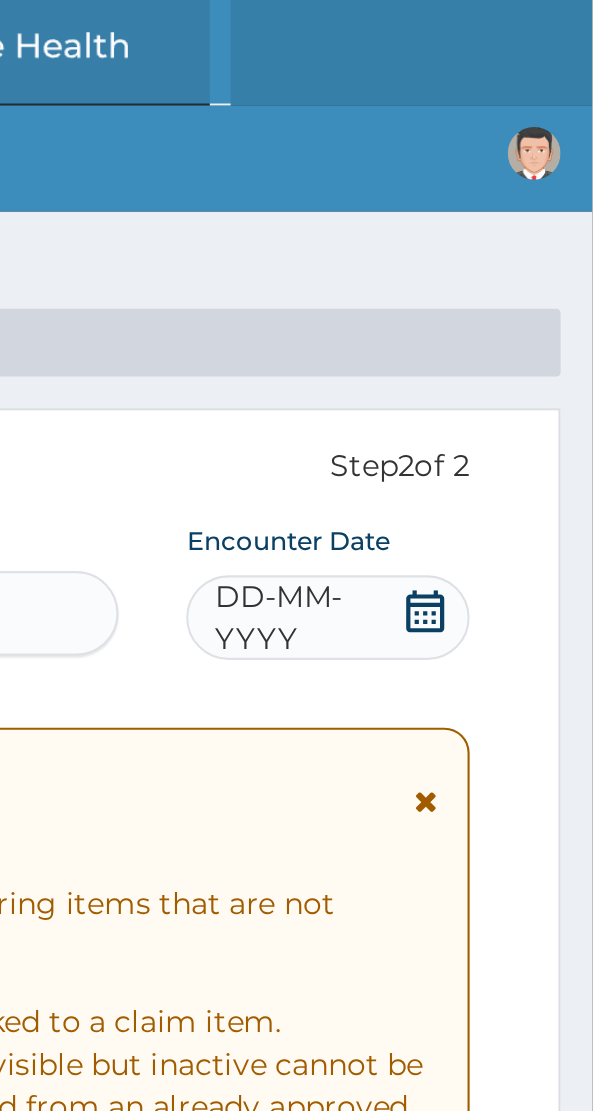 click on "DD-MM-YYYY" at bounding box center [457, 292] 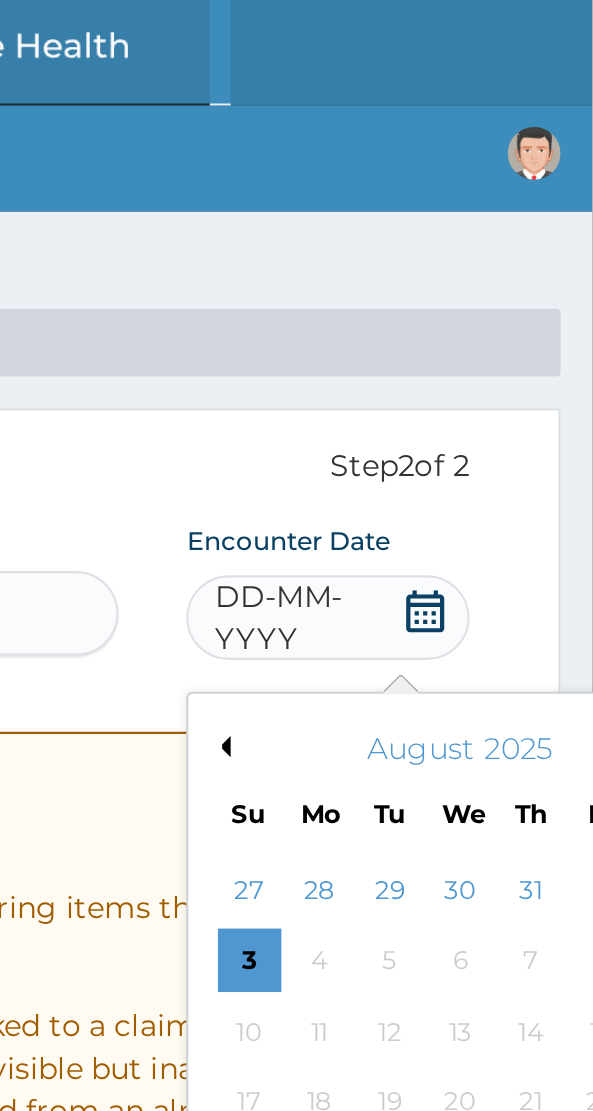 scroll, scrollTop: 0, scrollLeft: 0, axis: both 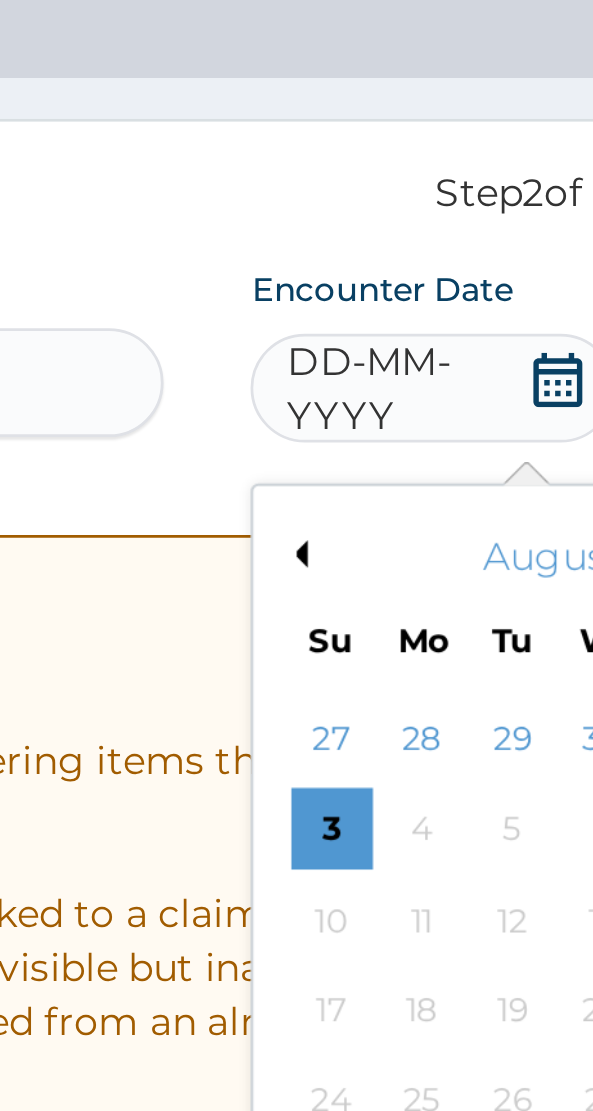 click on "Previous Month" at bounding box center [417, 353] 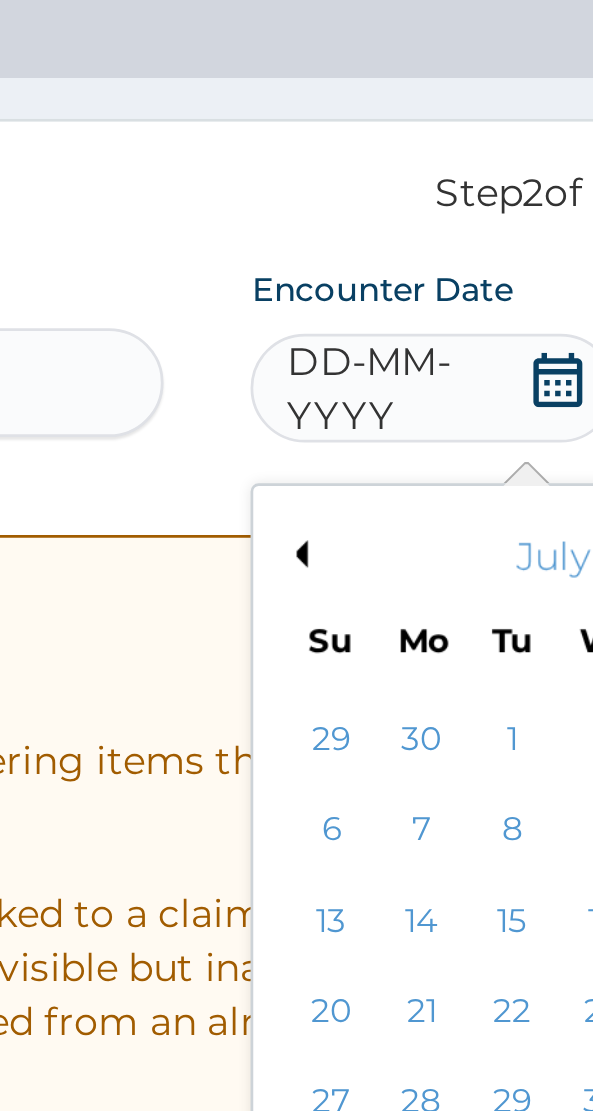 click on "Previous Month" at bounding box center (417, 353) 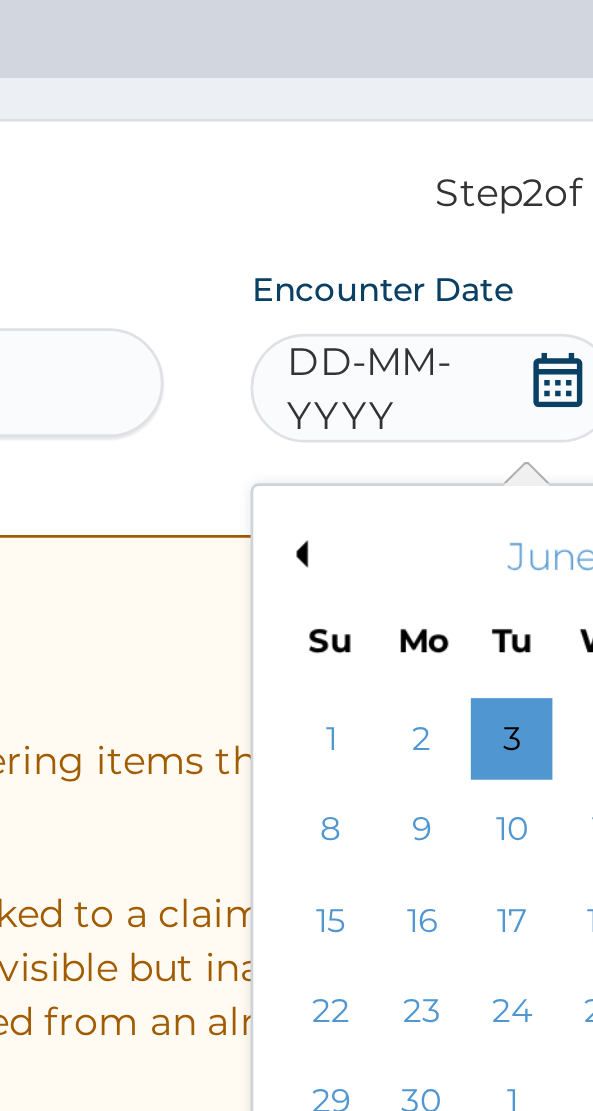 click on "Previous Month" at bounding box center (417, 353) 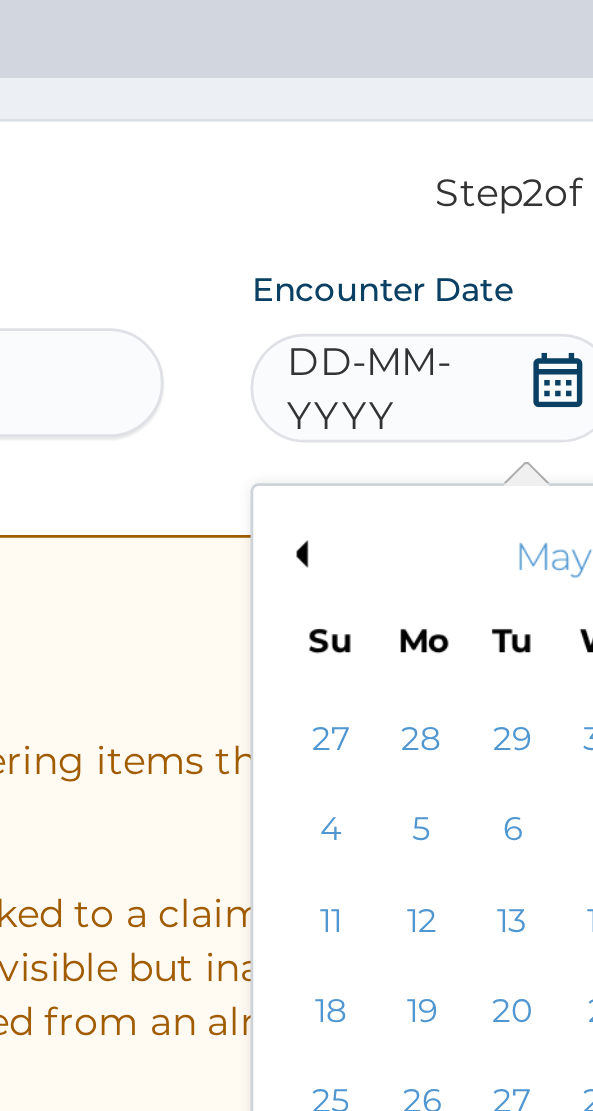 click on "Previous Month" at bounding box center (417, 353) 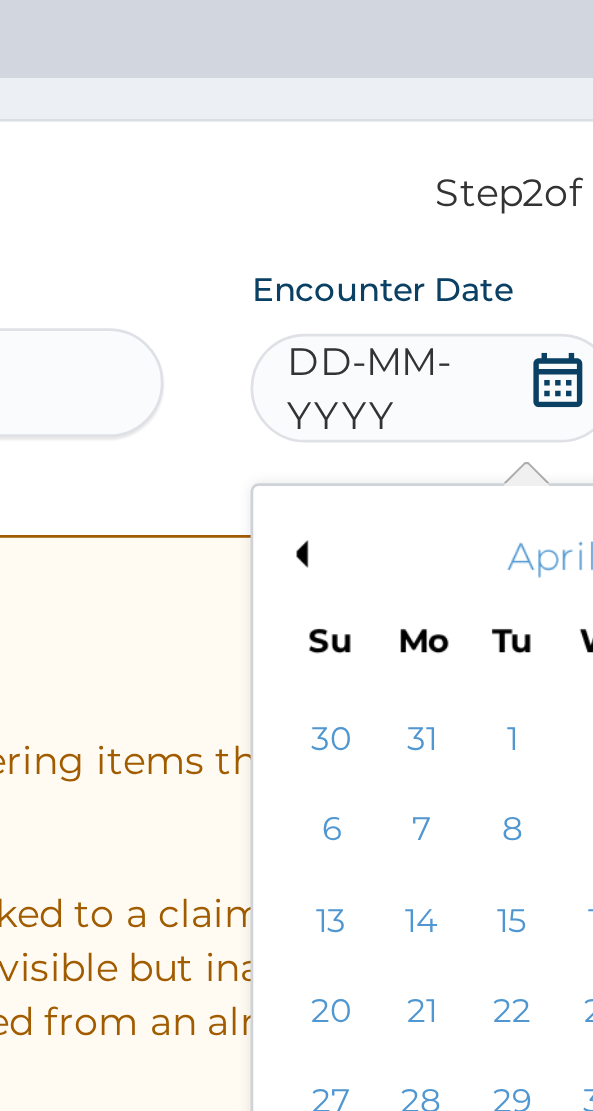 click on "Previous Month" at bounding box center (417, 353) 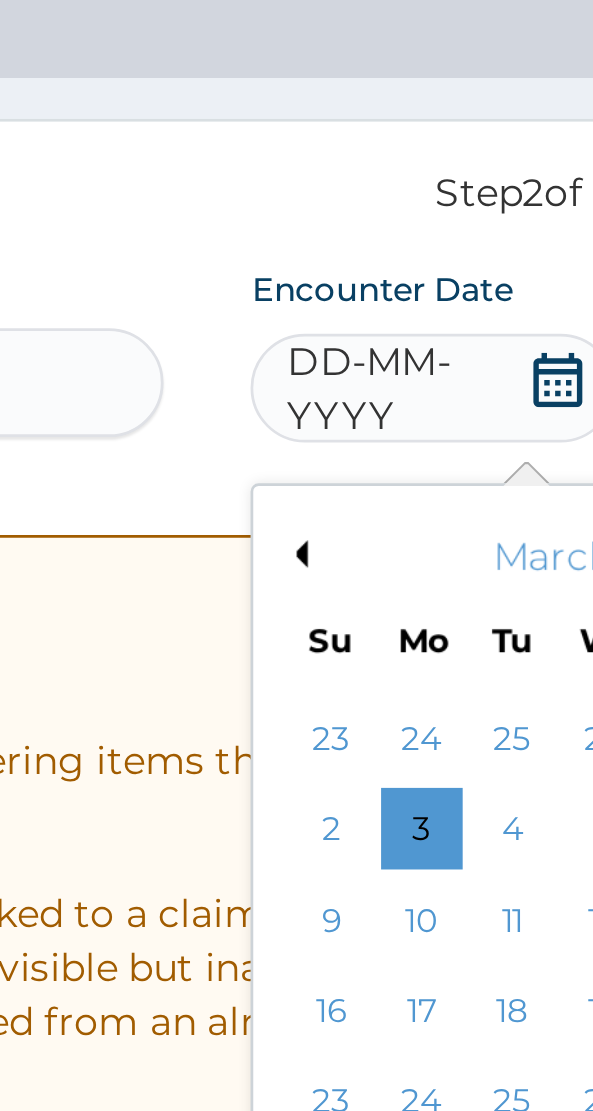 click on "Previous Month" at bounding box center [417, 353] 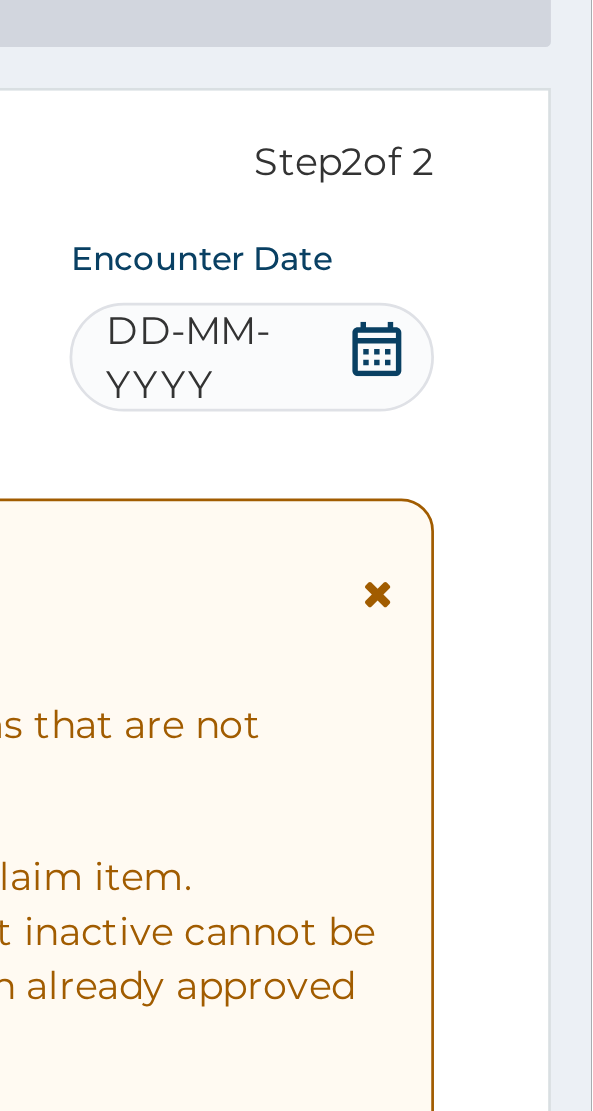 click 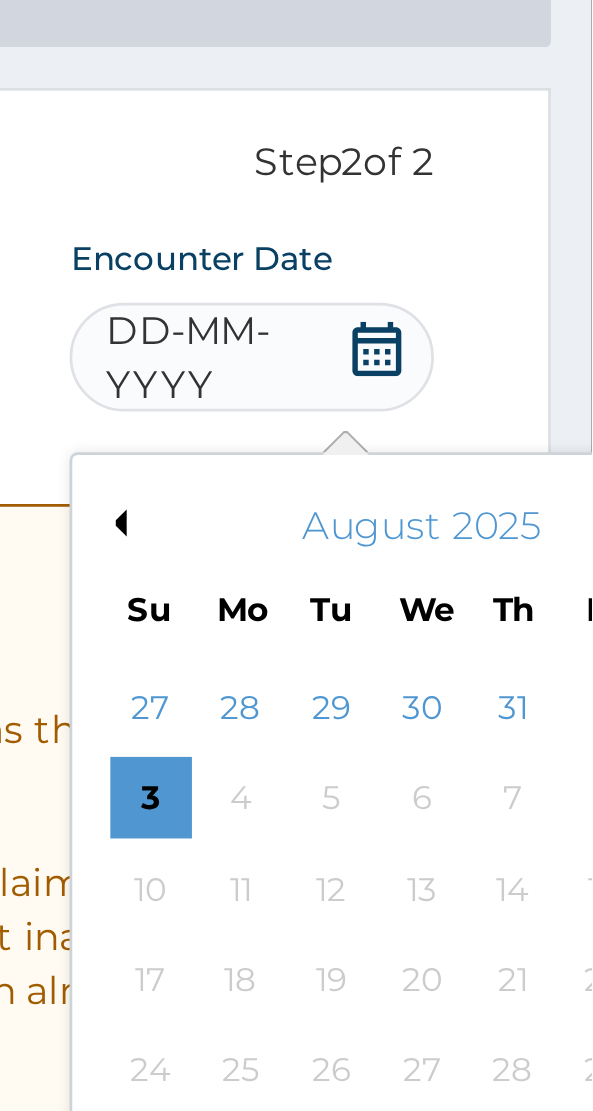 click on "Previous Month" at bounding box center (417, 353) 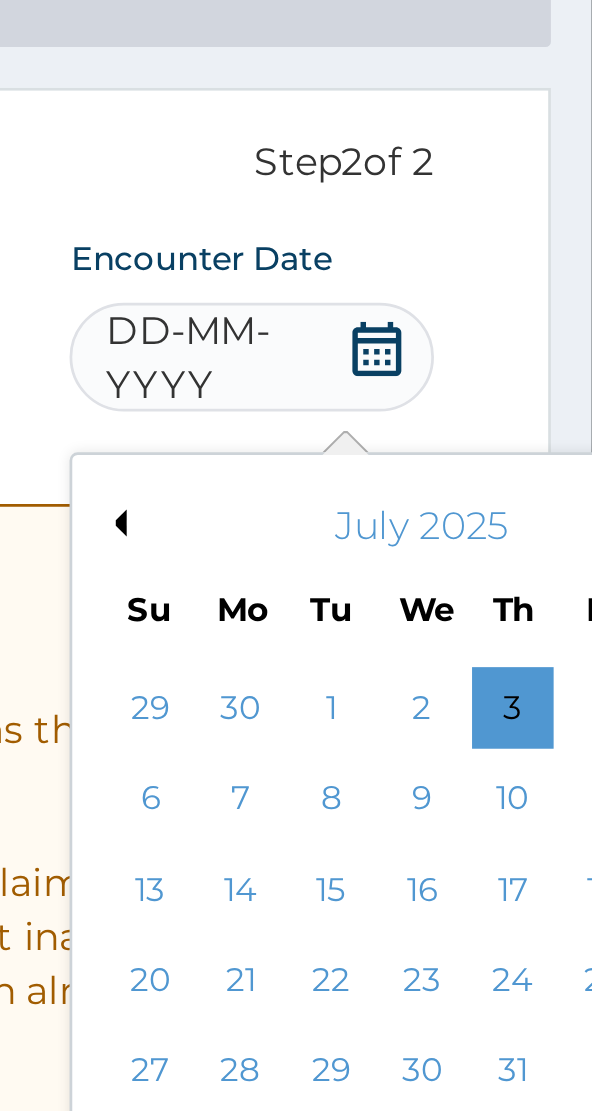 click on "Previous Month" at bounding box center [417, 353] 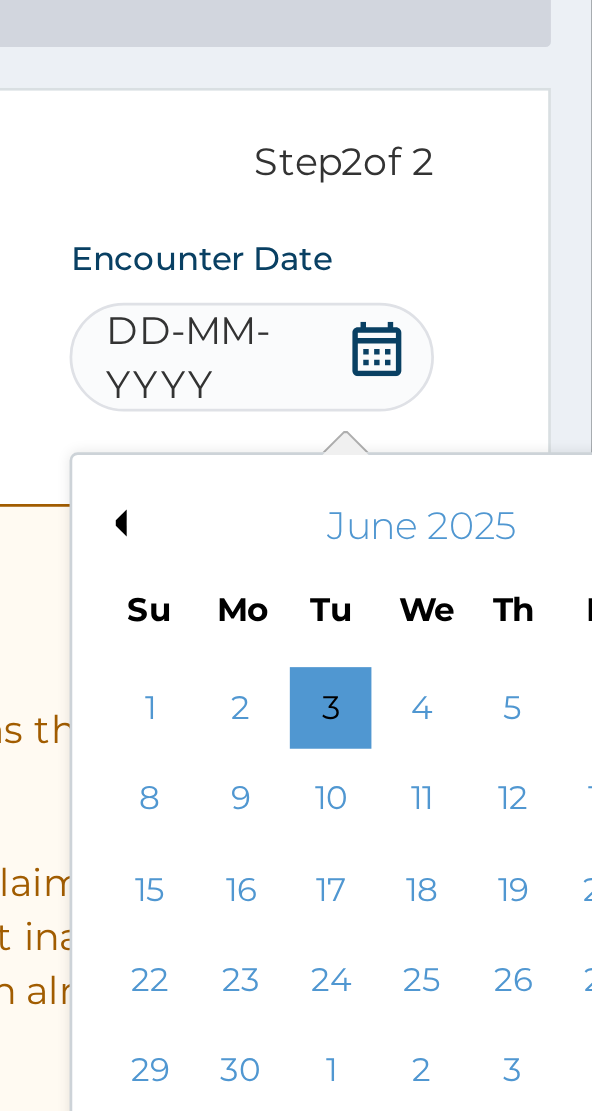 click on "Previous Month" at bounding box center [417, 353] 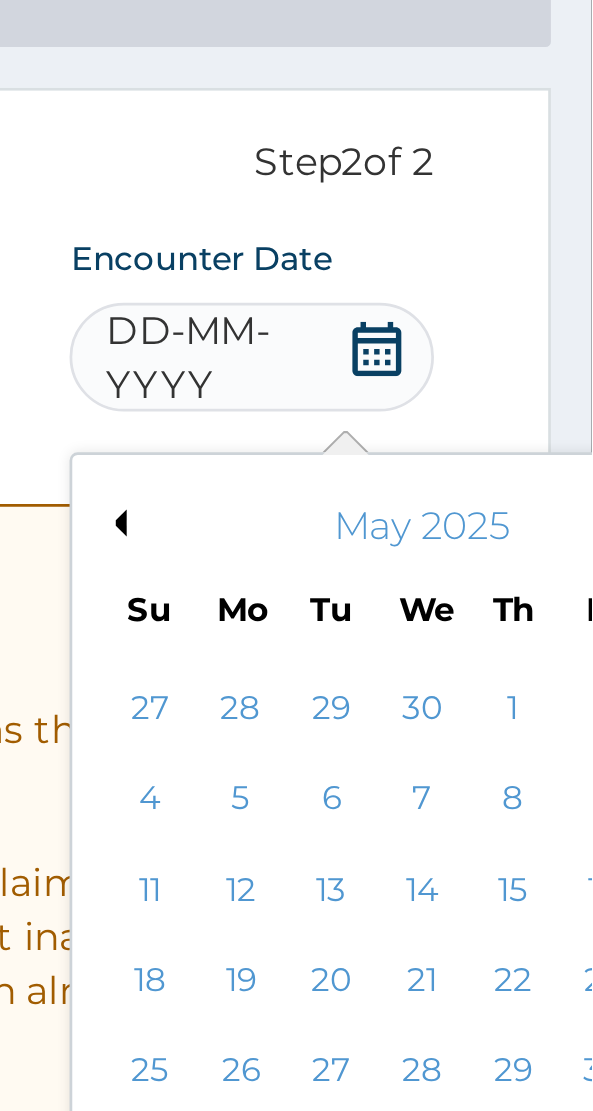 click on "Previous Month" at bounding box center [417, 353] 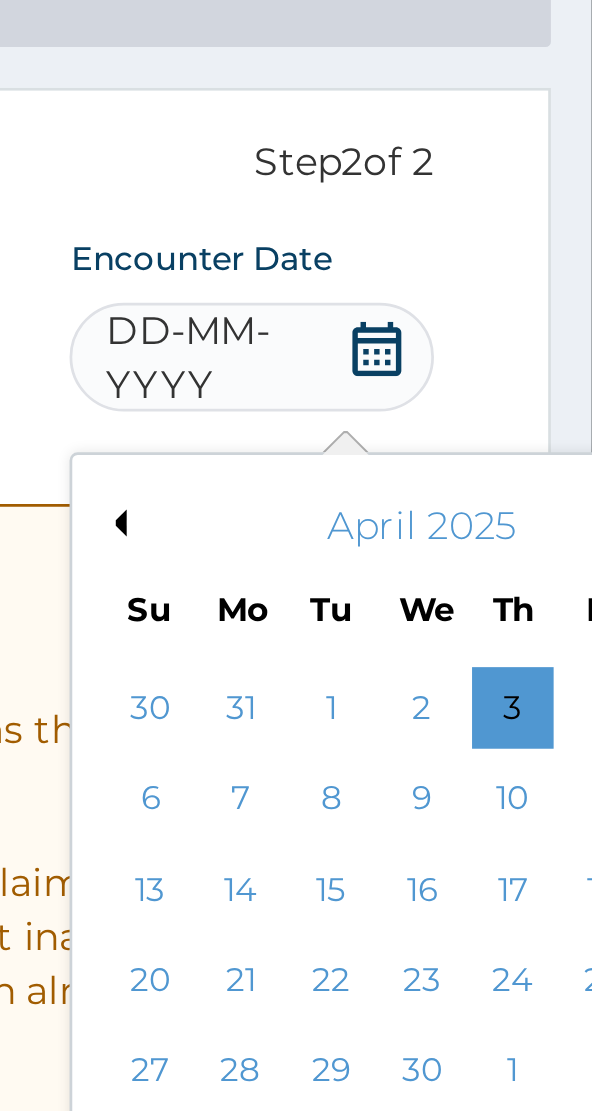 click on "Previous Month" at bounding box center (417, 353) 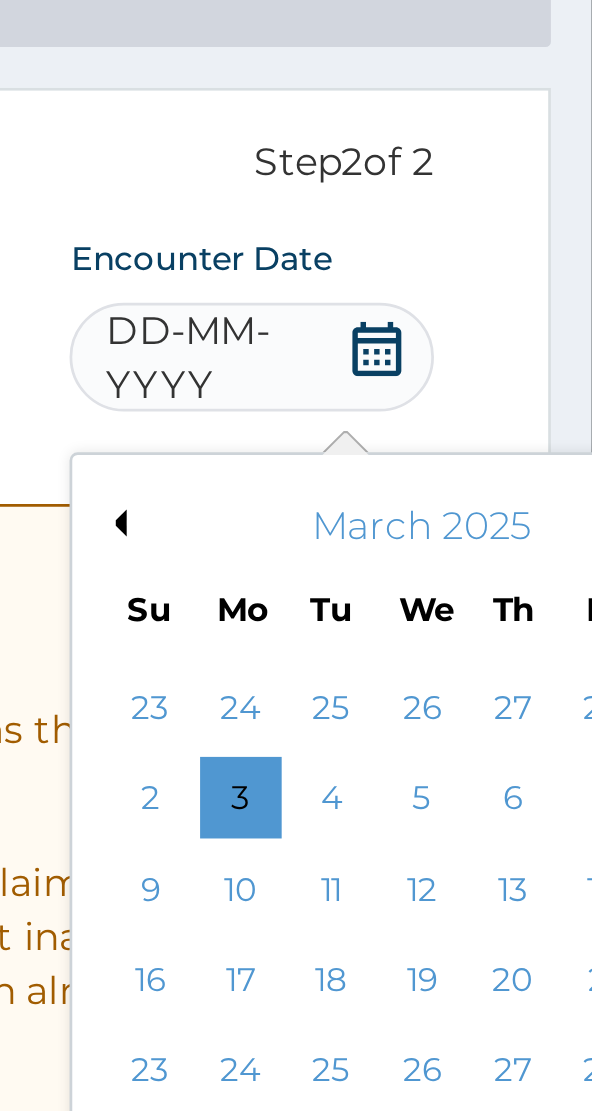 click on "Previous Month" at bounding box center [417, 353] 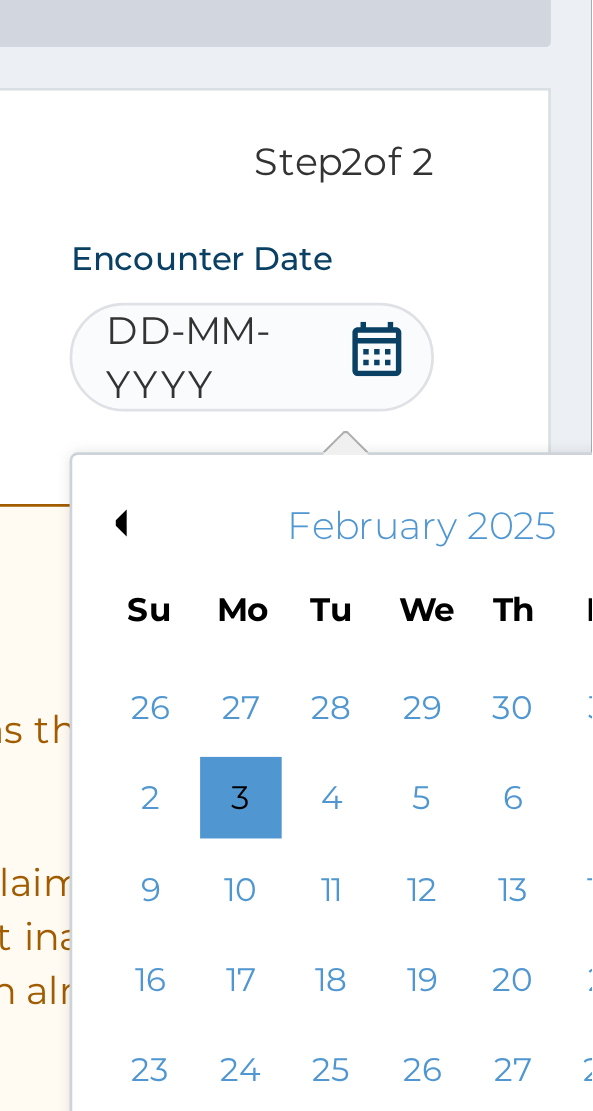 click on "27" at bounding box center (564, 555) 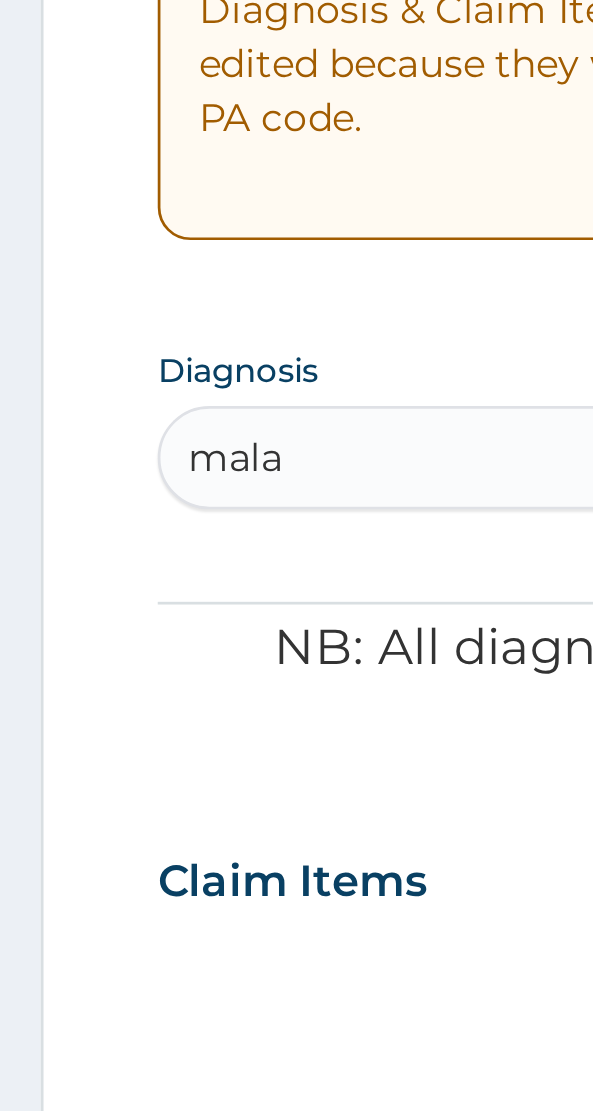 scroll, scrollTop: 0, scrollLeft: 0, axis: both 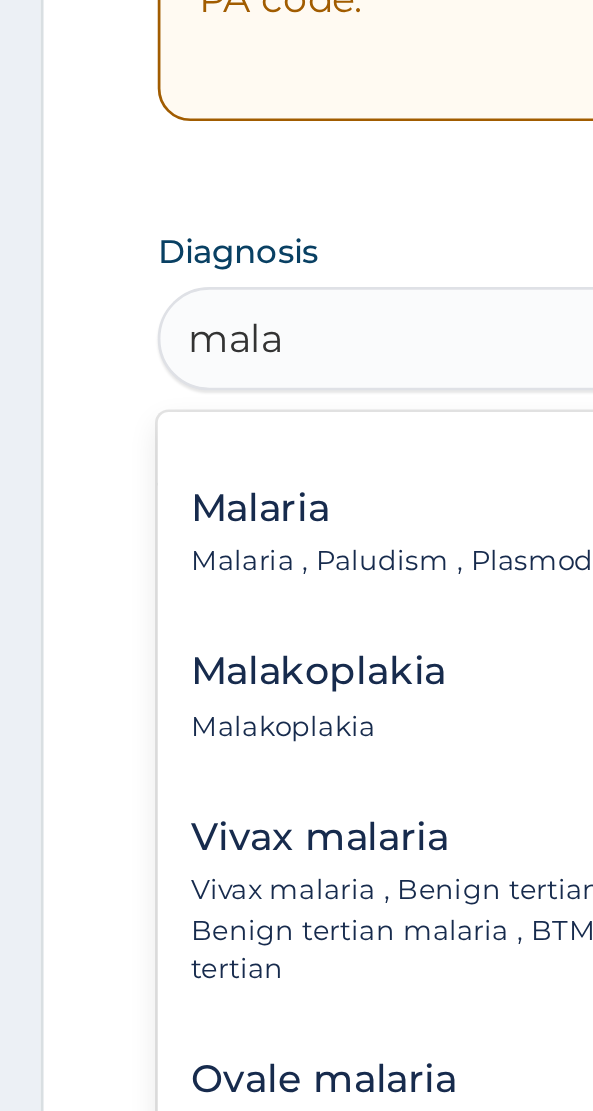 click on "Malaria , Paludism , Plasmodiosis" at bounding box center [155, 750] 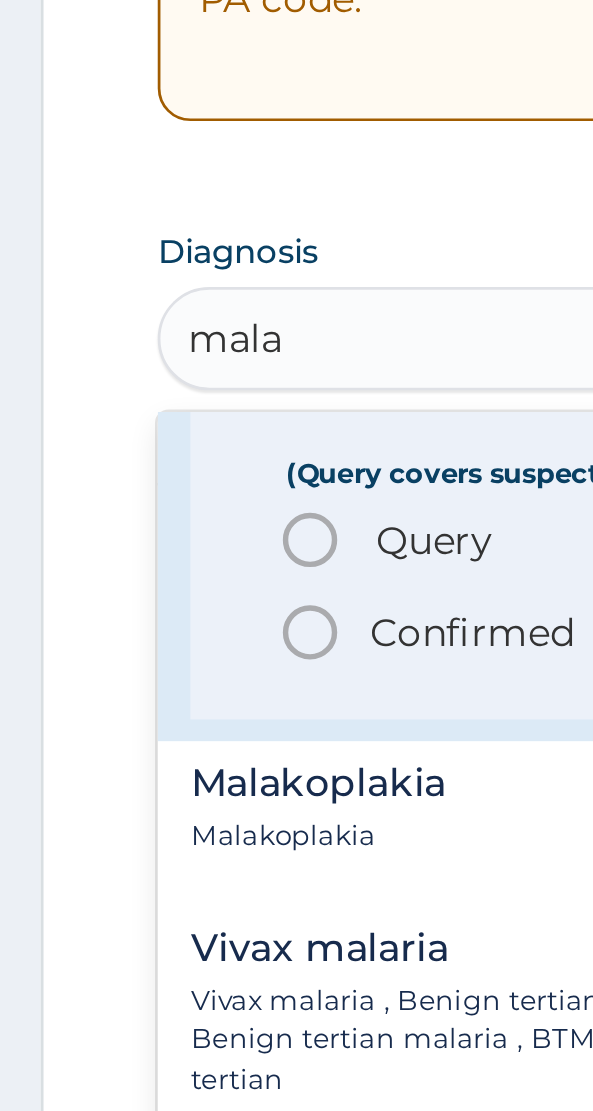 scroll, scrollTop: 185, scrollLeft: 0, axis: vertical 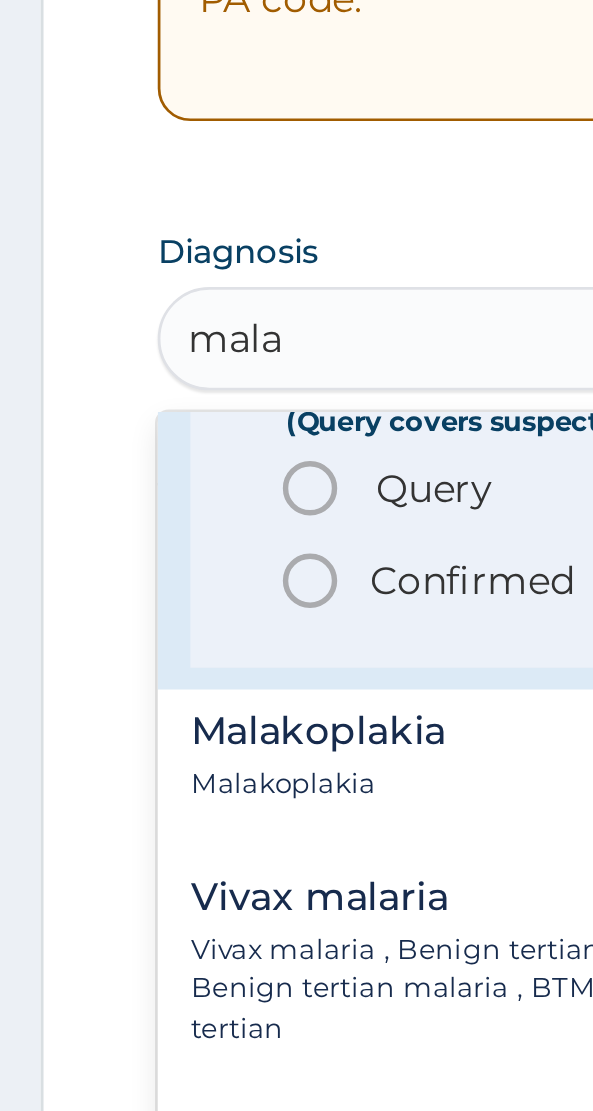 click 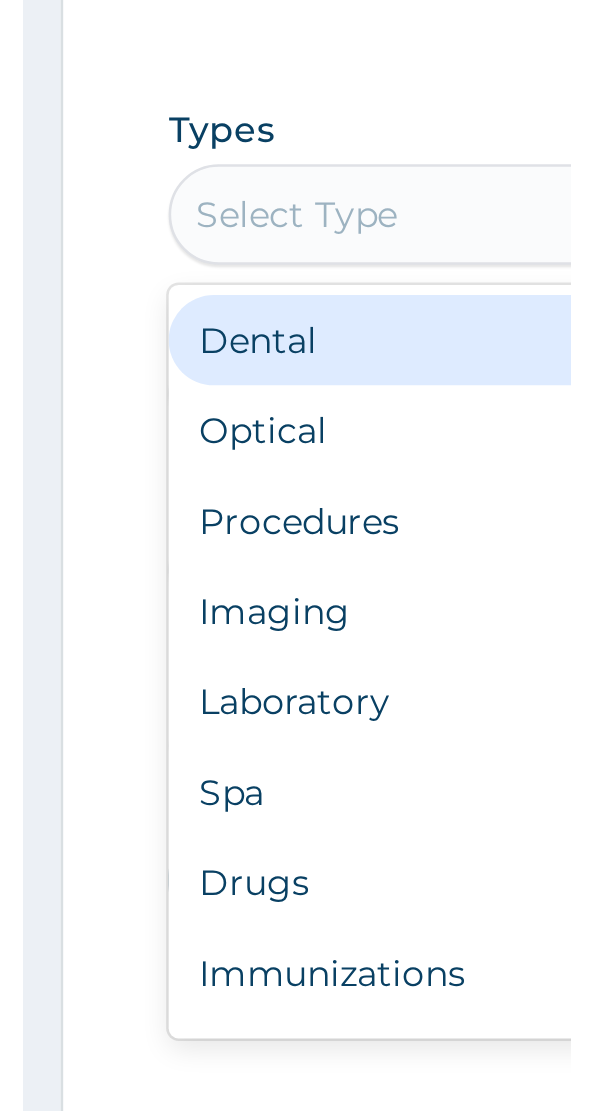 scroll, scrollTop: 397, scrollLeft: 0, axis: vertical 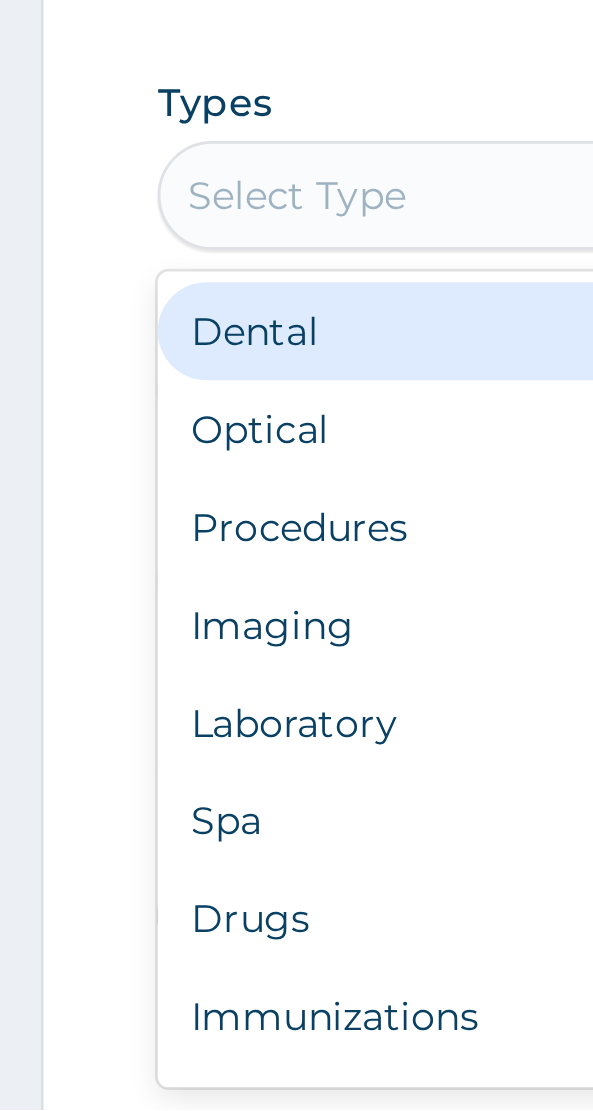 click on "Procedures" at bounding box center [296, 897] 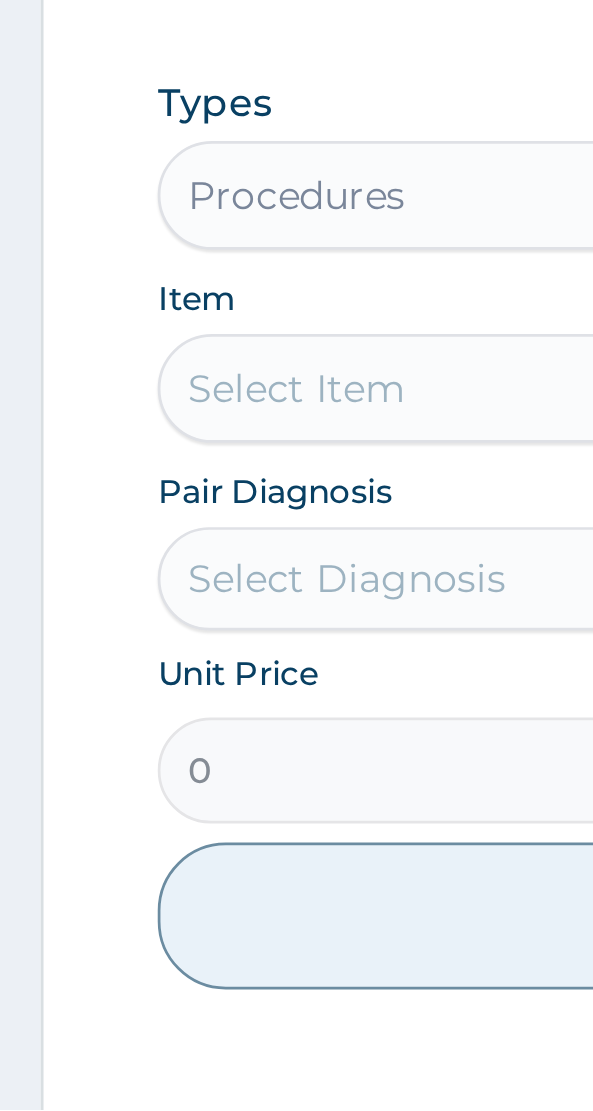 click on "Select Item" at bounding box center (296, 846) 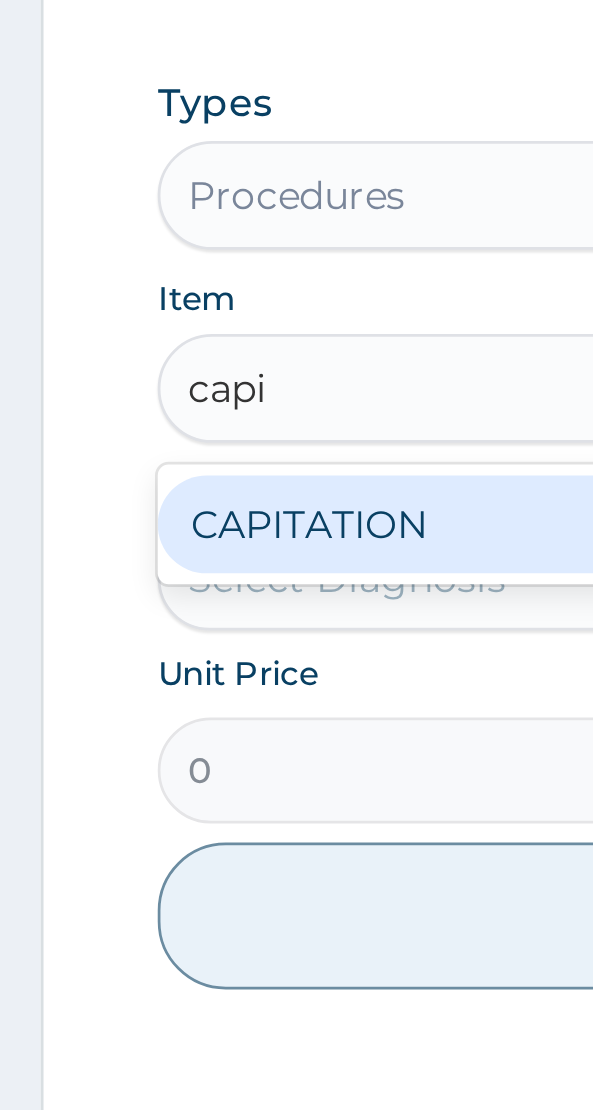 scroll, scrollTop: 0, scrollLeft: 0, axis: both 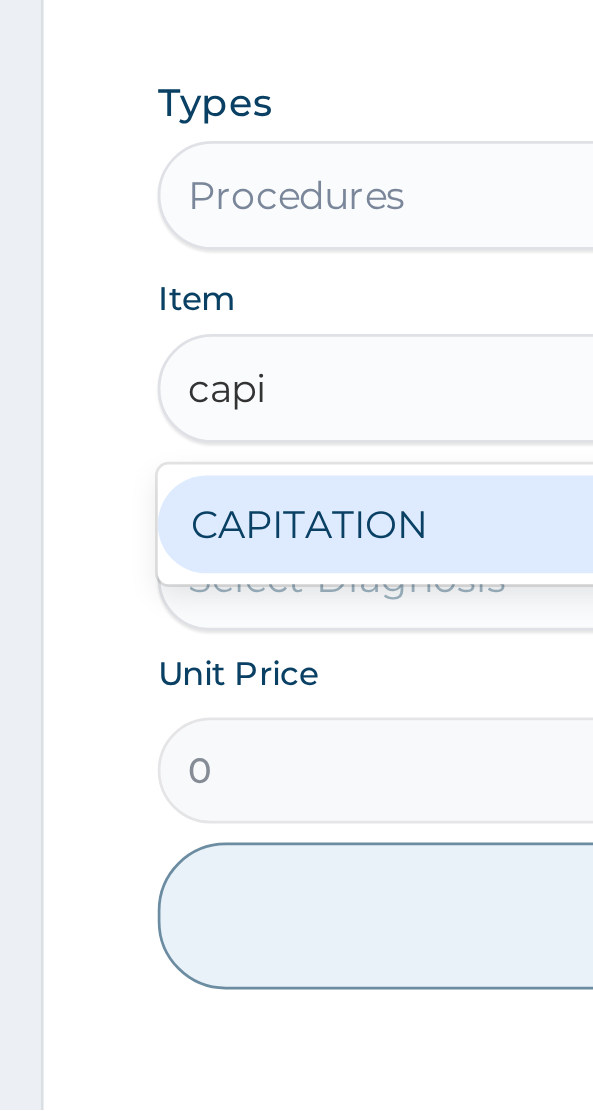 click on "CAPITATION" at bounding box center (296, 896) 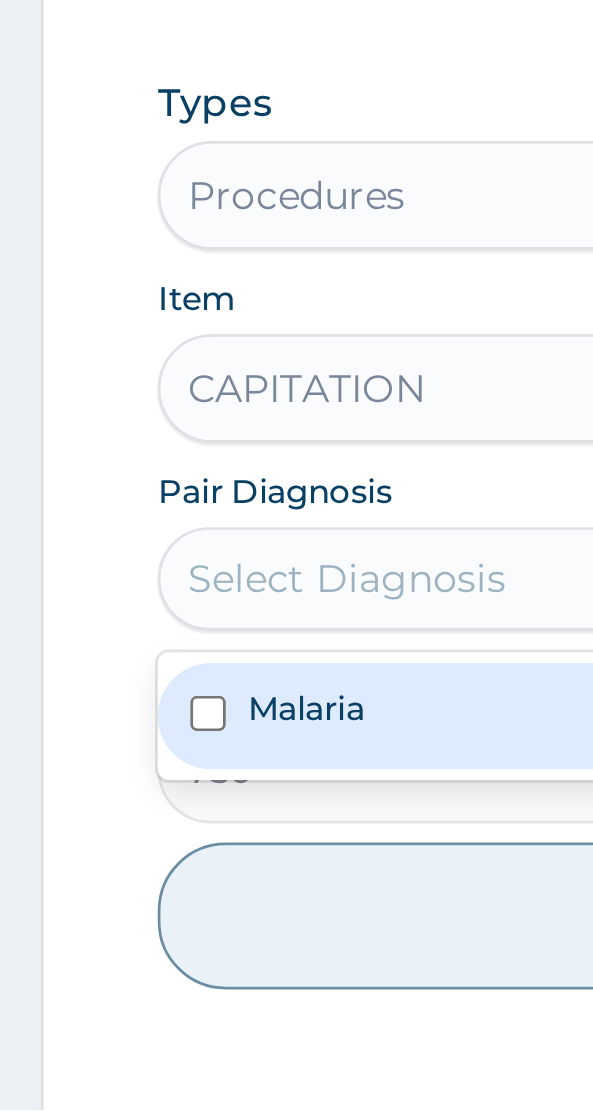 click on "Malaria" at bounding box center (296, 966) 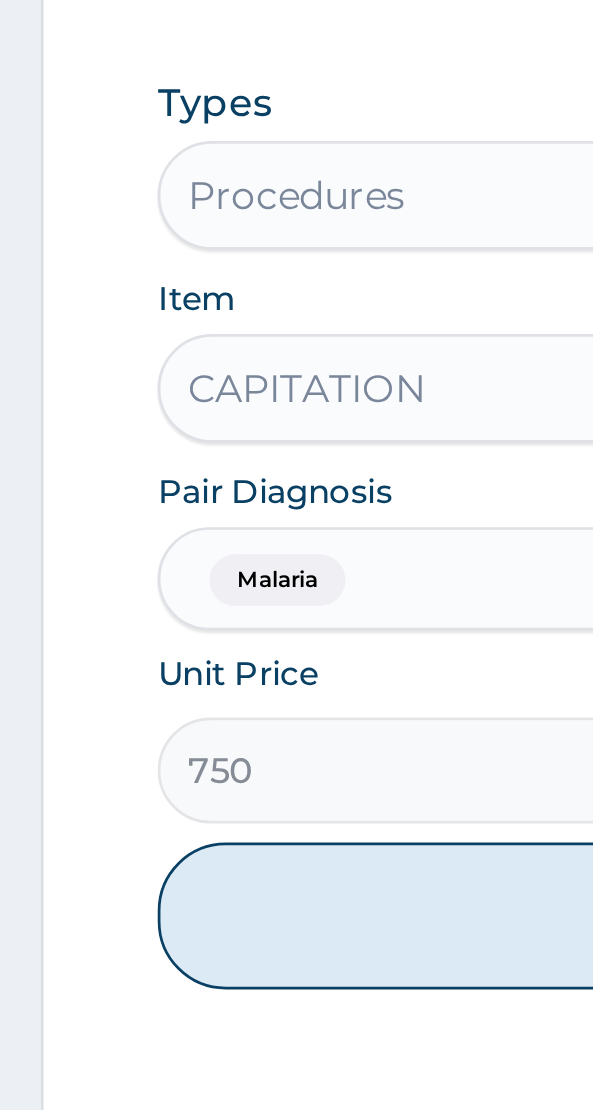 click on "Add" at bounding box center [296, 1040] 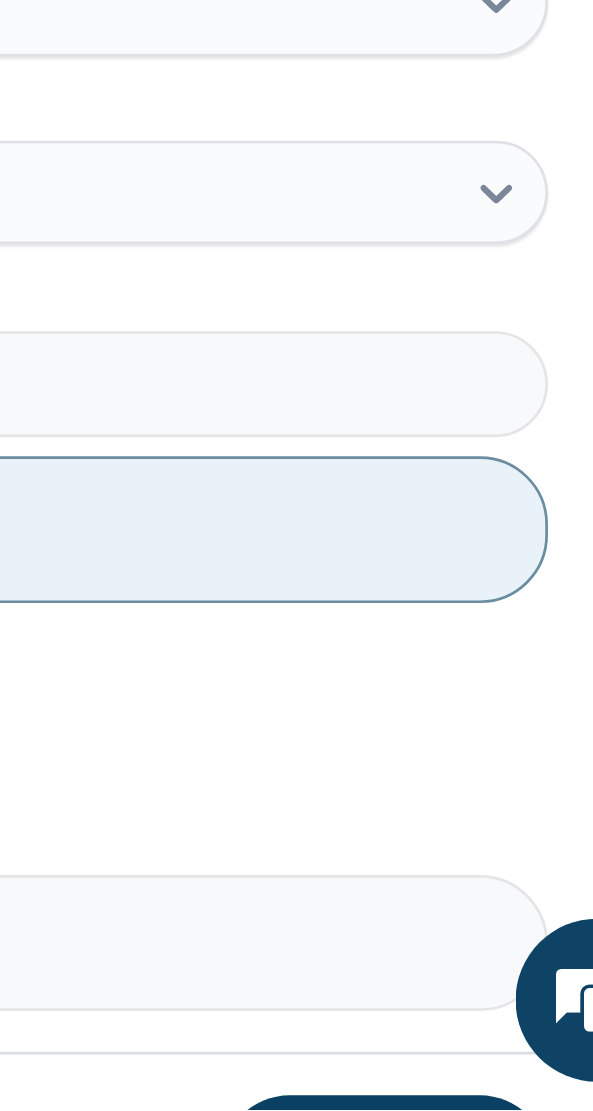 scroll, scrollTop: 570, scrollLeft: 0, axis: vertical 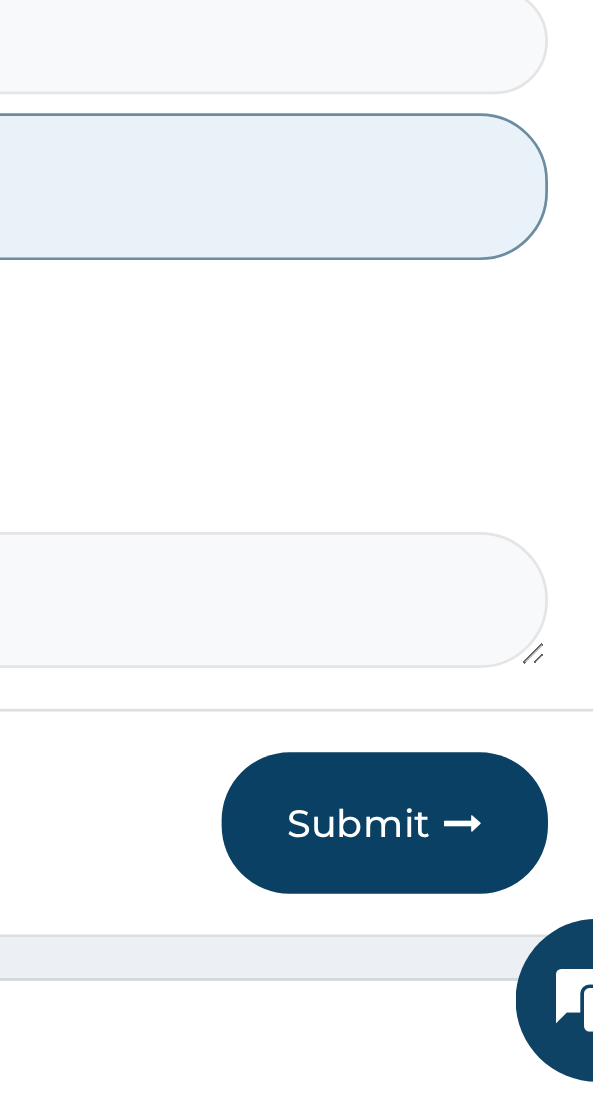 click on "Submit" at bounding box center [475, 1006] 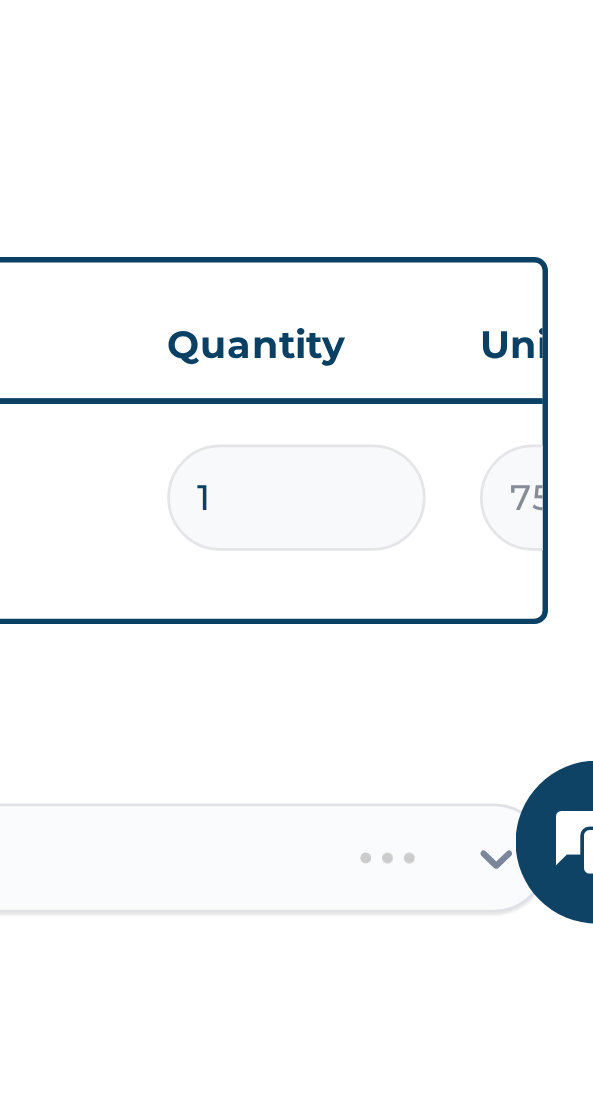 scroll, scrollTop: 150, scrollLeft: 0, axis: vertical 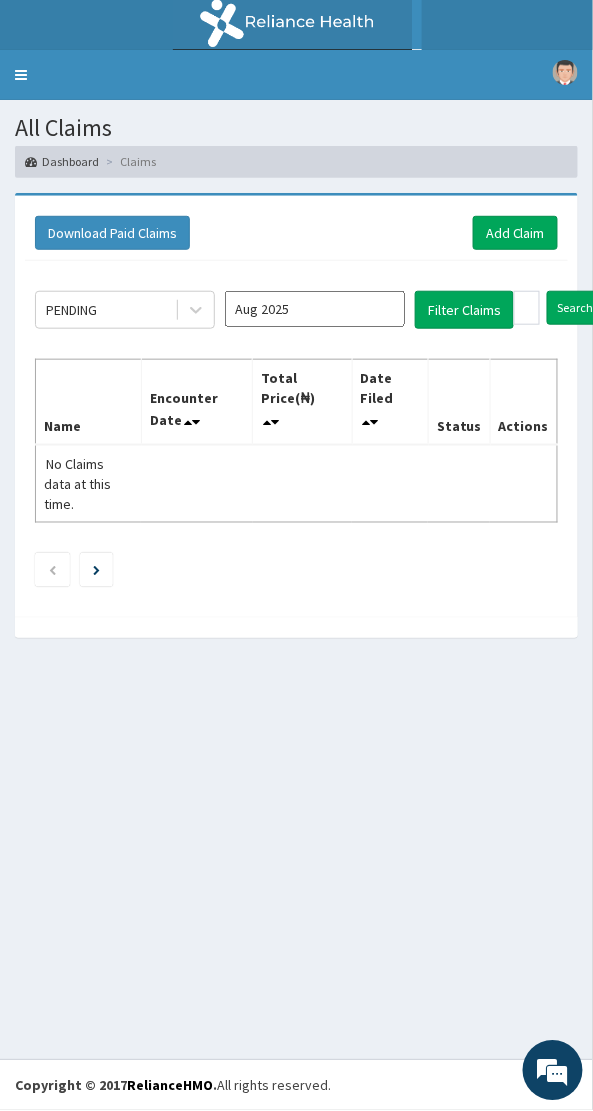 click on "All Claims
Dashboard
Claims
Download Paid Claims Add Claim × Note you can only download claims within a maximum of 1 year and the dates will auto-adjust when you select range that is greater than 1 year From 03-05-2025 To 03-08-2025 Close Download PENDING Aug 2025 Filter Claims Search Name Encounter Date Total Price(₦) Date Filed Status Actions No Claims data at this time." at bounding box center [296, 580] 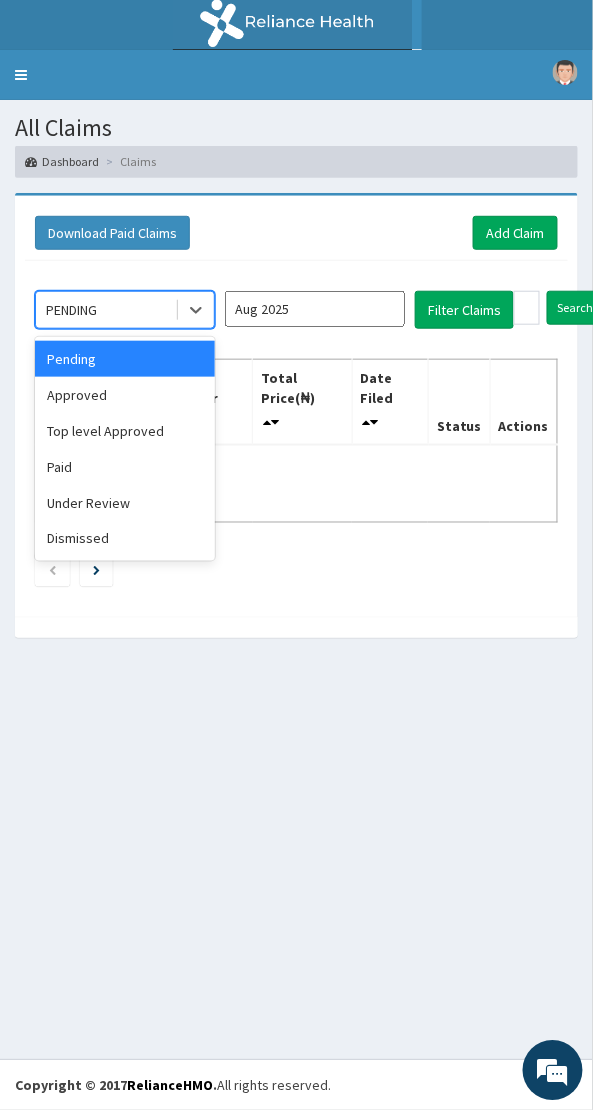 click on "Approved" at bounding box center (125, 395) 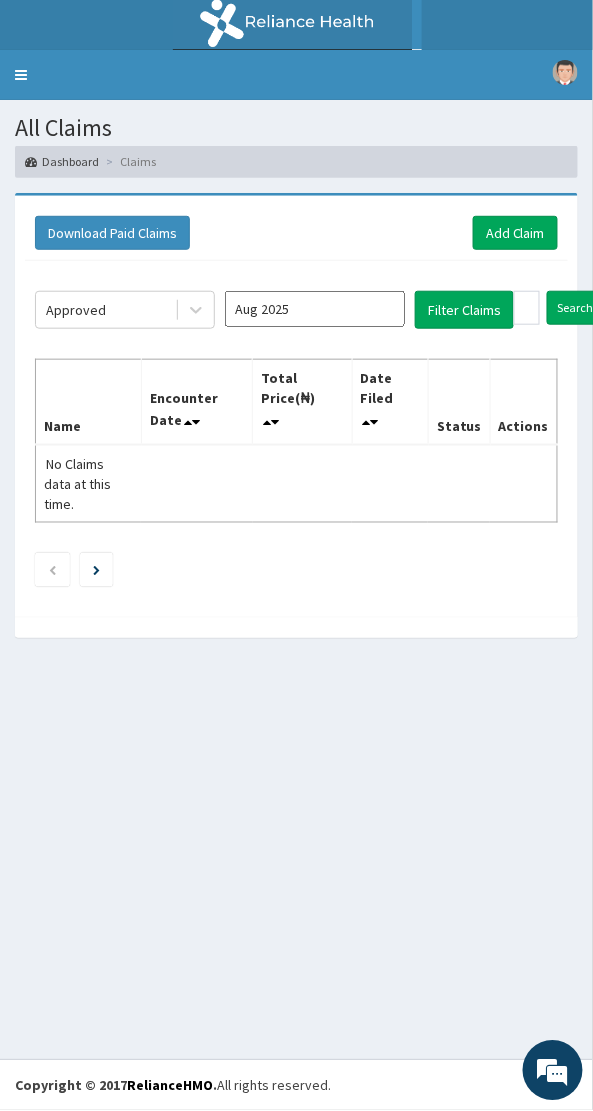 click on "Aug 2025" at bounding box center (315, 309) 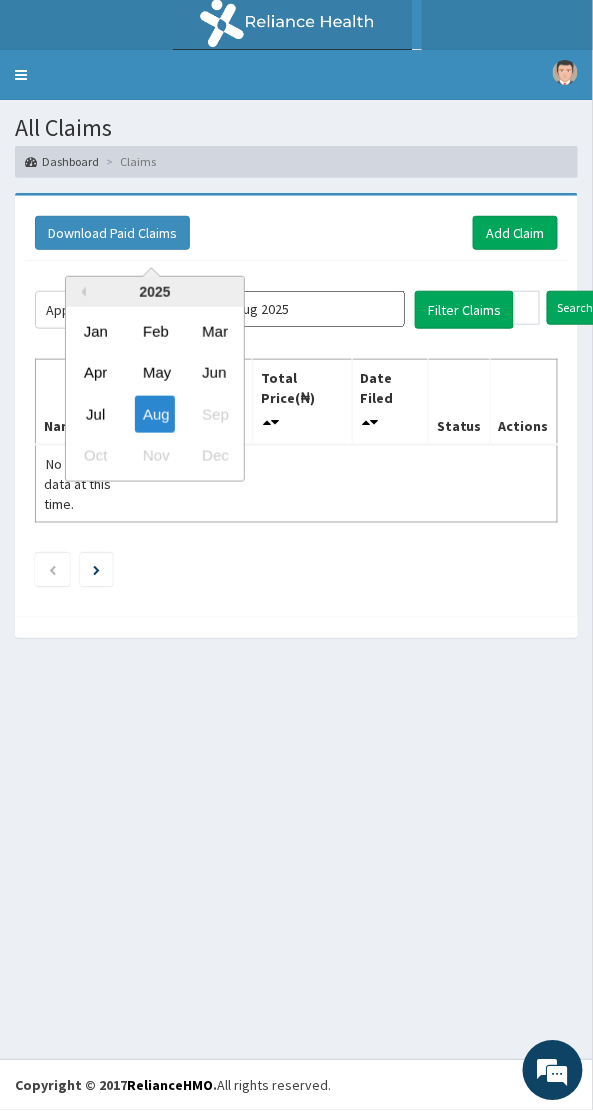 click on "Feb" at bounding box center [155, 331] 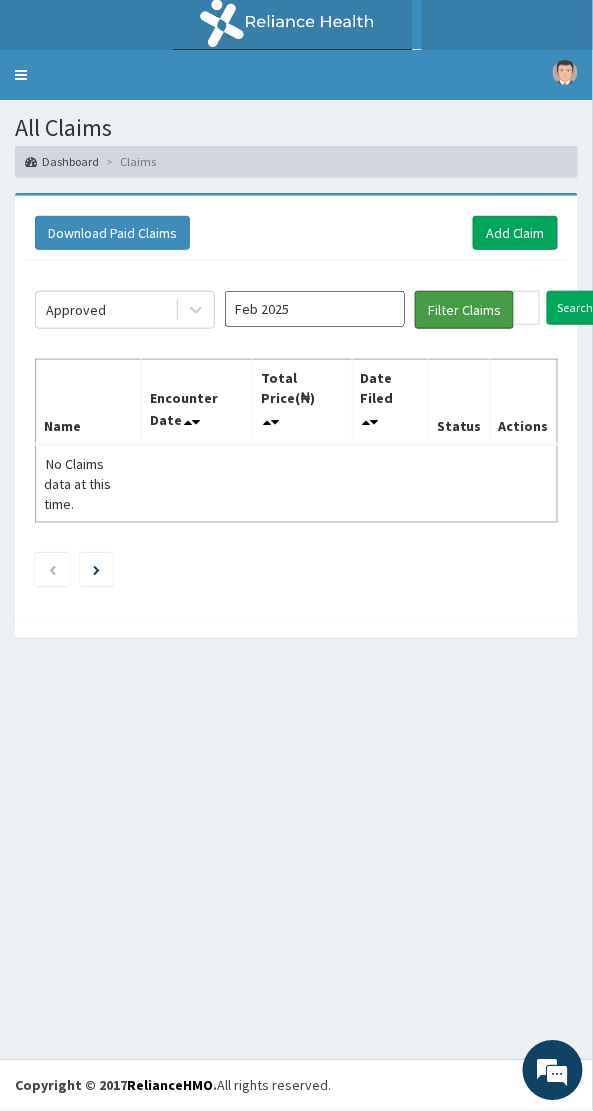 click on "Filter Claims" at bounding box center (464, 310) 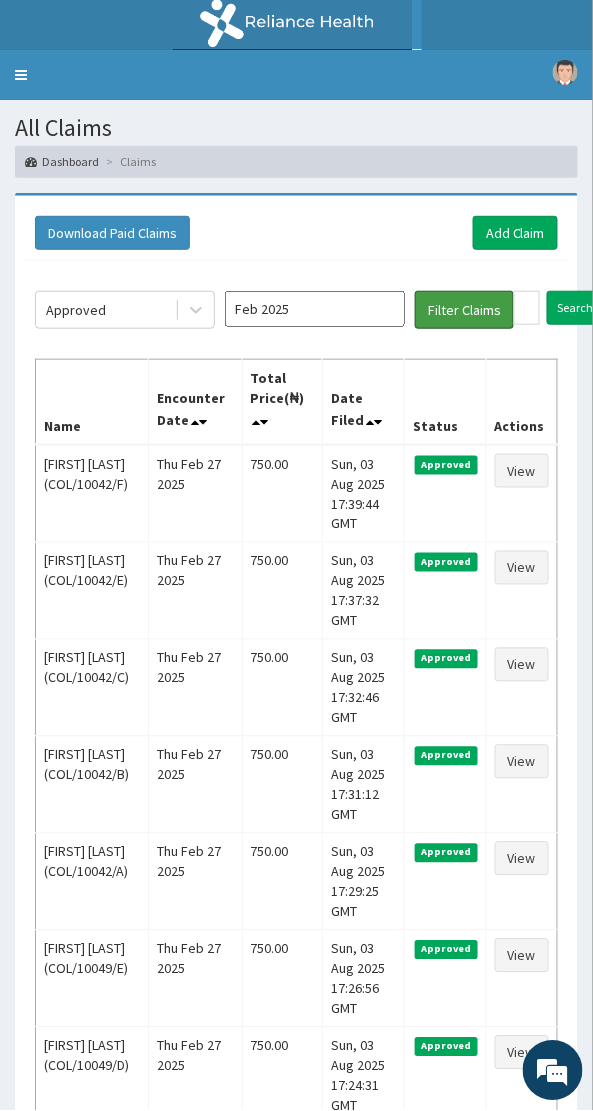 scroll, scrollTop: 205, scrollLeft: 0, axis: vertical 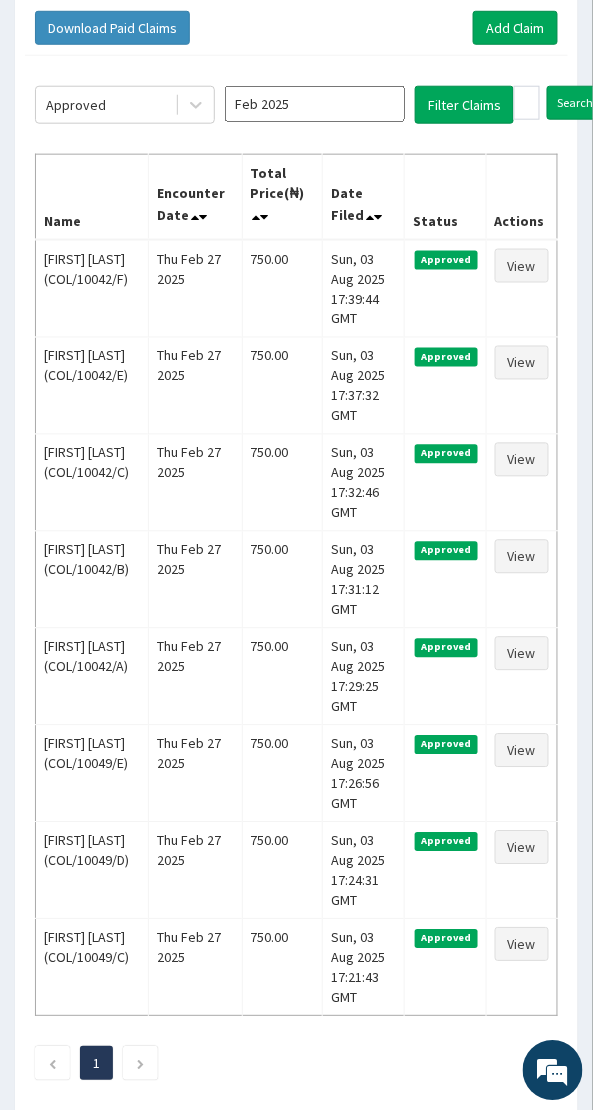 click at bounding box center (140, 1065) 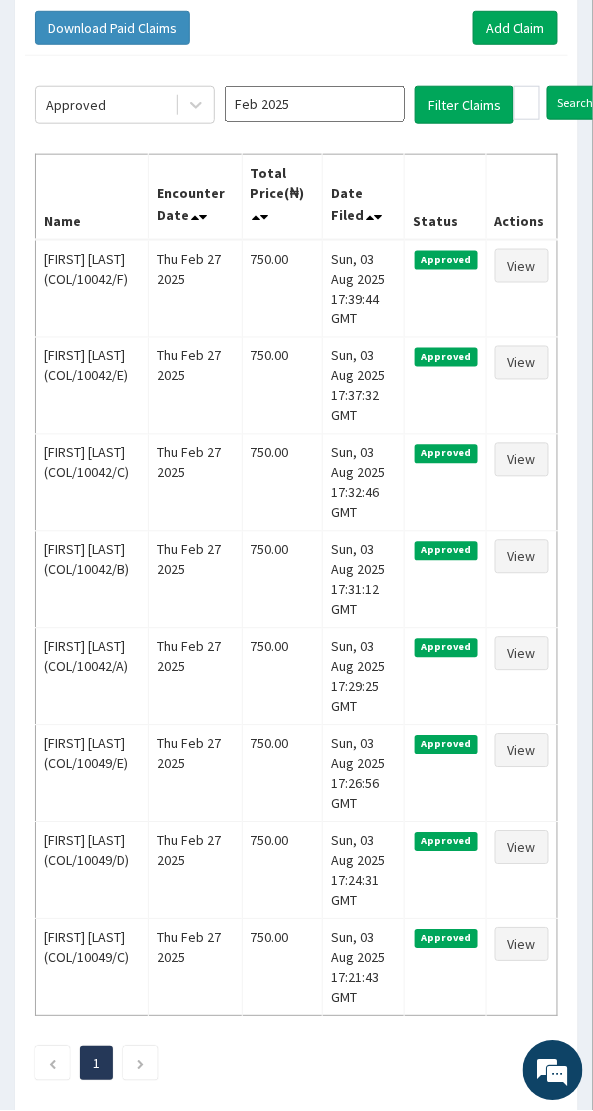 scroll, scrollTop: 0, scrollLeft: 0, axis: both 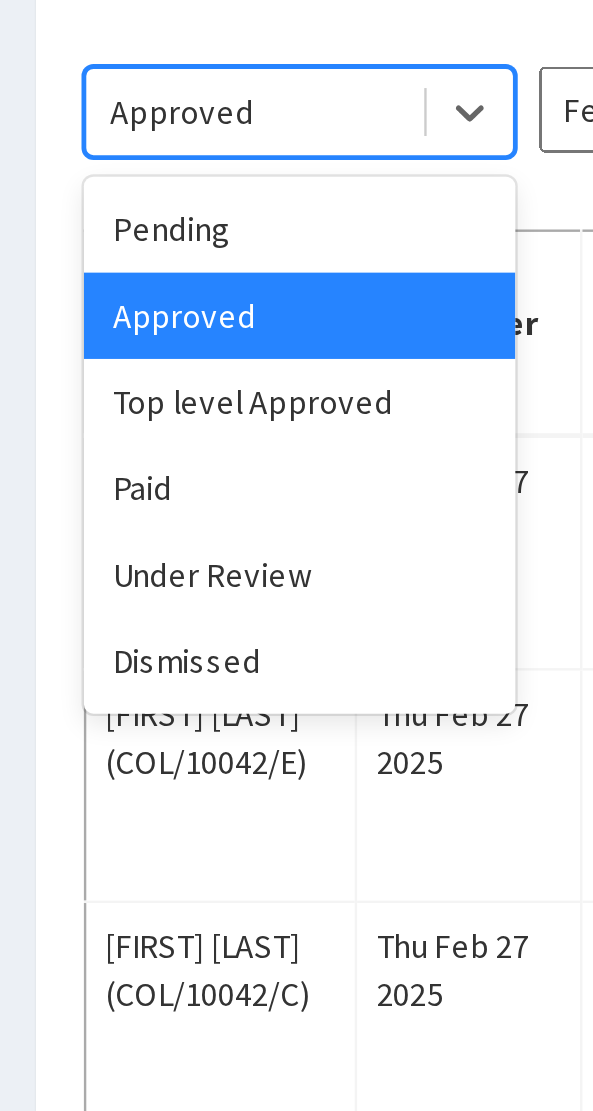 click on "Paid" at bounding box center [125, 467] 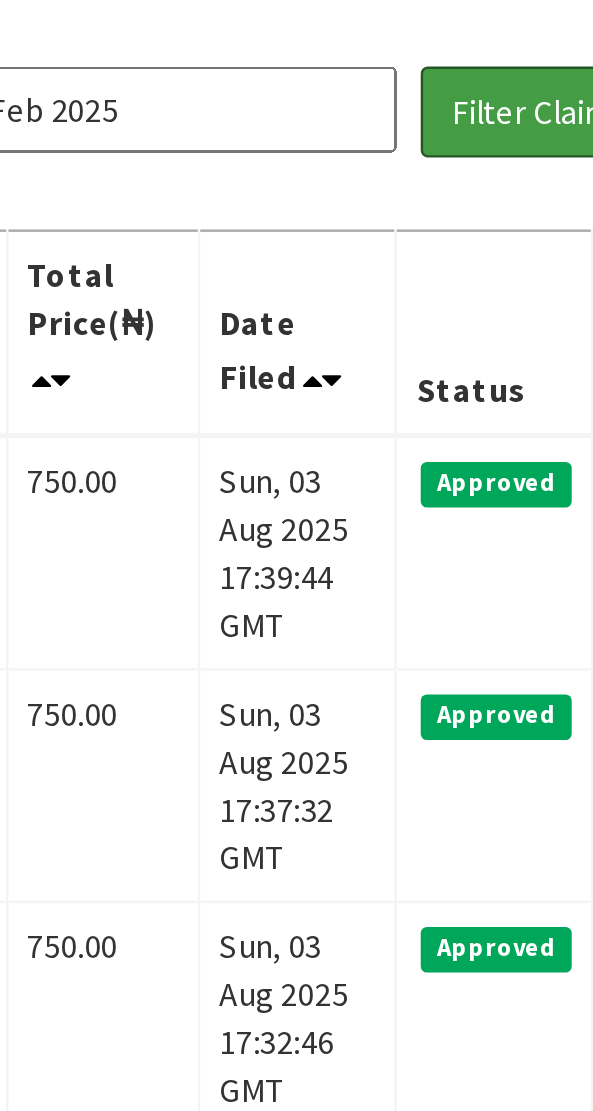click on "Filter Claims" at bounding box center [464, 310] 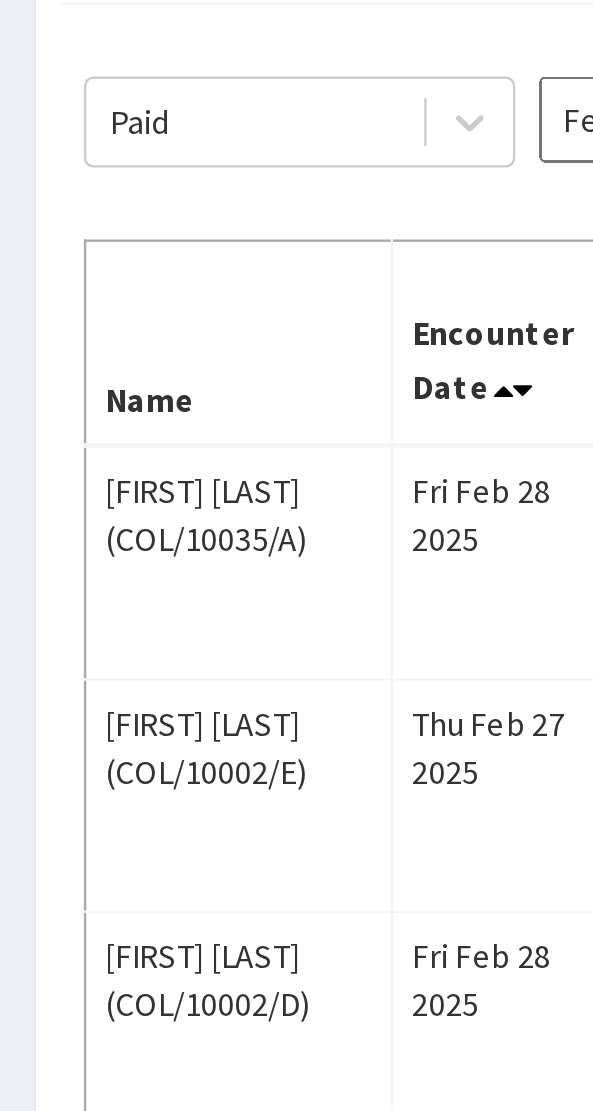scroll, scrollTop: 258, scrollLeft: 0, axis: vertical 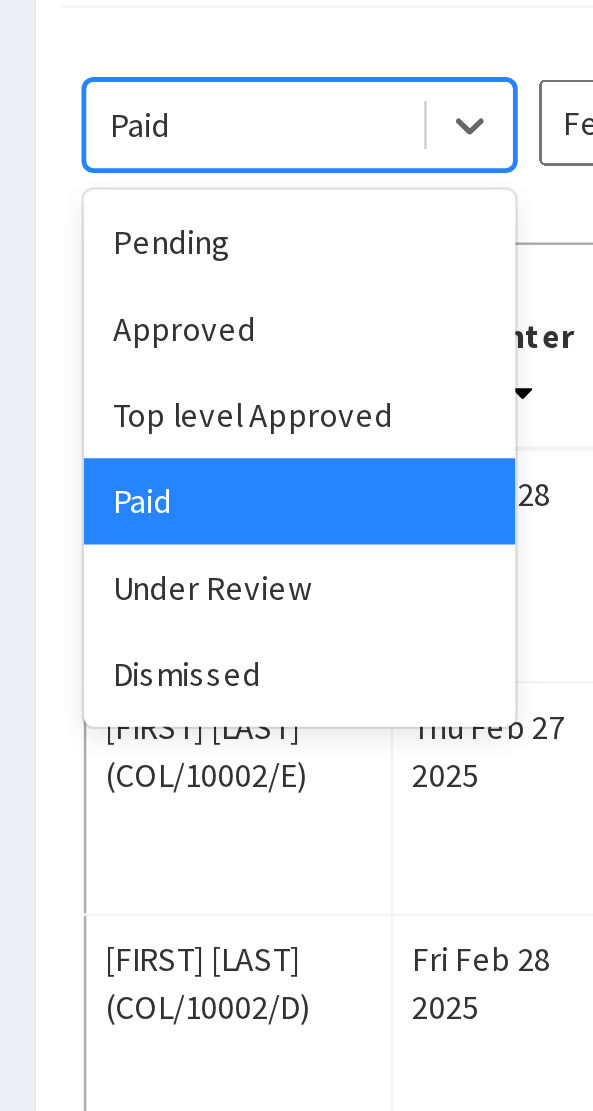 click on "Approved" at bounding box center [125, 137] 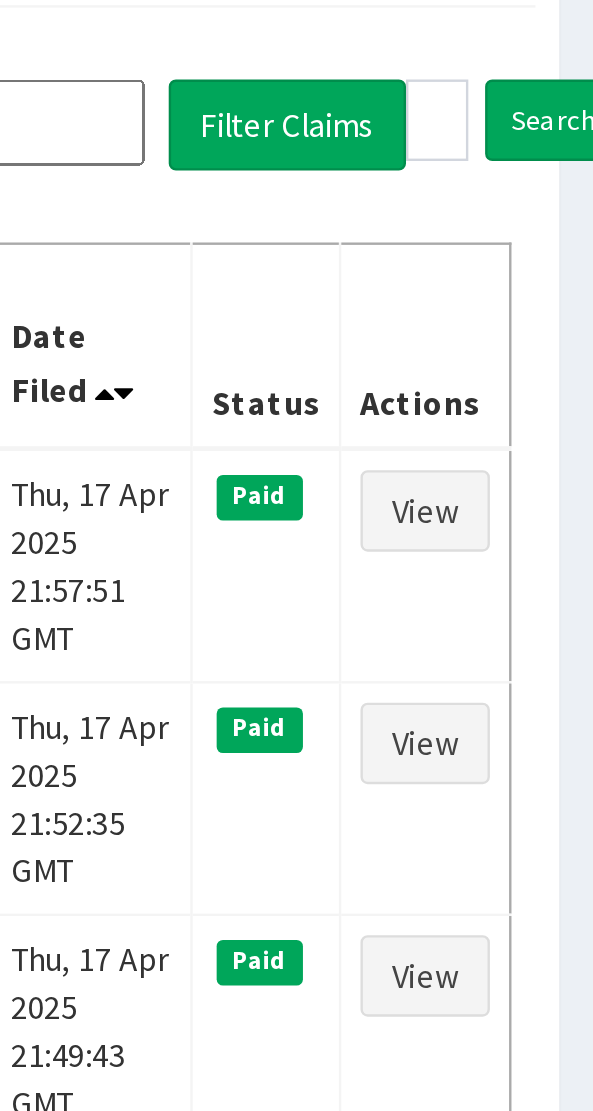 scroll, scrollTop: 258, scrollLeft: 0, axis: vertical 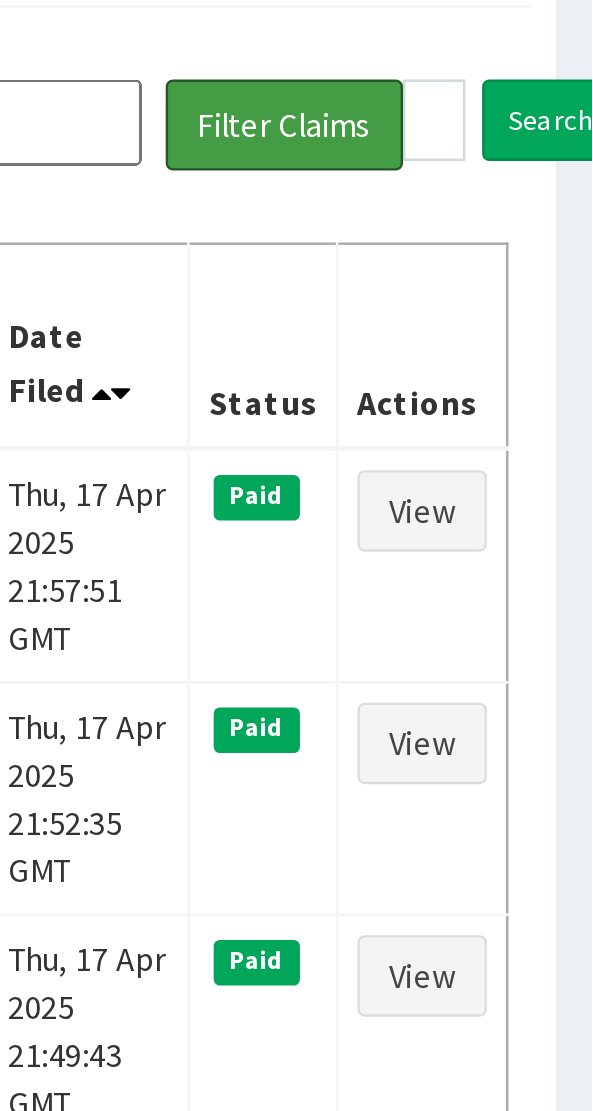 click on "Filter Claims" at bounding box center (464, 52) 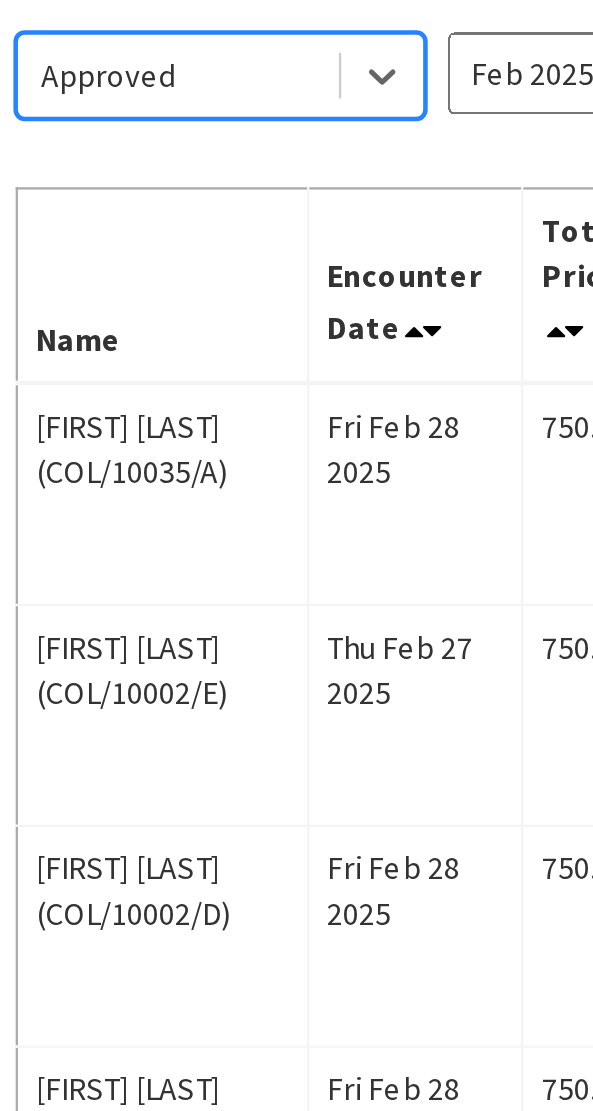 scroll, scrollTop: 256, scrollLeft: 0, axis: vertical 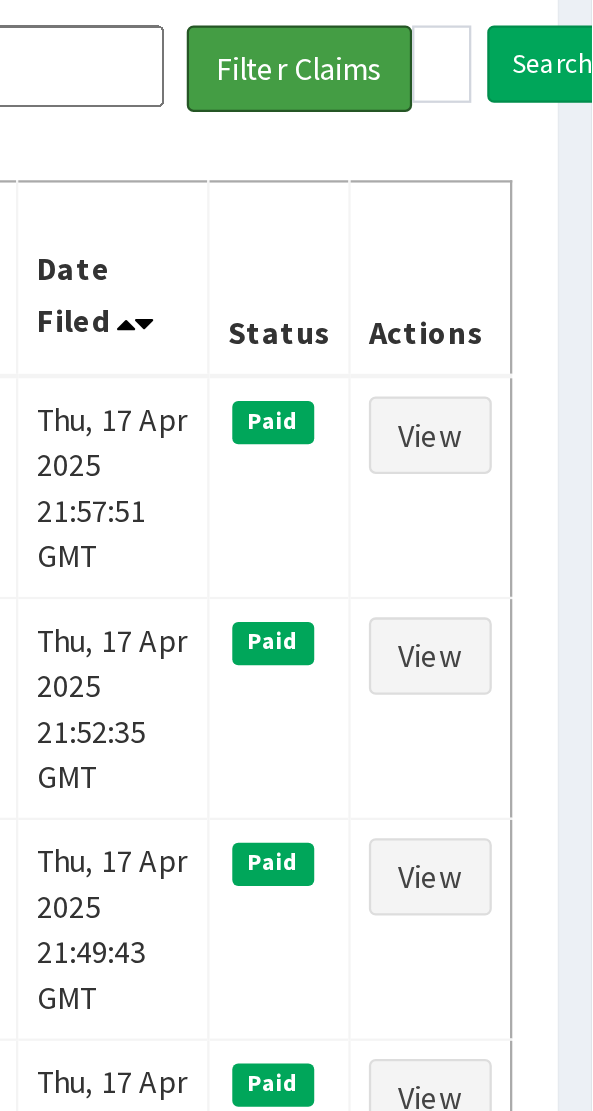 click on "Filter Claims" at bounding box center [464, 54] 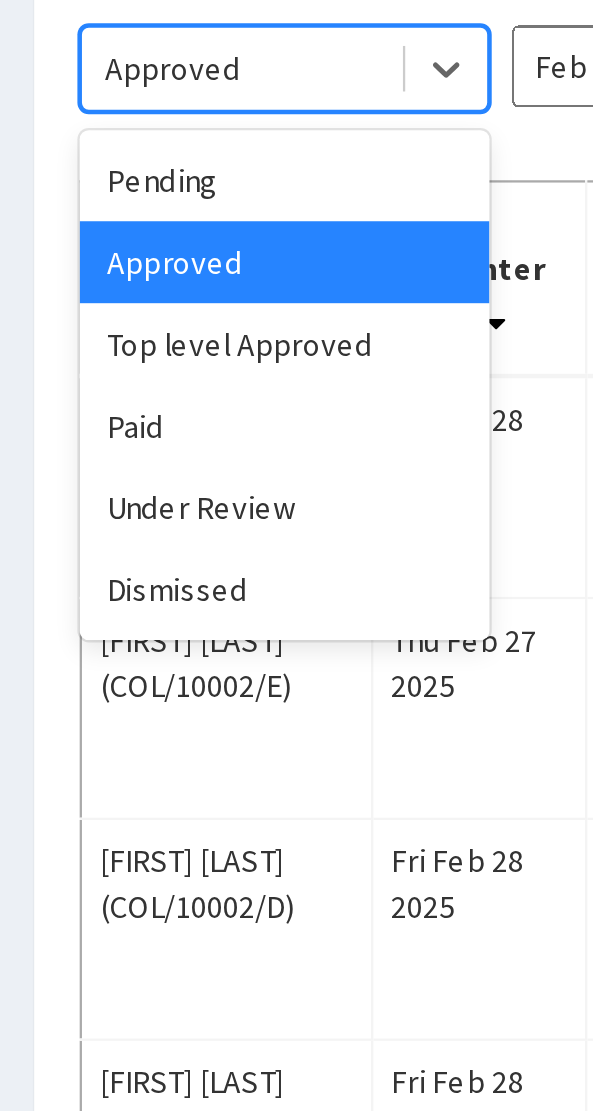 click on "Approved" at bounding box center (125, 139) 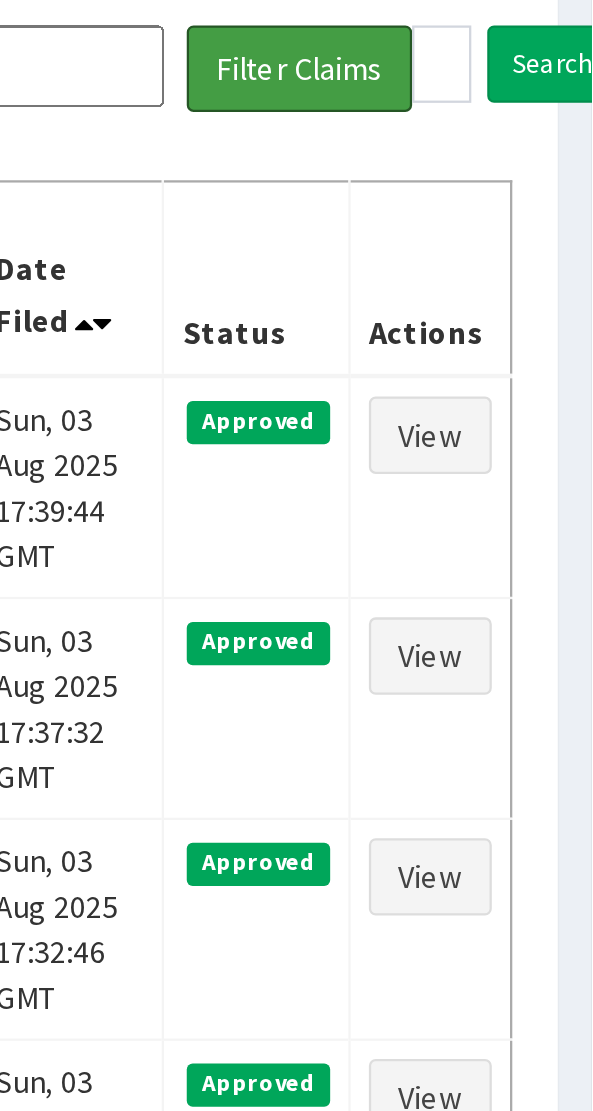 click on "Filter Claims" at bounding box center (464, 54) 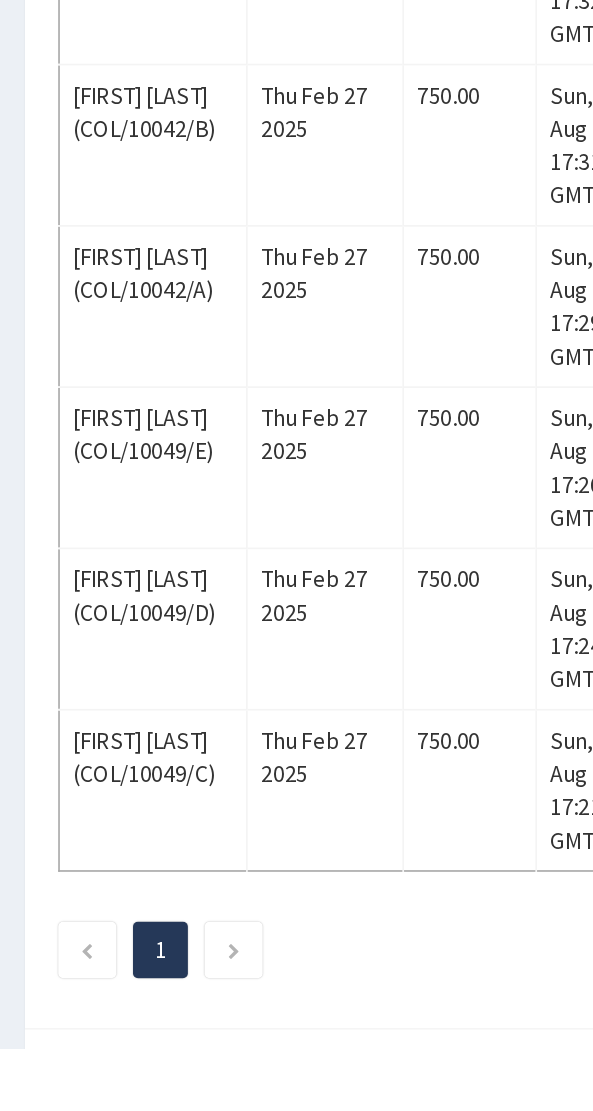 scroll, scrollTop: 274, scrollLeft: 0, axis: vertical 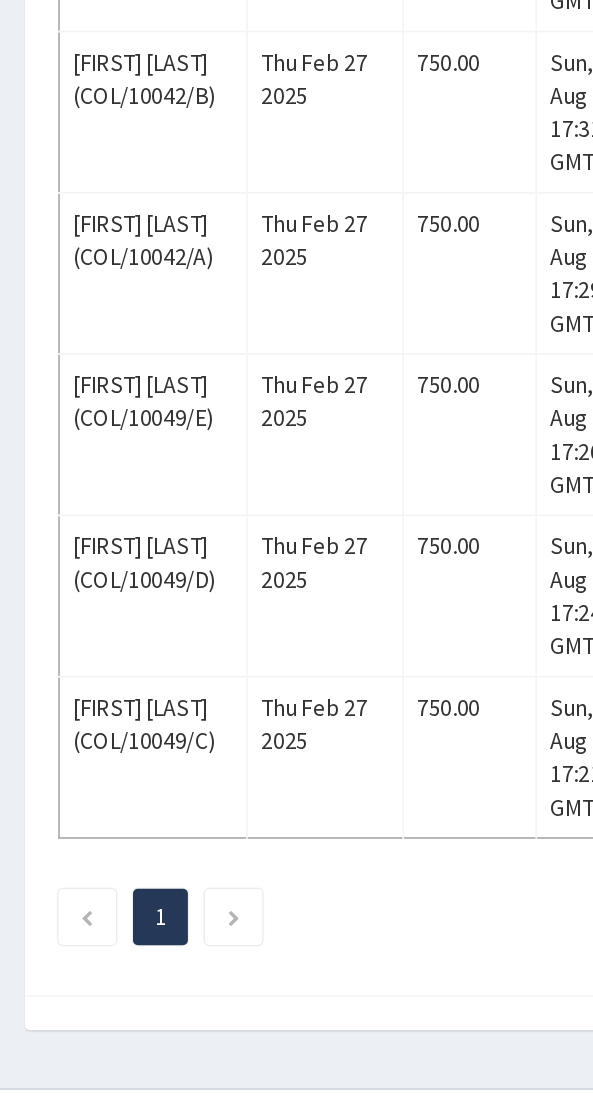 click at bounding box center (140, 996) 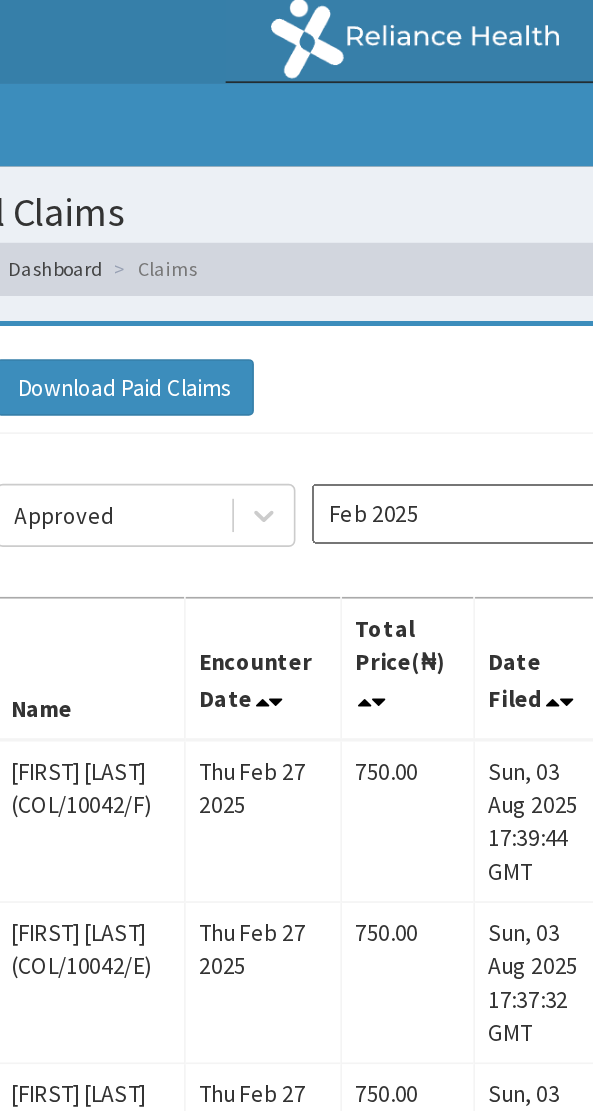 scroll, scrollTop: 0, scrollLeft: 0, axis: both 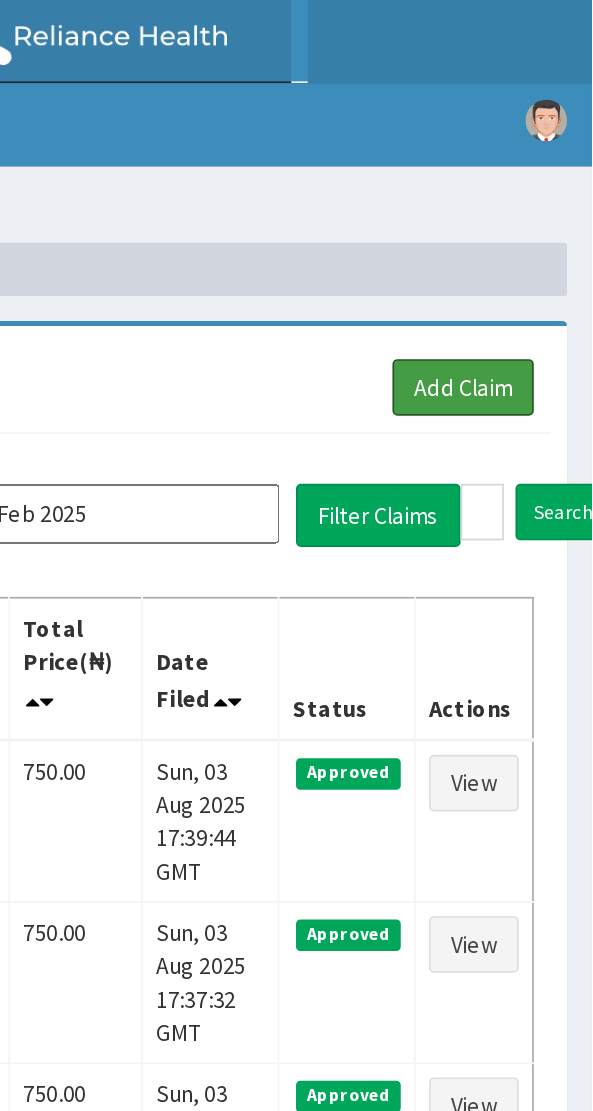 click on "Add Claim" at bounding box center [515, 233] 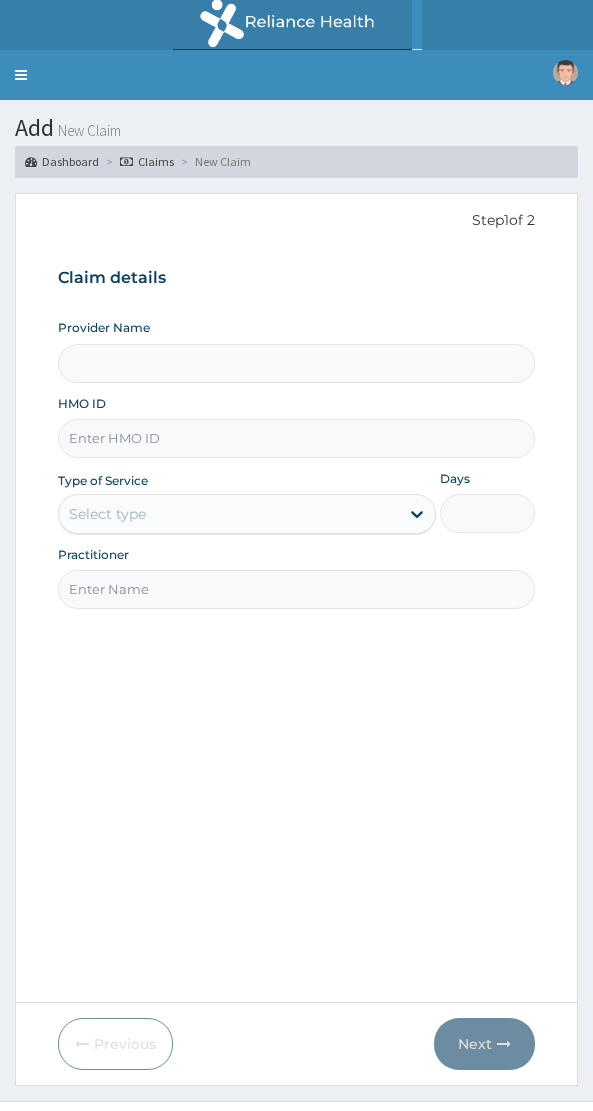 scroll, scrollTop: 0, scrollLeft: 0, axis: both 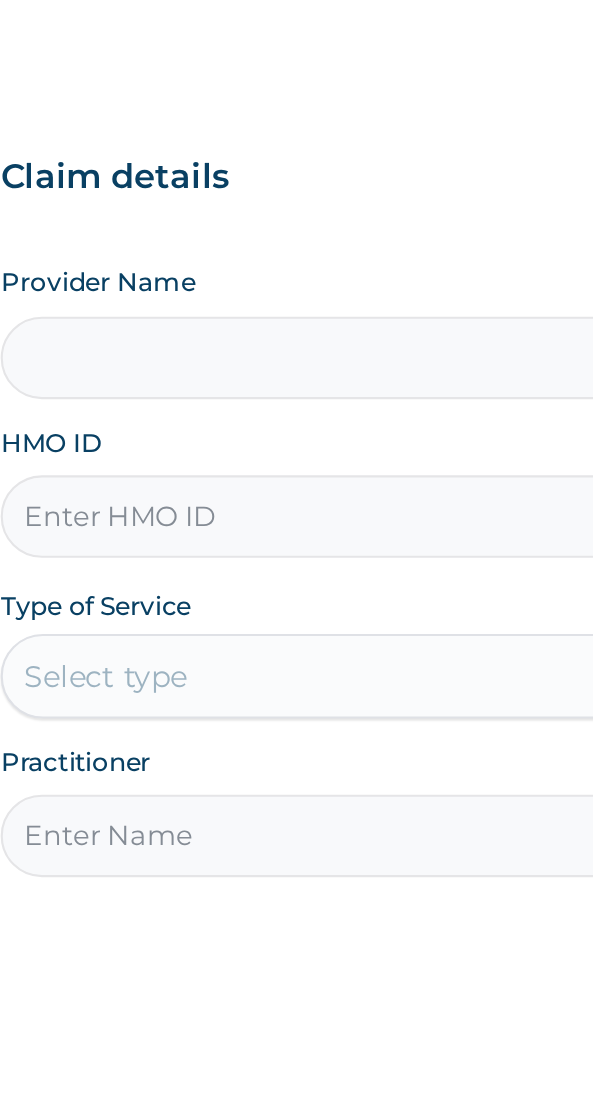 type on "COL/10040/D" 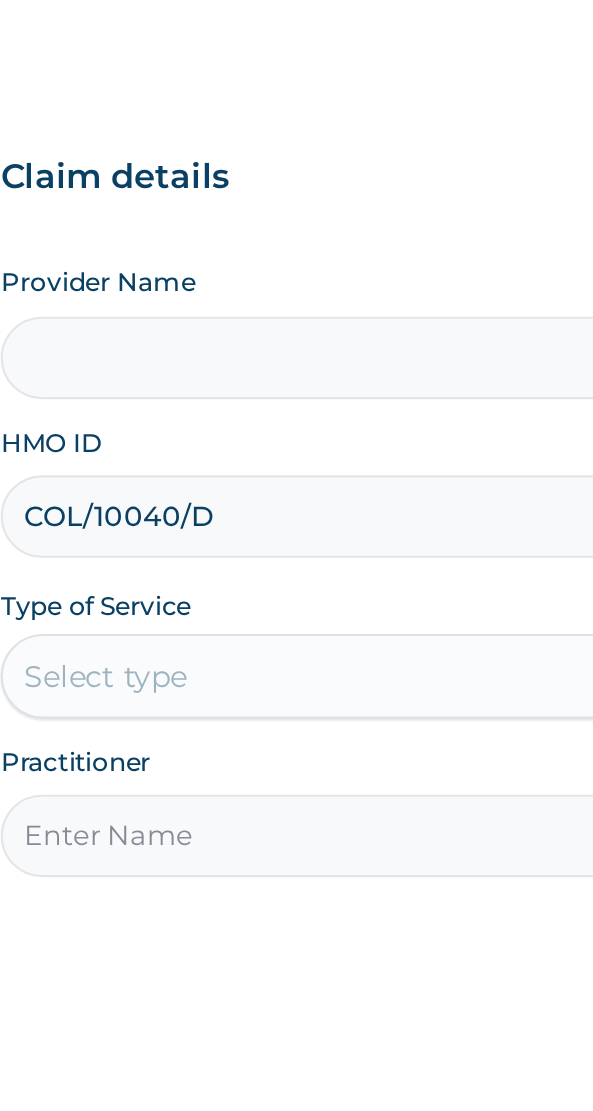 scroll, scrollTop: 0, scrollLeft: 0, axis: both 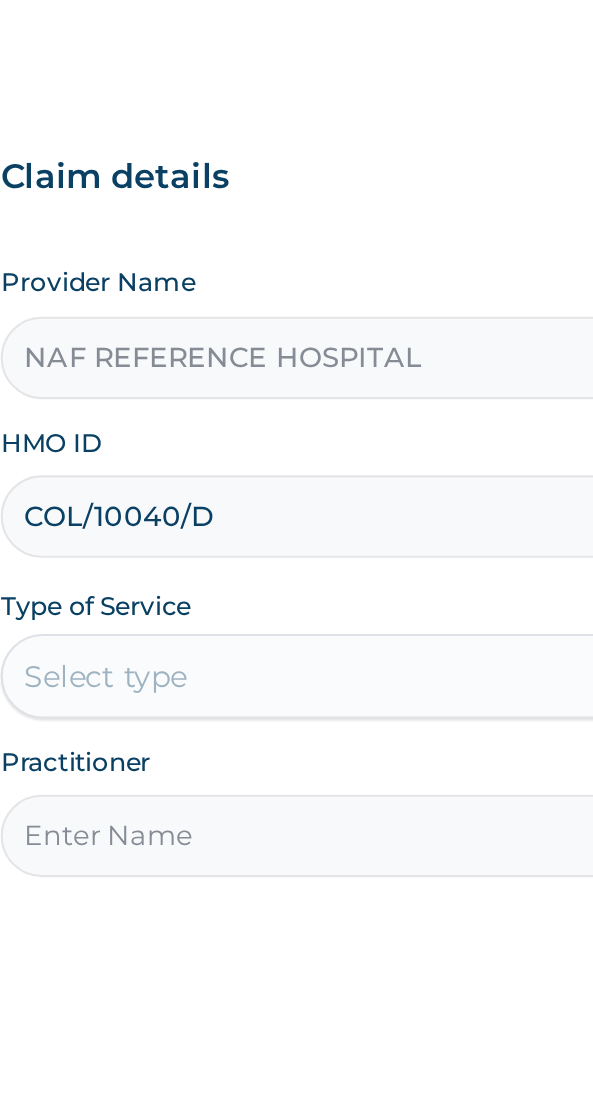 click on "COL/10040/D" at bounding box center (296, 438) 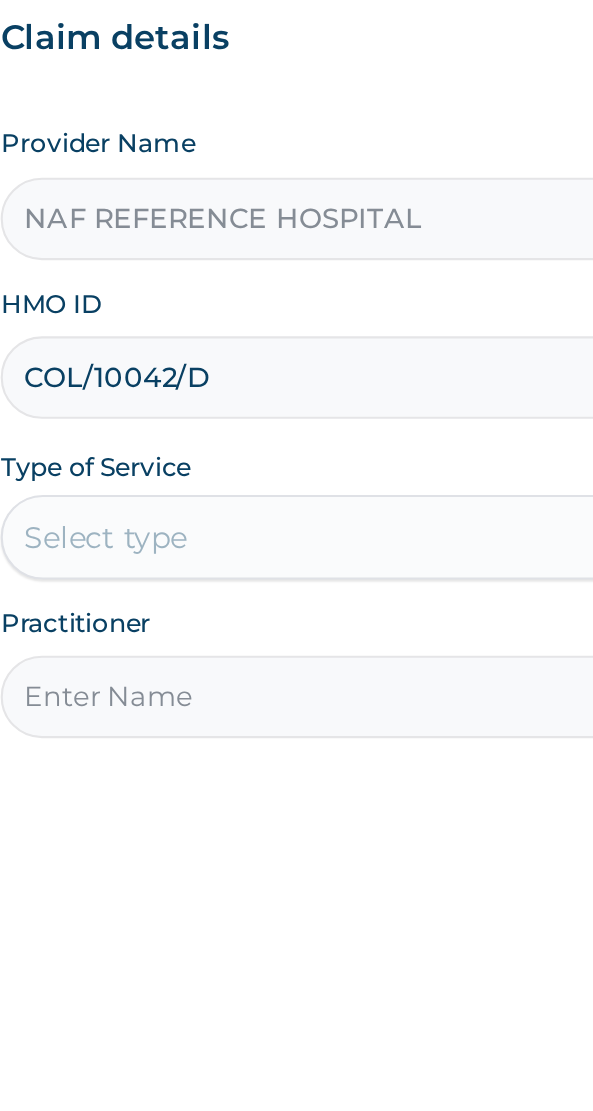 type on "COL/10042/D" 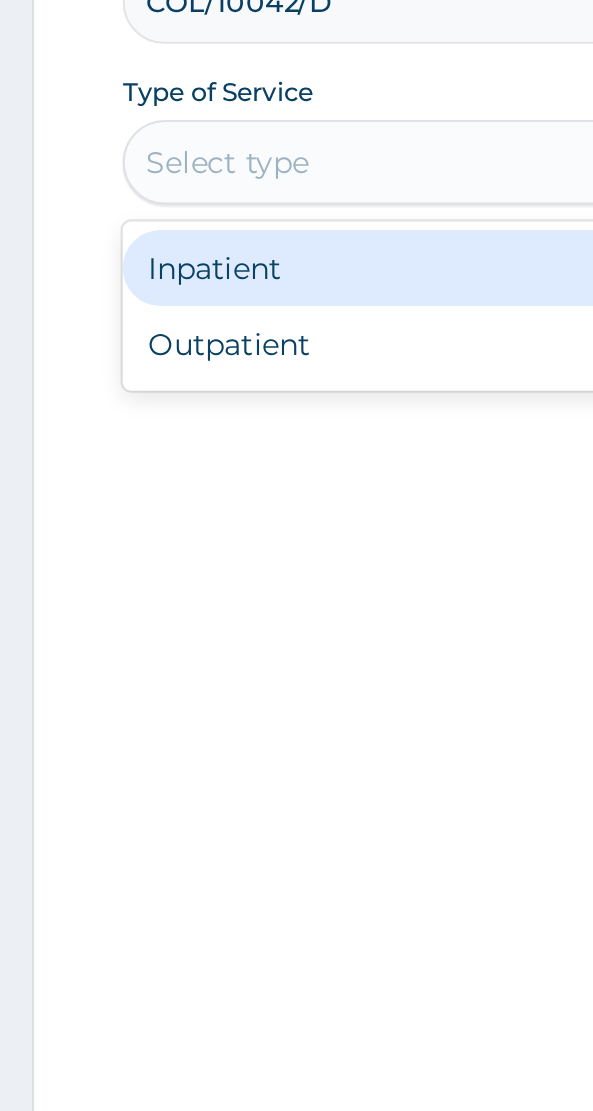 click on "Outpatient" at bounding box center (247, 600) 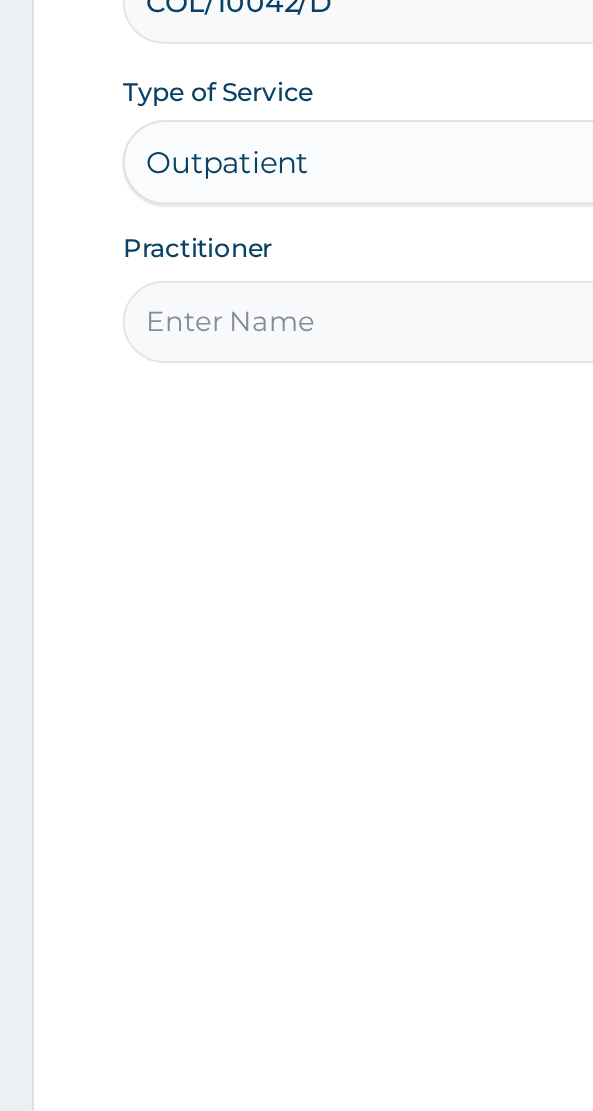 click on "Practitioner" at bounding box center (296, 589) 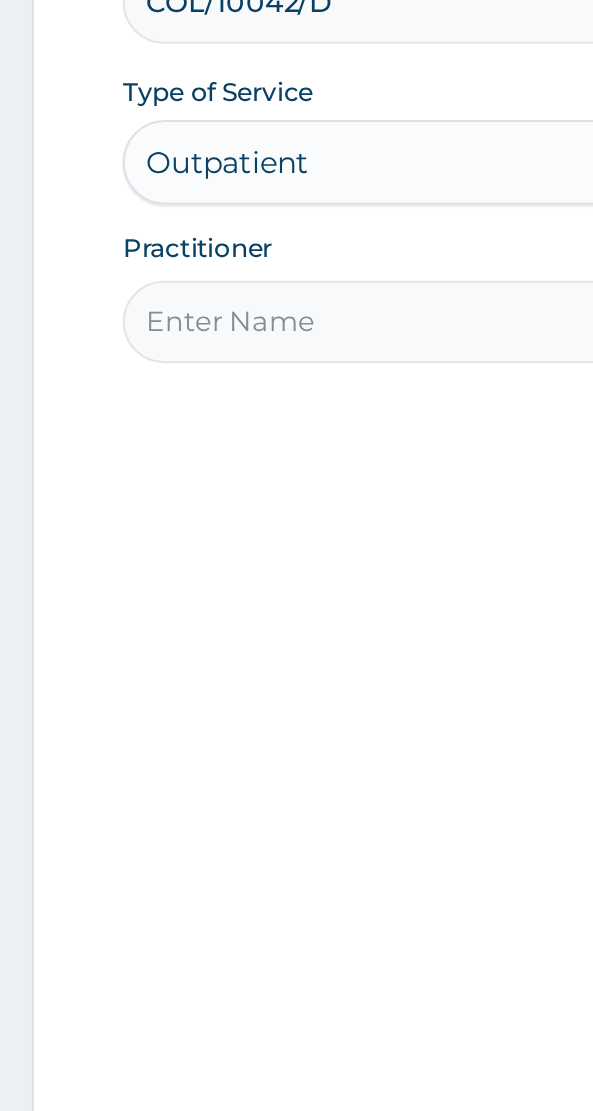 type on "Dr [LAST]" 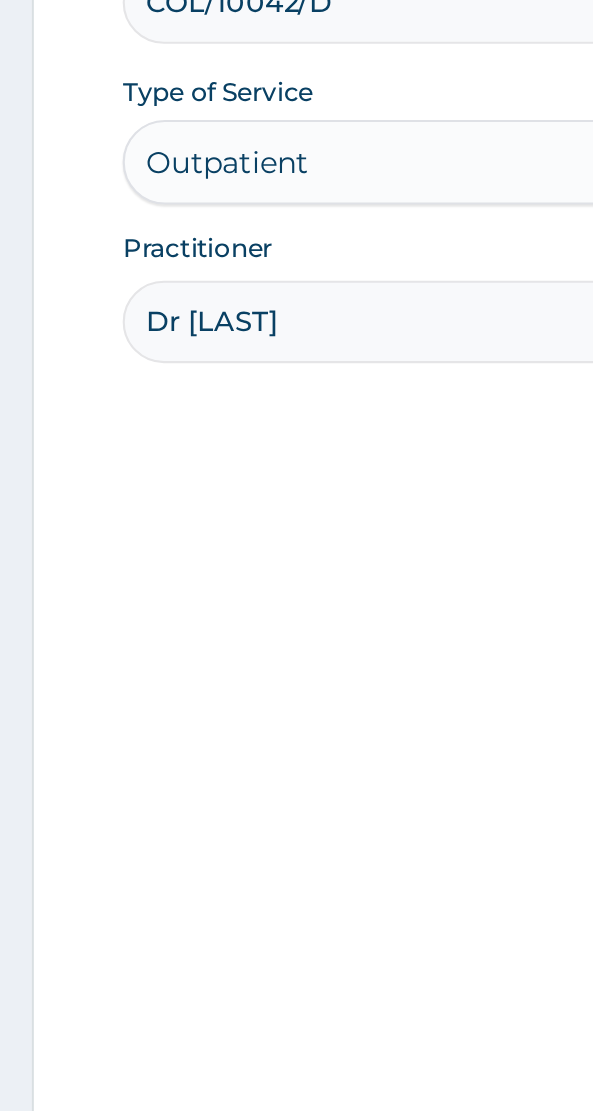 scroll, scrollTop: 0, scrollLeft: 0, axis: both 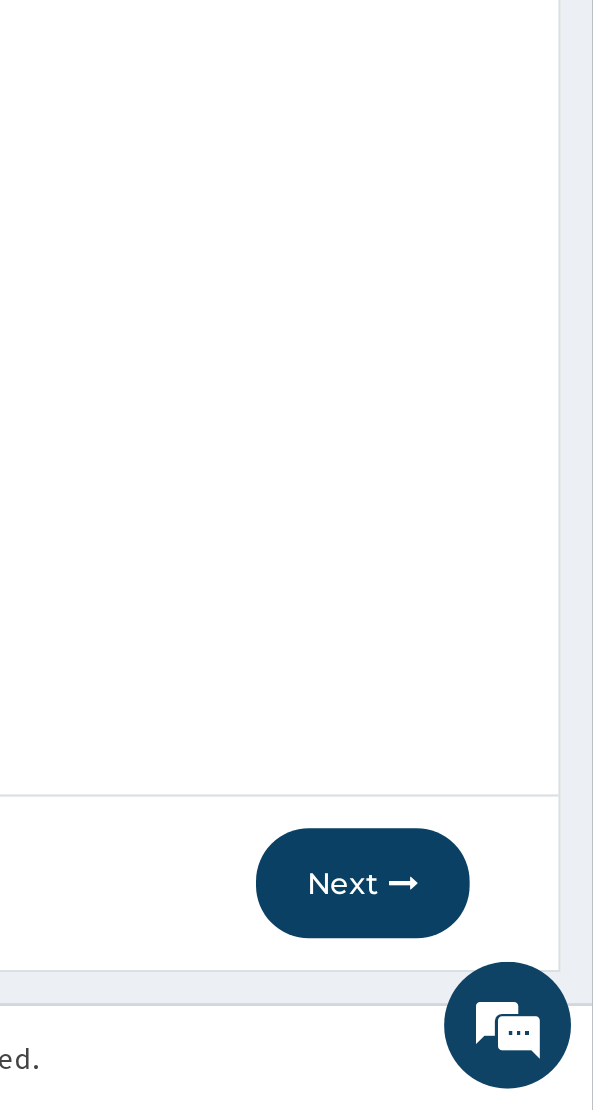 click on "Next" at bounding box center [484, 1004] 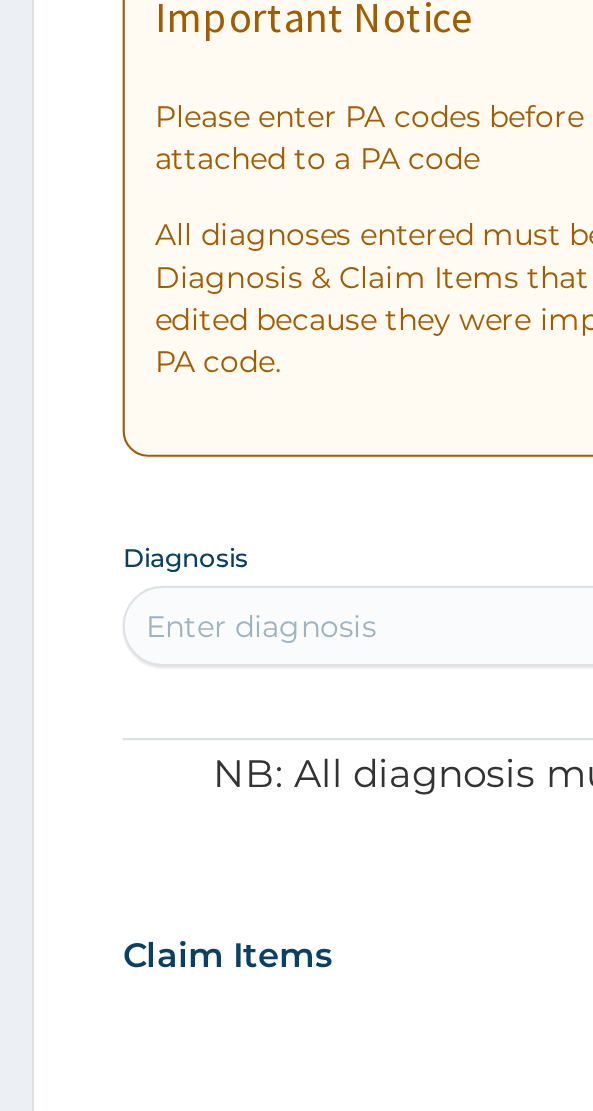scroll, scrollTop: 40, scrollLeft: 0, axis: vertical 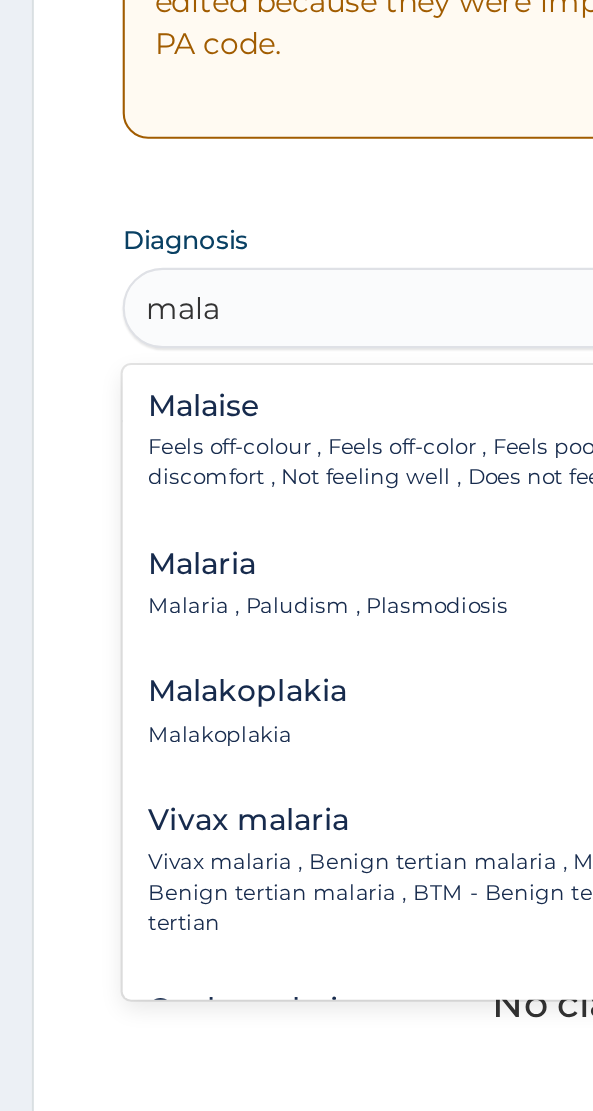 click on "Malaria" at bounding box center (155, 749) 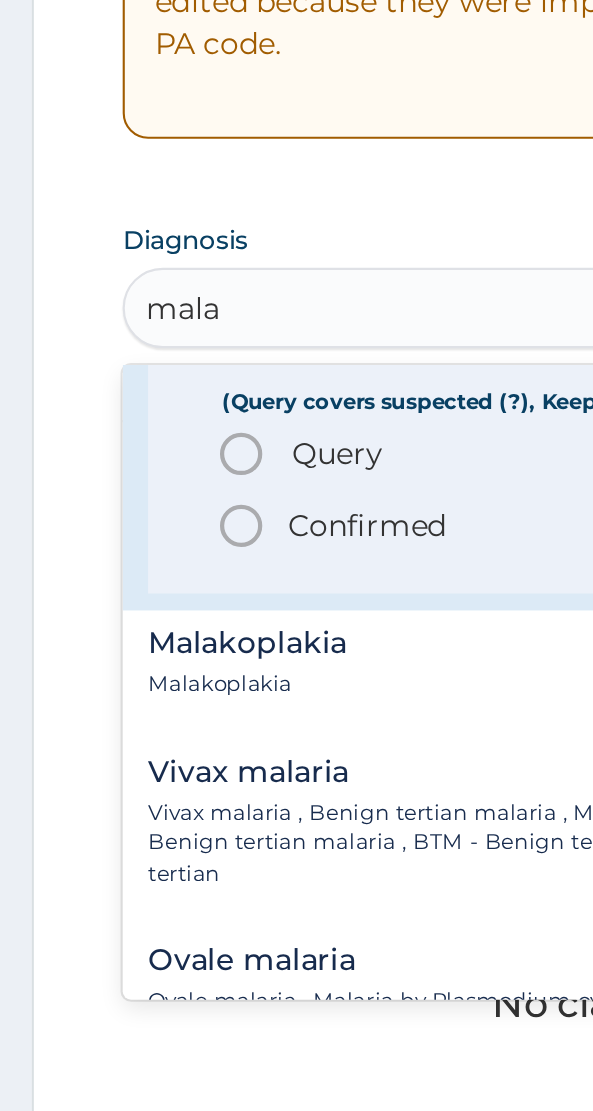 scroll, scrollTop: 171, scrollLeft: 0, axis: vertical 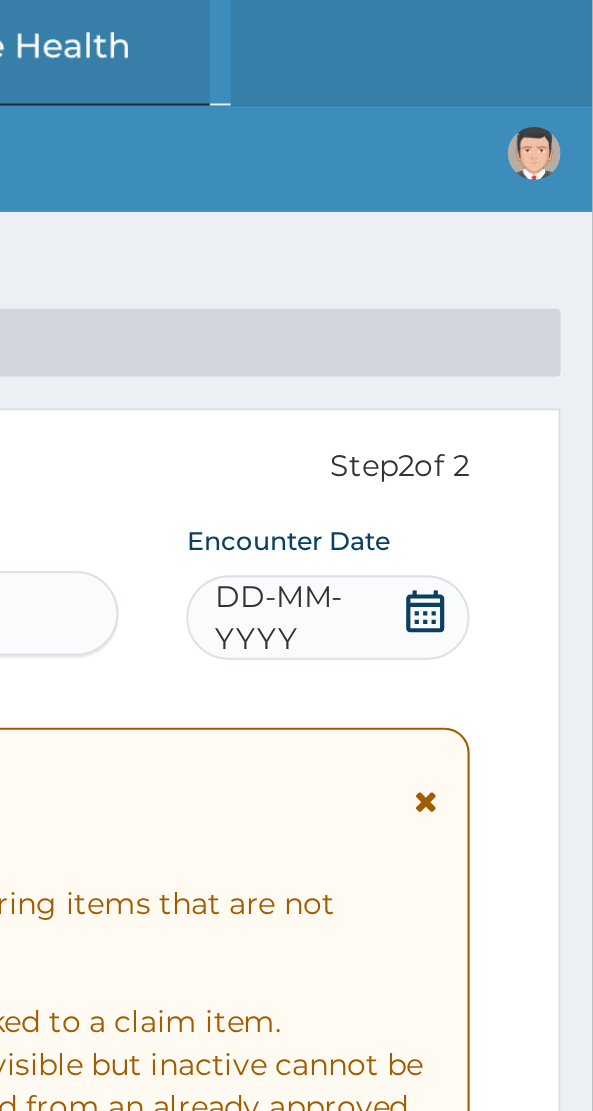 click at bounding box center (514, 291) 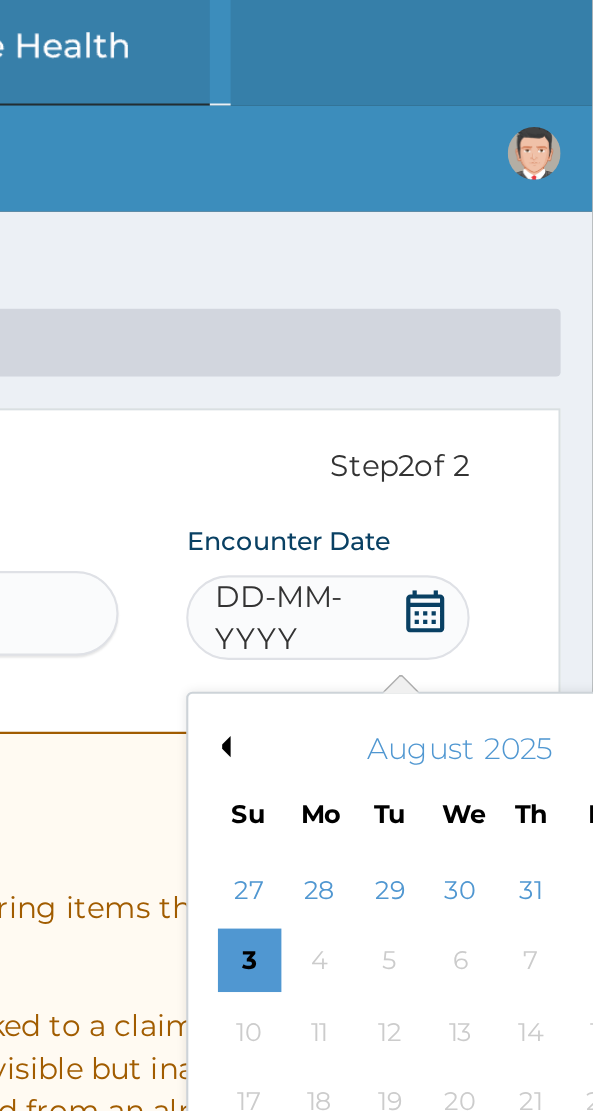 click on "August 2025 Su Mo Tu We Th Fr Sa" at bounding box center [530, 365] 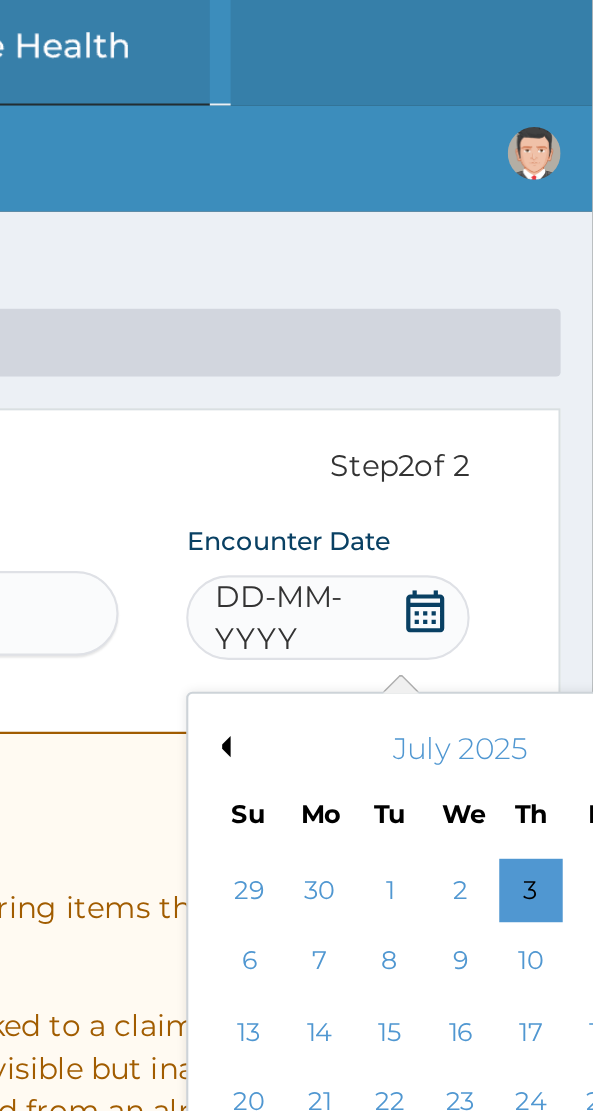 click on "Previous Month" at bounding box center [417, 353] 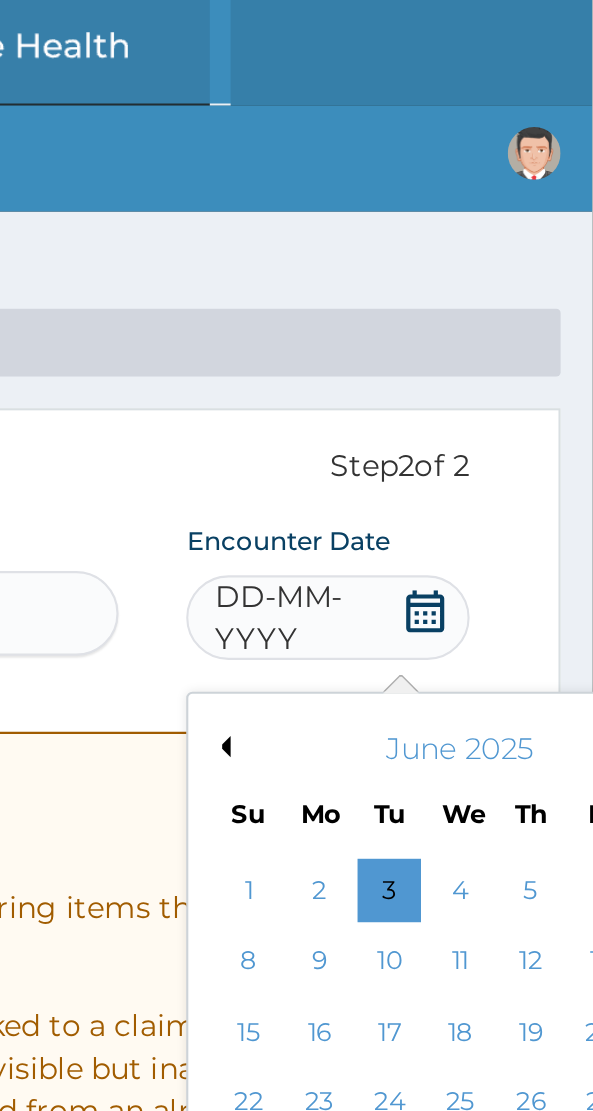 click on "Previous Month" at bounding box center (417, 353) 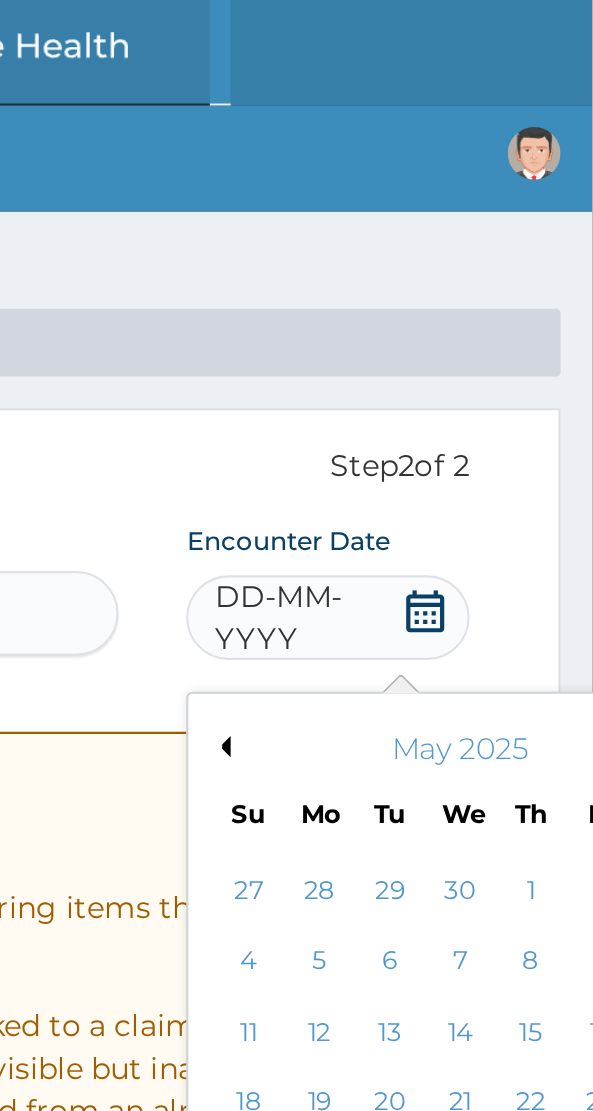 click on "Previous Month" at bounding box center (417, 353) 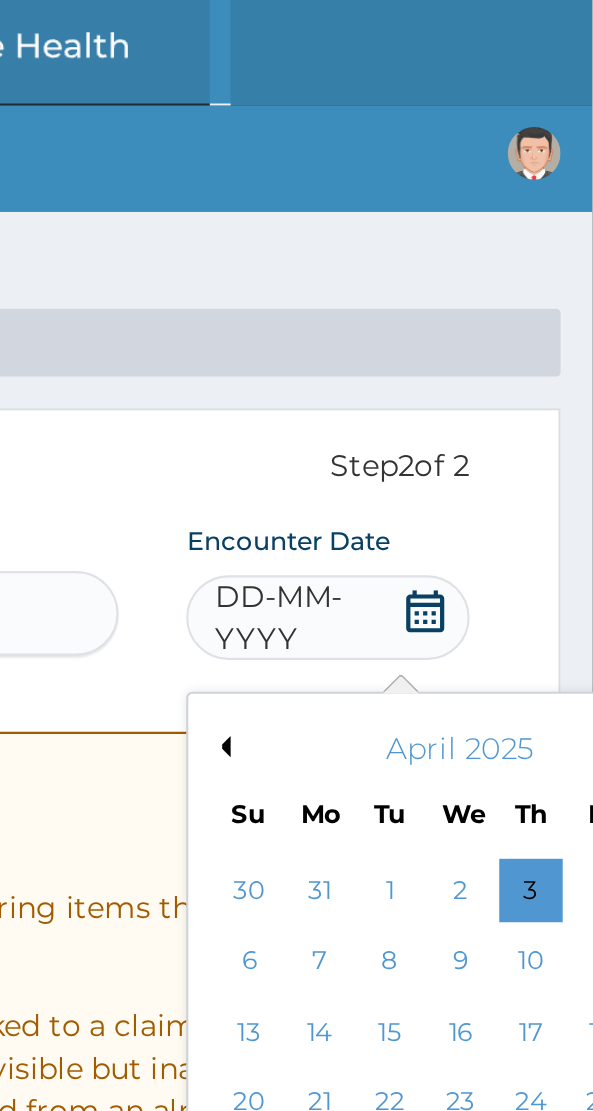 click on "Previous Month" at bounding box center (417, 353) 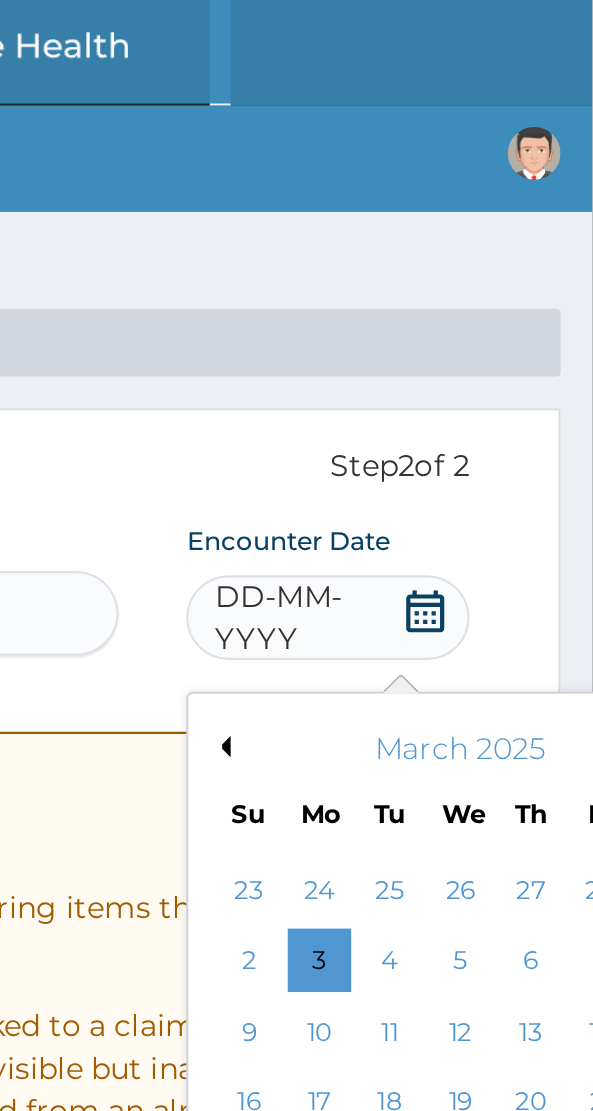 click on "Previous Month" at bounding box center (417, 353) 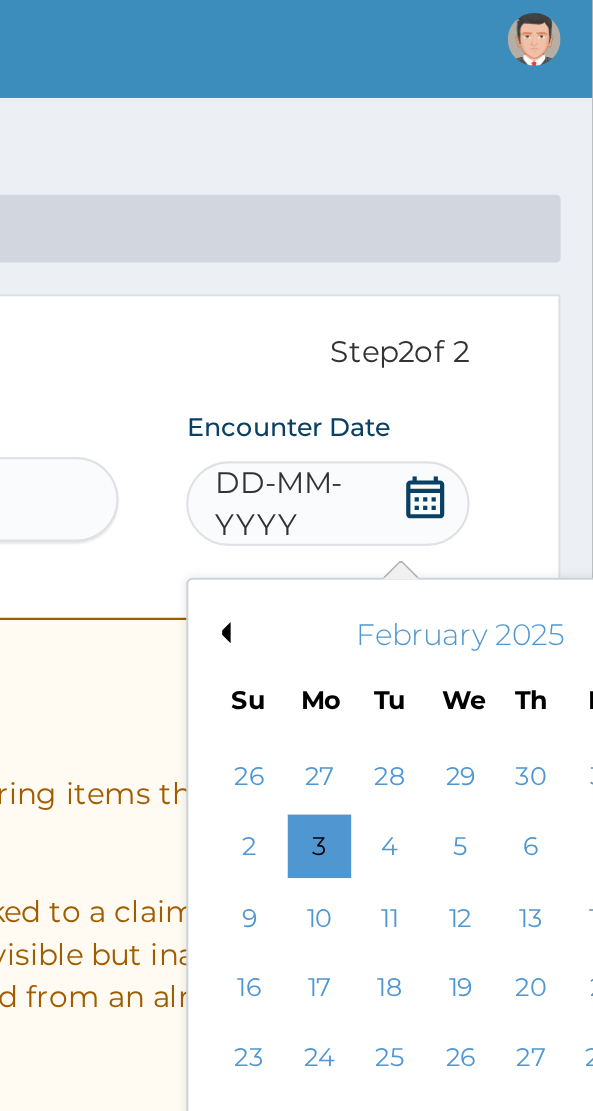 click on "27" at bounding box center [564, 555] 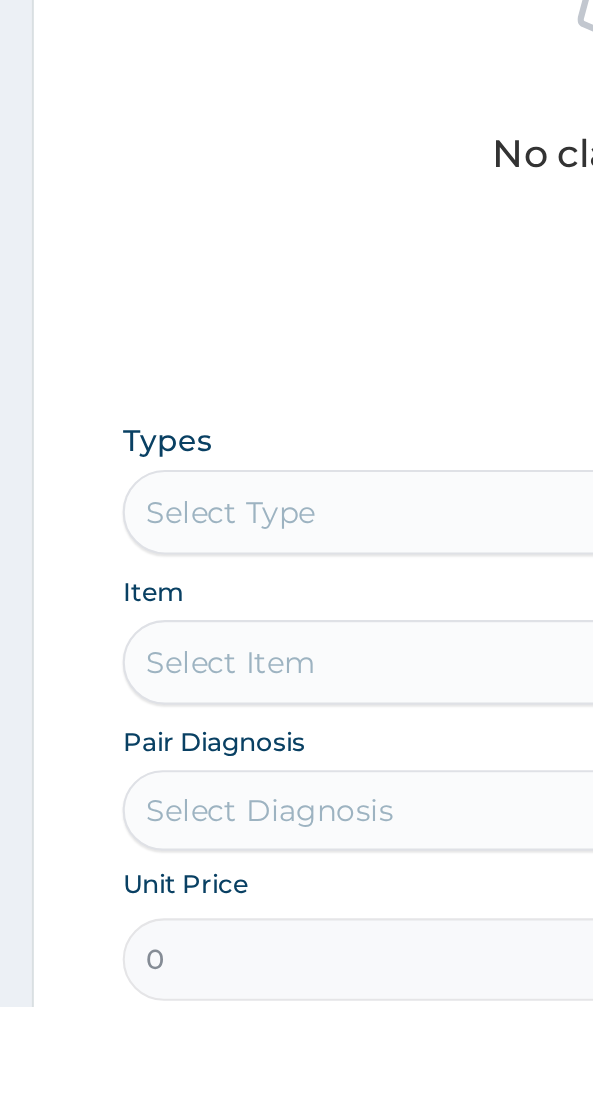scroll, scrollTop: 402, scrollLeft: 0, axis: vertical 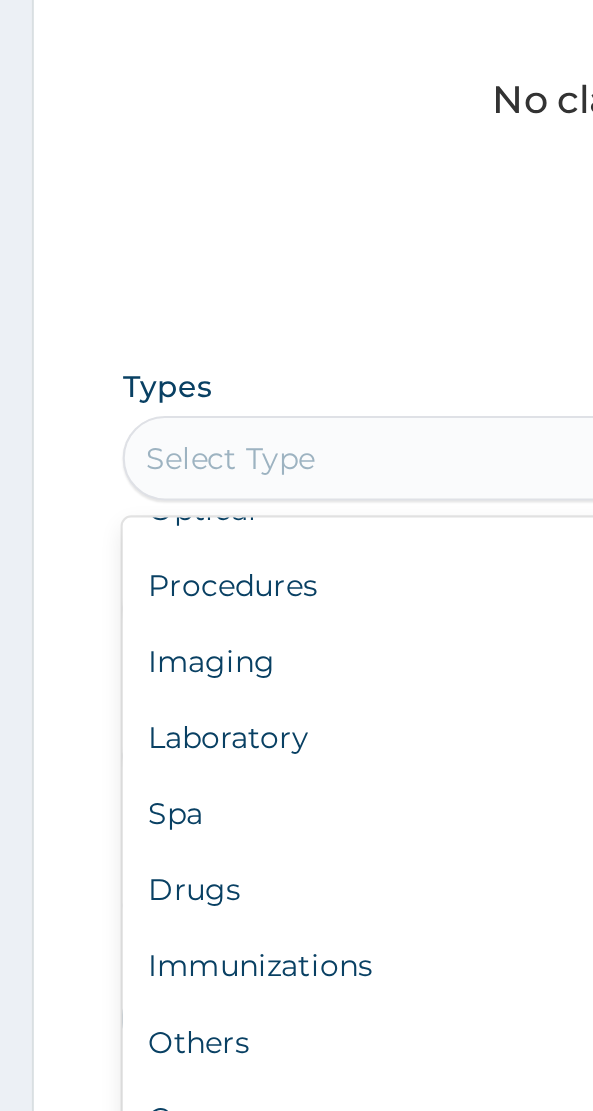 click on "Procedures" at bounding box center [296, 840] 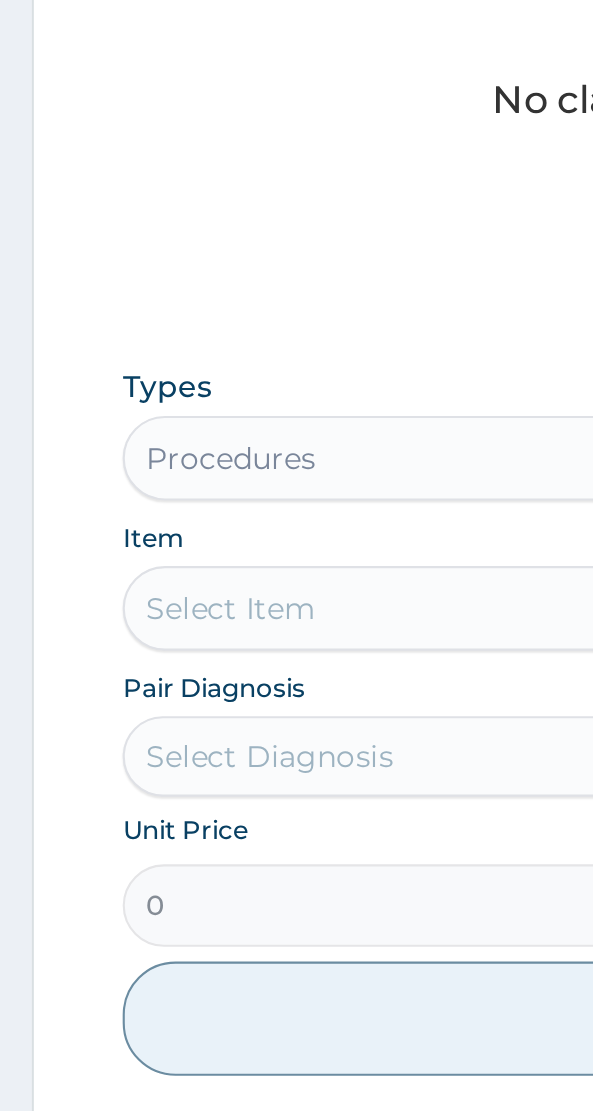 click on "Select Item" at bounding box center [296, 851] 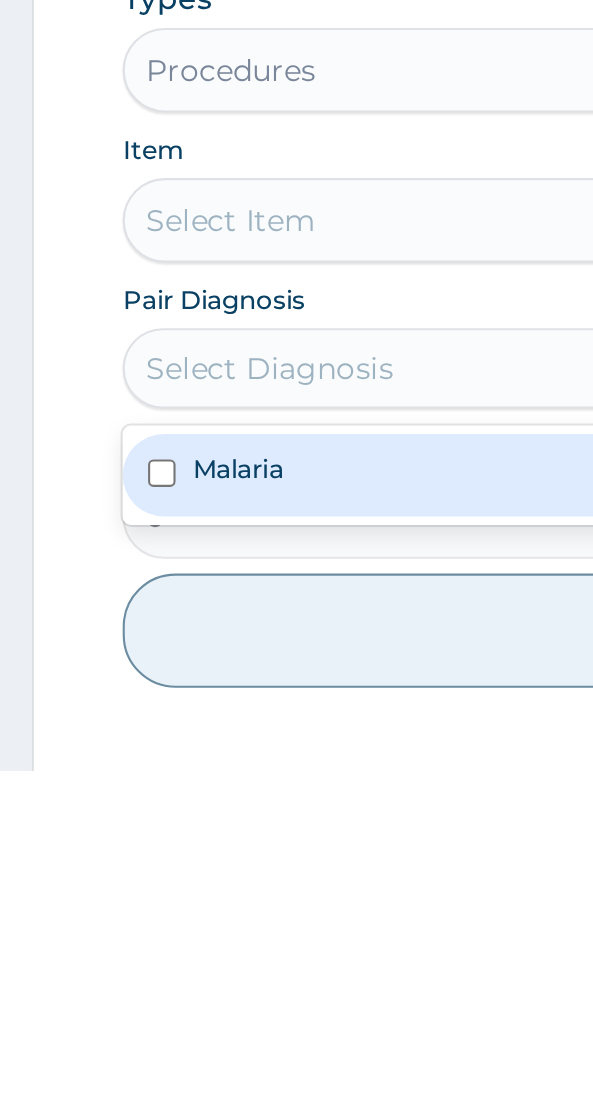 click on "Malaria" at bounding box center [296, 971] 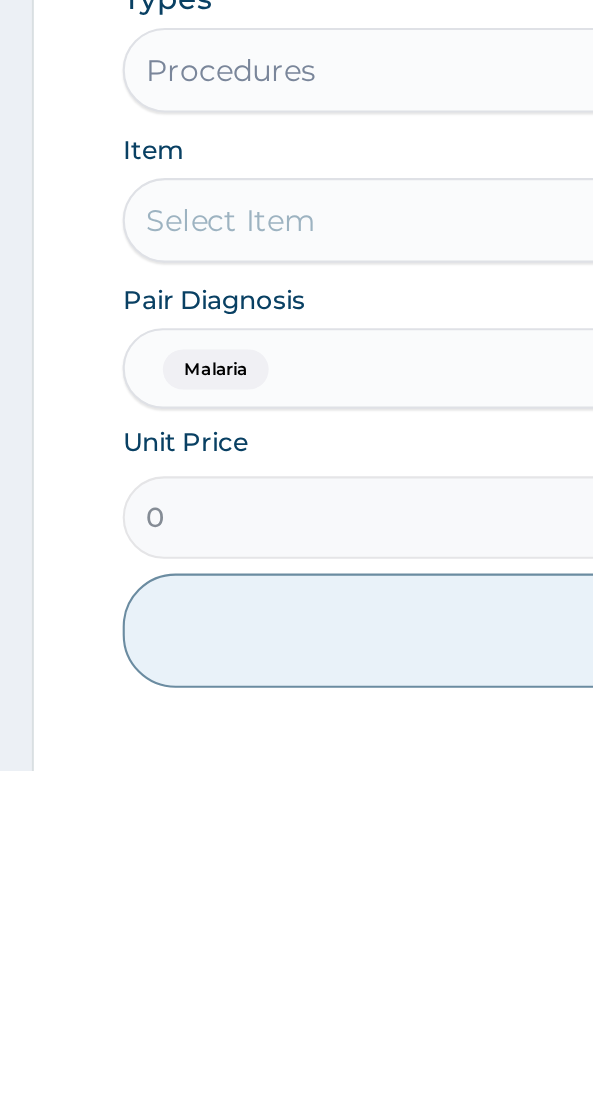 scroll, scrollTop: 402, scrollLeft: 0, axis: vertical 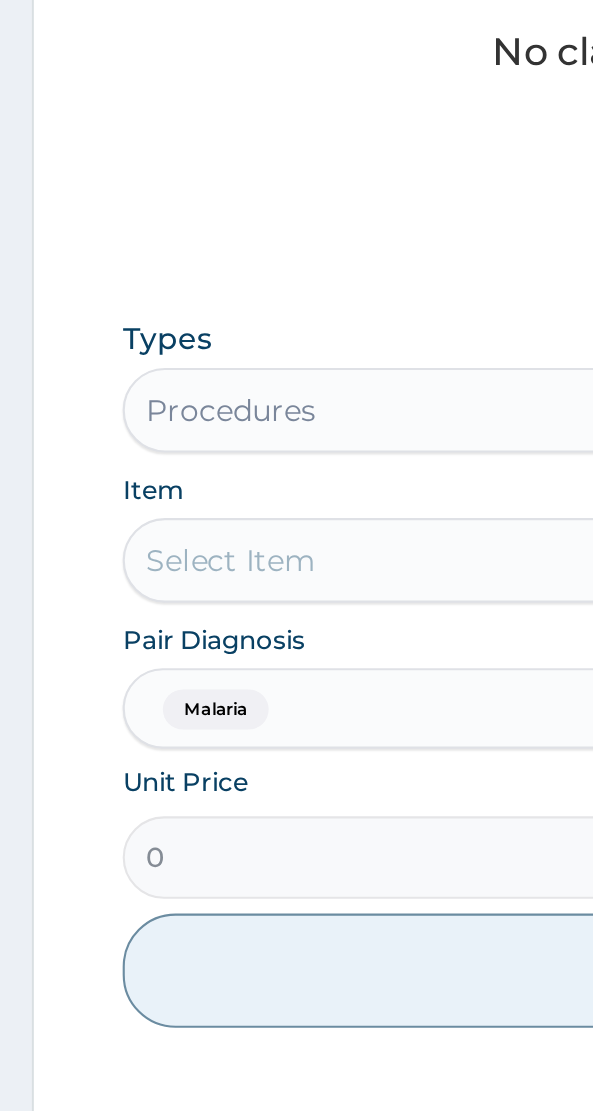 click on "Select Item" at bounding box center (296, 851) 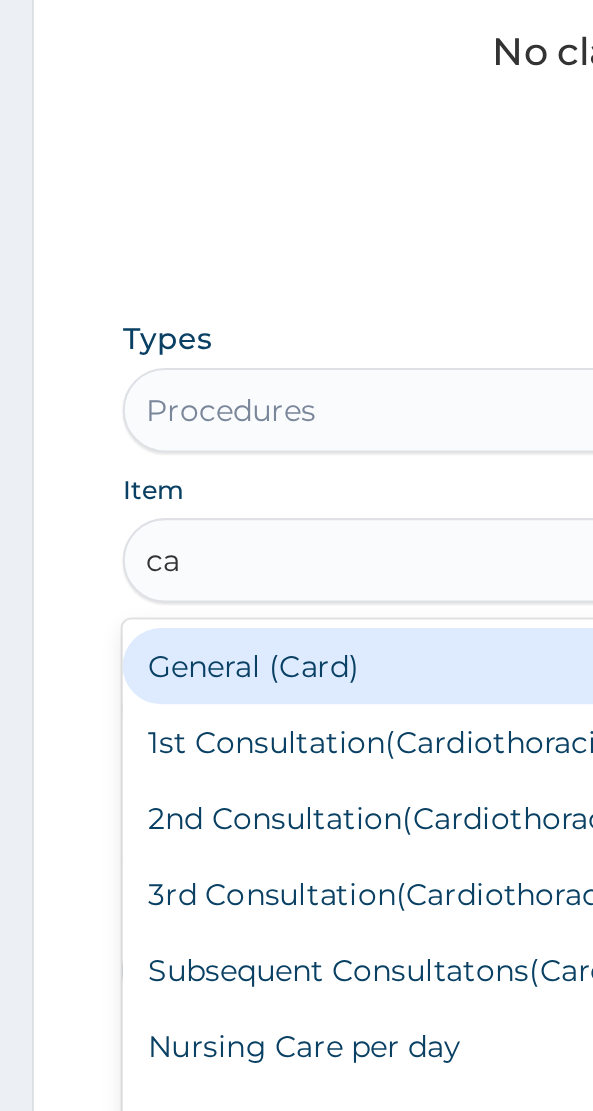 scroll, scrollTop: 0, scrollLeft: 0, axis: both 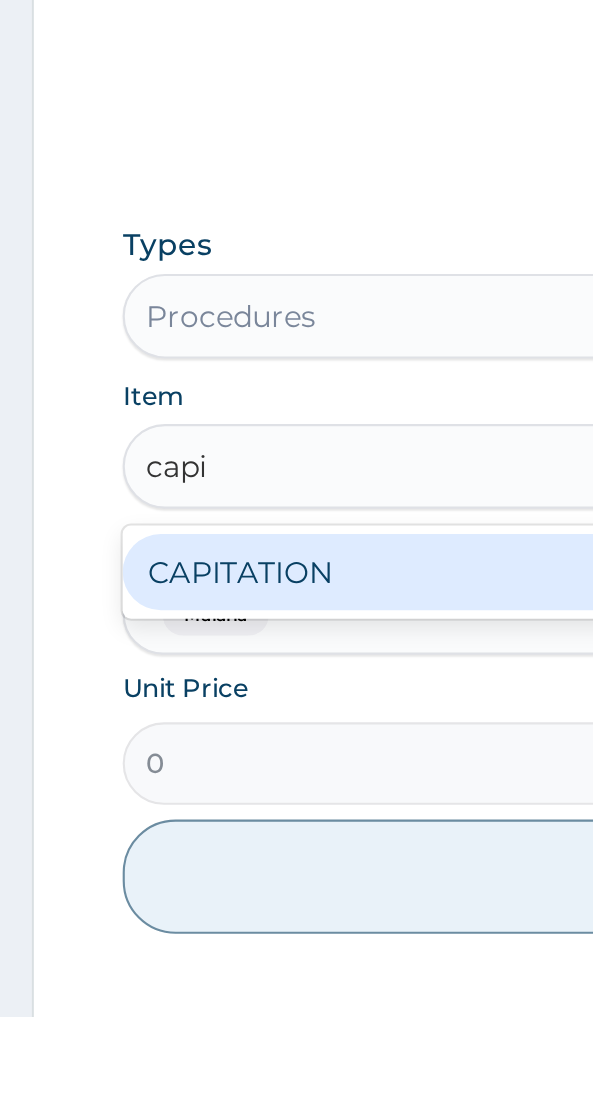 click on "CAPITATION" at bounding box center [296, 901] 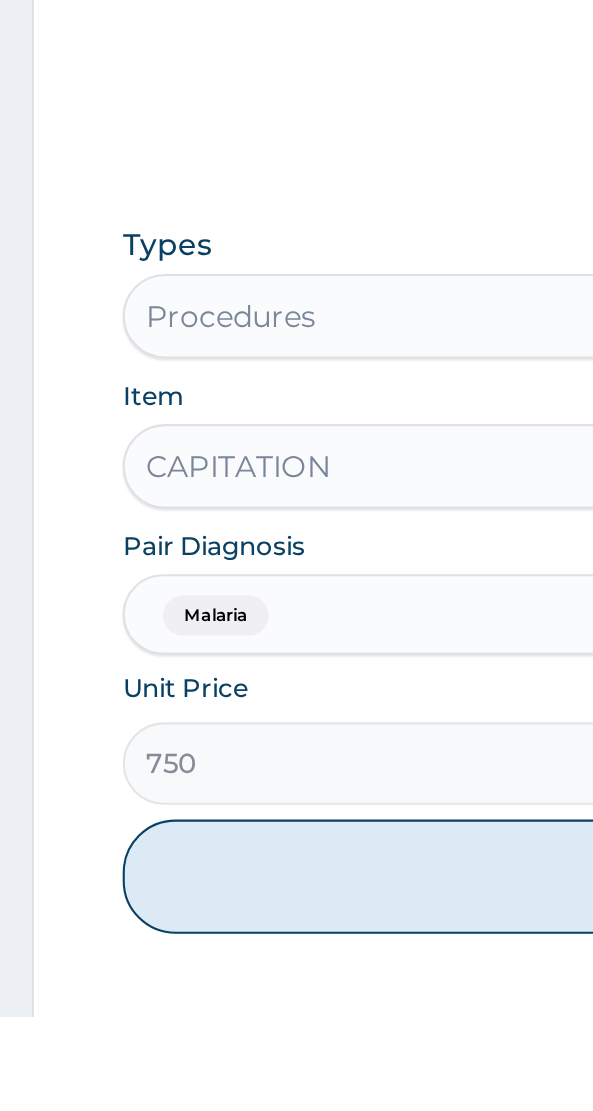 type 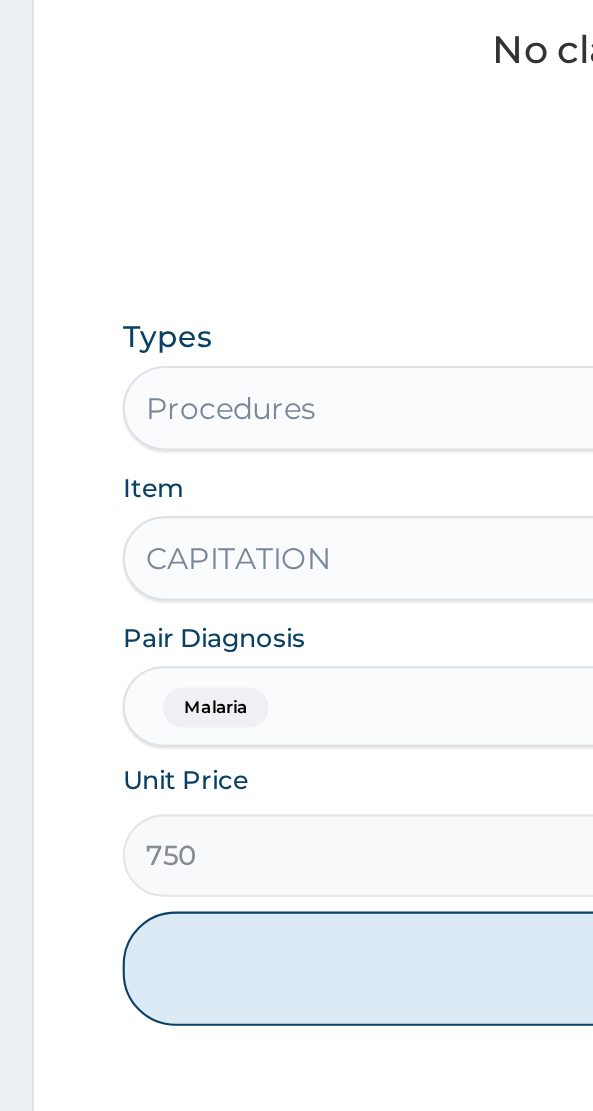 click on "Add" at bounding box center (296, 1044) 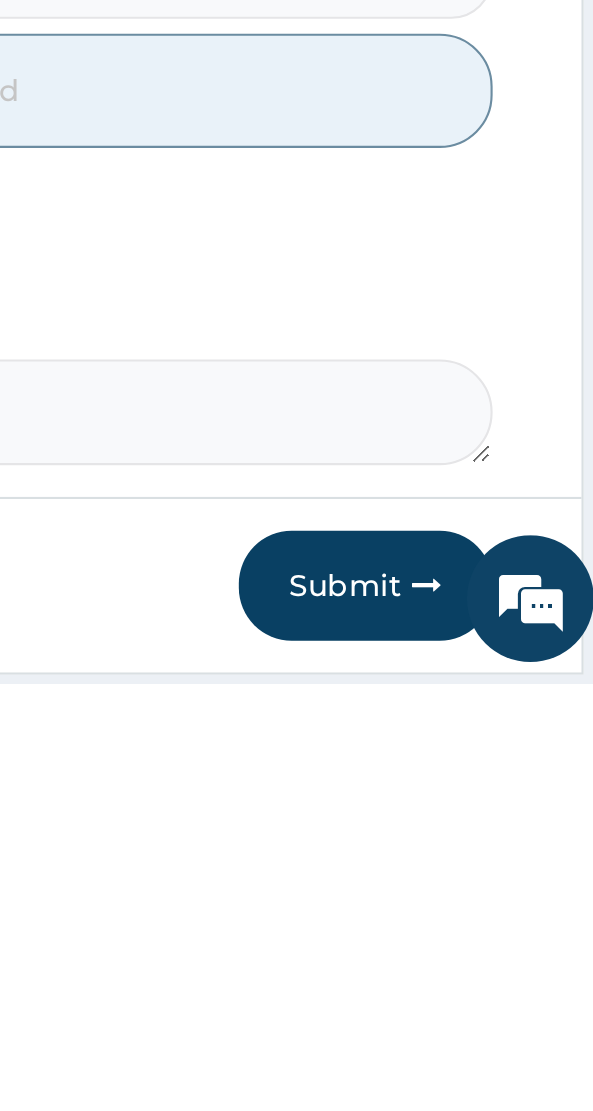 scroll, scrollTop: 523, scrollLeft: 0, axis: vertical 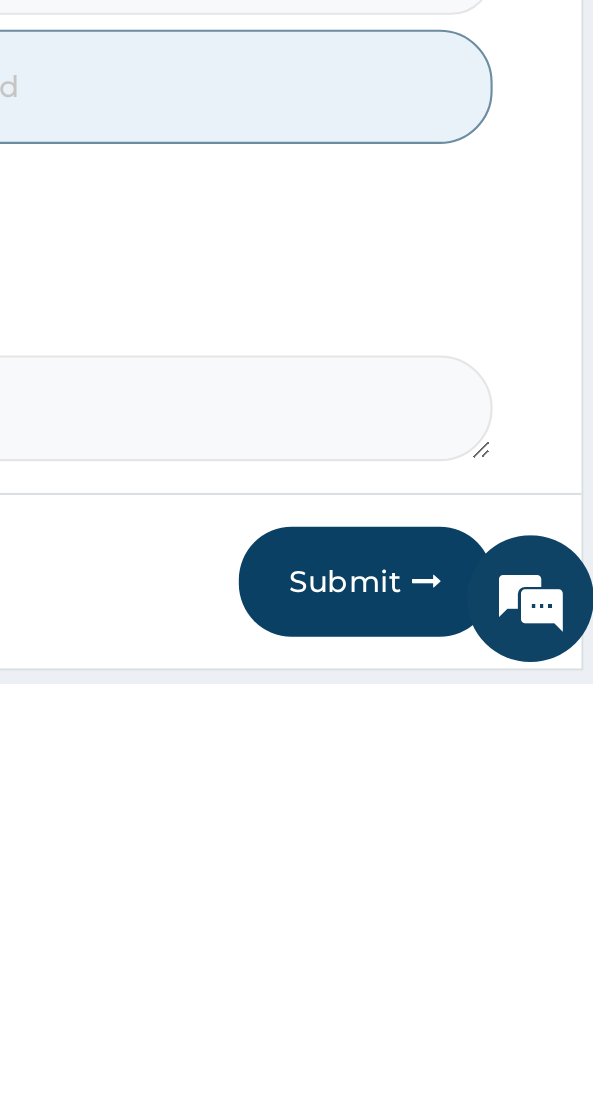 click on "Submit" at bounding box center (475, 1063) 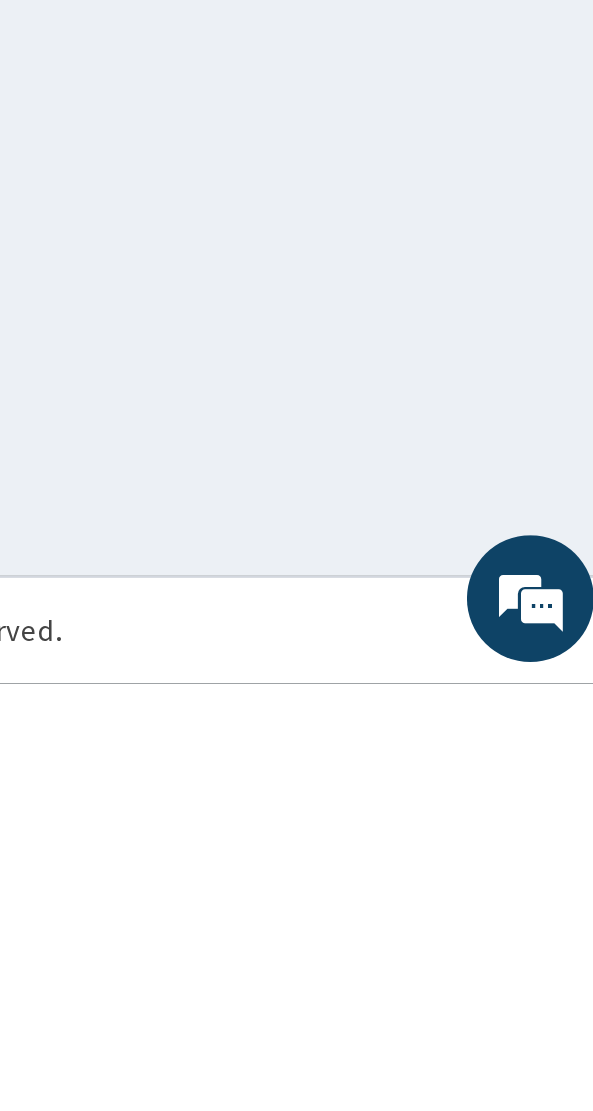 scroll, scrollTop: 91, scrollLeft: 0, axis: vertical 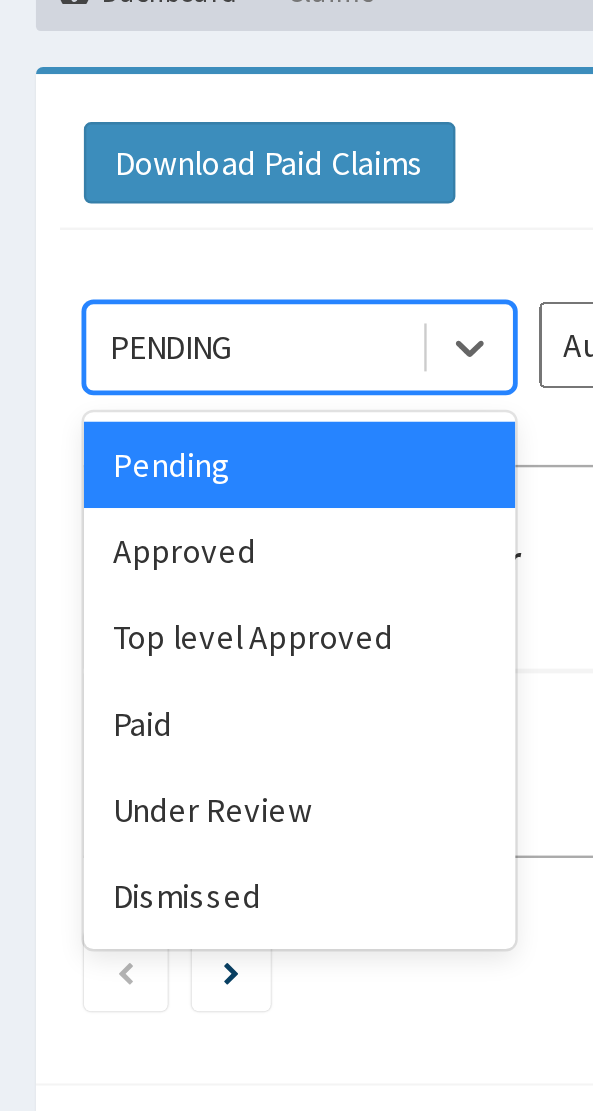 click on "Approved" at bounding box center [125, 395] 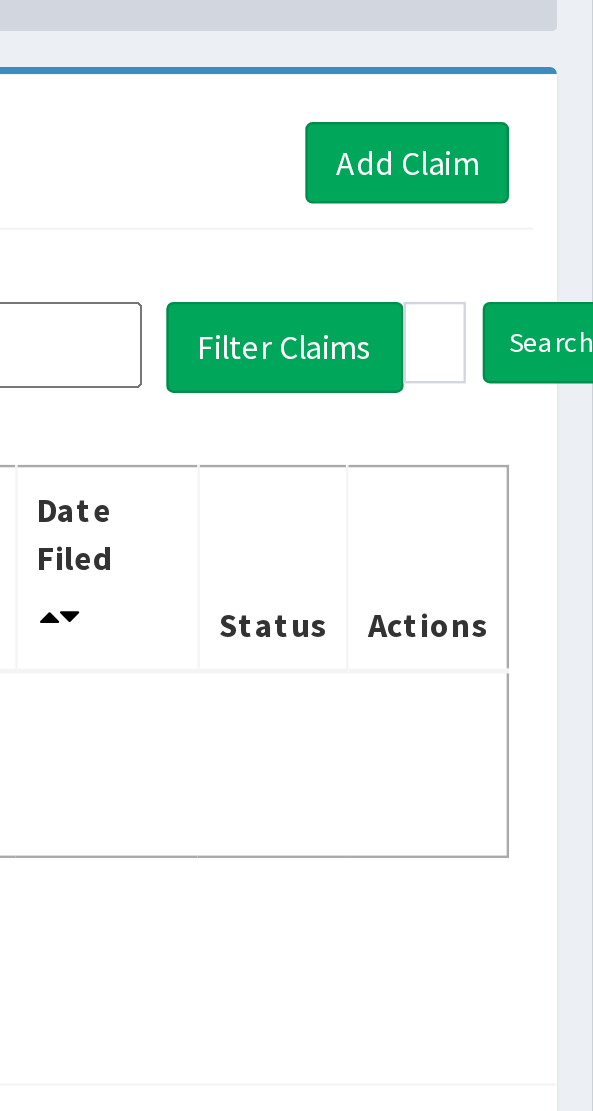 scroll, scrollTop: 0, scrollLeft: 0, axis: both 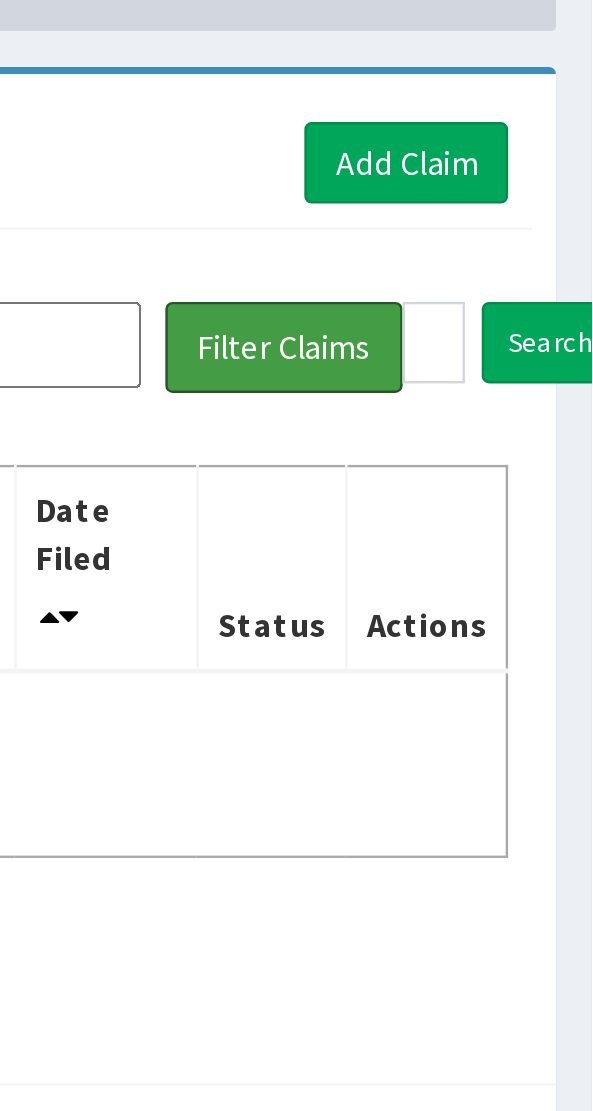 click on "Filter Claims" at bounding box center [464, 310] 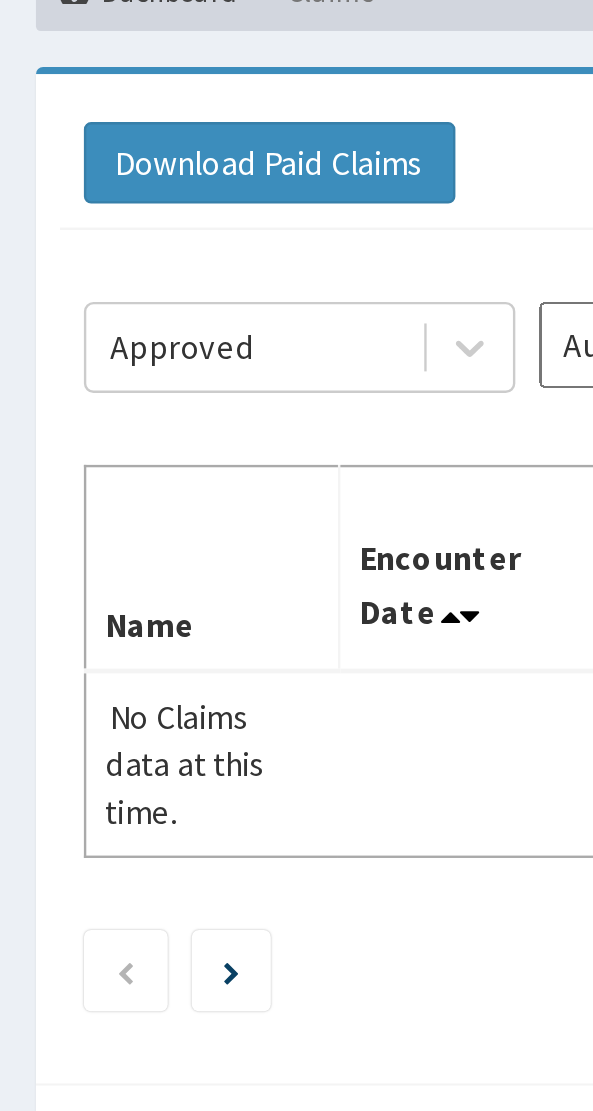scroll, scrollTop: 0, scrollLeft: 0, axis: both 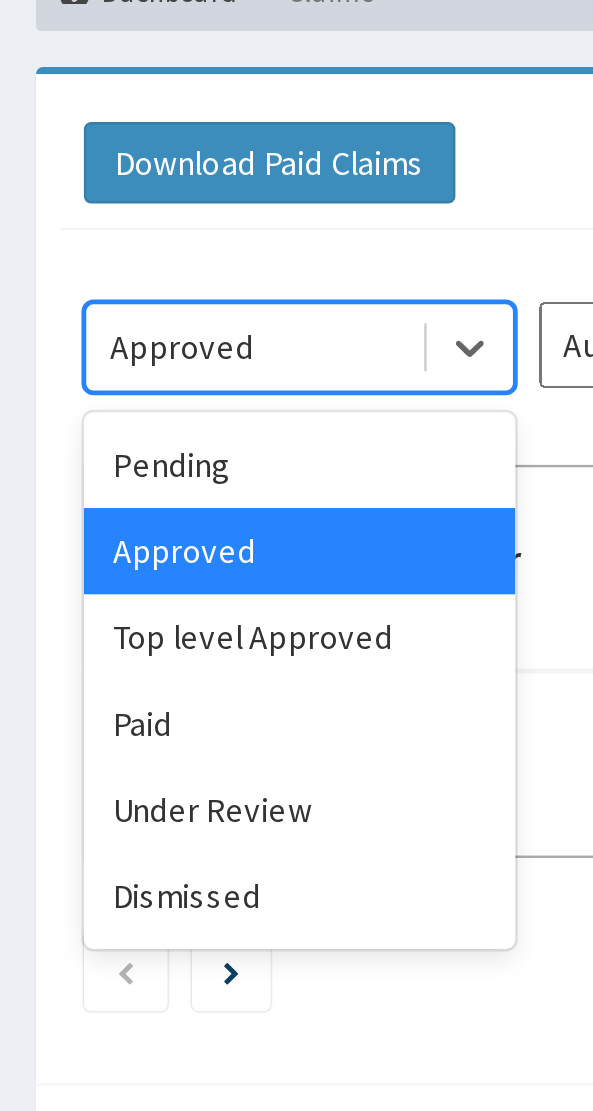click on "Approved" at bounding box center [125, 395] 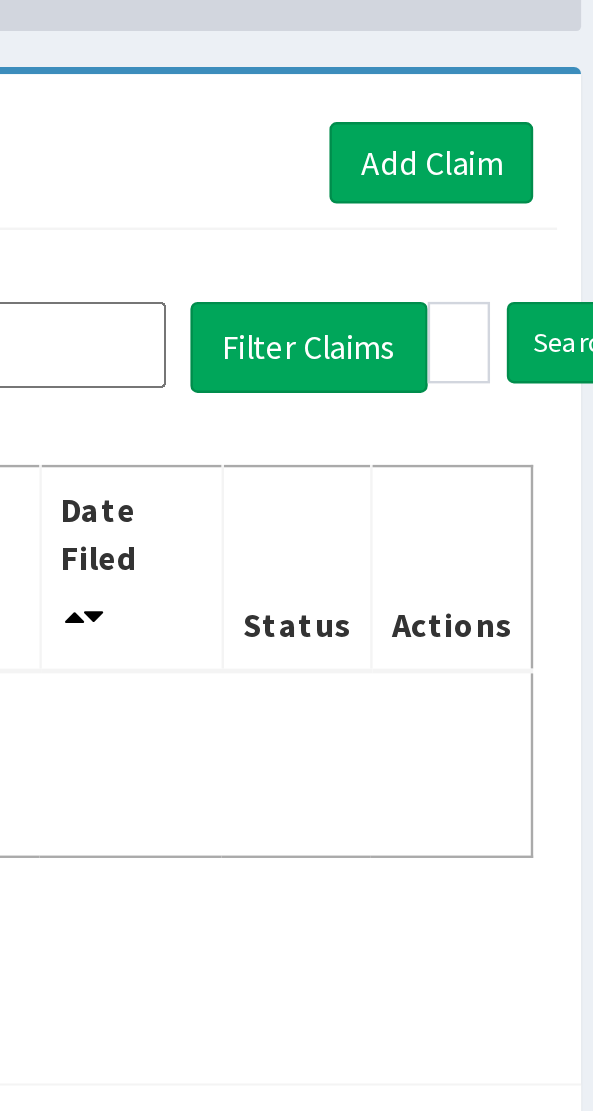 scroll, scrollTop: 0, scrollLeft: 0, axis: both 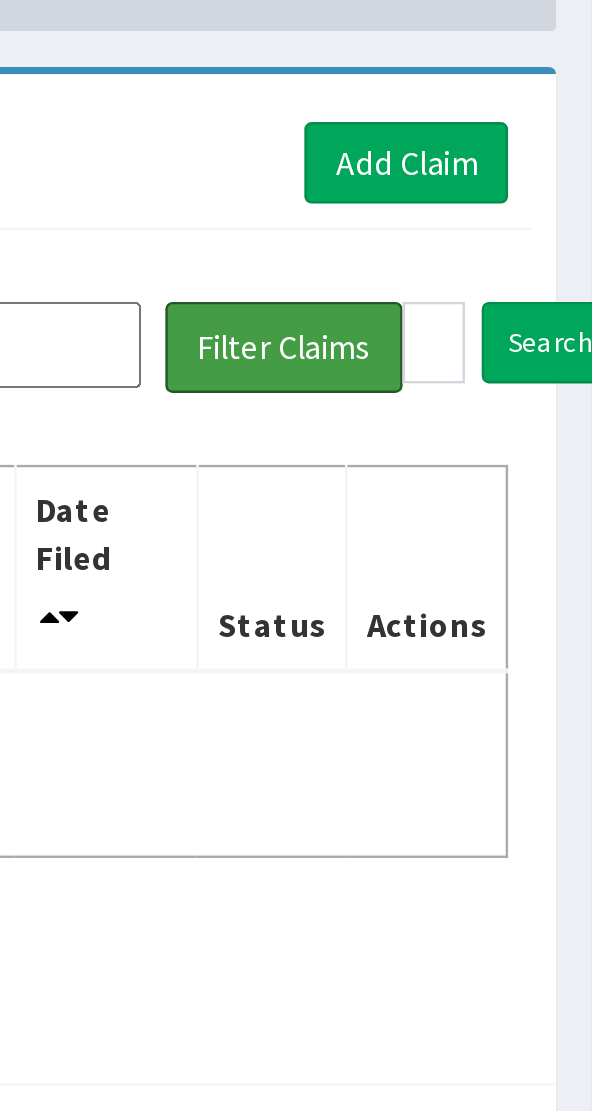 click on "Filter Claims" at bounding box center (464, 310) 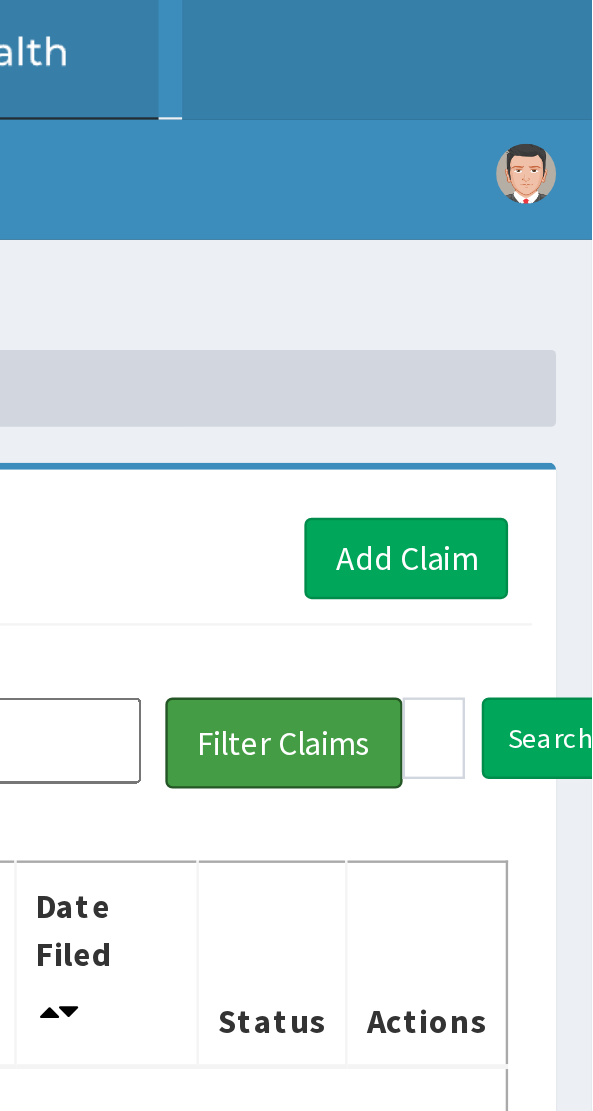 scroll, scrollTop: 0, scrollLeft: 0, axis: both 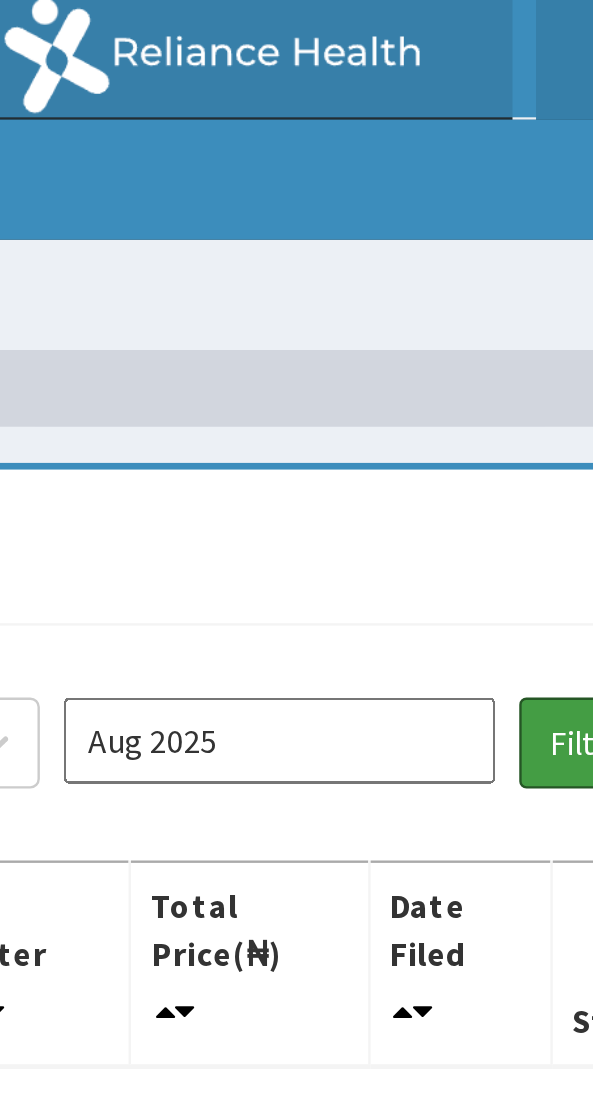 click on "Filter Claims" at bounding box center (464, 310) 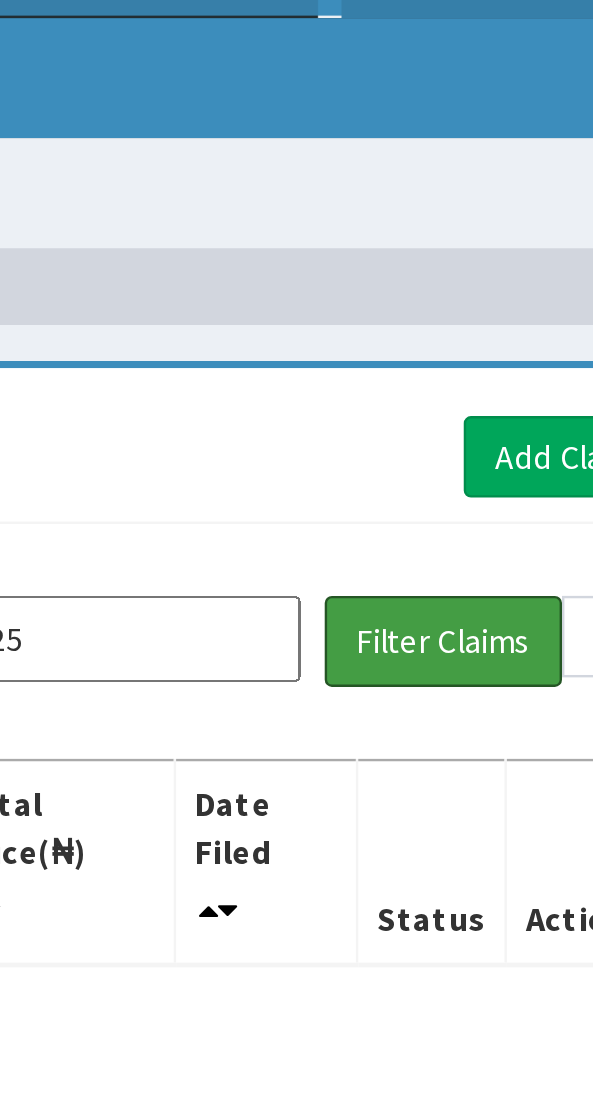 scroll, scrollTop: 0, scrollLeft: 0, axis: both 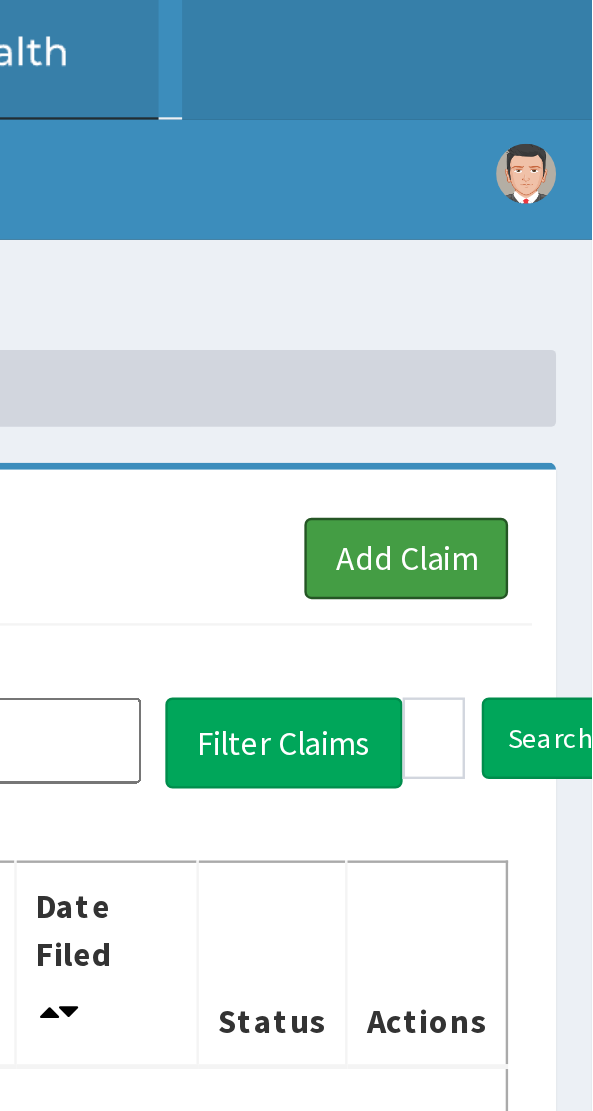 click on "Add Claim" at bounding box center (515, 233) 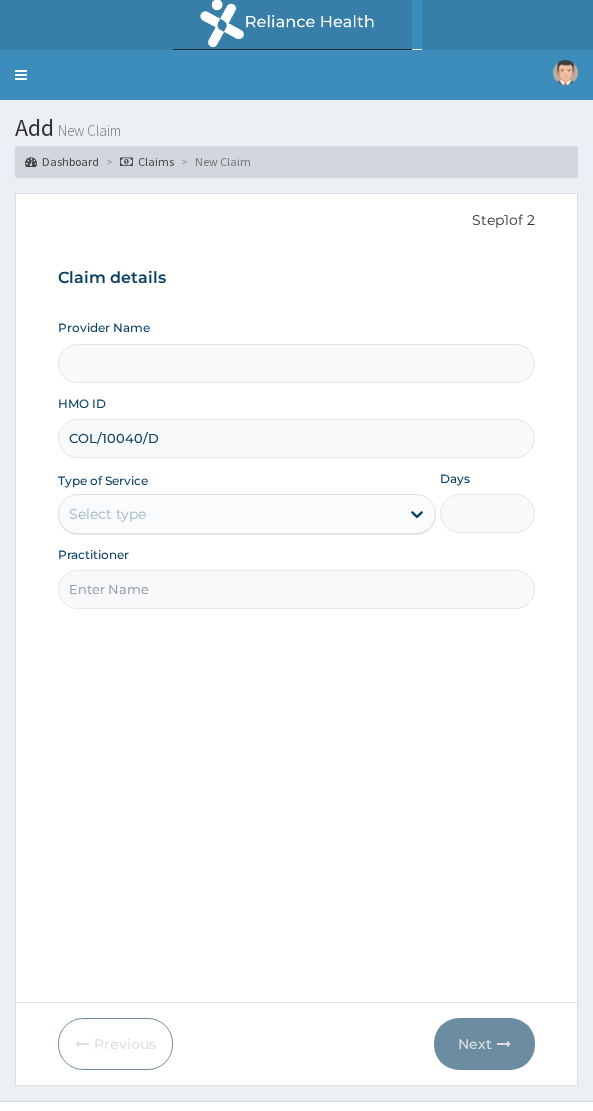 scroll, scrollTop: 0, scrollLeft: 0, axis: both 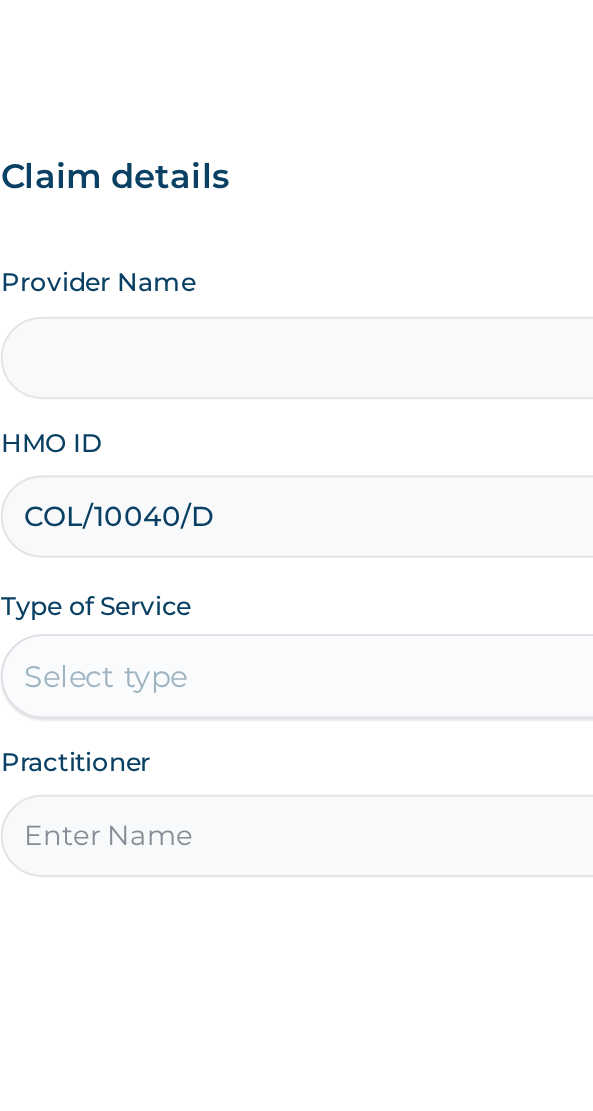 click on "COL/10040/D" at bounding box center [296, 438] 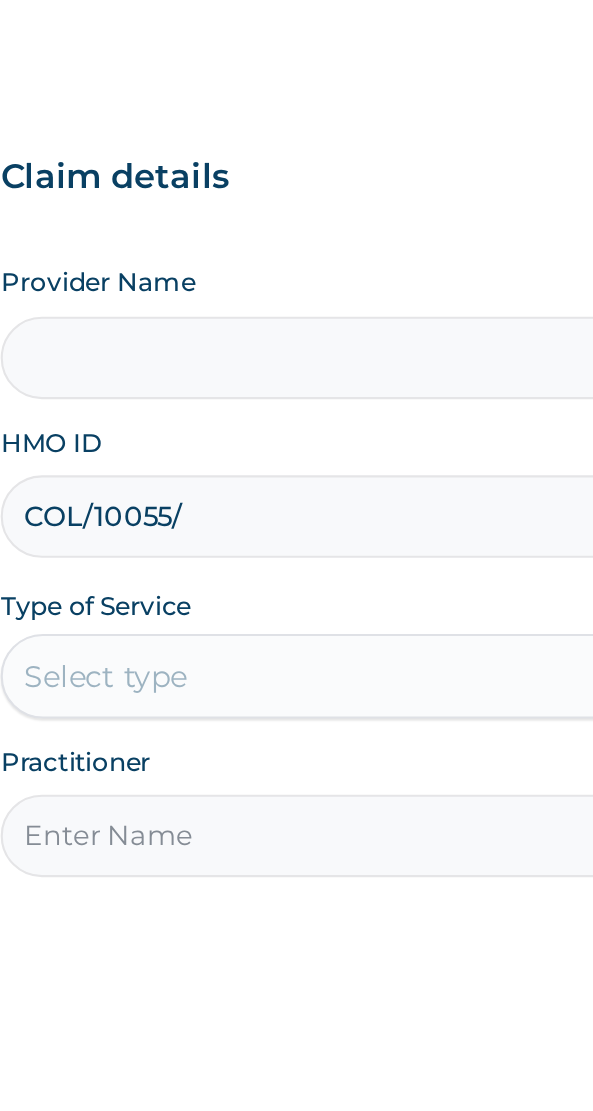 type on "COL/10055/A" 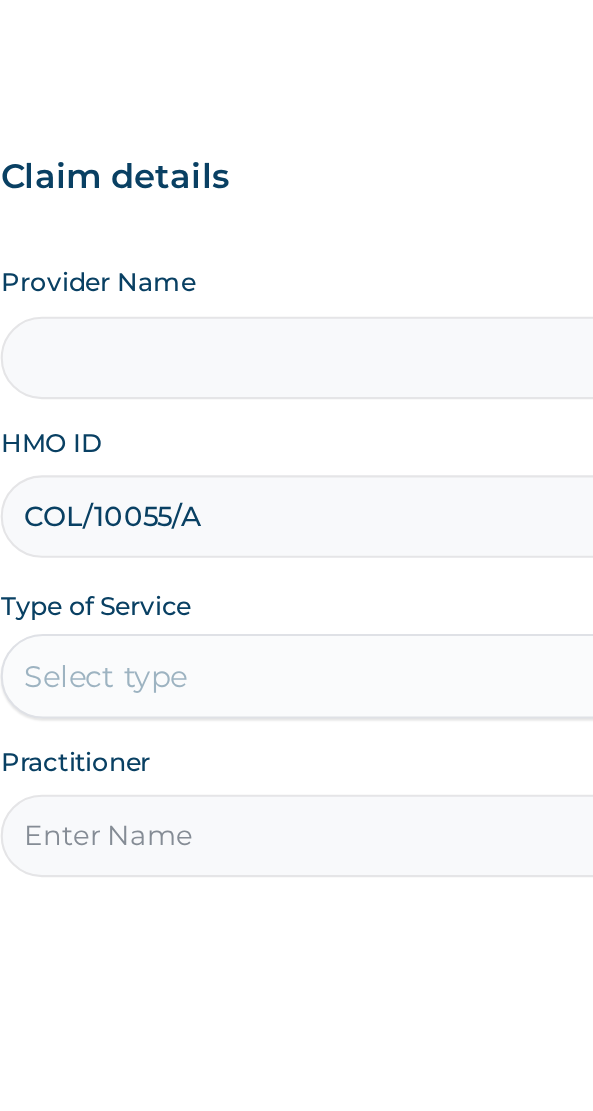 scroll, scrollTop: 0, scrollLeft: 0, axis: both 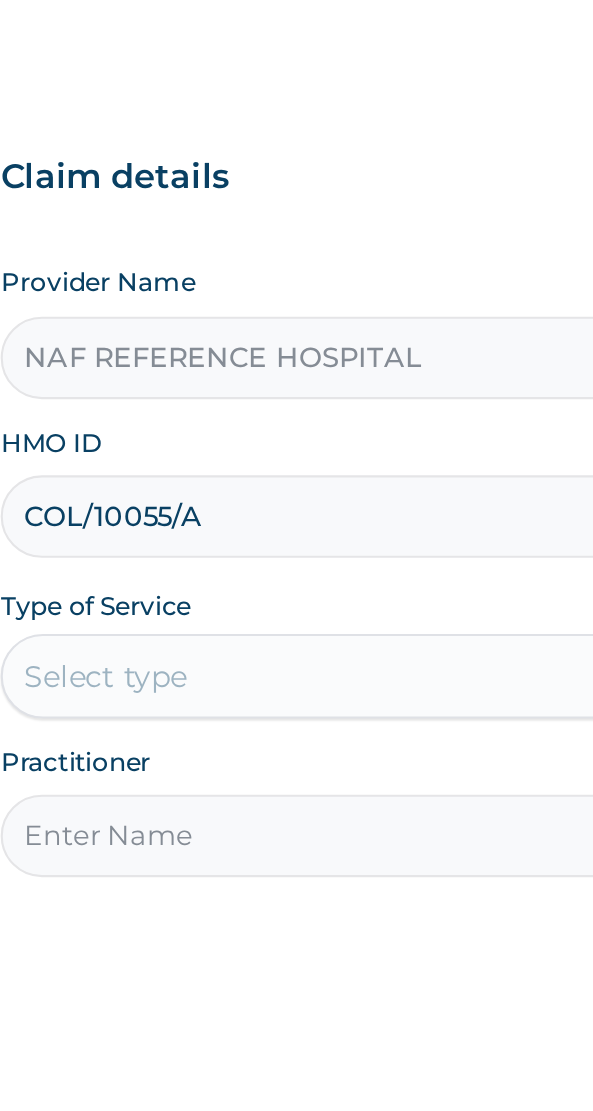 type on "COL/10055/A" 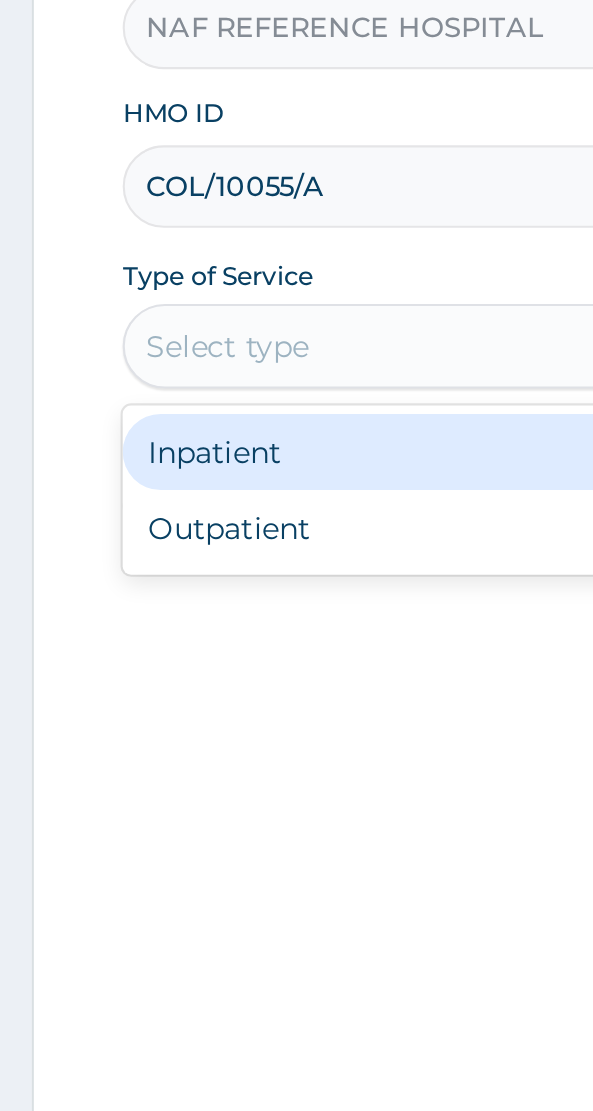 click on "Outpatient" at bounding box center [247, 600] 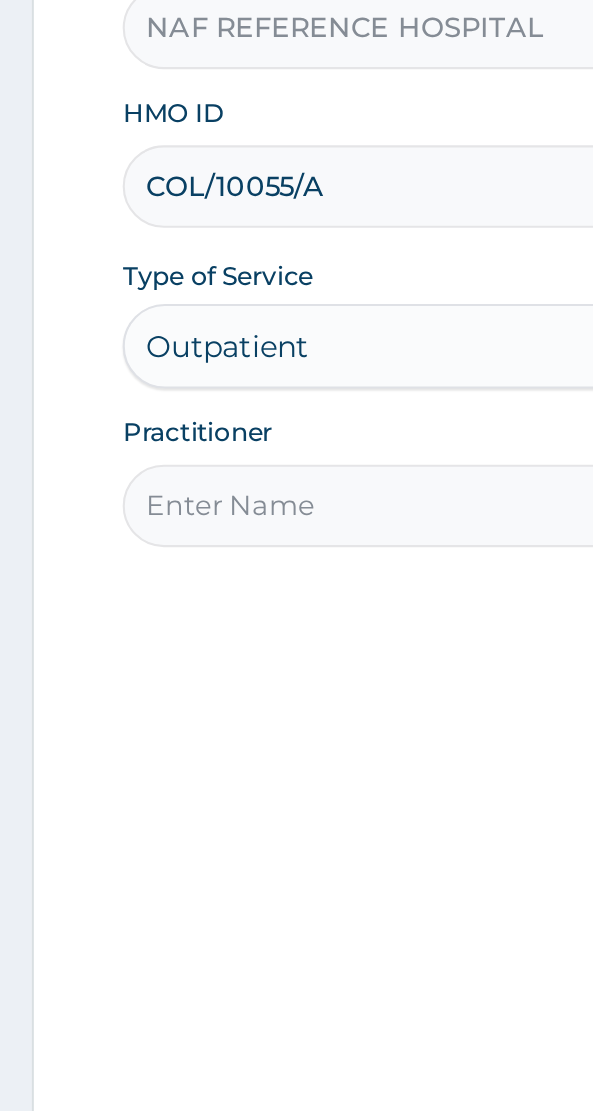 click on "Practitioner" at bounding box center (296, 589) 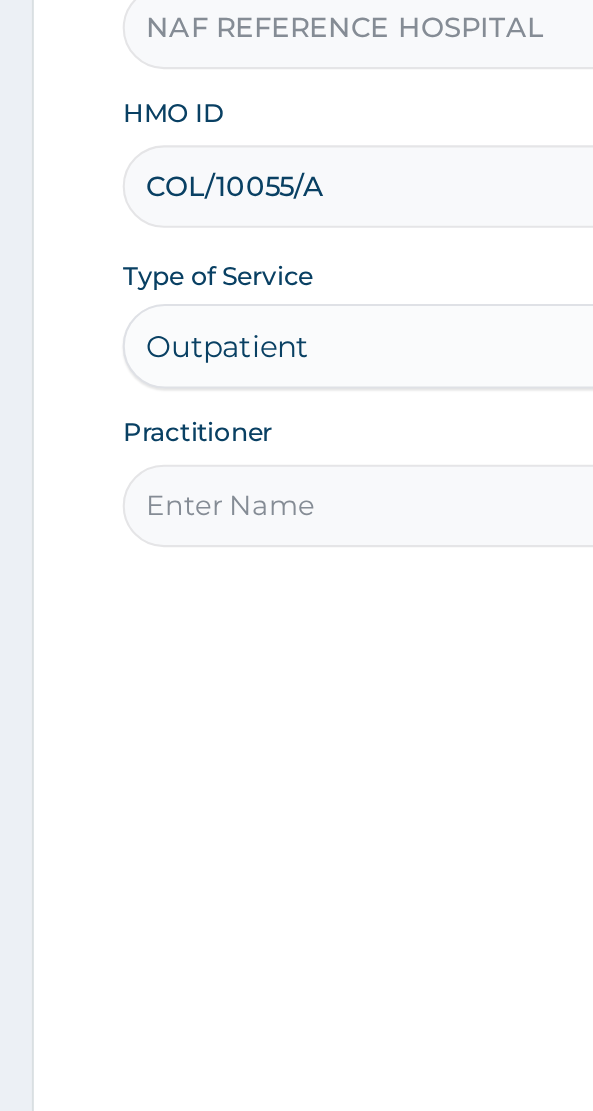 type on "Dr [NAME]" 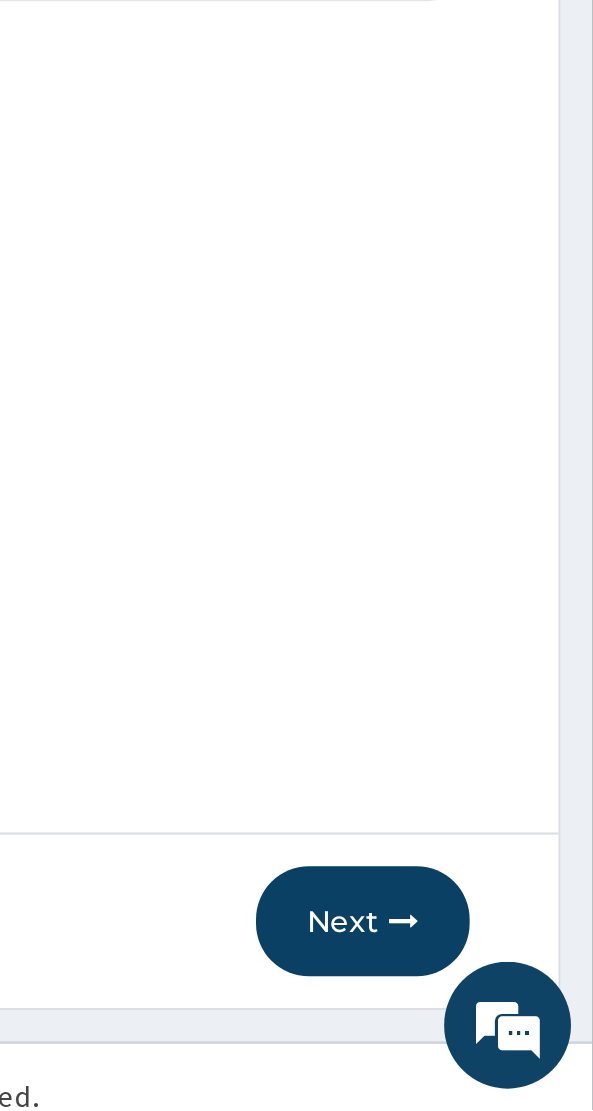 scroll, scrollTop: 40, scrollLeft: 0, axis: vertical 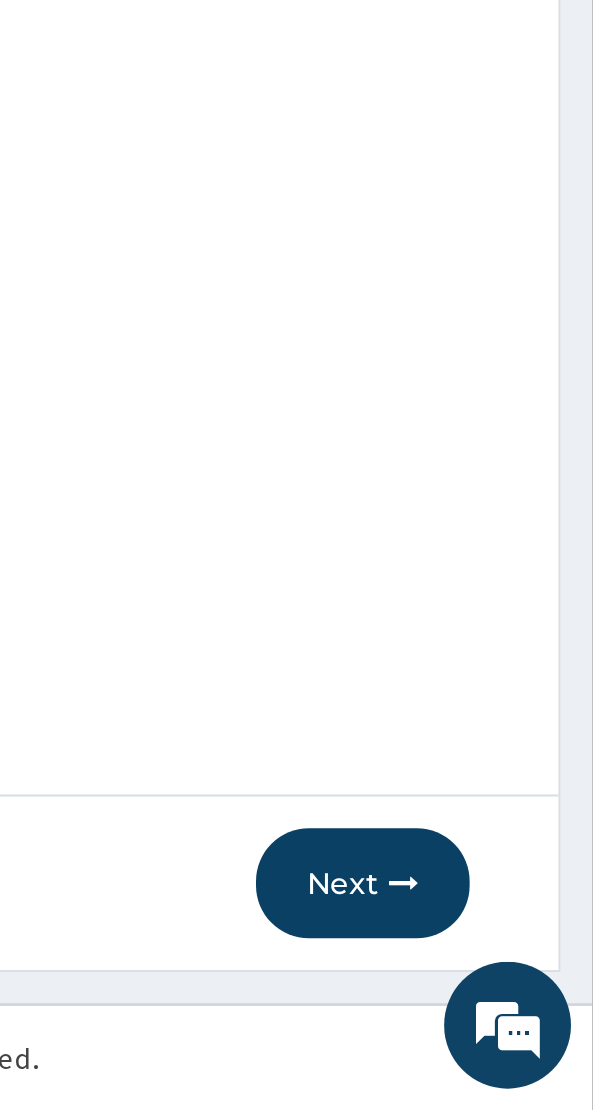 click at bounding box center (504, 1004) 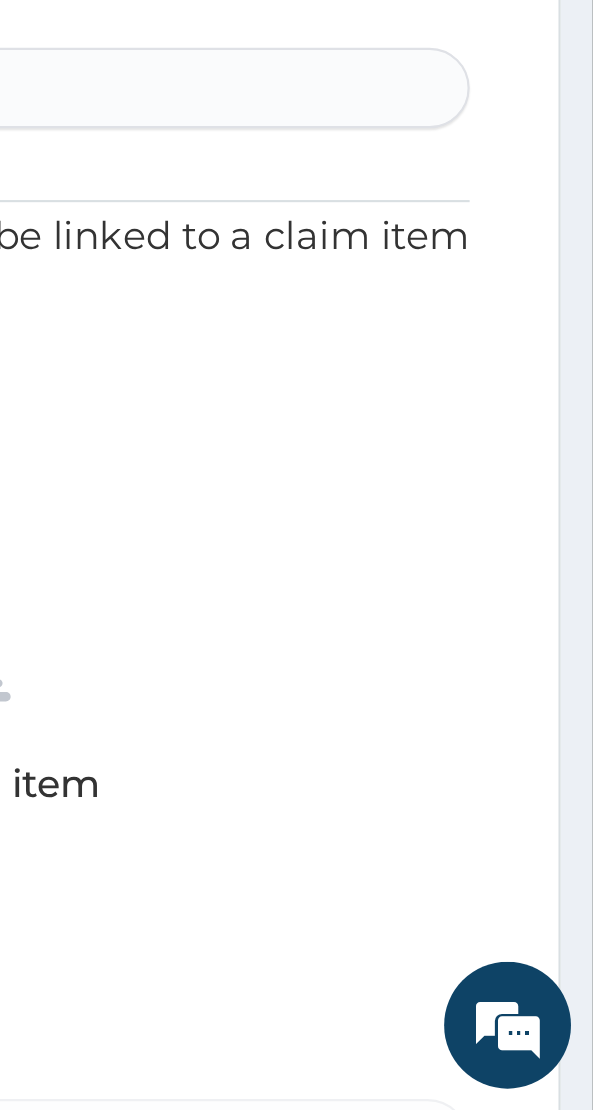 scroll, scrollTop: 40, scrollLeft: 0, axis: vertical 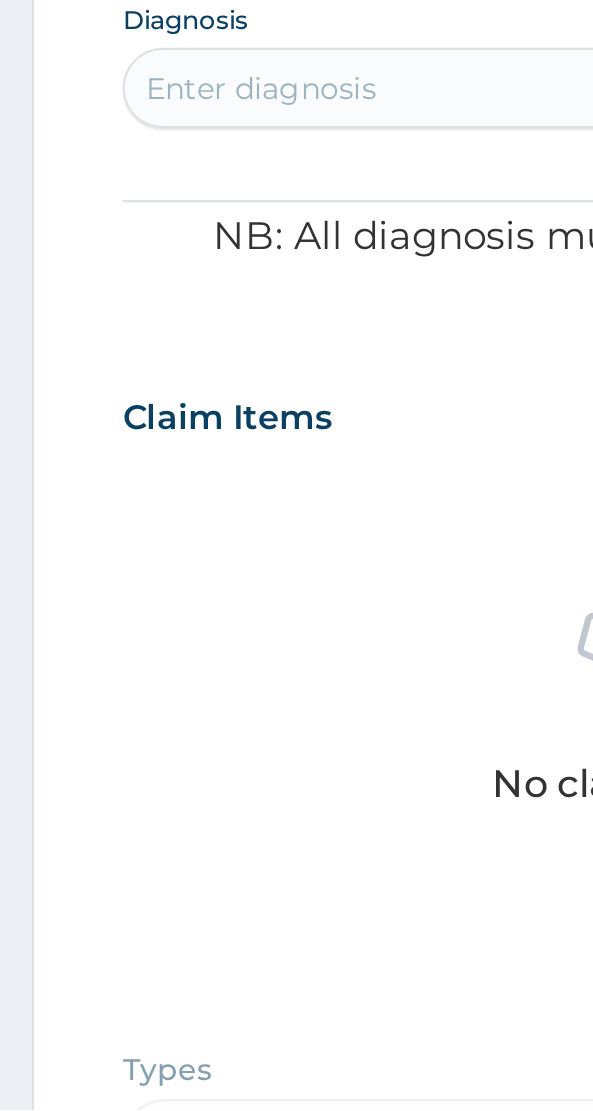 click on "No claim item" at bounding box center [296, 925] 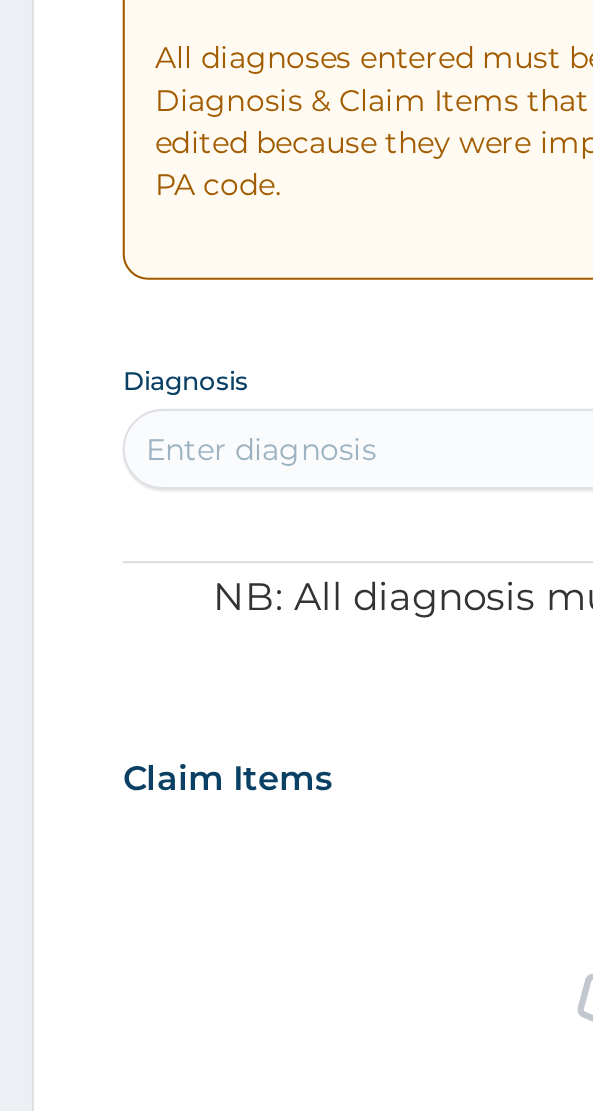 scroll, scrollTop: 0, scrollLeft: 0, axis: both 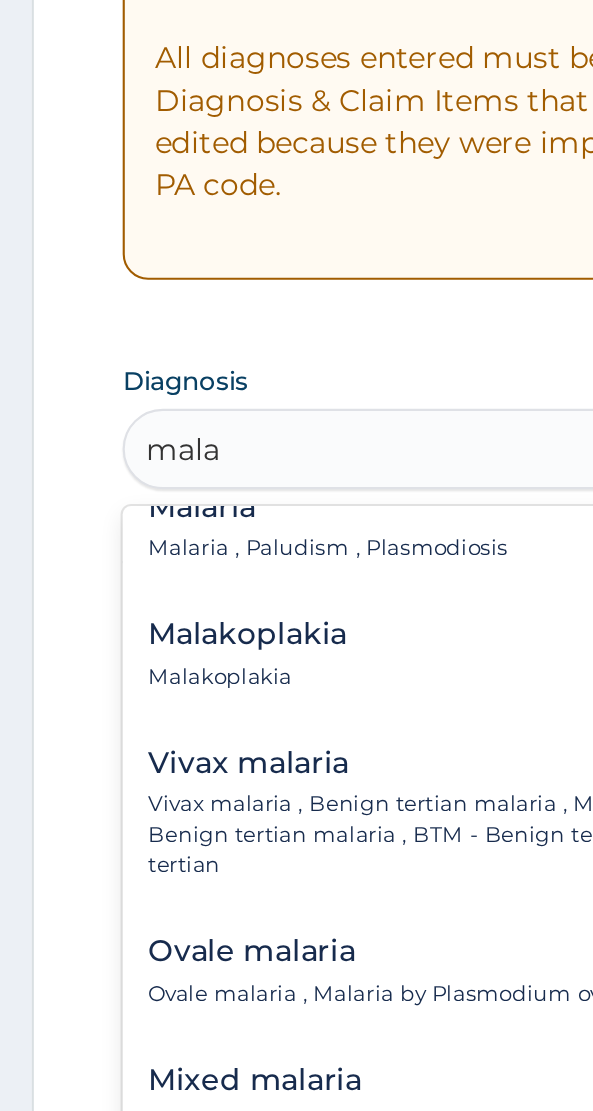 click on "Malaria , Paludism , Plasmodiosis" at bounding box center [155, 675] 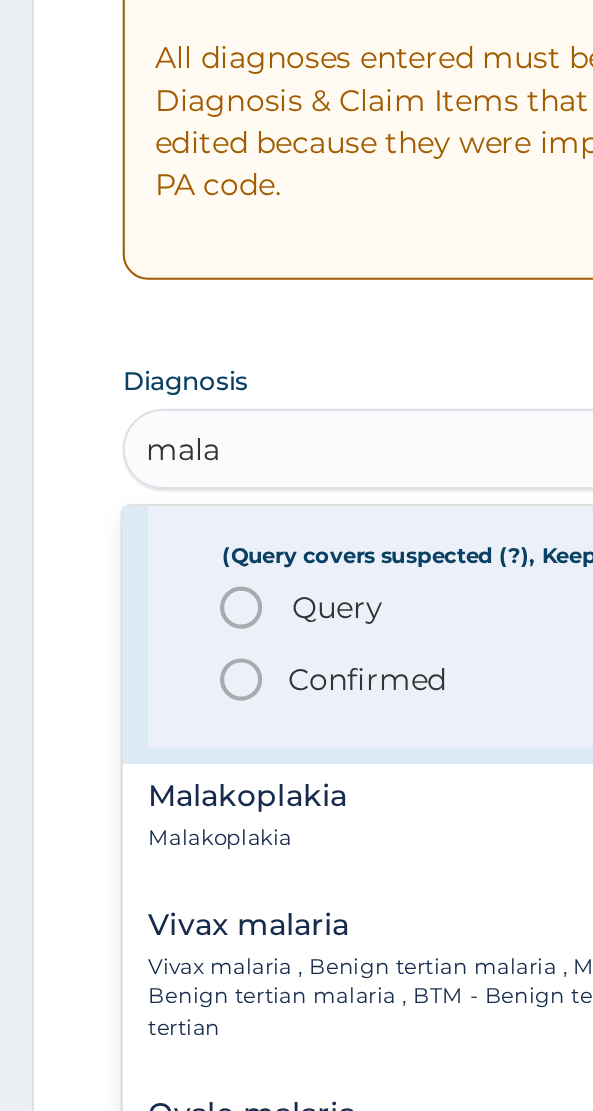 scroll, scrollTop: 174, scrollLeft: 0, axis: vertical 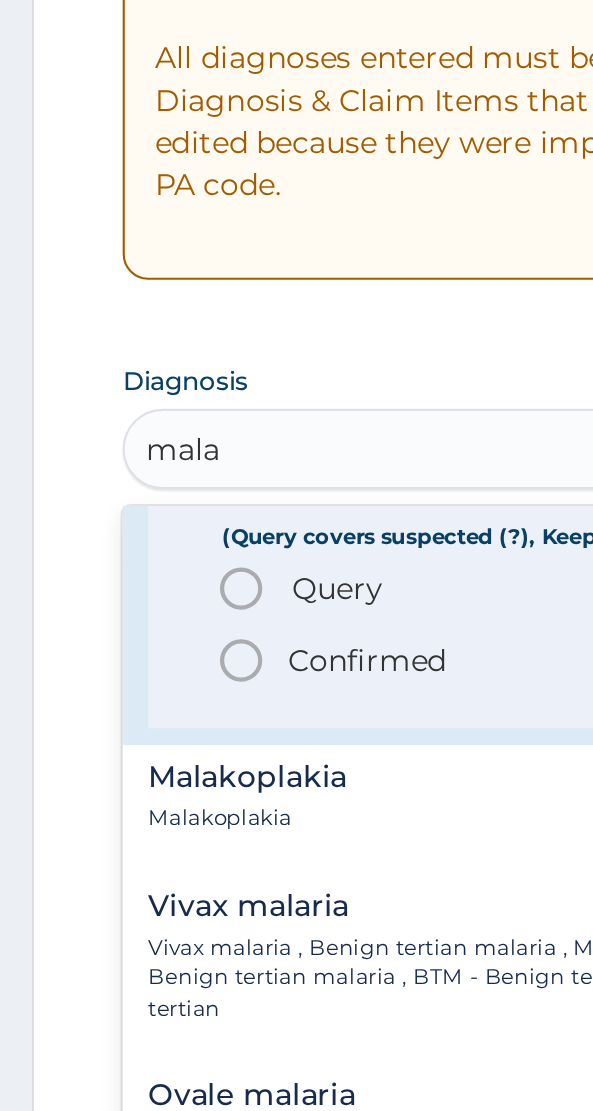 click 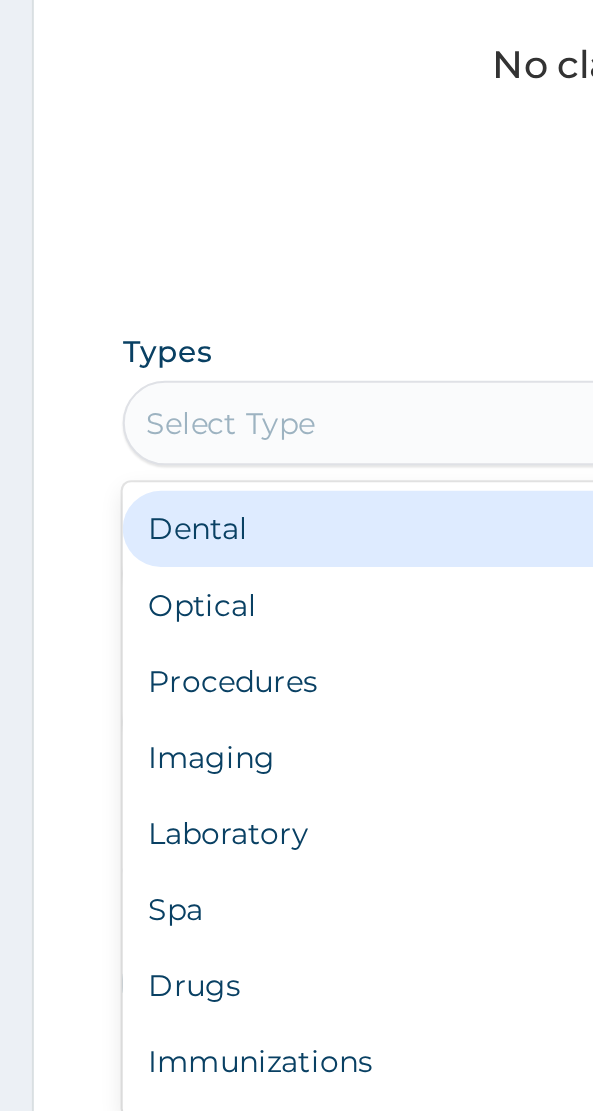 scroll, scrollTop: 573, scrollLeft: 0, axis: vertical 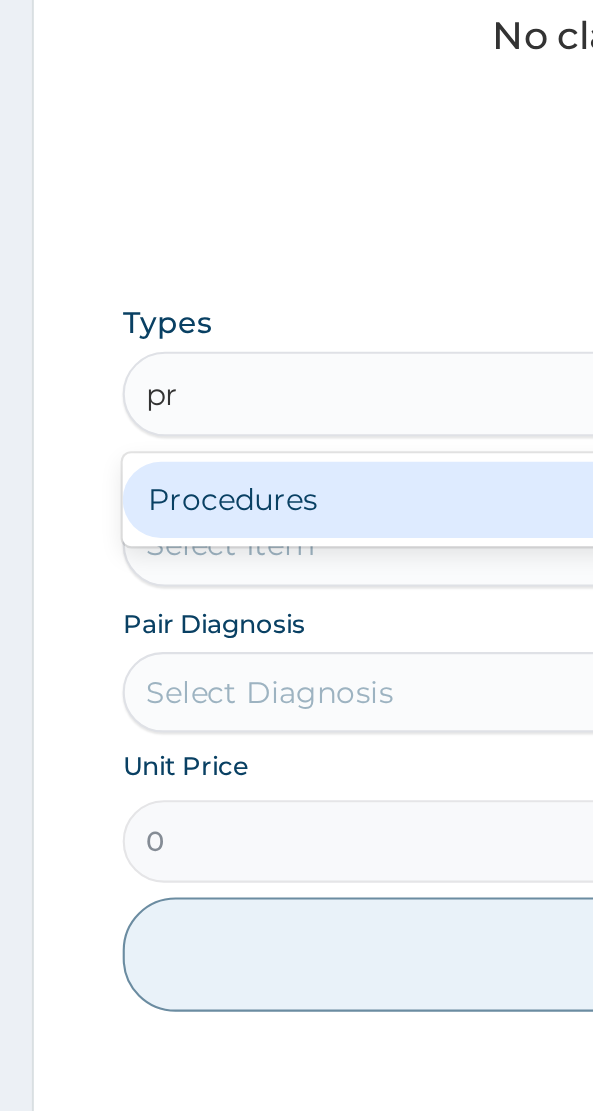 click on "Procedures" at bounding box center [296, 649] 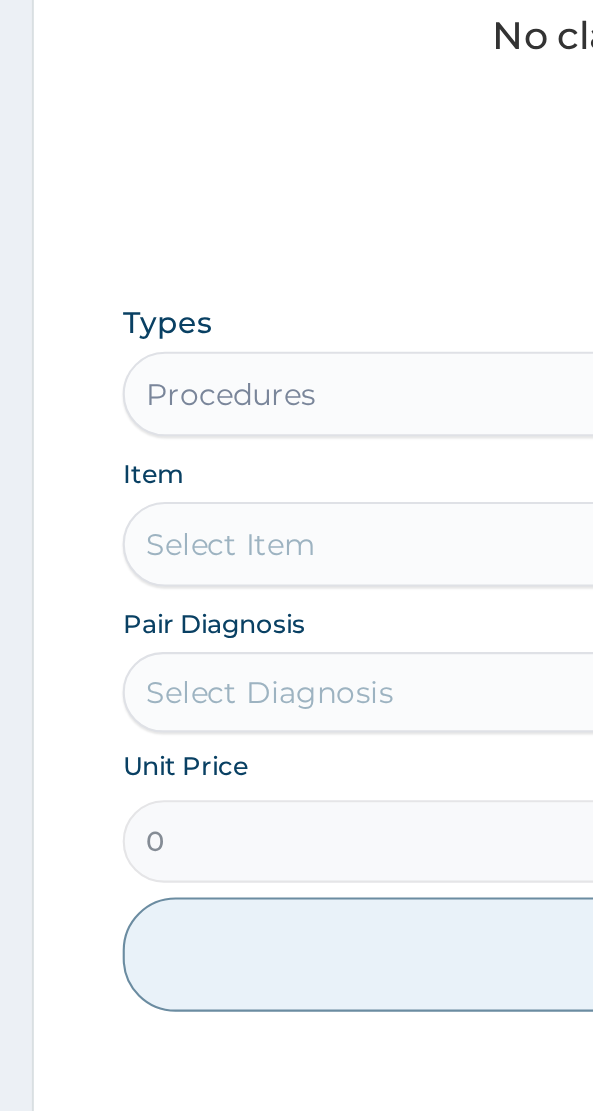 click on "Select Item" at bounding box center [296, 670] 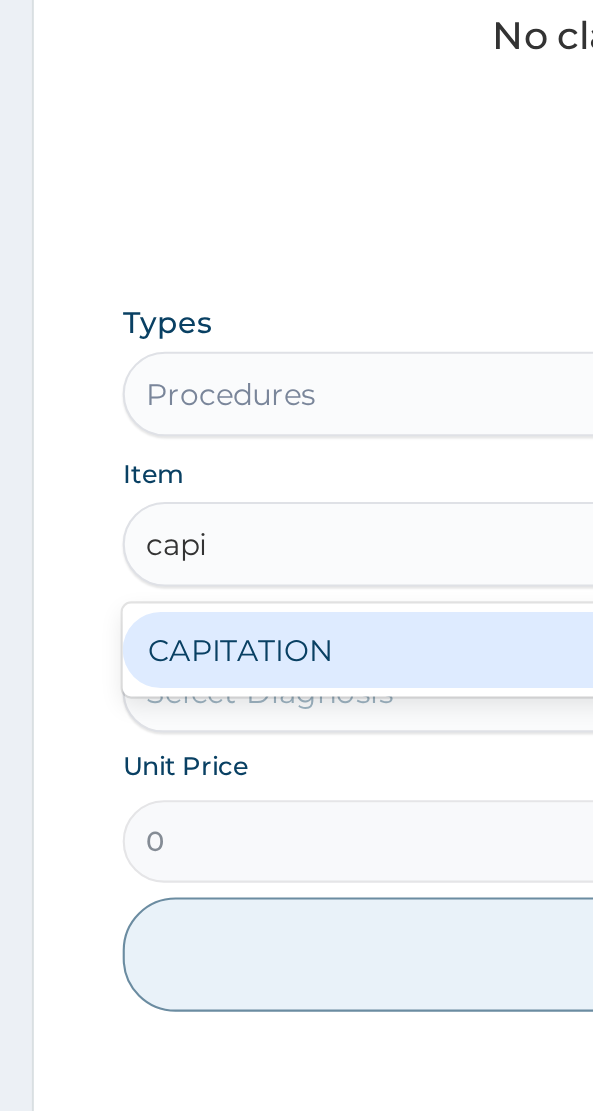 scroll, scrollTop: 0, scrollLeft: 0, axis: both 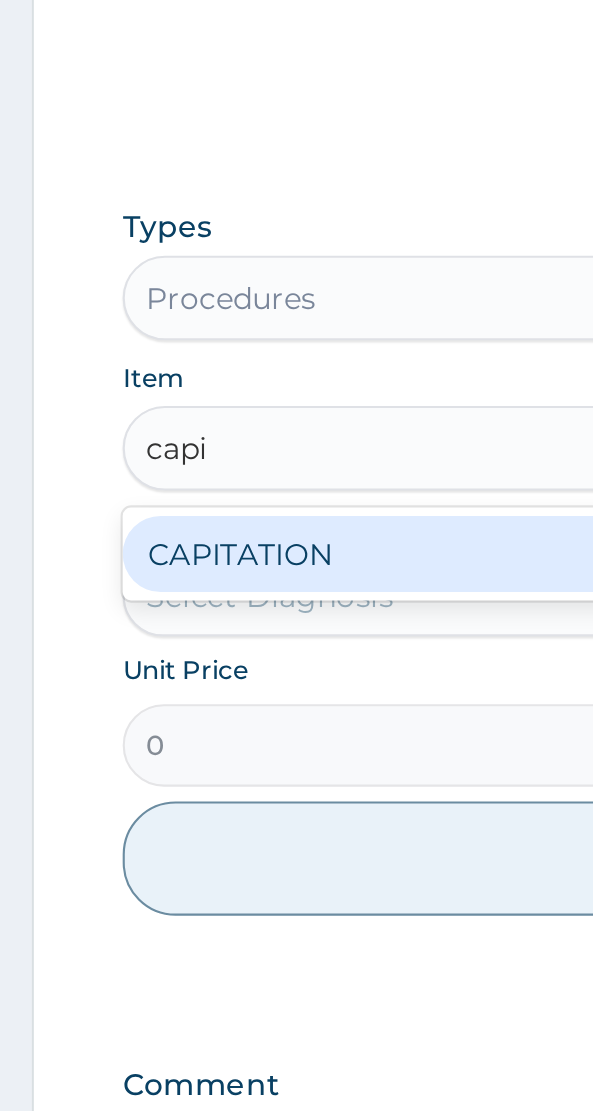click on "CAPITATION" at bounding box center (296, 720) 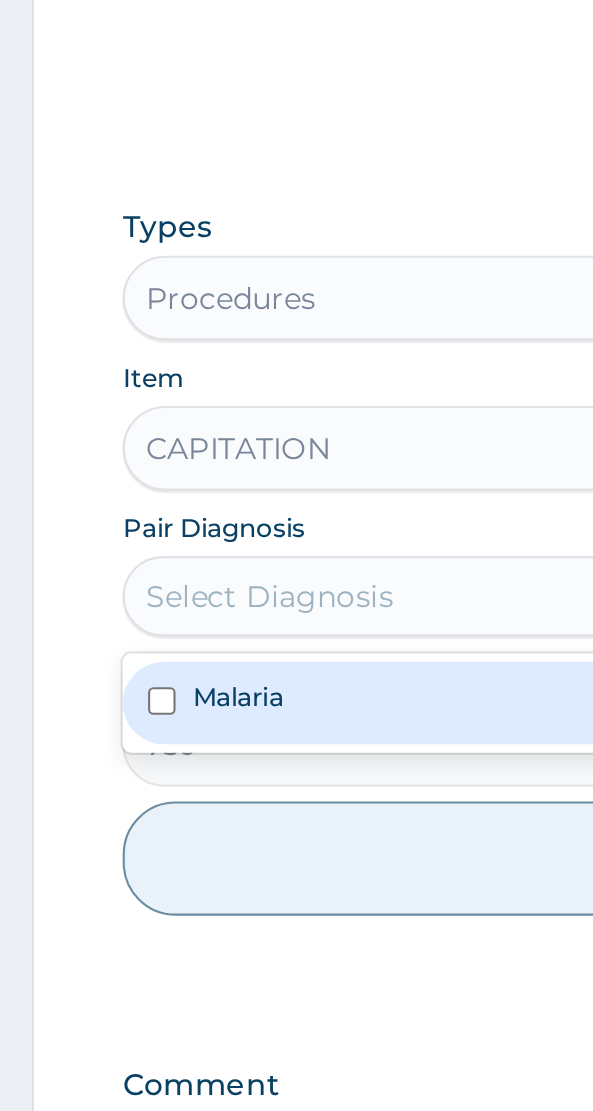 scroll, scrollTop: 573, scrollLeft: 0, axis: vertical 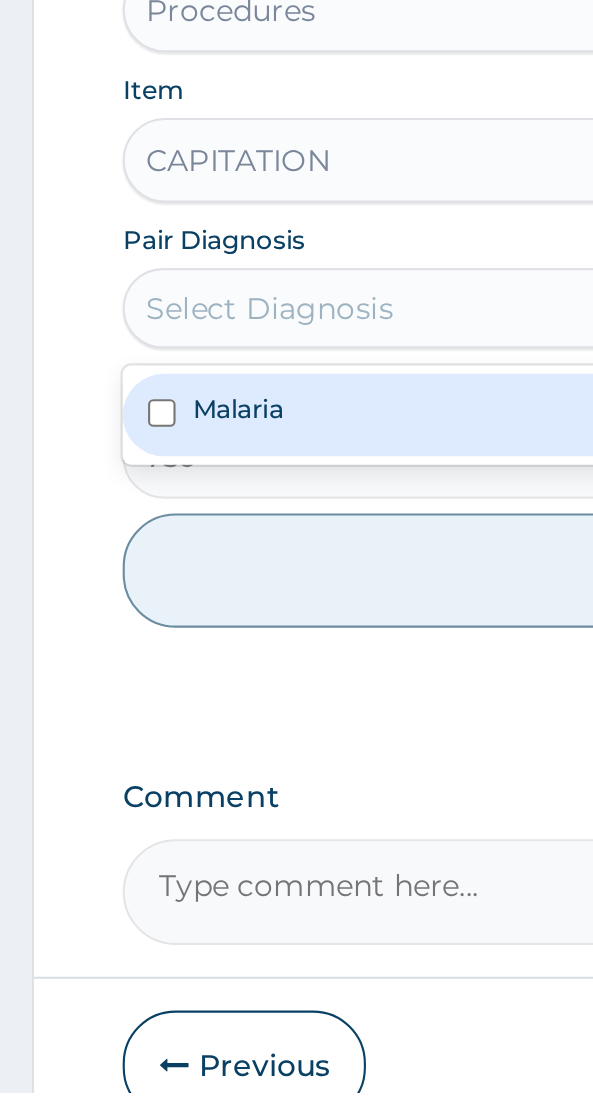 click on "Malaria" at bounding box center [296, 790] 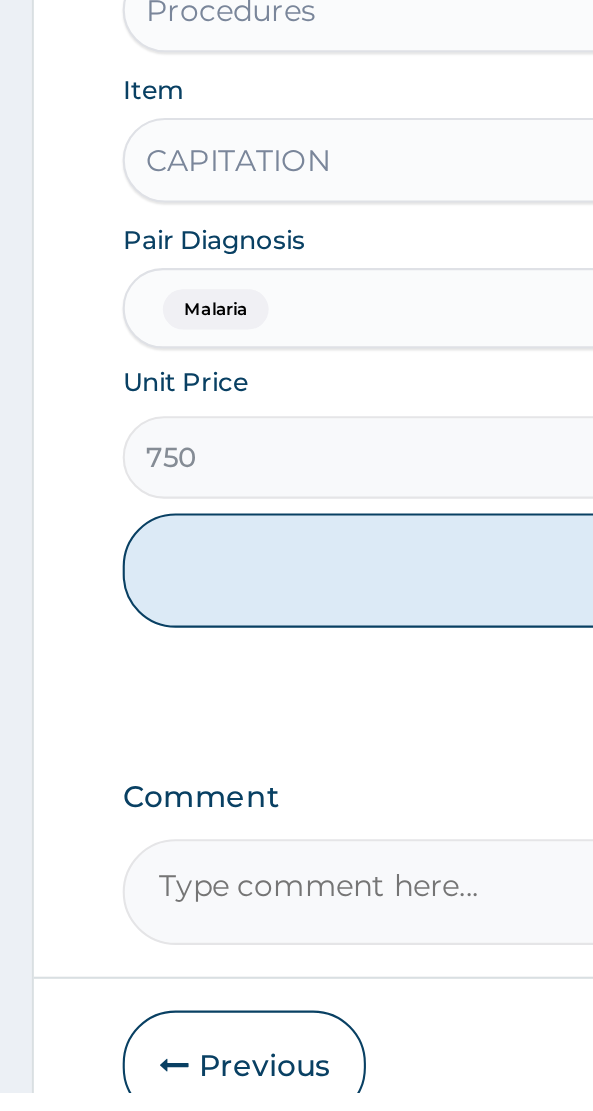 scroll, scrollTop: 573, scrollLeft: 0, axis: vertical 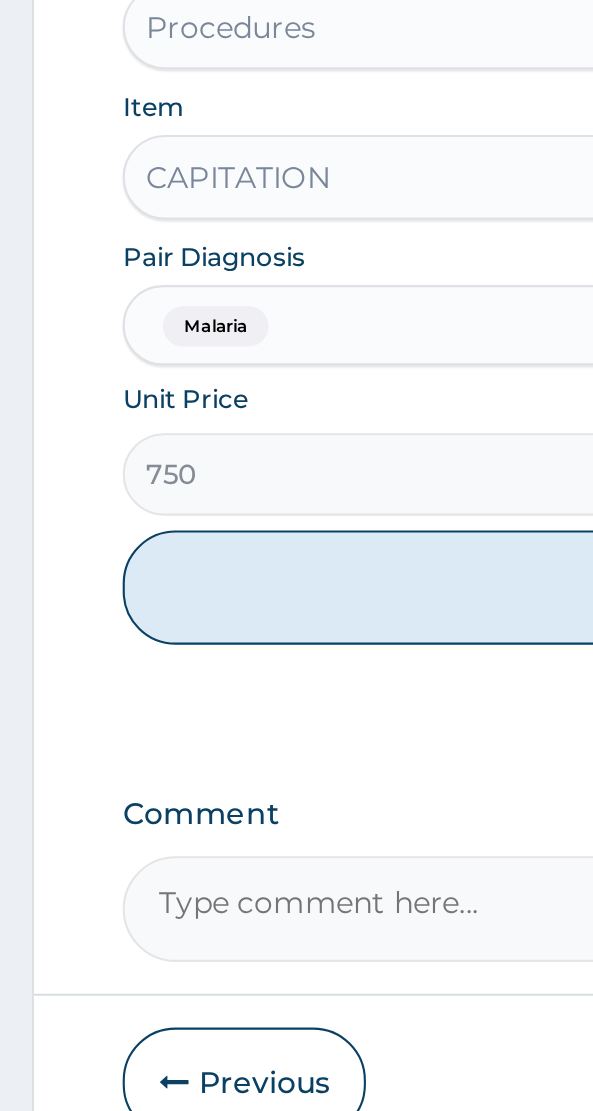 click on "Add" at bounding box center [296, 864] 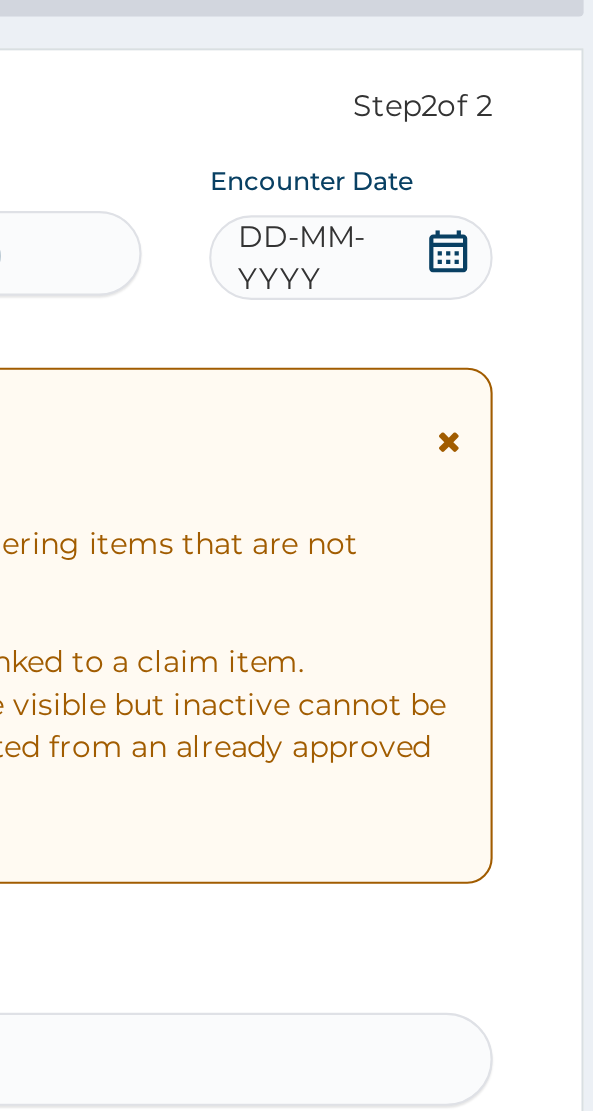 scroll, scrollTop: 168, scrollLeft: 0, axis: vertical 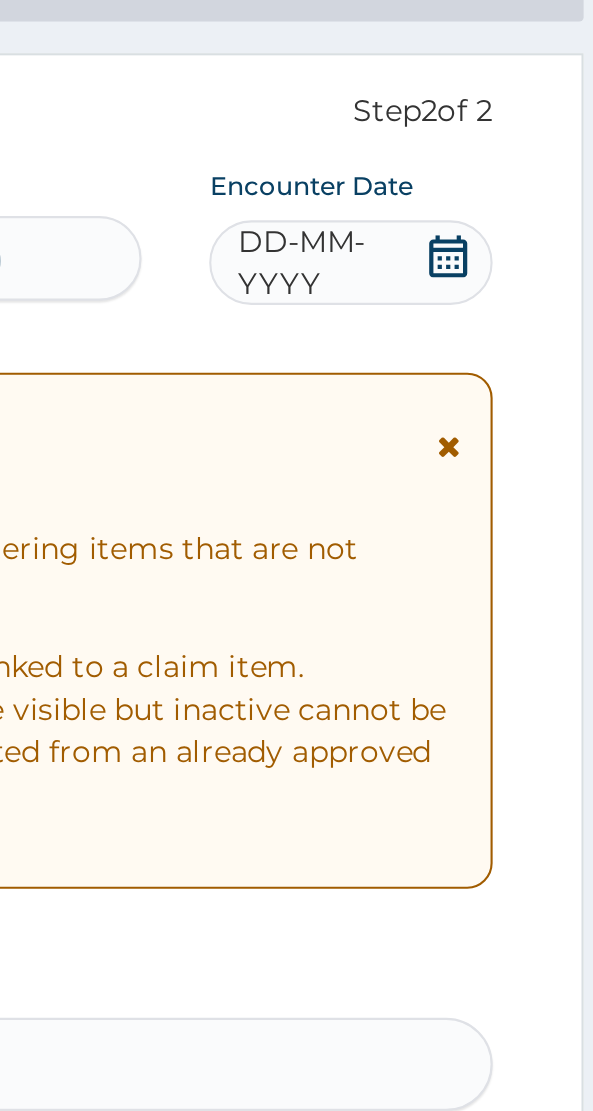 click 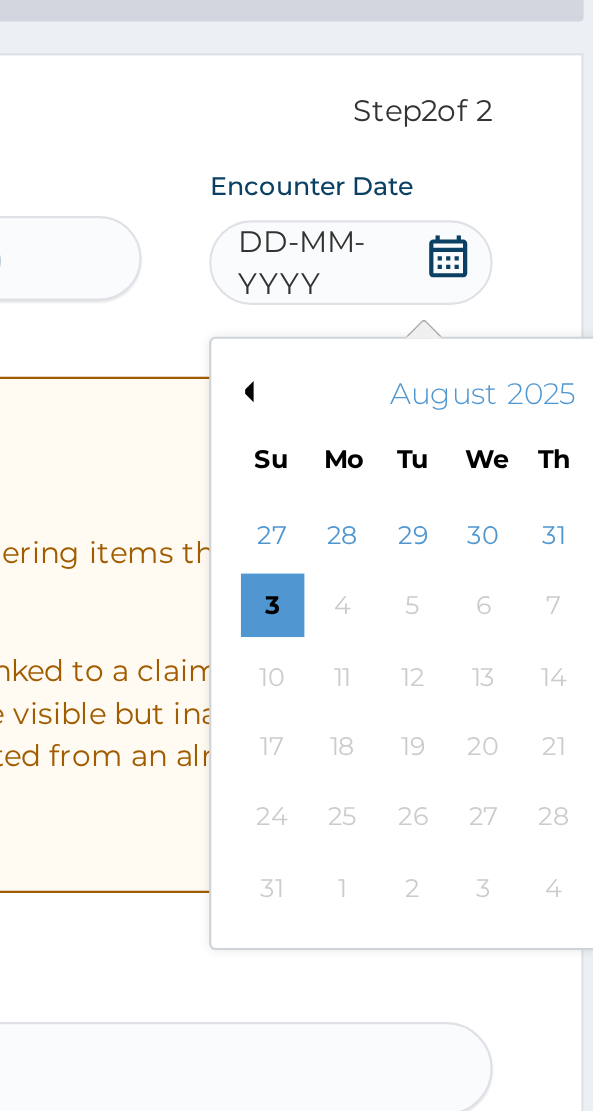click on "Previous Month" at bounding box center [417, 185] 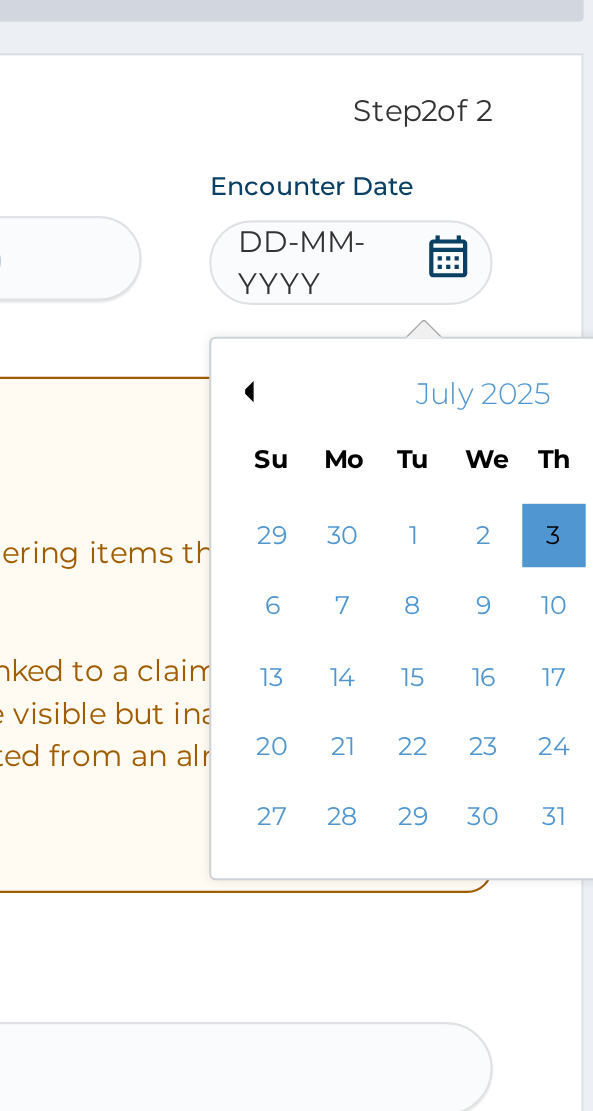 click on "Previous Month" at bounding box center (417, 185) 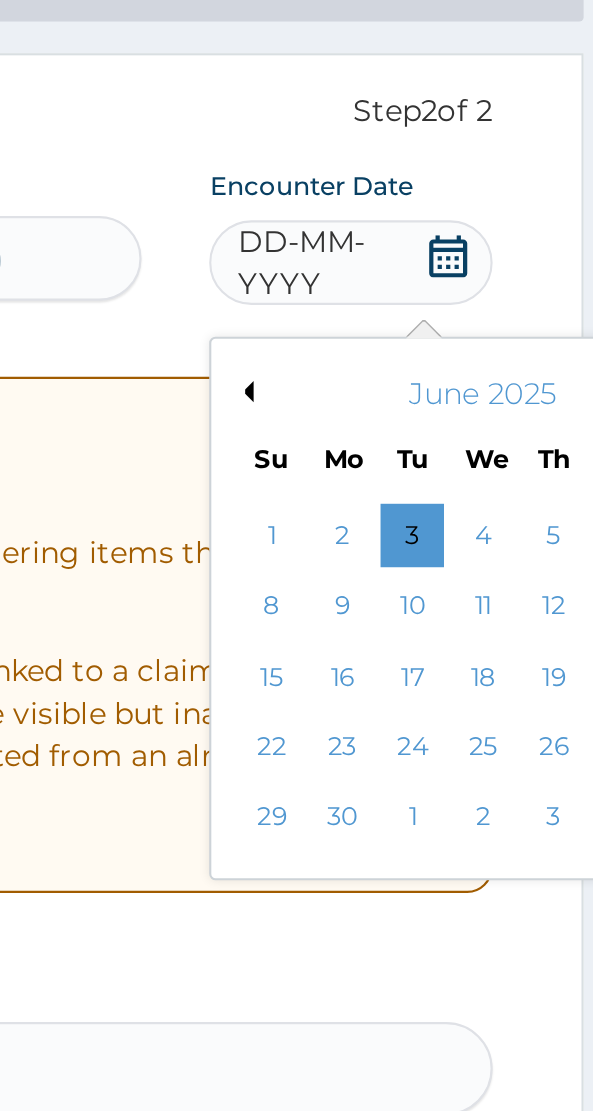 click on "Previous Month" at bounding box center (417, 185) 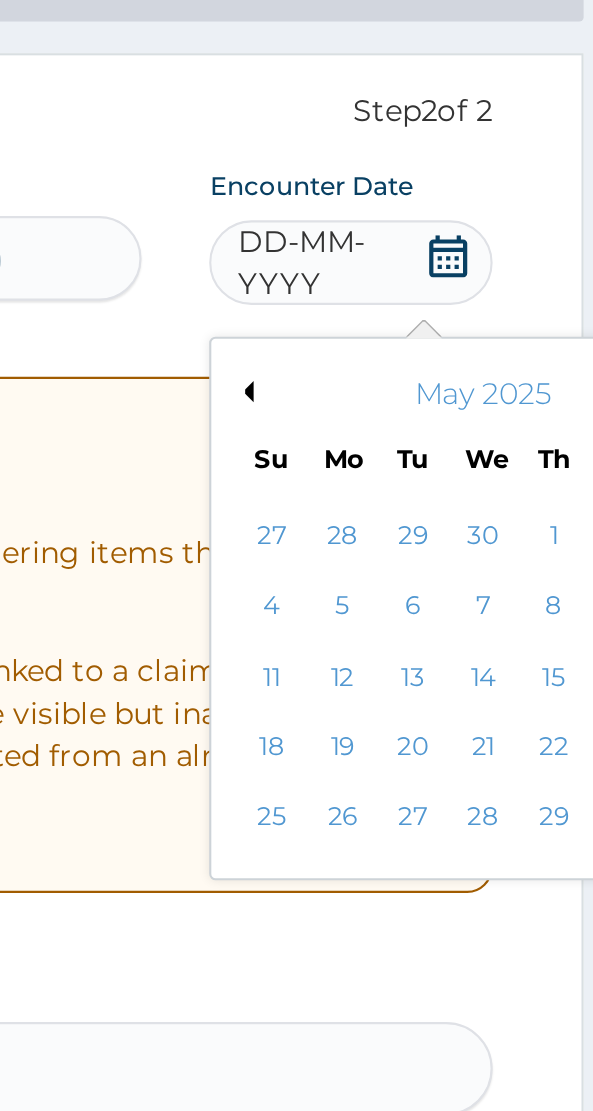 click on "Previous Month" at bounding box center (417, 185) 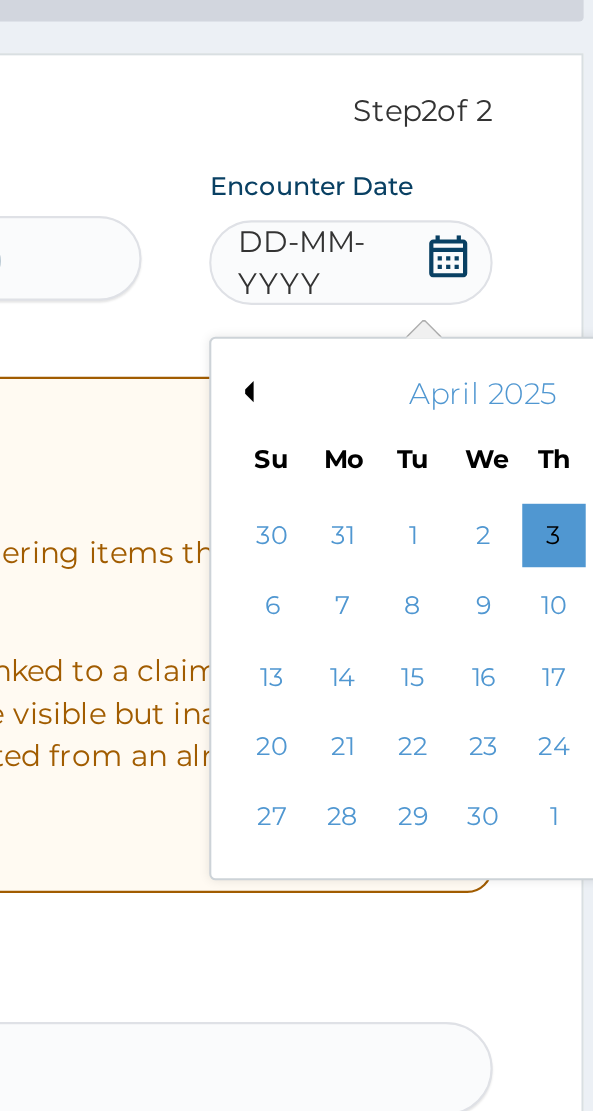 click on "Previous Month" at bounding box center [417, 185] 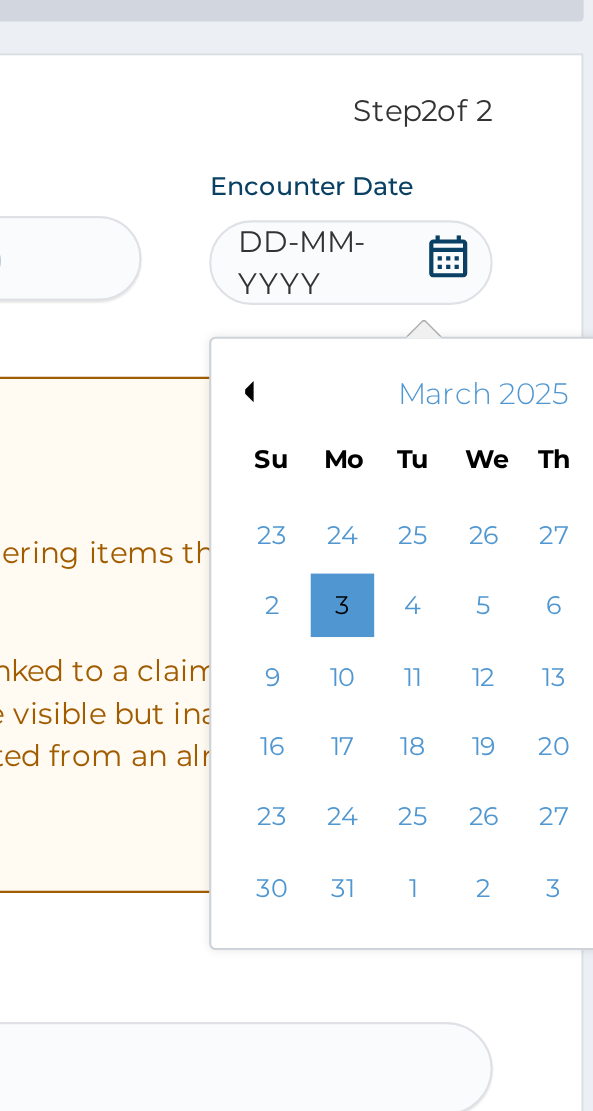 click on "Previous Month" at bounding box center (417, 185) 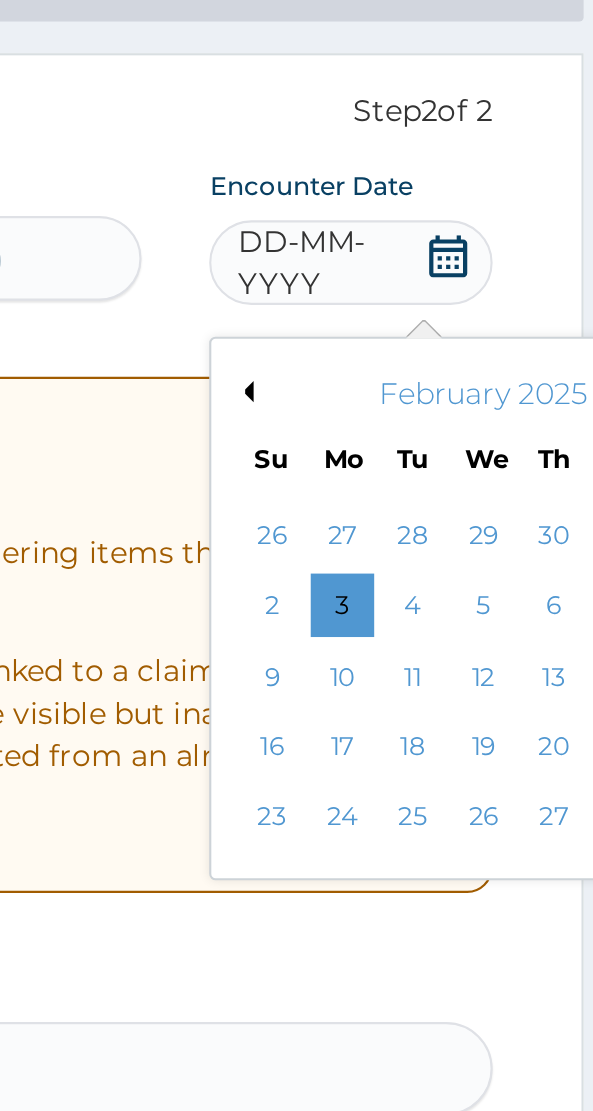 click on "27" at bounding box center (564, 387) 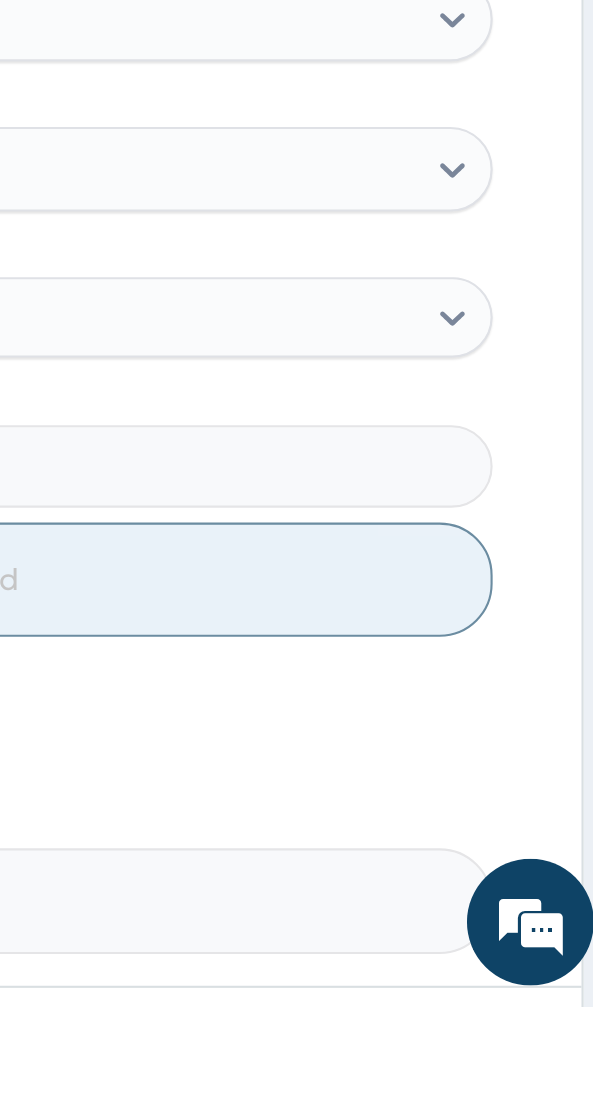 scroll, scrollTop: 450, scrollLeft: 0, axis: vertical 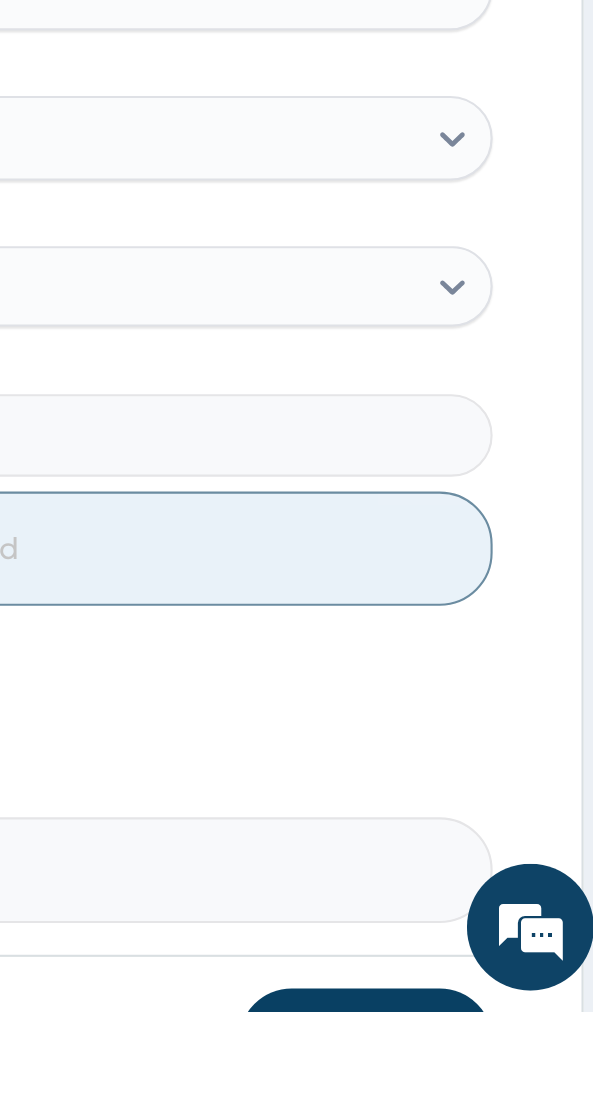 click on "Submit" at bounding box center [475, 1126] 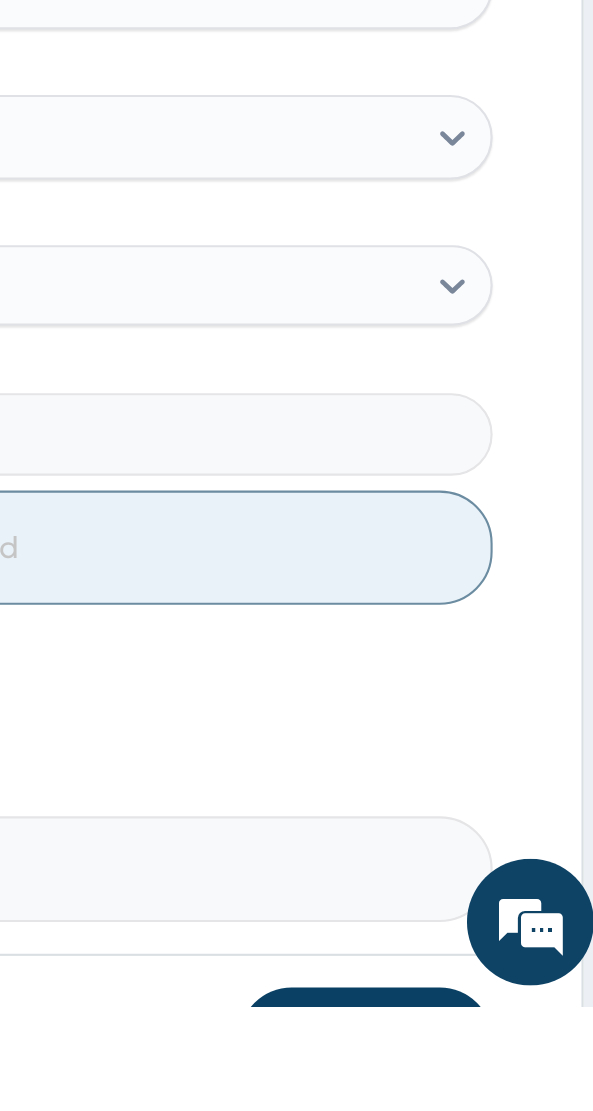 scroll, scrollTop: 566, scrollLeft: 0, axis: vertical 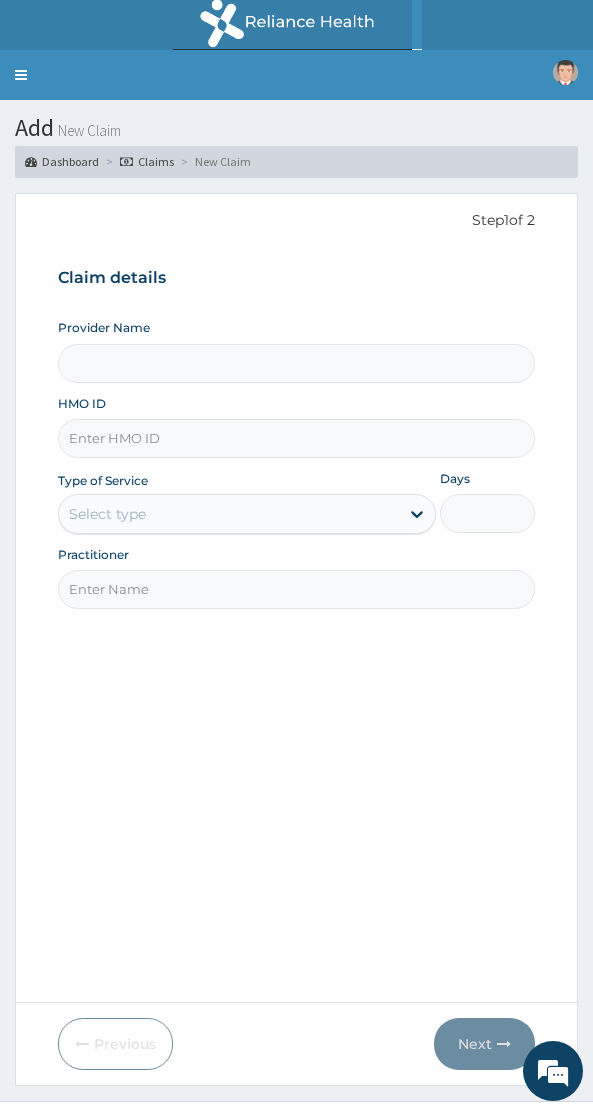 type on "NAF REFERENCE HOSPITAL" 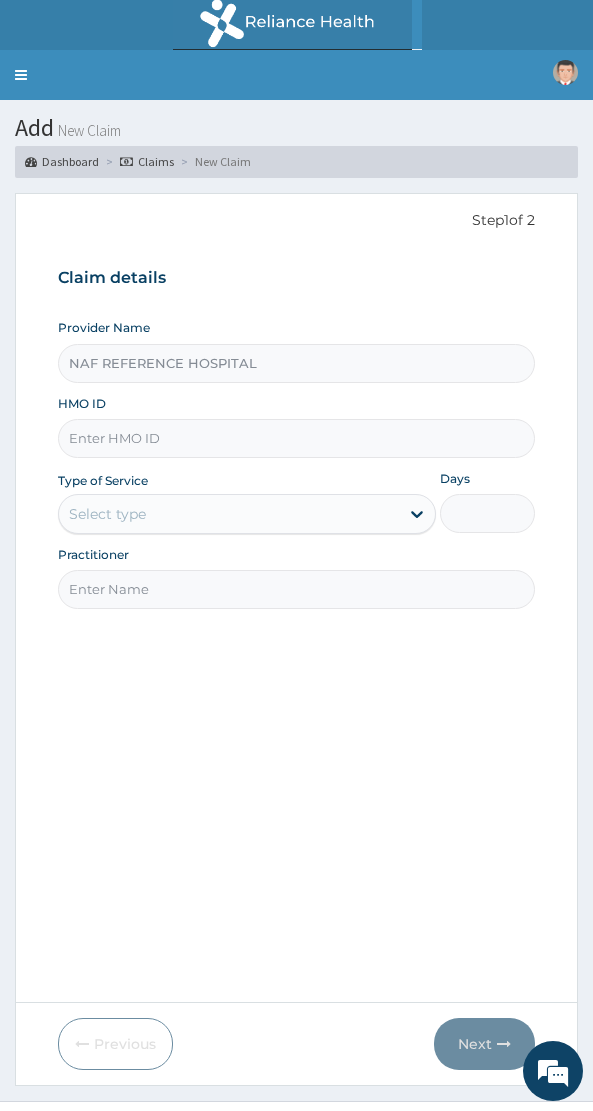 scroll, scrollTop: 0, scrollLeft: 0, axis: both 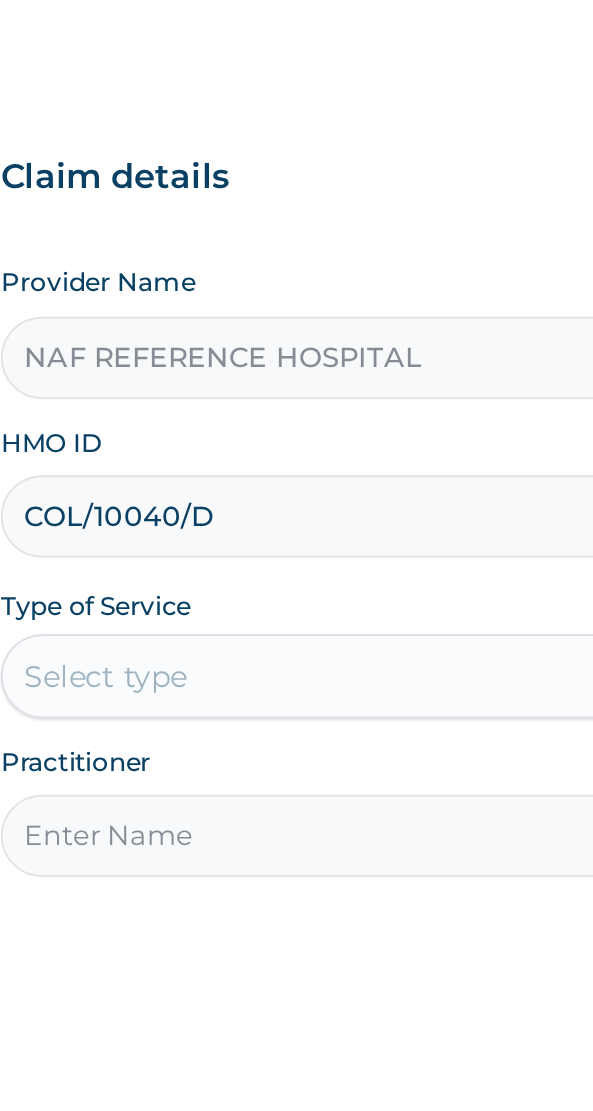 click on "COL/10040/D" at bounding box center (296, 438) 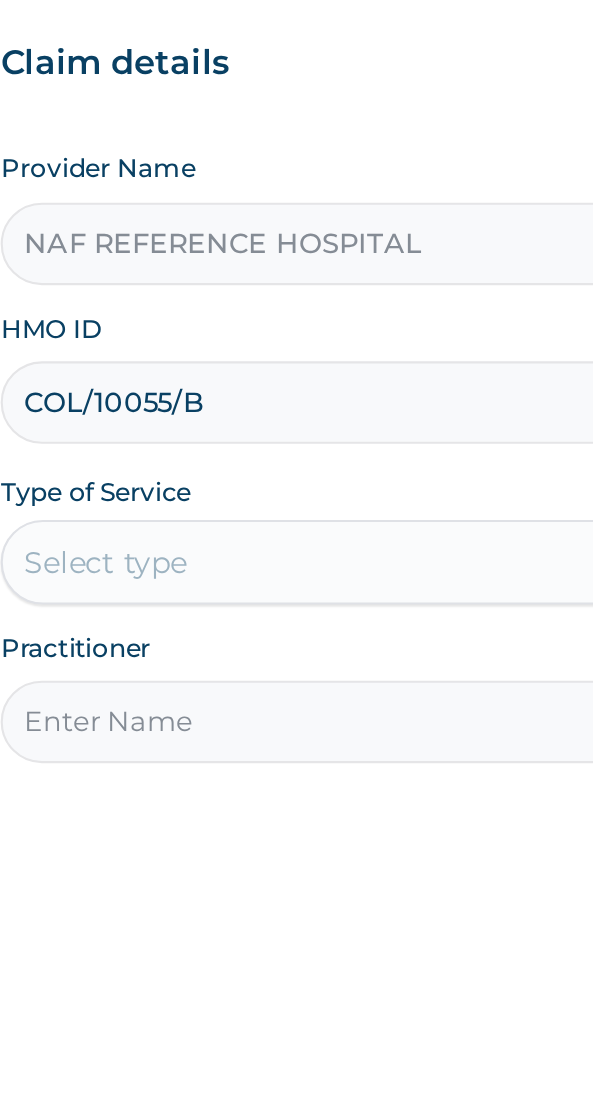 type on "COL/10055/B" 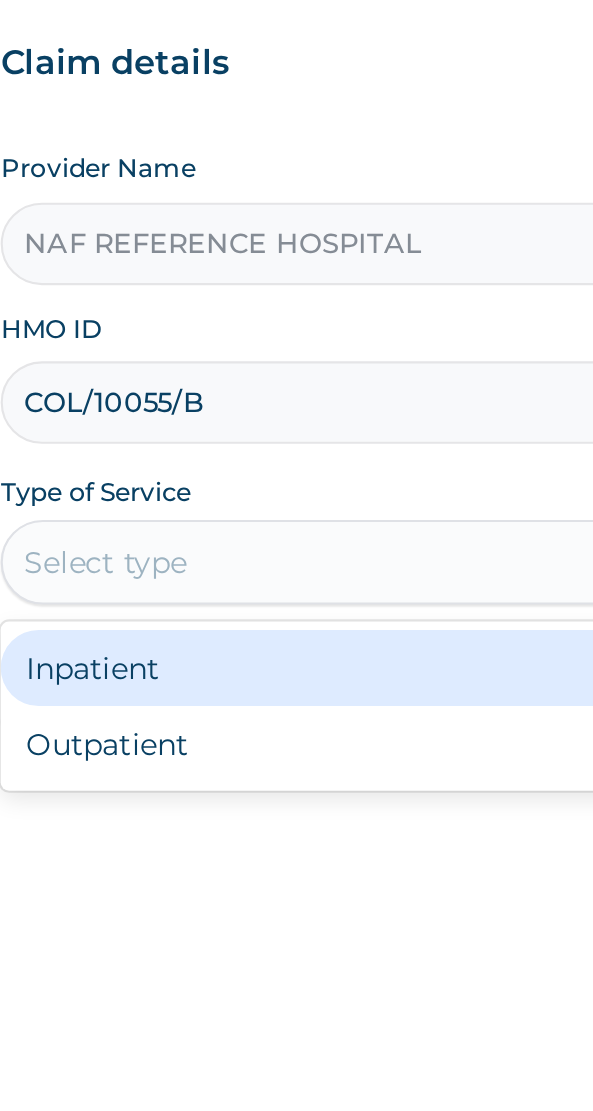 scroll, scrollTop: 0, scrollLeft: 0, axis: both 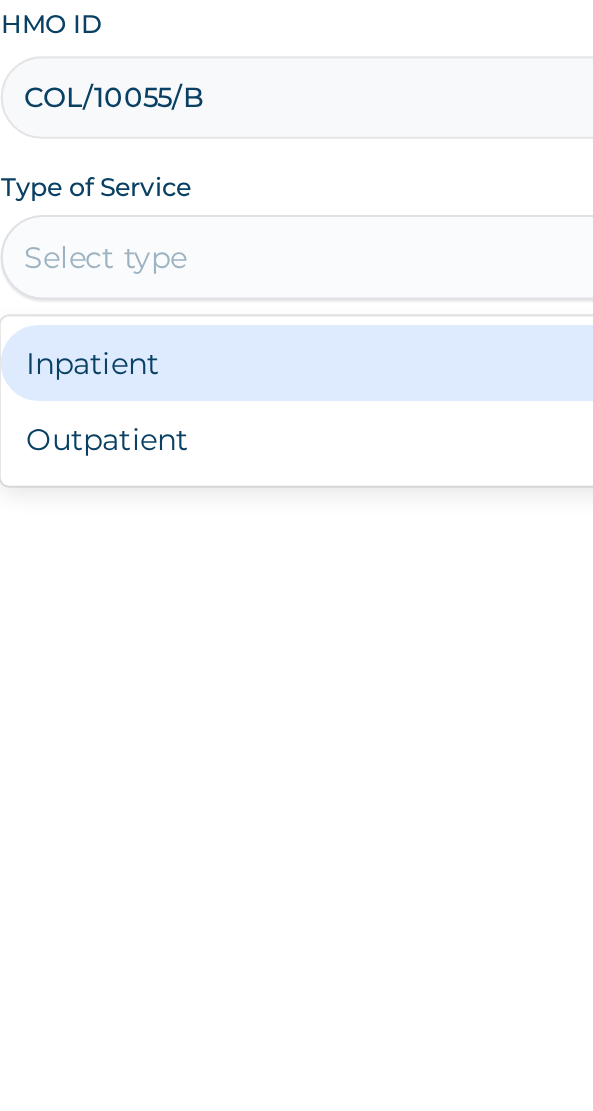 click on "Outpatient" at bounding box center [247, 600] 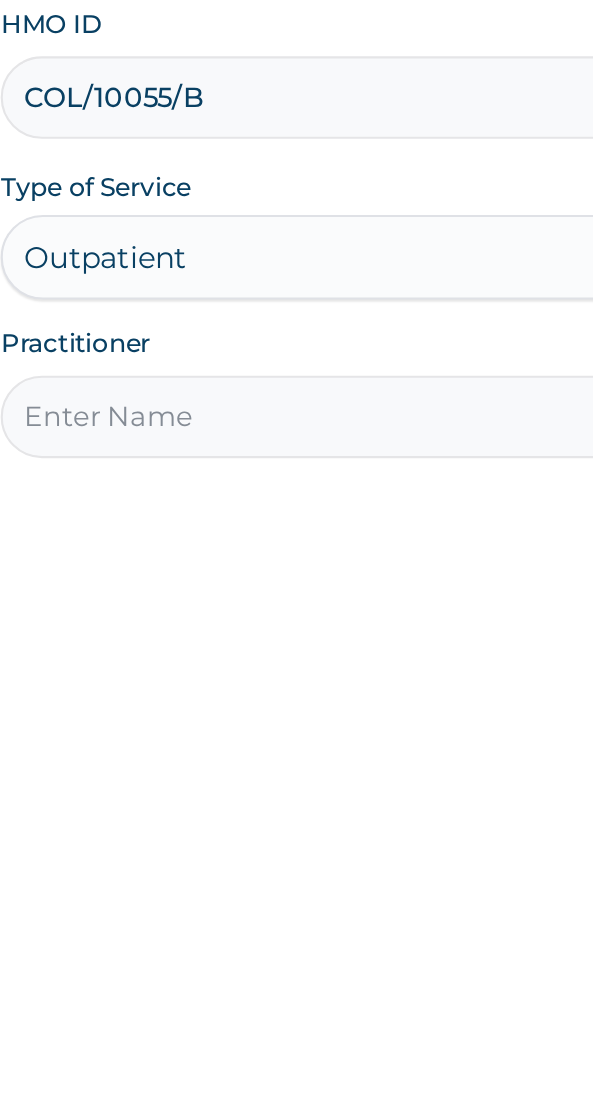 click on "Practitioner" at bounding box center [296, 589] 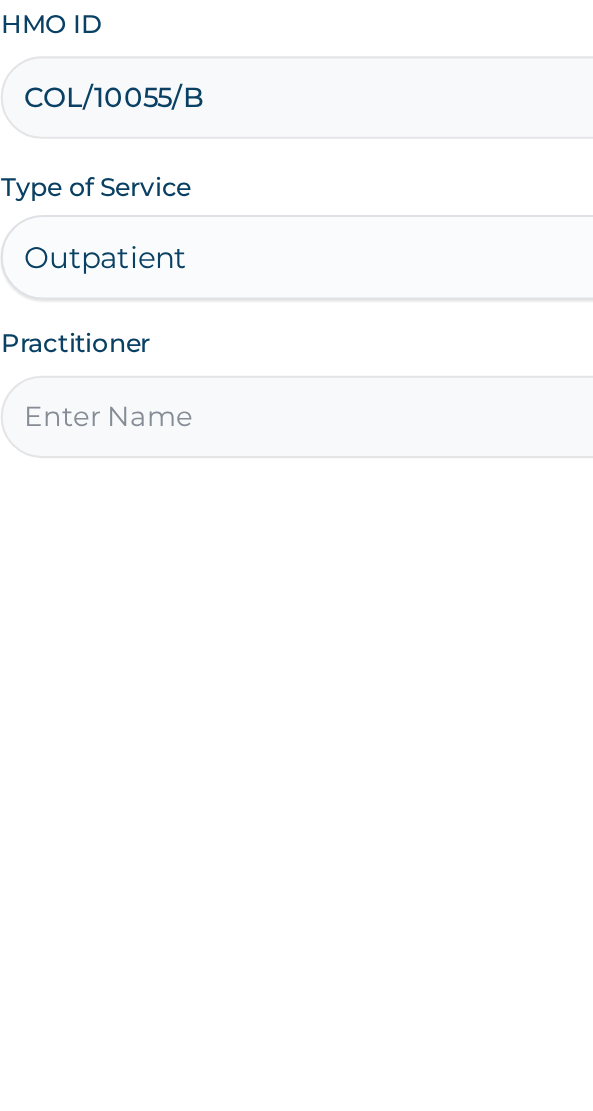 click on "Step  1  of 2 Claim details Provider Name NAF REFERENCE HOSPITAL HMO ID COL/10055/B Type of Service Outpatient Days 1 Practitioner" at bounding box center [296, 599] 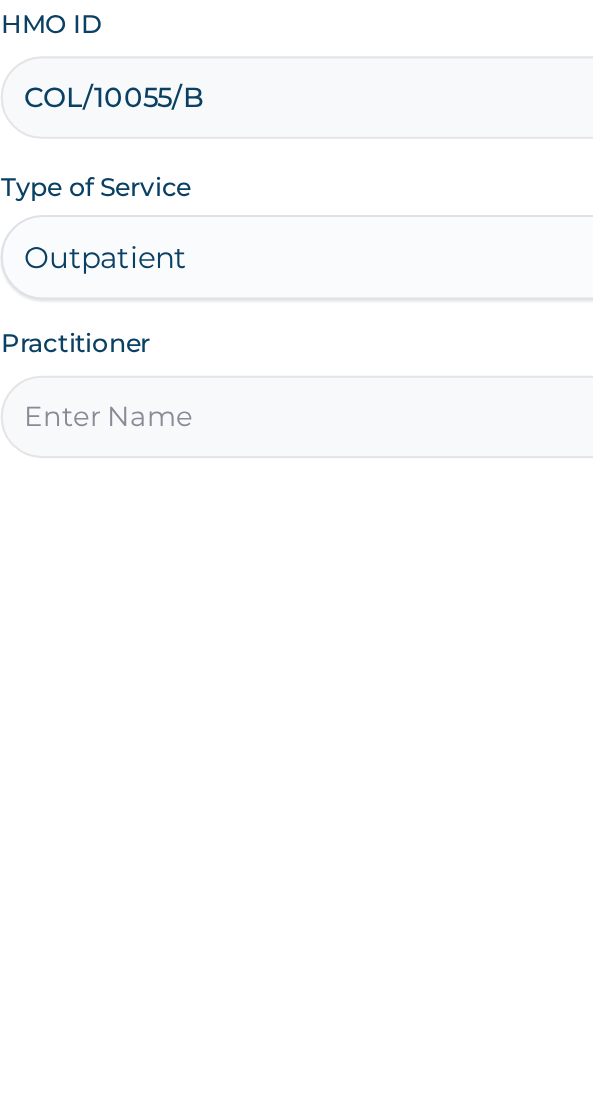 type on "Dr [LAST]" 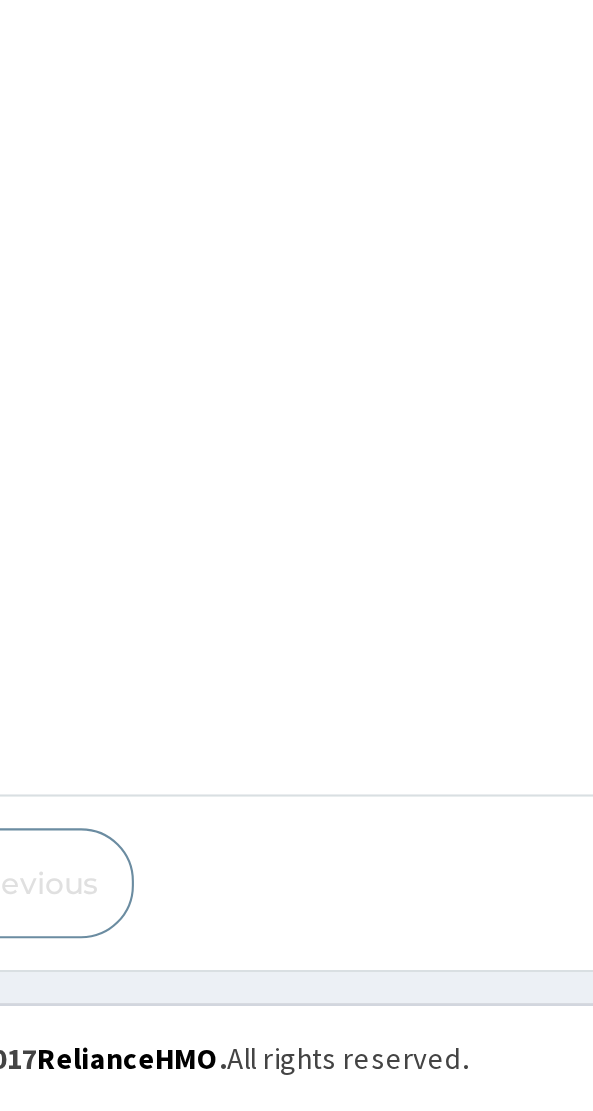 scroll, scrollTop: 40, scrollLeft: 0, axis: vertical 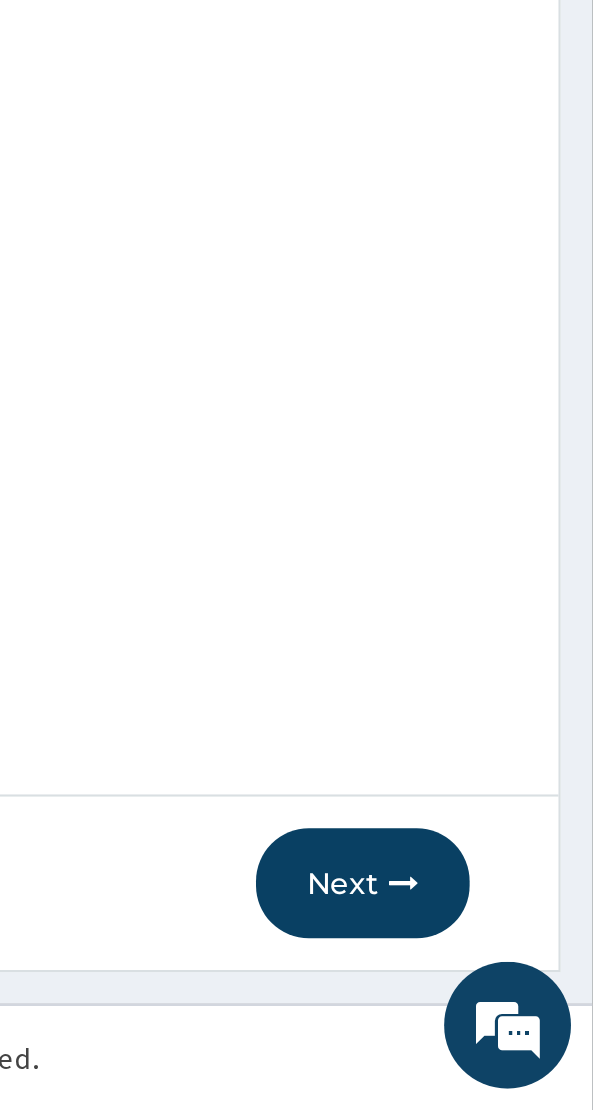 click at bounding box center [504, 1004] 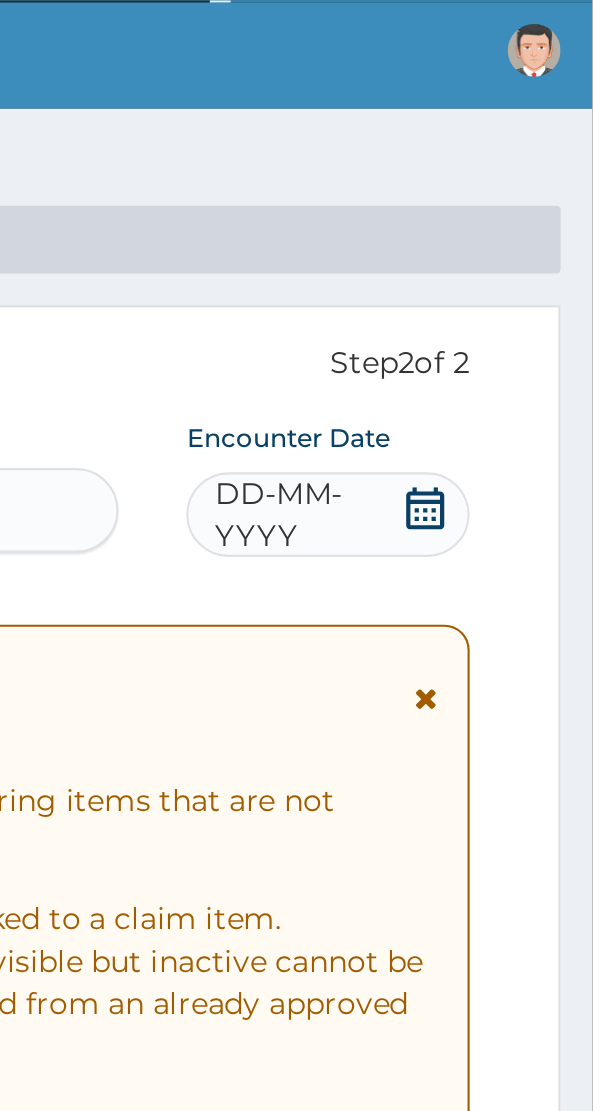 scroll, scrollTop: 0, scrollLeft: 0, axis: both 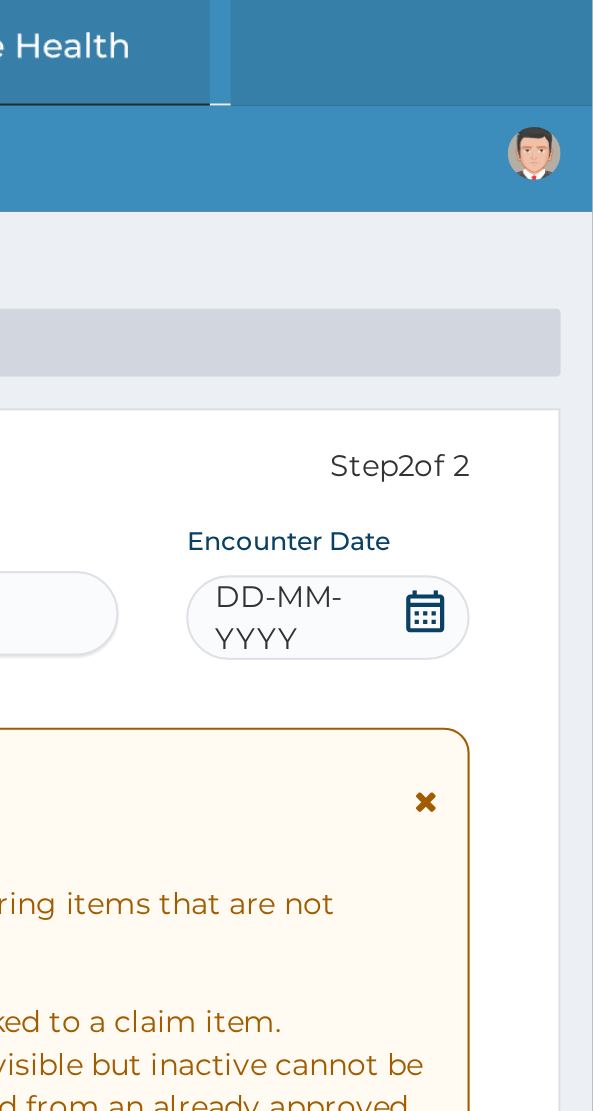 click 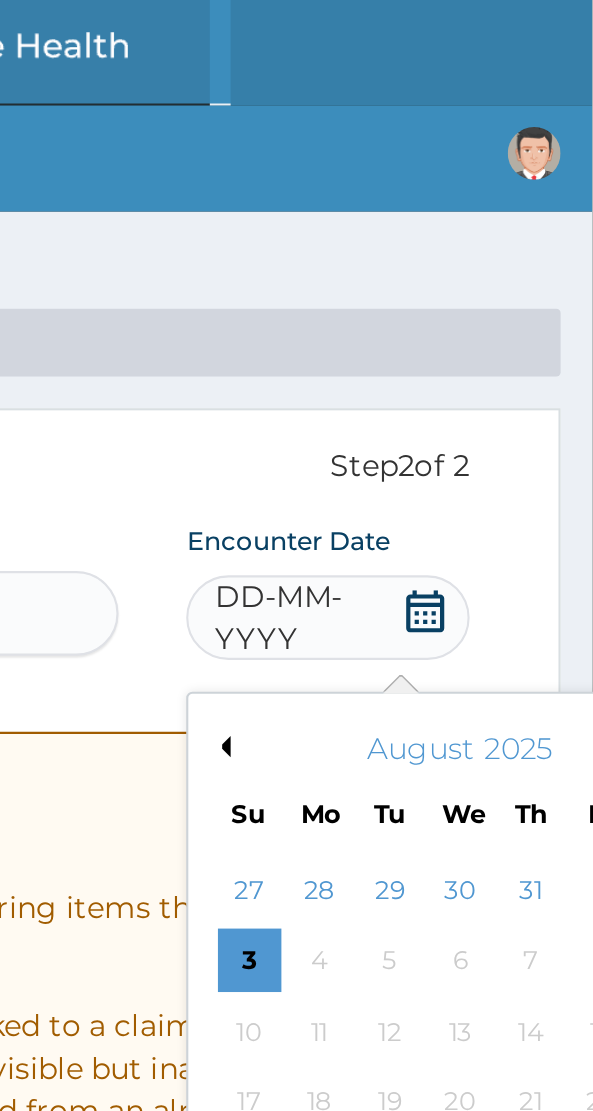 click on "Previous Month" at bounding box center (417, 353) 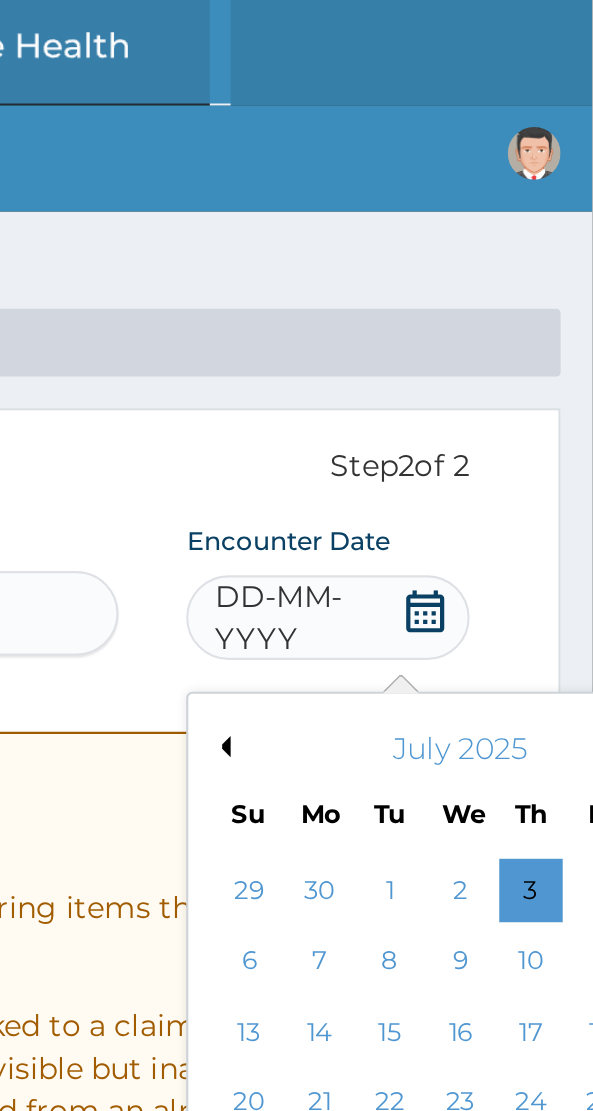 click on "Previous Month" at bounding box center [417, 353] 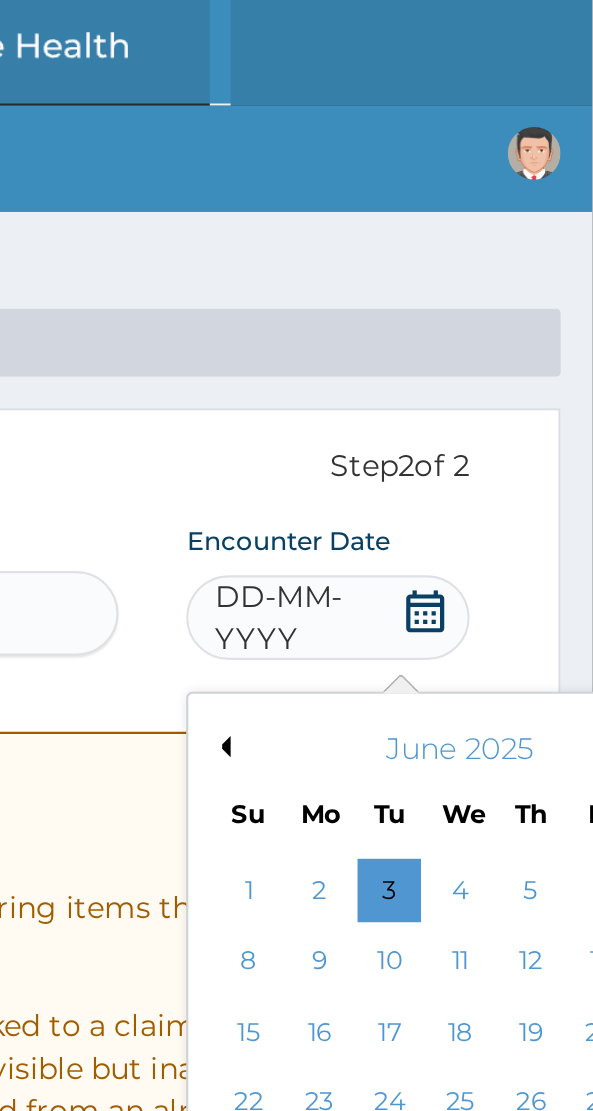 click on "Previous Month" at bounding box center (417, 353) 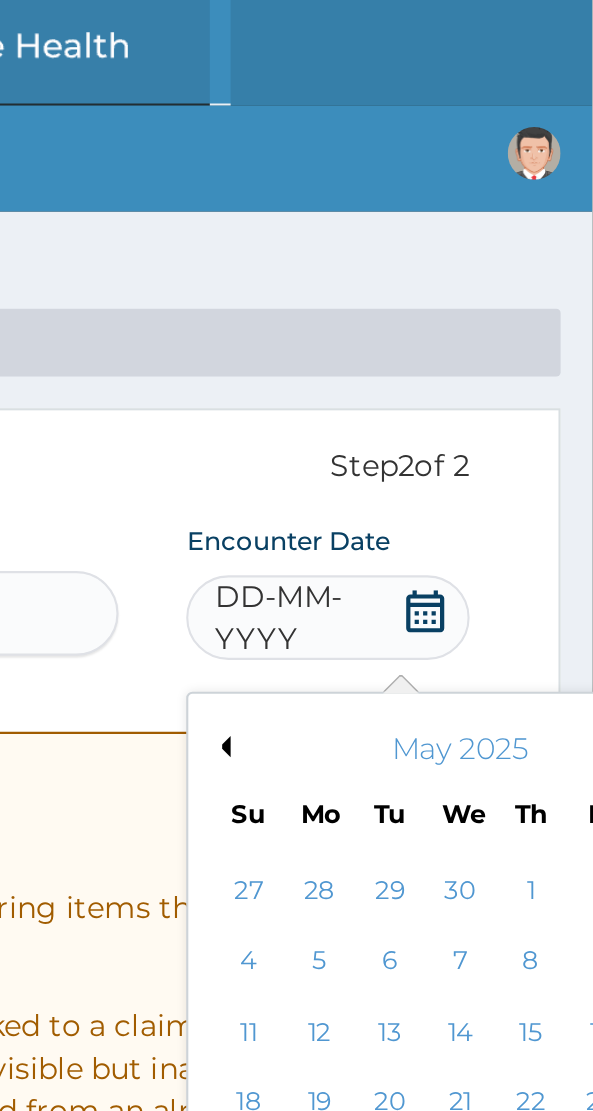 click on "Previous Month" at bounding box center (417, 353) 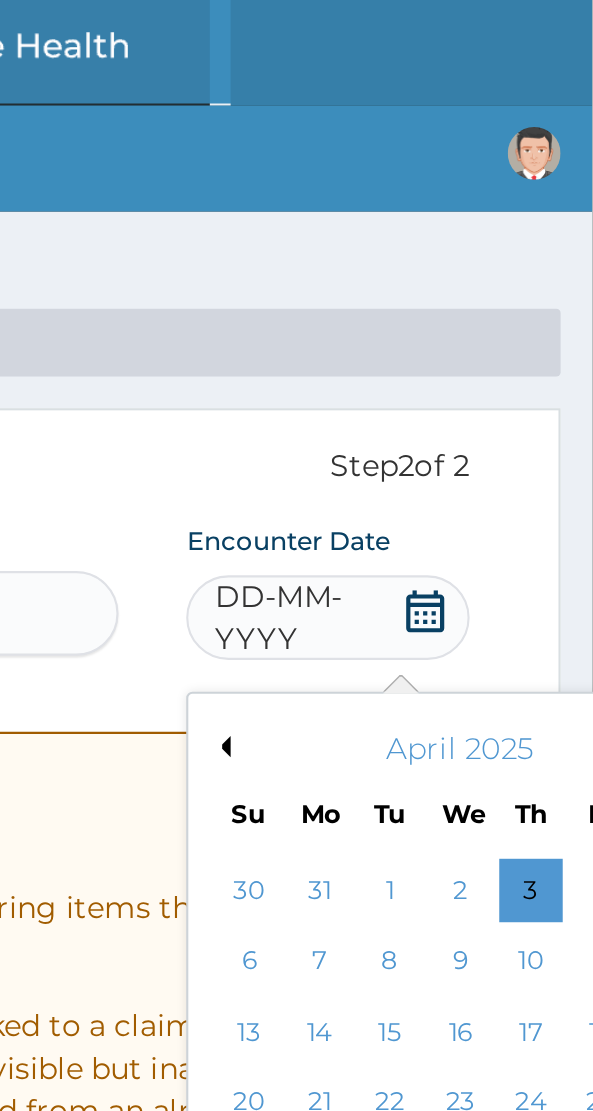 click on "Previous Month" at bounding box center [417, 353] 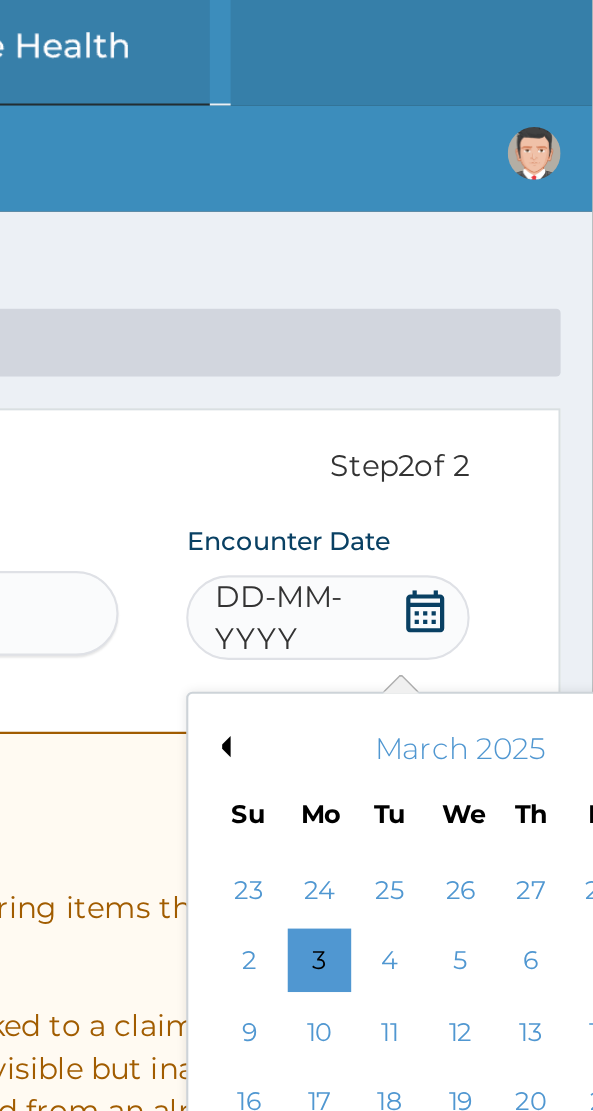 click on "Previous Month" at bounding box center (417, 353) 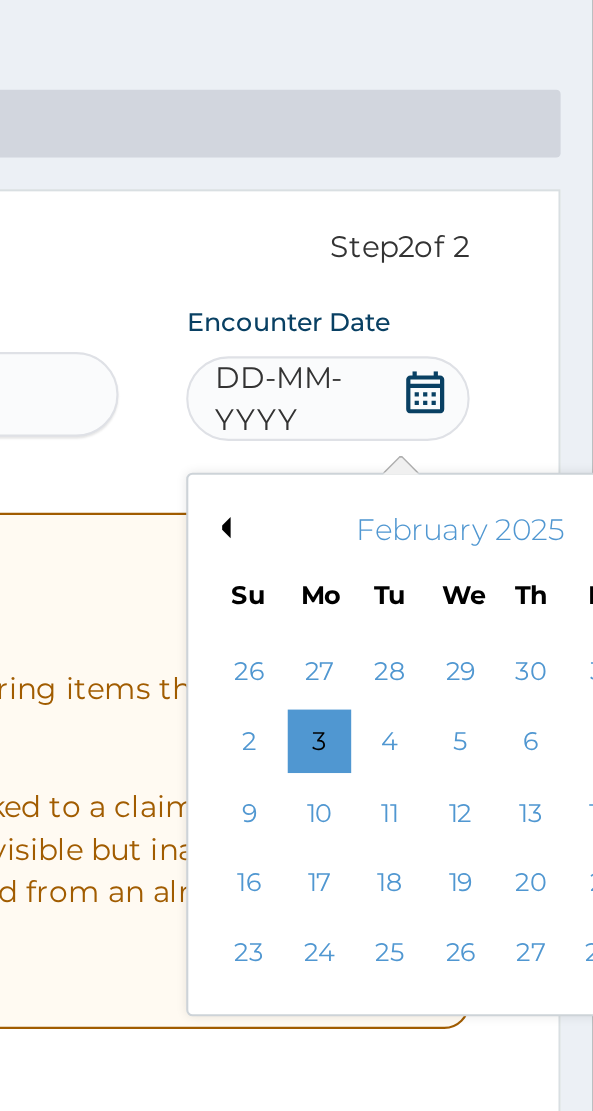 click on "27" at bounding box center [564, 555] 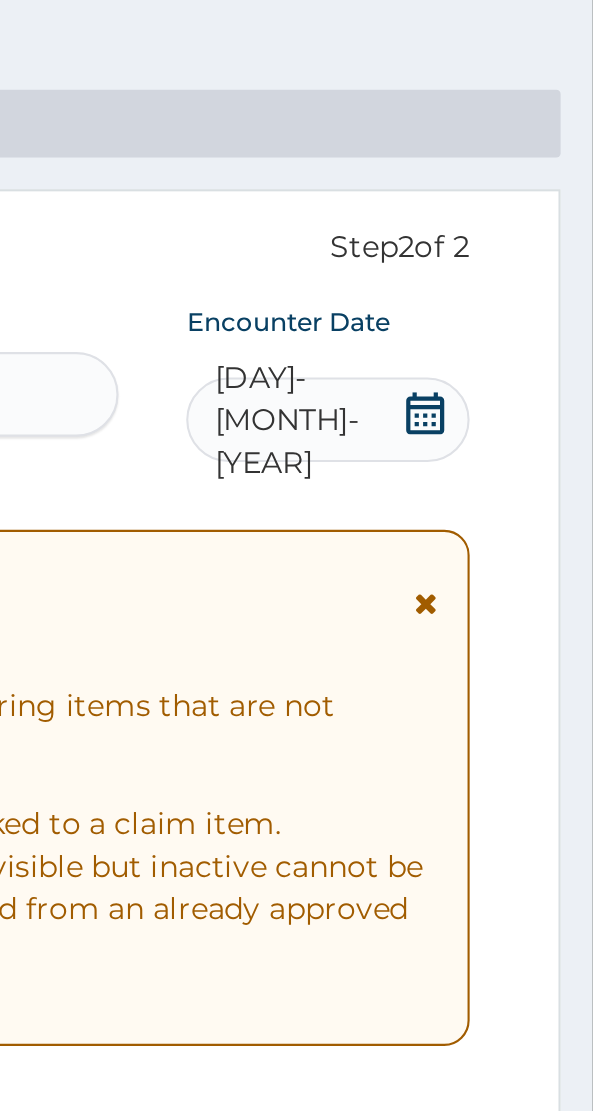 scroll, scrollTop: 0, scrollLeft: 0, axis: both 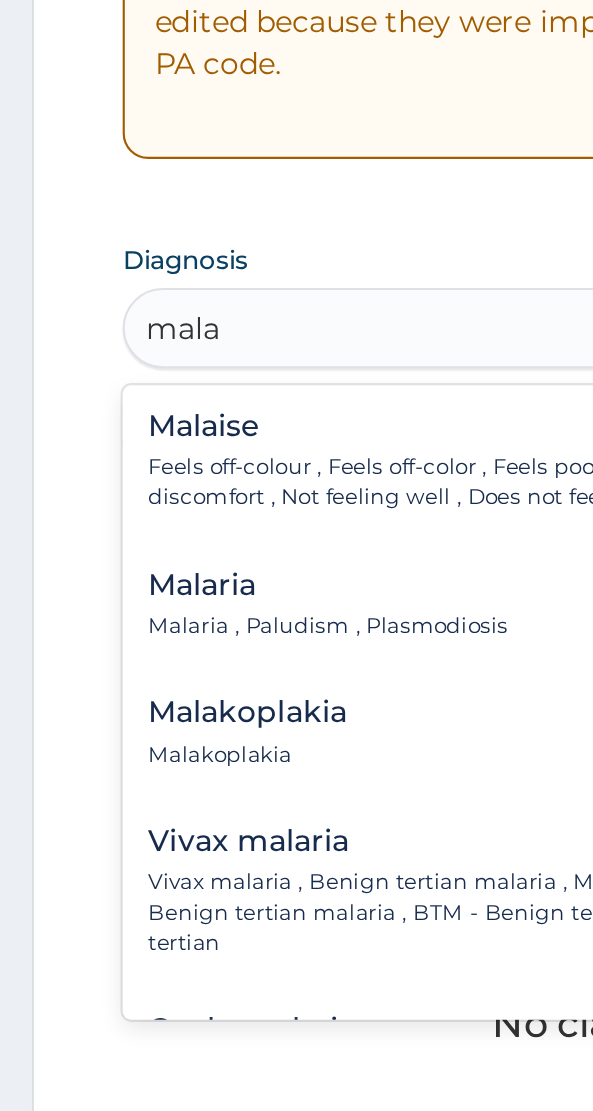 click on "Malaria" at bounding box center (155, 799) 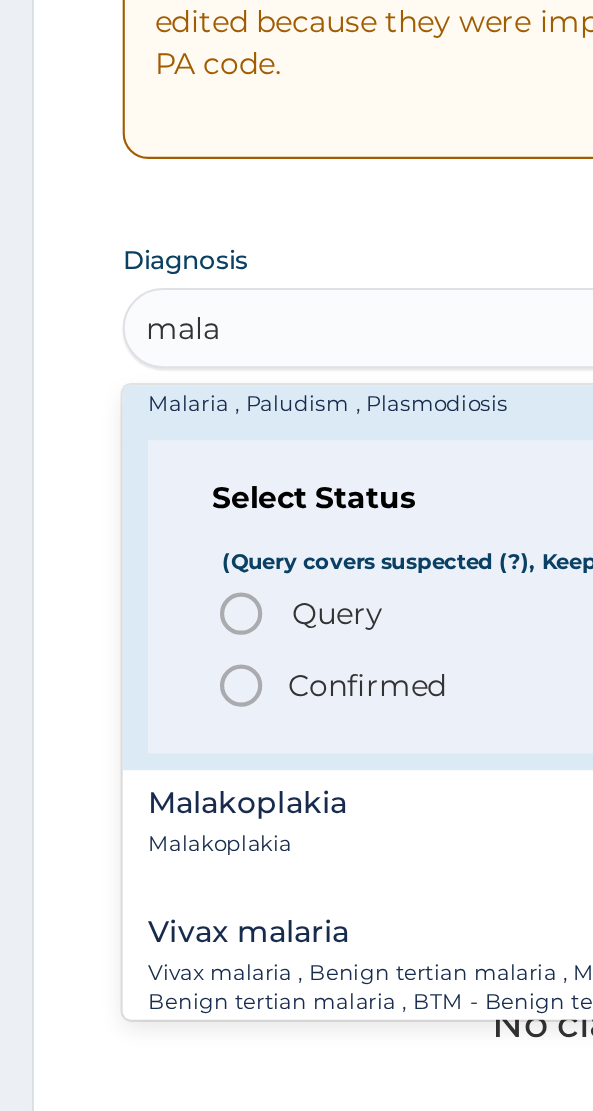 scroll, scrollTop: 144, scrollLeft: 0, axis: vertical 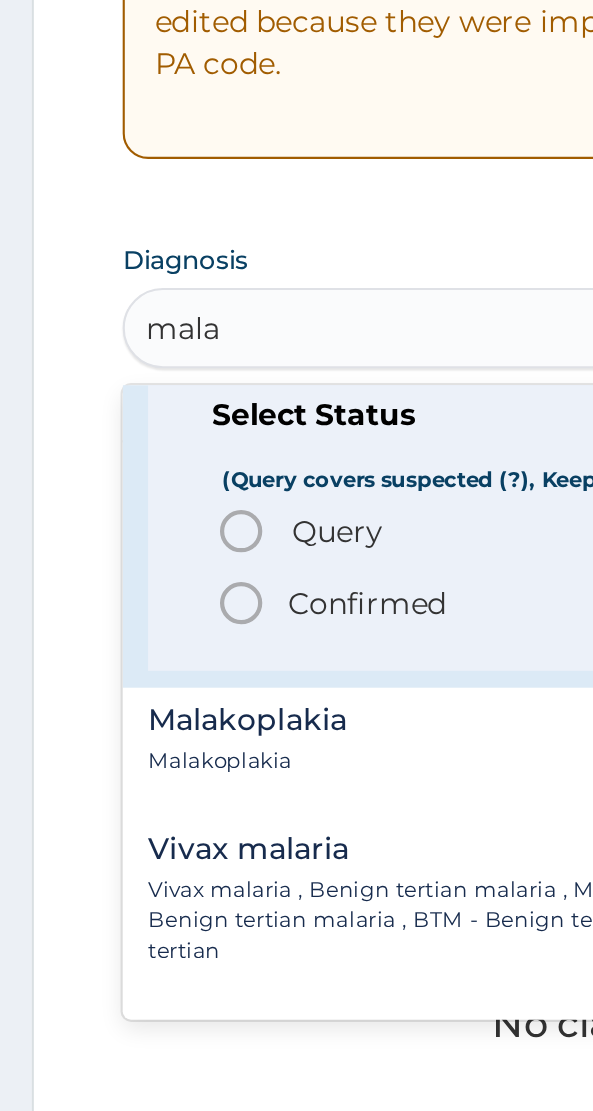 click 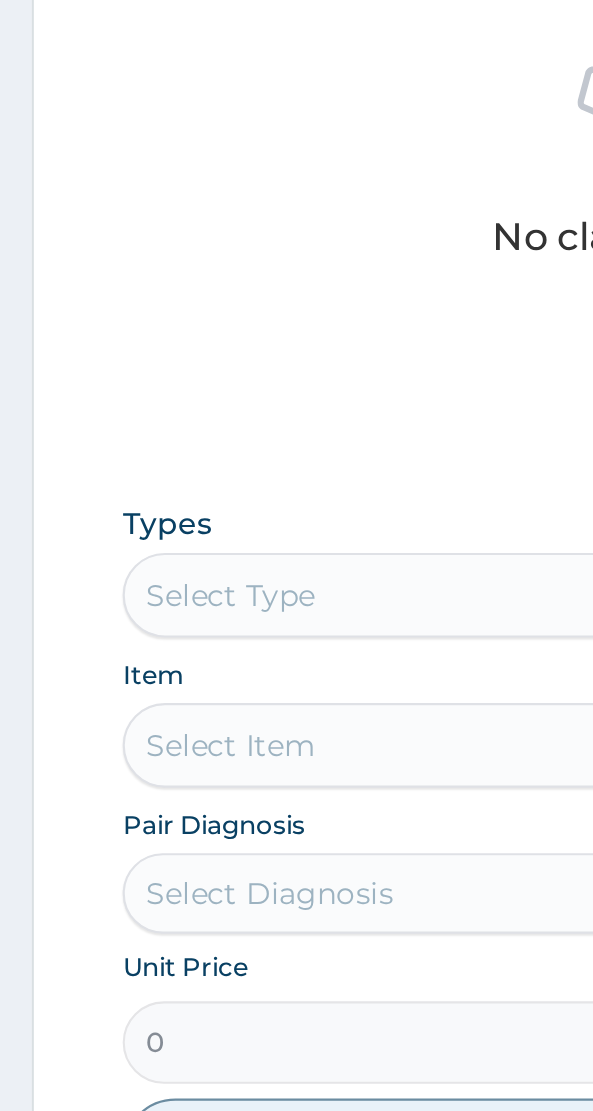 scroll, scrollTop: 632, scrollLeft: 0, axis: vertical 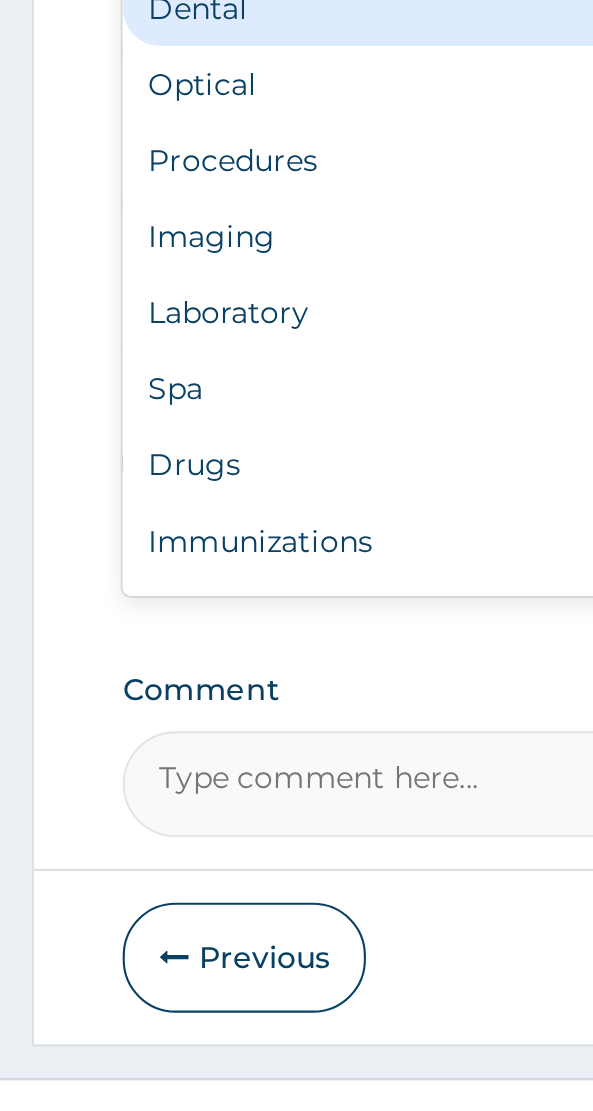 click on "Procedures" at bounding box center [296, 672] 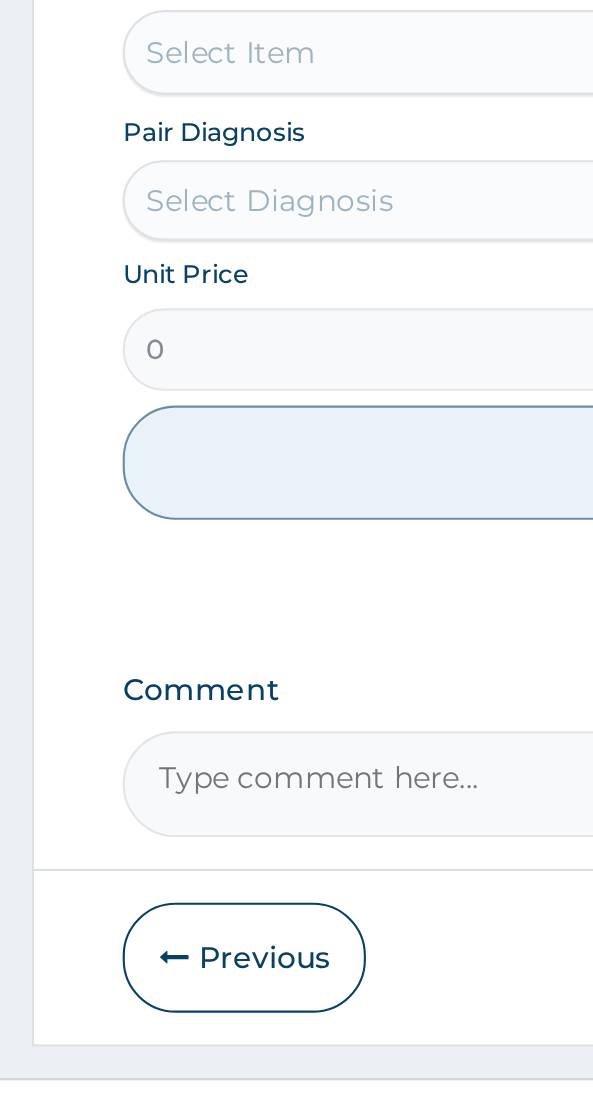scroll, scrollTop: 632, scrollLeft: 0, axis: vertical 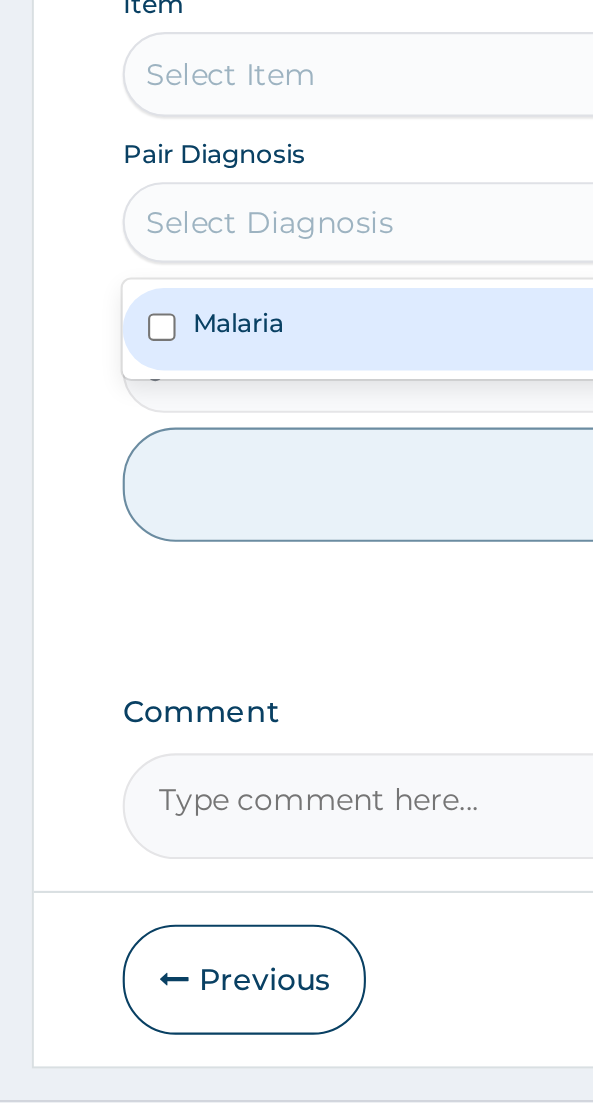 click on "Malaria" at bounding box center [296, 741] 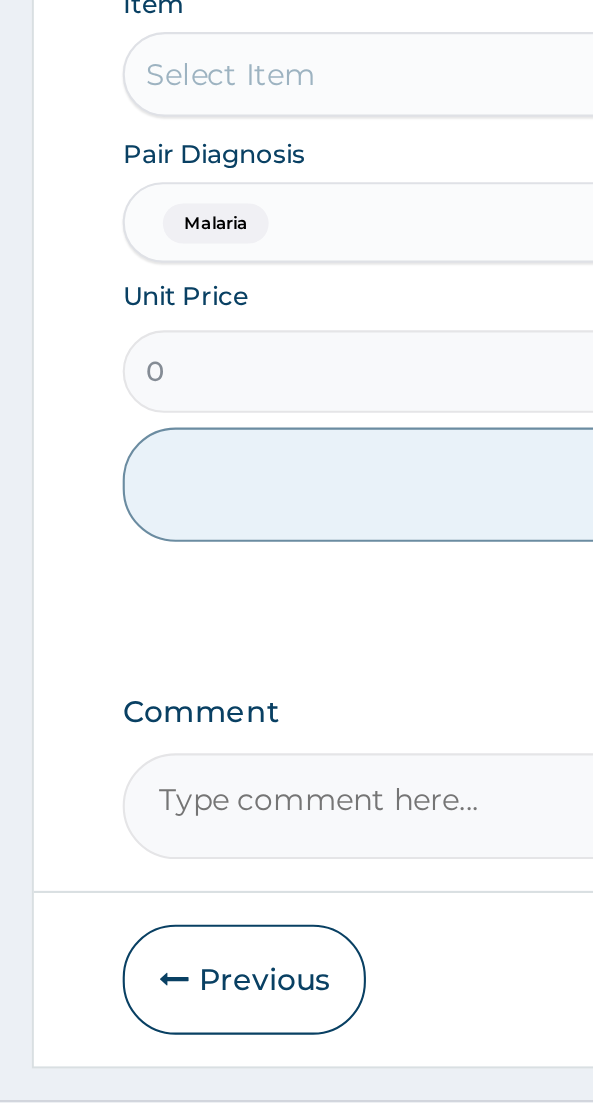 click on "Select Item" at bounding box center [296, 621] 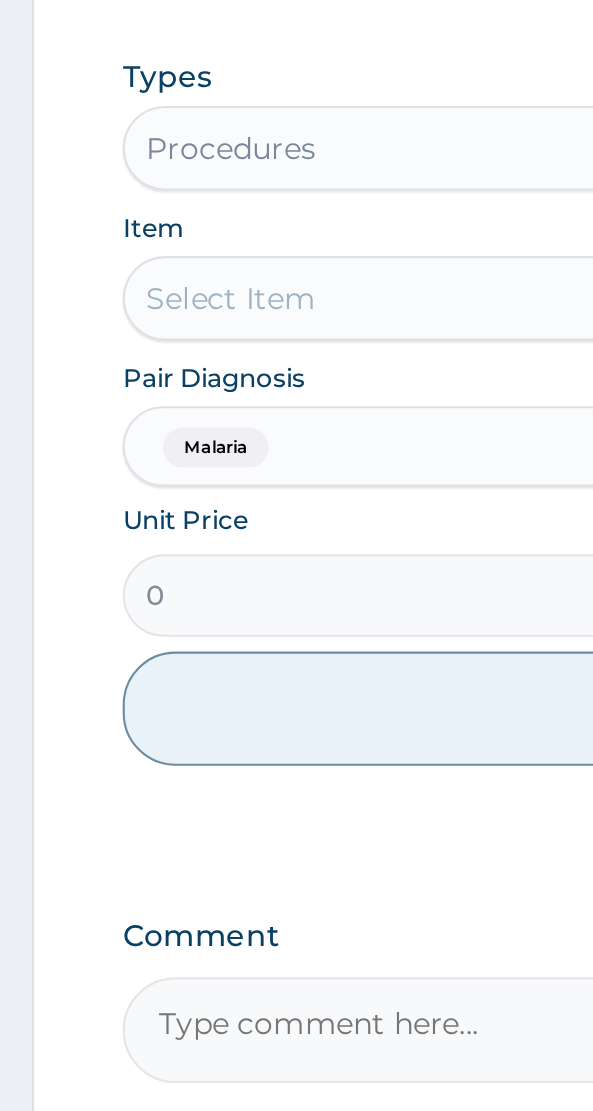 scroll, scrollTop: 632, scrollLeft: 0, axis: vertical 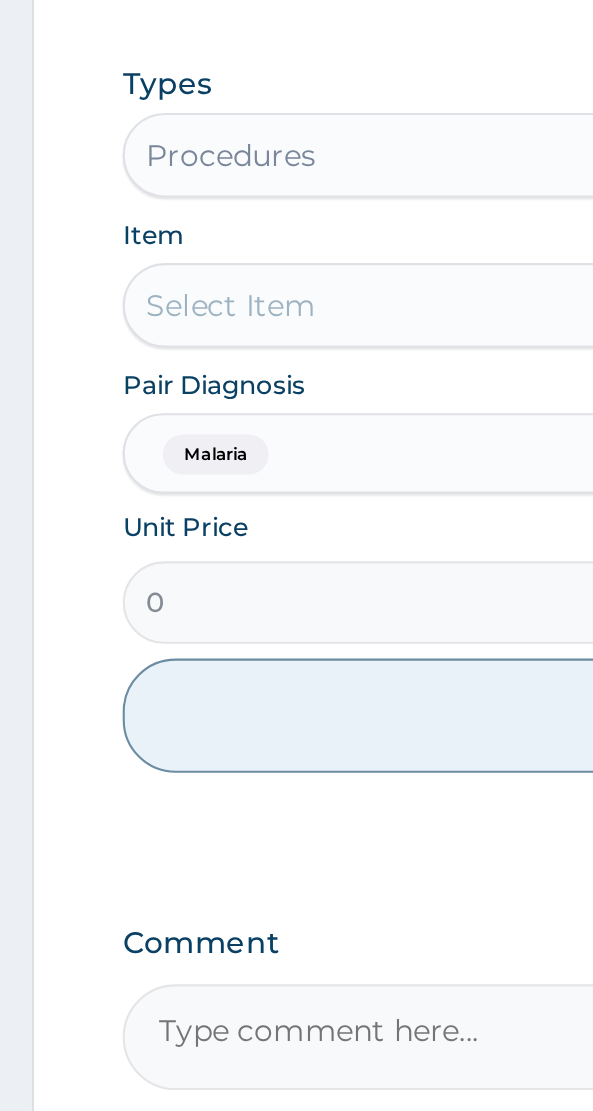 click on "Select Item" at bounding box center [278, 621] 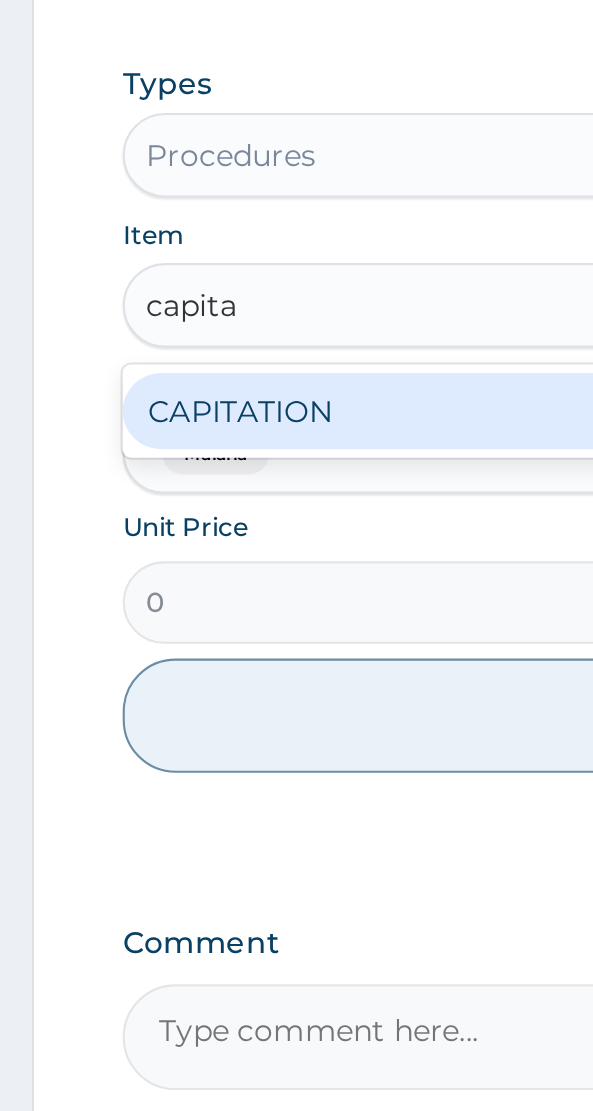 scroll, scrollTop: 0, scrollLeft: 0, axis: both 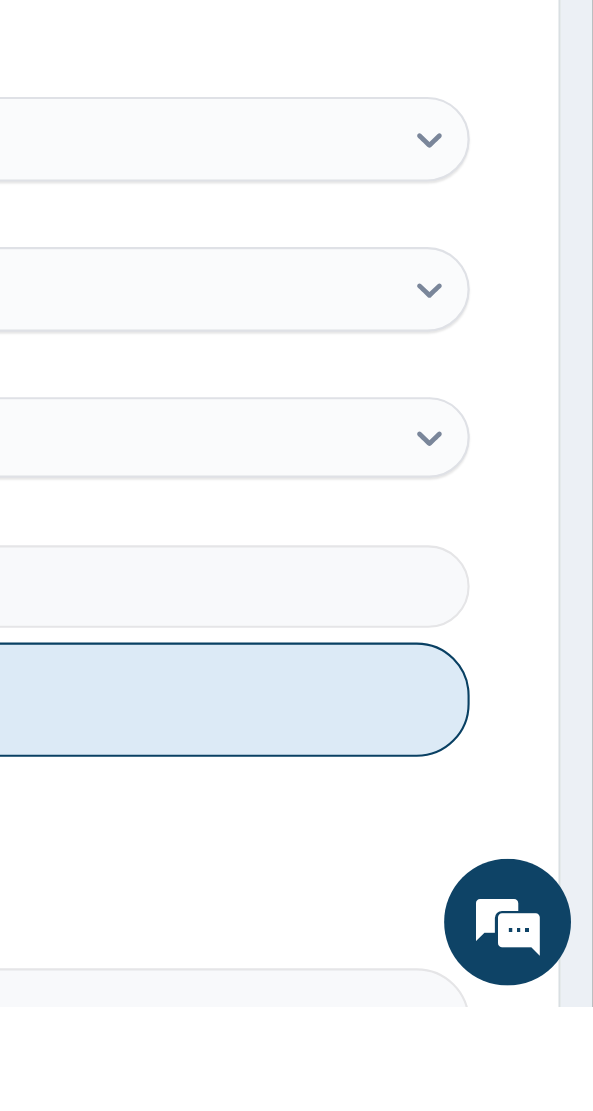 click on "Add" at bounding box center [296, 966] 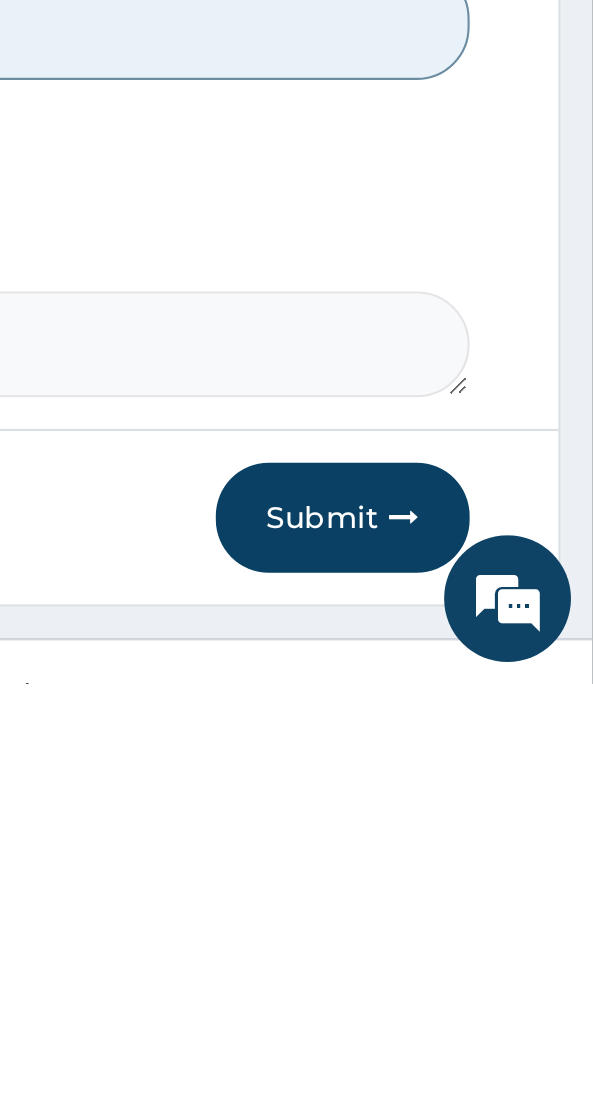 scroll, scrollTop: 570, scrollLeft: 0, axis: vertical 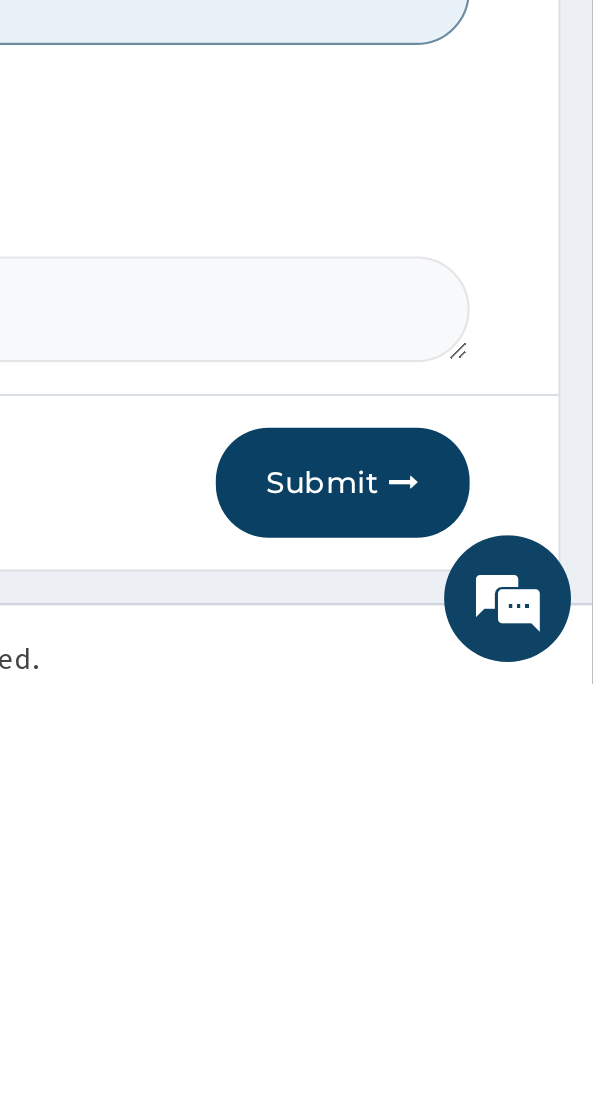 click on "Submit" at bounding box center (475, 1016) 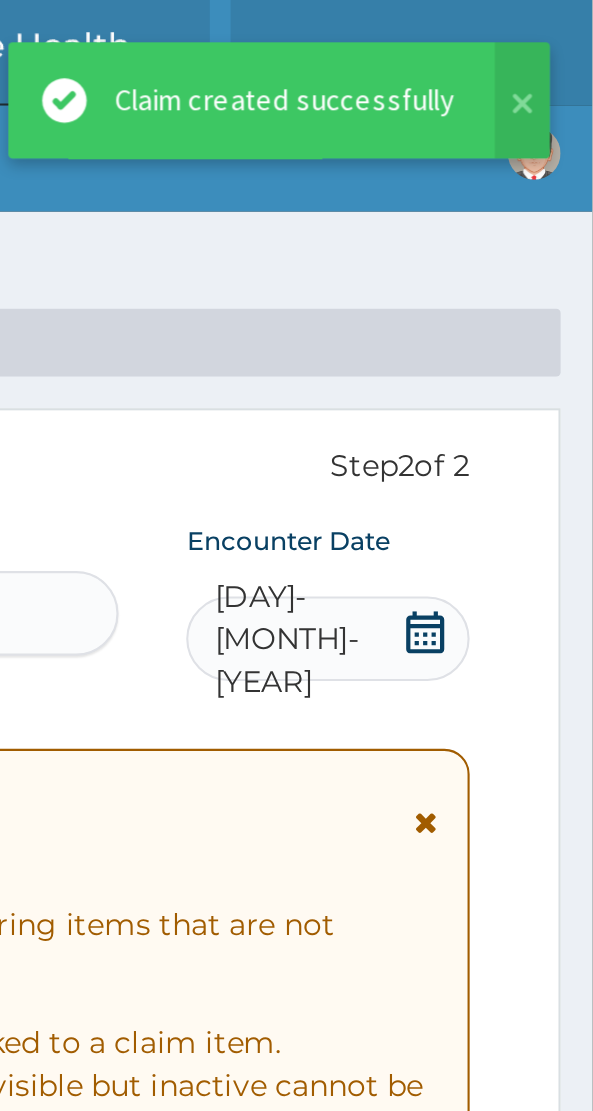 scroll, scrollTop: 0, scrollLeft: 0, axis: both 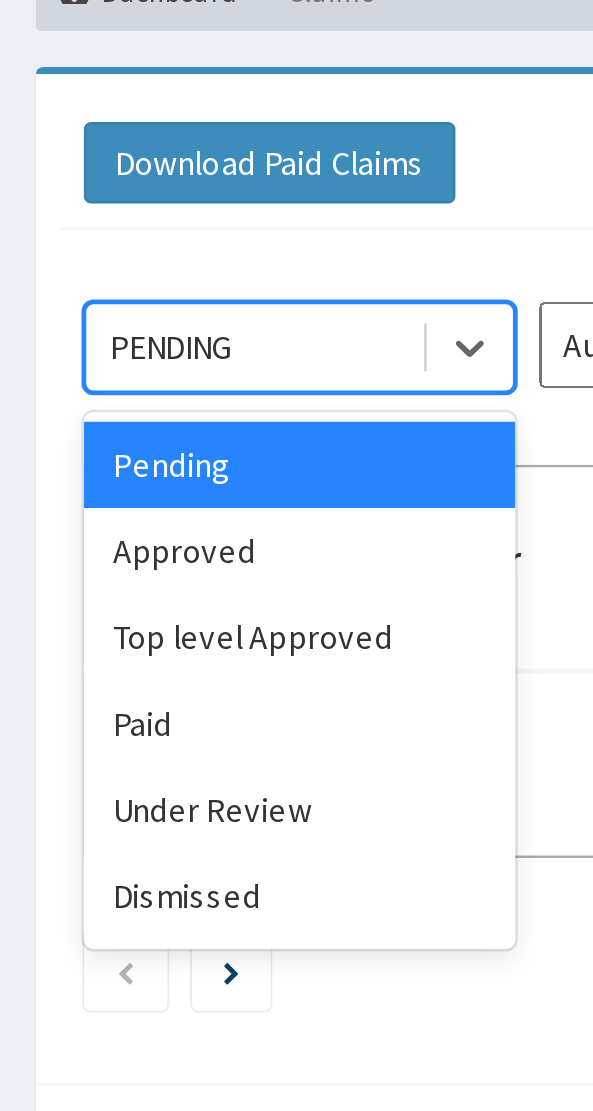 click on "Approved" at bounding box center (125, 395) 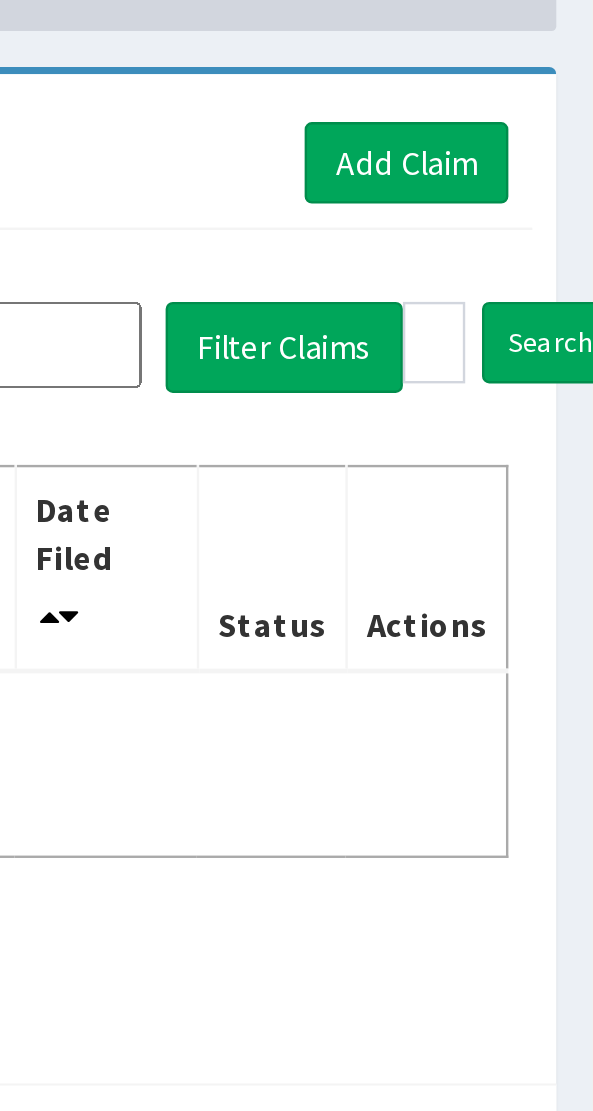 scroll, scrollTop: 0, scrollLeft: 0, axis: both 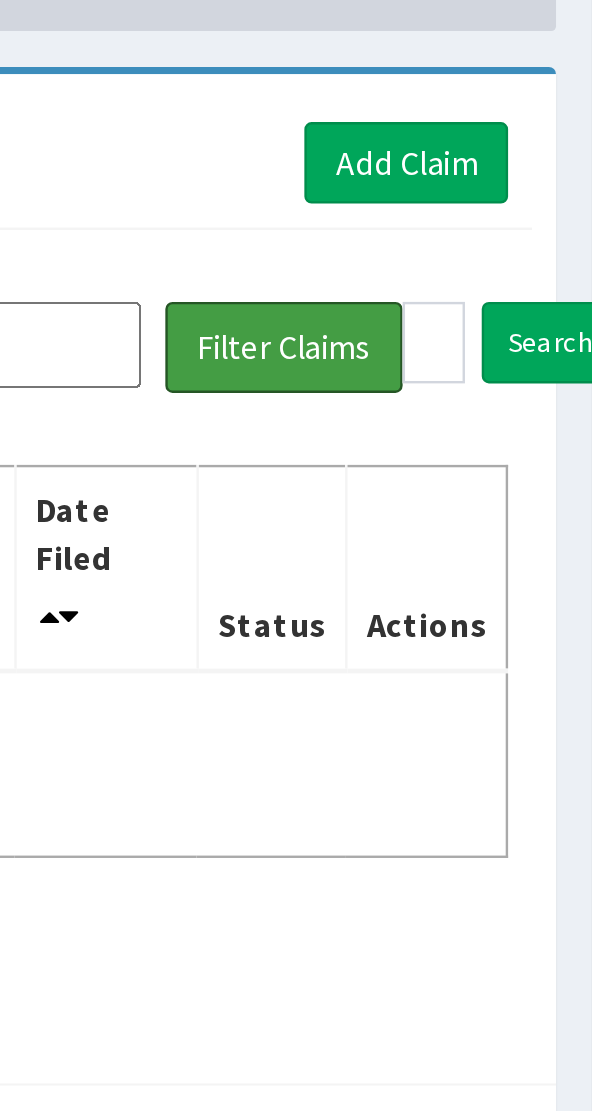 click on "Filter Claims" at bounding box center [464, 310] 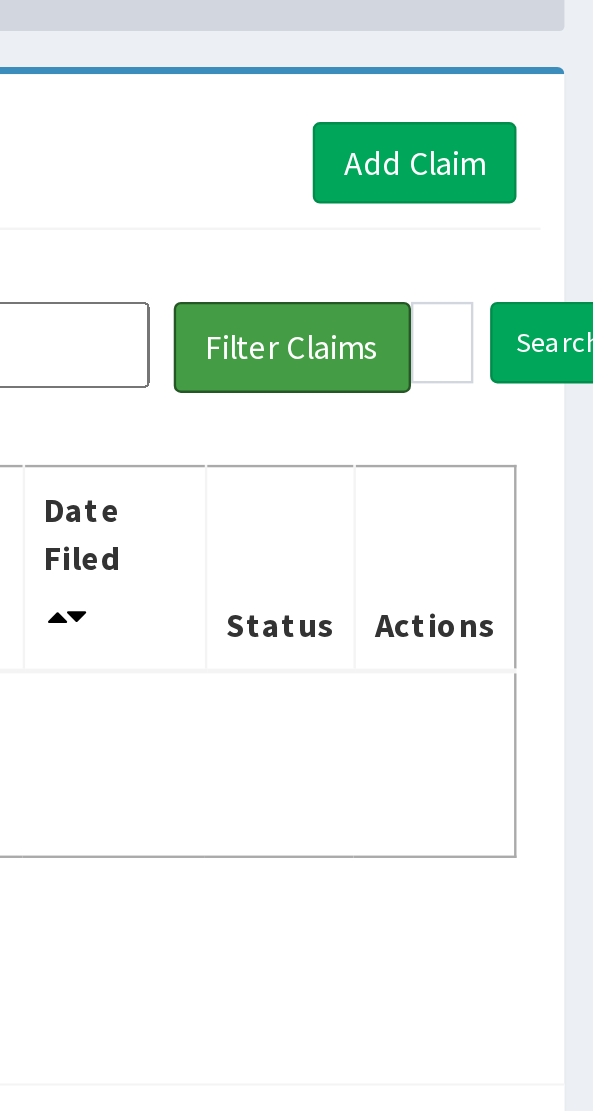 scroll, scrollTop: 0, scrollLeft: 0, axis: both 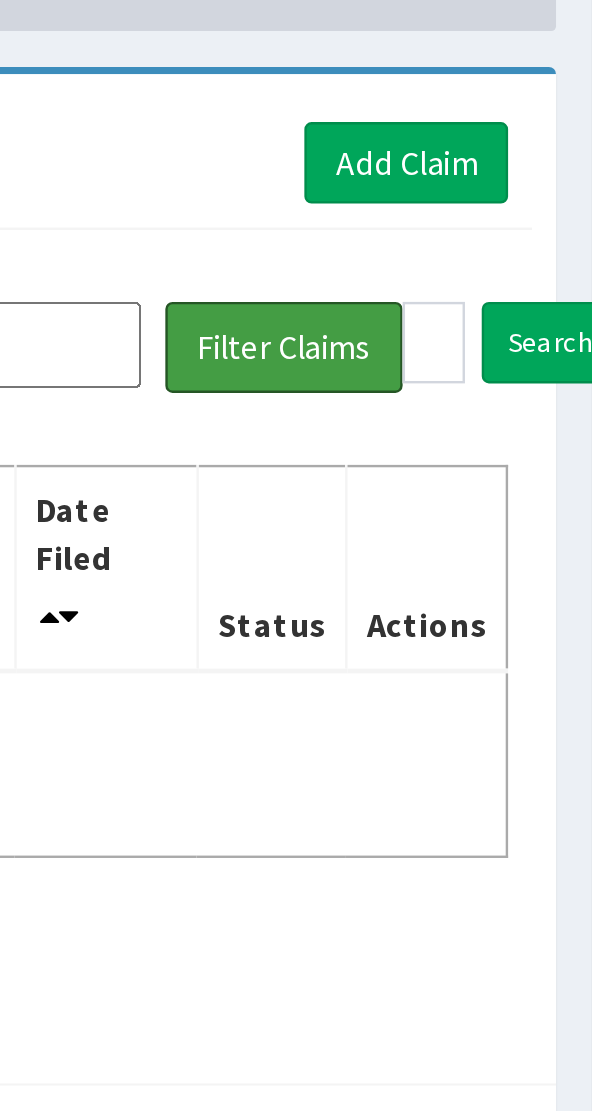 click on "Filter Claims" at bounding box center (464, 310) 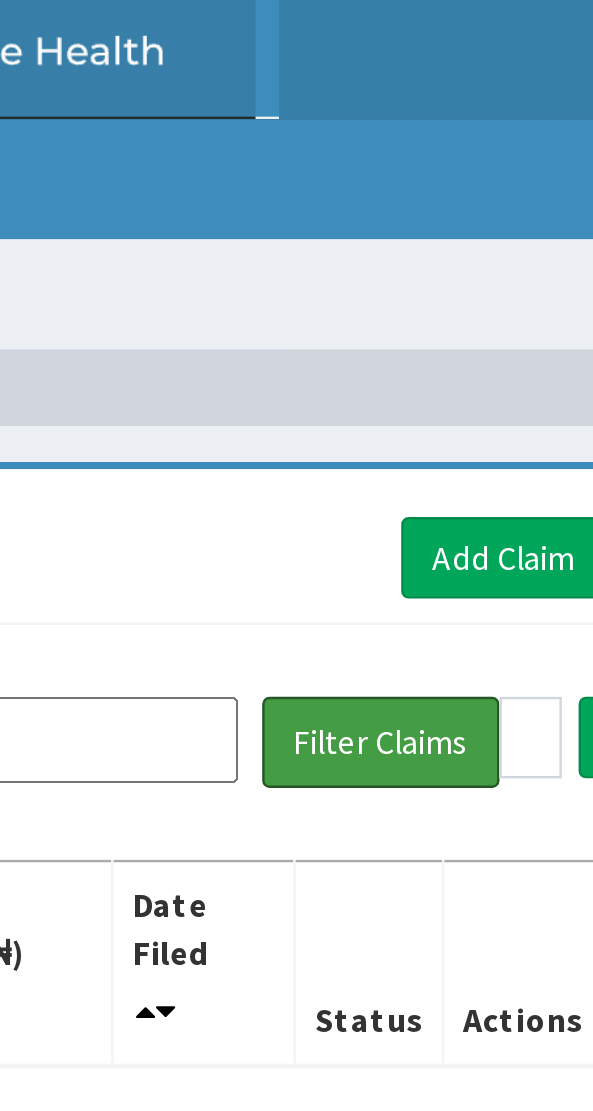 scroll, scrollTop: 0, scrollLeft: 0, axis: both 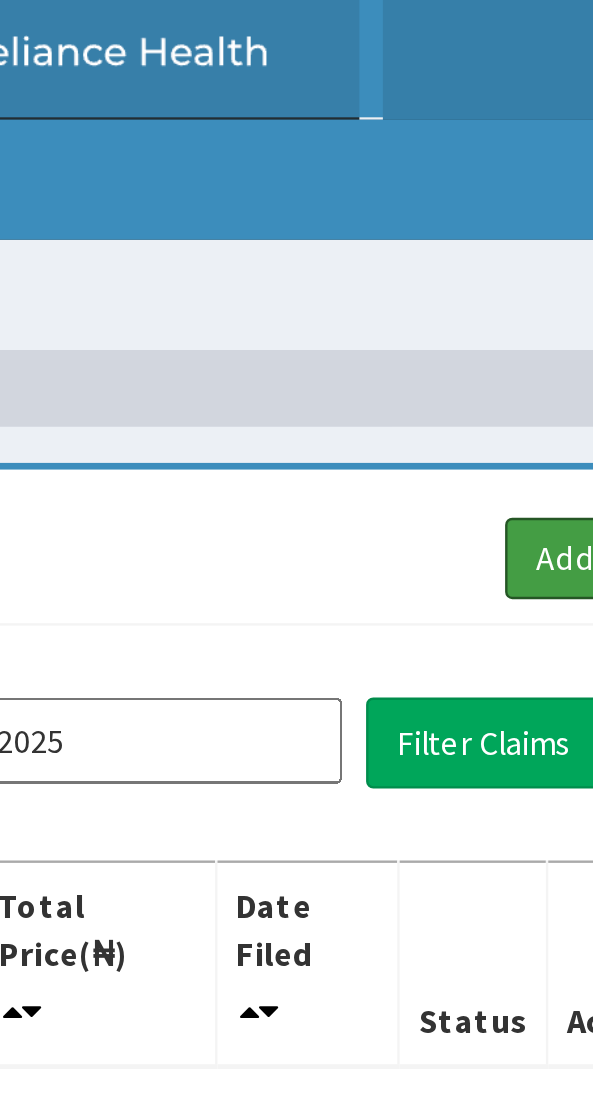 click on "Add Claim" at bounding box center (515, 233) 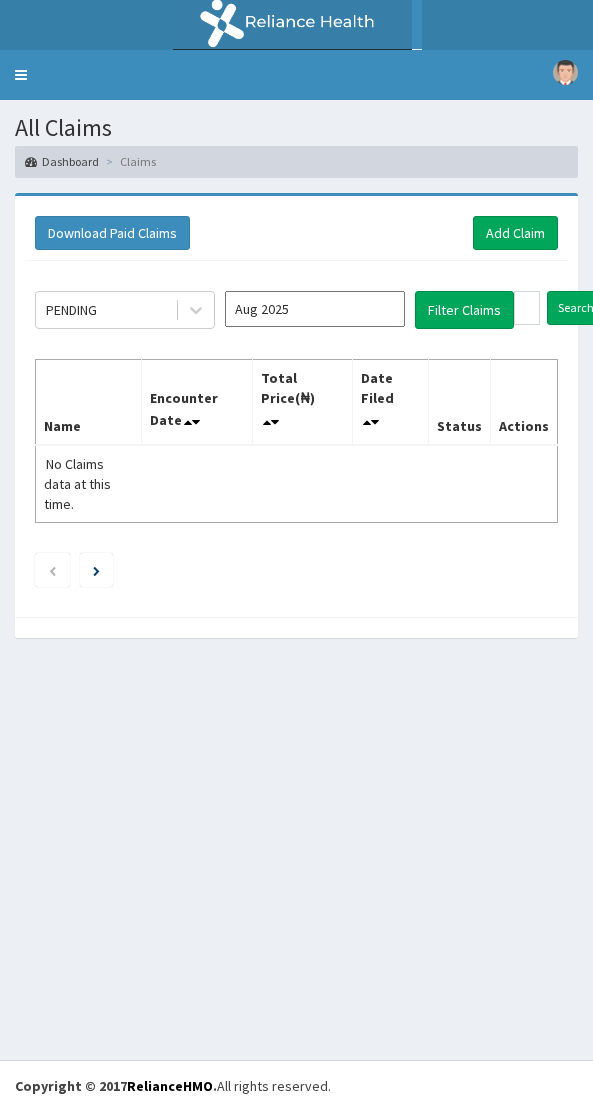 scroll, scrollTop: 0, scrollLeft: 0, axis: both 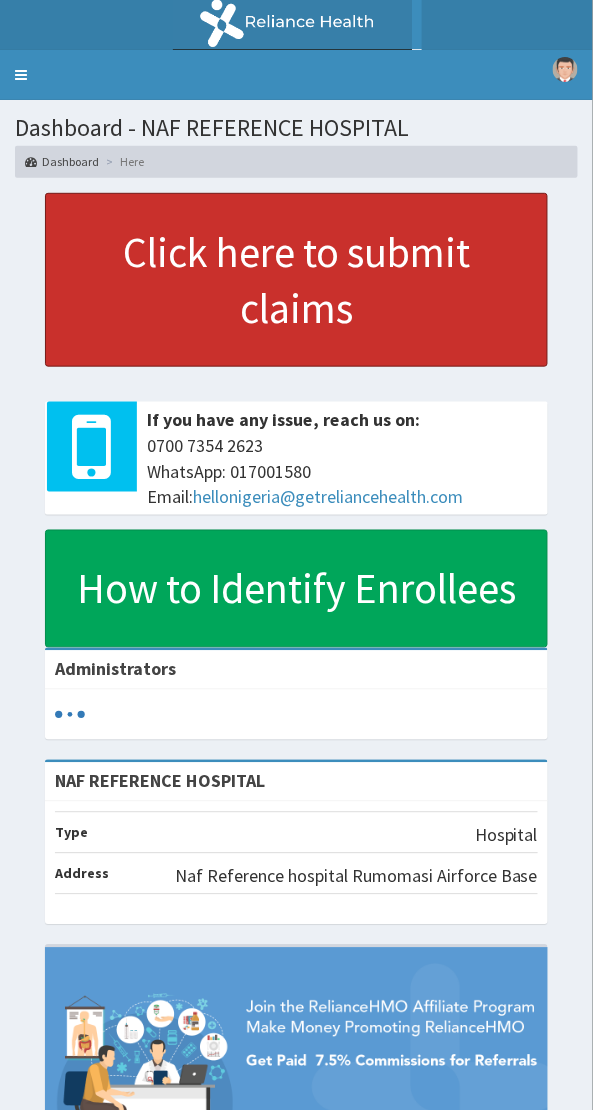 click on "Click here to submit claims" at bounding box center [296, 280] 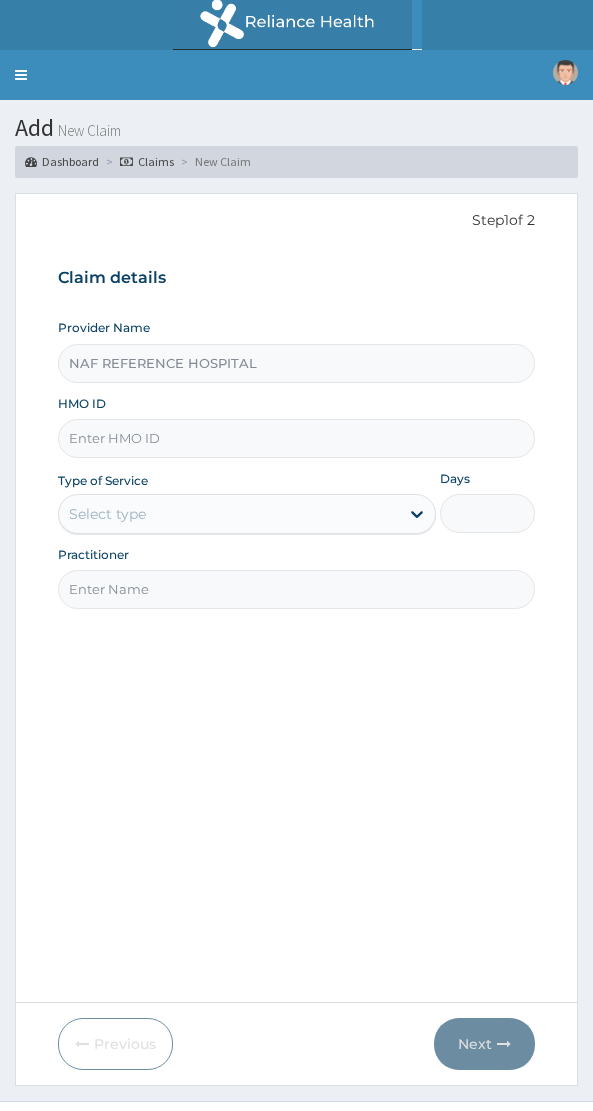 scroll, scrollTop: 0, scrollLeft: 0, axis: both 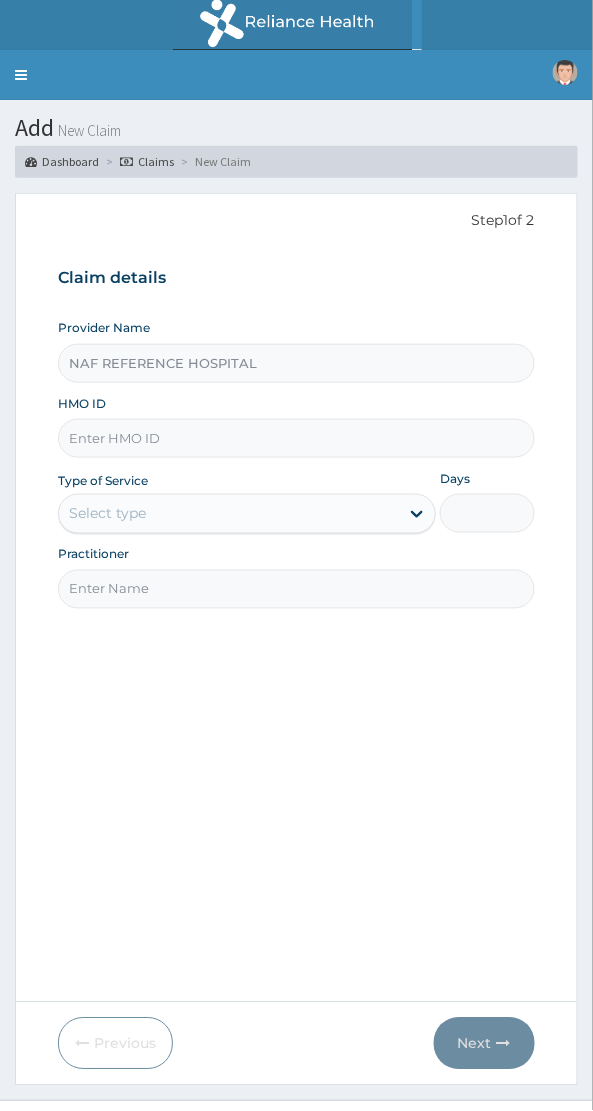 click on "HMO ID" at bounding box center (296, 438) 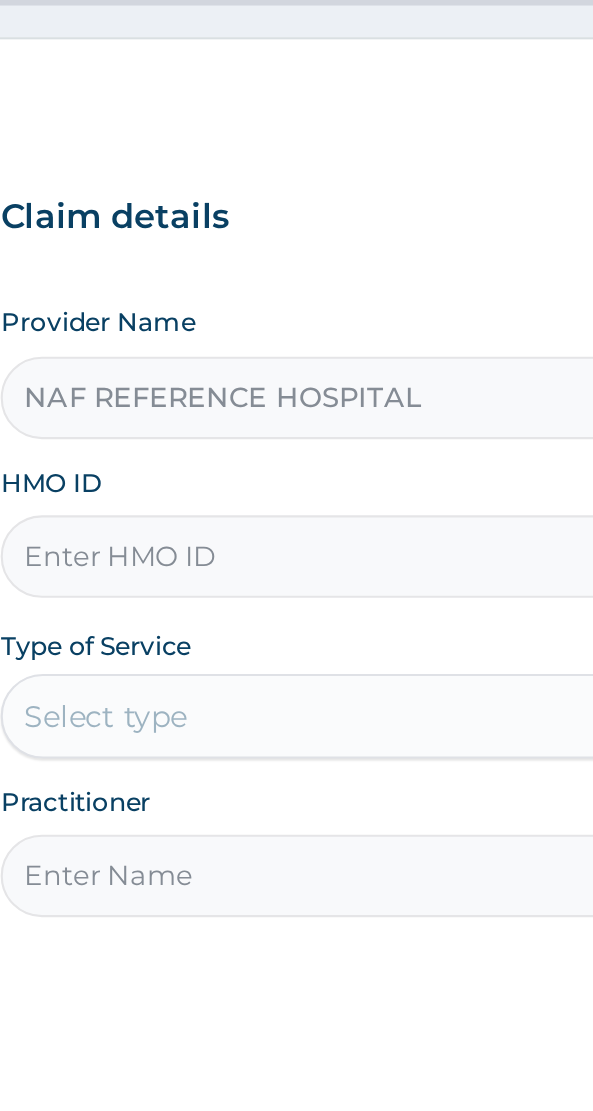 scroll, scrollTop: 0, scrollLeft: 0, axis: both 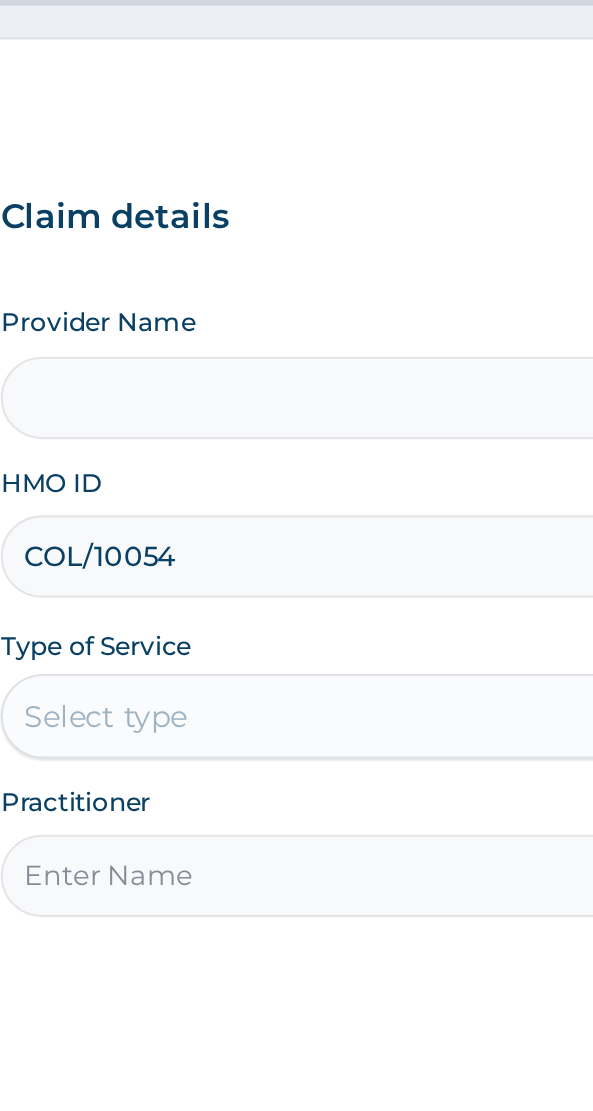 type on "COL/10054/" 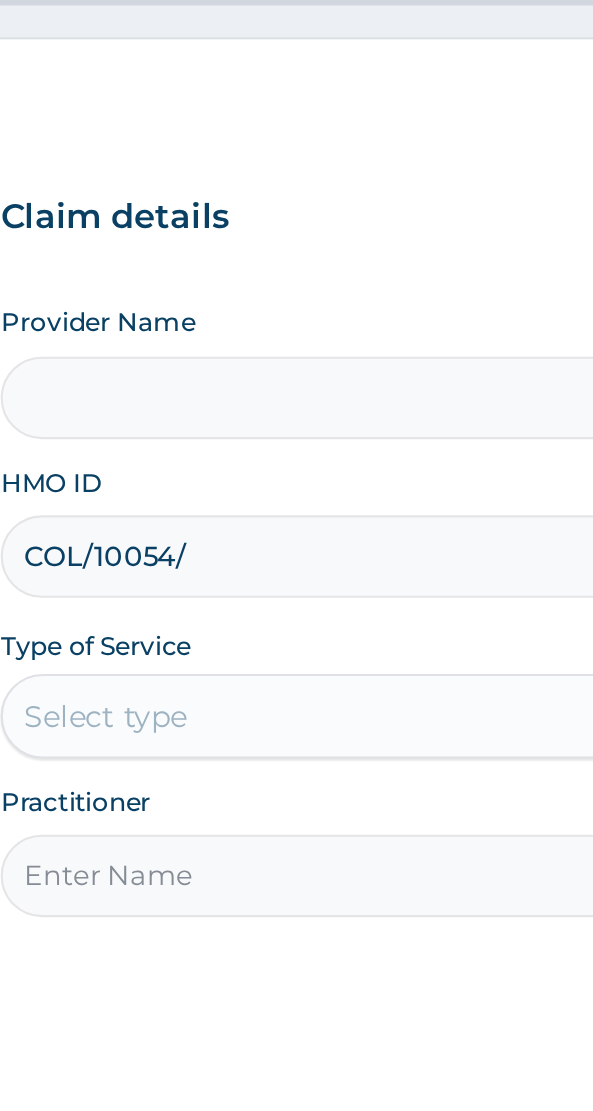 scroll, scrollTop: 0, scrollLeft: 0, axis: both 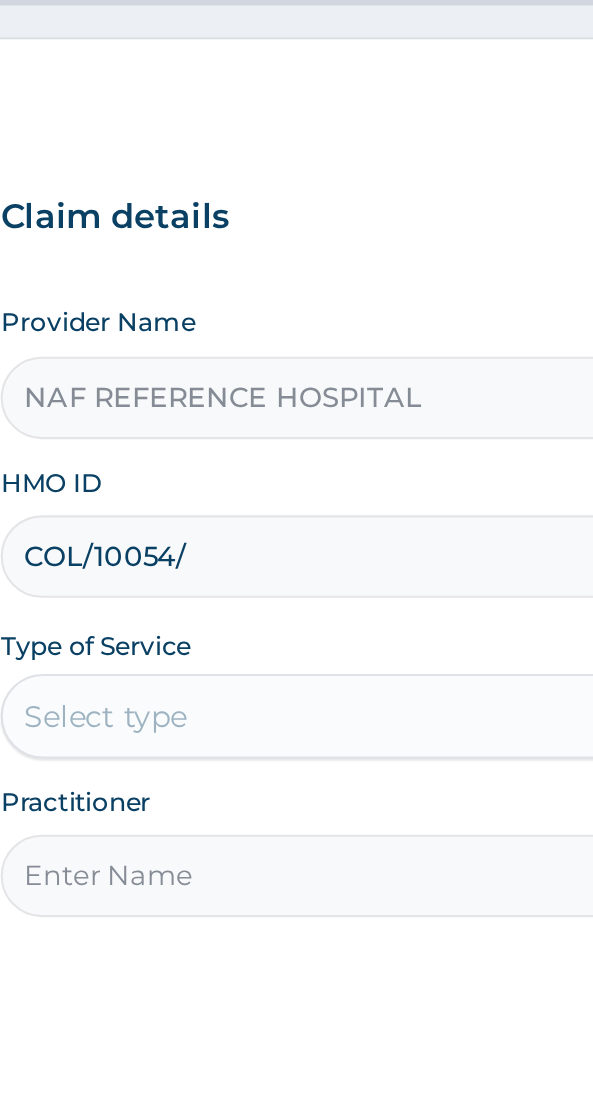 type on "COL/10054/A" 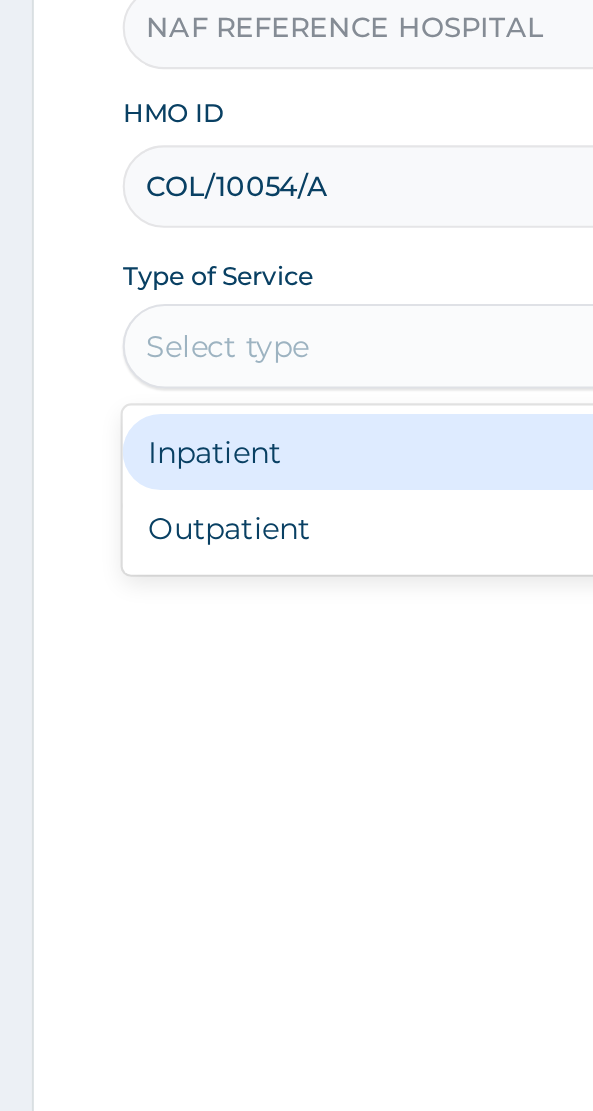 click on "Outpatient" at bounding box center [247, 600] 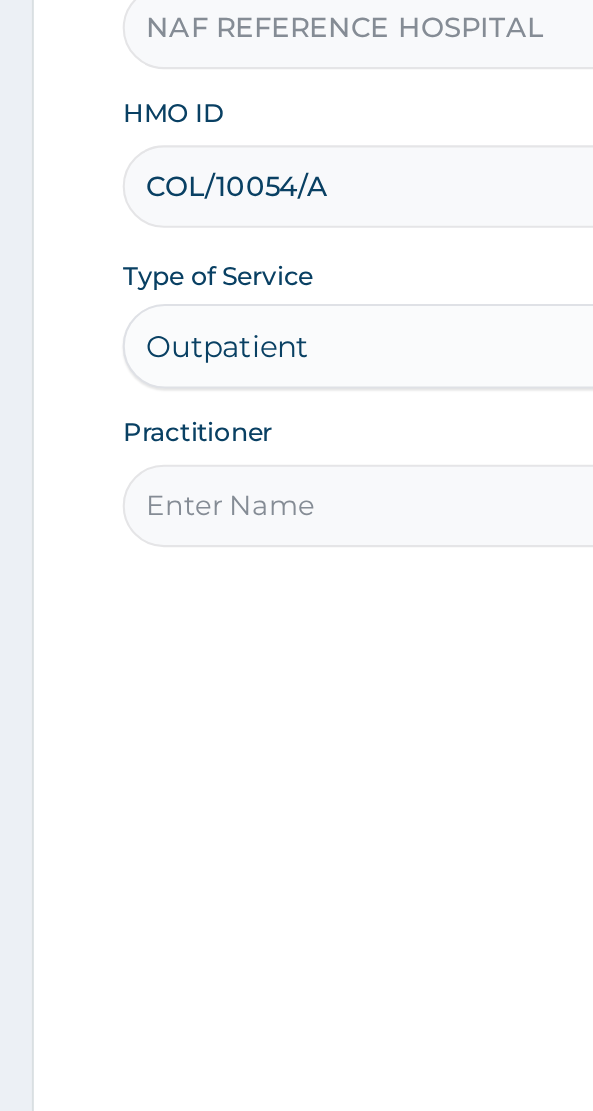 click on "Practitioner" at bounding box center (296, 589) 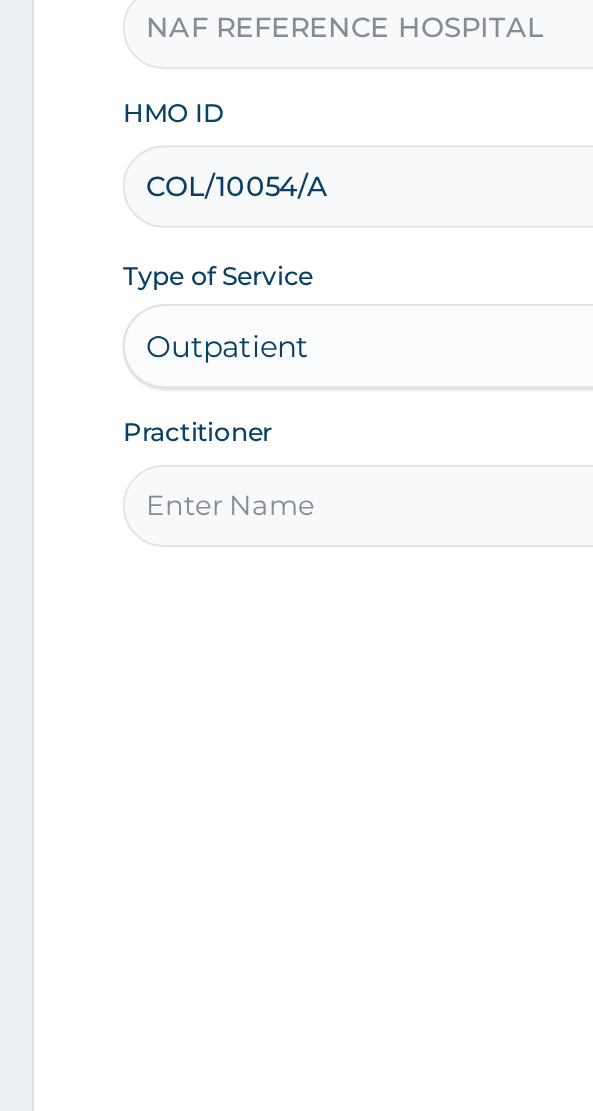 type on "Dr Opadijo" 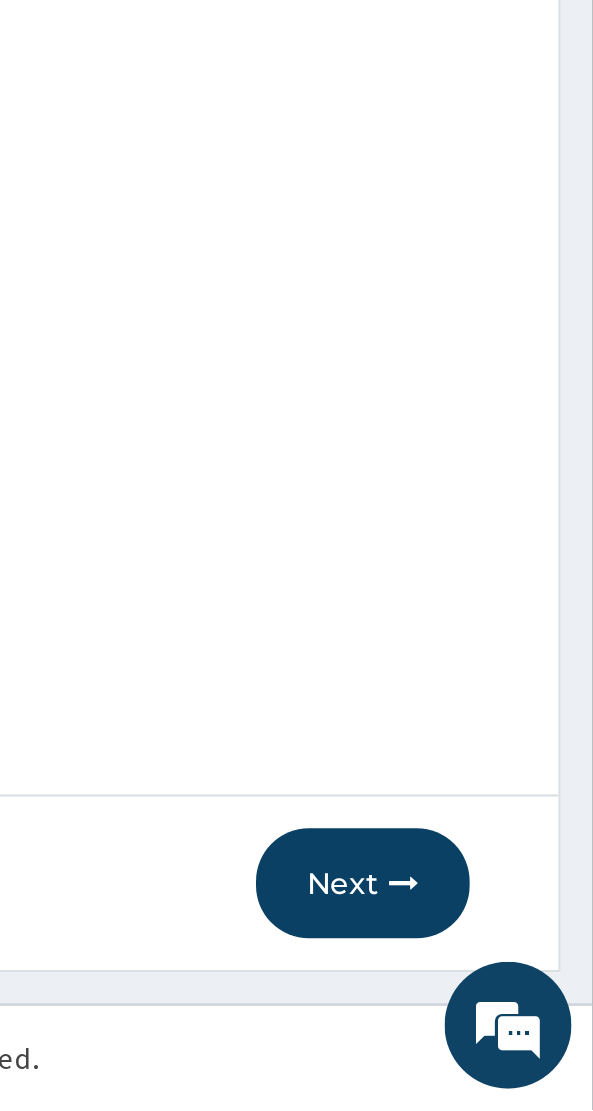scroll, scrollTop: 40, scrollLeft: 0, axis: vertical 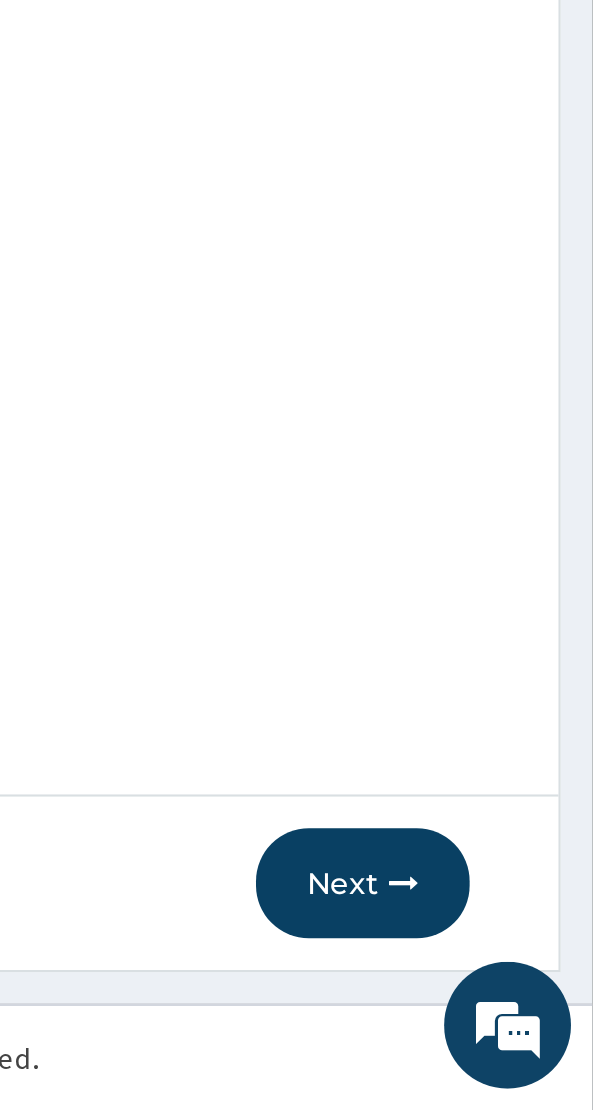 click on "Next" at bounding box center (484, 1004) 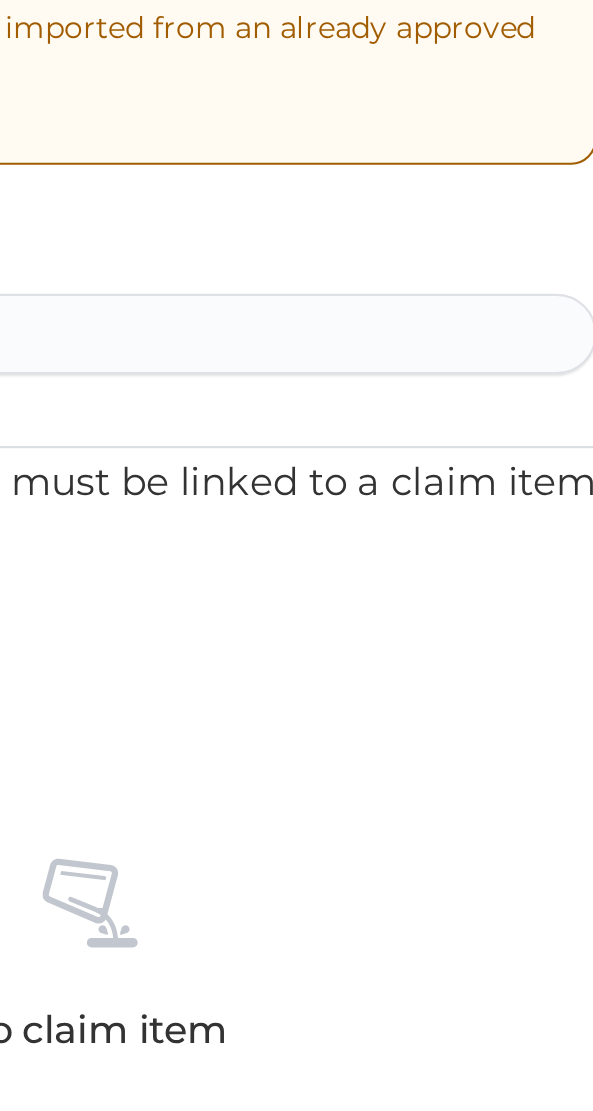 scroll, scrollTop: 0, scrollLeft: 0, axis: both 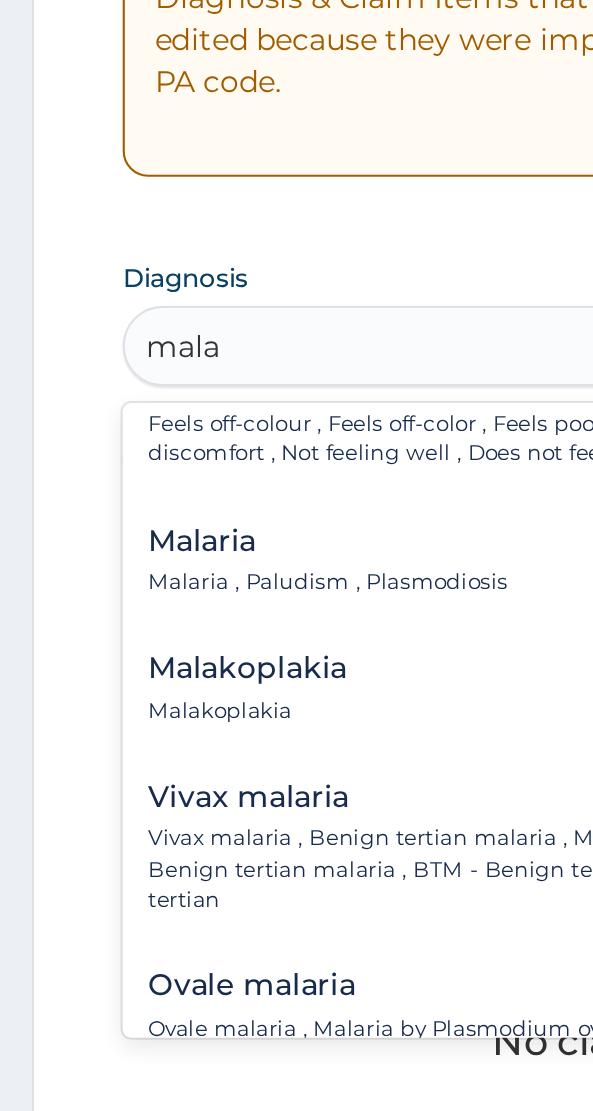 click on "Malaria" at bounding box center (155, 760) 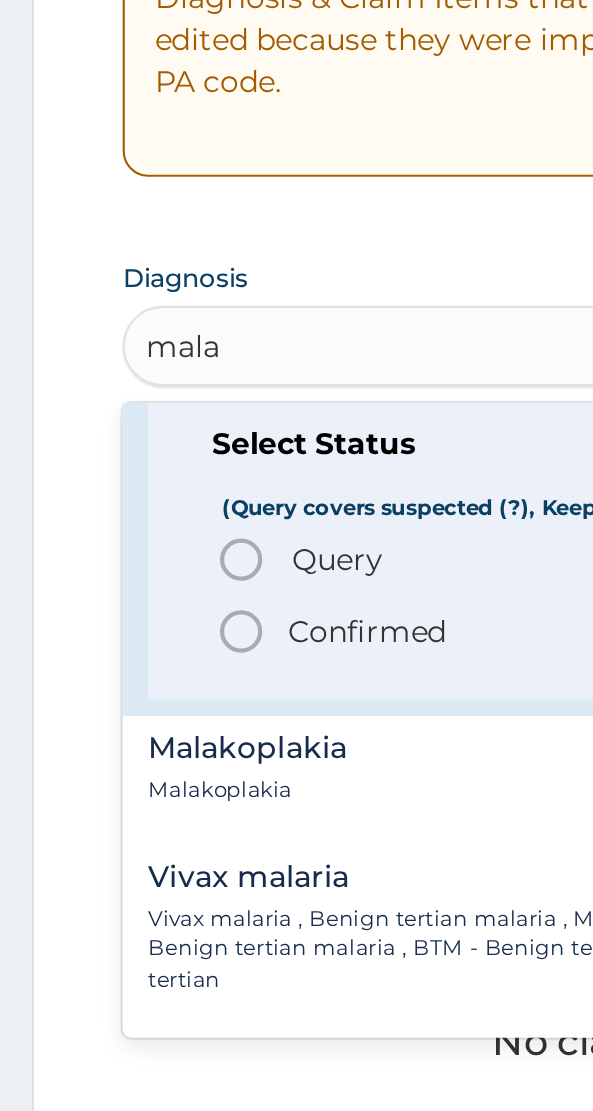 scroll, scrollTop: 140, scrollLeft: 0, axis: vertical 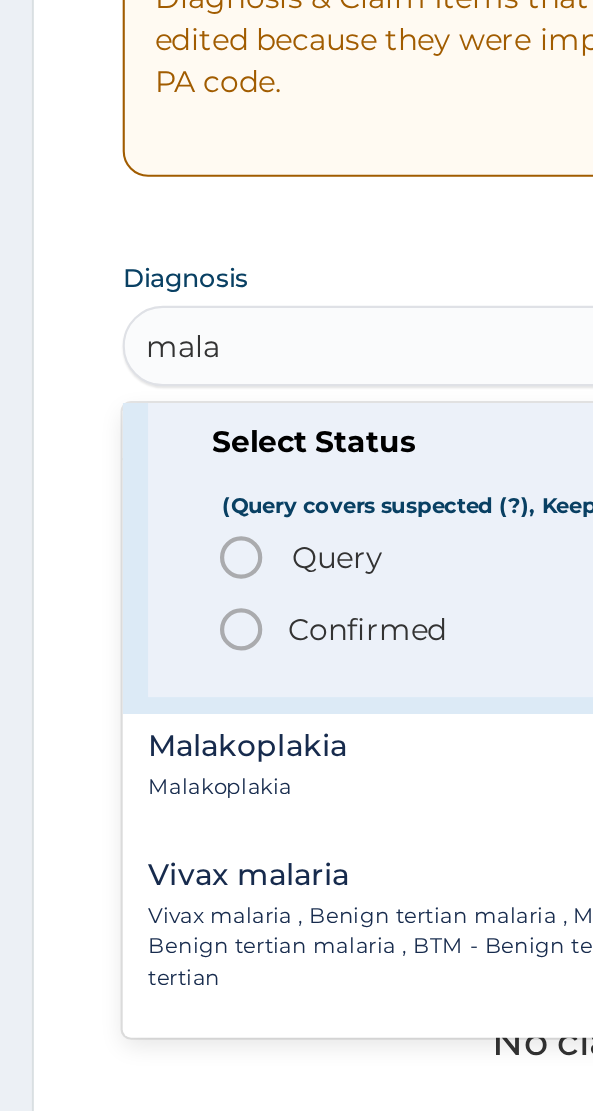 click 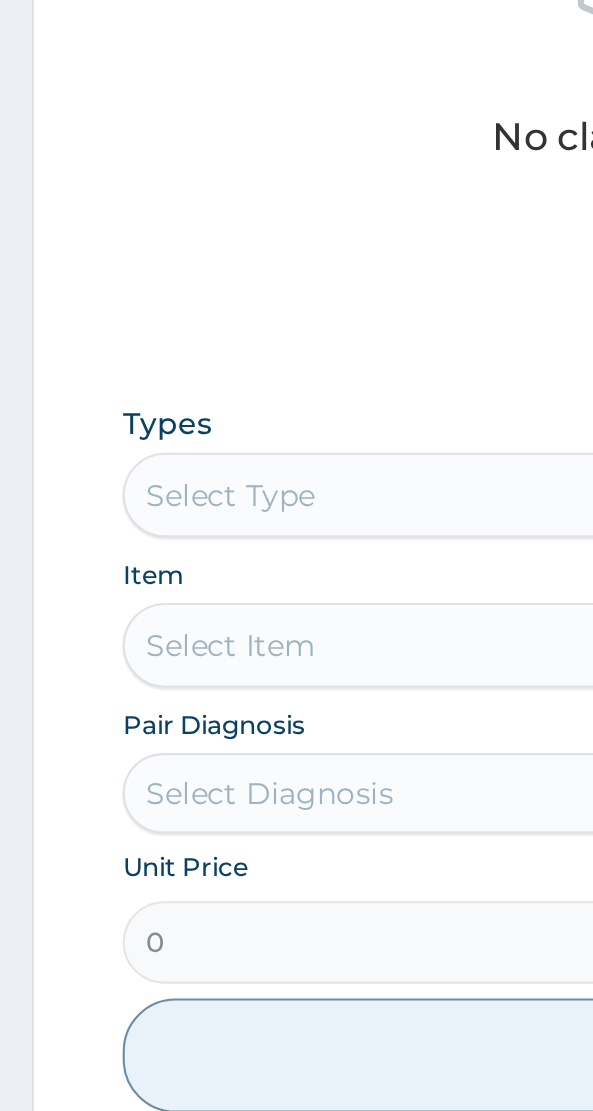 scroll, scrollTop: 622, scrollLeft: 0, axis: vertical 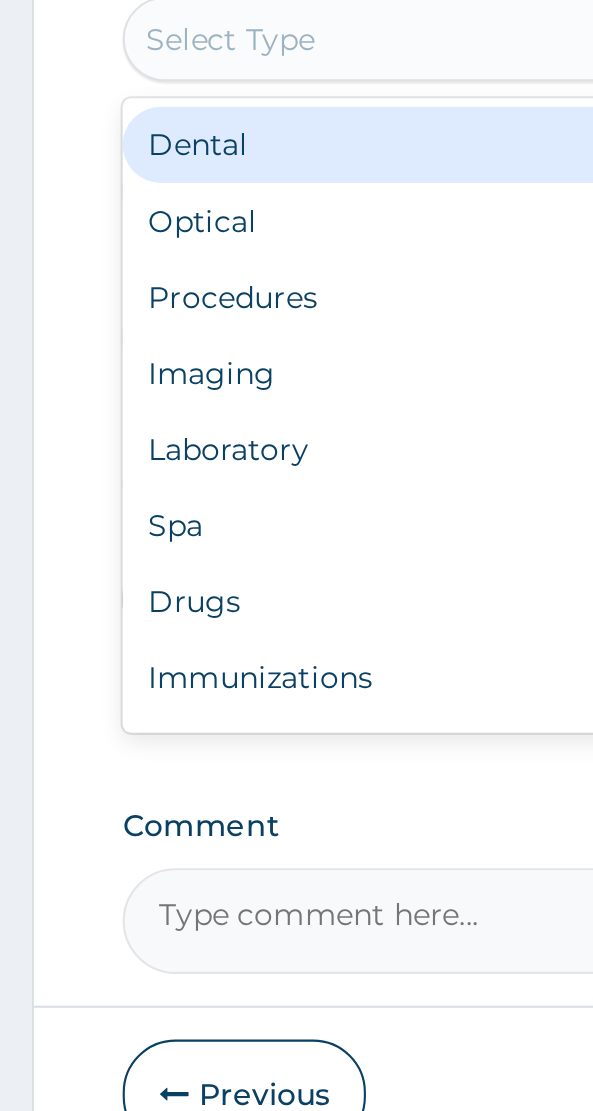 click on "Procedures" at bounding box center (296, 672) 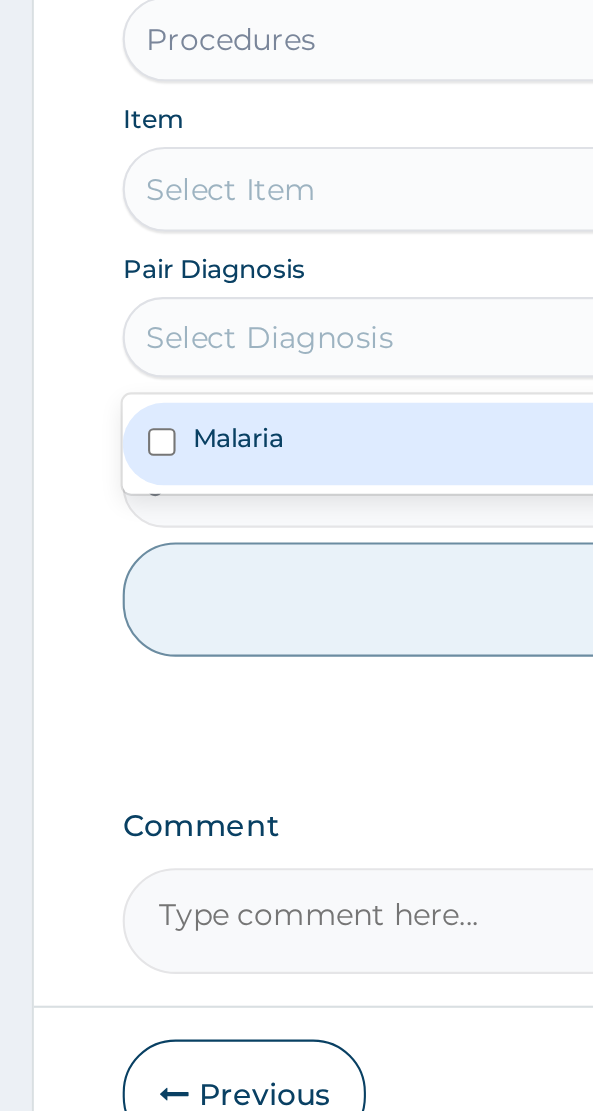 click on "Malaria" at bounding box center (296, 741) 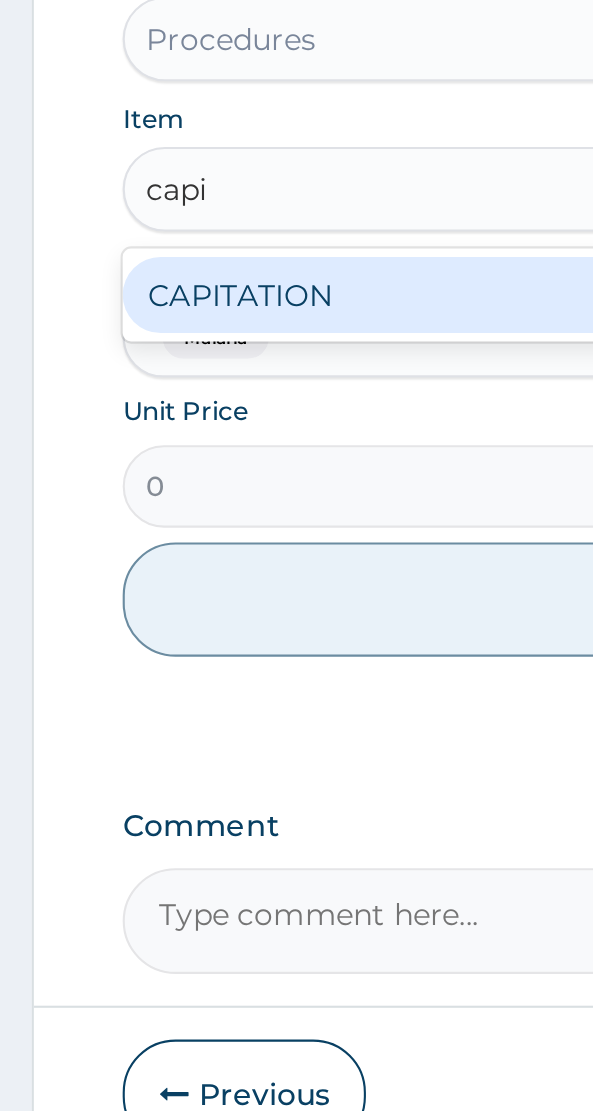 scroll, scrollTop: 0, scrollLeft: 0, axis: both 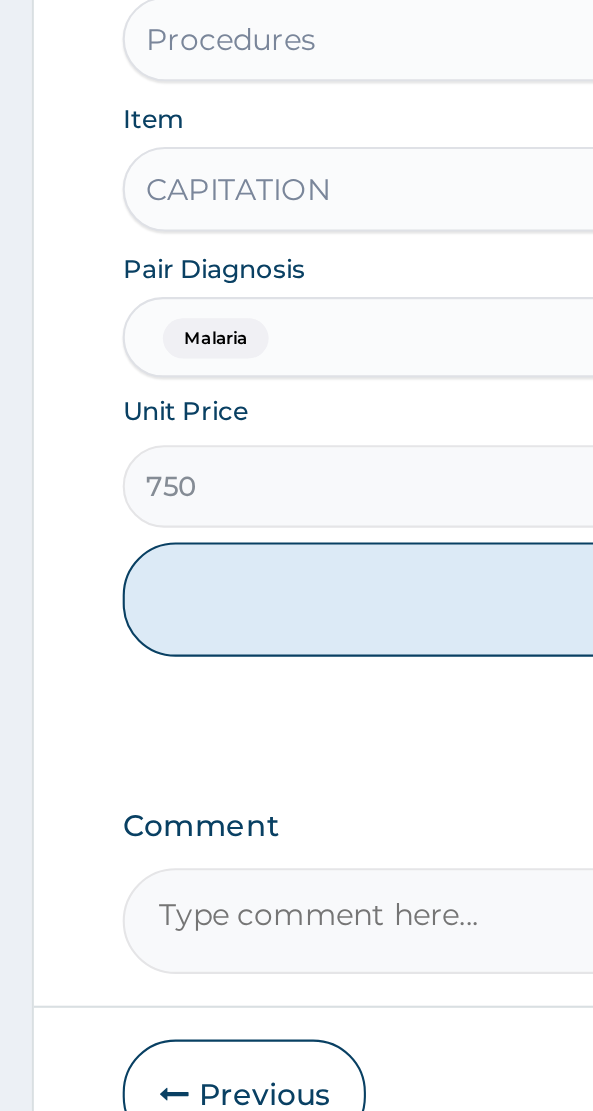 click on "Add" at bounding box center [296, 815] 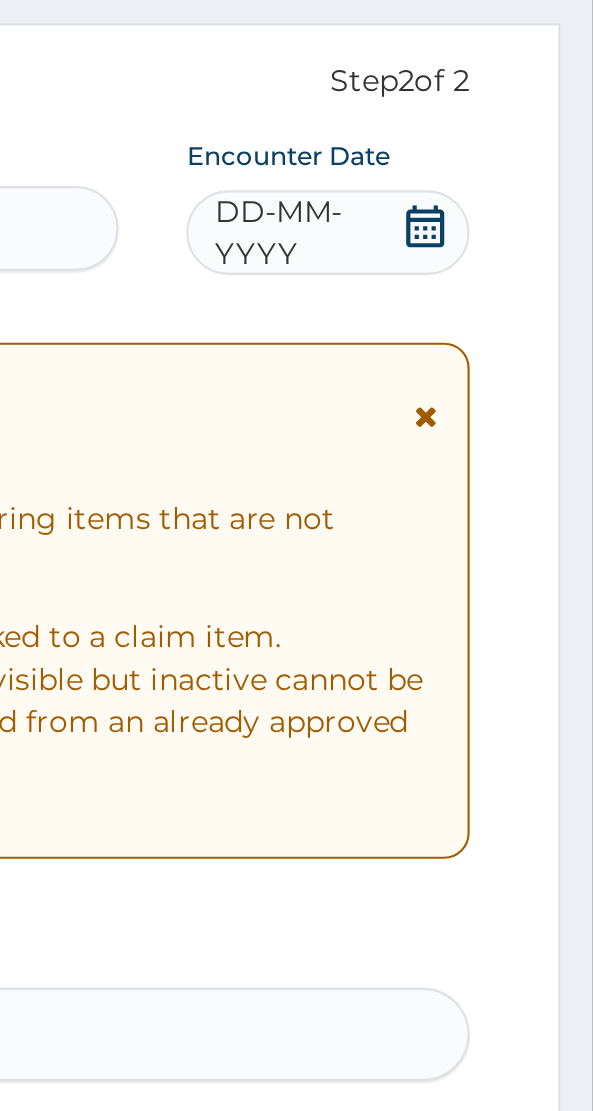 scroll, scrollTop: 108, scrollLeft: 0, axis: vertical 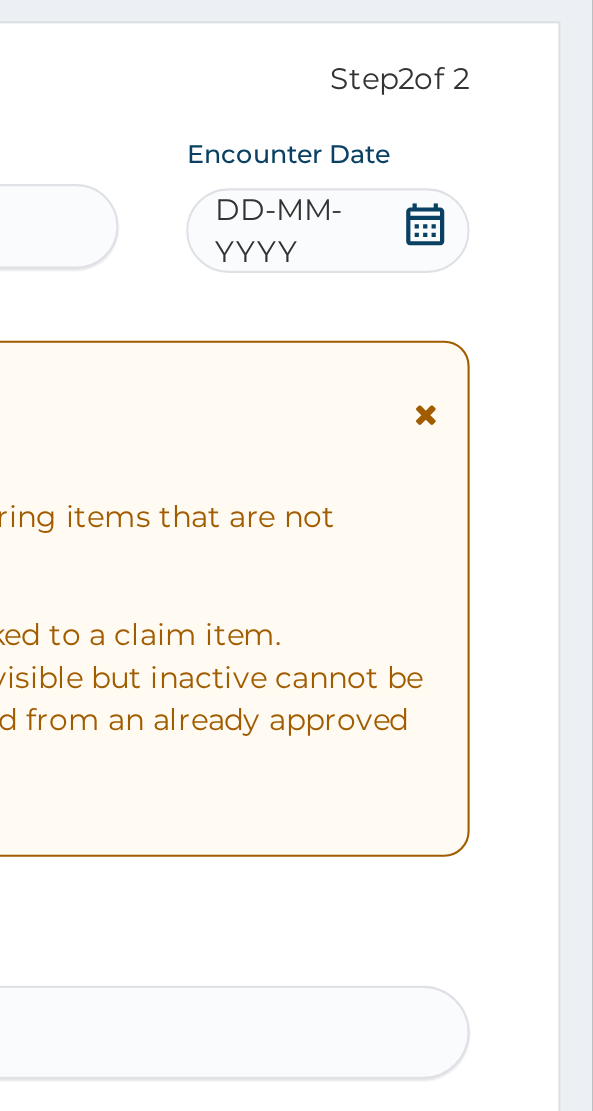 click 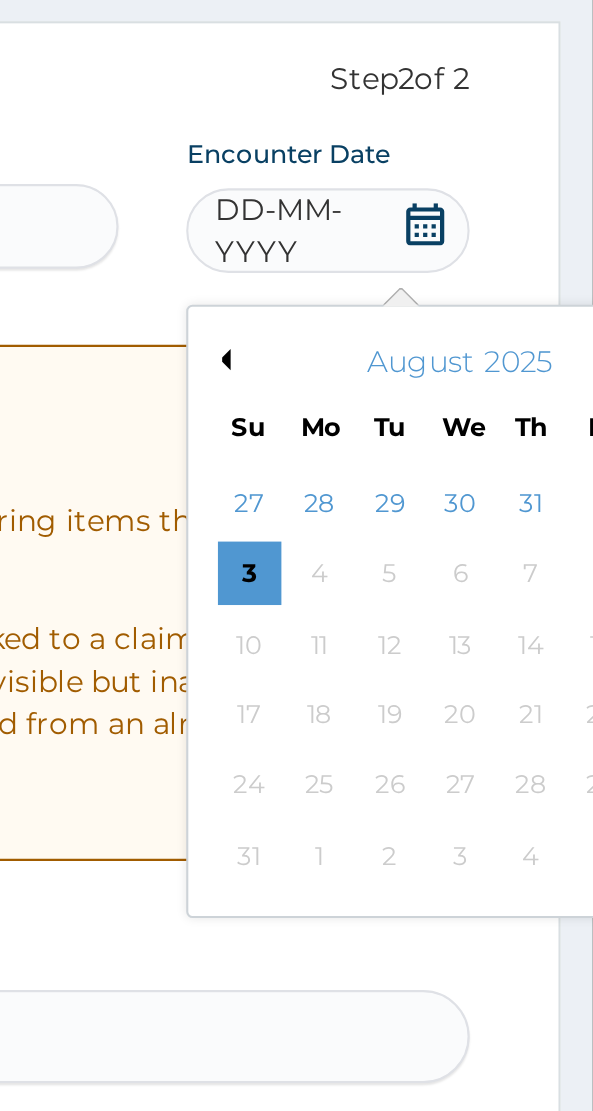 click on "Previous Month" at bounding box center [417, 245] 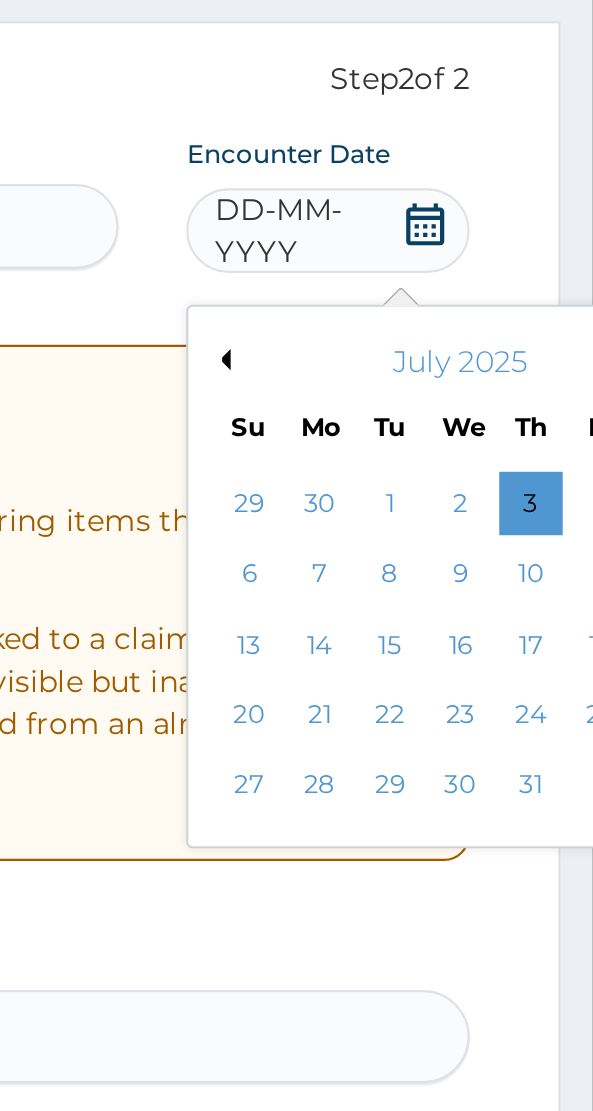 click on "Previous Month" at bounding box center (417, 245) 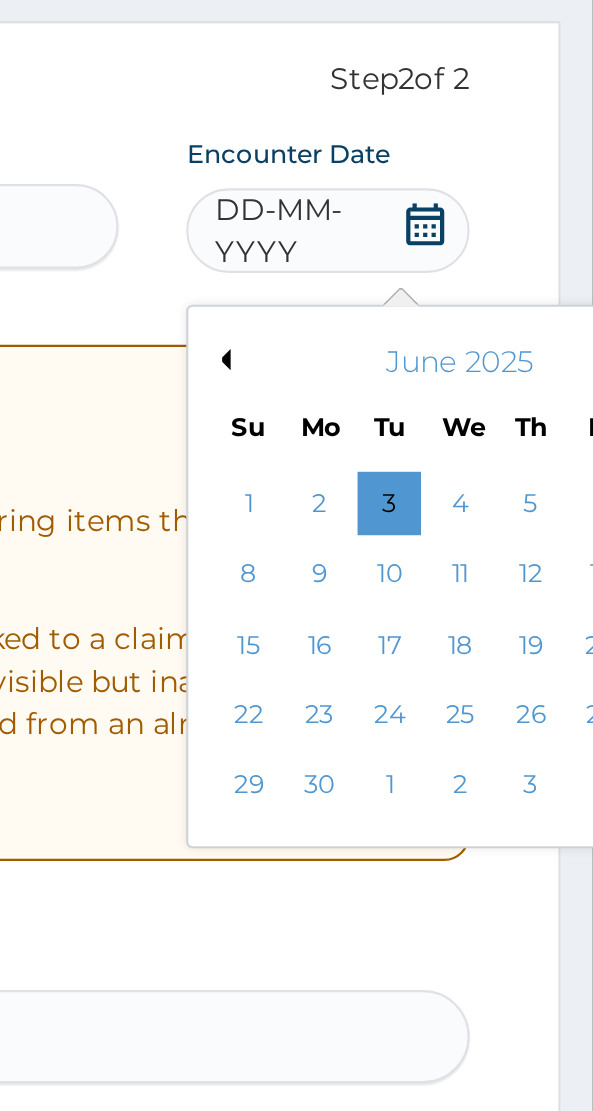 click on "Previous Month" at bounding box center [417, 245] 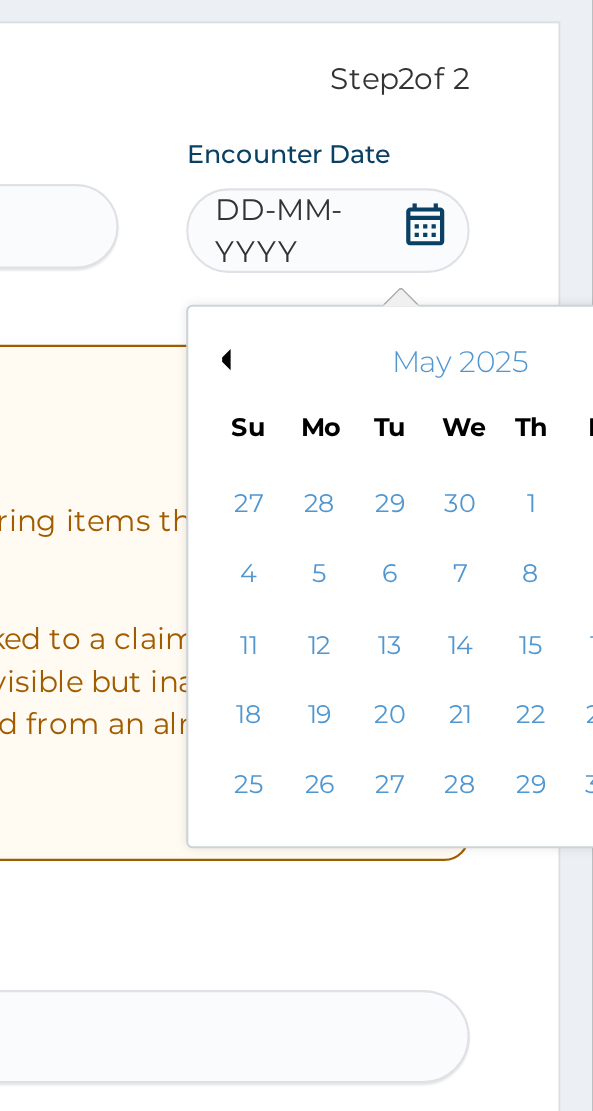 click on "Previous Month" at bounding box center [417, 245] 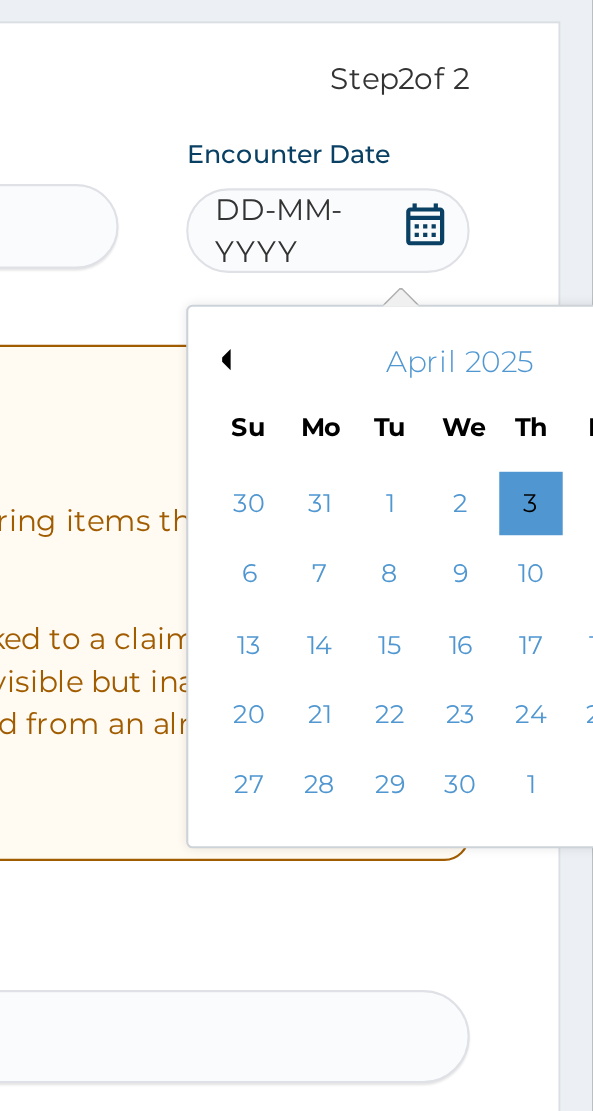 click on "Previous Month" at bounding box center (417, 245) 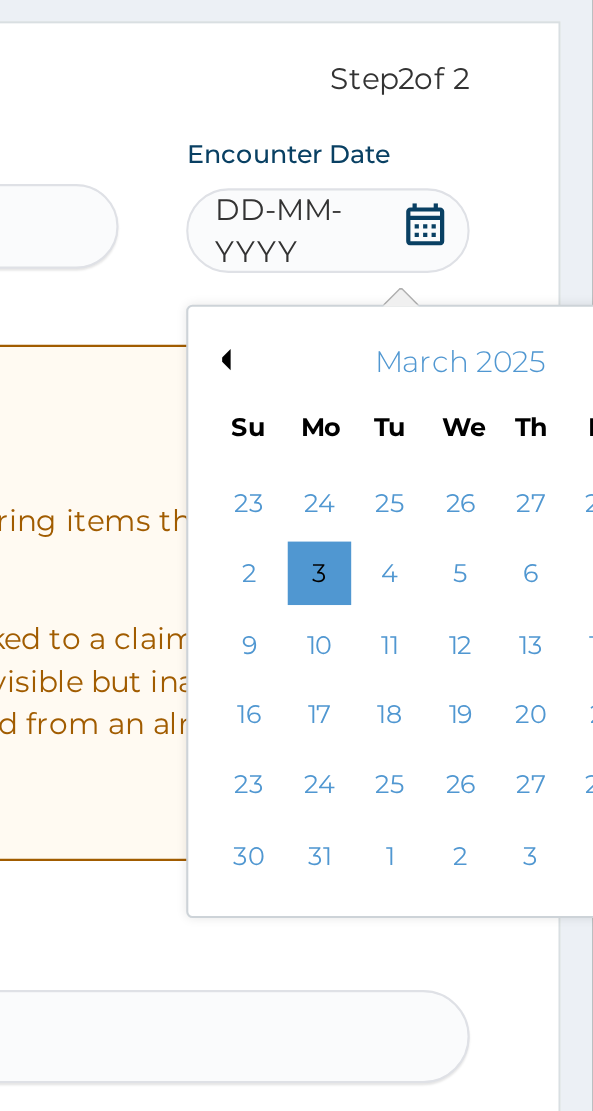 click on "Previous Month" at bounding box center (417, 245) 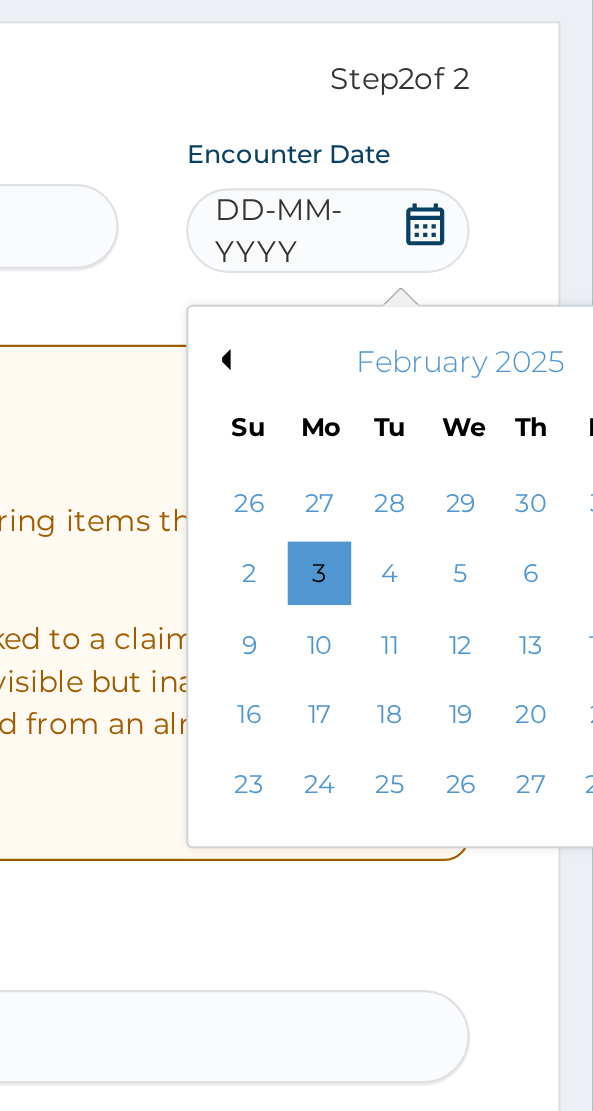 click on "27" at bounding box center (564, 447) 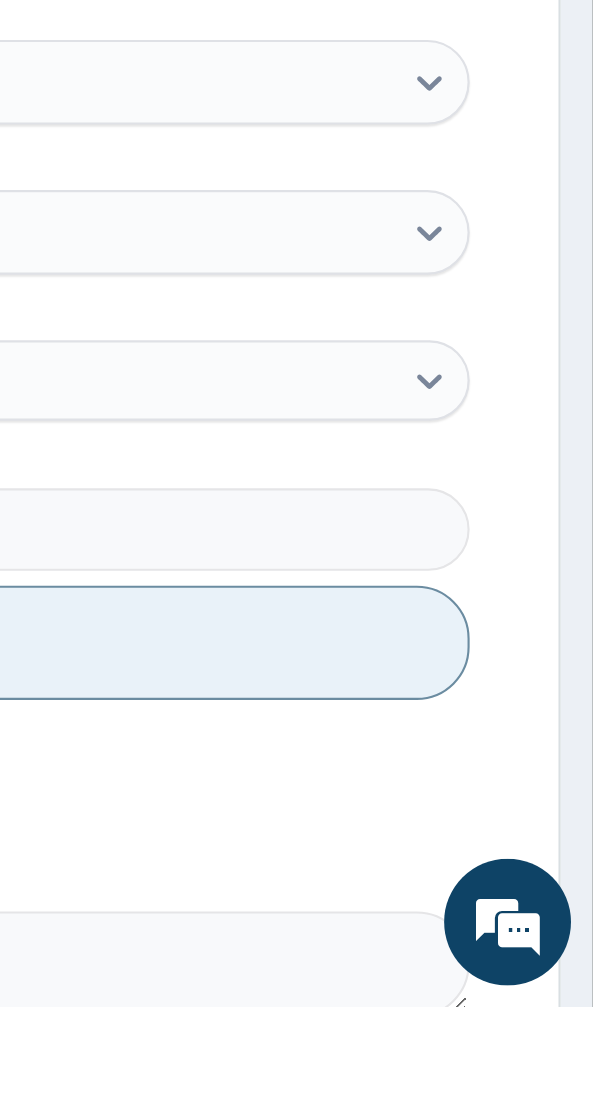 scroll, scrollTop: 436, scrollLeft: 0, axis: vertical 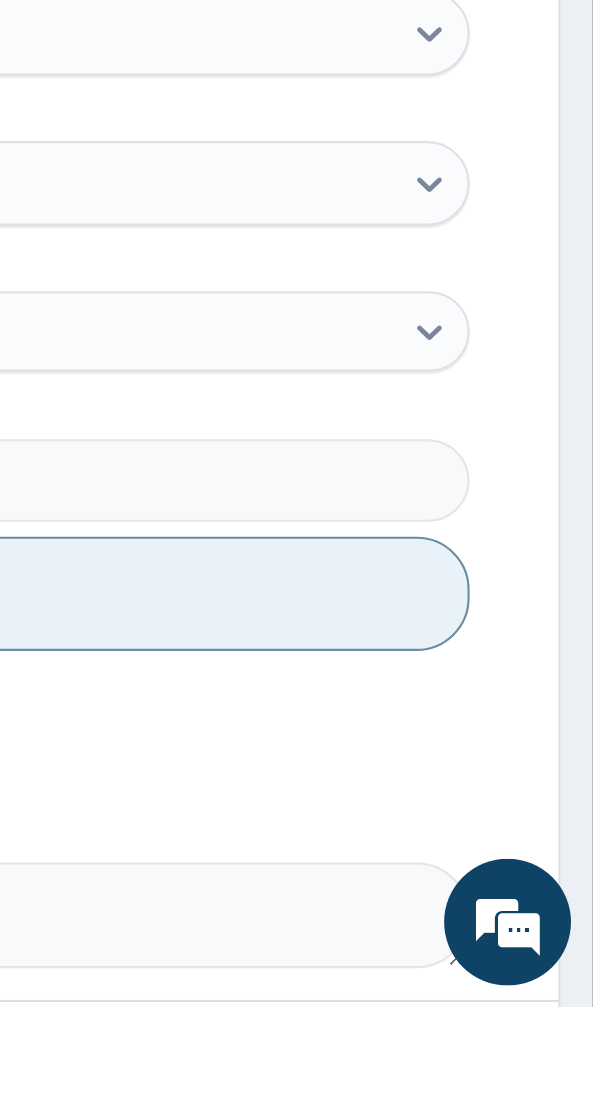 click on "Submit" at bounding box center (475, 1150) 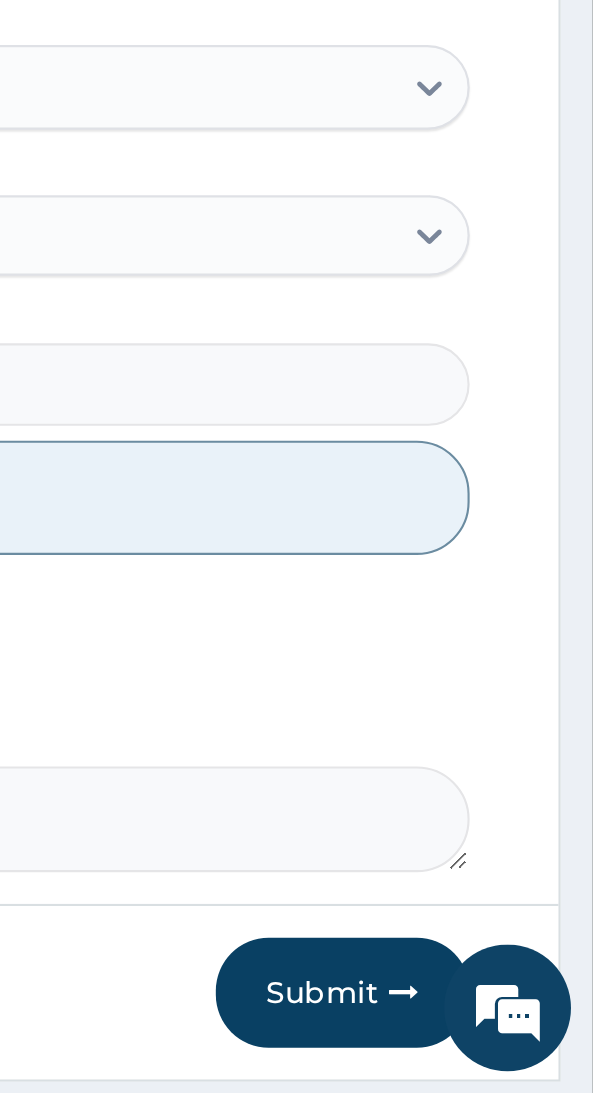 scroll, scrollTop: 546, scrollLeft: 0, axis: vertical 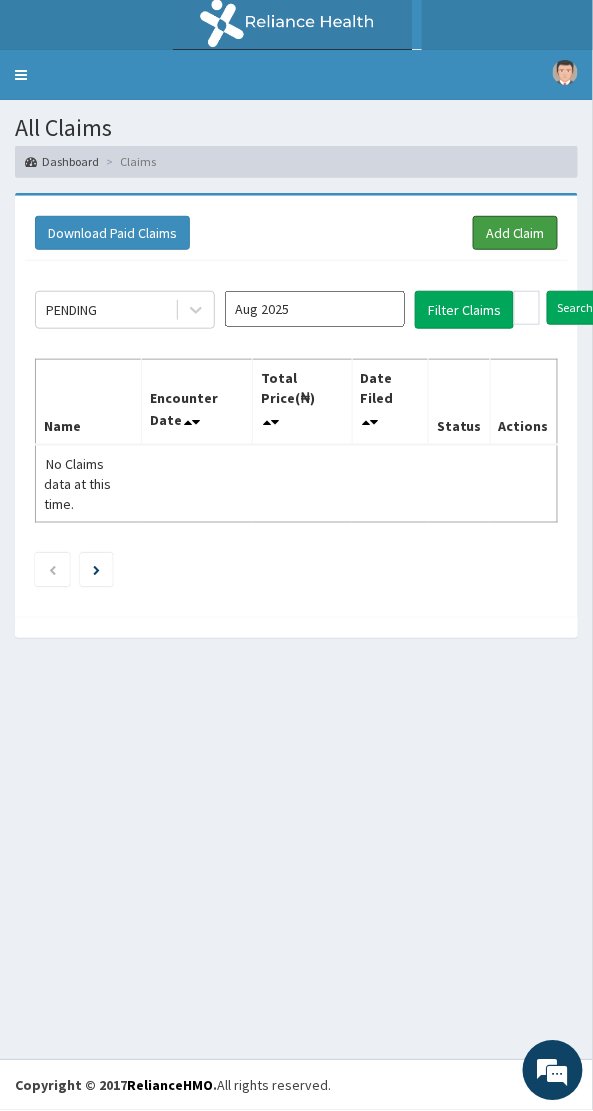 click on "Add Claim" at bounding box center [515, 233] 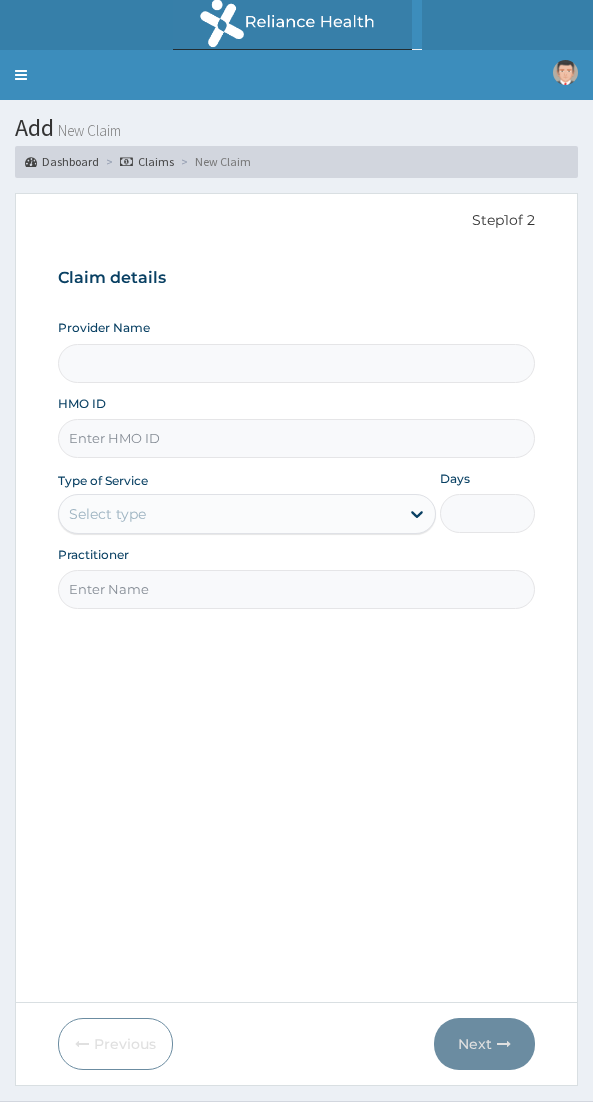 scroll, scrollTop: 0, scrollLeft: 0, axis: both 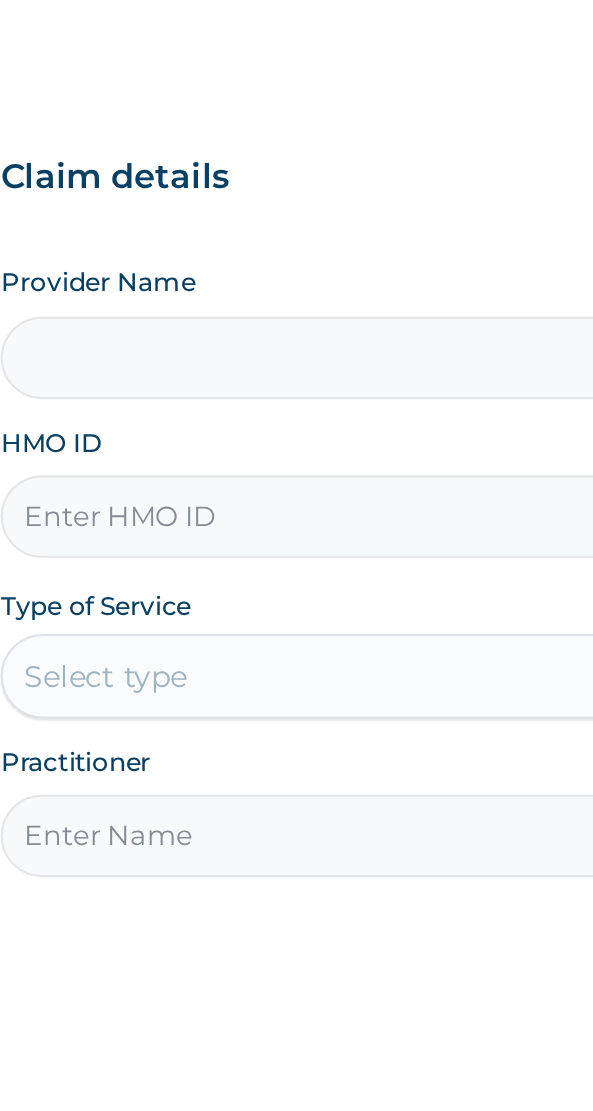 type on "COL/10040/E" 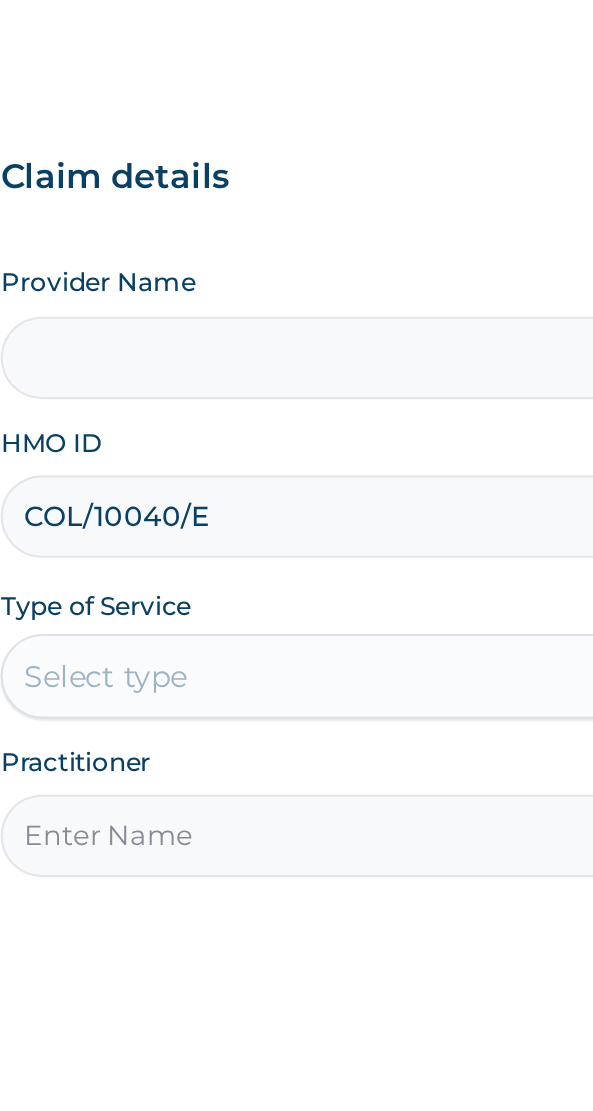 type on "NAF REFERENCE HOSPITAL" 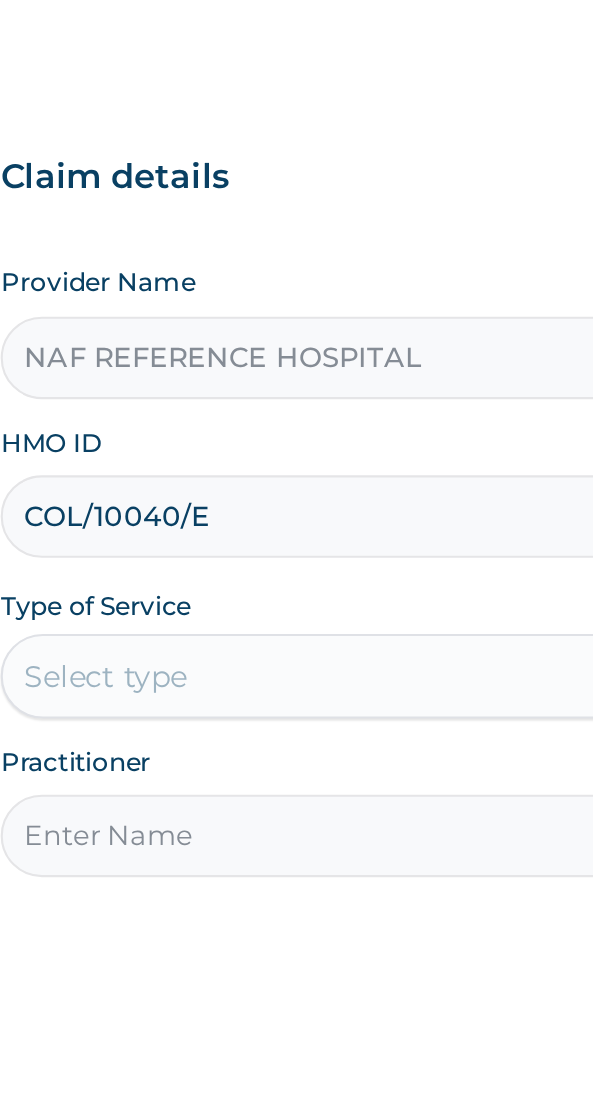 click on "COL/10040/E" at bounding box center [296, 438] 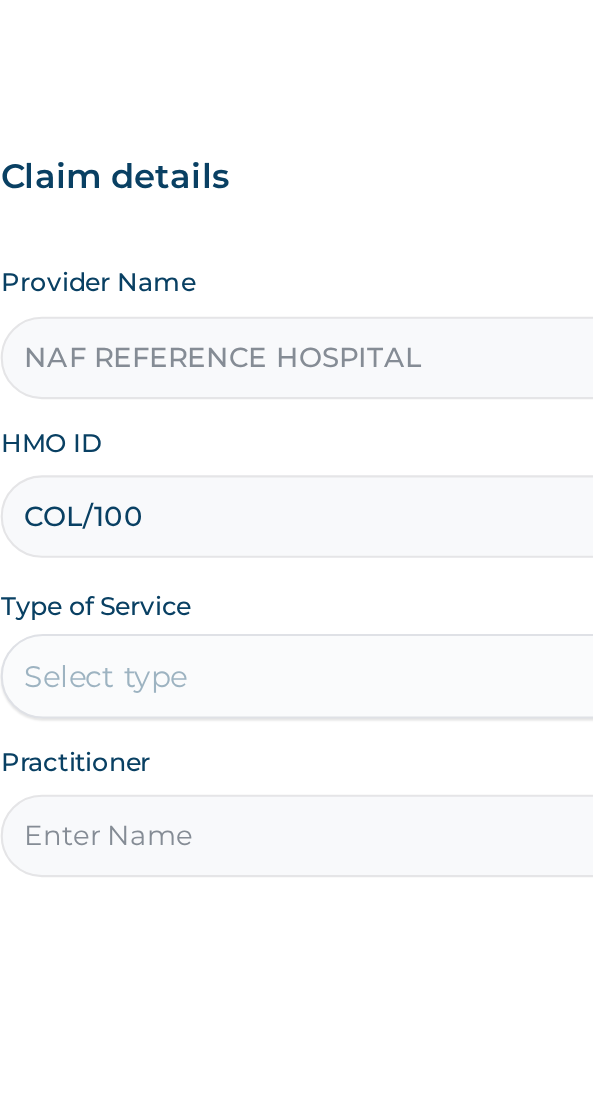 scroll, scrollTop: 0, scrollLeft: 0, axis: both 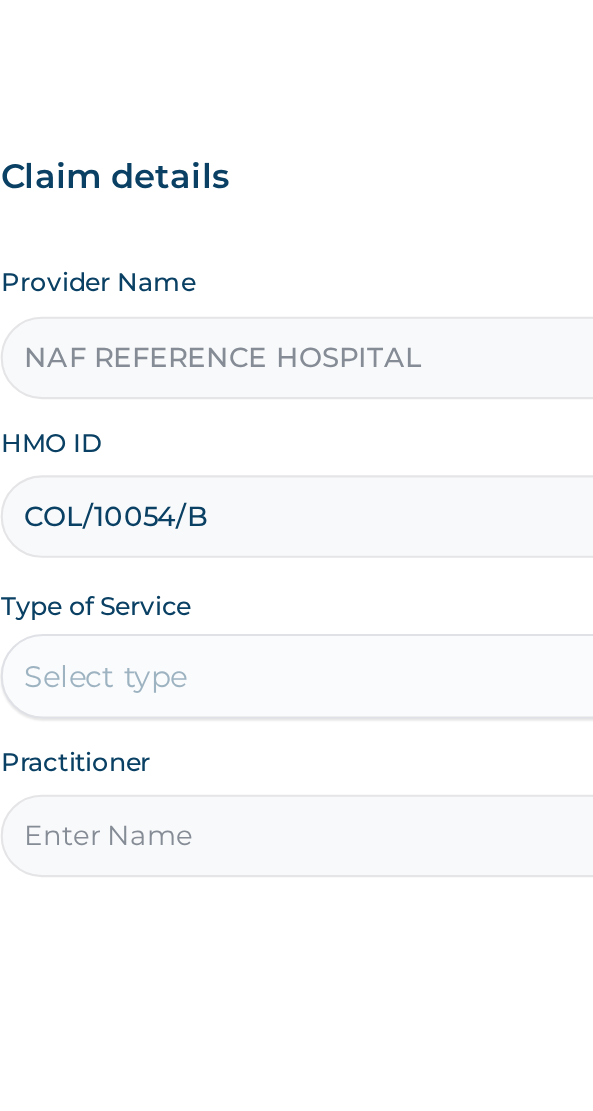 type on "COL/10054/B" 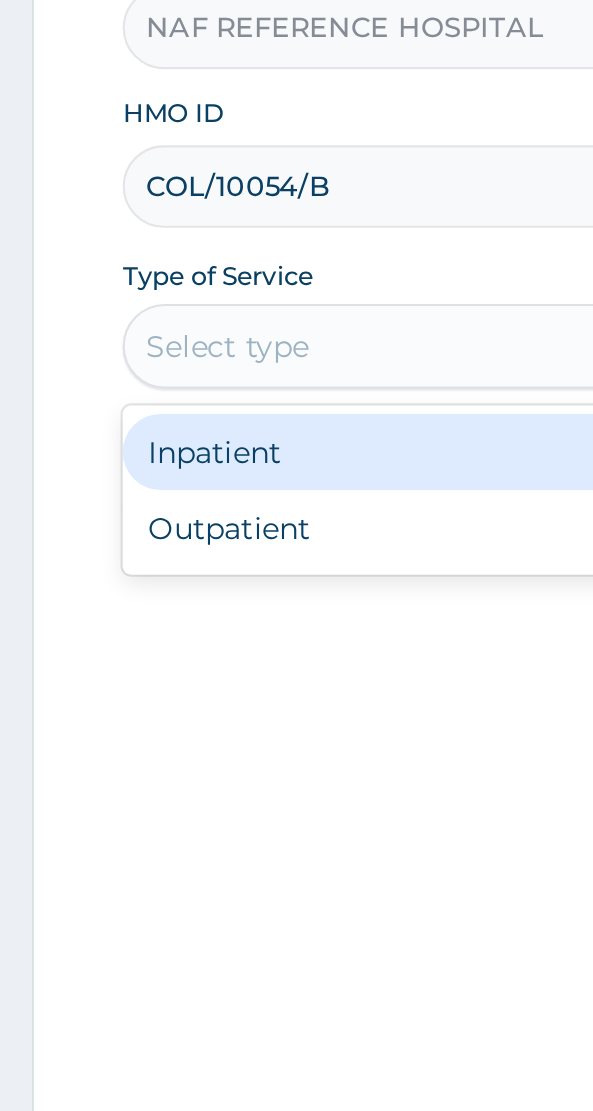 click on "Outpatient" at bounding box center (247, 600) 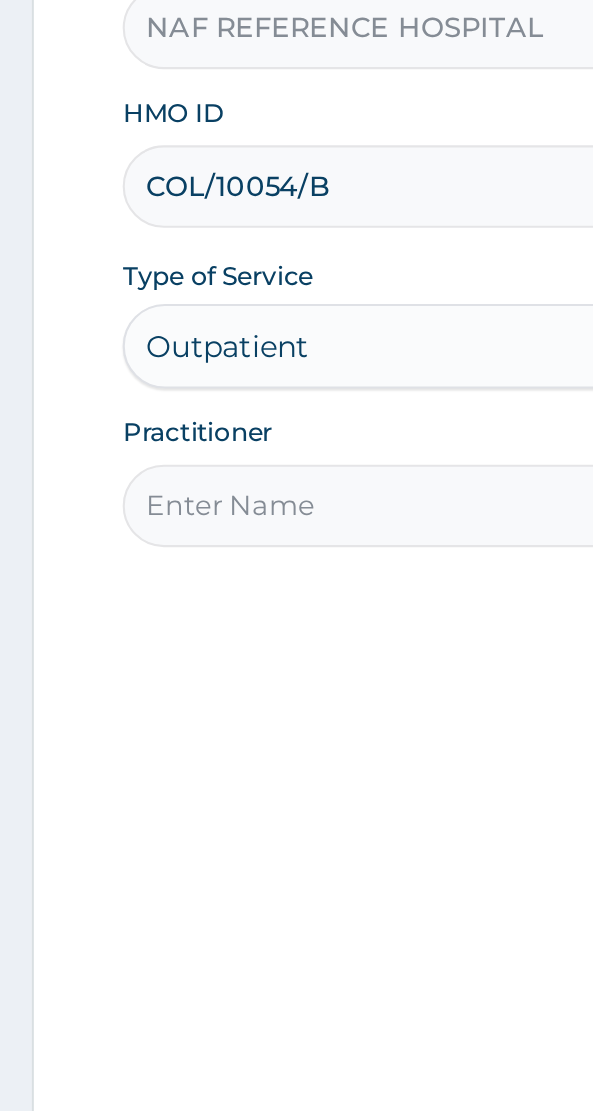 click on "Practitioner" at bounding box center [296, 589] 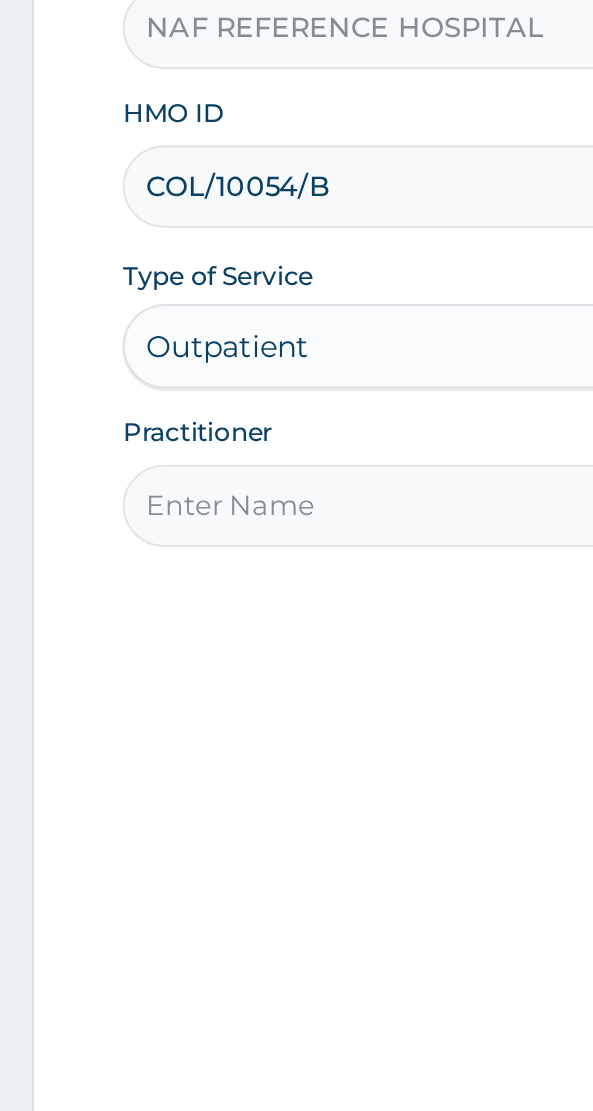 type on "Dr Opadijo" 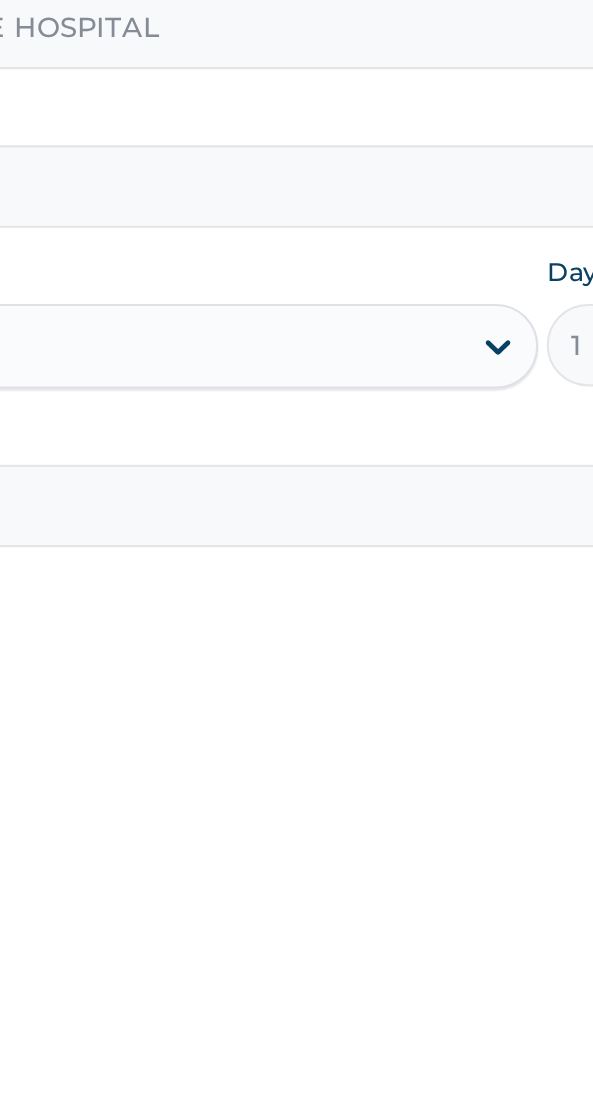 scroll, scrollTop: 0, scrollLeft: 0, axis: both 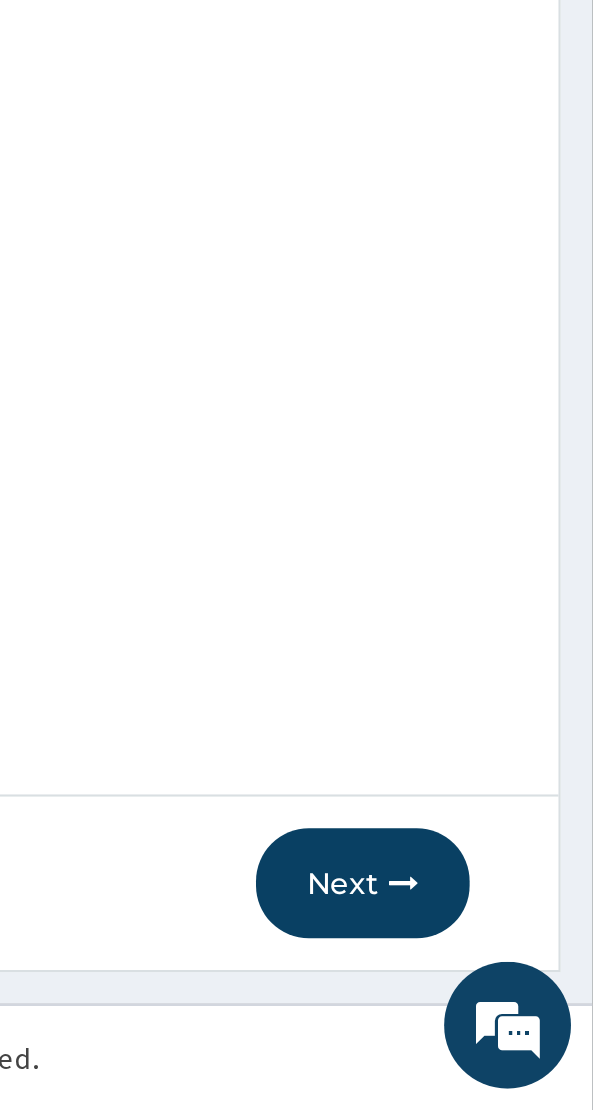 click at bounding box center [504, 1004] 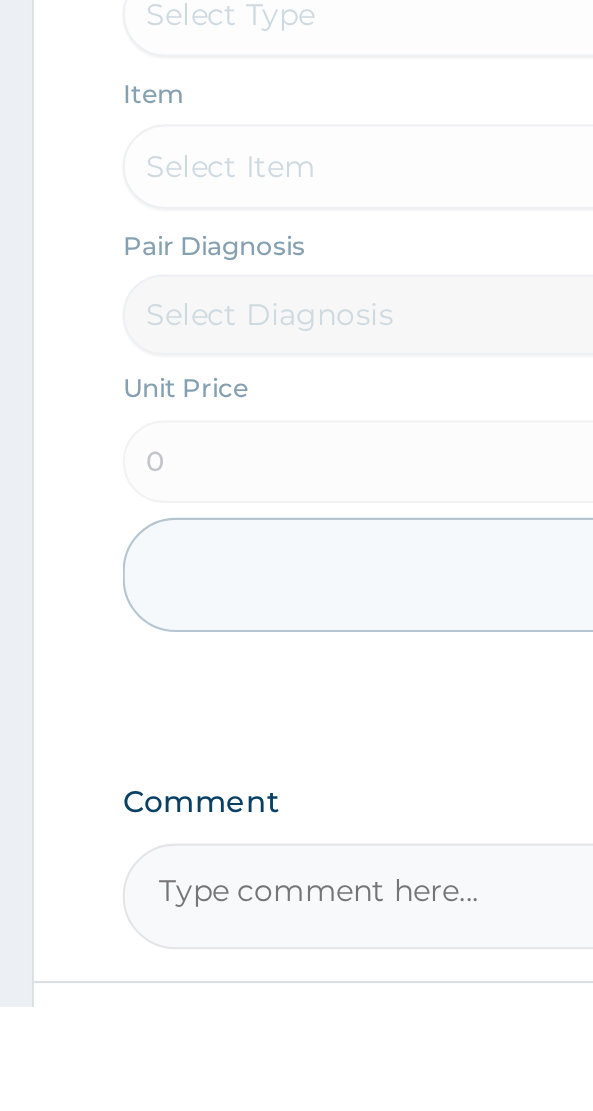 scroll, scrollTop: 568, scrollLeft: 0, axis: vertical 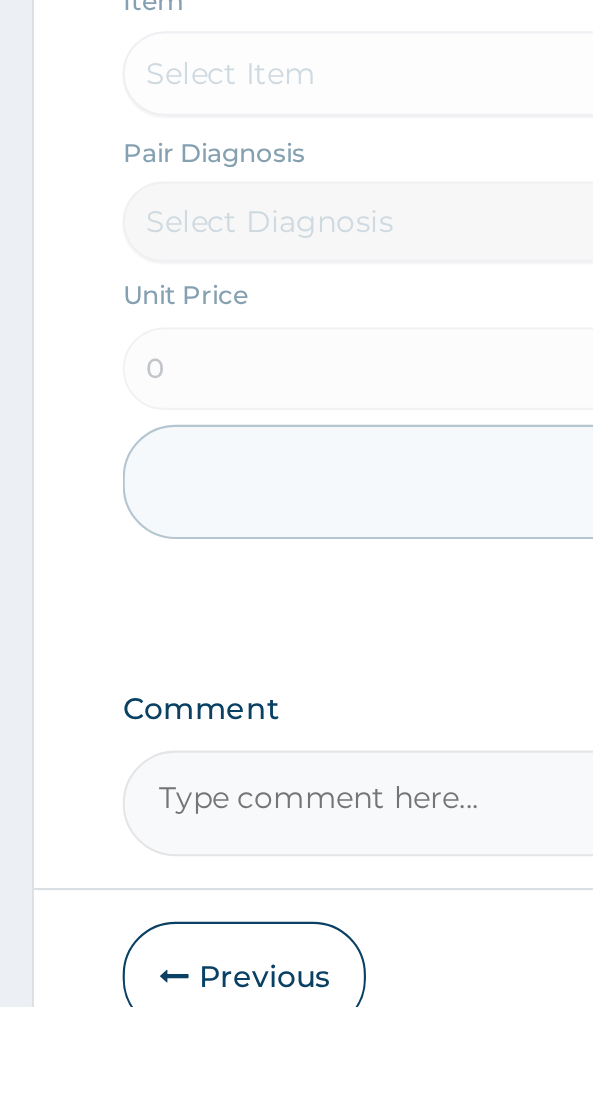 click on "Previous" at bounding box center [115, 1097] 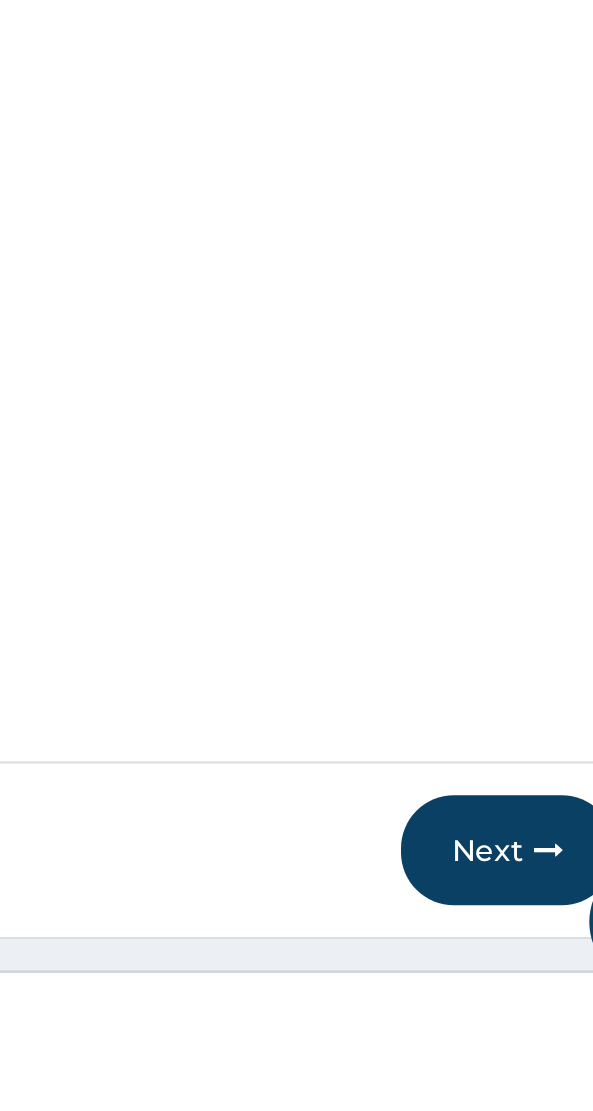 scroll, scrollTop: 7, scrollLeft: 0, axis: vertical 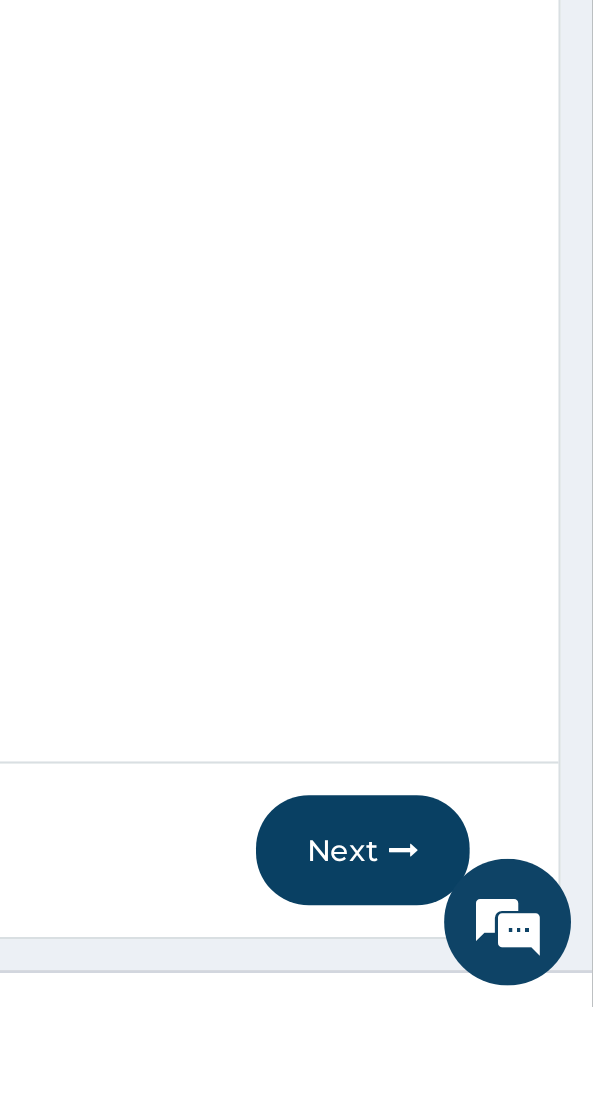 click on "Next" at bounding box center (484, 1037) 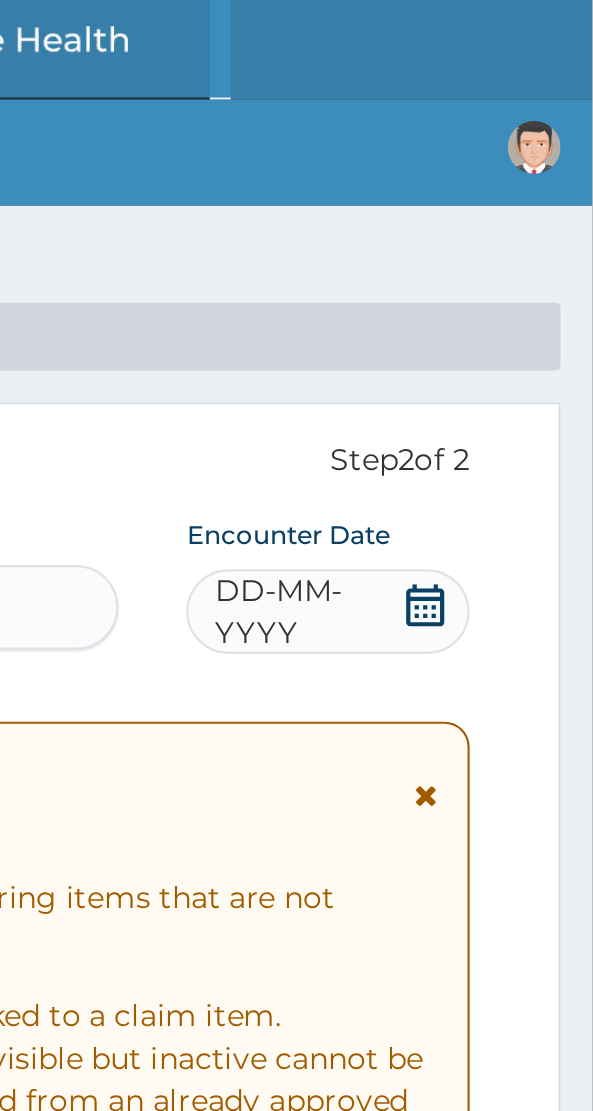scroll, scrollTop: 0, scrollLeft: 0, axis: both 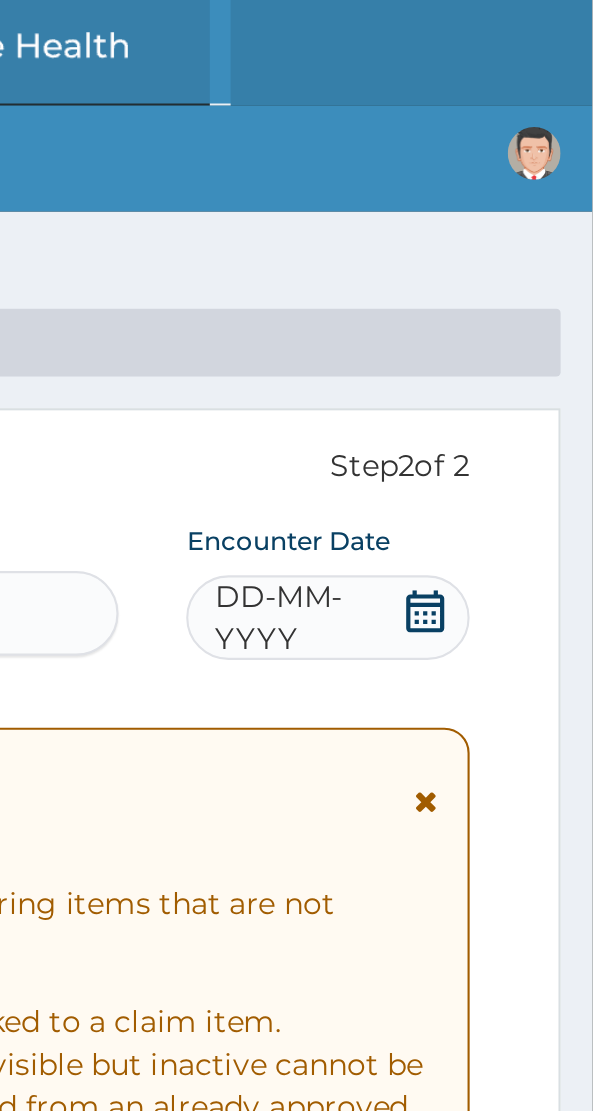 click at bounding box center [514, 291] 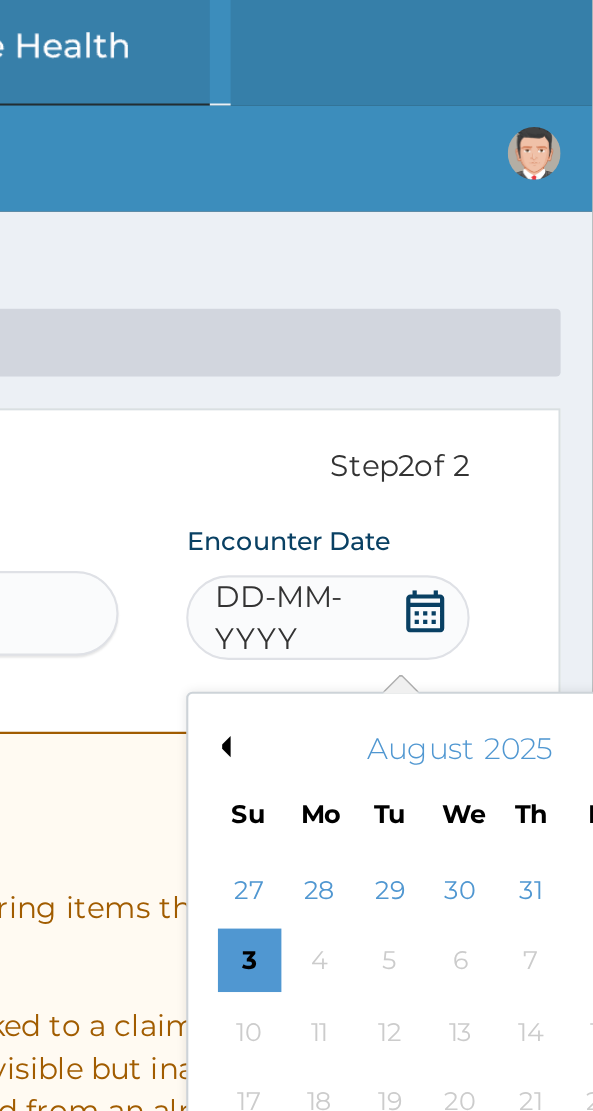 click on "Previous Month" at bounding box center [417, 353] 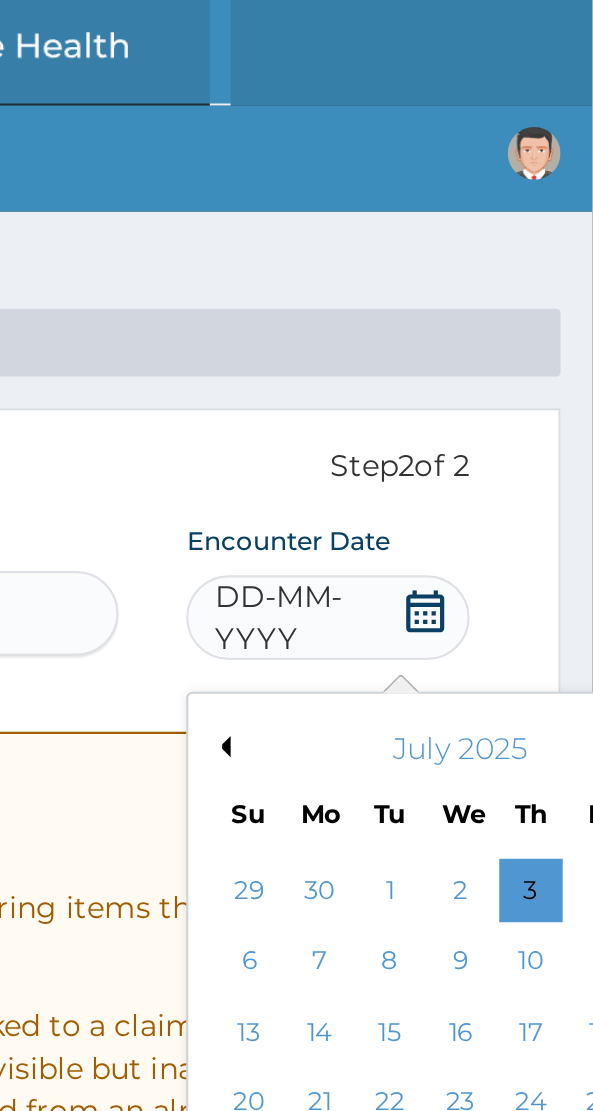 click on "Previous Month" at bounding box center (417, 353) 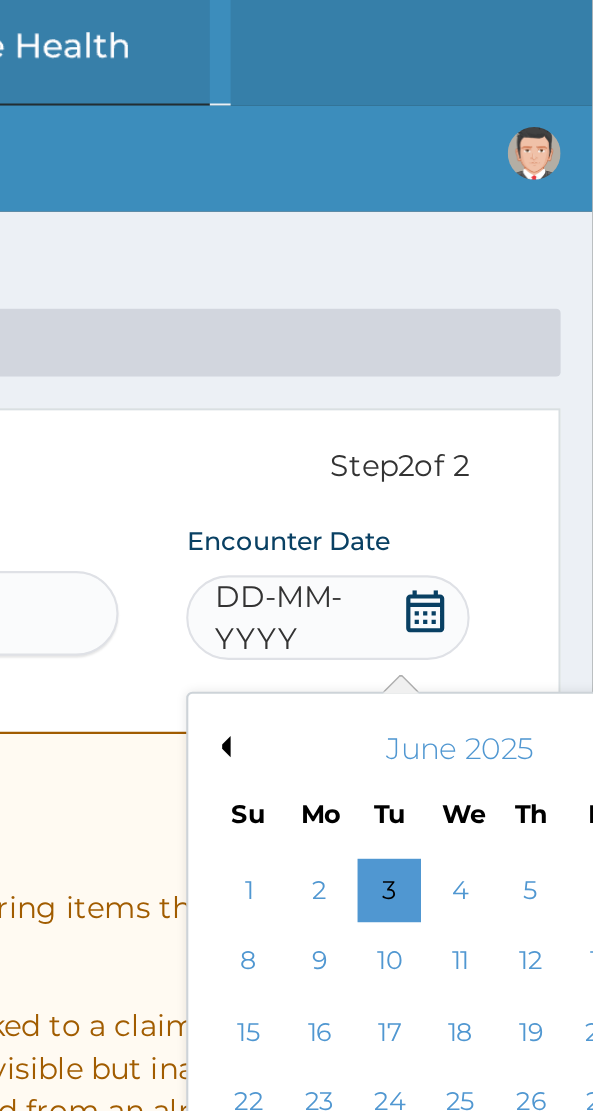 click on "Previous Month" at bounding box center (417, 353) 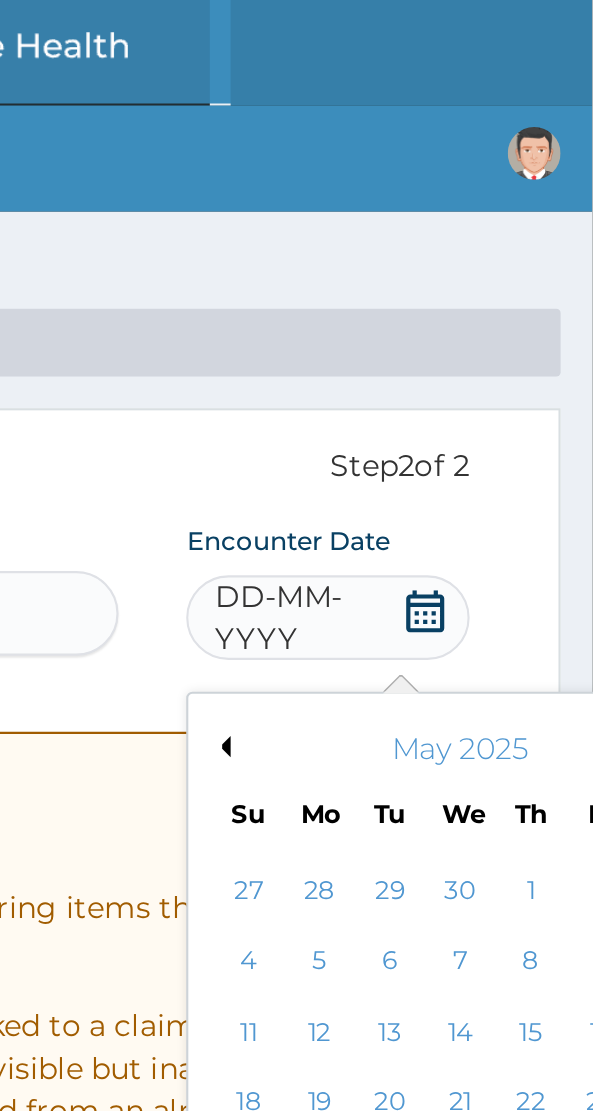 click on "Previous Month" at bounding box center [417, 353] 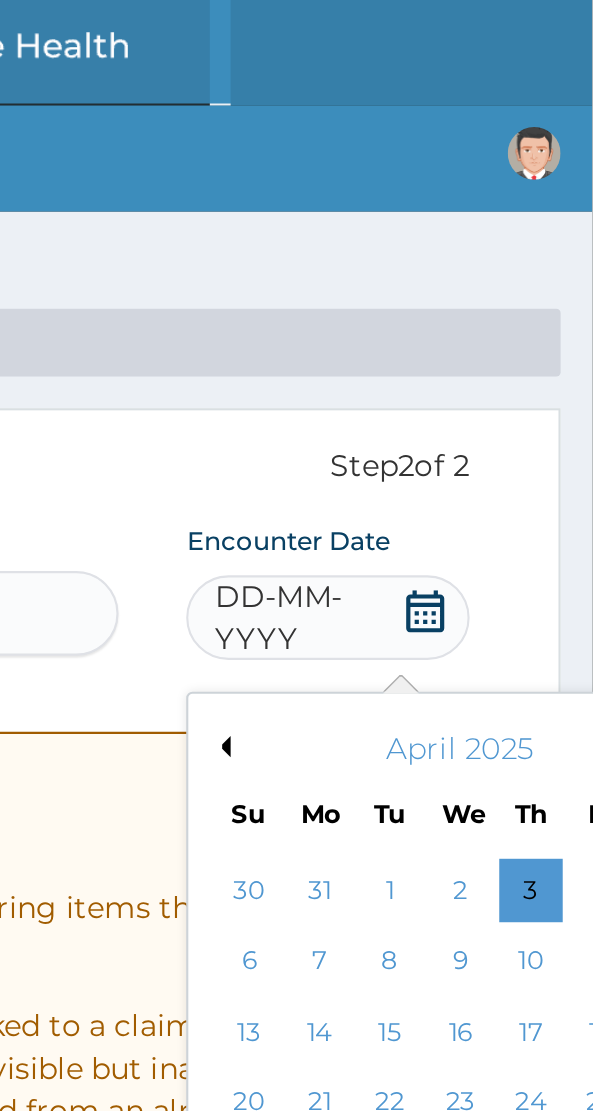 click on "Previous Month" at bounding box center (417, 353) 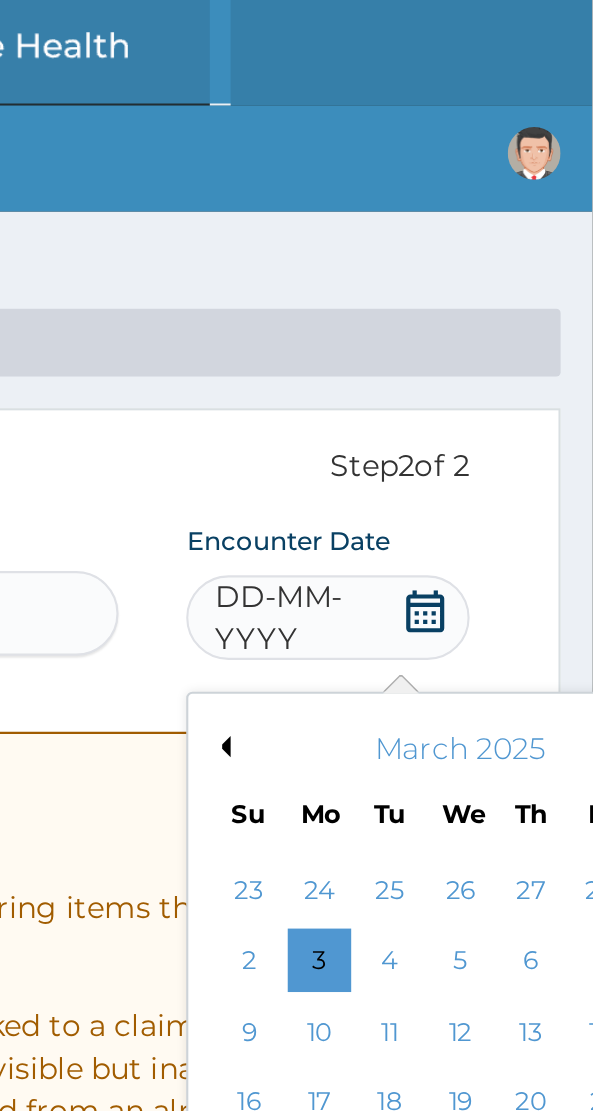 click on "Previous Month" at bounding box center [417, 353] 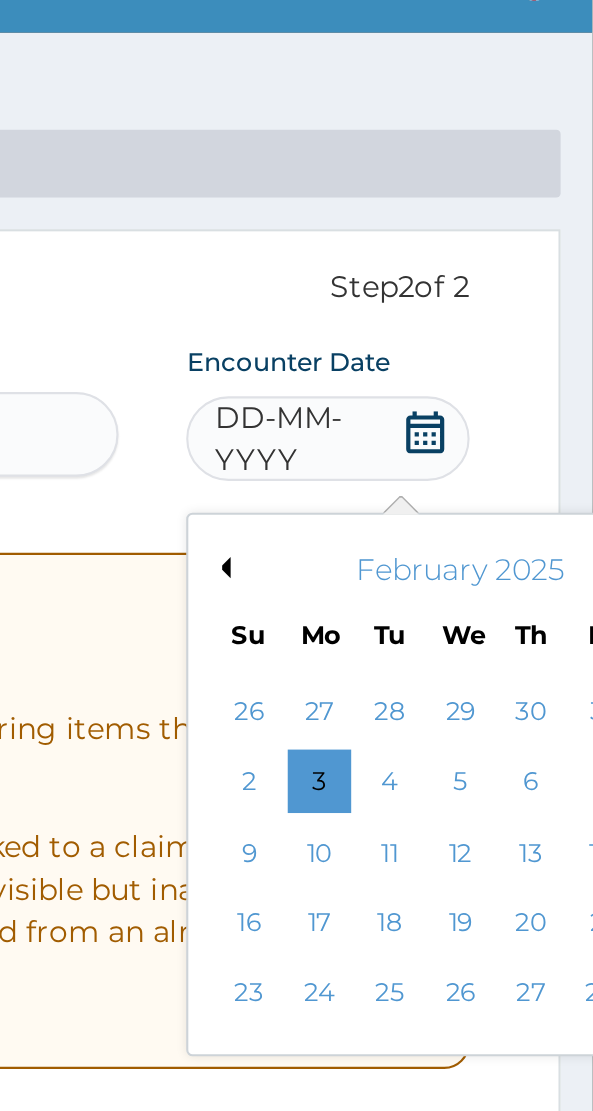 click on "27" at bounding box center (564, 555) 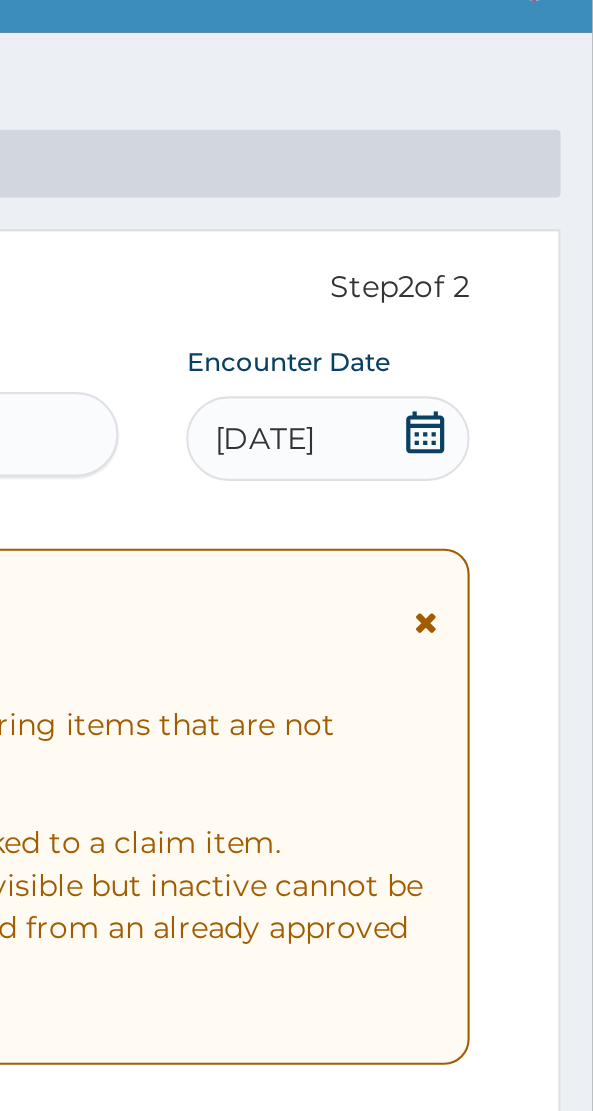 scroll, scrollTop: 0, scrollLeft: 0, axis: both 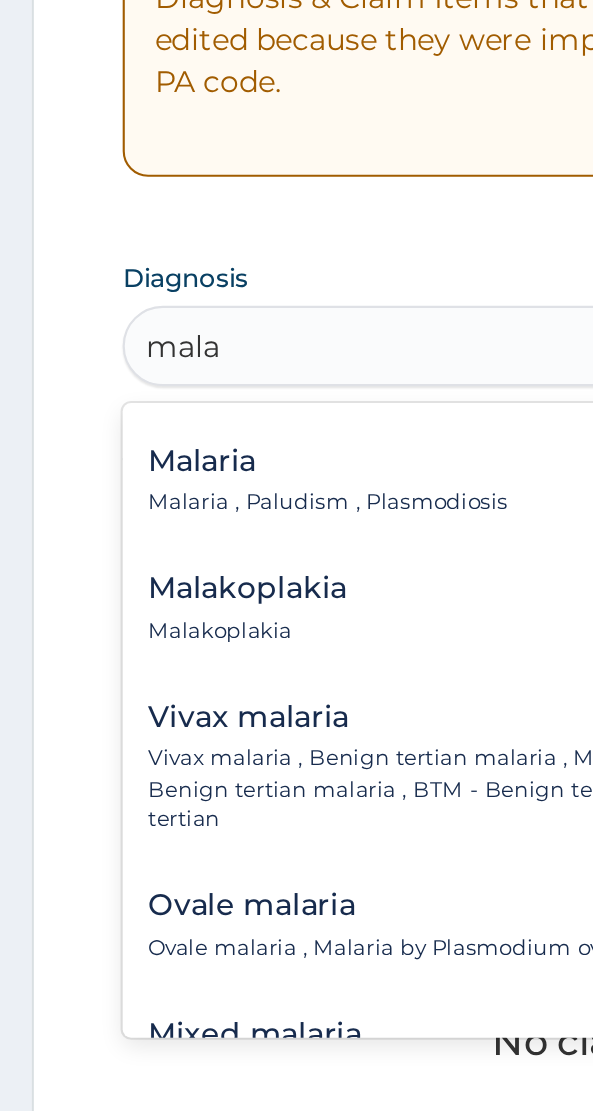 click on "Malaria , Paludism , Plasmodiosis" at bounding box center [155, 742] 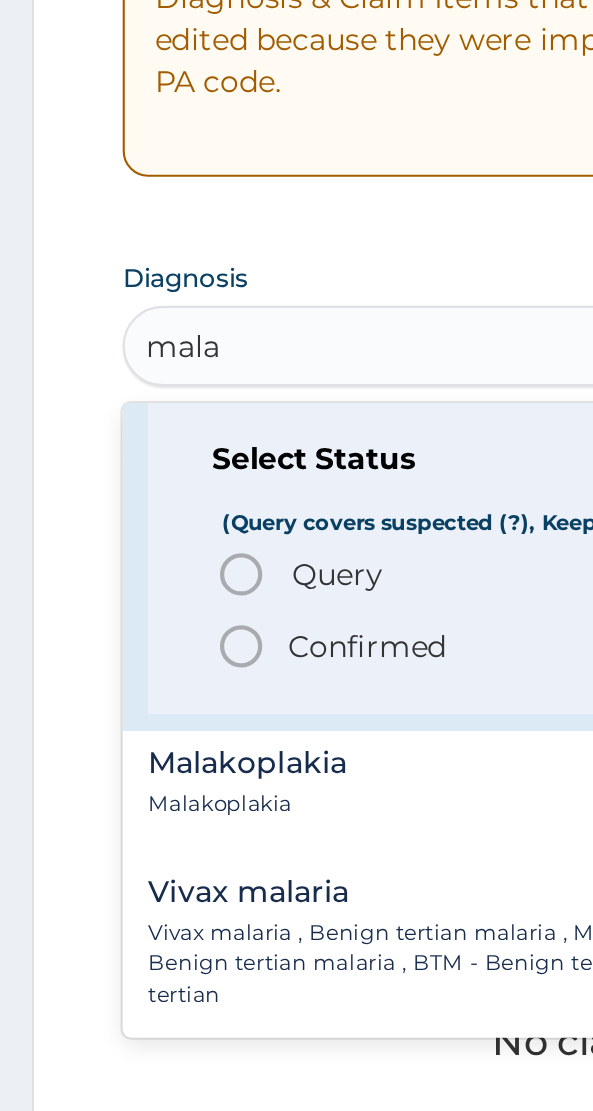 scroll, scrollTop: 141, scrollLeft: 0, axis: vertical 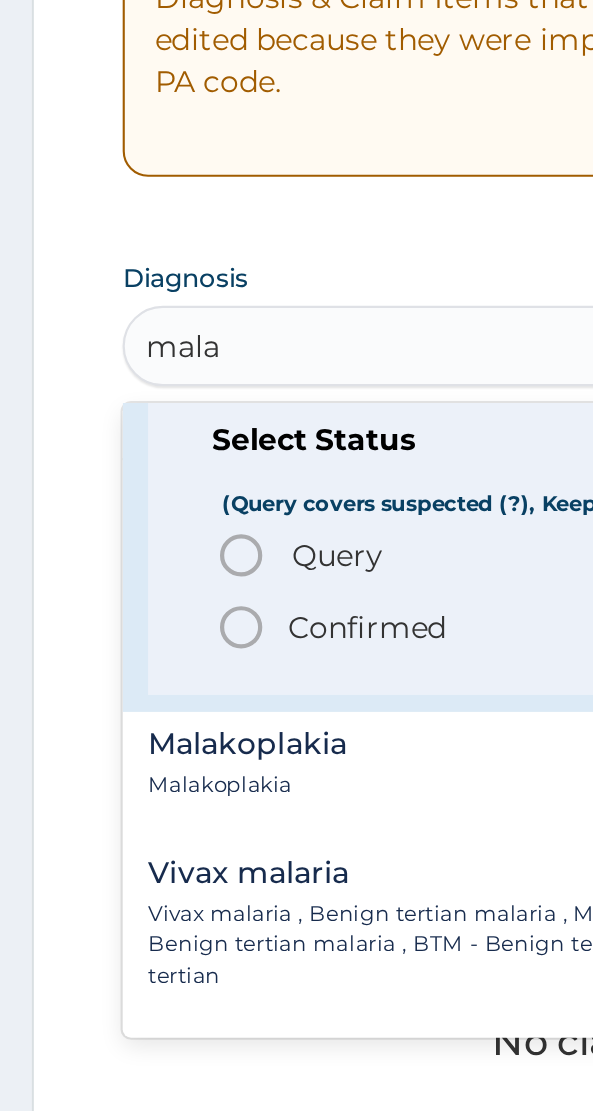 click 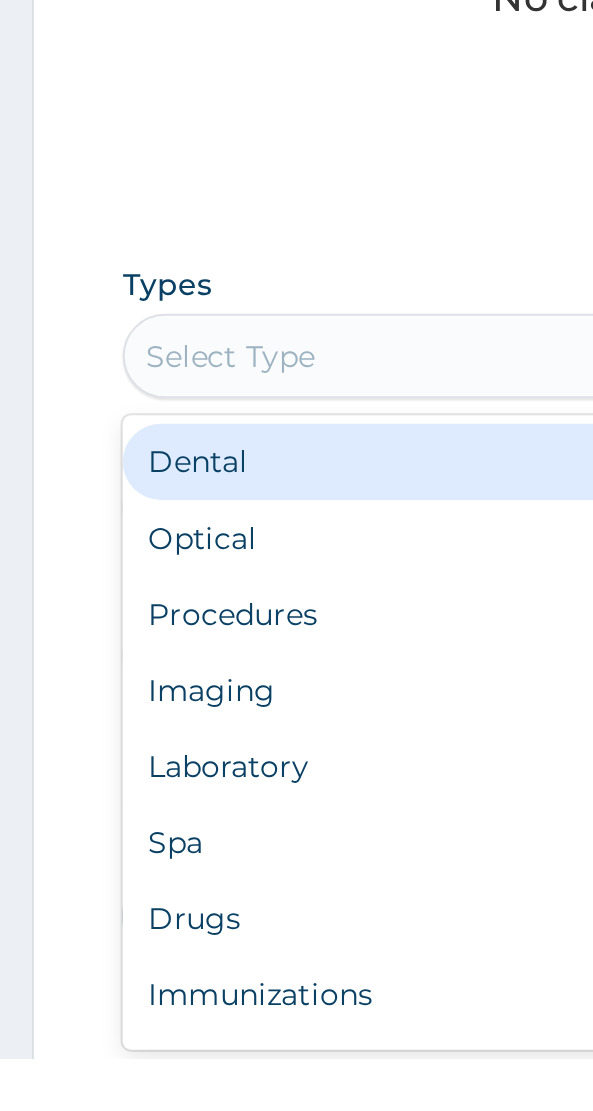 scroll, scrollTop: 447, scrollLeft: 0, axis: vertical 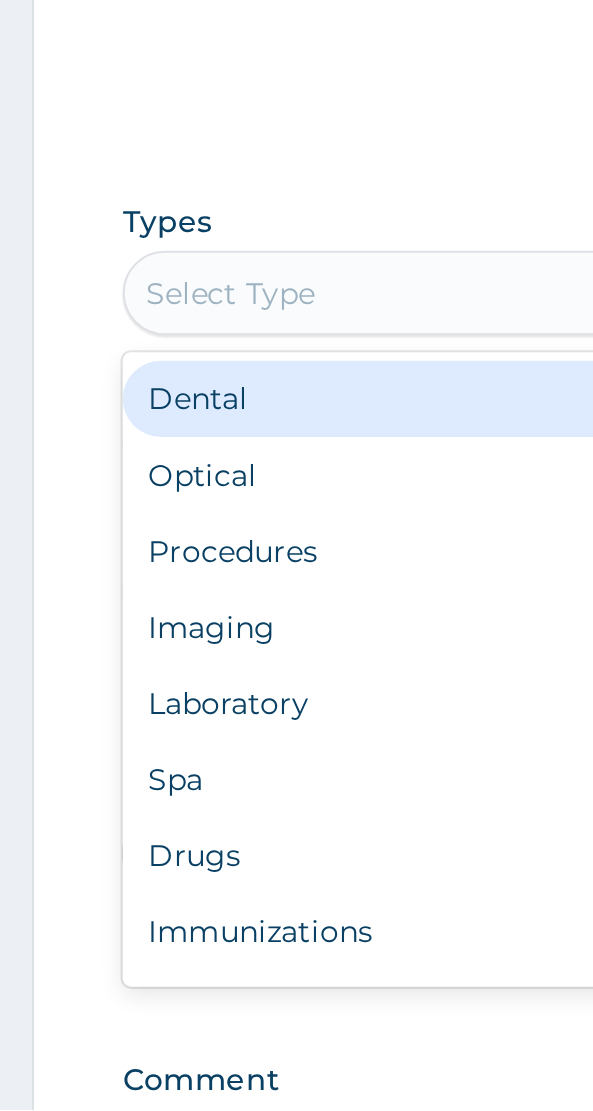 click on "Procedures" at bounding box center [296, 847] 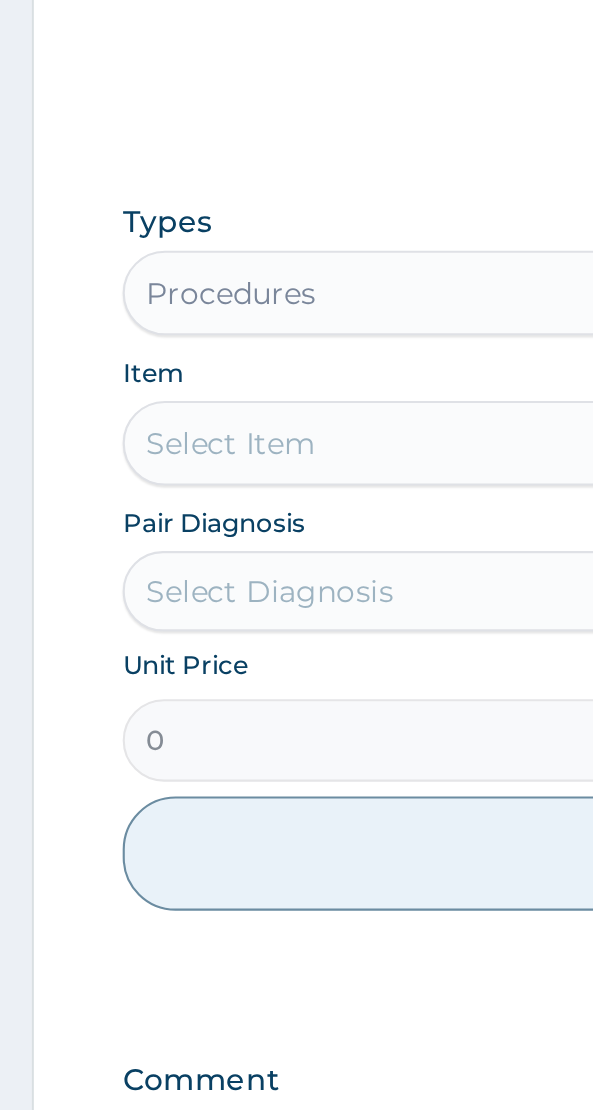 click on "Select Item" at bounding box center (296, 796) 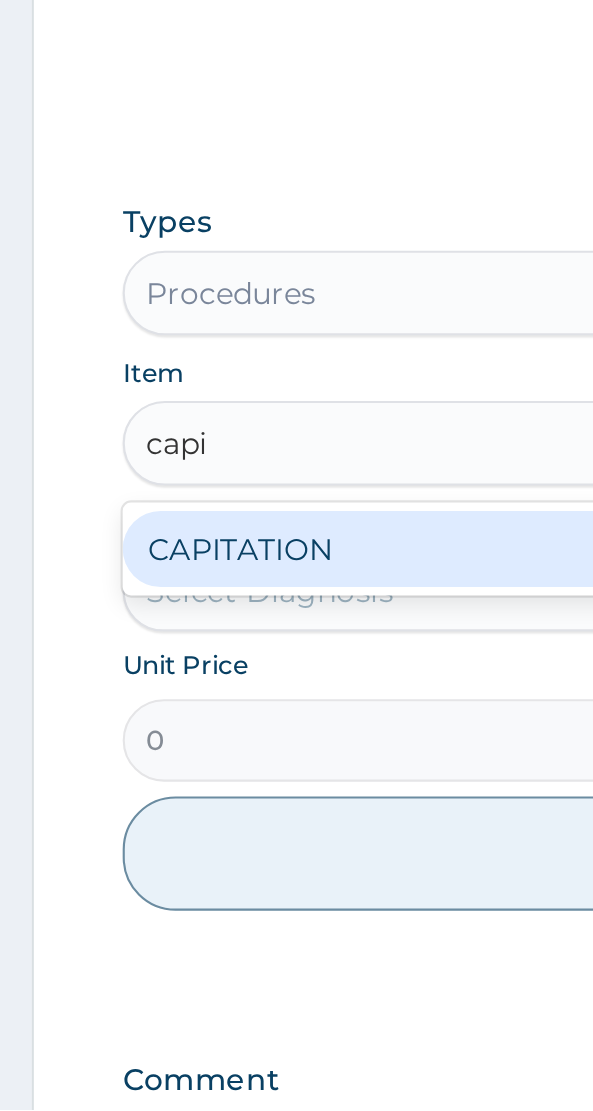 scroll, scrollTop: 0, scrollLeft: 0, axis: both 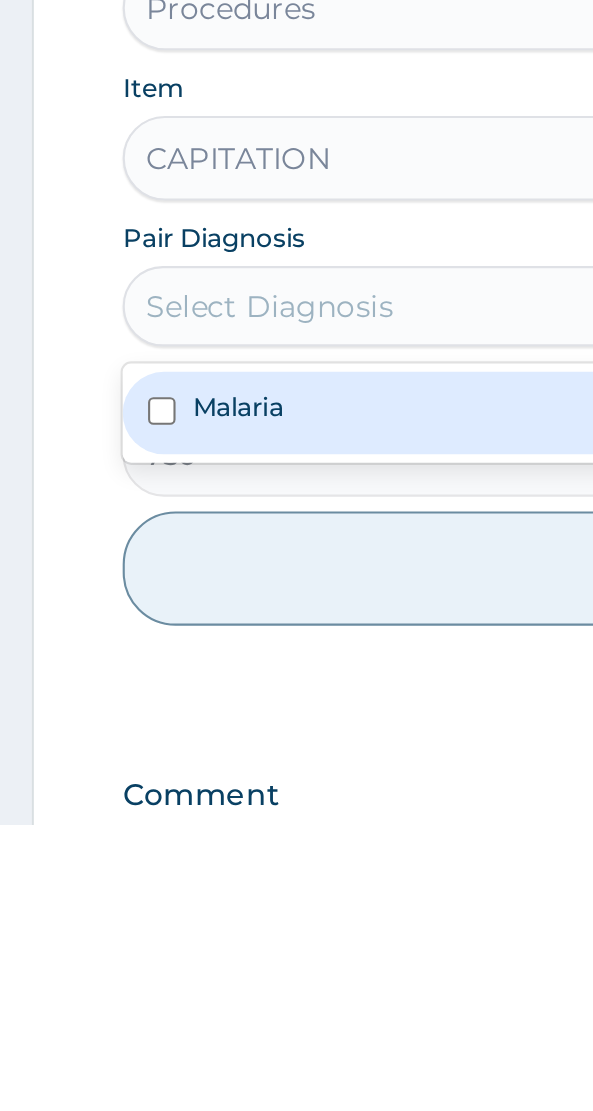 click on "Malaria" at bounding box center (296, 916) 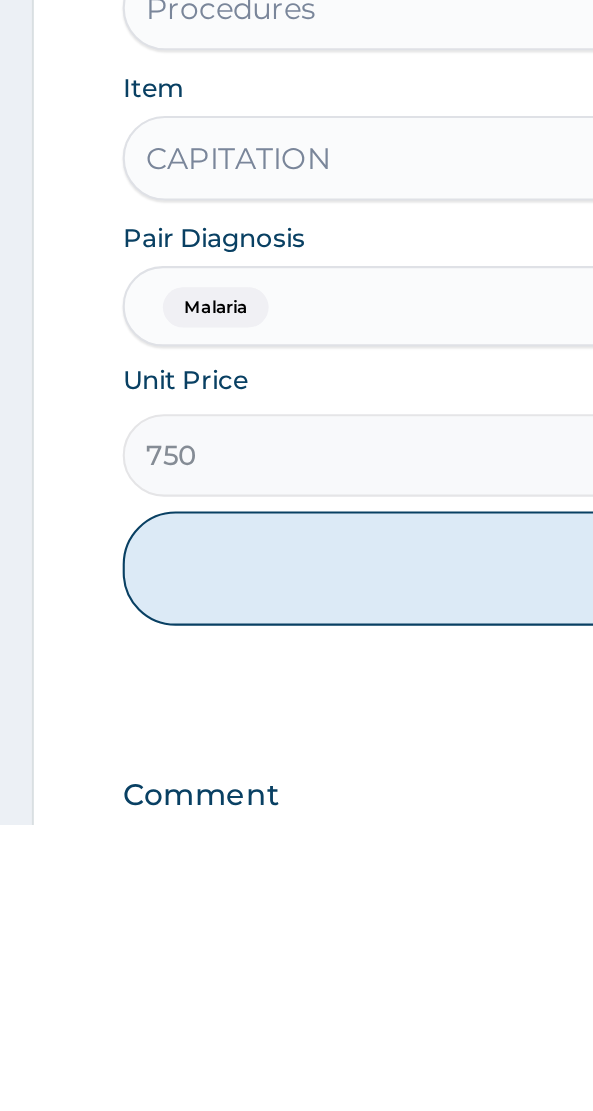 scroll, scrollTop: 447, scrollLeft: 0, axis: vertical 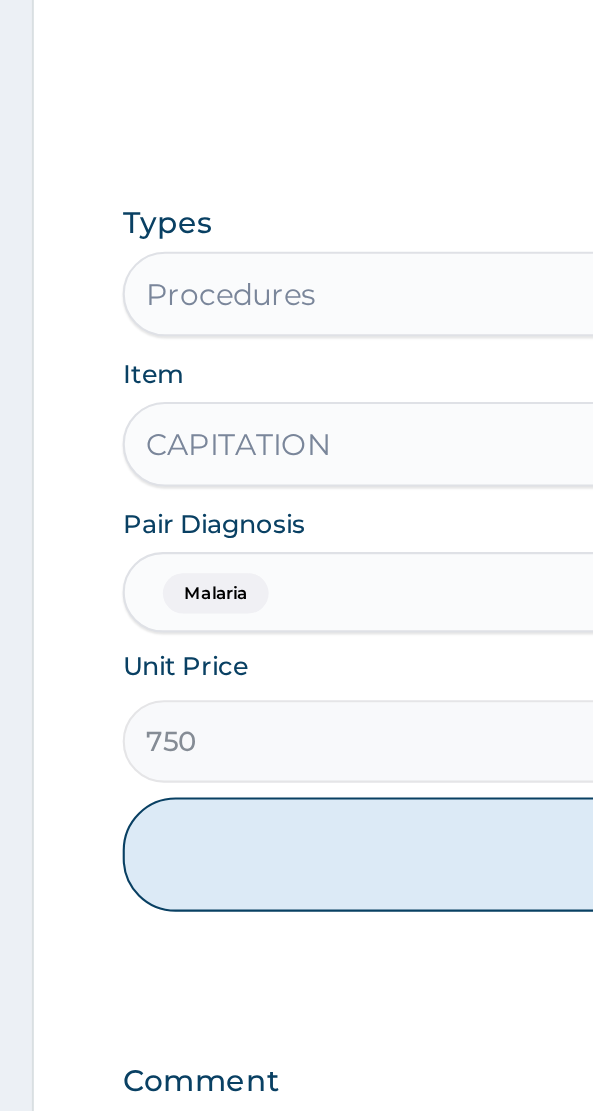 click on "Add" at bounding box center [296, 990] 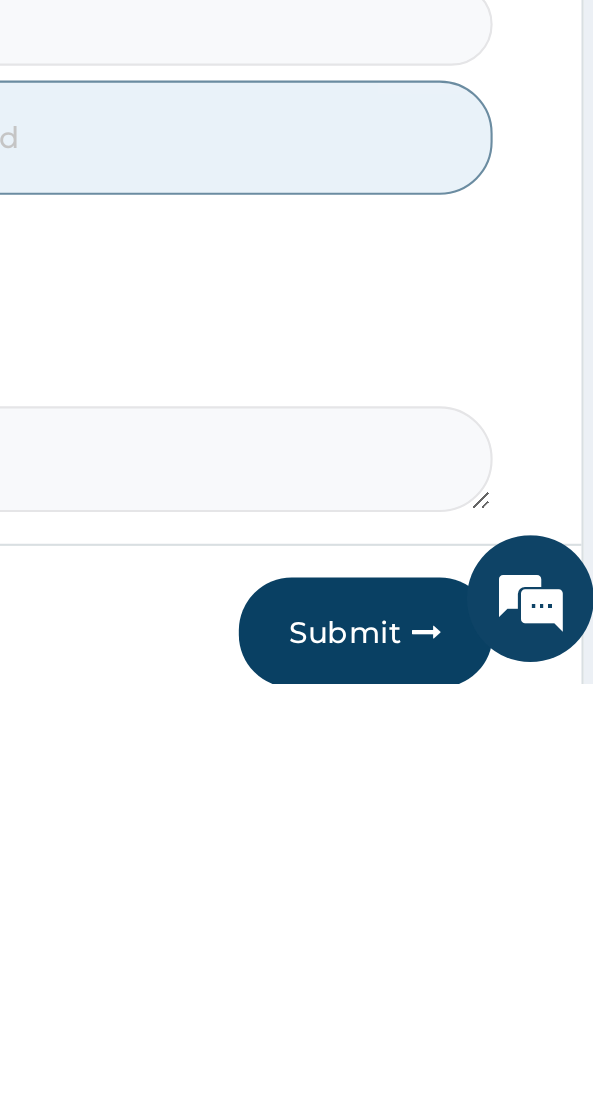 scroll, scrollTop: 570, scrollLeft: 0, axis: vertical 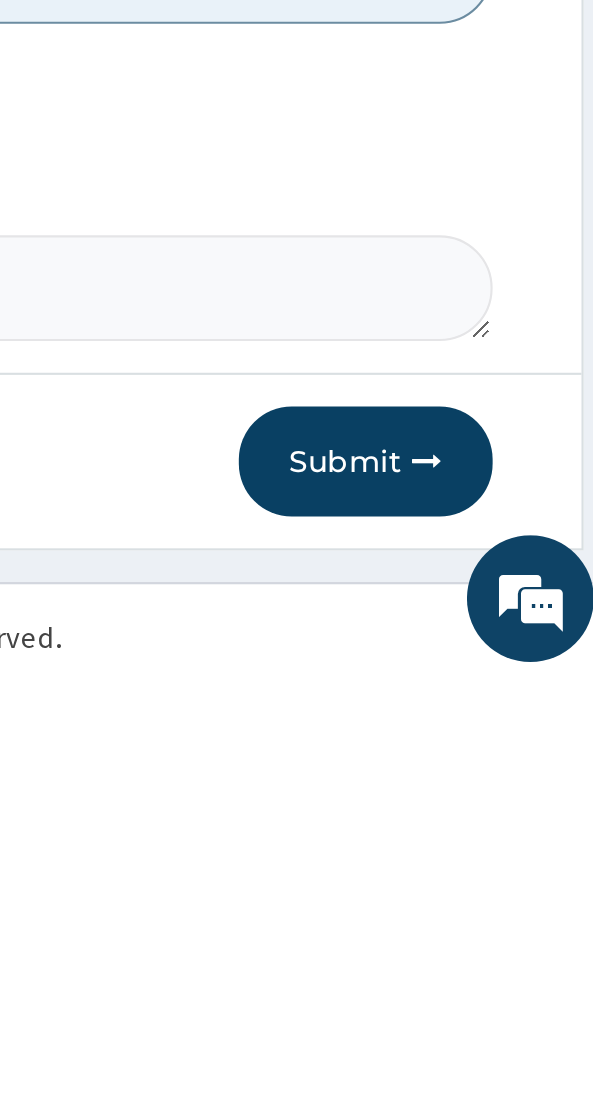 click on "Submit" at bounding box center [475, 1006] 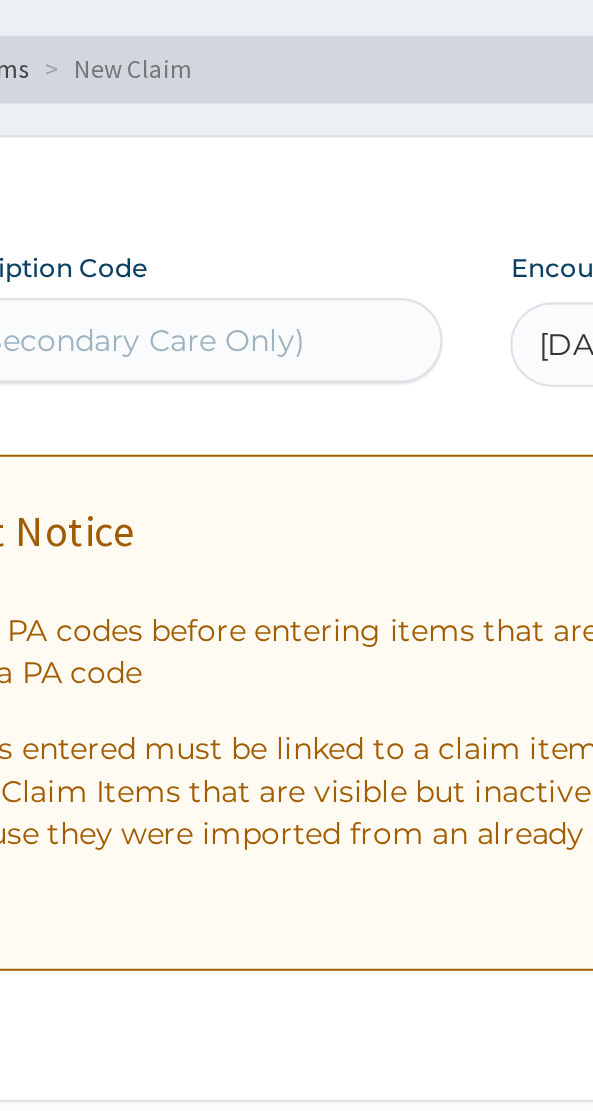 scroll, scrollTop: 0, scrollLeft: 0, axis: both 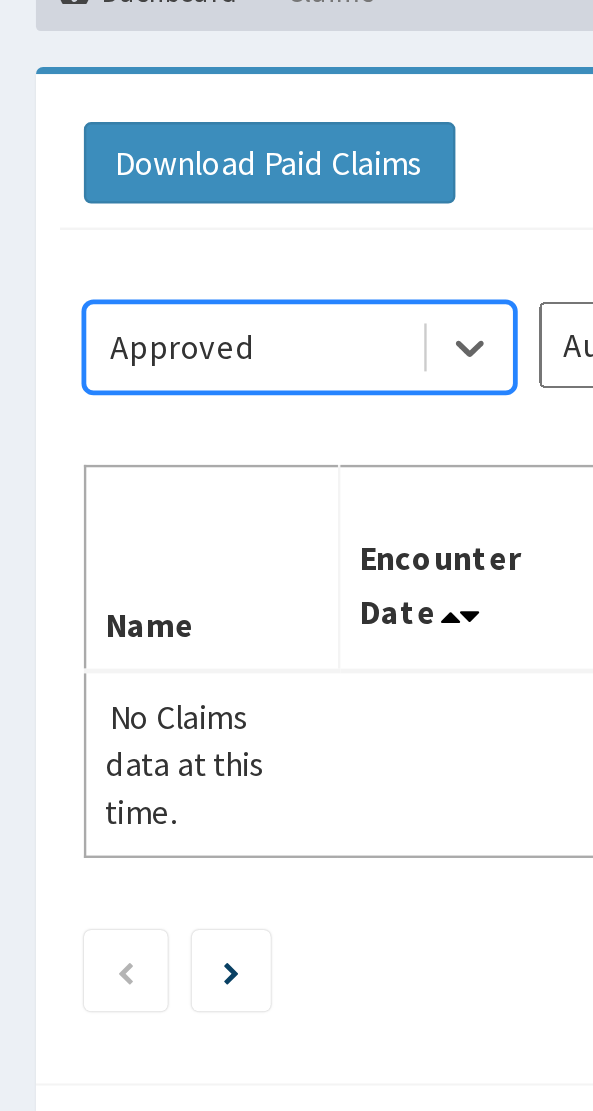 click on "Encounter Date" at bounding box center (196, 402) 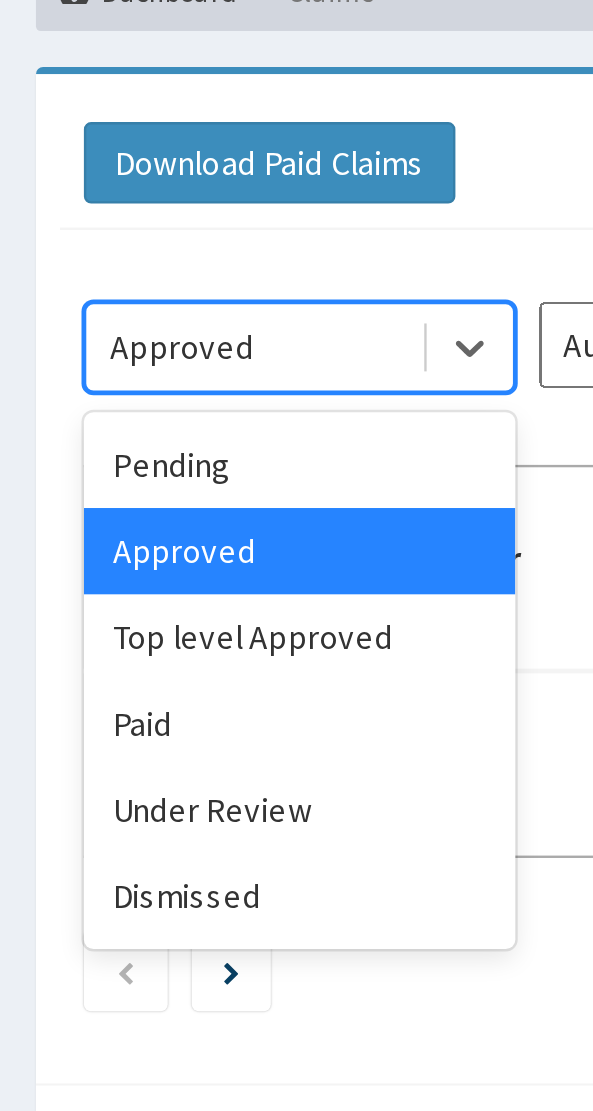 click on "Approved" at bounding box center [125, 395] 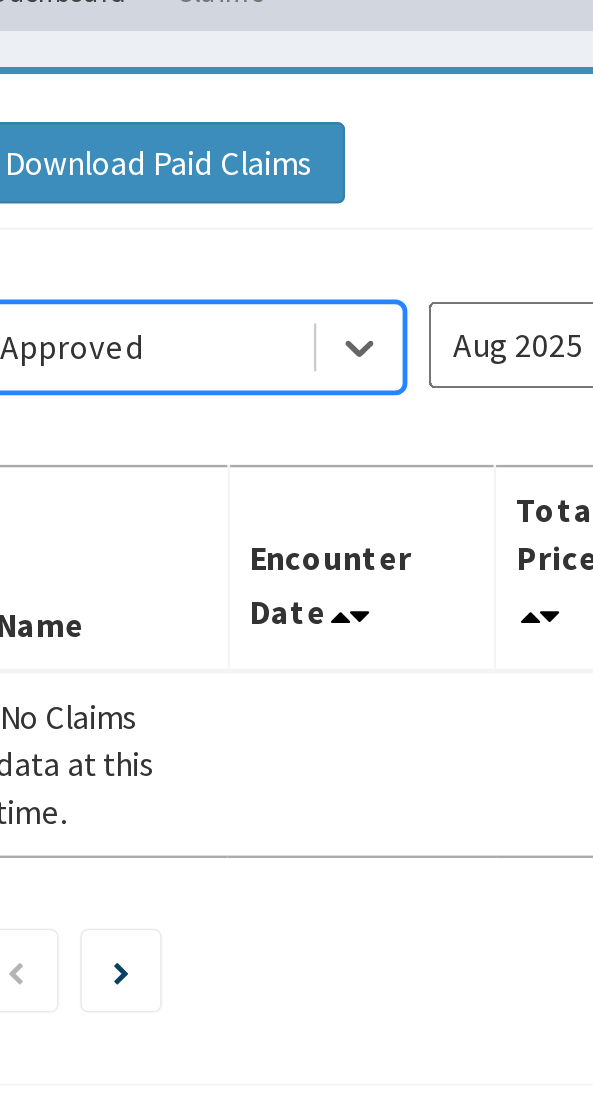 click on "Aug 2025" at bounding box center (315, 309) 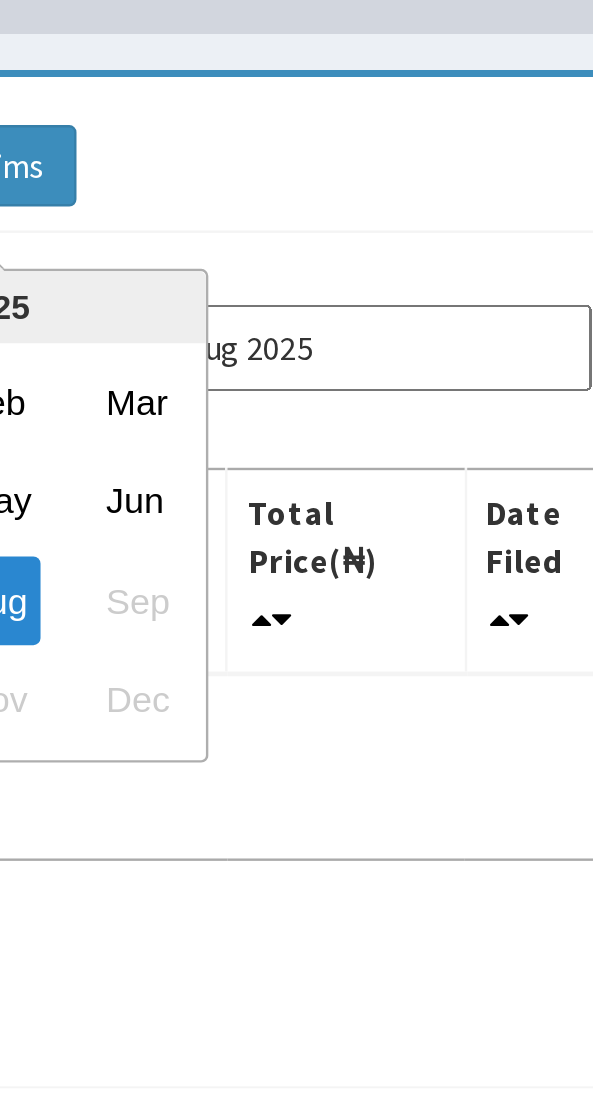 click on "Feb" at bounding box center [155, 331] 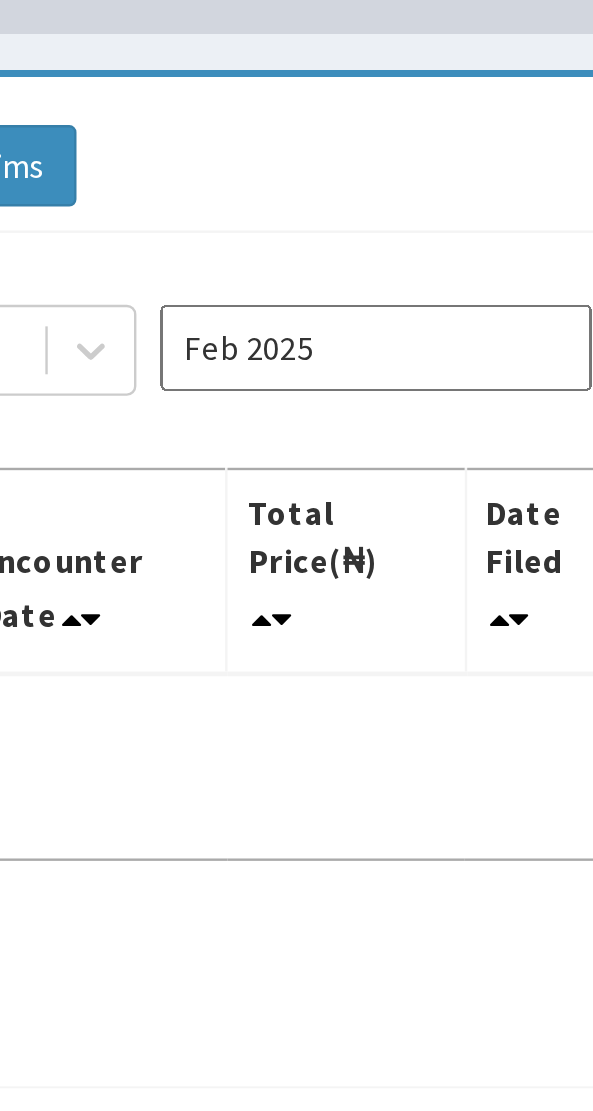 scroll, scrollTop: 0, scrollLeft: 0, axis: both 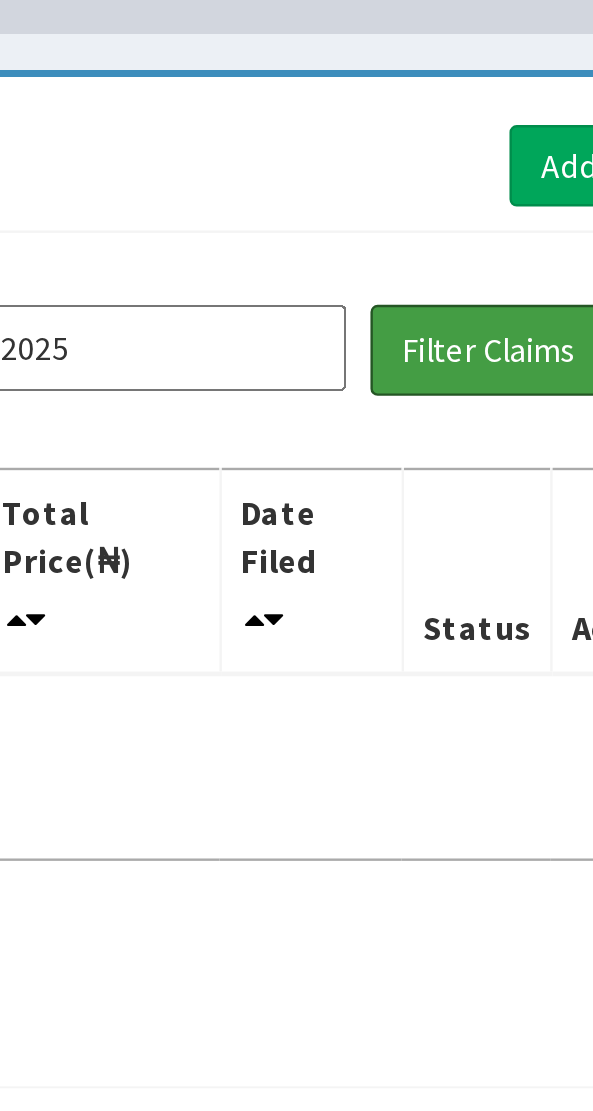 click on "Filter Claims" at bounding box center (464, 310) 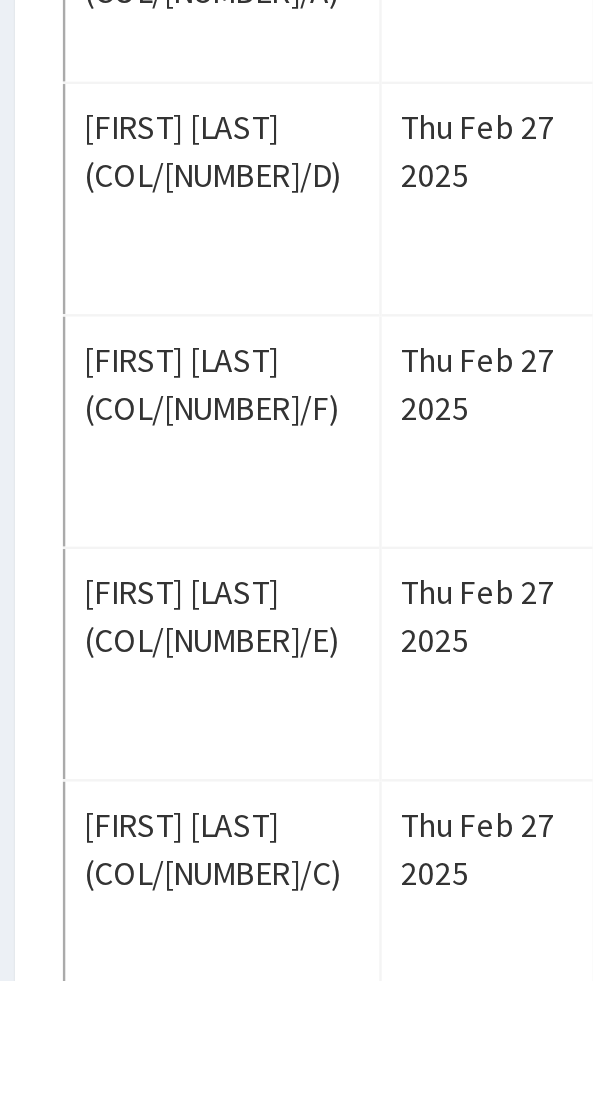 scroll, scrollTop: 139, scrollLeft: 0, axis: vertical 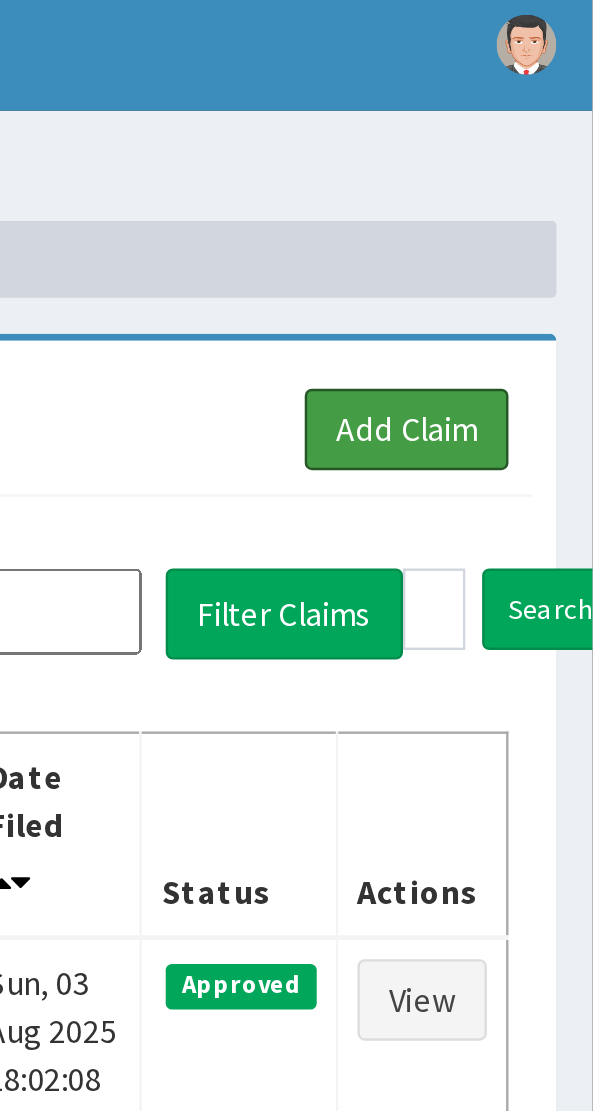click on "Add Claim" at bounding box center [515, 179] 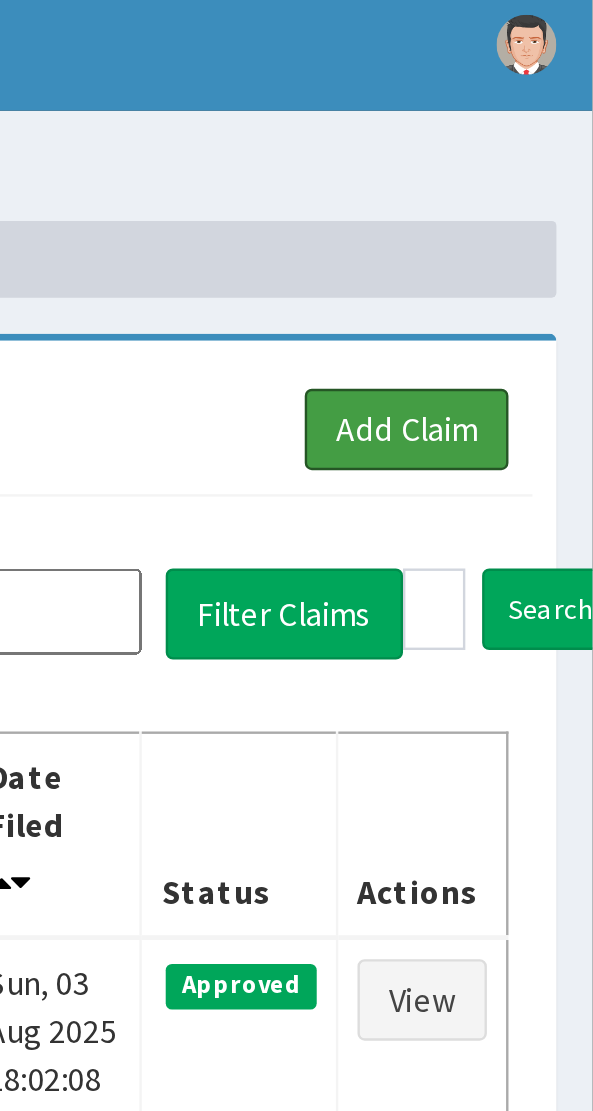 scroll, scrollTop: 54, scrollLeft: 0, axis: vertical 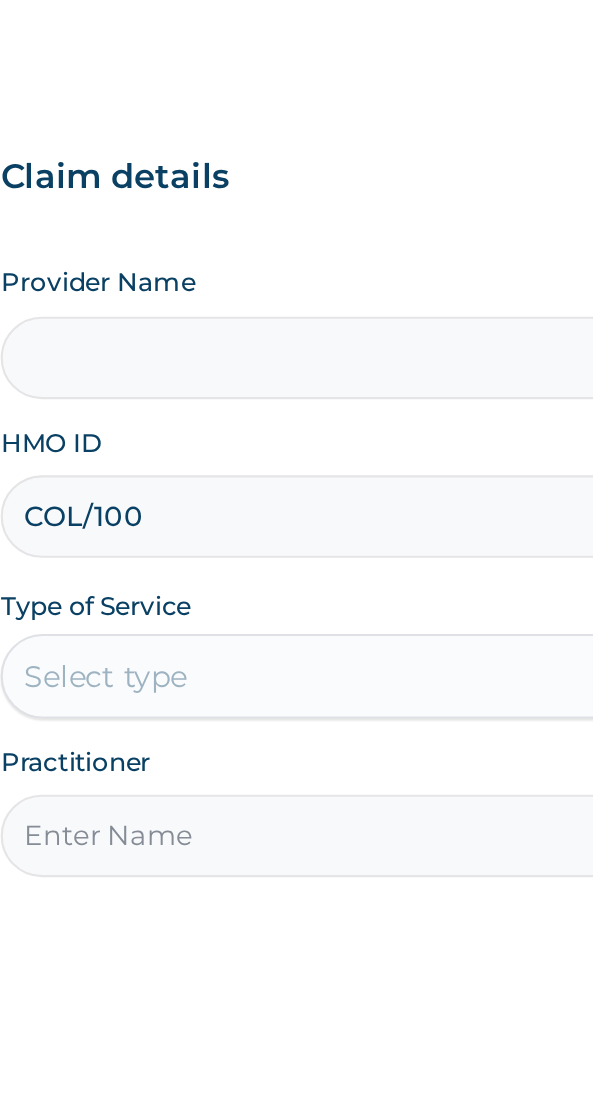 type on "COL/1006" 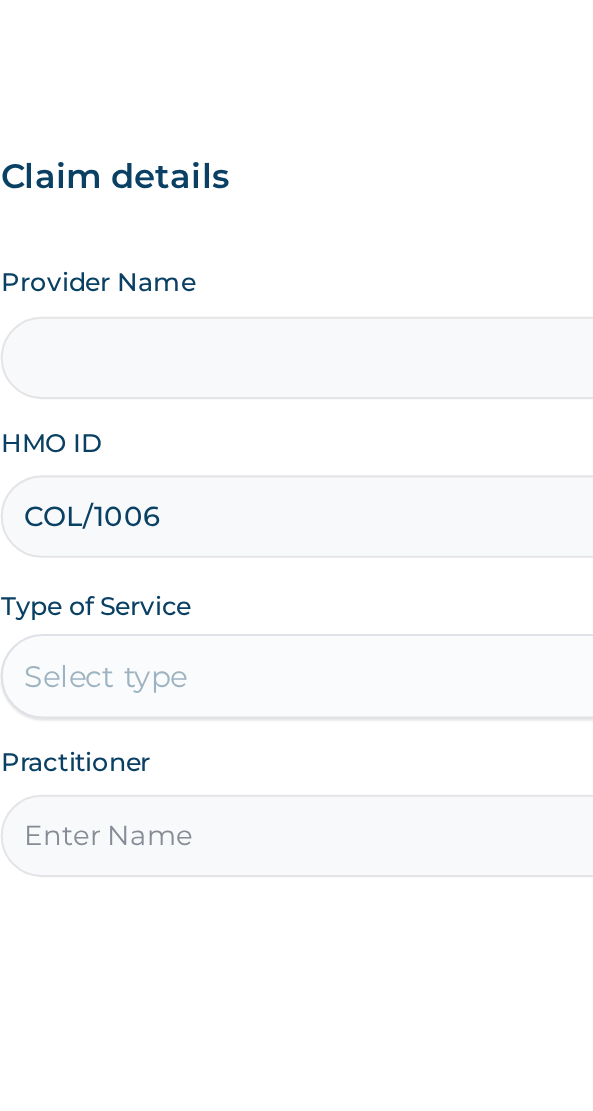 type on "NAF REFERENCE HOSPITAL" 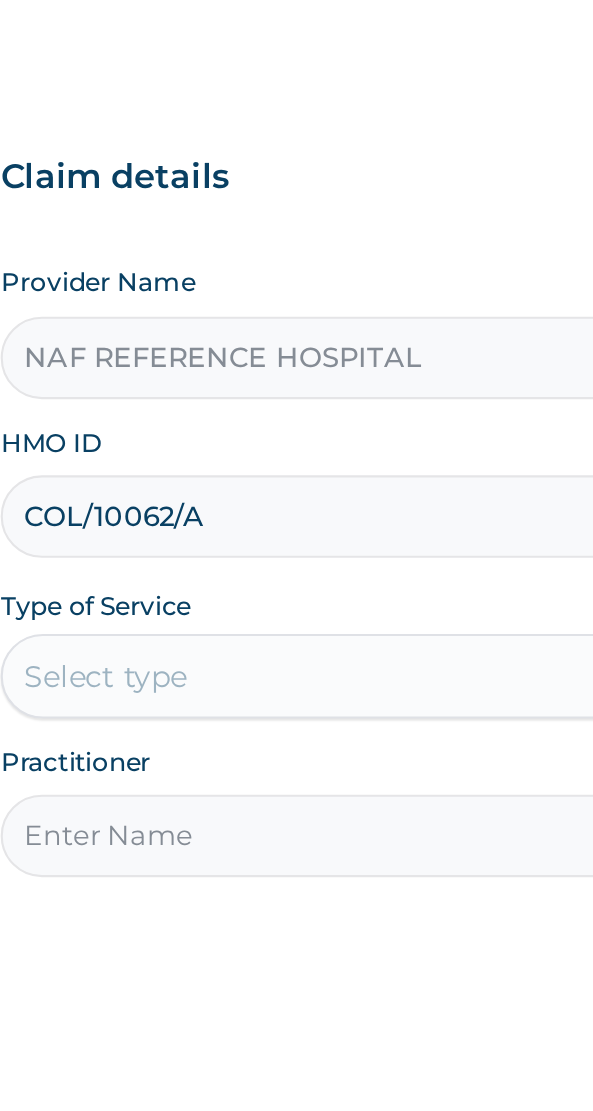 scroll, scrollTop: 0, scrollLeft: 0, axis: both 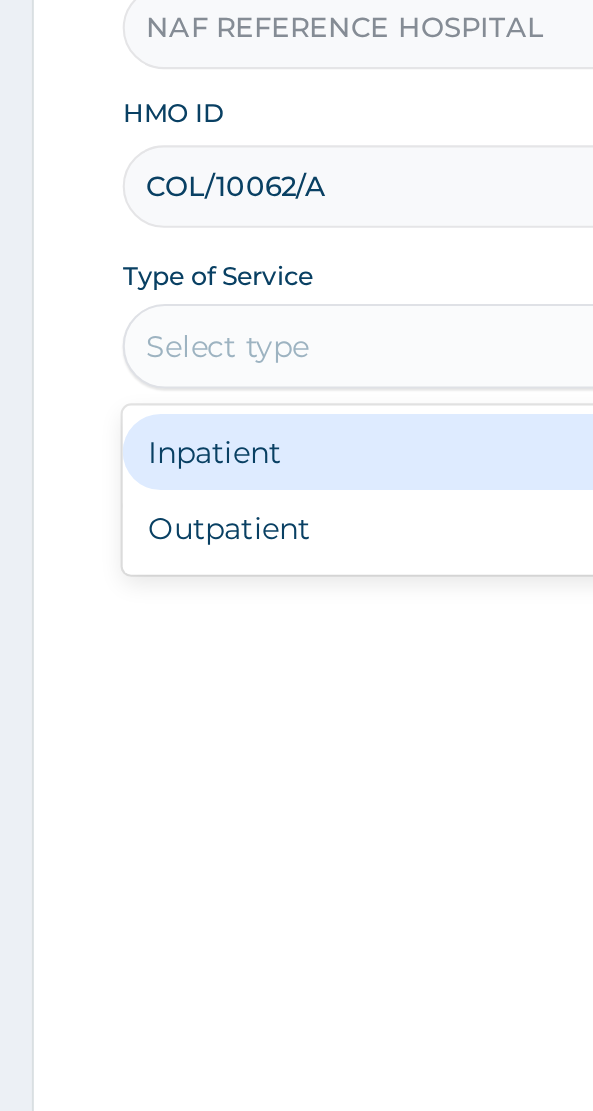 click on "Outpatient" at bounding box center (247, 600) 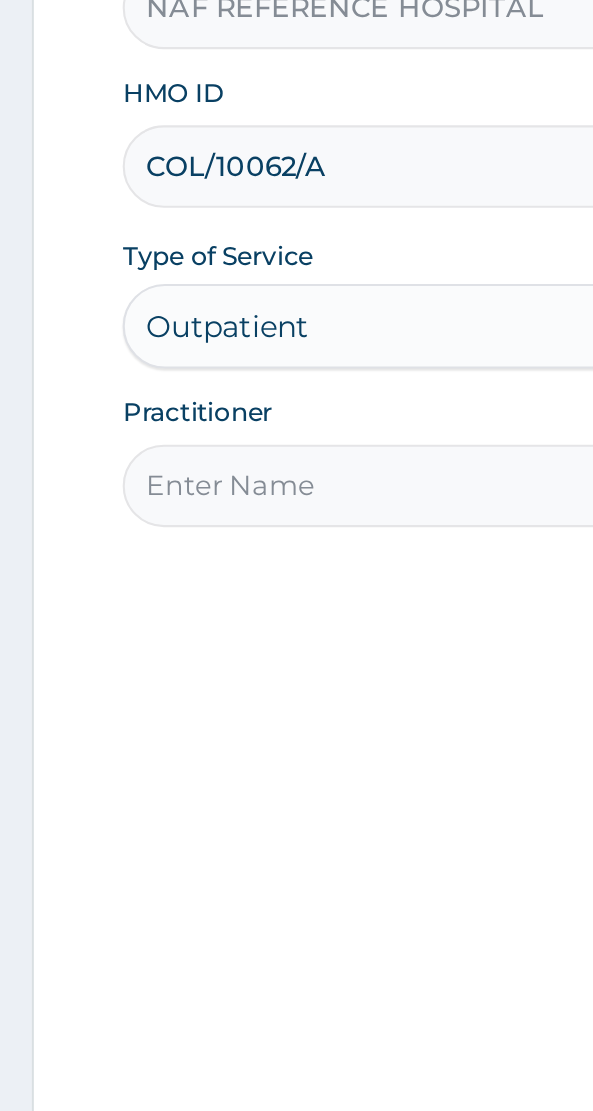 click on "Practitioner" at bounding box center [296, 589] 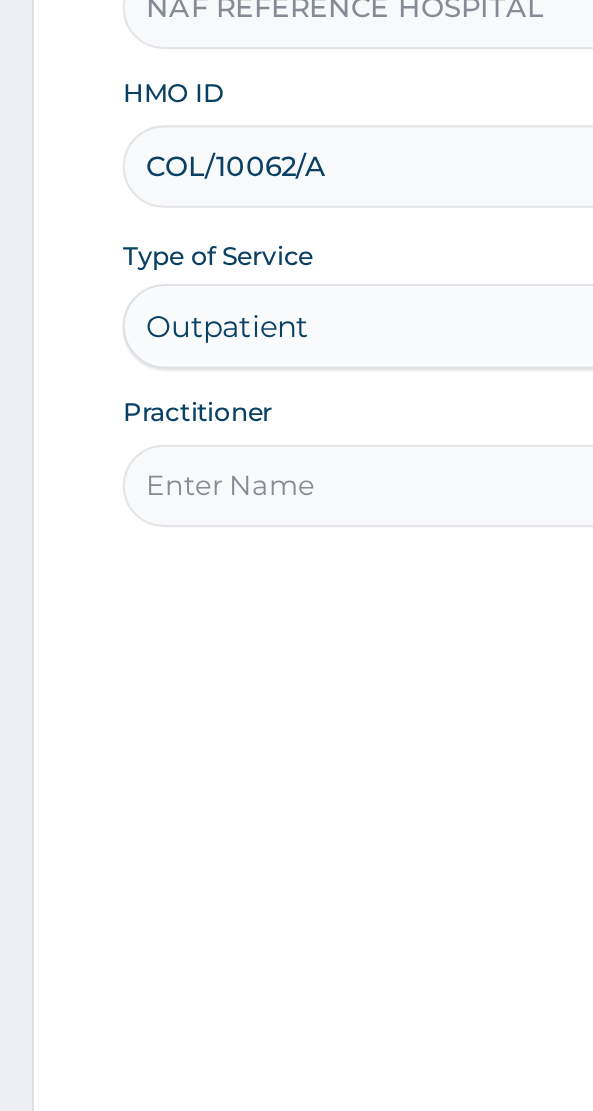 type on "Dr [LAST]" 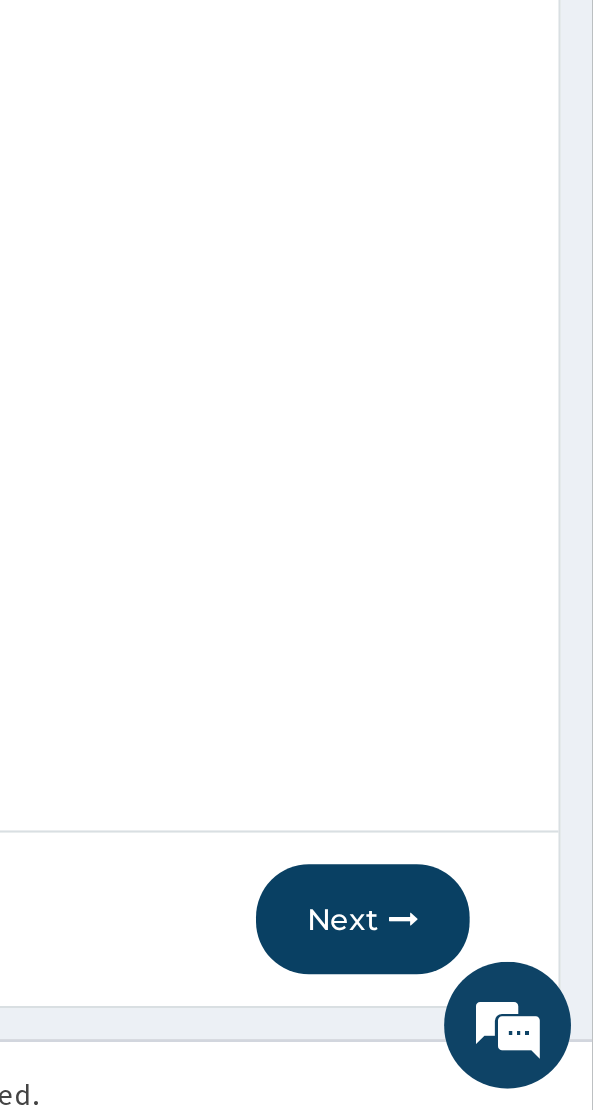 scroll, scrollTop: 40, scrollLeft: 0, axis: vertical 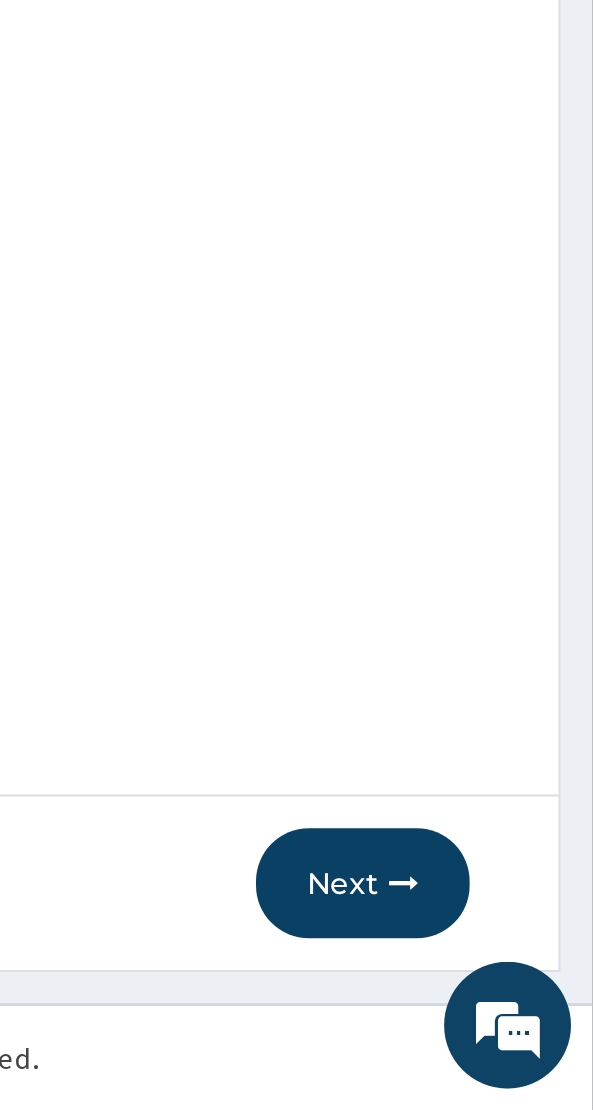click on "Next" at bounding box center [484, 1004] 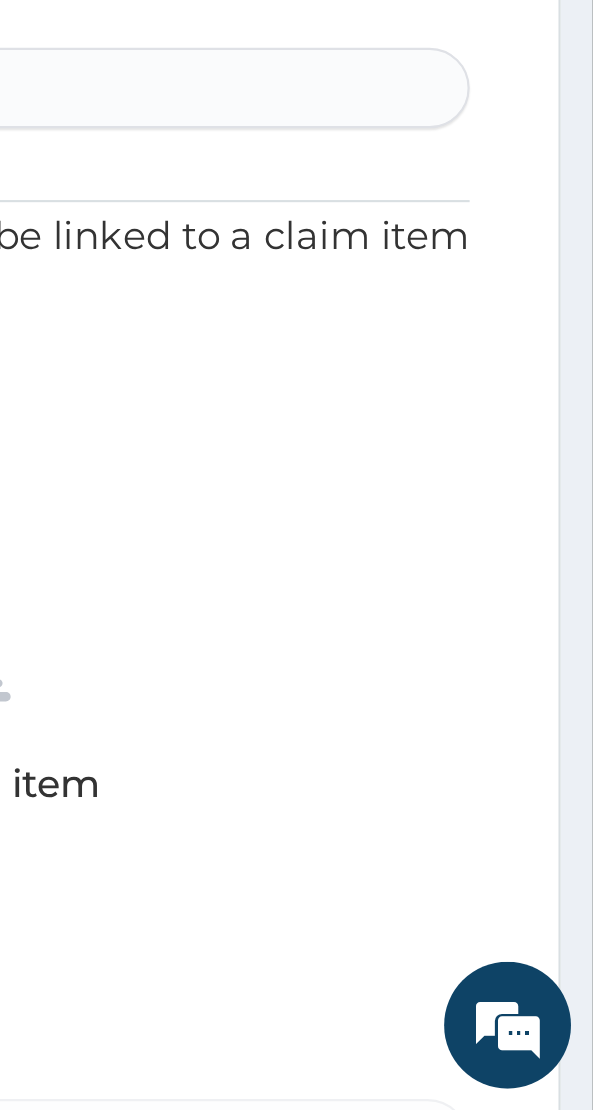 scroll, scrollTop: 0, scrollLeft: 0, axis: both 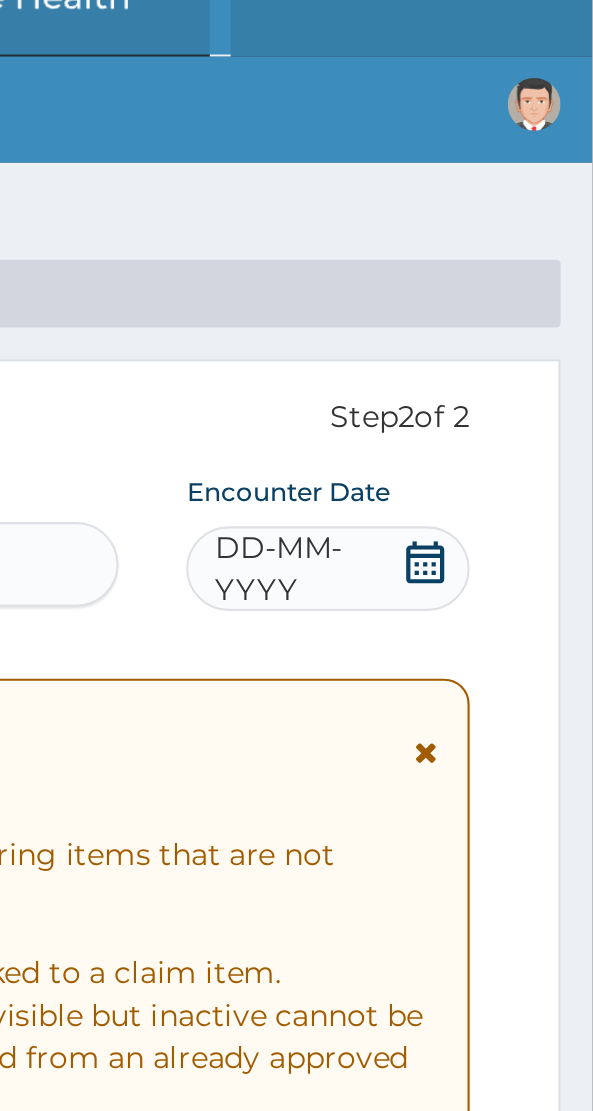 click on "DD-MM-YYYY" at bounding box center [467, 269] 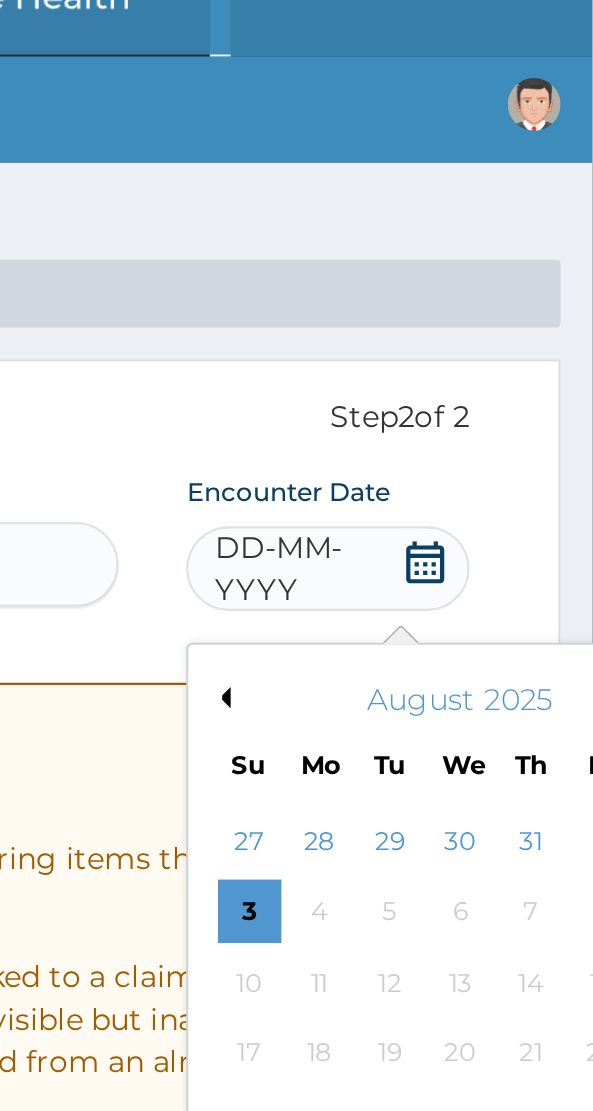 click on "Previous Month" at bounding box center [417, 330] 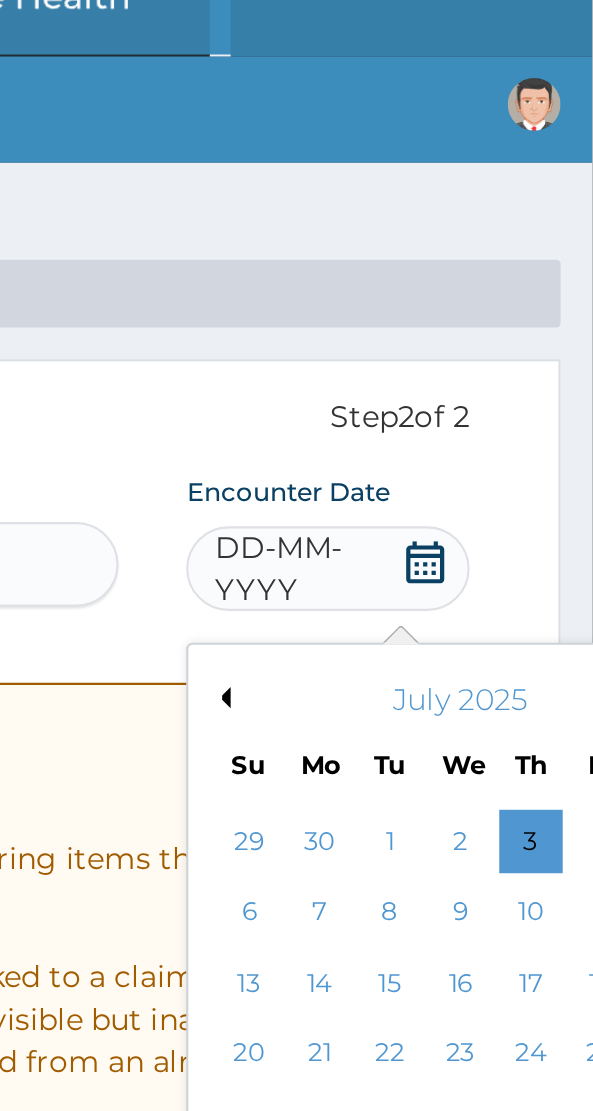 click on "Previous Month" at bounding box center (417, 330) 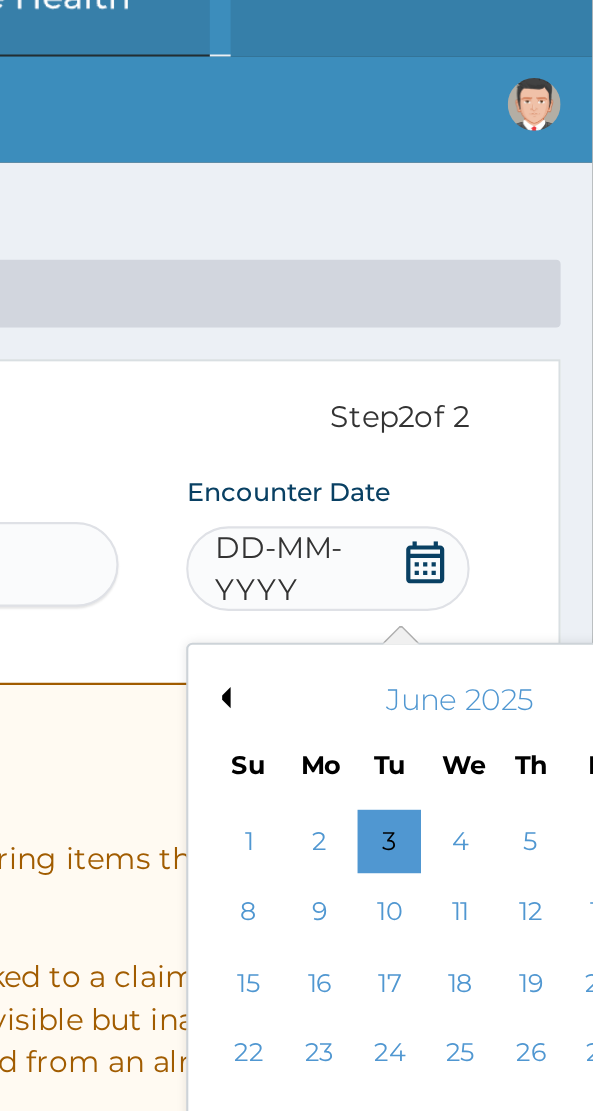 click on "Previous Month" at bounding box center [417, 330] 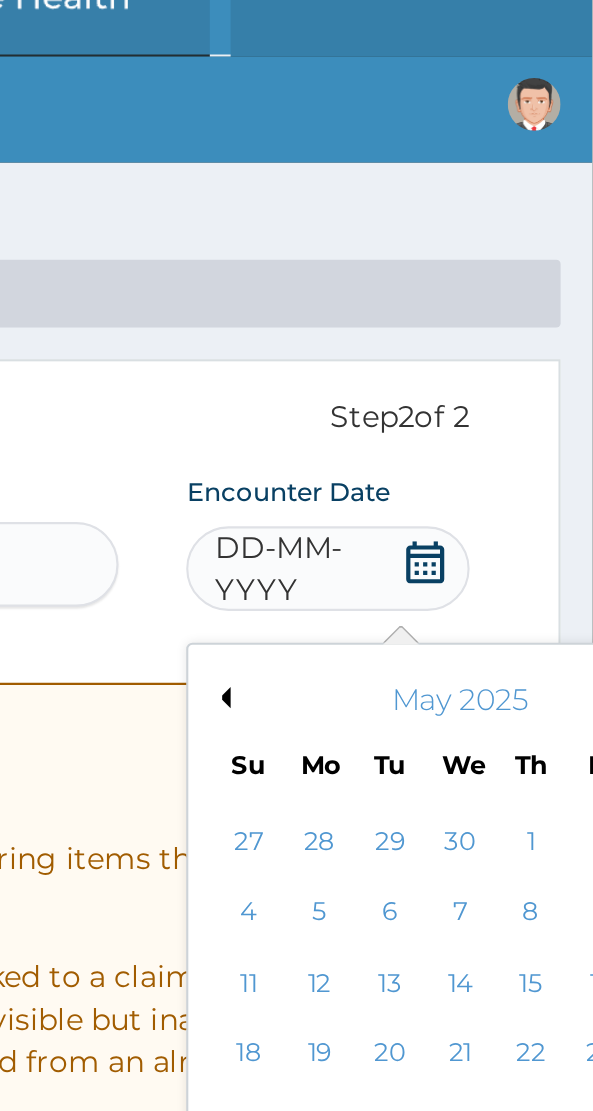 click on "Previous Month" at bounding box center [417, 330] 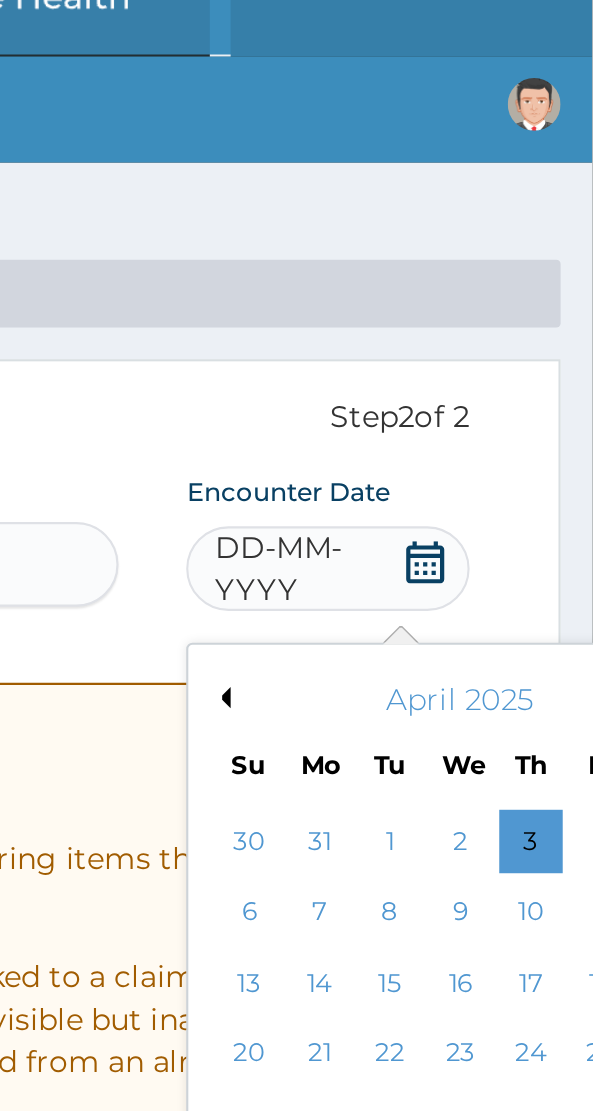 click on "Previous Month" at bounding box center (417, 330) 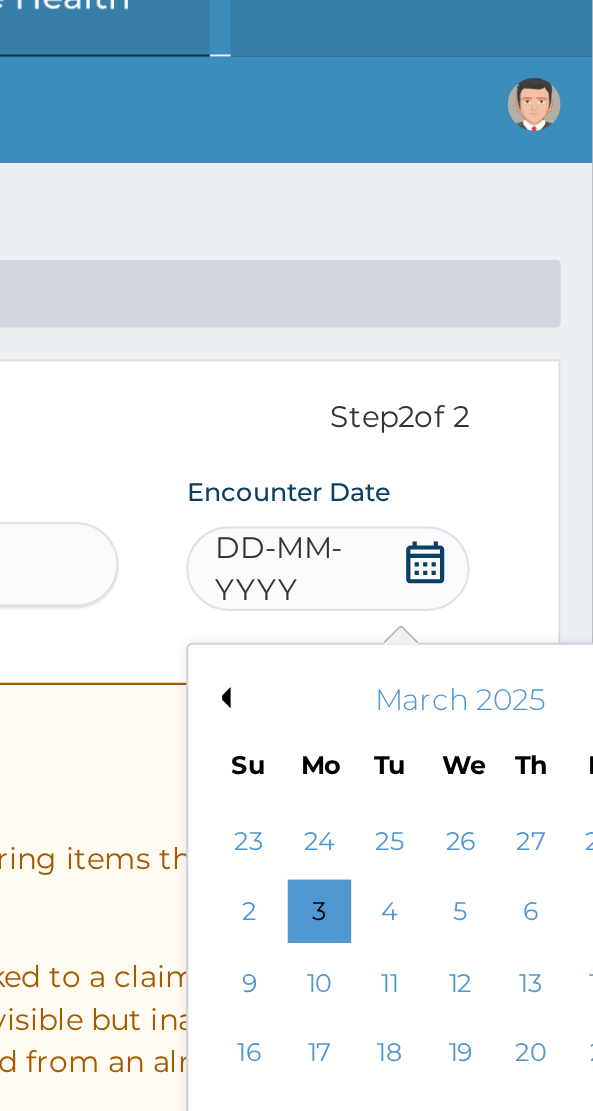 click on "Previous Month" at bounding box center [417, 330] 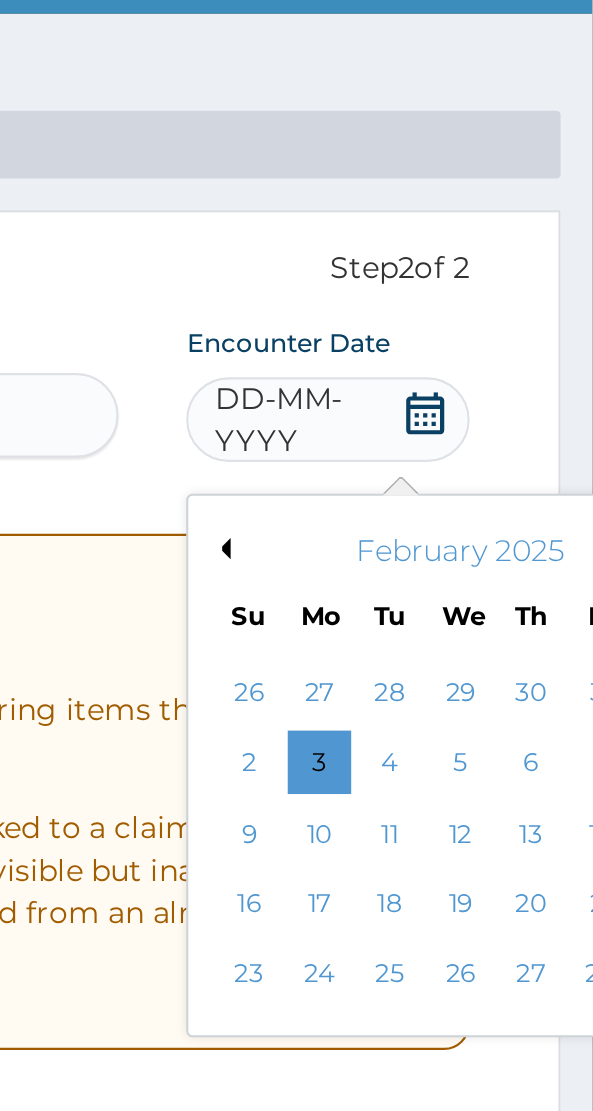 scroll, scrollTop: 23, scrollLeft: 0, axis: vertical 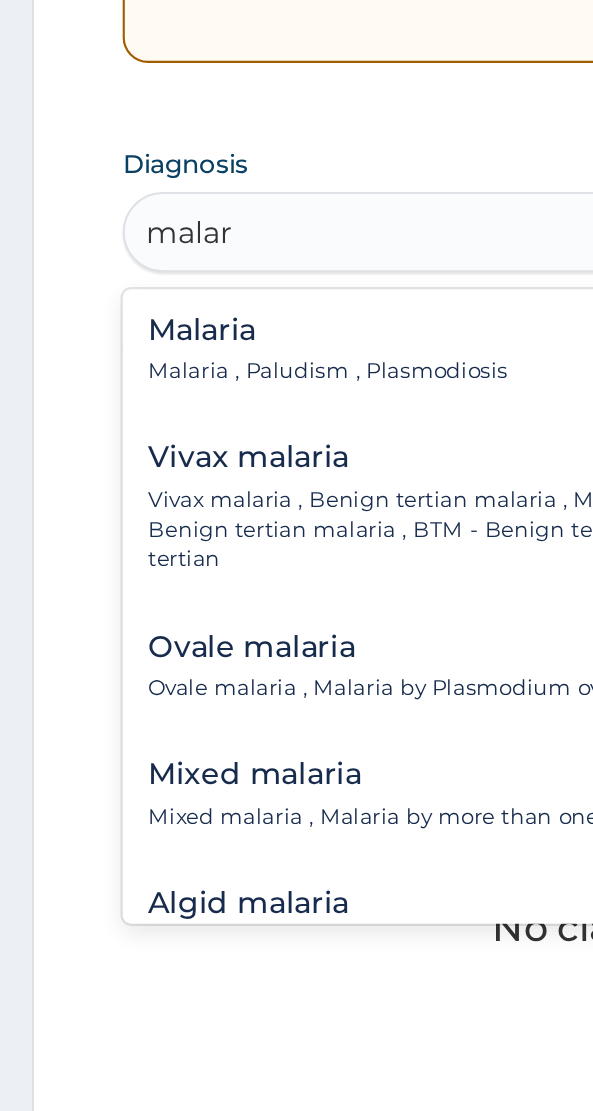 click on "Malaria , Paludism , Plasmodiosis" at bounding box center (155, 721) 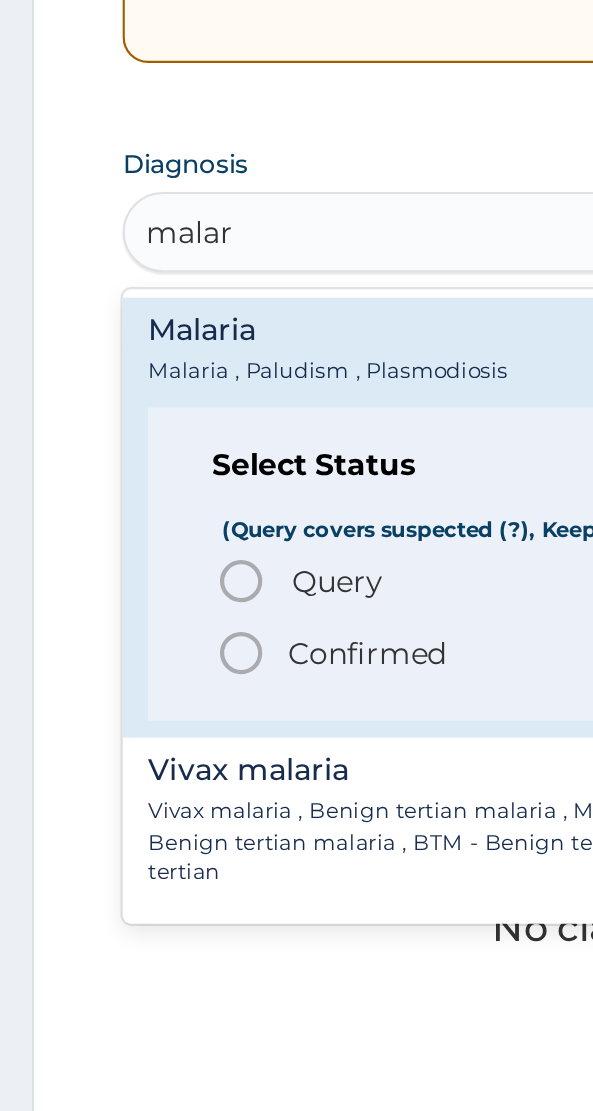 click 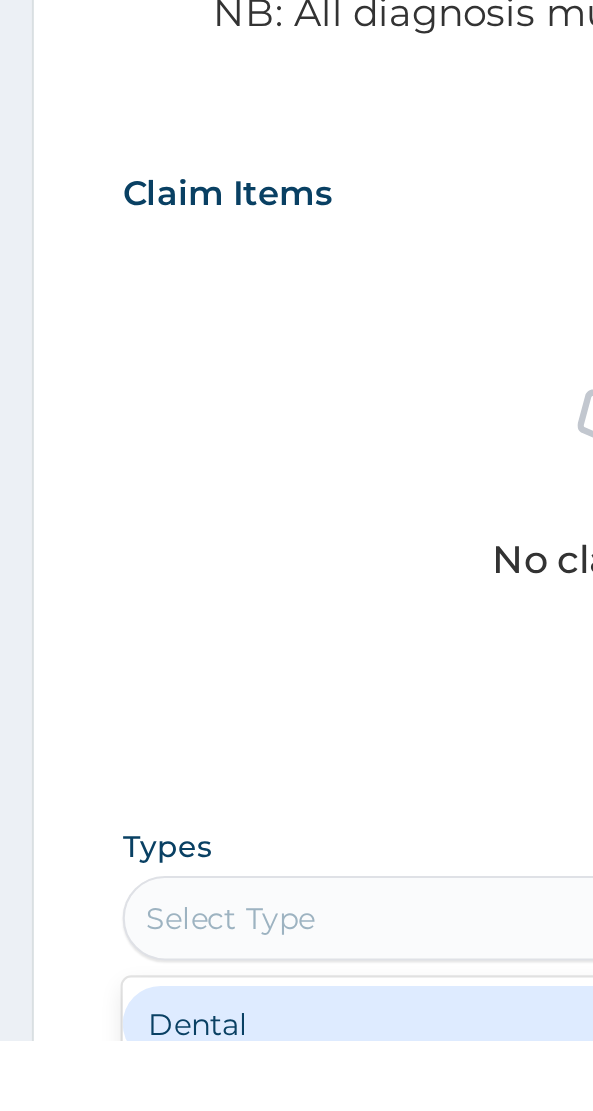 scroll, scrollTop: 201, scrollLeft: 0, axis: vertical 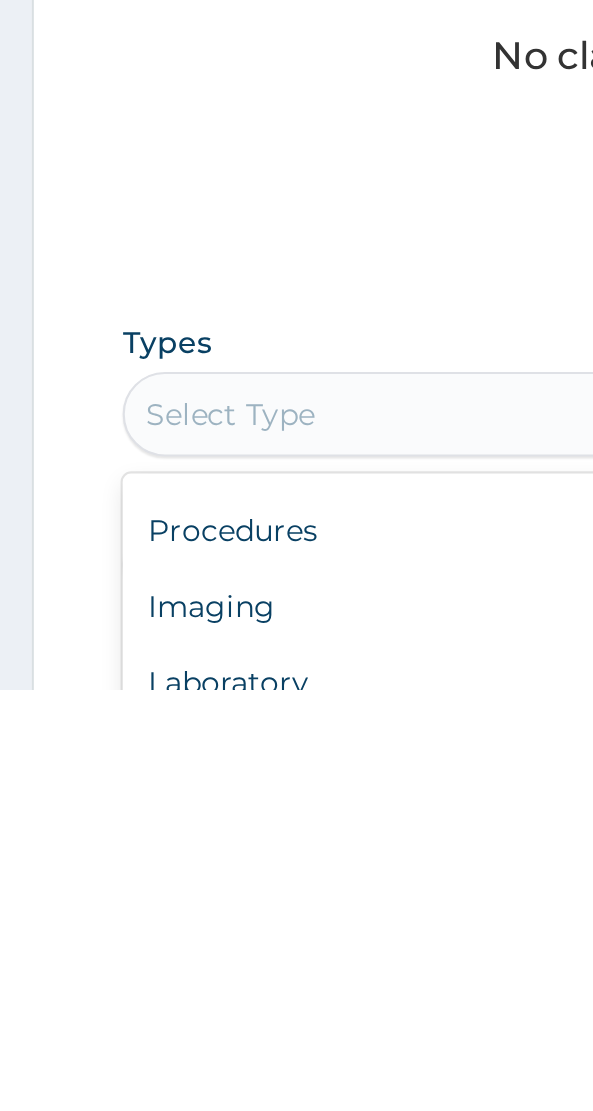 click on "Procedures" at bounding box center (296, 1036) 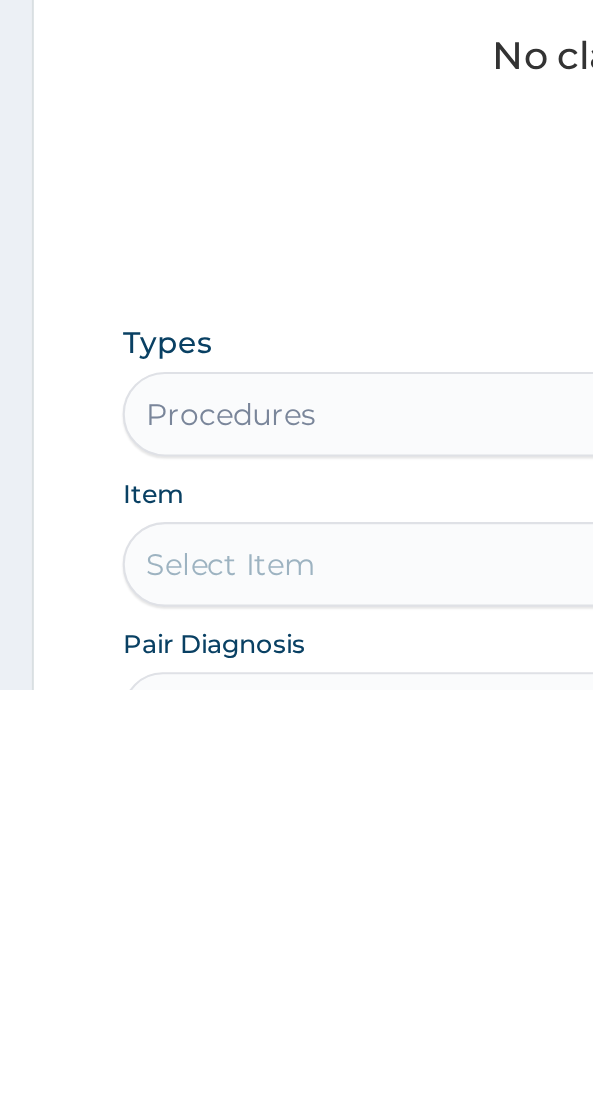 scroll, scrollTop: 201, scrollLeft: 0, axis: vertical 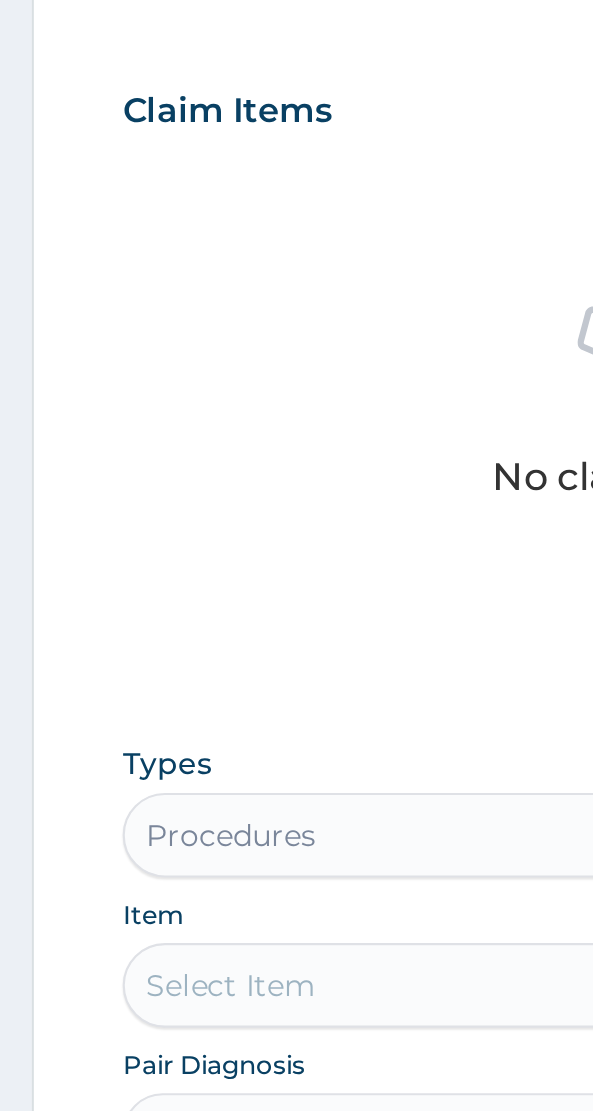 click on "Select Item" at bounding box center [296, 1052] 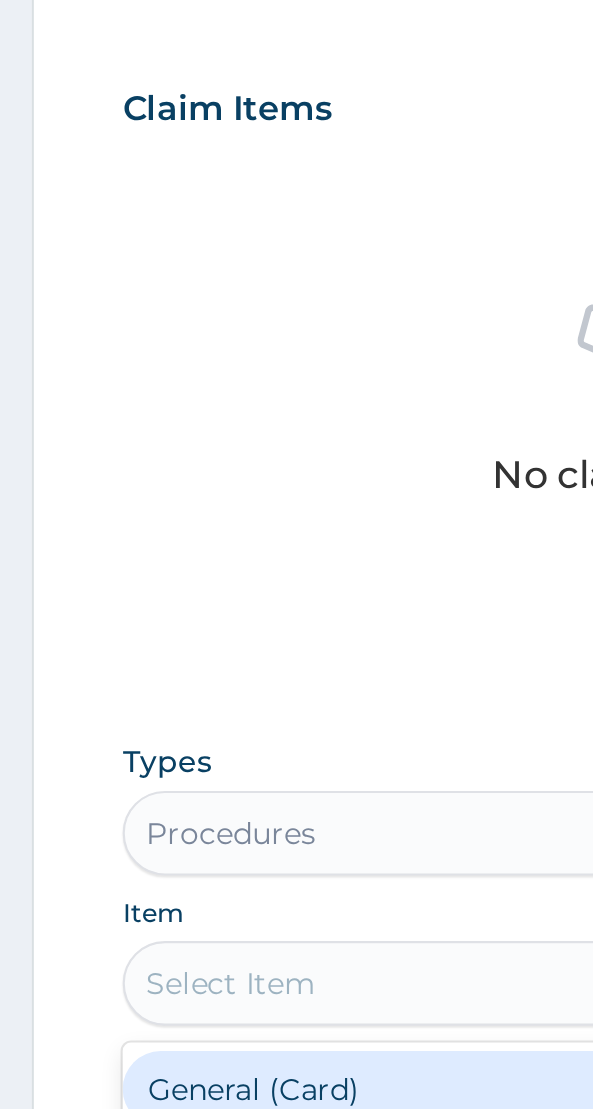 scroll, scrollTop: 294, scrollLeft: 0, axis: vertical 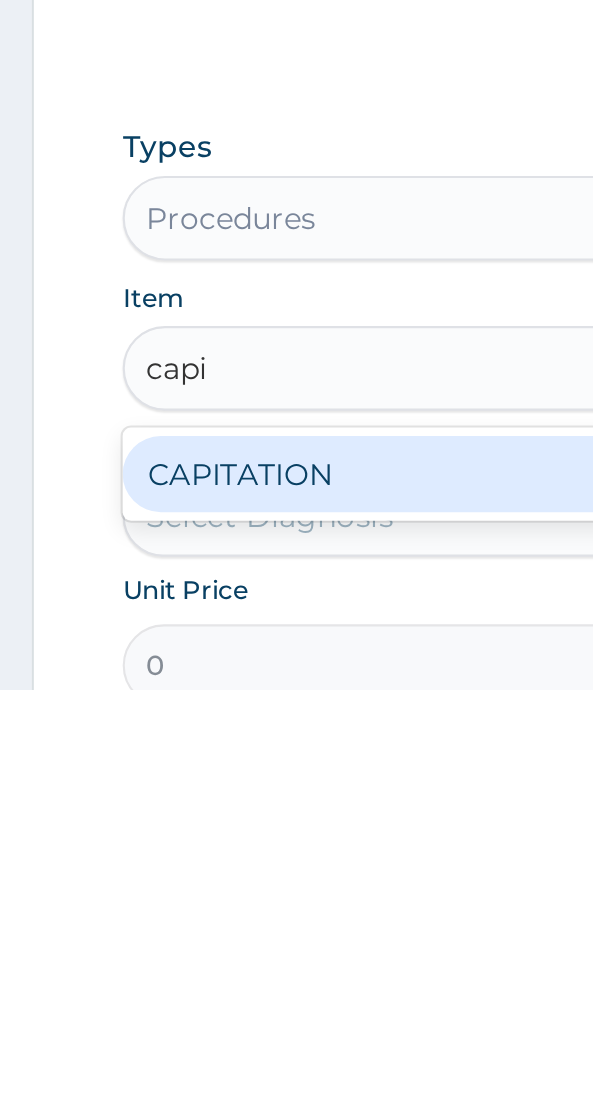click on "CAPITATION" at bounding box center (296, 1009) 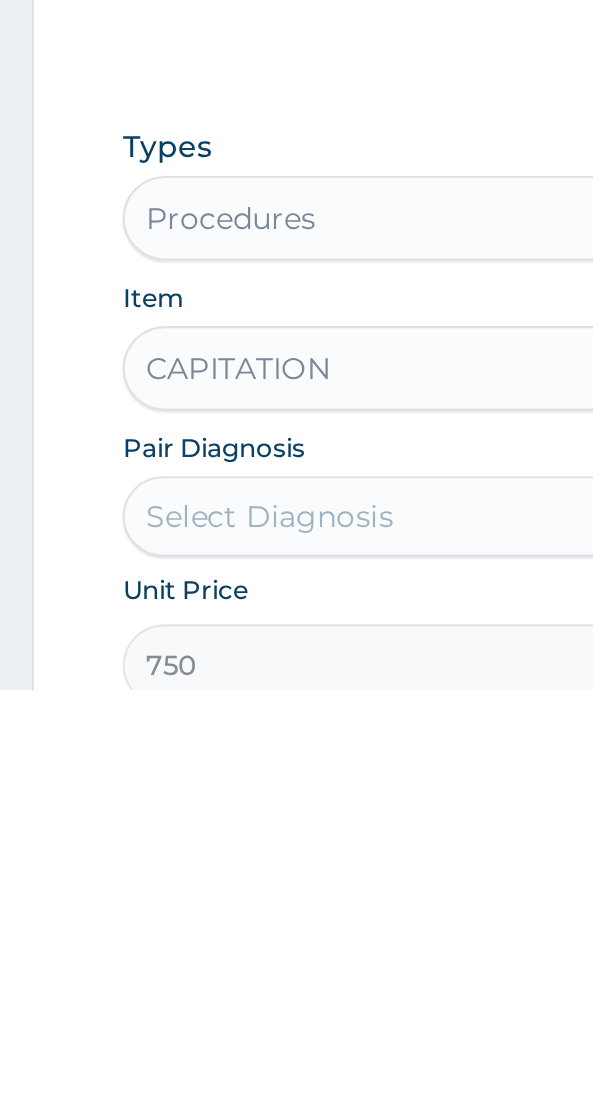 scroll, scrollTop: 294, scrollLeft: 0, axis: vertical 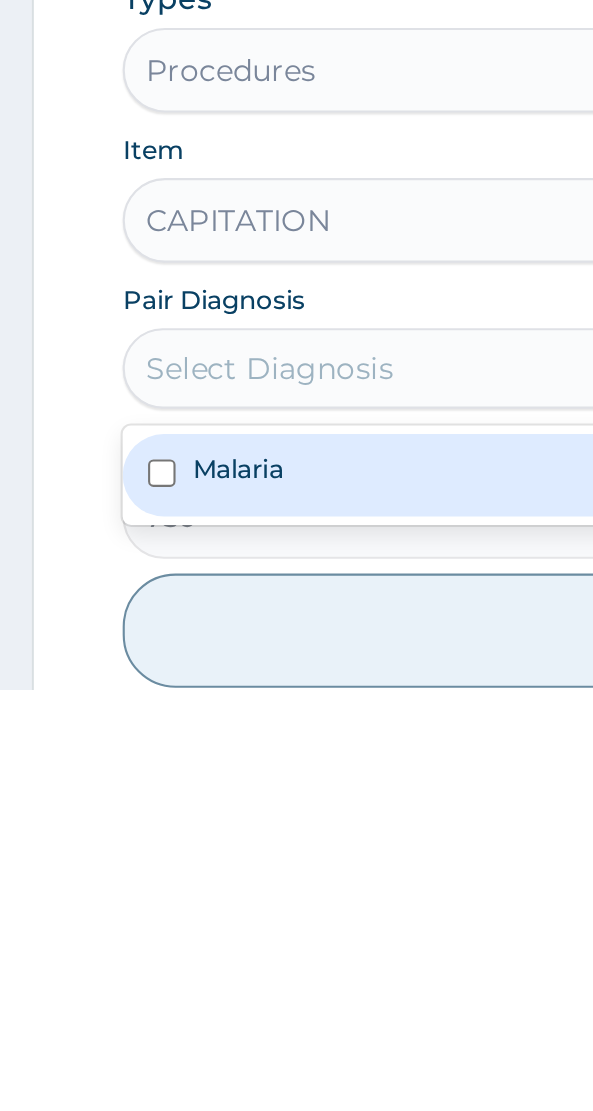 click on "Malaria" at bounding box center [296, 1009] 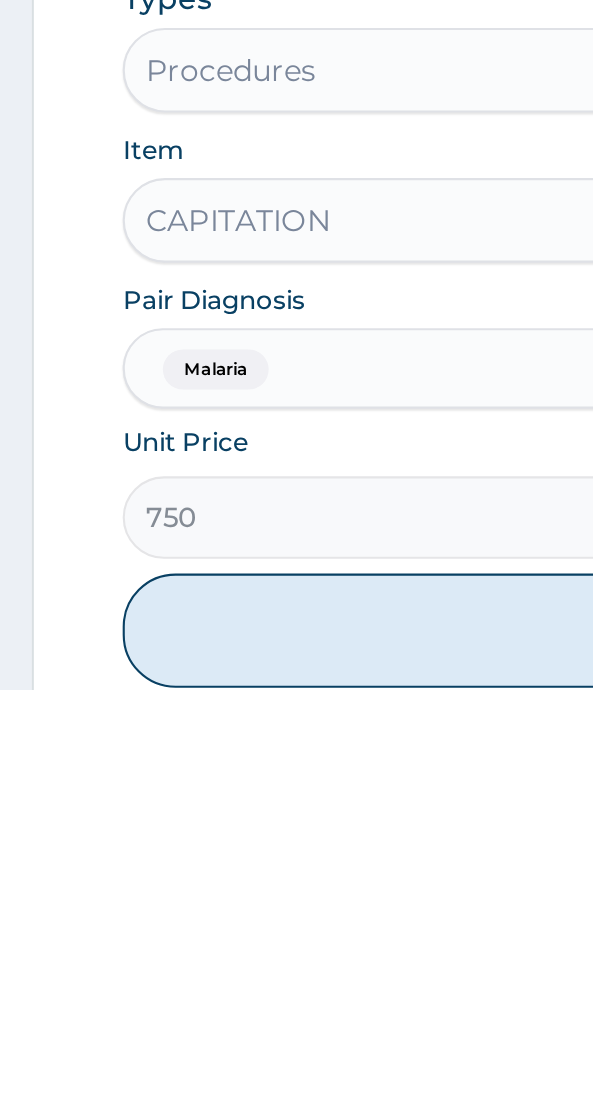 scroll, scrollTop: 364, scrollLeft: 0, axis: vertical 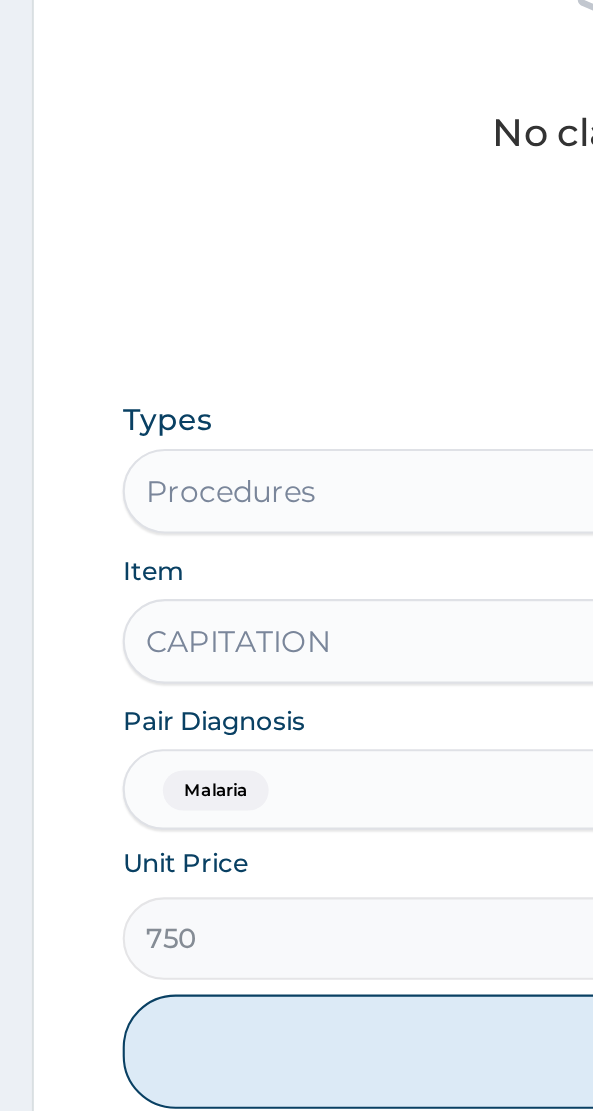click on "Add" at bounding box center (296, 1083) 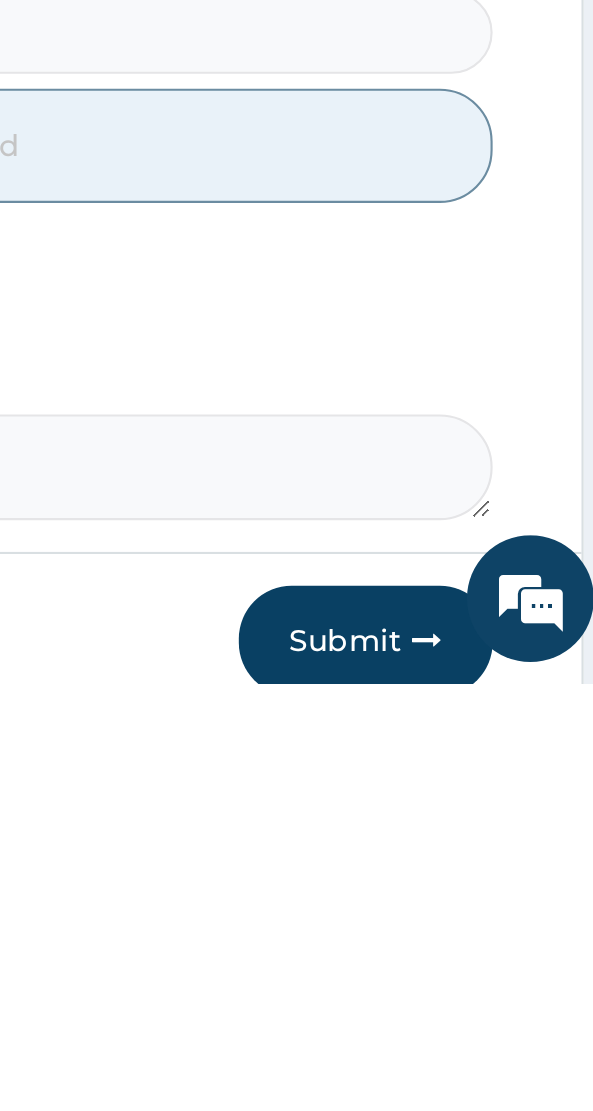 scroll, scrollTop: 570, scrollLeft: 0, axis: vertical 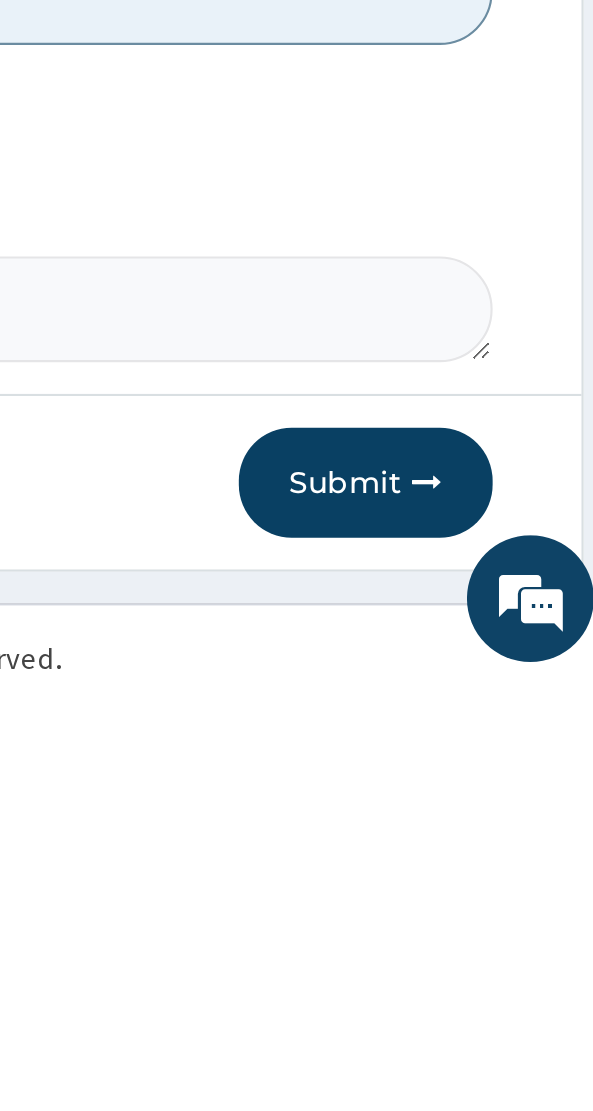 click at bounding box center [504, 1016] 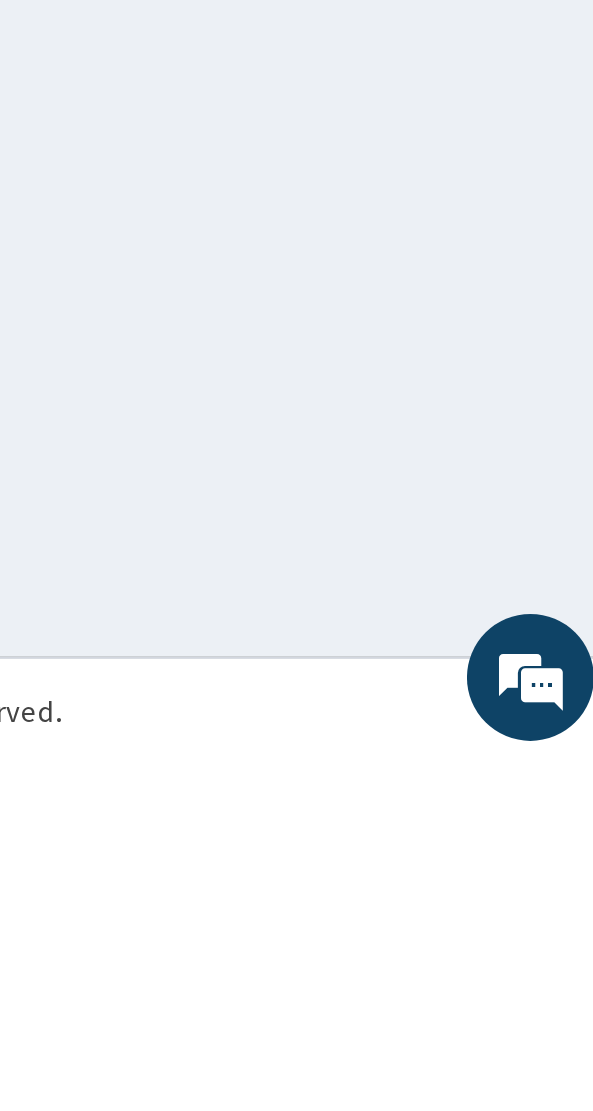 scroll, scrollTop: 91, scrollLeft: 0, axis: vertical 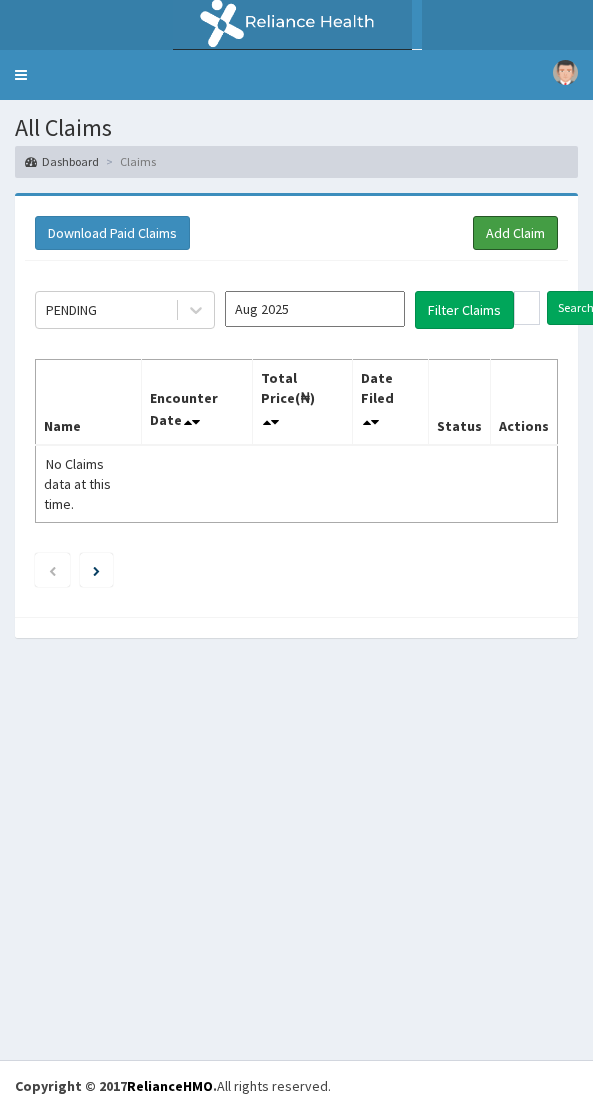 click on "Add Claim" at bounding box center (515, 233) 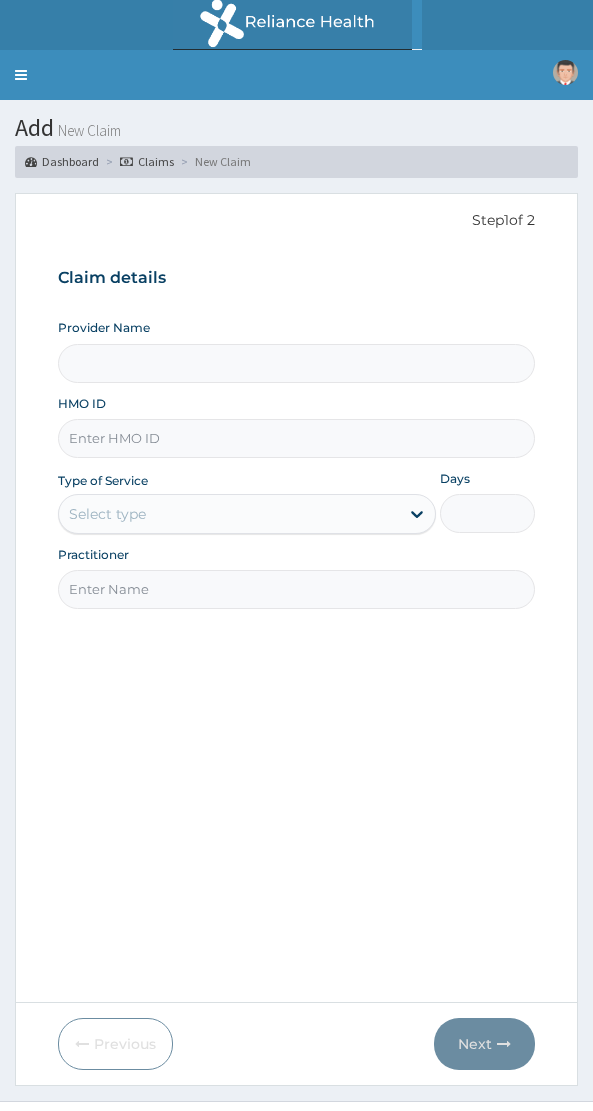 scroll, scrollTop: 0, scrollLeft: 0, axis: both 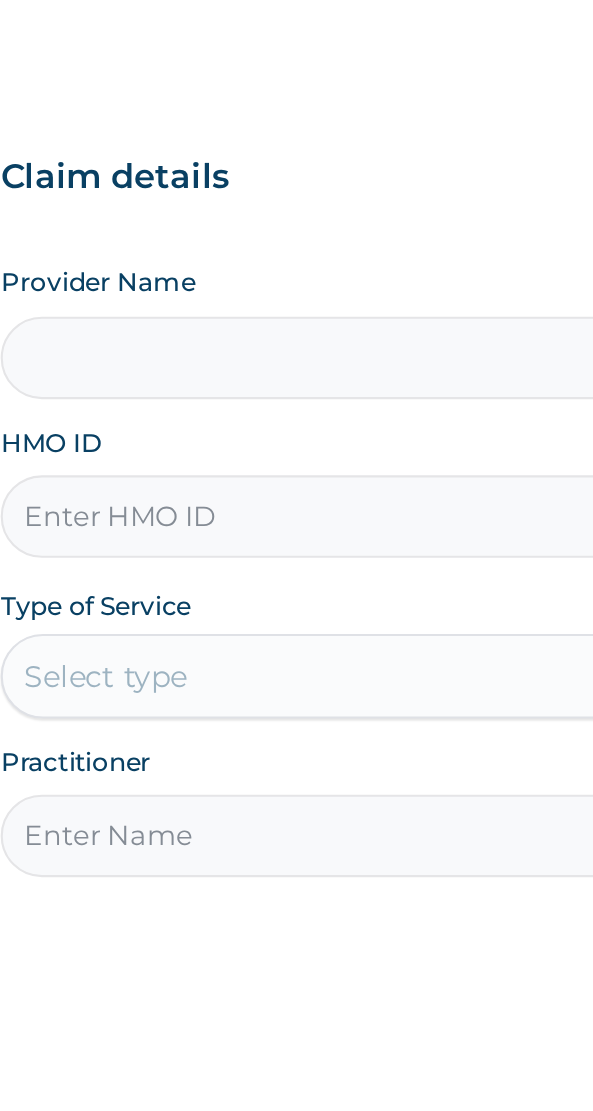 type on "NAF REFERENCE HOSPITAL" 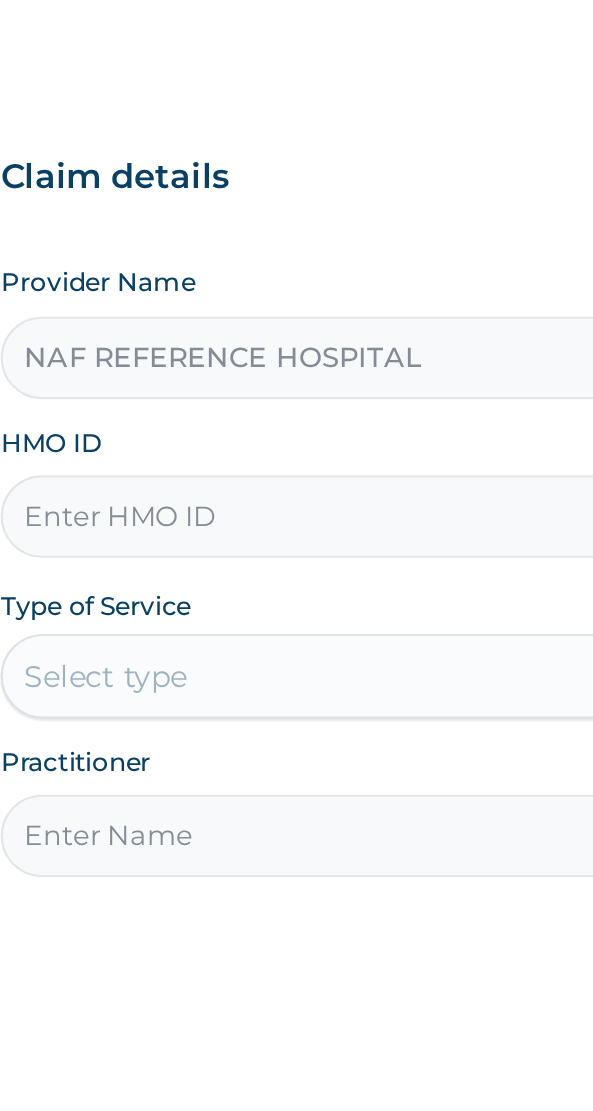 scroll, scrollTop: 0, scrollLeft: 0, axis: both 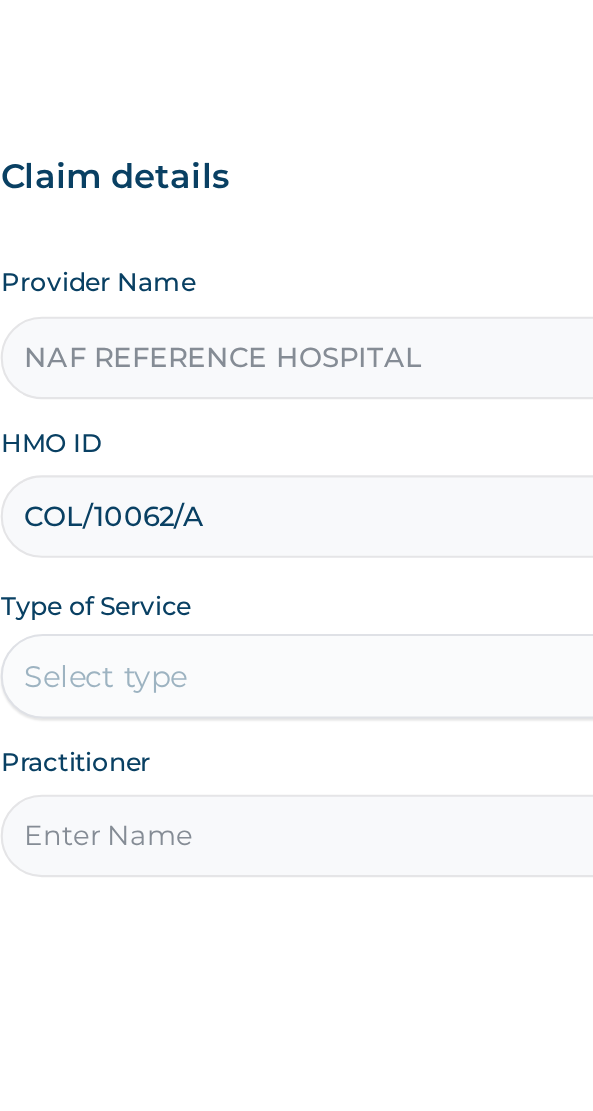 click on "COL/10062/A" at bounding box center [296, 438] 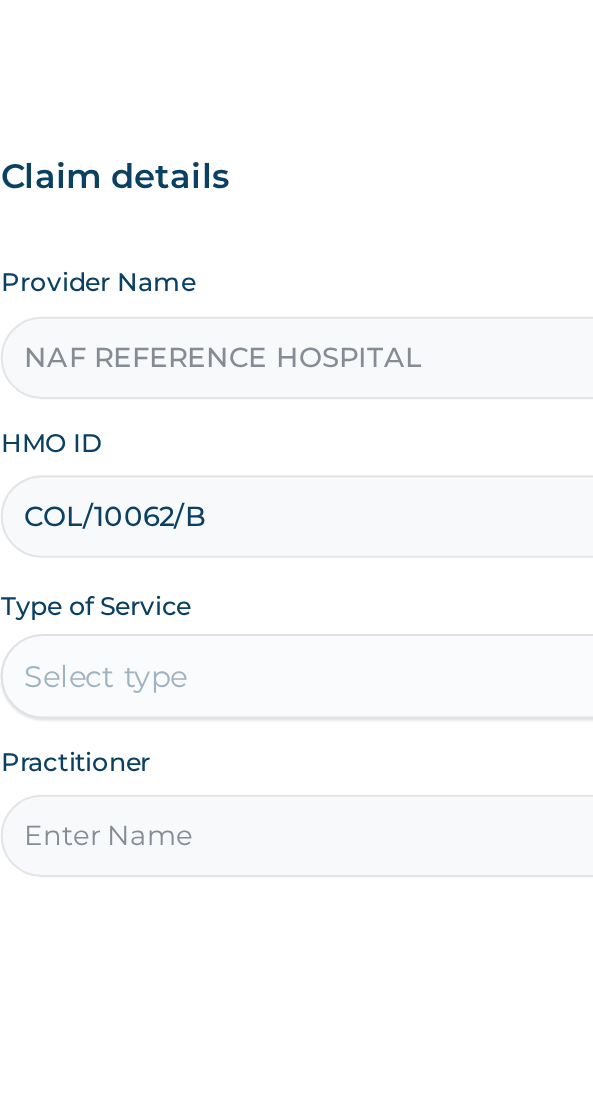 type on "COL/10062/B" 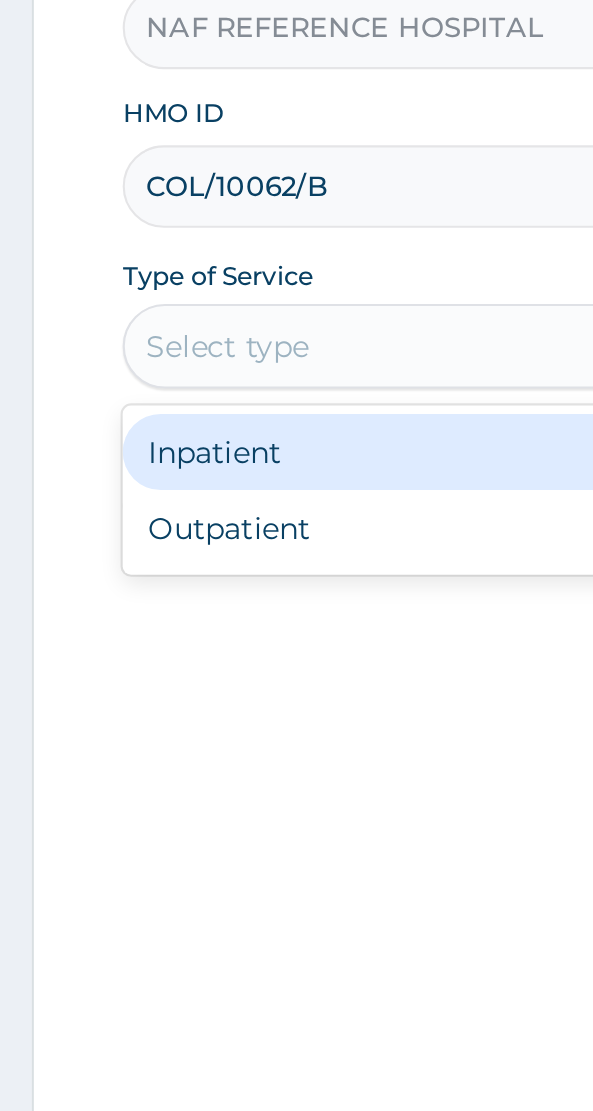 click on "Outpatient" at bounding box center (247, 600) 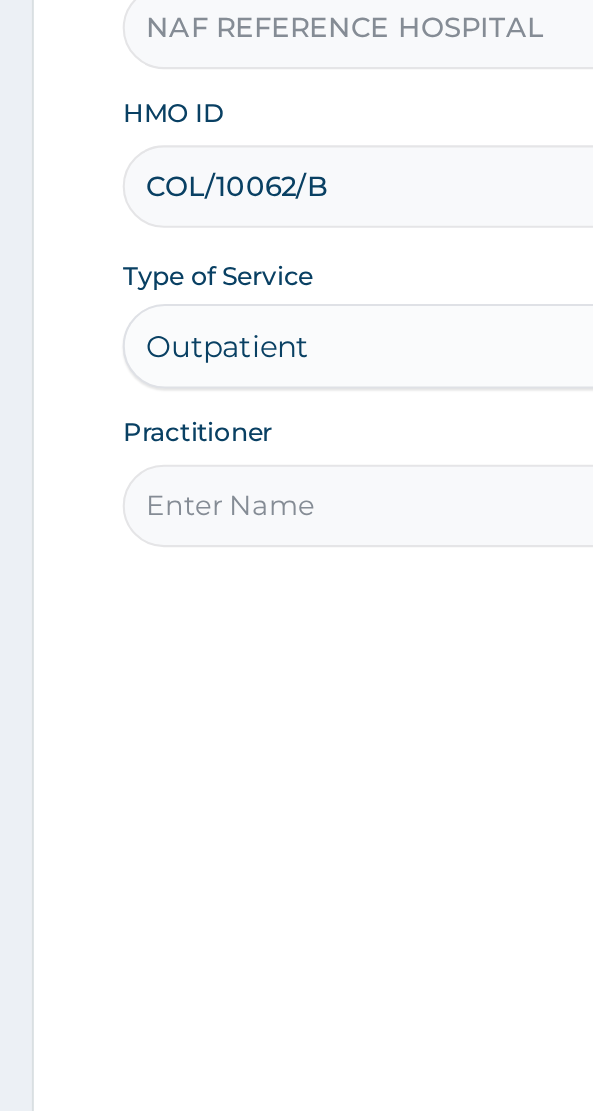 click on "Practitioner" at bounding box center (296, 589) 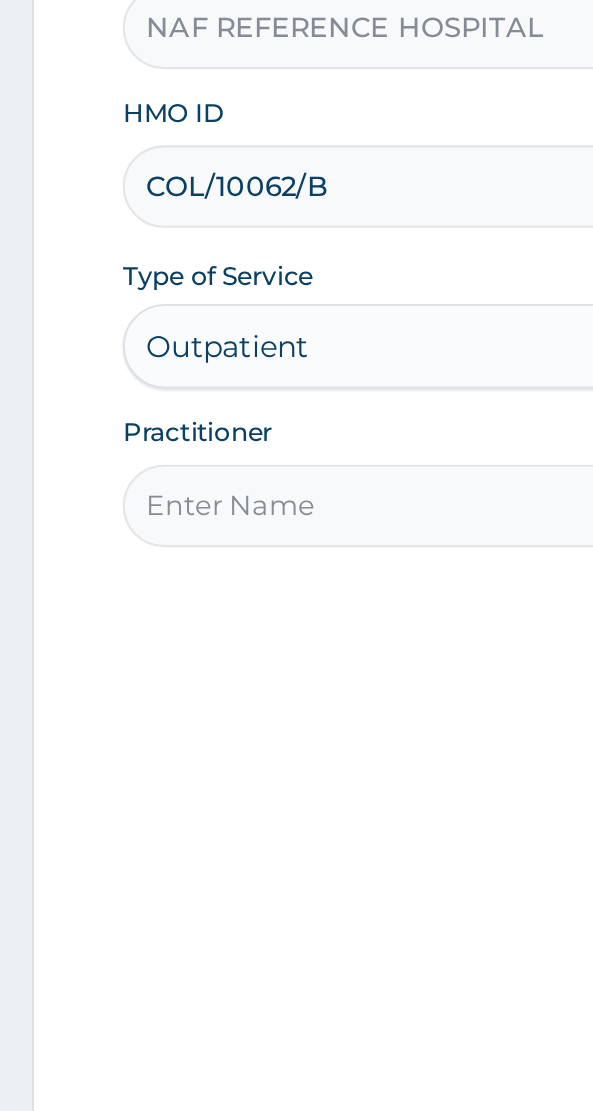 type on "Dr Opadijo" 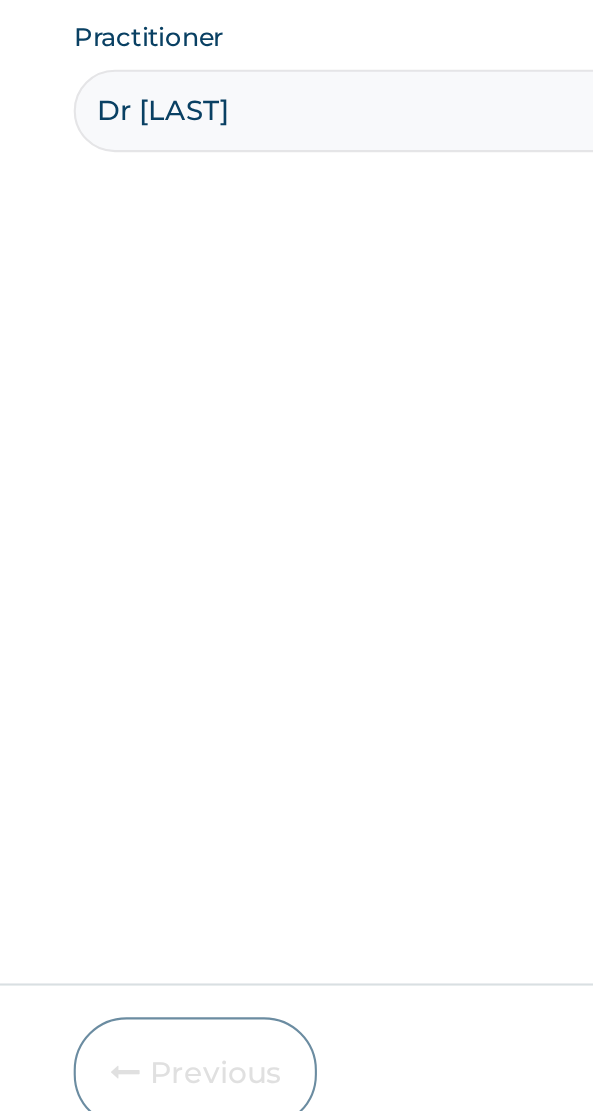 scroll, scrollTop: 40, scrollLeft: 0, axis: vertical 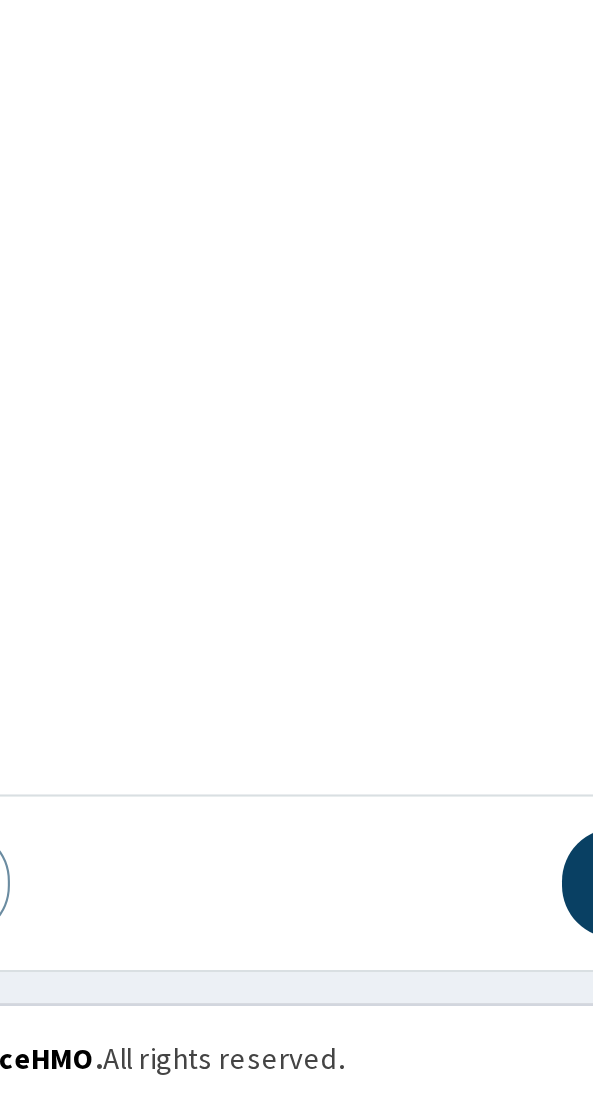 click on "Previous   Next" at bounding box center (296, 1004) 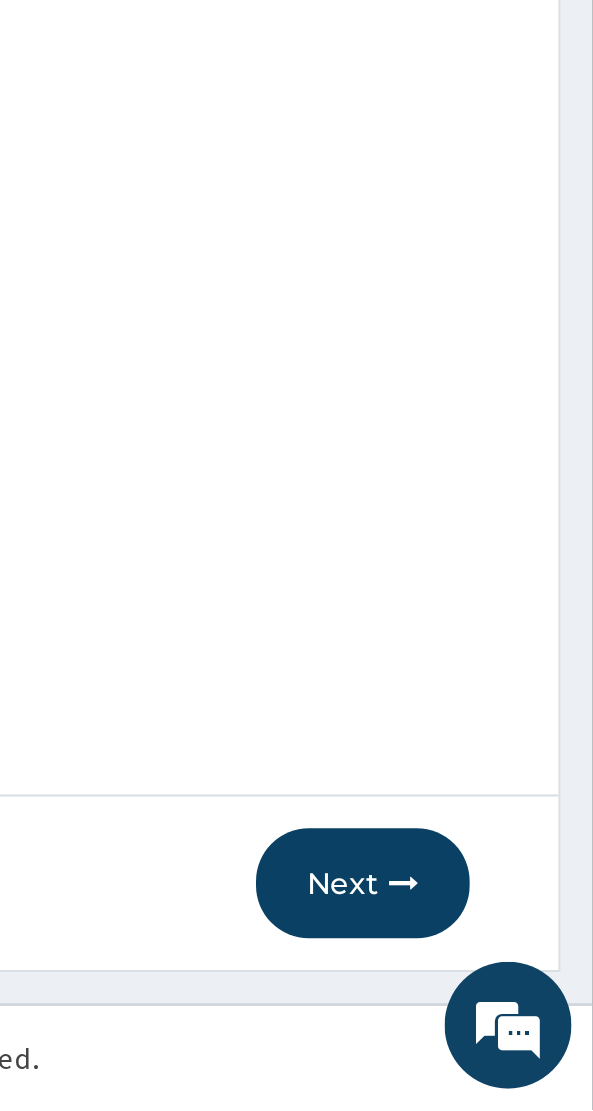 scroll, scrollTop: 0, scrollLeft: 0, axis: both 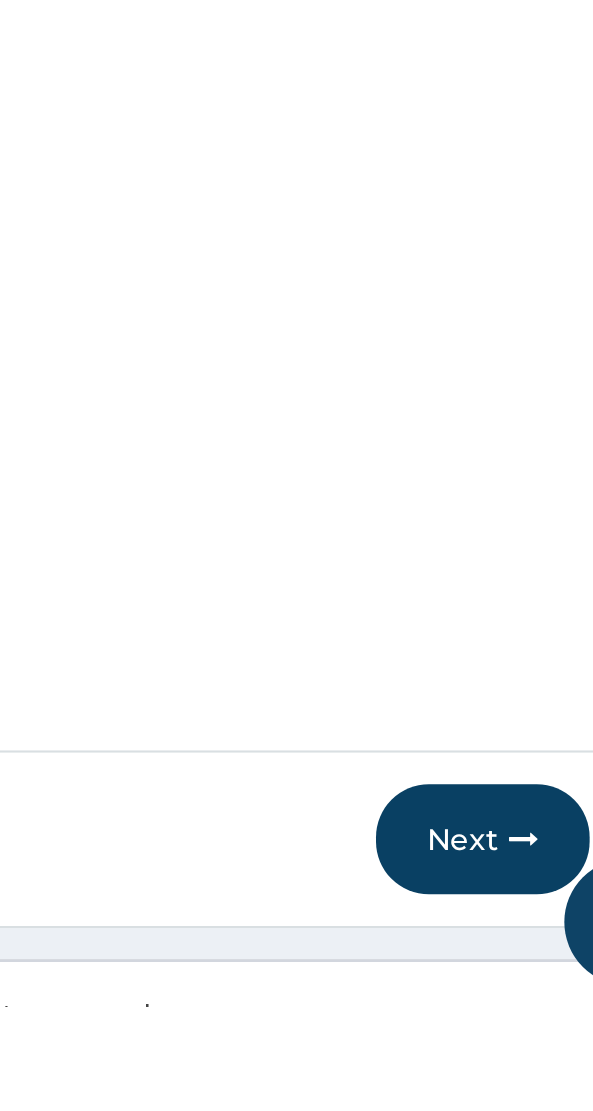 click on "Next" at bounding box center [484, 1032] 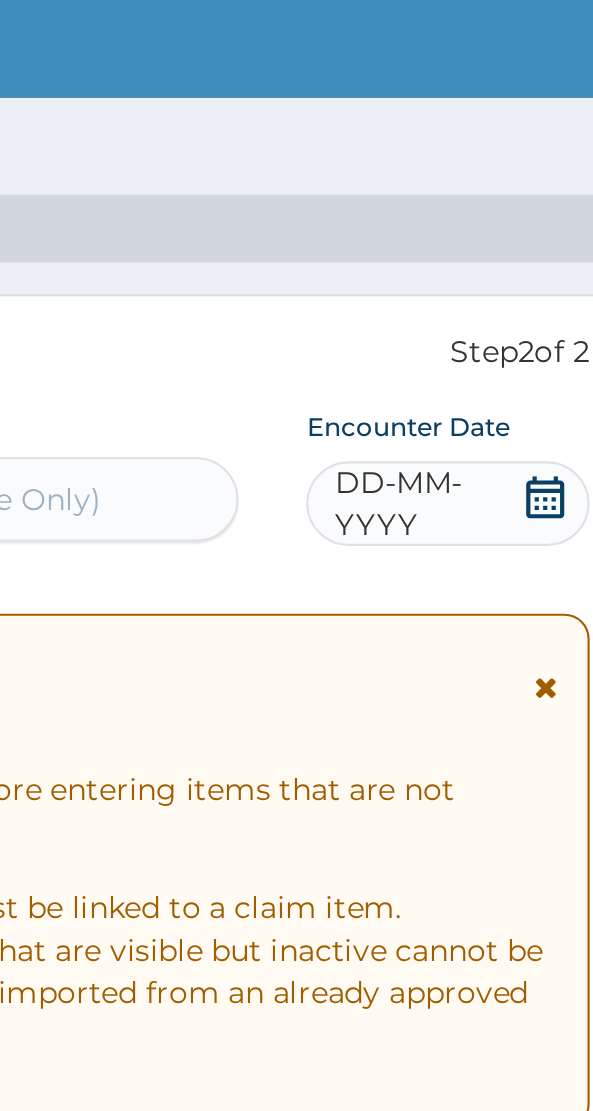 scroll, scrollTop: 52, scrollLeft: 0, axis: vertical 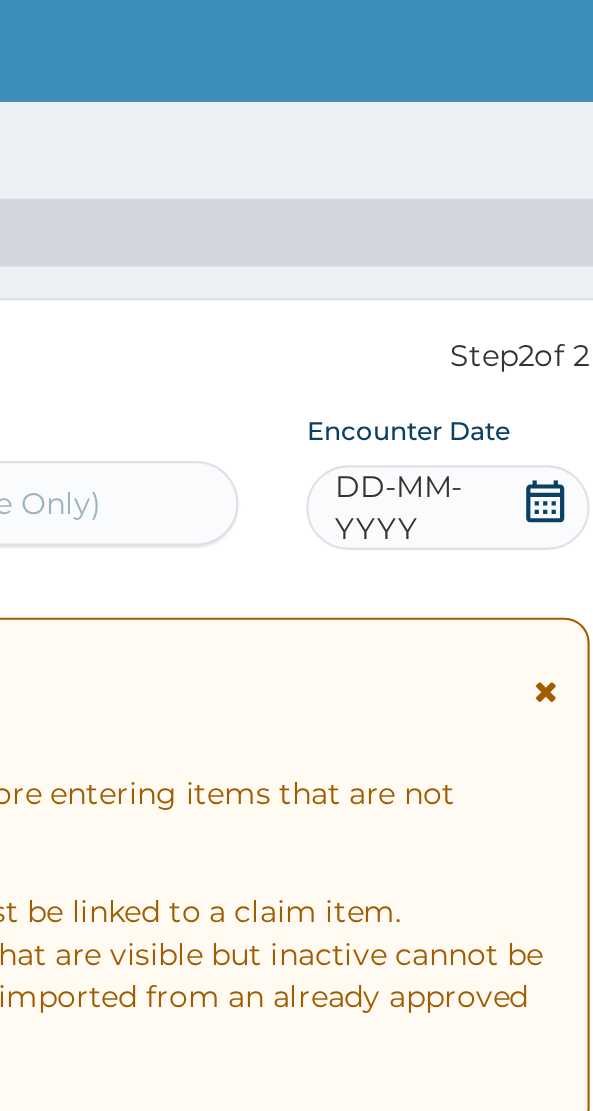 click 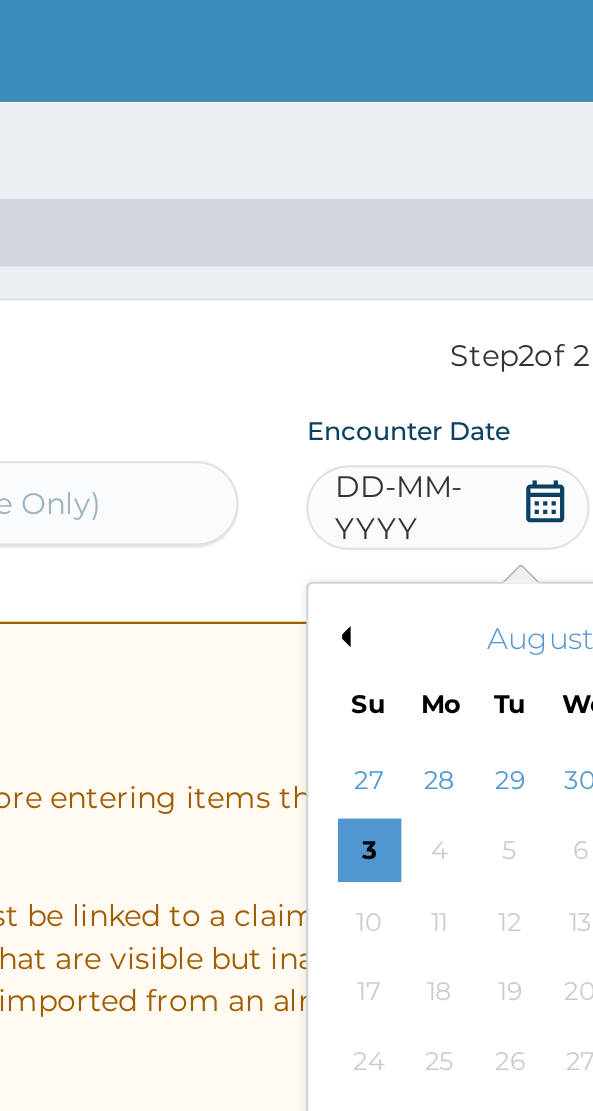 click on "Previous Month" at bounding box center [417, 301] 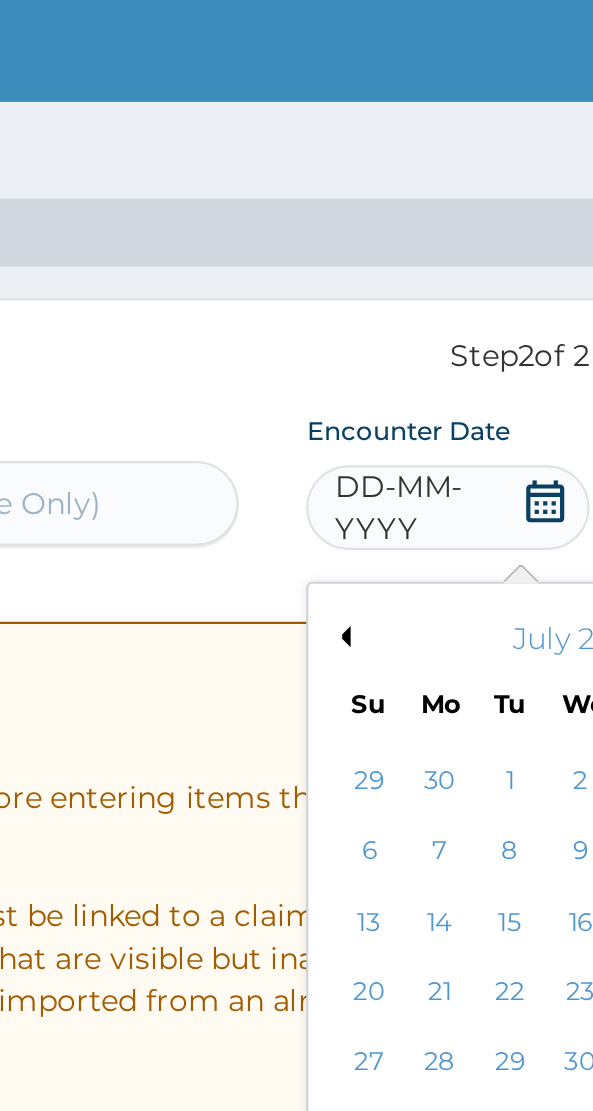 click on "Previous Month" at bounding box center [417, 301] 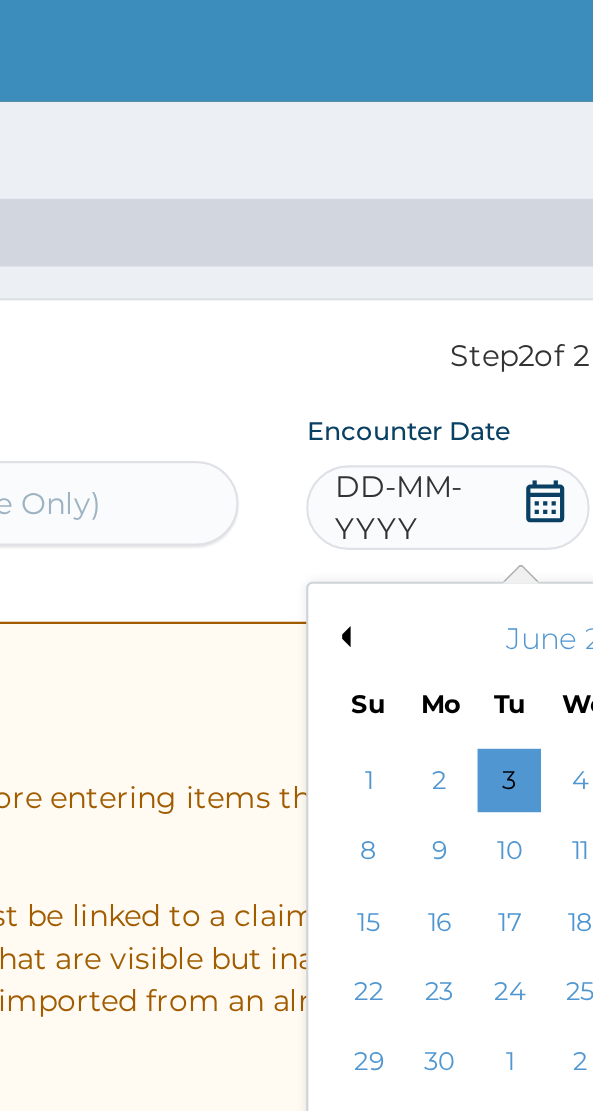 click on "Previous Month" at bounding box center [417, 301] 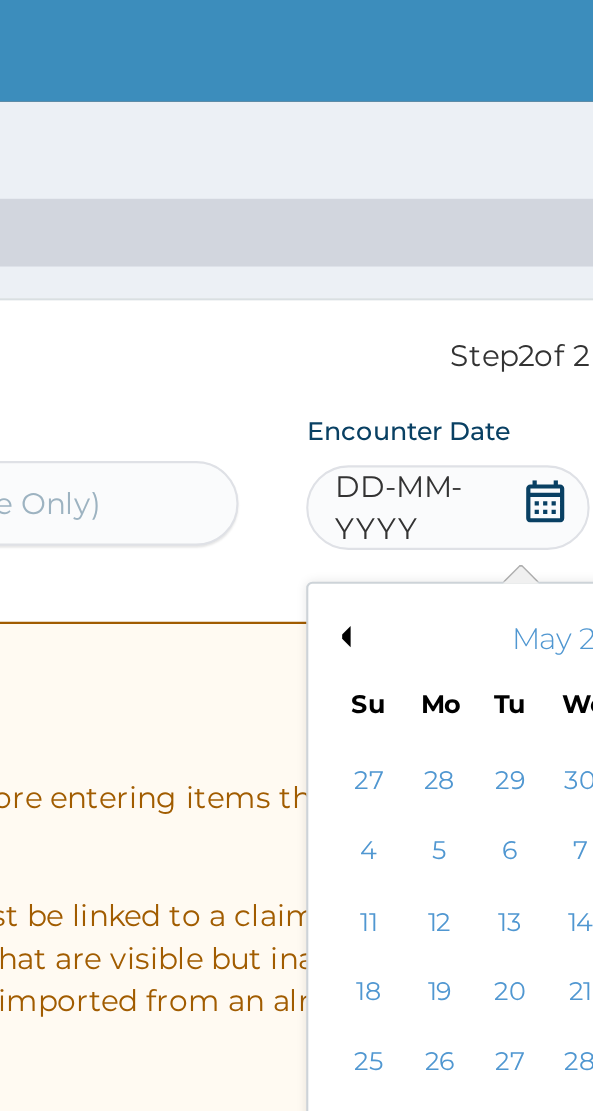 click on "Previous Month" at bounding box center [417, 301] 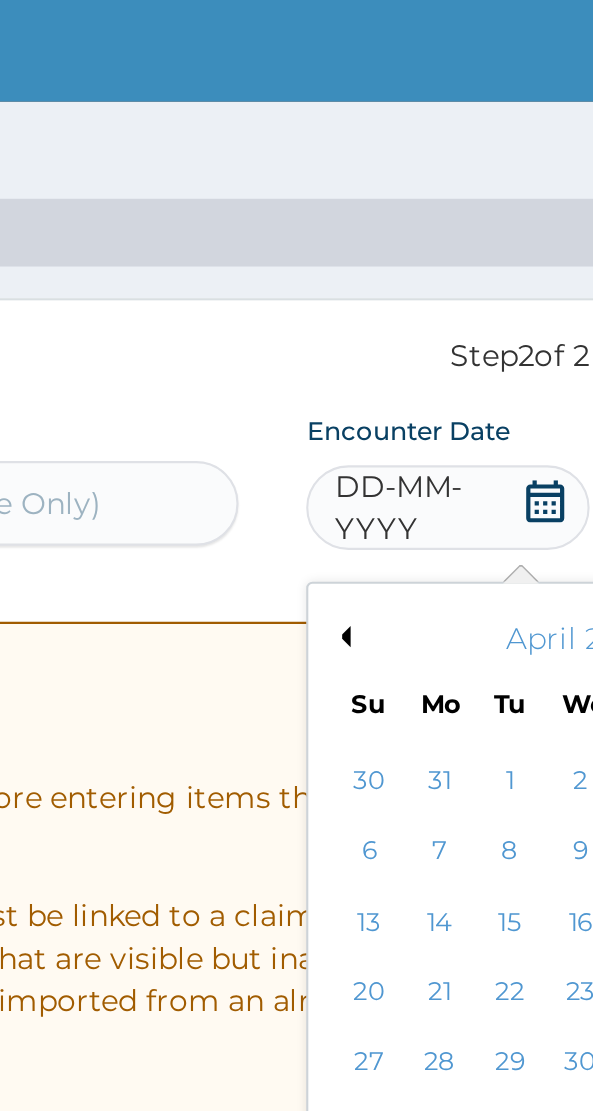 click on "Previous Month" at bounding box center (417, 301) 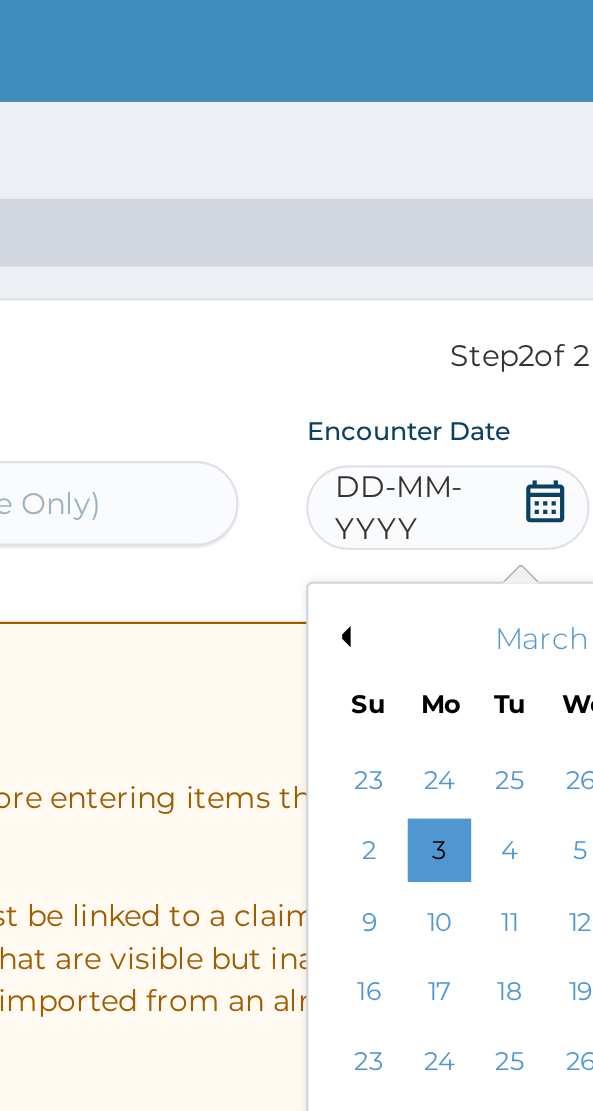 click on "Previous Month" at bounding box center (417, 301) 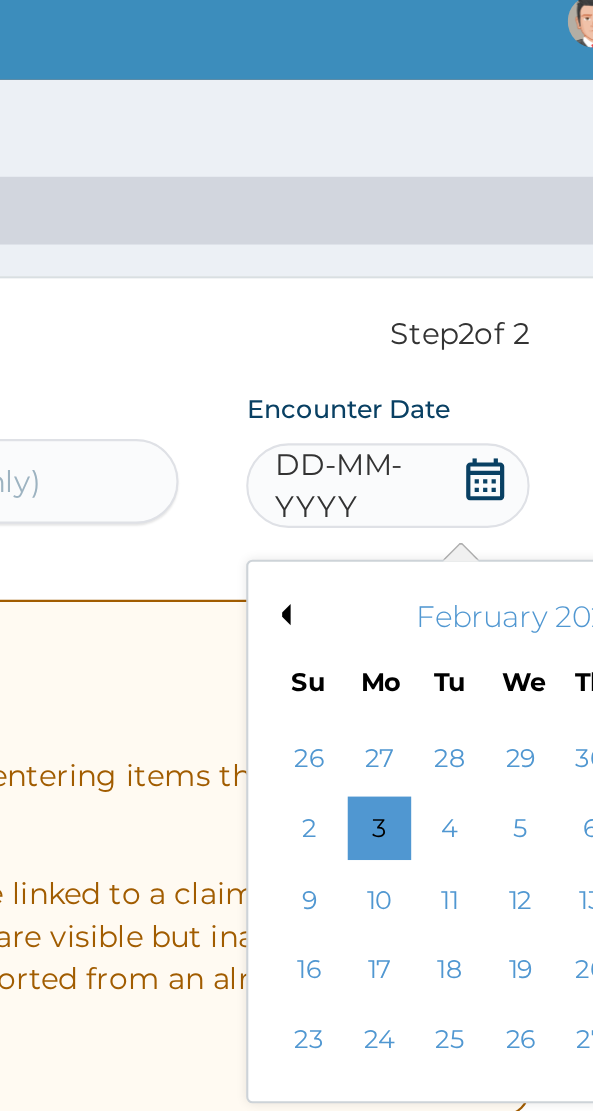 scroll, scrollTop: 52, scrollLeft: 0, axis: vertical 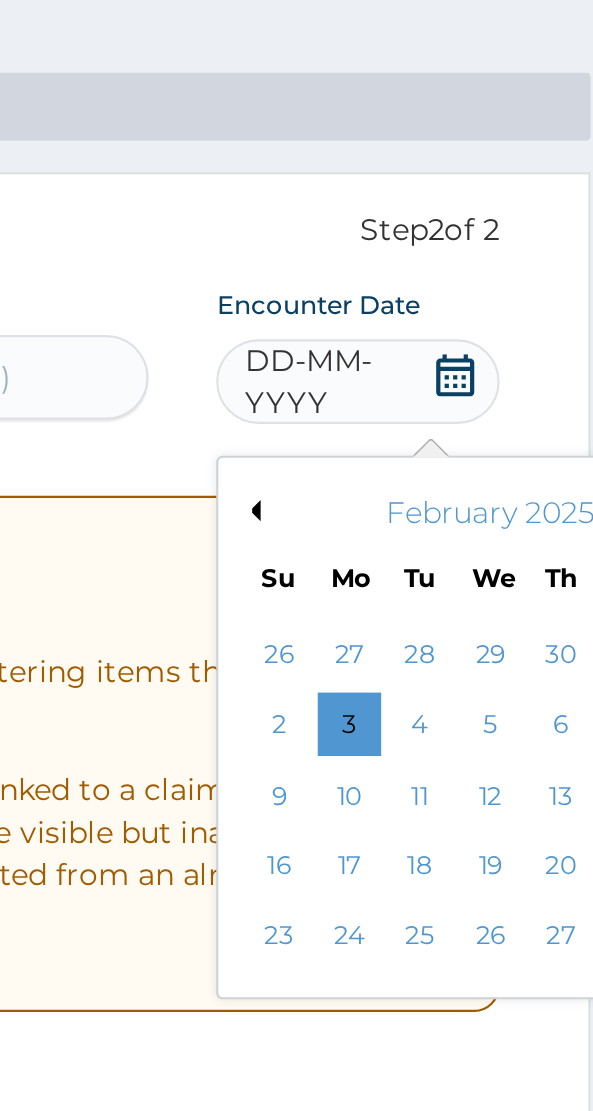 click on "27" at bounding box center (564, 503) 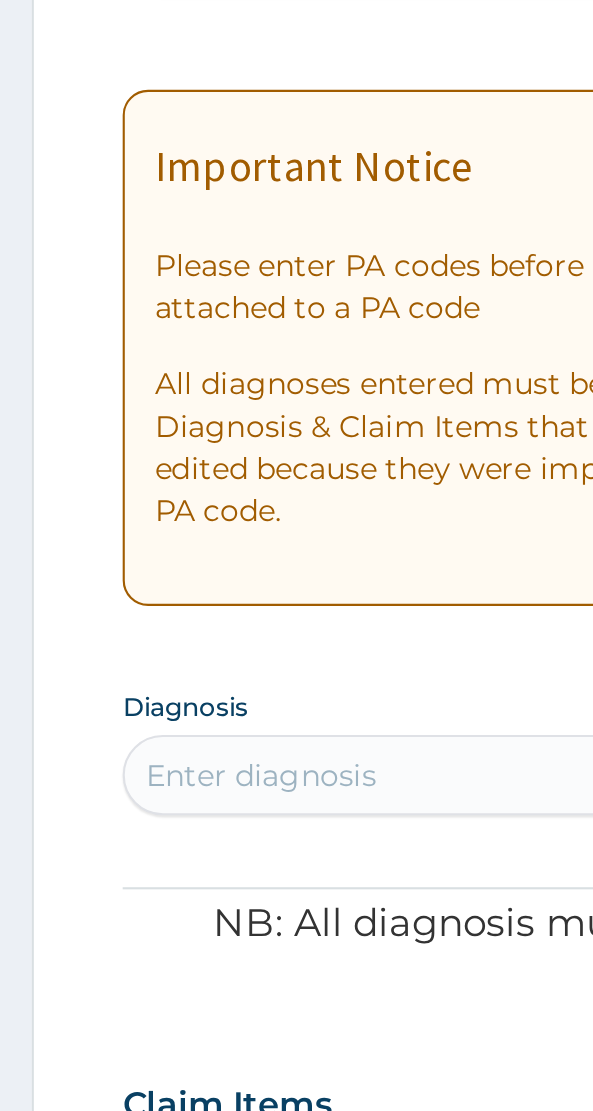 scroll, scrollTop: 52, scrollLeft: 0, axis: vertical 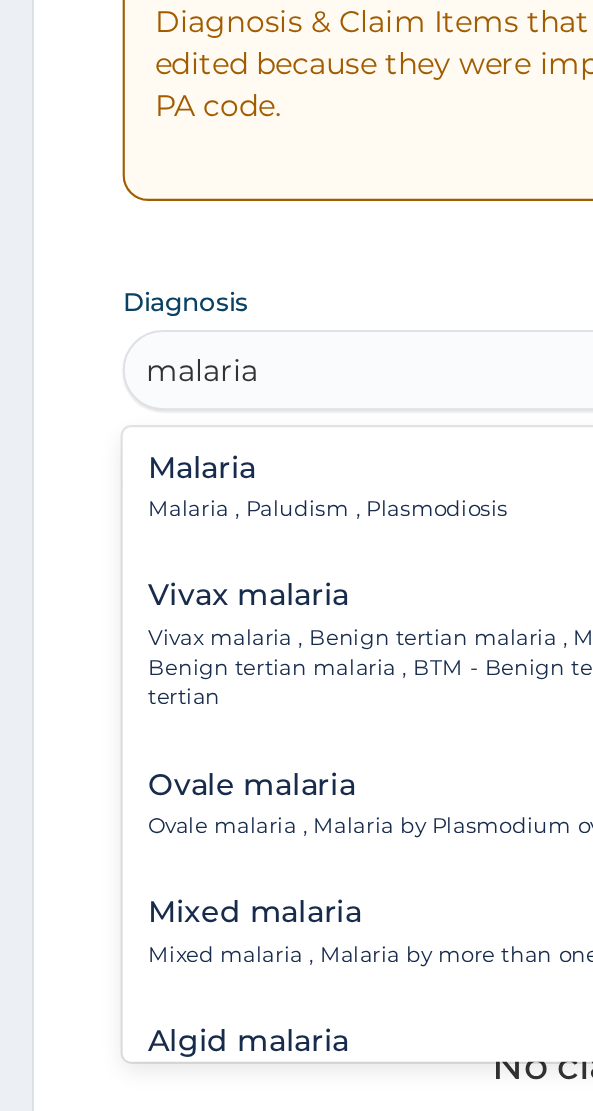 click on "Malaria , Paludism , Plasmodiosis" at bounding box center [155, 692] 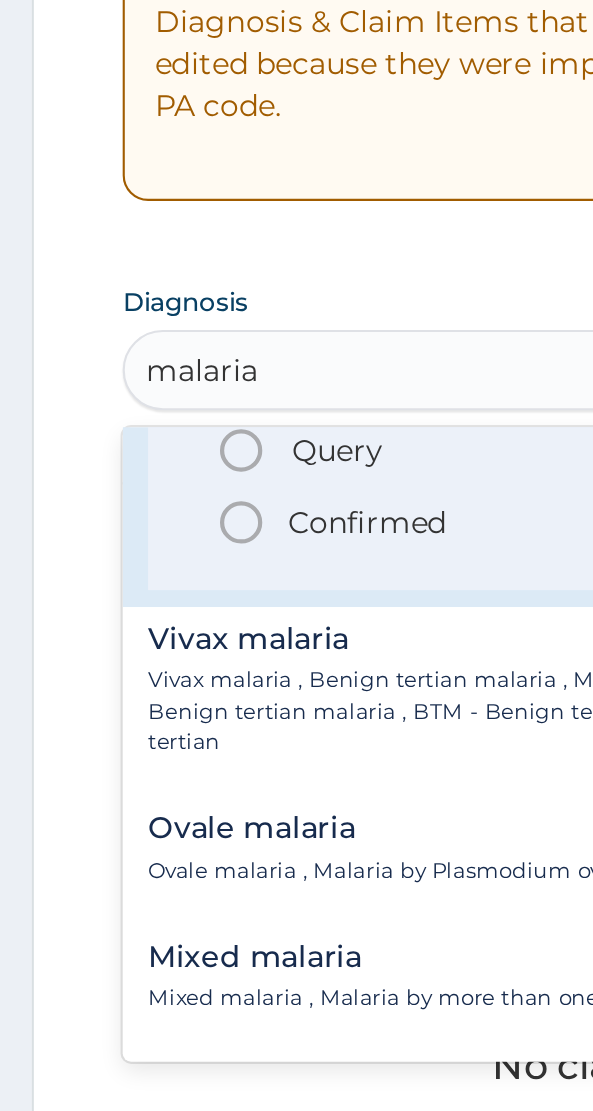 scroll, scrollTop: 129, scrollLeft: 0, axis: vertical 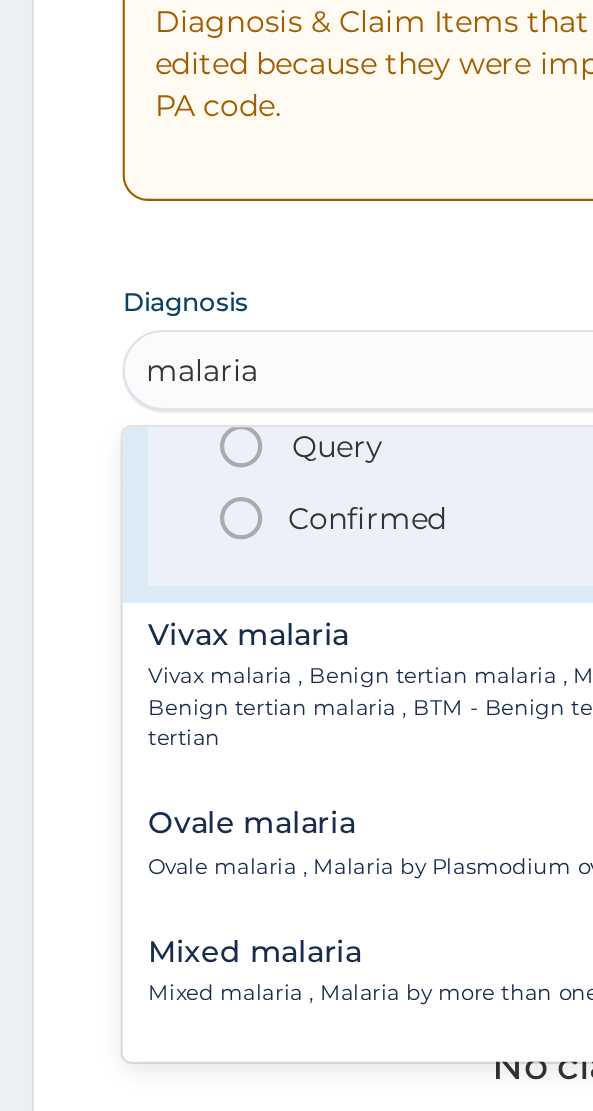 click 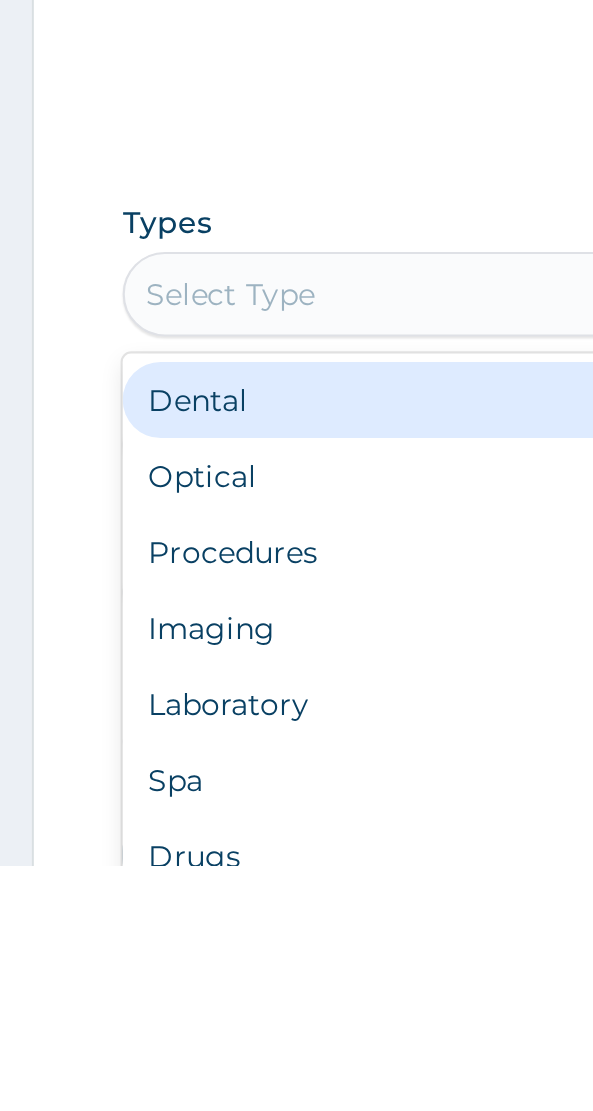 scroll, scrollTop: 341, scrollLeft: 0, axis: vertical 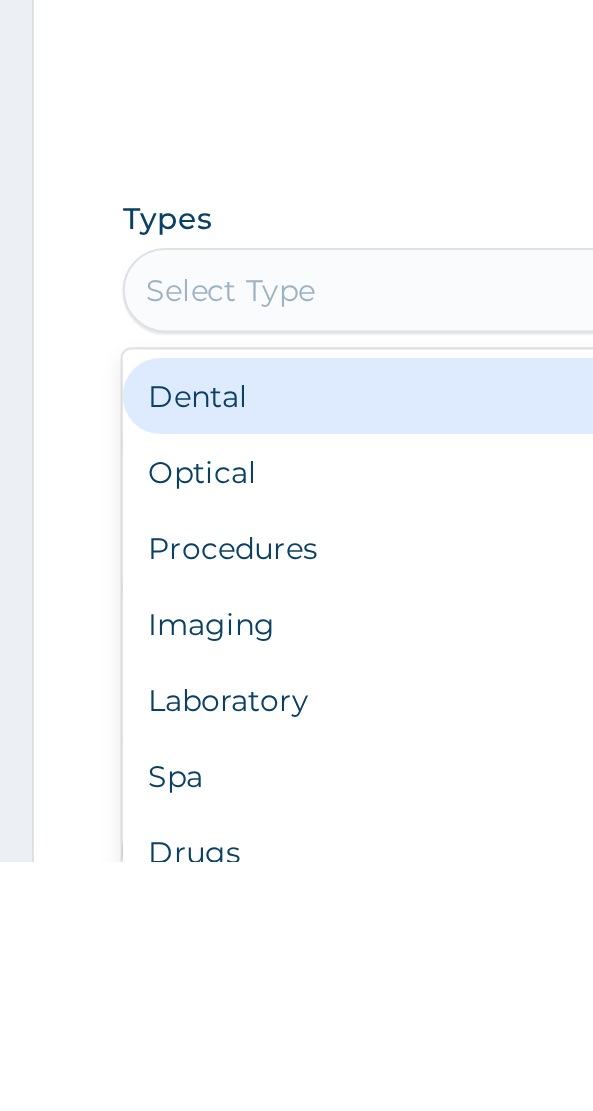 click on "Procedures" at bounding box center (296, 963) 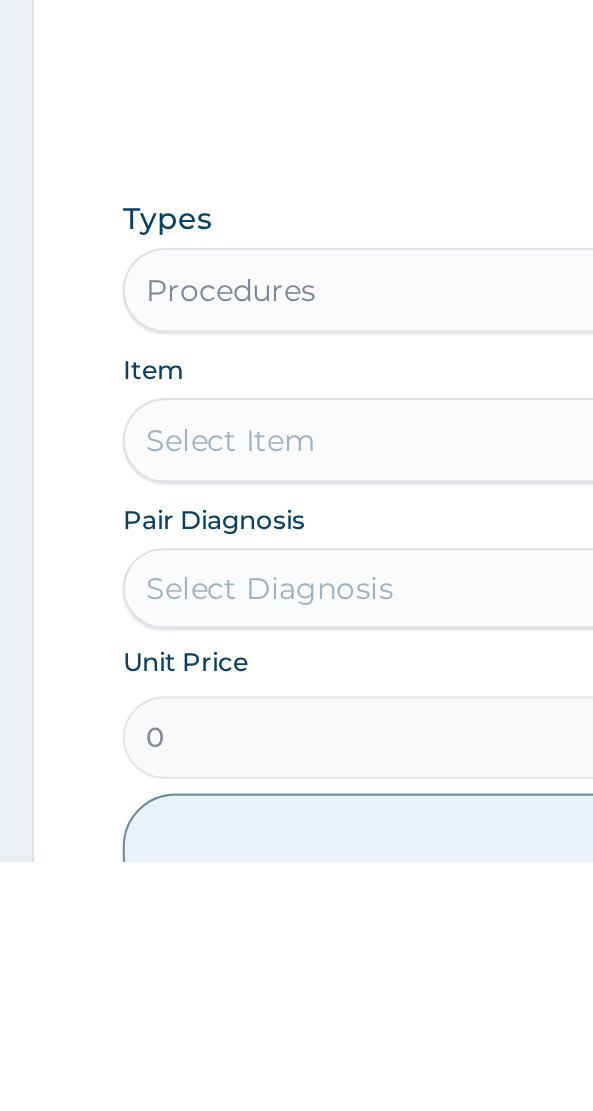 scroll, scrollTop: 341, scrollLeft: 0, axis: vertical 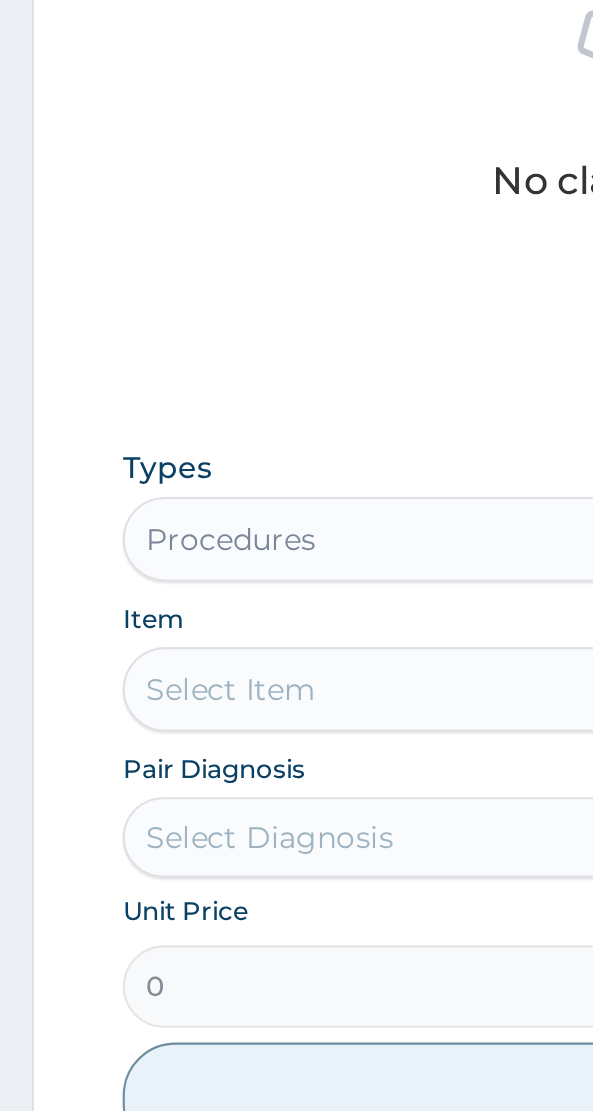 click on "Select Item" at bounding box center [296, 912] 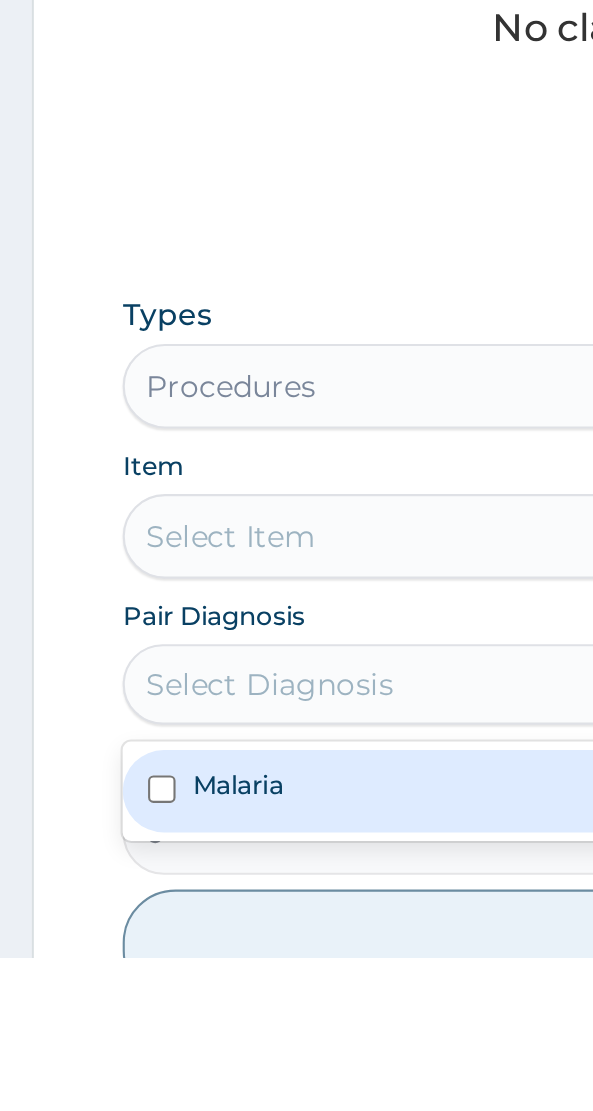 scroll, scrollTop: 364, scrollLeft: 0, axis: vertical 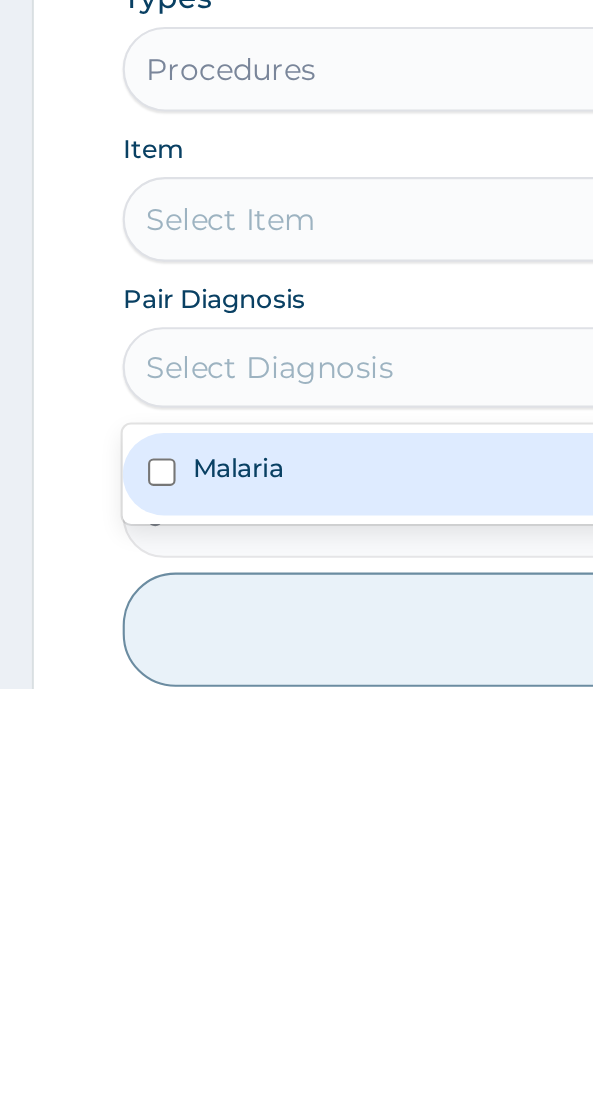 click on "Malaria" at bounding box center (296, 1009) 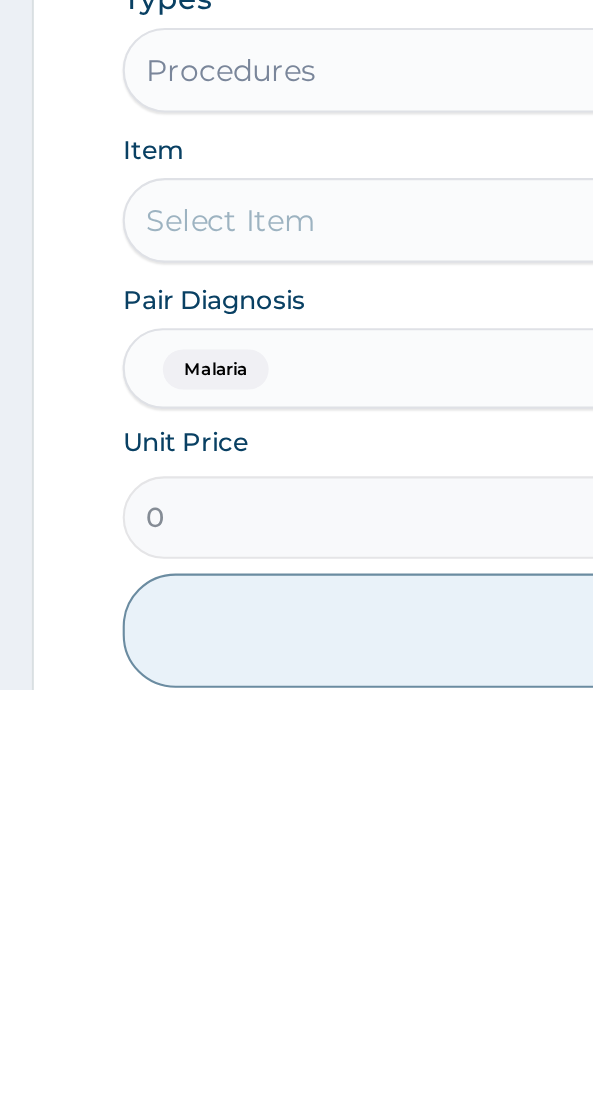 scroll, scrollTop: 364, scrollLeft: 0, axis: vertical 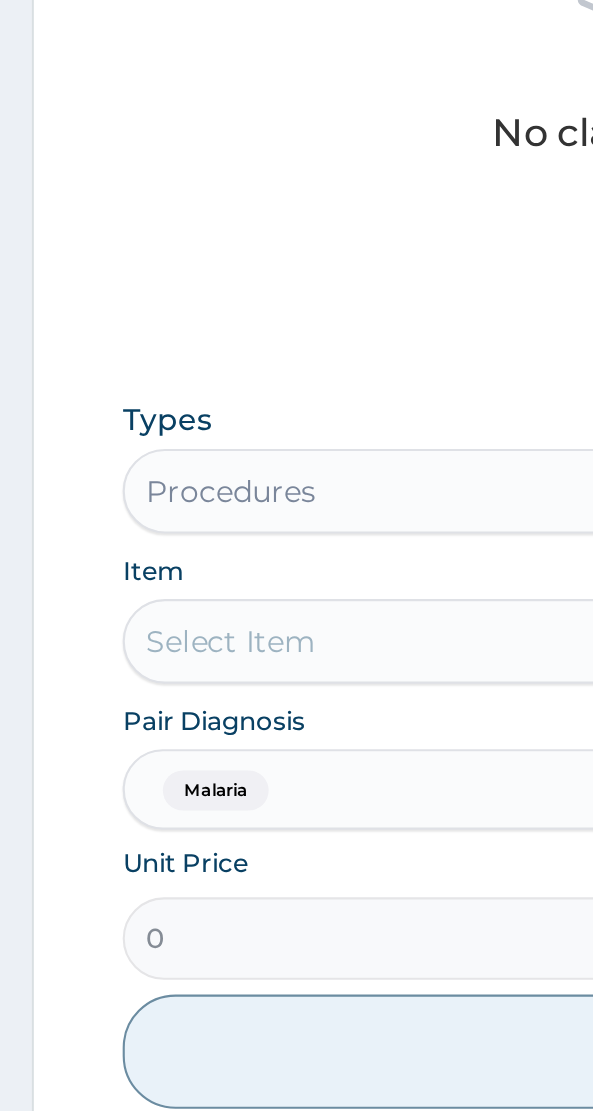 click on "Select Item" at bounding box center [296, 889] 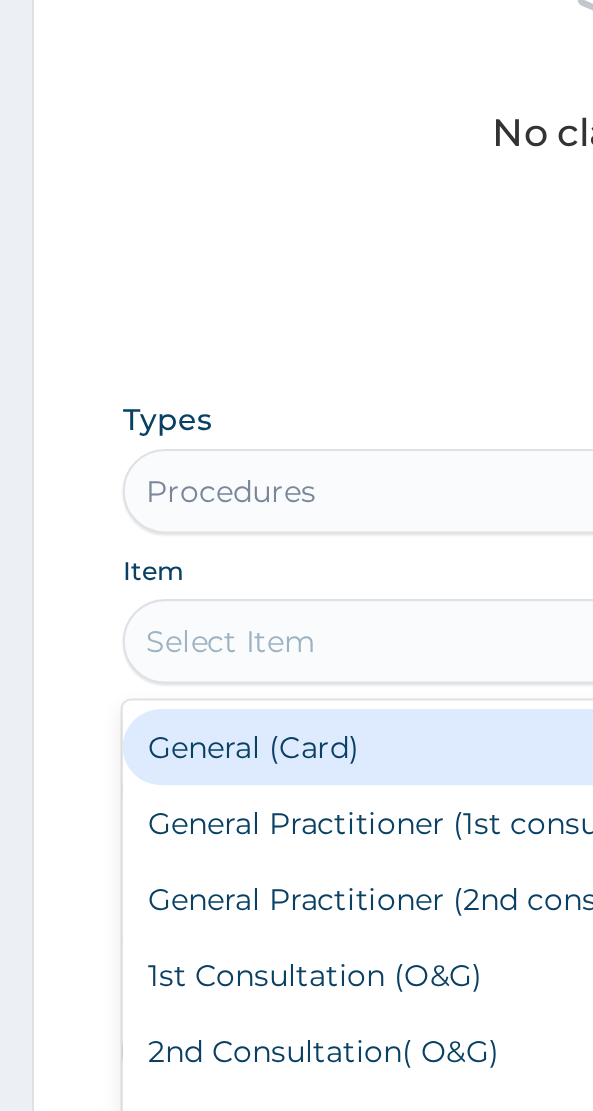 click on "1st Consultation (O&G)" at bounding box center [296, 1047] 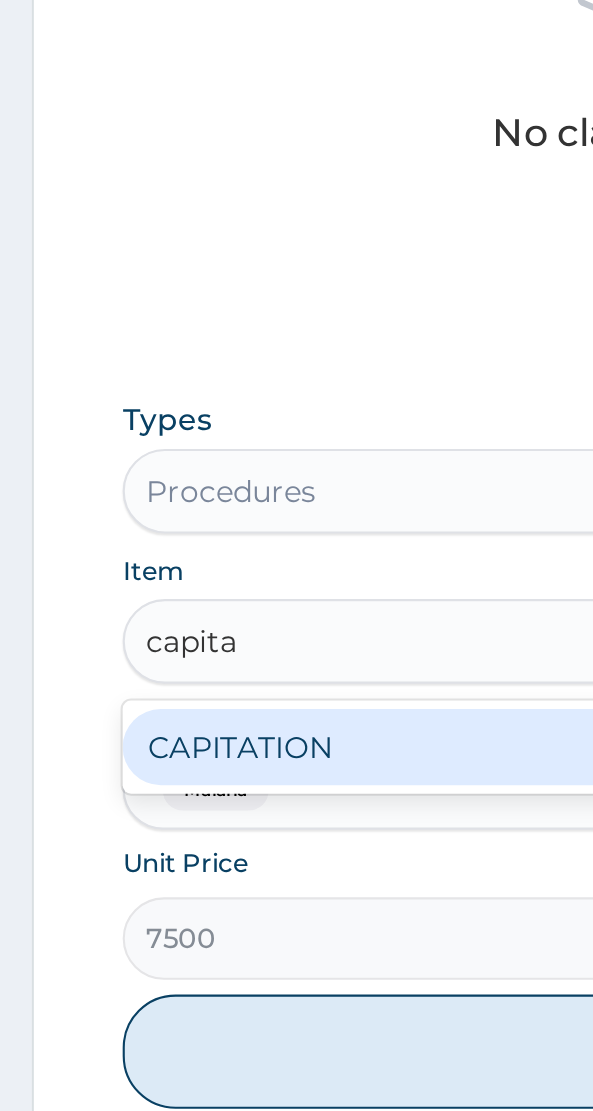 scroll, scrollTop: 0, scrollLeft: 0, axis: both 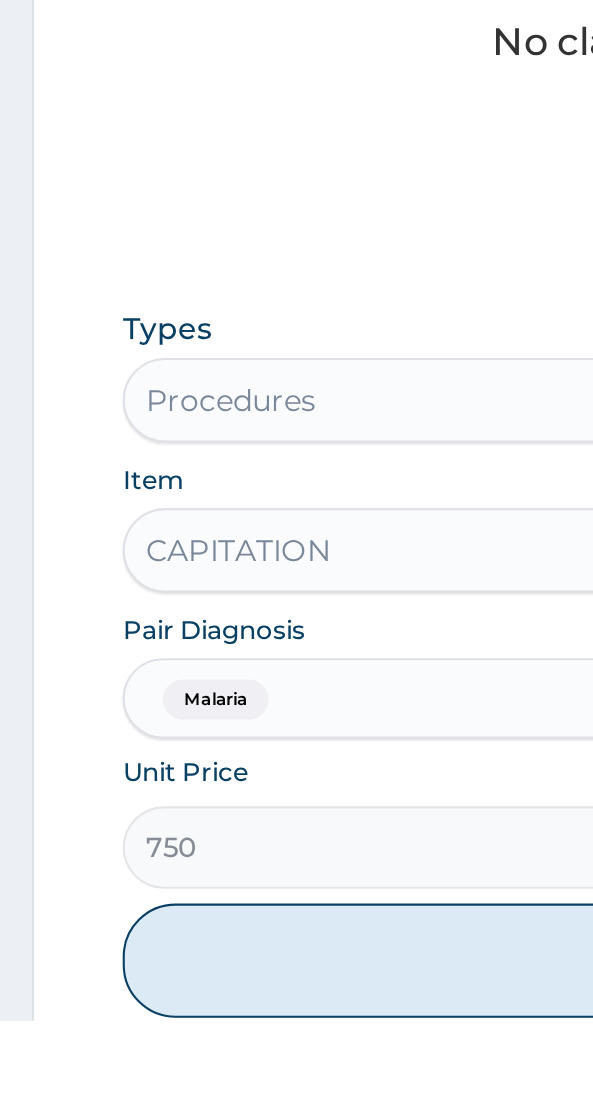 click on "Add" at bounding box center [296, 1083] 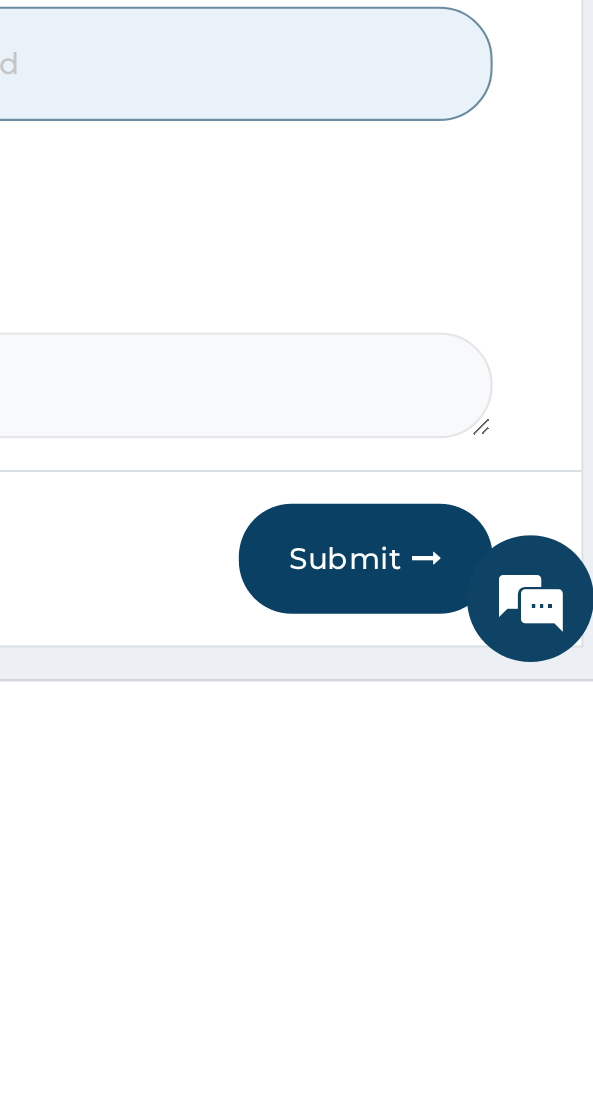 scroll, scrollTop: 538, scrollLeft: 0, axis: vertical 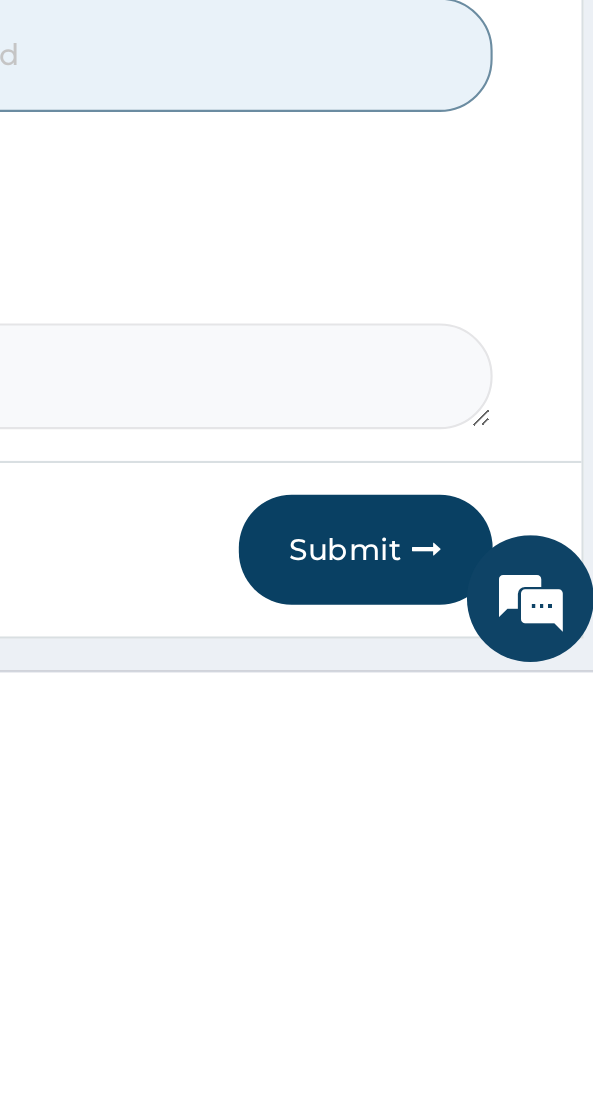 click on "Submit" at bounding box center [475, 1048] 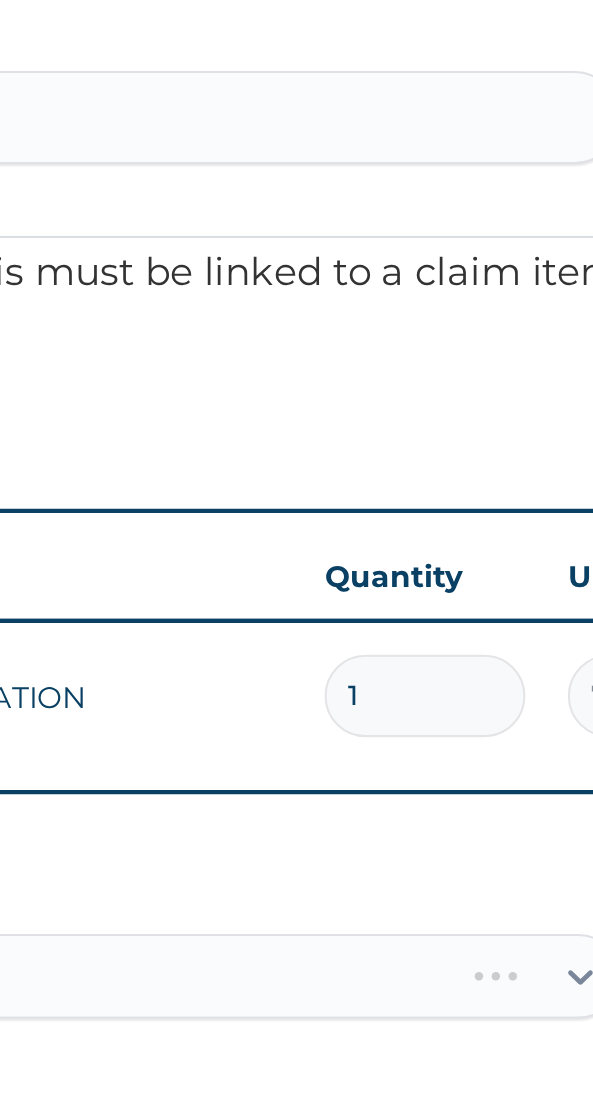 scroll, scrollTop: 125, scrollLeft: 0, axis: vertical 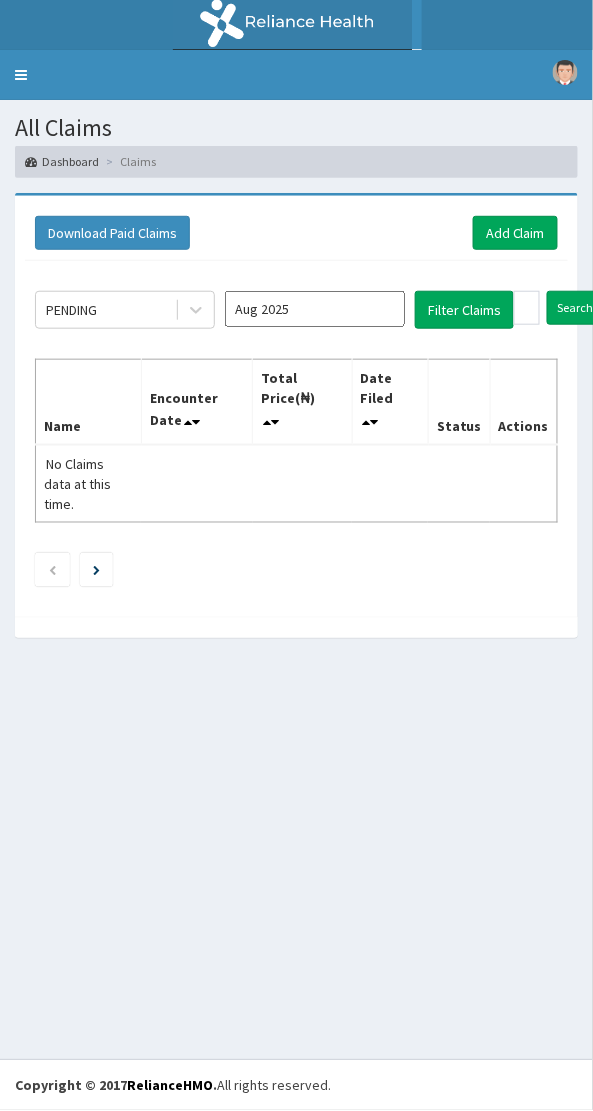 click on "Aug 2025" at bounding box center [315, 309] 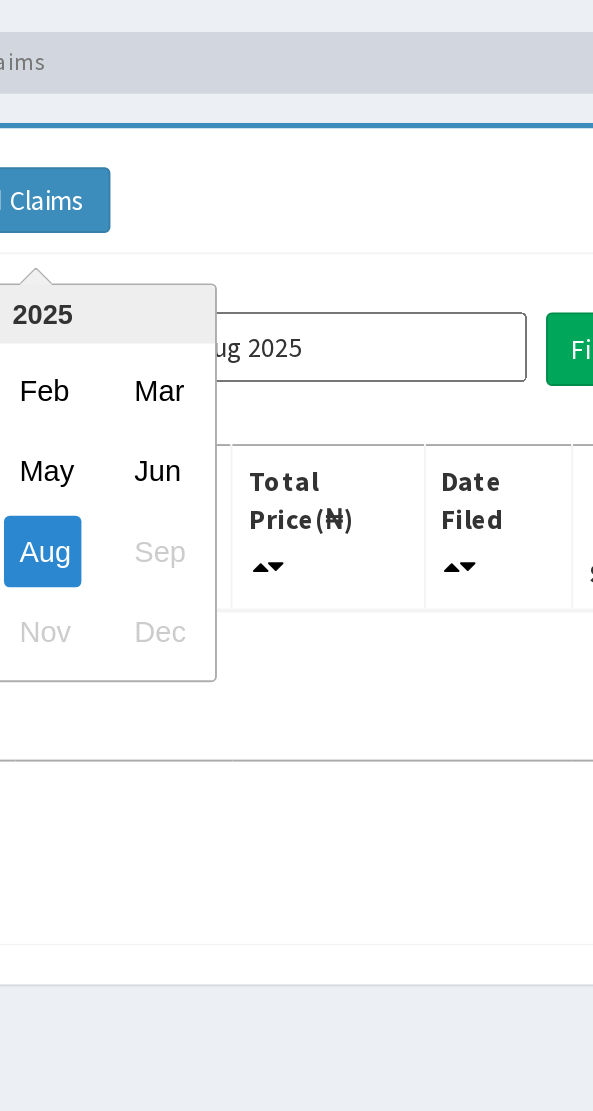 click on "Feb" at bounding box center [155, 331] 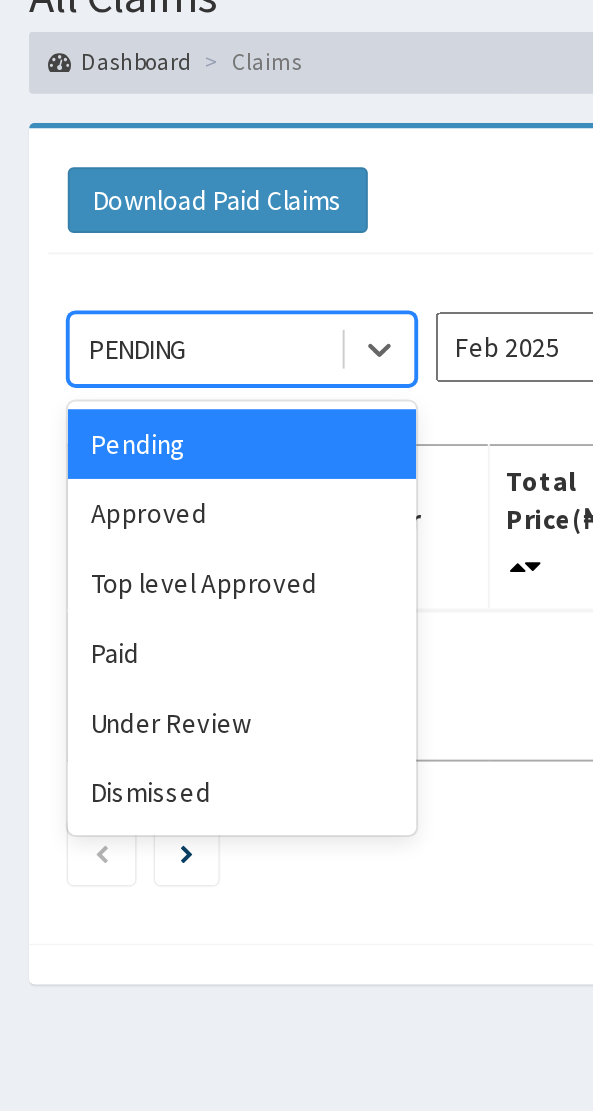 click on "Approved" at bounding box center (125, 395) 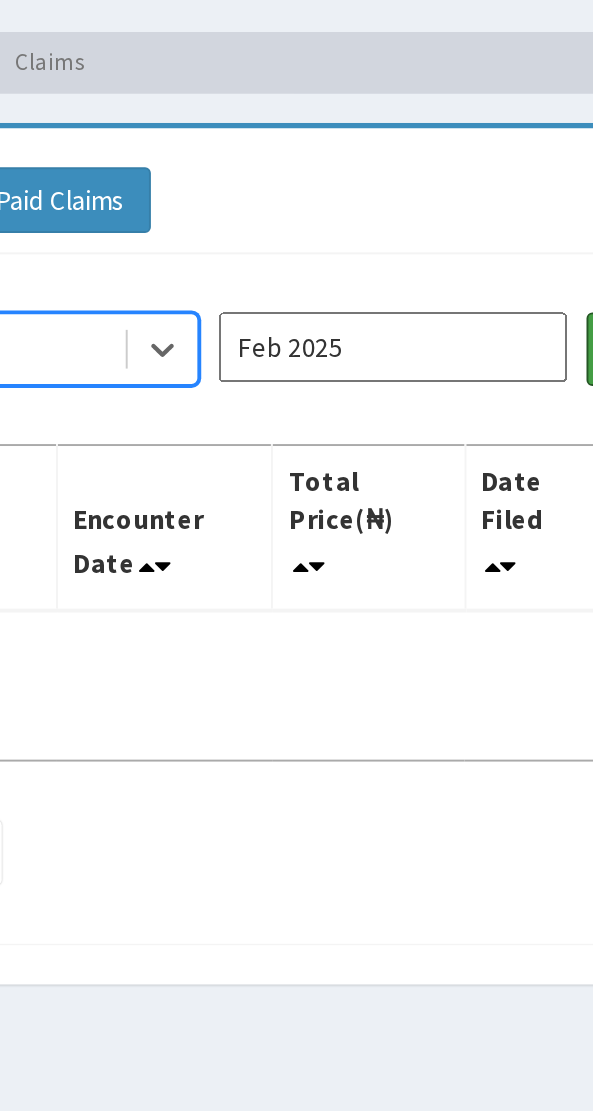 click on "Filter Claims" at bounding box center [464, 310] 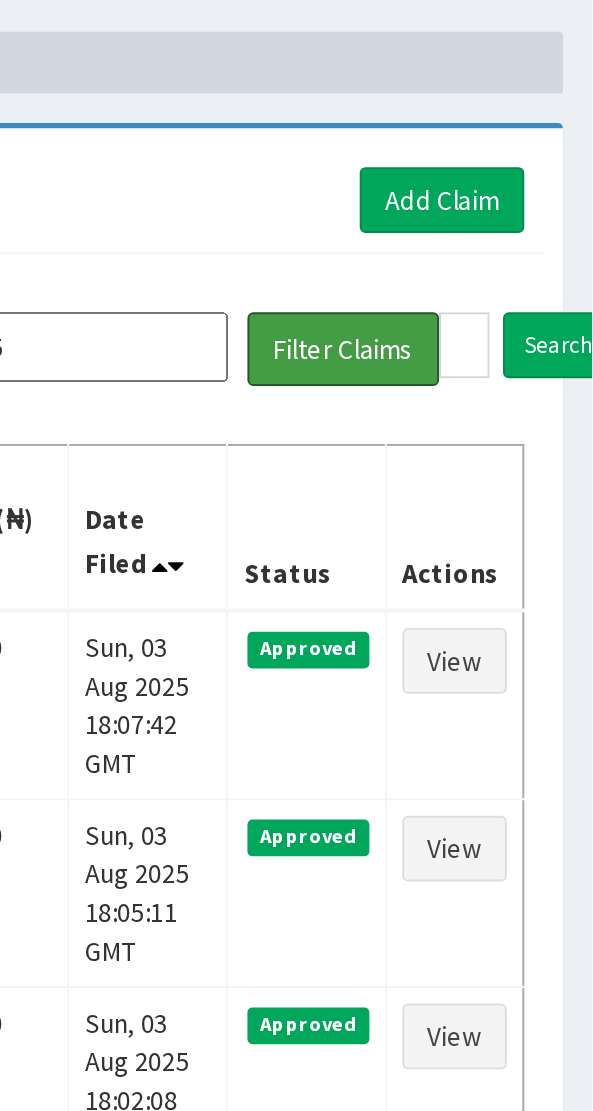 scroll, scrollTop: 0, scrollLeft: 0, axis: both 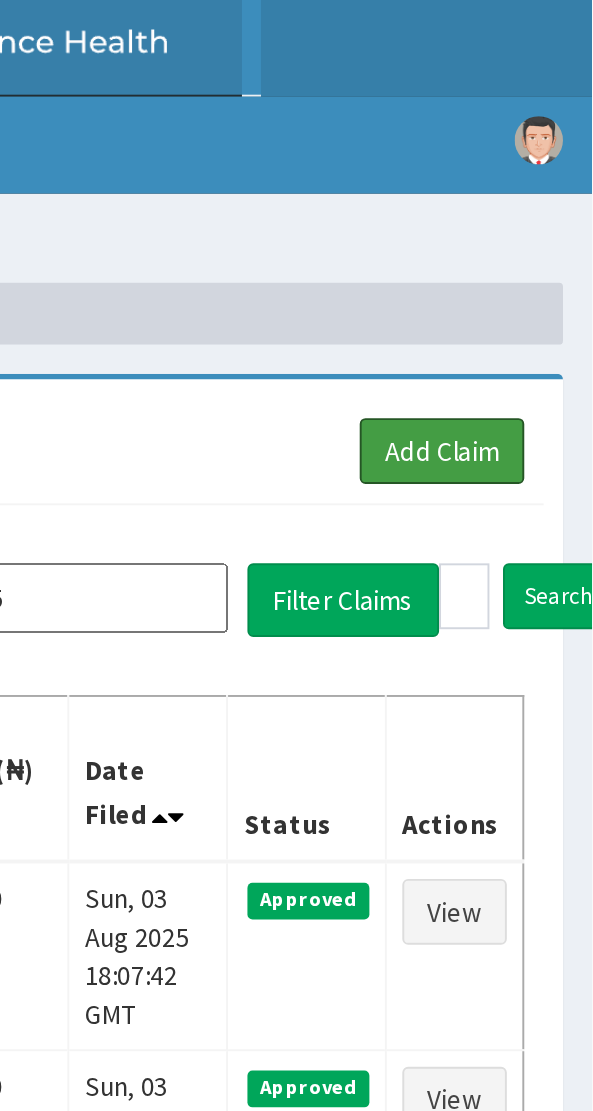 click on "Add Claim" at bounding box center (515, 233) 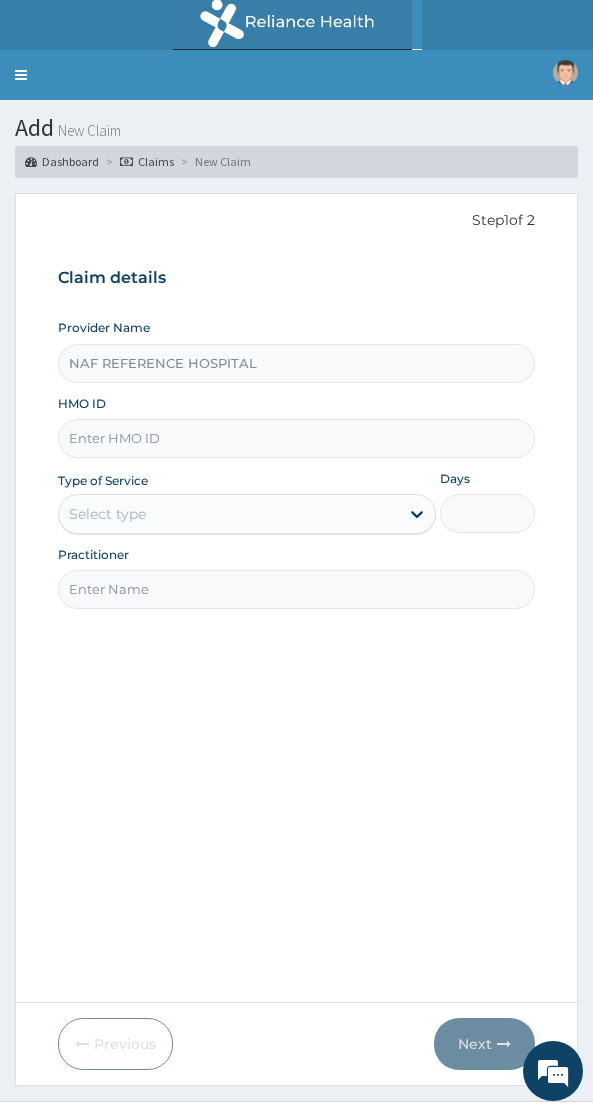 scroll, scrollTop: 0, scrollLeft: 0, axis: both 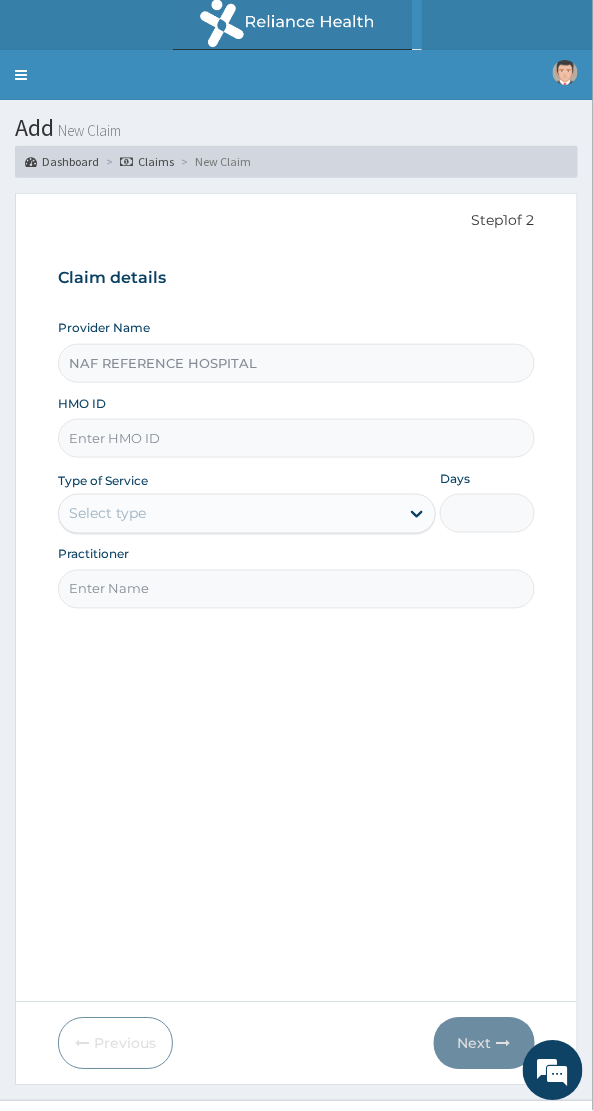 click on "HMO ID" at bounding box center (296, 438) 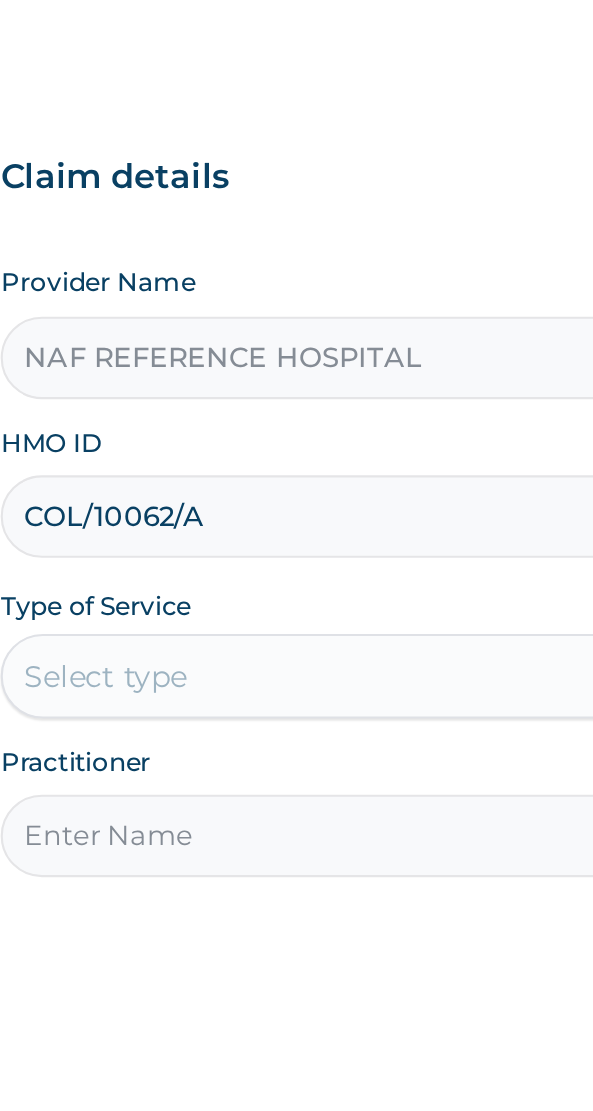 click on "COL/10062/A" at bounding box center (296, 438) 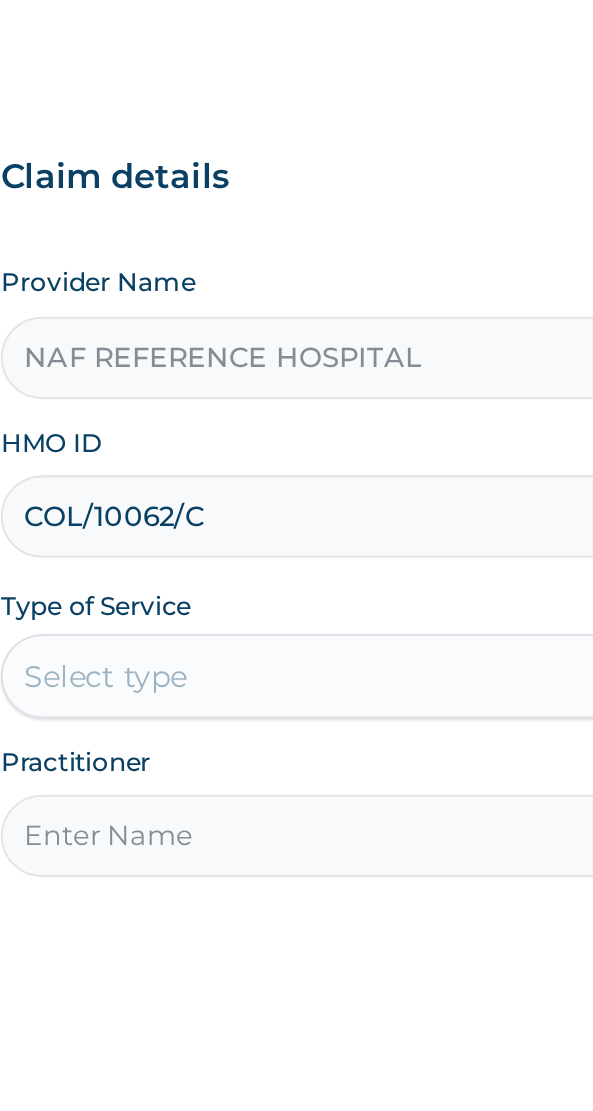 type on "COL/10062/C" 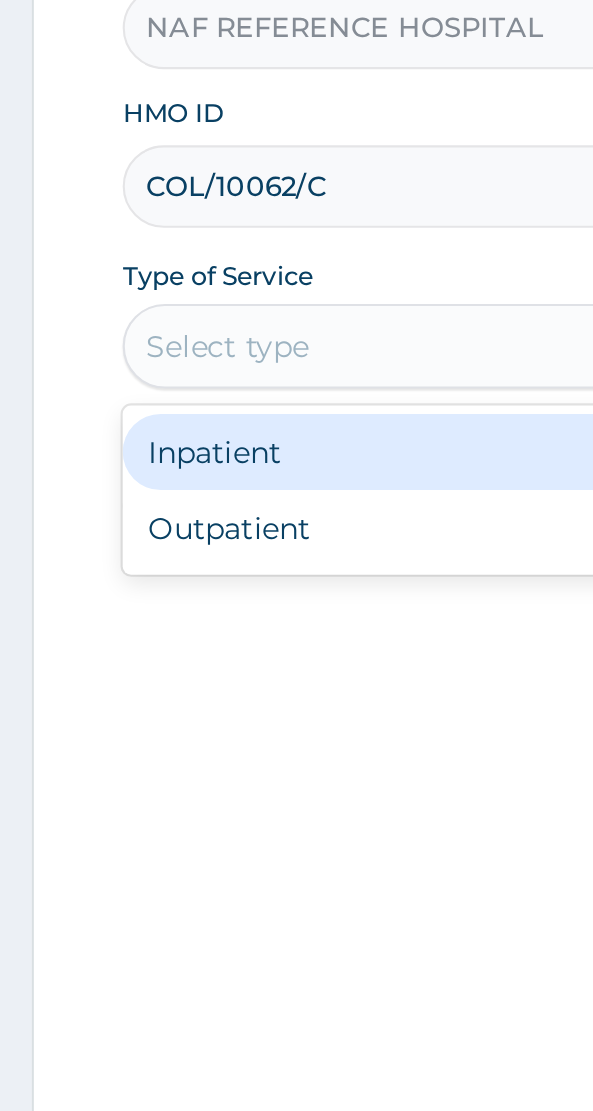 click on "Outpatient" at bounding box center (247, 600) 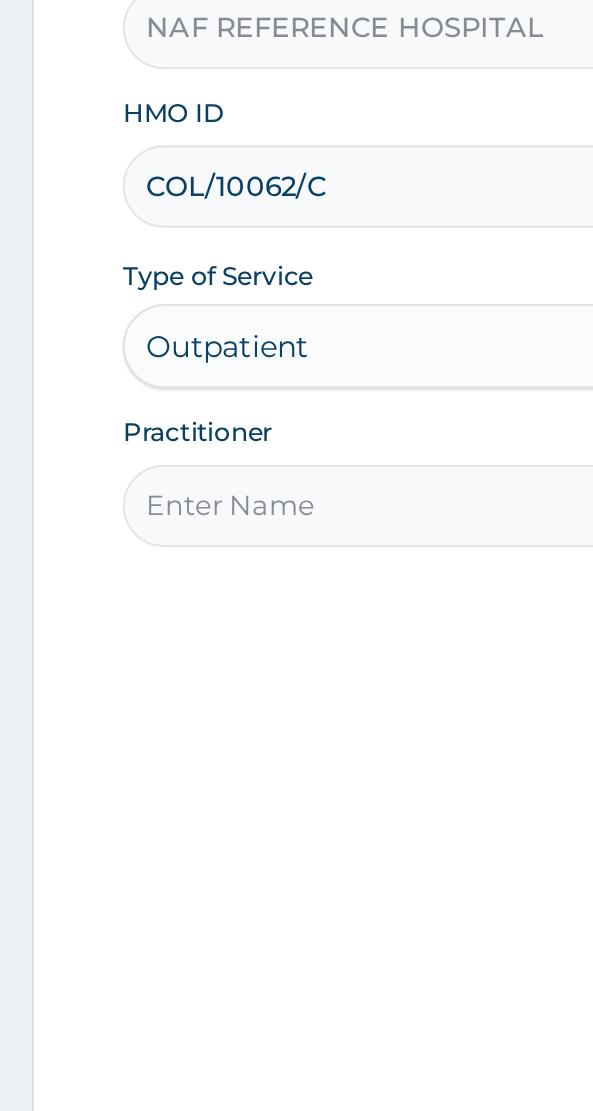 click on "Practitioner" at bounding box center [296, 589] 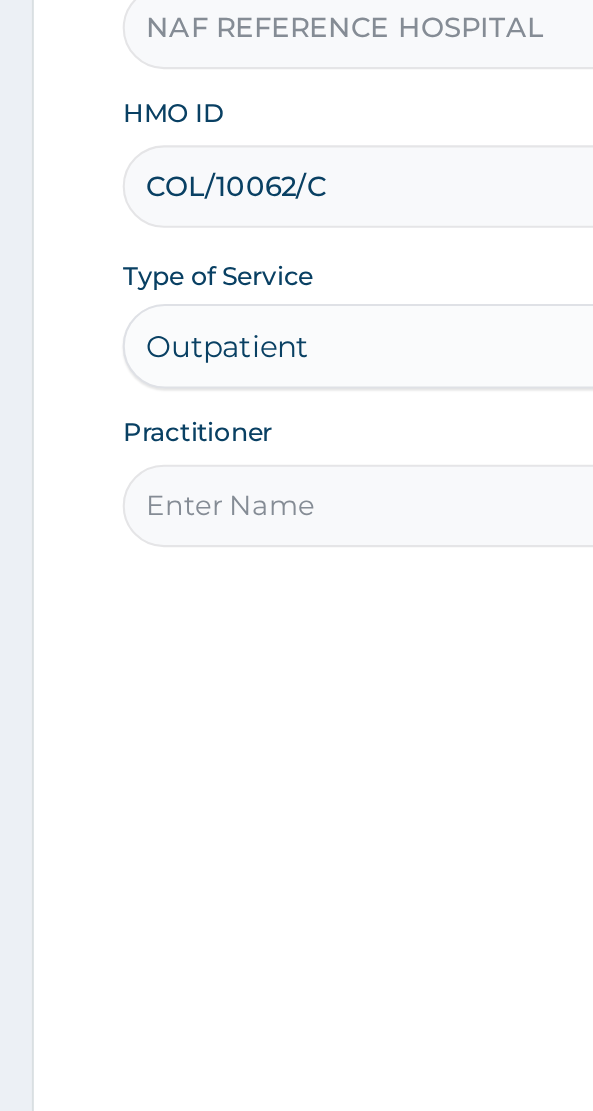 type on "Dr [NAME]" 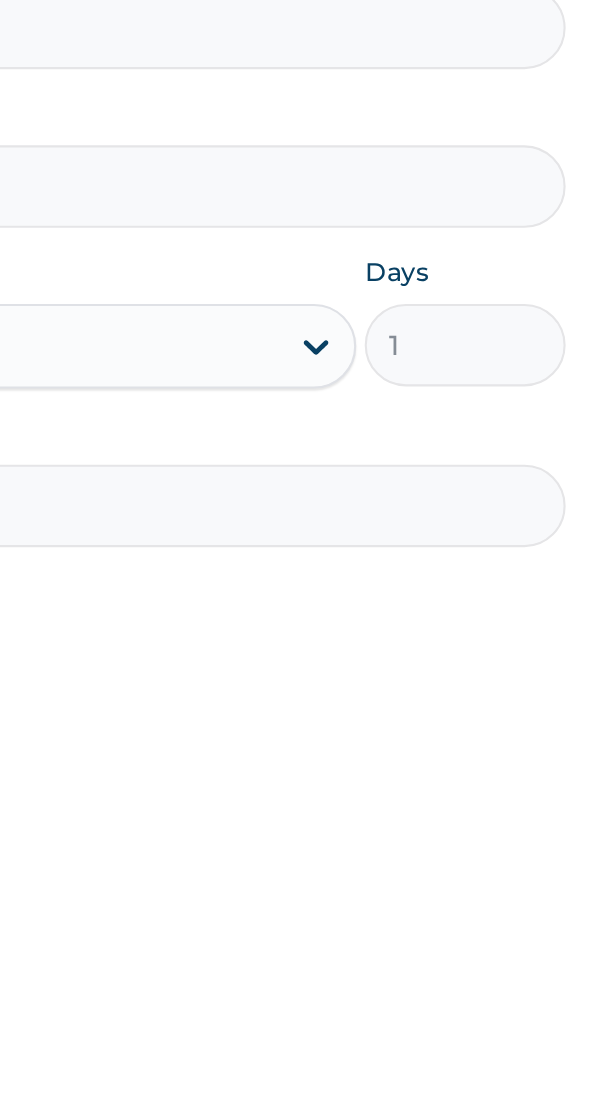 scroll, scrollTop: 0, scrollLeft: 0, axis: both 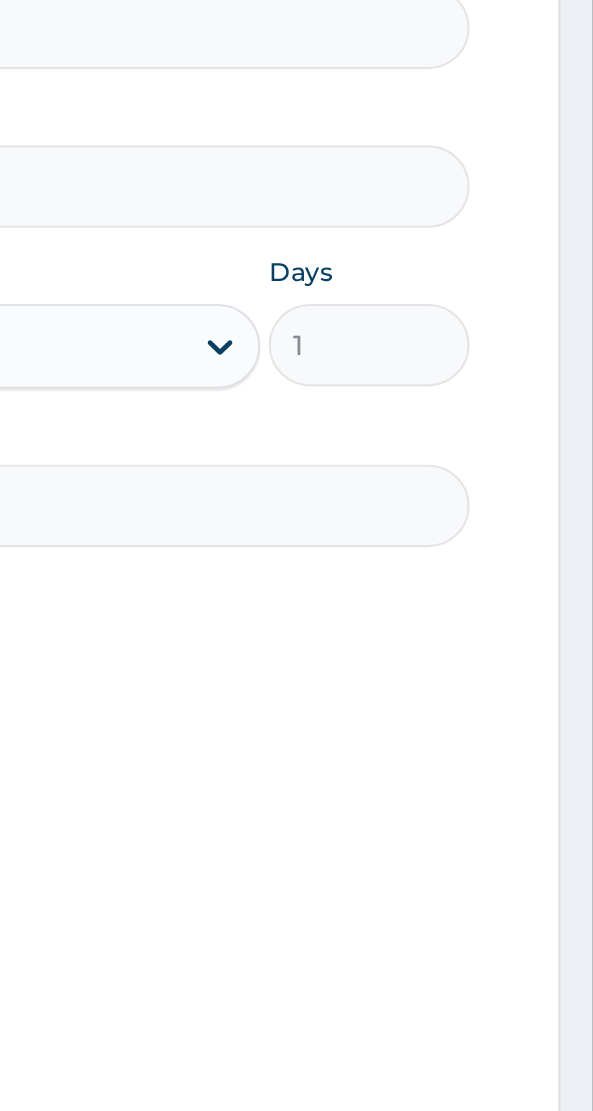 click on "Step  1  of 2 Claim details Provider Name NAF REFERENCE HOSPITAL HMO ID COL/10062/C Type of Service Outpatient Days 1 Practitioner Dr Opadijo" at bounding box center (296, 599) 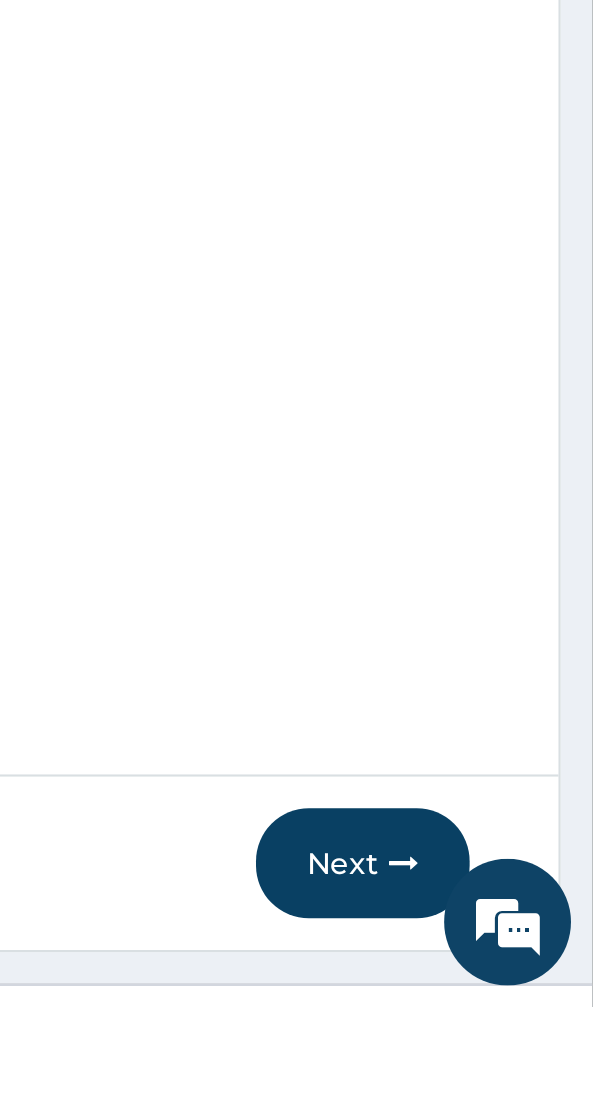 scroll, scrollTop: 1, scrollLeft: 0, axis: vertical 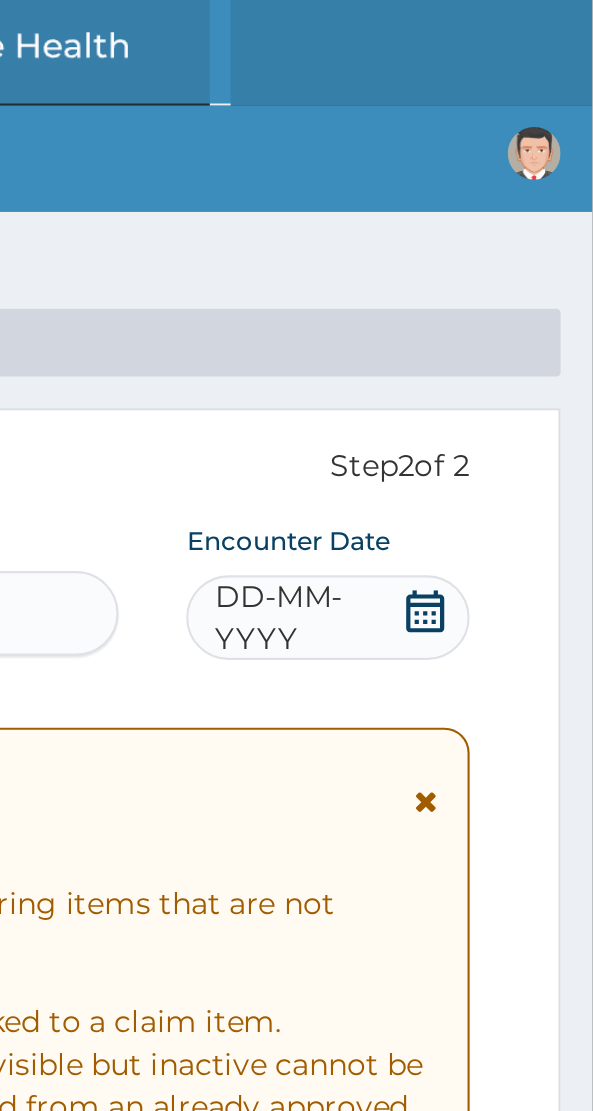 click 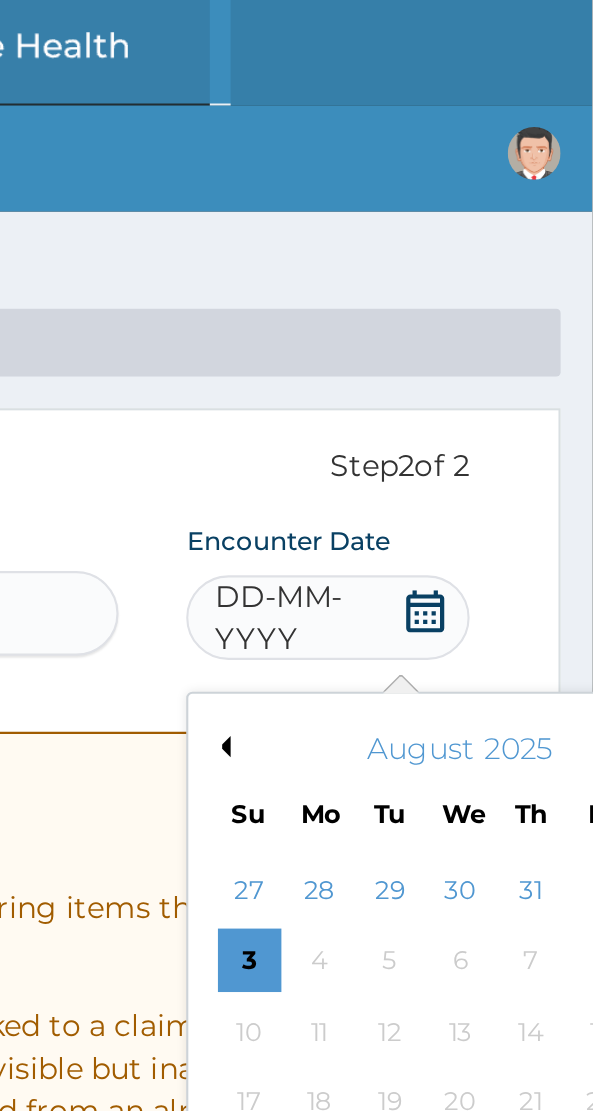 click on "Previous Month" at bounding box center [417, 353] 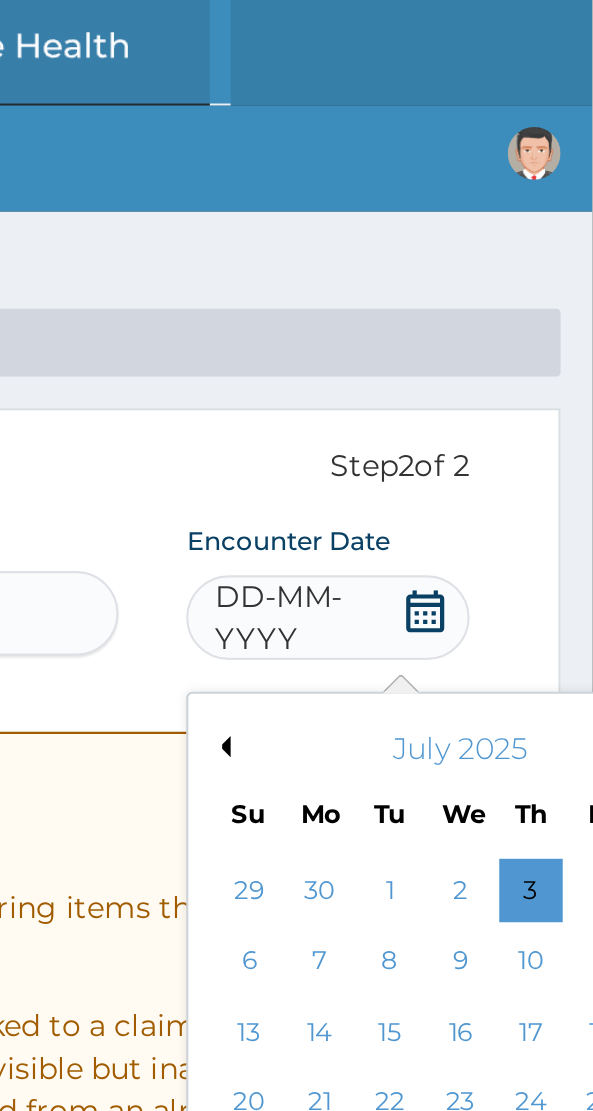 click on "July 2025 Su Mo Tu We Th Fr Sa" at bounding box center [530, 365] 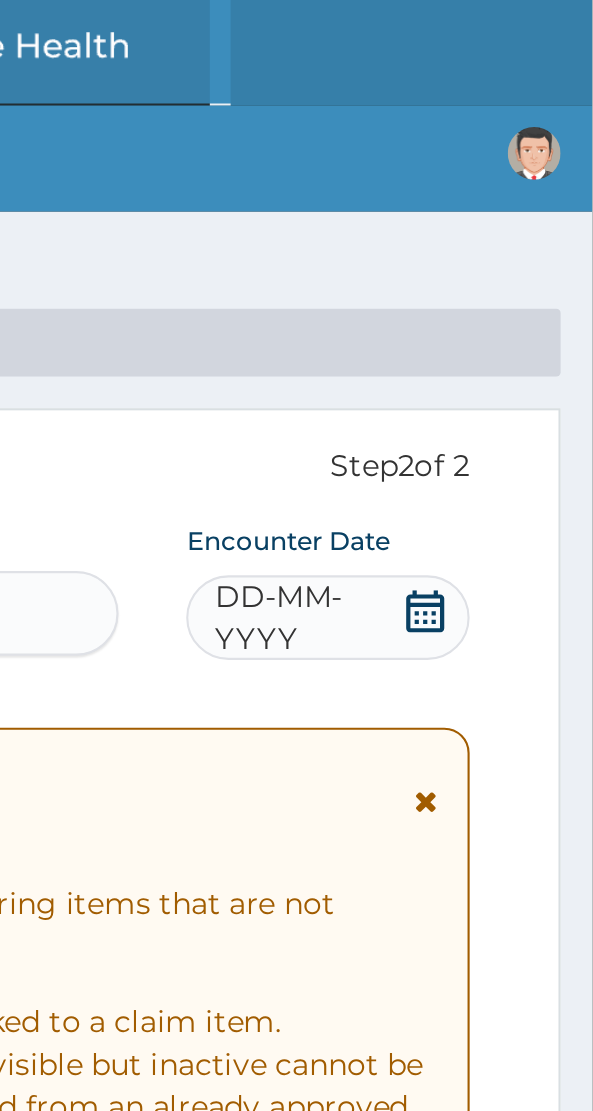 click on "Important Notice Please enter PA codes before entering items that are not attached to a PA code   All diagnoses entered must be linked to a claim item. Diagnosis & Claim Items that are visible but inactive cannot be edited because they were imported from an already approved PA code." at bounding box center [296, 466] 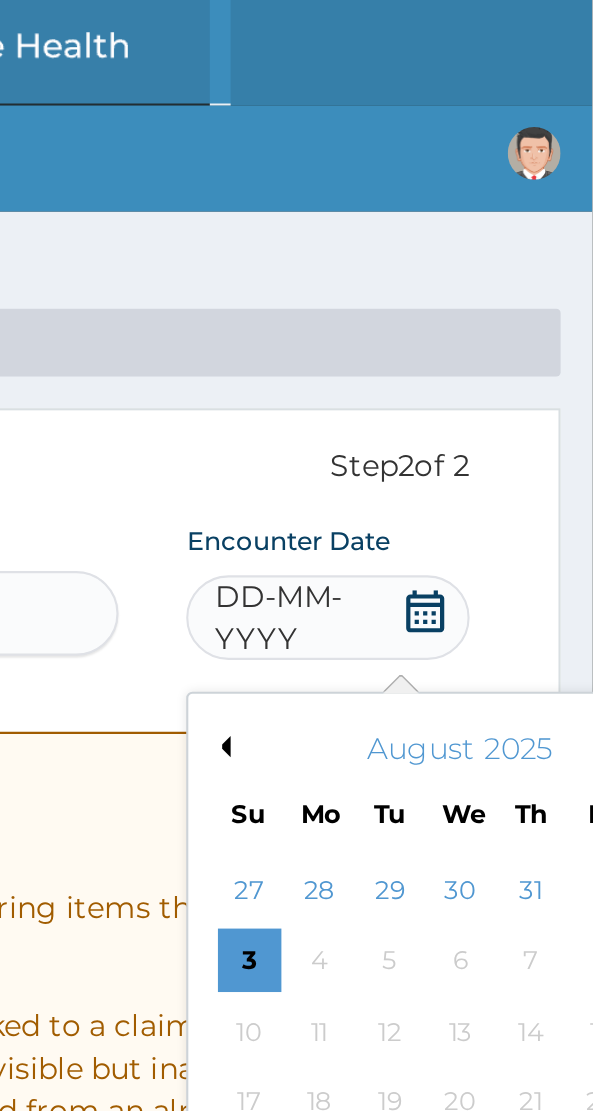 click on "Previous Month" at bounding box center (417, 353) 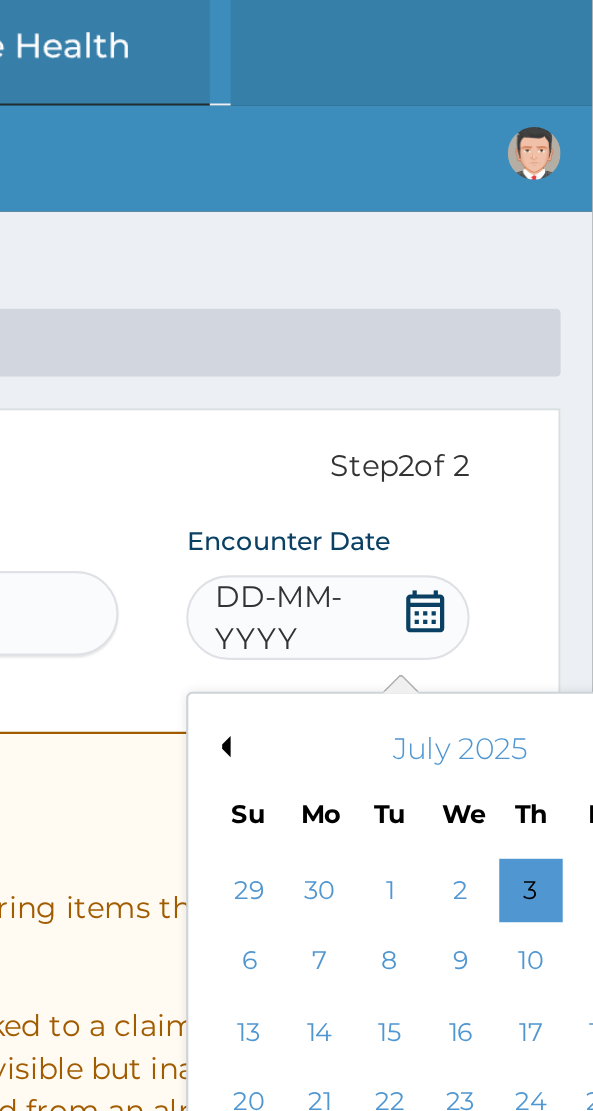 click on "Previous Month" at bounding box center [417, 353] 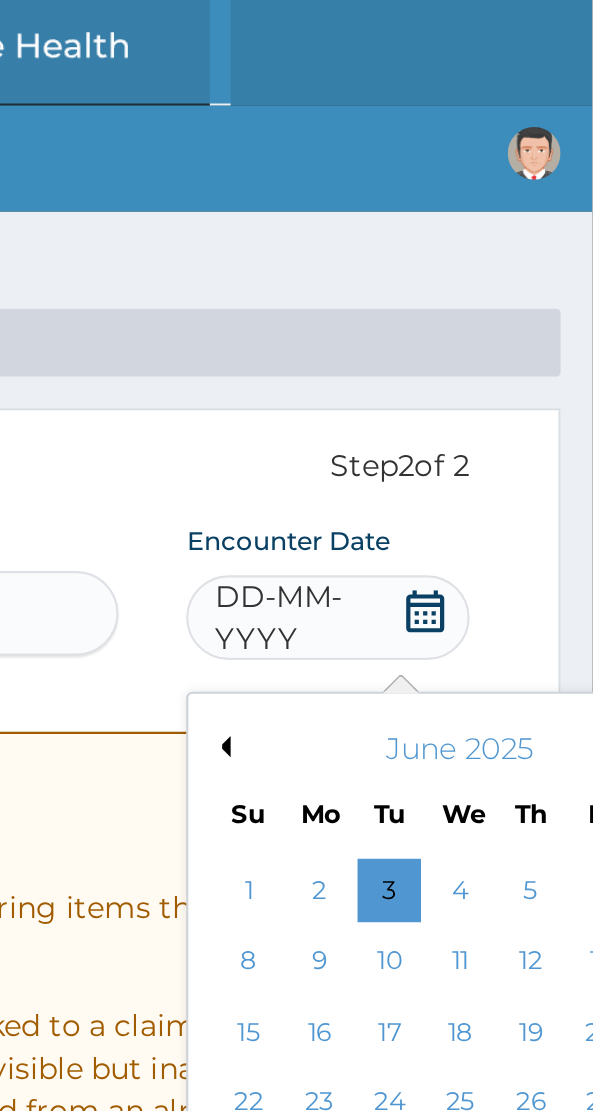 click on "Previous Month" at bounding box center [417, 353] 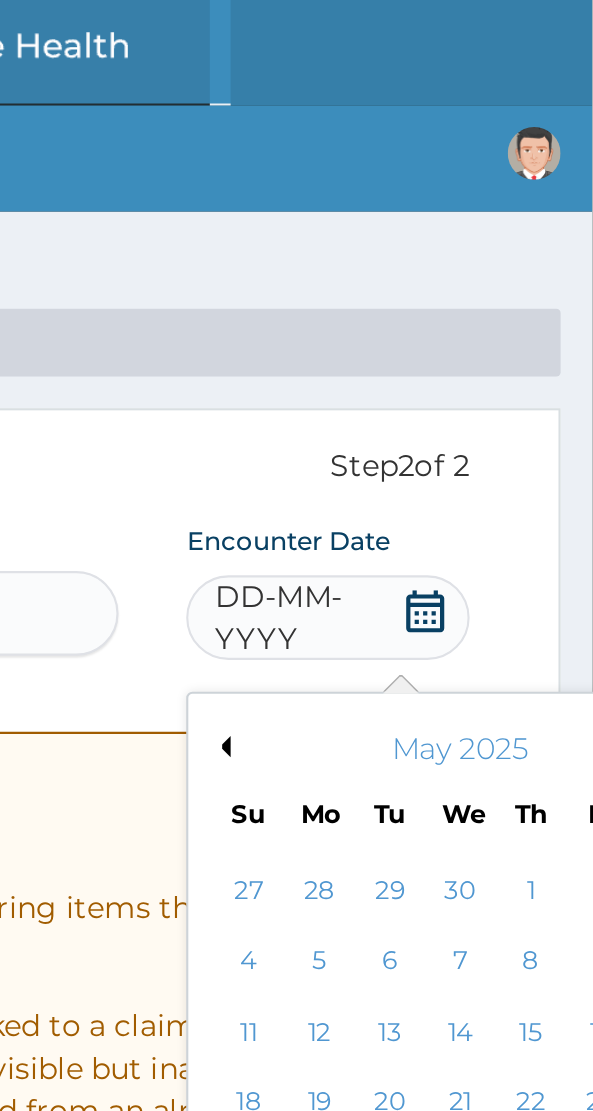 click on "Previous Month" at bounding box center [417, 353] 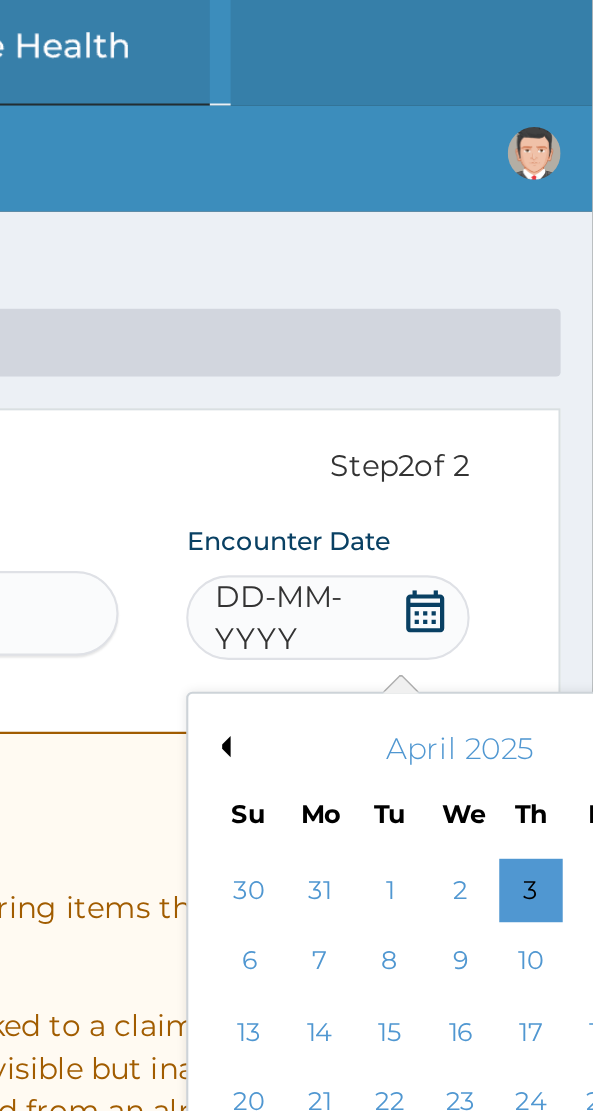 click on "Previous Month" at bounding box center (417, 353) 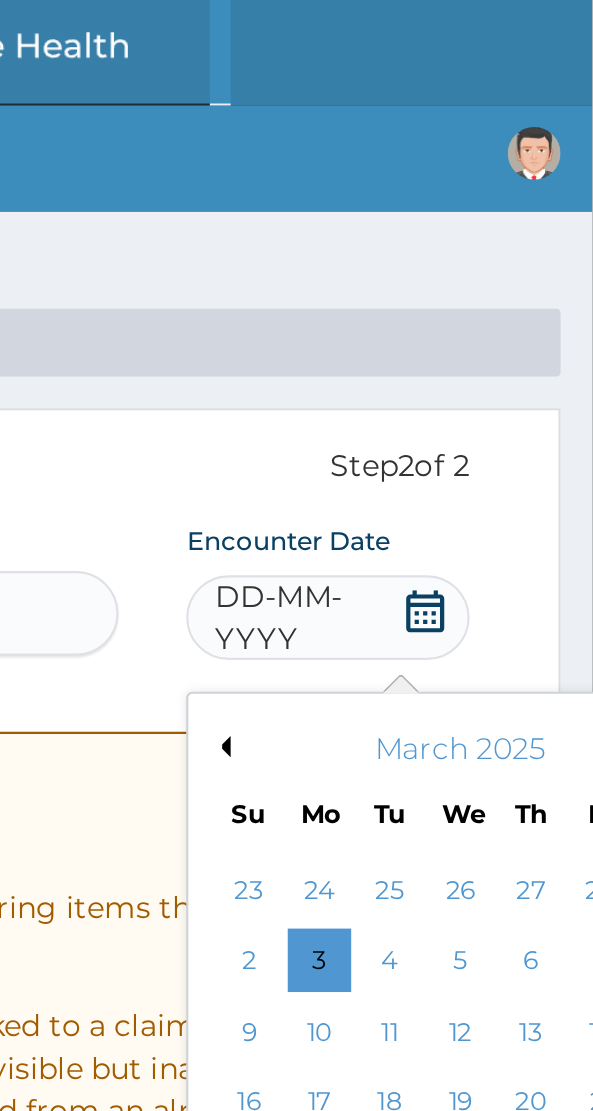 click on "Previous Month" at bounding box center (417, 353) 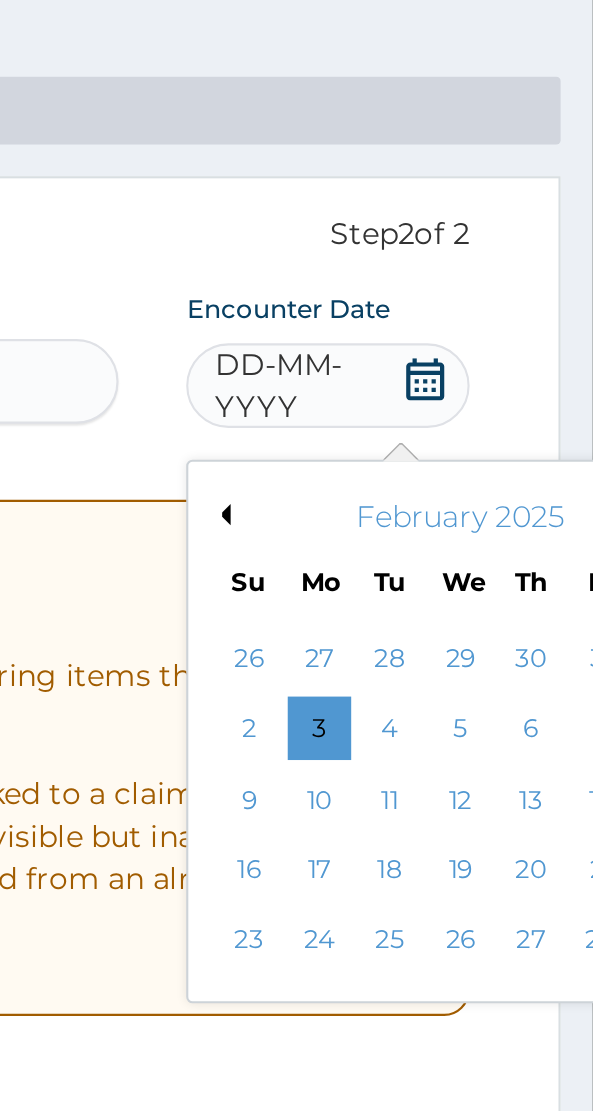 click on "27" at bounding box center [564, 555] 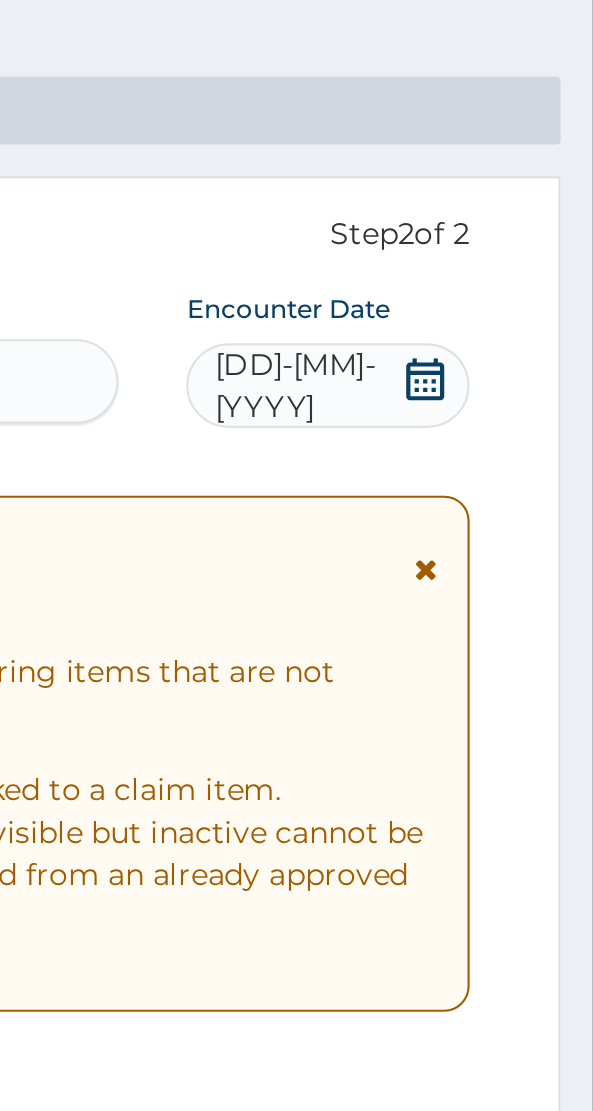 scroll, scrollTop: 0, scrollLeft: 0, axis: both 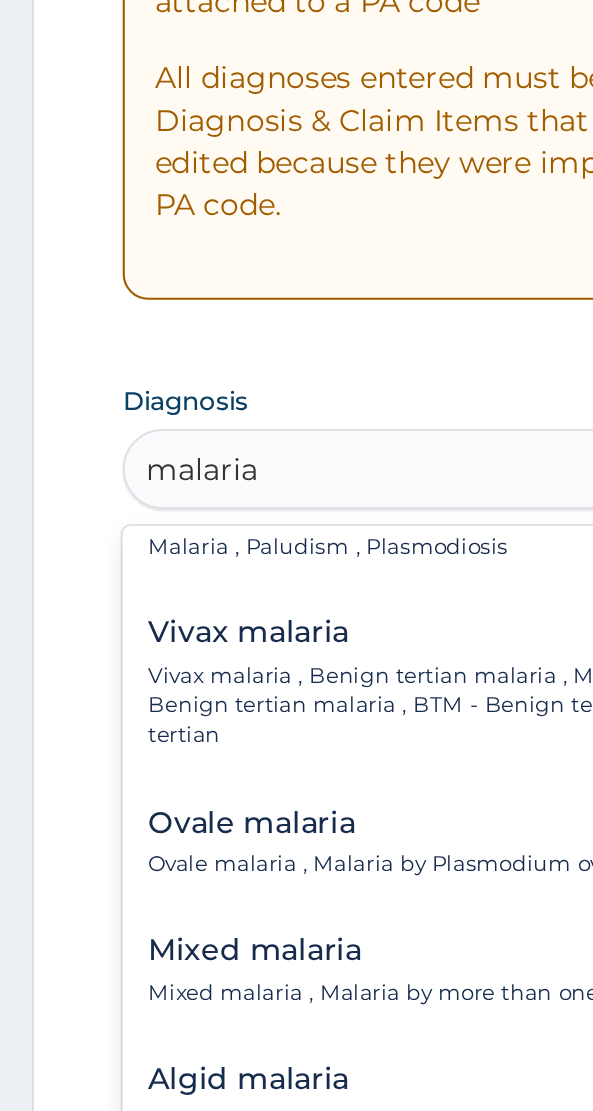 click on "Malaria , Paludism , Plasmodiosis" at bounding box center (155, 705) 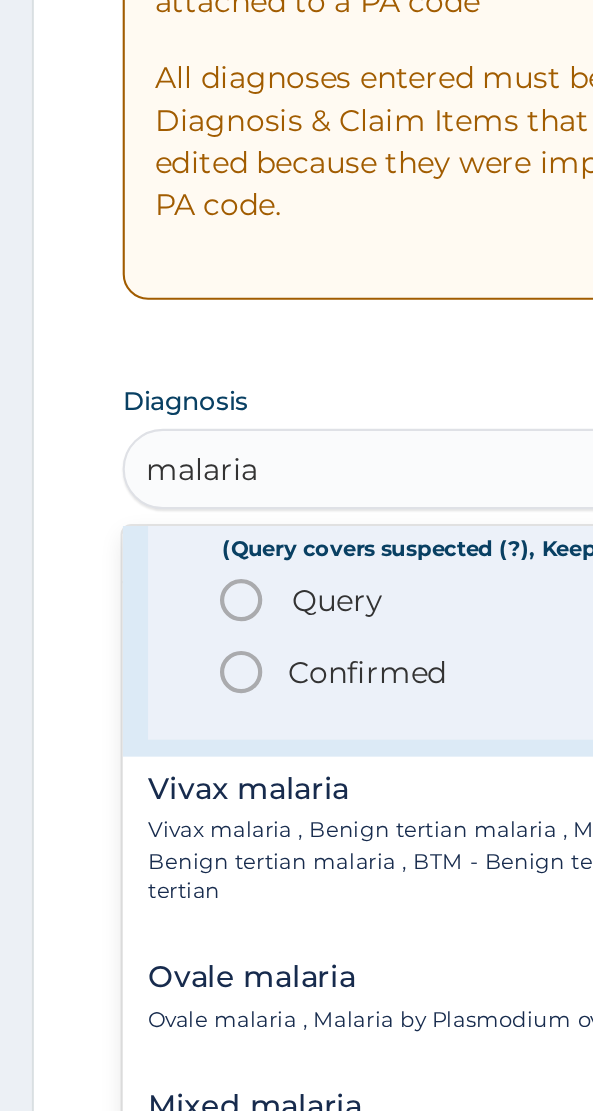 scroll, scrollTop: 103, scrollLeft: 0, axis: vertical 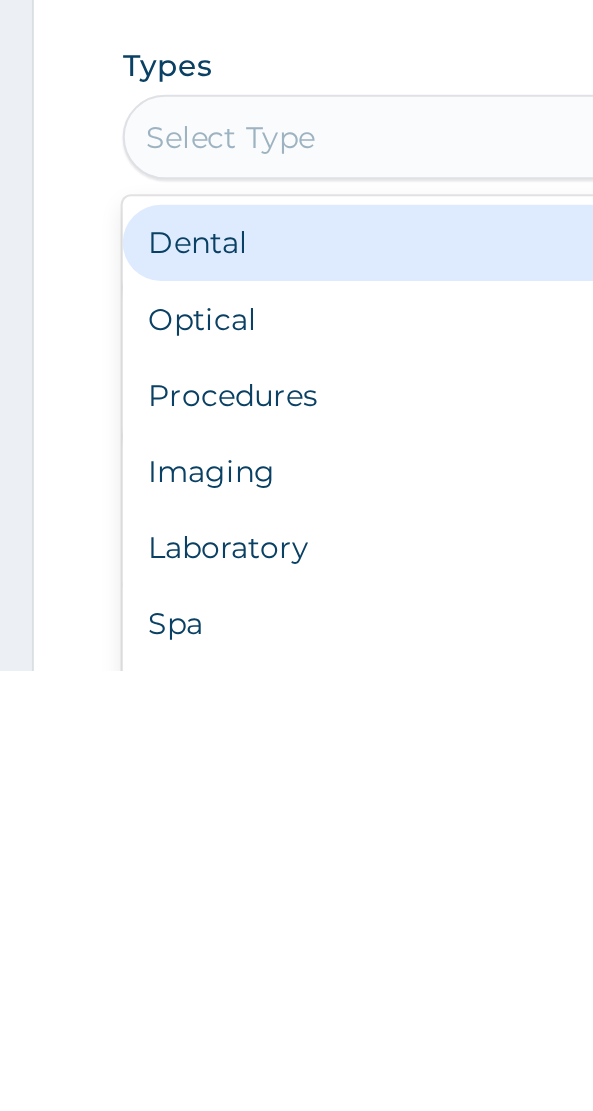 click on "Procedures" at bounding box center [296, 981] 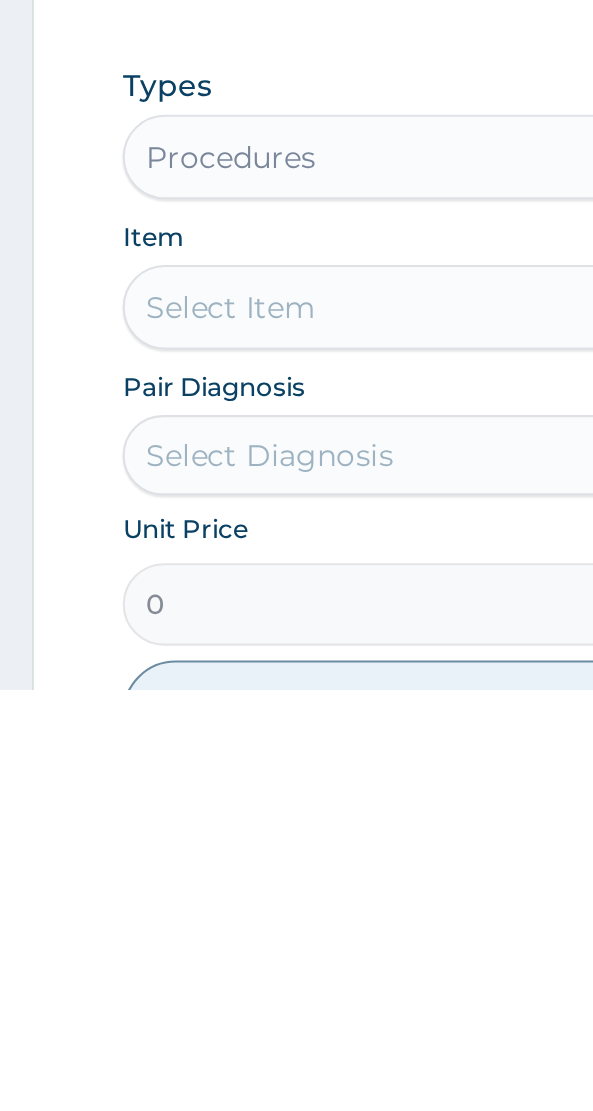 scroll, scrollTop: 313, scrollLeft: 0, axis: vertical 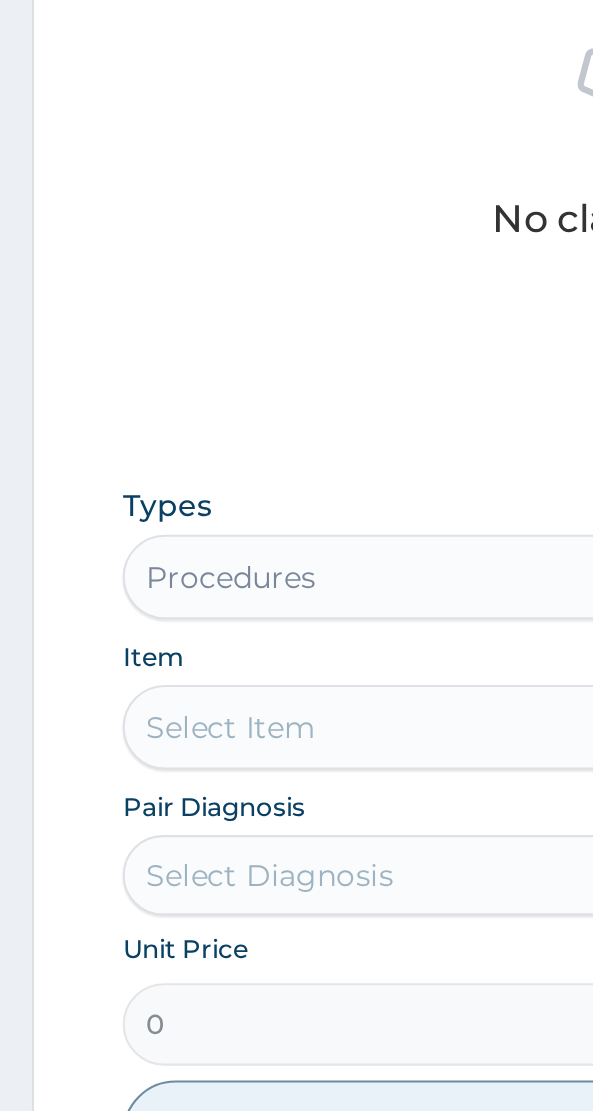 click on "Select Item" at bounding box center [296, 930] 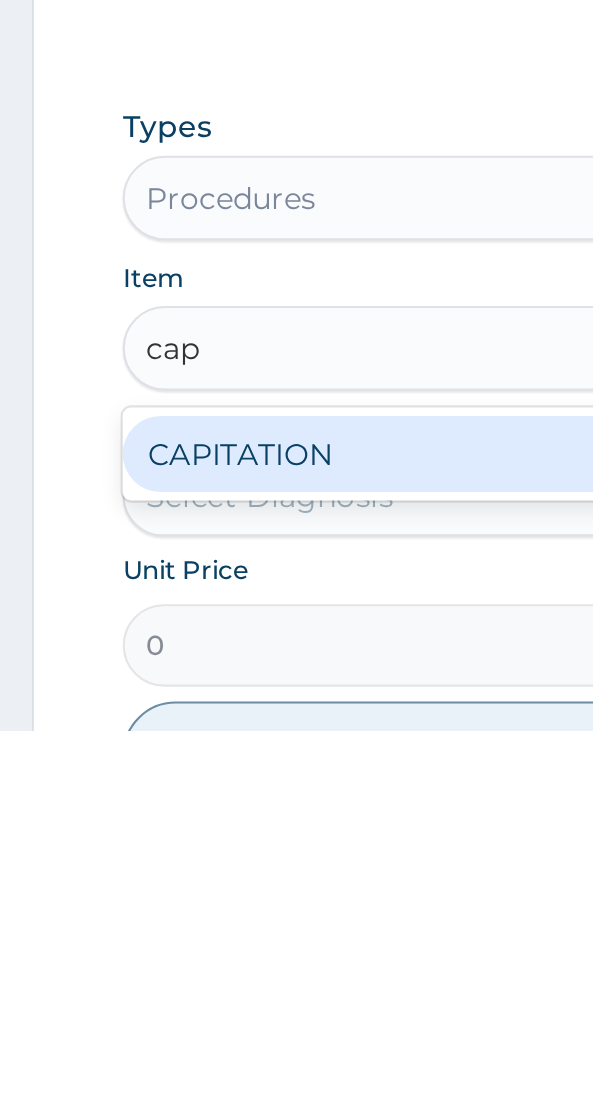 scroll, scrollTop: 0, scrollLeft: 0, axis: both 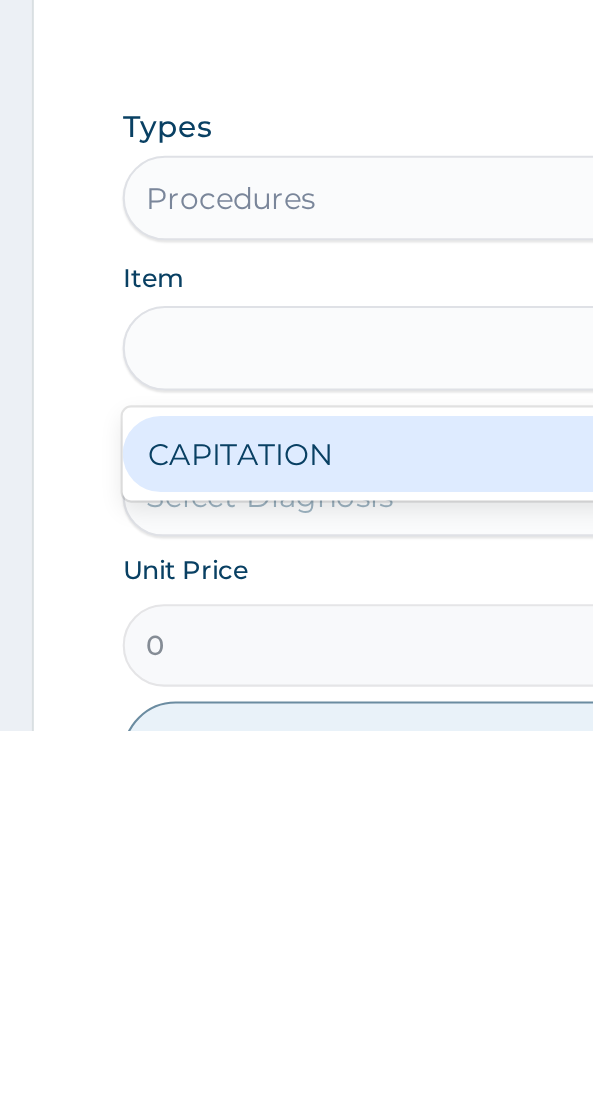 type on "750" 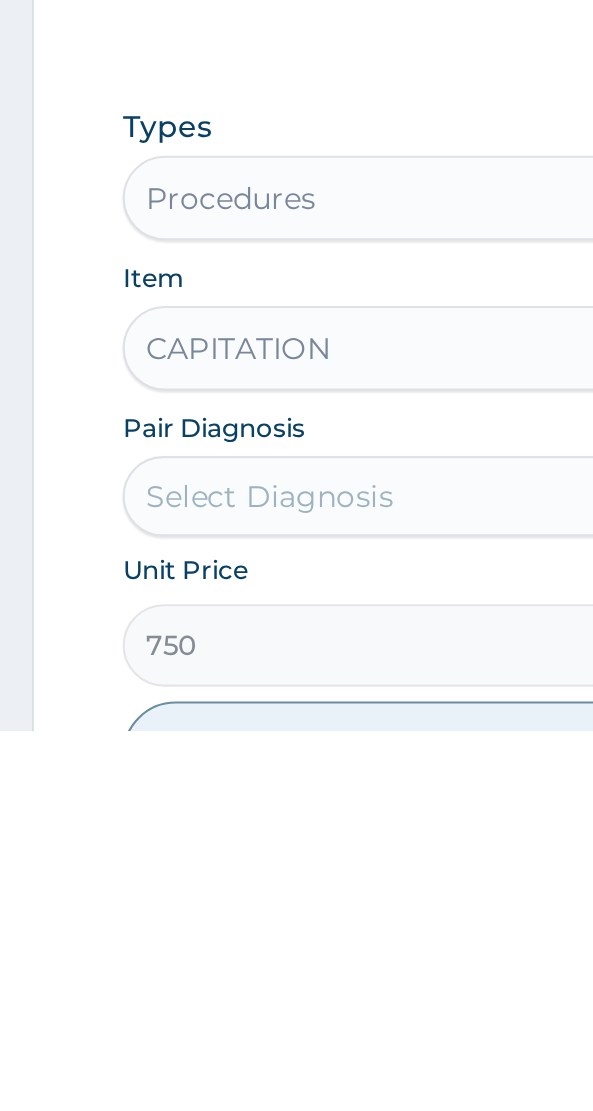 scroll, scrollTop: 313, scrollLeft: 0, axis: vertical 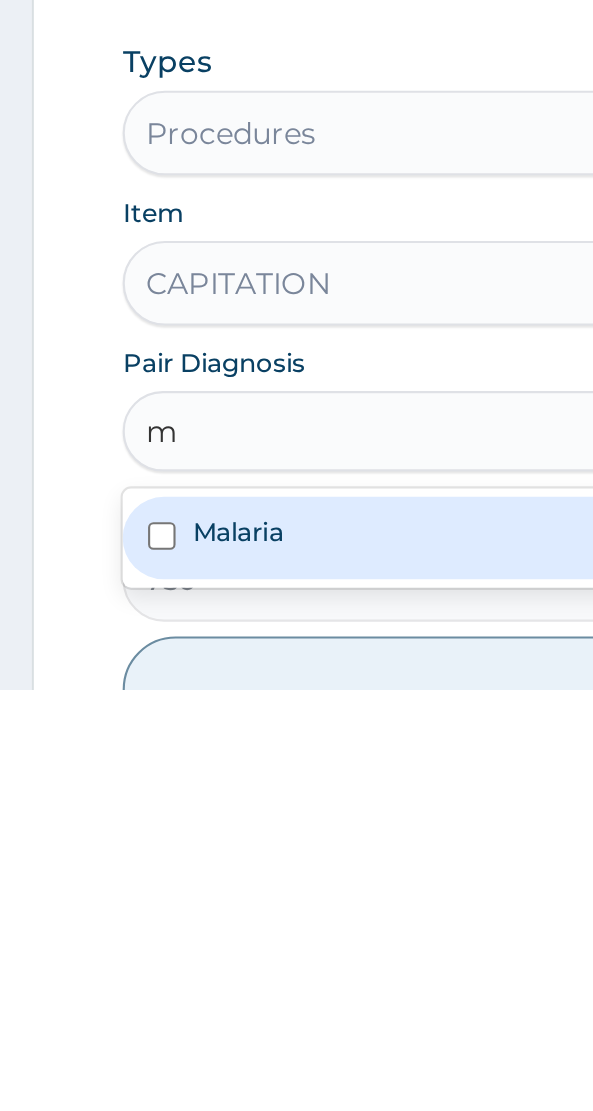 click on "Malaria" at bounding box center [296, 1039] 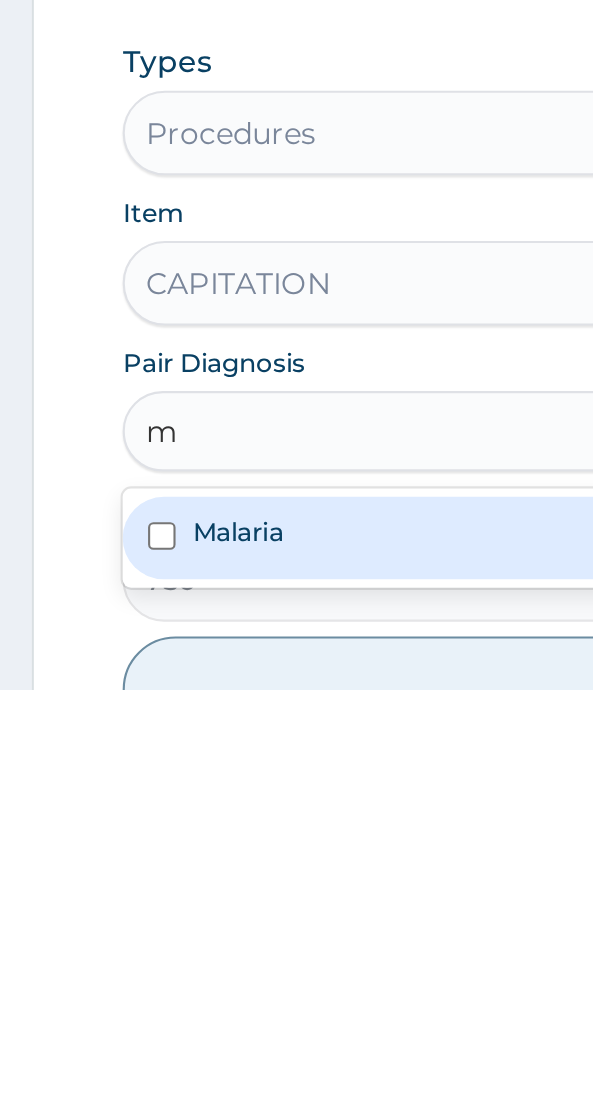 type on "m" 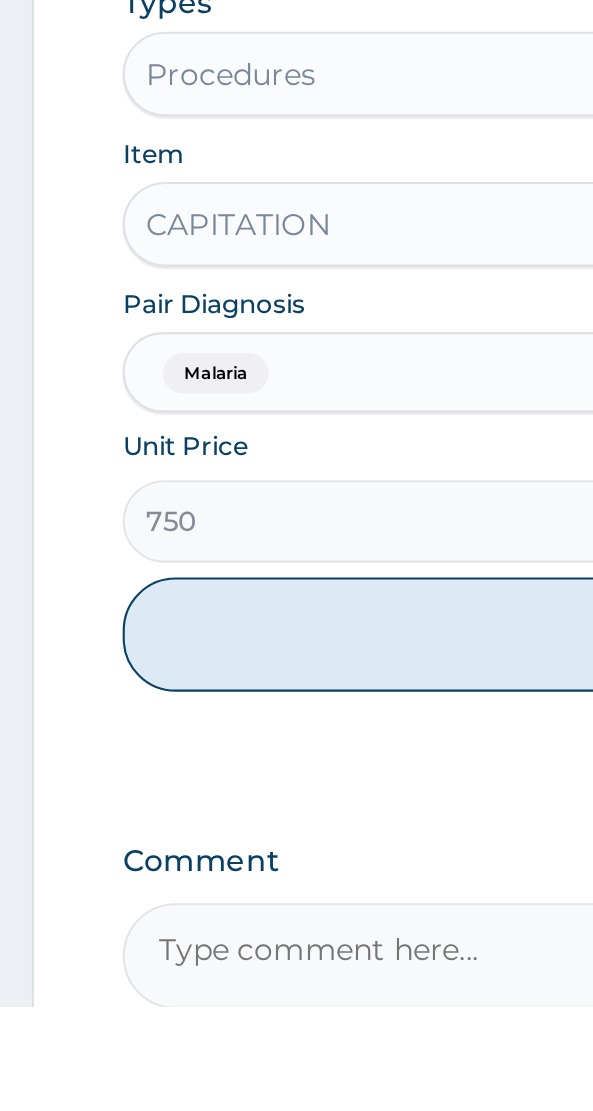 scroll, scrollTop: 503, scrollLeft: 0, axis: vertical 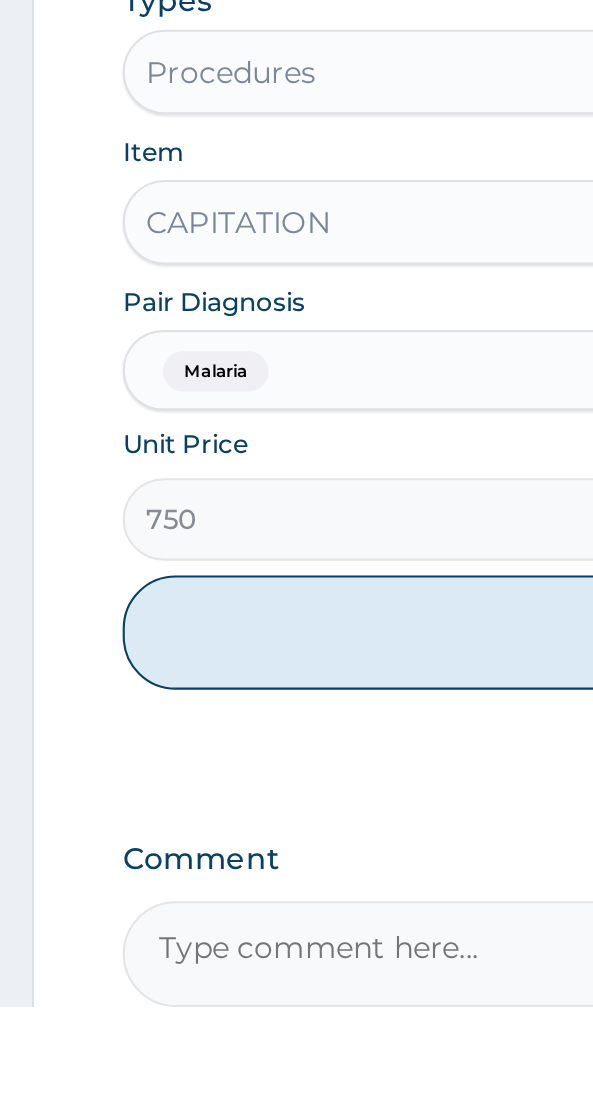 click on "Add" at bounding box center (296, 934) 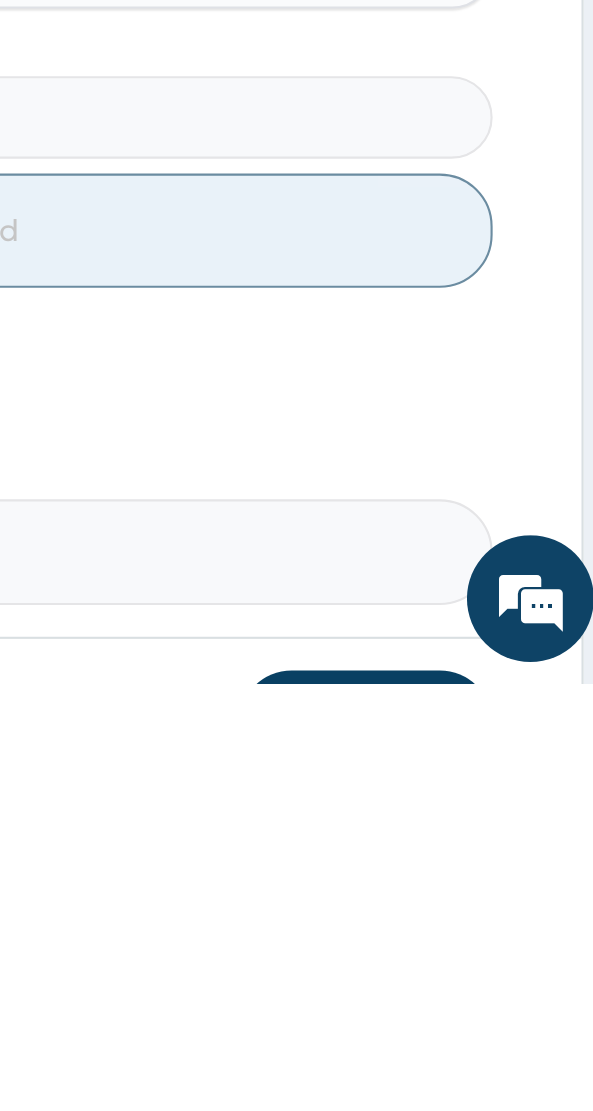 scroll, scrollTop: 570, scrollLeft: 0, axis: vertical 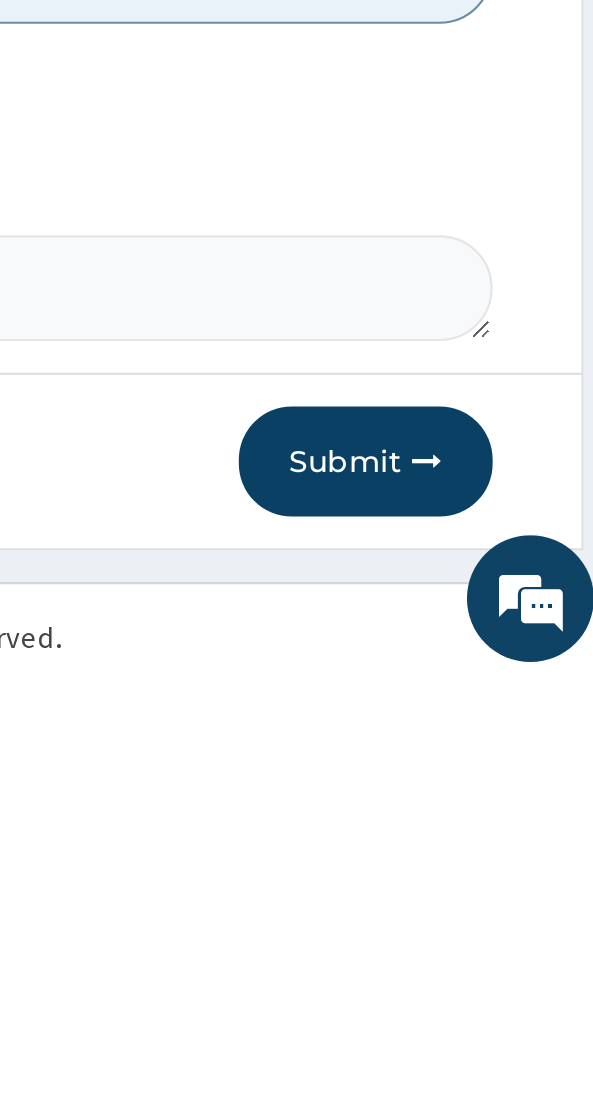 click on "Submit" at bounding box center [475, 1006] 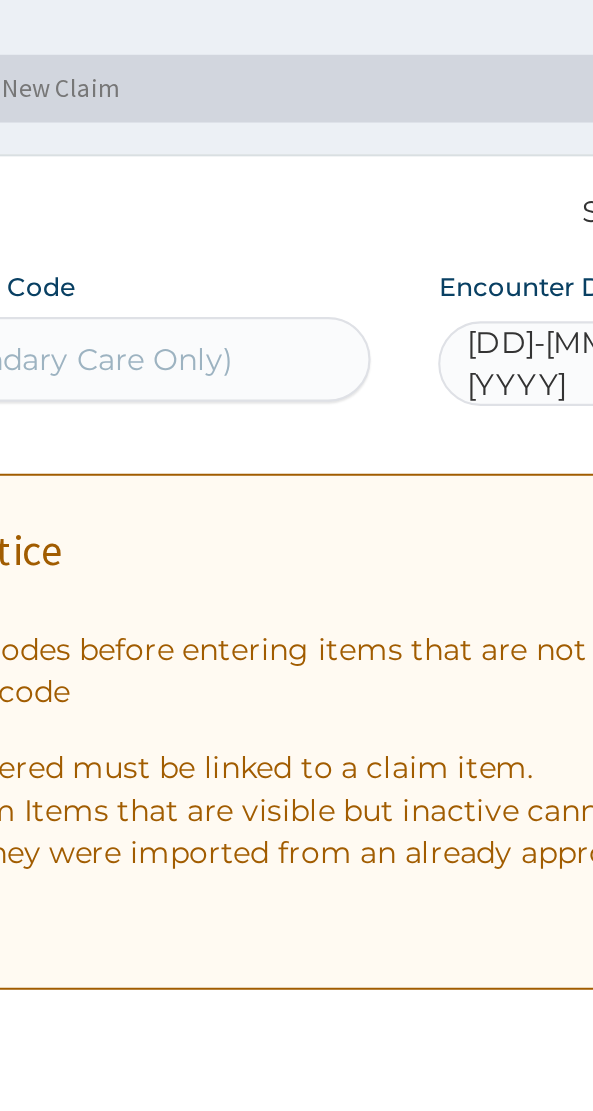 scroll, scrollTop: 0, scrollLeft: 0, axis: both 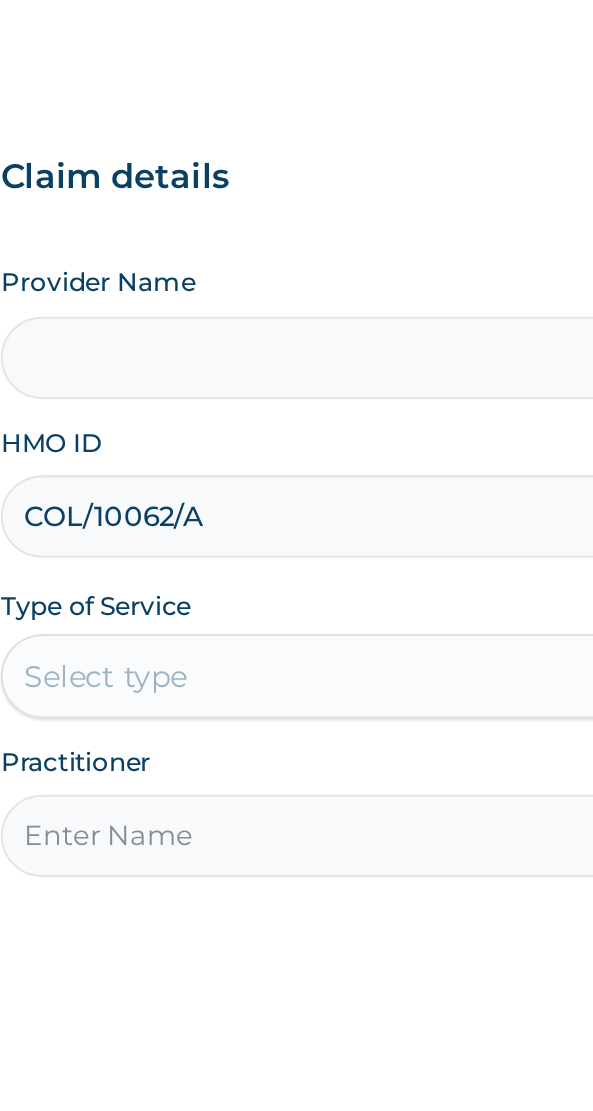 click on "COL/10062/A" at bounding box center [296, 438] 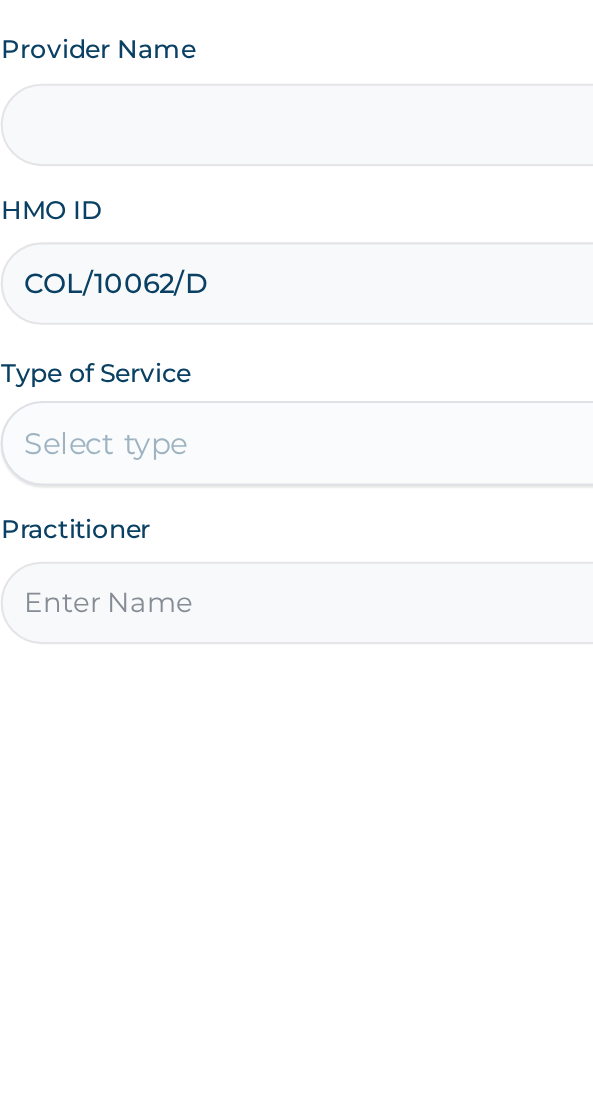 type on "COL/10062/D" 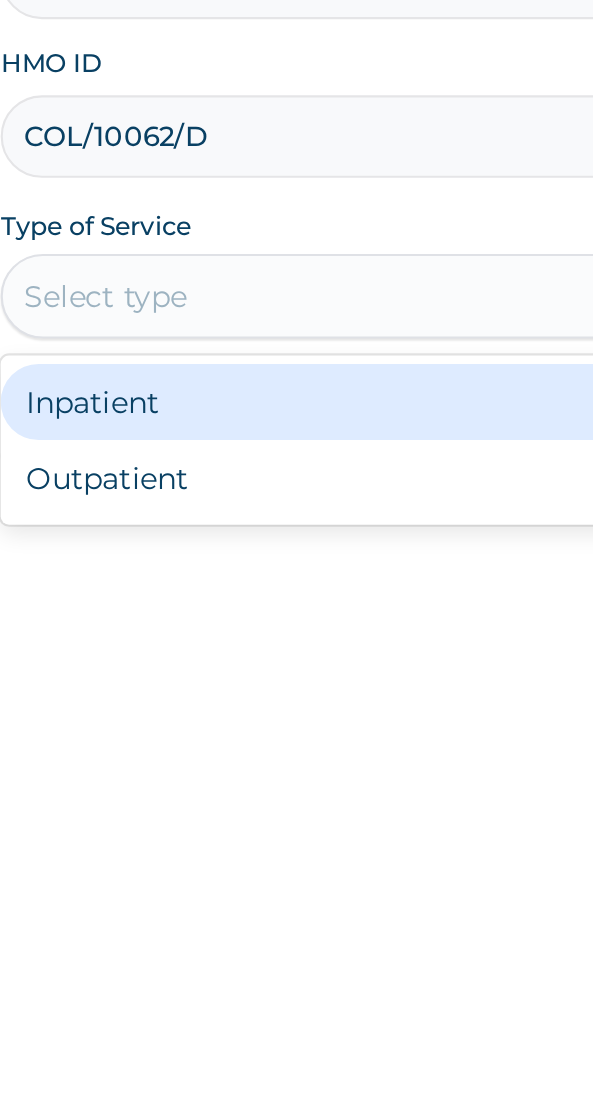 click on "Outpatient" at bounding box center [247, 600] 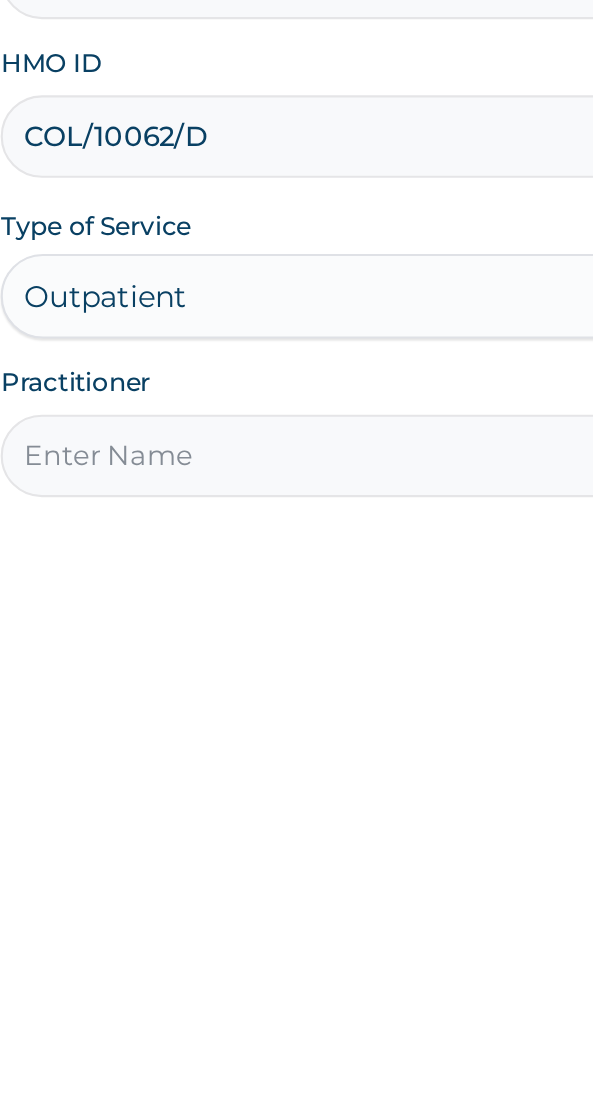 click on "Practitioner" at bounding box center [296, 589] 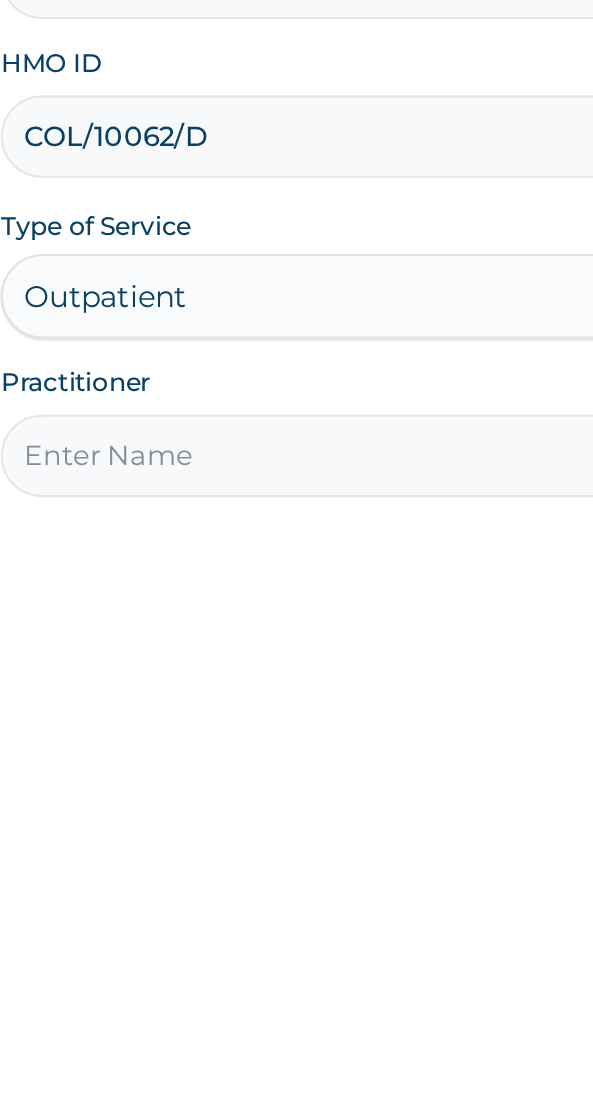 type on "Dr [NAME]" 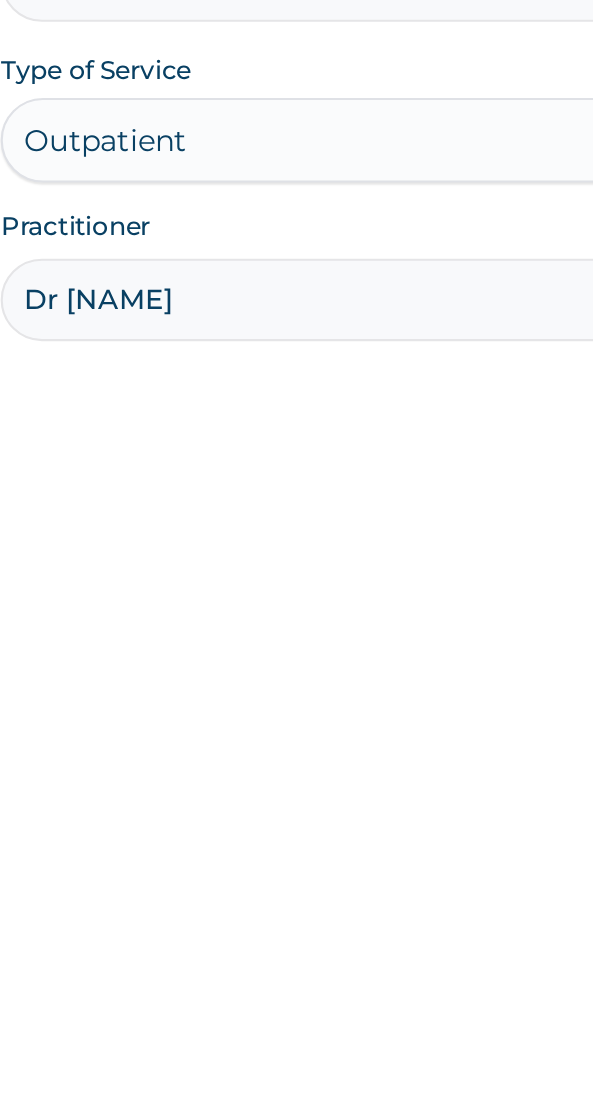 scroll, scrollTop: 40, scrollLeft: 0, axis: vertical 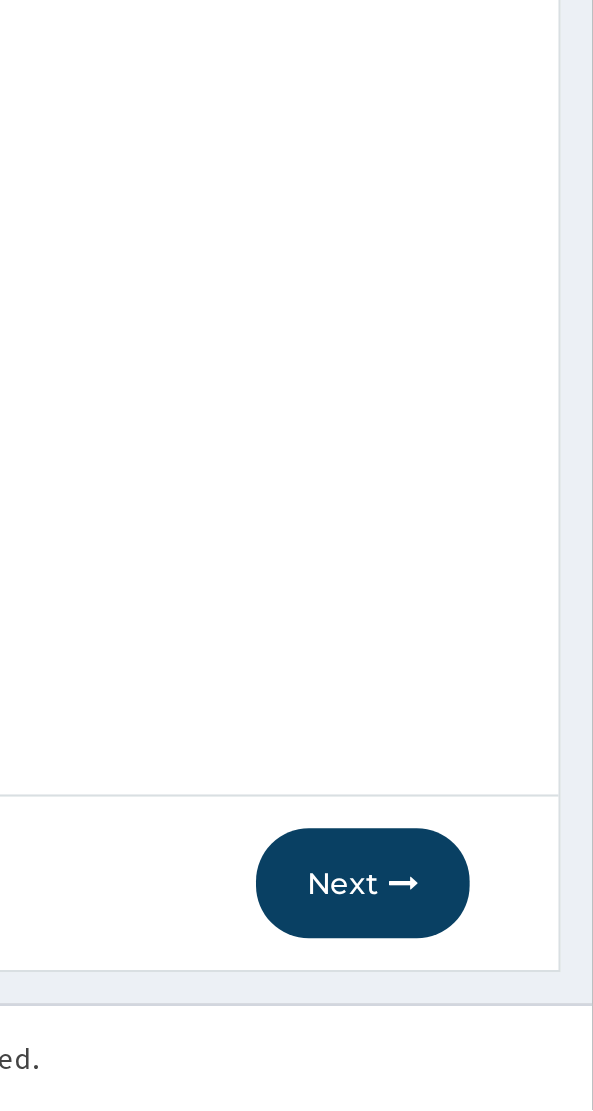 click on "Next" at bounding box center (484, 1004) 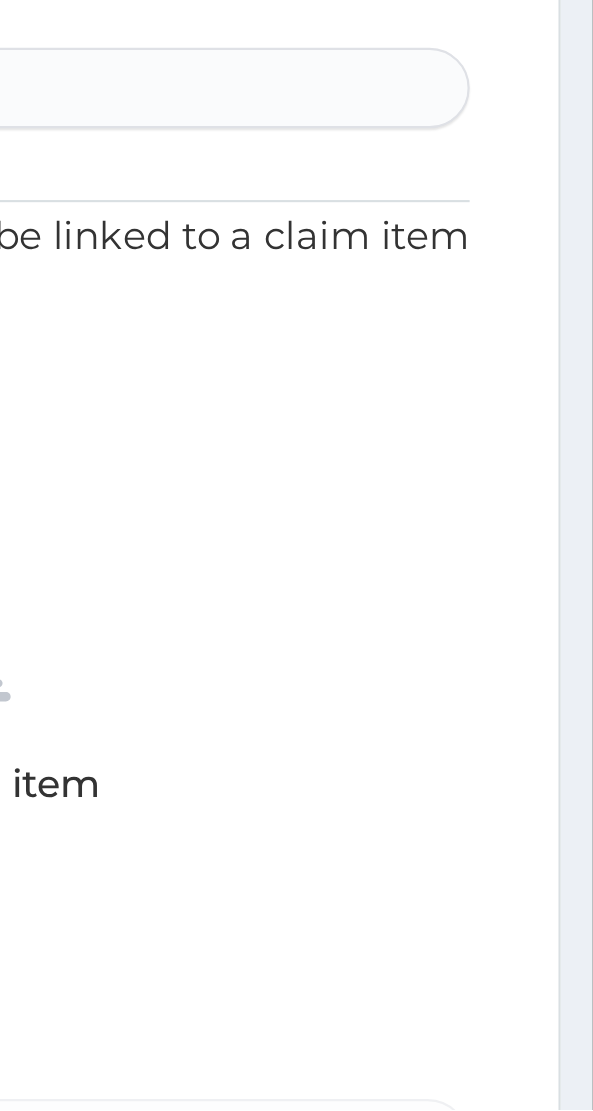 scroll, scrollTop: 40, scrollLeft: 0, axis: vertical 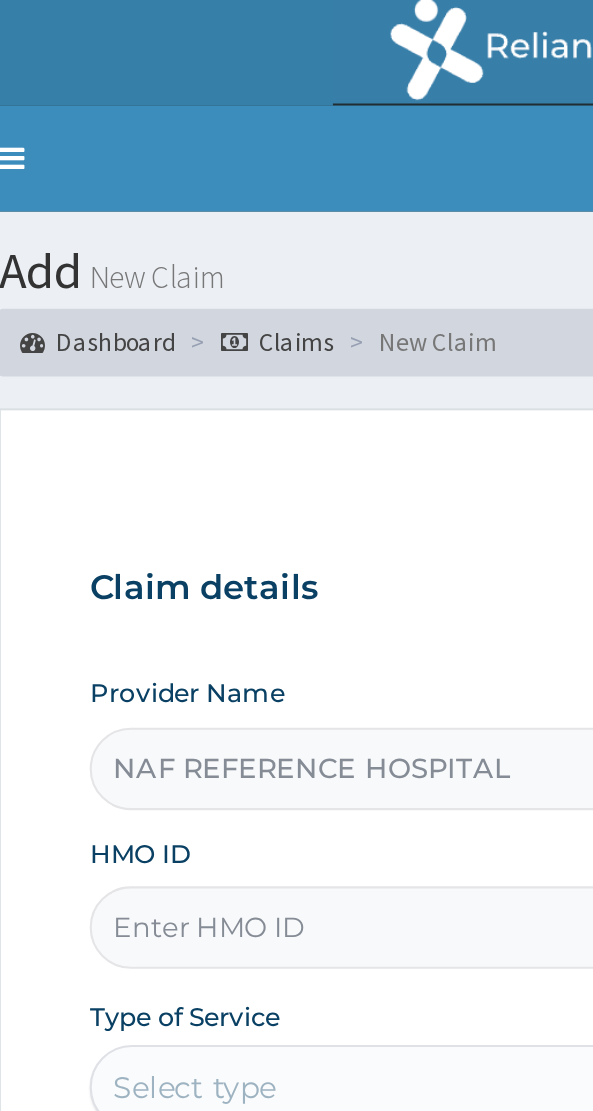 click on "HMO ID" at bounding box center (296, 438) 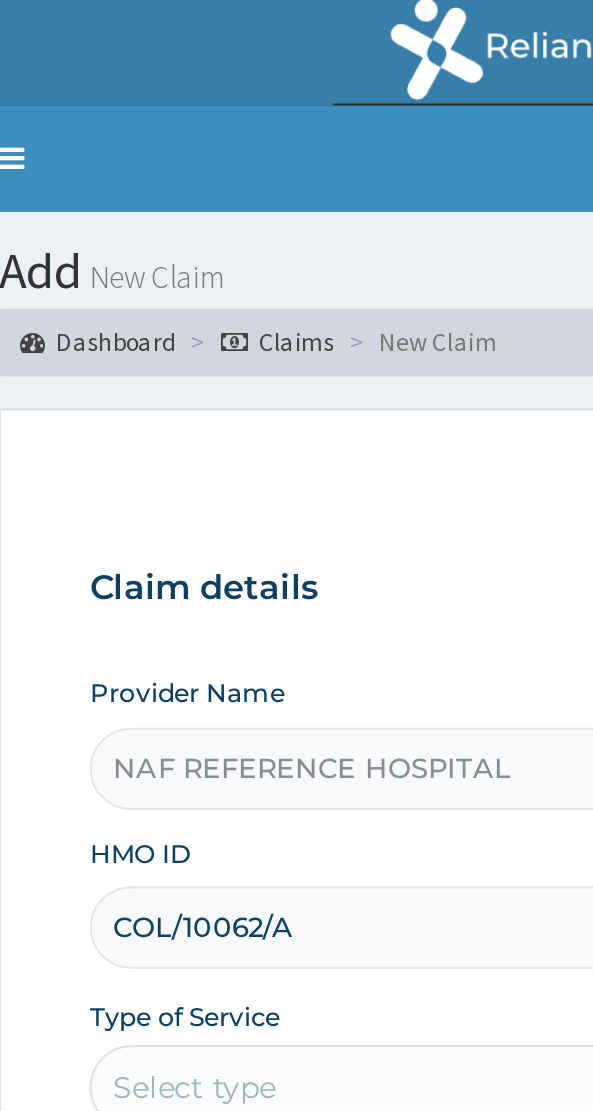 scroll, scrollTop: 0, scrollLeft: 0, axis: both 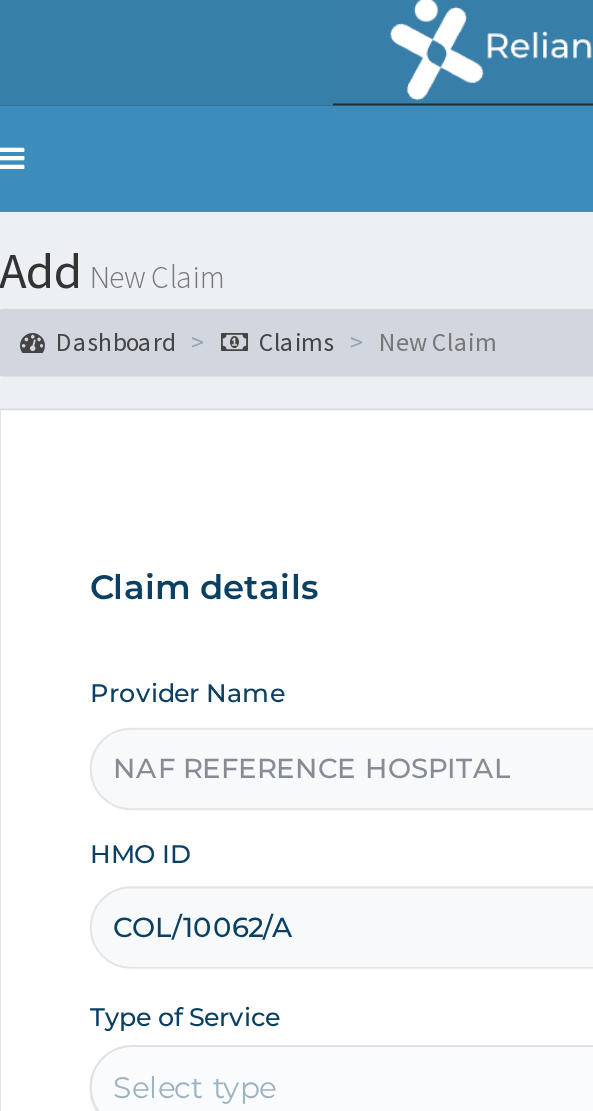 click on "COL/10062/A" at bounding box center (296, 438) 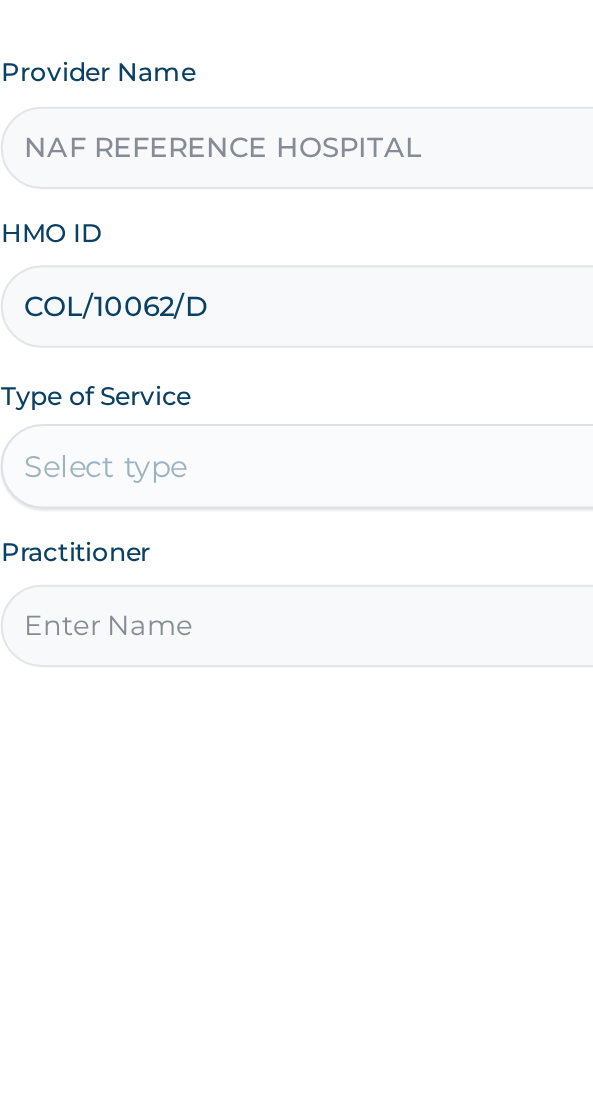 type on "COL/10062/D" 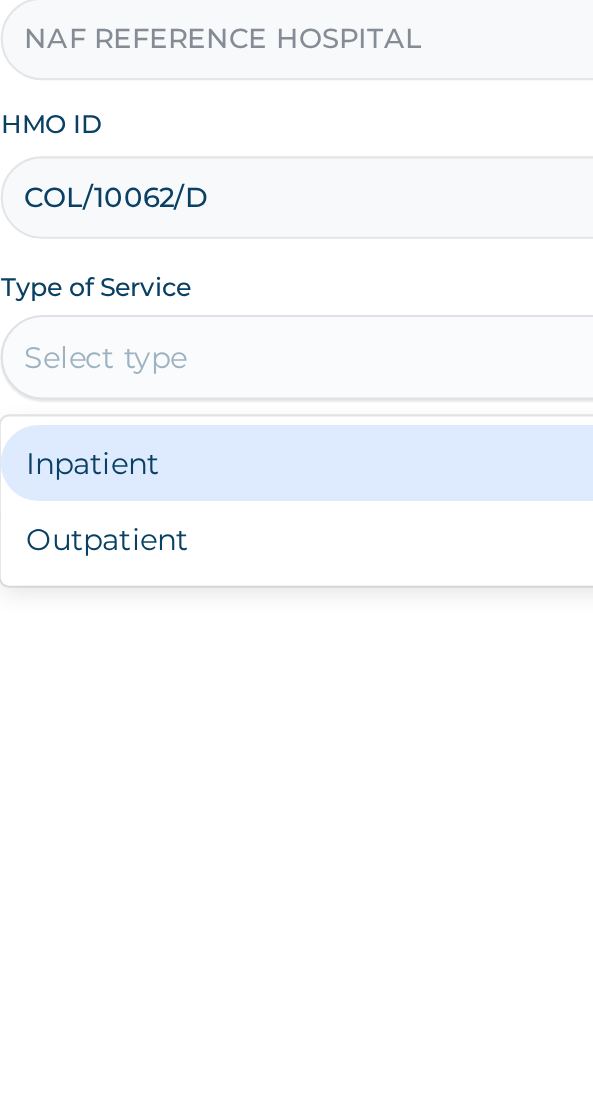 click on "Outpatient" at bounding box center (247, 600) 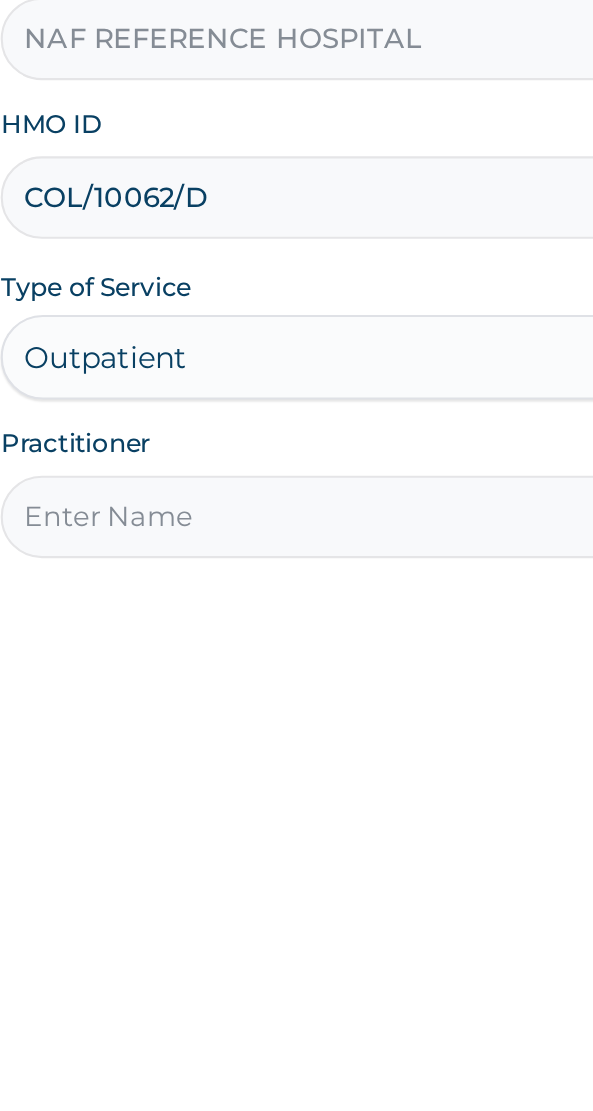 click on "Practitioner" at bounding box center [296, 589] 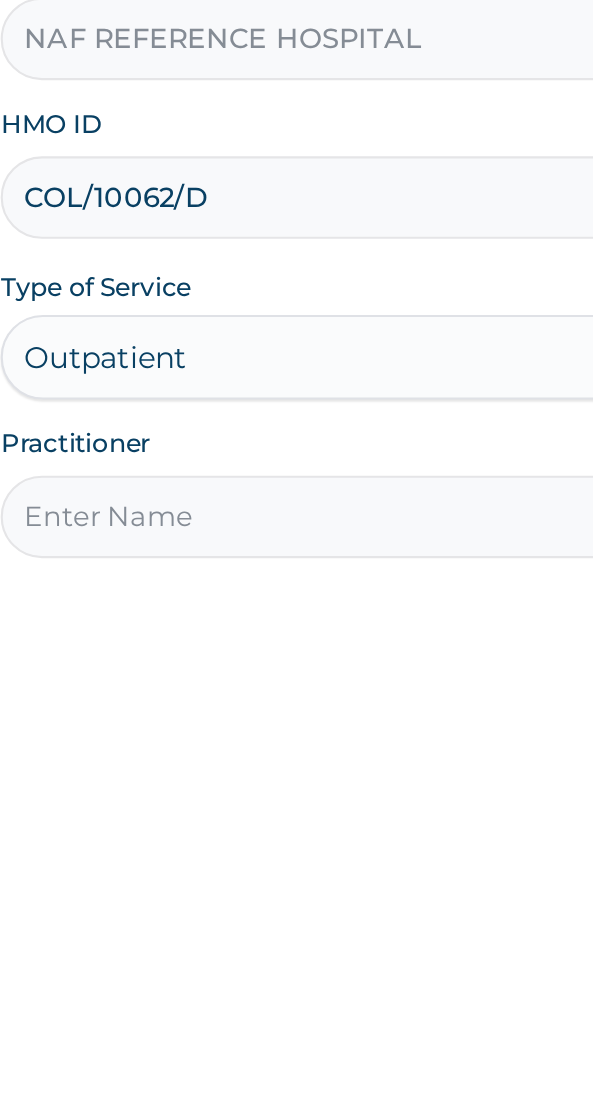type on "Dr Opadijo" 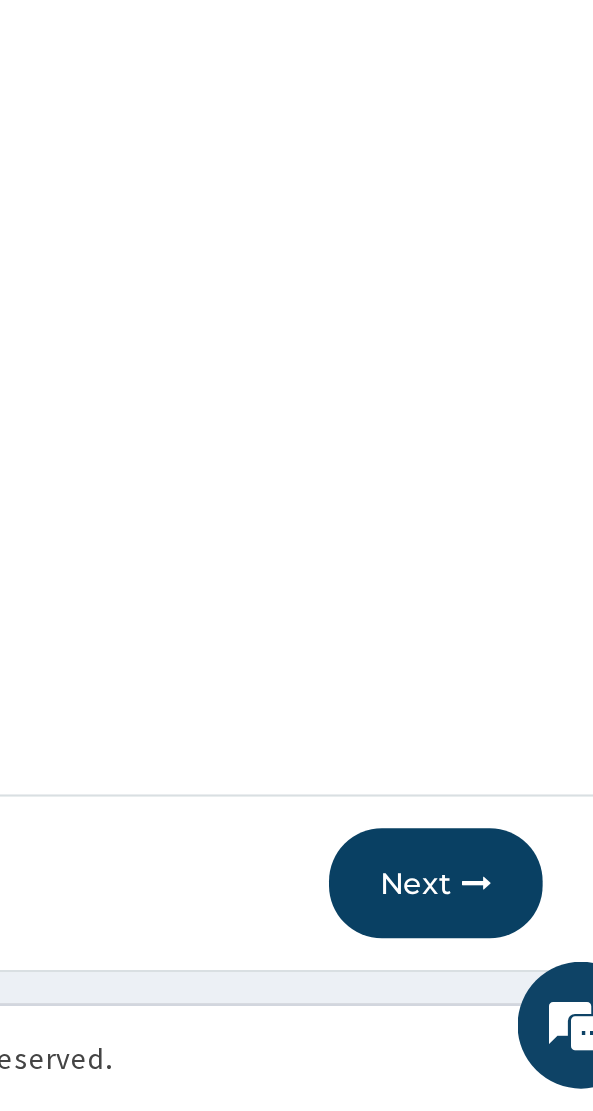 scroll, scrollTop: 40, scrollLeft: 0, axis: vertical 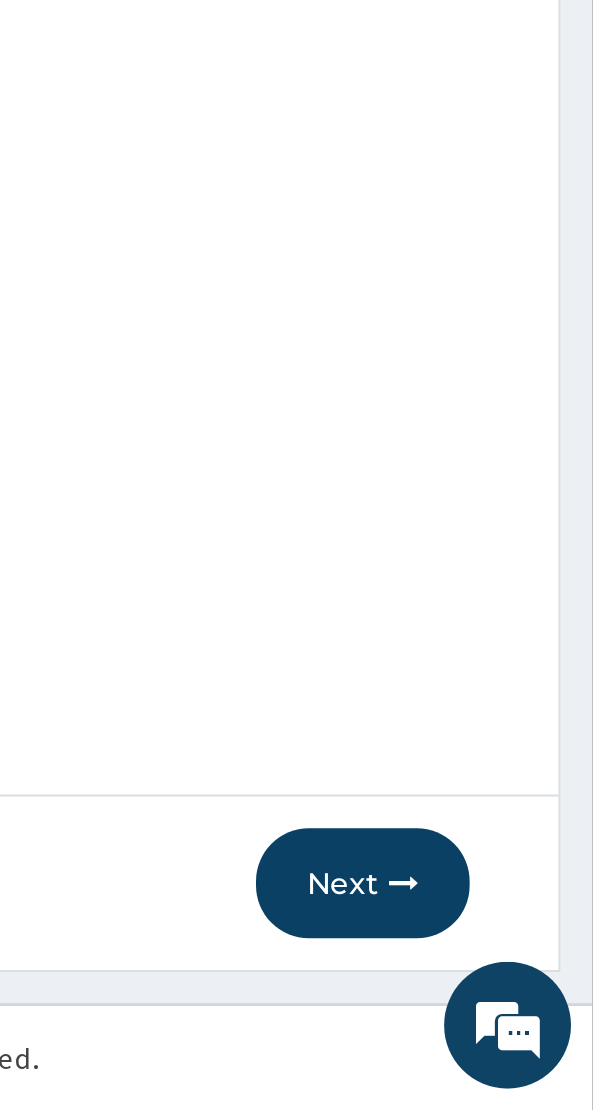 click on "Next" at bounding box center (484, 1004) 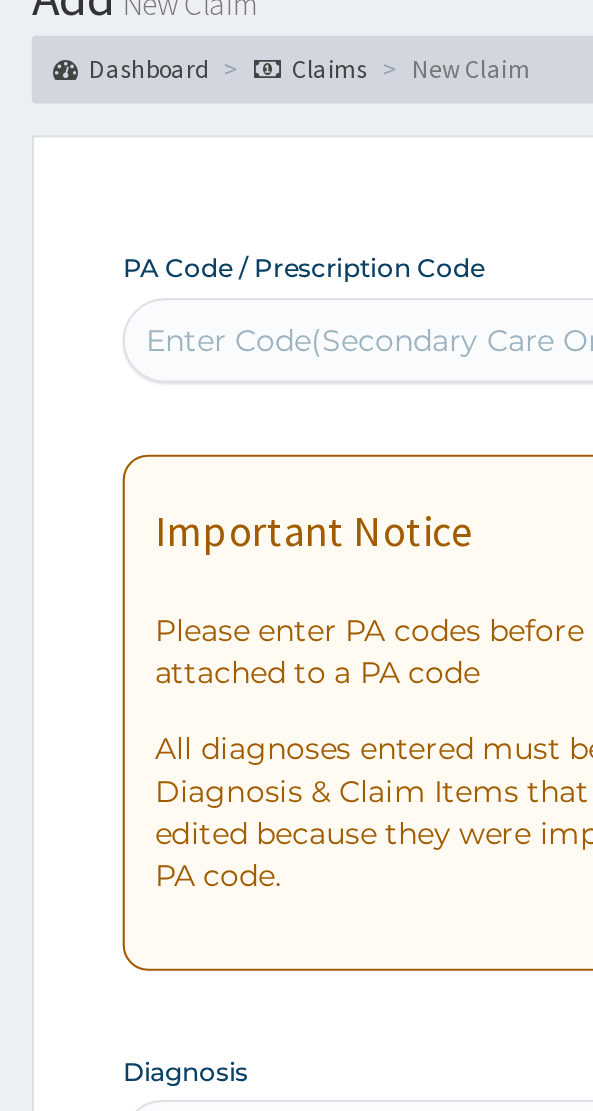 scroll, scrollTop: 0, scrollLeft: 0, axis: both 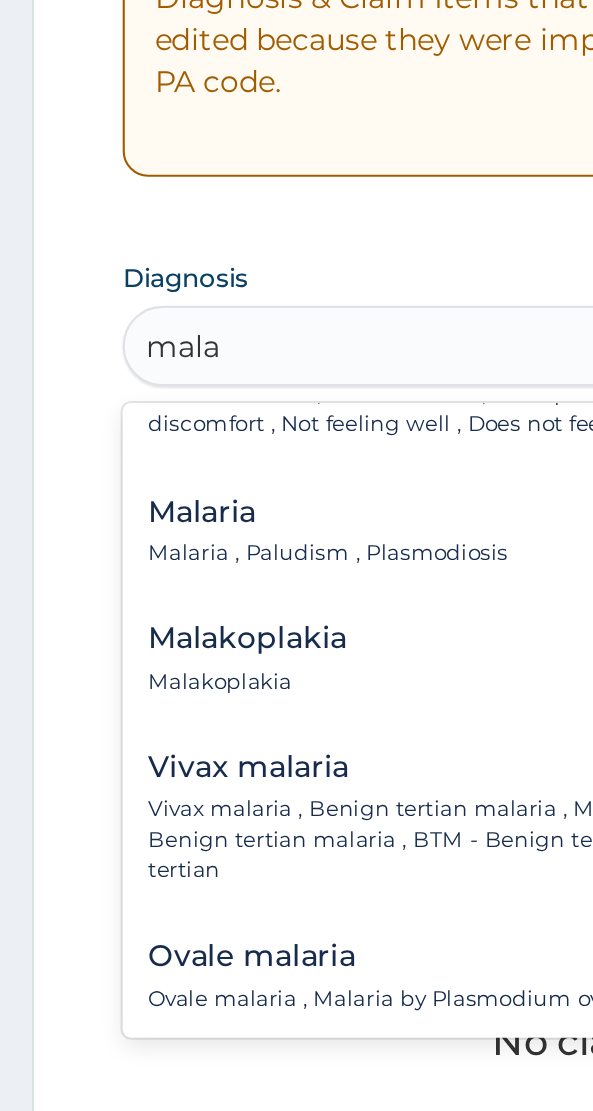 click on "Malaria , Paludism , Plasmodiosis" at bounding box center (155, 766) 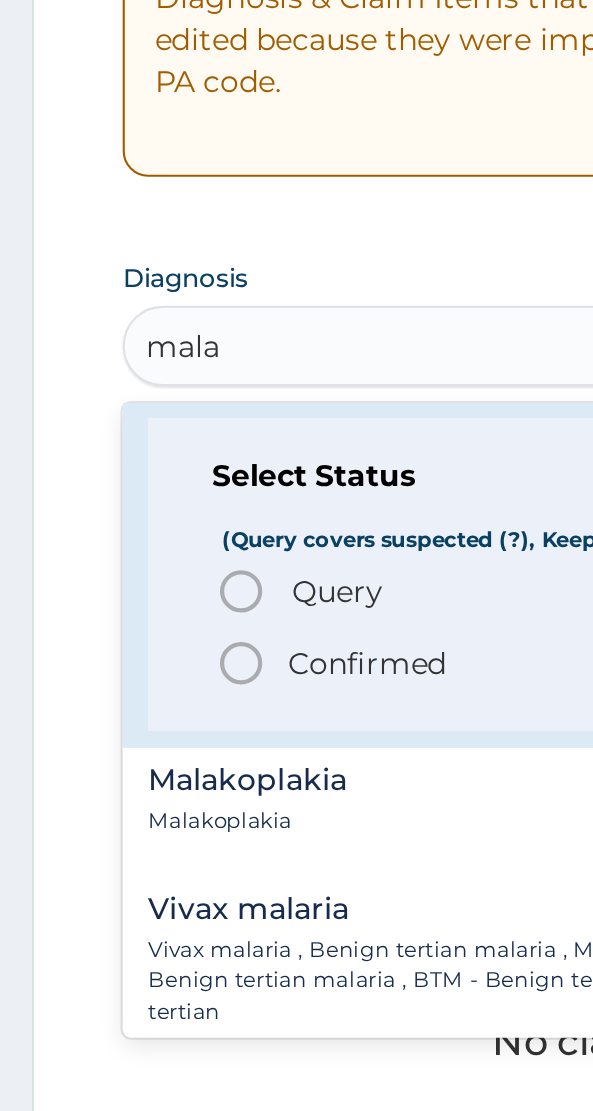scroll, scrollTop: 172, scrollLeft: 0, axis: vertical 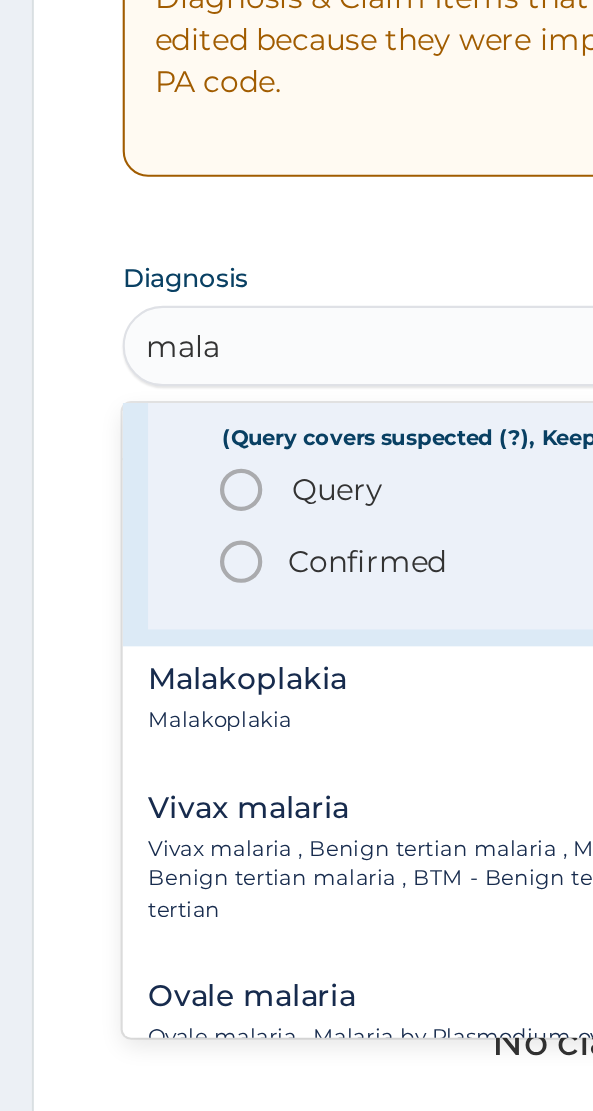 click 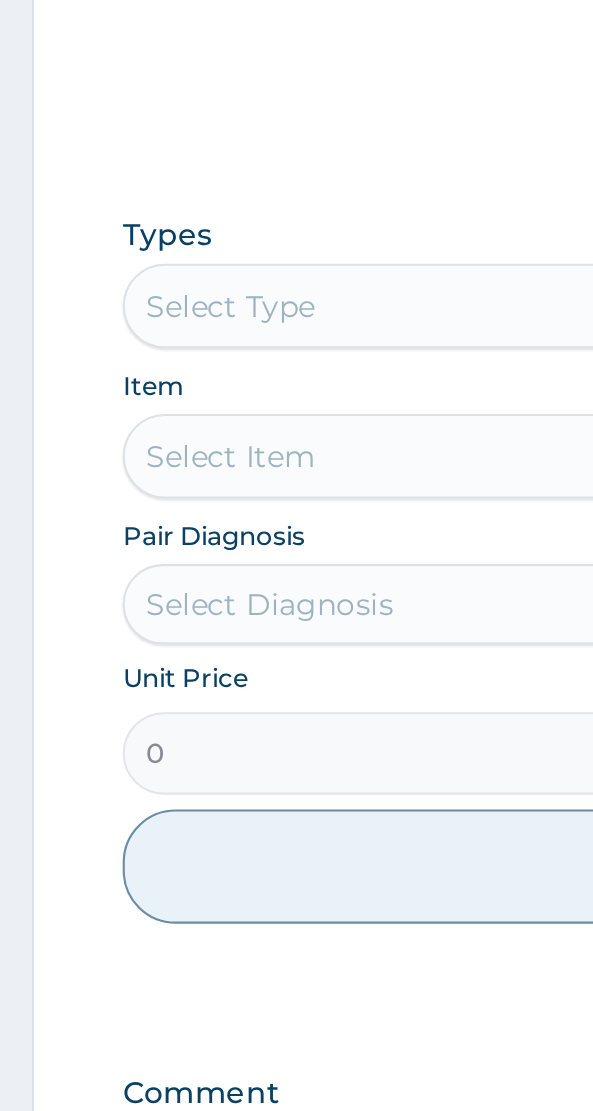 scroll, scrollTop: 622, scrollLeft: 0, axis: vertical 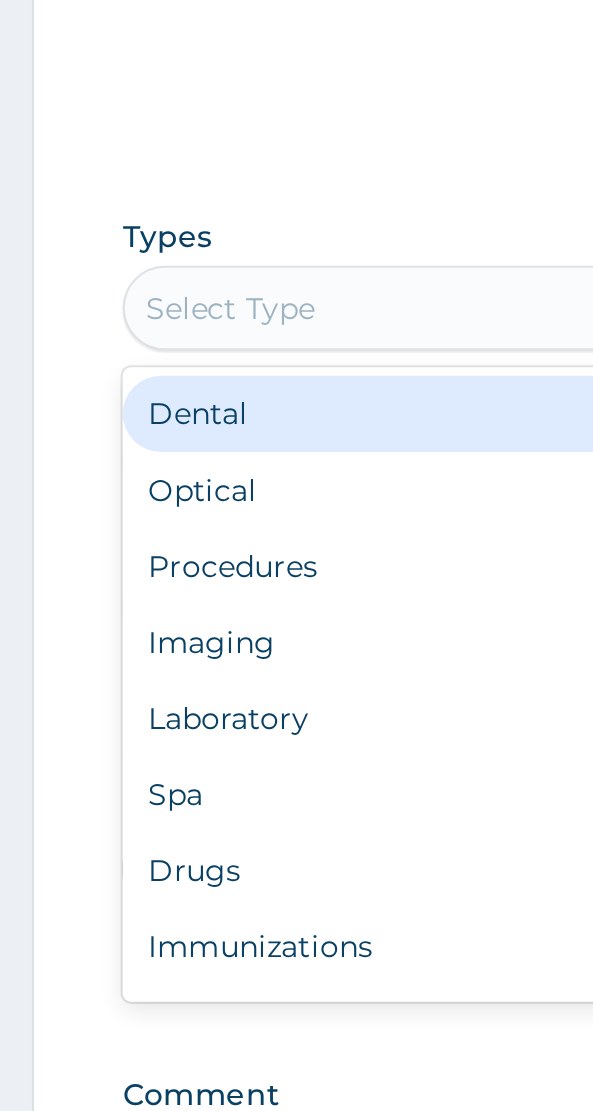 click on "Procedures" at bounding box center [296, 672] 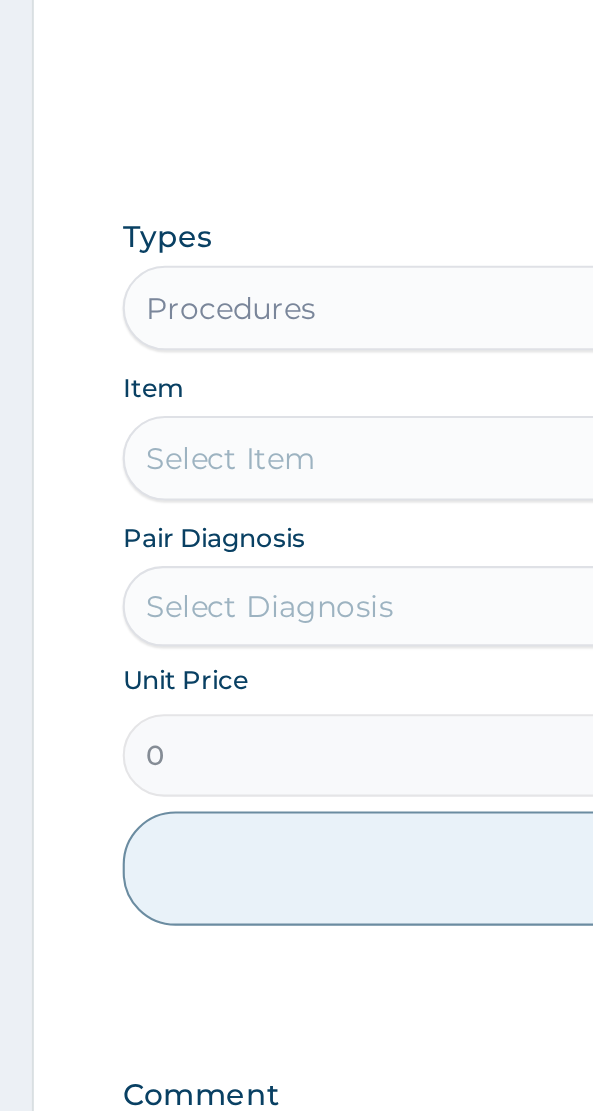 click on "Select Item" at bounding box center [296, 621] 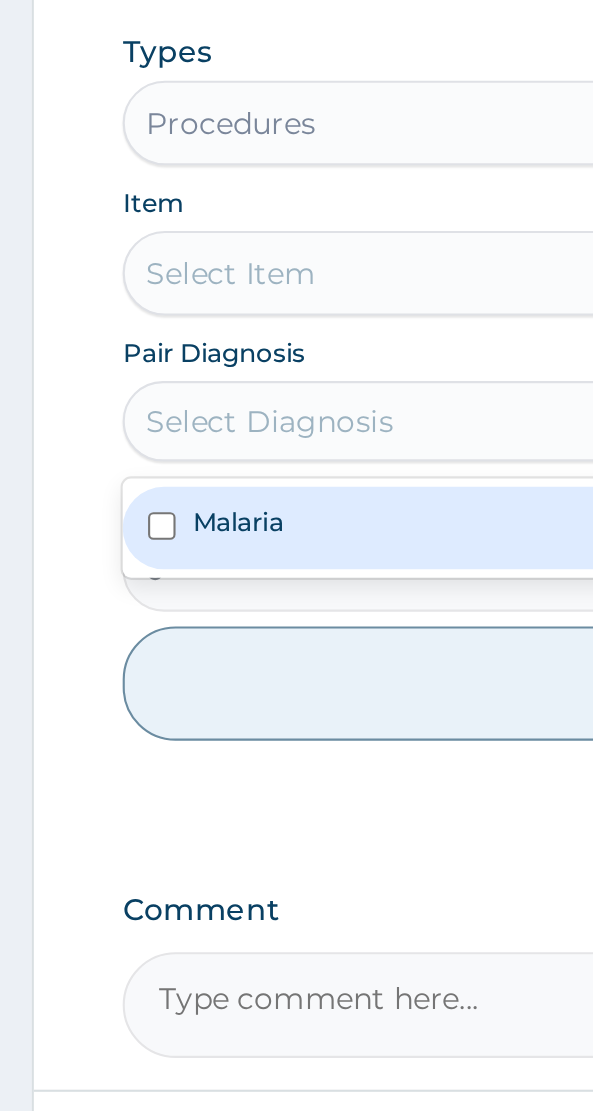 scroll, scrollTop: 622, scrollLeft: 0, axis: vertical 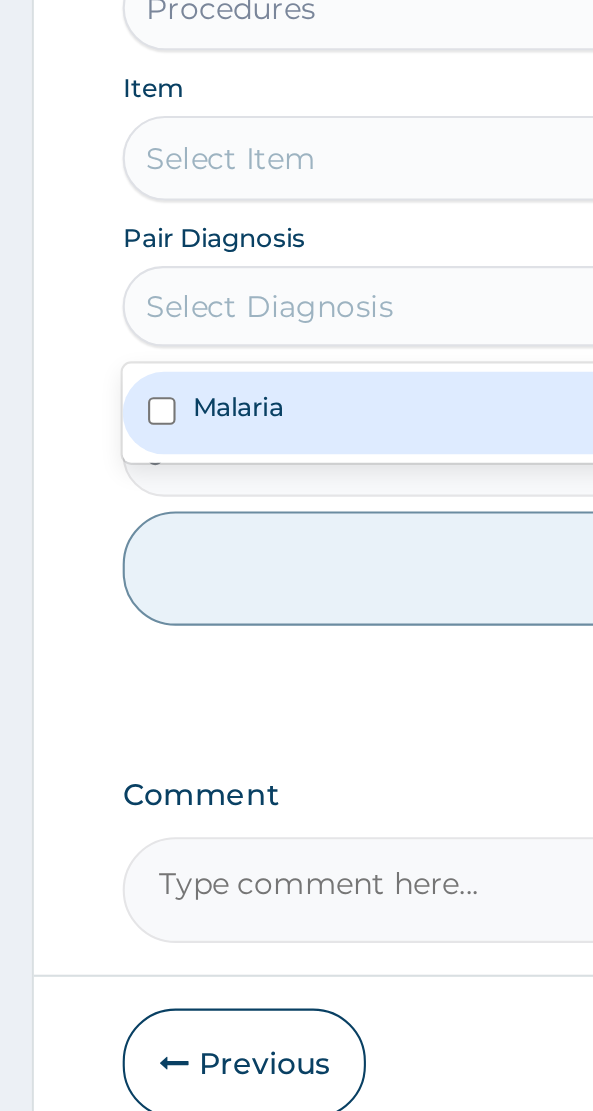 click on "Malaria" at bounding box center (296, 741) 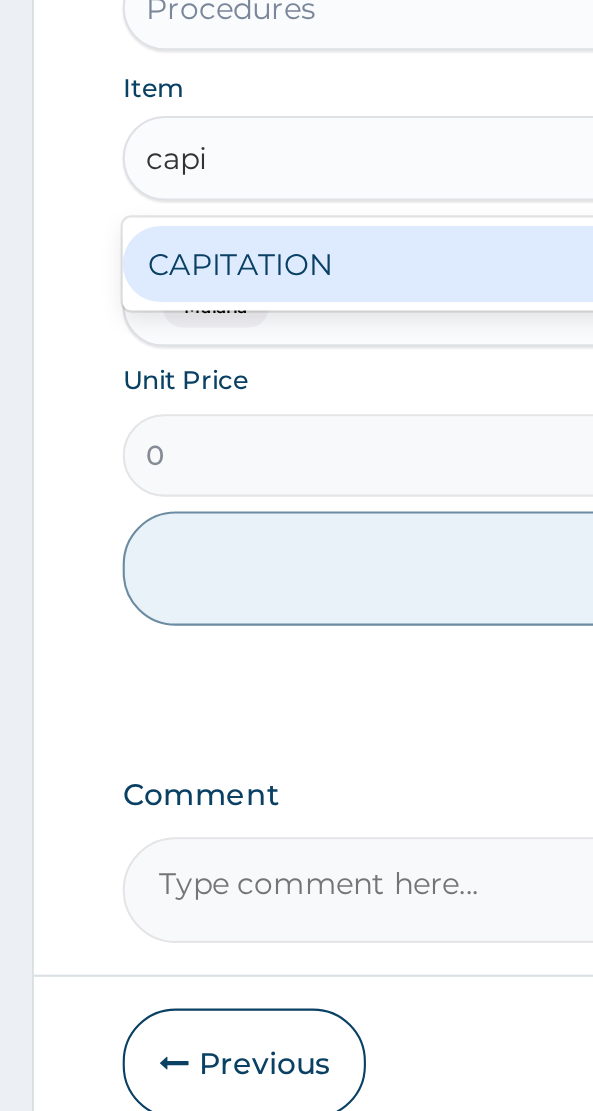 scroll, scrollTop: 0, scrollLeft: 0, axis: both 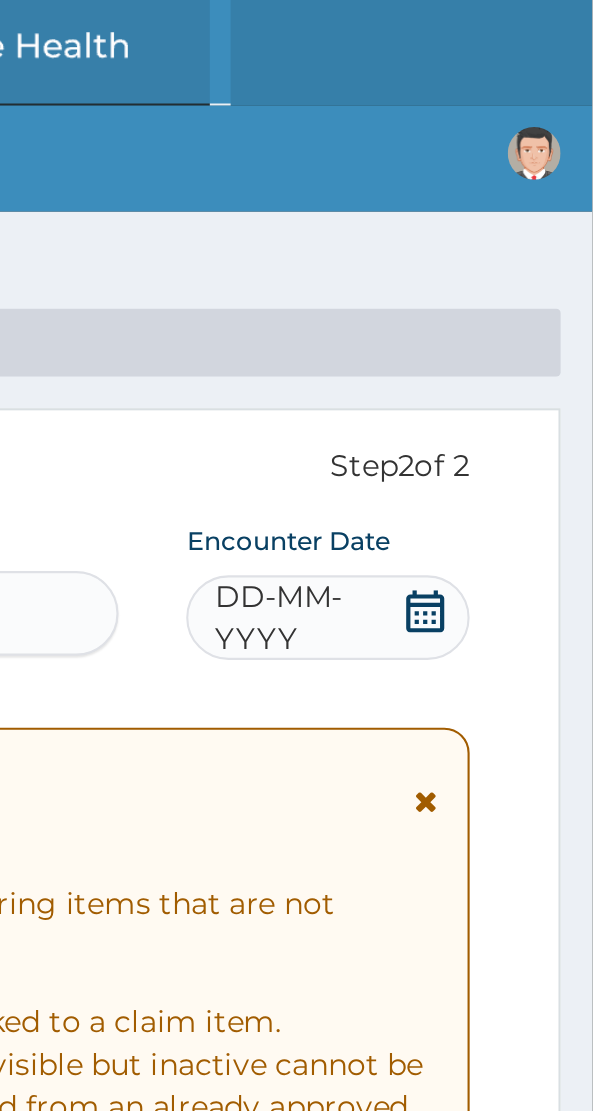 click 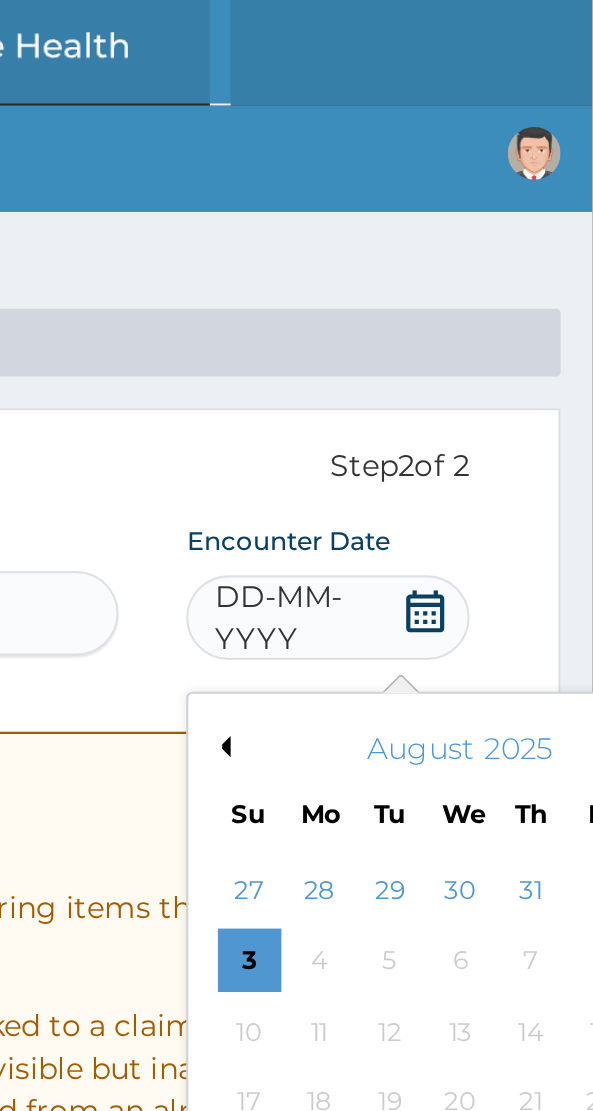 click on "Previous Month" at bounding box center [417, 353] 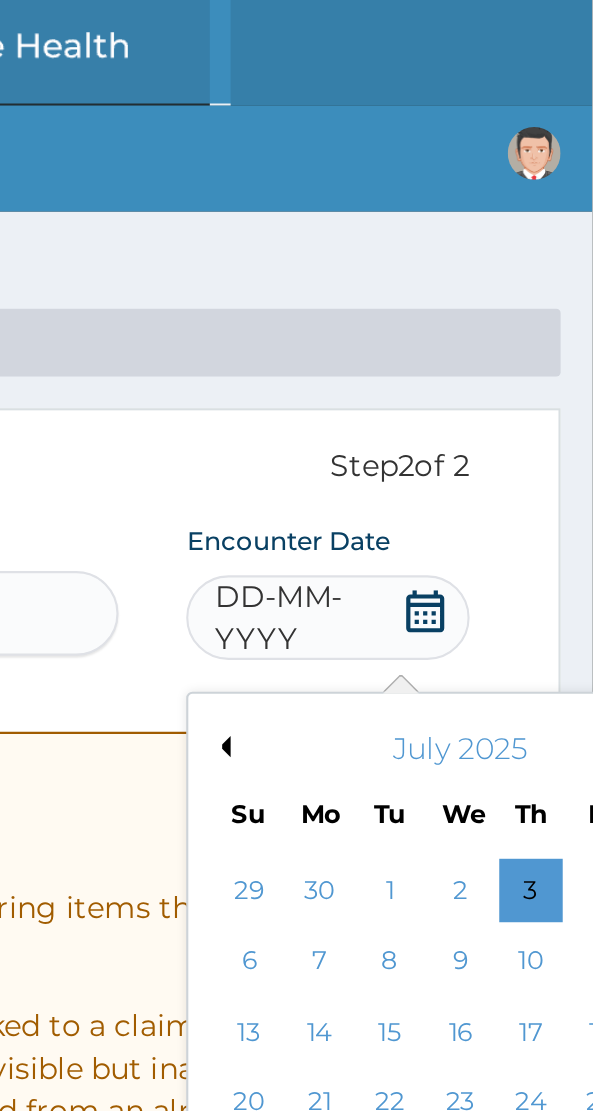 click on "Previous Month" at bounding box center [417, 353] 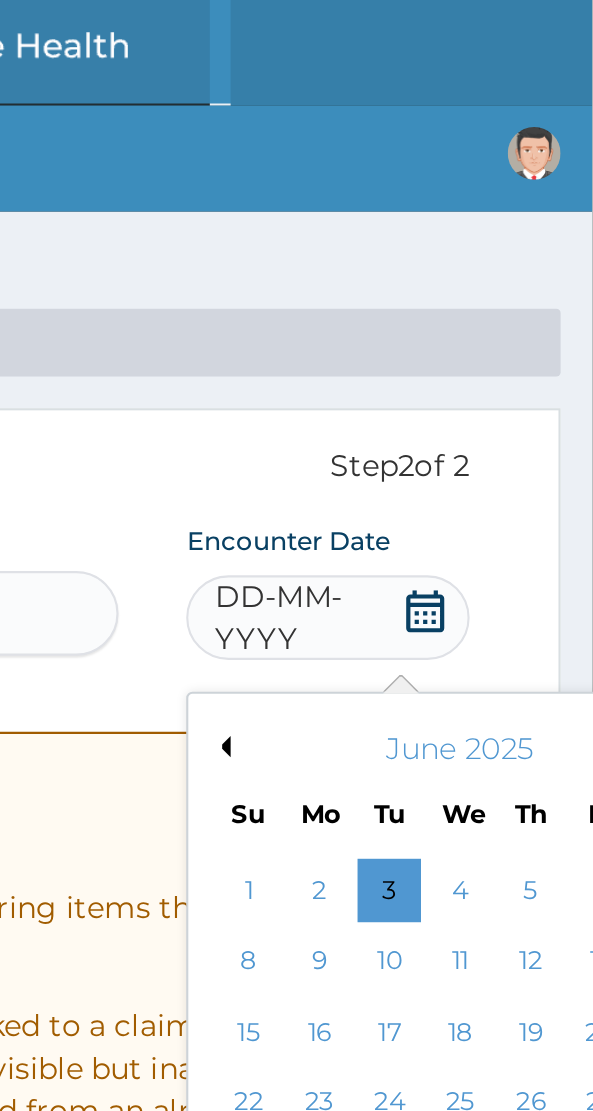click on "Previous Month" at bounding box center (417, 353) 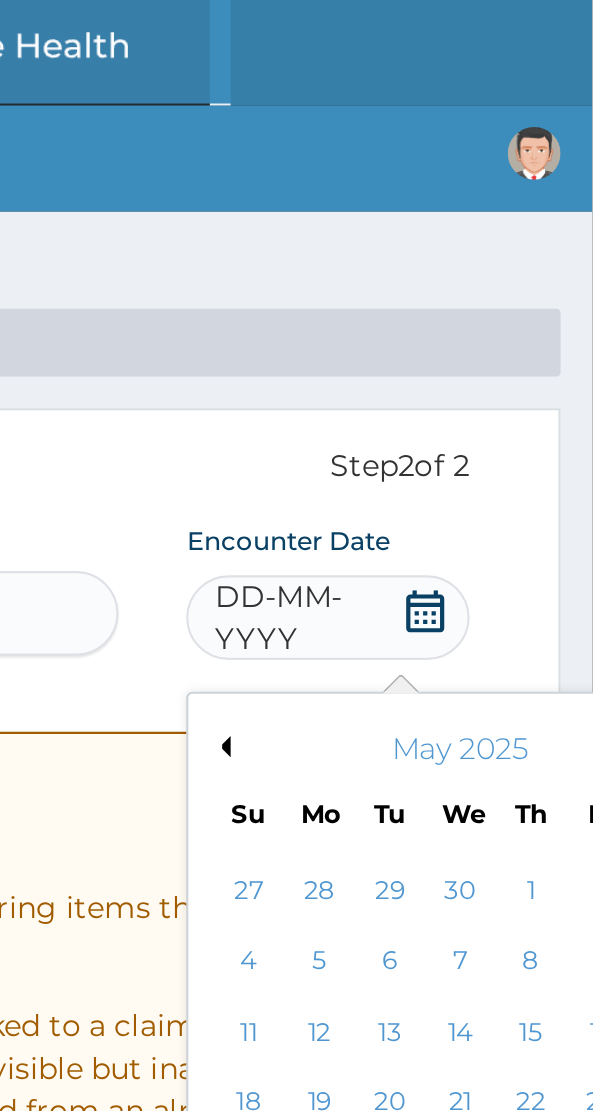click on "Previous Month" at bounding box center (417, 353) 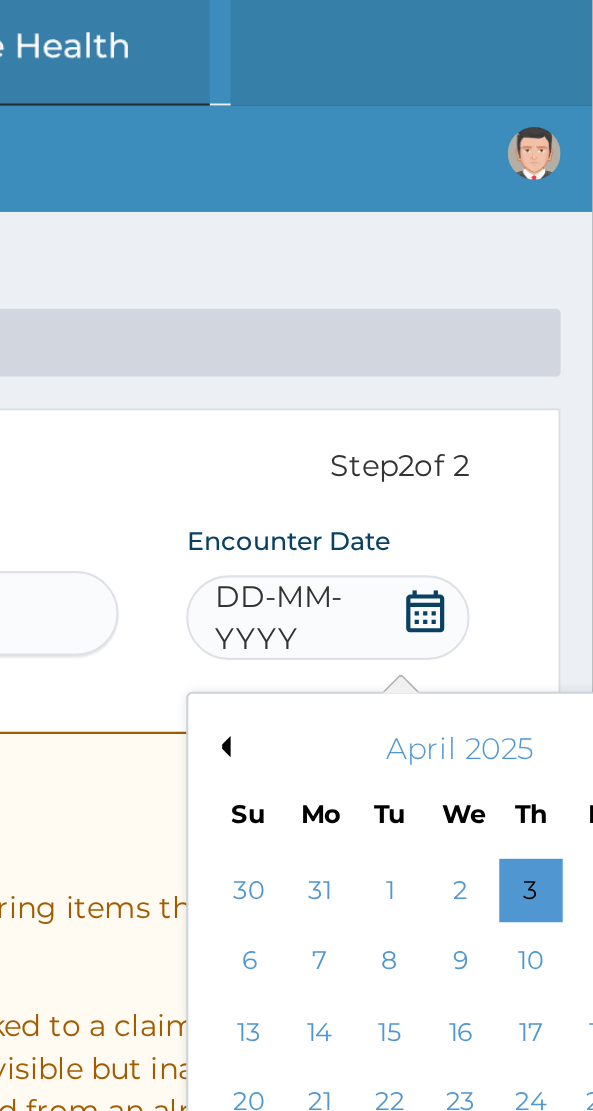 click on "Previous Month" at bounding box center (417, 353) 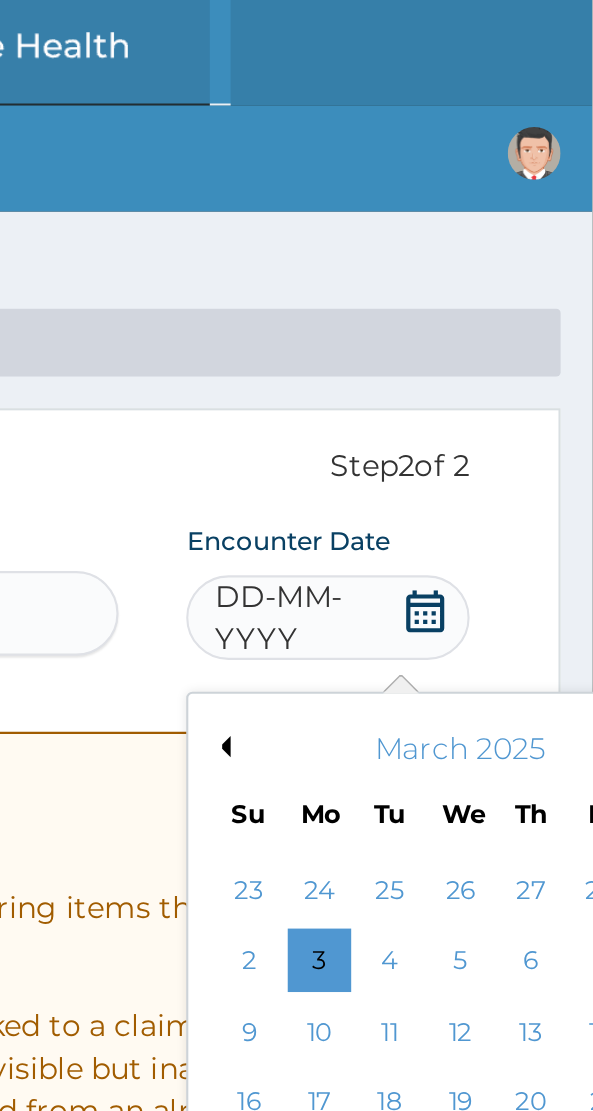 click on "Previous Month" at bounding box center [417, 353] 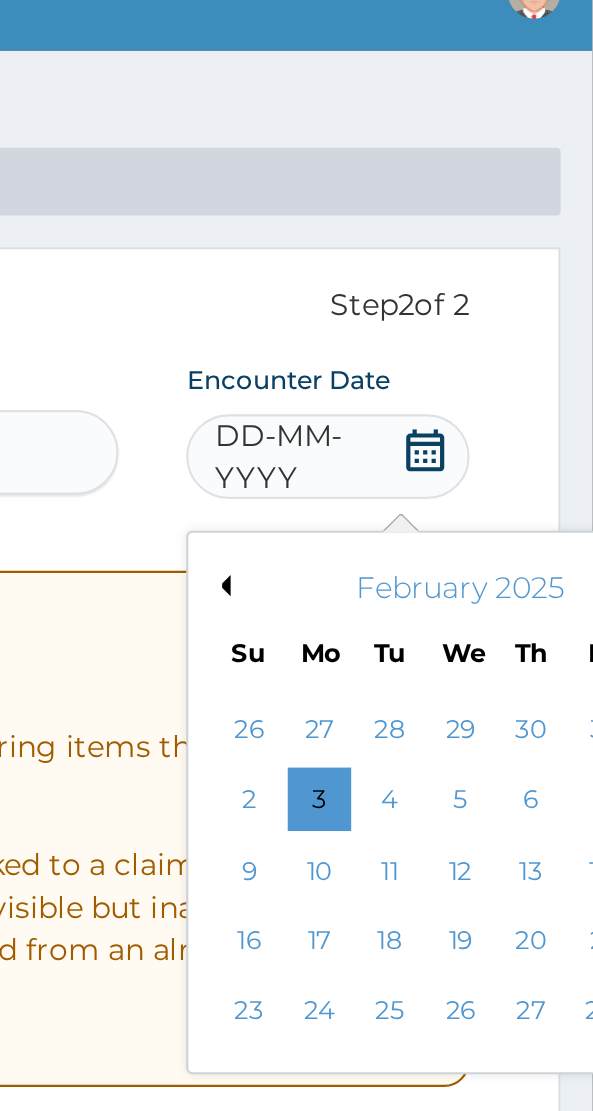 click on "27" at bounding box center [564, 555] 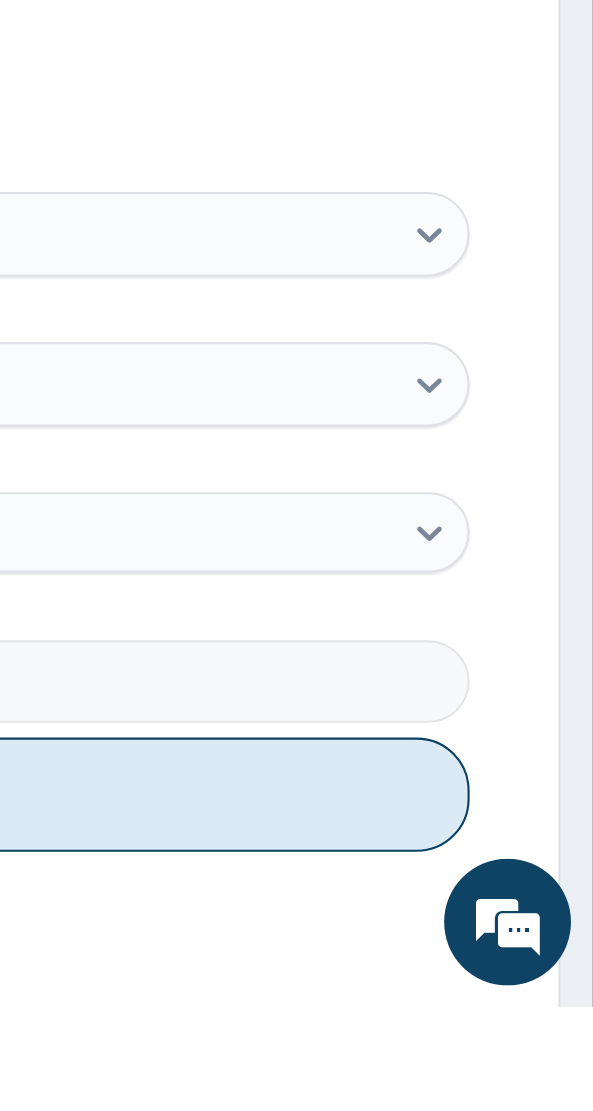 scroll, scrollTop: 436, scrollLeft: 0, axis: vertical 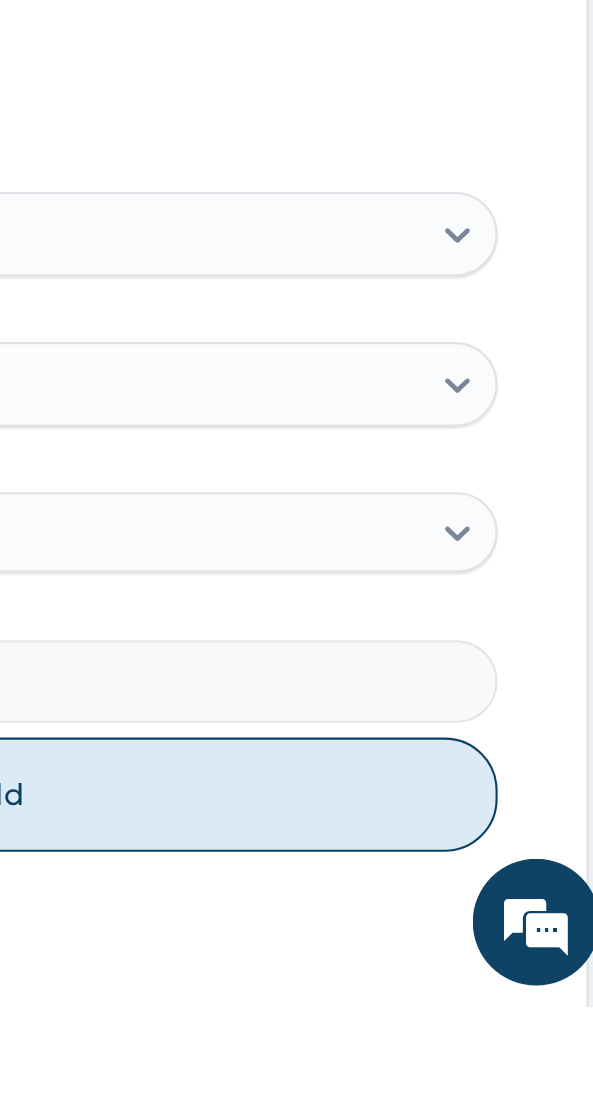 click on "Add" at bounding box center (296, 1011) 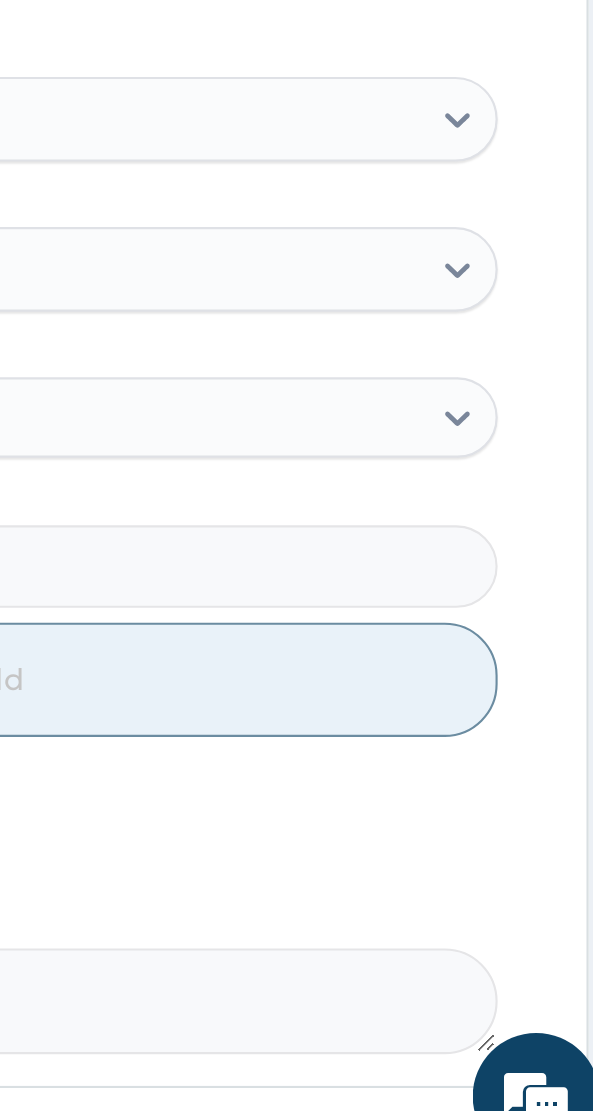 scroll, scrollTop: 570, scrollLeft: 0, axis: vertical 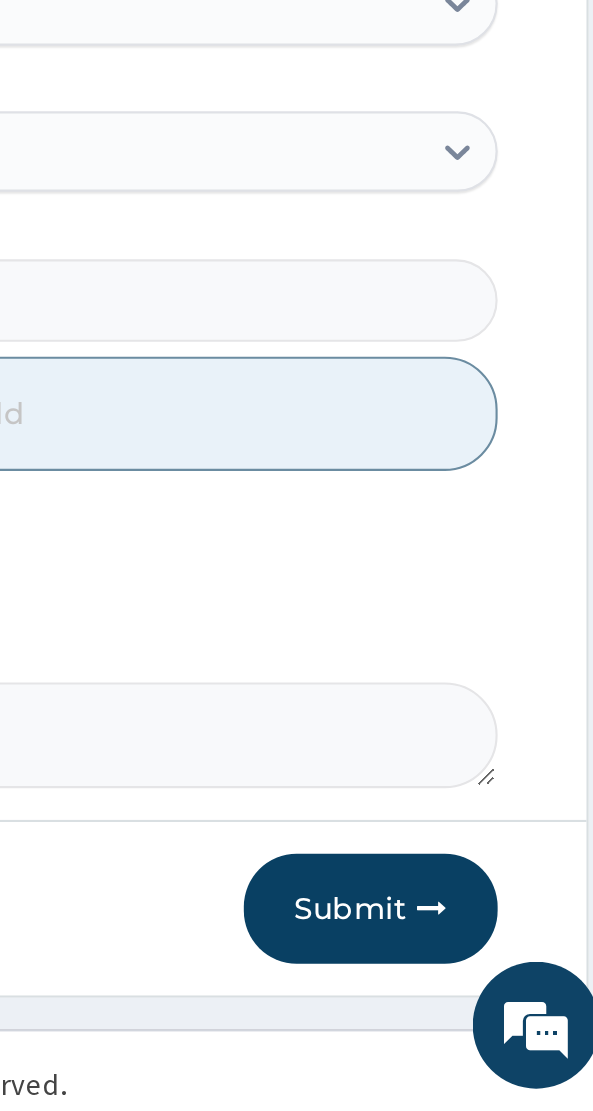 click on "Submit" at bounding box center [475, 1016] 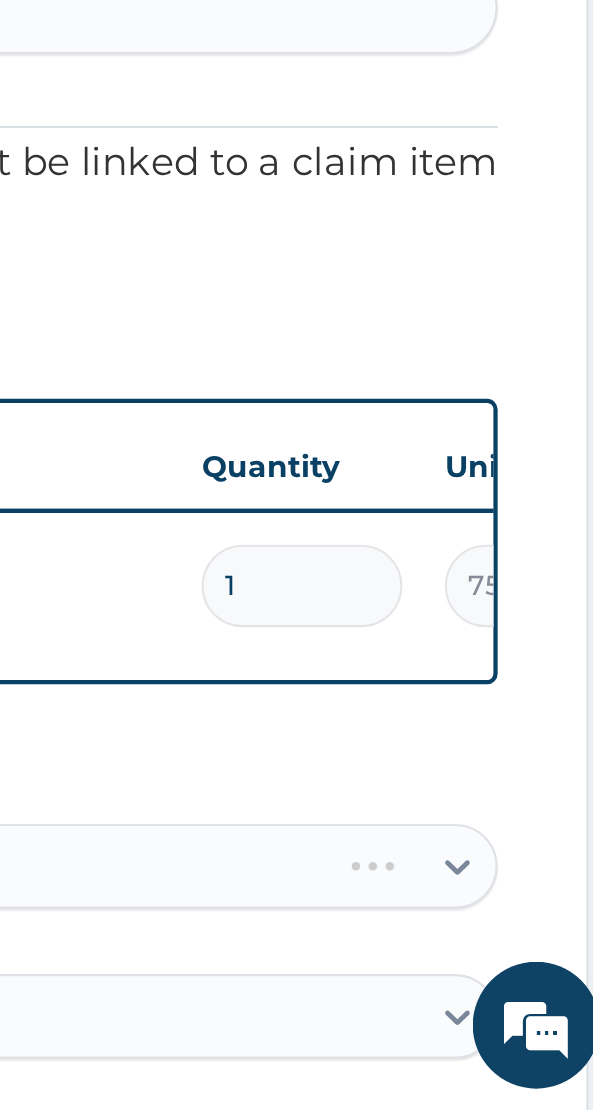 scroll, scrollTop: 570, scrollLeft: 0, axis: vertical 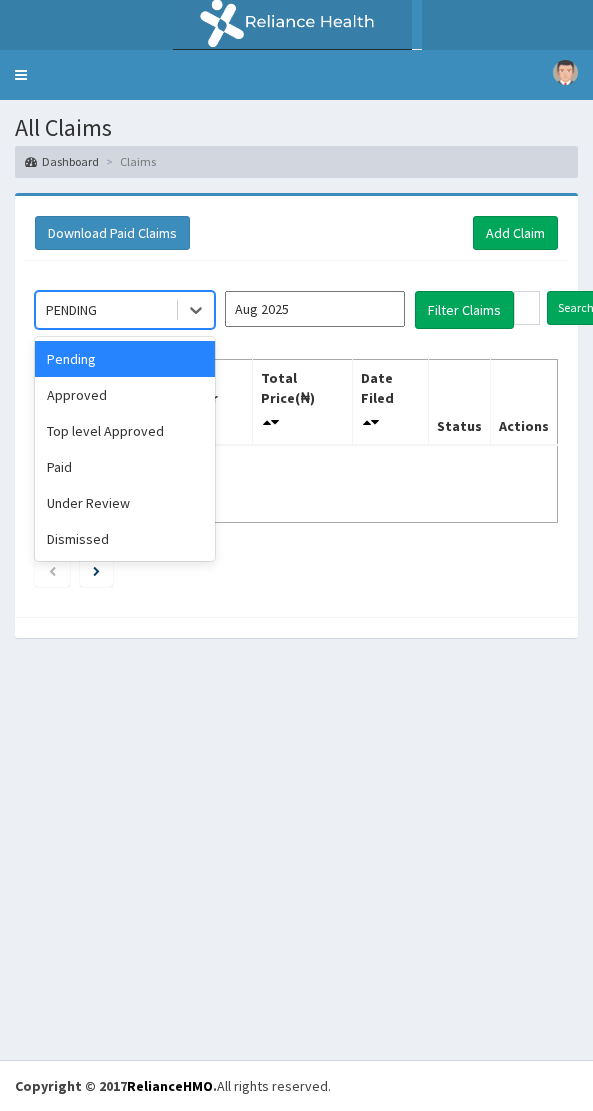 click on "Approved" at bounding box center (125, 395) 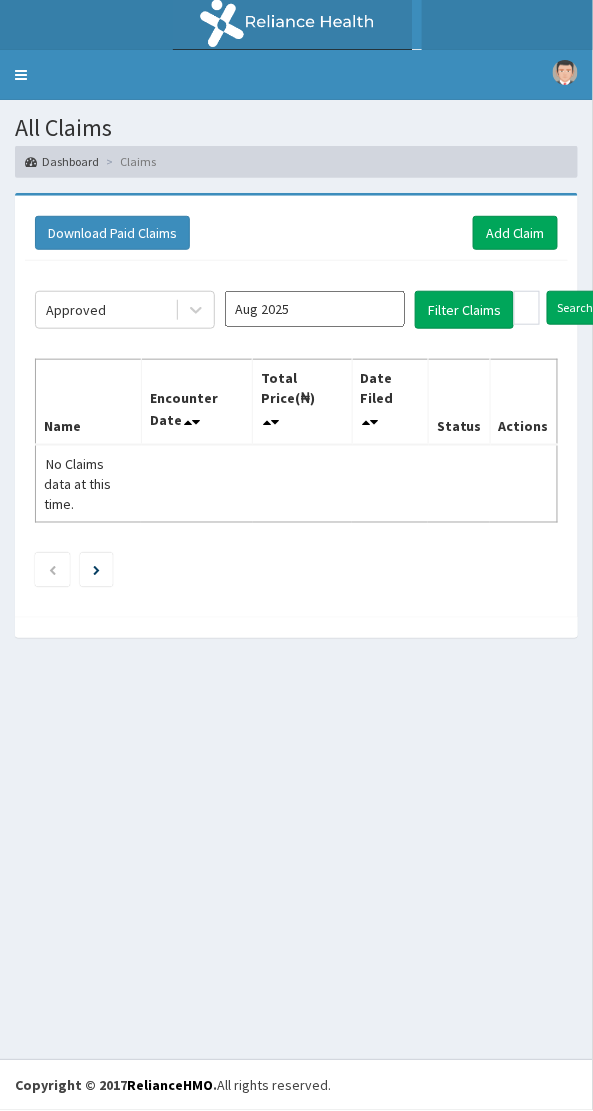 click on "Aug 2025" at bounding box center [315, 309] 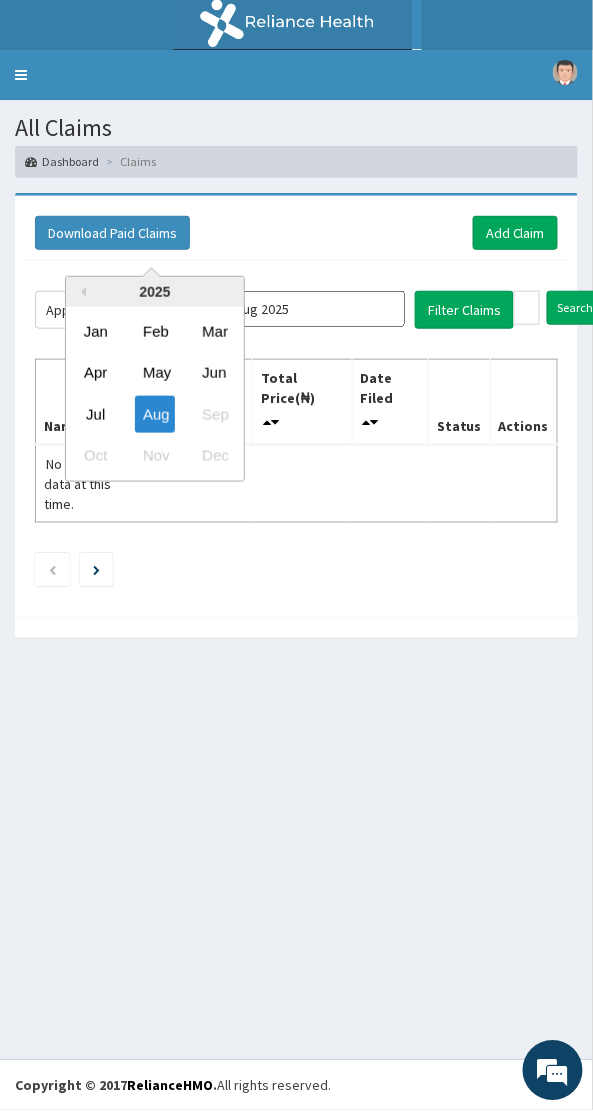 click on "Feb" at bounding box center (155, 331) 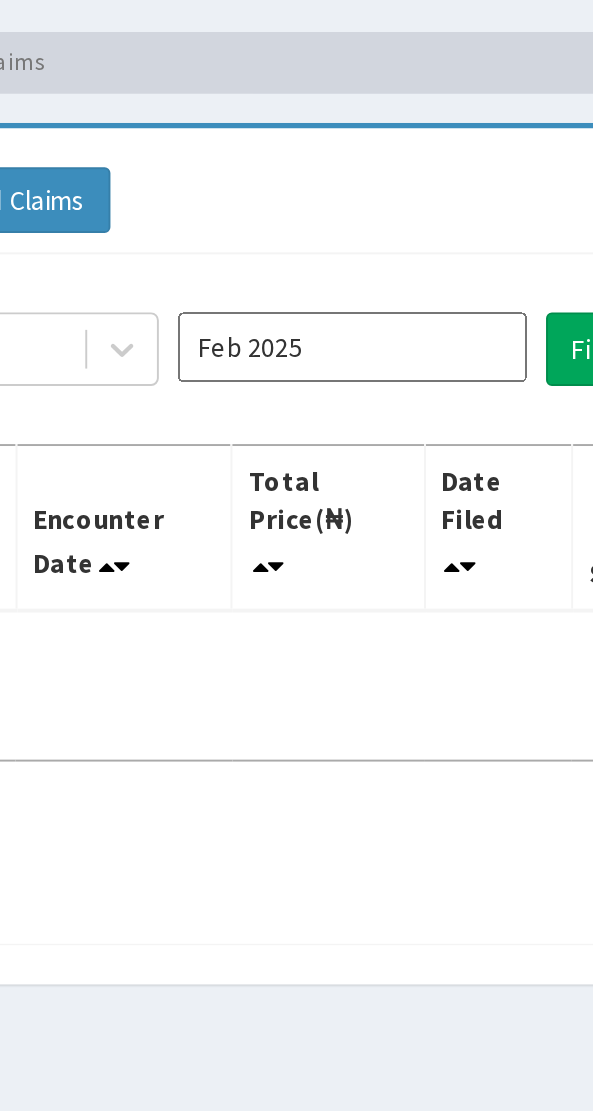type on "Feb 2025" 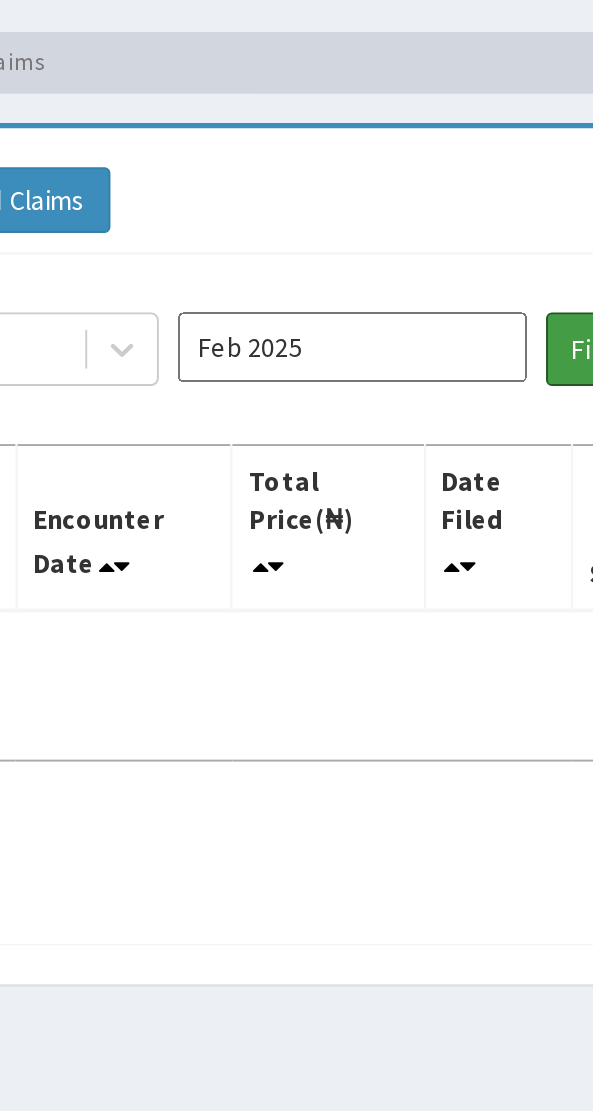 click on "Filter Claims" at bounding box center [464, 310] 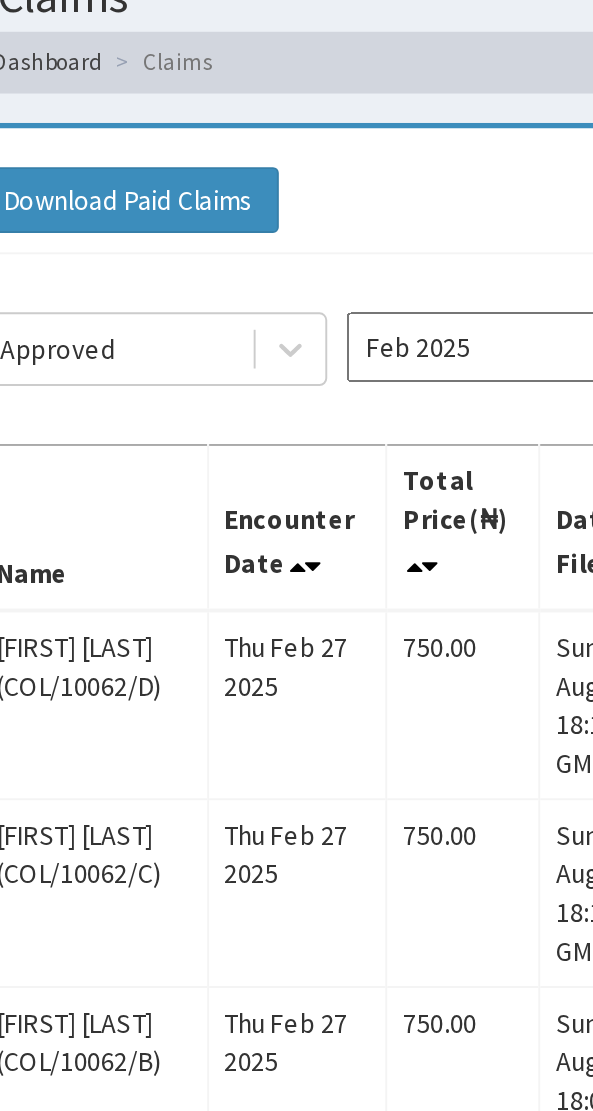 scroll, scrollTop: 0, scrollLeft: 0, axis: both 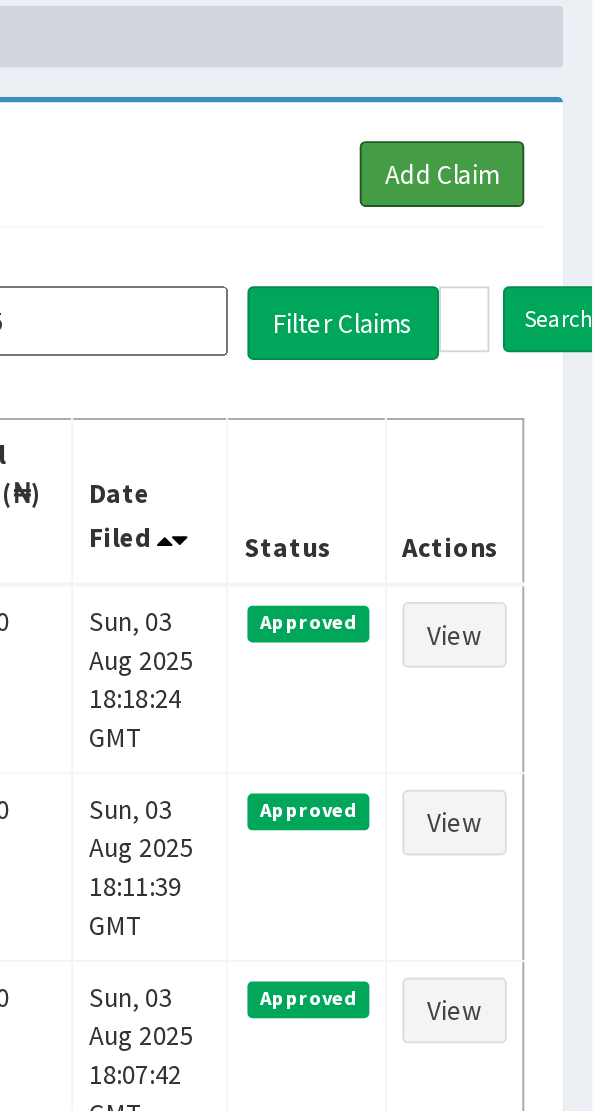 click on "Add Claim" at bounding box center [515, 233] 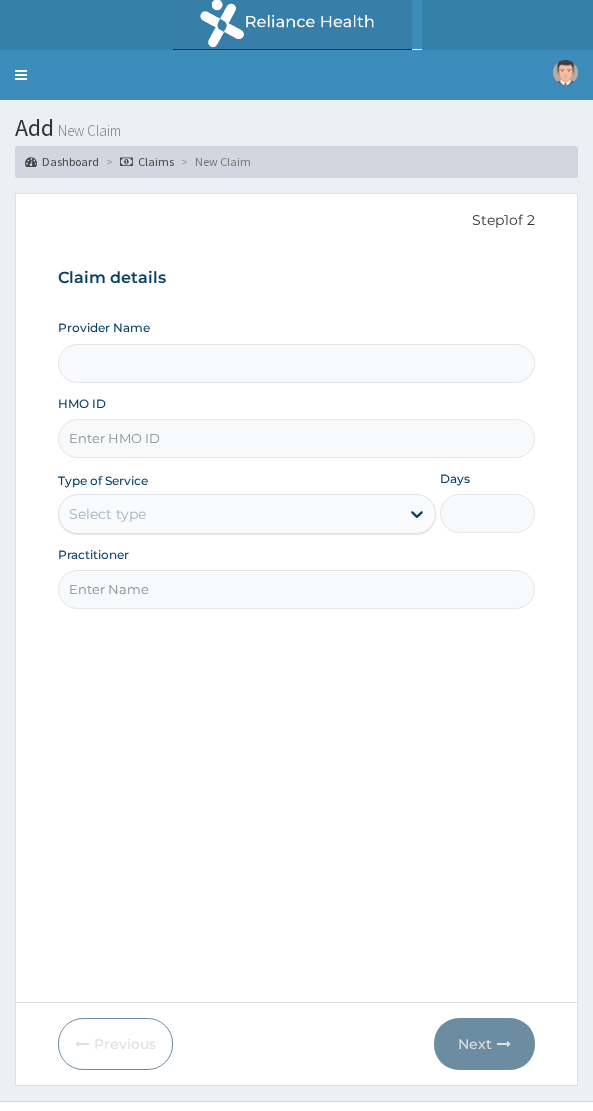 scroll, scrollTop: 0, scrollLeft: 0, axis: both 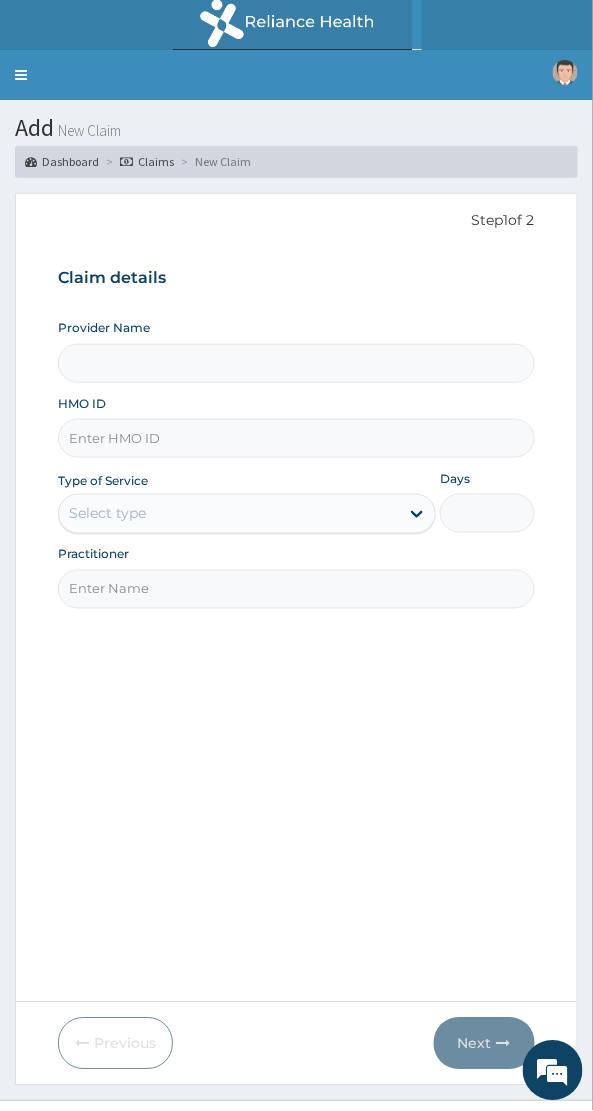type on "NAF REFERENCE HOSPITAL" 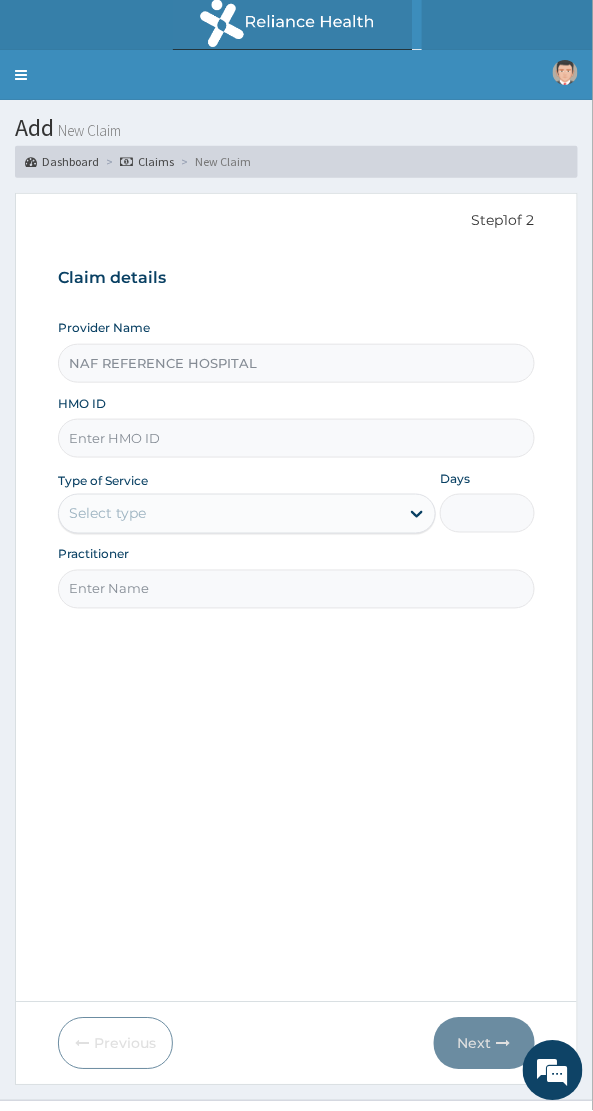 click on "HMO ID" at bounding box center (296, 438) 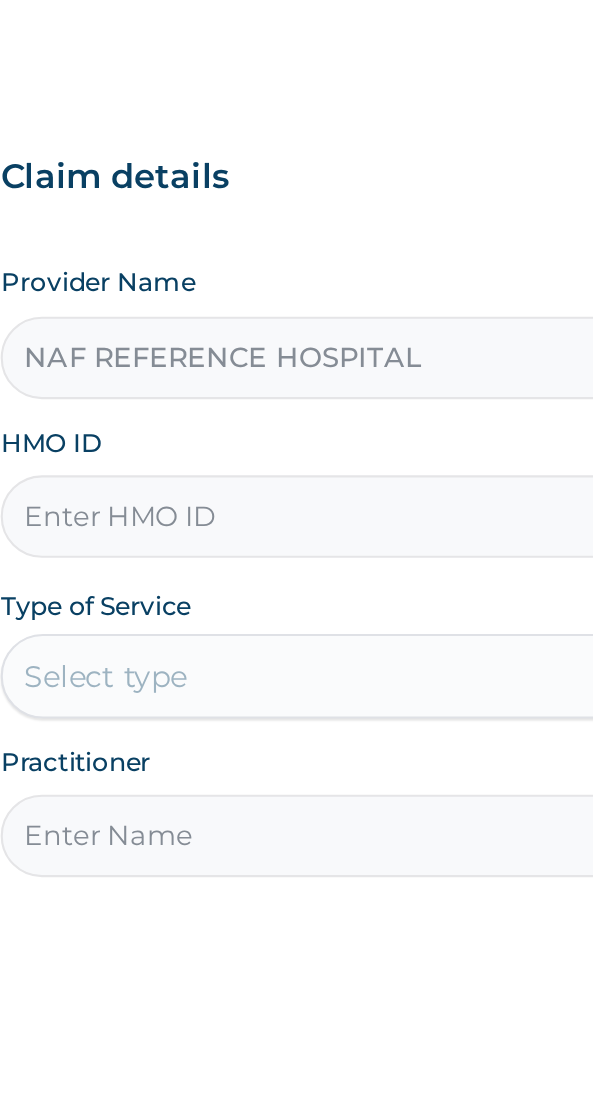 scroll, scrollTop: 0, scrollLeft: 0, axis: both 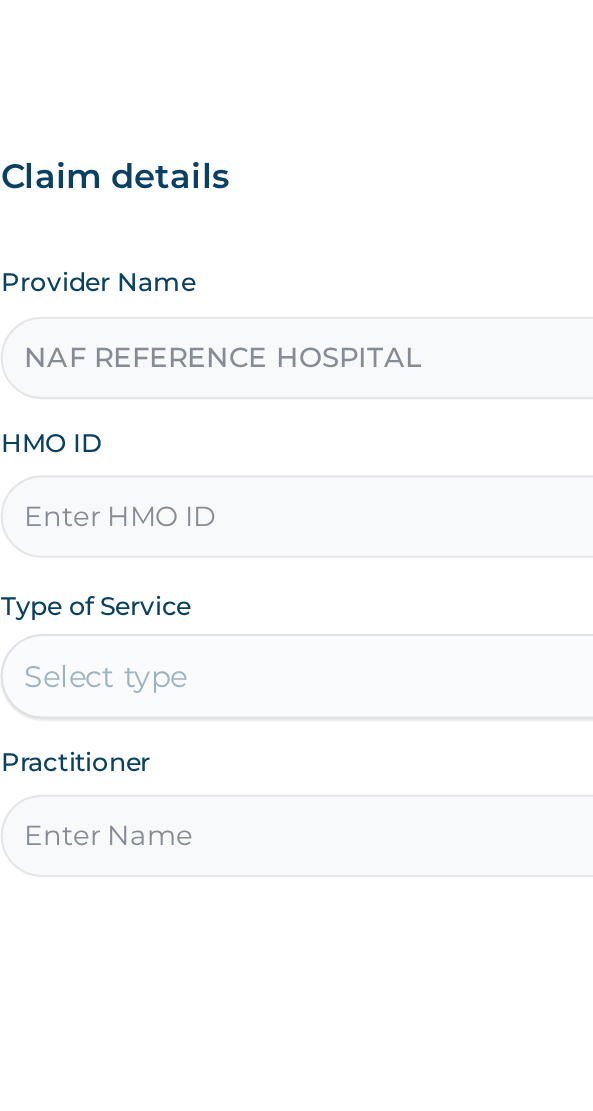 click on "HMO ID" at bounding box center [296, 438] 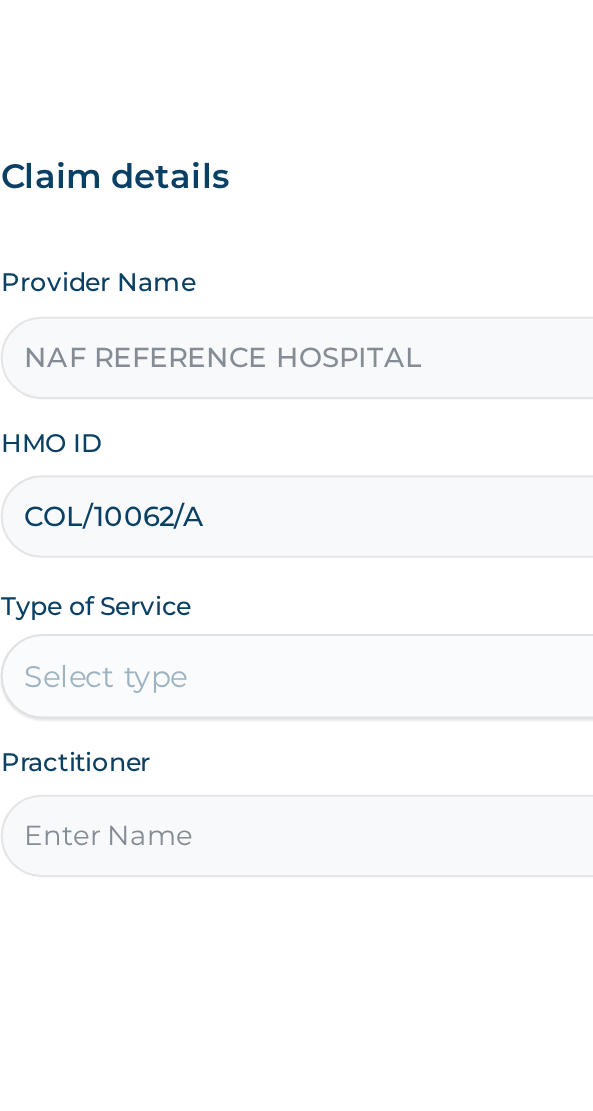click on "COL/10062/A" at bounding box center (296, 438) 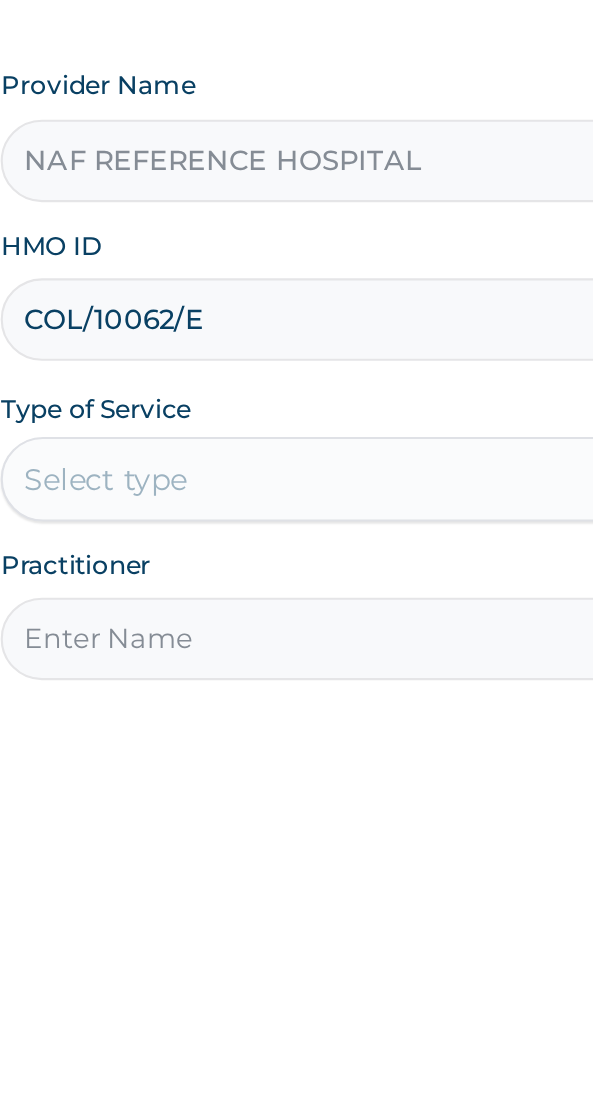type on "COL/10062/E" 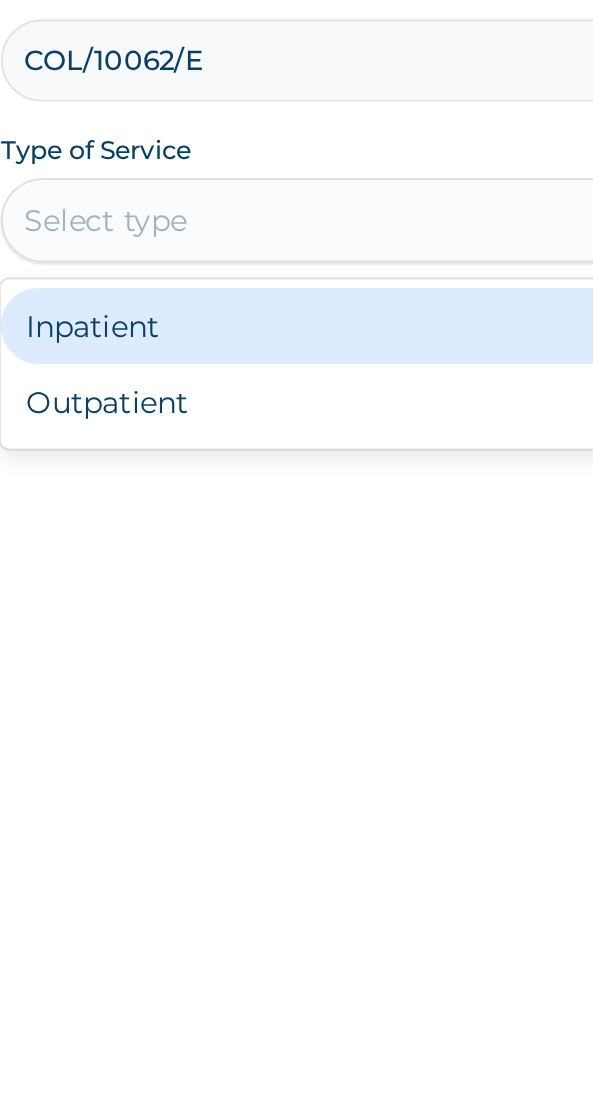 click on "Outpatient" at bounding box center [247, 600] 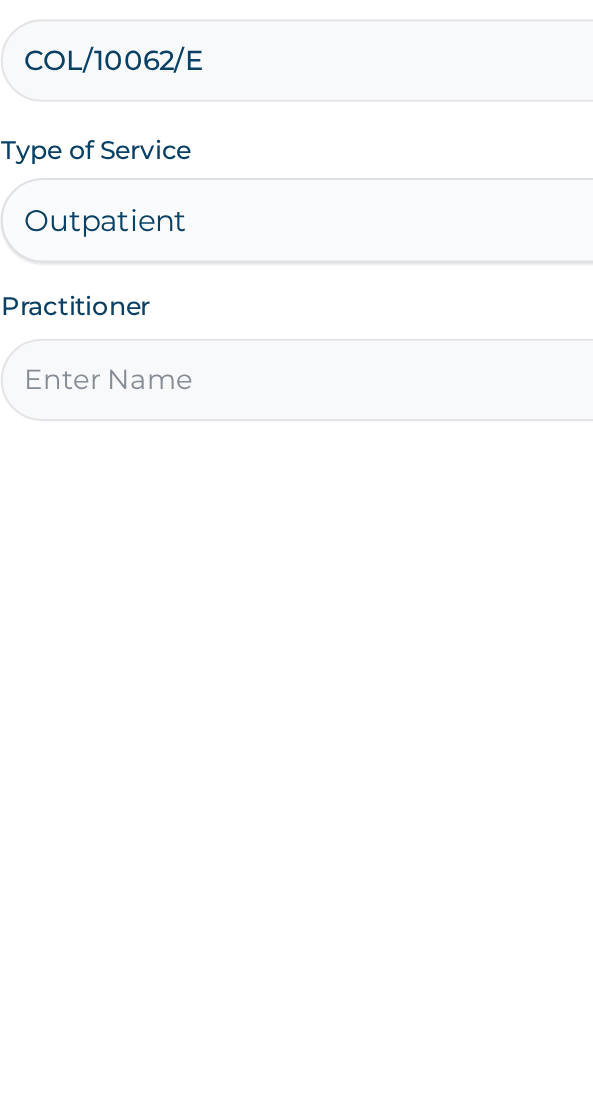 click on "Practitioner" at bounding box center [296, 589] 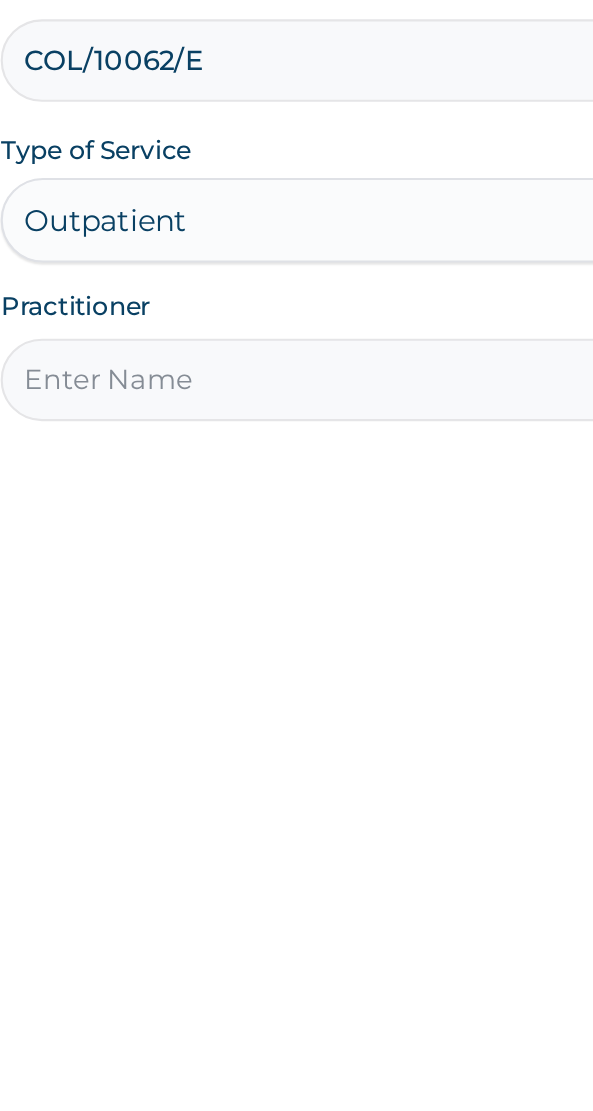 type on "Dr Opadijo" 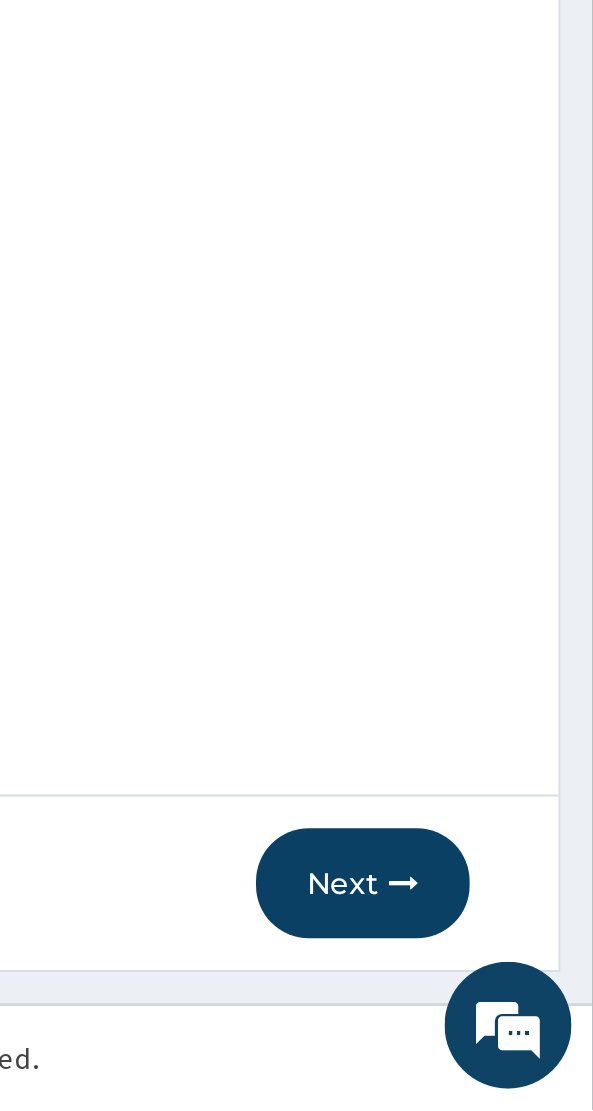 scroll, scrollTop: 40, scrollLeft: 0, axis: vertical 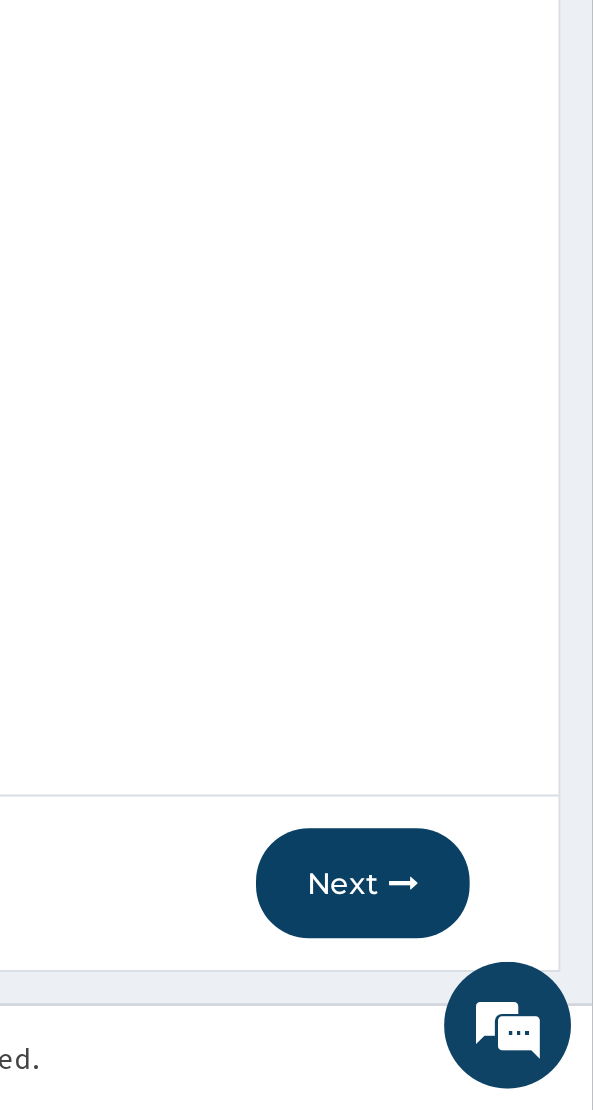 click on "Next" at bounding box center [484, 1004] 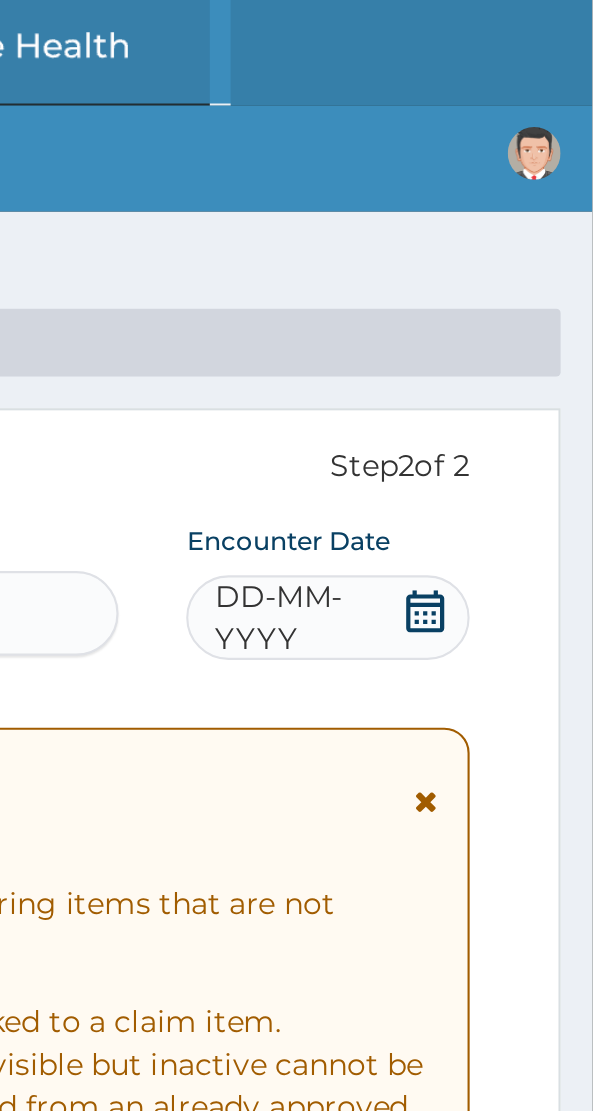 scroll, scrollTop: 0, scrollLeft: 0, axis: both 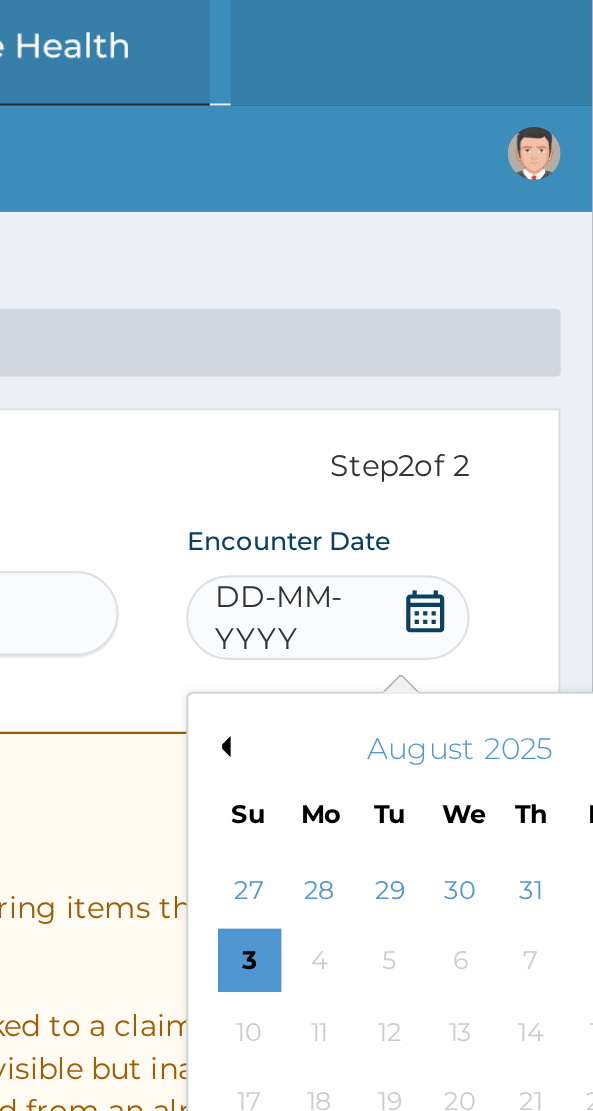click on "Previous Month" at bounding box center (417, 353) 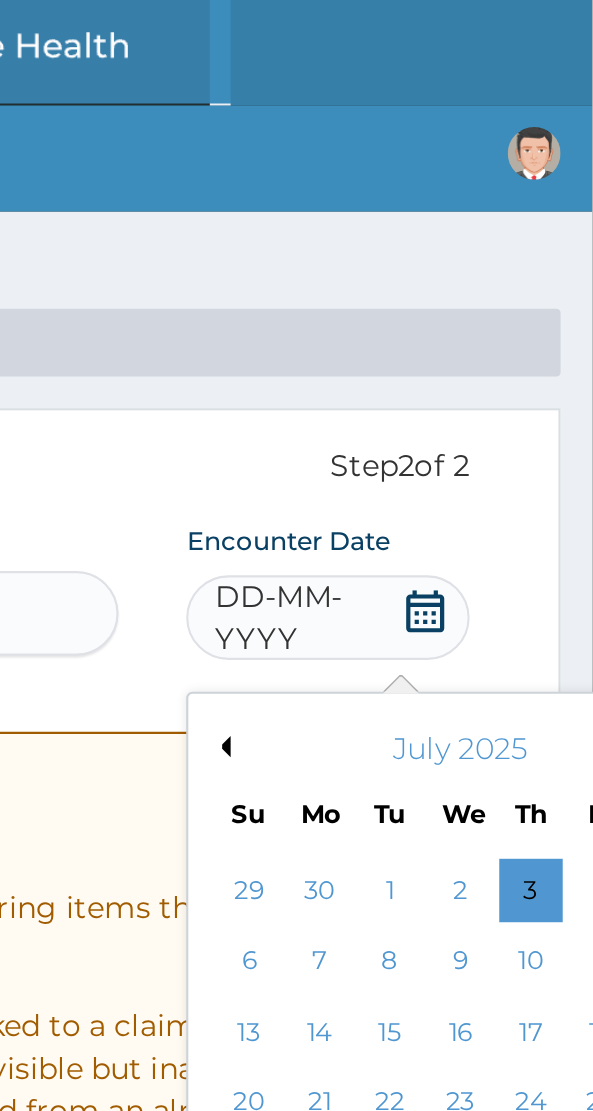 click on "Previous Month" at bounding box center (417, 353) 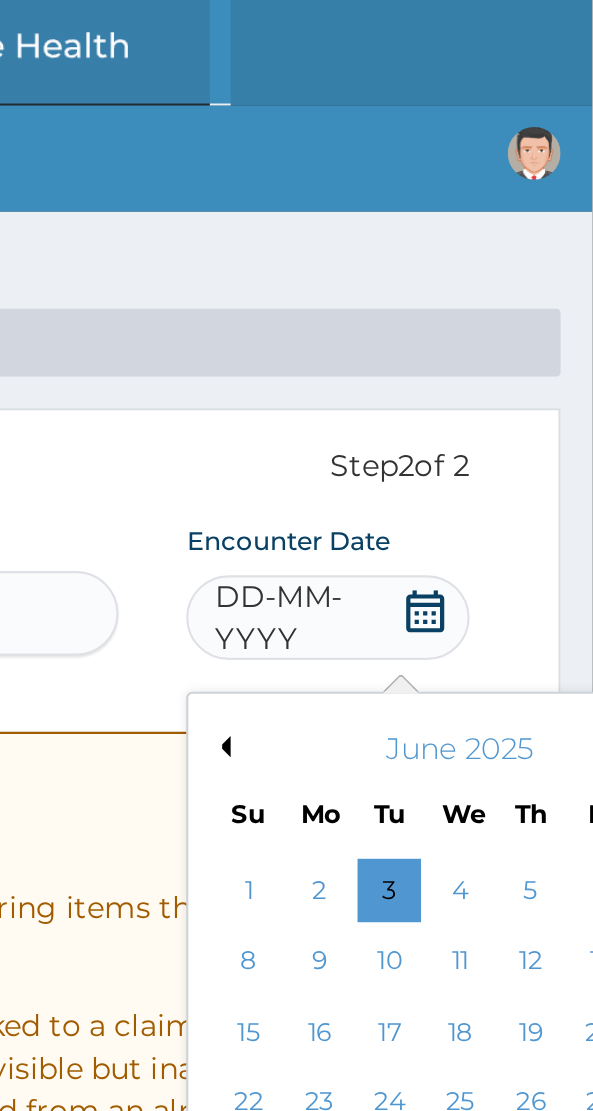 scroll, scrollTop: 0, scrollLeft: 0, axis: both 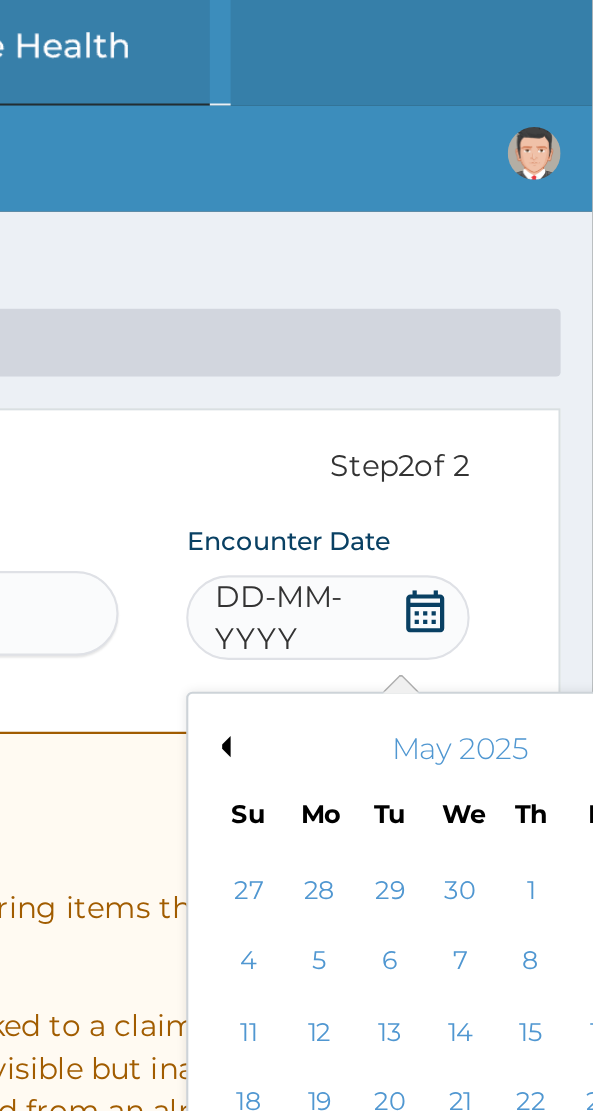 click on "Previous Month" at bounding box center (417, 353) 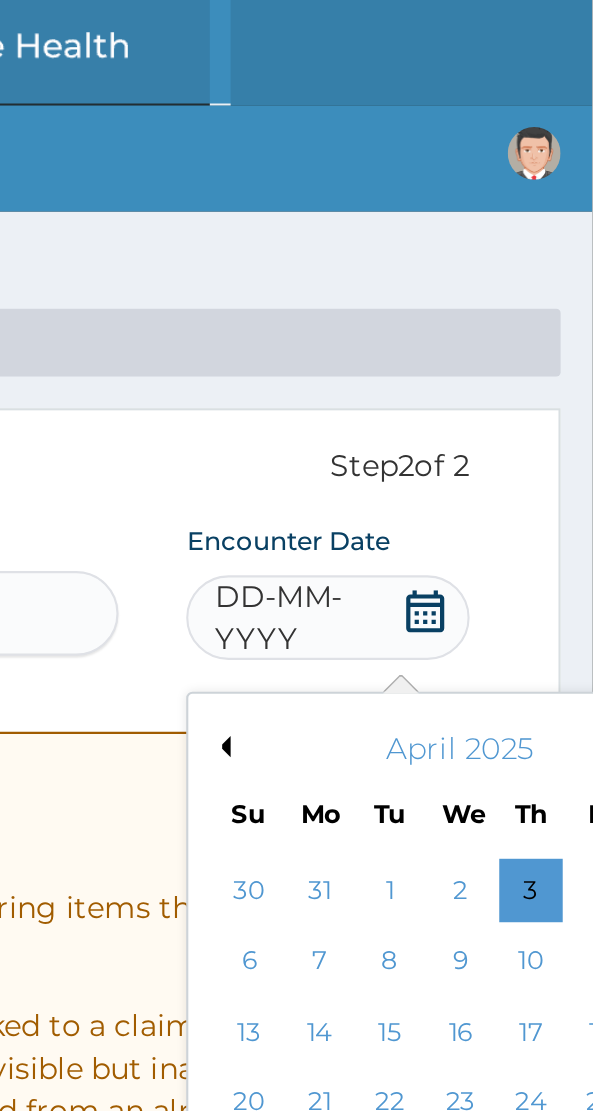 click on "Previous Month" at bounding box center [417, 353] 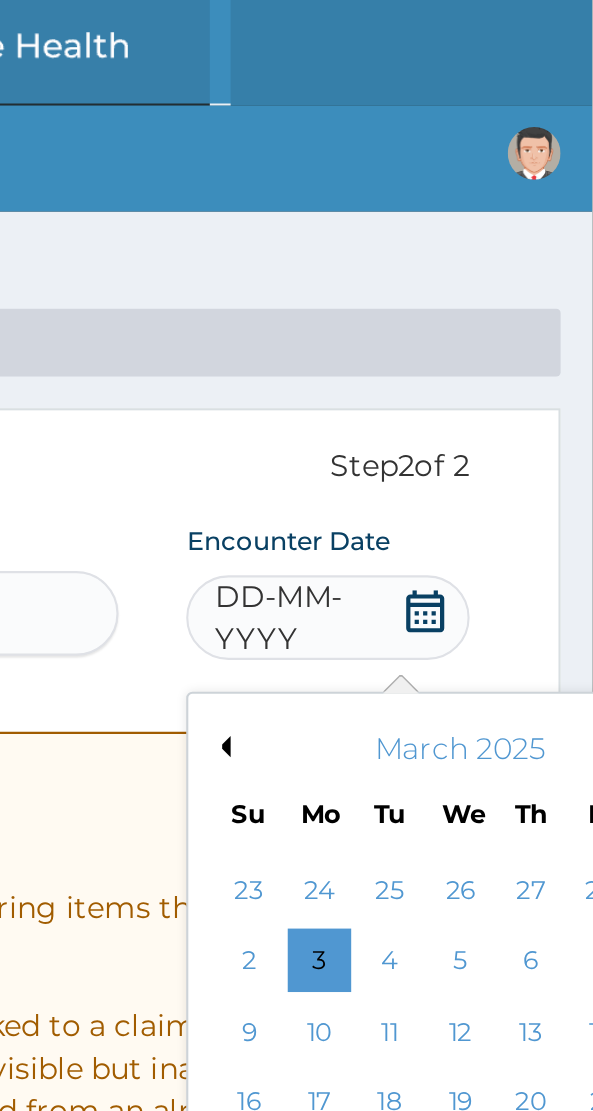 scroll, scrollTop: 0, scrollLeft: 0, axis: both 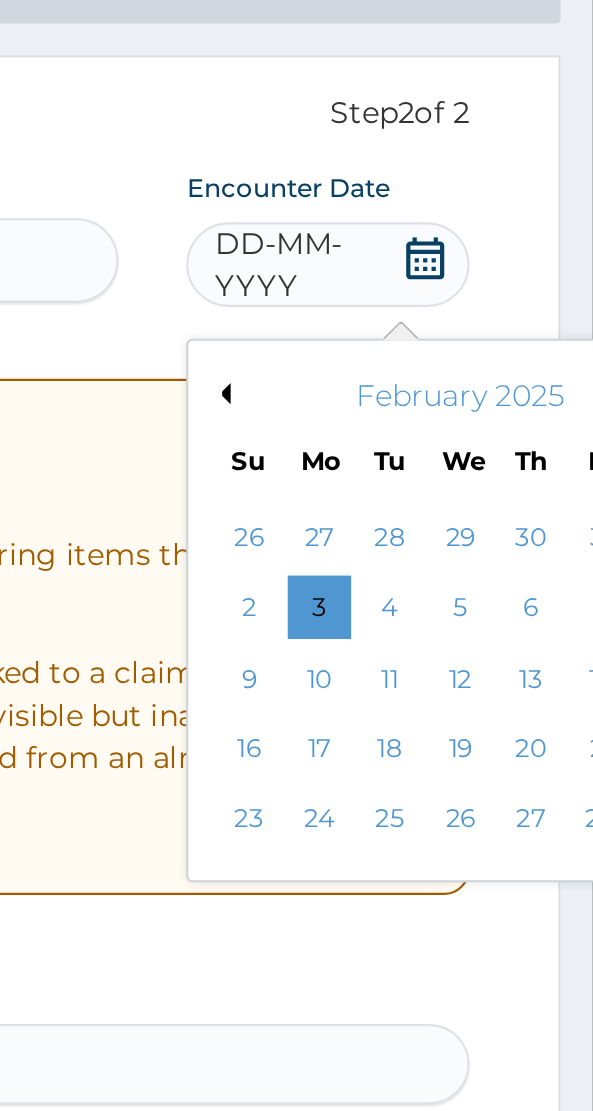 click on "27" at bounding box center (564, 555) 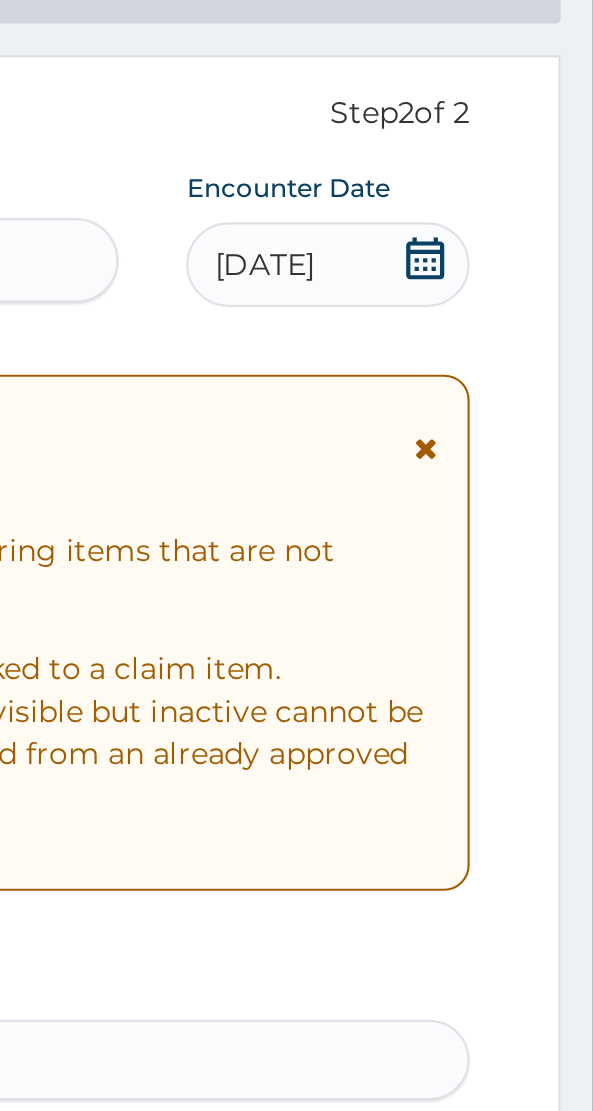 scroll, scrollTop: 0, scrollLeft: 0, axis: both 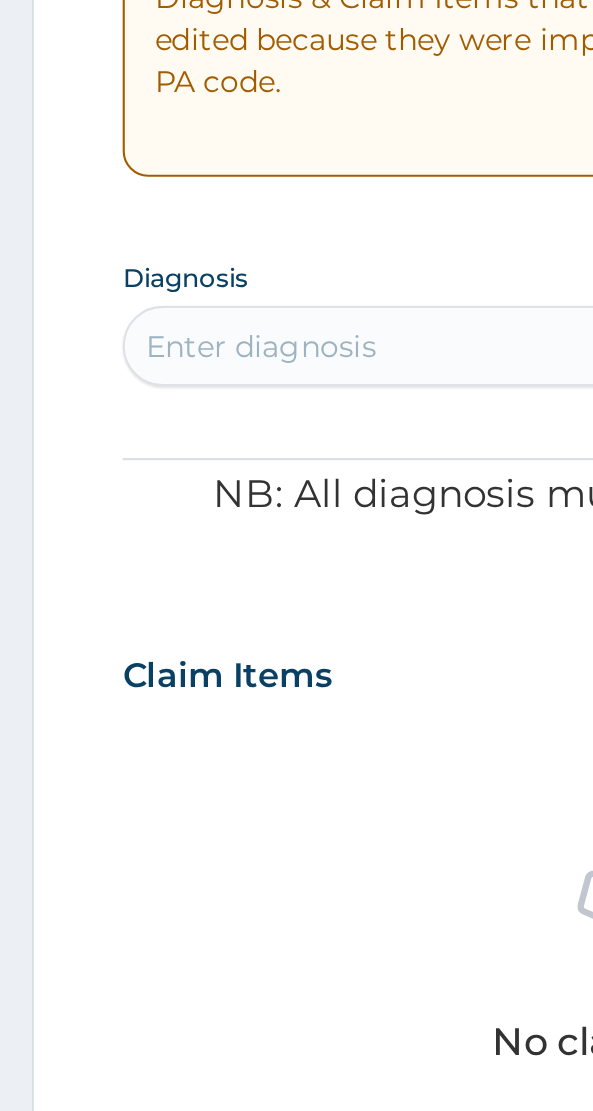 click on "Step  2  of 2 PA Code / Prescription Code Enter Code(Secondary Care Only) Encounter Date 27-02-2025 Important Notice Please enter PA codes before entering items that are not attached to a PA code   All diagnoses entered must be linked to a claim item. Diagnosis & Claim Items that are visible but inactive cannot be edited because they were imported from an already approved PA code. Diagnosis   Select is focused ,type to refine list, press Down to open the menu,  press left to focus selected values Enter diagnosis NB: All diagnosis must be linked to a claim item Claim Items No claim item Types Select Type Item Select Item Pair Diagnosis Select Diagnosis Unit Price 0 Add Comment     Previous   Submit" at bounding box center [296, 950] 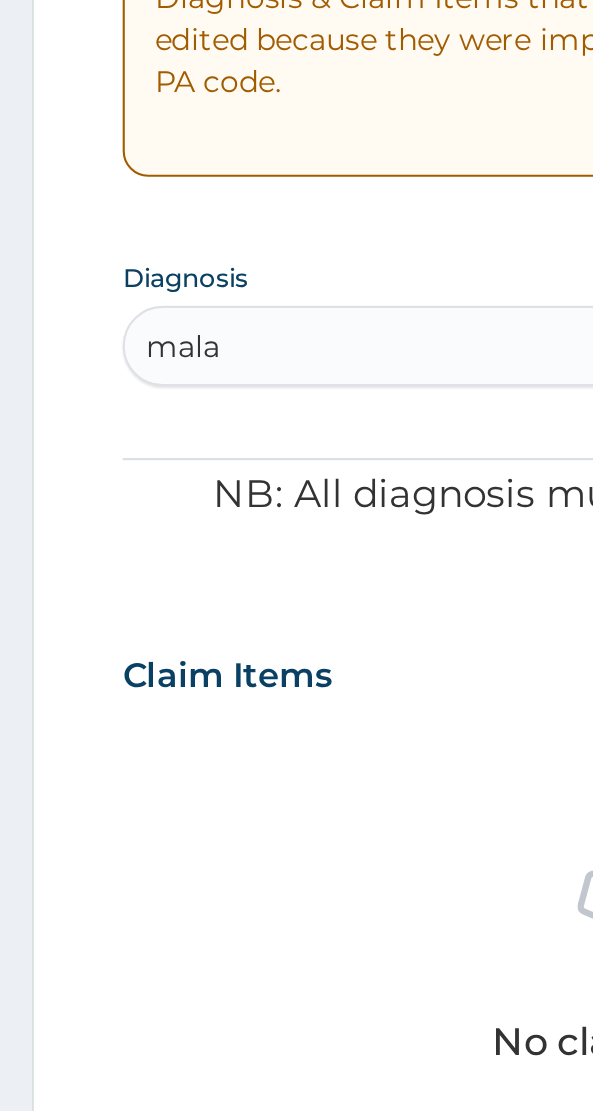 scroll, scrollTop: 0, scrollLeft: 0, axis: both 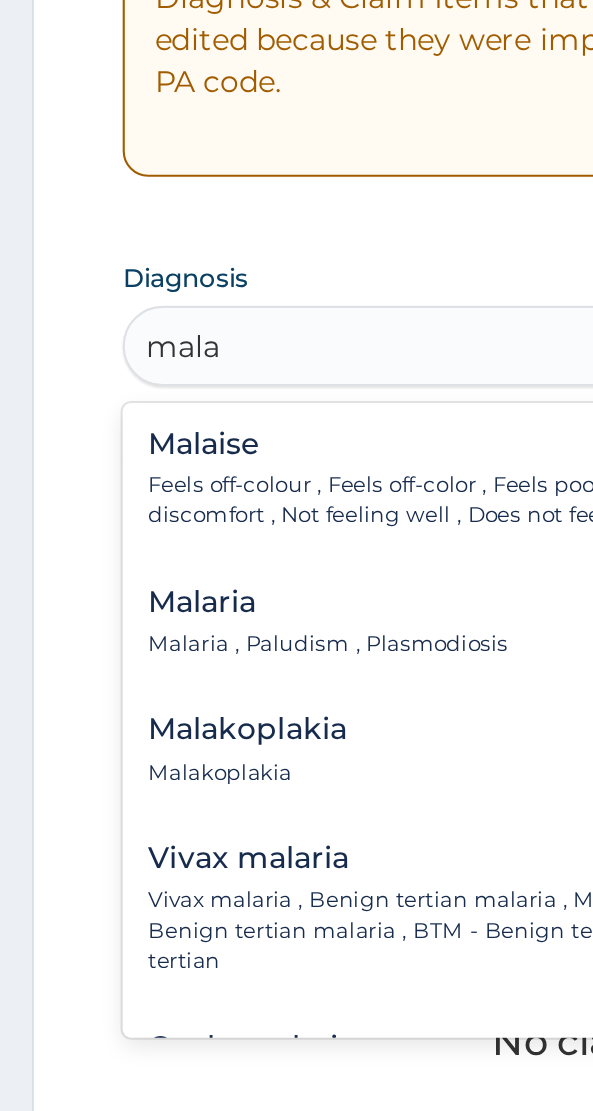 click on "Malaria" at bounding box center [155, 789] 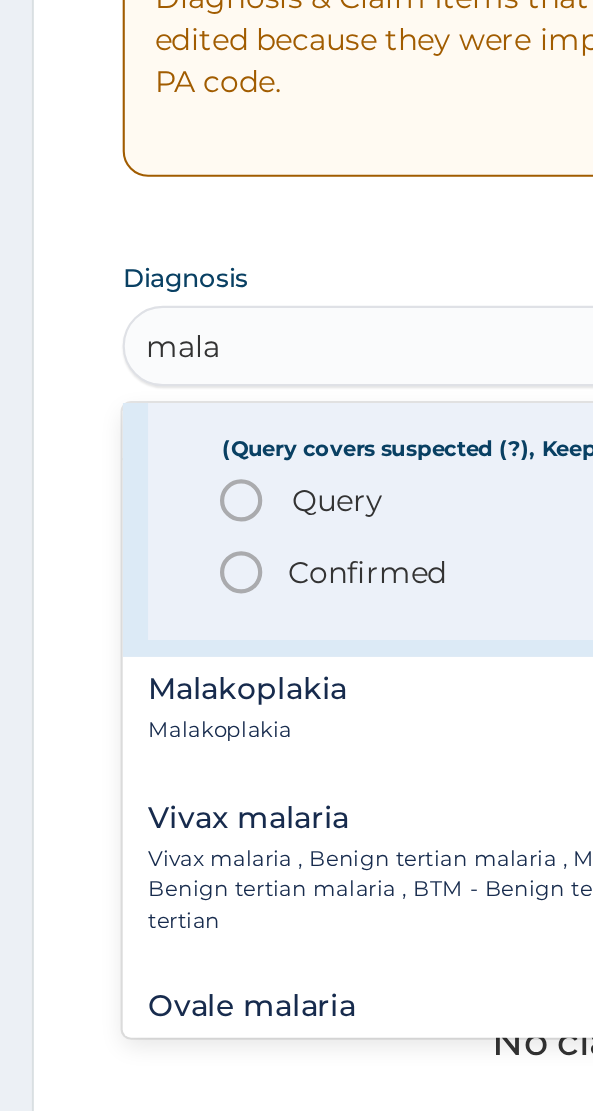 scroll, scrollTop: 167, scrollLeft: 0, axis: vertical 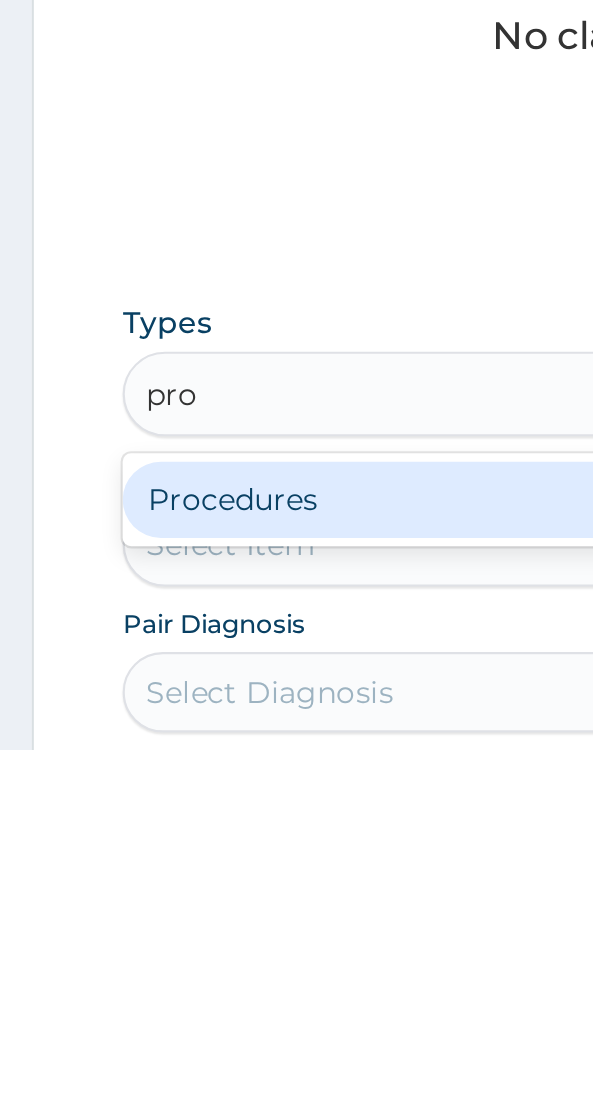 click on "Procedures" at bounding box center [296, 993] 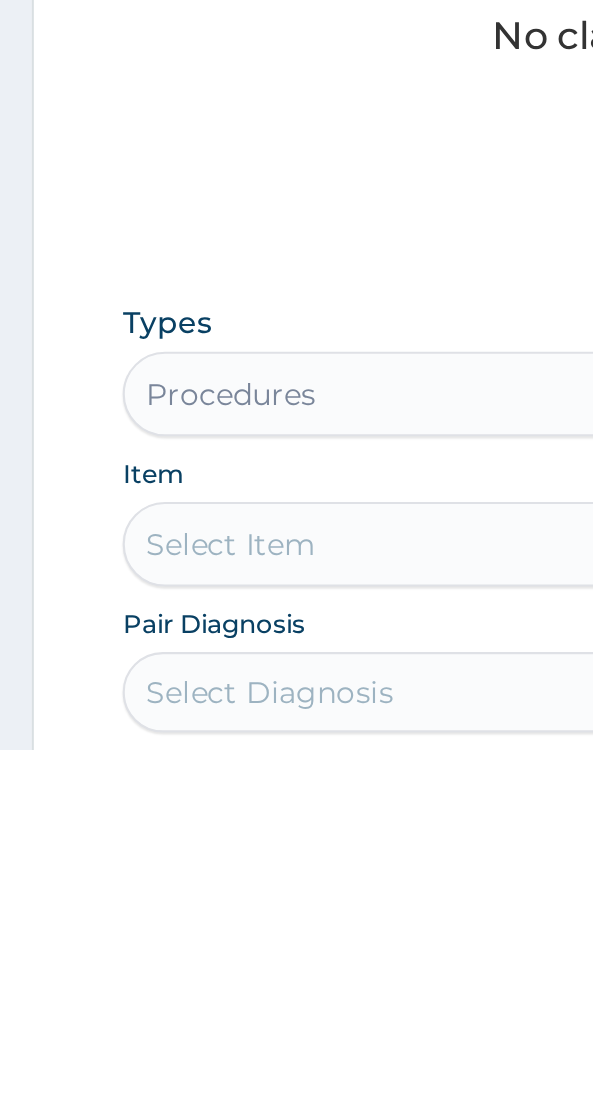 scroll, scrollTop: 229, scrollLeft: 0, axis: vertical 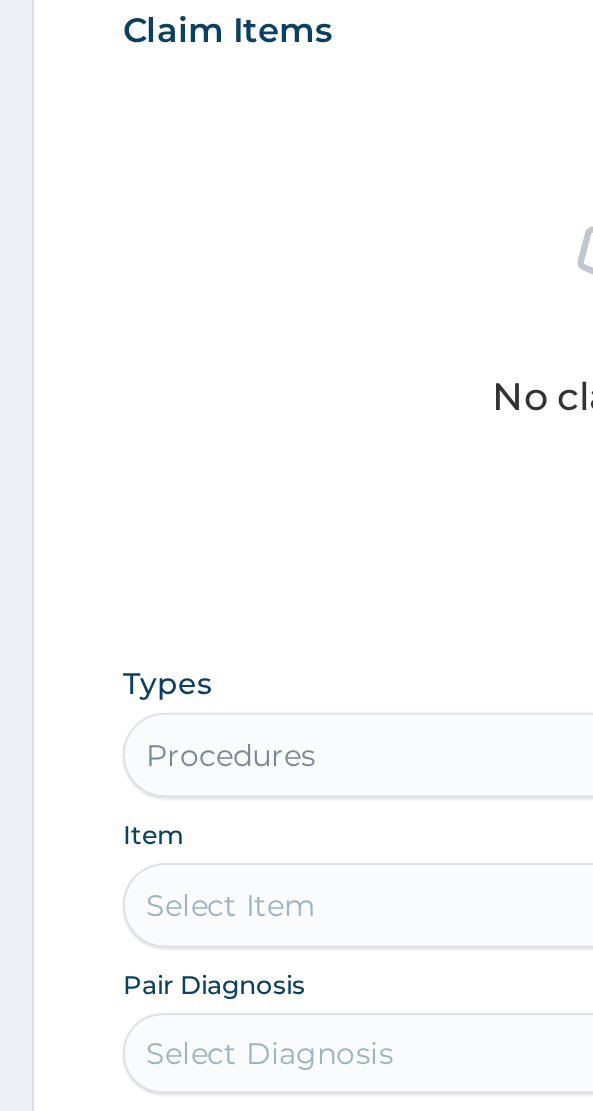 click on "Select Item" at bounding box center [296, 1014] 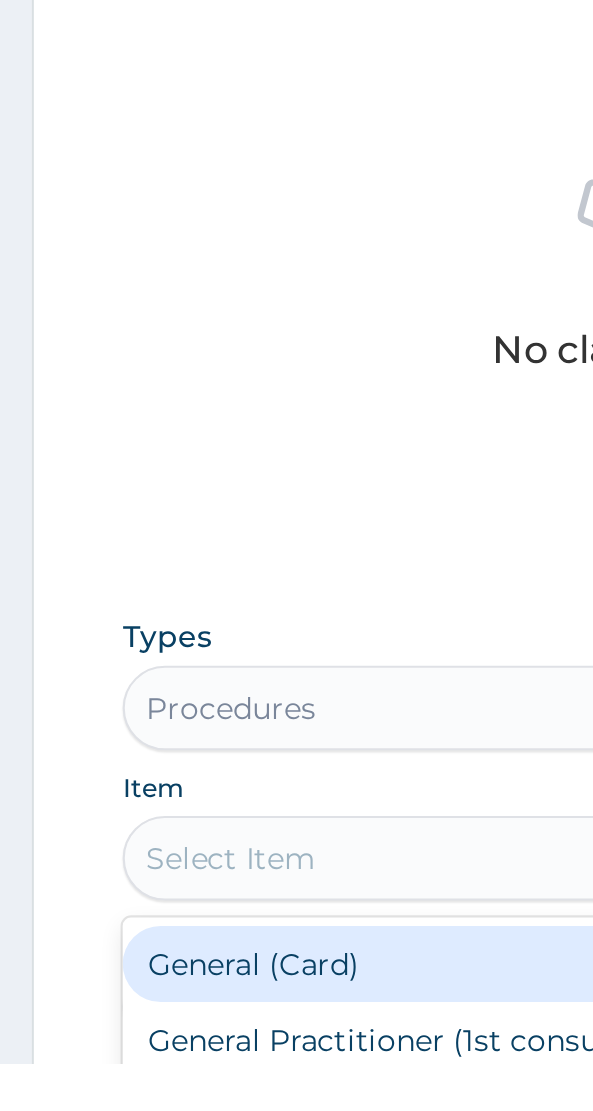 scroll, scrollTop: 294, scrollLeft: 0, axis: vertical 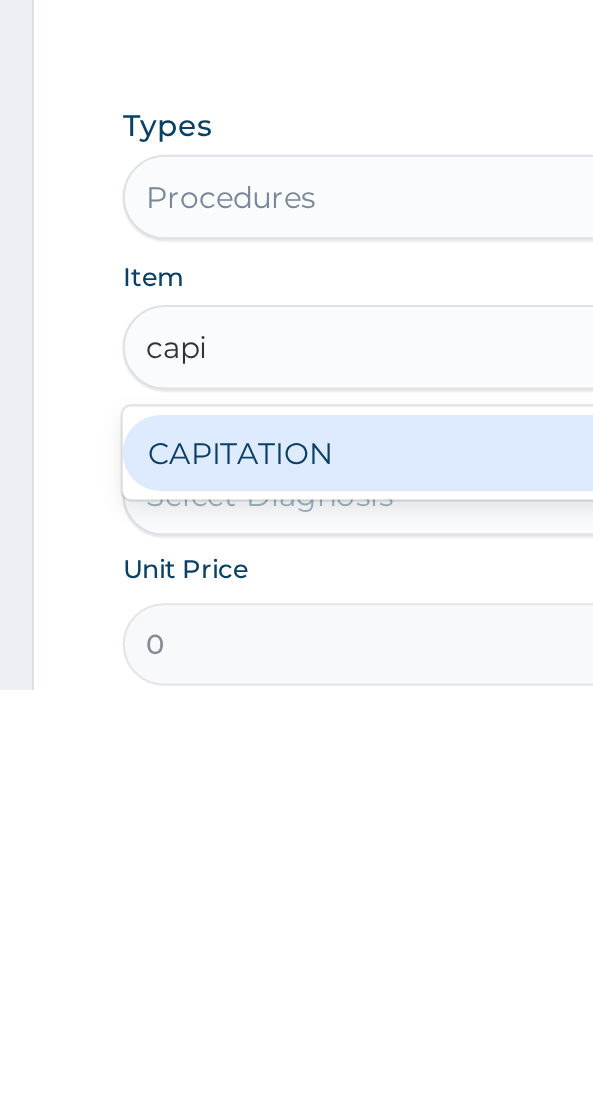 click on "CAPITATION" at bounding box center (296, 999) 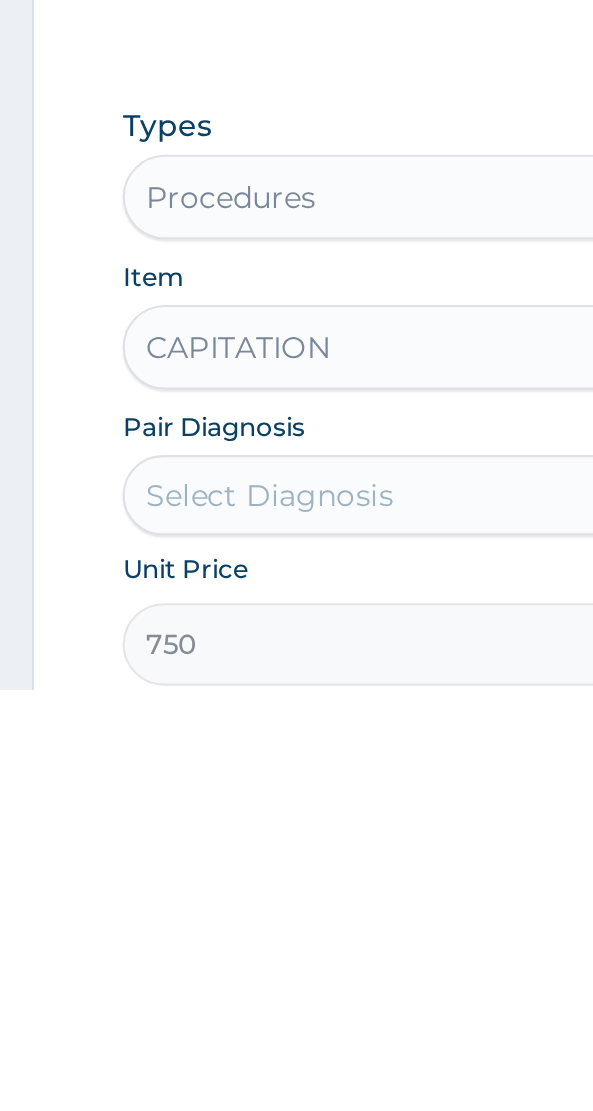 scroll, scrollTop: 294, scrollLeft: 0, axis: vertical 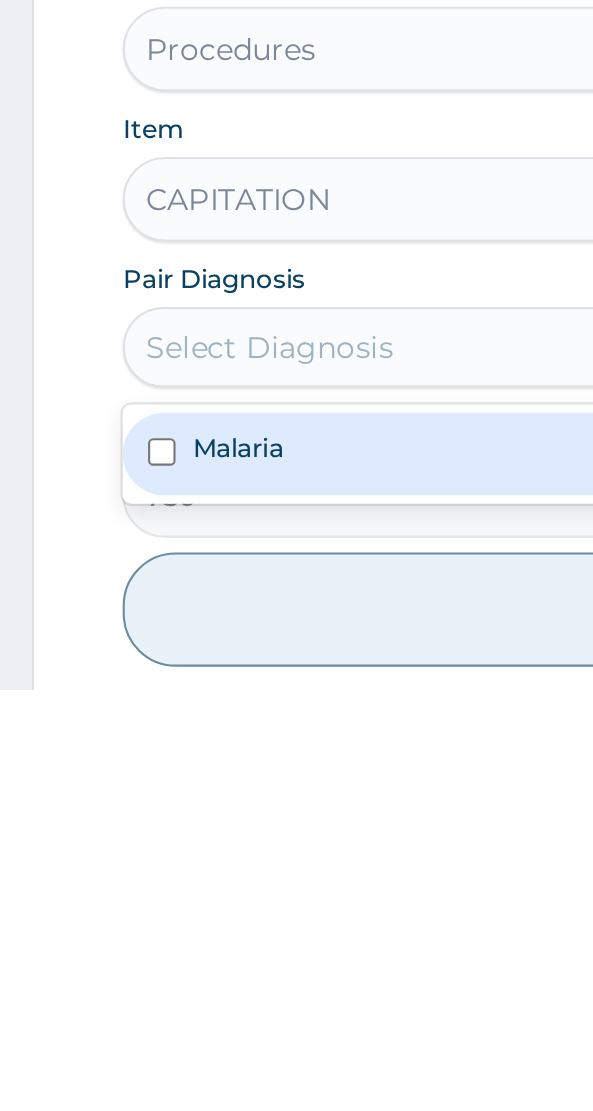 click on "Malaria" at bounding box center (296, 999) 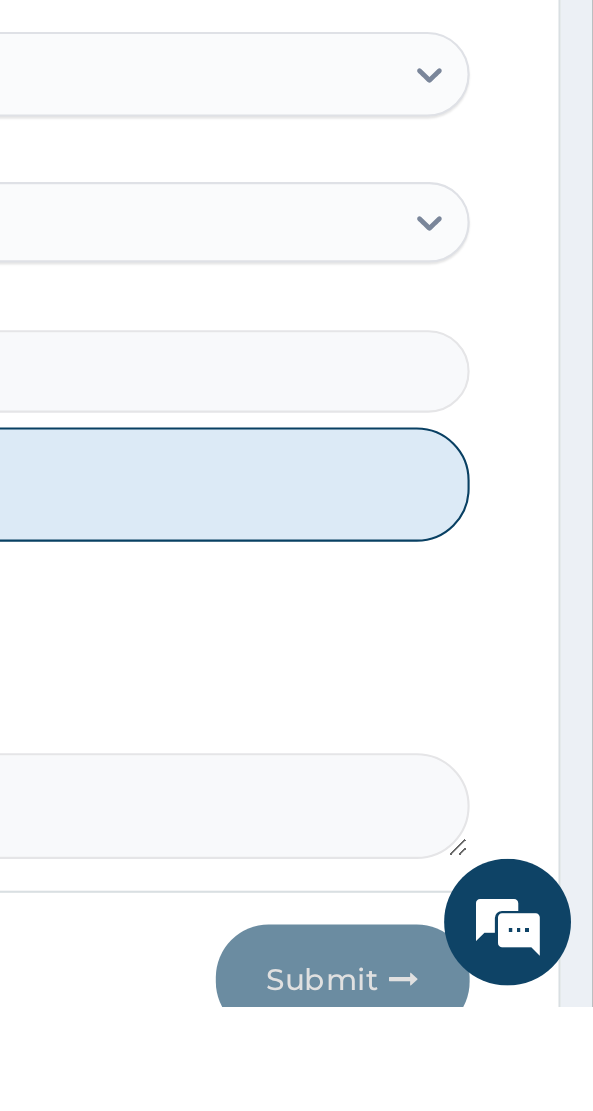 scroll, scrollTop: 573, scrollLeft: 0, axis: vertical 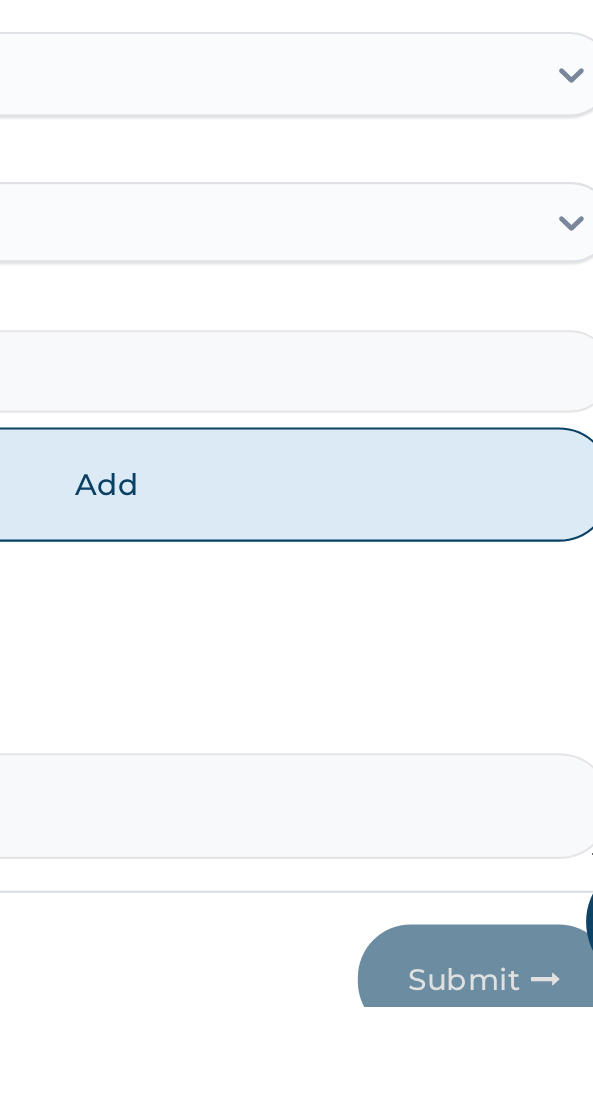 click on "Add" at bounding box center [296, 864] 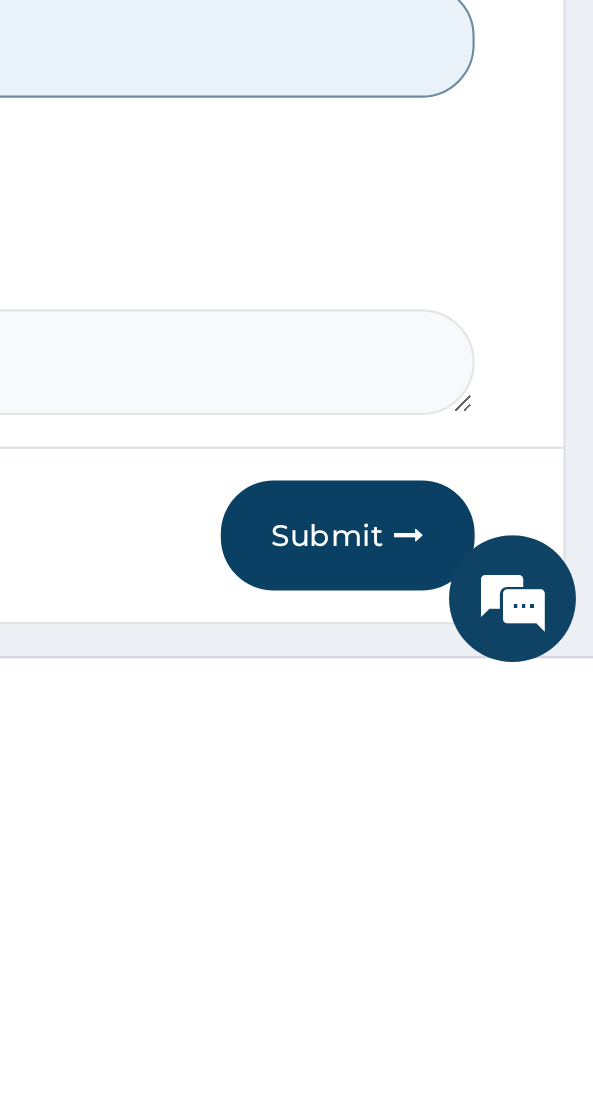 scroll, scrollTop: 570, scrollLeft: 0, axis: vertical 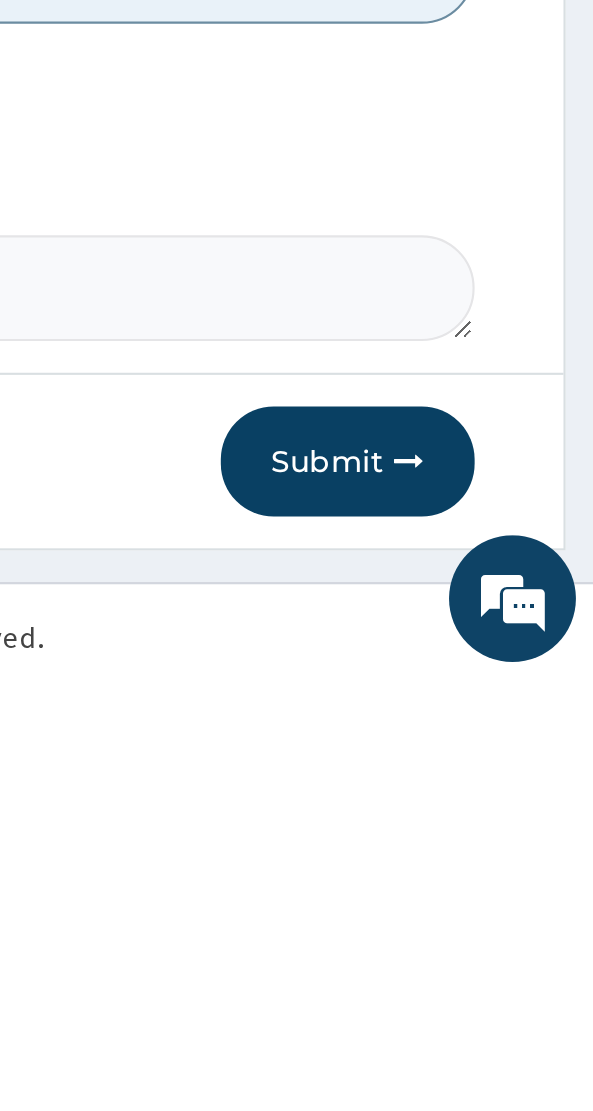 click at bounding box center (504, 1006) 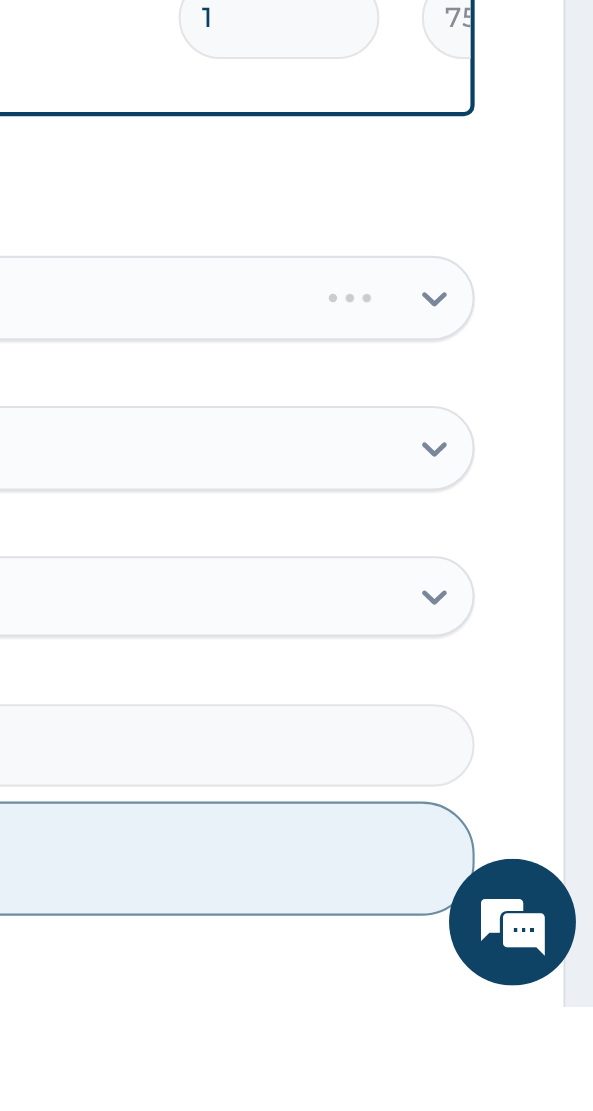 scroll, scrollTop: 478, scrollLeft: 0, axis: vertical 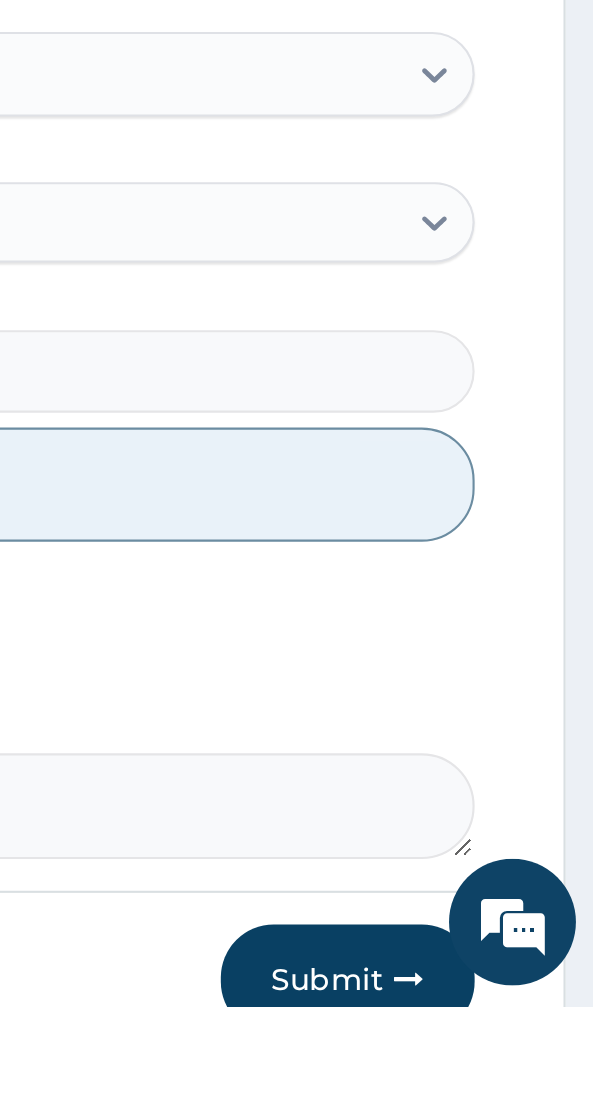 click on "Submit" at bounding box center [475, 1098] 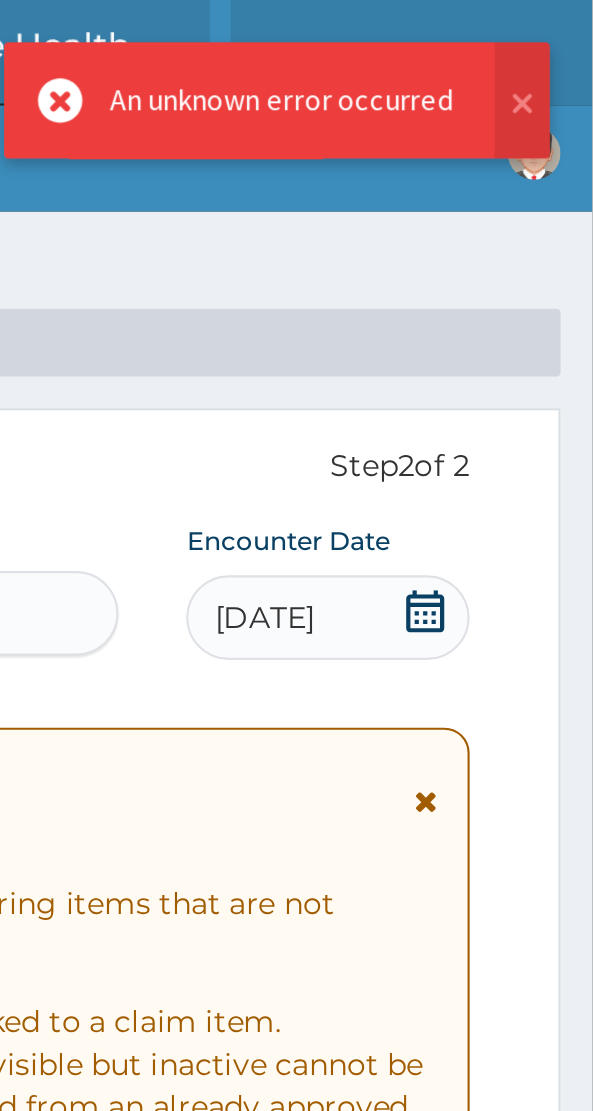scroll, scrollTop: 0, scrollLeft: 0, axis: both 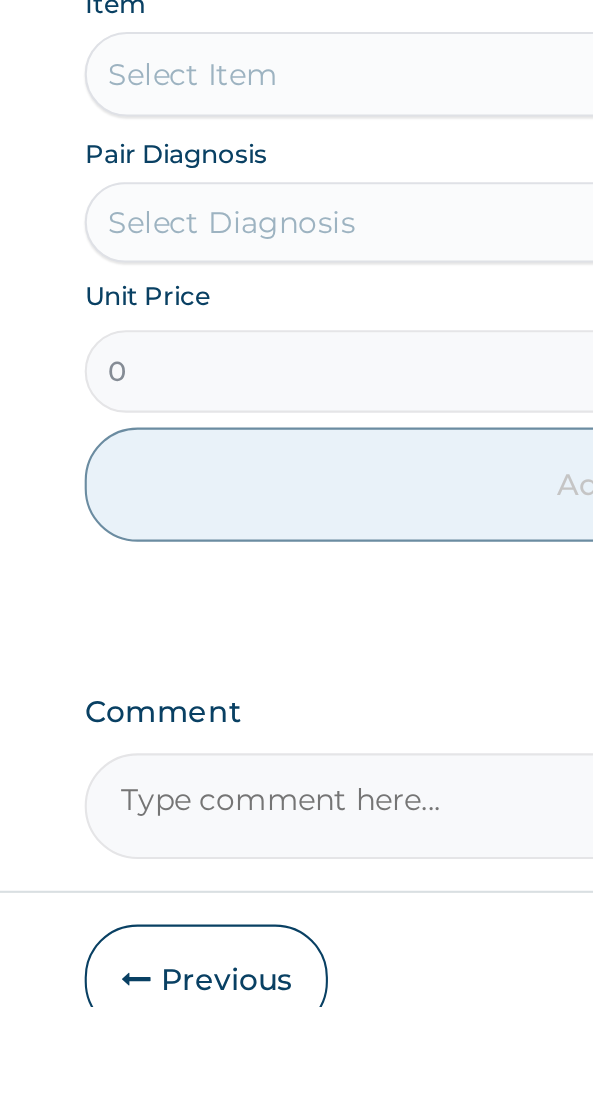 click on "Previous" at bounding box center (115, 1098) 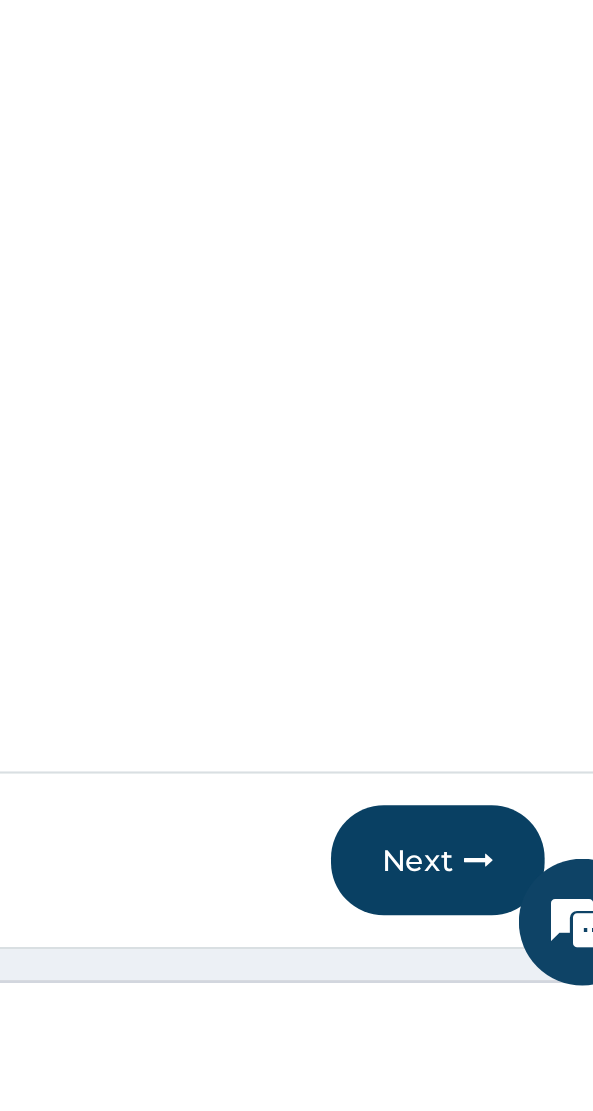 scroll, scrollTop: 3, scrollLeft: 0, axis: vertical 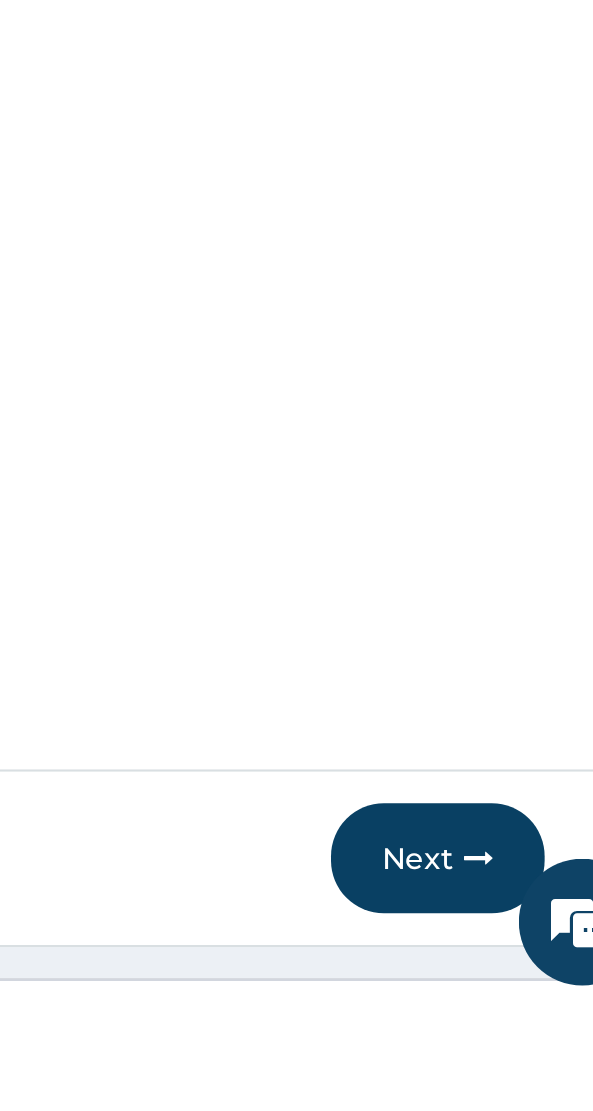 click on "Step  1  of 2 Claim details Provider Name NAF REFERENCE HOSPITAL HMO ID COL/10062/E Type of Service Outpatient Days 1 Practitioner Dr Opadijo" at bounding box center [296, 596] 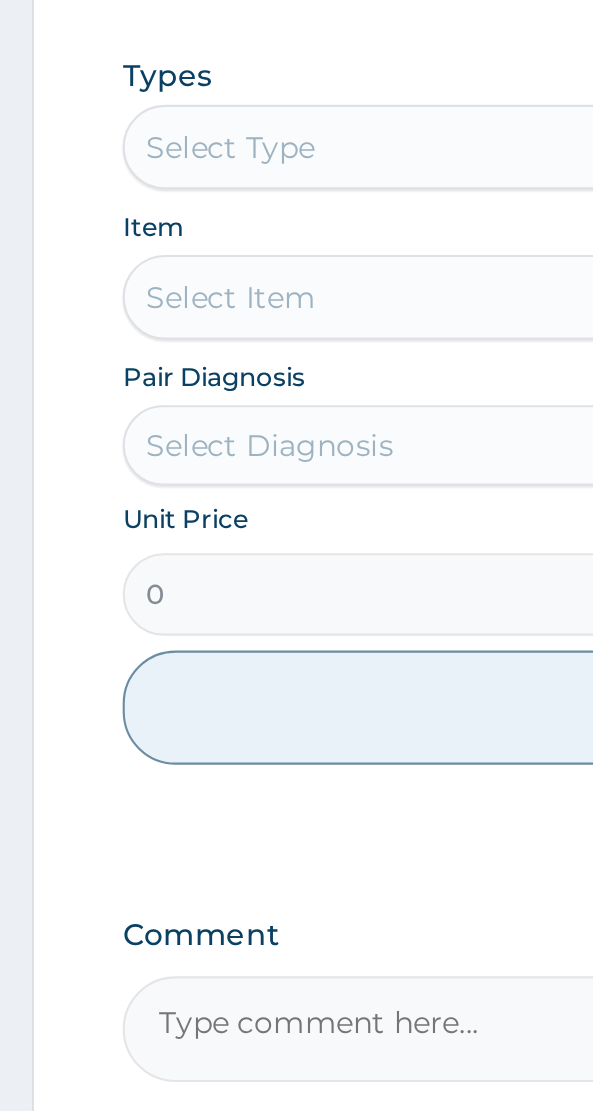scroll, scrollTop: 541, scrollLeft: 0, axis: vertical 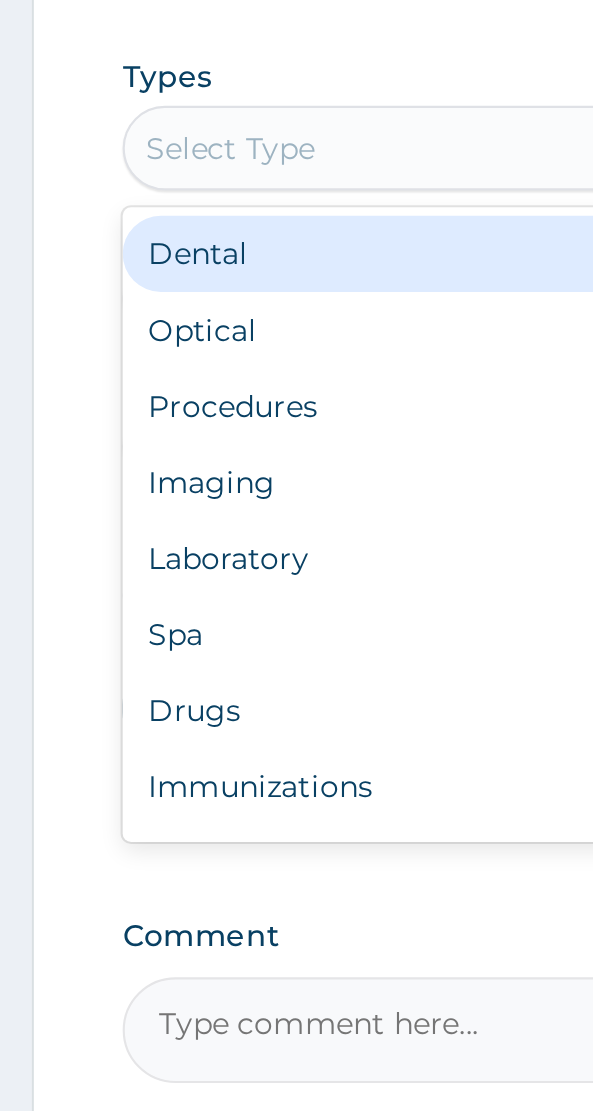 click on "Procedures" at bounding box center (296, 658) 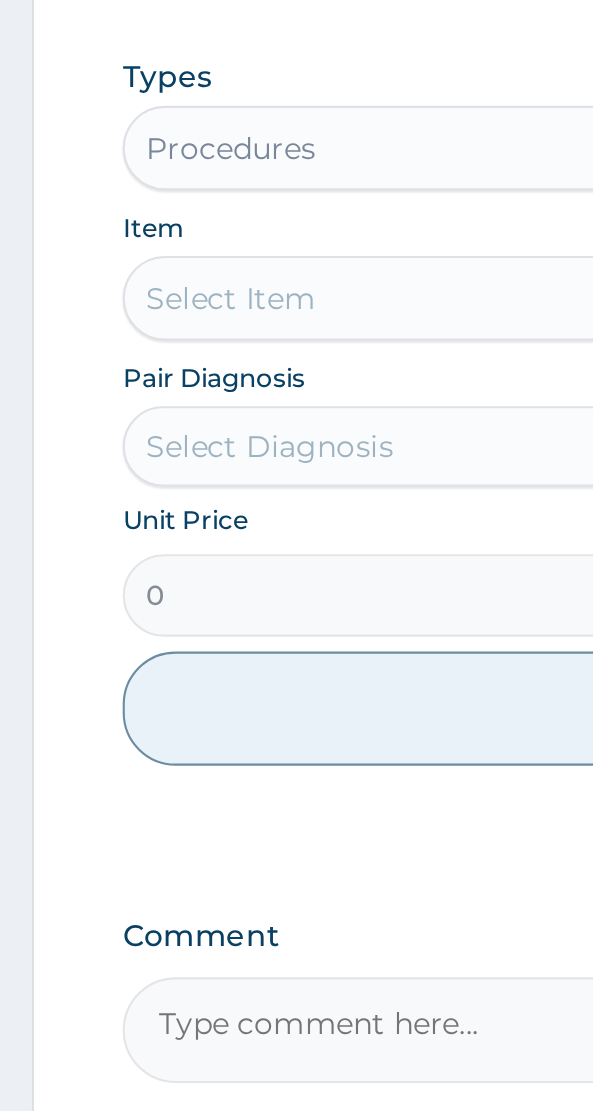 click on "Select Item" at bounding box center (296, 607) 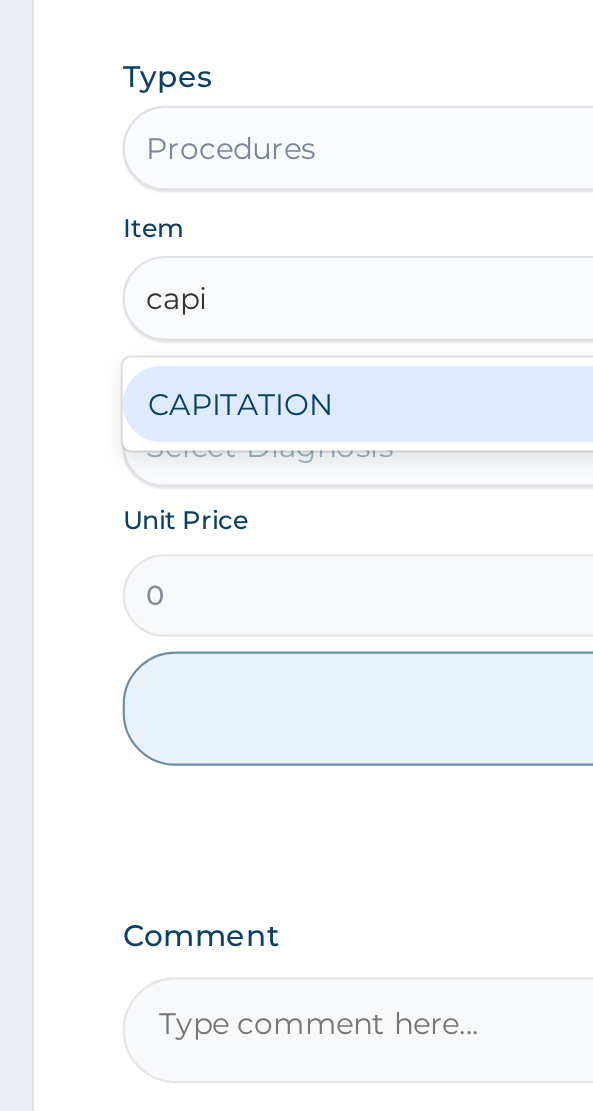 scroll, scrollTop: 0, scrollLeft: 0, axis: both 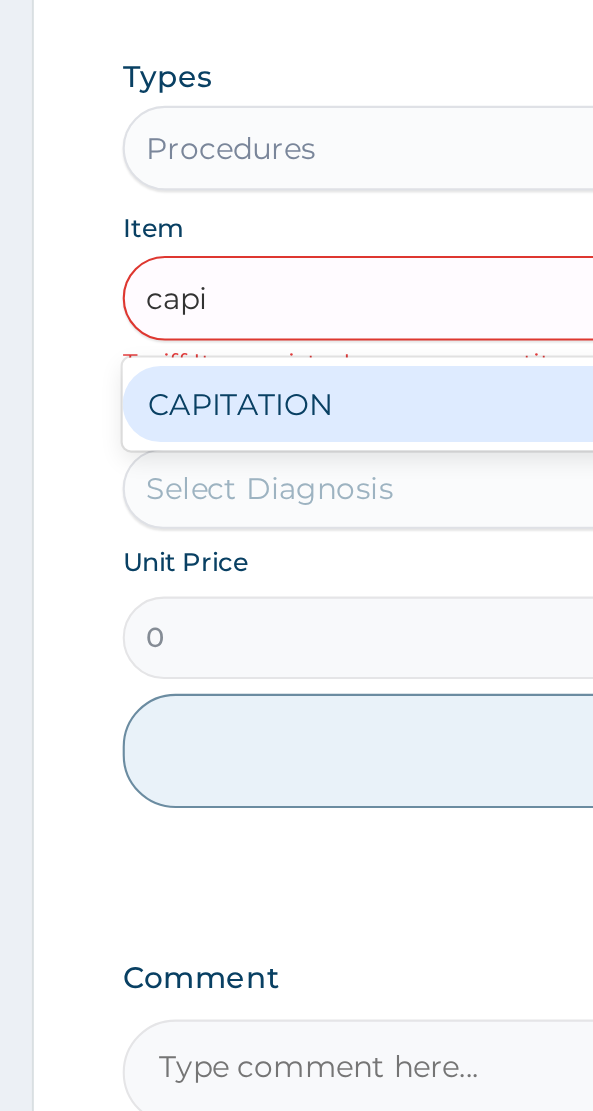 click on "CAPITATION" at bounding box center [296, 657] 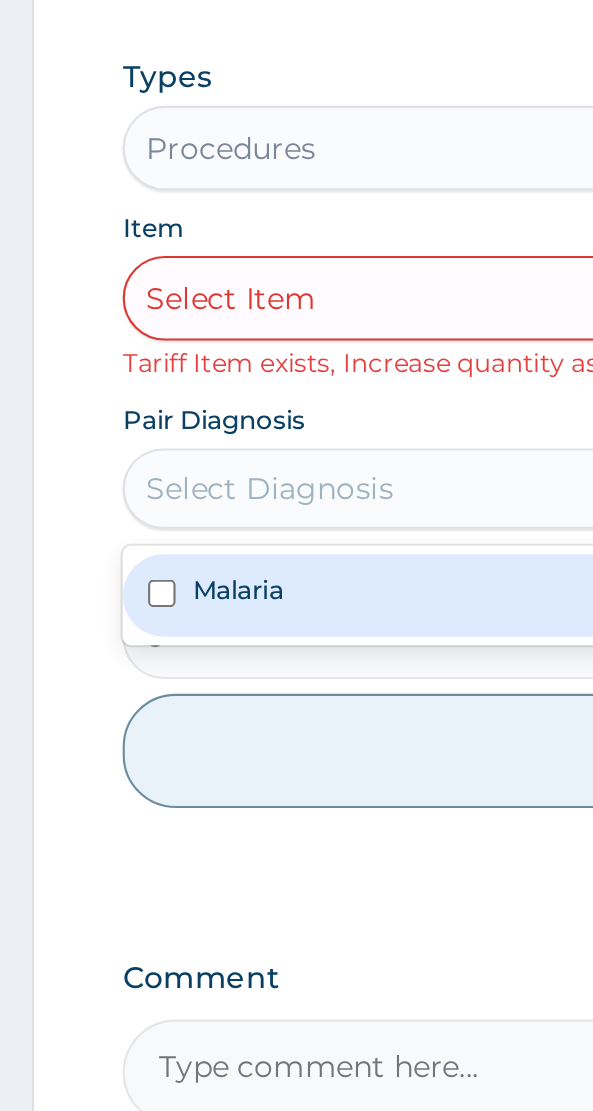 click on "Malaria" at bounding box center (296, 747) 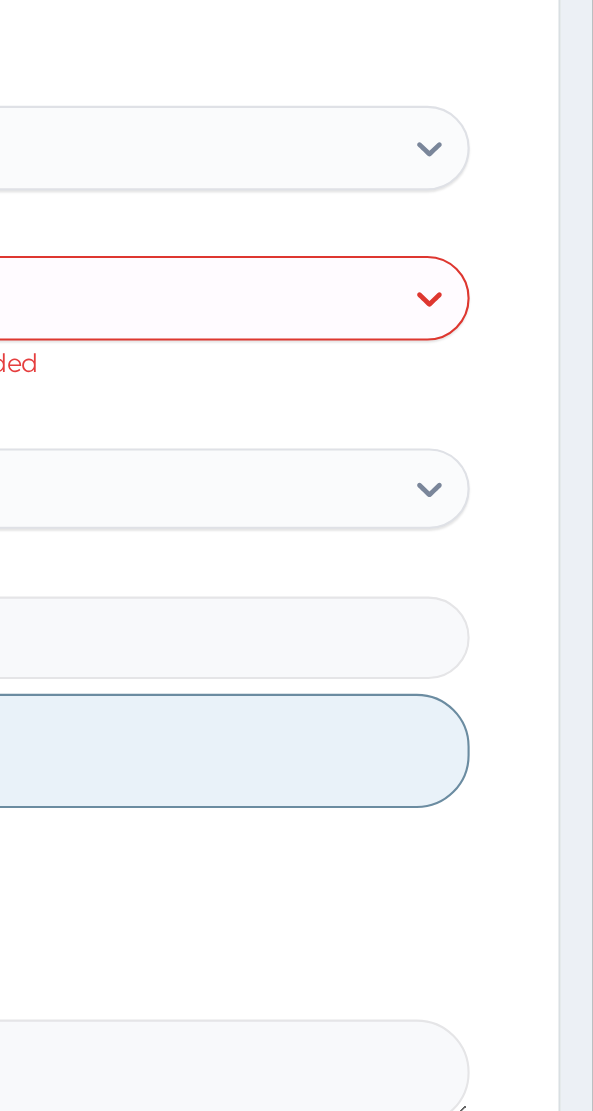 scroll, scrollTop: 498, scrollLeft: 0, axis: vertical 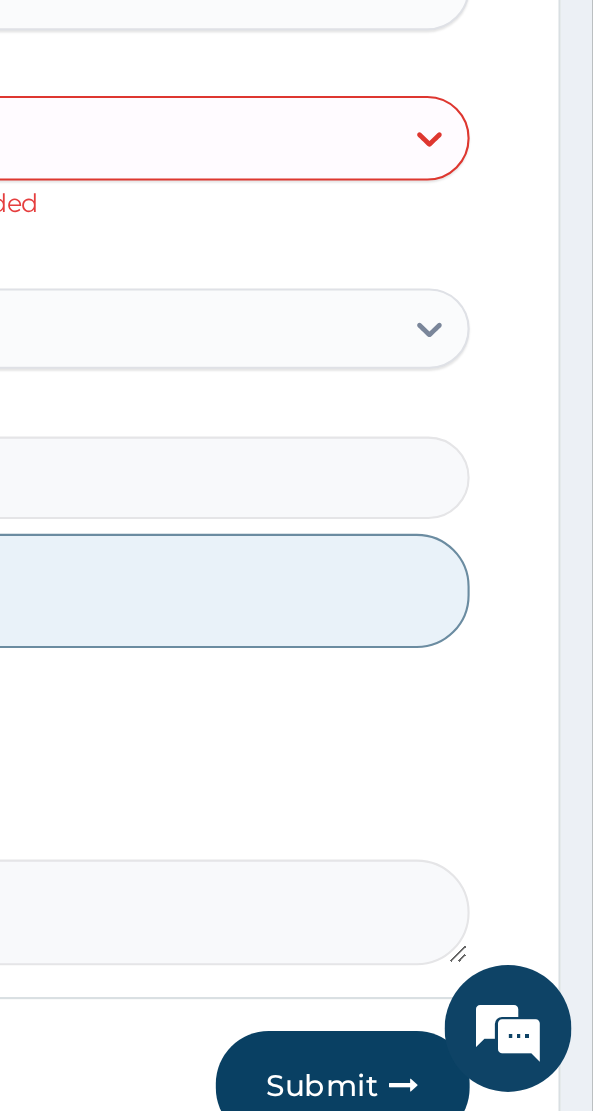 click on "Submit" at bounding box center (475, 1098) 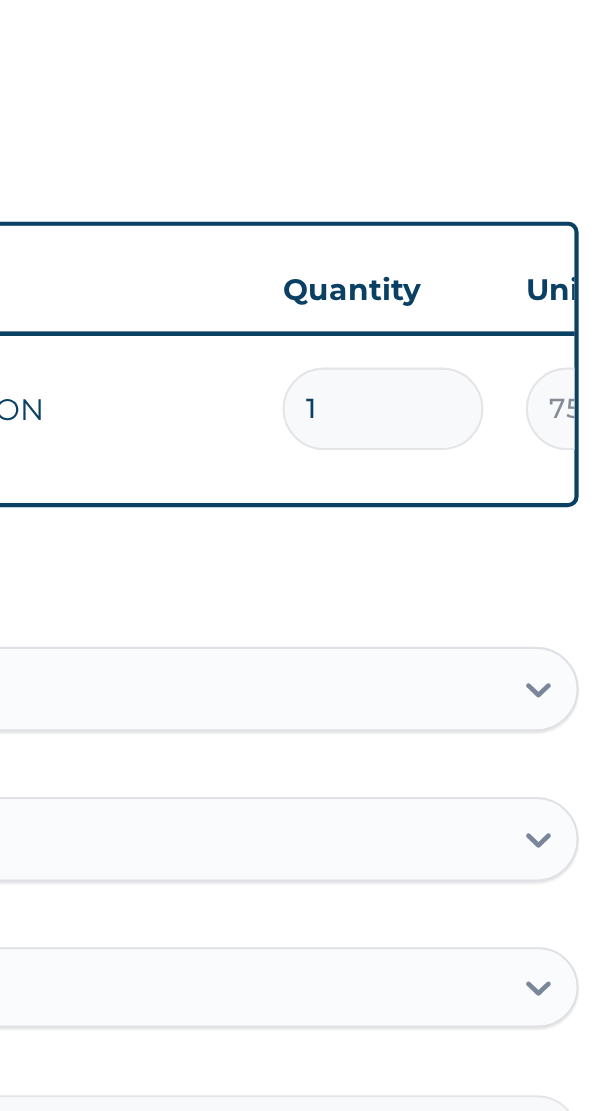 scroll, scrollTop: 334, scrollLeft: 0, axis: vertical 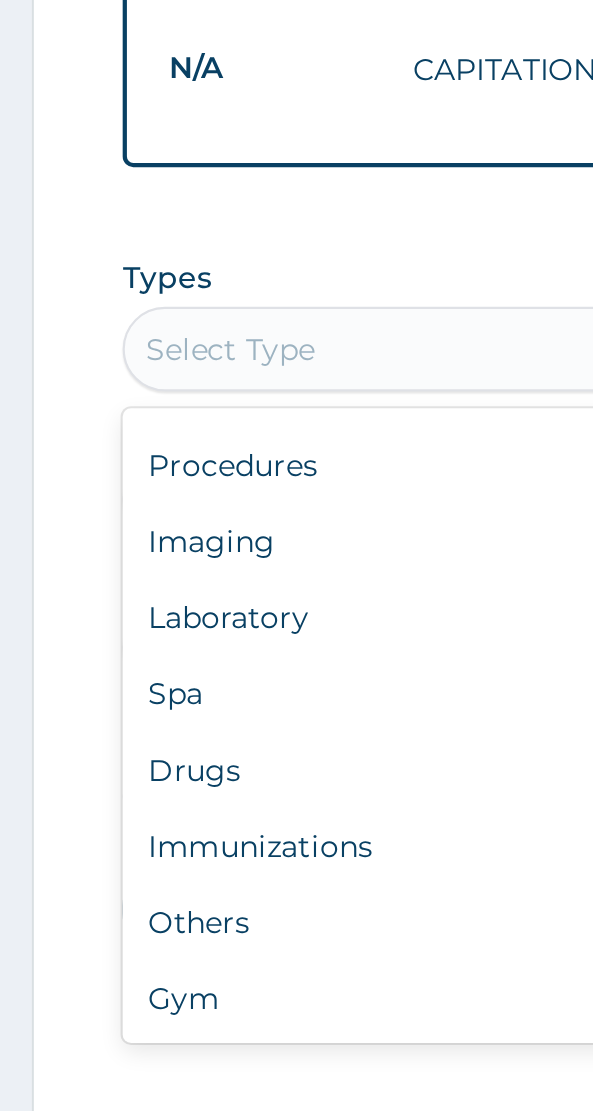 click on "Procedures" at bounding box center (296, 798) 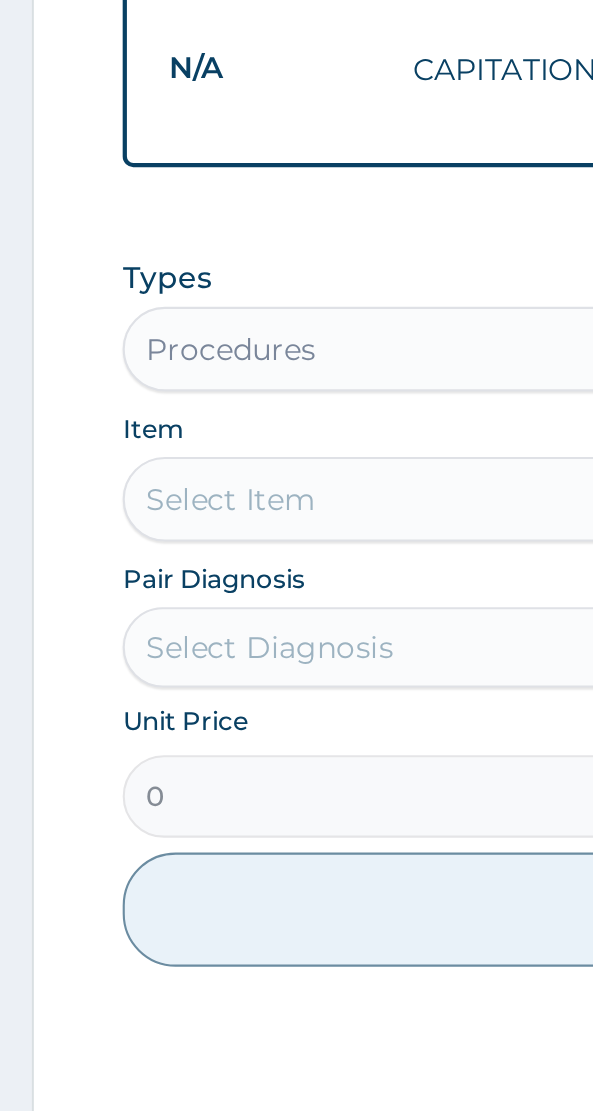 click on "Select Item" at bounding box center [296, 814] 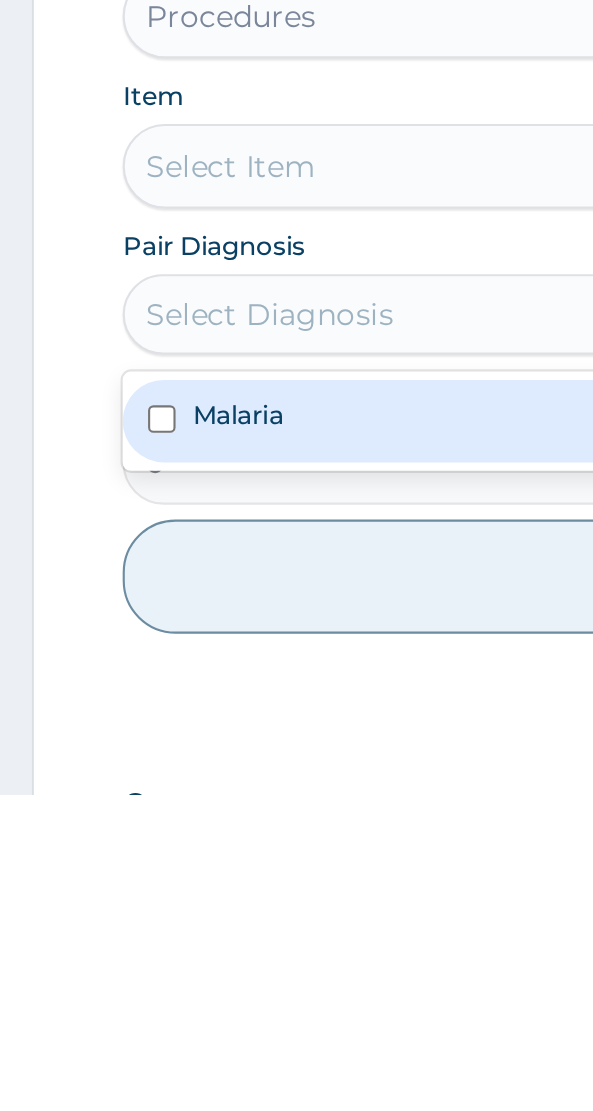 scroll, scrollTop: 334, scrollLeft: 0, axis: vertical 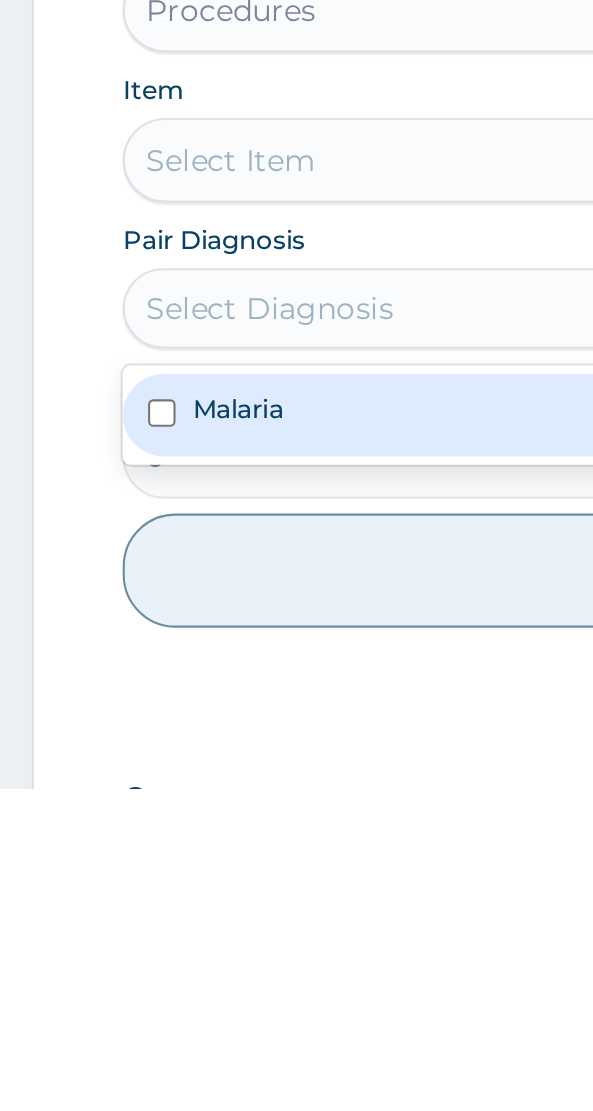 click on "Malaria" at bounding box center [296, 934] 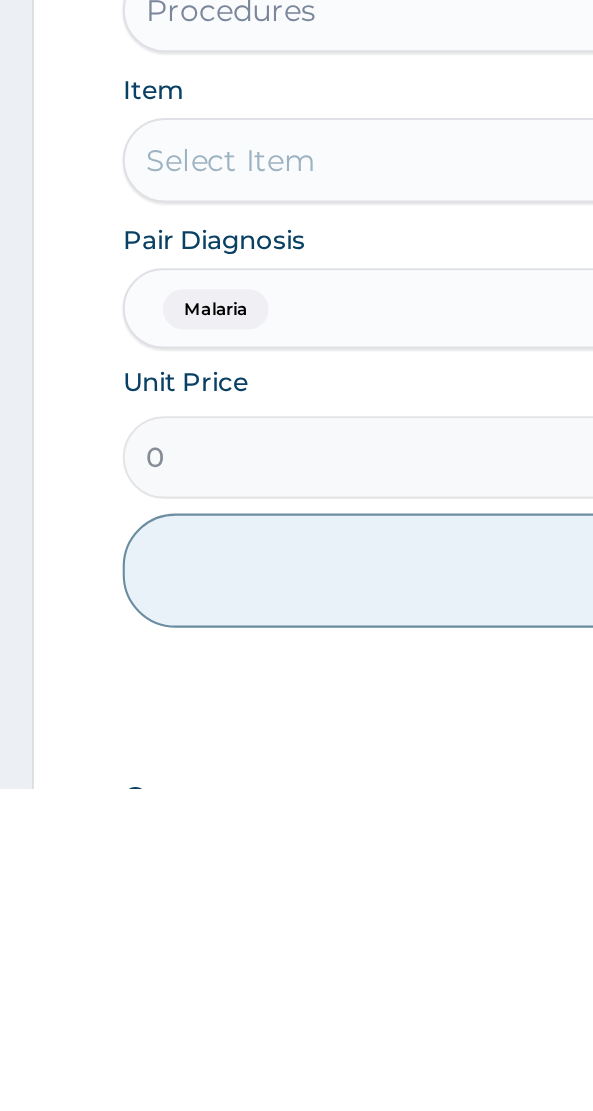 scroll, scrollTop: 334, scrollLeft: 0, axis: vertical 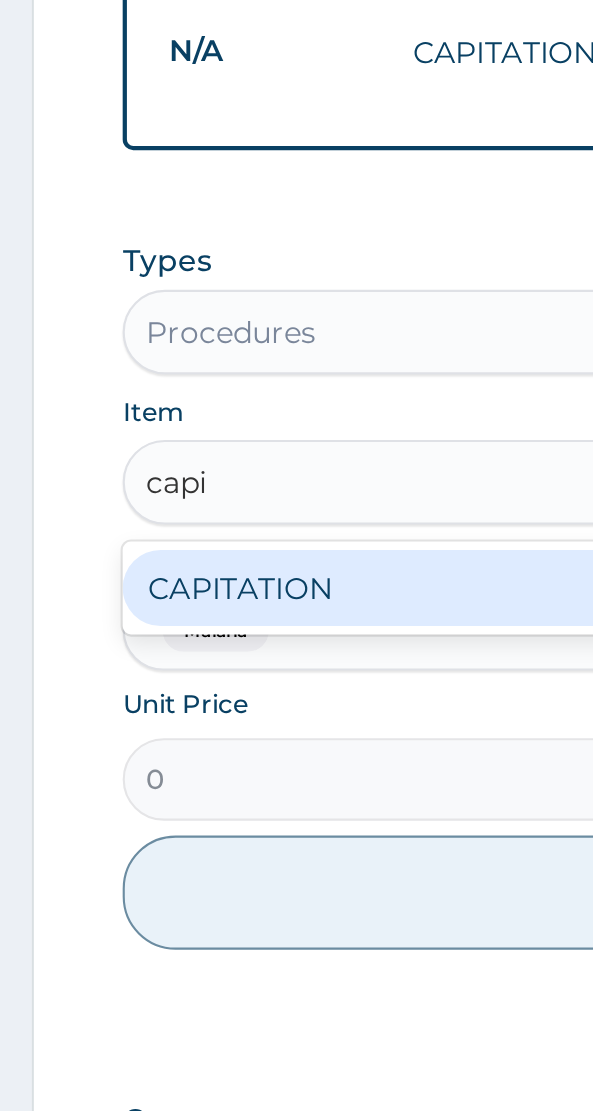 click on "CAPITATION" at bounding box center [296, 864] 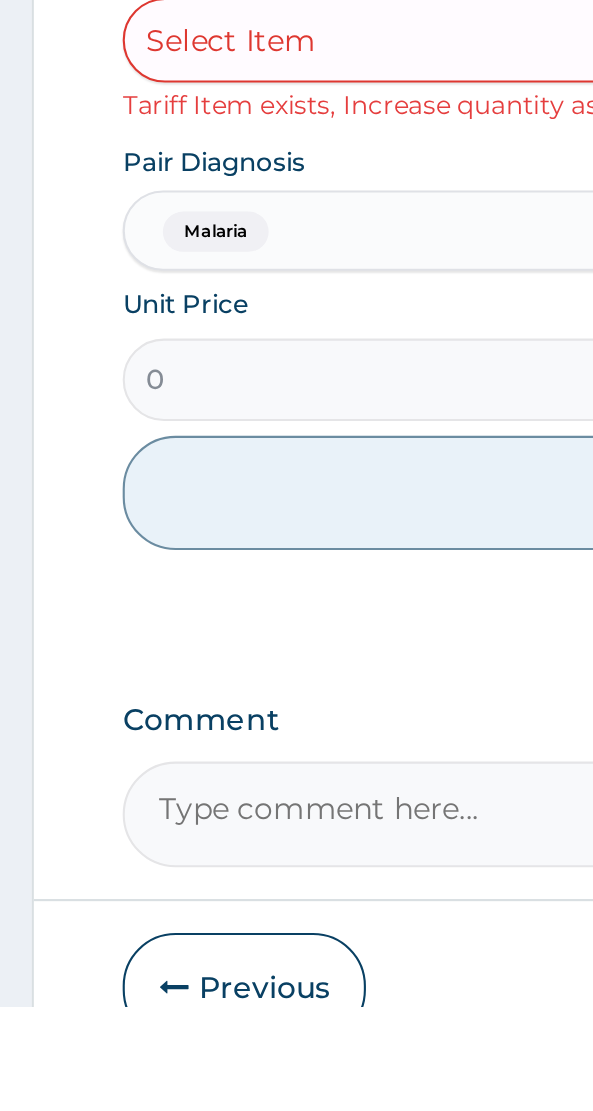 scroll, scrollTop: 498, scrollLeft: 0, axis: vertical 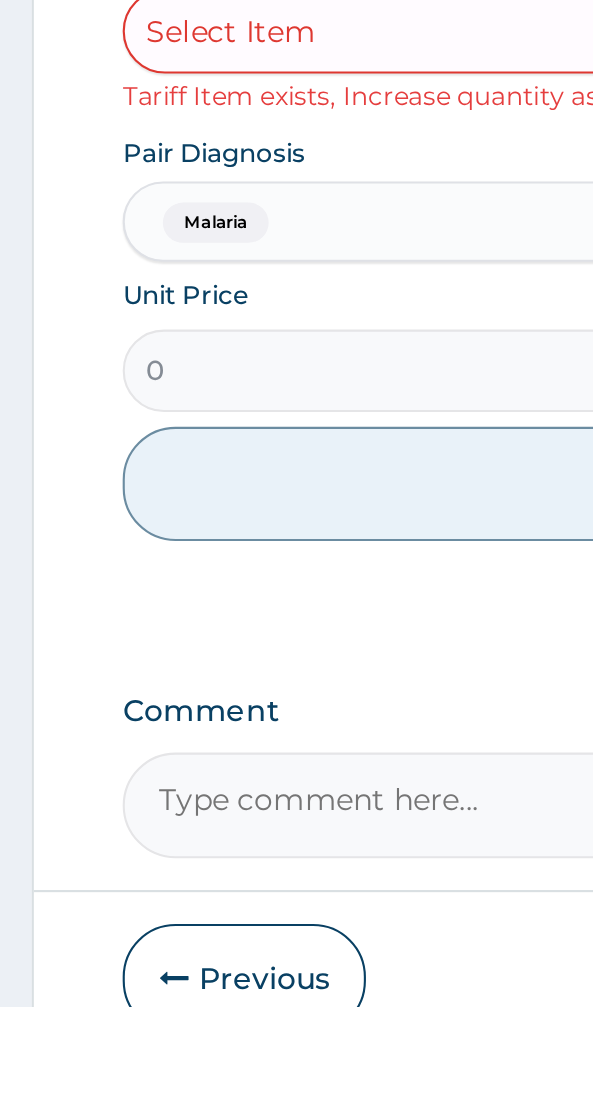 click on "Previous" at bounding box center [115, 1098] 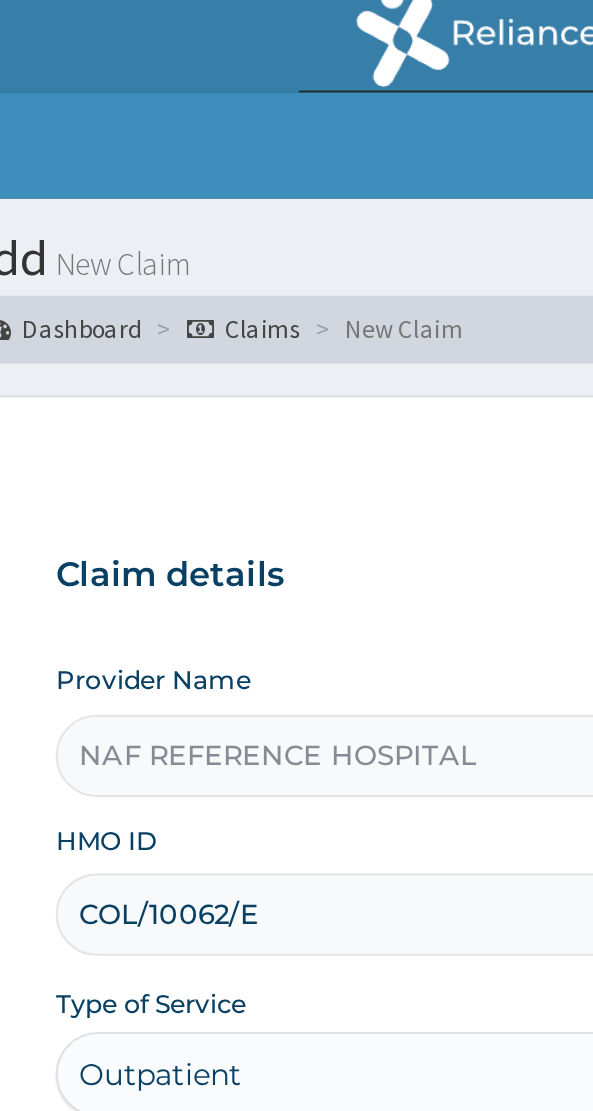 scroll, scrollTop: 0, scrollLeft: 0, axis: both 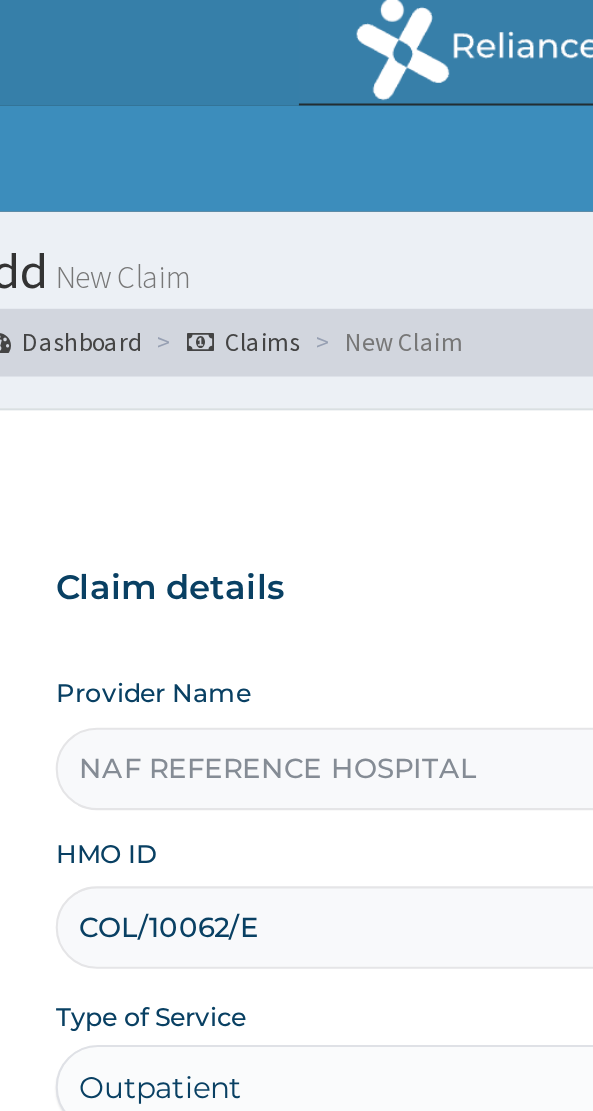 click on "COL/10062/E" at bounding box center [296, 438] 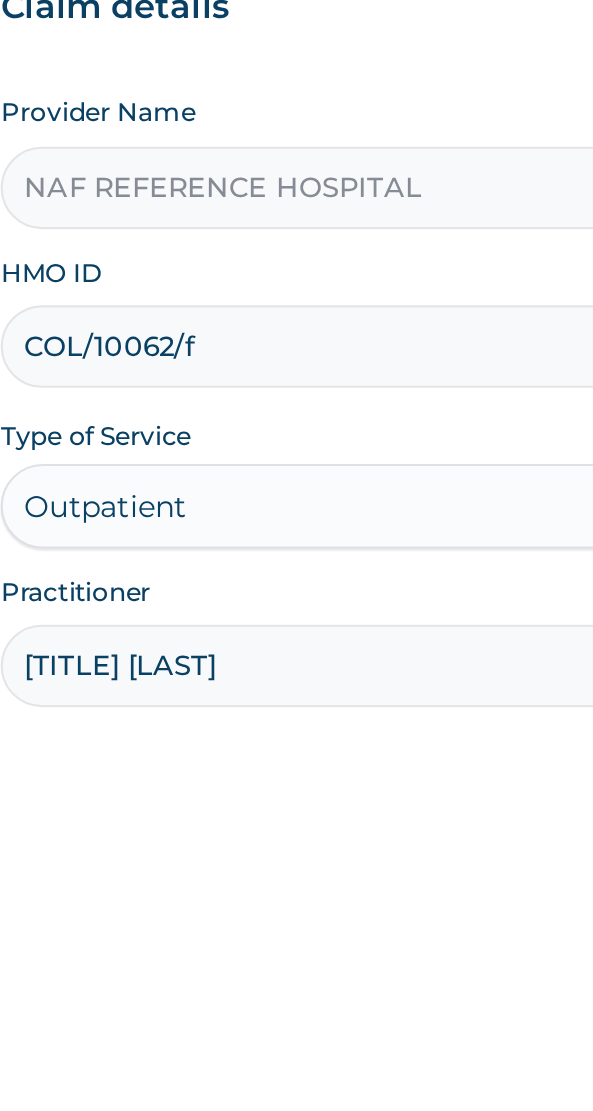 type on "COL/10062/F" 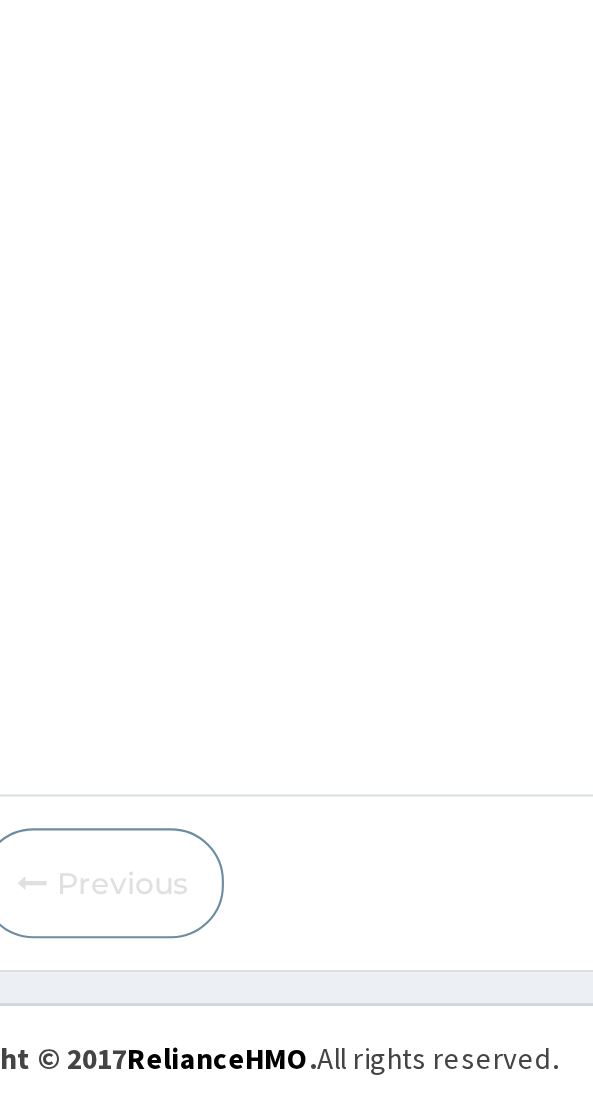 scroll, scrollTop: 40, scrollLeft: 0, axis: vertical 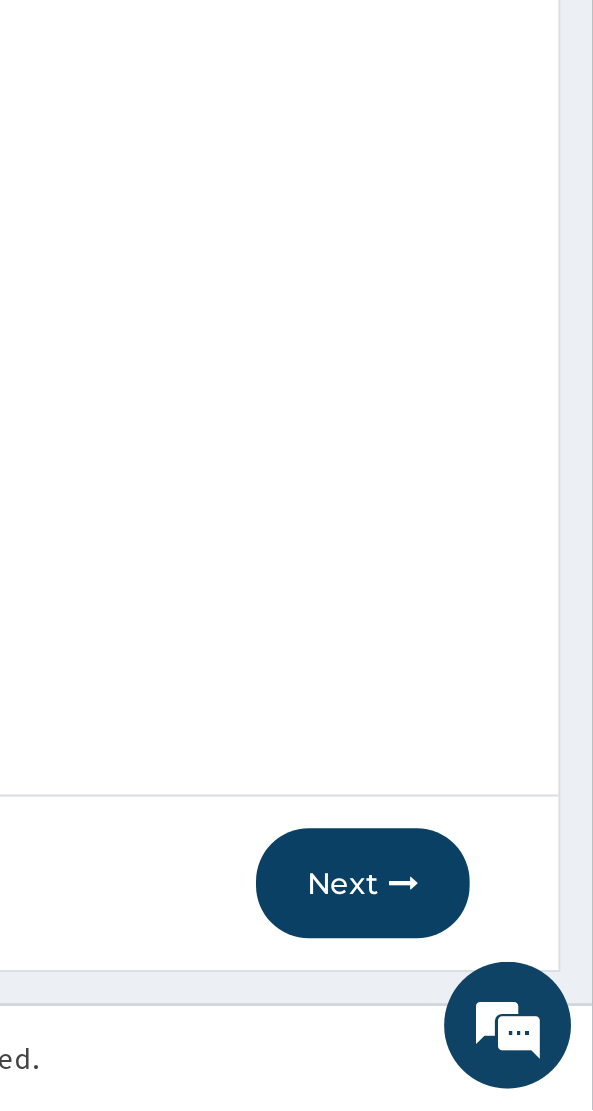 click on "Next" at bounding box center (484, 1004) 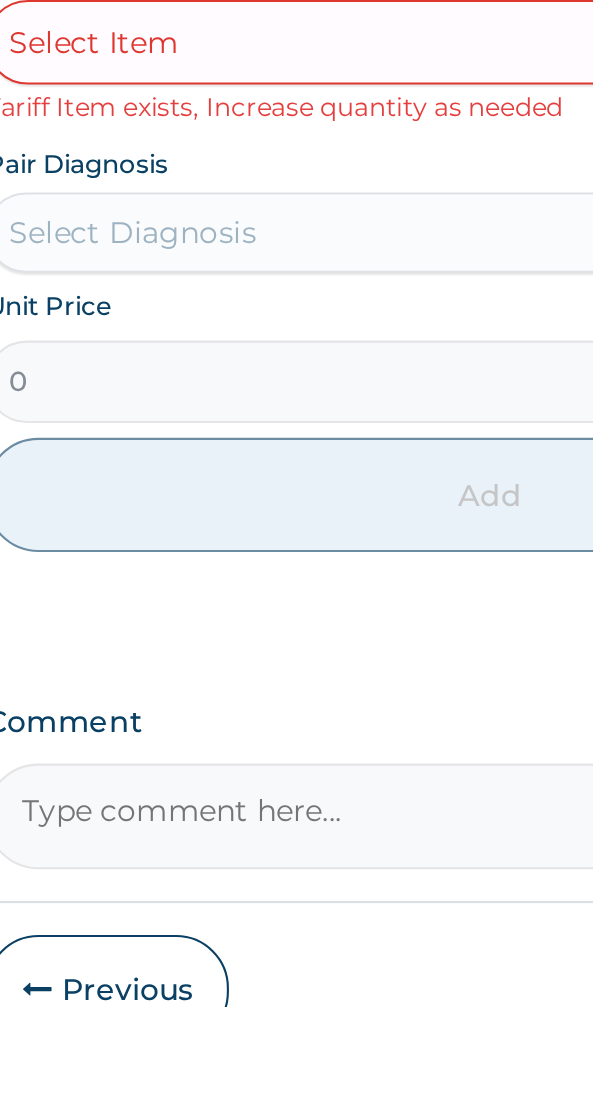 scroll, scrollTop: 498, scrollLeft: 0, axis: vertical 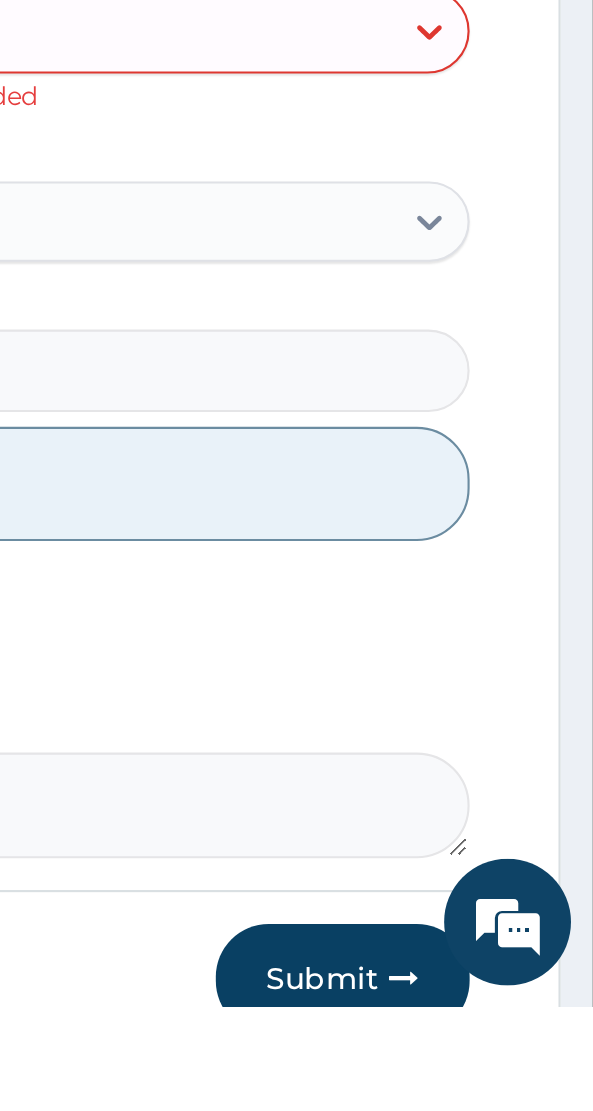click on "Submit" at bounding box center [475, 1098] 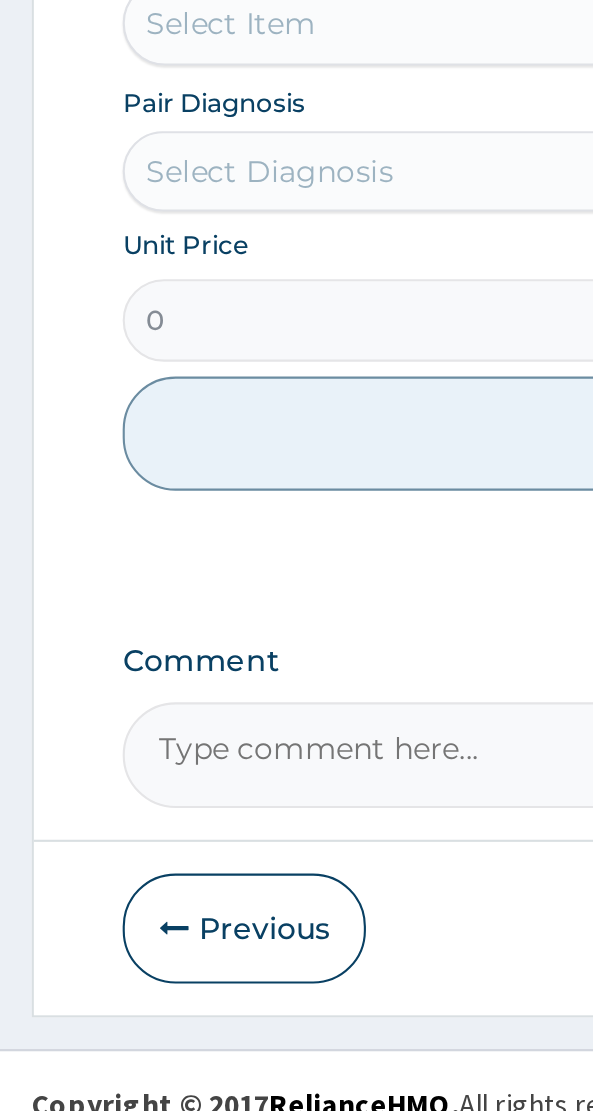 scroll, scrollTop: 552, scrollLeft: 0, axis: vertical 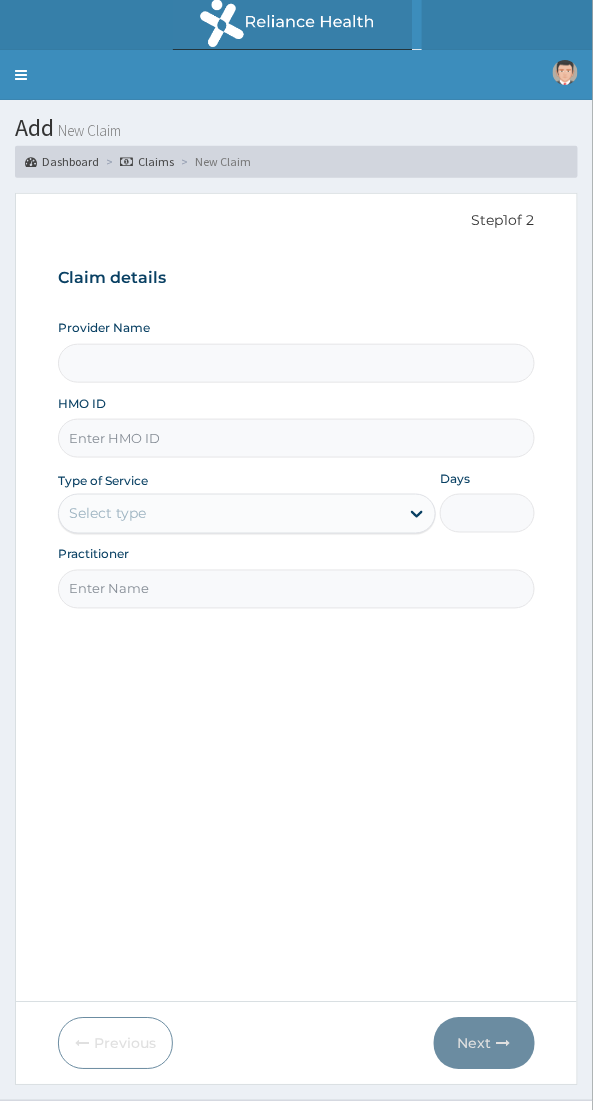 type on "NAF REFERENCE HOSPITAL" 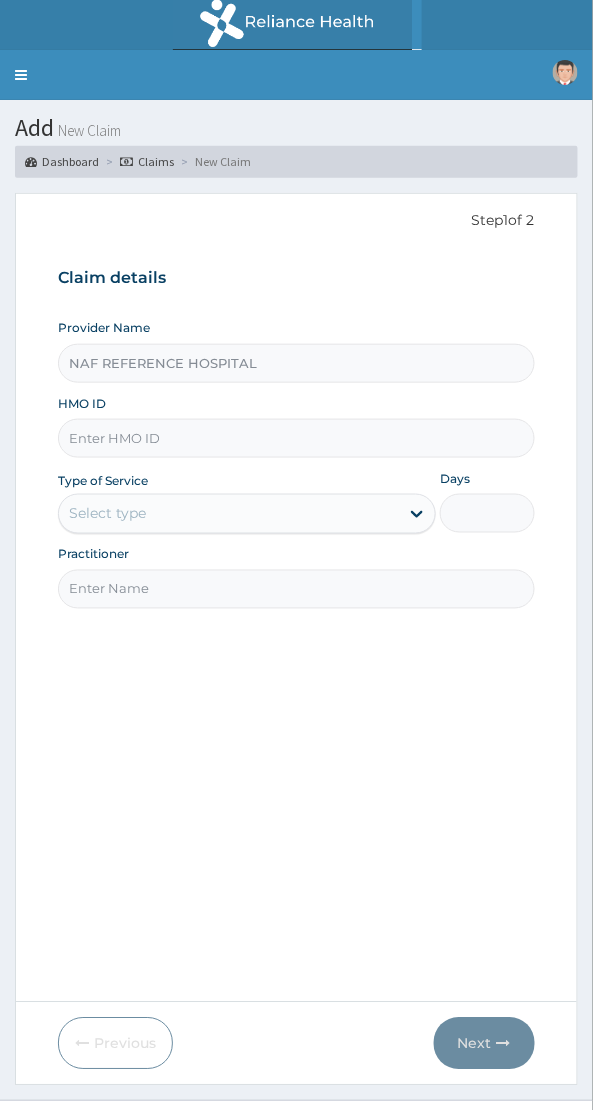 scroll, scrollTop: 0, scrollLeft: 0, axis: both 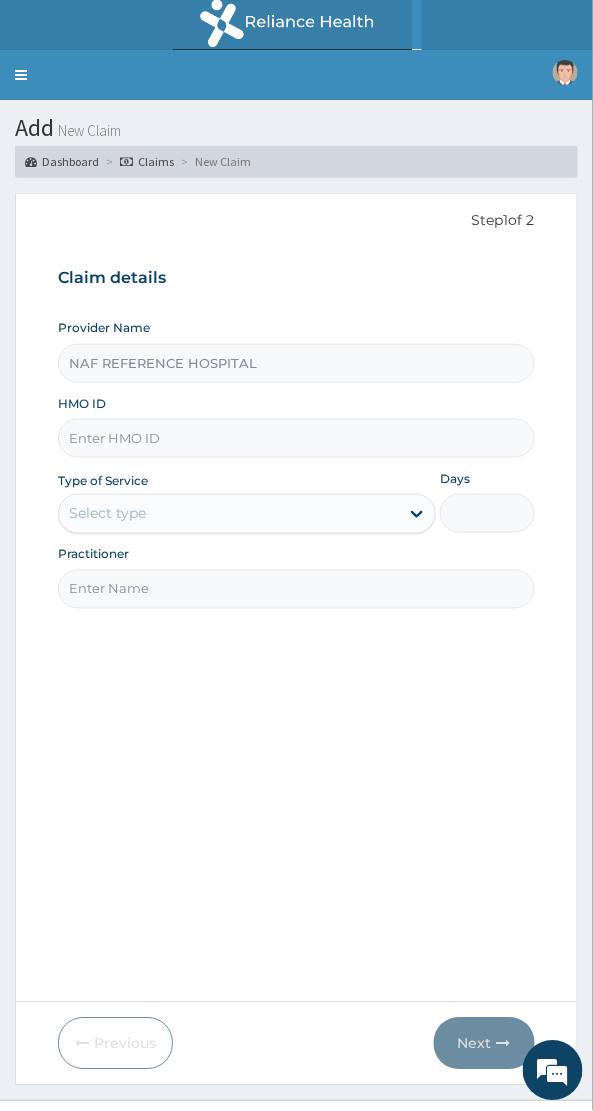 click on "HMO ID" at bounding box center [296, 438] 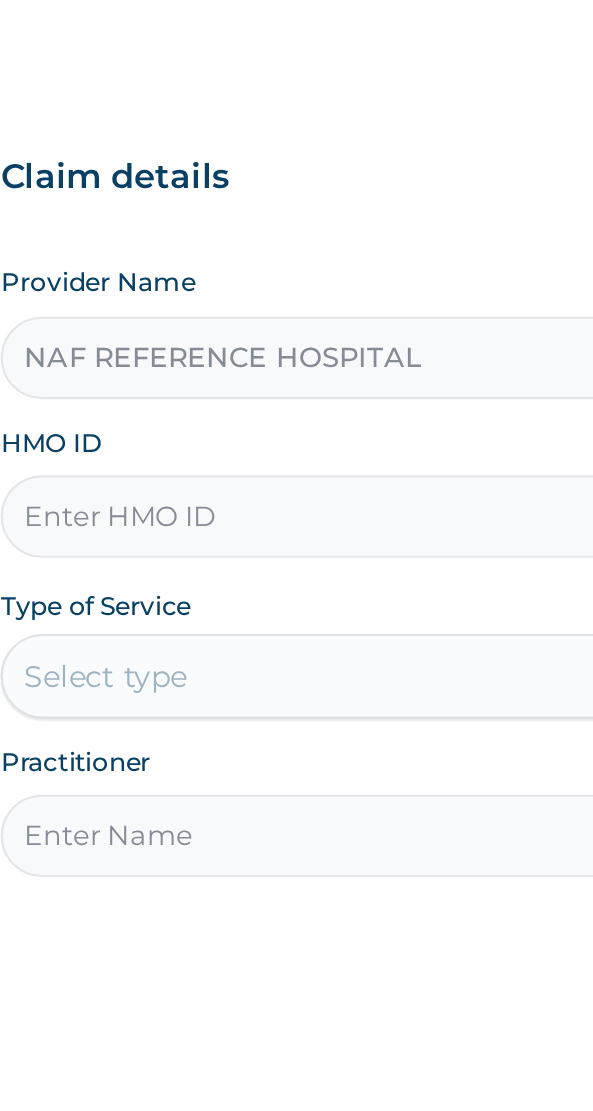 type on "COL/10062/F" 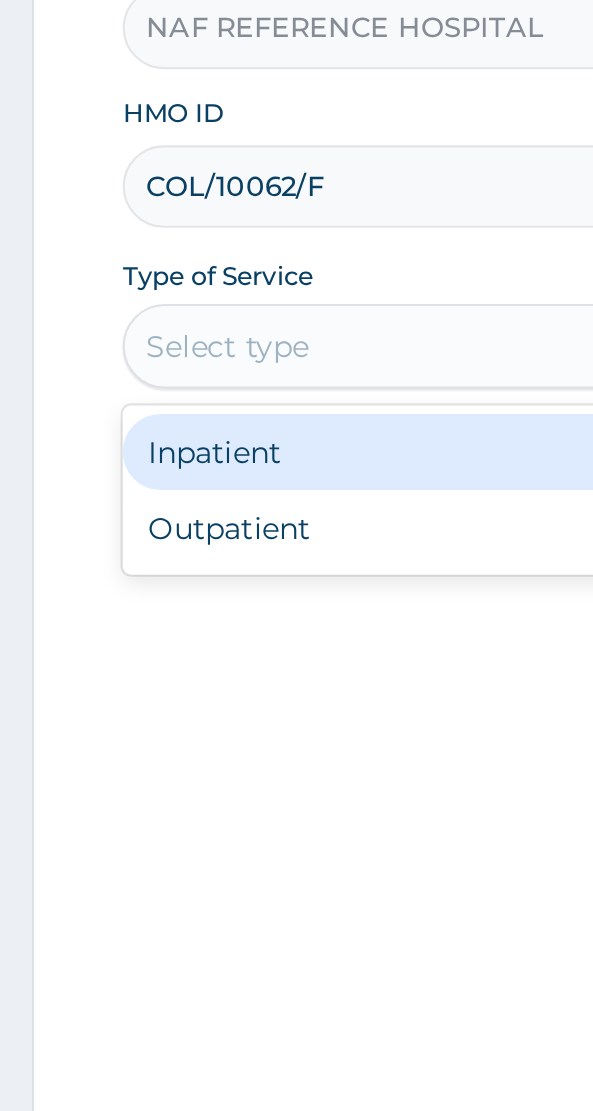 click on "Outpatient" at bounding box center (247, 600) 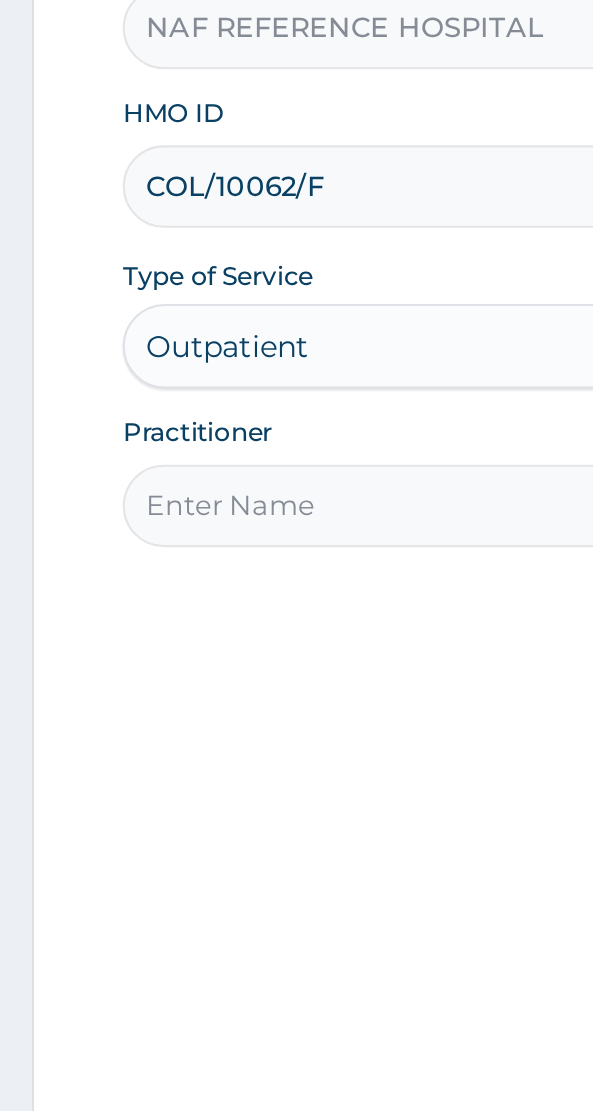 click on "Practitioner" at bounding box center [296, 589] 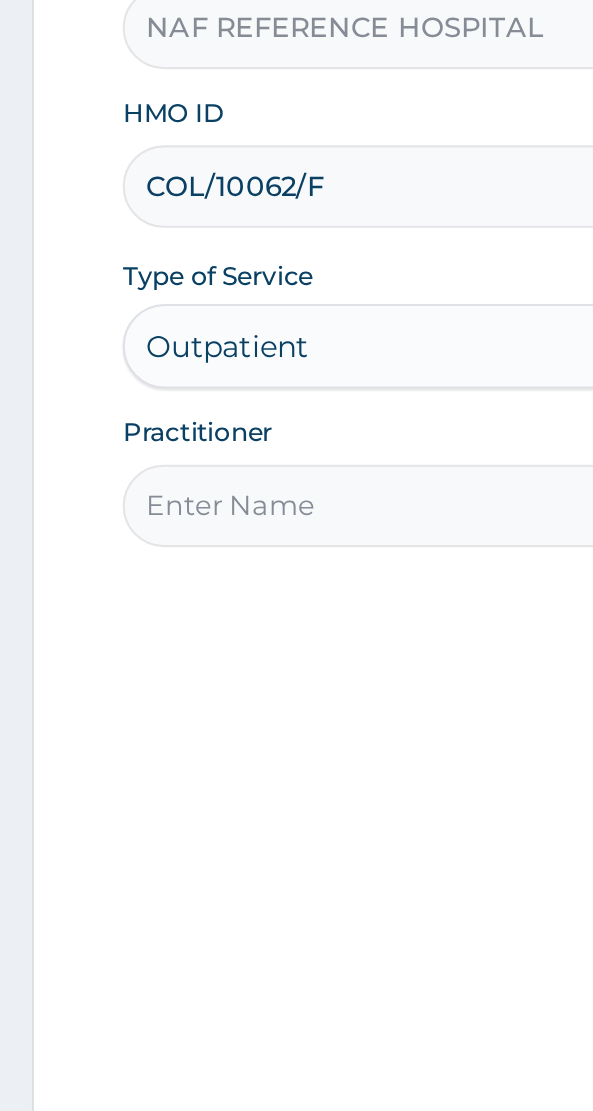 type on "Dr [NAME]" 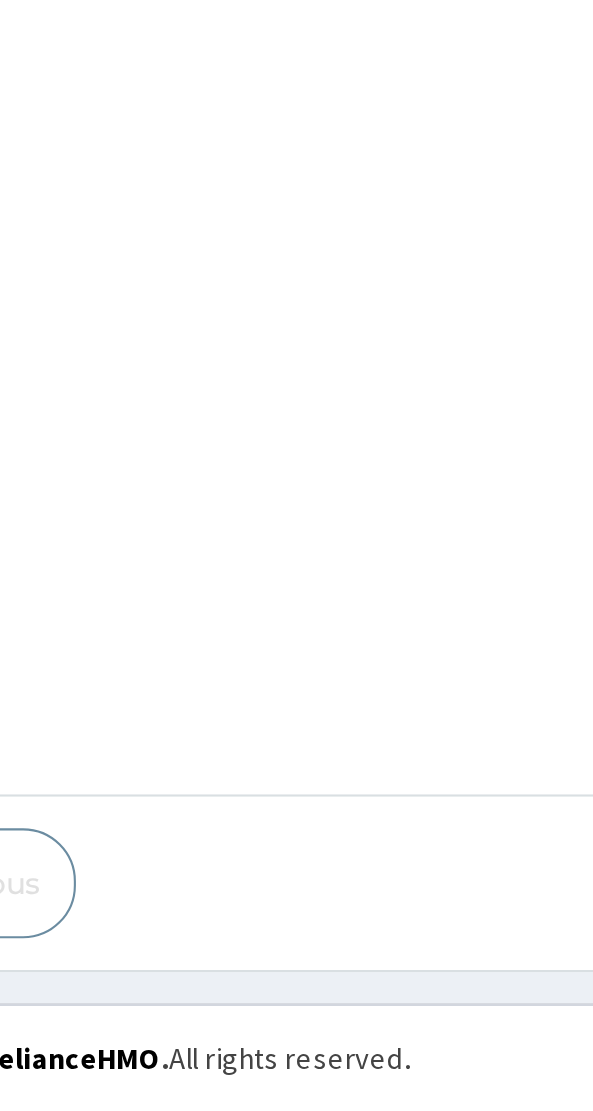 scroll, scrollTop: 40, scrollLeft: 0, axis: vertical 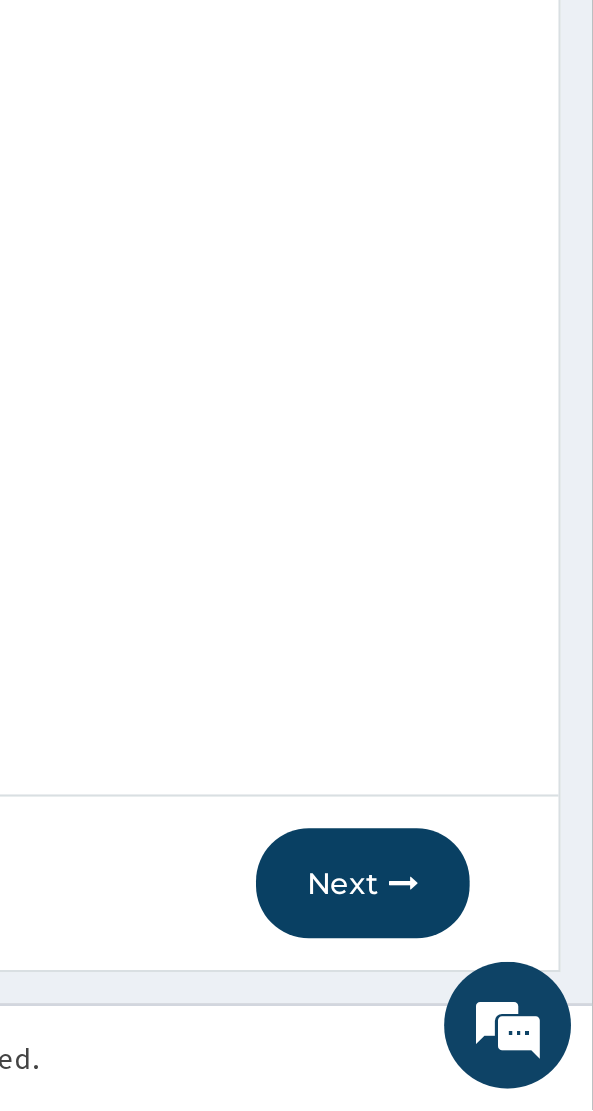 click on "Next" at bounding box center (484, 1004) 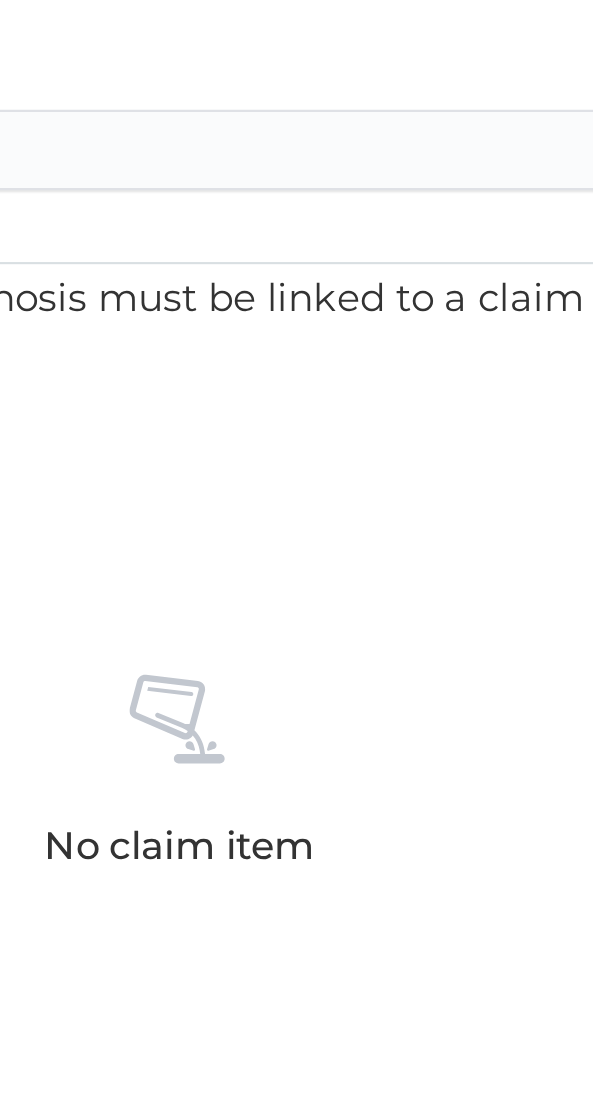 scroll, scrollTop: 40, scrollLeft: 0, axis: vertical 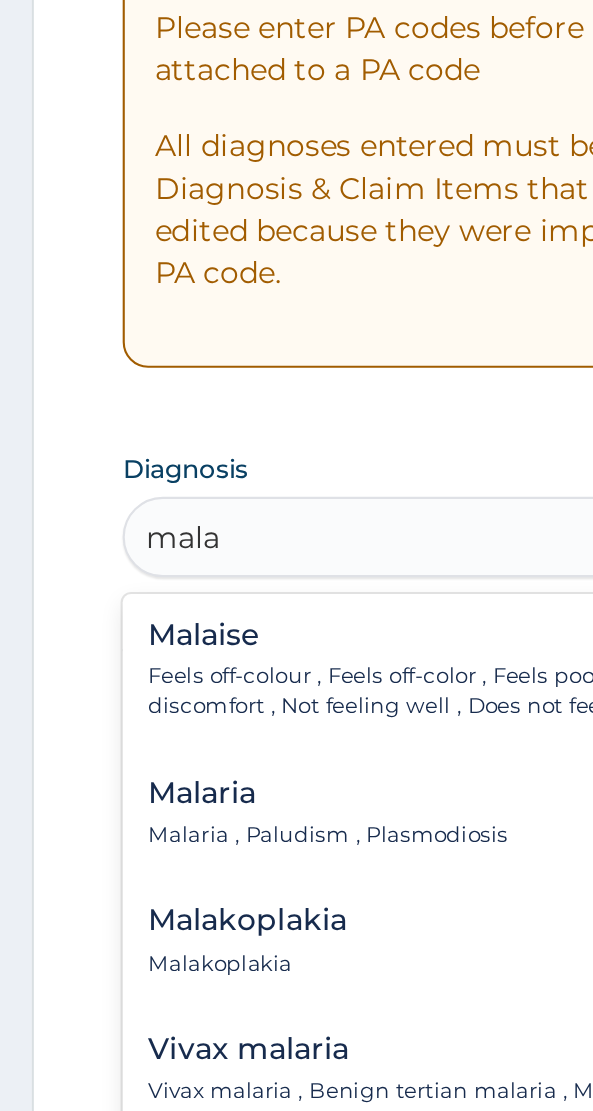 click on "Malaria , Paludism , Plasmodiosis" at bounding box center [155, 769] 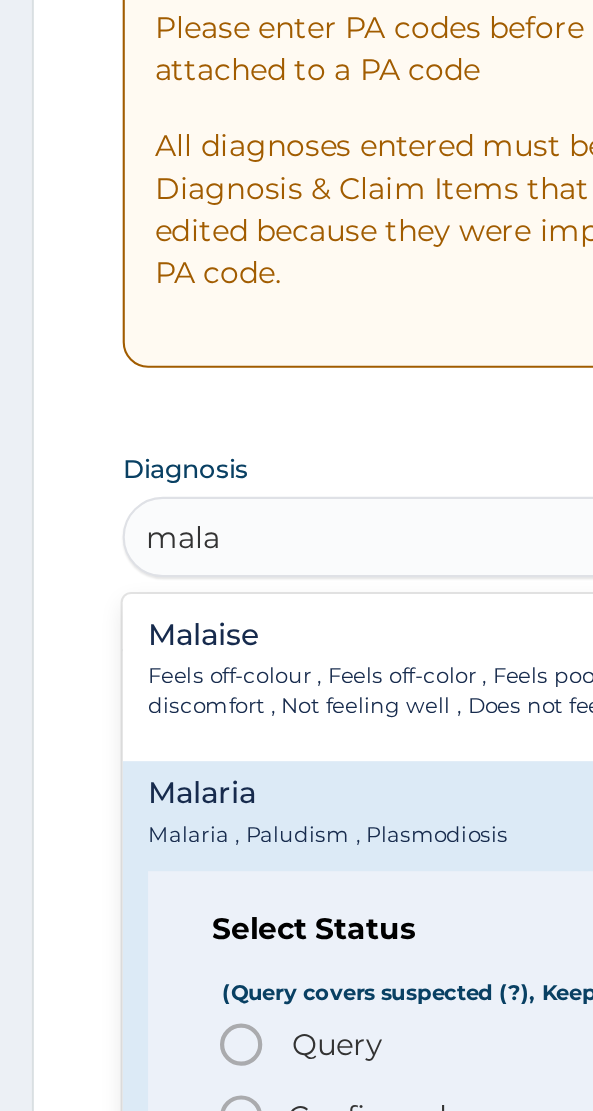 click 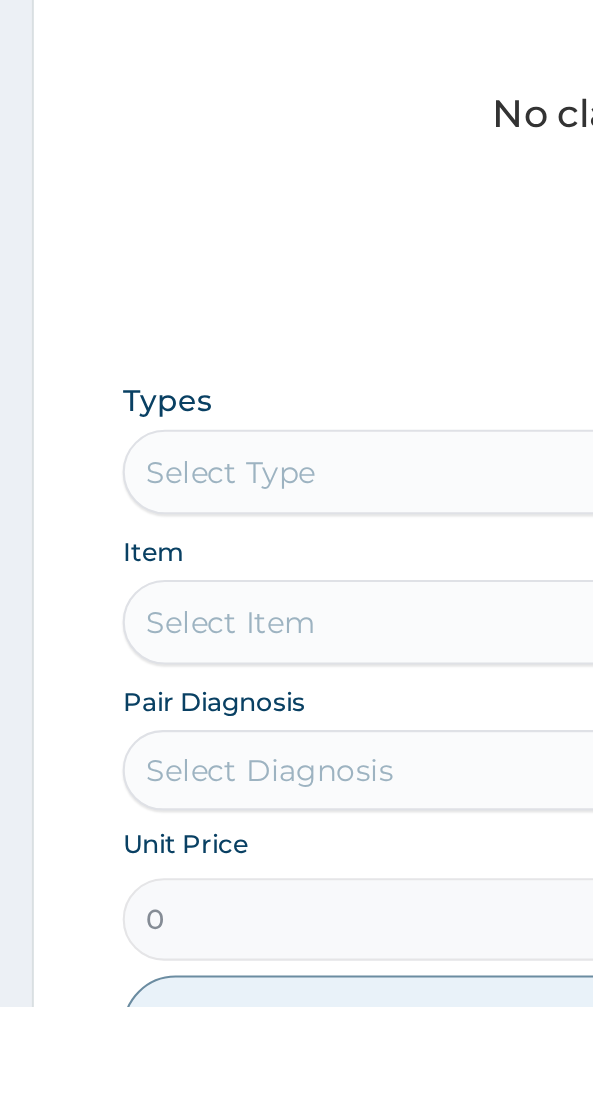 scroll, scrollTop: 314, scrollLeft: 0, axis: vertical 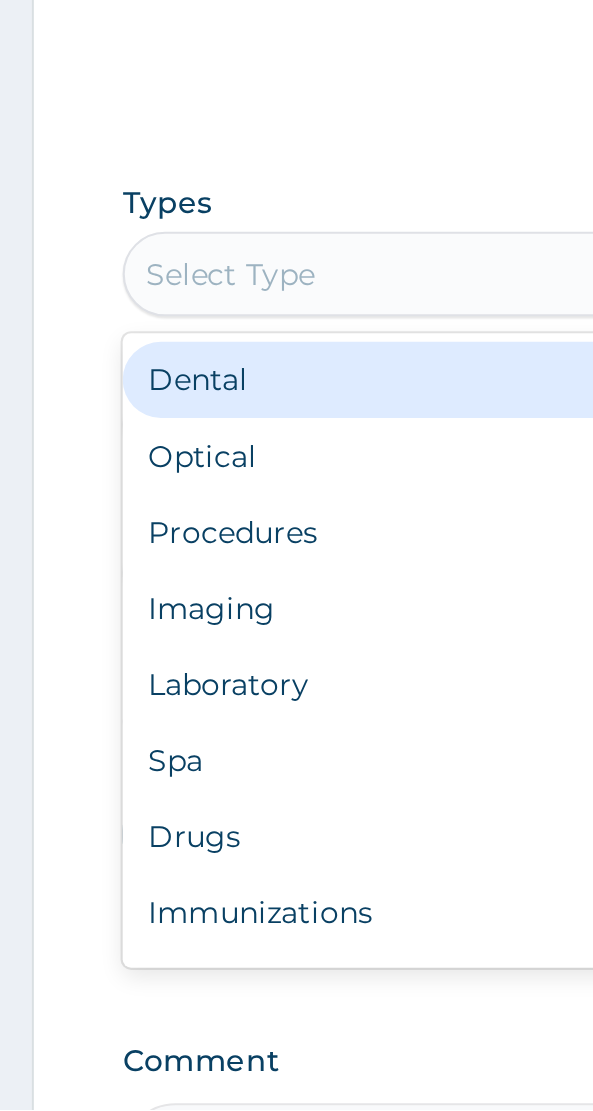 click on "Procedures" at bounding box center [296, 838] 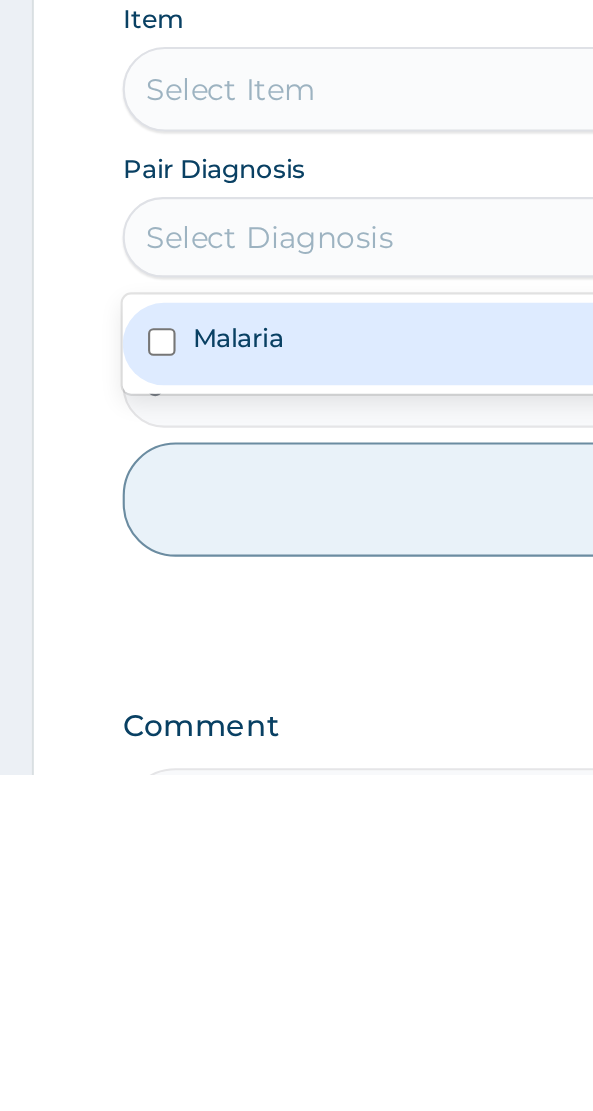 scroll, scrollTop: 456, scrollLeft: 0, axis: vertical 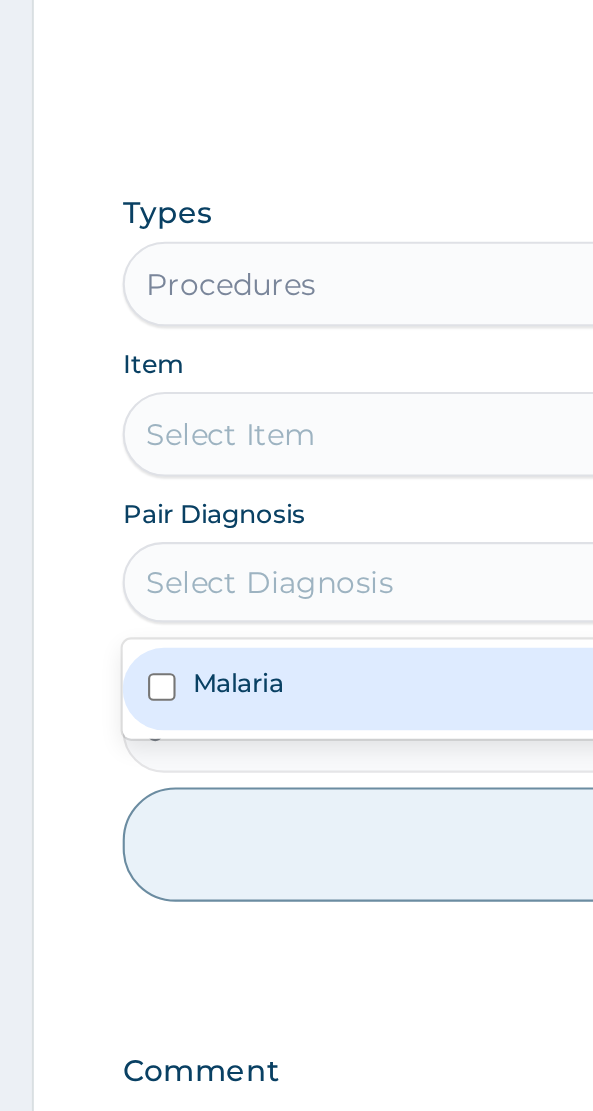 click on "Malaria" at bounding box center [296, 907] 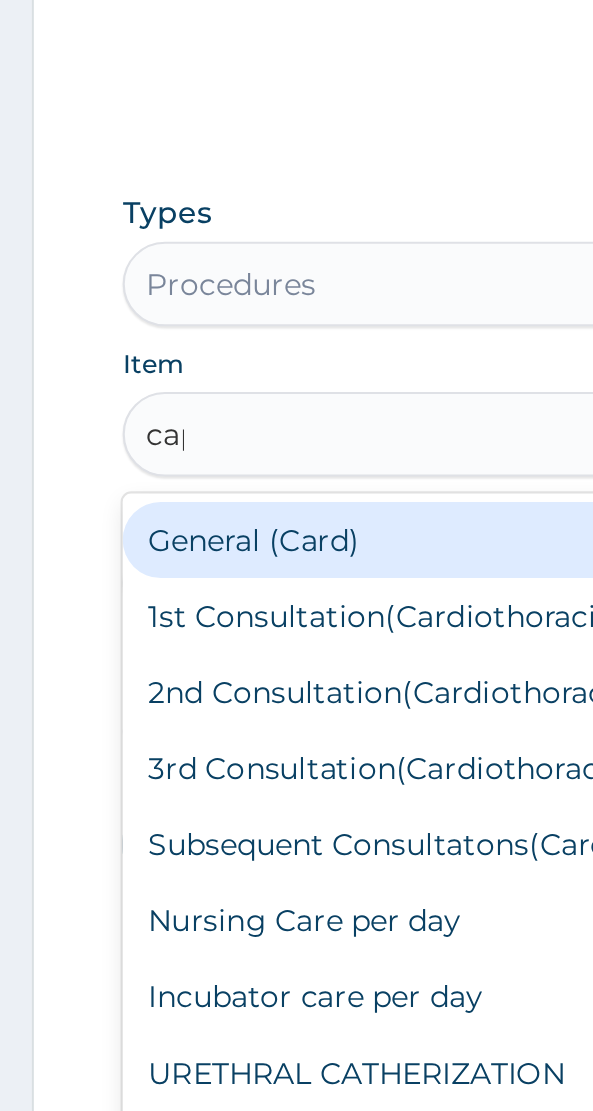 scroll, scrollTop: 0, scrollLeft: 0, axis: both 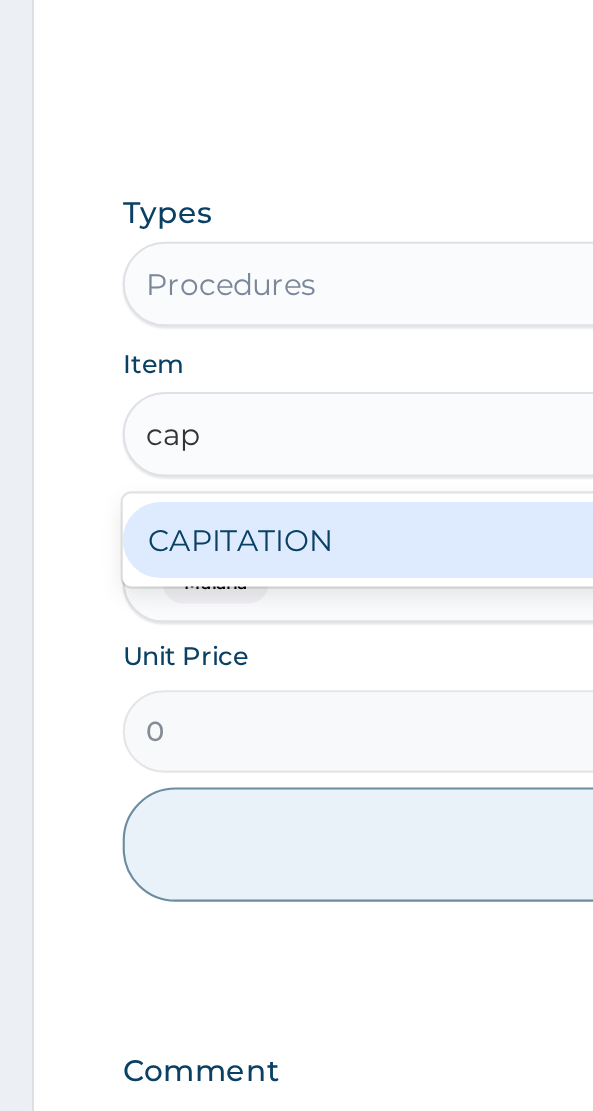 click on "CAPITATION" at bounding box center [296, 837] 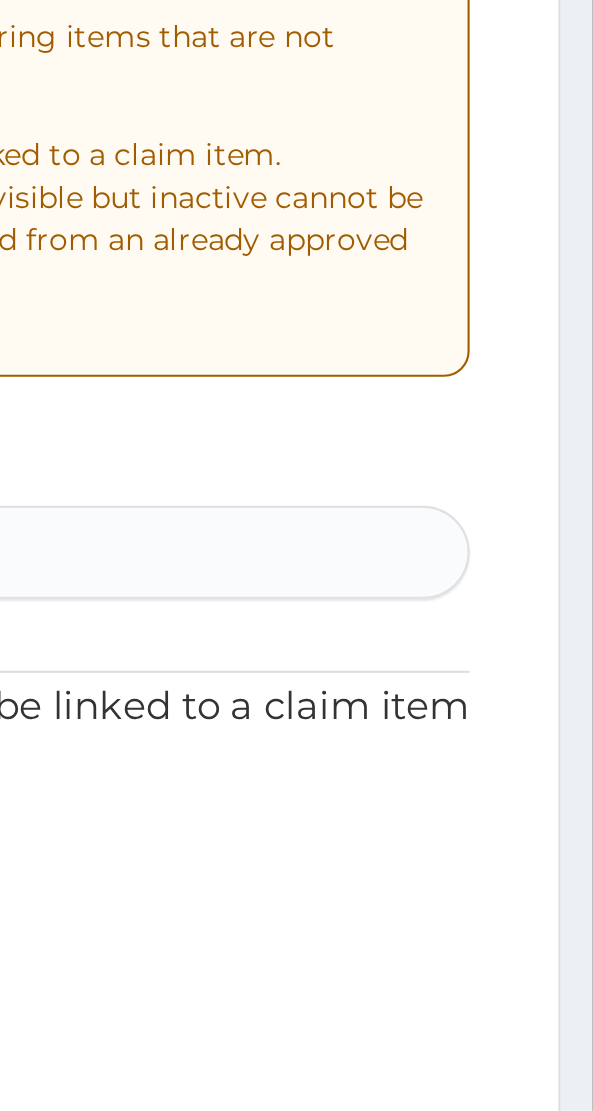 scroll, scrollTop: 68, scrollLeft: 0, axis: vertical 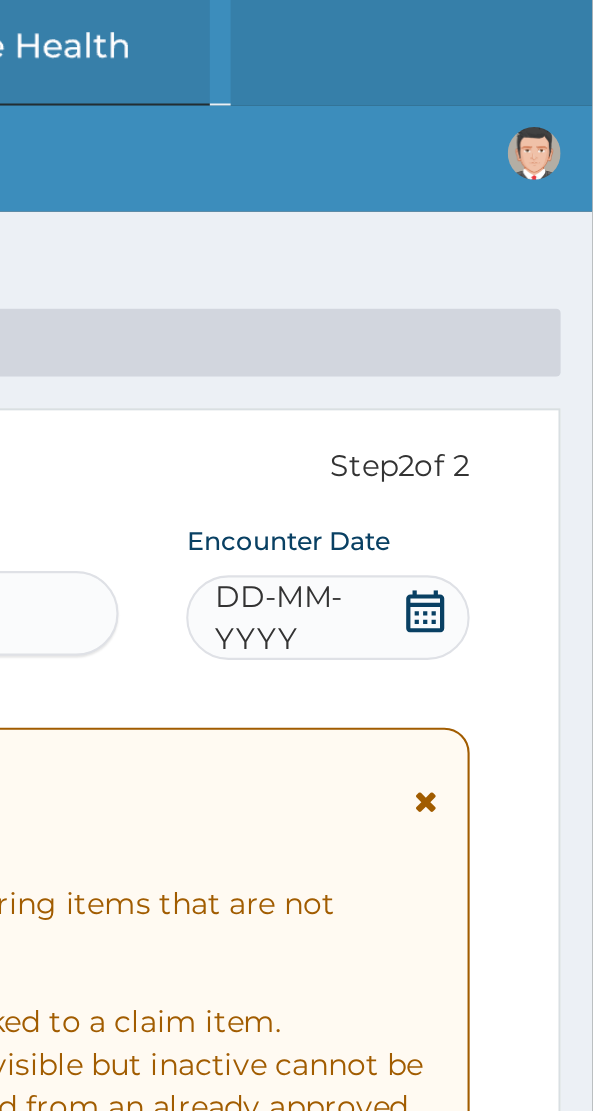 click 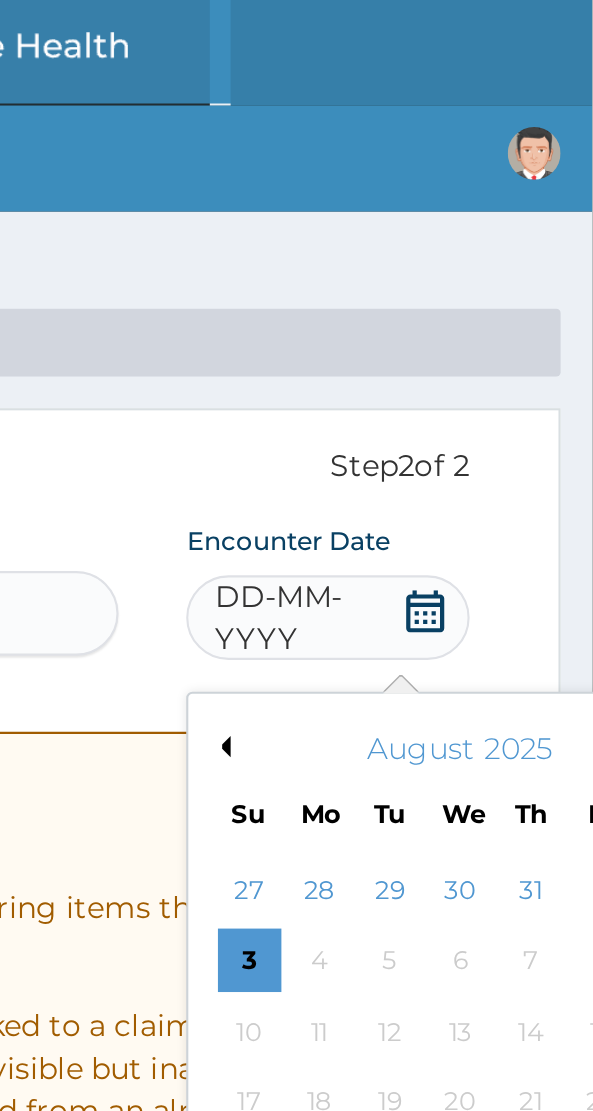 click on "Previous Month" at bounding box center (417, 353) 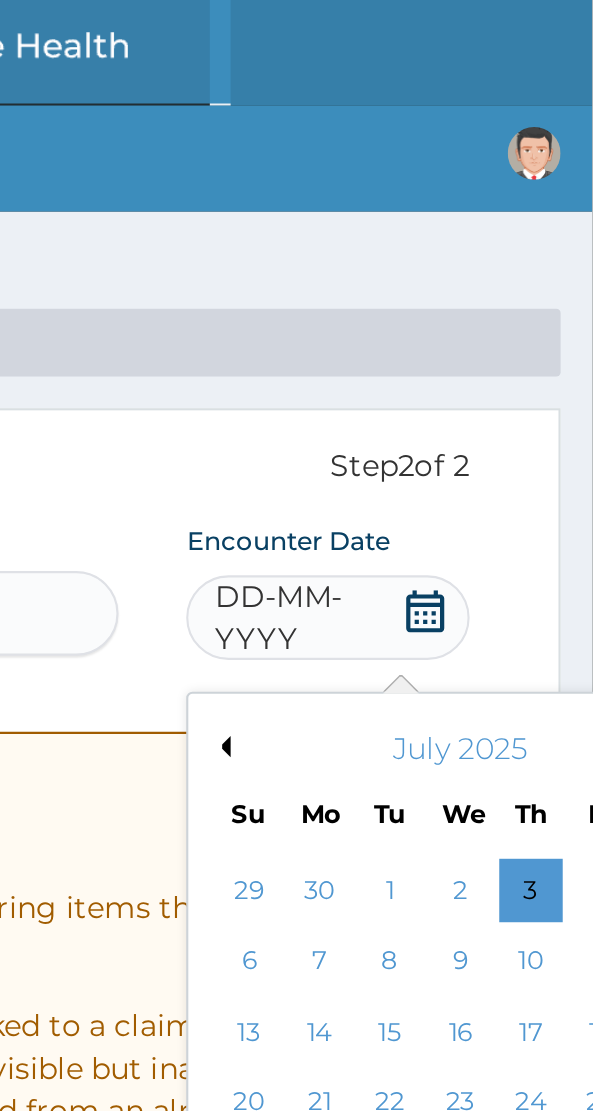 click on "Previous Month" at bounding box center [417, 353] 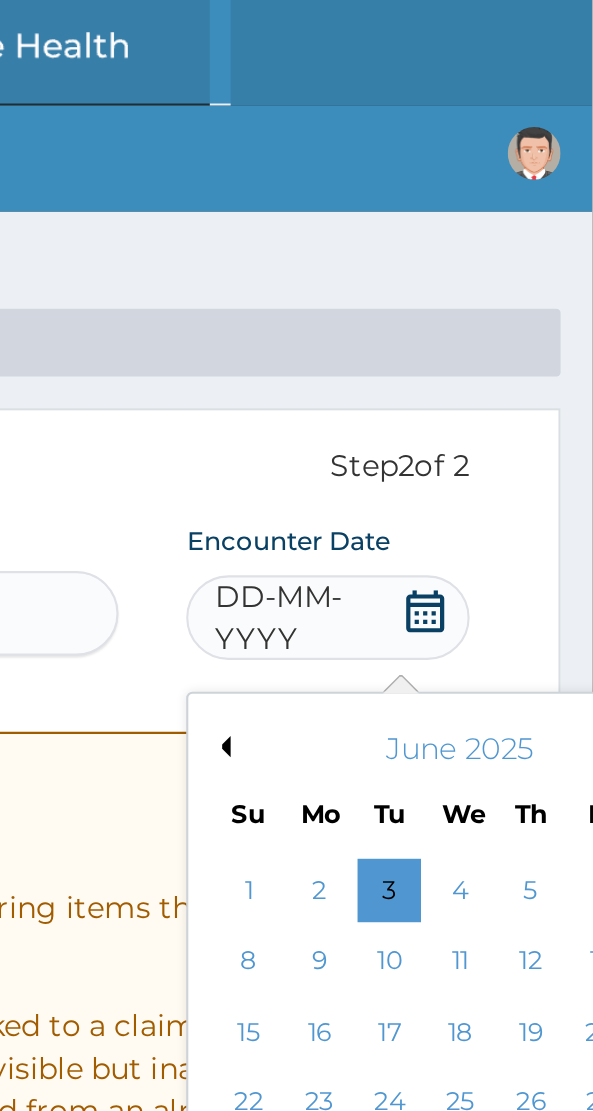 click on "Previous Month" at bounding box center [417, 353] 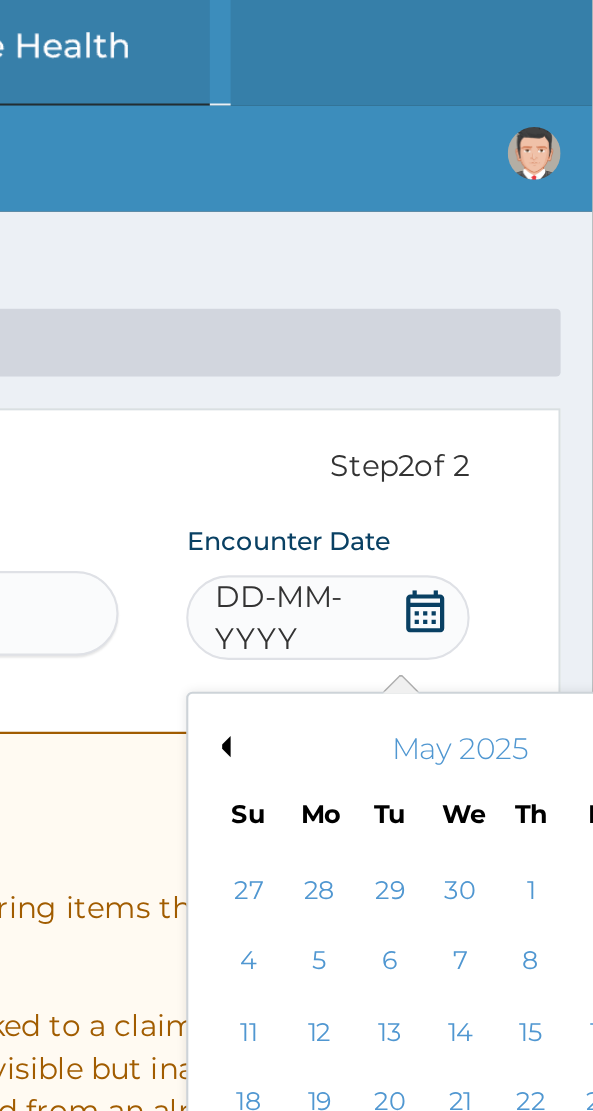 click on "Previous Month" at bounding box center [417, 353] 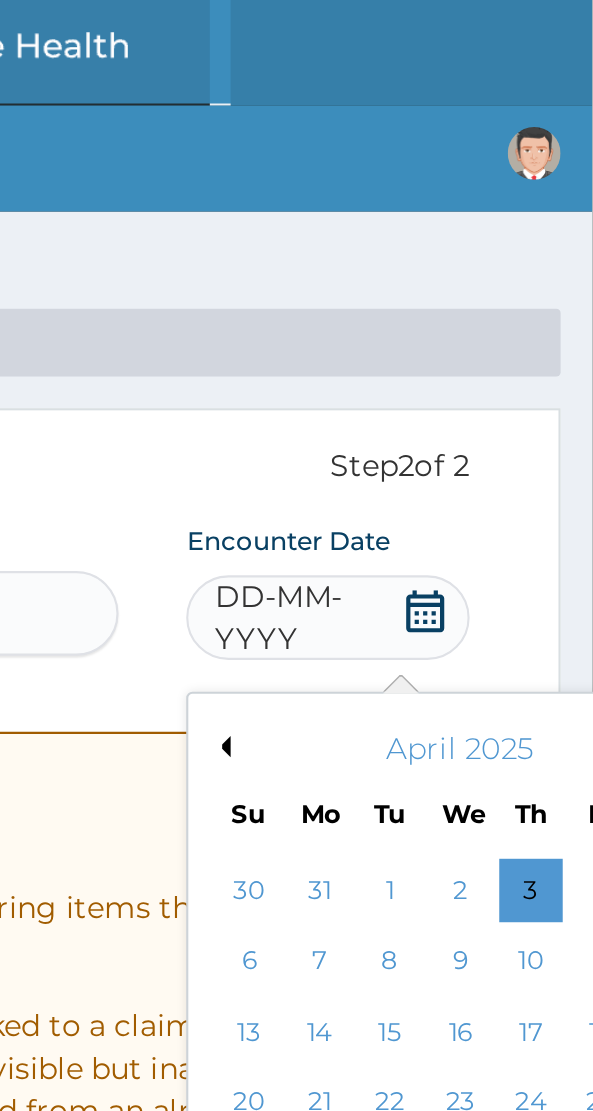 click on "Previous Month" at bounding box center [417, 353] 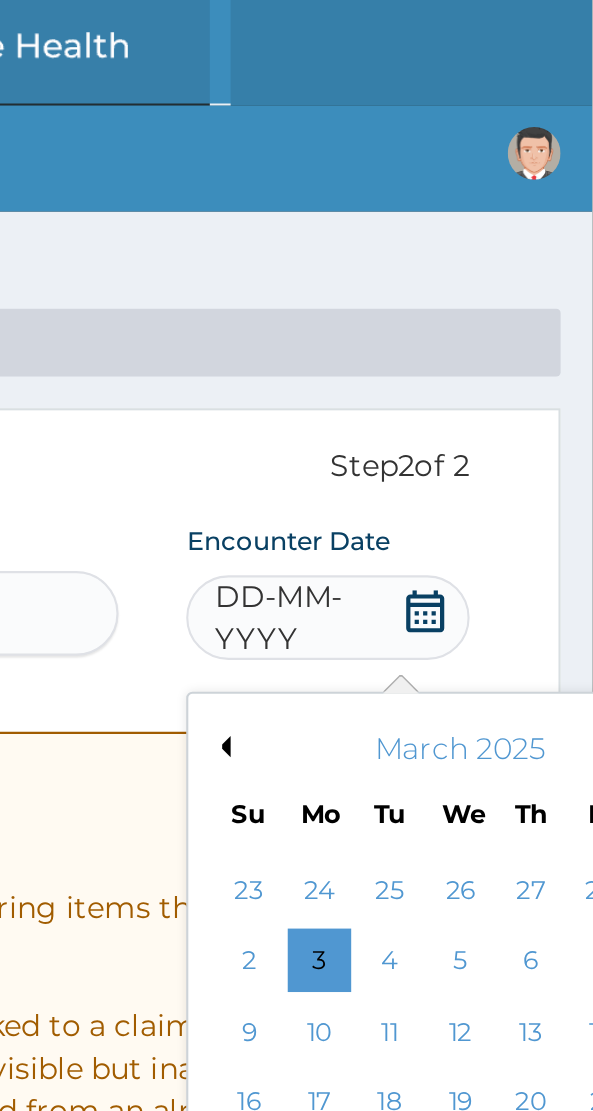 click on "Previous Month" at bounding box center [417, 353] 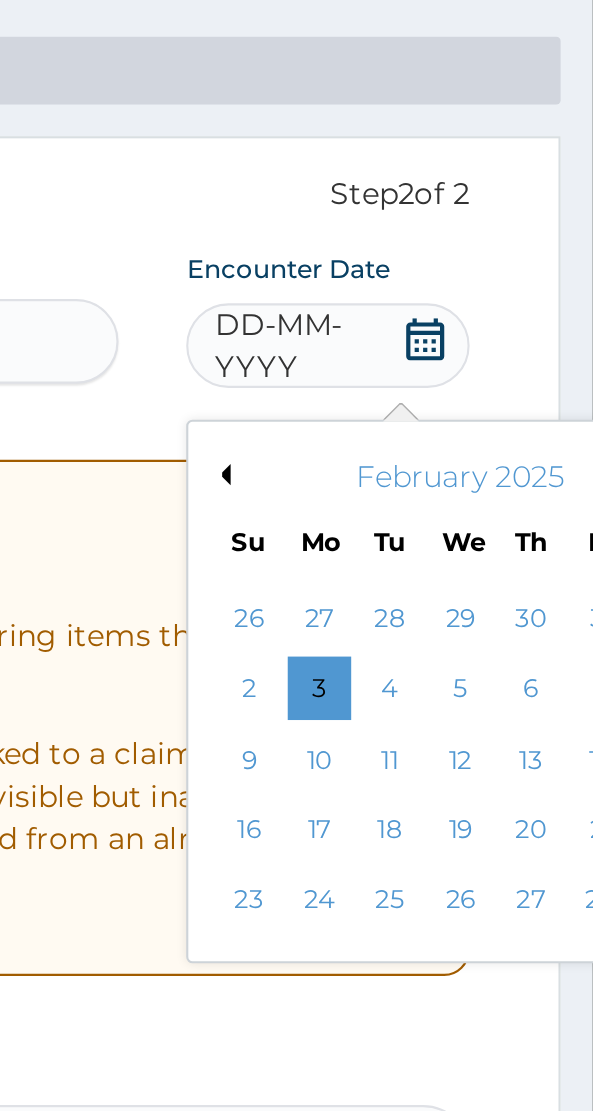 click on "27" at bounding box center (564, 555) 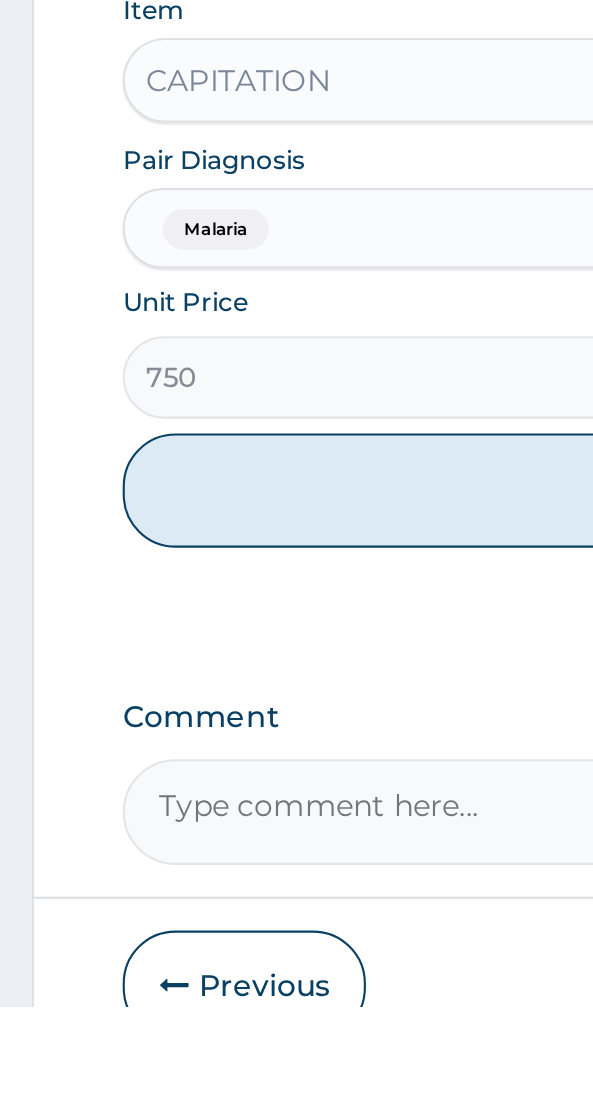 scroll, scrollTop: 573, scrollLeft: 0, axis: vertical 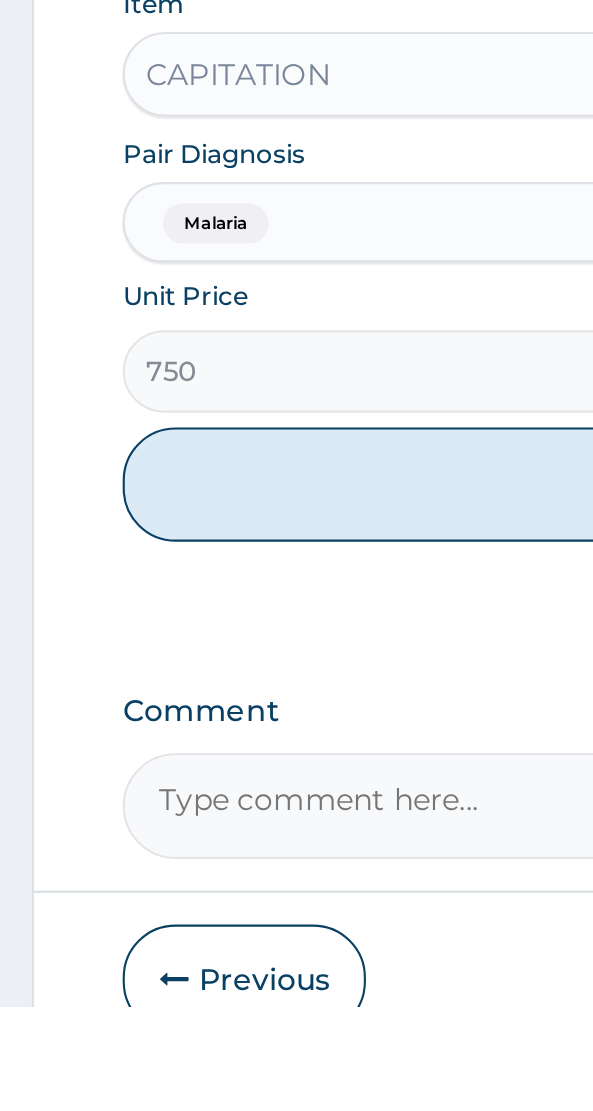 click on "Add" at bounding box center [296, 864] 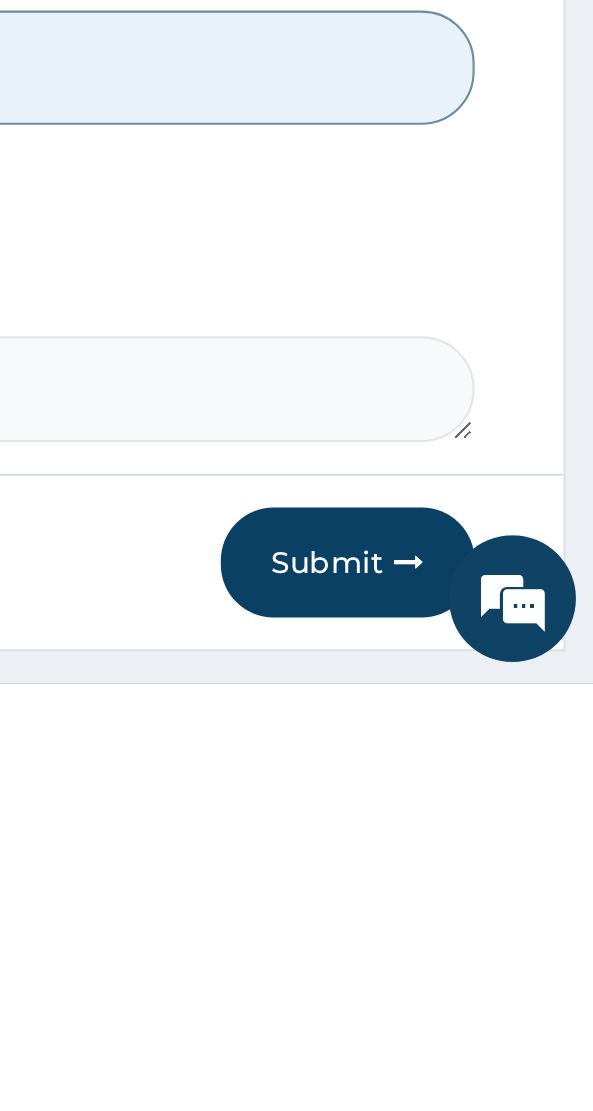 scroll, scrollTop: 570, scrollLeft: 0, axis: vertical 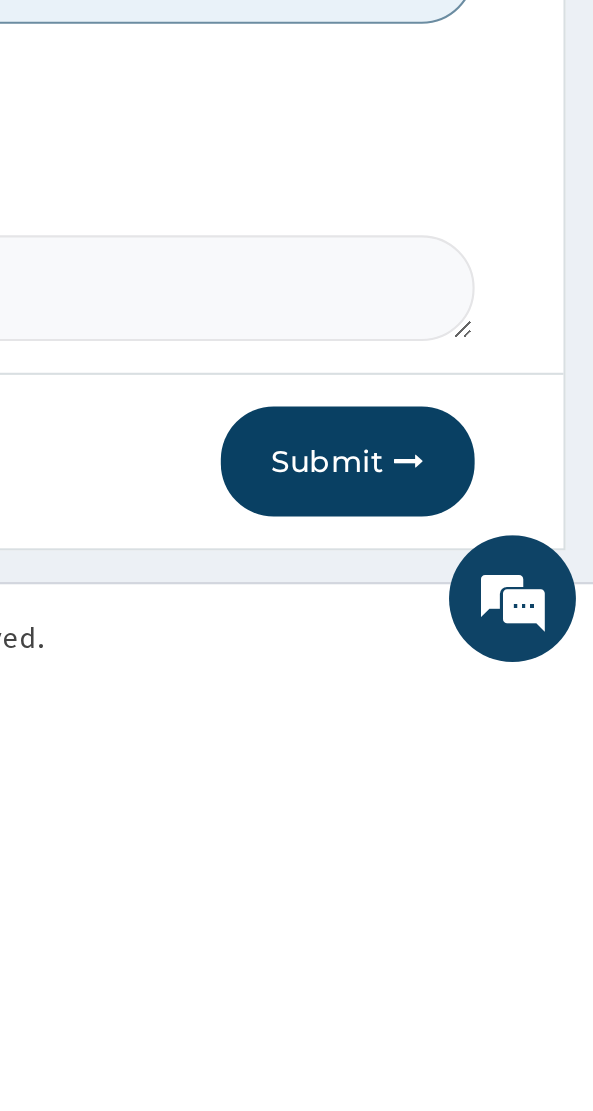 click on "Submit" at bounding box center (475, 1006) 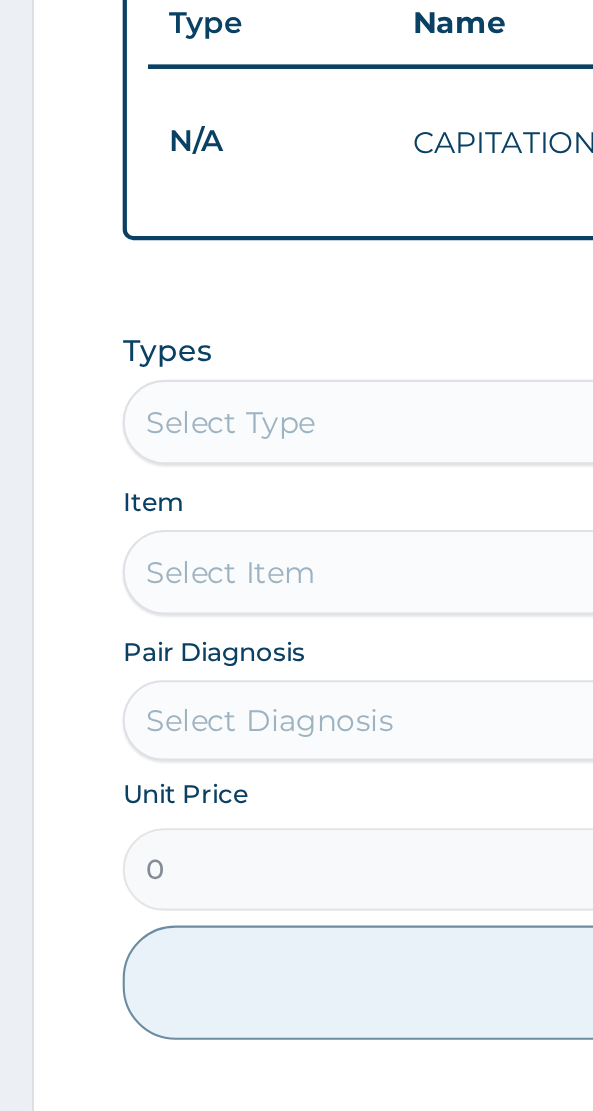 scroll, scrollTop: 473, scrollLeft: 0, axis: vertical 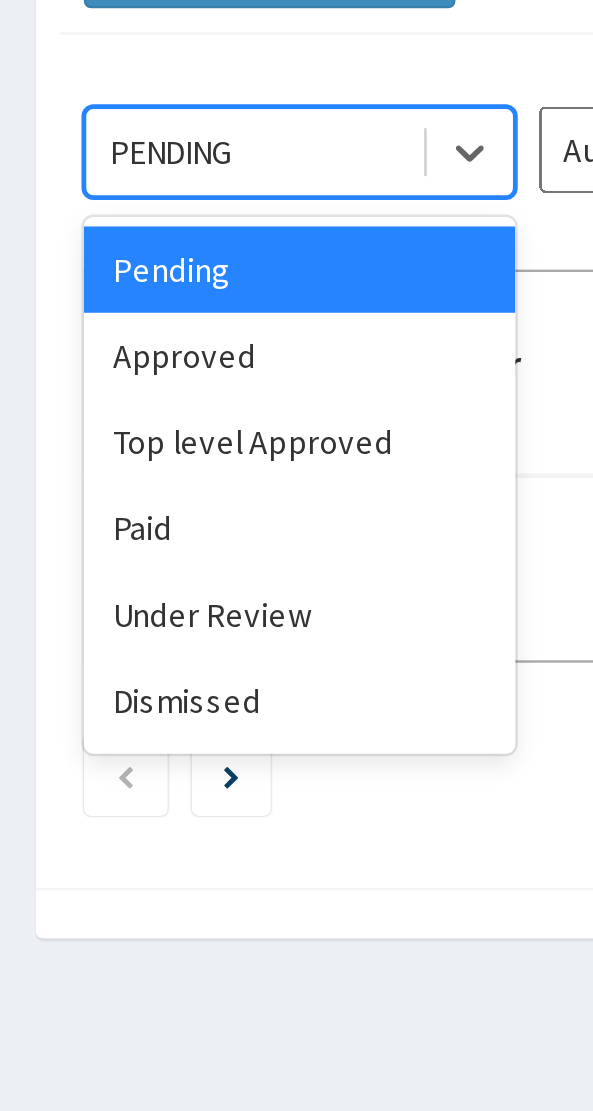 click on "Paid" at bounding box center (125, 467) 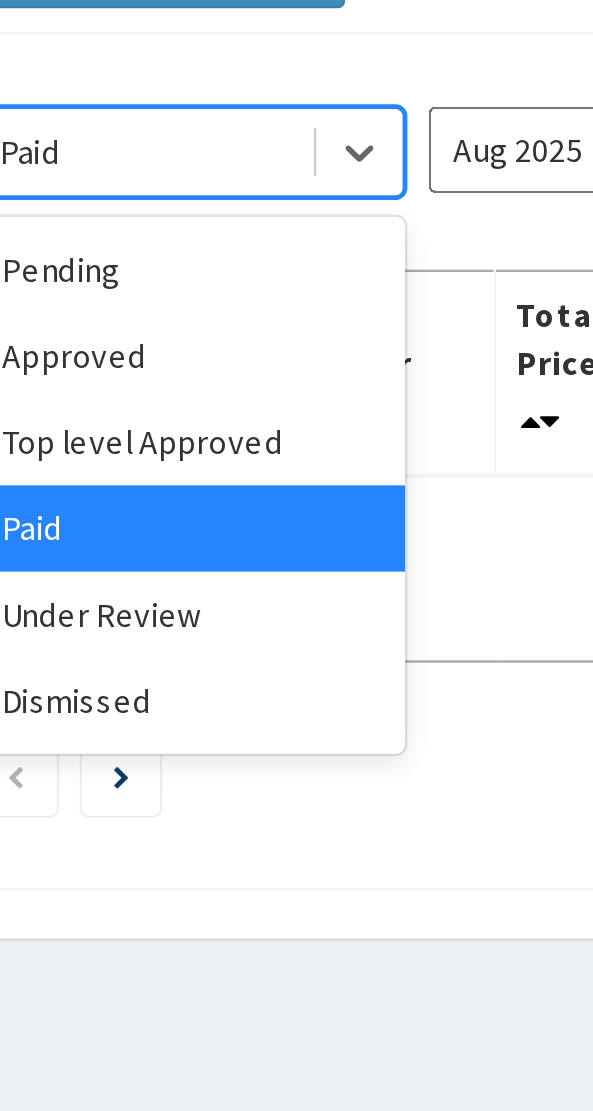 click on "Paid" at bounding box center [125, 467] 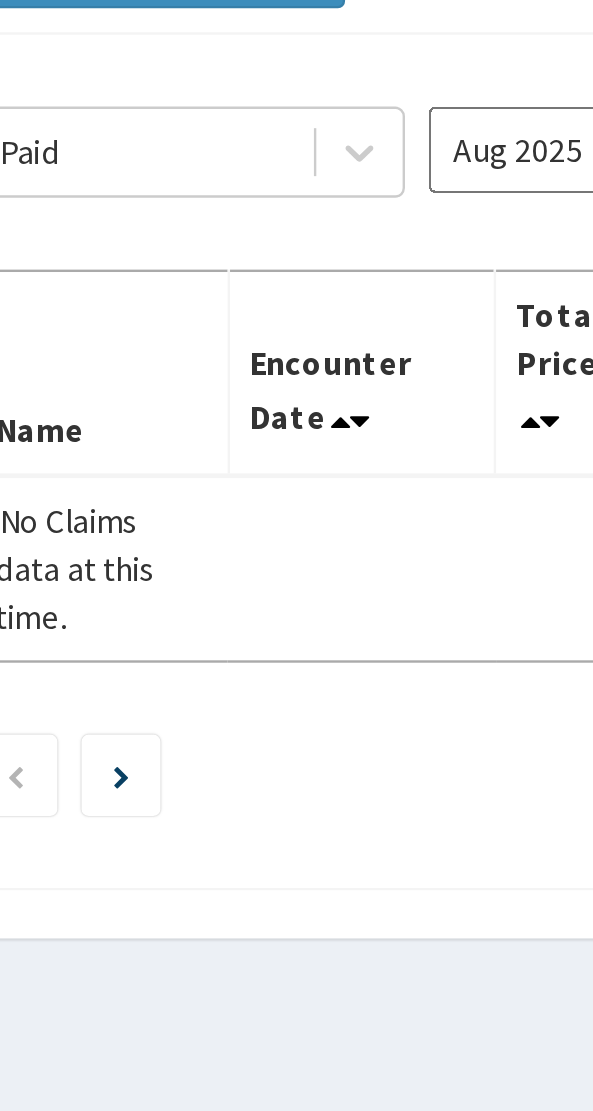 click on "Aug 2025" at bounding box center [315, 309] 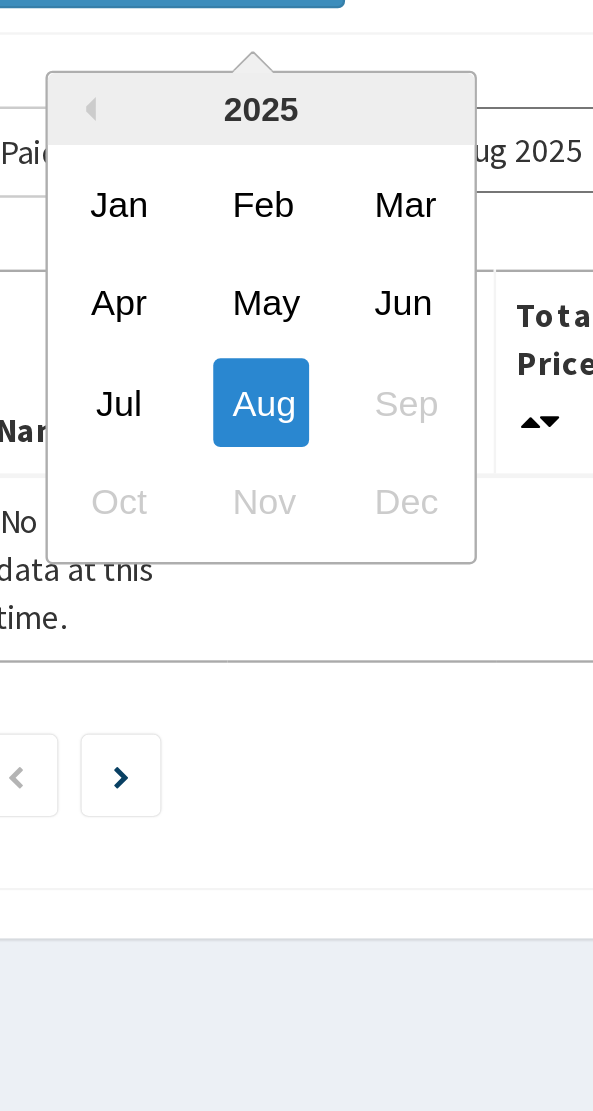 scroll, scrollTop: 0, scrollLeft: 0, axis: both 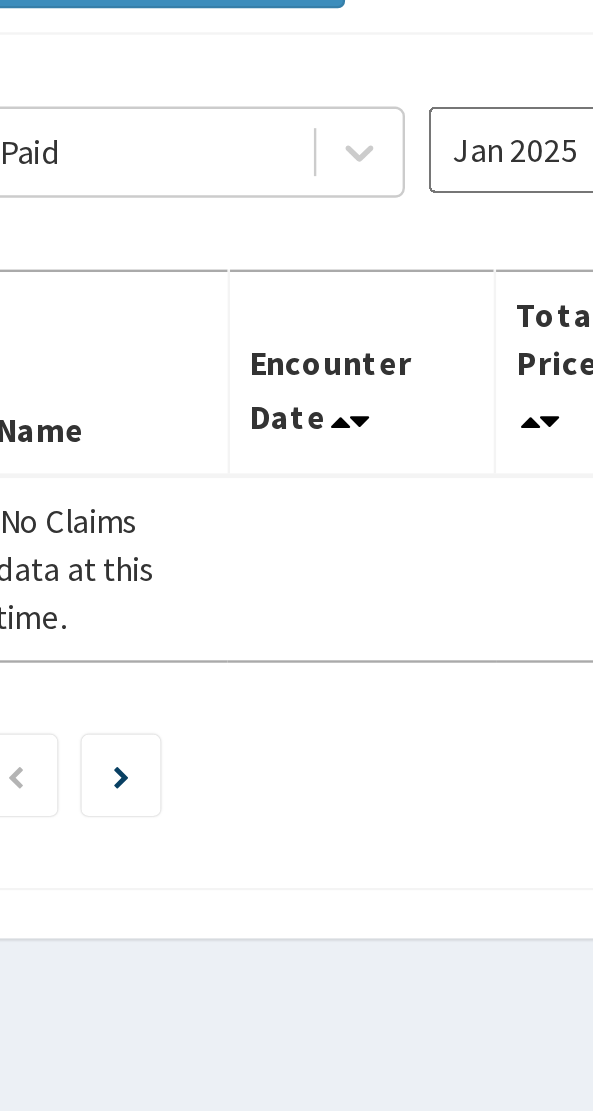 click on "Jan 2025" at bounding box center [315, 309] 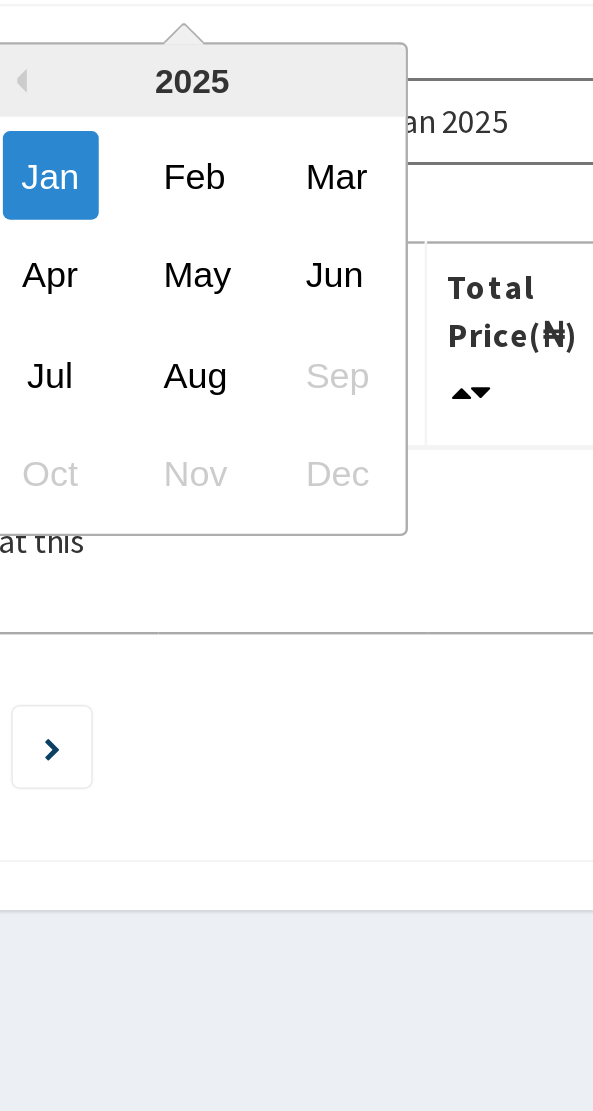 click on "Oct Nov Dec" at bounding box center (155, 455) 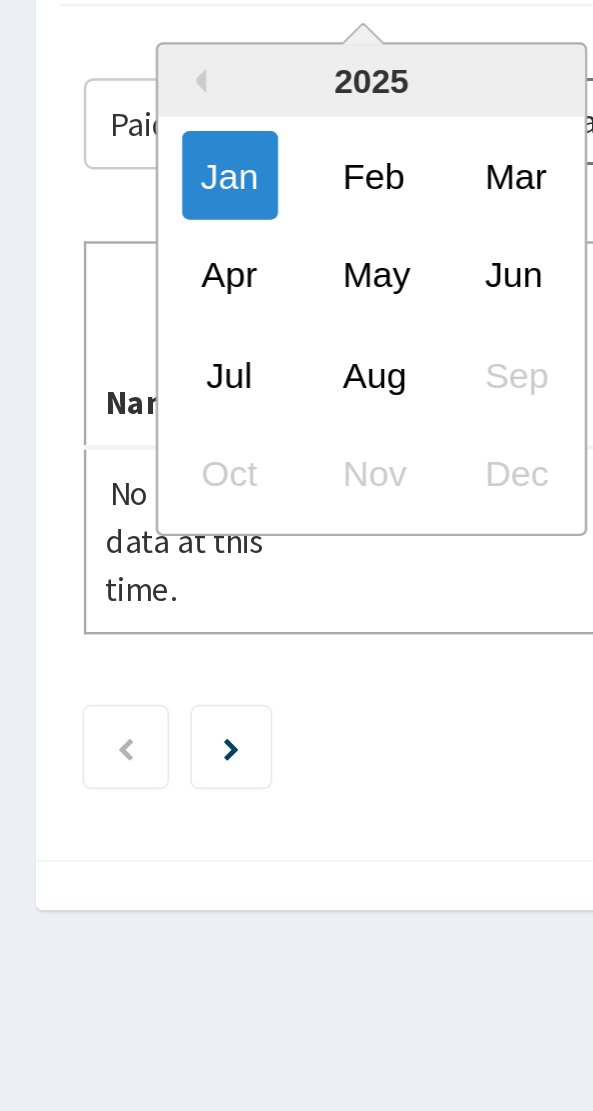 click on "Previous Year" at bounding box center [81, 292] 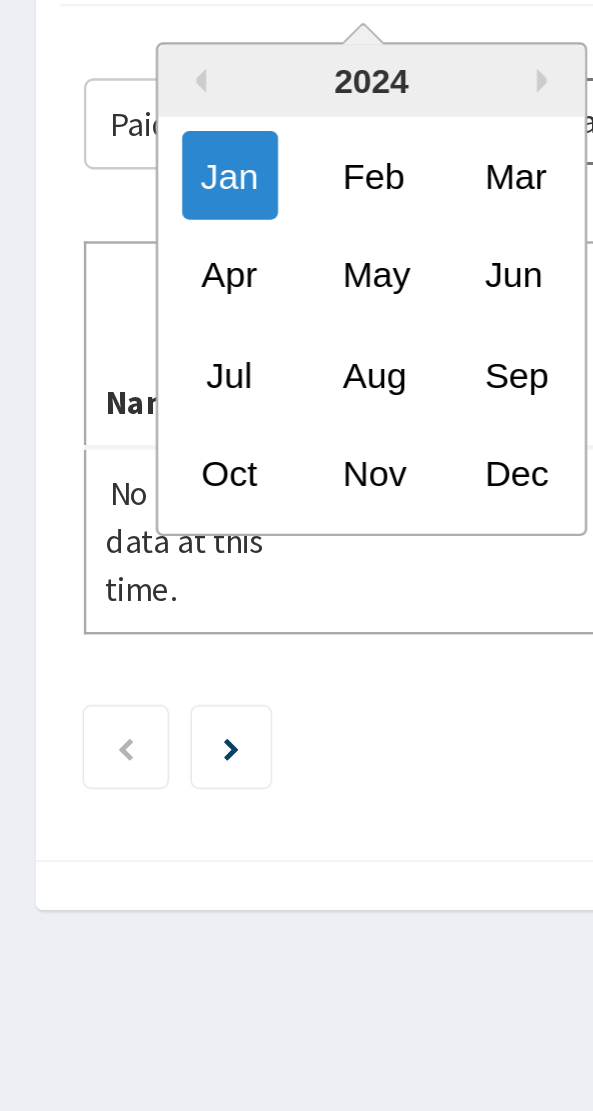 click on "Dec" at bounding box center (214, 455) 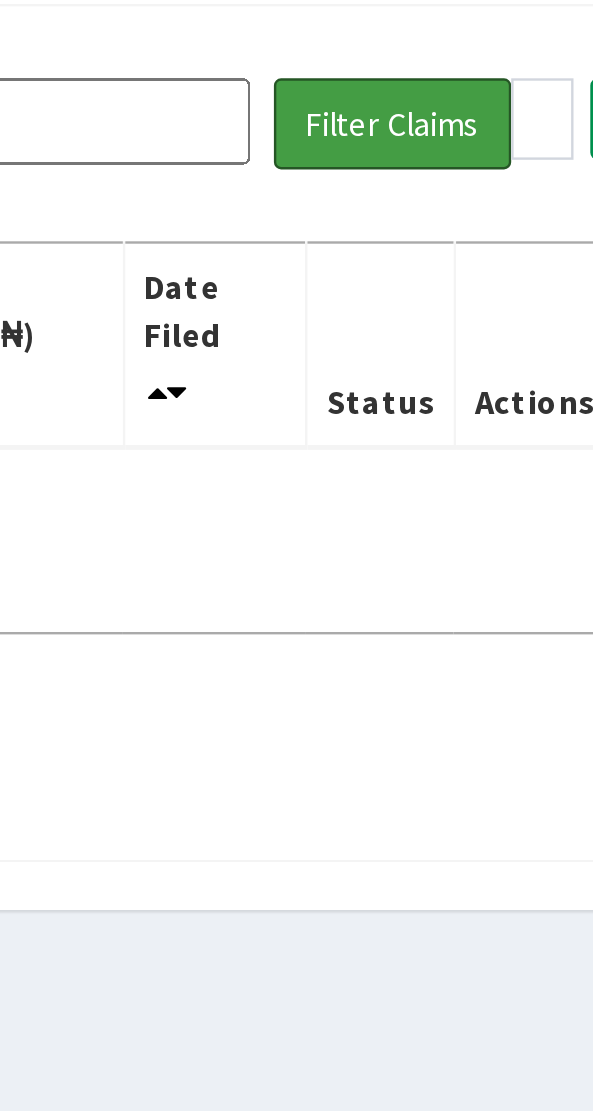 click on "Filter Claims" at bounding box center (464, 310) 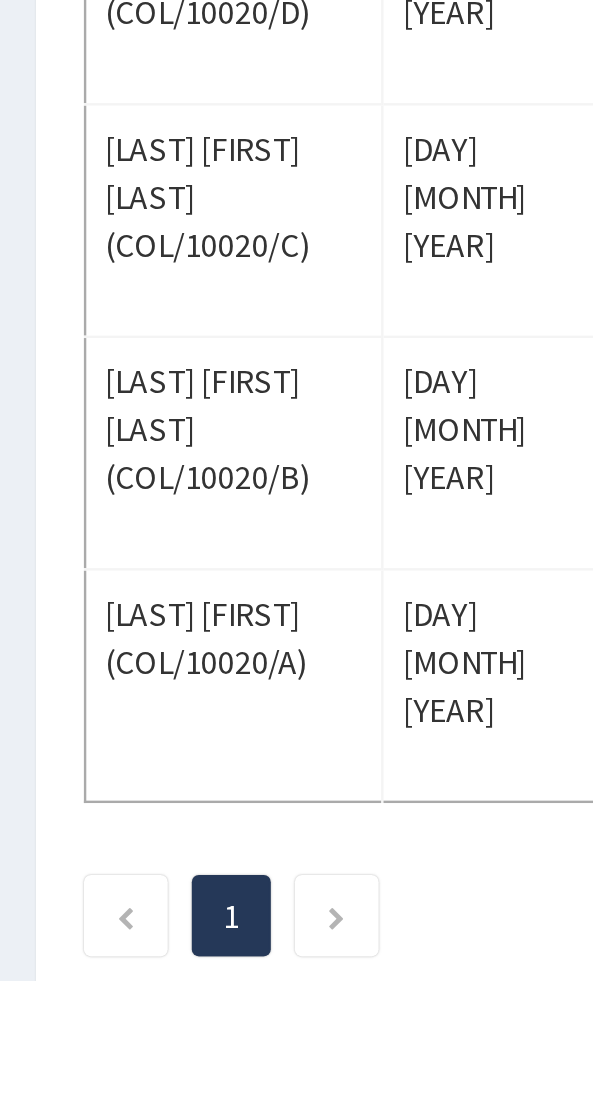 scroll, scrollTop: 2349, scrollLeft: 0, axis: vertical 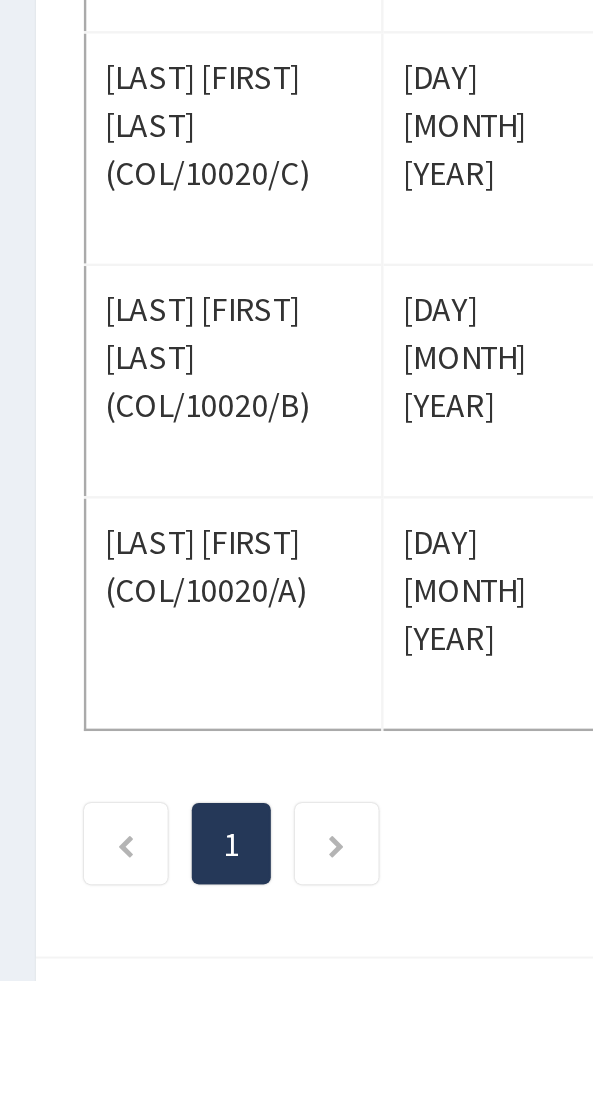 click at bounding box center (140, 1055) 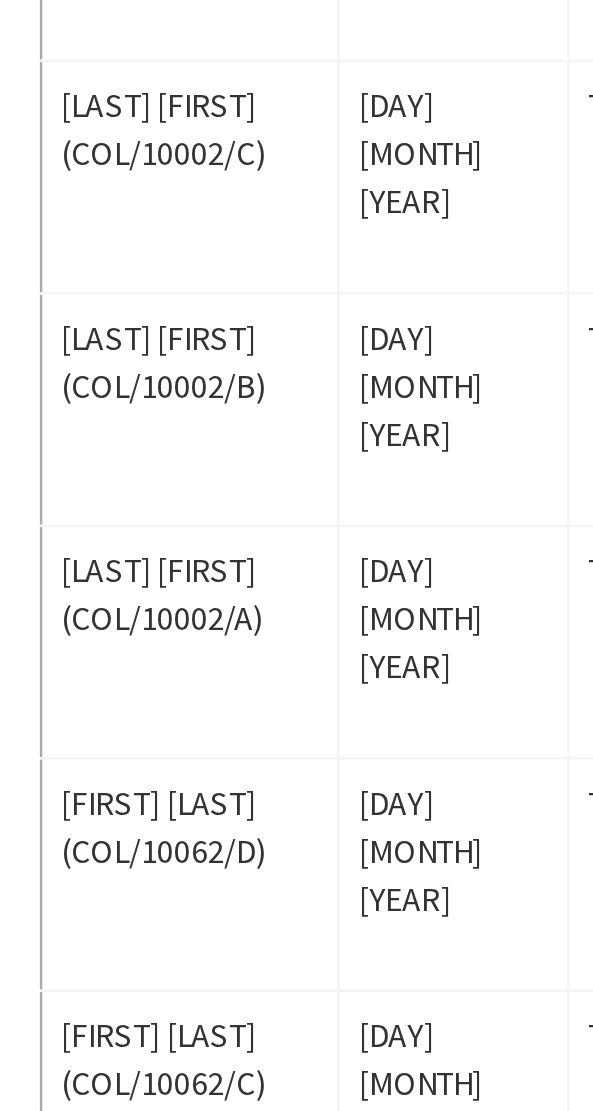 scroll, scrollTop: 0, scrollLeft: 0, axis: both 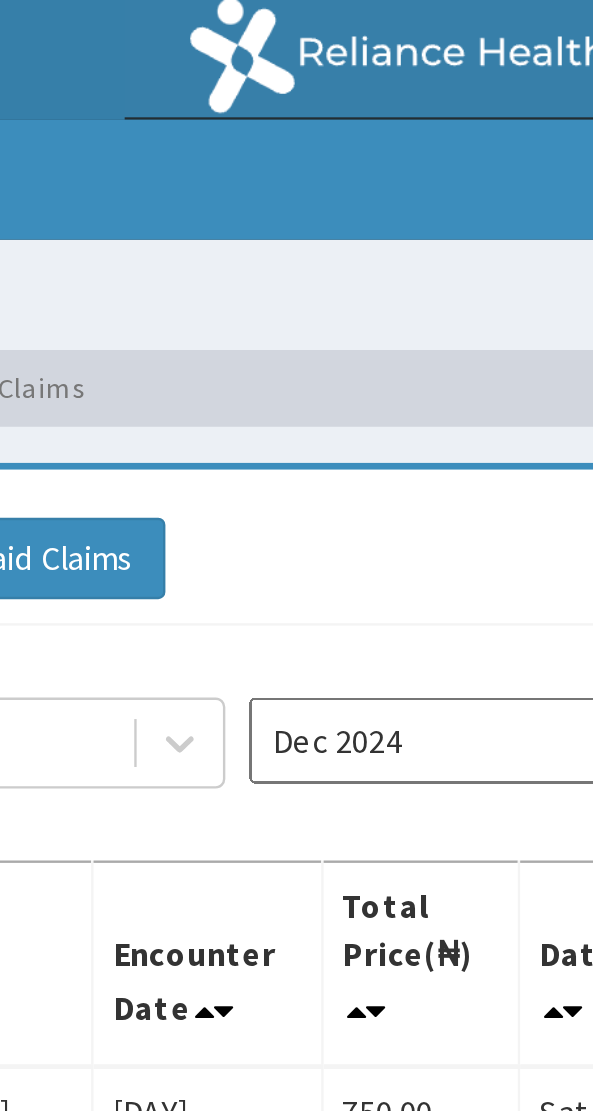 click on "Dec 2024" at bounding box center (315, 309) 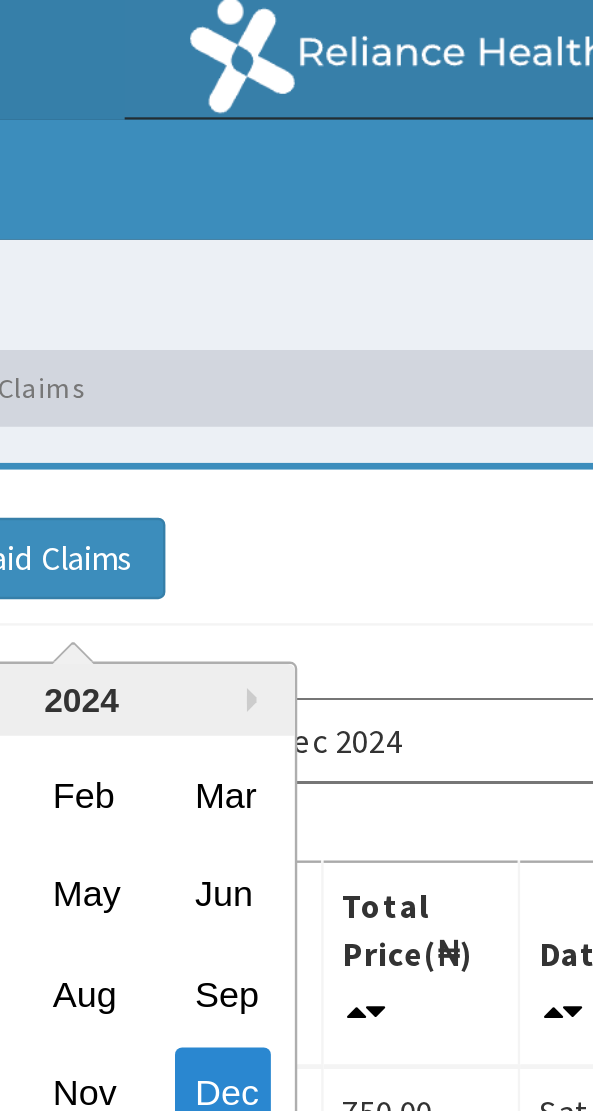 click on "Next Year" at bounding box center (229, 292) 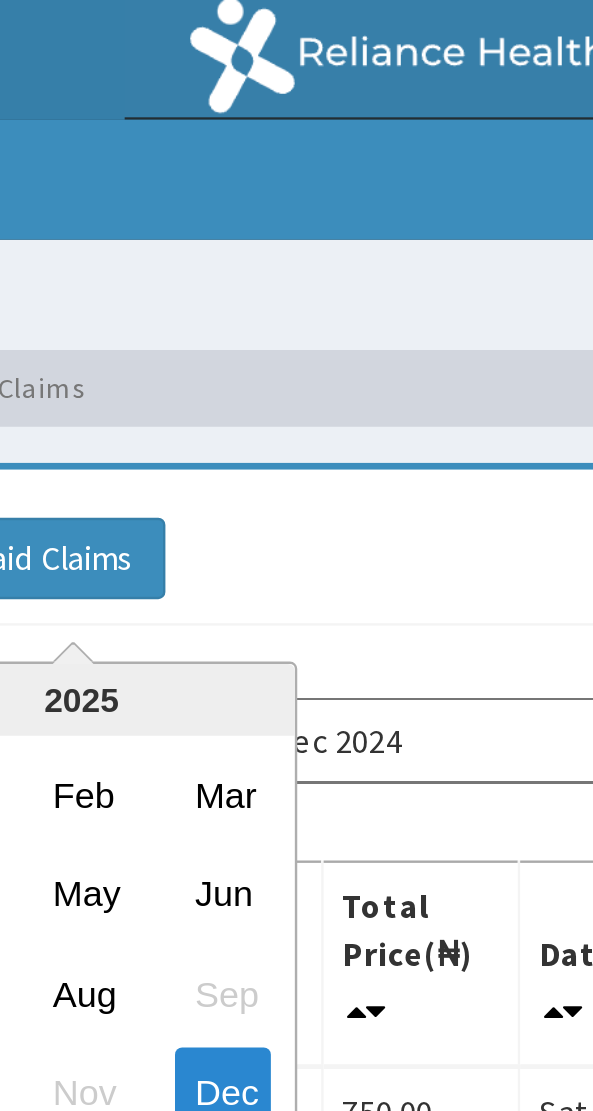 click on "Mar" at bounding box center [214, 331] 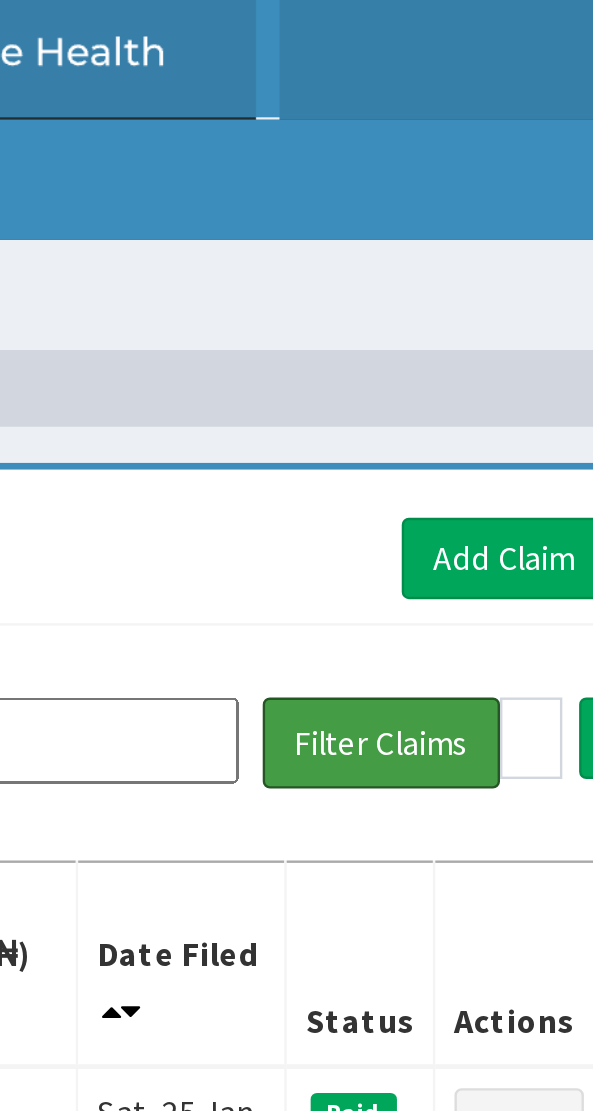click on "Filter Claims" at bounding box center [464, 310] 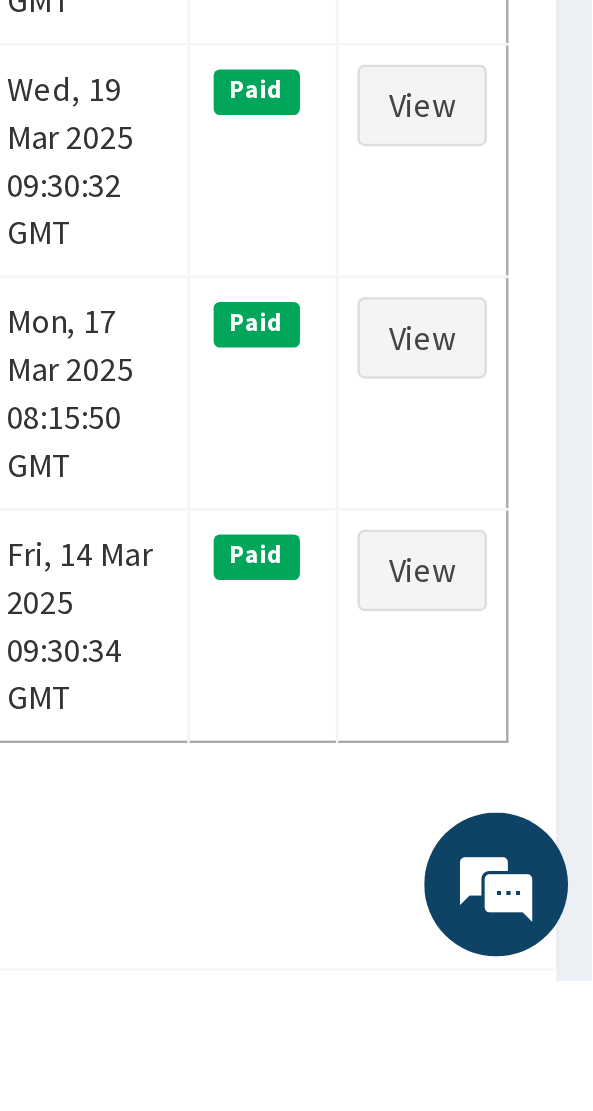 scroll, scrollTop: 210, scrollLeft: 0, axis: vertical 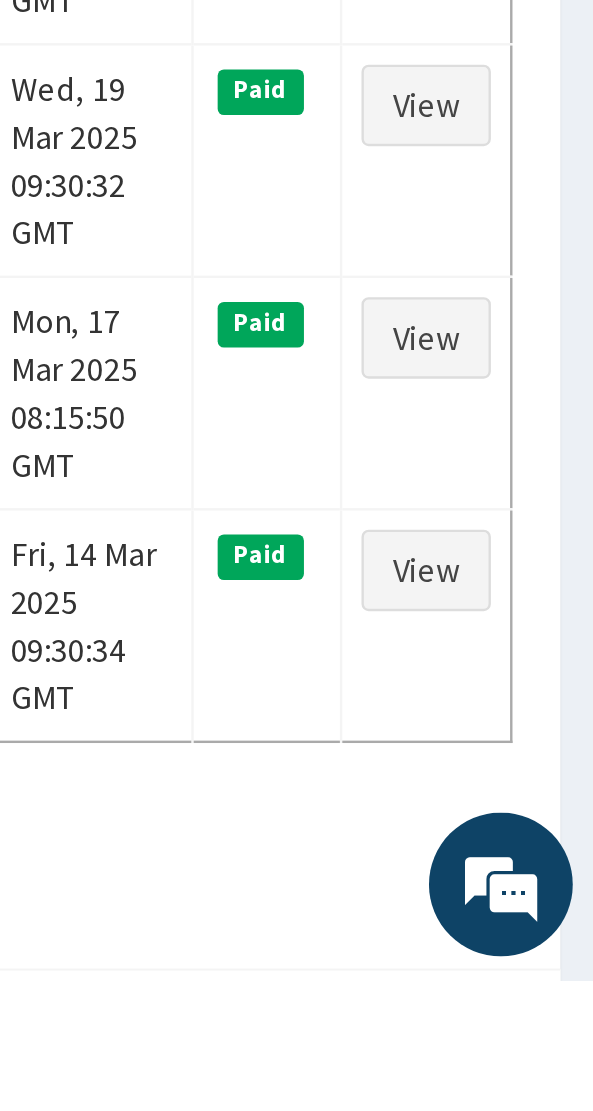 click on "View" at bounding box center [521, 962] 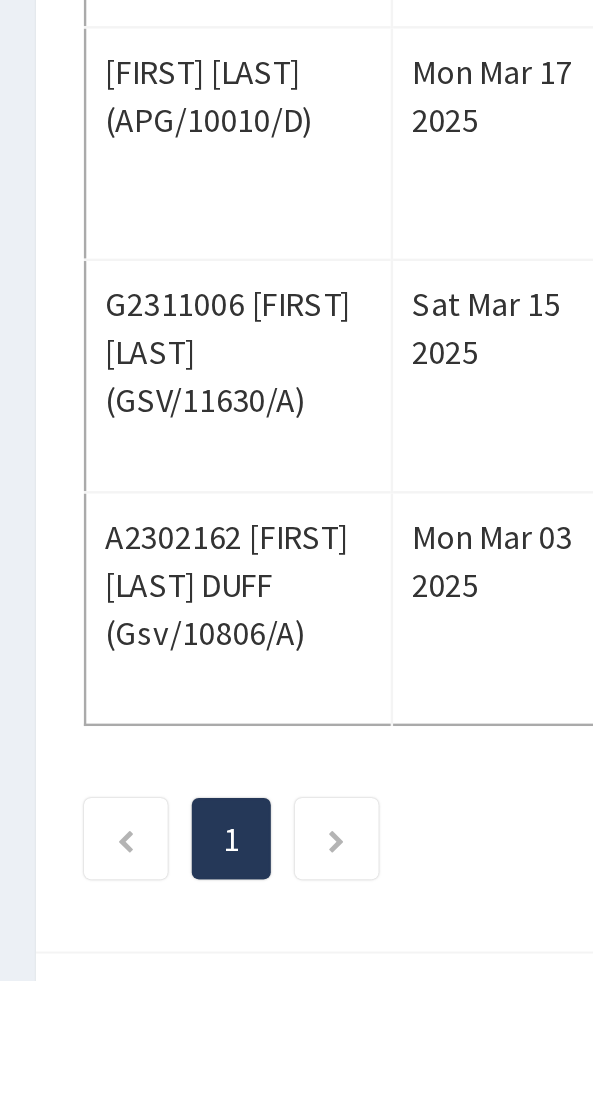 click at bounding box center [140, 1053] 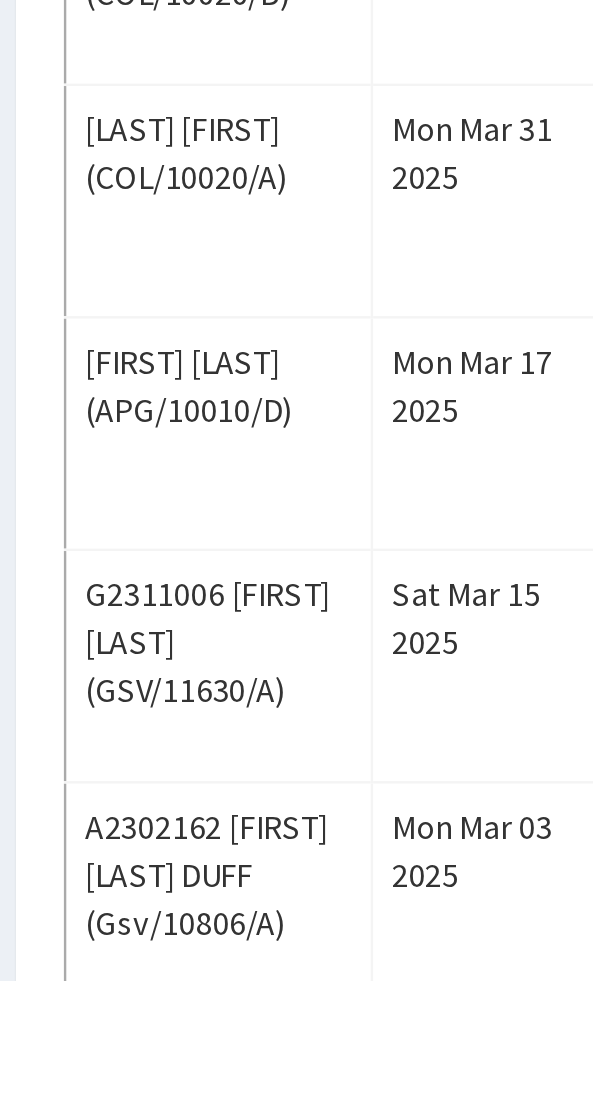 scroll, scrollTop: 217, scrollLeft: 0, axis: vertical 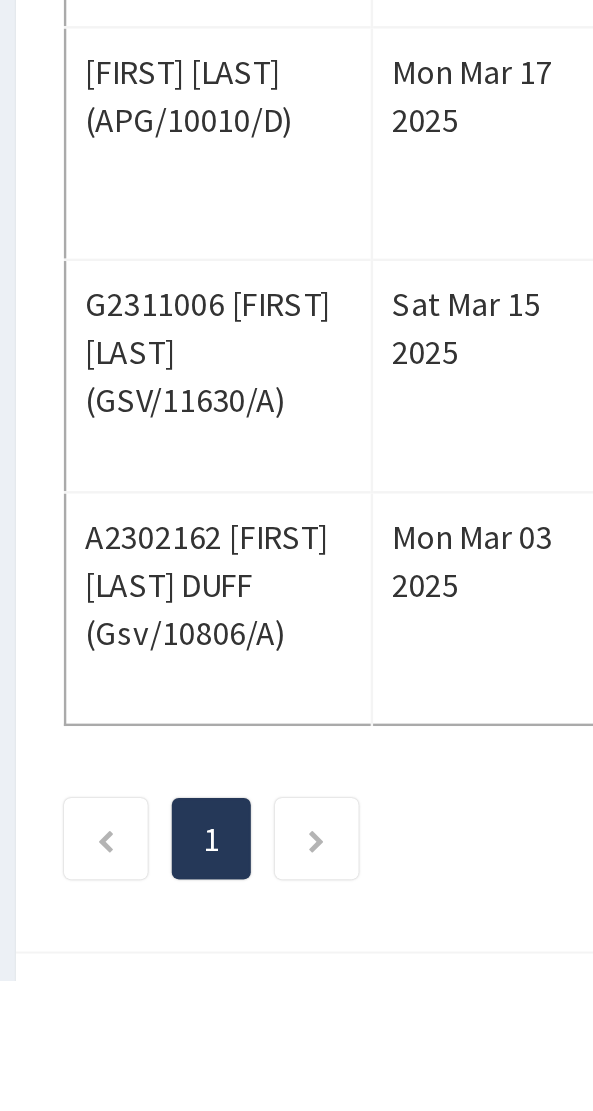 click at bounding box center (140, 1053) 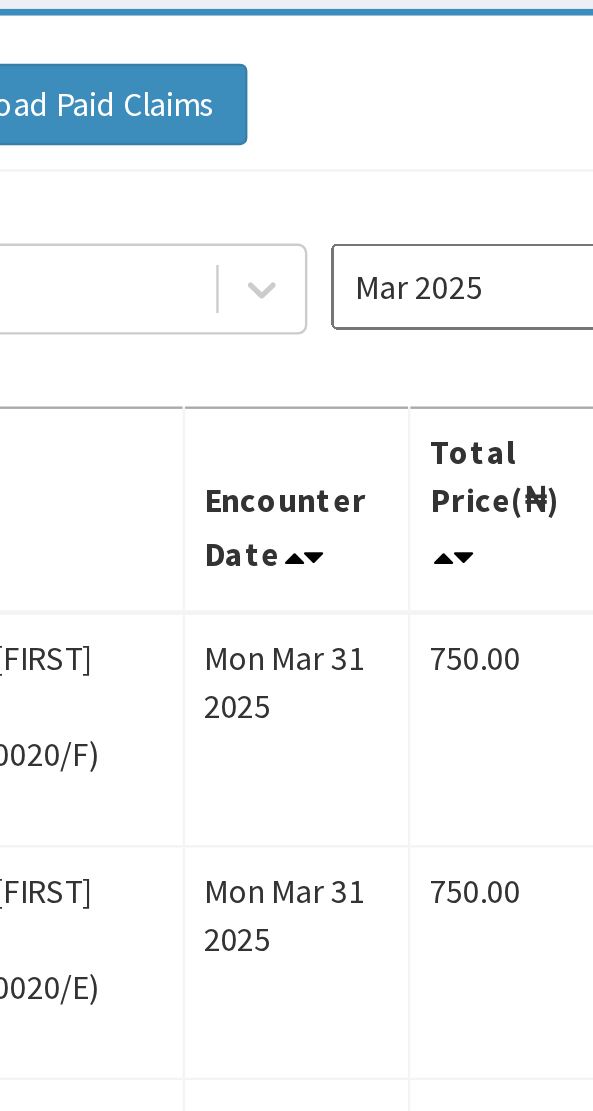 scroll, scrollTop: 181, scrollLeft: 0, axis: vertical 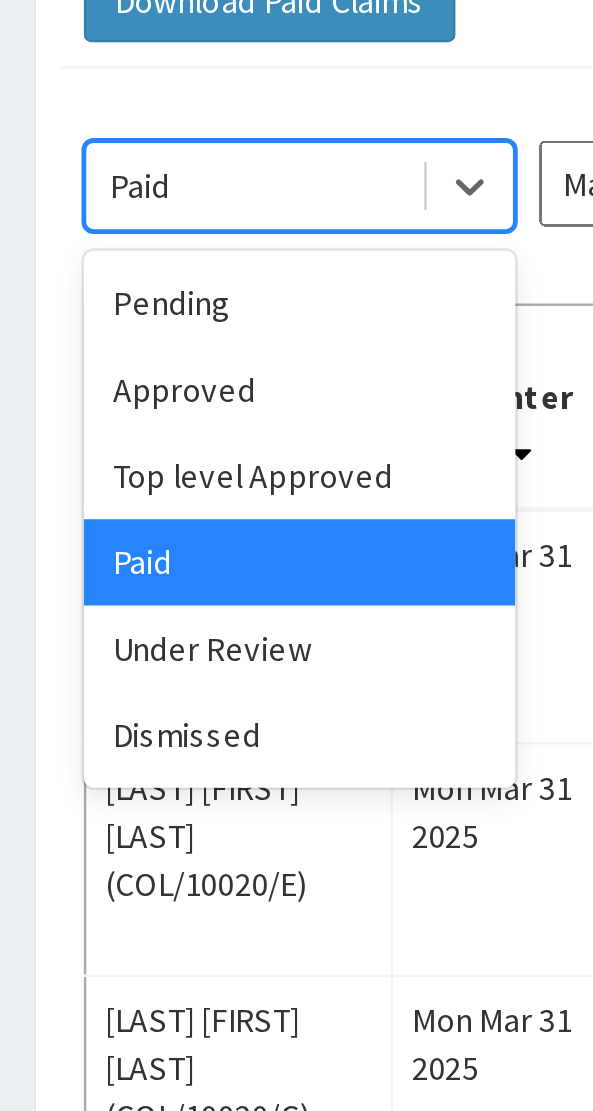 click on "Approved" at bounding box center (125, 214) 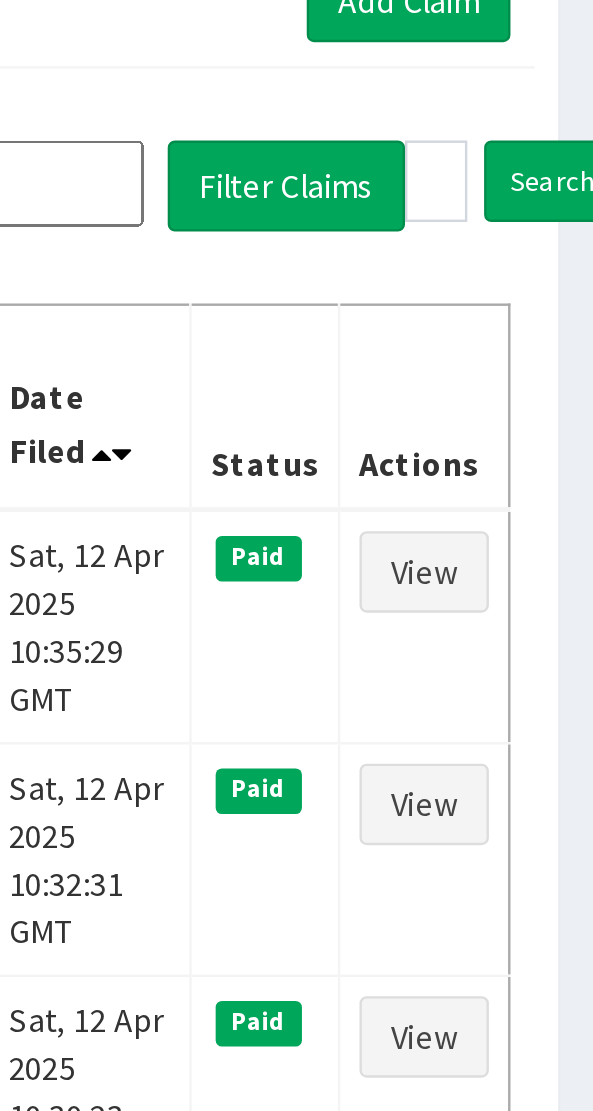 scroll, scrollTop: 181, scrollLeft: 0, axis: vertical 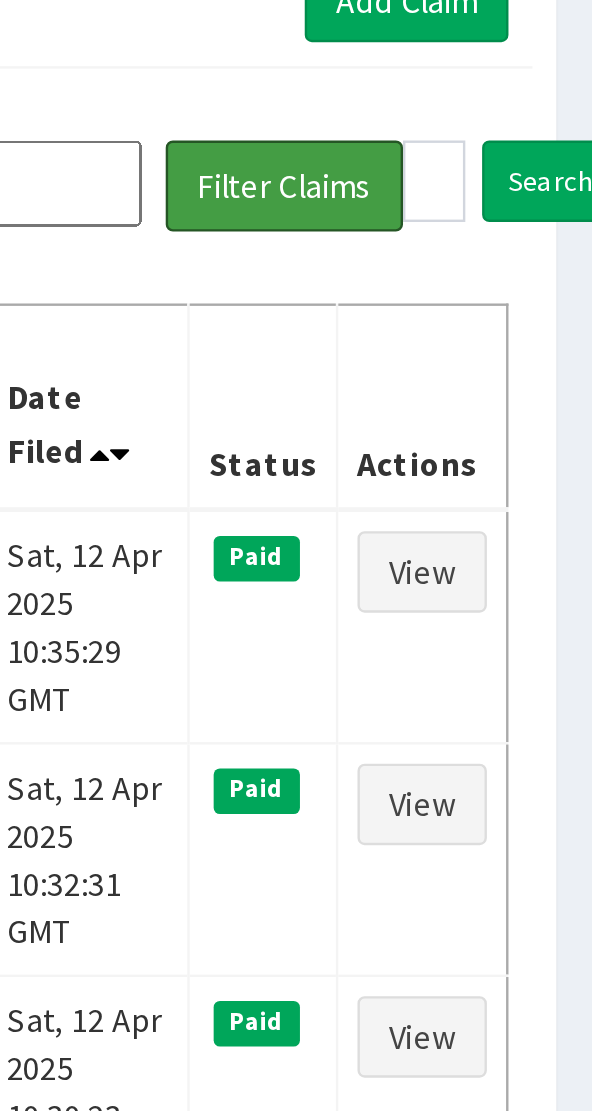 click on "Filter Claims" at bounding box center [464, 129] 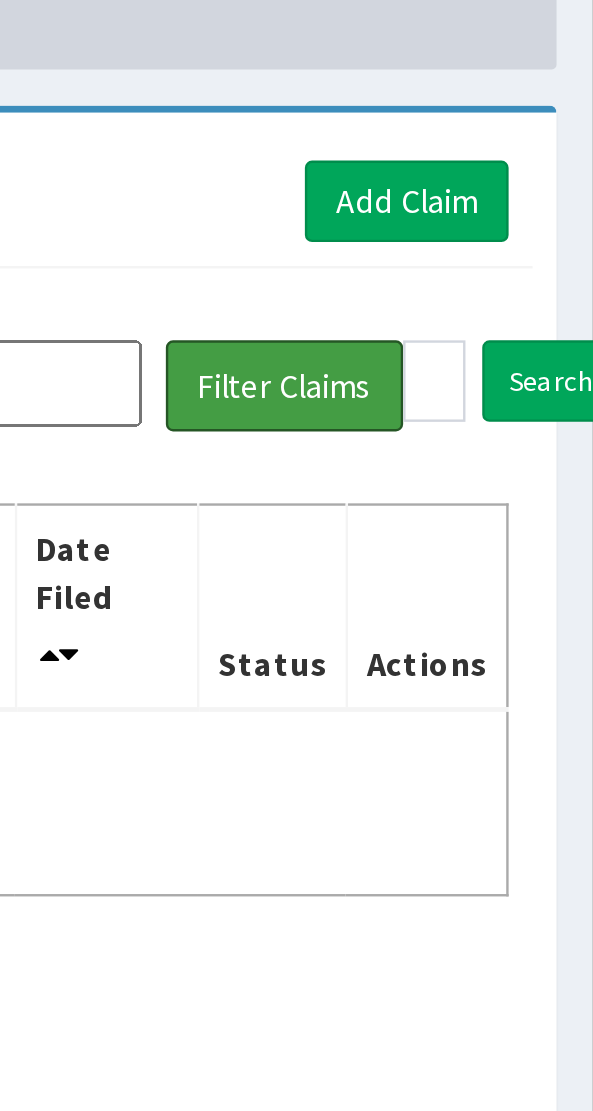 scroll, scrollTop: 0, scrollLeft: 0, axis: both 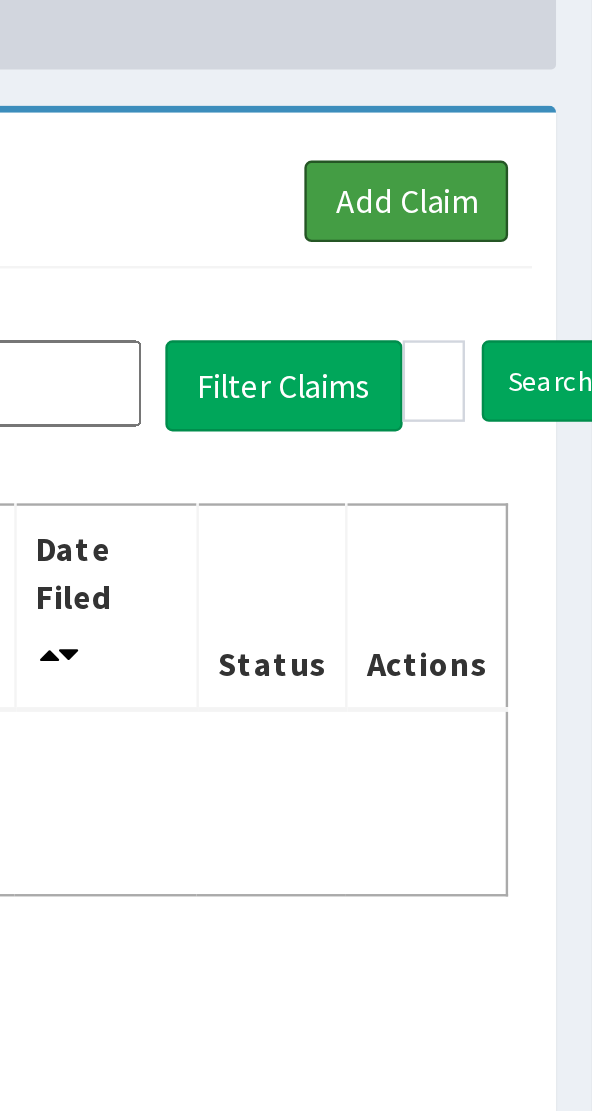click on "Add Claim" at bounding box center (515, 233) 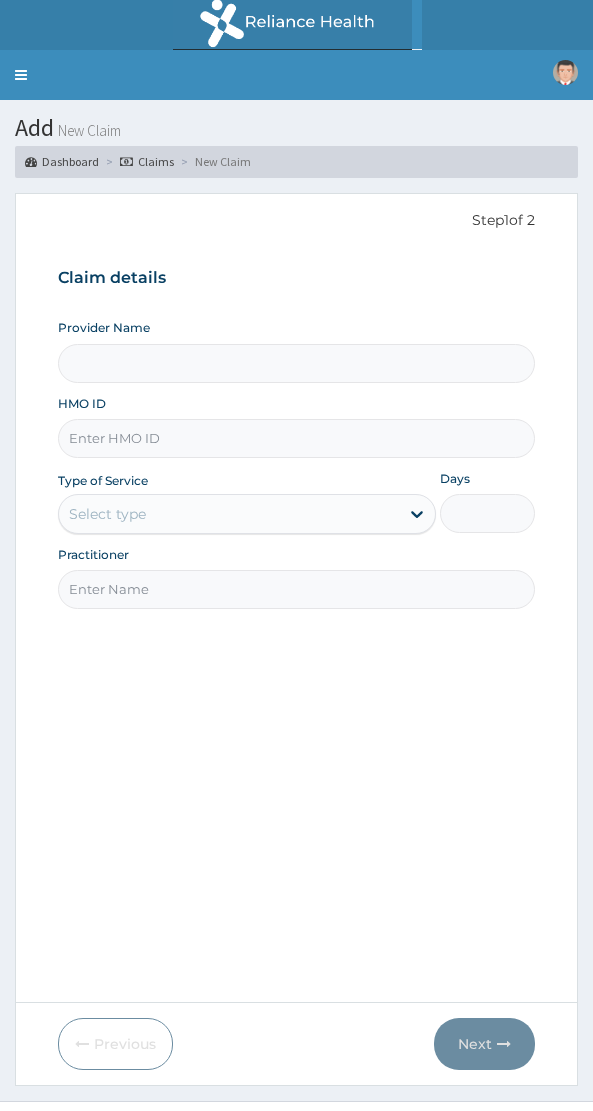 scroll, scrollTop: 0, scrollLeft: 0, axis: both 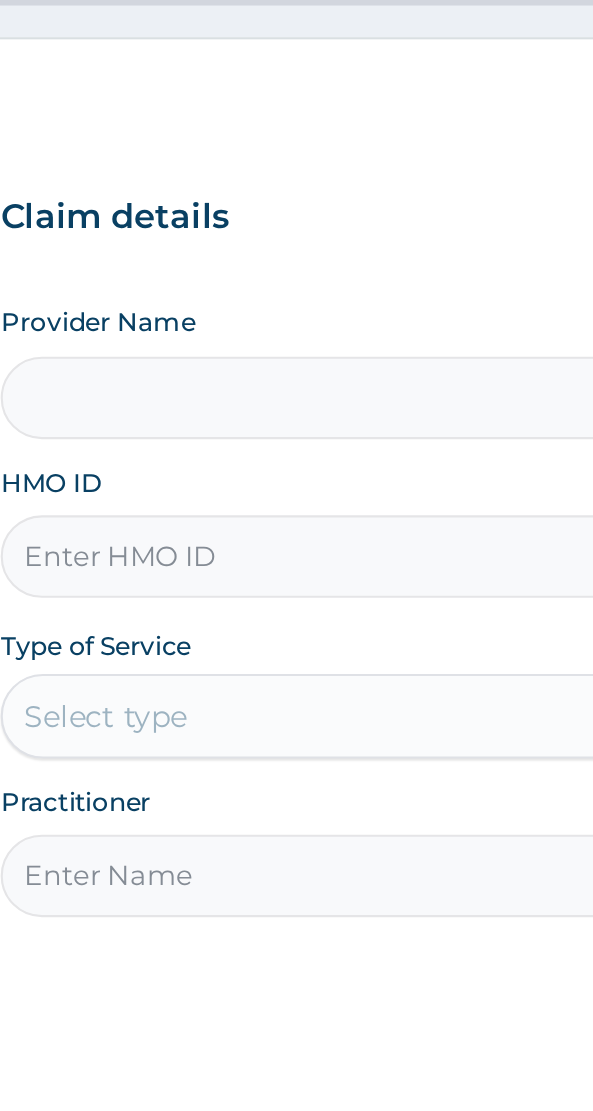 type on "COL/10040/E" 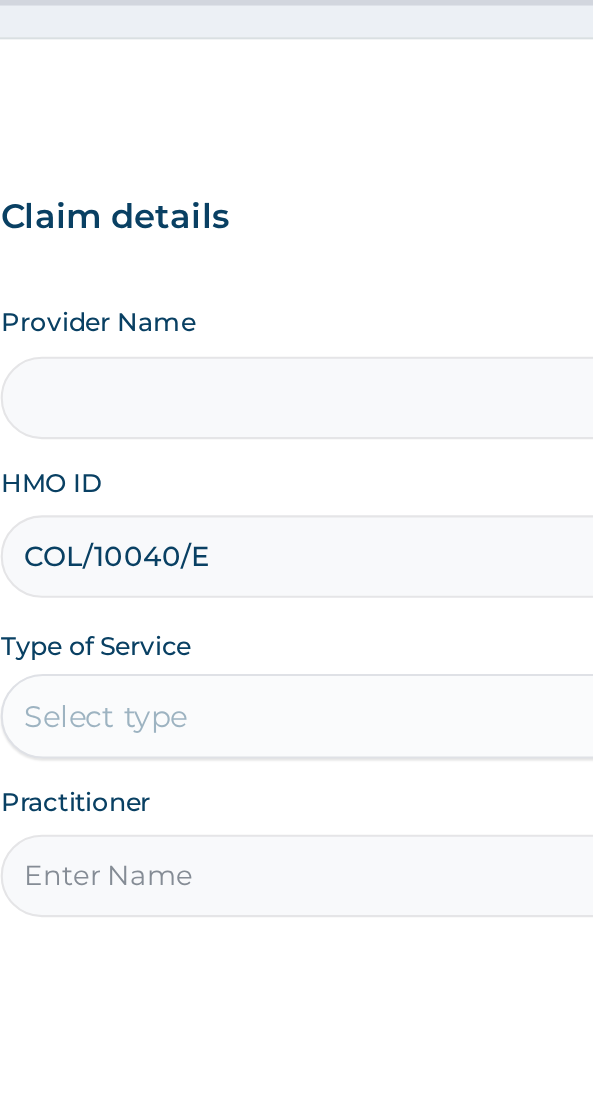 type on "NAF REFERENCE HOSPITAL" 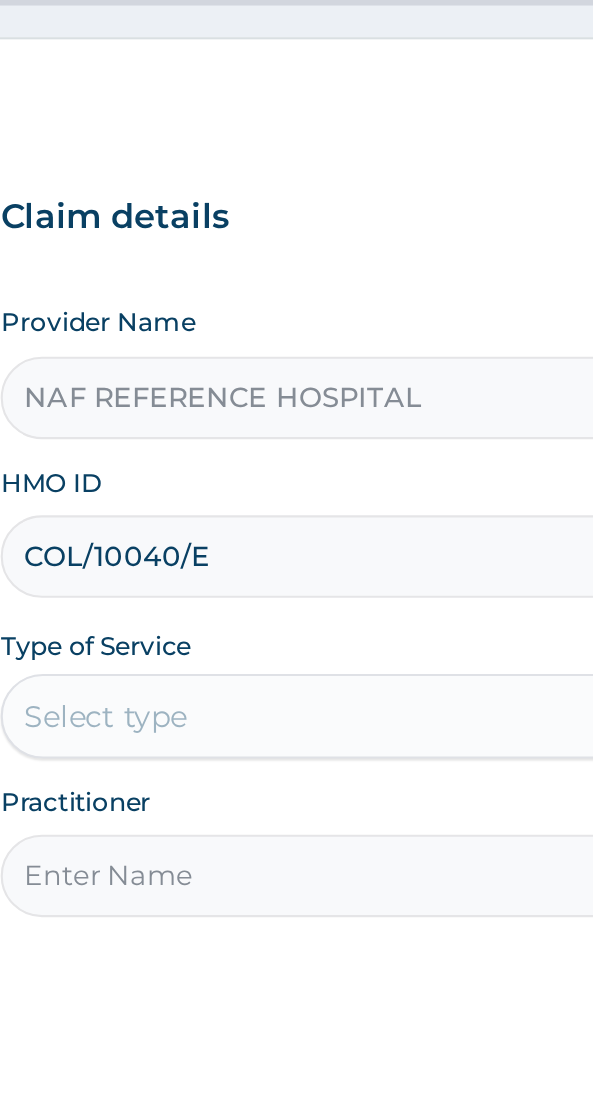 scroll, scrollTop: 0, scrollLeft: 0, axis: both 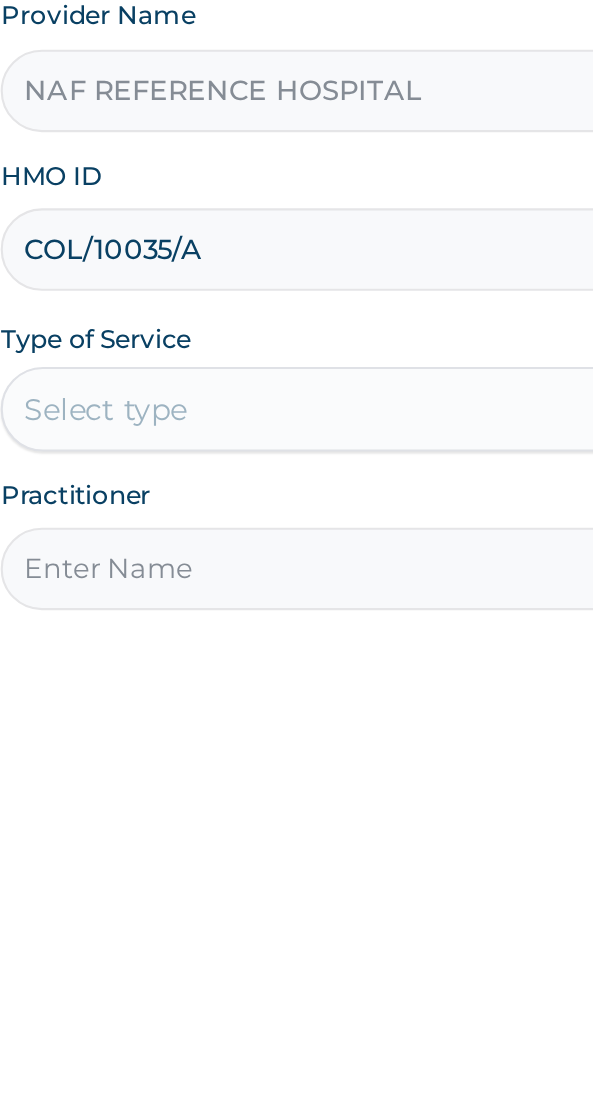 type on "COL/10035/A" 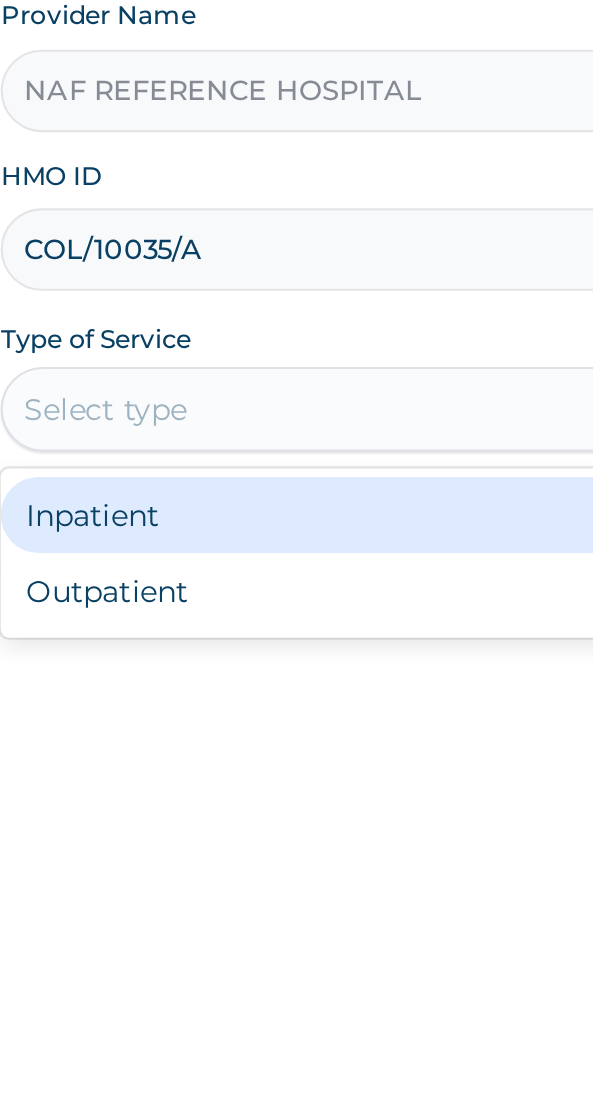 click on "Outpatient" at bounding box center (247, 600) 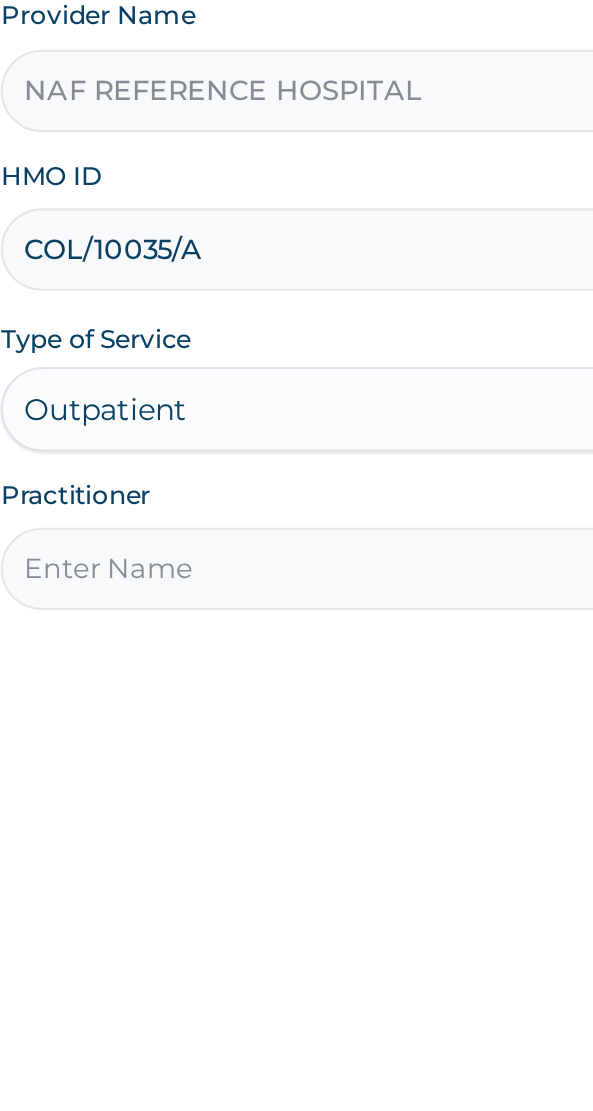click on "Practitioner" at bounding box center (296, 589) 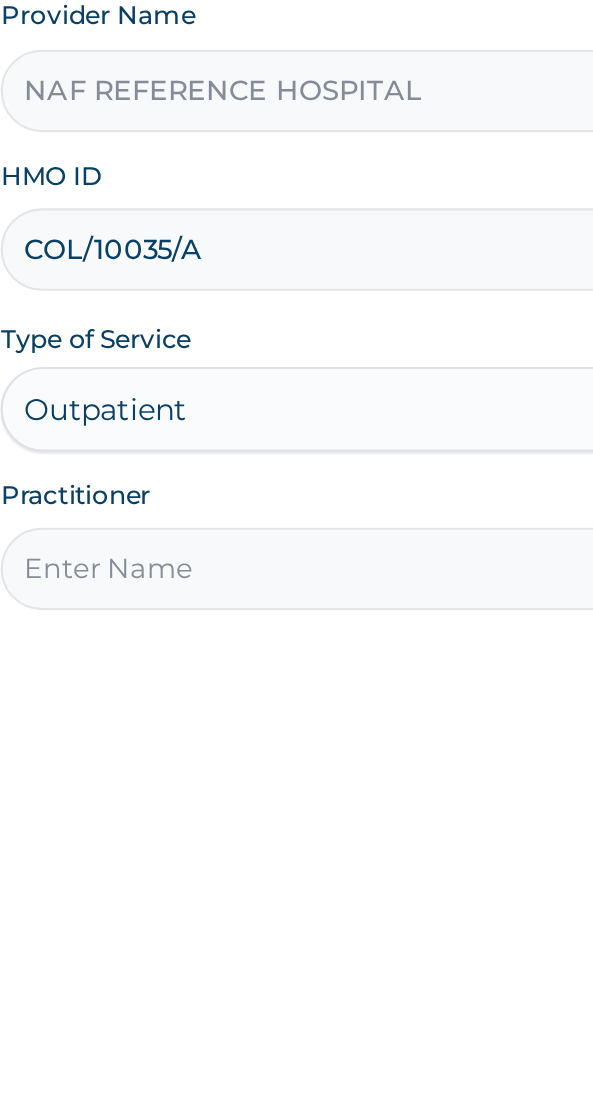 type on "Dr [NAME]" 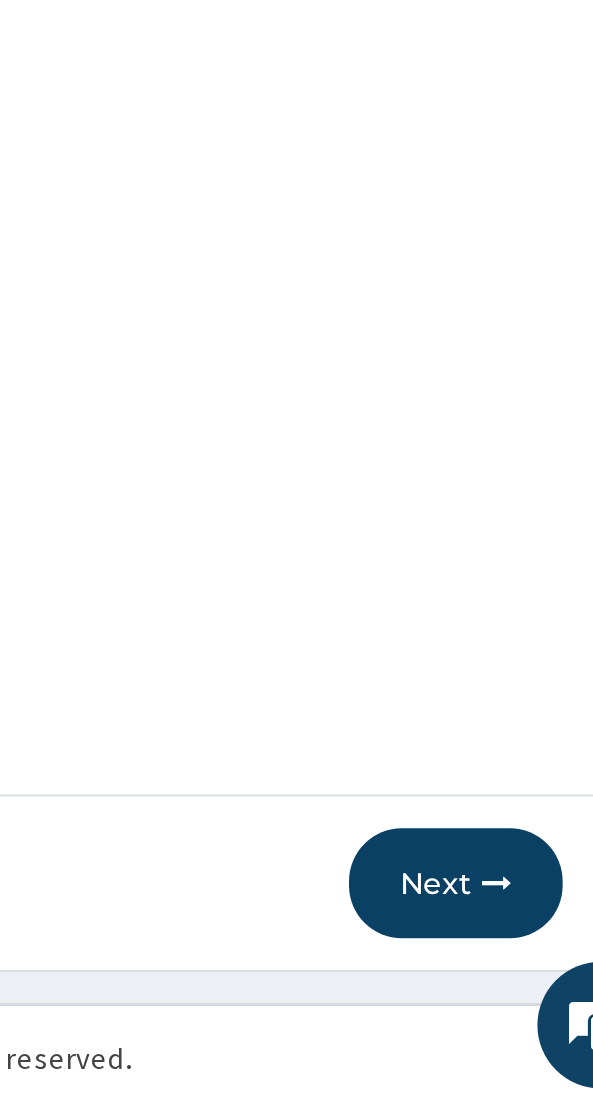 scroll, scrollTop: 40, scrollLeft: 0, axis: vertical 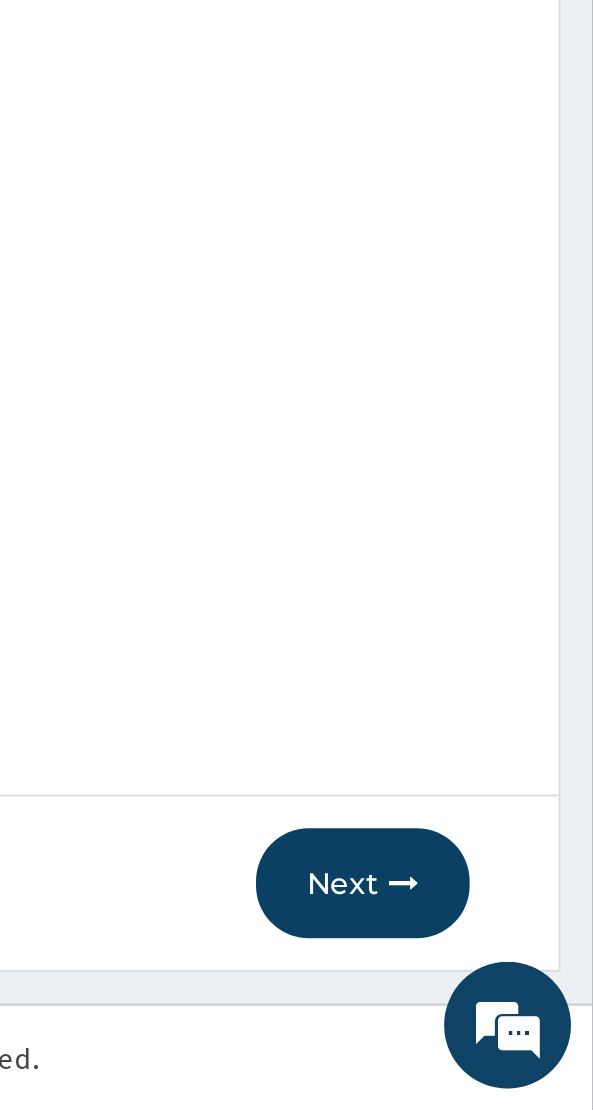click on "Next" at bounding box center [484, 1004] 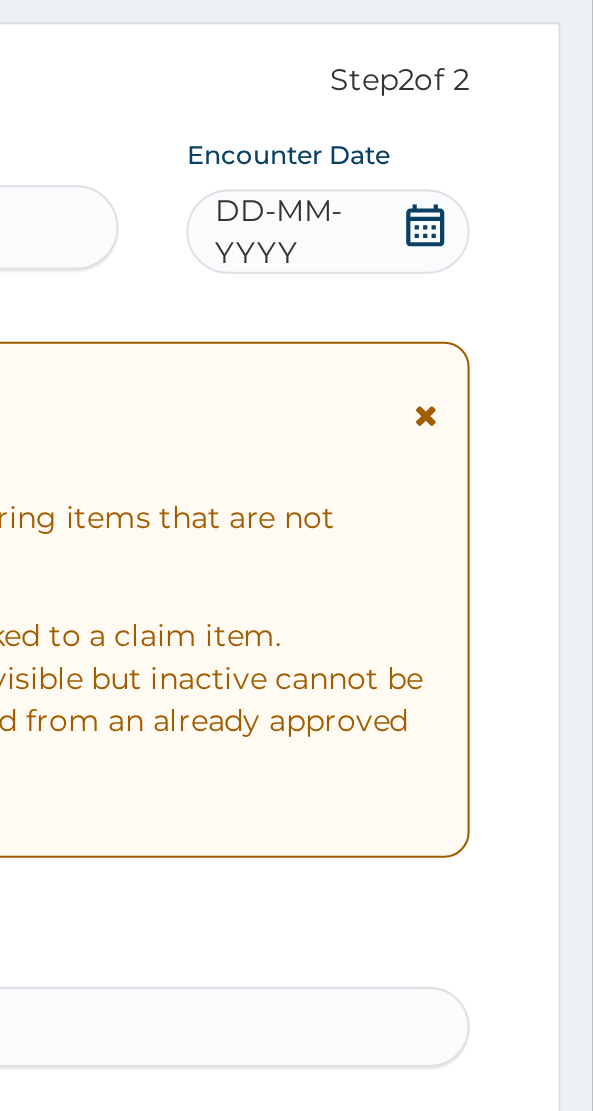 scroll, scrollTop: 0, scrollLeft: 0, axis: both 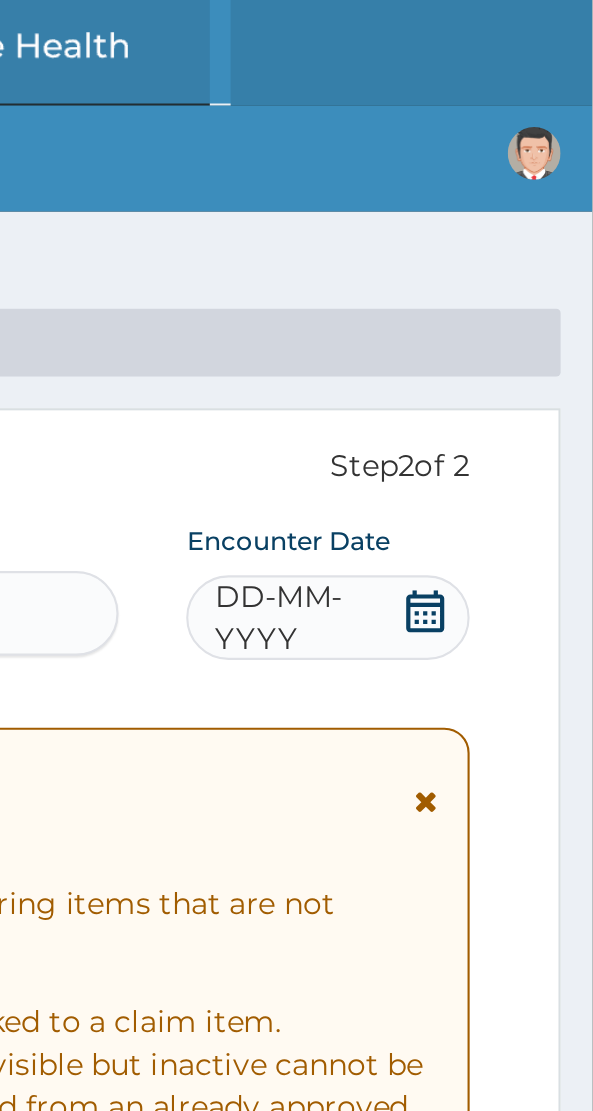 click on "DD-MM-YYYY" at bounding box center (467, 292) 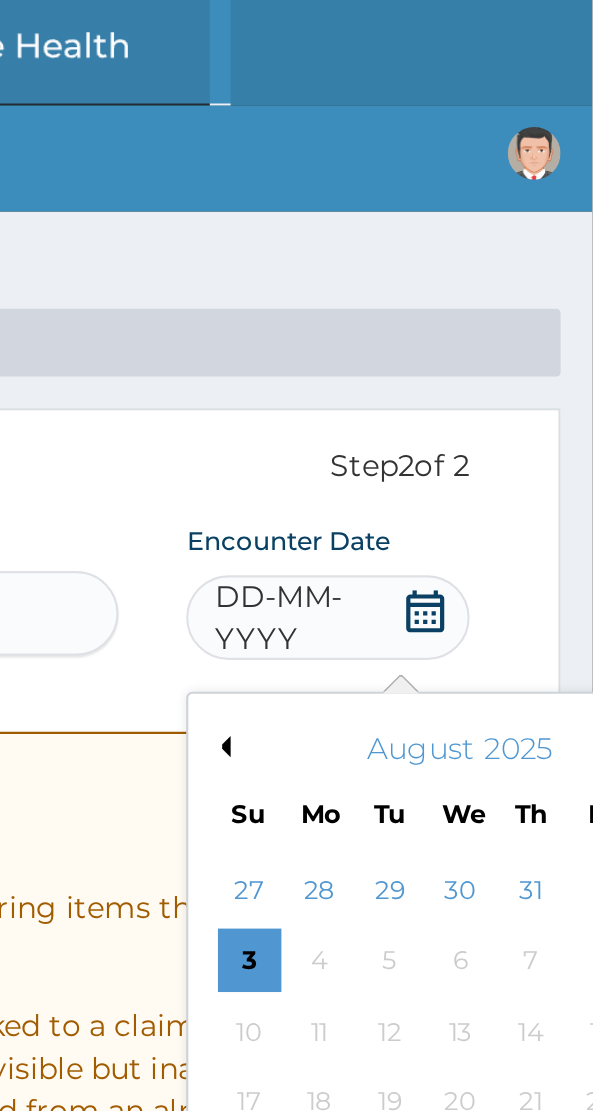 click on "Previous Month" at bounding box center [417, 353] 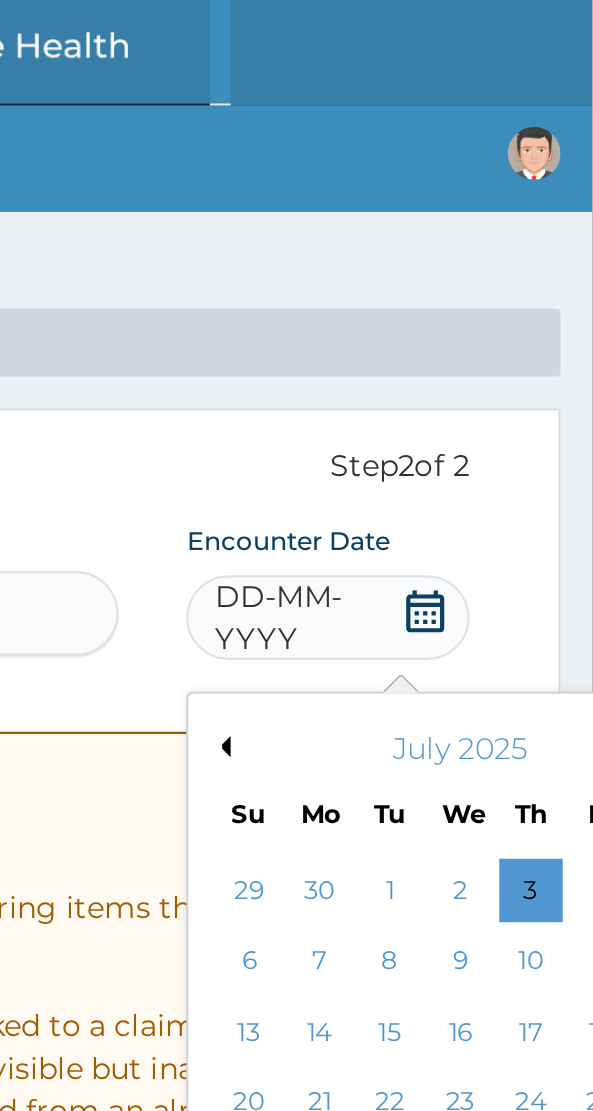 click on "Previous Month" at bounding box center (417, 353) 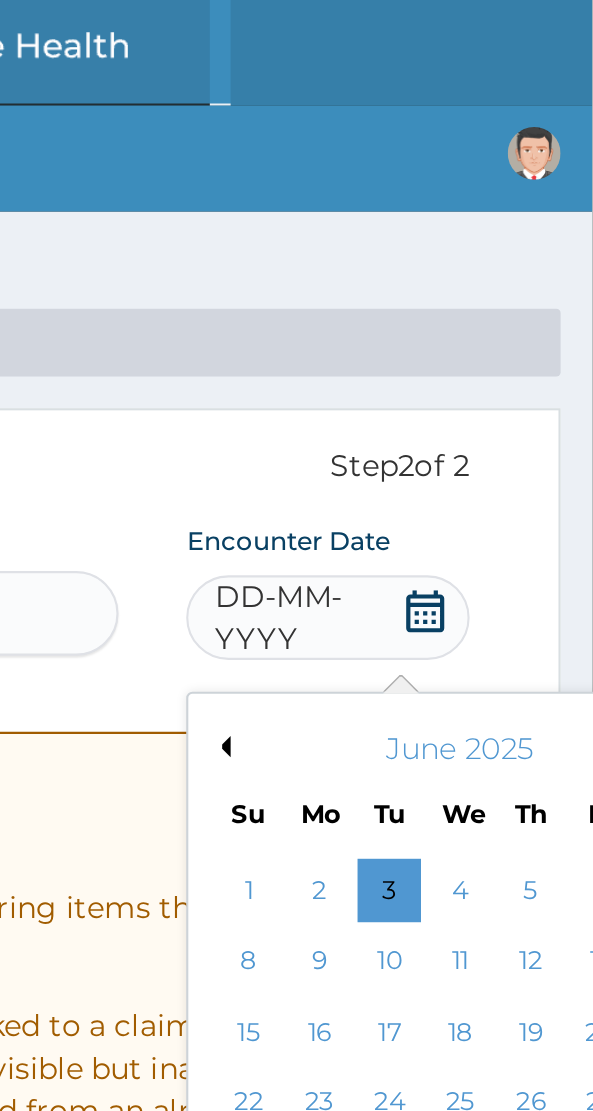 click on "Previous Month" at bounding box center [417, 353] 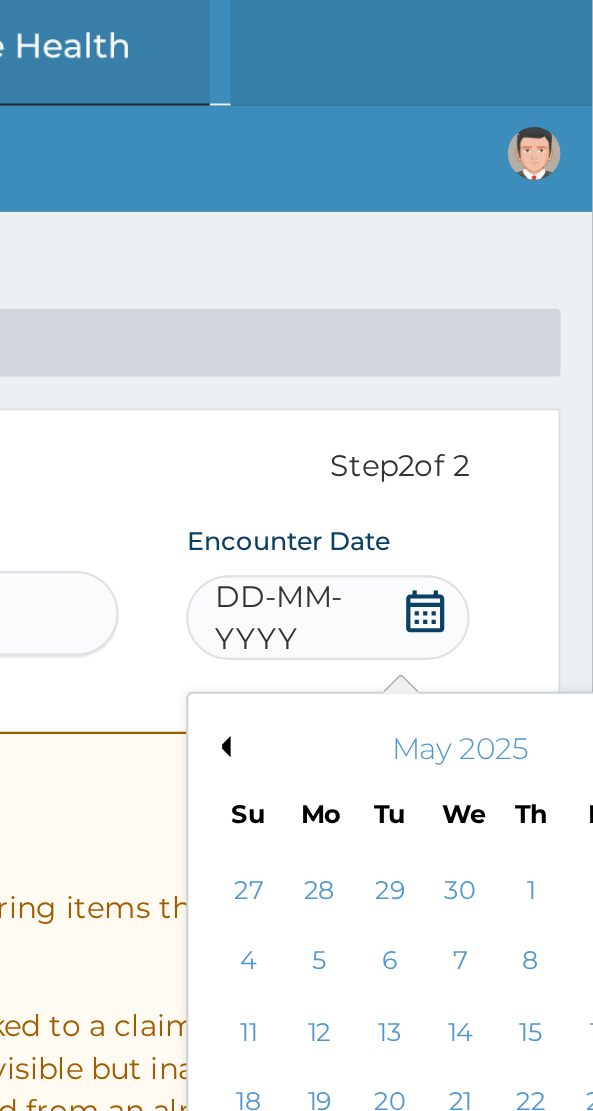 click on "Previous Month" at bounding box center [417, 353] 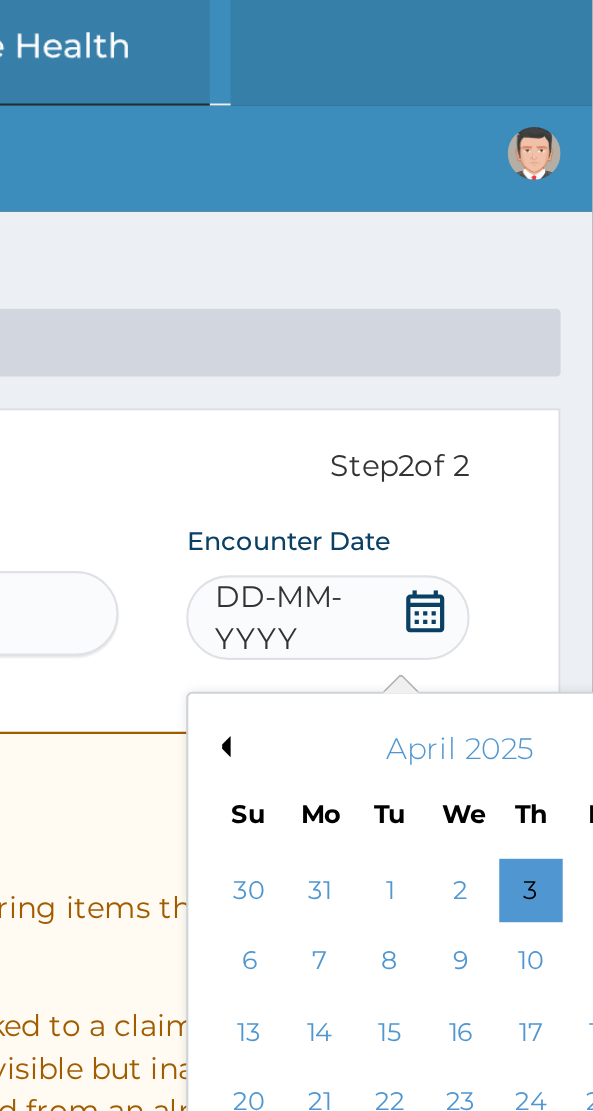 click on "Previous Month" at bounding box center [417, 353] 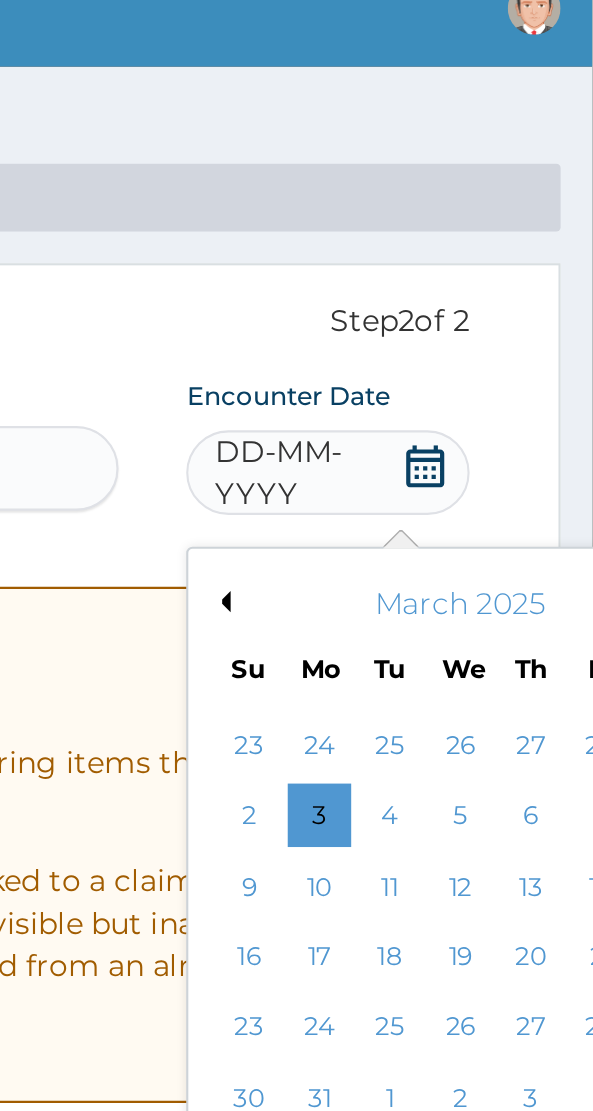 click on "31" at bounding box center [464, 588] 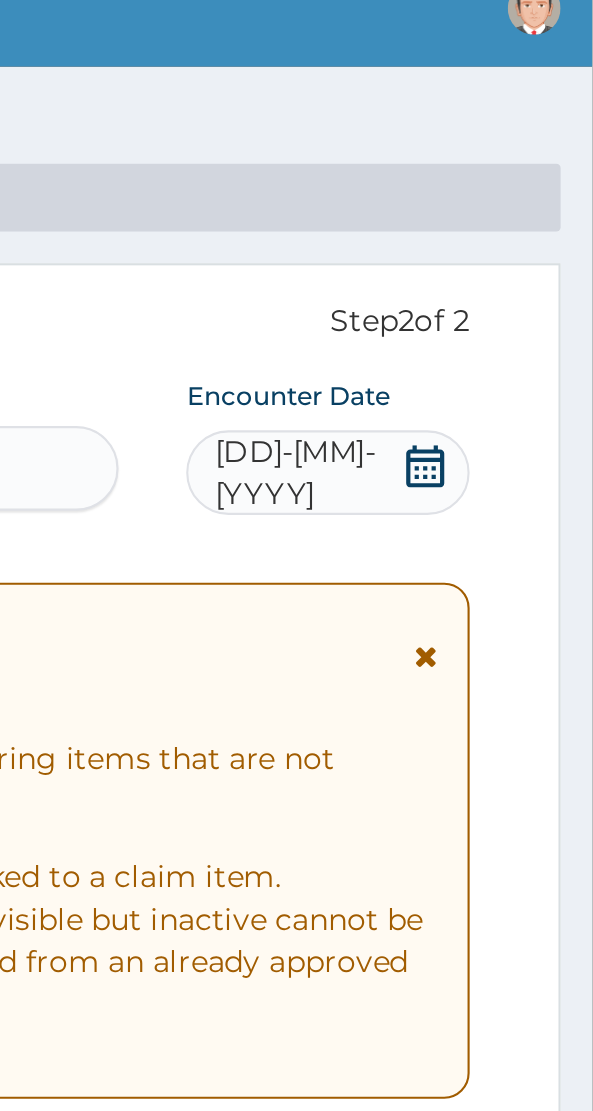 scroll, scrollTop: 0, scrollLeft: 0, axis: both 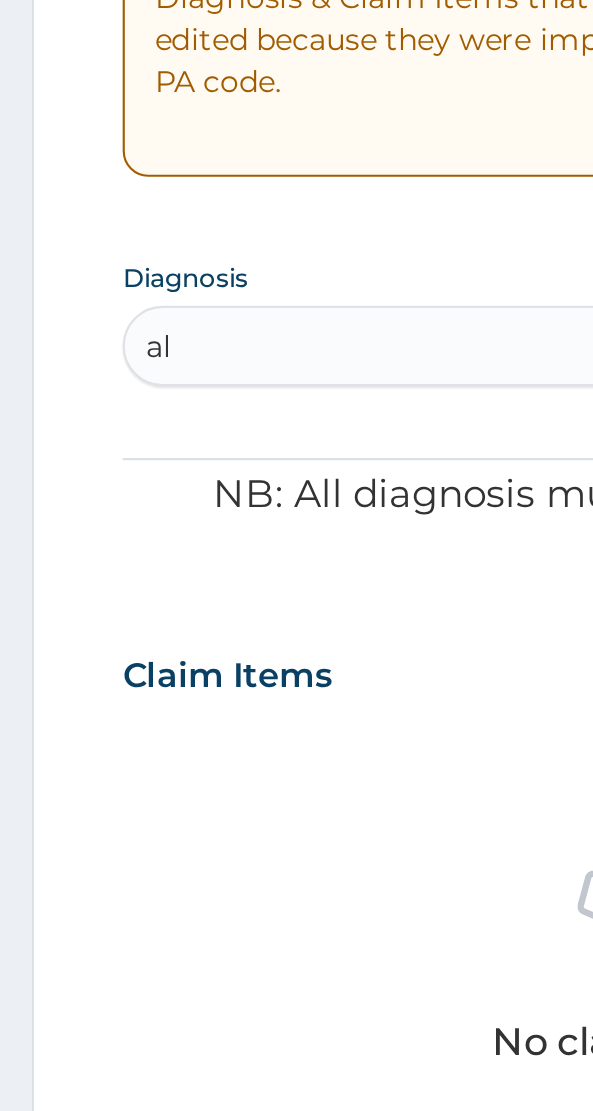 type on "a" 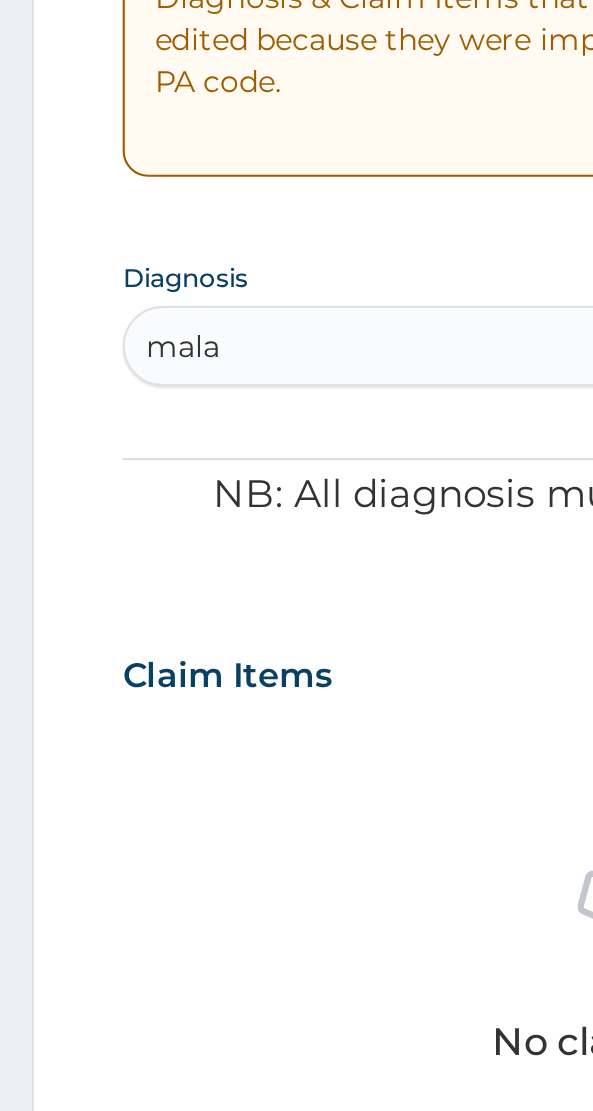 scroll, scrollTop: 0, scrollLeft: 0, axis: both 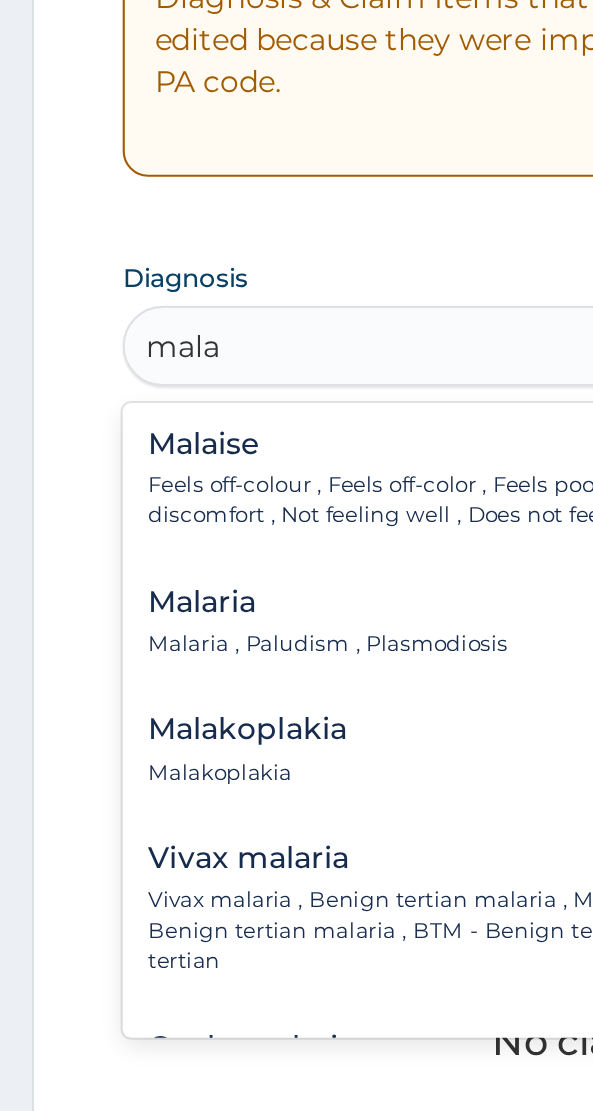 click on "Malaria" at bounding box center (155, 789) 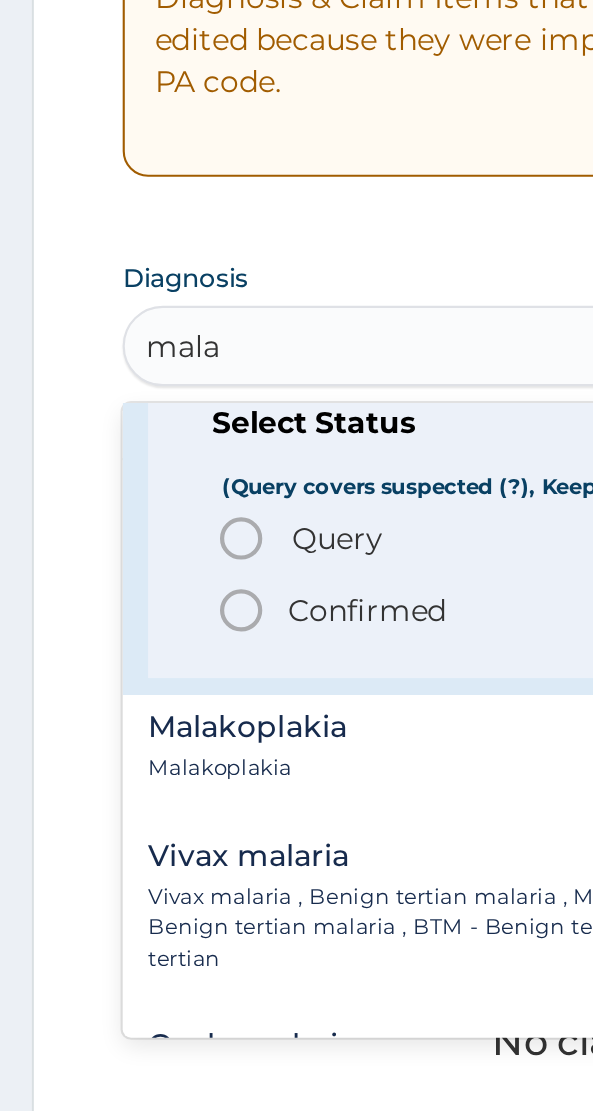 scroll, scrollTop: 155, scrollLeft: 0, axis: vertical 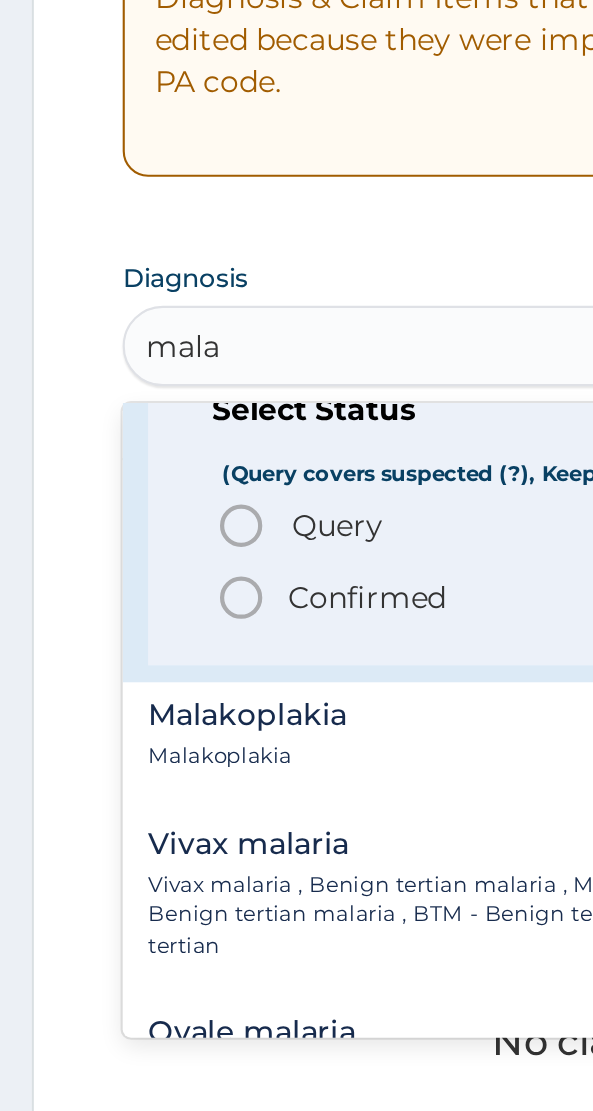 click 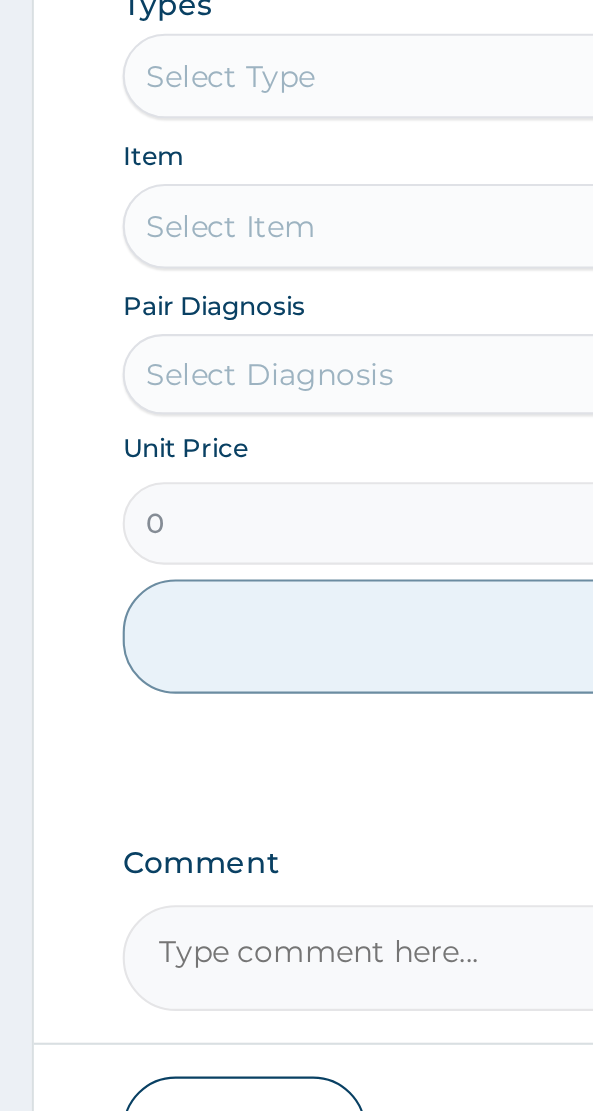 scroll, scrollTop: 586, scrollLeft: 0, axis: vertical 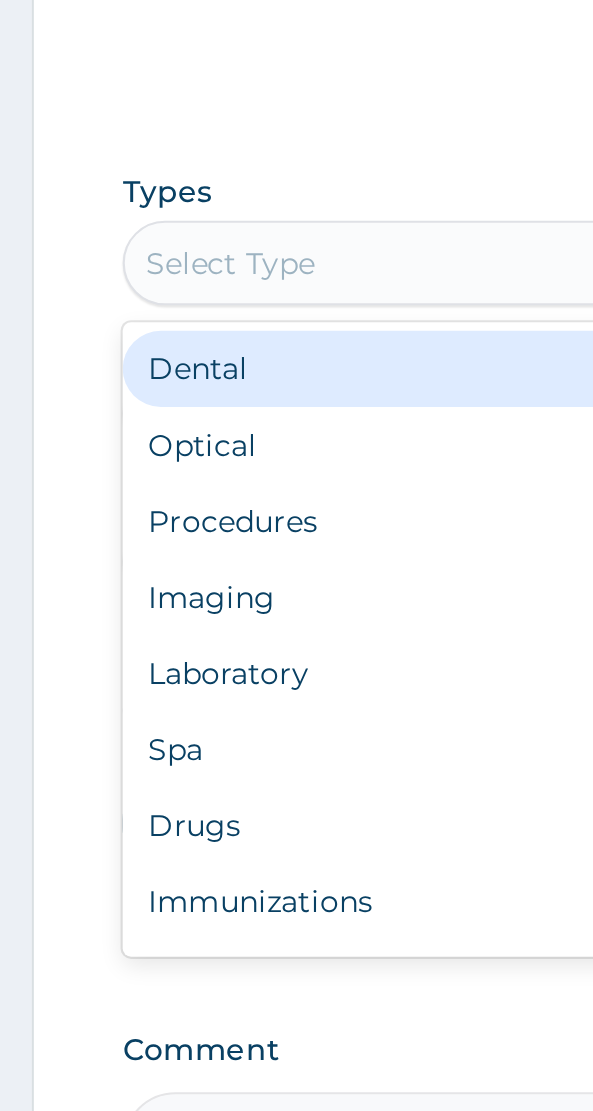 click on "Procedures" at bounding box center [296, 708] 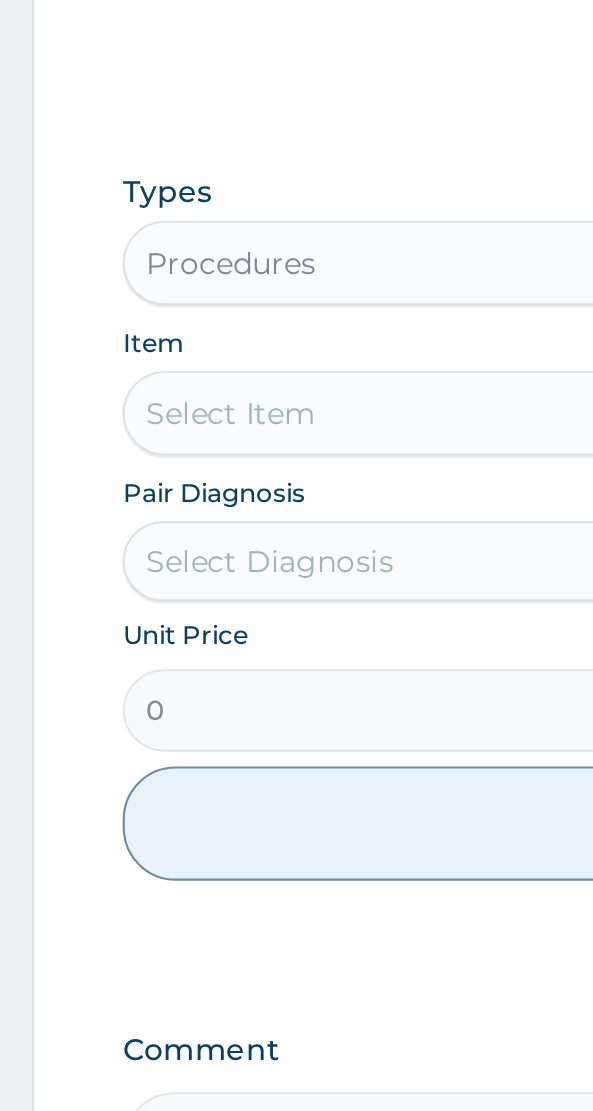 click on "Select Item" at bounding box center (296, 657) 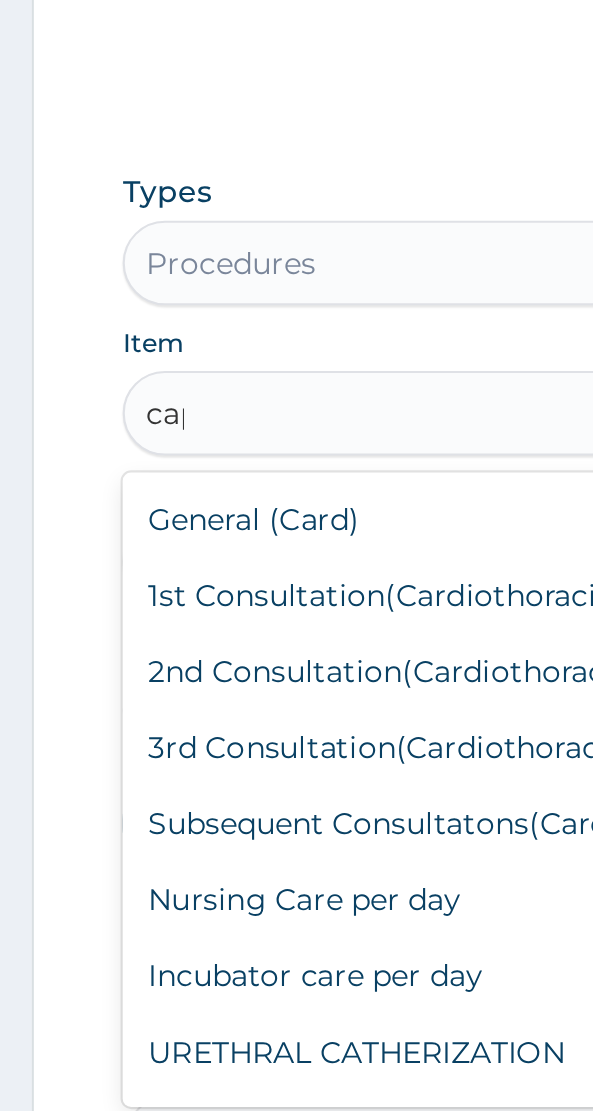 scroll, scrollTop: 0, scrollLeft: 0, axis: both 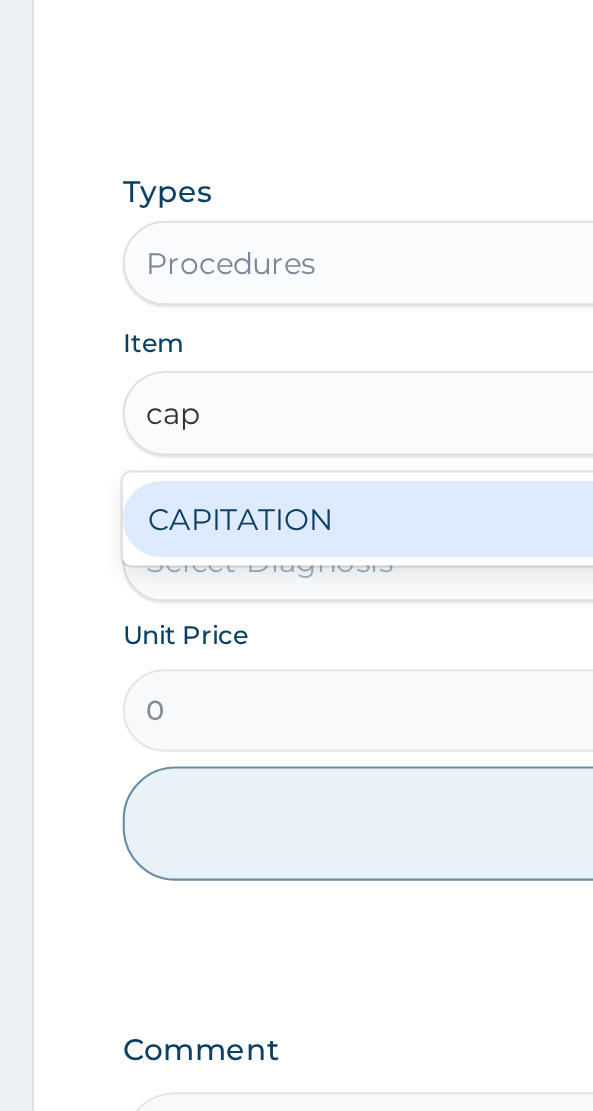 click on "CAPITATION" at bounding box center (296, 707) 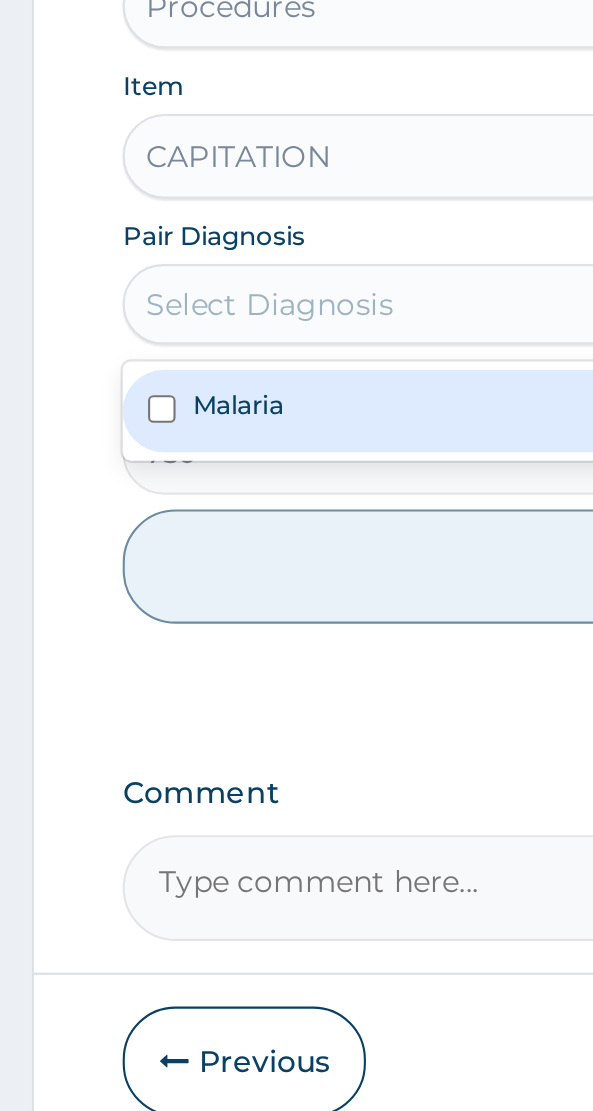 scroll, scrollTop: 586, scrollLeft: 0, axis: vertical 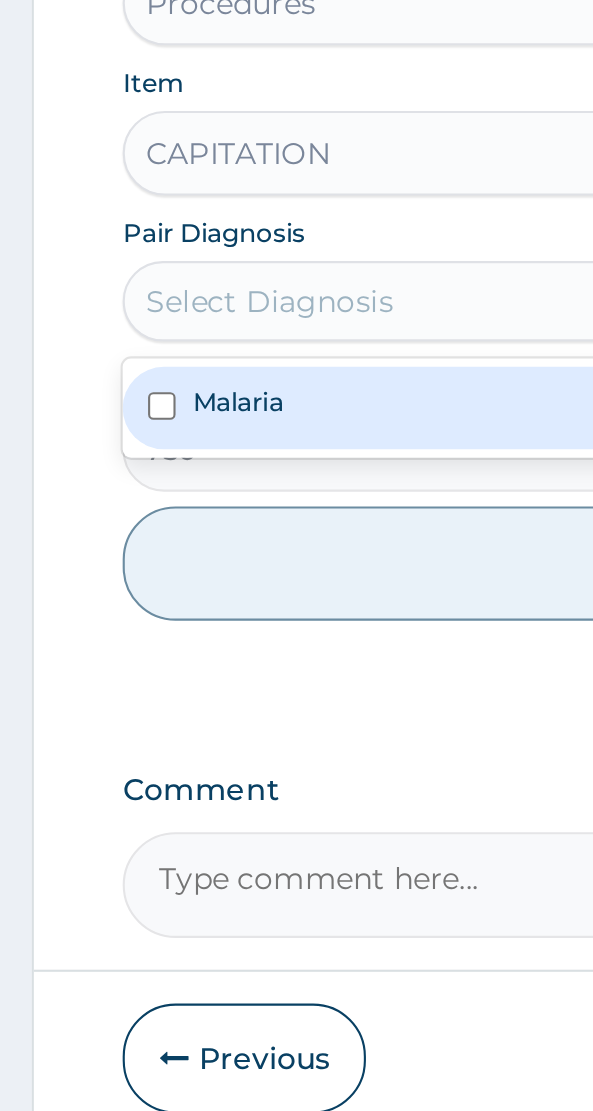 click on "Malaria" at bounding box center [296, 777] 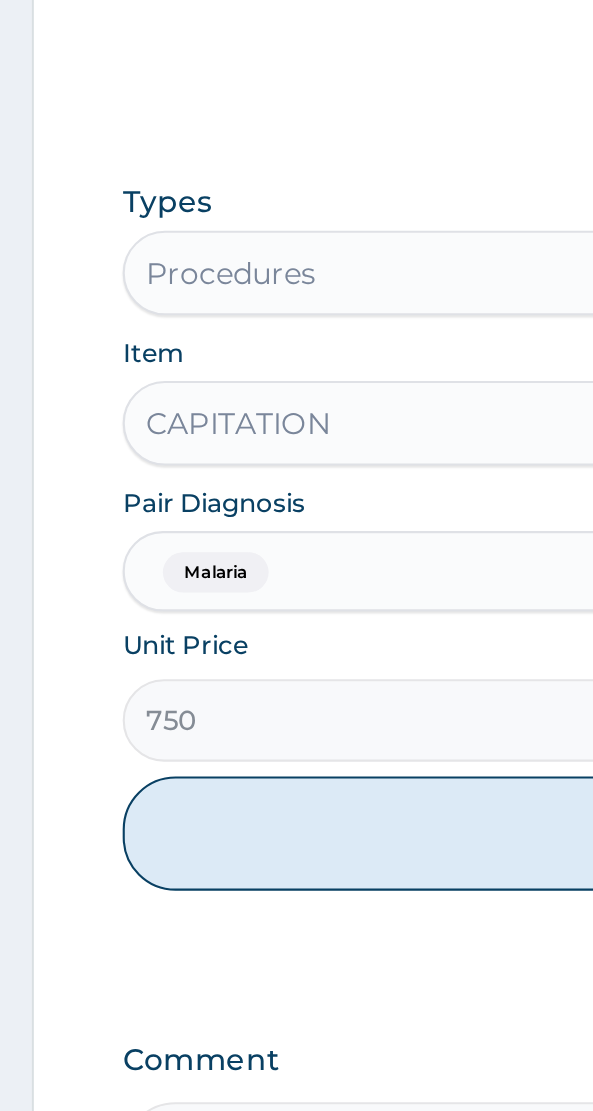 scroll, scrollTop: 622, scrollLeft: 0, axis: vertical 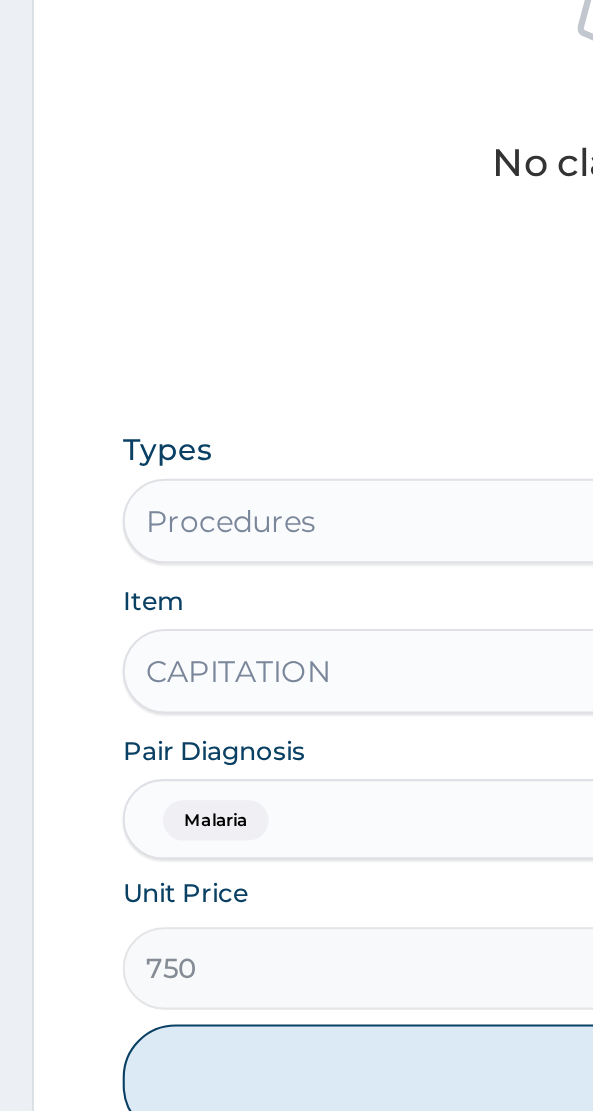 click on "Add" at bounding box center (296, 815) 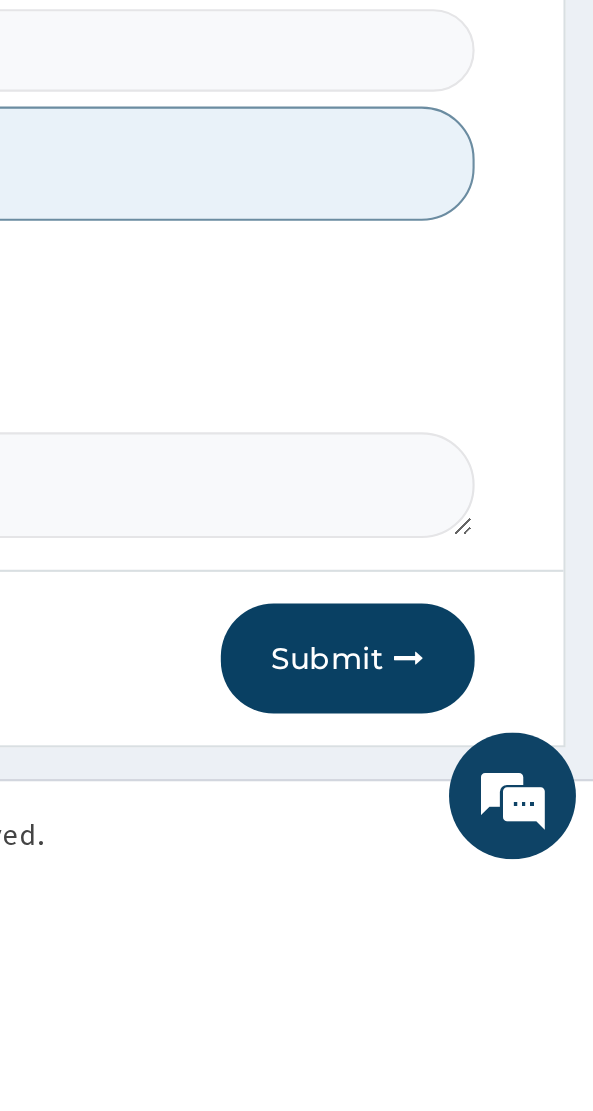 scroll, scrollTop: 570, scrollLeft: 0, axis: vertical 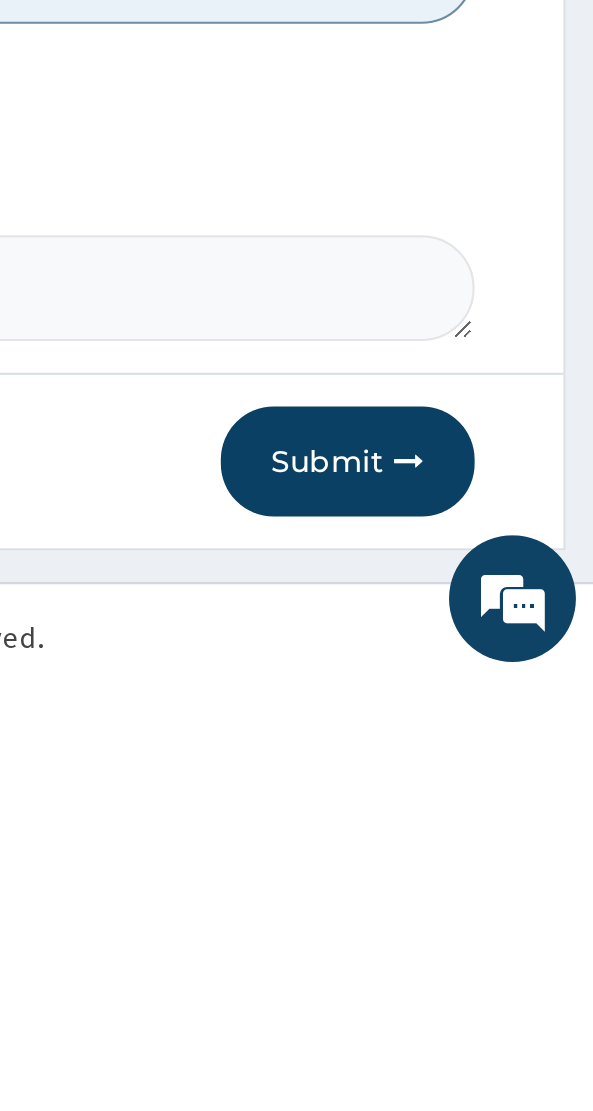 click at bounding box center (504, 1006) 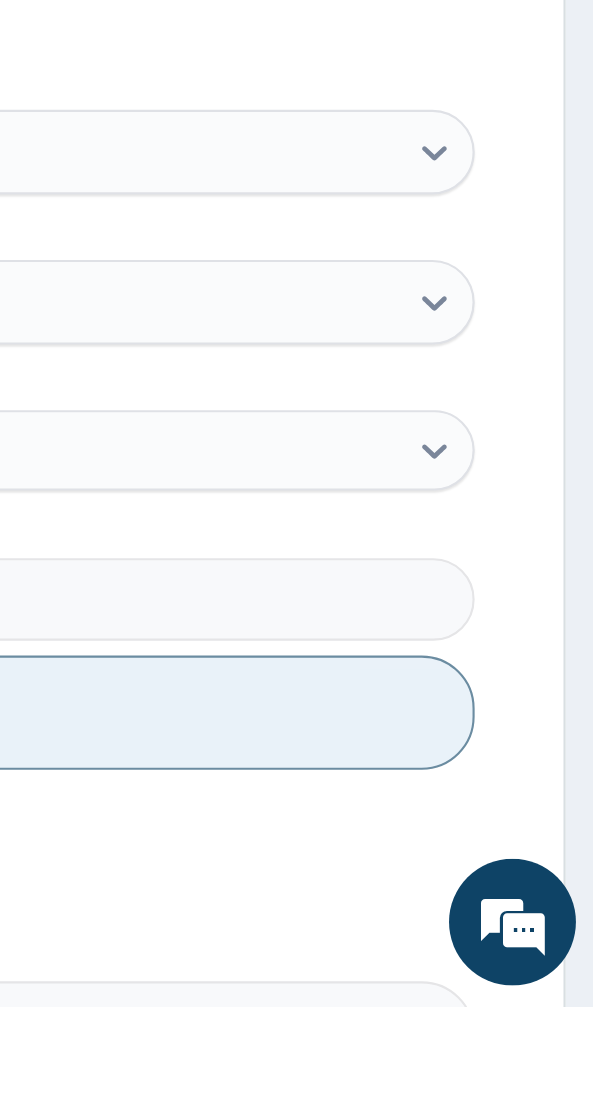 scroll, scrollTop: 478, scrollLeft: 0, axis: vertical 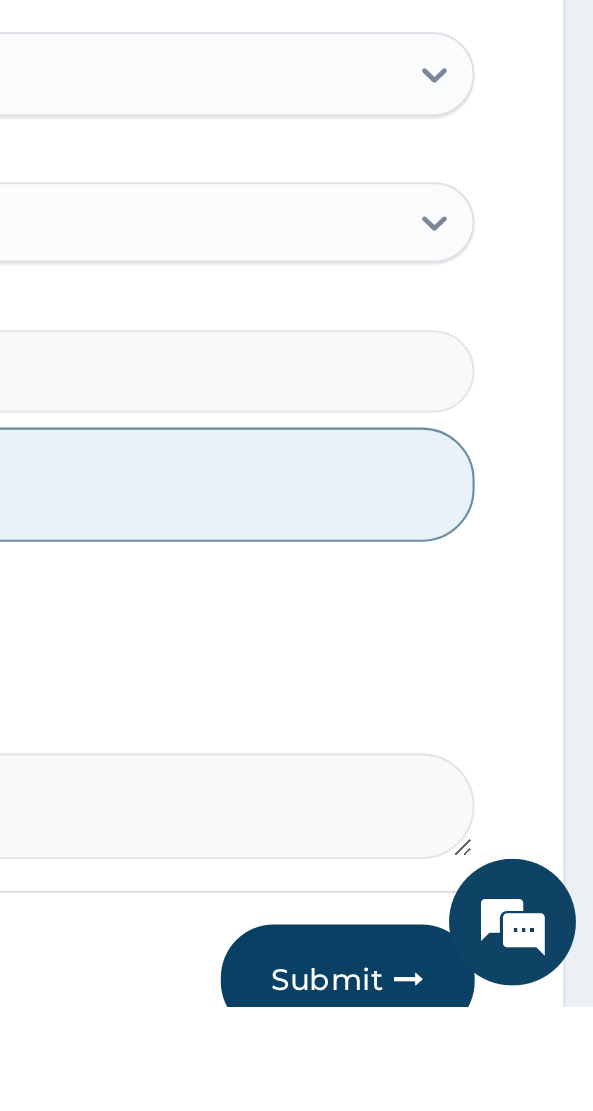 click on "Submit" at bounding box center [475, 1098] 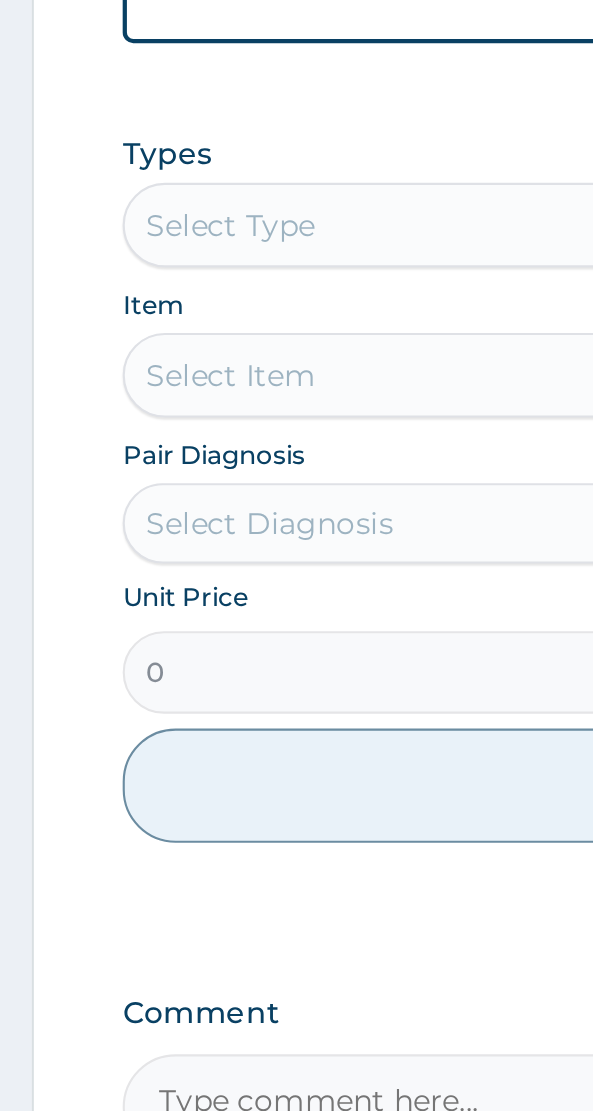 scroll, scrollTop: 530, scrollLeft: 0, axis: vertical 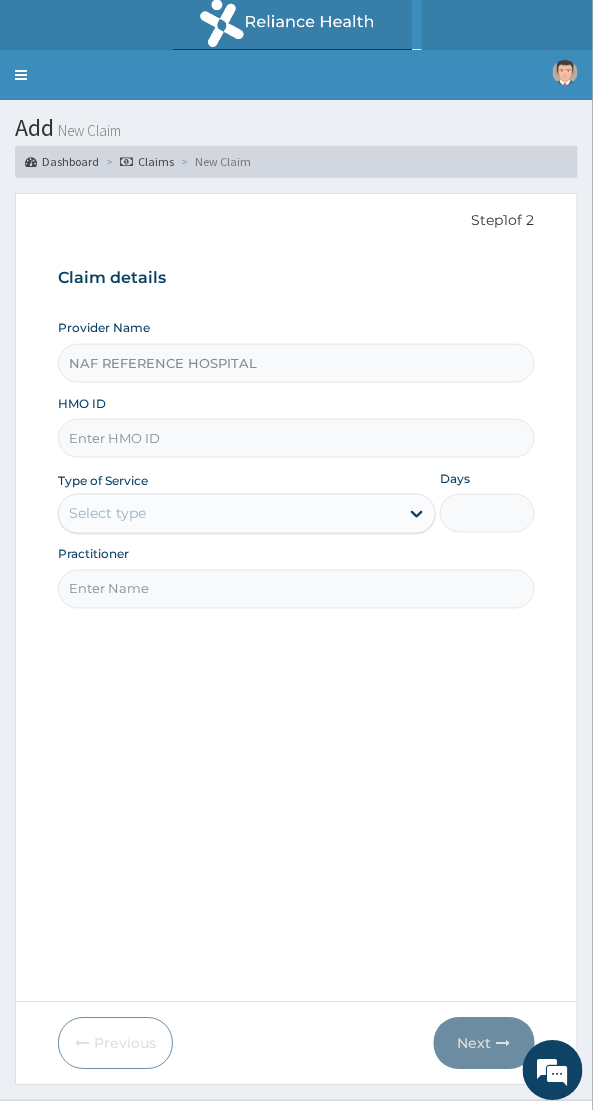 click on "HMO ID" at bounding box center [296, 438] 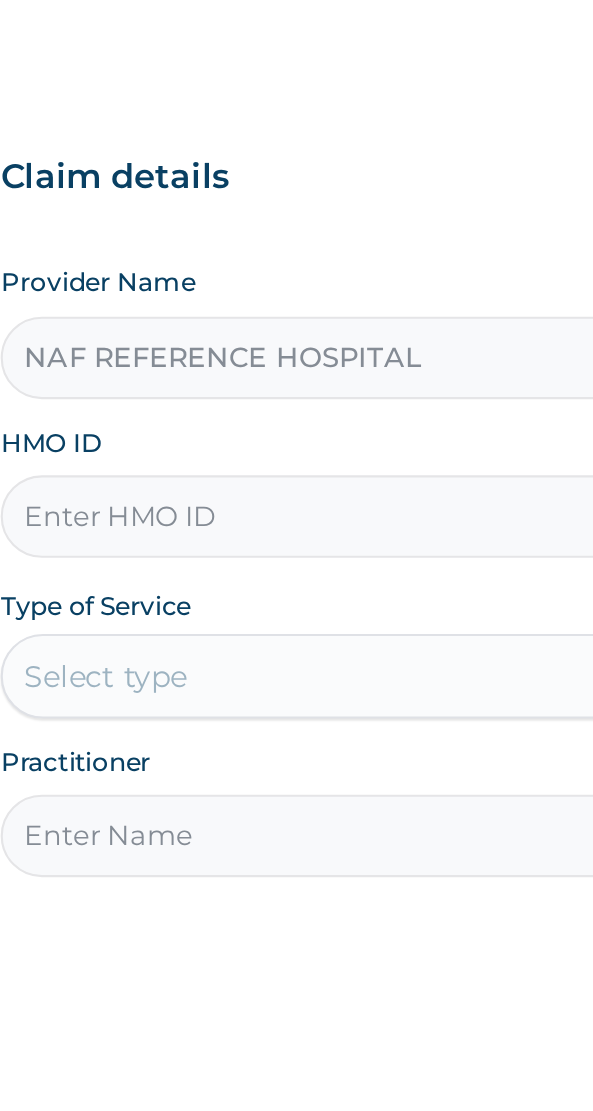 scroll, scrollTop: 0, scrollLeft: 0, axis: both 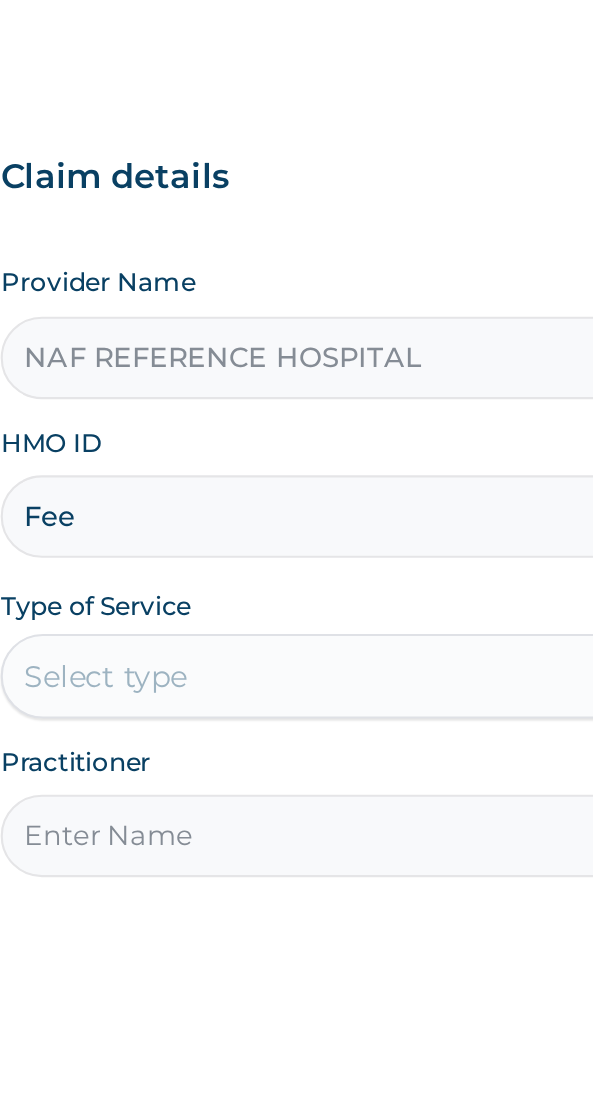 click on "Fee" at bounding box center [296, 438] 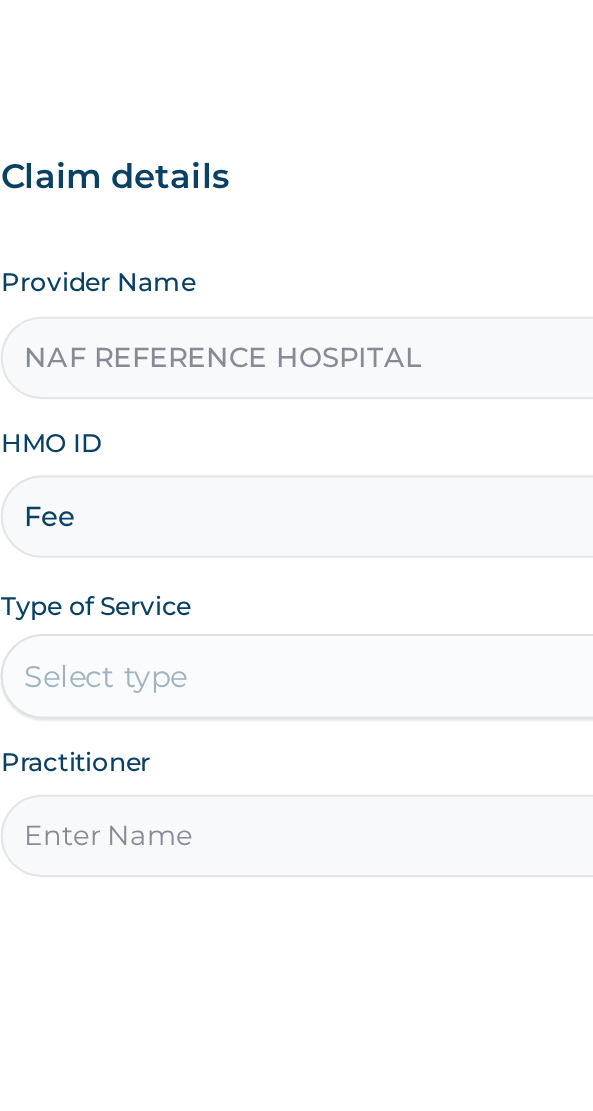 type on "FEE/10012/A" 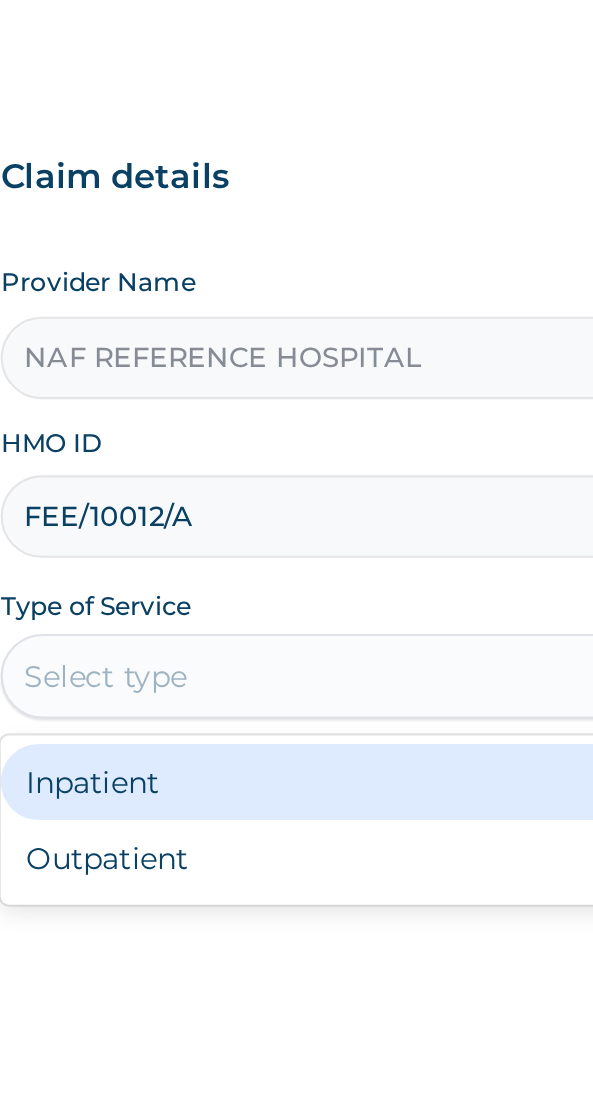 click on "Outpatient" at bounding box center (247, 600) 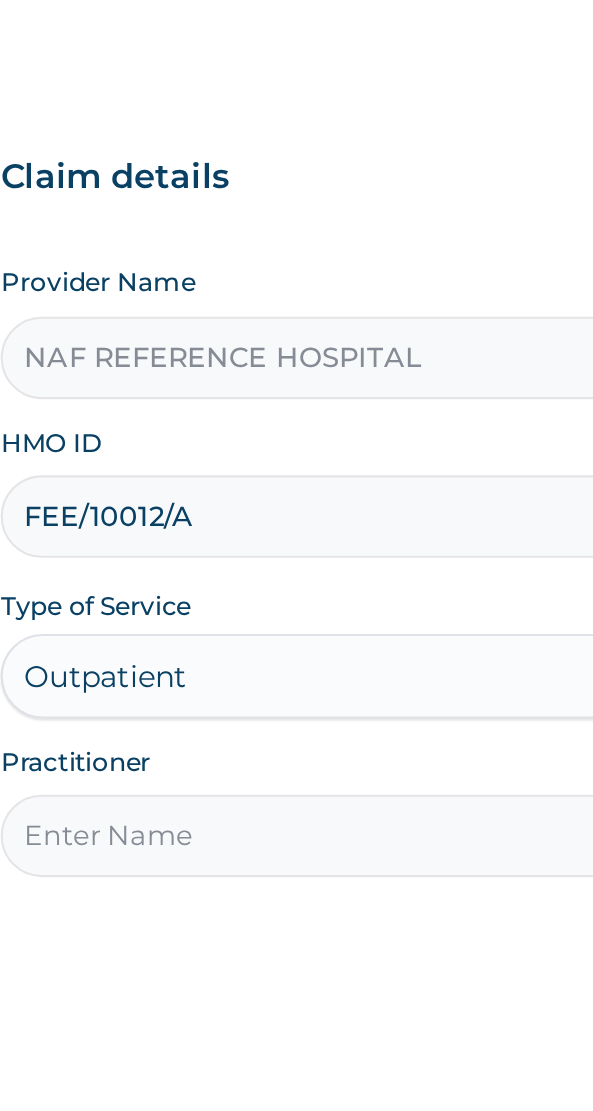 click on "Practitioner" at bounding box center [296, 589] 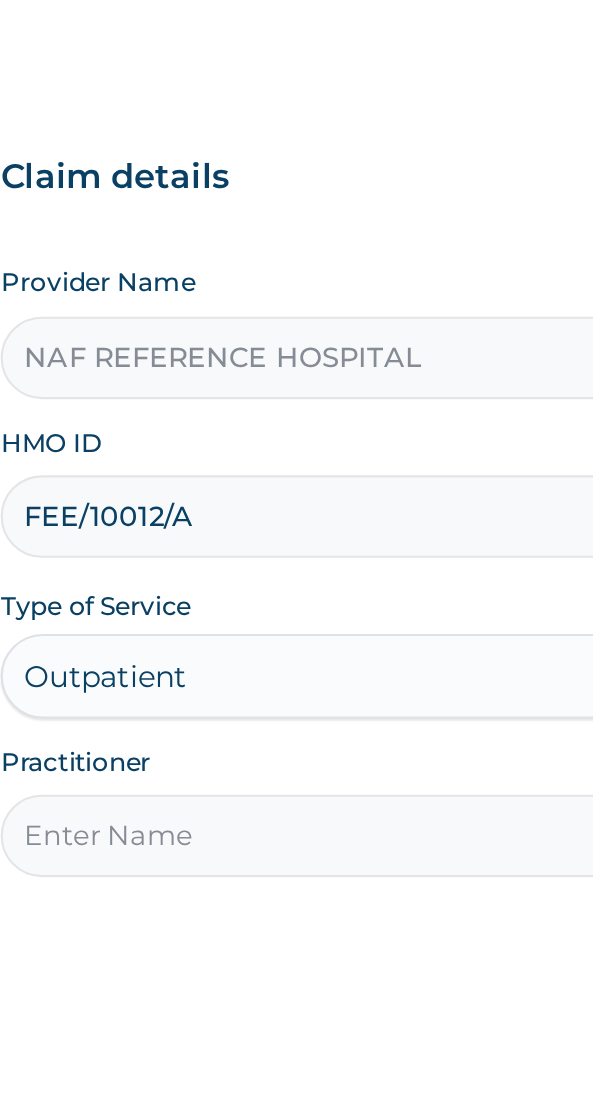 type on "Dr Opadijo" 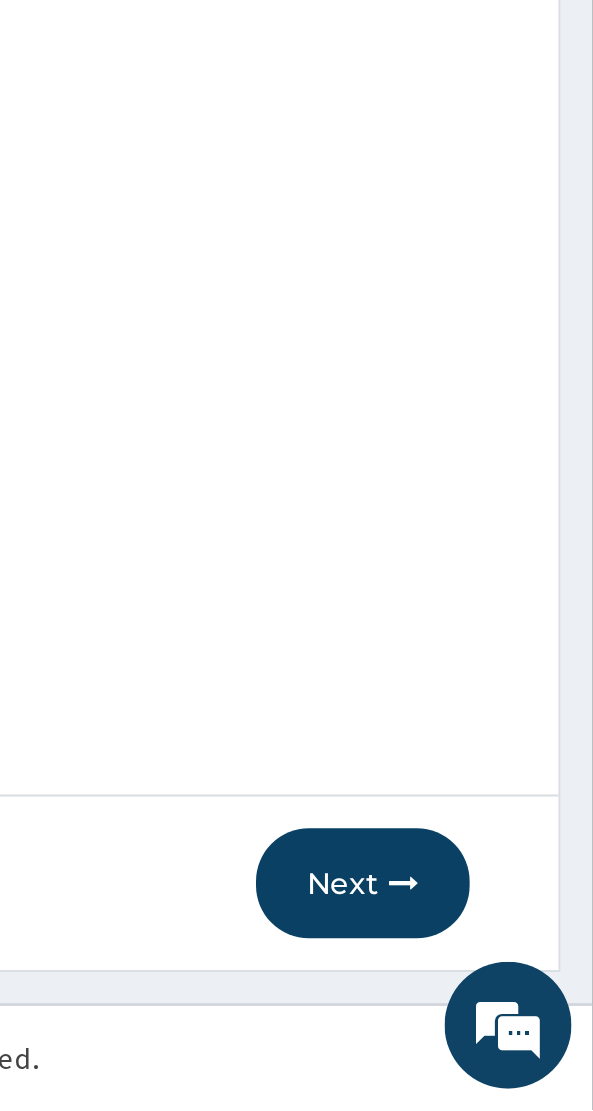 scroll, scrollTop: 40, scrollLeft: 0, axis: vertical 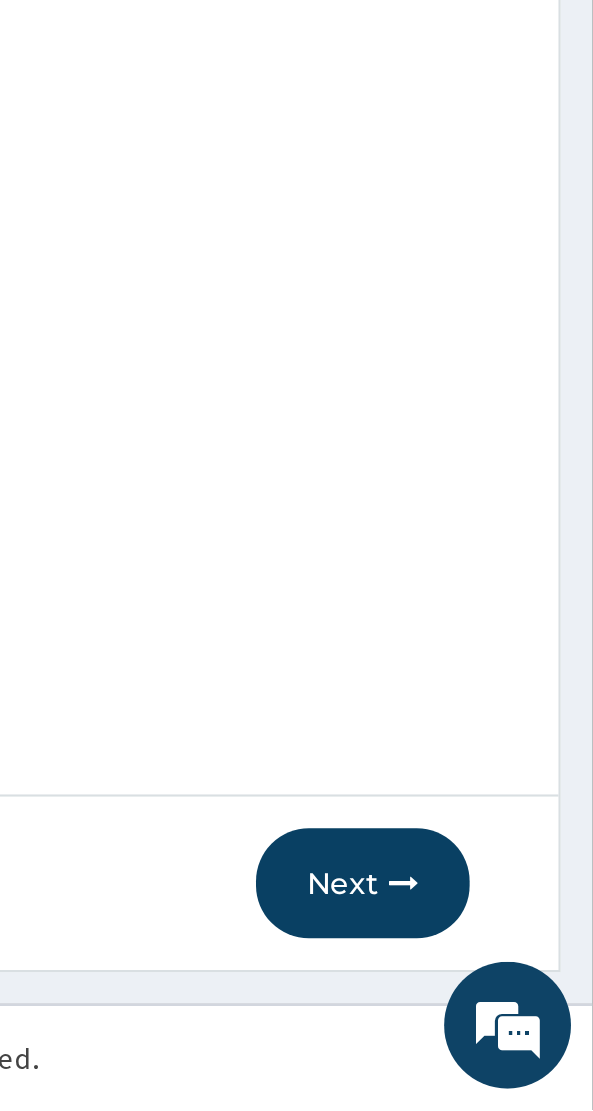 click on "Next" at bounding box center (484, 1004) 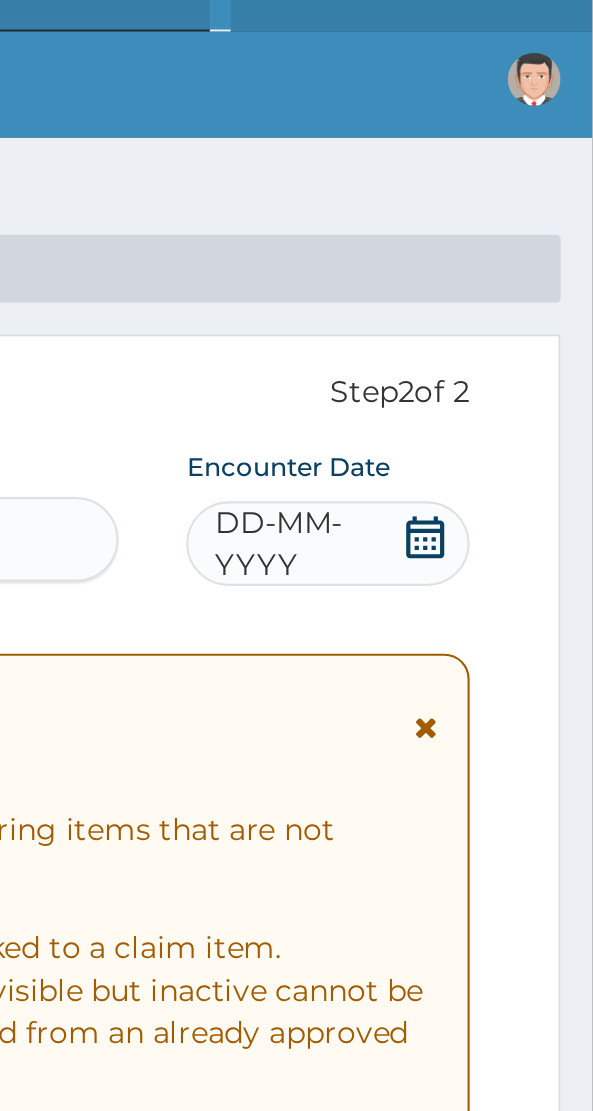 scroll, scrollTop: 5, scrollLeft: 0, axis: vertical 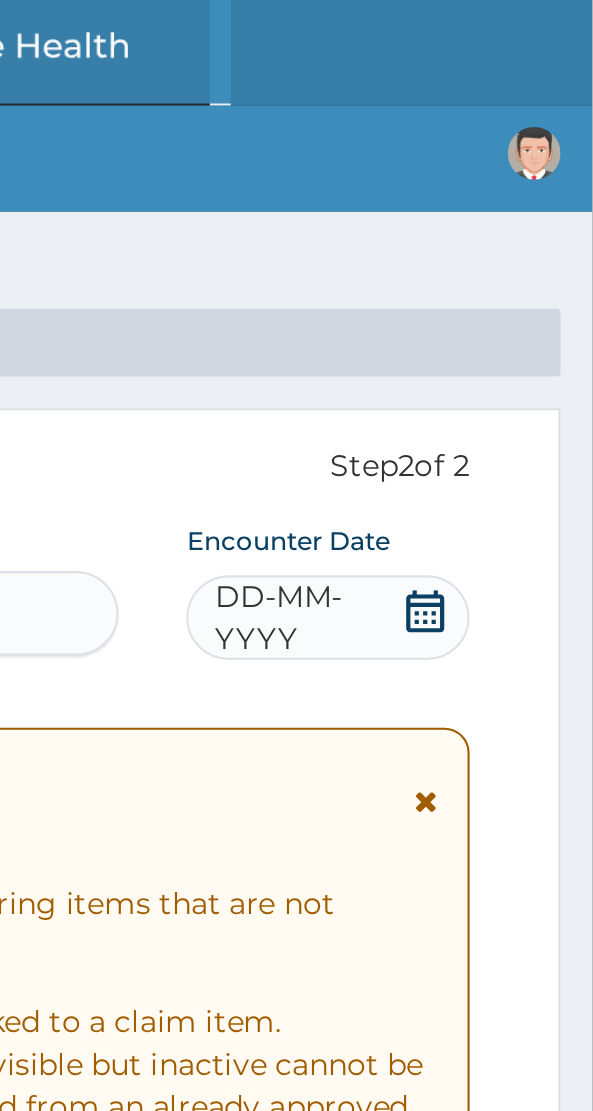 click on "DD-MM-YYYY" at bounding box center (457, 292) 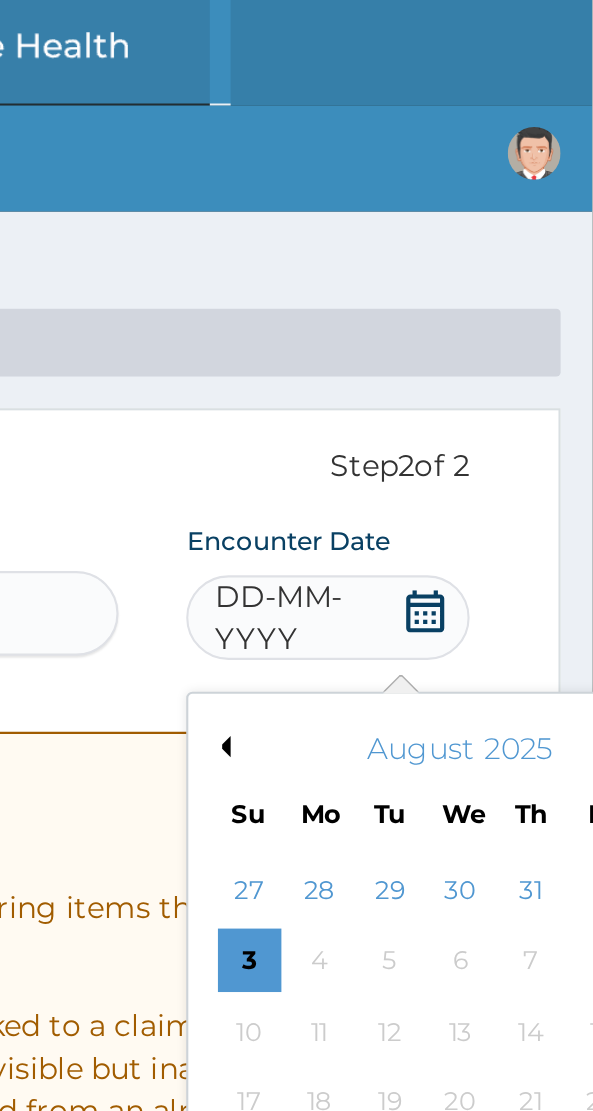 scroll, scrollTop: 0, scrollLeft: 0, axis: both 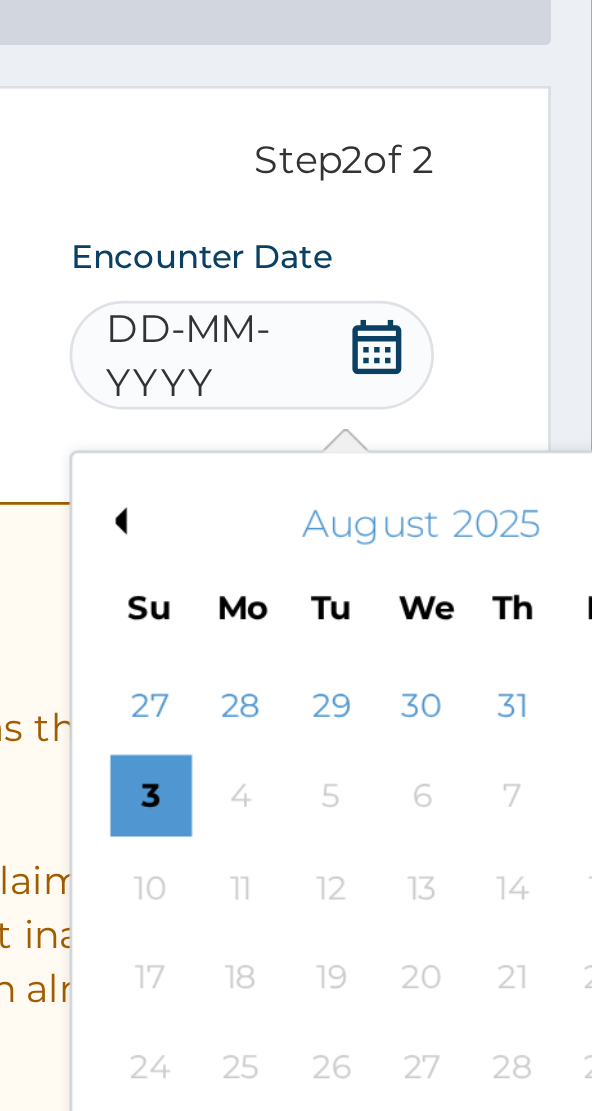 click on "Previous Month" at bounding box center (417, 353) 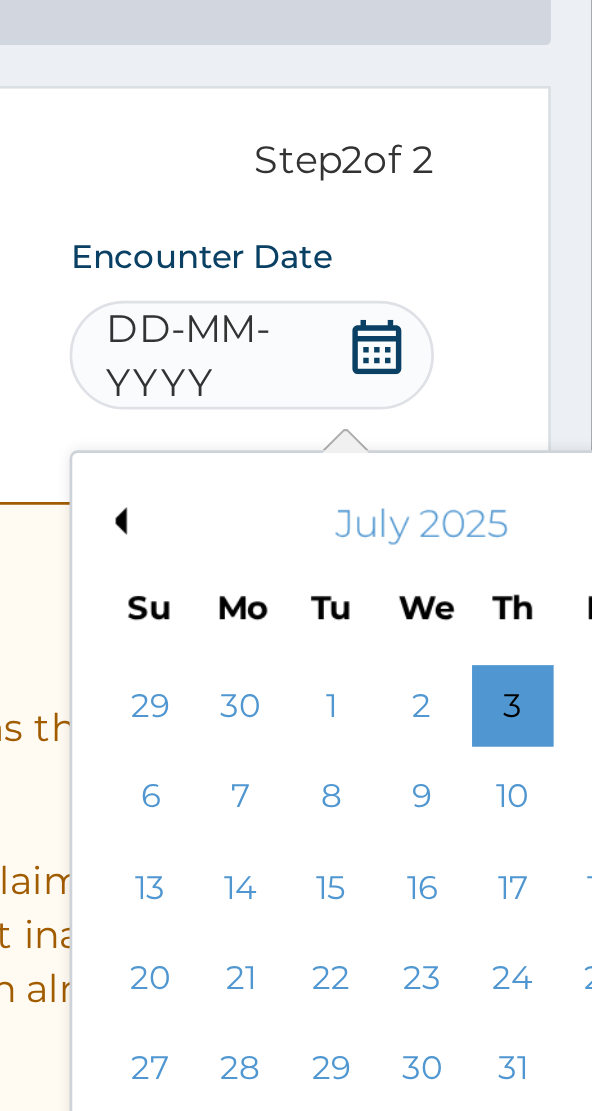 click on "Previous Month" at bounding box center [417, 353] 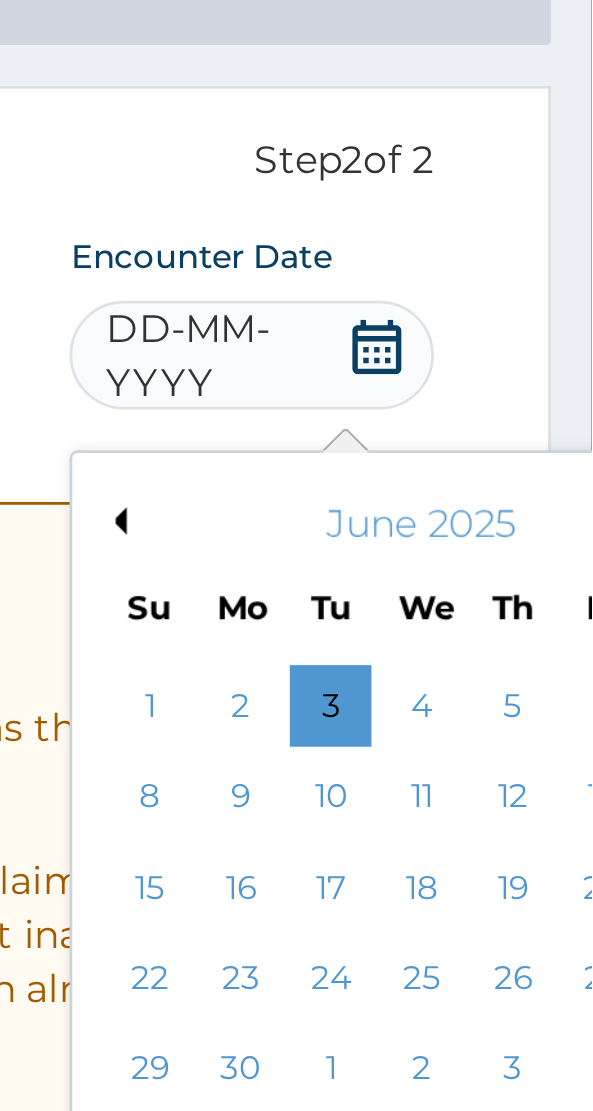 click on "Previous Month" at bounding box center (417, 353) 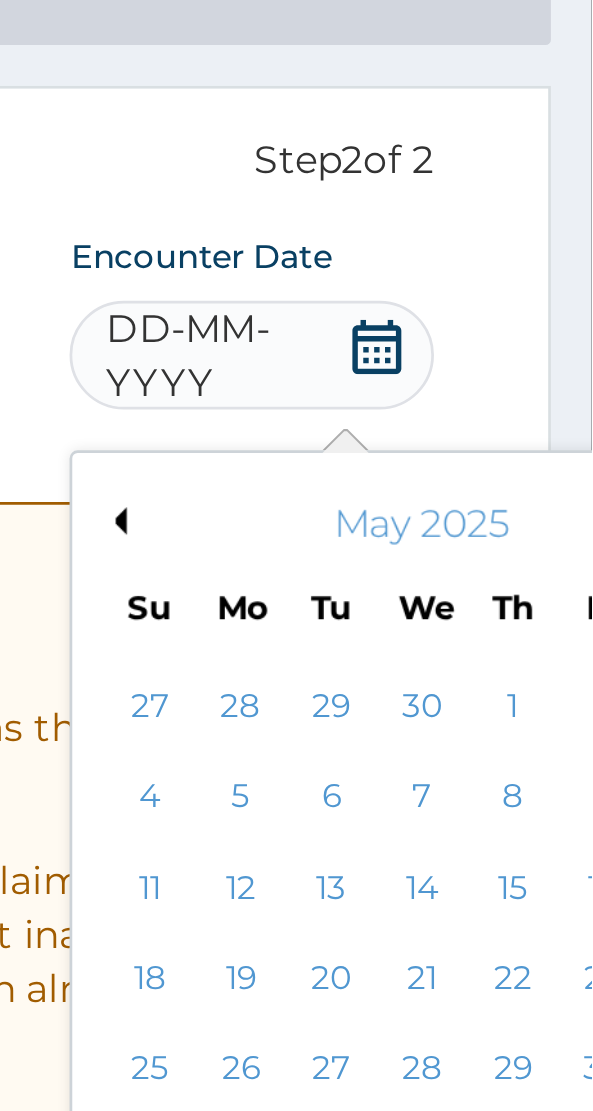 click on "Previous Month" at bounding box center [417, 353] 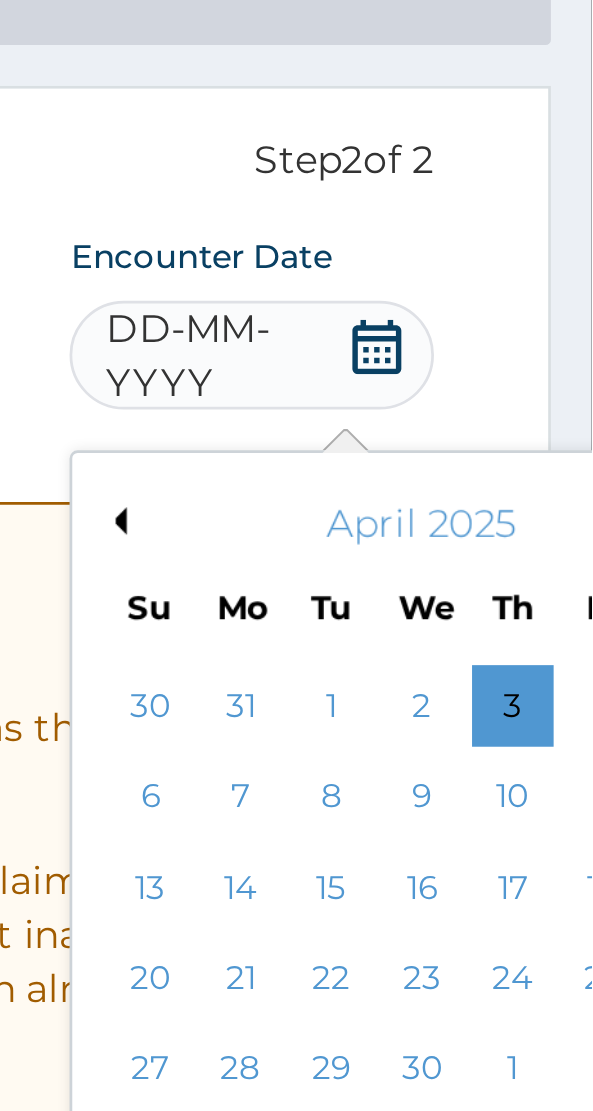 click on "Previous Month" at bounding box center [417, 353] 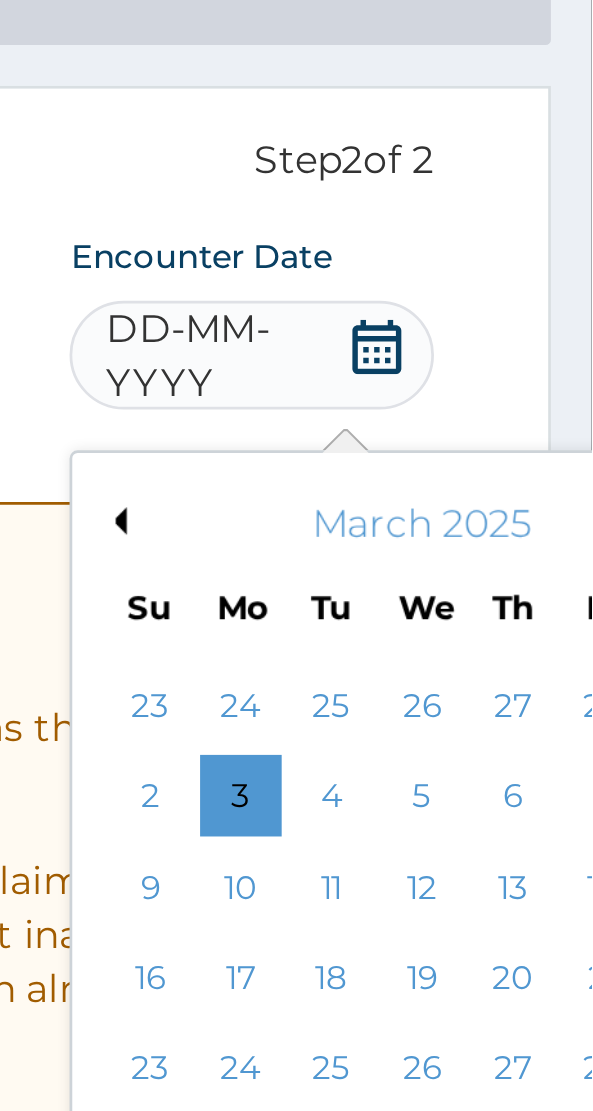 click on "Previous Month" at bounding box center (417, 353) 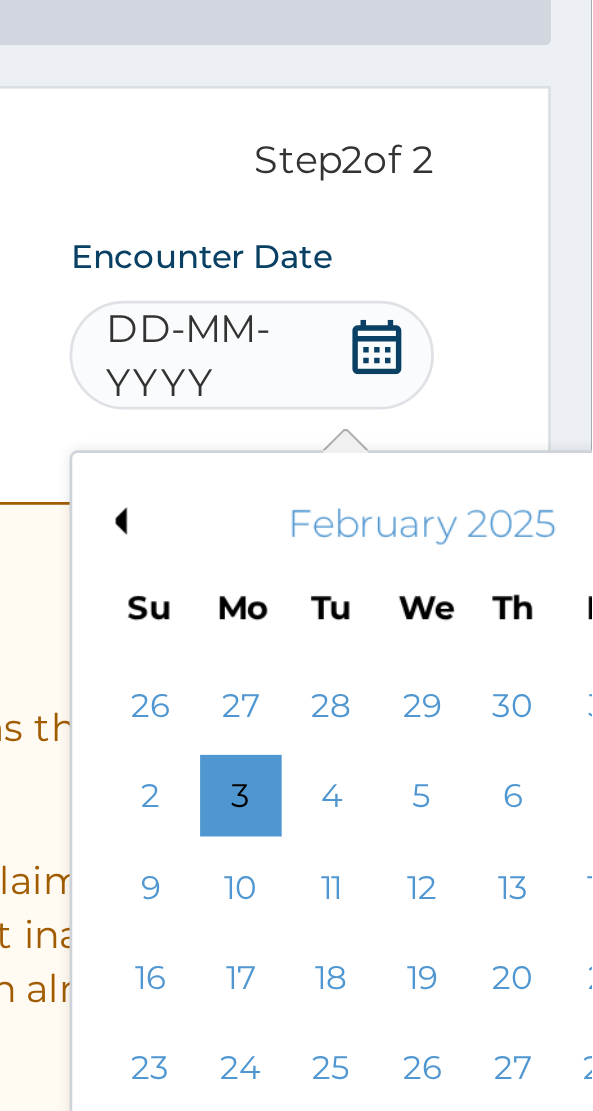 click on "27" at bounding box center (564, 555) 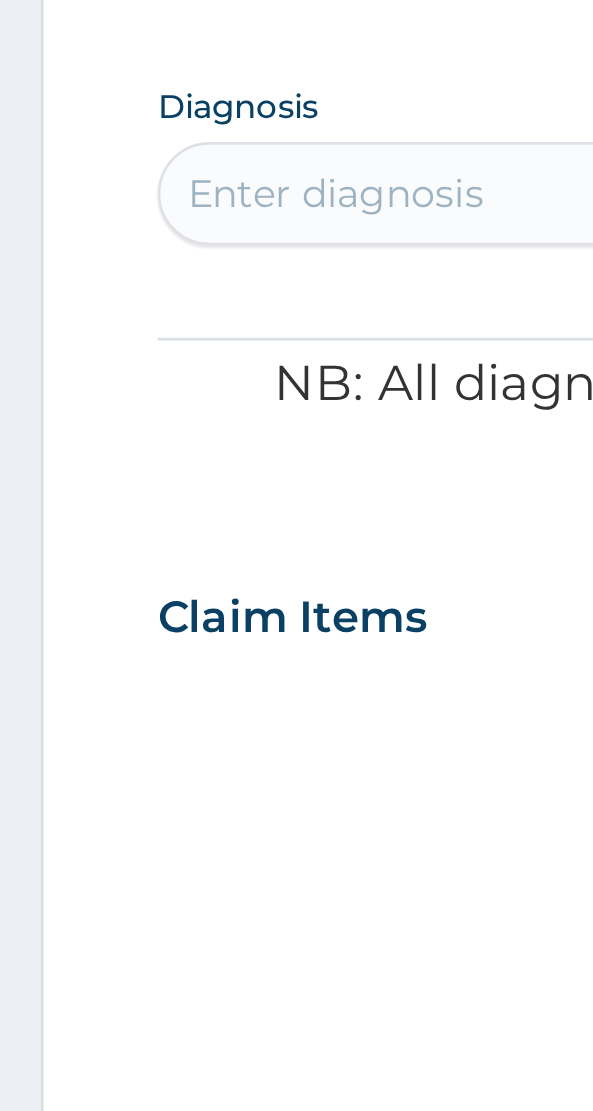 type on "c" 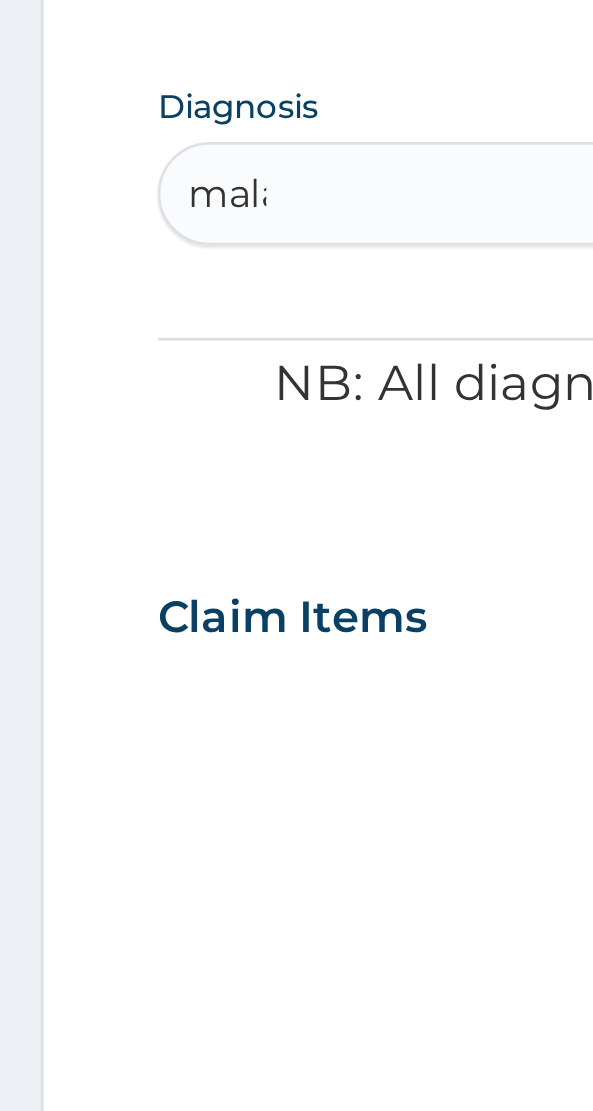 scroll, scrollTop: 0, scrollLeft: 0, axis: both 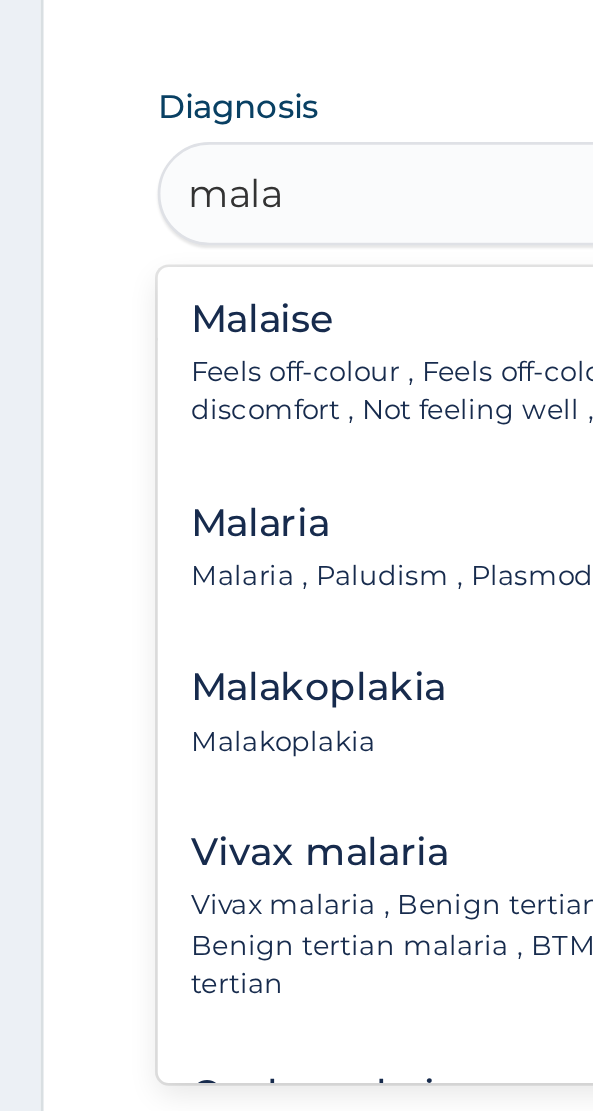click on "Malaria" at bounding box center [155, 789] 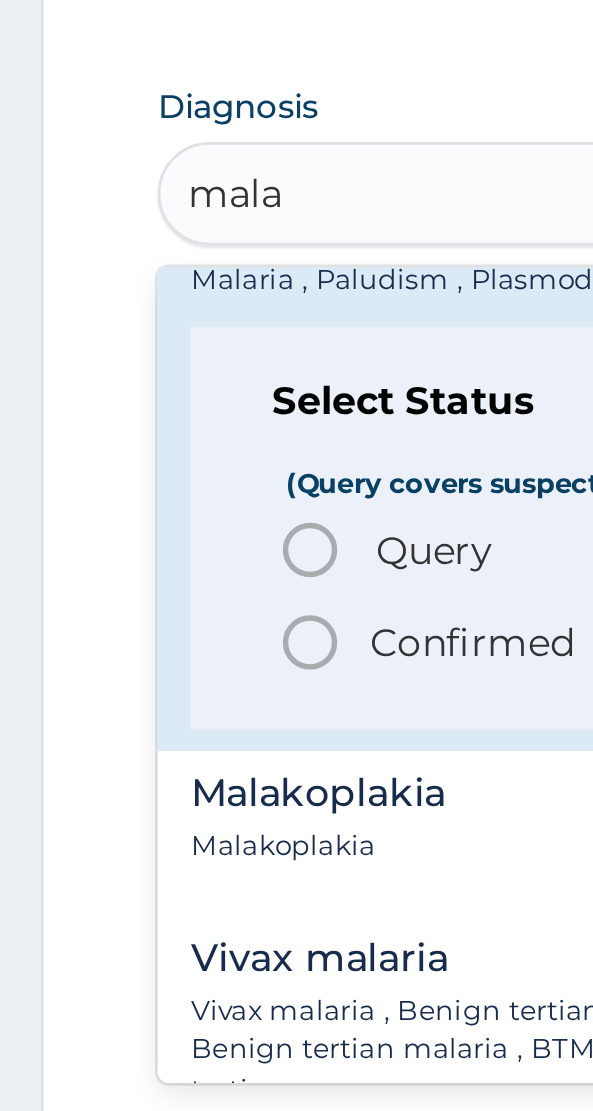 scroll, scrollTop: 116, scrollLeft: 0, axis: vertical 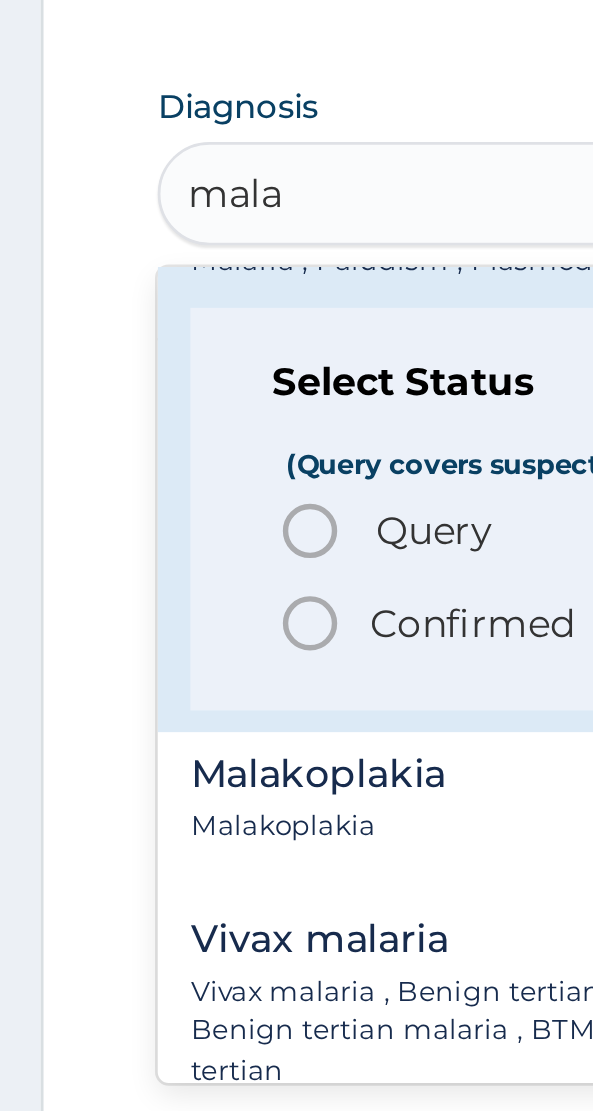 click 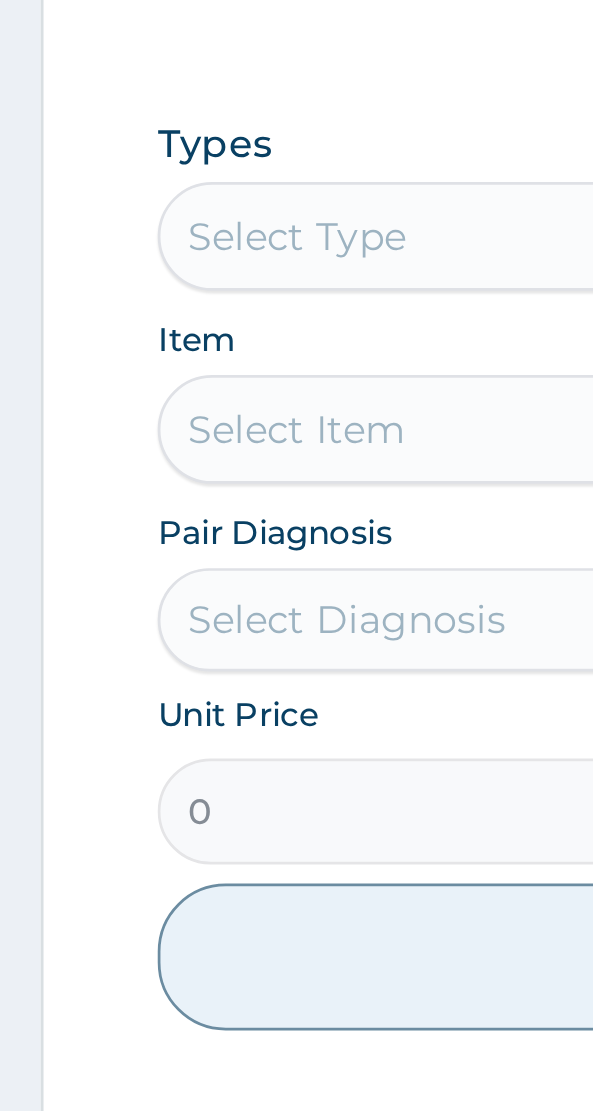 scroll, scrollTop: 631, scrollLeft: 0, axis: vertical 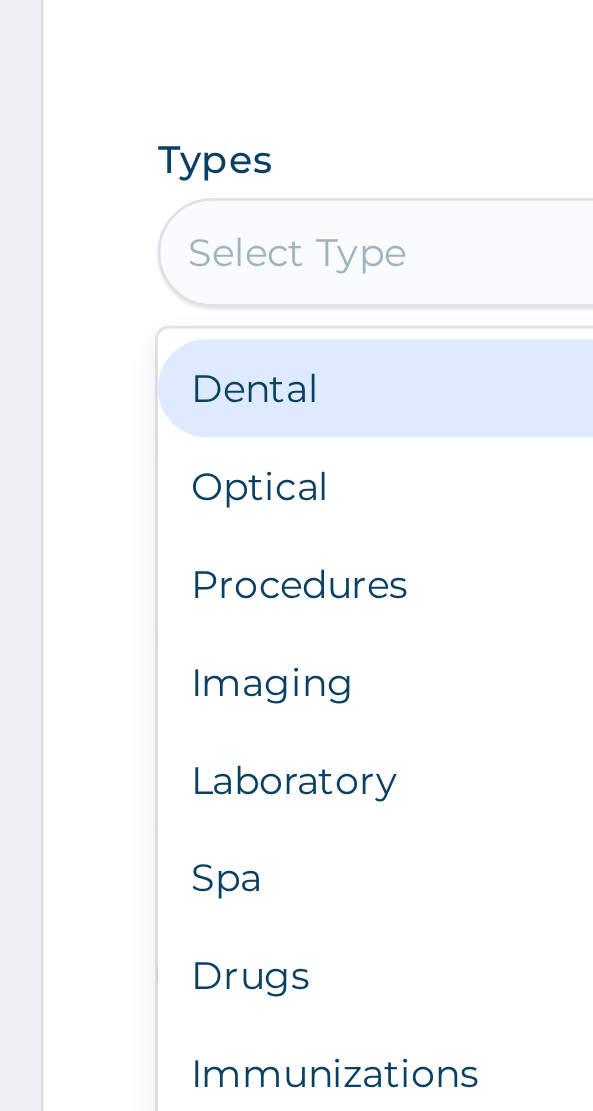 click on "Procedures" at bounding box center [296, 663] 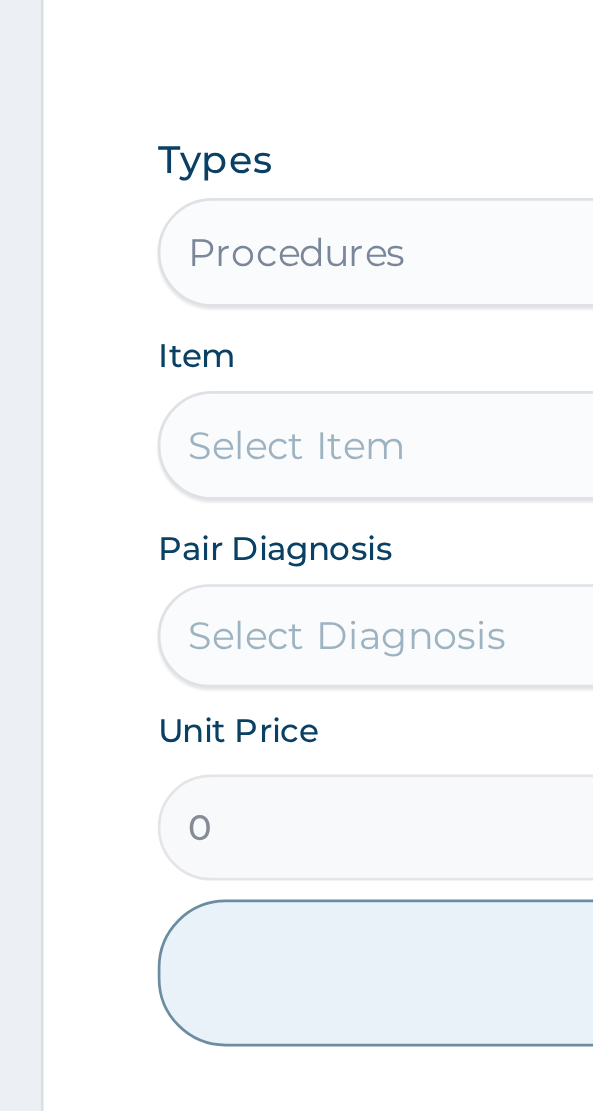 click on "Select Item" at bounding box center [296, 612] 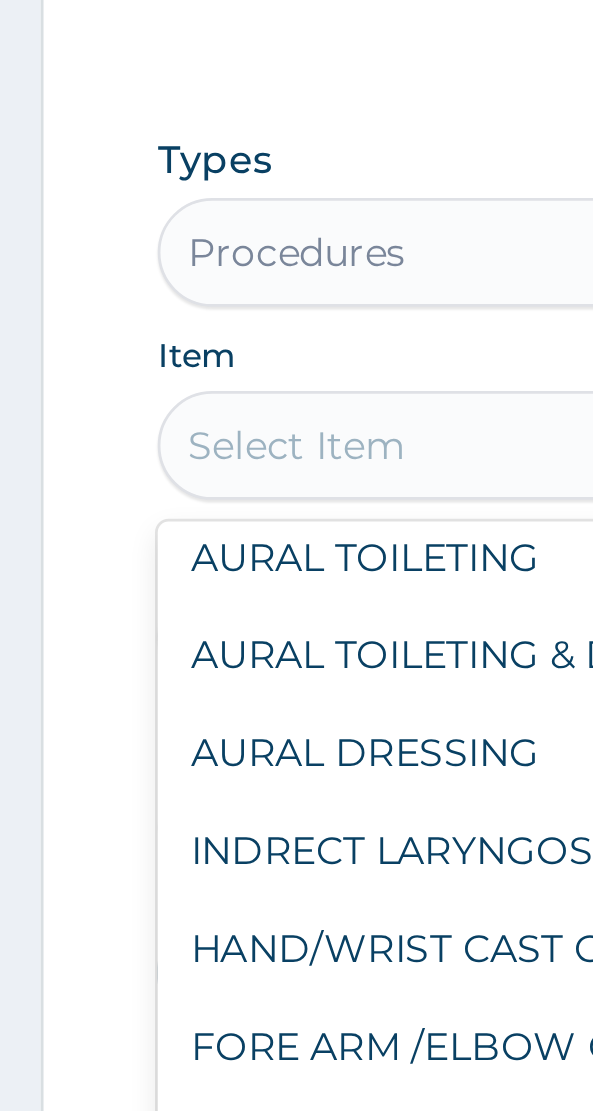 scroll, scrollTop: 4471, scrollLeft: 0, axis: vertical 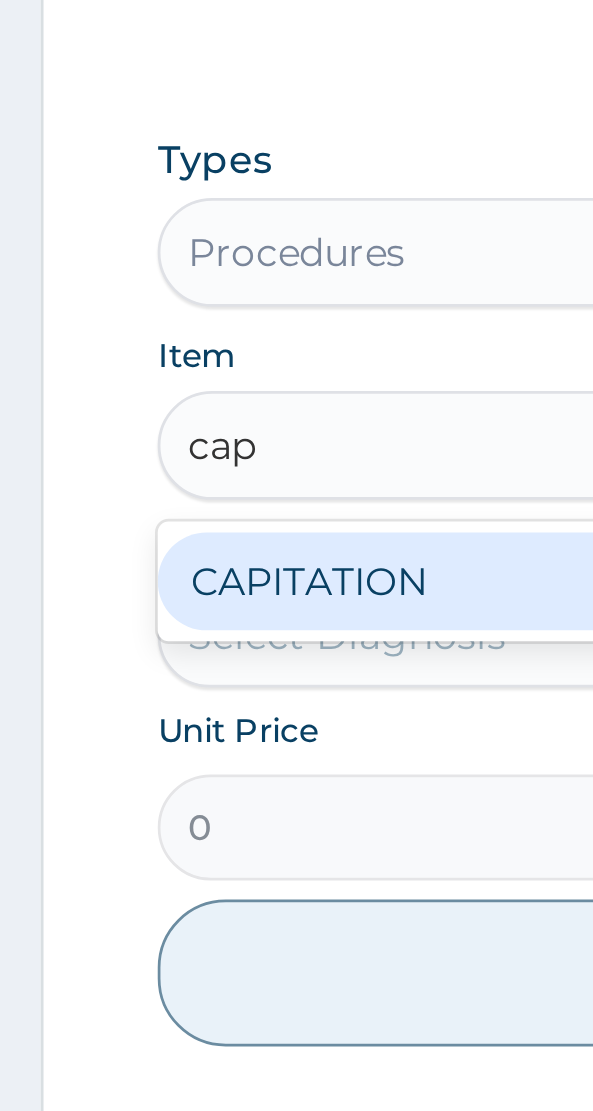 click on "CAPITATION" at bounding box center [296, 662] 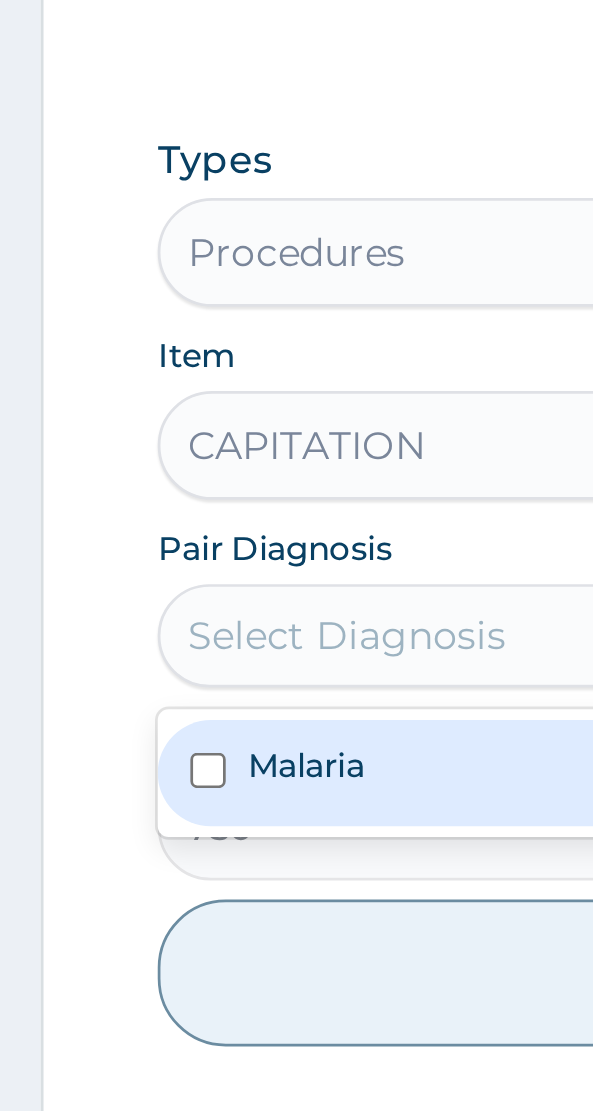 scroll, scrollTop: 631, scrollLeft: 0, axis: vertical 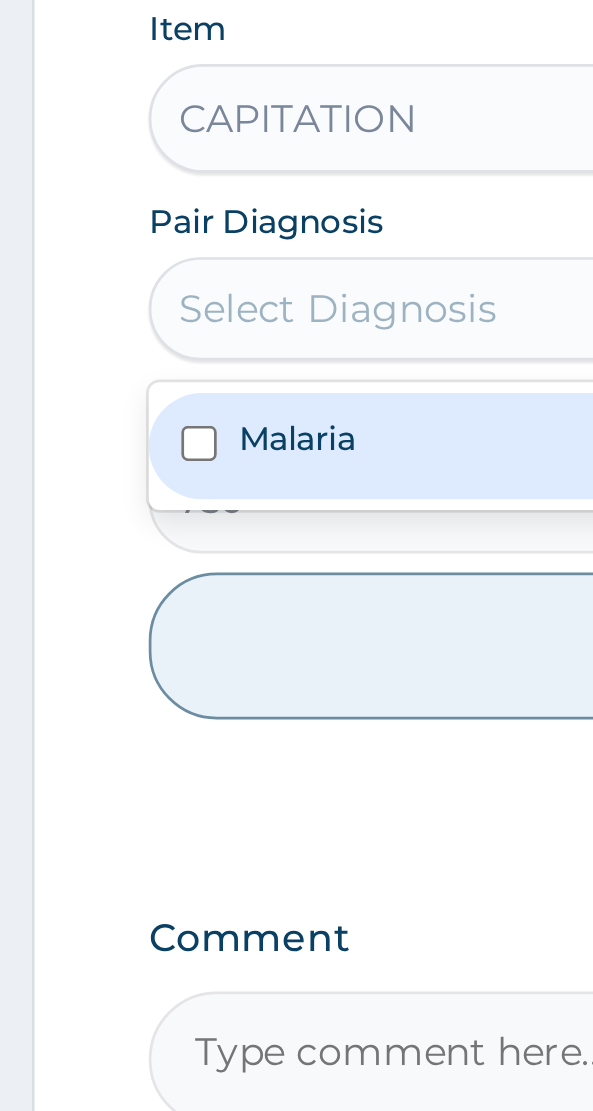 click on "Malaria" at bounding box center [296, 732] 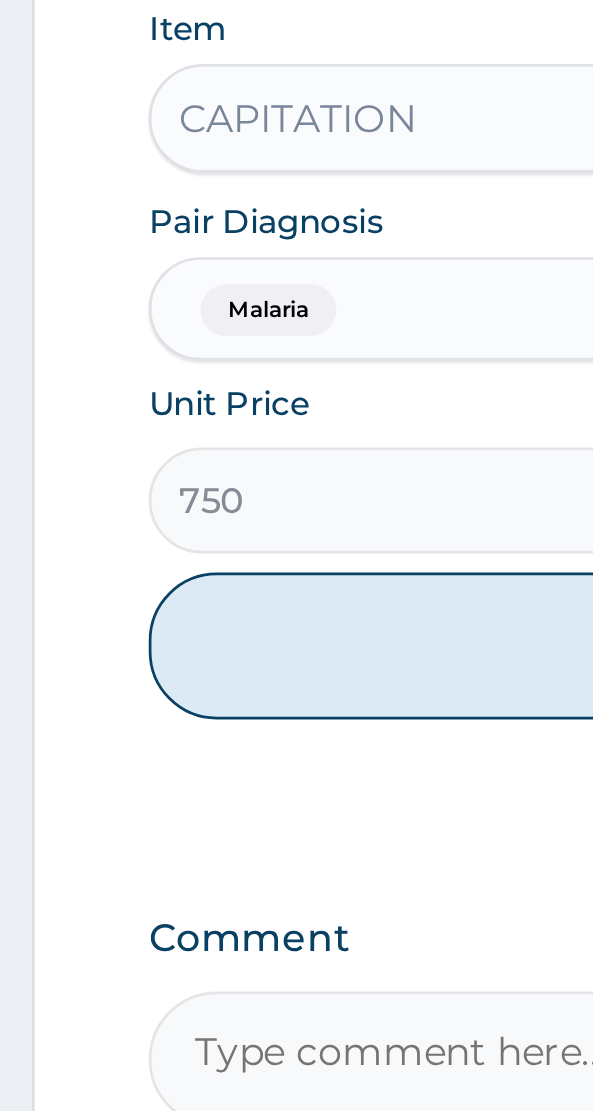 click on "Add" at bounding box center (296, 806) 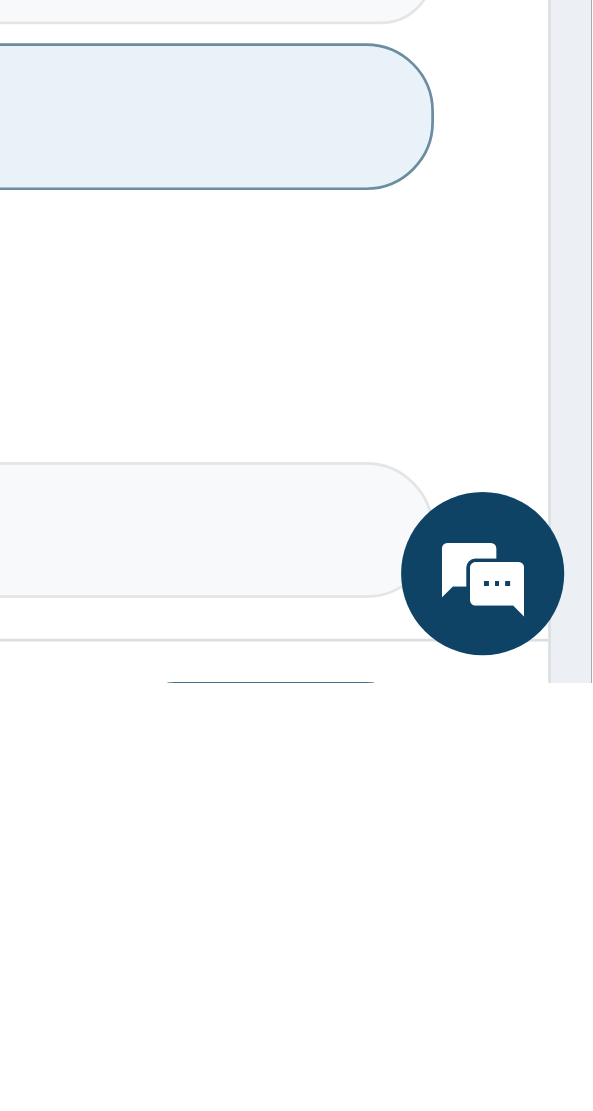 scroll, scrollTop: 570, scrollLeft: 0, axis: vertical 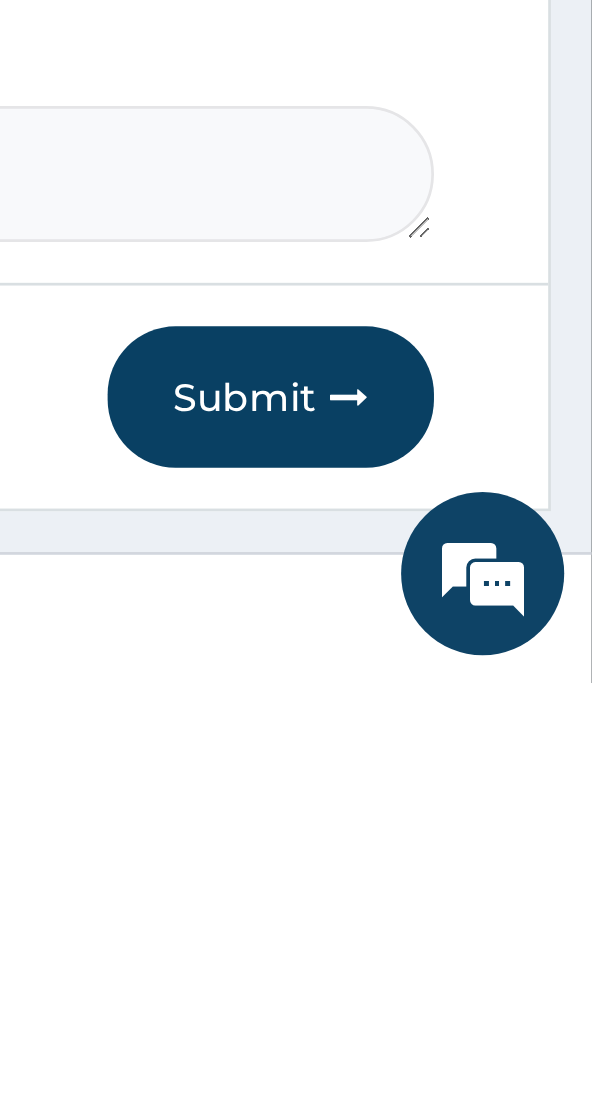 click on "Submit" at bounding box center [475, 1006] 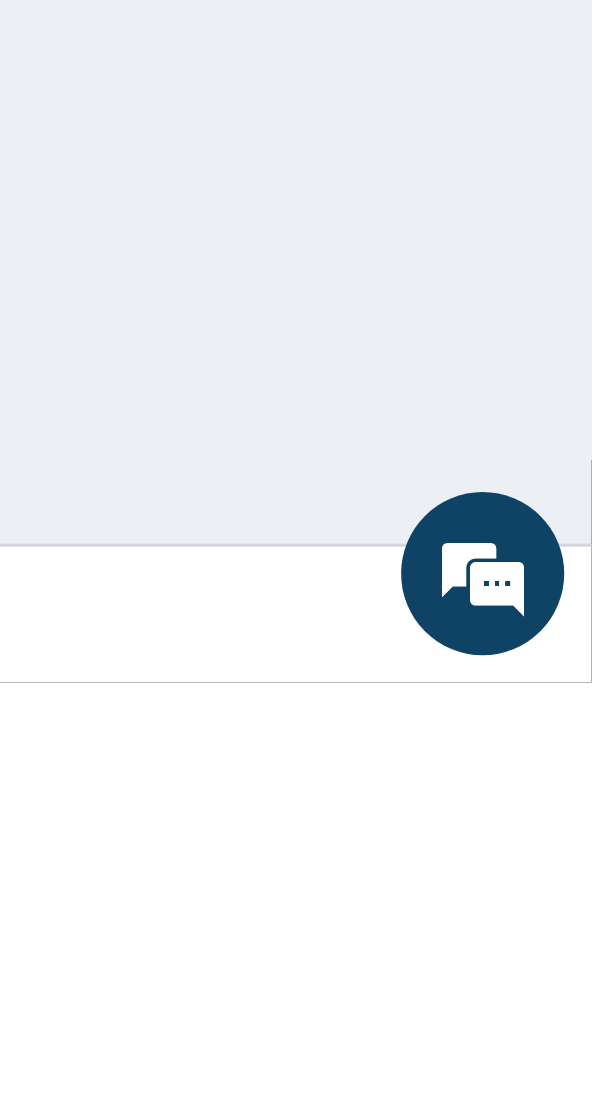 scroll, scrollTop: 91, scrollLeft: 0, axis: vertical 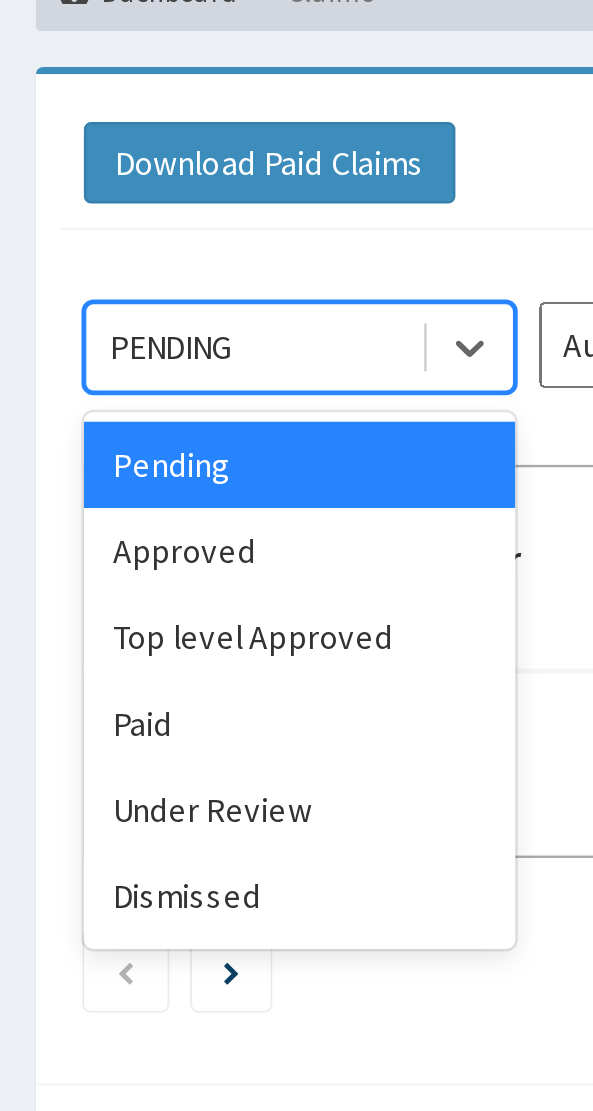 click on "Approved" at bounding box center (125, 395) 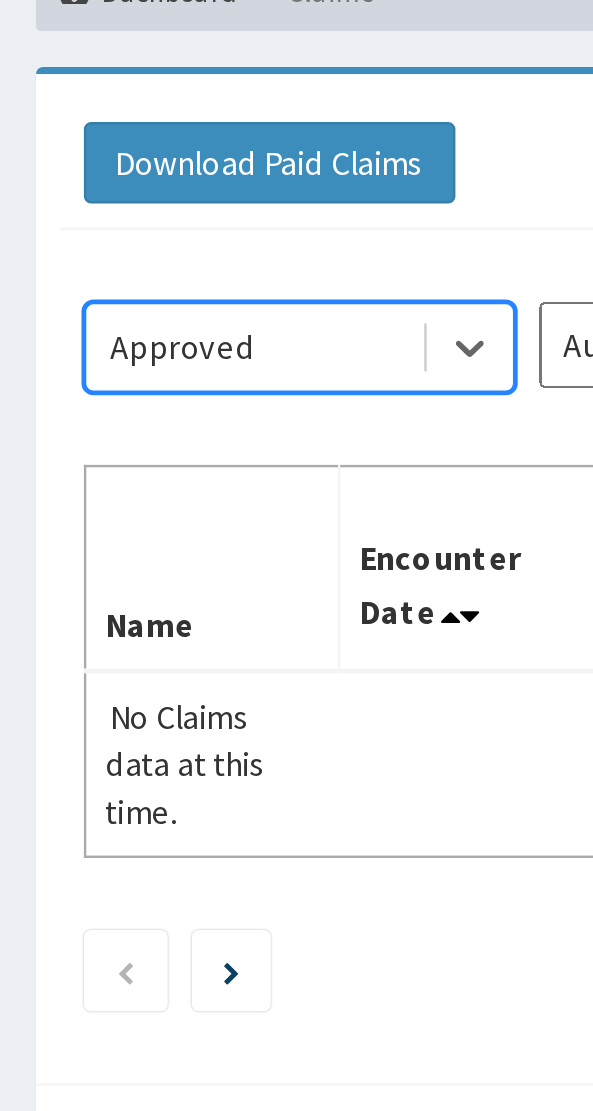 scroll, scrollTop: 0, scrollLeft: 0, axis: both 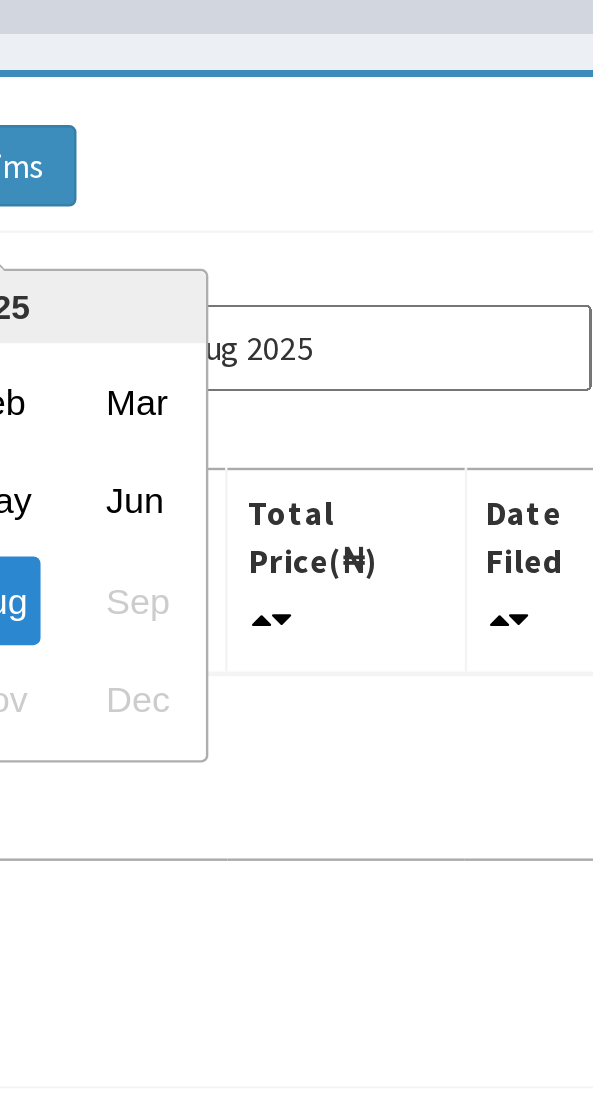 click on "Mar" at bounding box center [214, 331] 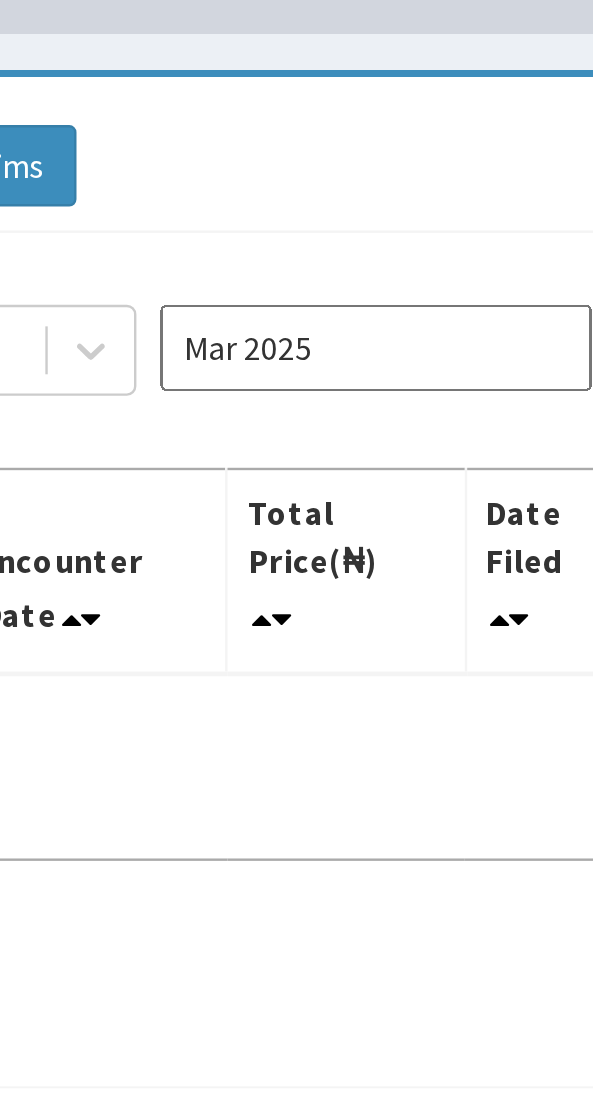 click on "Mar 2025" at bounding box center (315, 309) 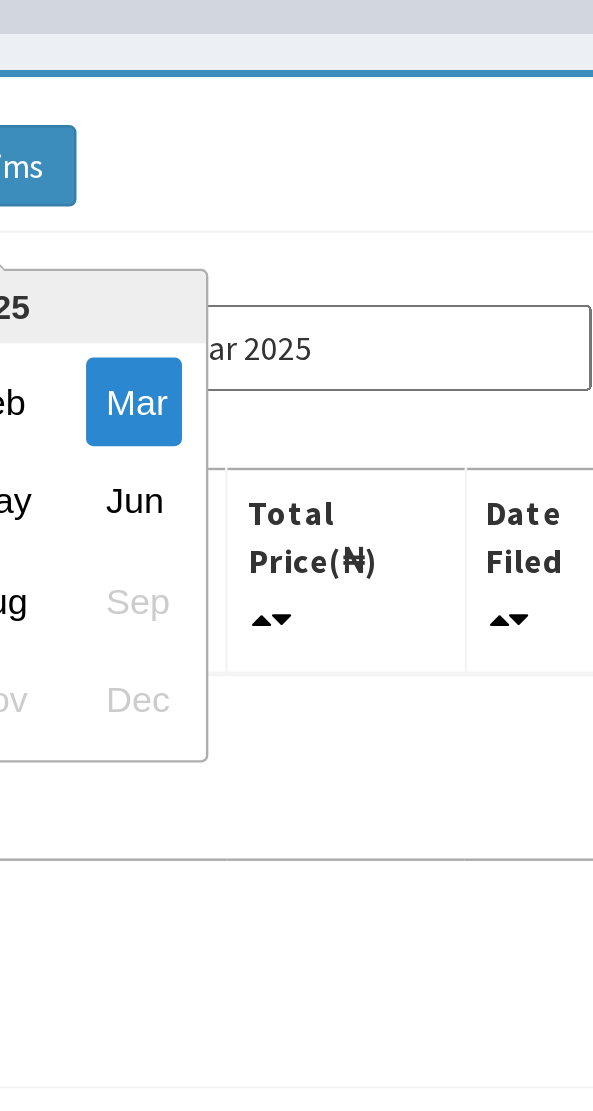 click on "Feb" at bounding box center (155, 331) 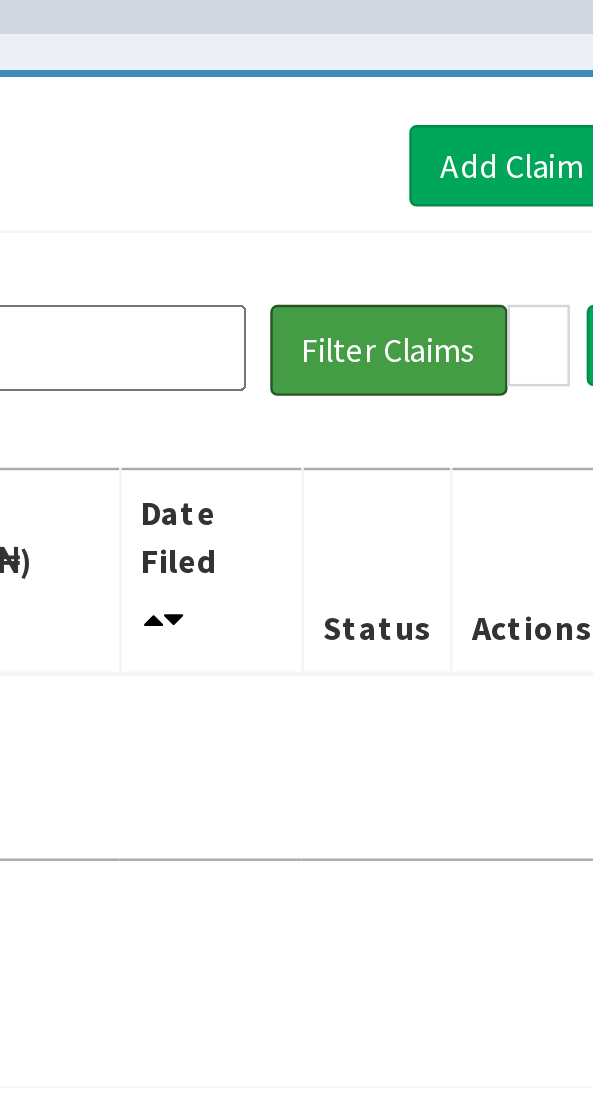 click on "Filter Claims" at bounding box center [464, 310] 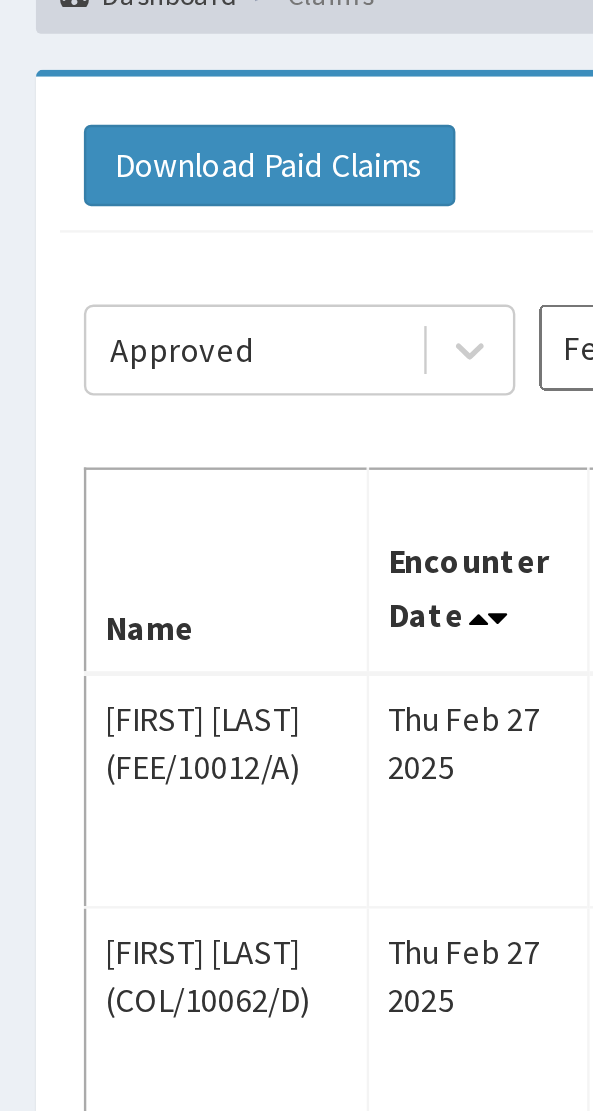 scroll, scrollTop: 0, scrollLeft: 0, axis: both 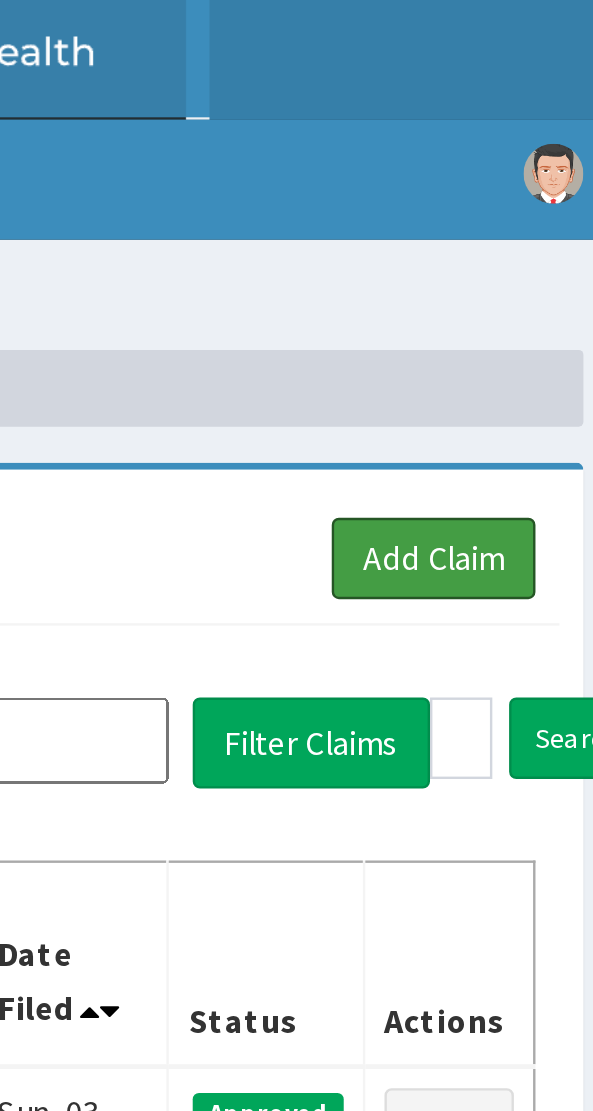 click on "Add Claim" at bounding box center [515, 233] 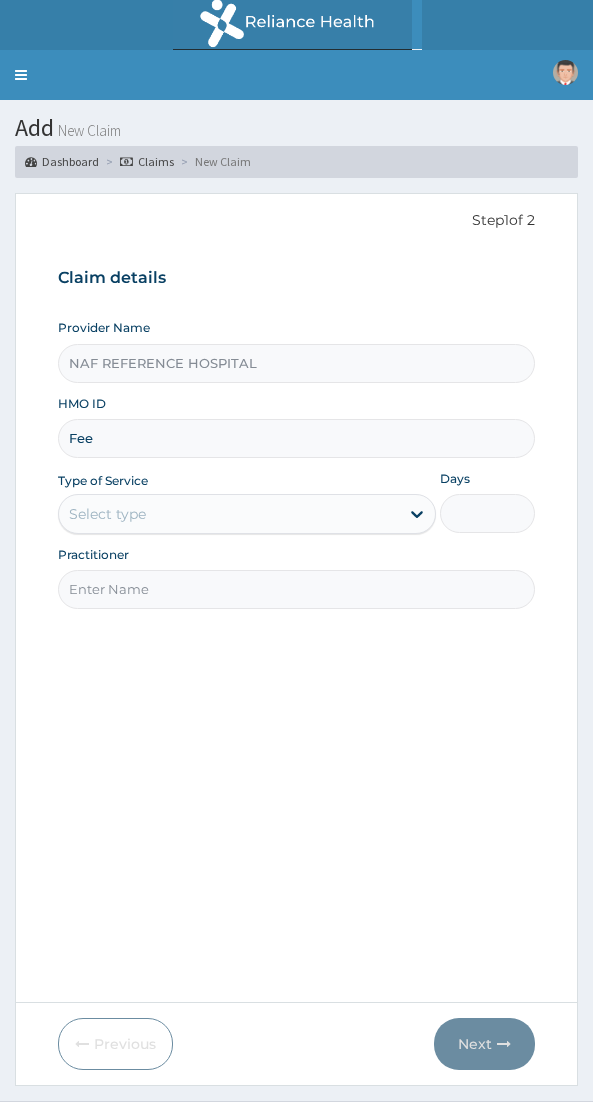scroll, scrollTop: 0, scrollLeft: 0, axis: both 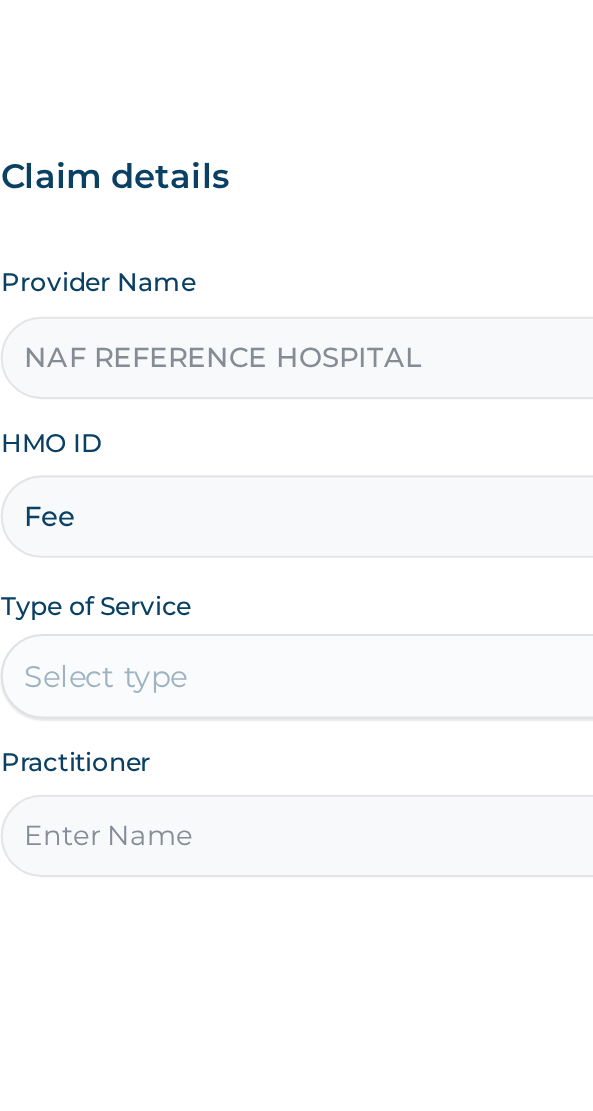 type on "FEE/10012/B" 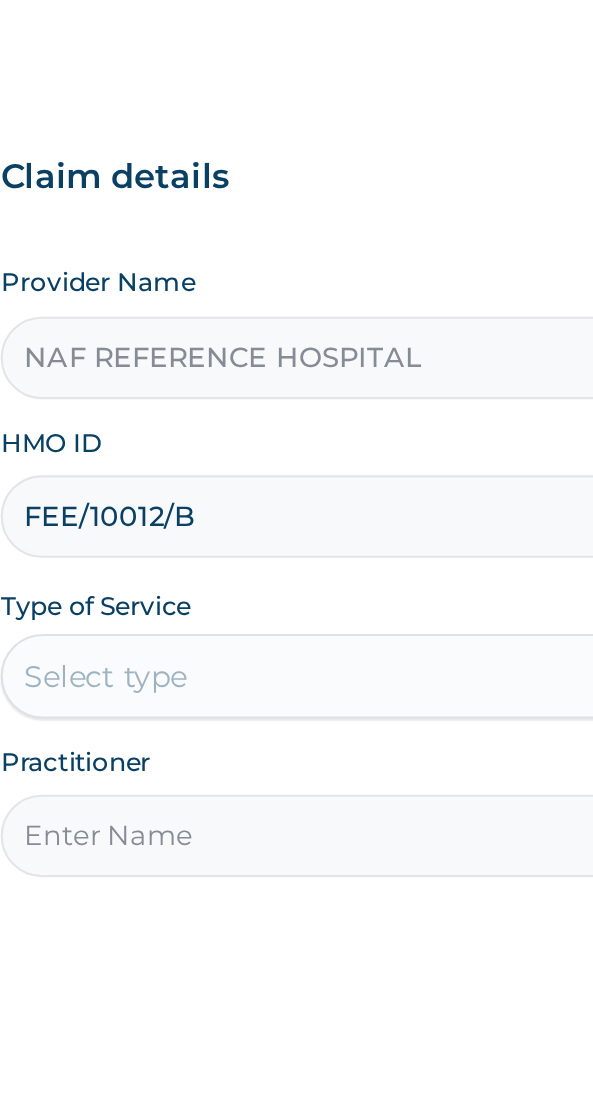 scroll, scrollTop: 0, scrollLeft: 0, axis: both 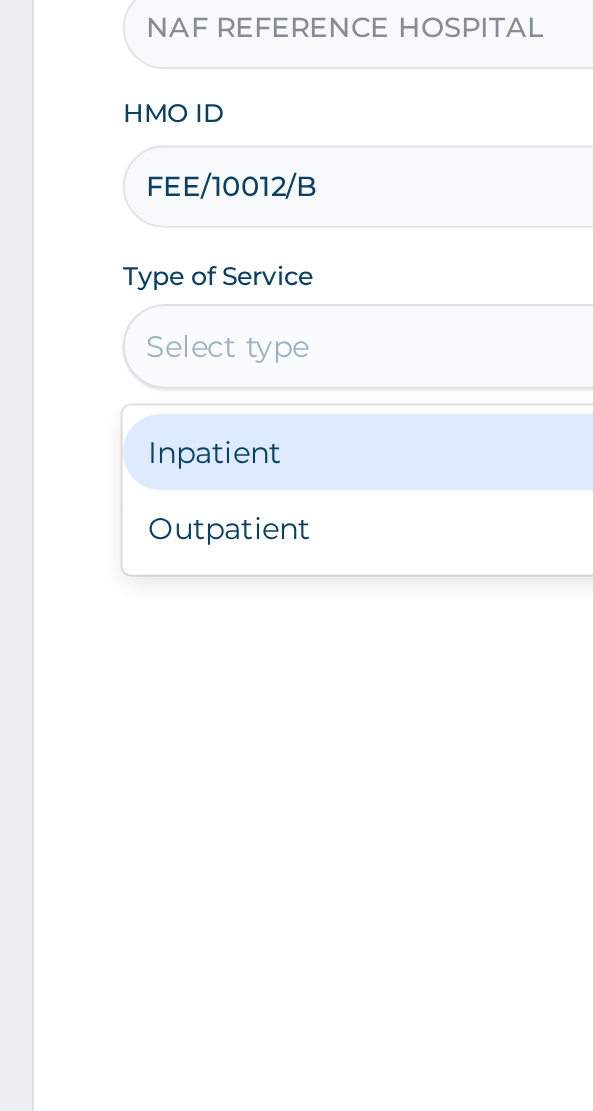 click on "Outpatient" at bounding box center [247, 600] 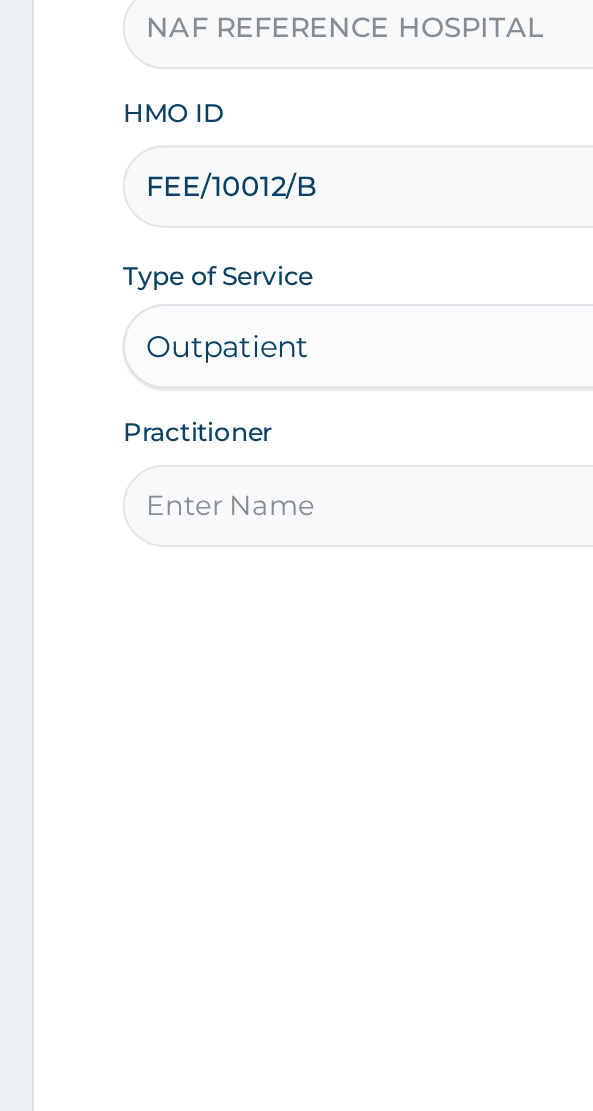 click on "Practitioner" at bounding box center (296, 589) 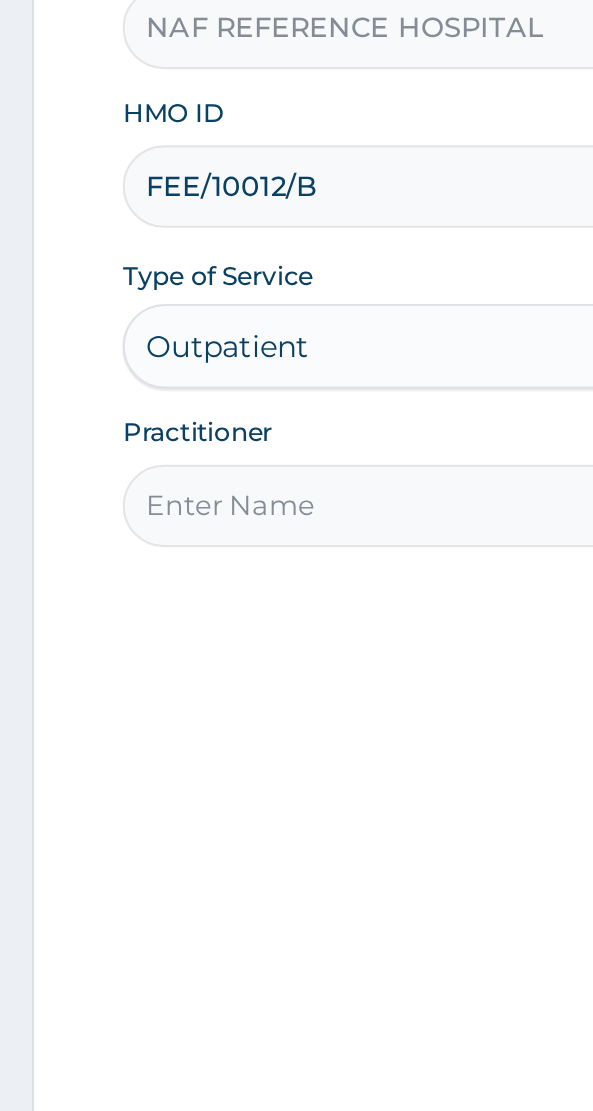 type on "Dr [NAME]" 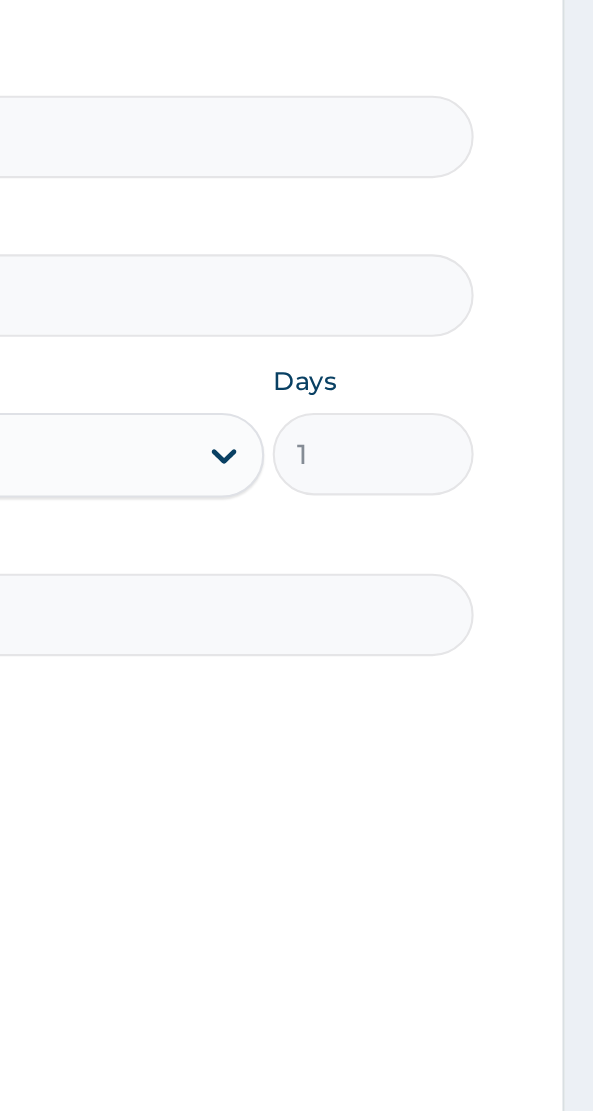 scroll, scrollTop: 0, scrollLeft: 0, axis: both 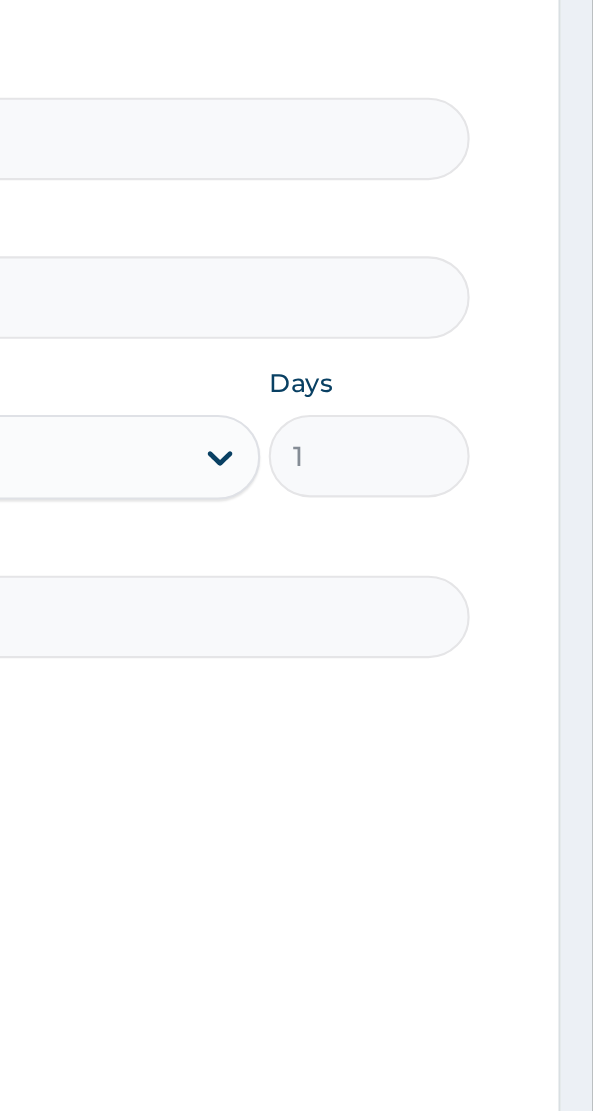 click at bounding box center (504, 1044) 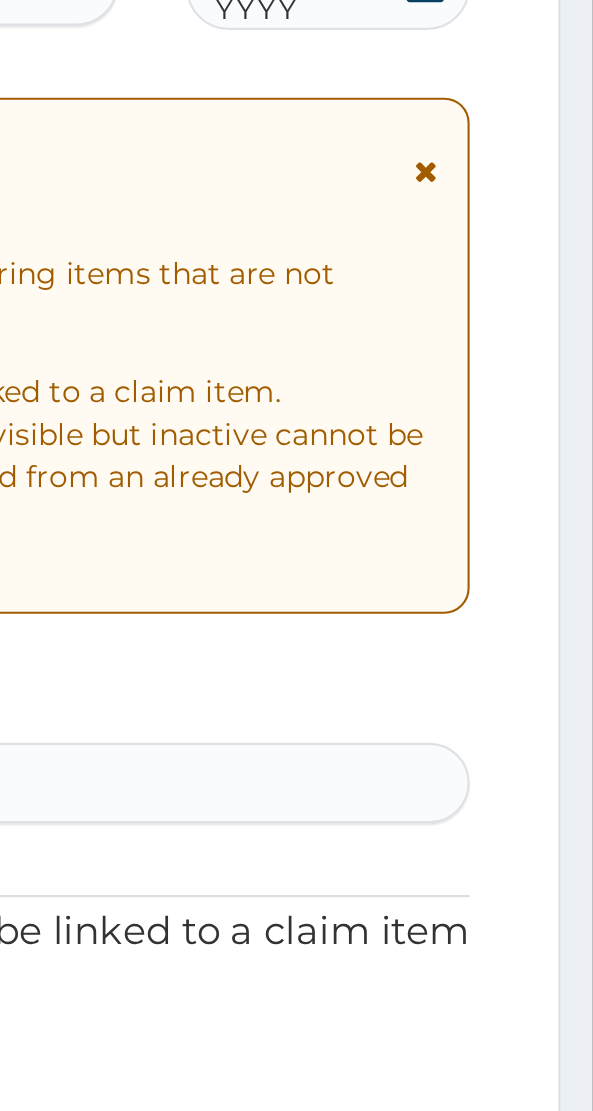 scroll, scrollTop: 40, scrollLeft: 0, axis: vertical 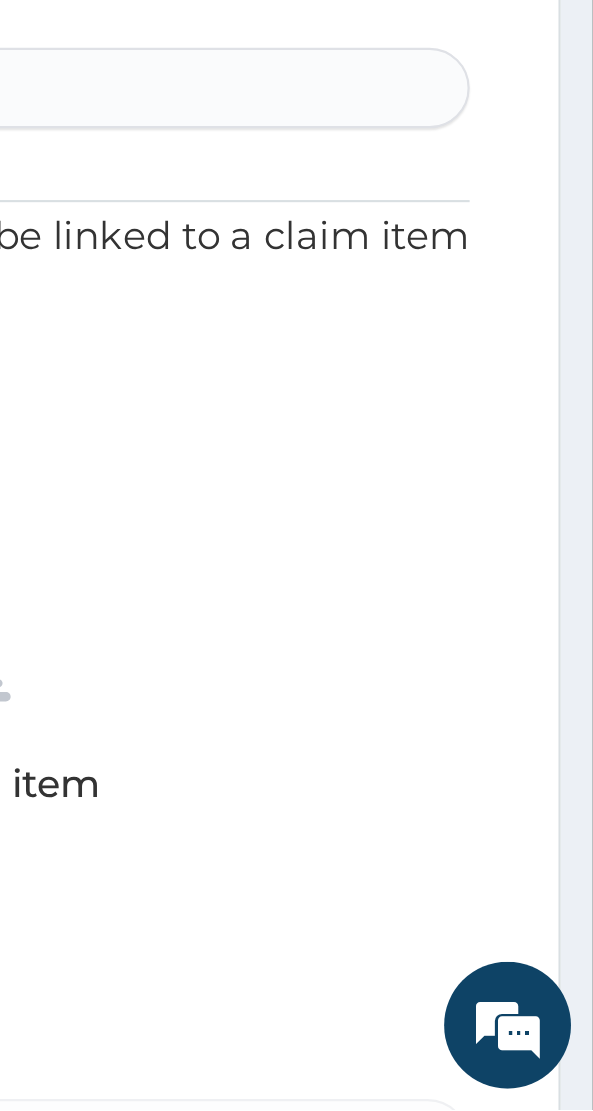 click on "No claim item" at bounding box center (296, 925) 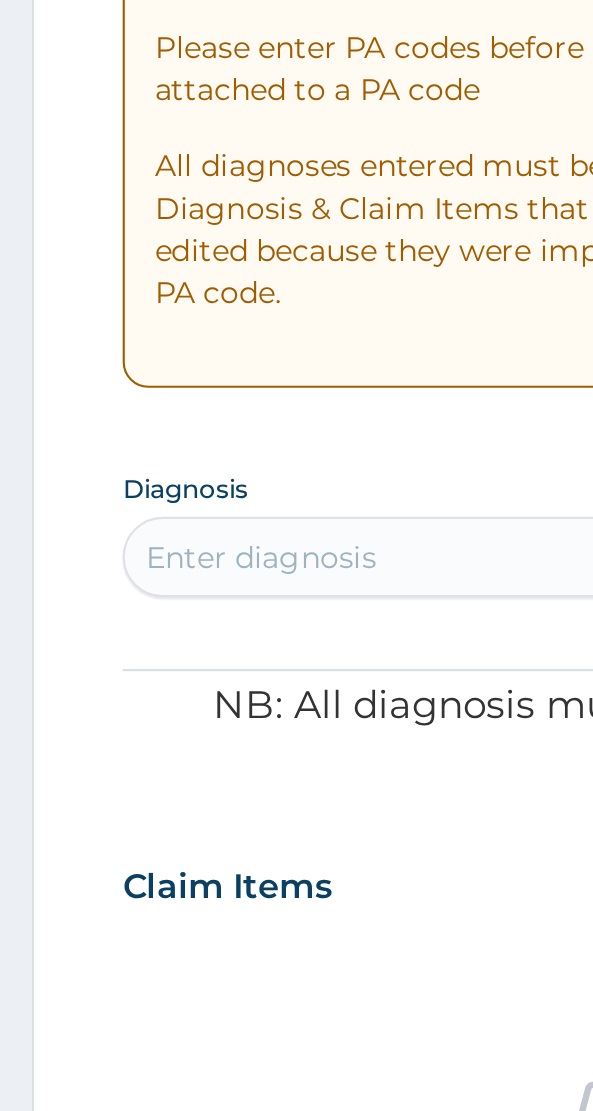 scroll, scrollTop: 0, scrollLeft: 0, axis: both 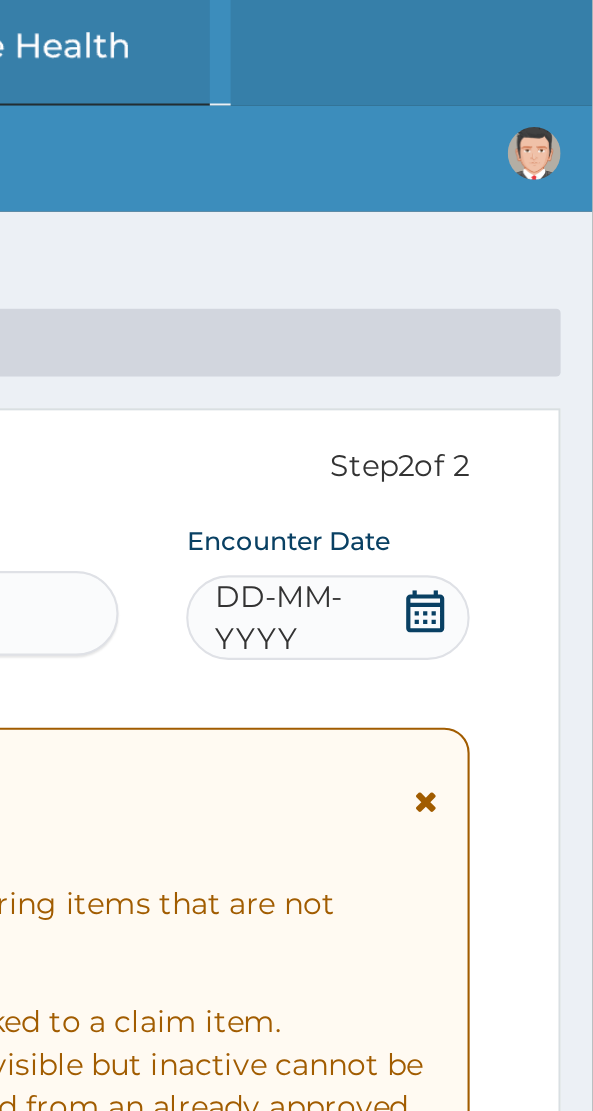 click 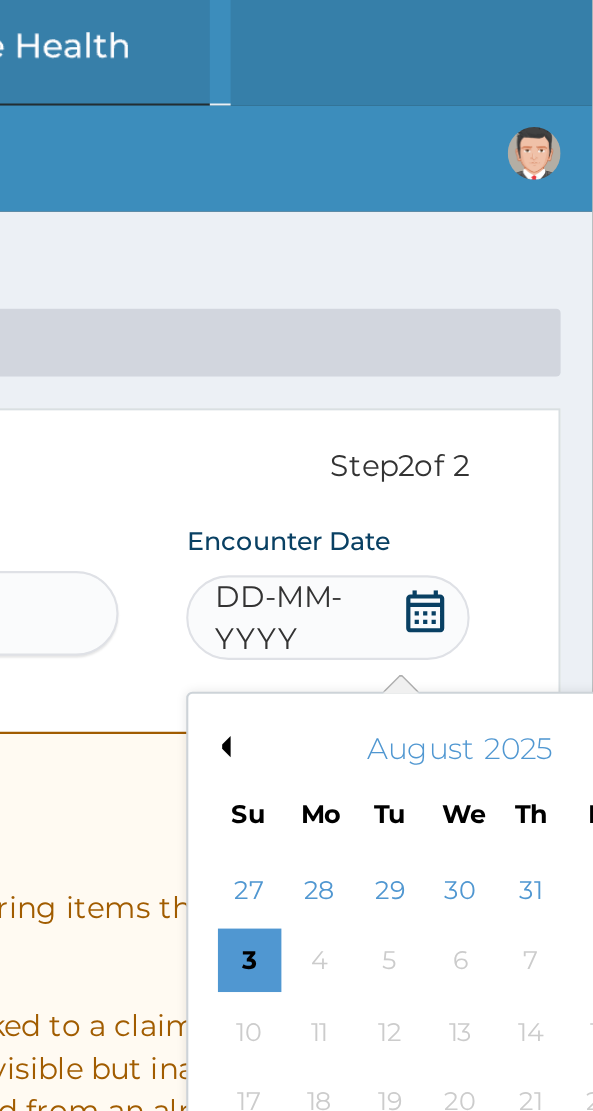 scroll, scrollTop: 0, scrollLeft: 0, axis: both 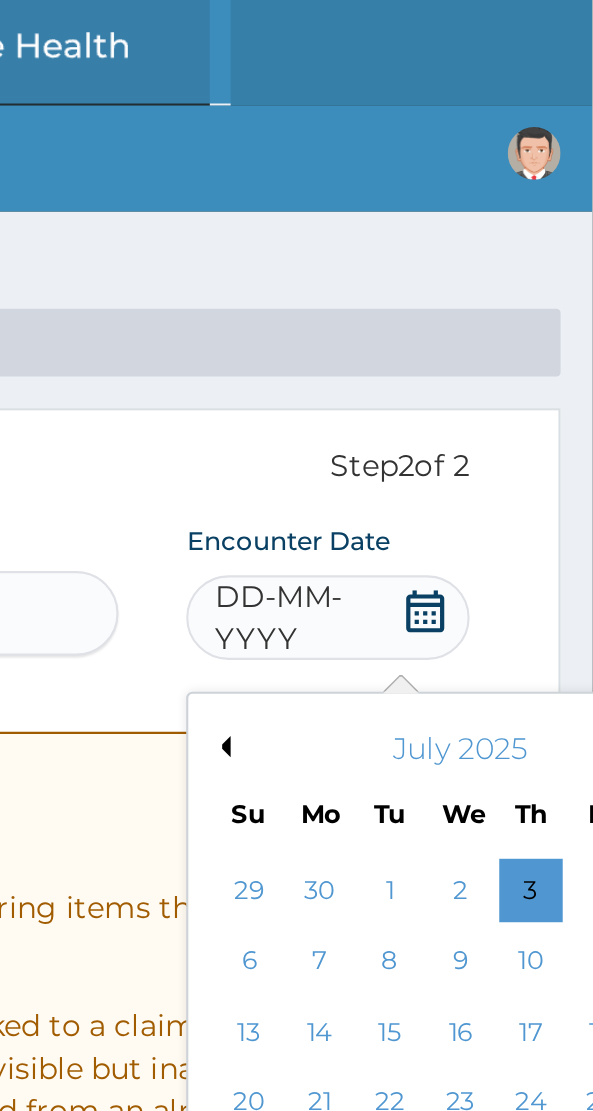 click on "Previous Month" at bounding box center [417, 353] 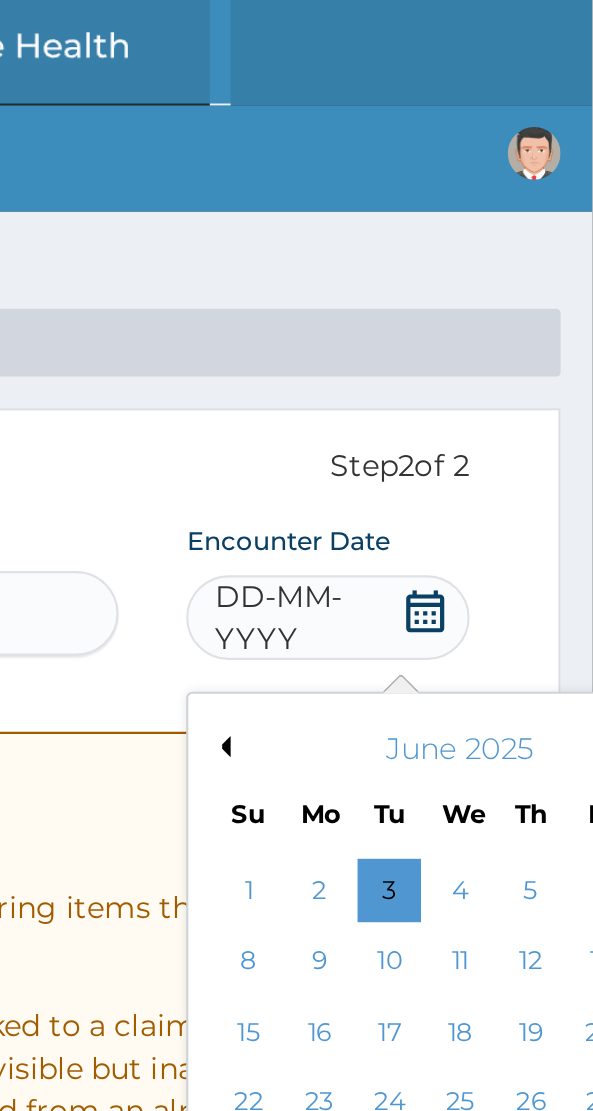 scroll, scrollTop: 0, scrollLeft: 0, axis: both 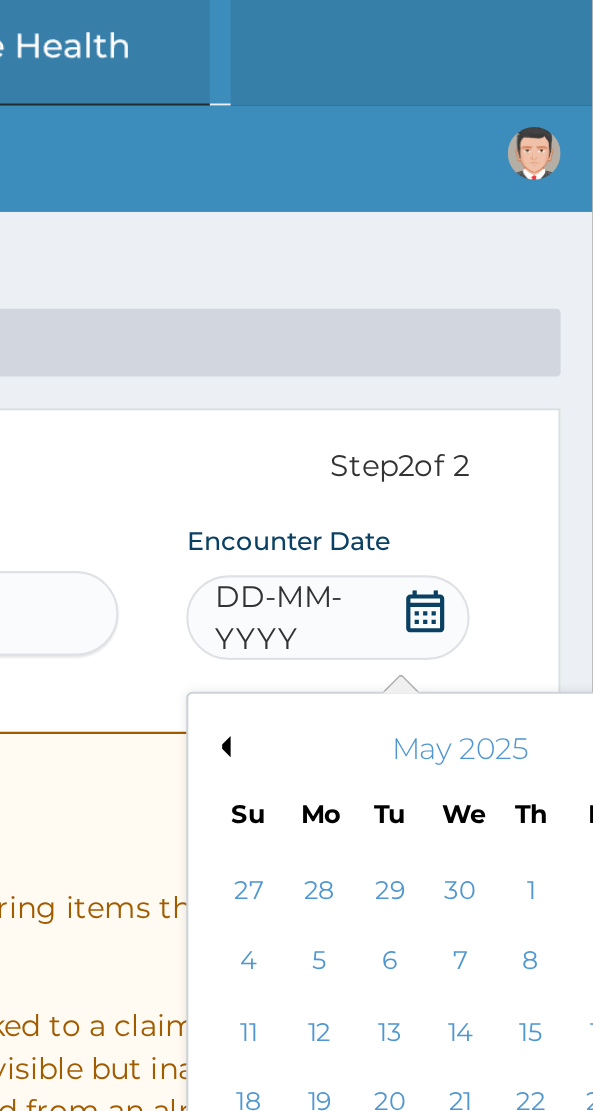 click on "Previous Month" at bounding box center [417, 353] 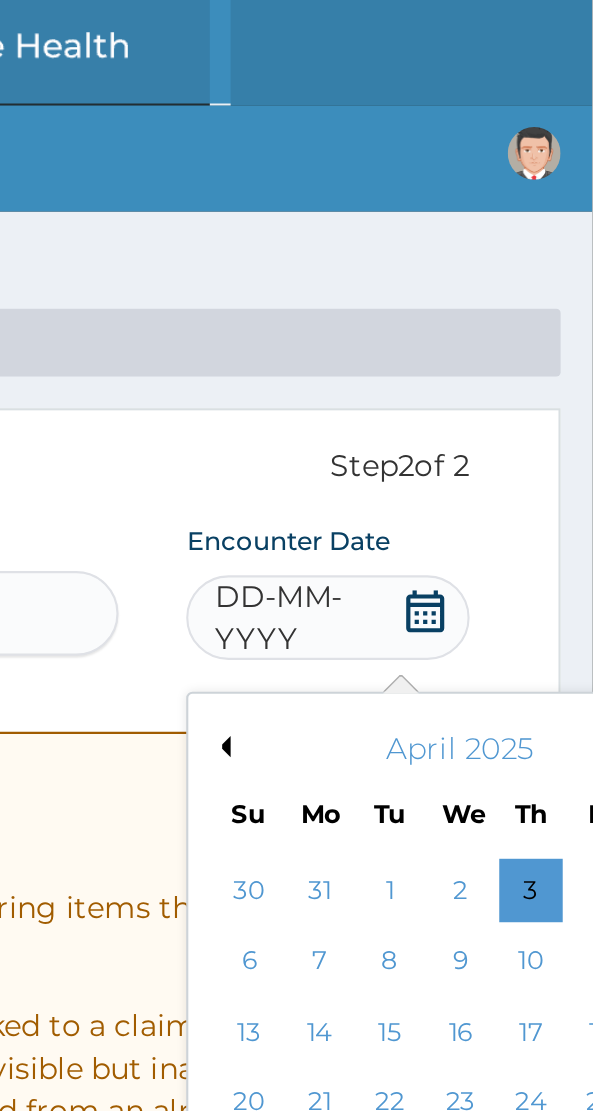 scroll, scrollTop: 0, scrollLeft: 0, axis: both 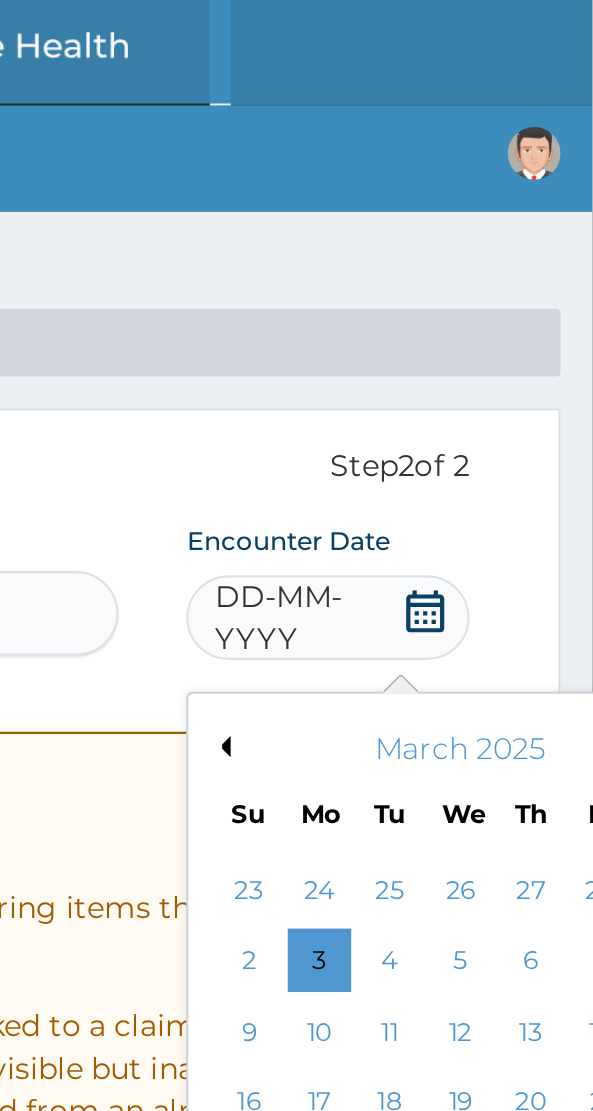 click on "Previous Month" at bounding box center (417, 353) 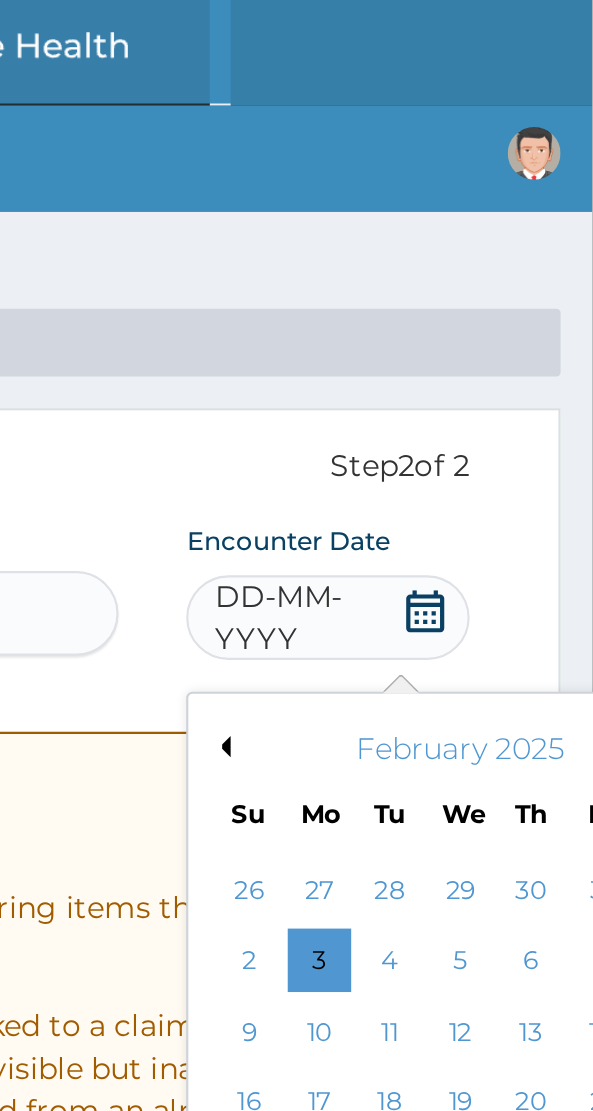 scroll, scrollTop: 0, scrollLeft: 0, axis: both 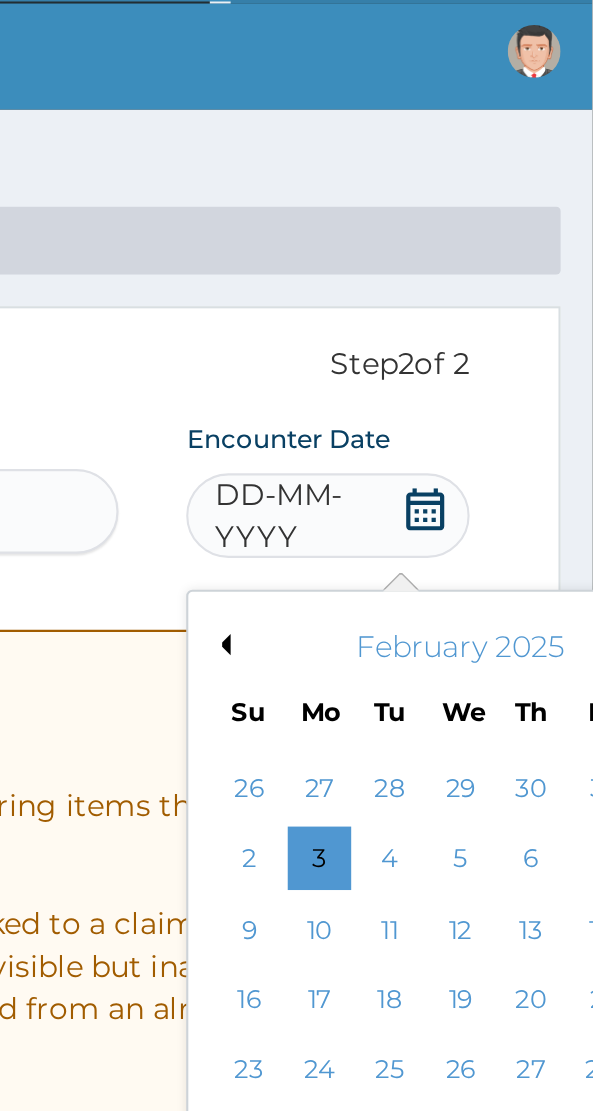 click on "27" at bounding box center (564, 555) 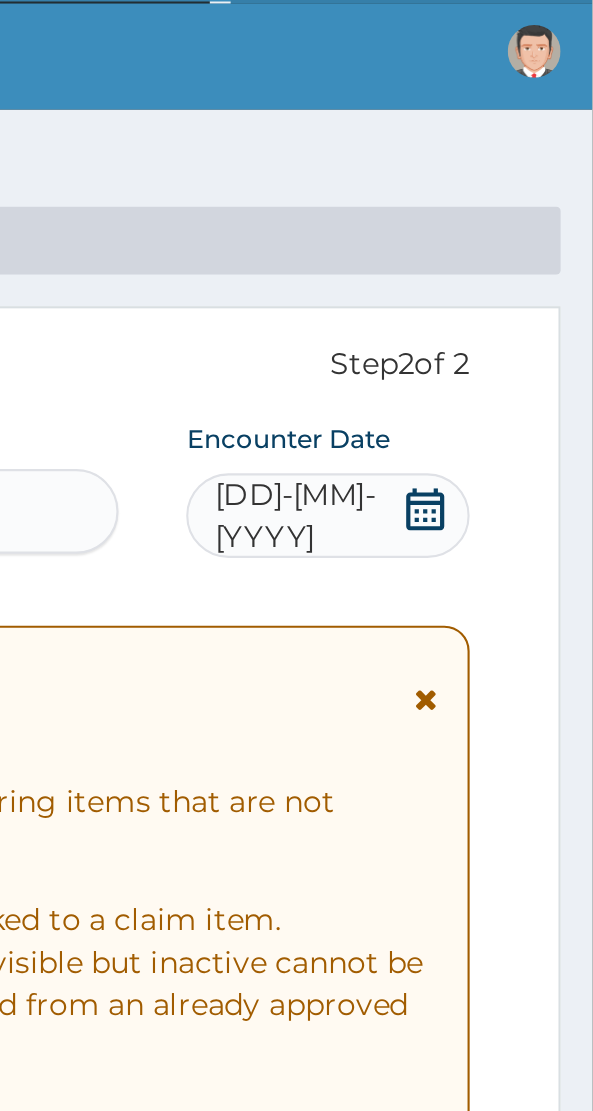 click on "Step  2  of 2 PA Code / Prescription Code Enter Code(Secondary Care Only) Encounter Date 27-02-2025 Important Notice Please enter PA codes before entering items that are not attached to a PA code   All diagnoses entered must be linked to a claim item. Diagnosis & Claim Items that are visible but inactive cannot be edited because they were imported from an already approved PA code. Diagnosis Enter diagnosis NB: All diagnosis must be linked to a claim item Claim Items No claim item Types Select Type Item Select Item Pair Diagnosis Select Diagnosis Unit Price 0 Add Comment     Previous   Submit" at bounding box center (296, 950) 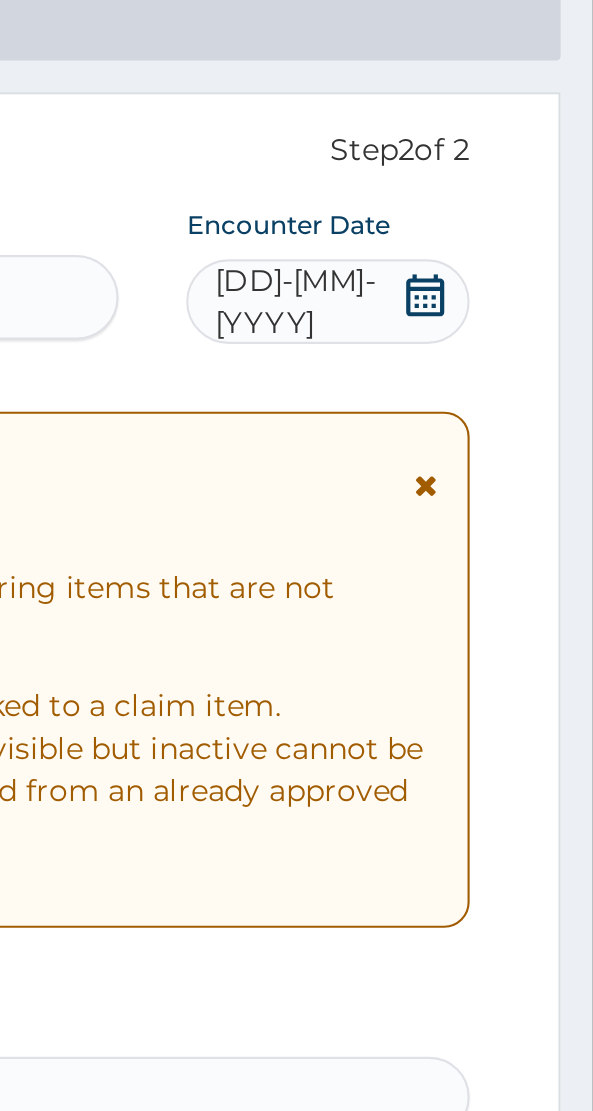 scroll, scrollTop: 0, scrollLeft: 0, axis: both 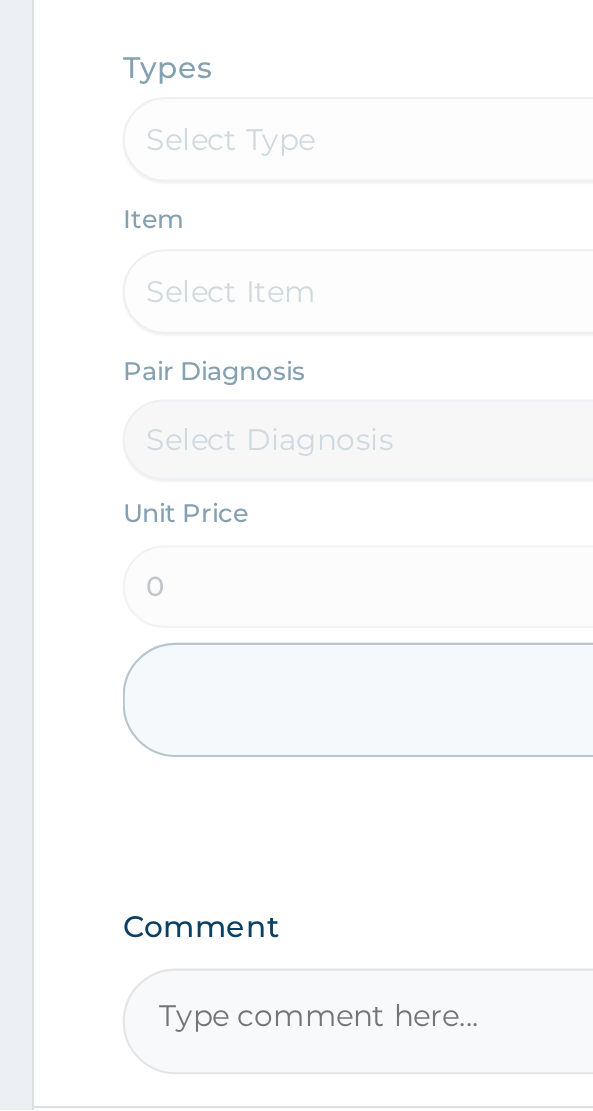 click on "Types Select Type Item Select Item Pair Diagnosis Select Diagnosis Unit Price 0 Add" at bounding box center (296, 791) 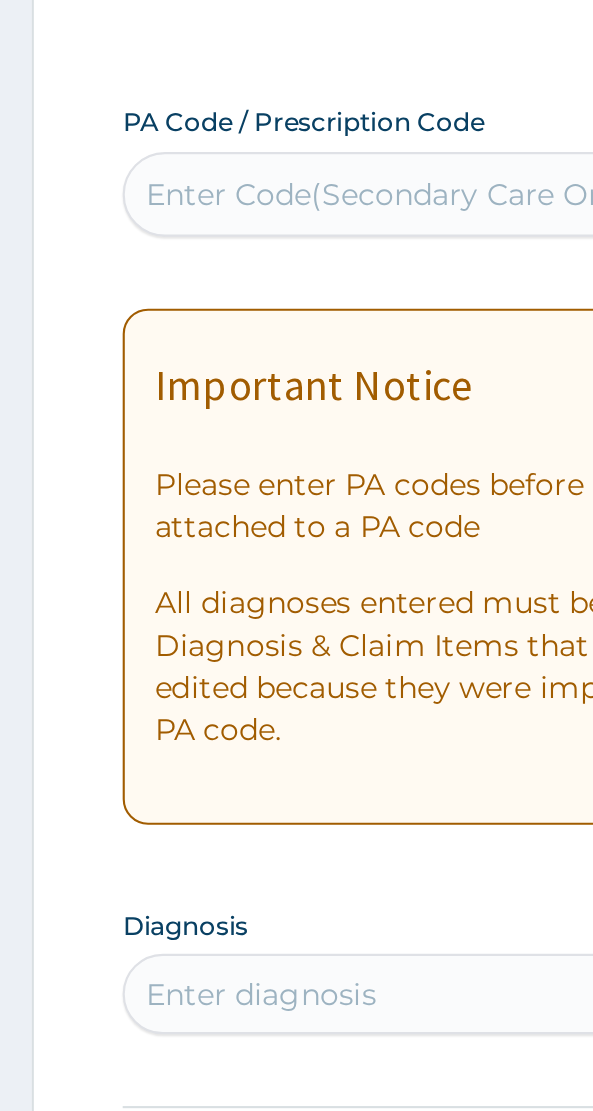 scroll, scrollTop: 196, scrollLeft: 0, axis: vertical 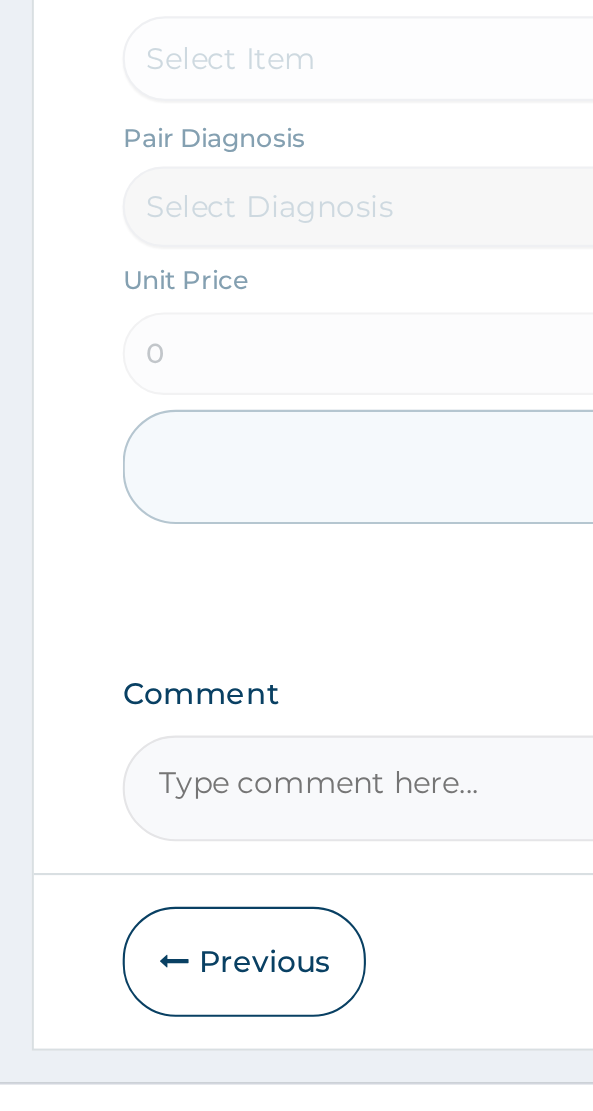 click on "Types Select Type Item Select Item Pair Diagnosis Select Diagnosis Unit Price 0 Add" at bounding box center (296, 681) 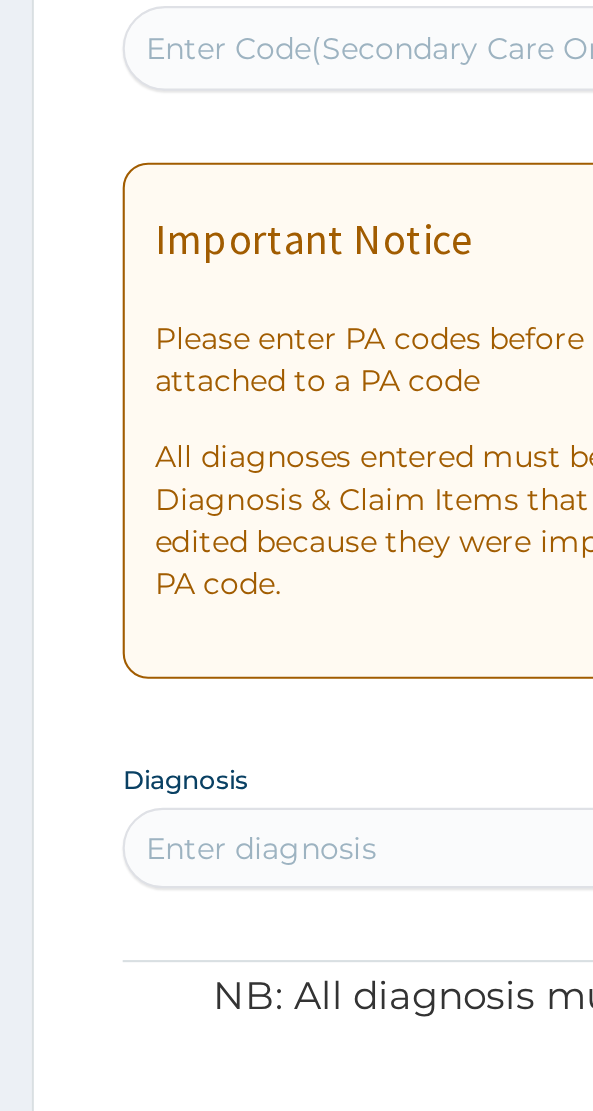 scroll, scrollTop: 0, scrollLeft: 0, axis: both 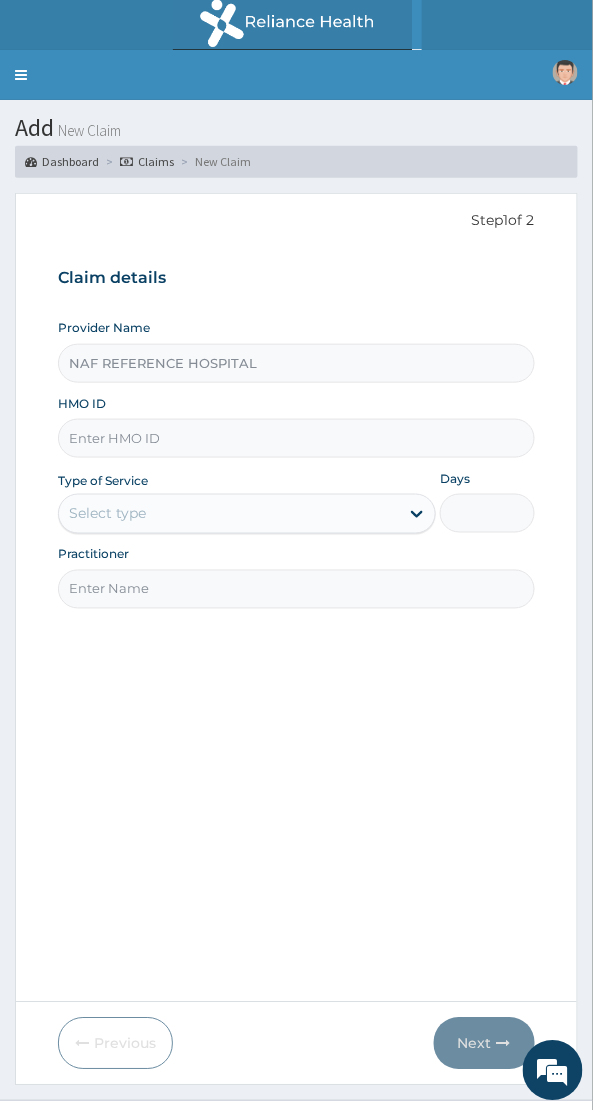 click on "HMO ID" at bounding box center (296, 438) 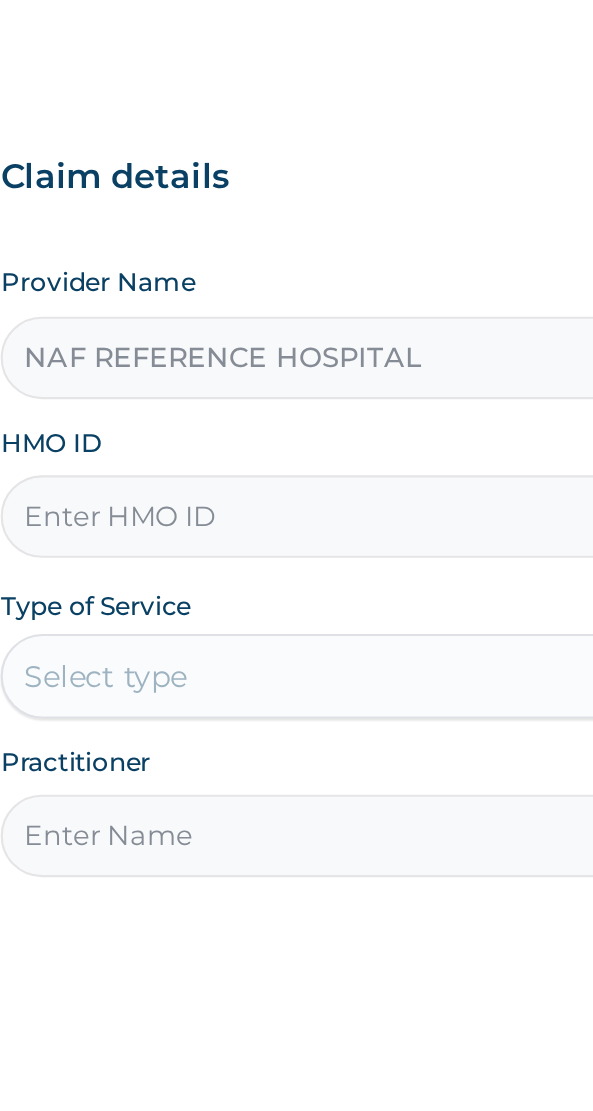 scroll, scrollTop: 0, scrollLeft: 0, axis: both 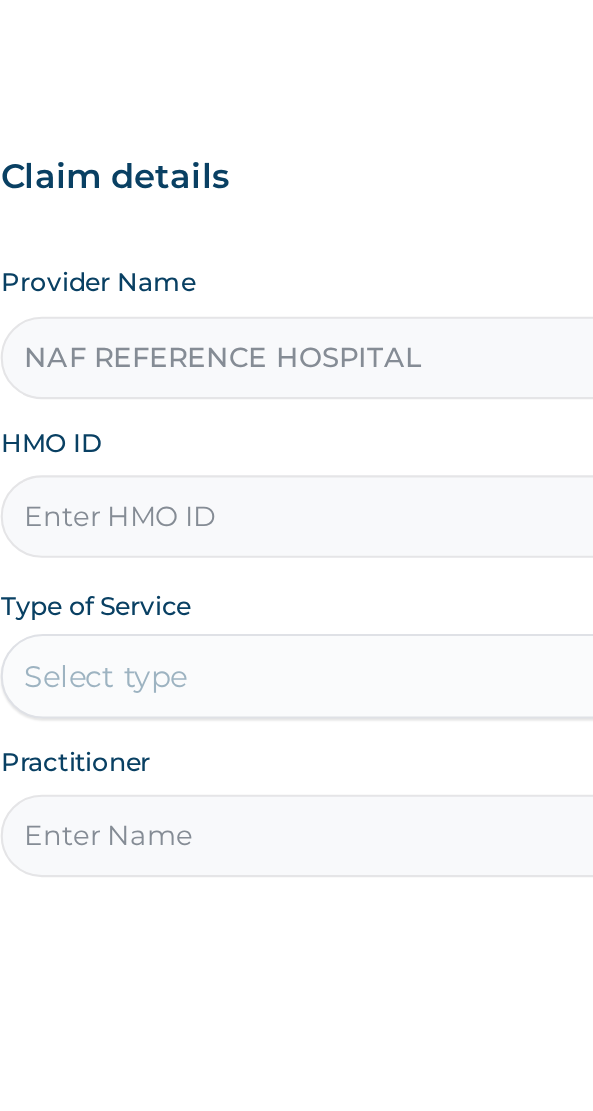 click on "HMO ID" at bounding box center (296, 438) 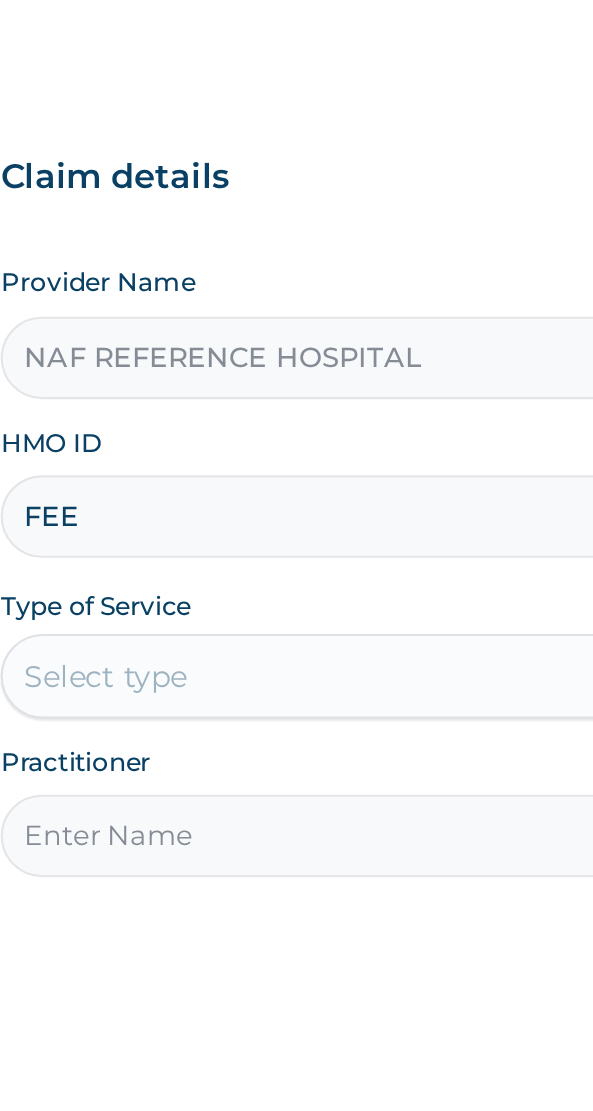 type on "FEE/10012/B" 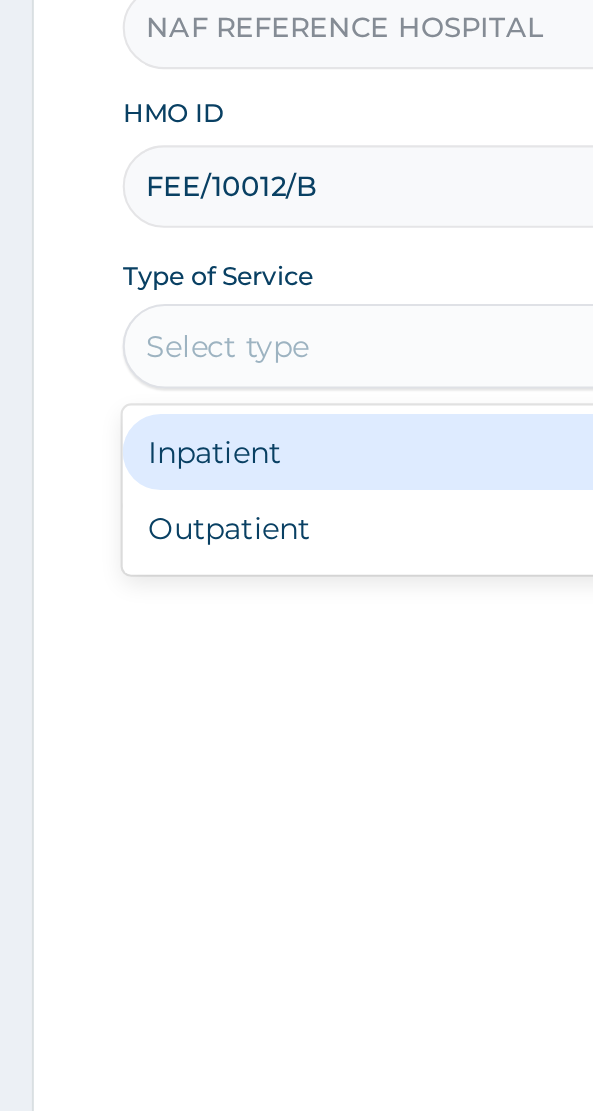 click on "Outpatient" at bounding box center (247, 600) 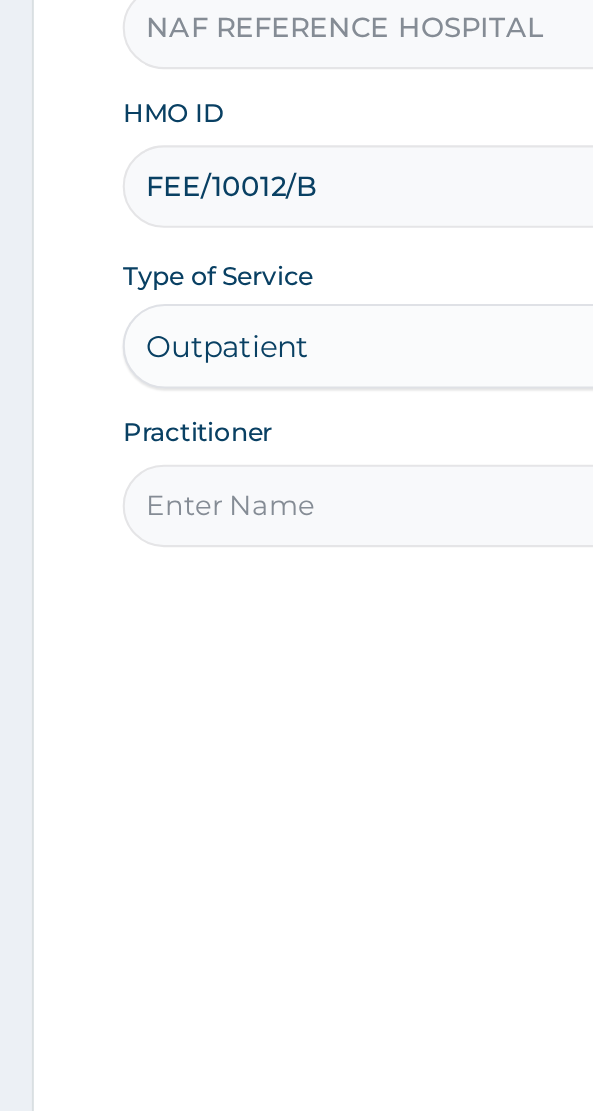 click on "Practitioner" at bounding box center (296, 589) 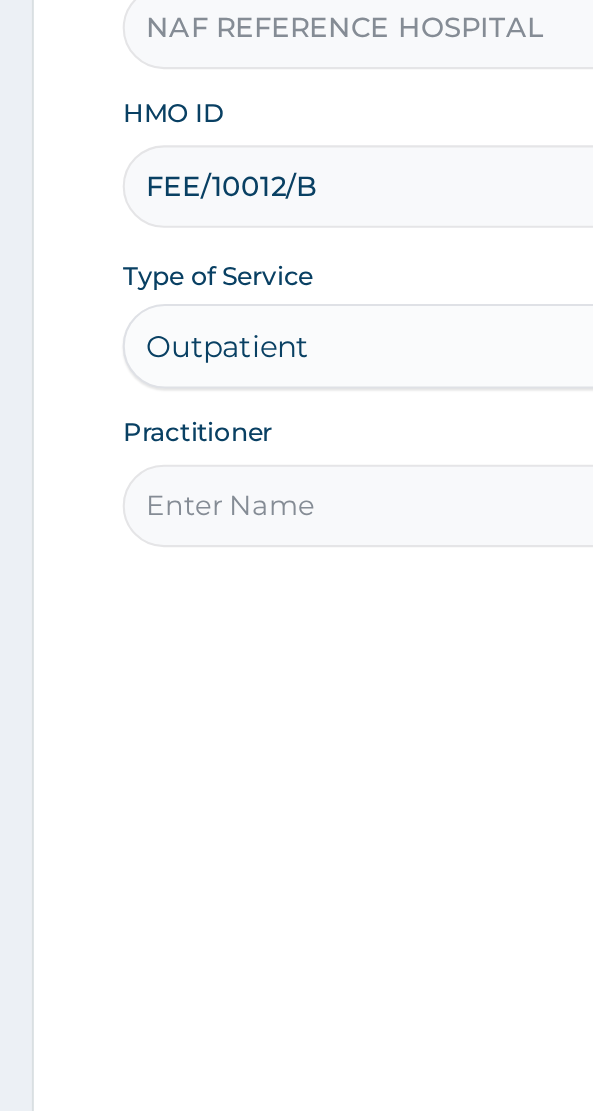 type on "Dr [LAST]" 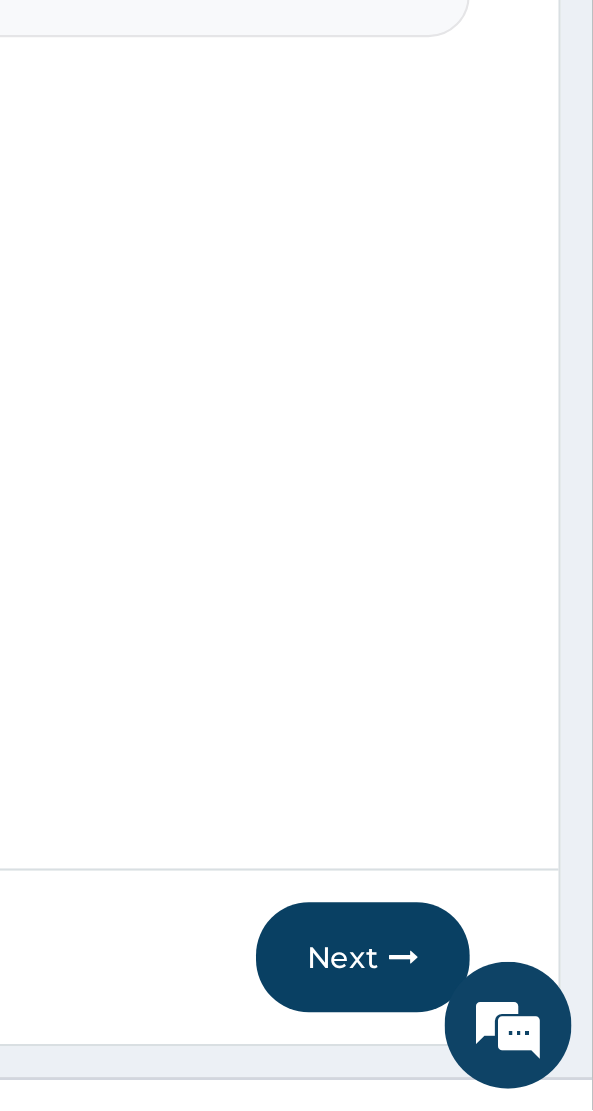 scroll, scrollTop: 5, scrollLeft: 0, axis: vertical 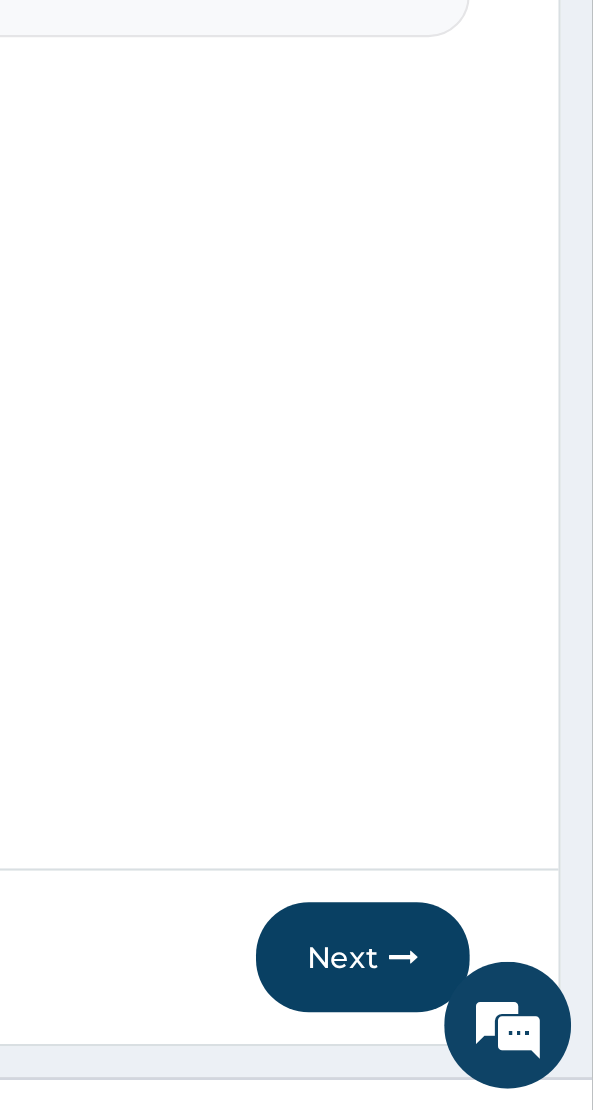 click on "Next" at bounding box center (484, 1039) 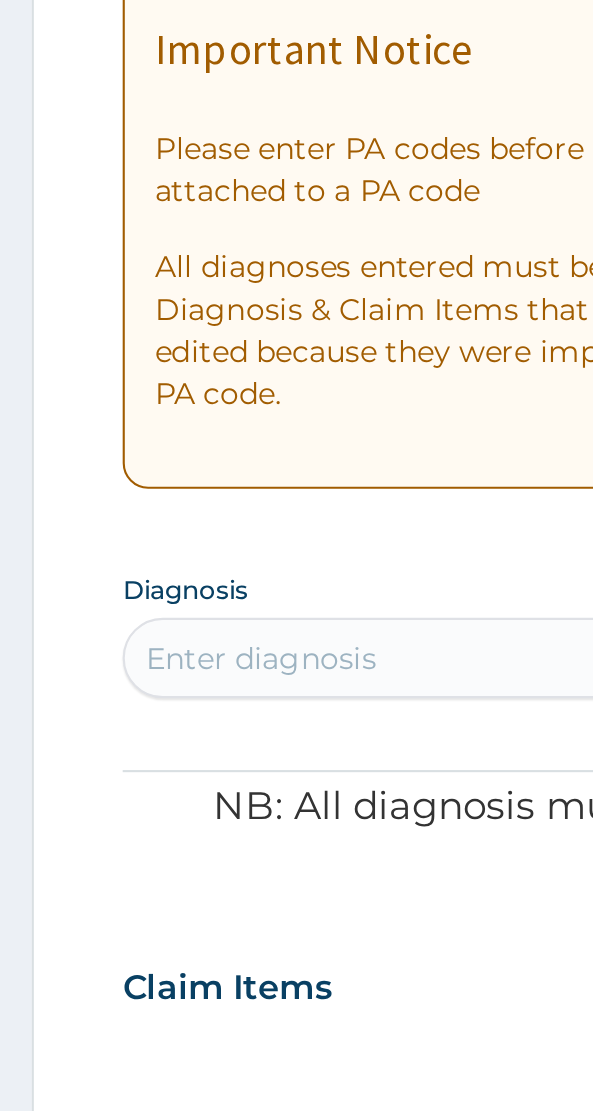 scroll, scrollTop: 5, scrollLeft: 0, axis: vertical 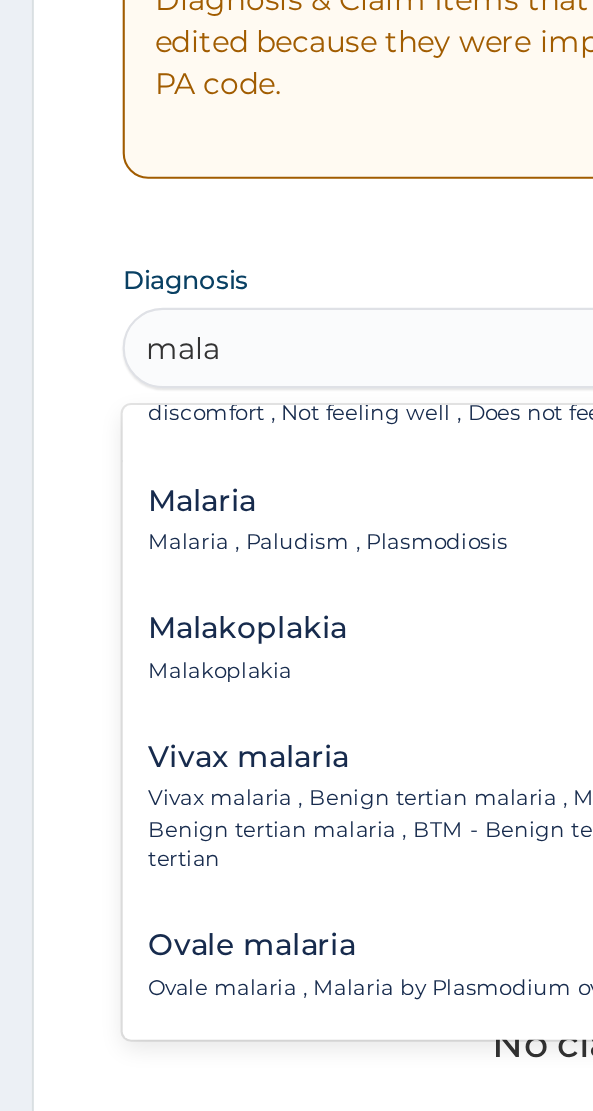 click on "Malaria Malaria , Paludism , Plasmodiosis" at bounding box center [155, 745] 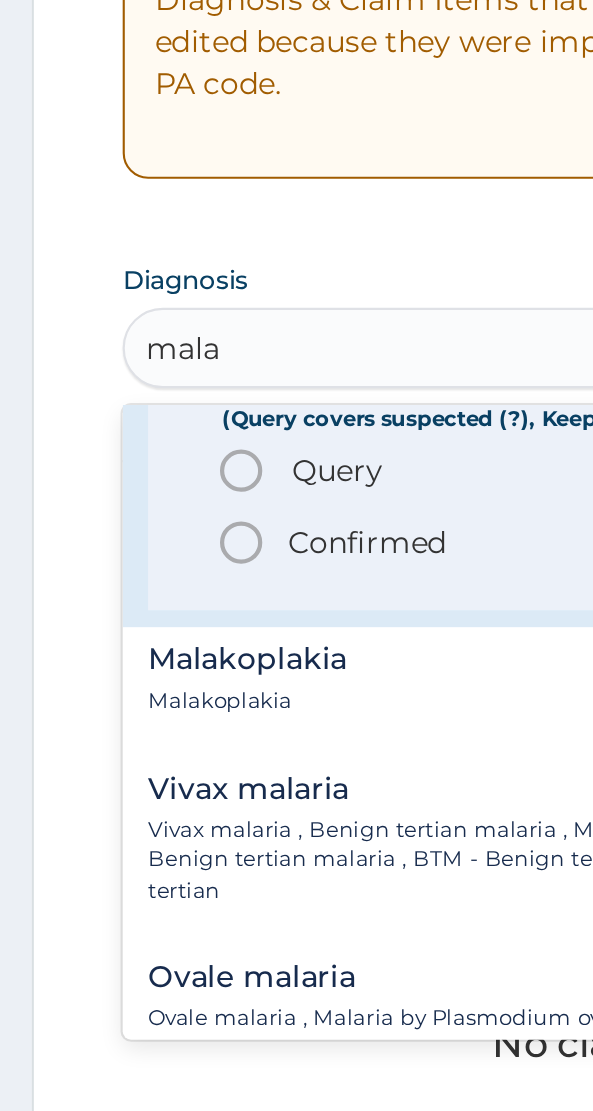 scroll, scrollTop: 183, scrollLeft: 0, axis: vertical 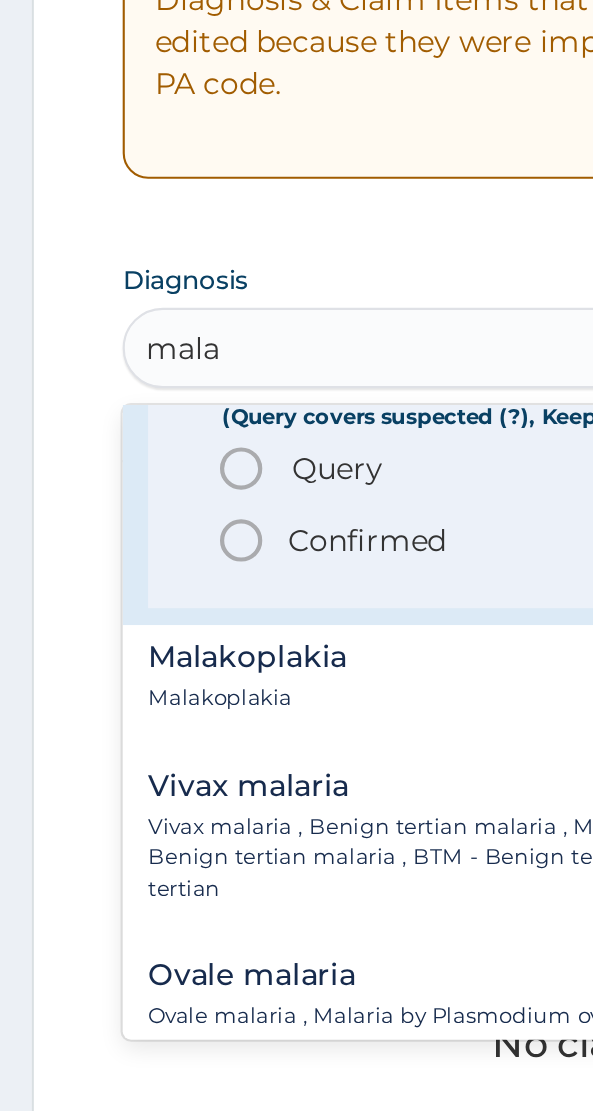 click 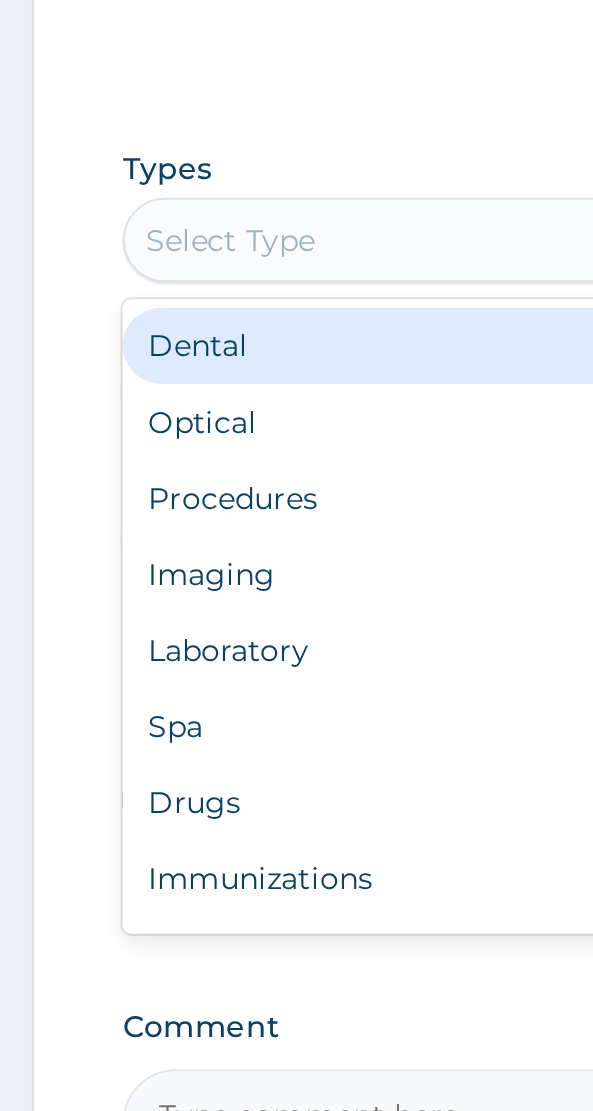 scroll, scrollTop: 590, scrollLeft: 0, axis: vertical 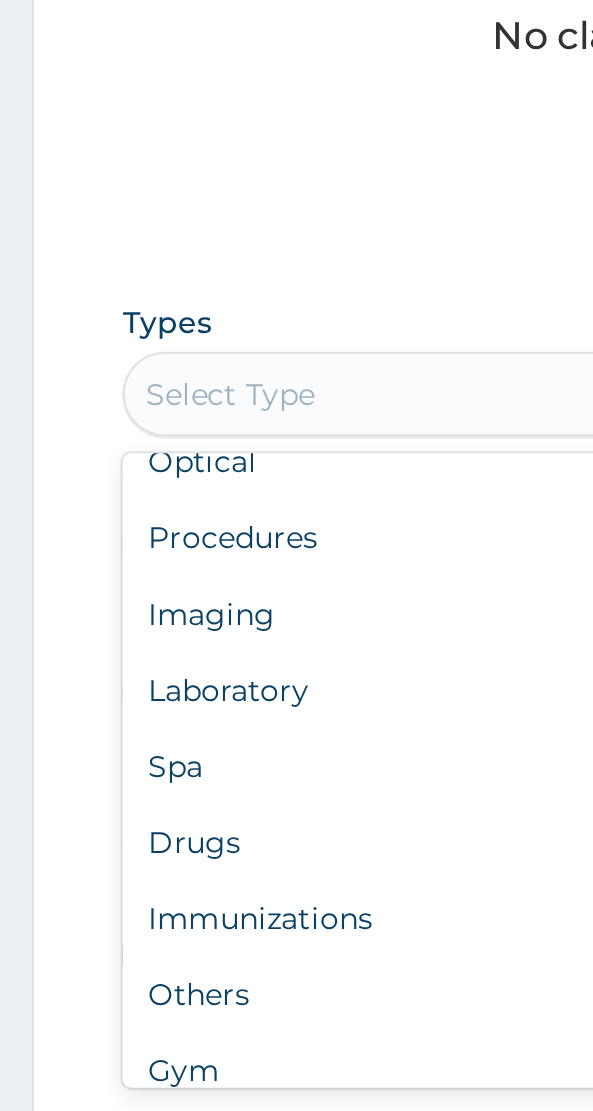 click on "Procedures" at bounding box center [296, 650] 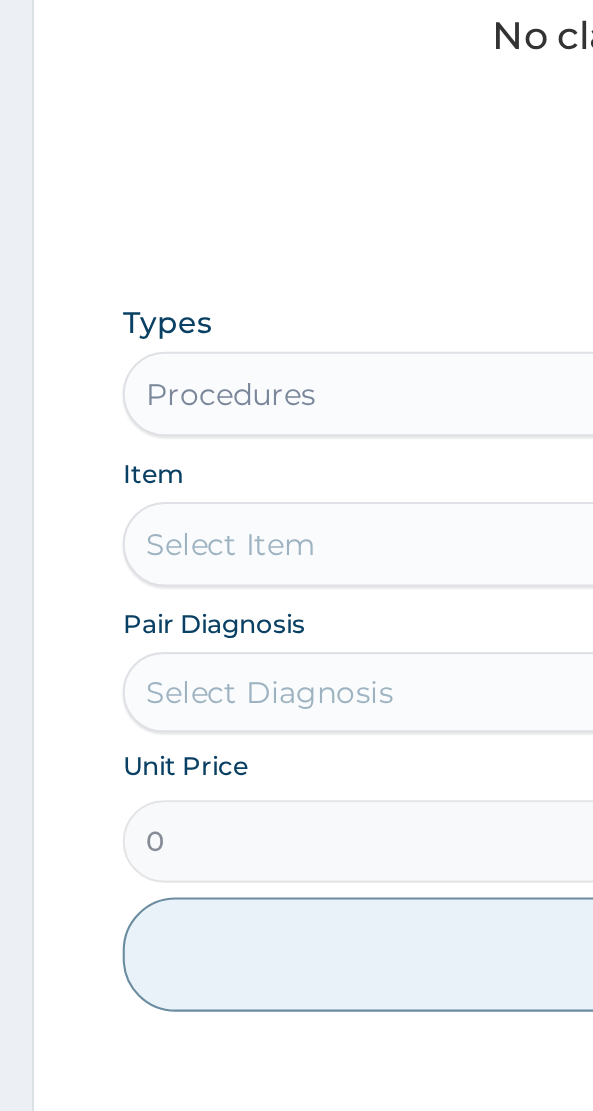 click on "Select Item" at bounding box center [296, 653] 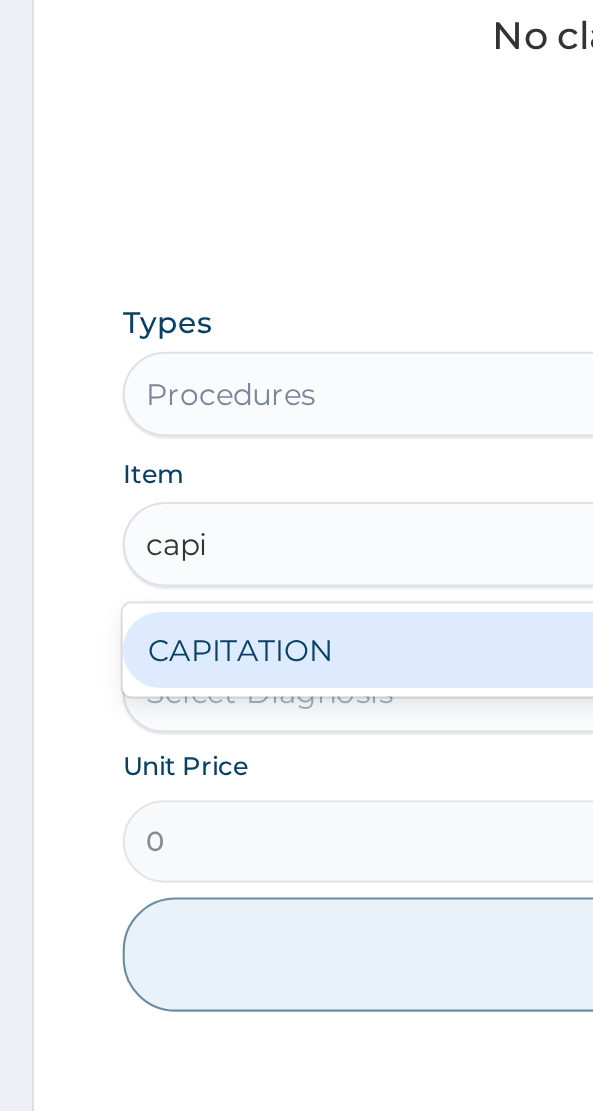 scroll, scrollTop: 0, scrollLeft: 0, axis: both 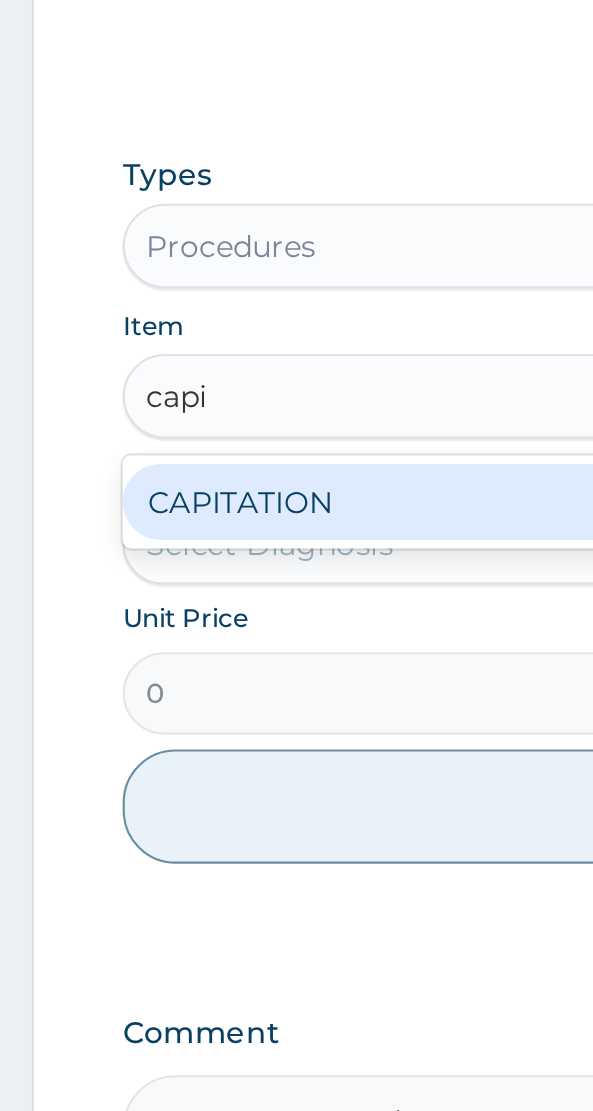click on "CAPITATION" at bounding box center [296, 703] 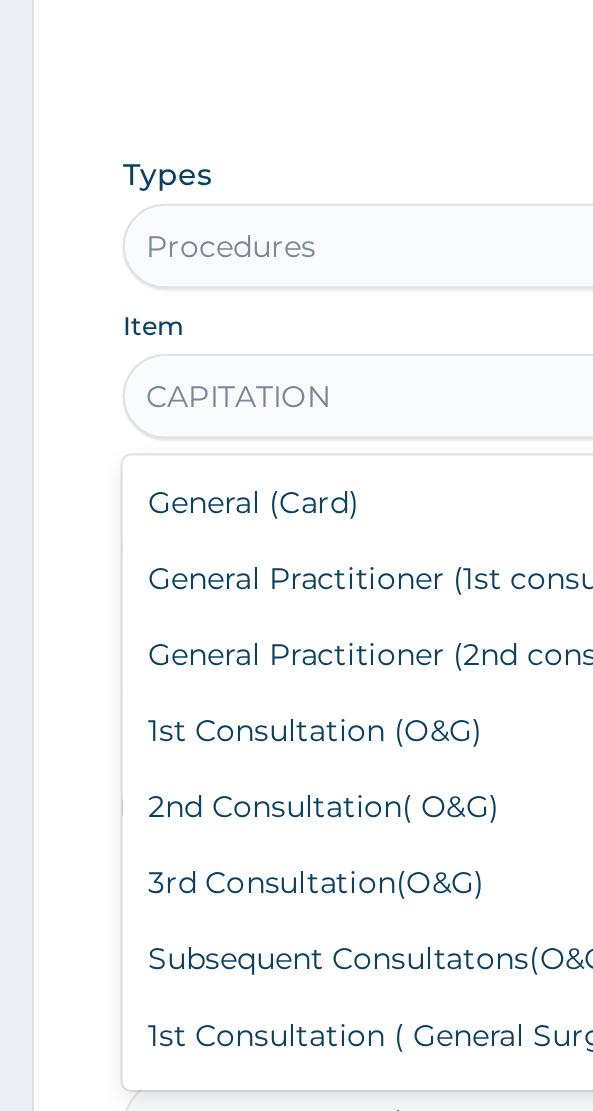 scroll, scrollTop: 6367, scrollLeft: 0, axis: vertical 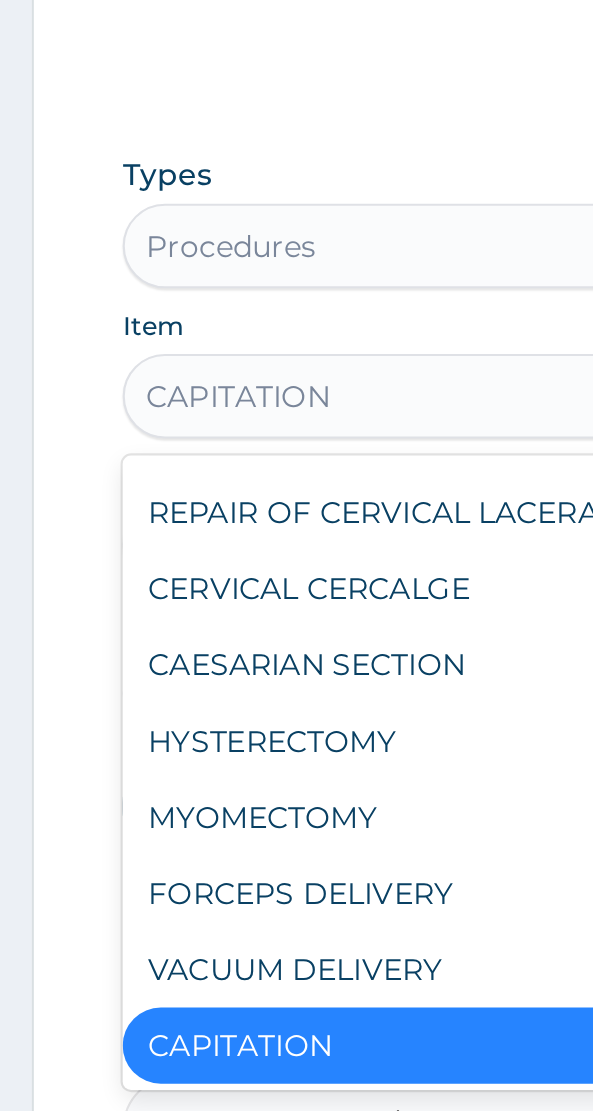 click on "CAESARIAN SECTION" at bounding box center (296, 780) 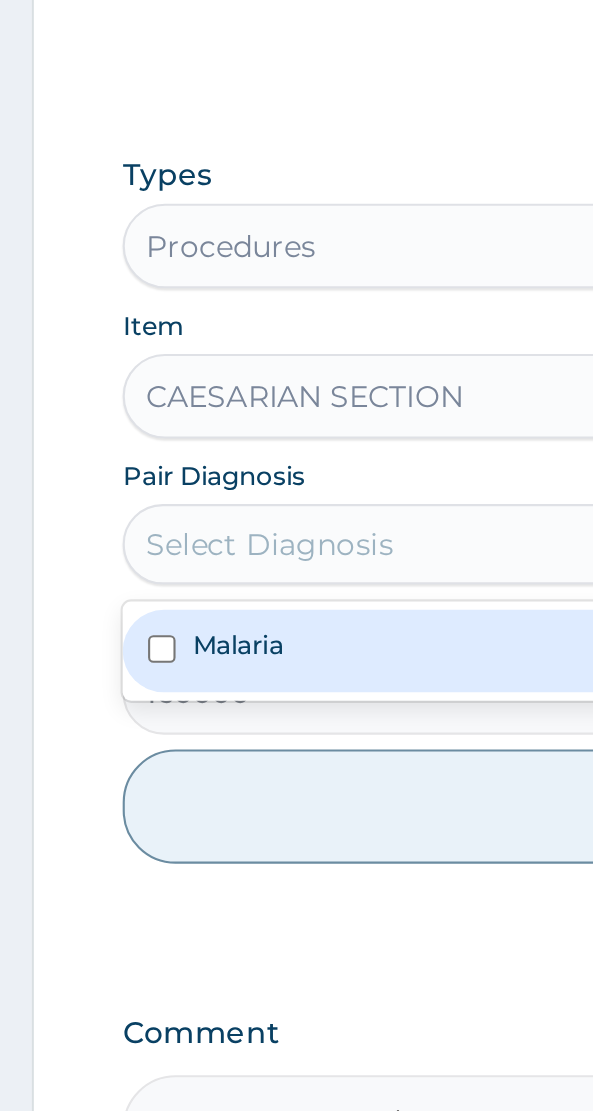 click on "Malaria" at bounding box center (296, 773) 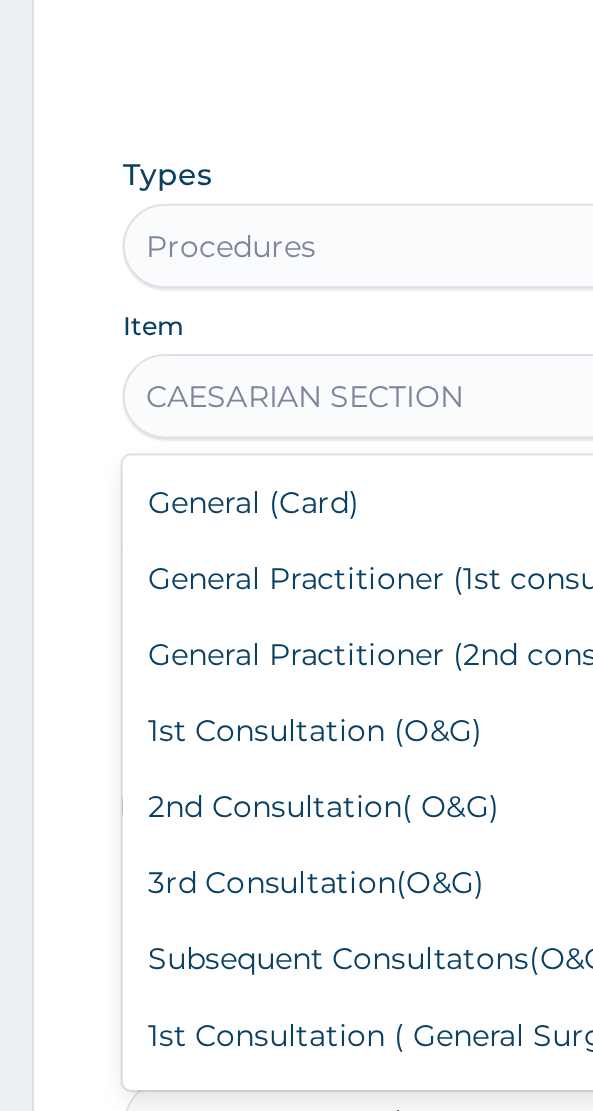scroll, scrollTop: 6195, scrollLeft: 0, axis: vertical 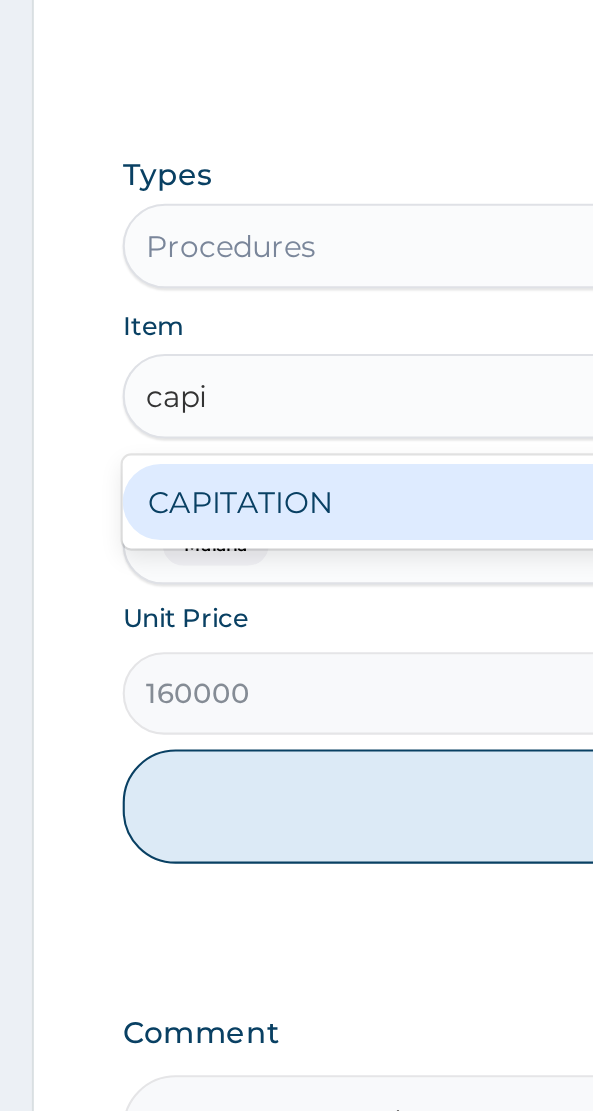 click on "CAPITATION" at bounding box center (296, 703) 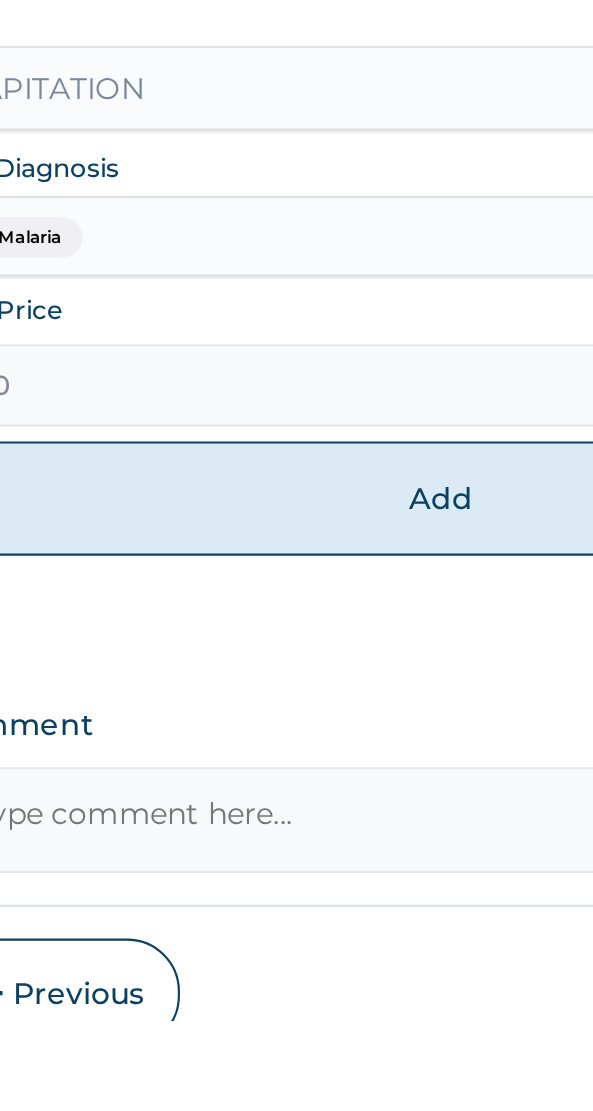 scroll, scrollTop: 573, scrollLeft: 0, axis: vertical 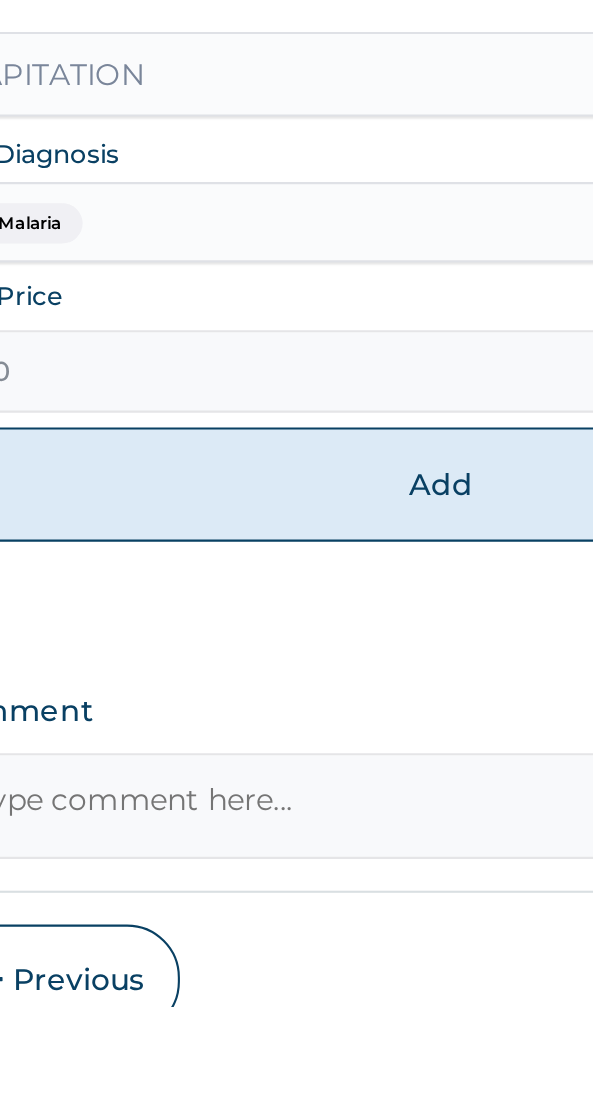 click on "Add" at bounding box center [296, 864] 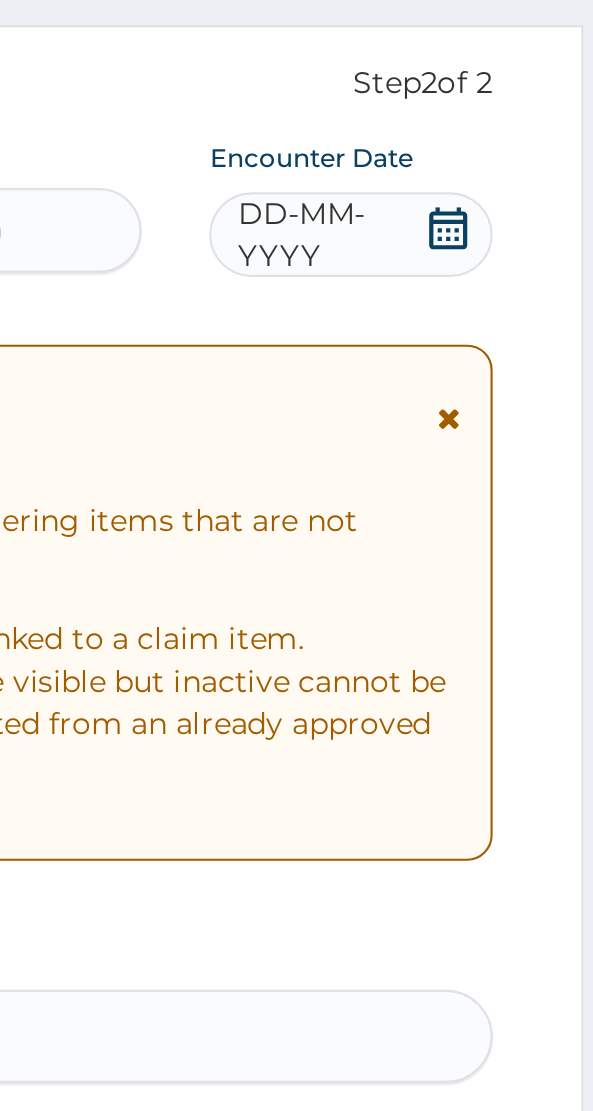 scroll, scrollTop: 0, scrollLeft: 0, axis: both 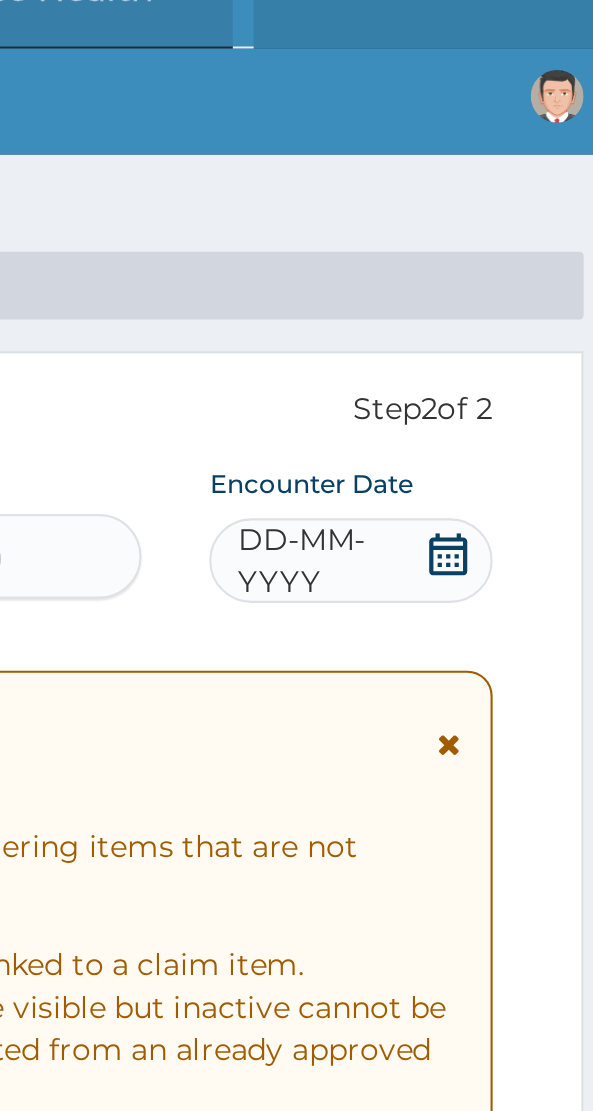 click 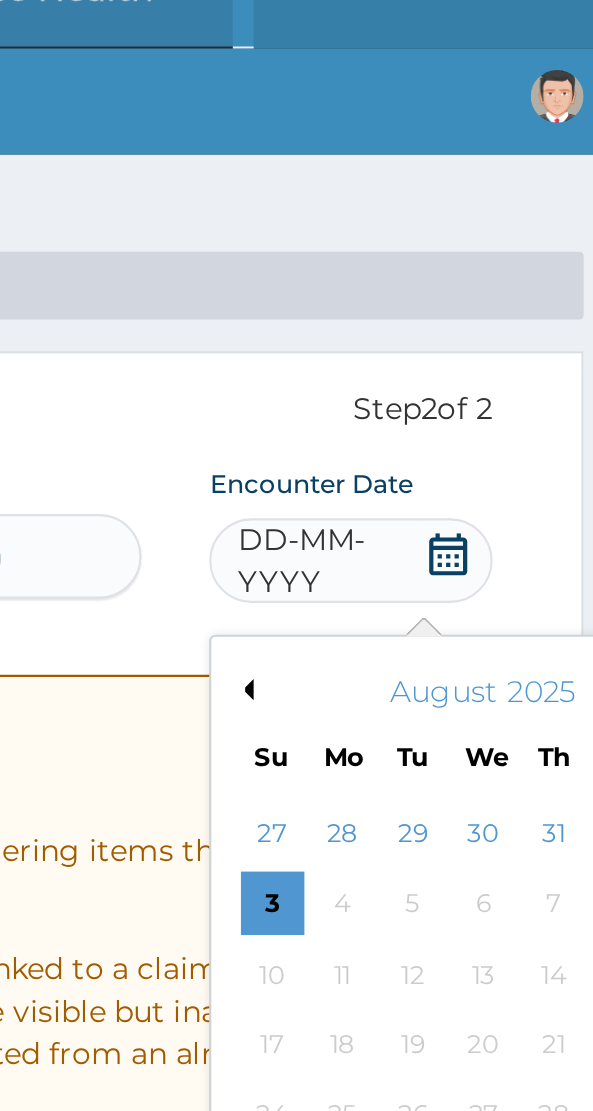 click on "Previous Month" at bounding box center (417, 353) 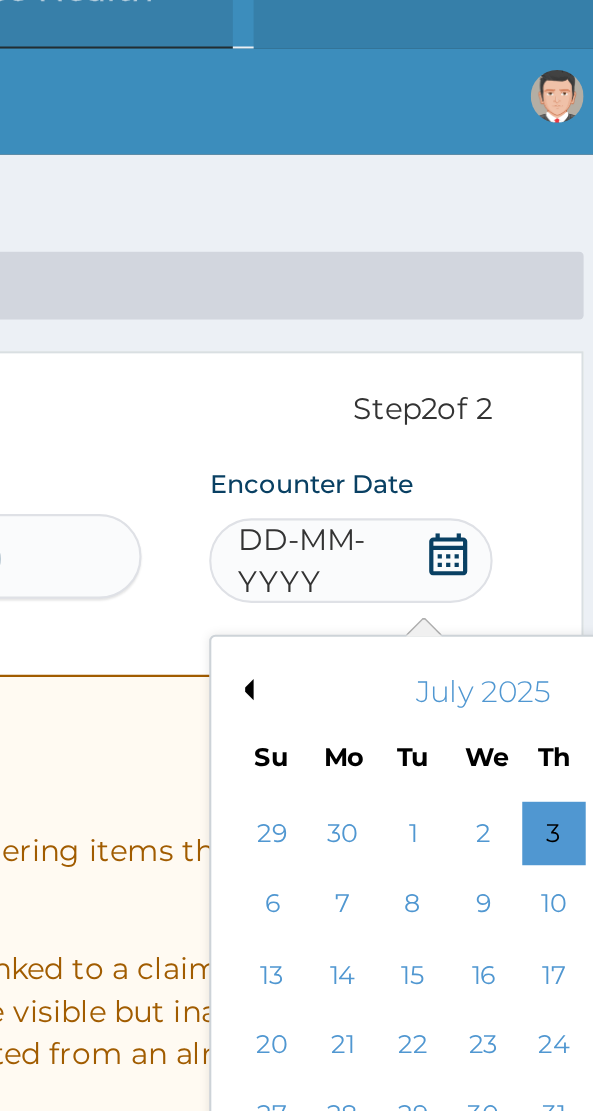 click on "Previous Month" at bounding box center [417, 353] 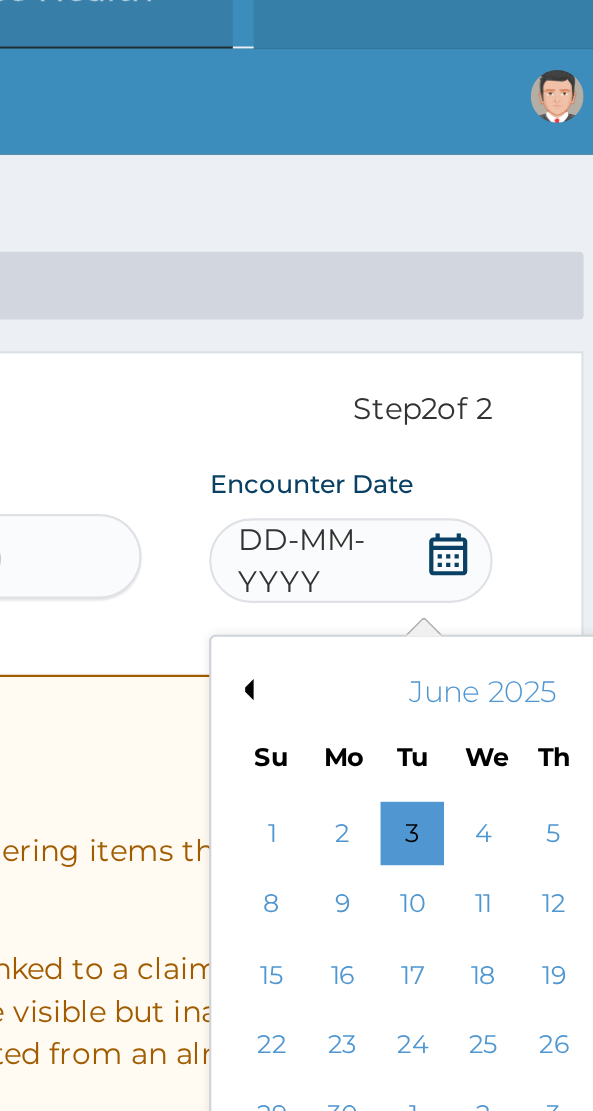 click on "Previous Month" at bounding box center [417, 353] 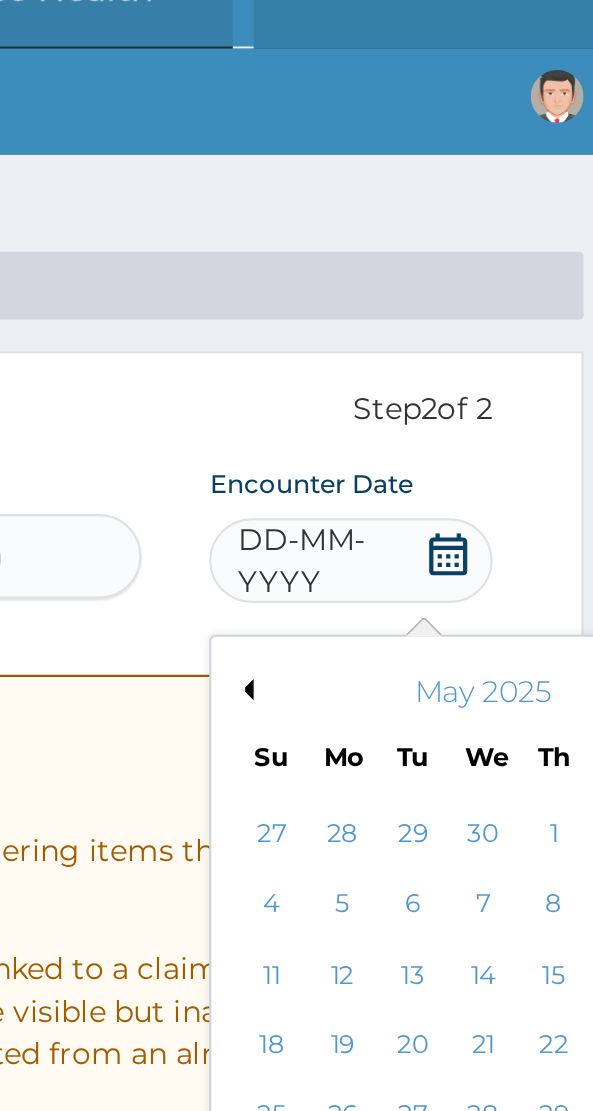 click on "Previous Month" at bounding box center [417, 353] 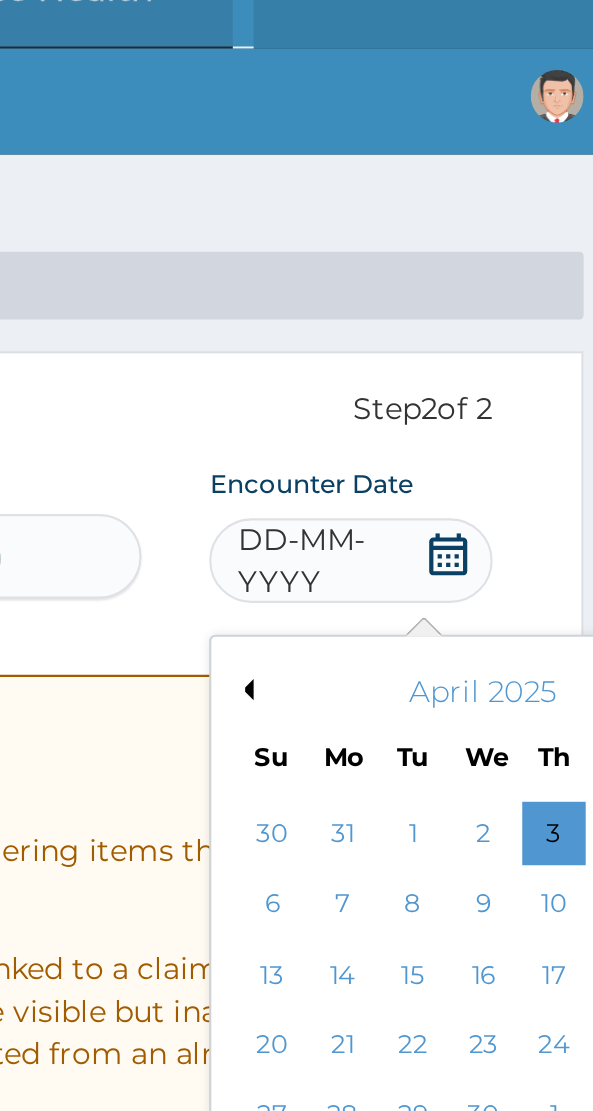 click on "Previous Month" at bounding box center [417, 353] 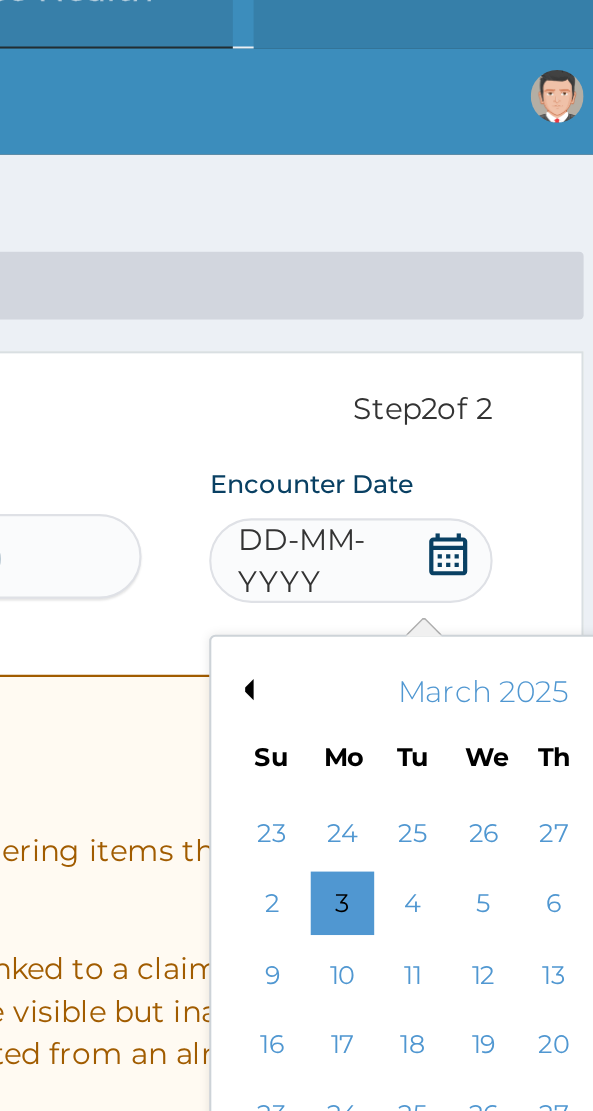 click on "Previous Month" at bounding box center (417, 353) 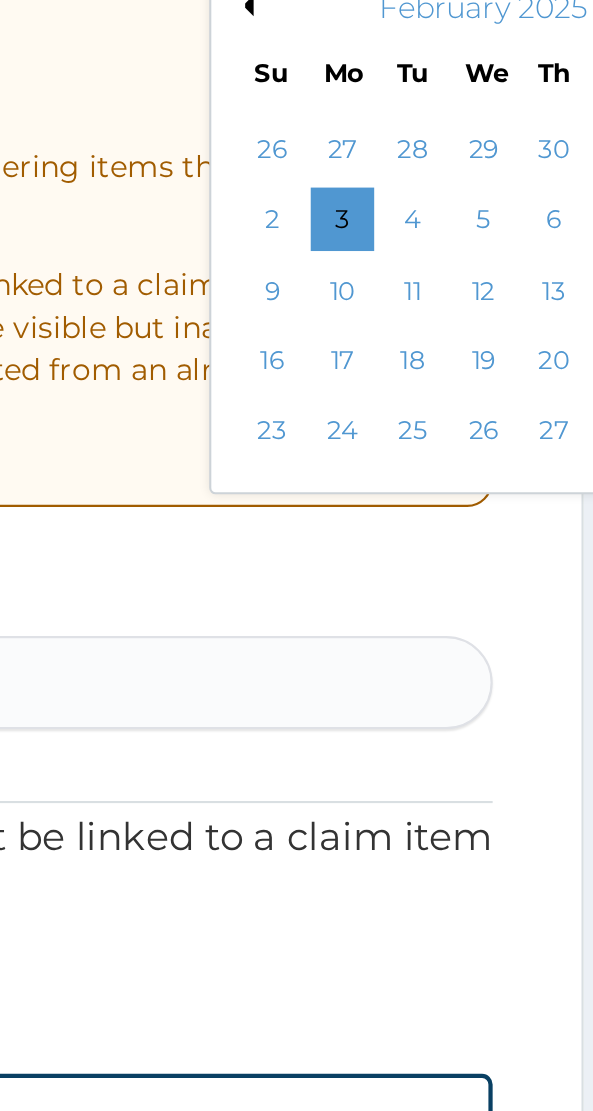 click on "27" at bounding box center (564, 555) 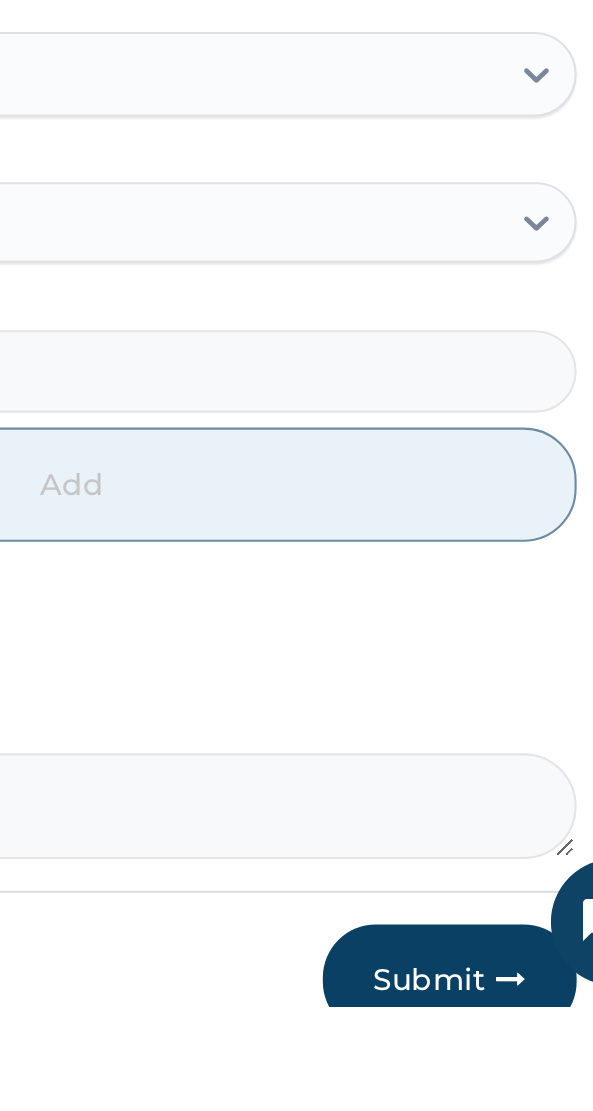 scroll, scrollTop: 478, scrollLeft: 0, axis: vertical 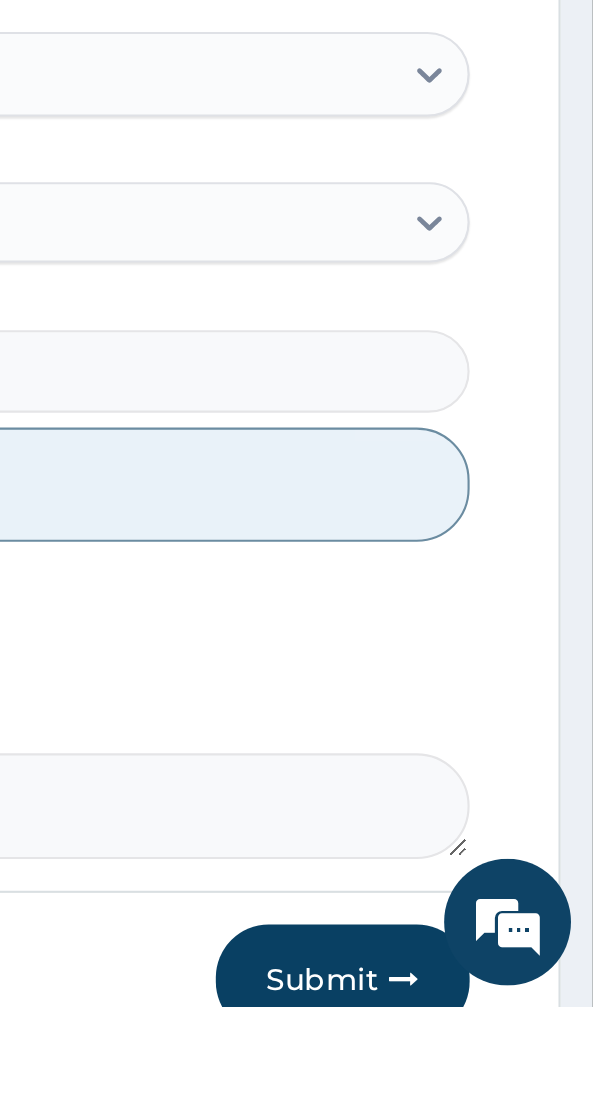 click at bounding box center (504, 1098) 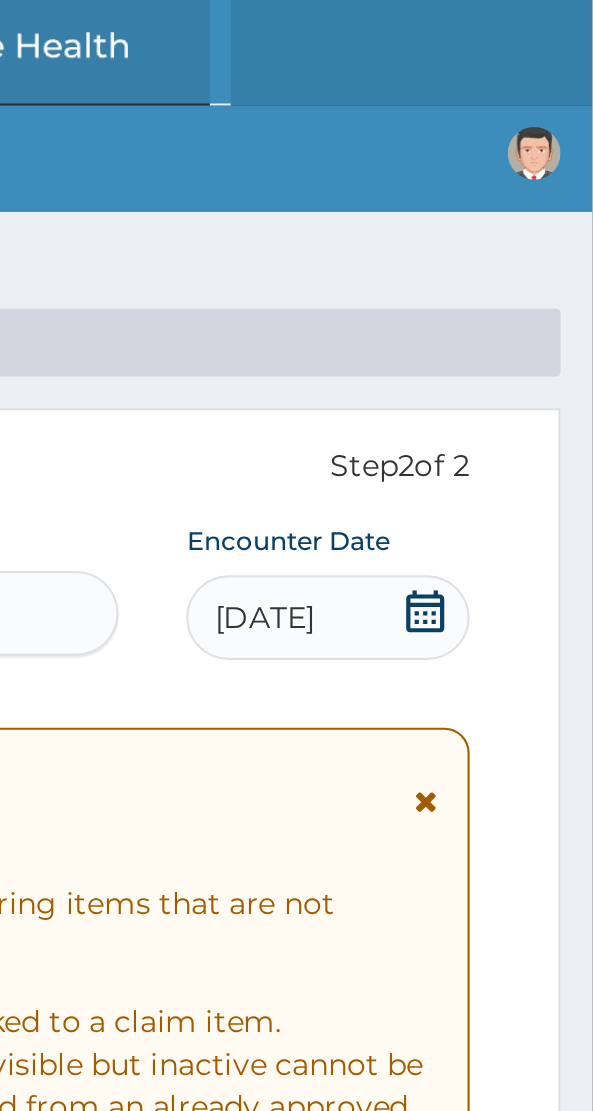 scroll, scrollTop: 0, scrollLeft: 0, axis: both 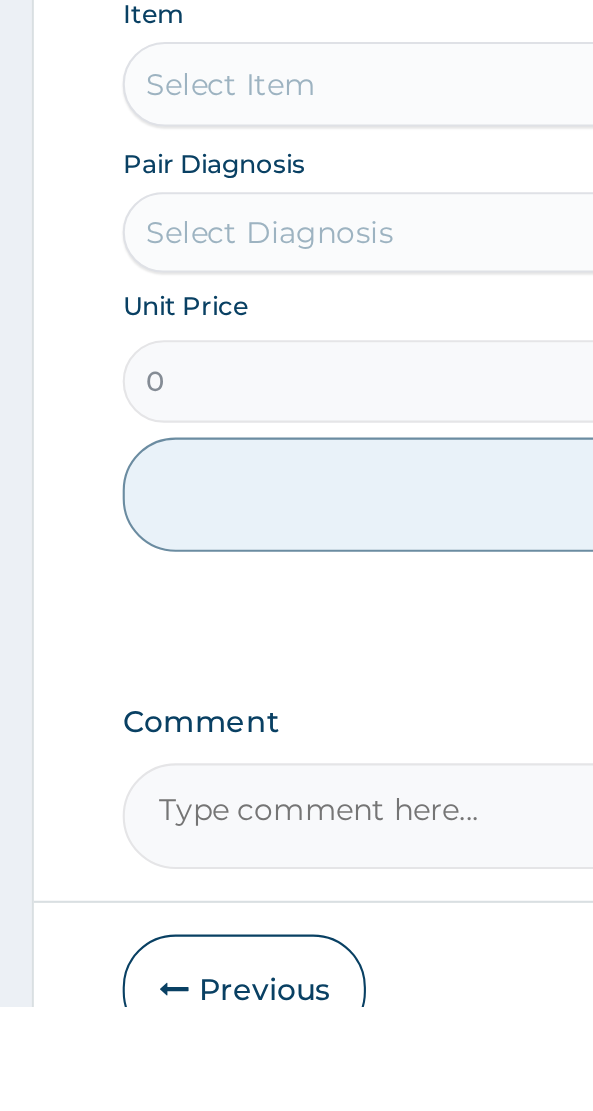 click on "Previous" at bounding box center (115, 1103) 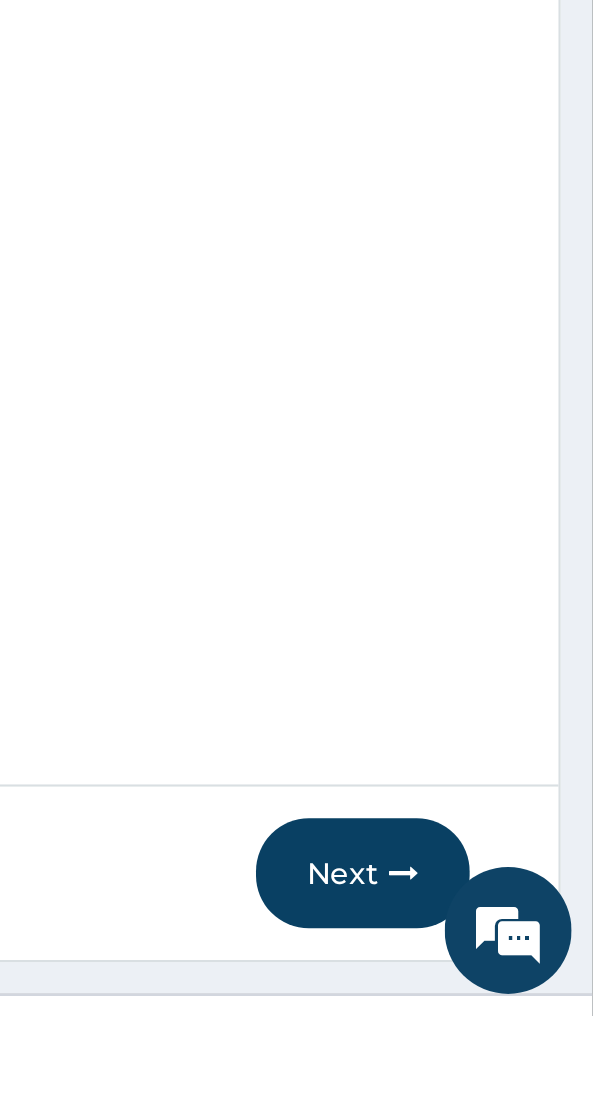 scroll, scrollTop: 0, scrollLeft: 0, axis: both 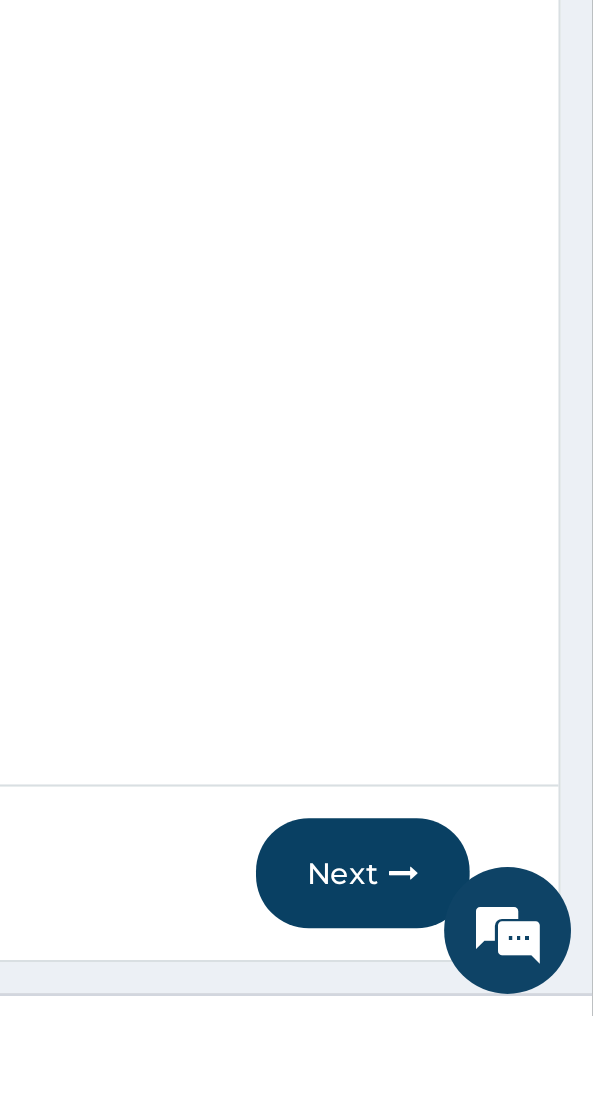 click at bounding box center [504, 1044] 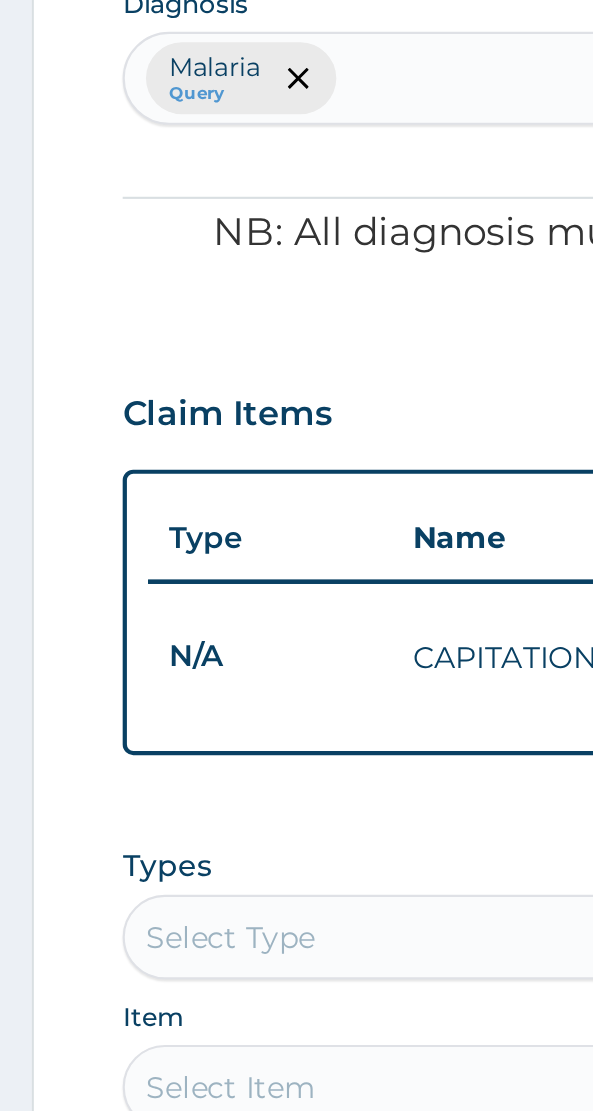 scroll, scrollTop: 439, scrollLeft: 0, axis: vertical 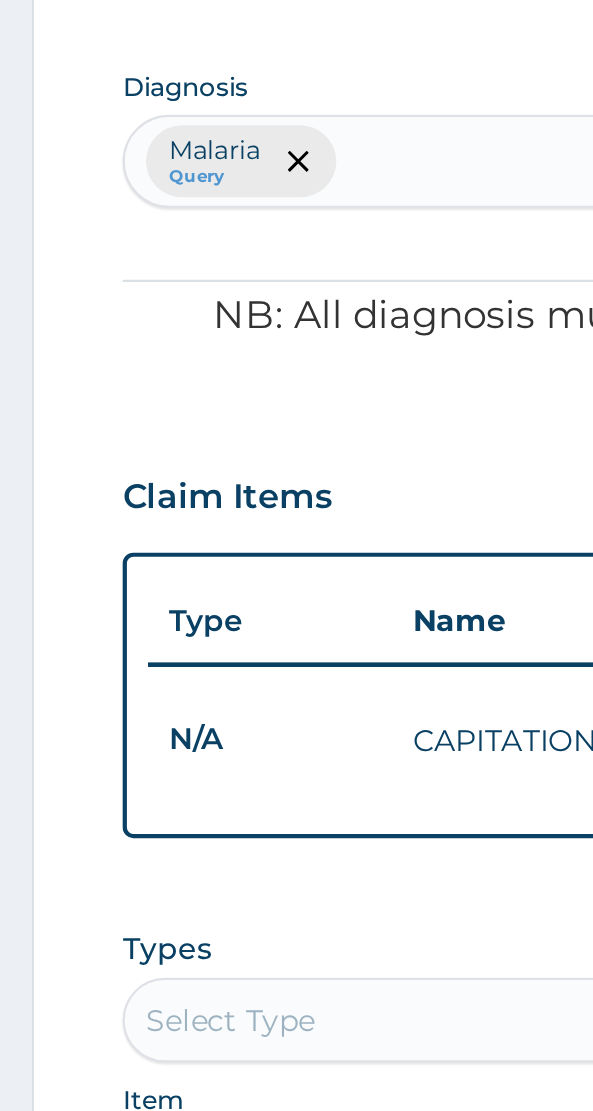 click on "N/A" at bounding box center (127, 505) 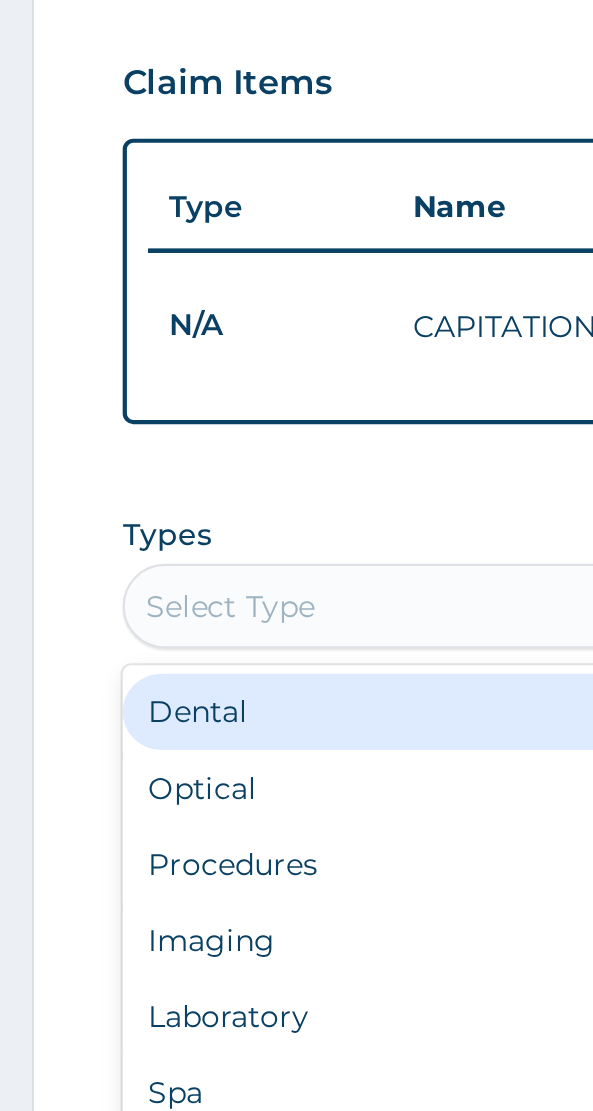 scroll, scrollTop: 439, scrollLeft: 0, axis: vertical 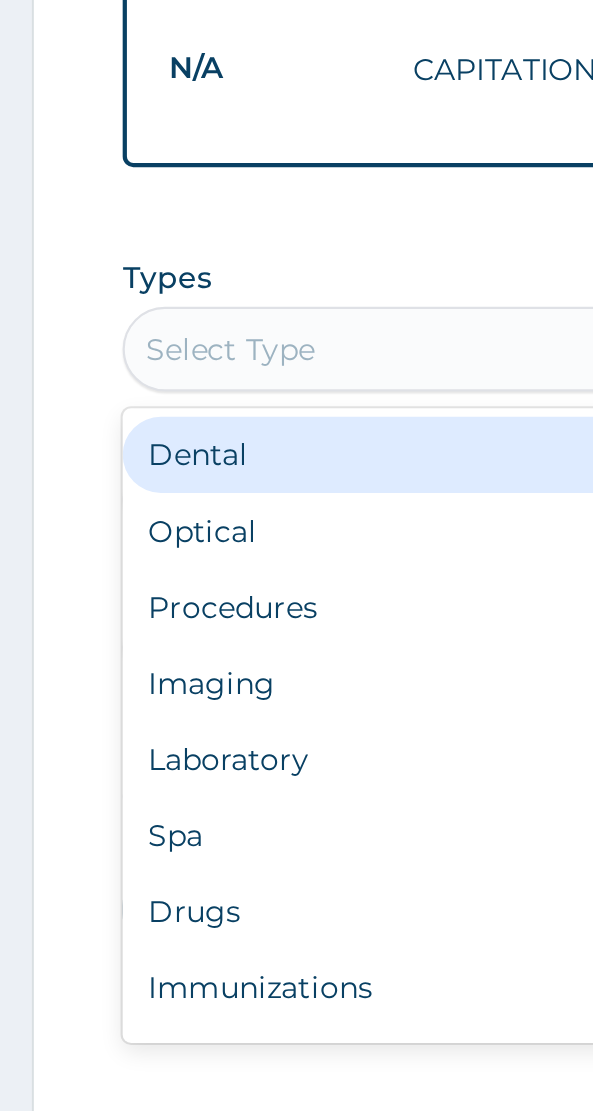 click on "Procedures" at bounding box center [296, 760] 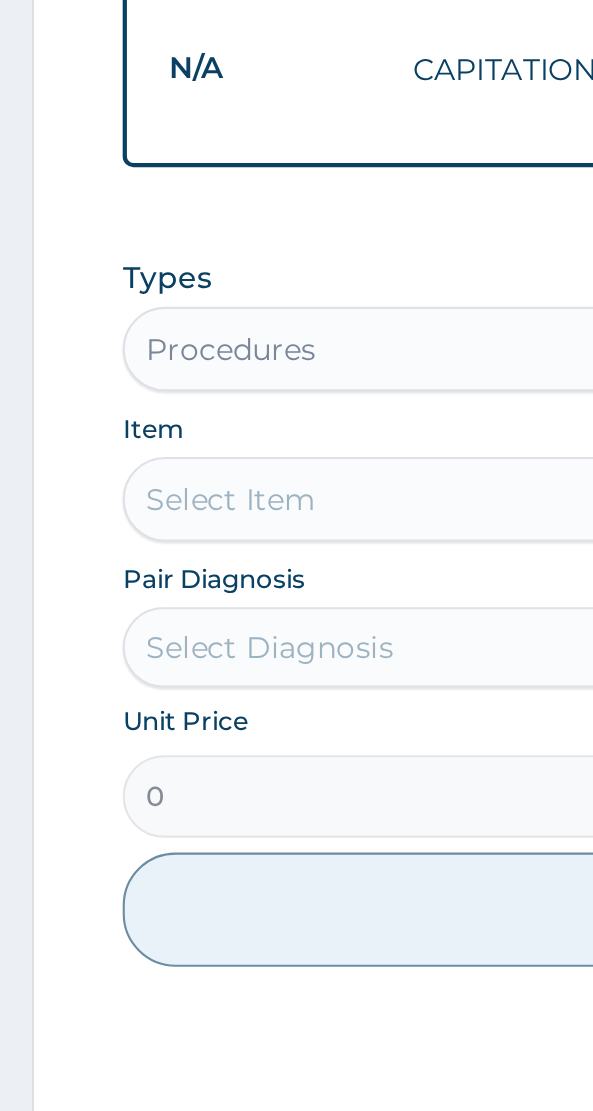 click on "Select Item" at bounding box center (296, 709) 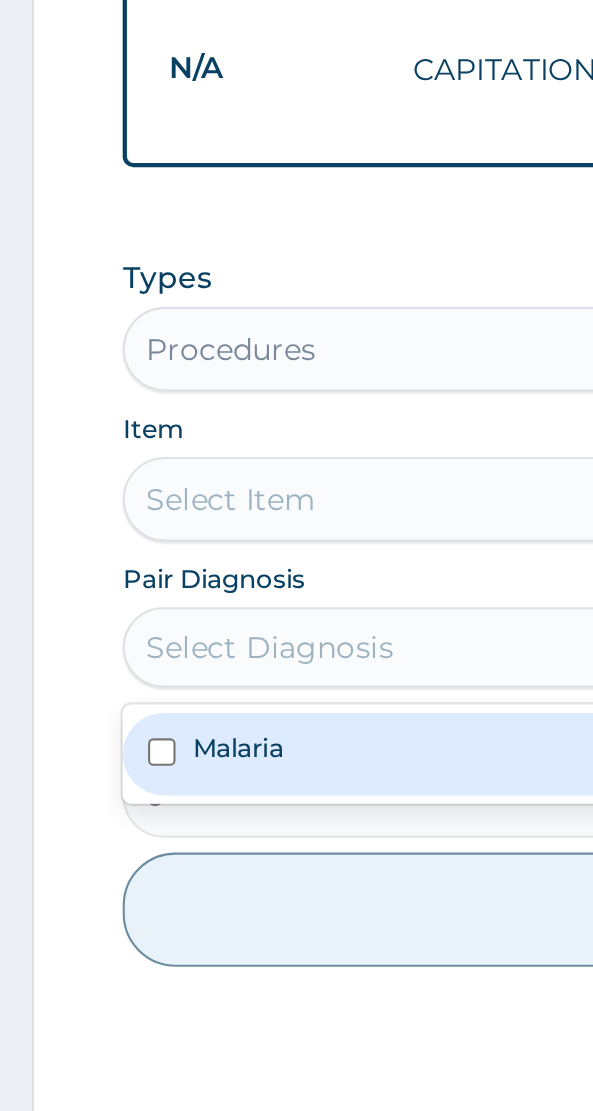 click on "Malaria" at bounding box center (296, 829) 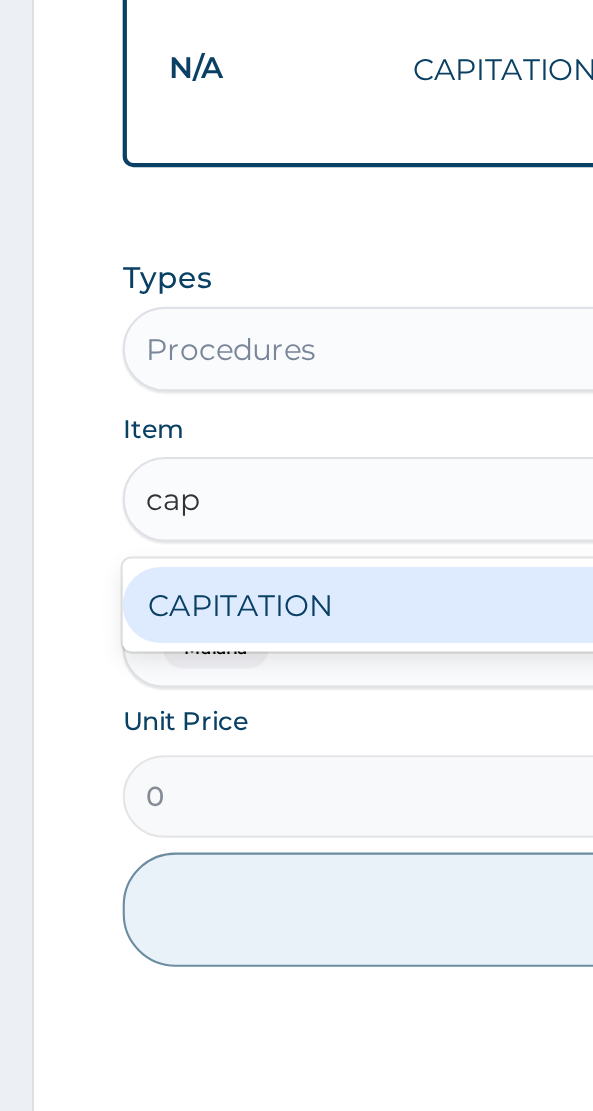 scroll, scrollTop: 0, scrollLeft: 0, axis: both 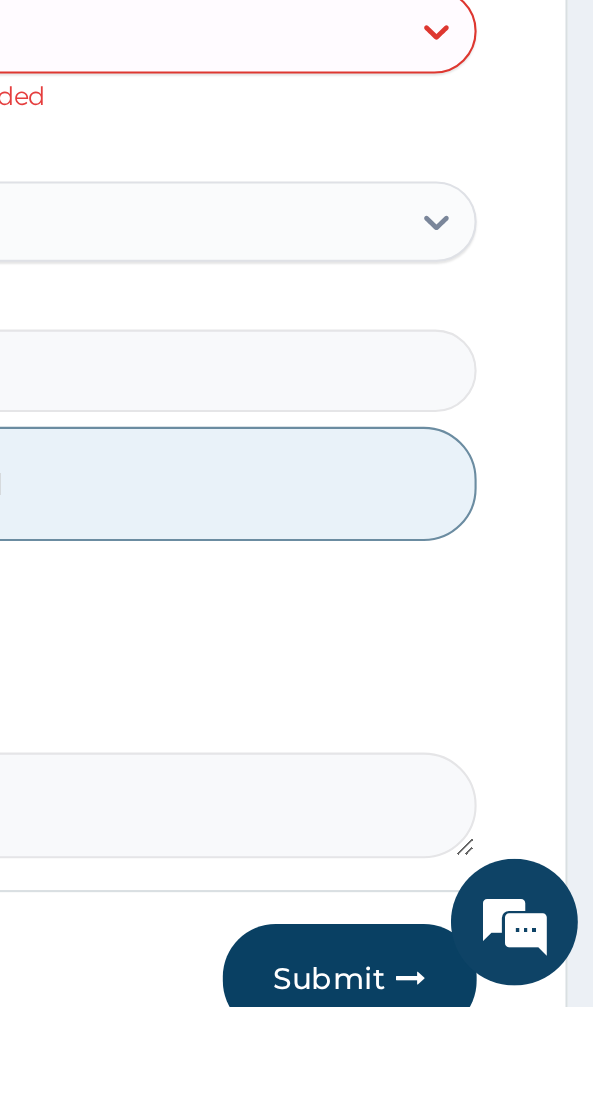 click on "Submit" at bounding box center (475, 1098) 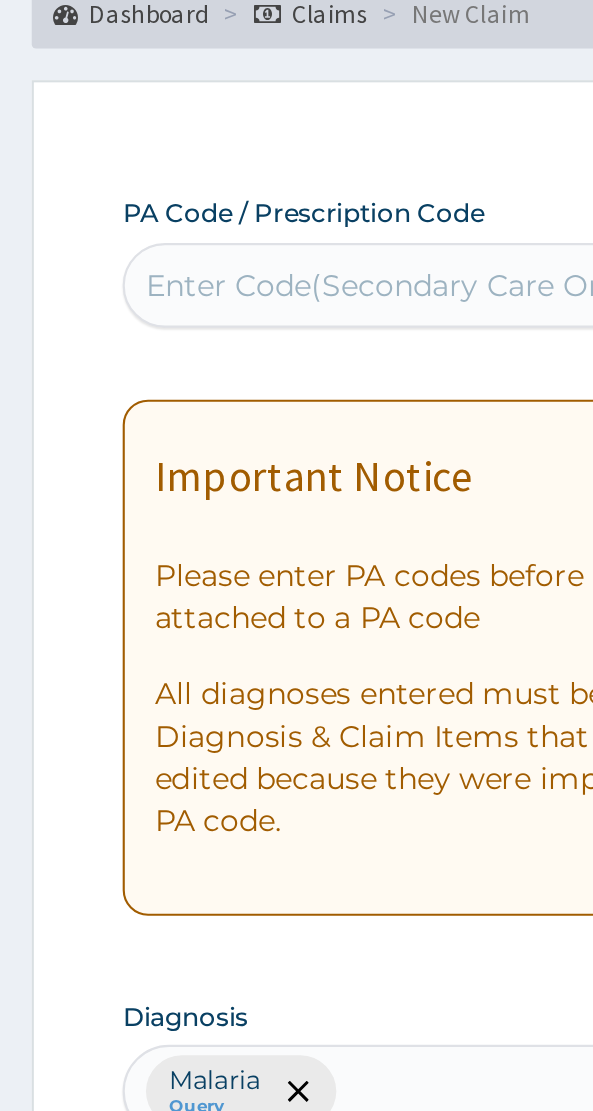 scroll, scrollTop: 46, scrollLeft: 0, axis: vertical 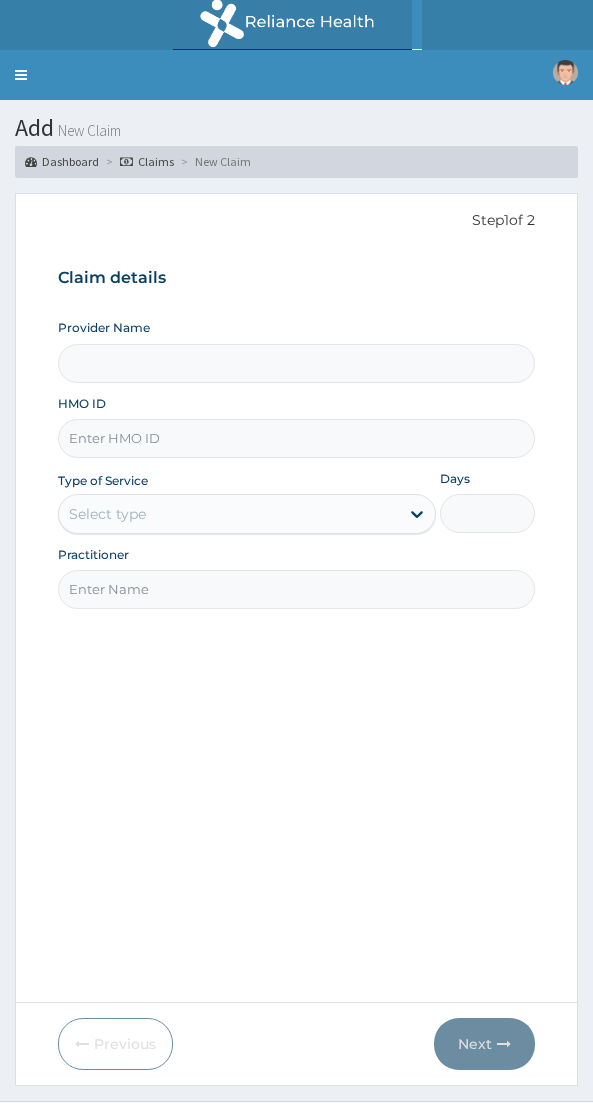 type on "F" 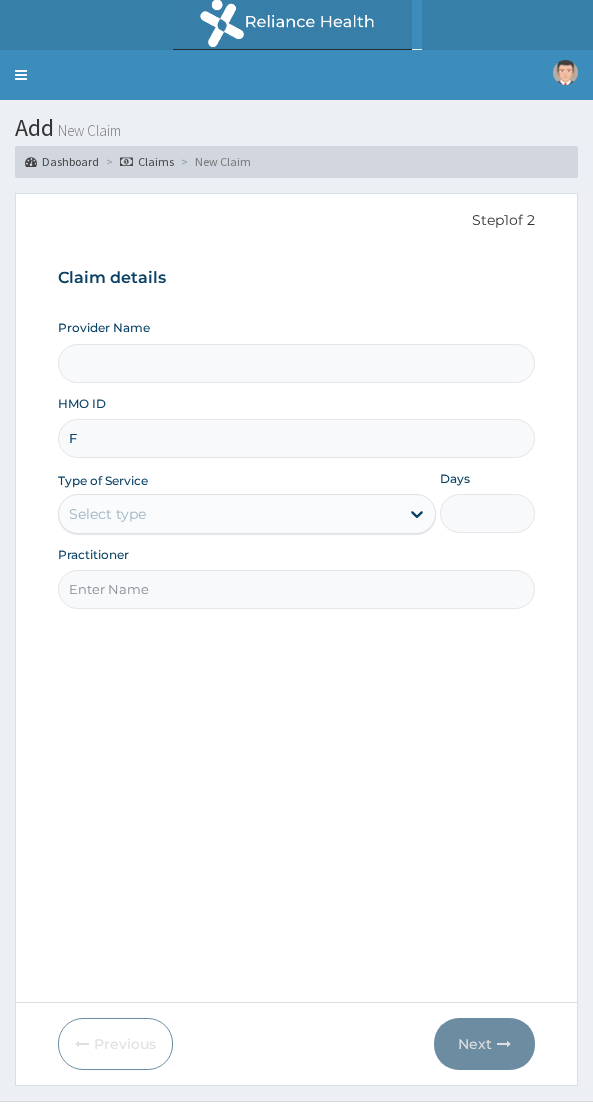 scroll, scrollTop: 0, scrollLeft: 0, axis: both 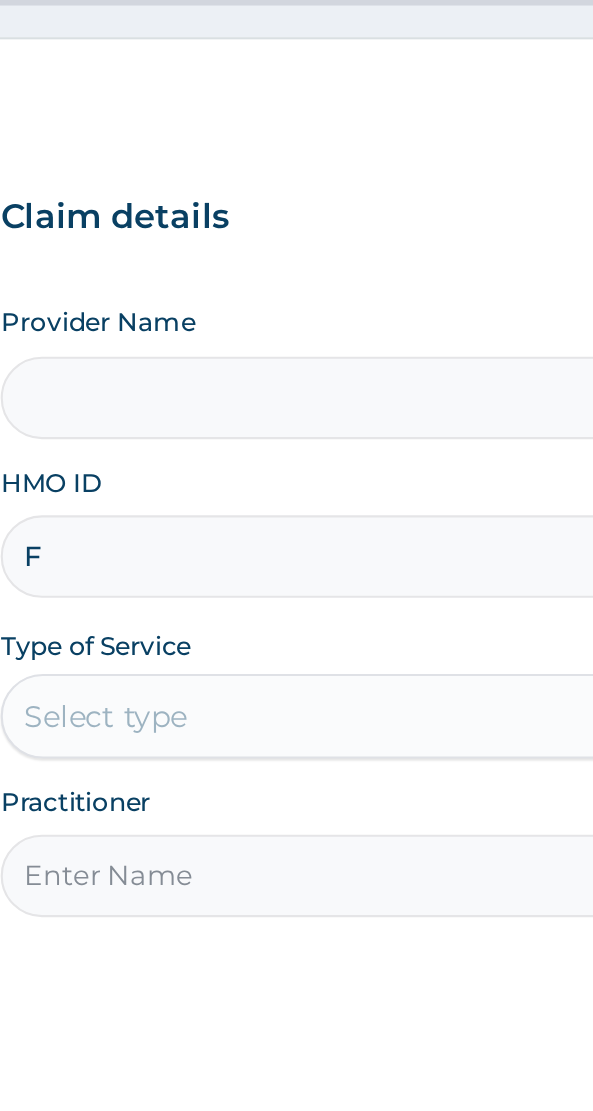 type on "NAF REFERENCE HOSPITAL" 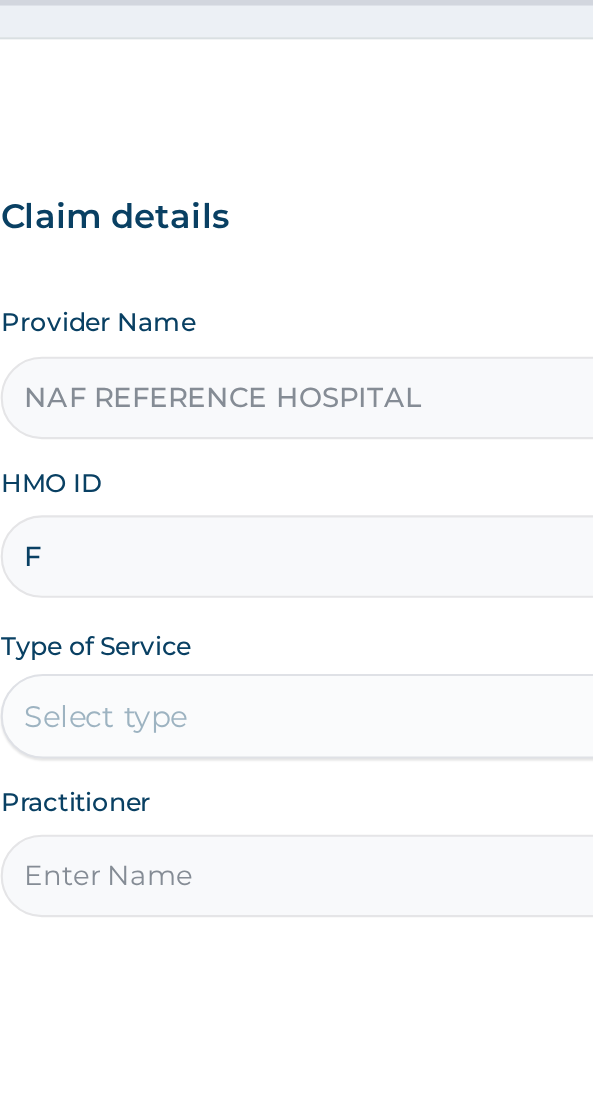 scroll, scrollTop: 0, scrollLeft: 0, axis: both 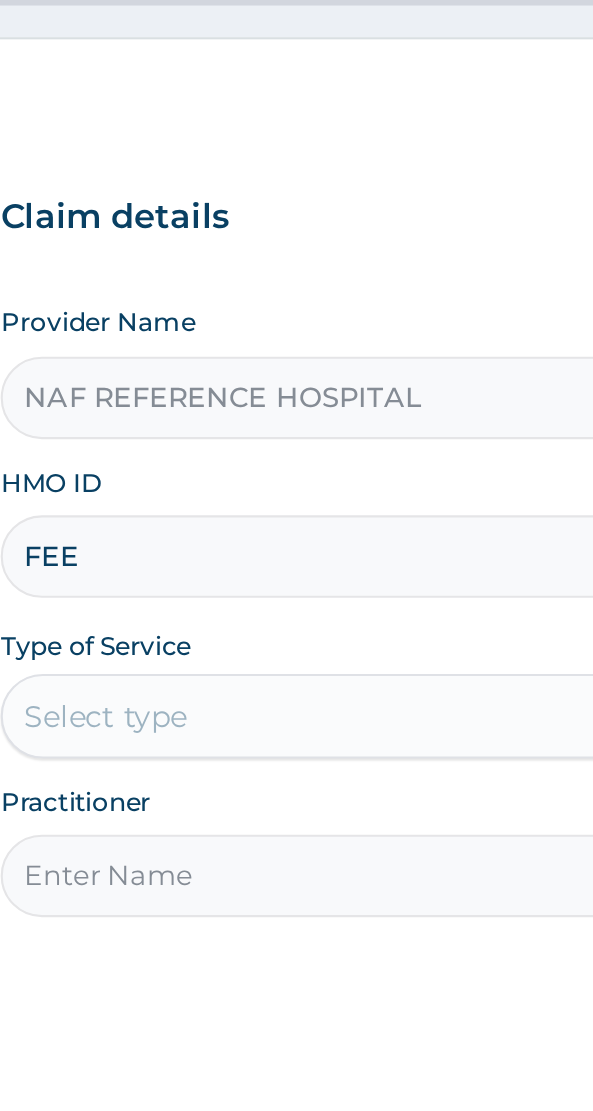 type on "FEE/10012/D" 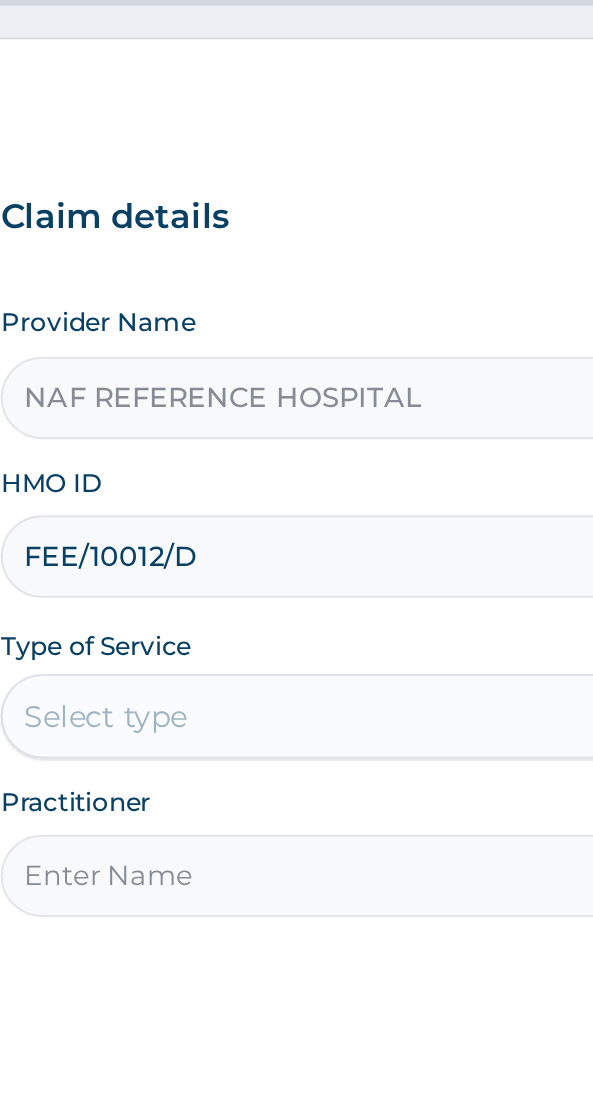 click on "FEE/10012/D" at bounding box center [296, 438] 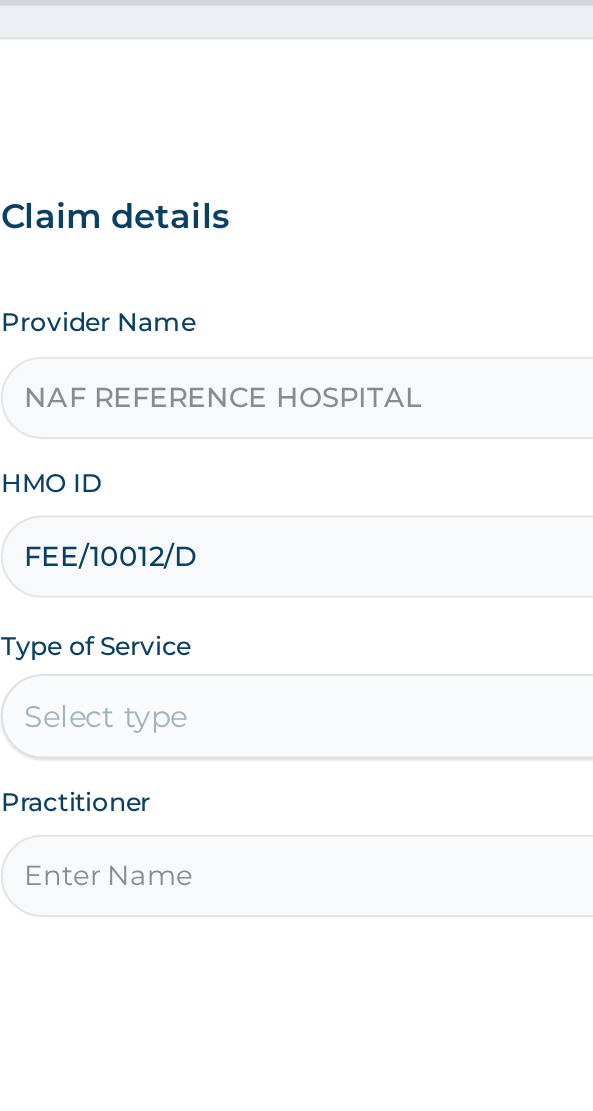 scroll, scrollTop: 0, scrollLeft: 0, axis: both 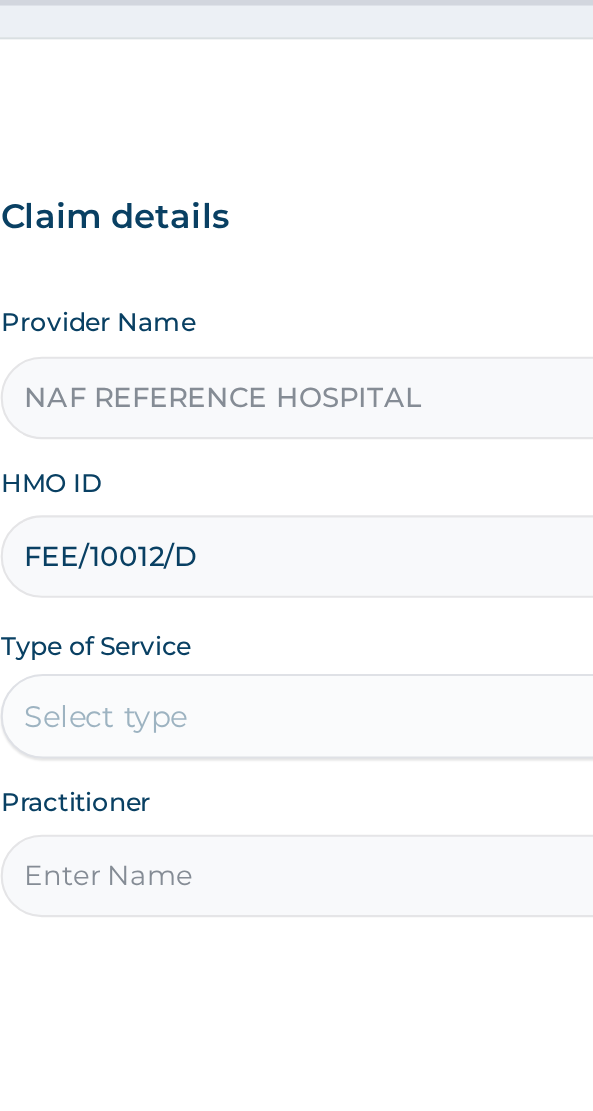 click on "FEE/10012/D" at bounding box center (296, 438) 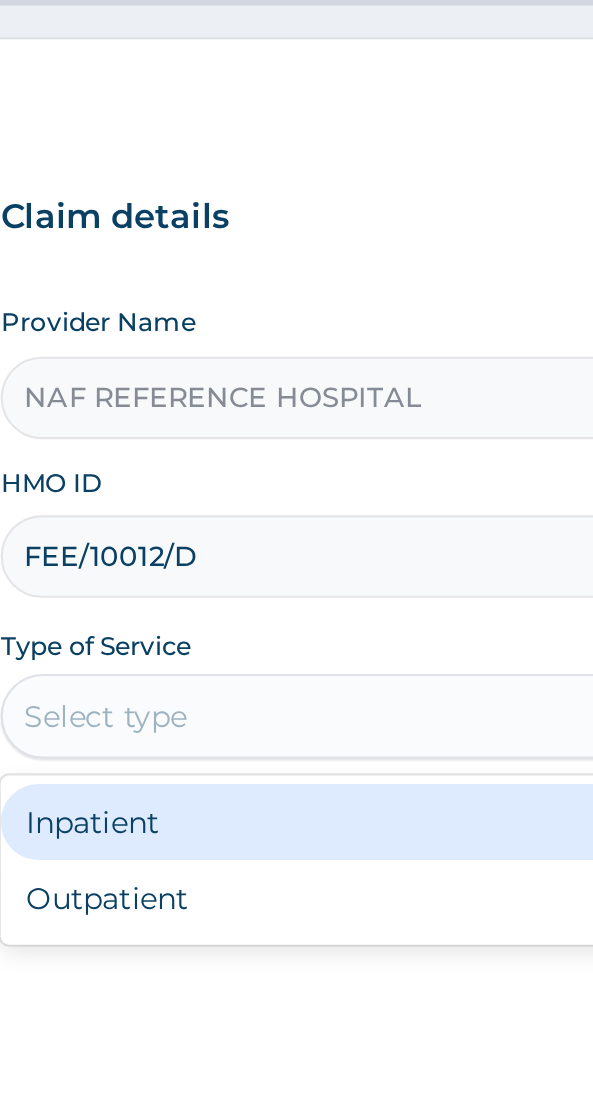 click on "Outpatient" at bounding box center (247, 600) 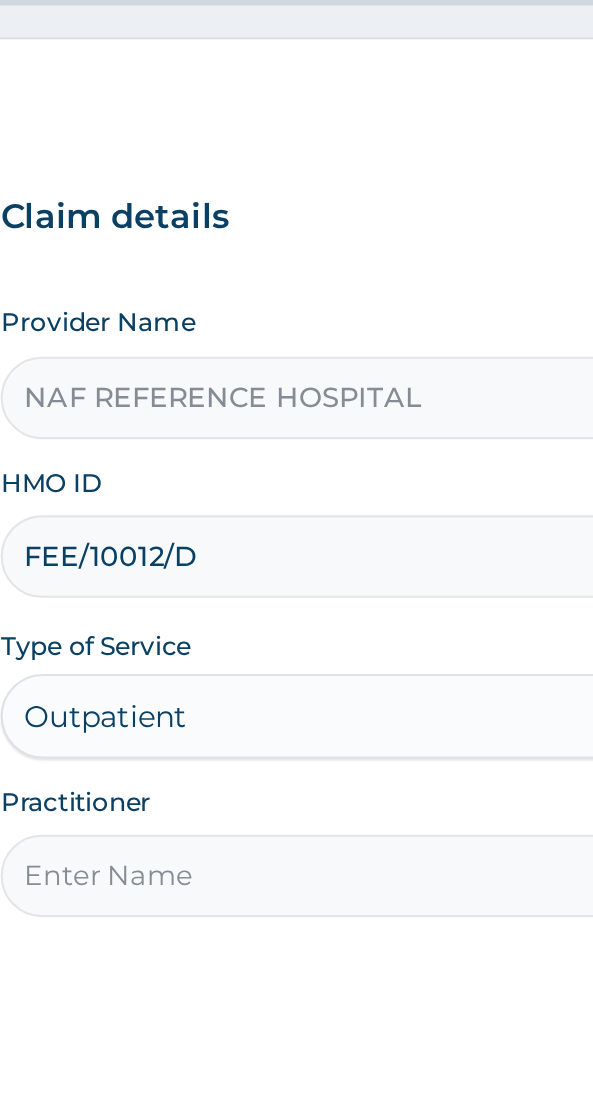 click on "Practitioner" at bounding box center [296, 589] 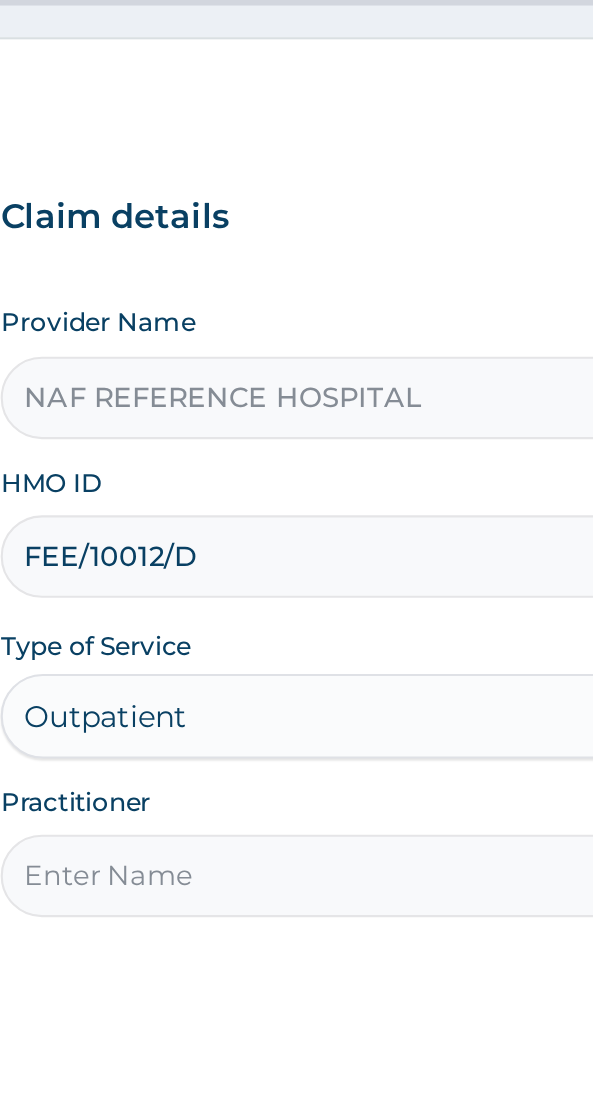 type on "[TITLE] [LAST]" 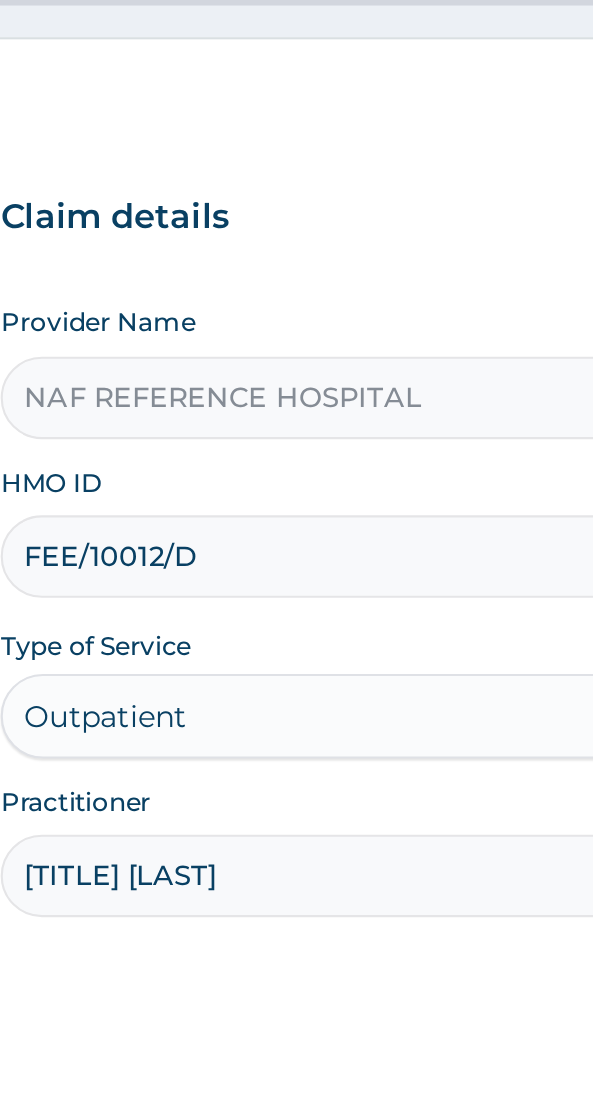 click on "FEE/10012/D" at bounding box center (296, 438) 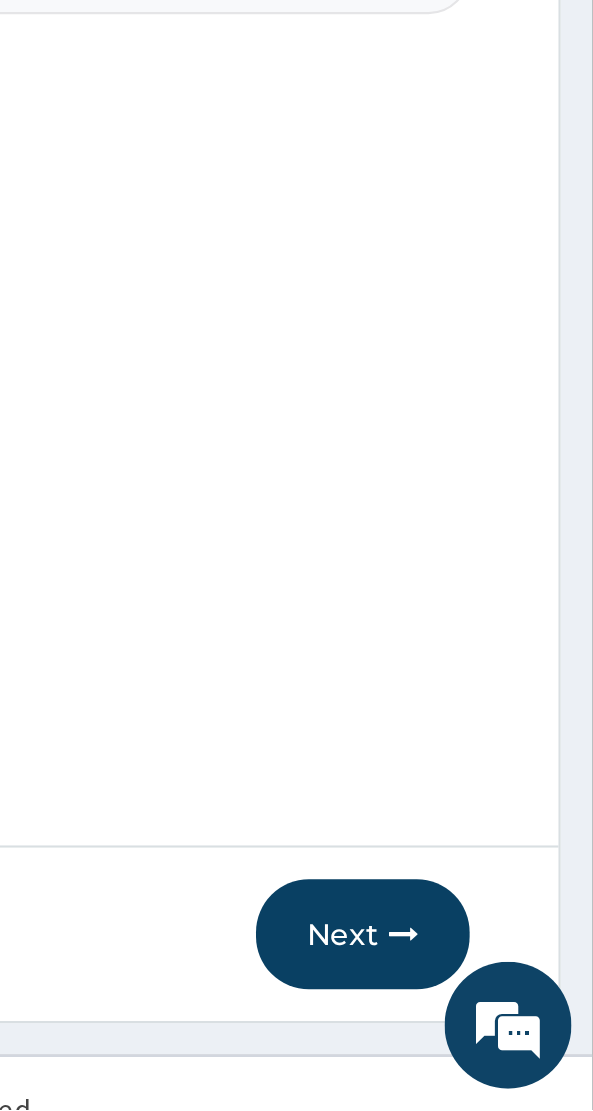 scroll, scrollTop: 16, scrollLeft: 0, axis: vertical 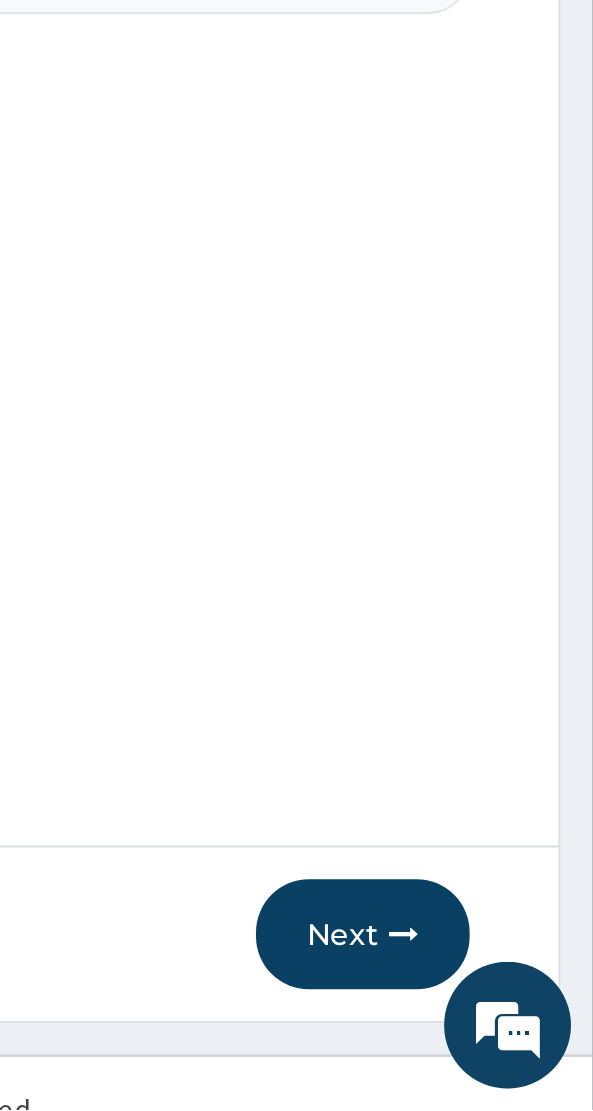 click on "Next" at bounding box center [484, 1028] 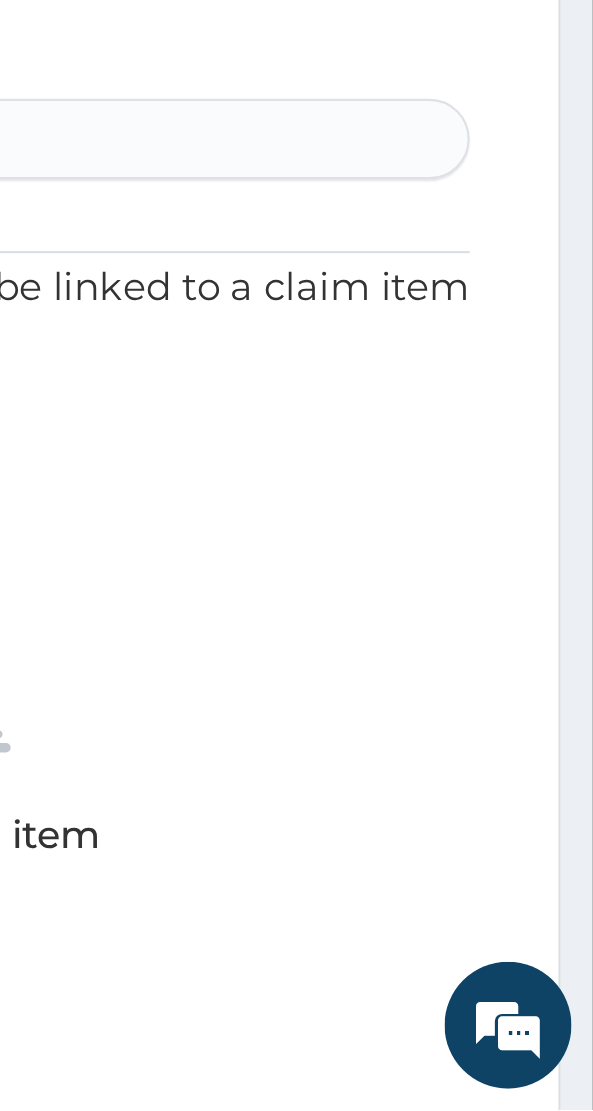 scroll, scrollTop: 16, scrollLeft: 0, axis: vertical 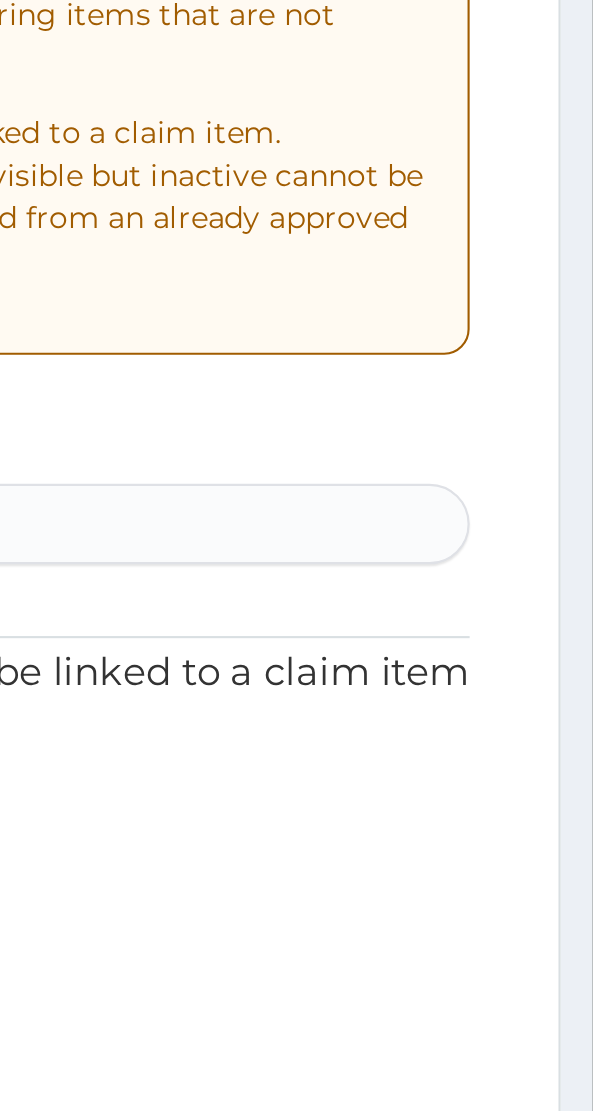 click 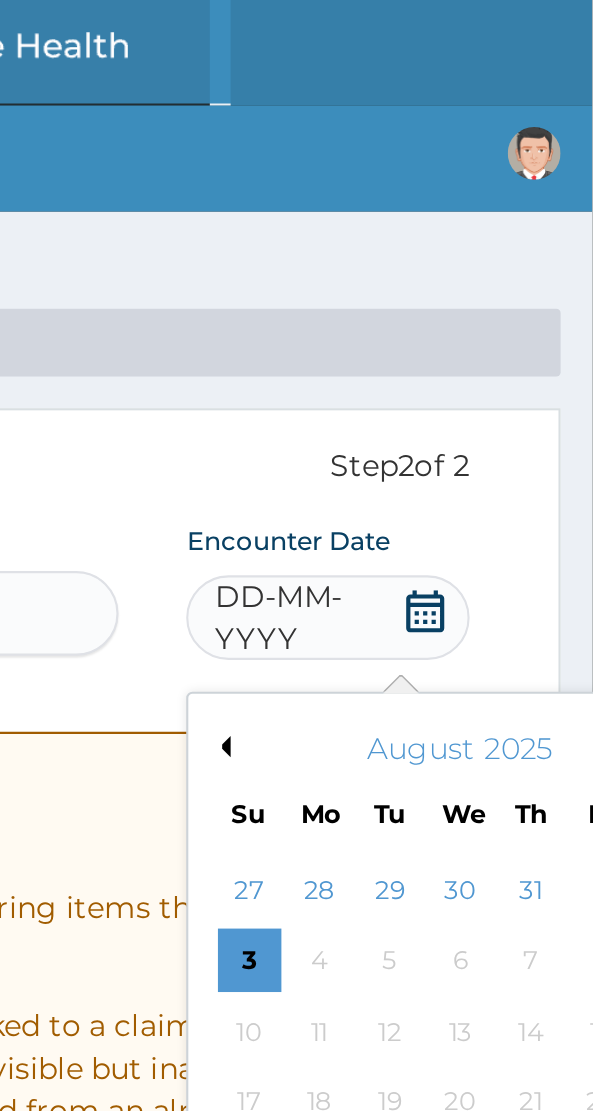 scroll, scrollTop: 0, scrollLeft: 0, axis: both 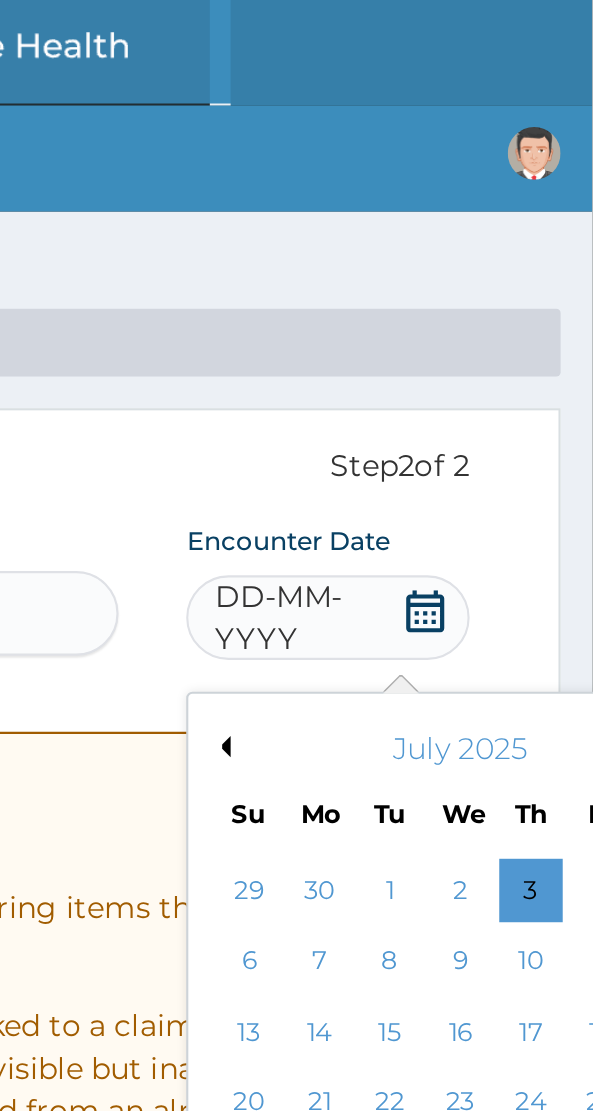 click on "Previous Month" at bounding box center [417, 353] 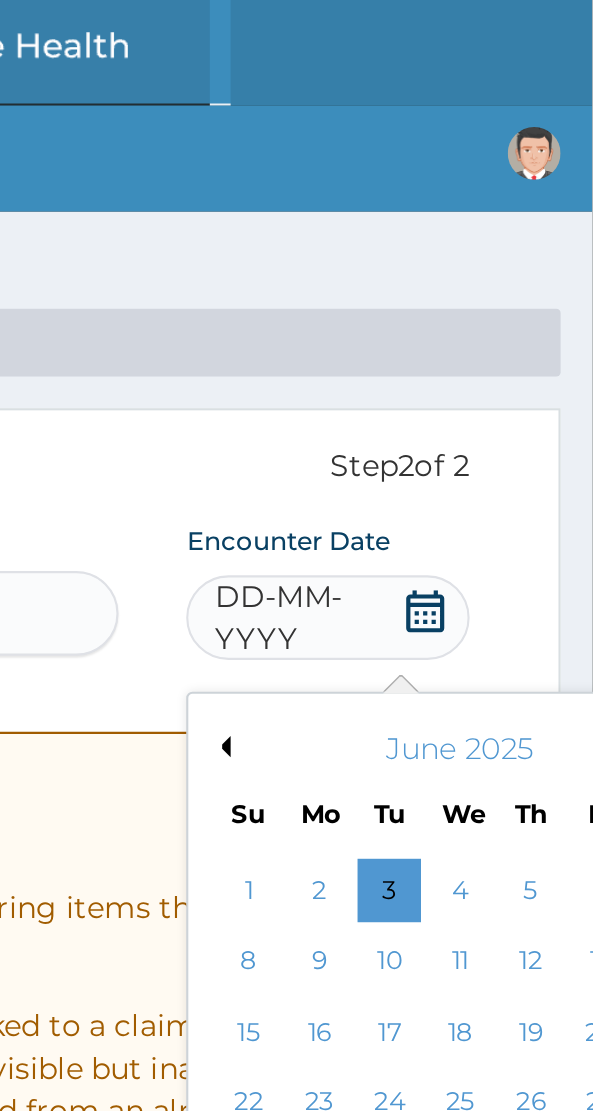 click on "Previous Month" at bounding box center (417, 353) 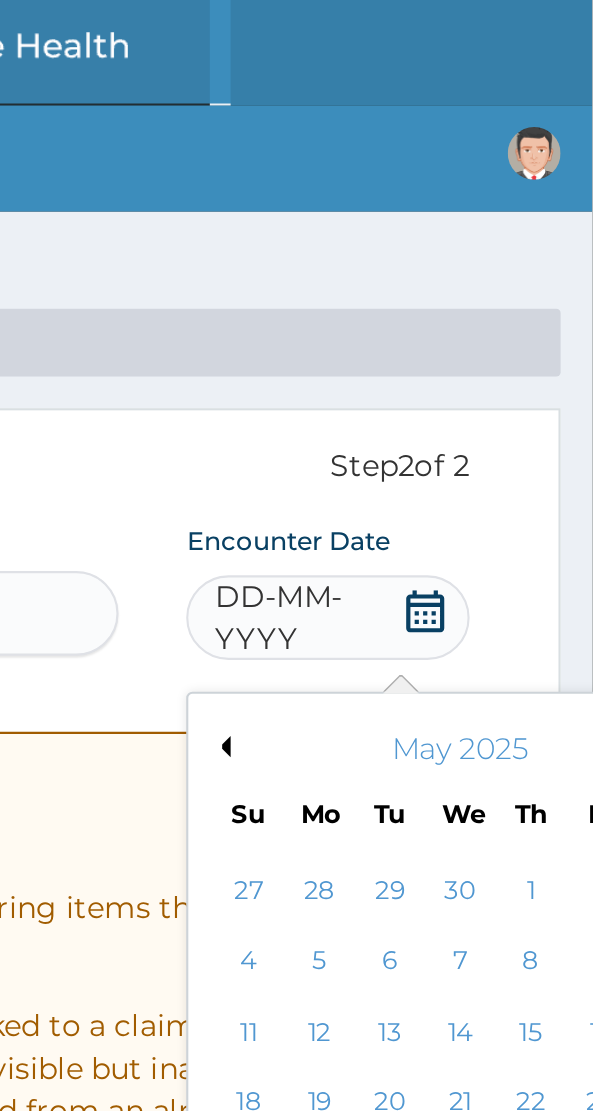 click on "Previous Month" at bounding box center (417, 353) 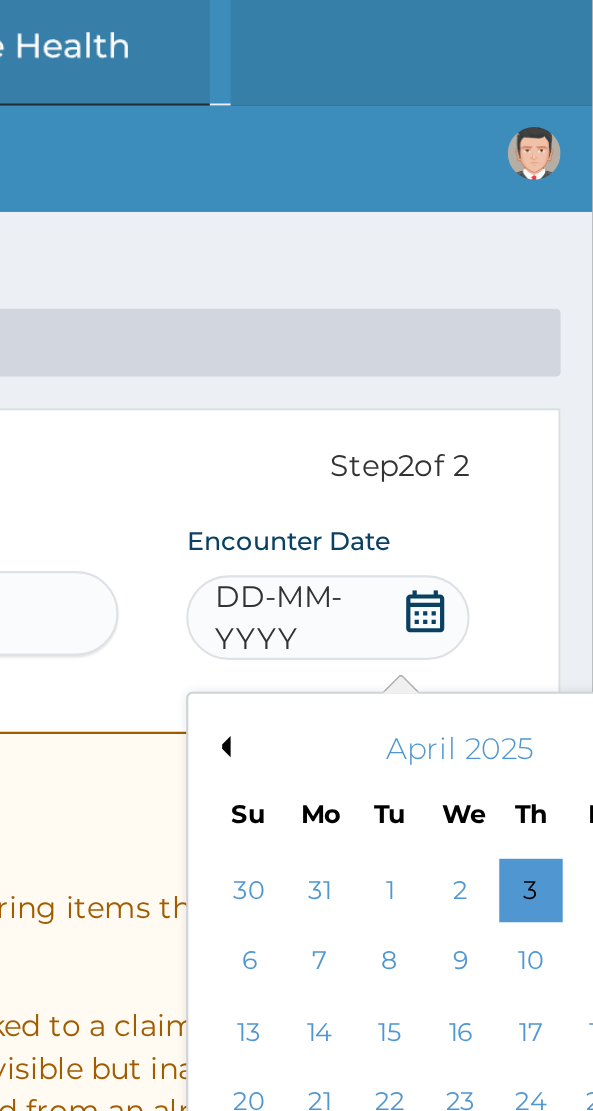 scroll, scrollTop: 0, scrollLeft: 0, axis: both 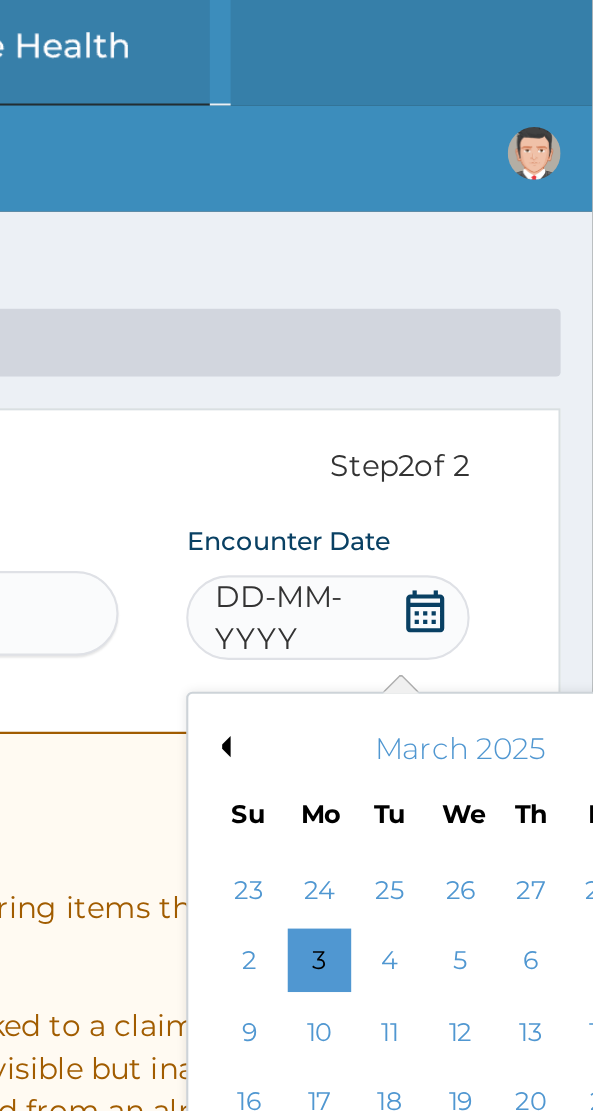 click on "Previous Month" at bounding box center (417, 353) 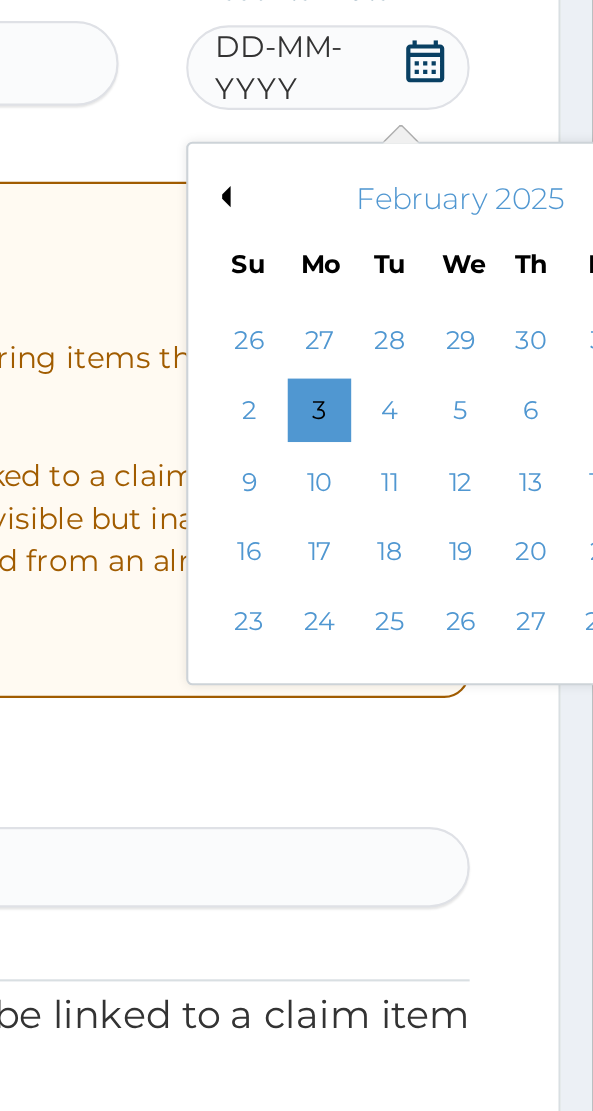 scroll, scrollTop: 0, scrollLeft: 0, axis: both 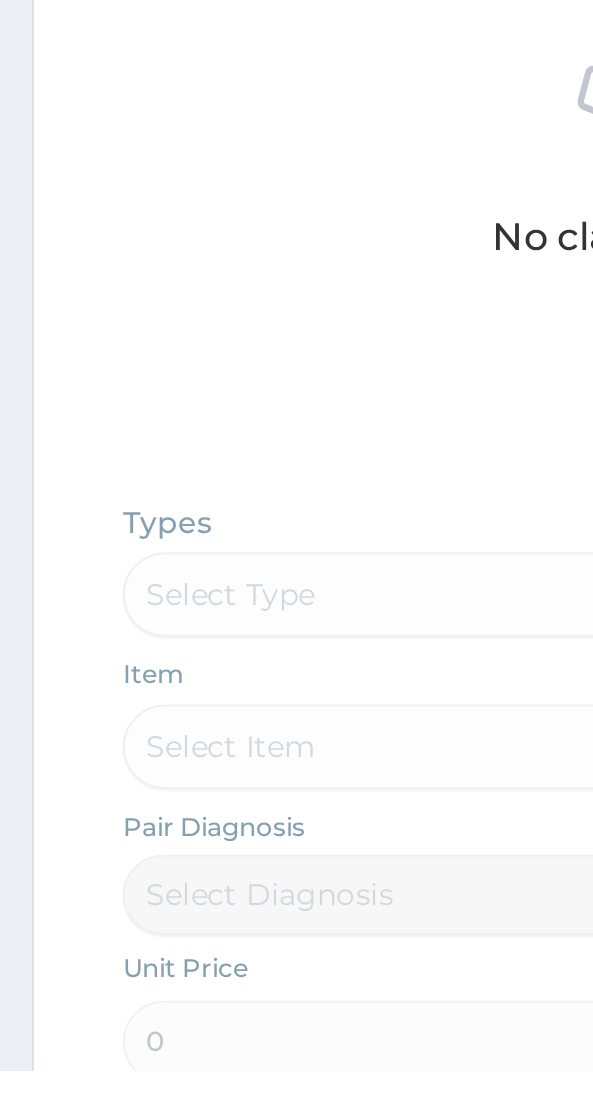click on "Types Select Type Item Select Item Pair Diagnosis Select Diagnosis Unit Price 0 Add" at bounding box center [296, 1025] 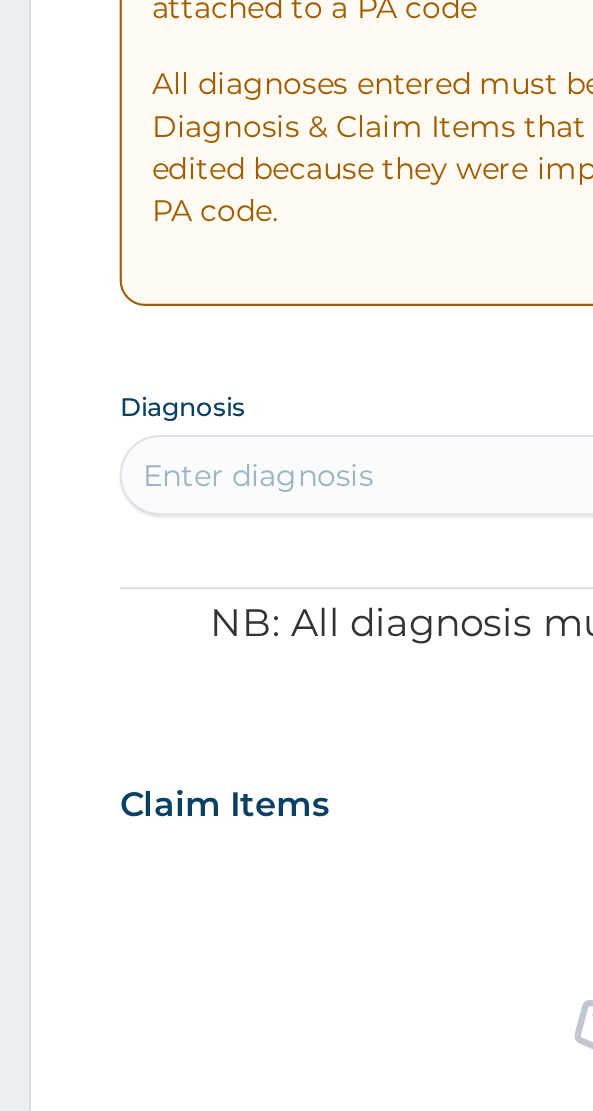 scroll, scrollTop: 328, scrollLeft: 0, axis: vertical 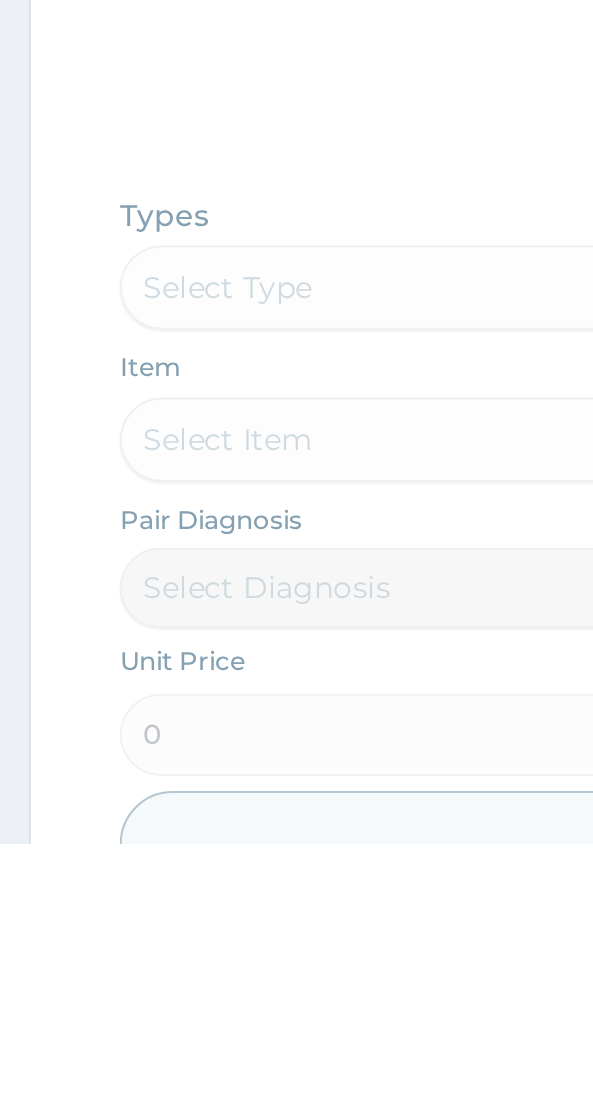 type on "malaria" 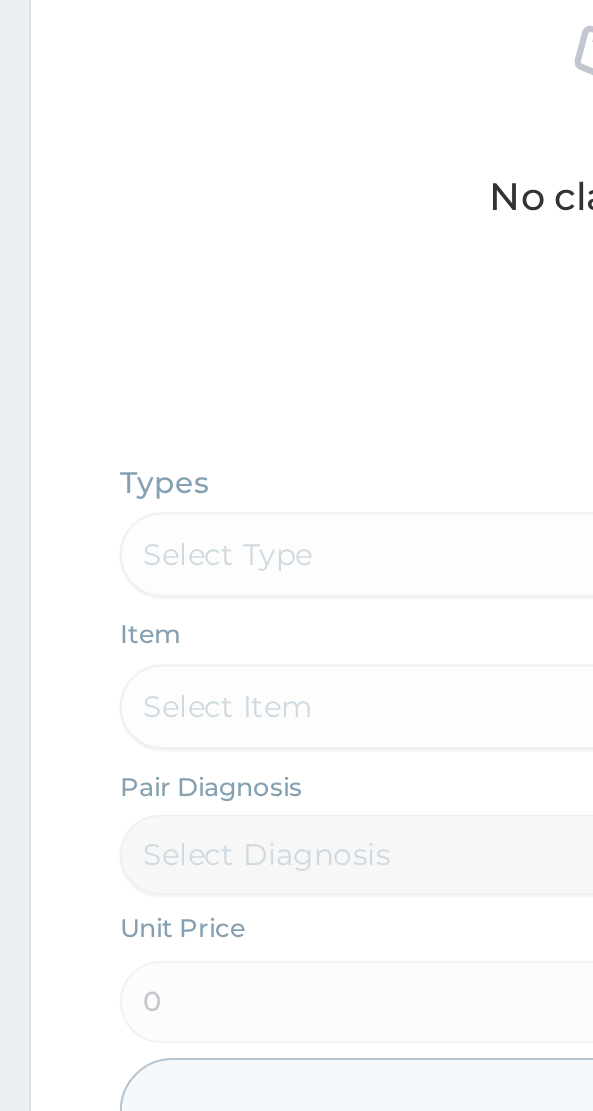 click on "Types Select Type Item Select Item Pair Diagnosis Select Diagnosis Unit Price 0 Add" at bounding box center (296, 987) 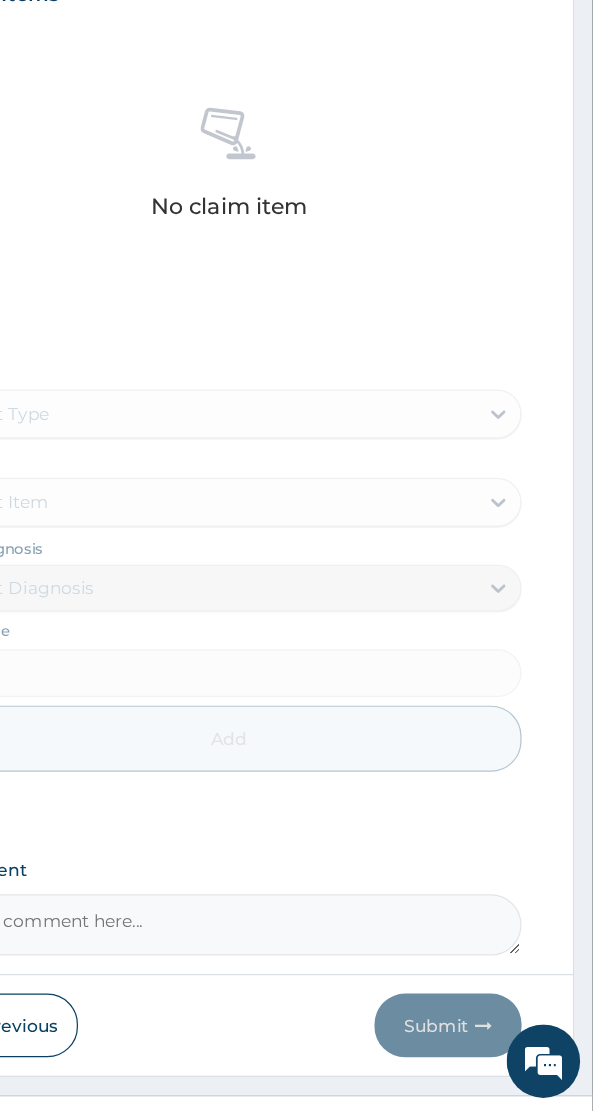 scroll, scrollTop: 633, scrollLeft: 0, axis: vertical 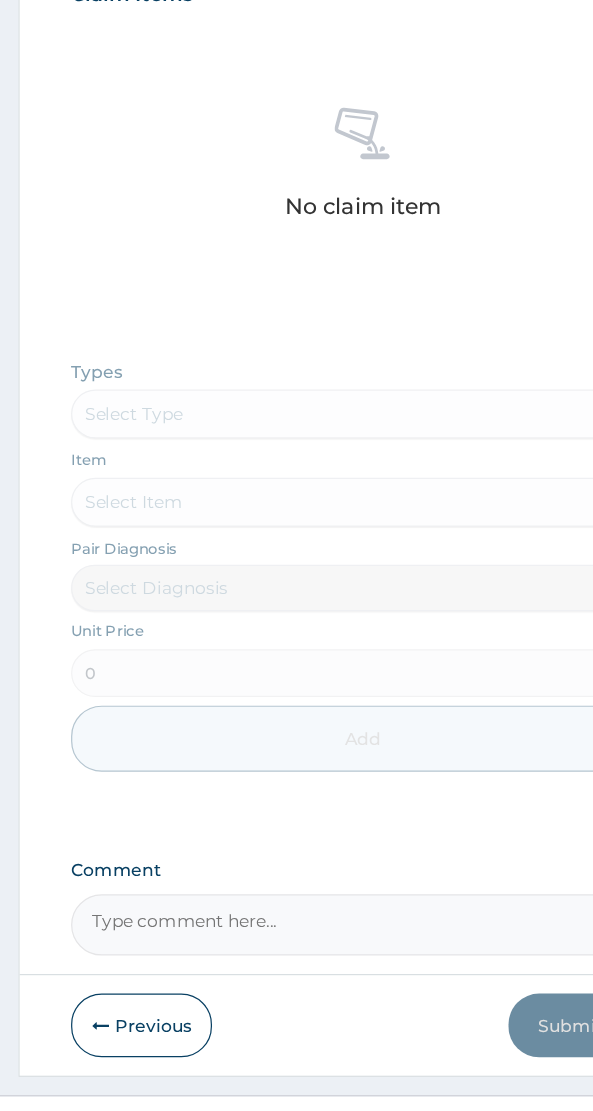 click on "Types Select Type Item Select Item Pair Diagnosis Select Diagnosis Unit Price 0 Add" at bounding box center (296, 682) 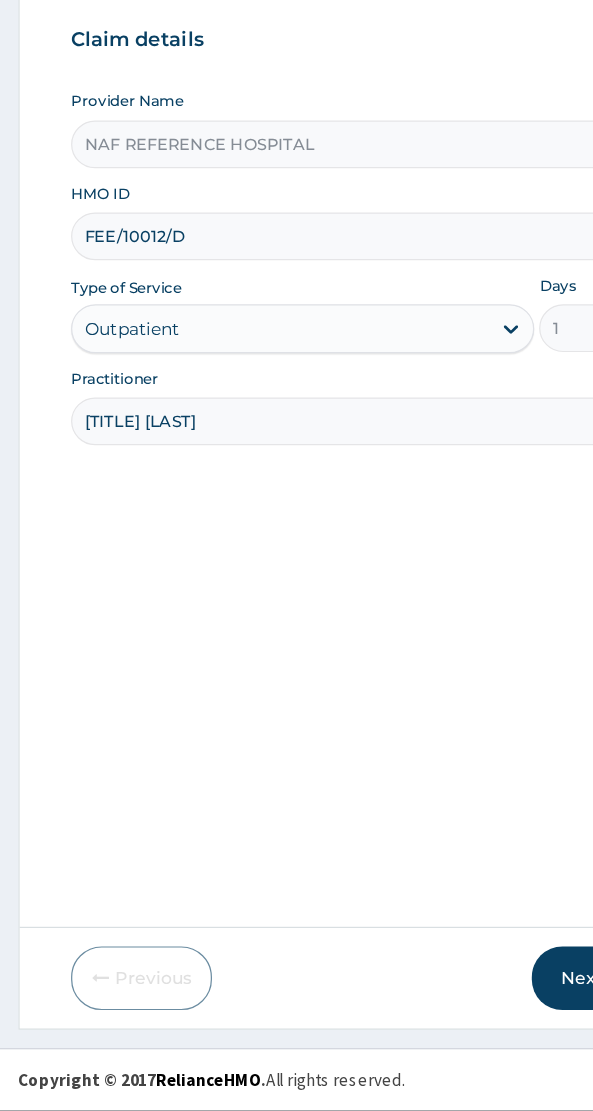 scroll, scrollTop: 40, scrollLeft: 0, axis: vertical 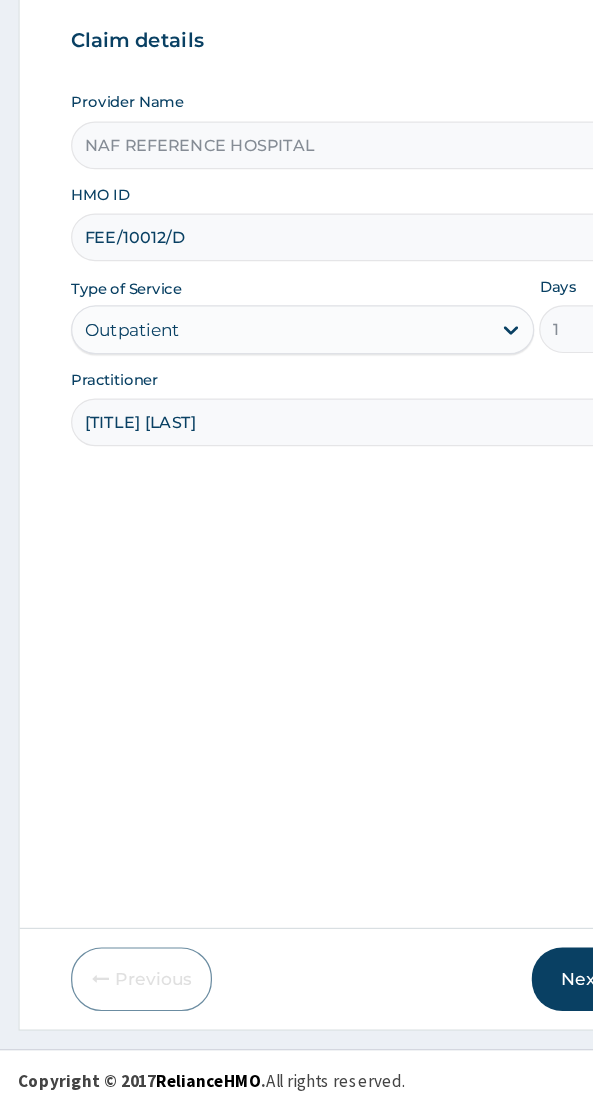 click on "Next" at bounding box center [484, 1004] 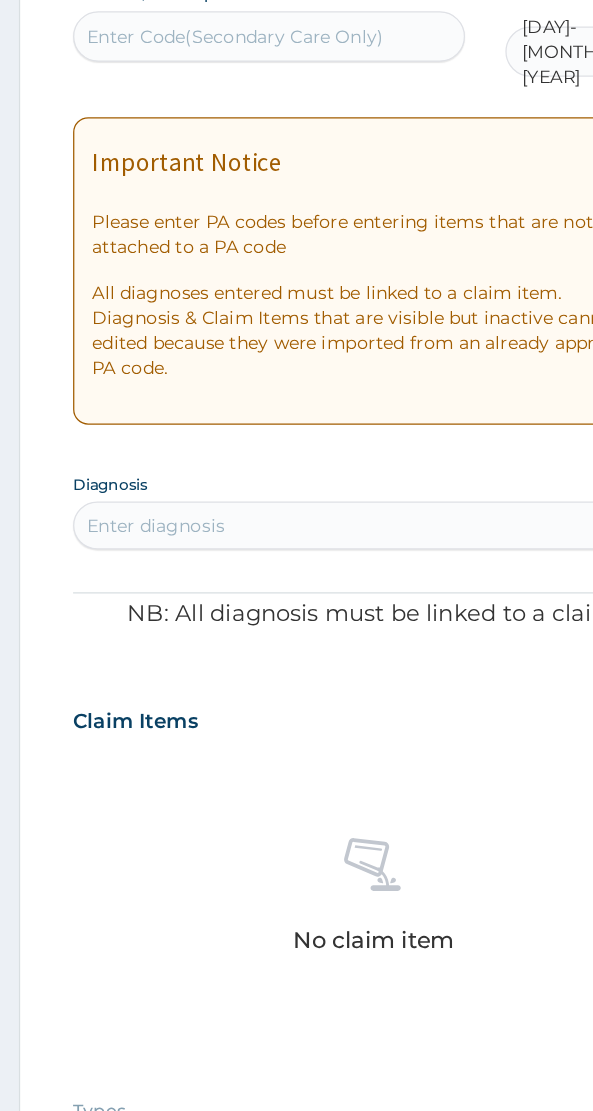 scroll, scrollTop: 40, scrollLeft: 0, axis: vertical 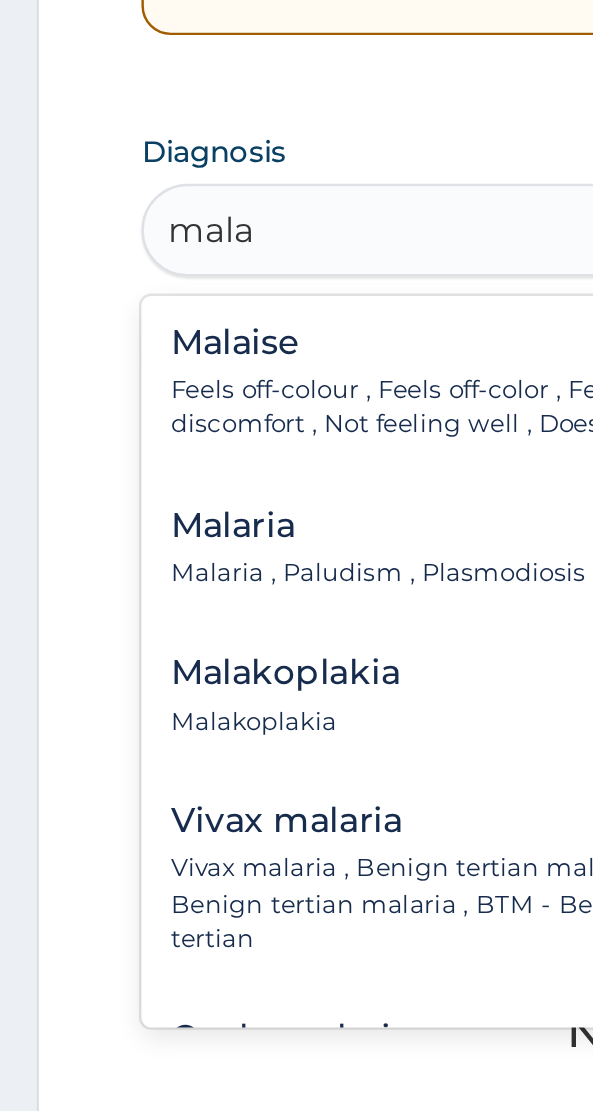 click on "Malaria , Paludism , Plasmodiosis" at bounding box center (155, 779) 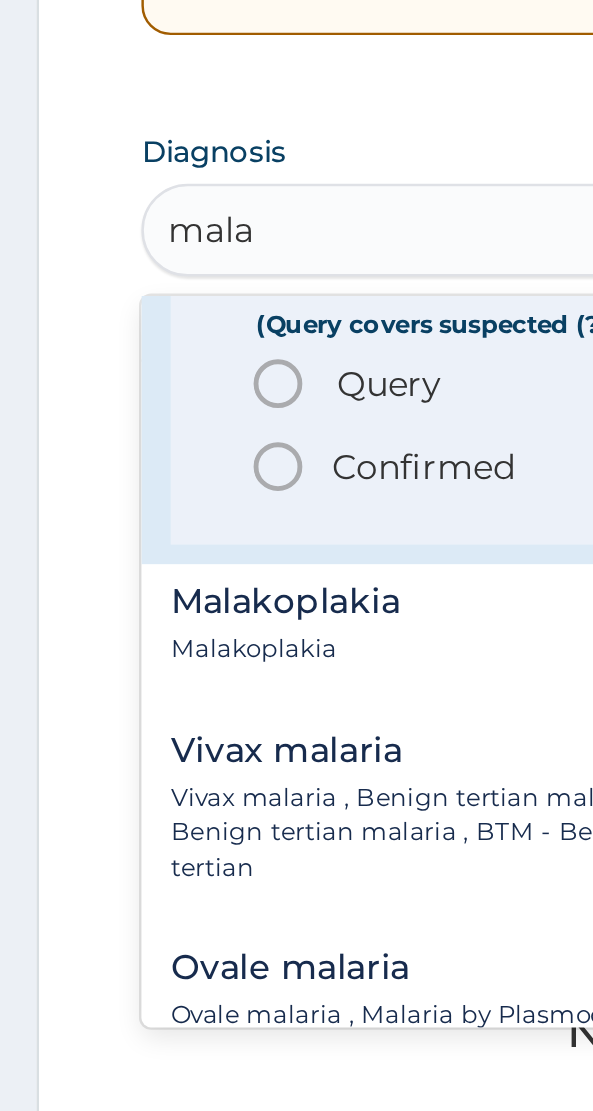 scroll, scrollTop: 178, scrollLeft: 0, axis: vertical 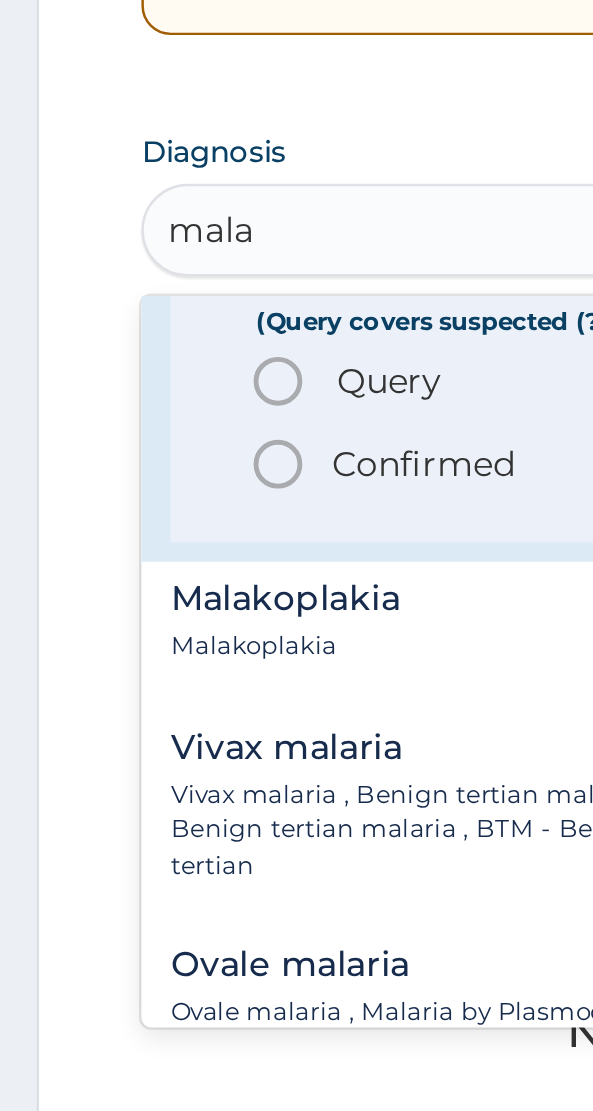 click 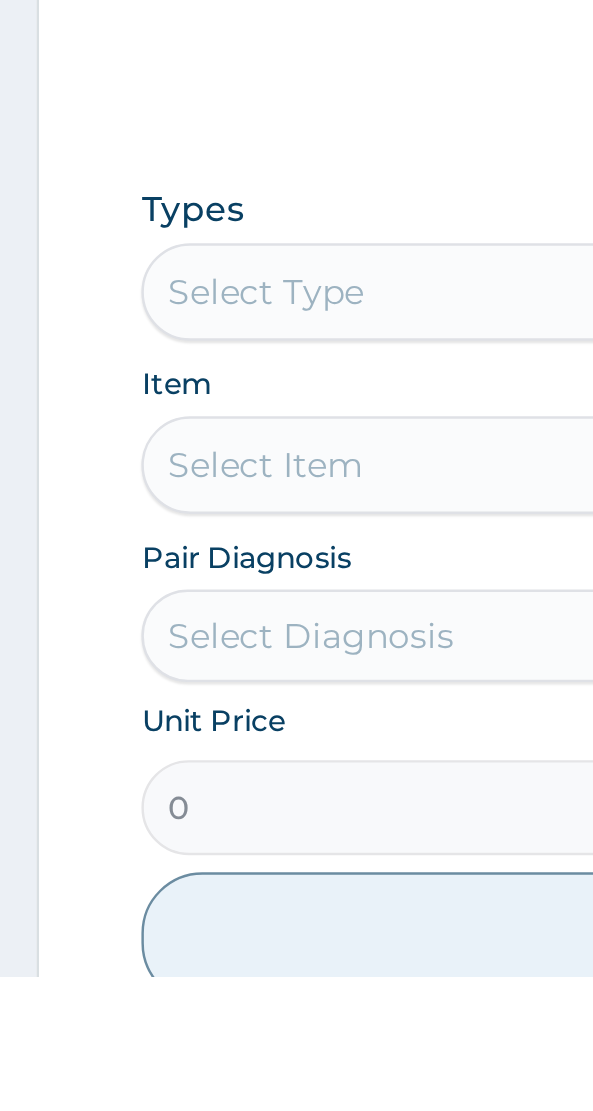 scroll, scrollTop: 354, scrollLeft: 0, axis: vertical 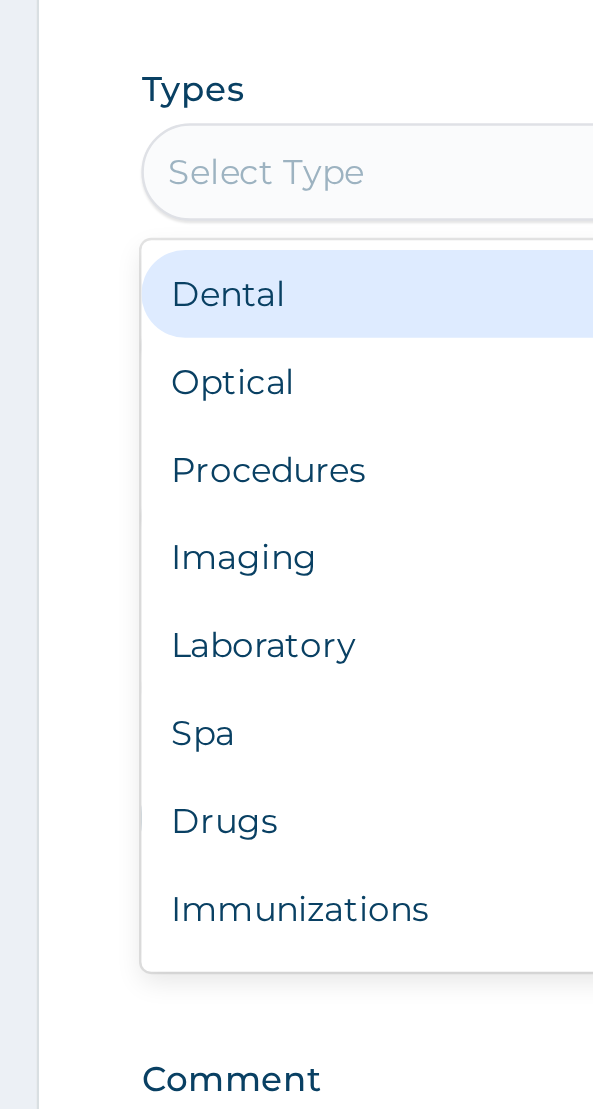 click on "Procedures" at bounding box center (296, 849) 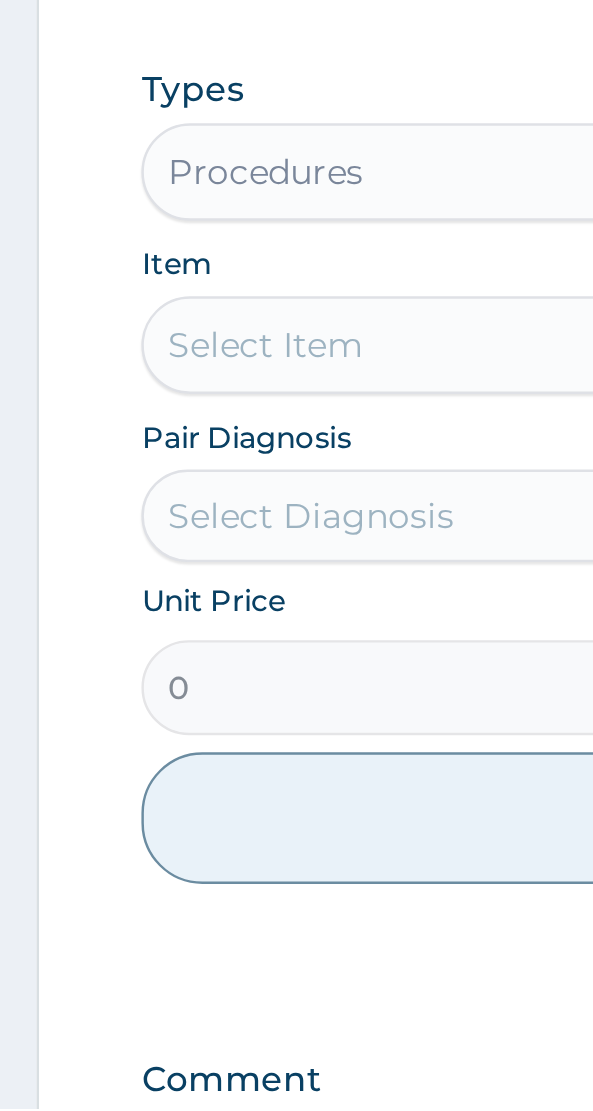 scroll, scrollTop: 455, scrollLeft: 0, axis: vertical 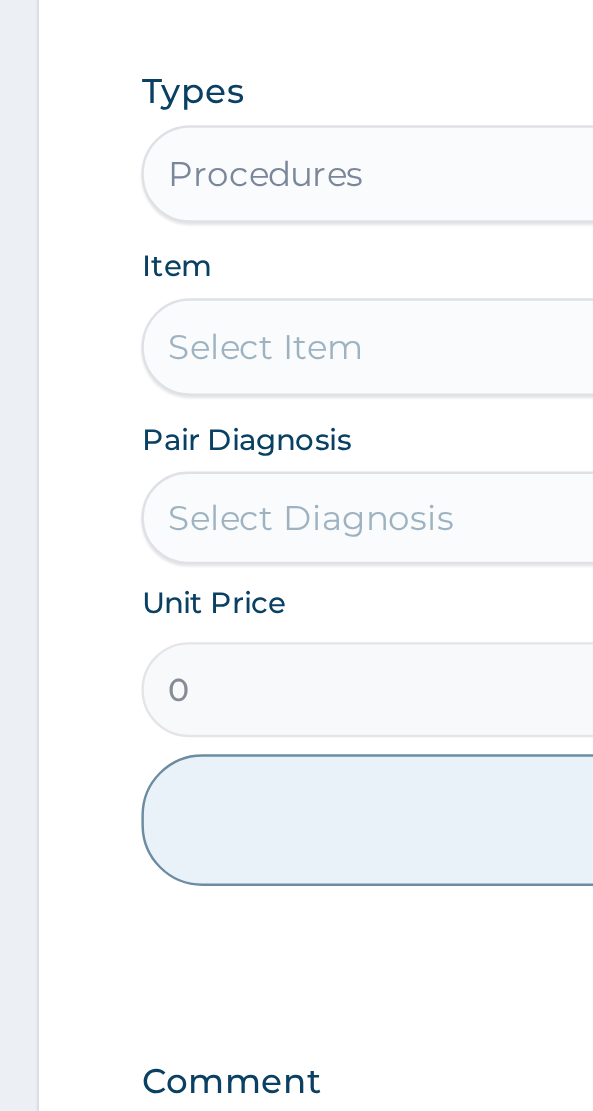 click on "Select Item" at bounding box center (296, 798) 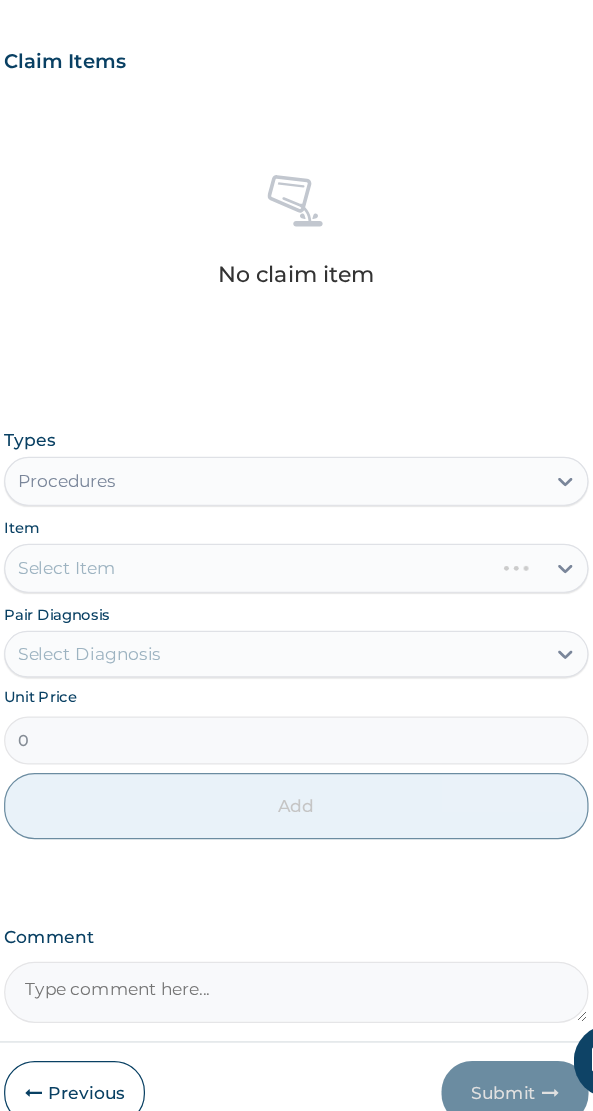 click on "Types Procedures Item Select Item Pair Diagnosis Select Diagnosis Unit Price 0 Add" at bounding box center [296, 722] 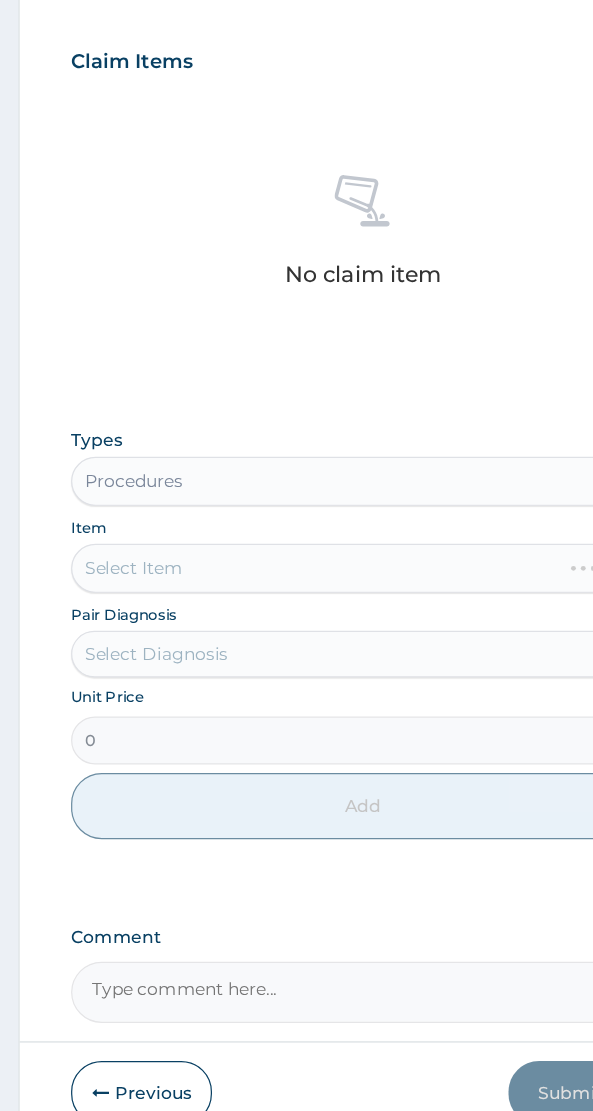 click on "Select Item" at bounding box center [296, 669] 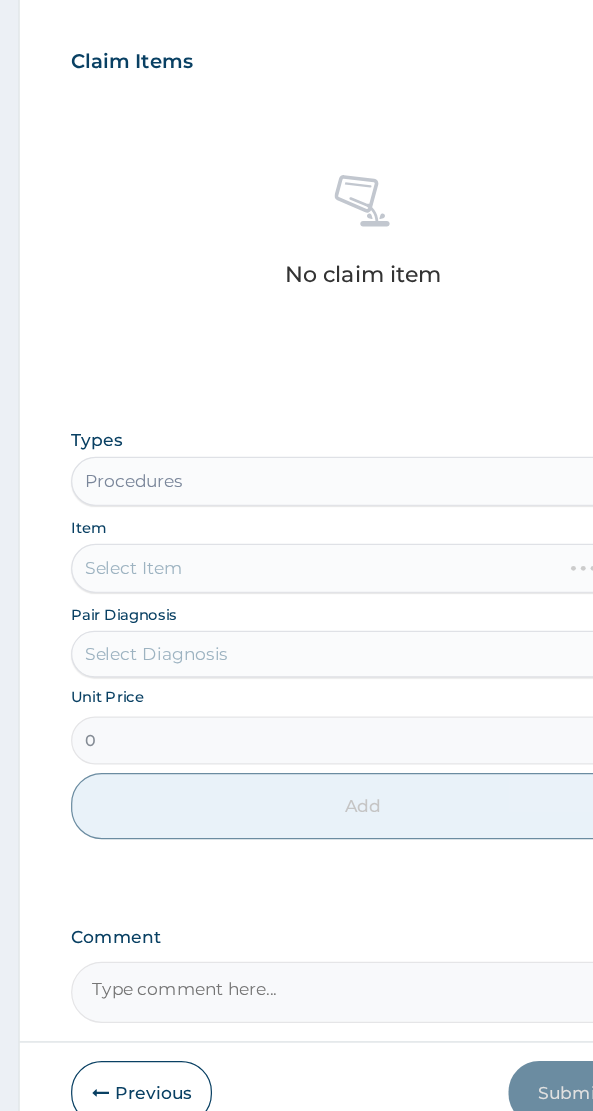 click on "Types Procedures Item Select Item Pair Diagnosis Select Diagnosis Unit Price 0 Add" at bounding box center [296, 722] 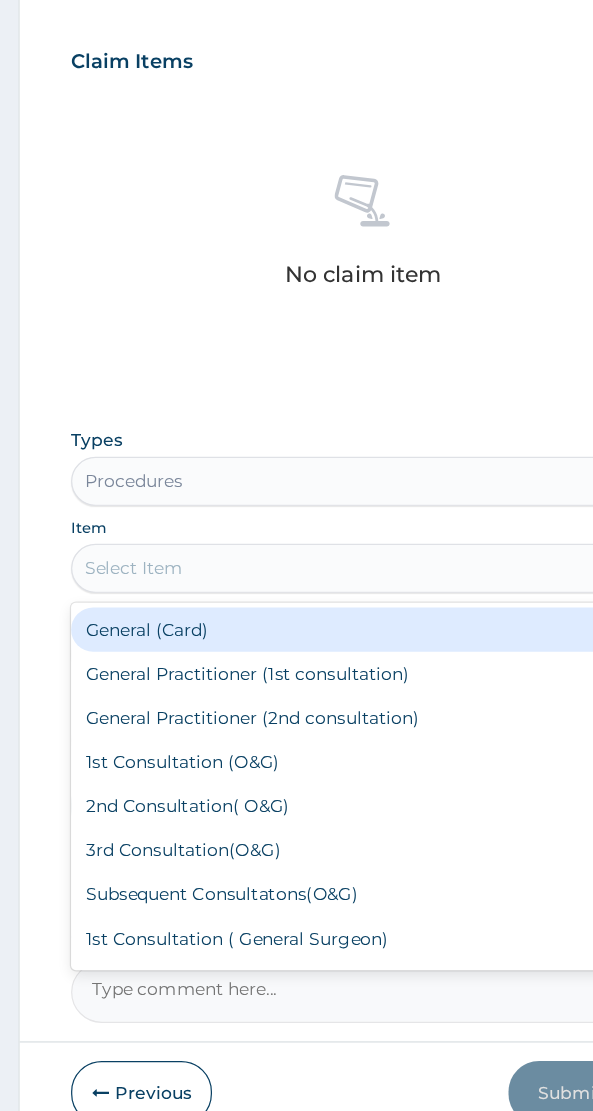 scroll, scrollTop: 583, scrollLeft: 0, axis: vertical 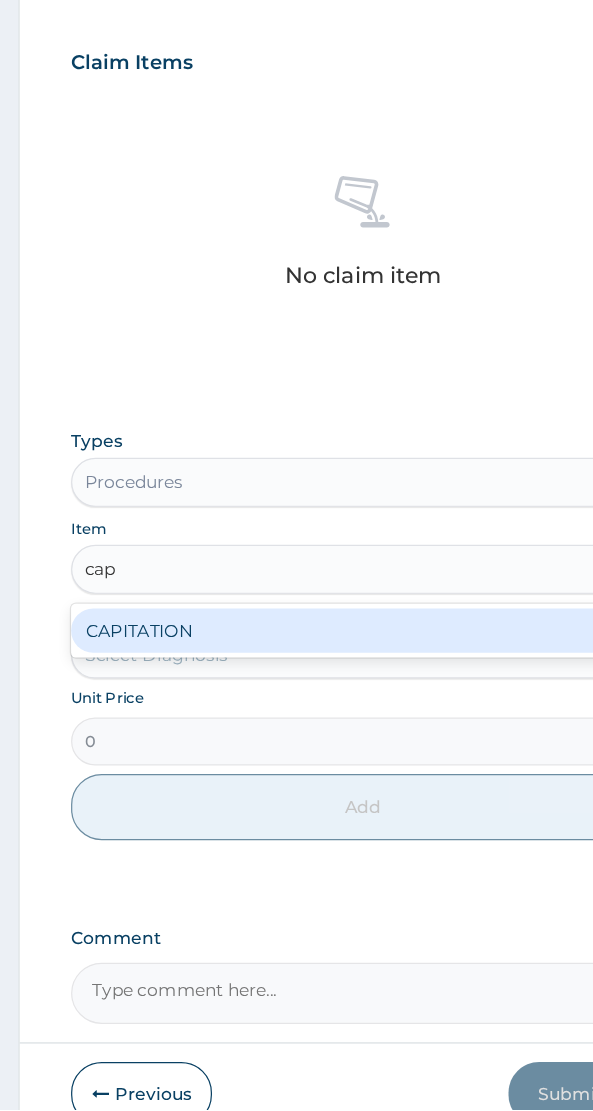 click on "CAPITATION" at bounding box center [296, 720] 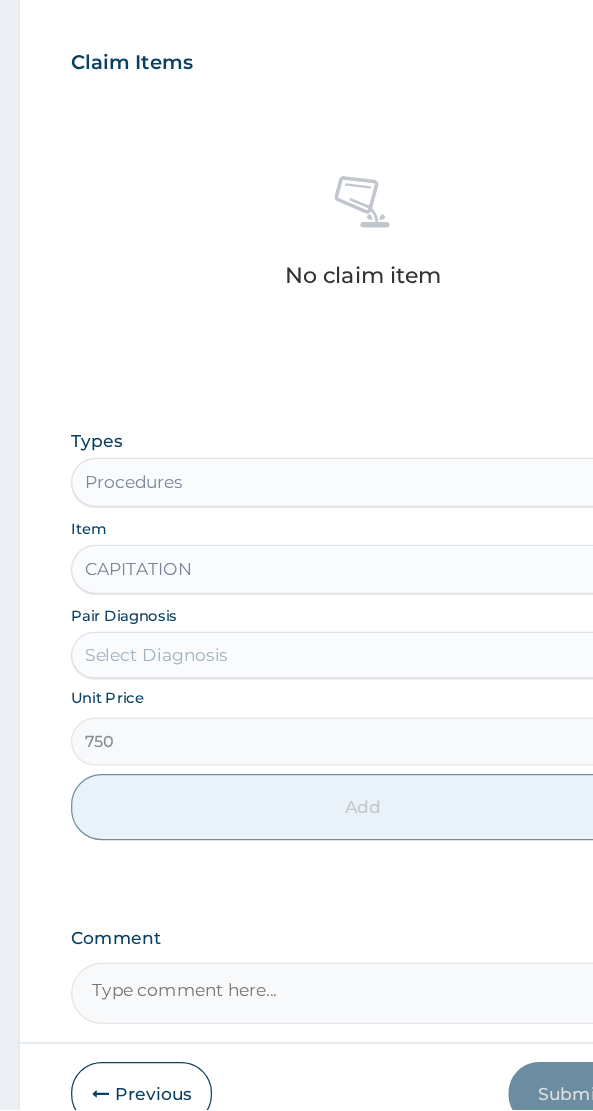 scroll, scrollTop: 583, scrollLeft: 0, axis: vertical 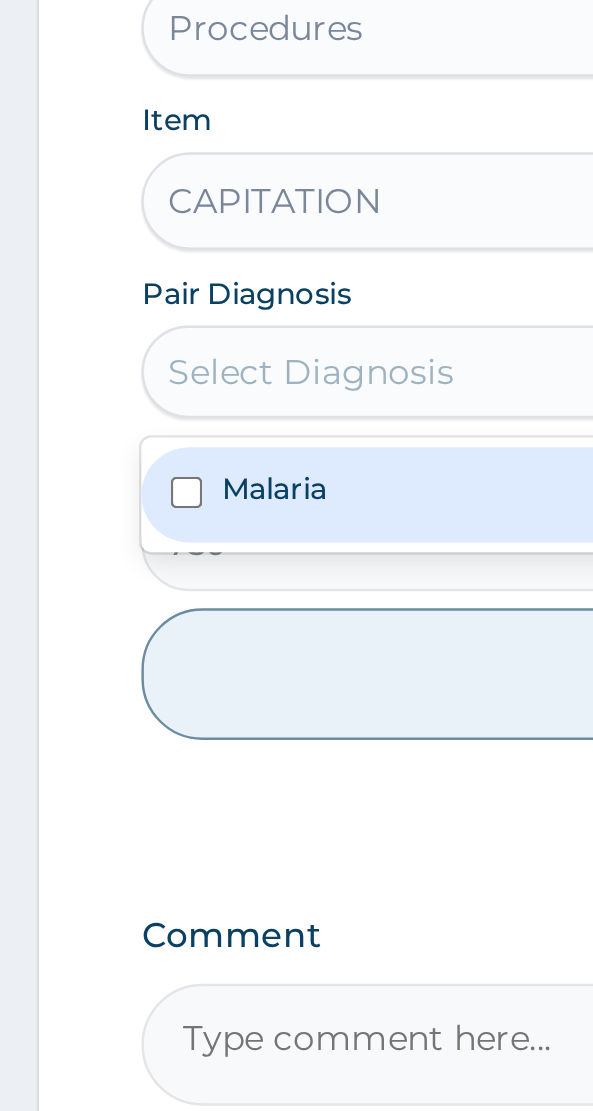 click on "Malaria" at bounding box center (296, 790) 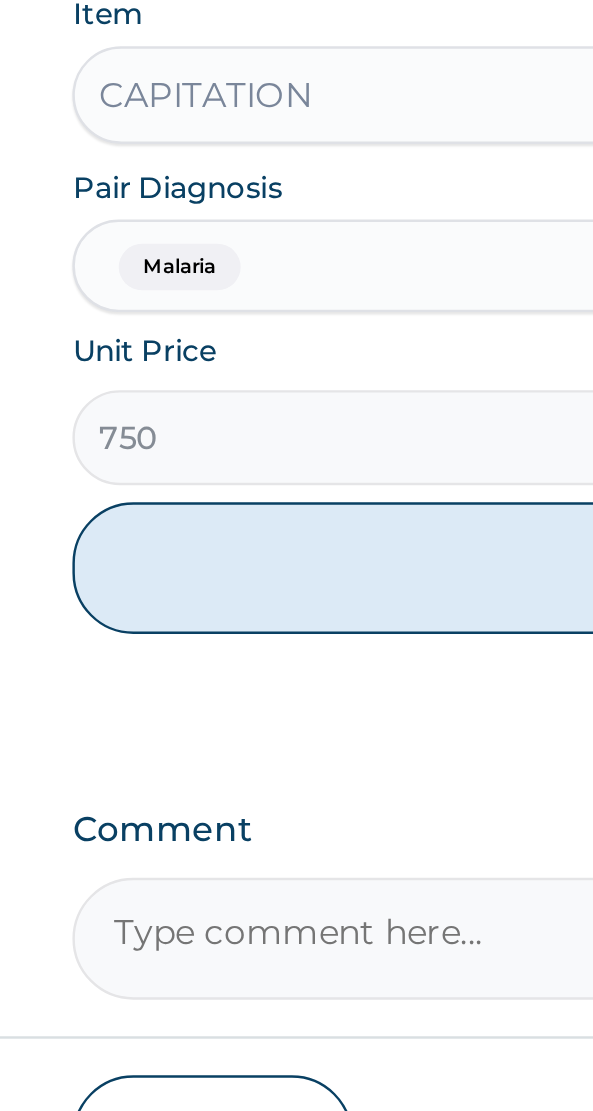 scroll, scrollTop: 639, scrollLeft: 0, axis: vertical 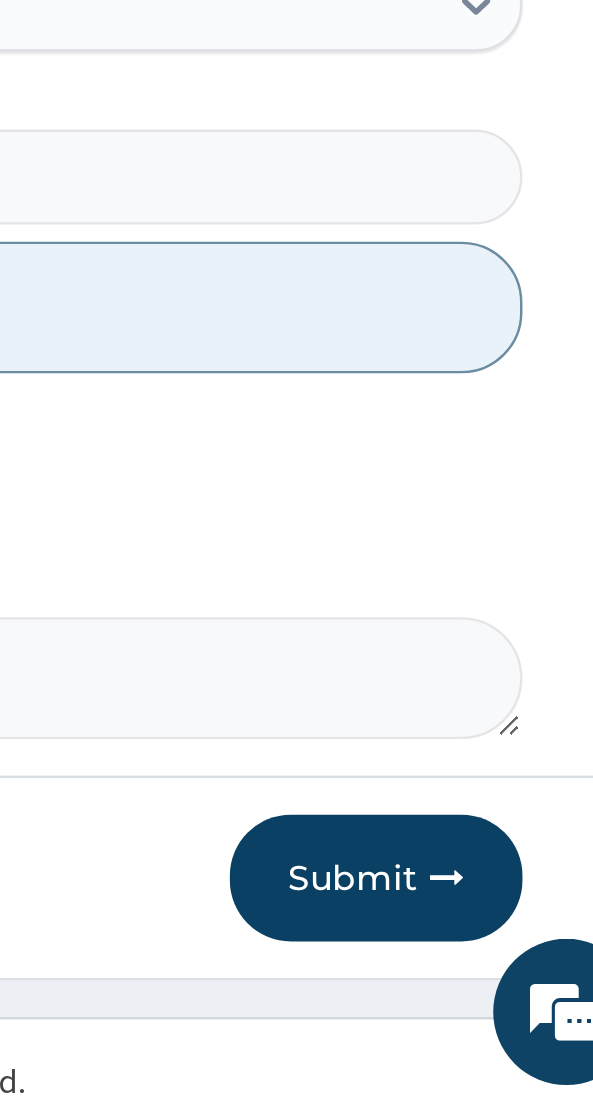 click at bounding box center (504, 1016) 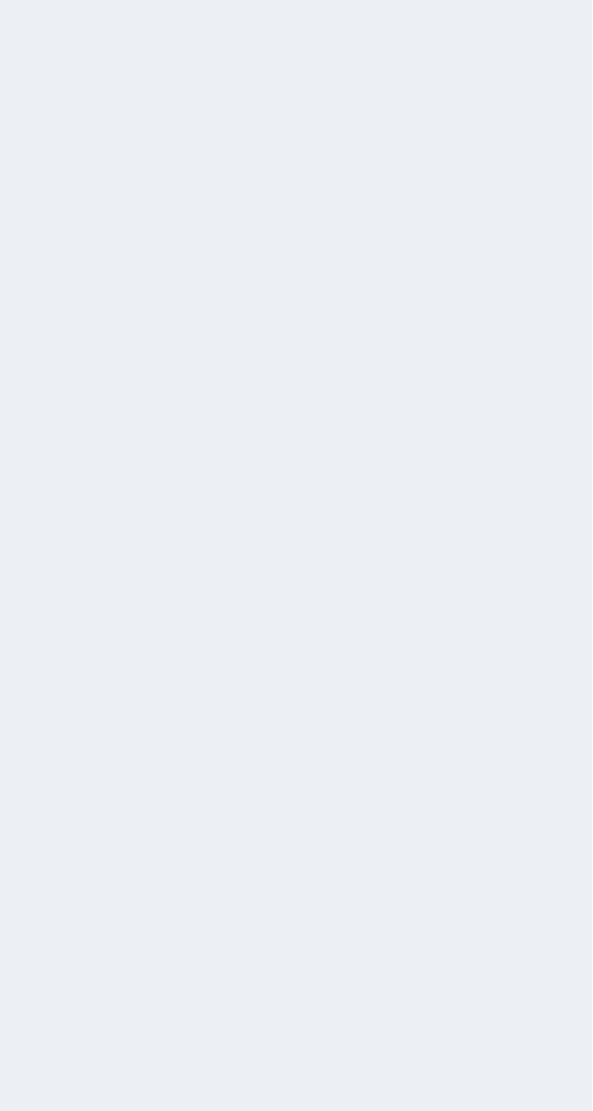 scroll, scrollTop: 0, scrollLeft: 0, axis: both 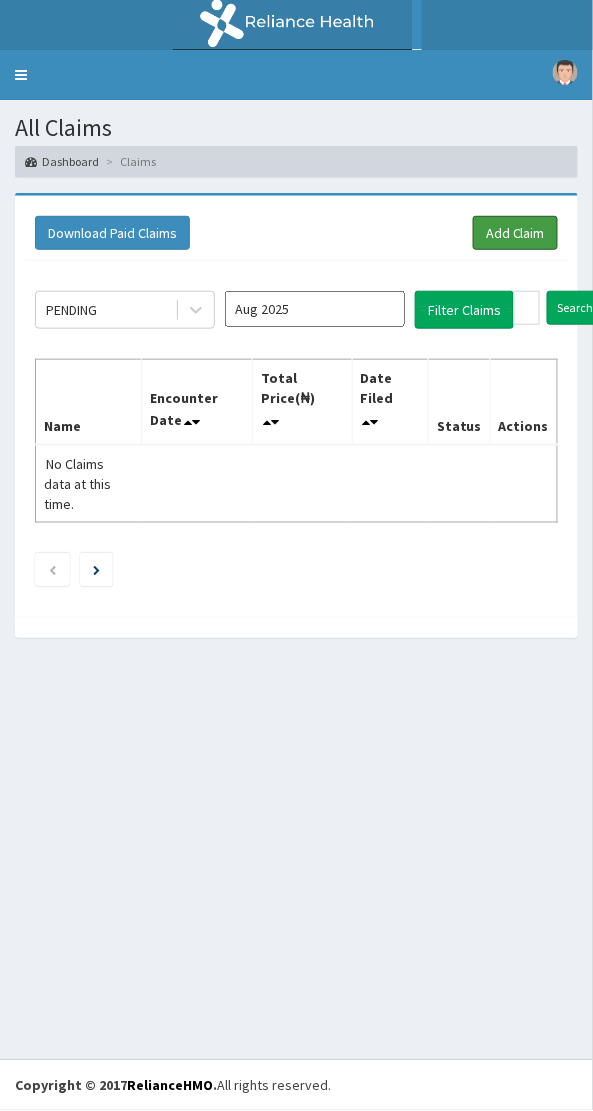 click on "Add Claim" at bounding box center (515, 233) 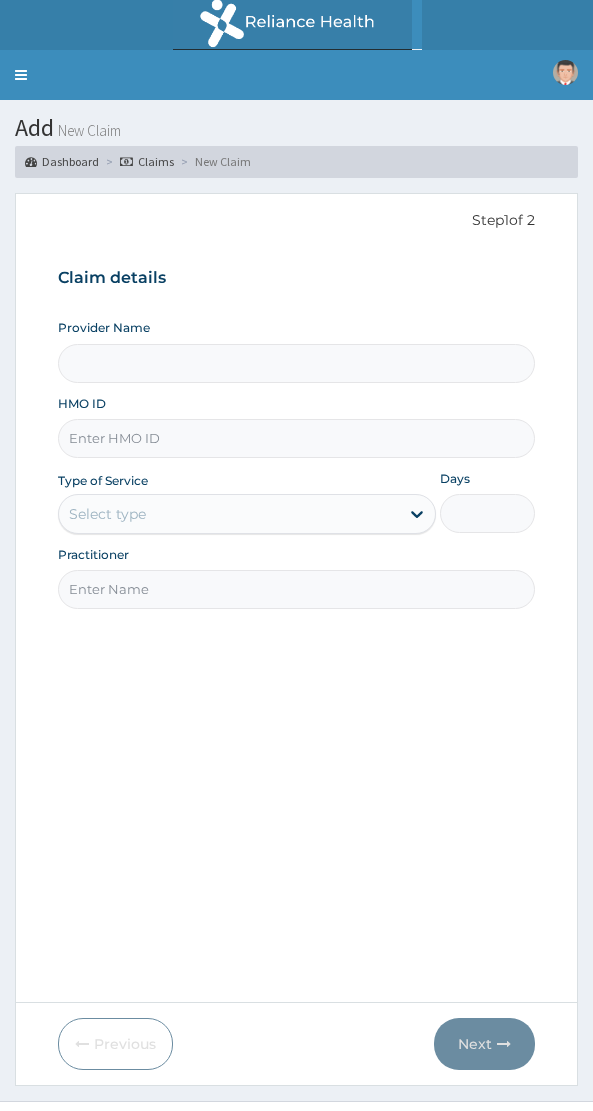 scroll, scrollTop: 0, scrollLeft: 0, axis: both 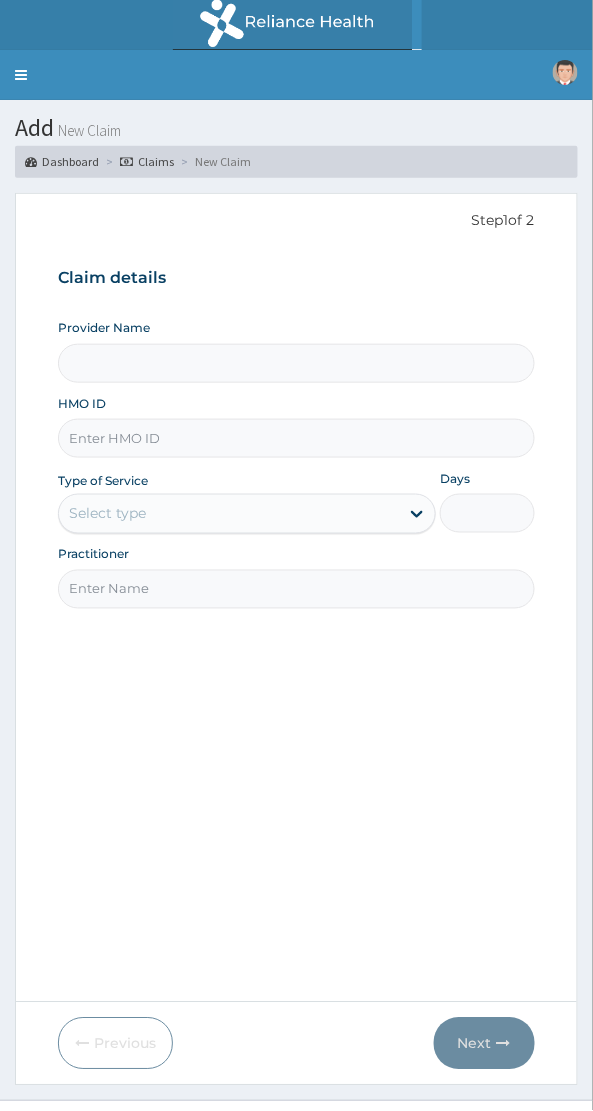 click on "HMO ID" at bounding box center (296, 438) 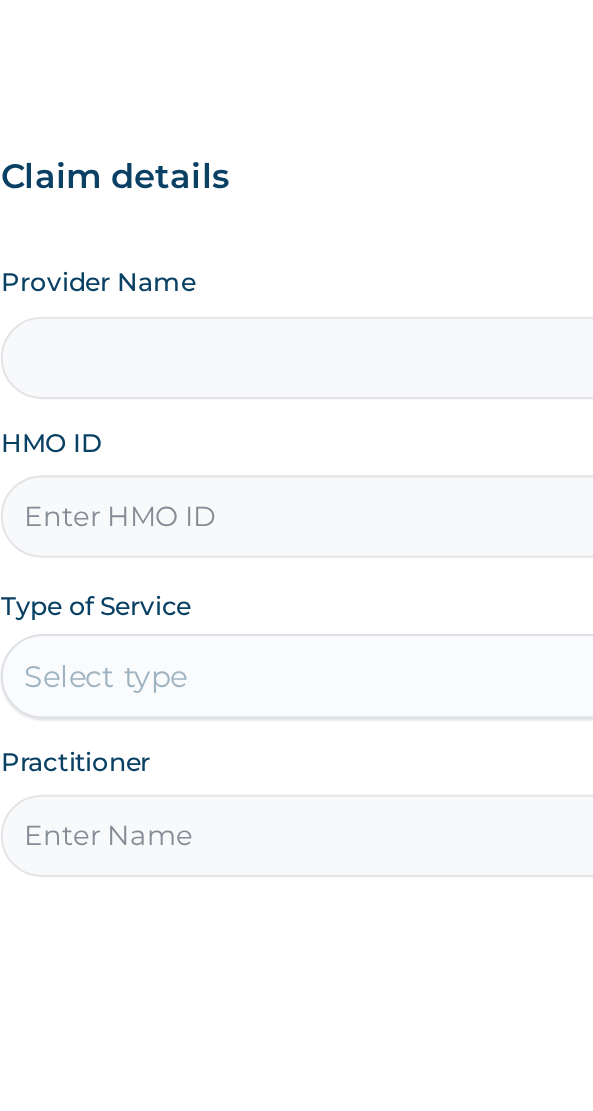 scroll, scrollTop: 0, scrollLeft: 0, axis: both 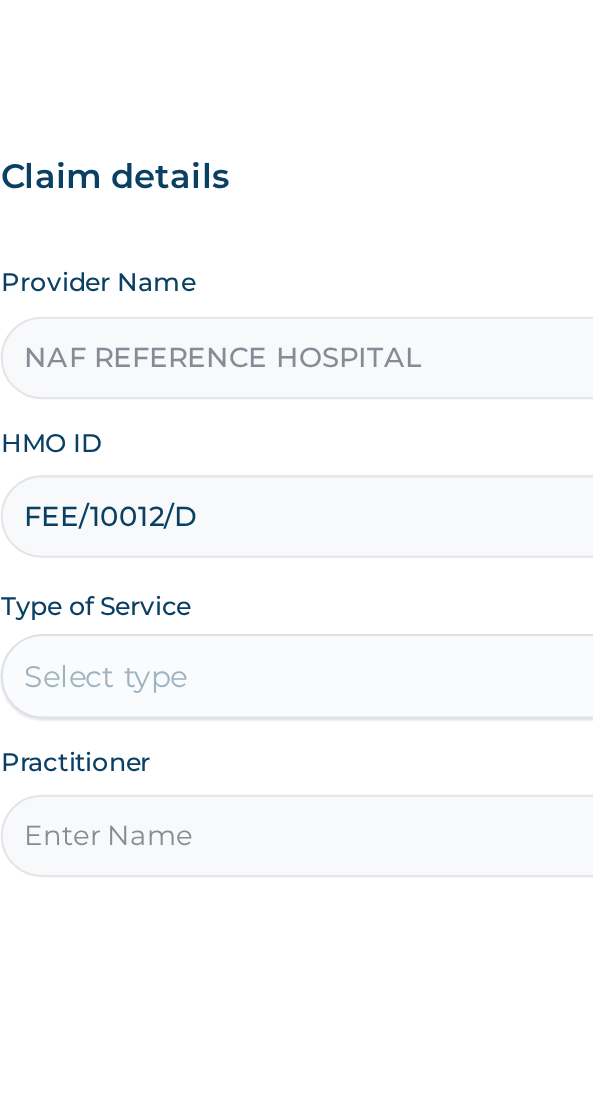 click on "FEE/10012/D" at bounding box center (296, 438) 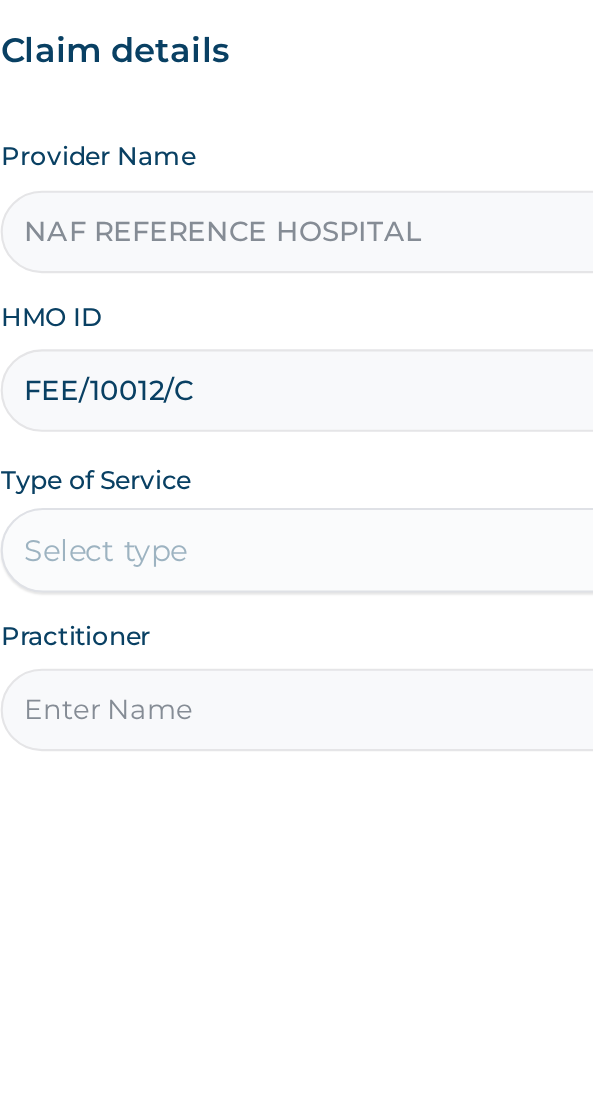 type on "FEE/10012/C" 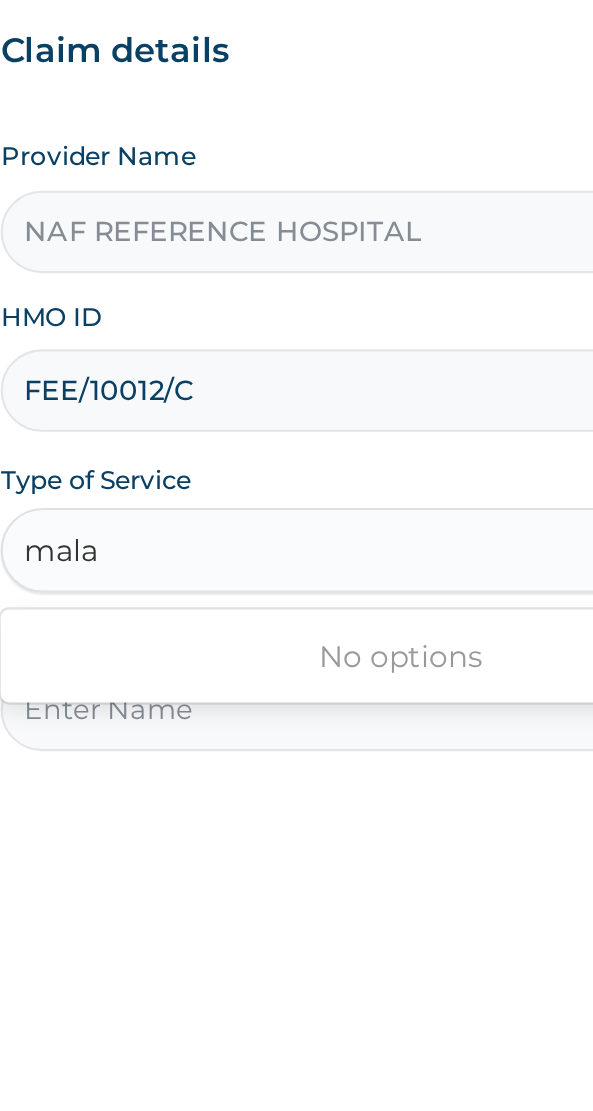 scroll, scrollTop: 0, scrollLeft: 0, axis: both 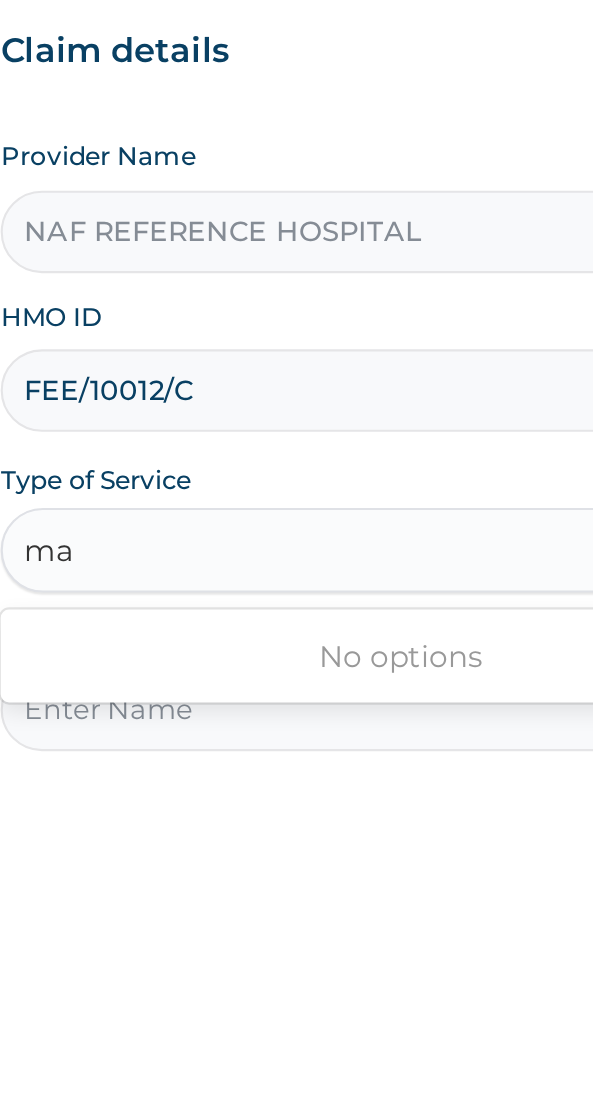 type on "m" 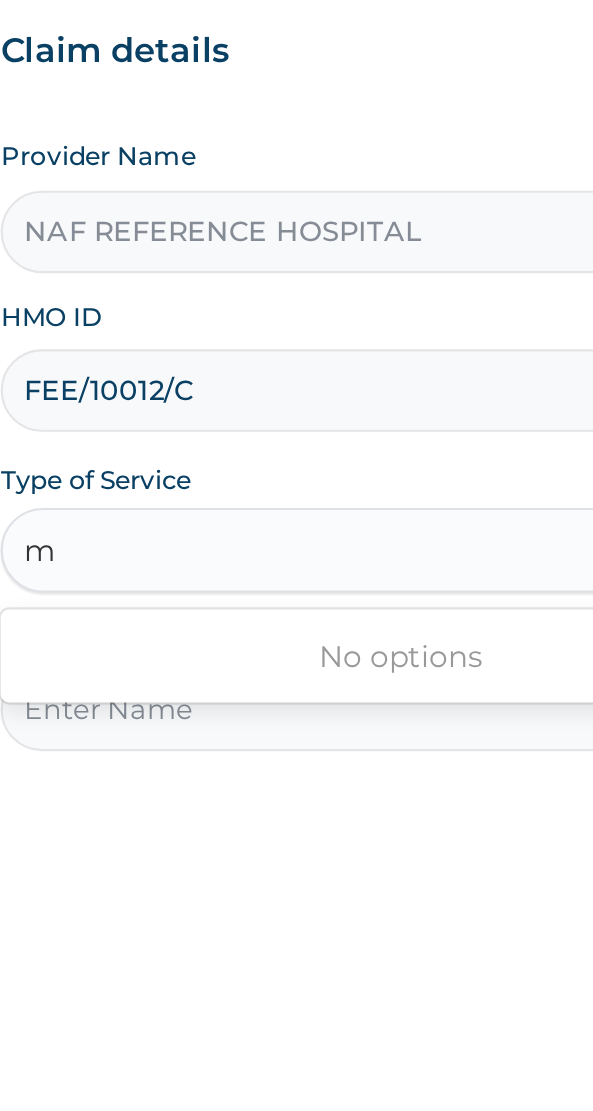 type 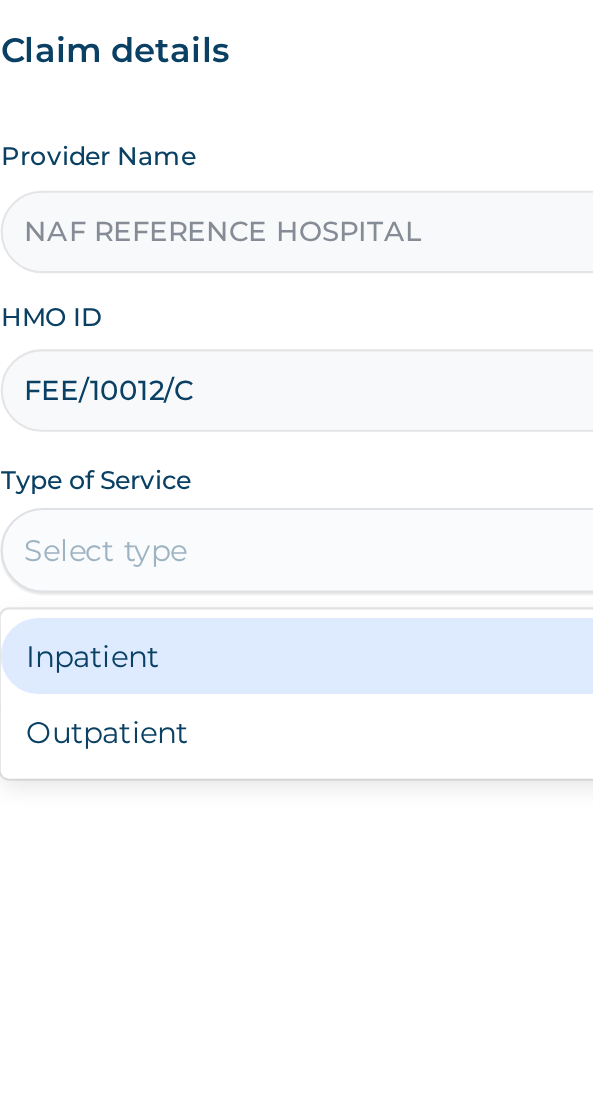 click on "Outpatient" at bounding box center [247, 600] 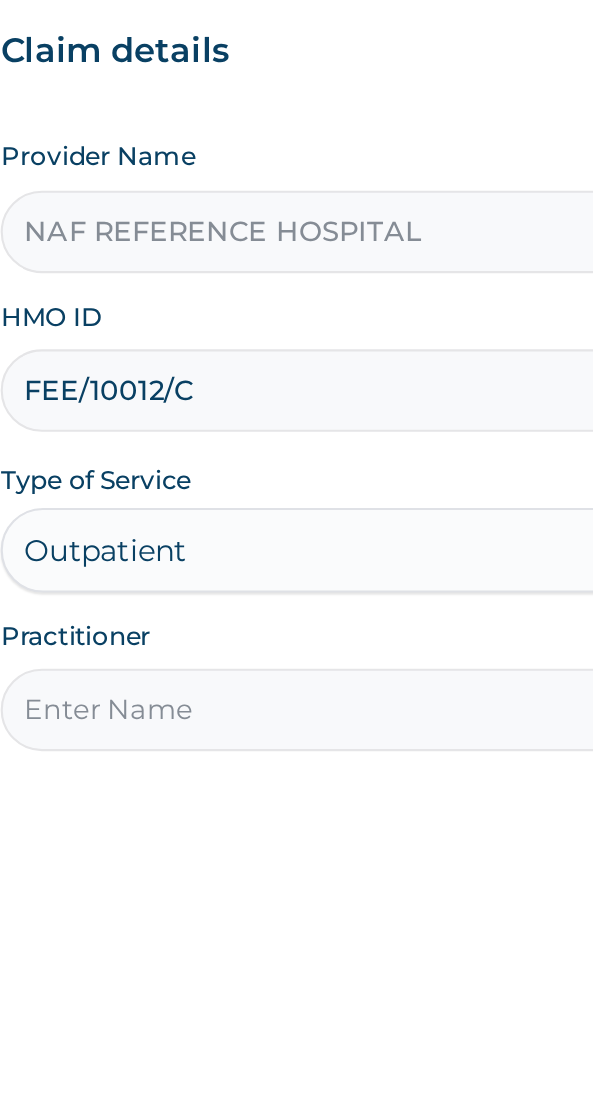 click on "Practitioner" at bounding box center (296, 589) 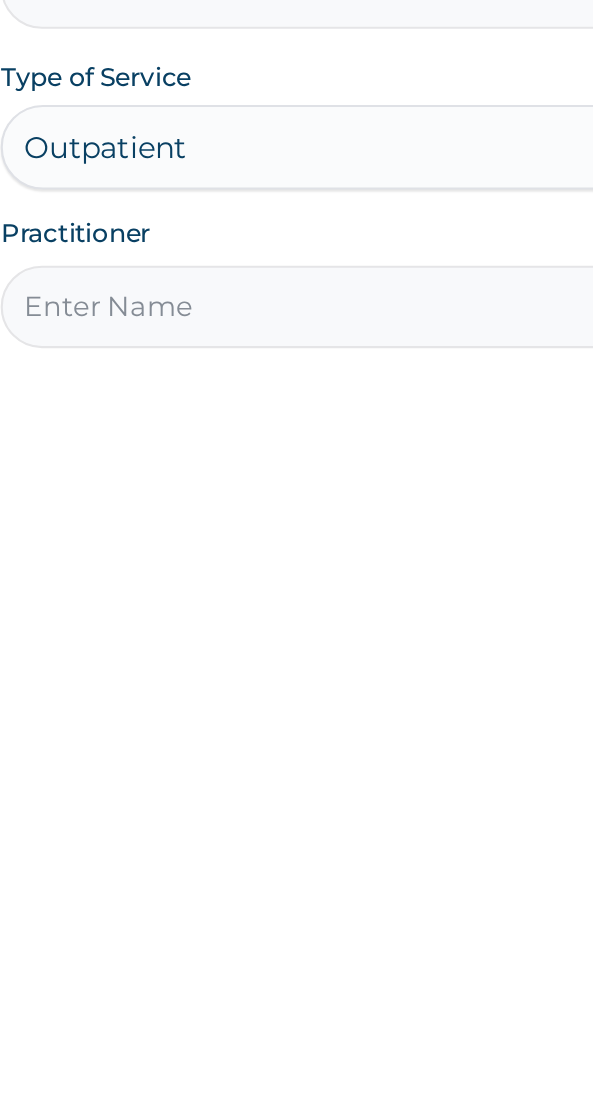 type on "Dr Opadijo" 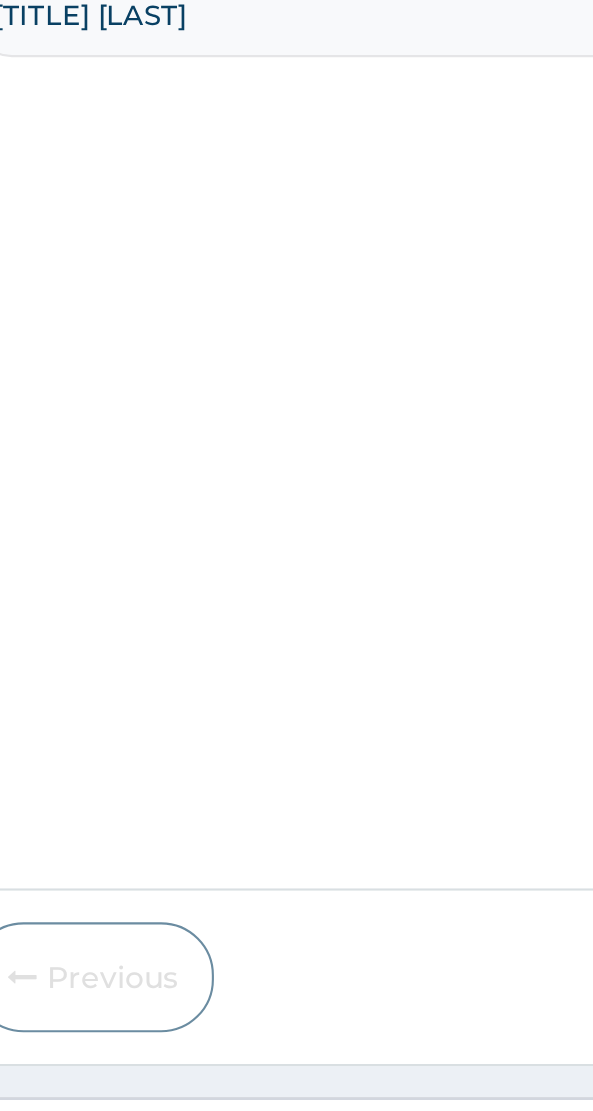 scroll, scrollTop: 40, scrollLeft: 0, axis: vertical 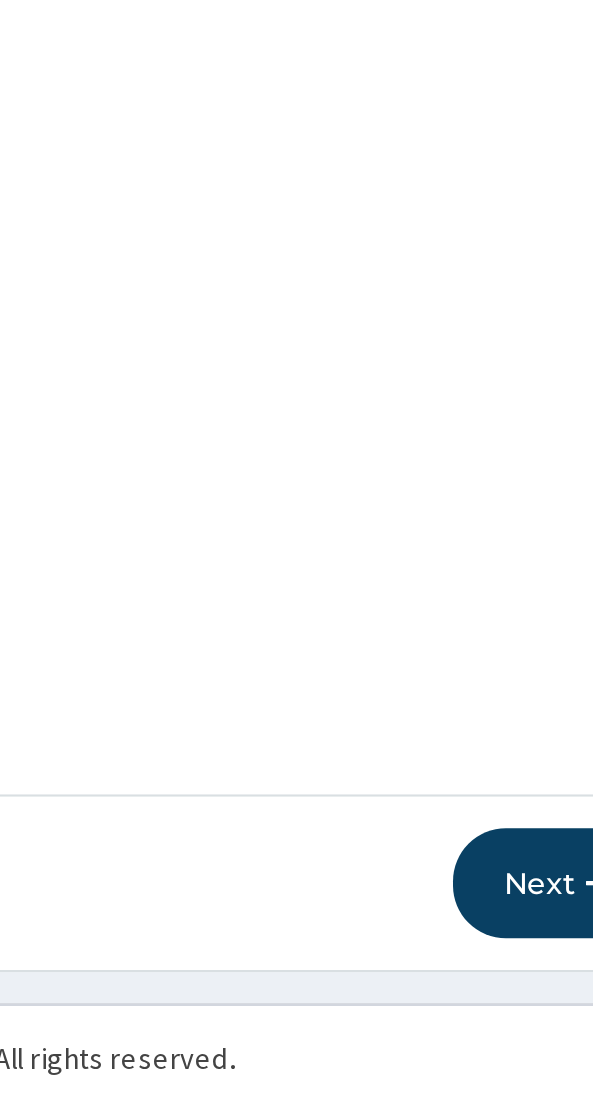click on "Next" at bounding box center (484, 1004) 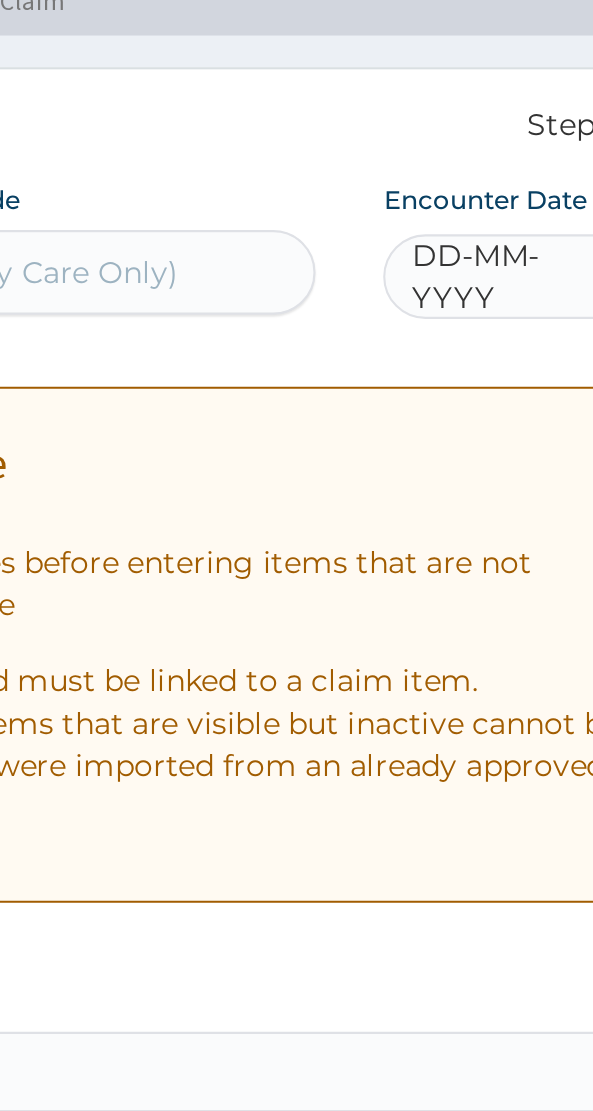 scroll, scrollTop: 0, scrollLeft: 0, axis: both 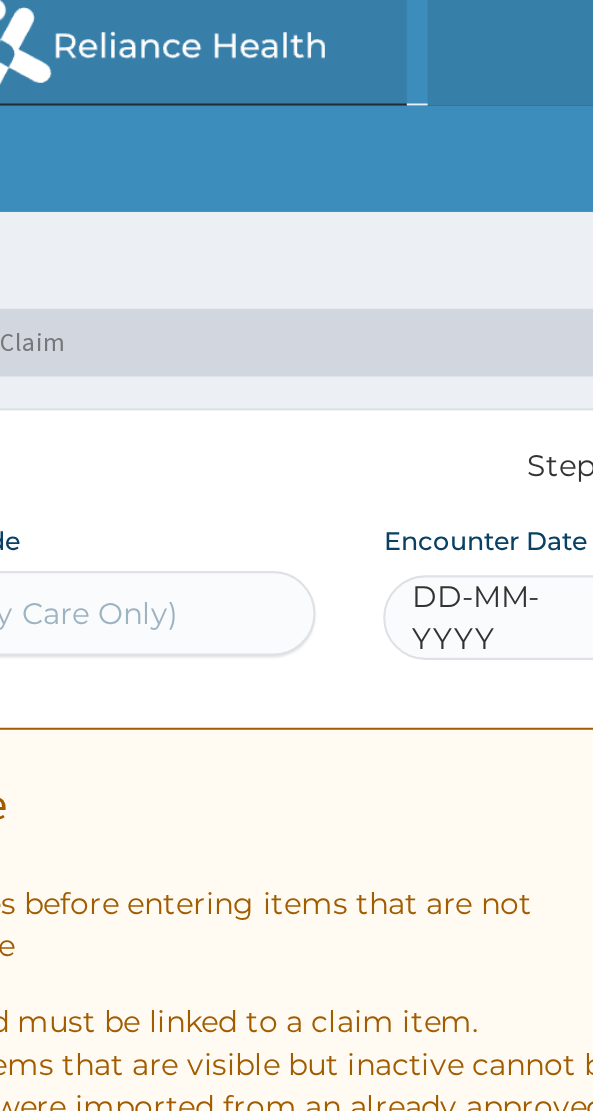 click on "DD-MM-YYYY" at bounding box center (457, 292) 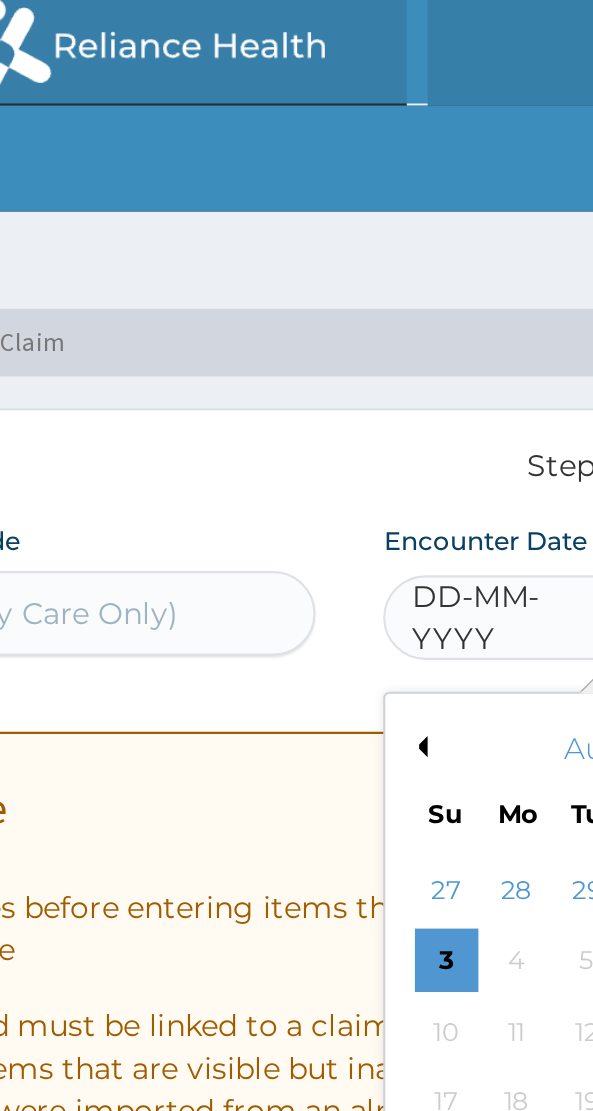 click on "Previous Month" at bounding box center (417, 353) 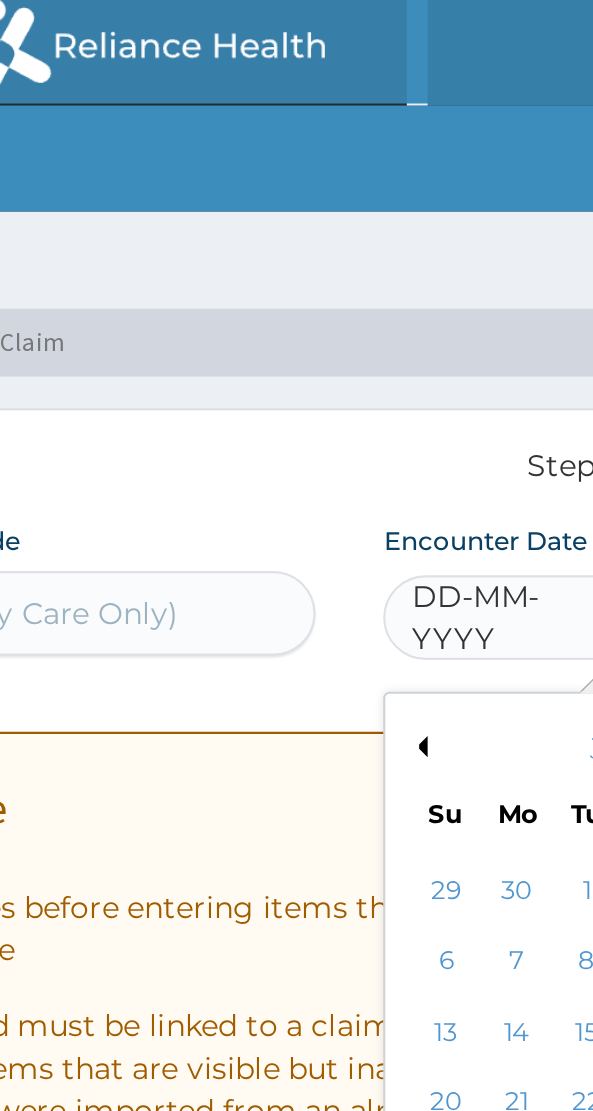 click on "Previous Month" at bounding box center (417, 353) 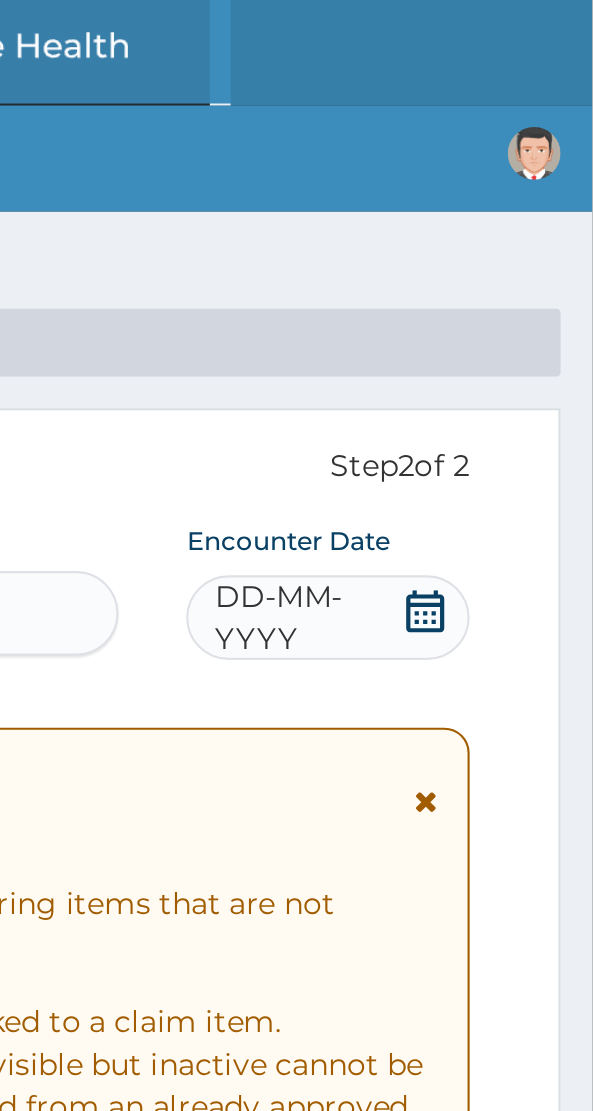 click on "DD-MM-YYYY" at bounding box center [457, 292] 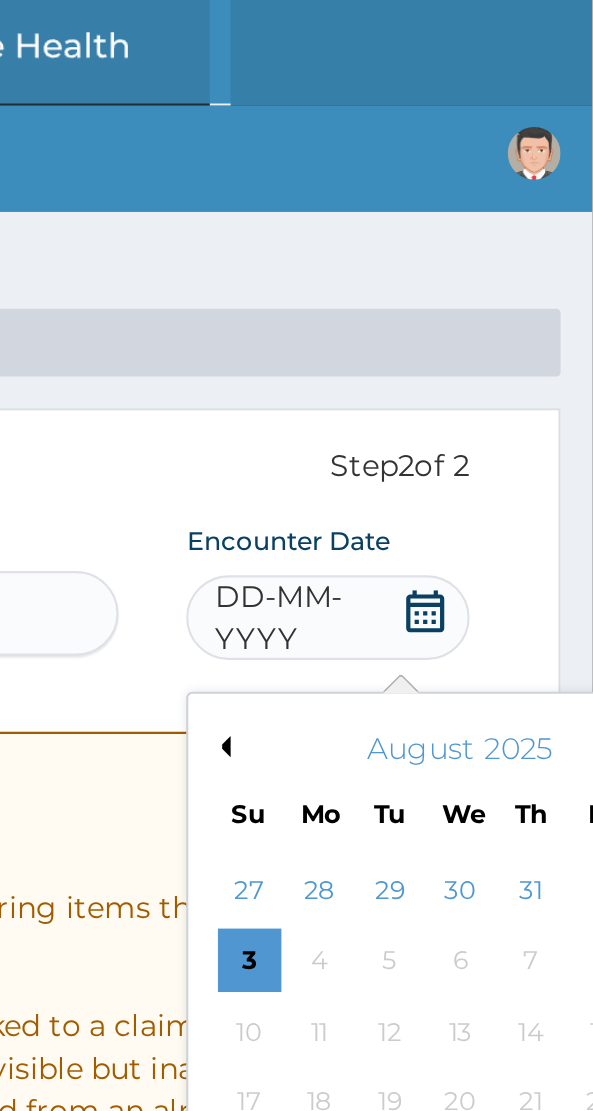 click on "Previous Month" at bounding box center (417, 353) 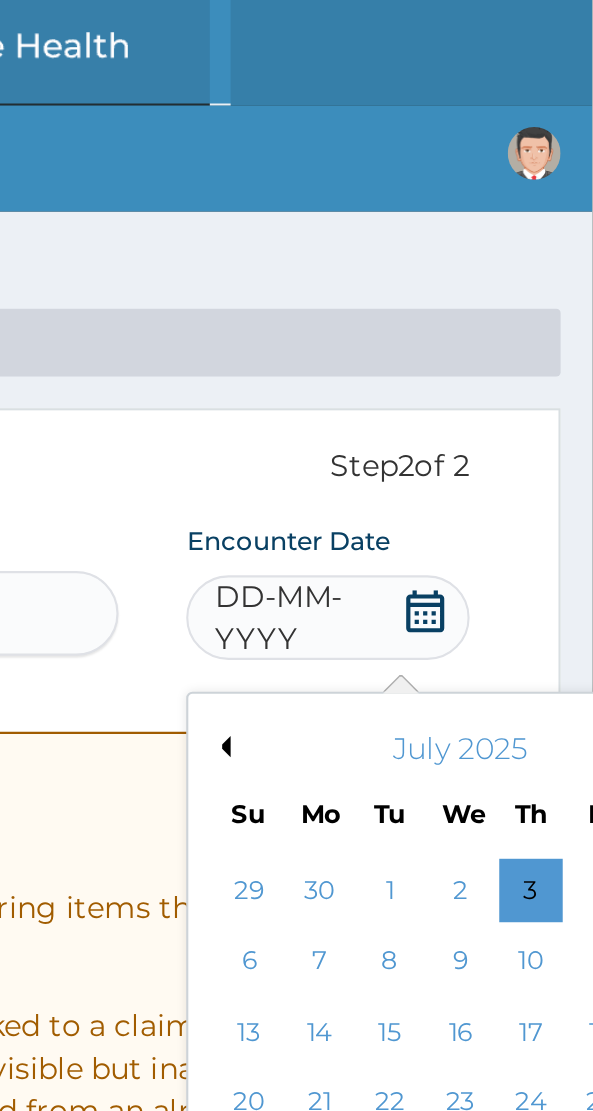 click on "Previous Month" at bounding box center (417, 353) 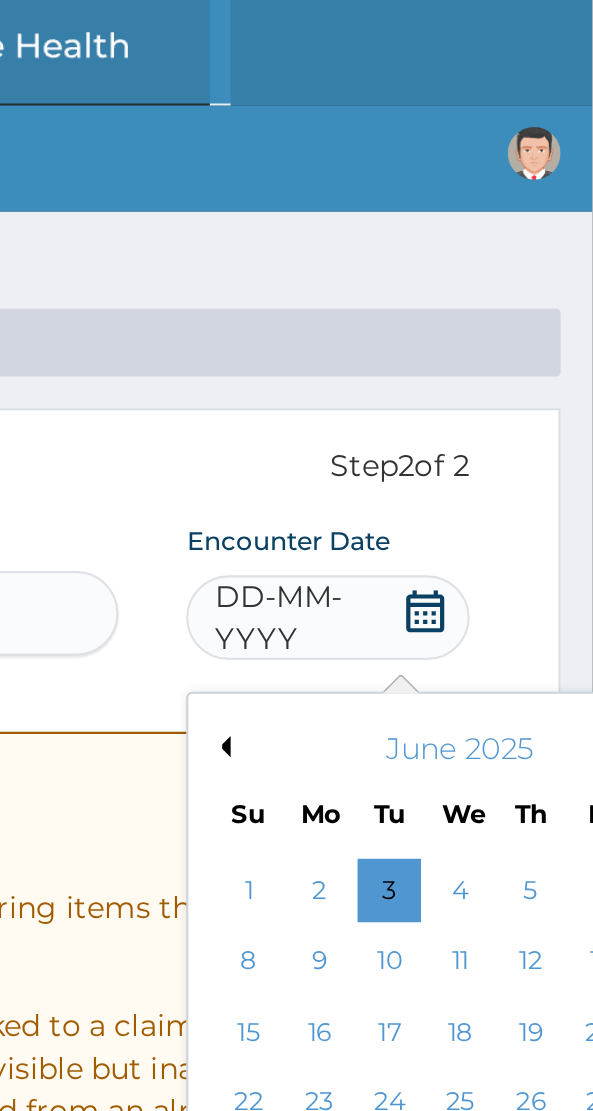click on "Previous Month" at bounding box center [417, 353] 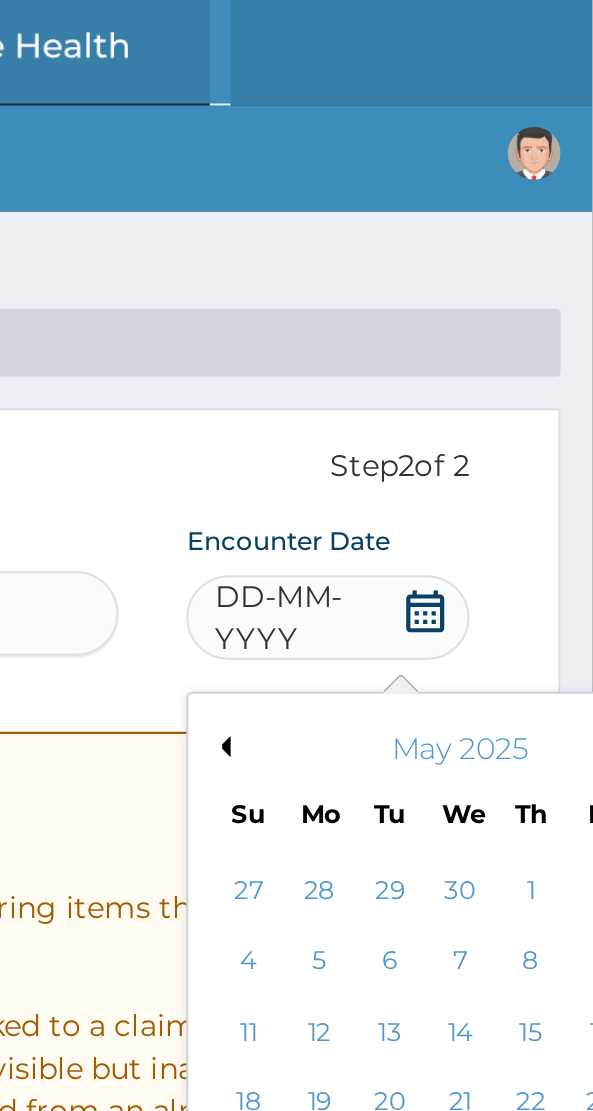 click on "Previous Month" at bounding box center [417, 353] 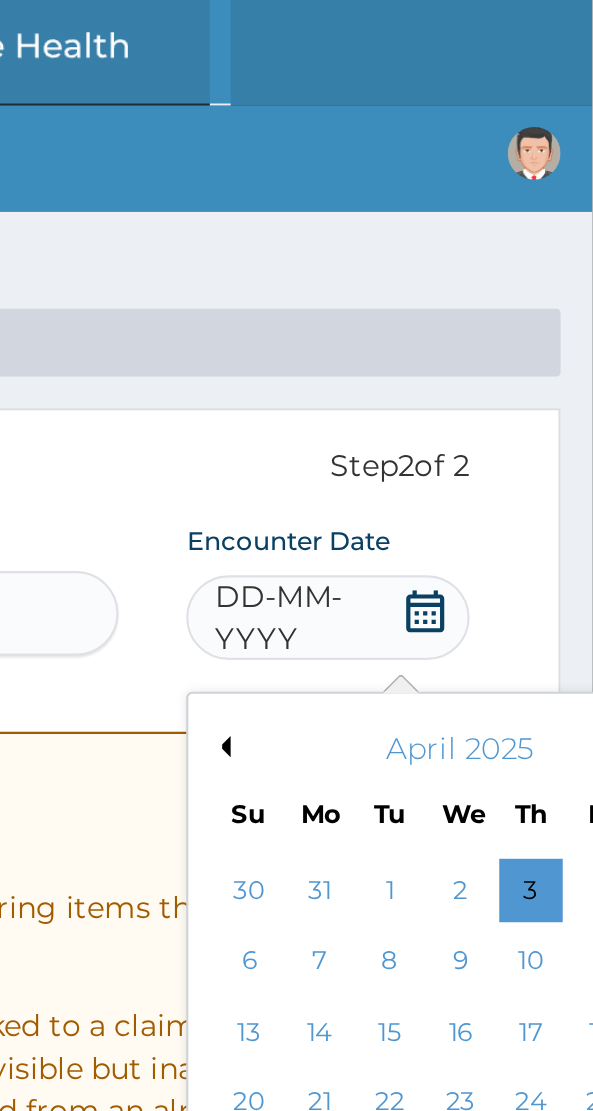 click on "Previous Month" at bounding box center [417, 353] 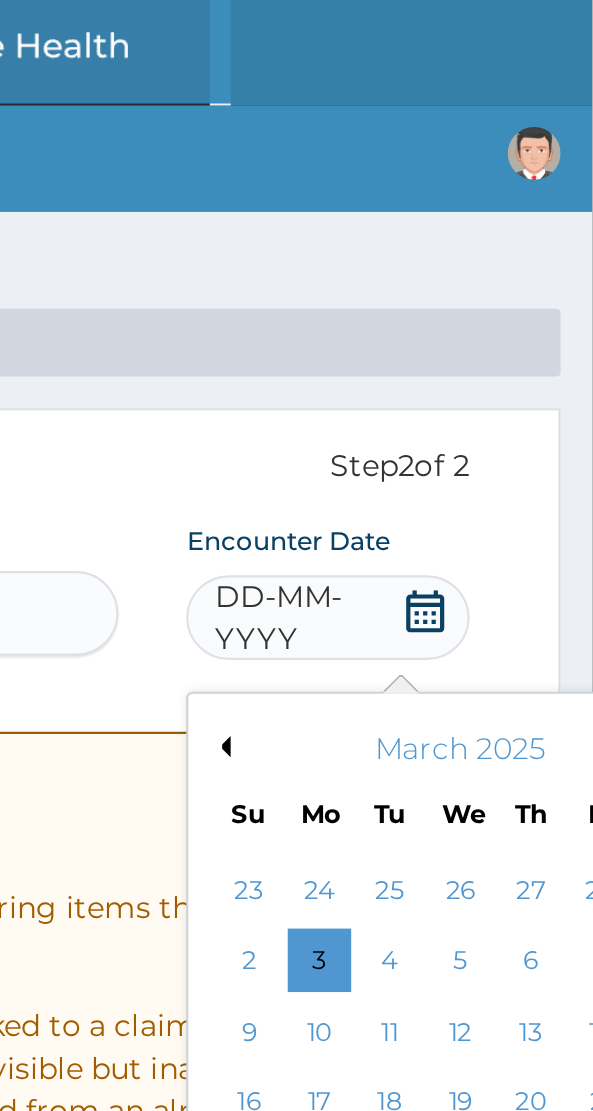 click on "Previous Month" at bounding box center [417, 353] 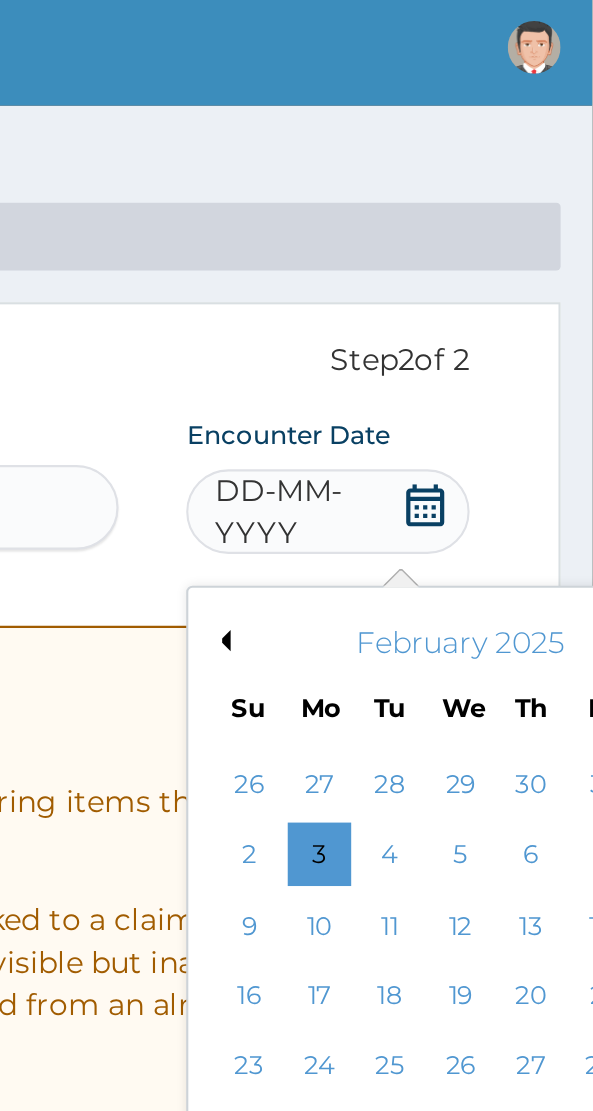 click on "27" at bounding box center (564, 555) 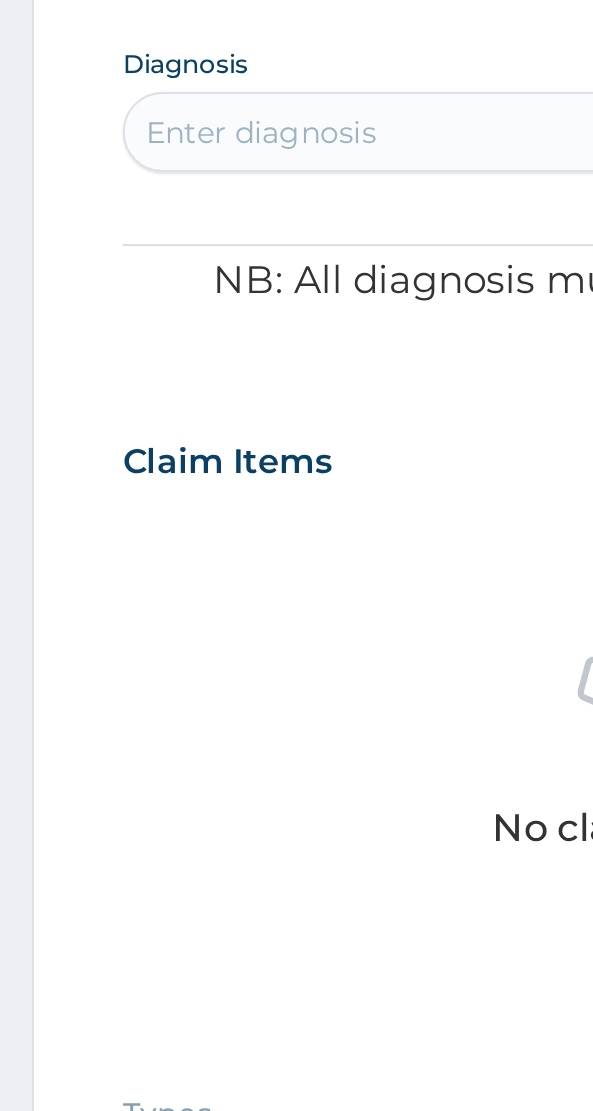 scroll, scrollTop: 162, scrollLeft: 0, axis: vertical 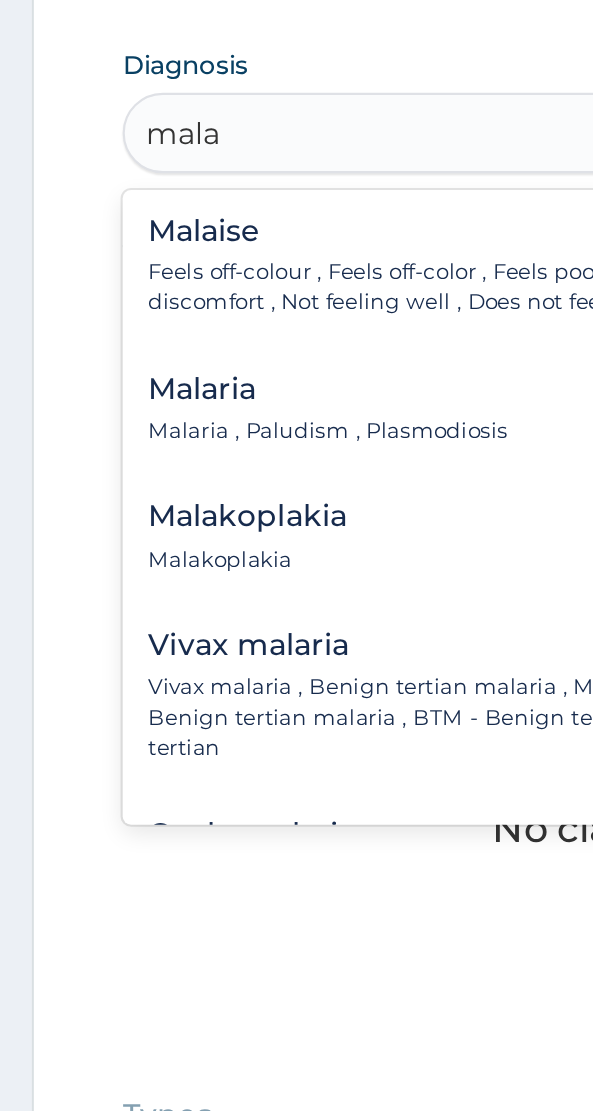 click on "Malaria , Paludism , Plasmodiosis" at bounding box center [155, 647] 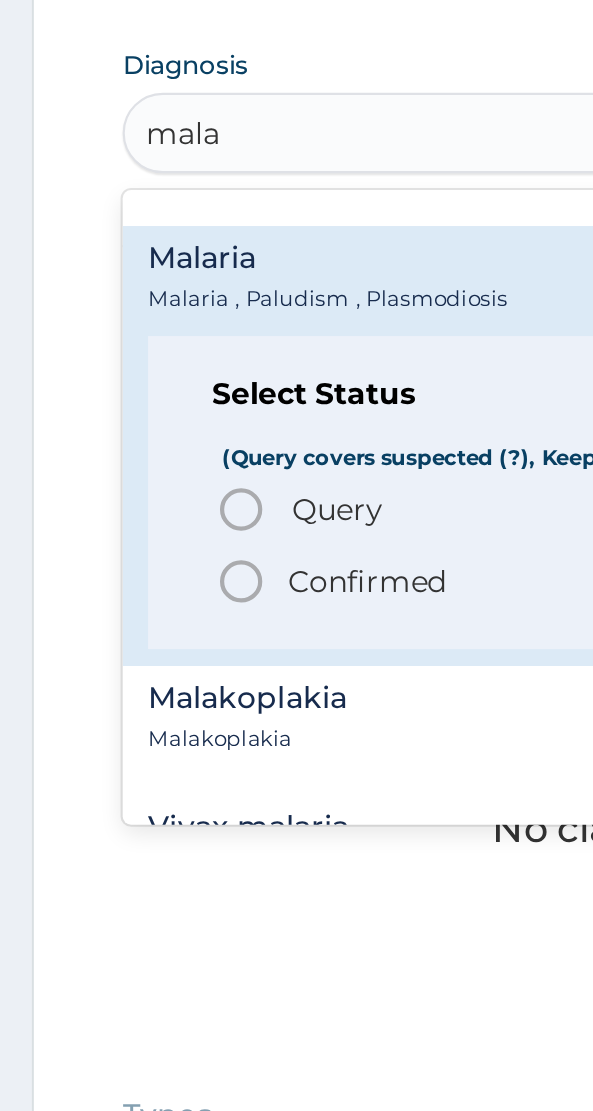 scroll, scrollTop: 64, scrollLeft: 0, axis: vertical 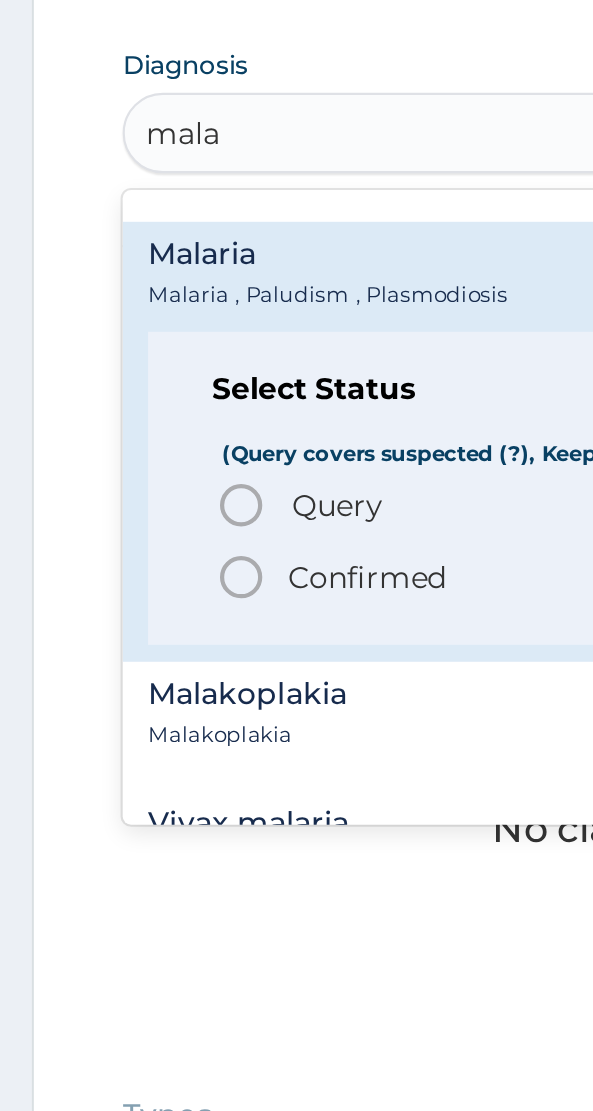 click 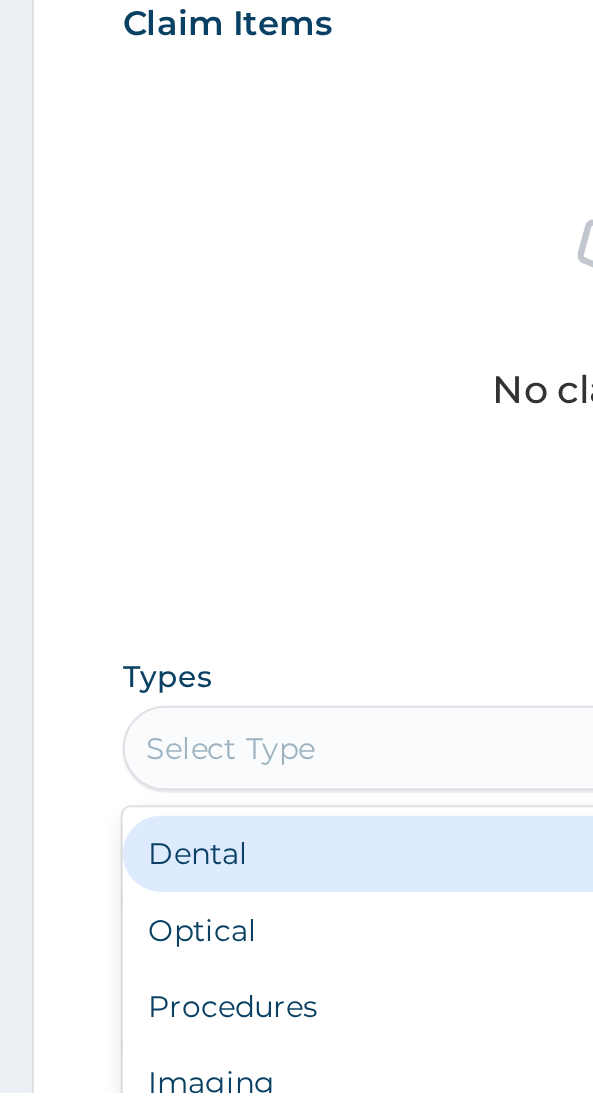 scroll, scrollTop: 240, scrollLeft: 0, axis: vertical 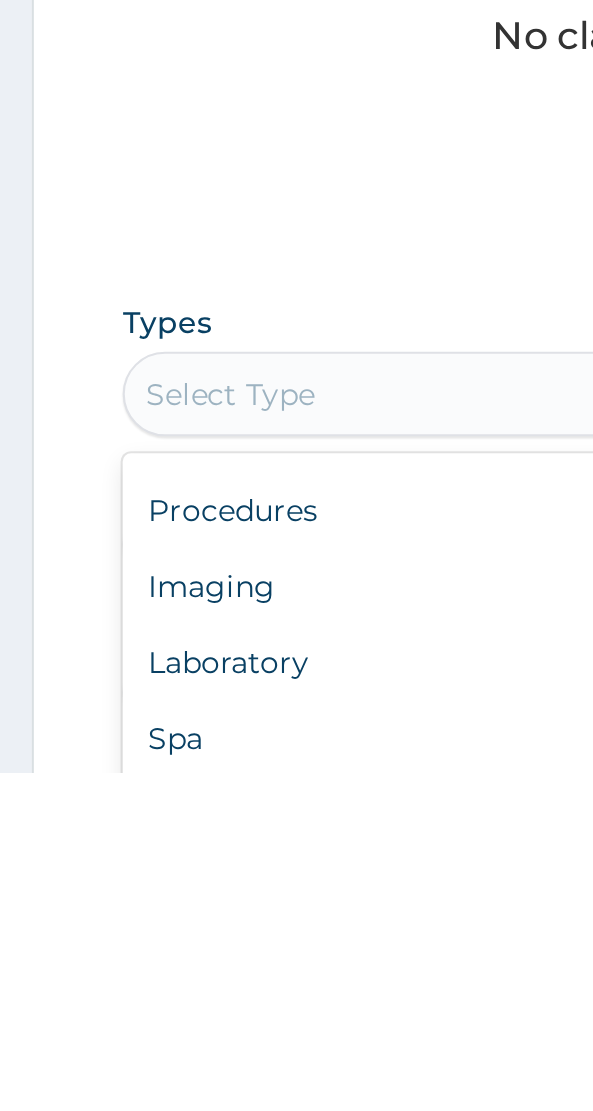click on "Procedures" at bounding box center [296, 987] 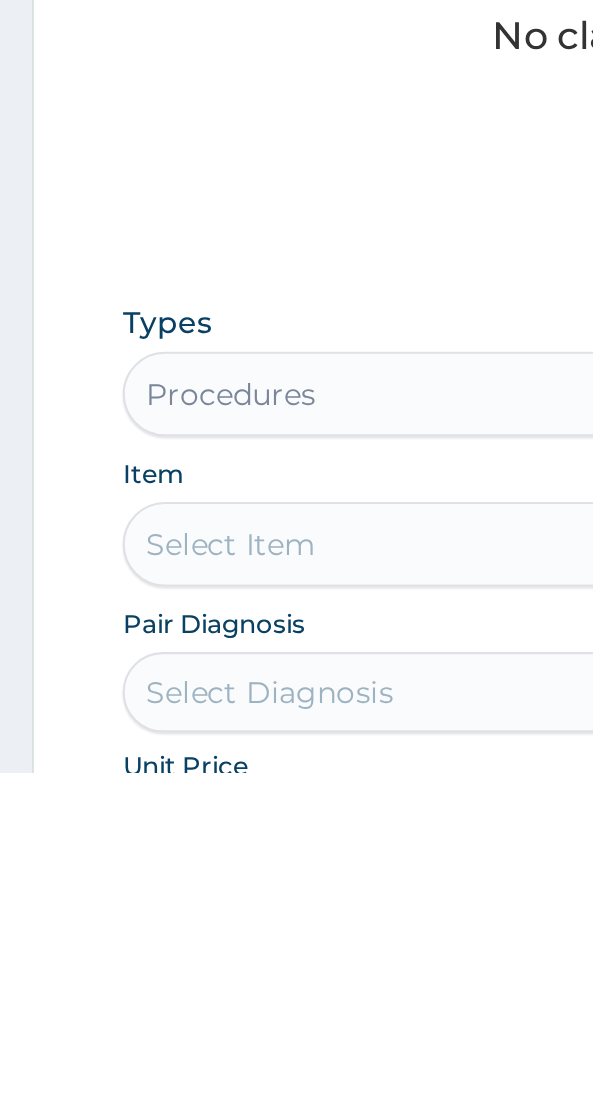 scroll, scrollTop: 240, scrollLeft: 0, axis: vertical 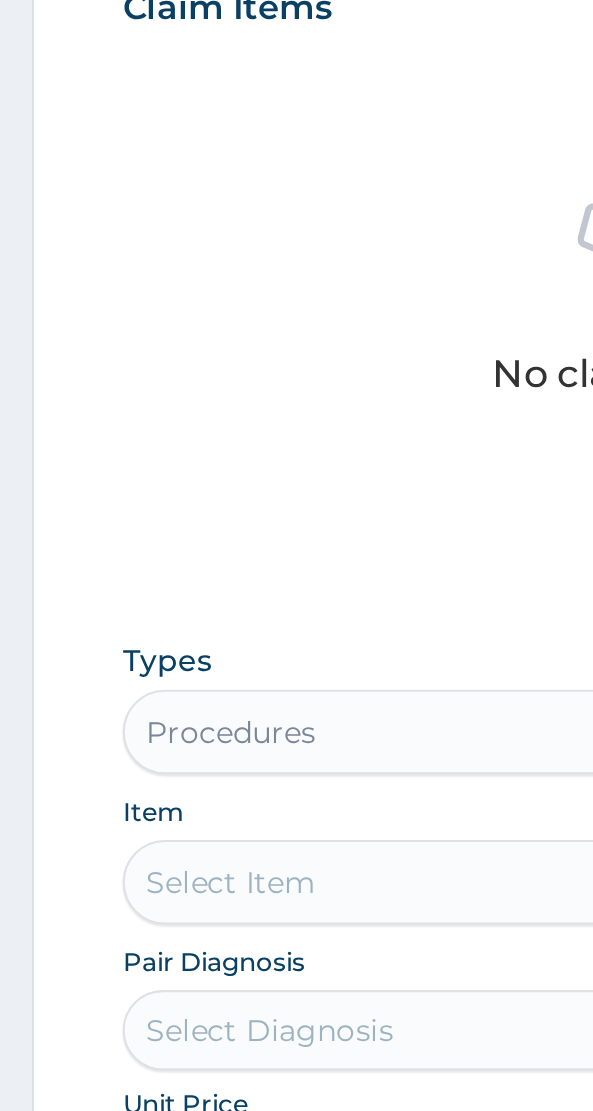 click on "Select Item" at bounding box center [296, 1003] 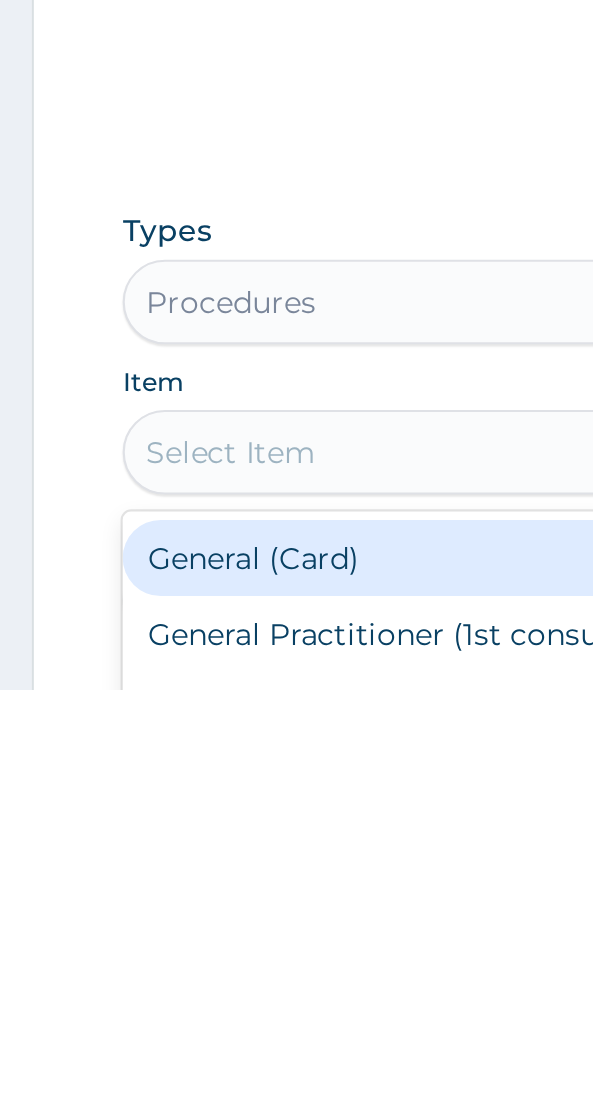 scroll, scrollTop: 293, scrollLeft: 0, axis: vertical 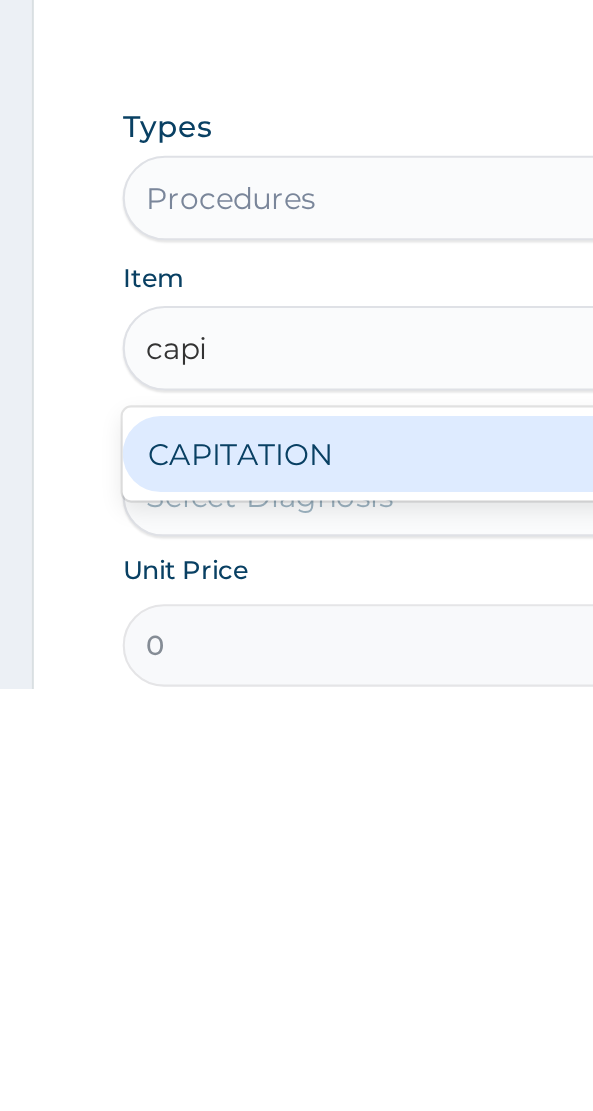 click on "CAPITATION" at bounding box center [296, 1000] 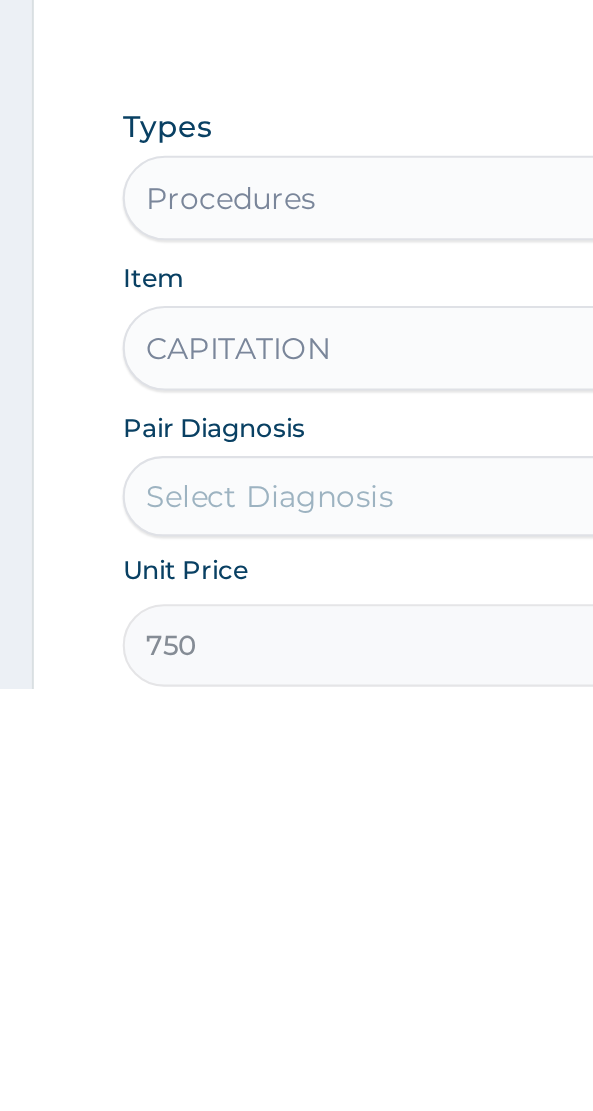 scroll, scrollTop: 294, scrollLeft: 0, axis: vertical 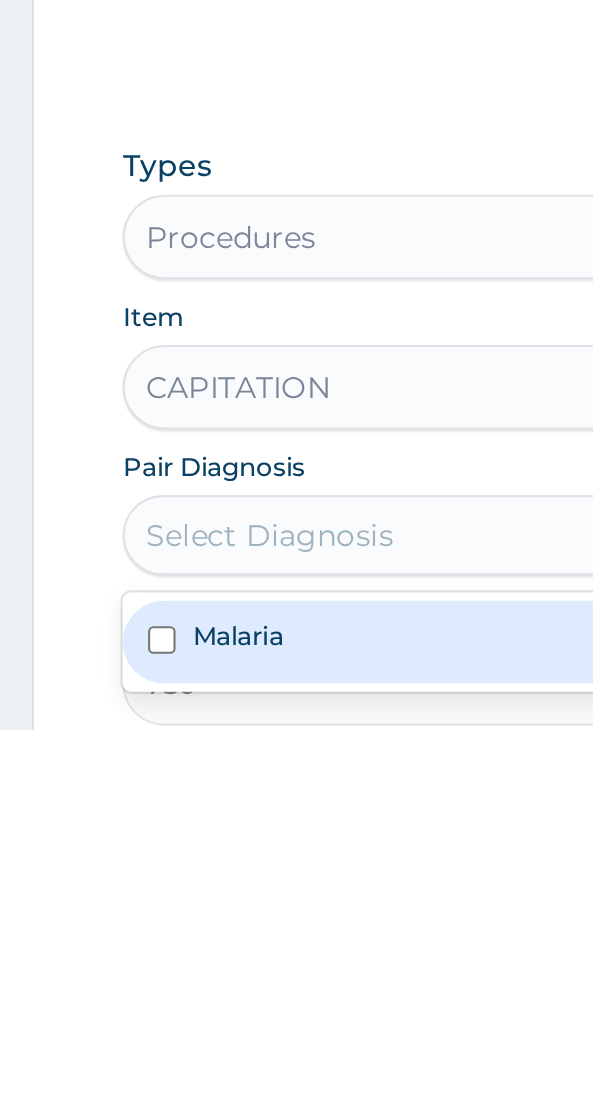click on "Malaria" at bounding box center (296, 1069) 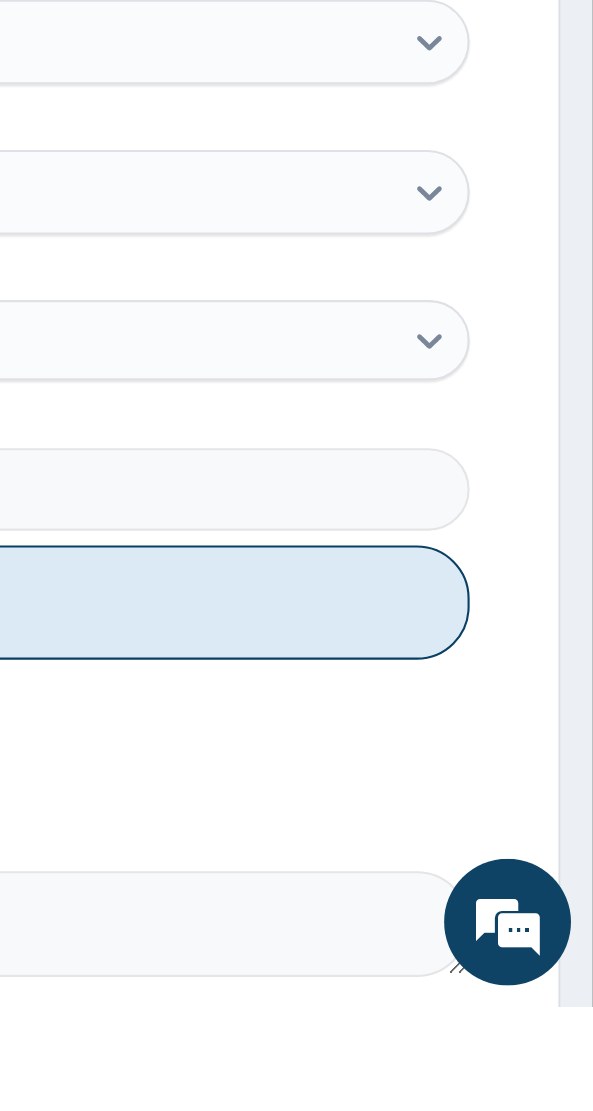 scroll, scrollTop: 521, scrollLeft: 0, axis: vertical 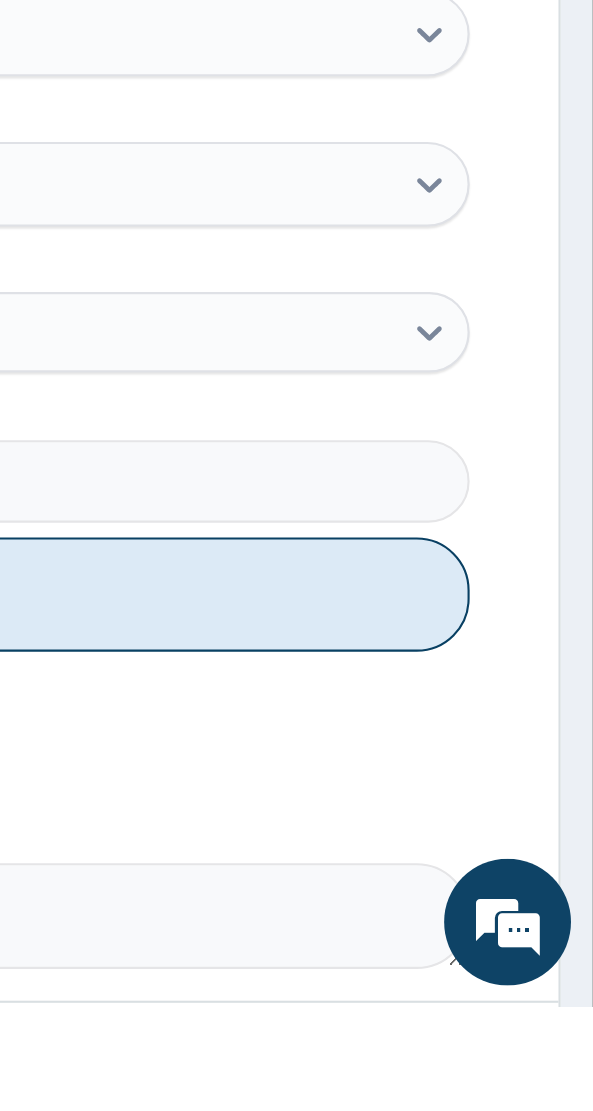 click on "Add" at bounding box center (296, 916) 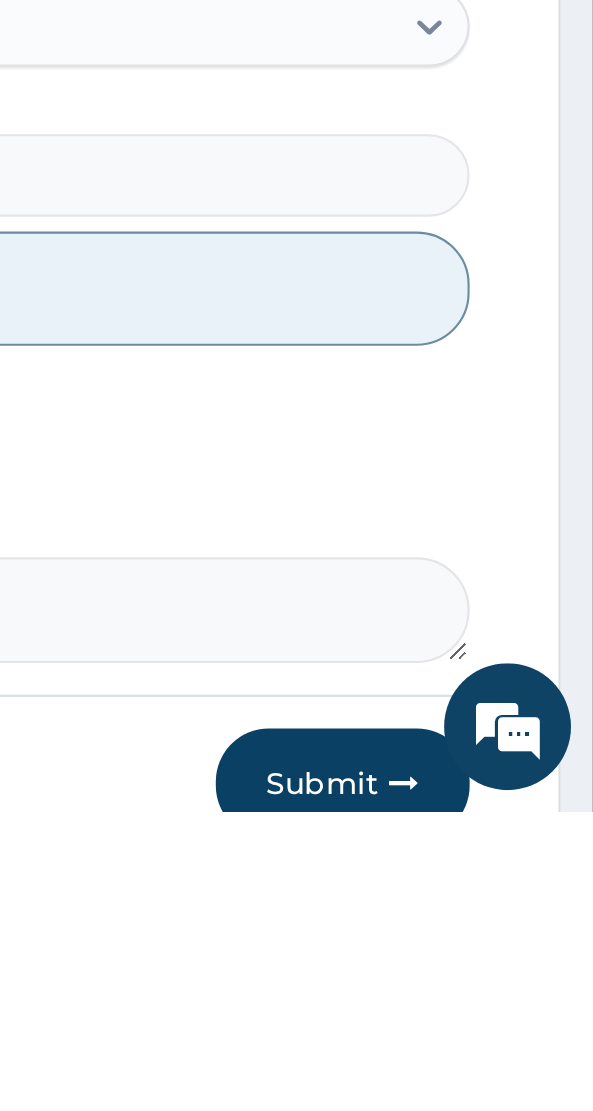 scroll, scrollTop: 540, scrollLeft: 0, axis: vertical 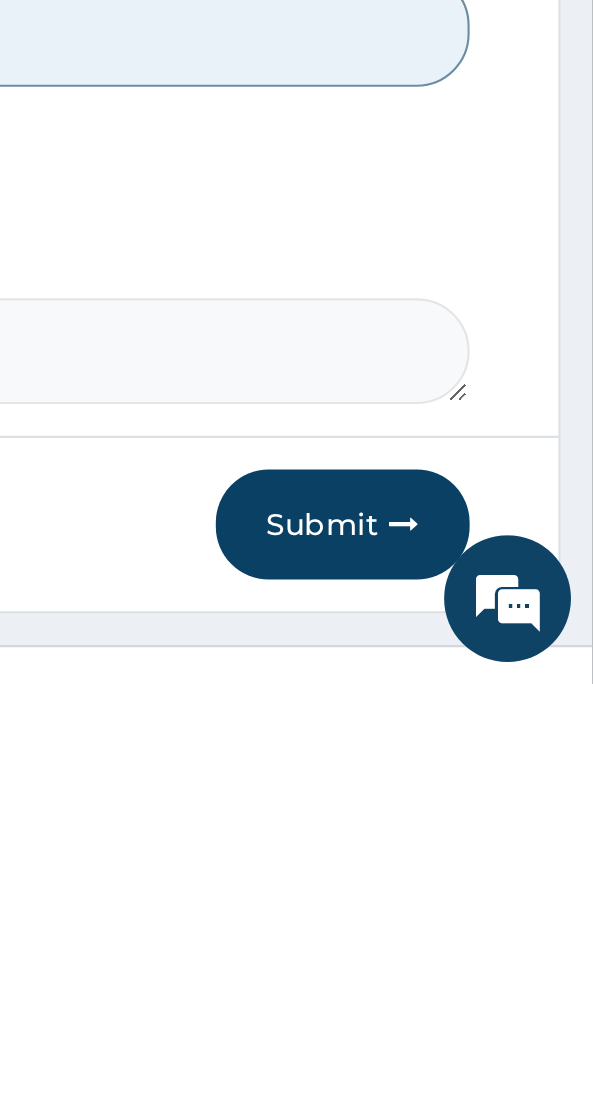 click at bounding box center (504, 1036) 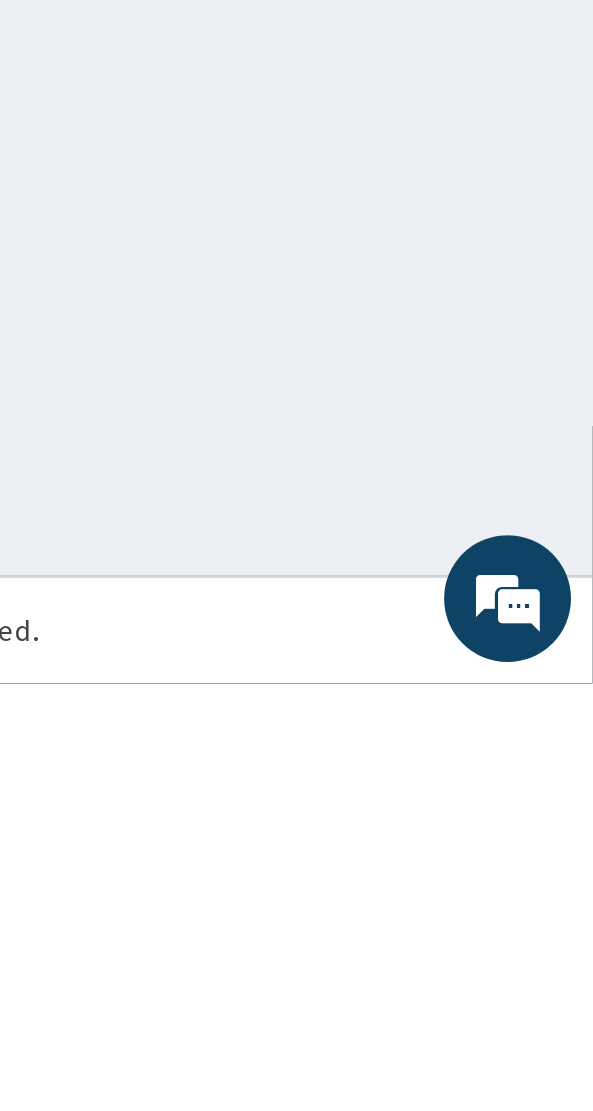 scroll, scrollTop: 91, scrollLeft: 0, axis: vertical 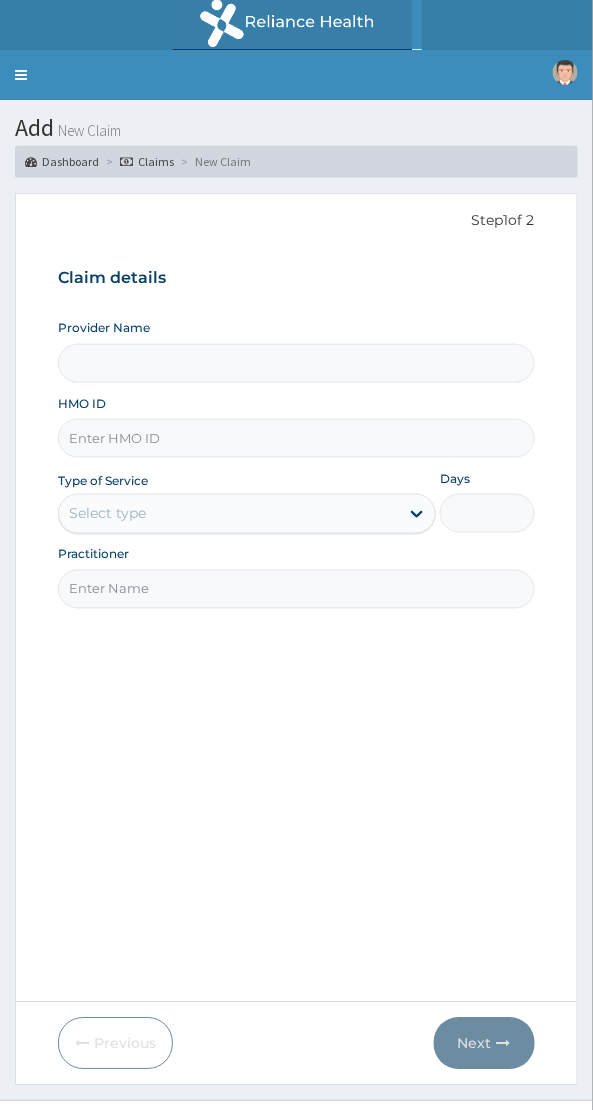 type on "NAF REFERENCE HOSPITAL" 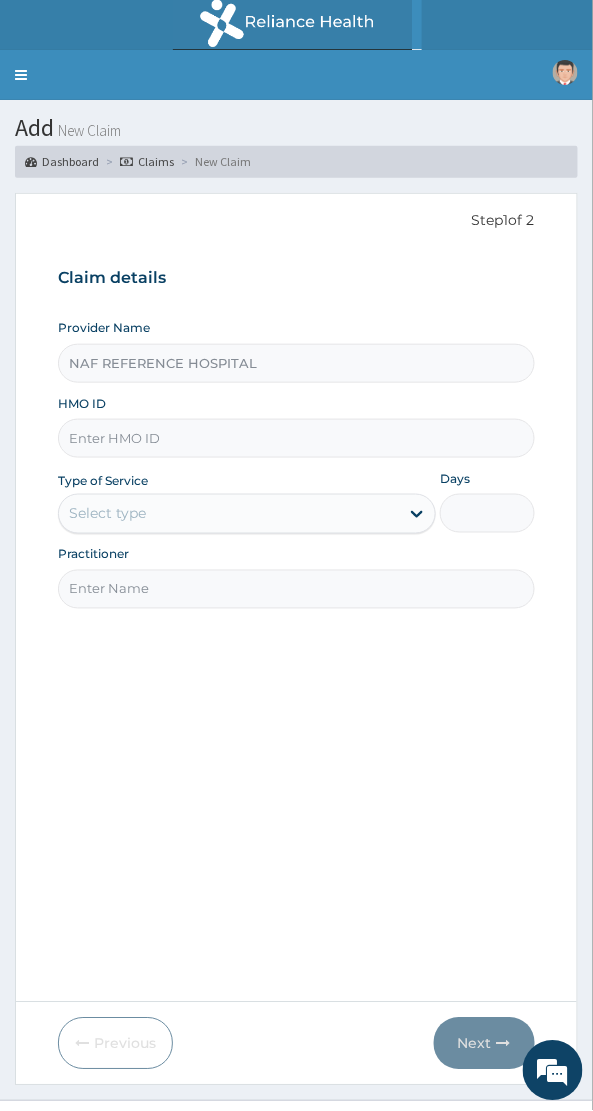 scroll, scrollTop: 0, scrollLeft: 0, axis: both 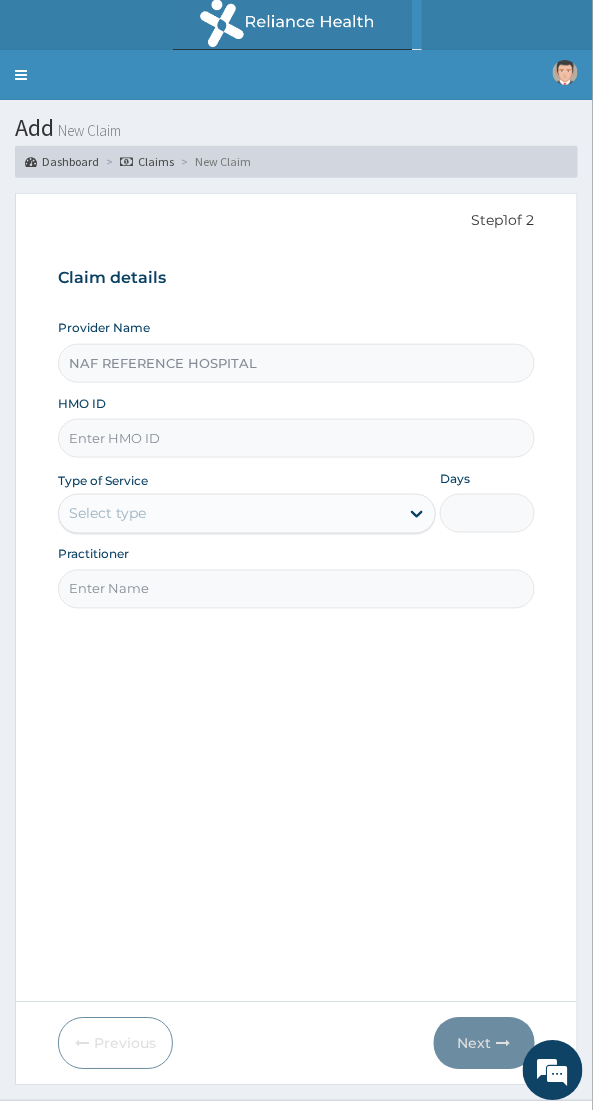click on "HMO ID" at bounding box center [296, 438] 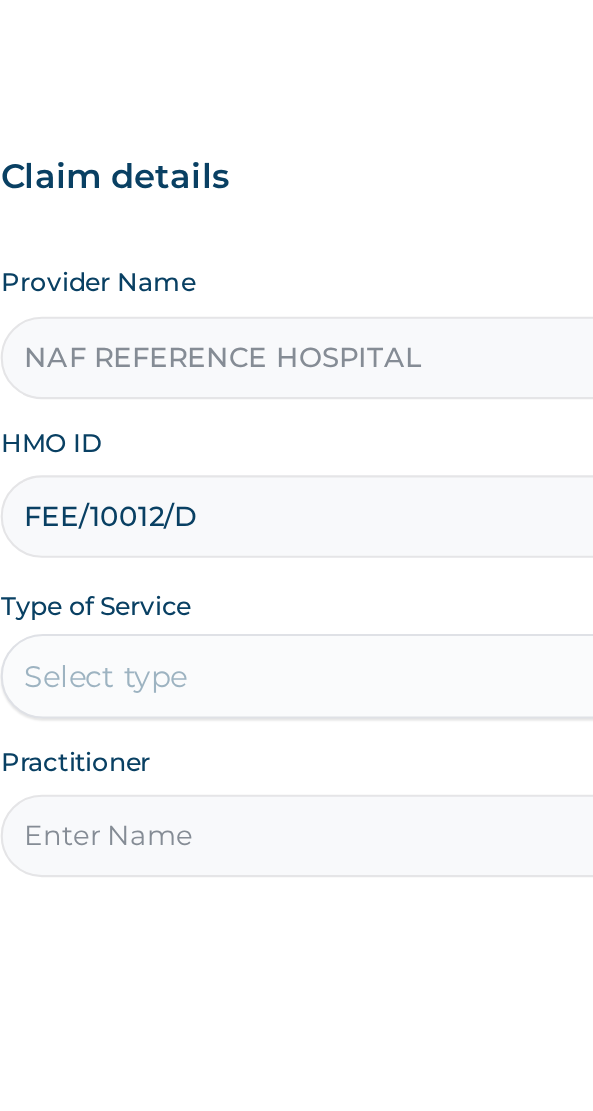 click on "FEE/10012/D" at bounding box center [296, 438] 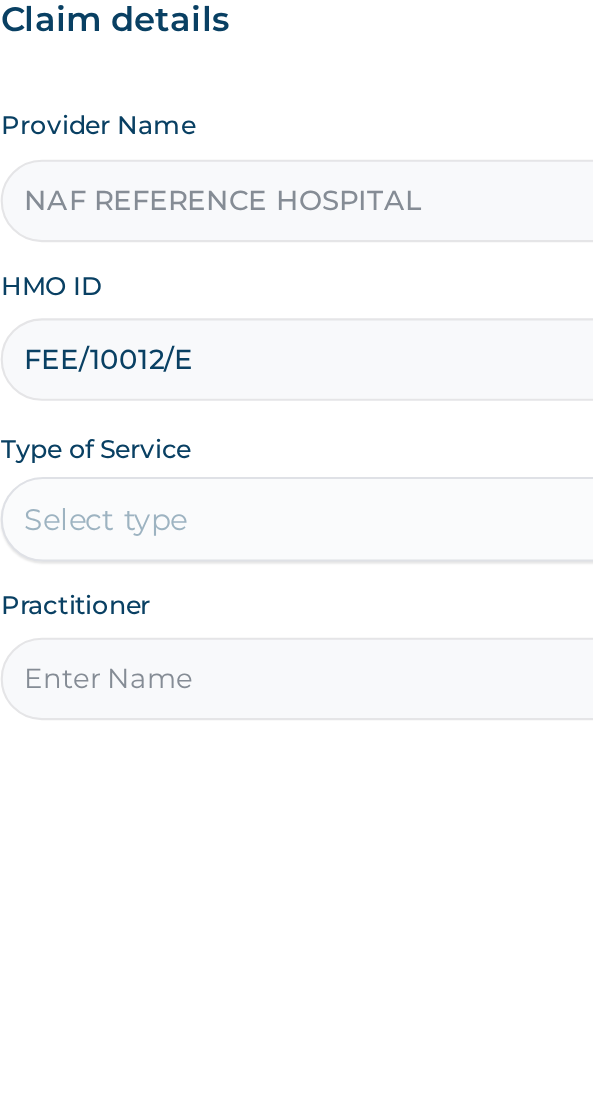 type on "FEE/10012/E" 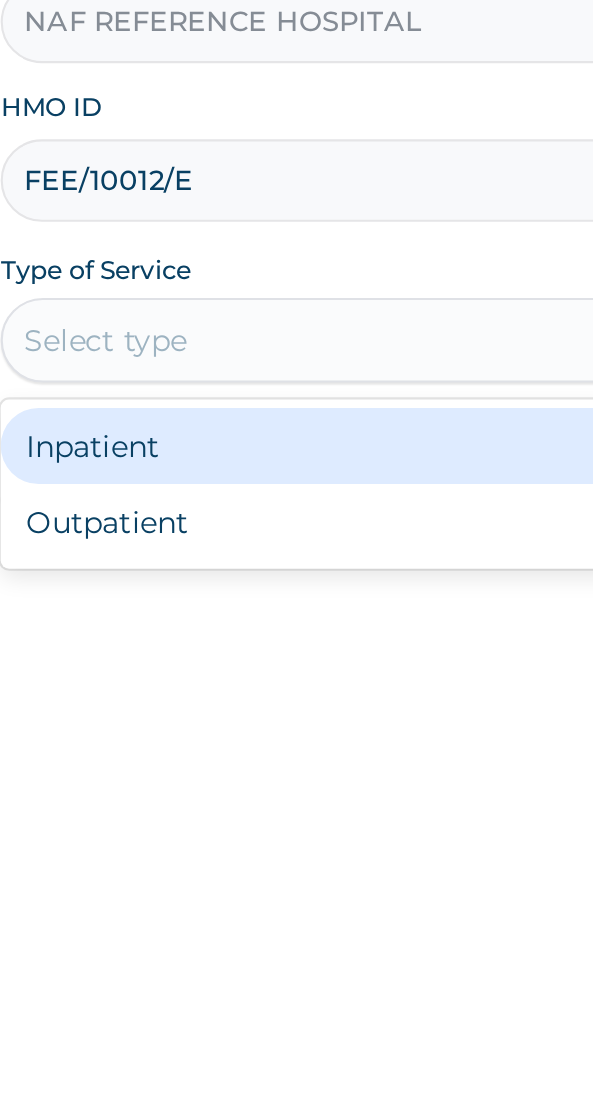click on "Outpatient" at bounding box center [247, 600] 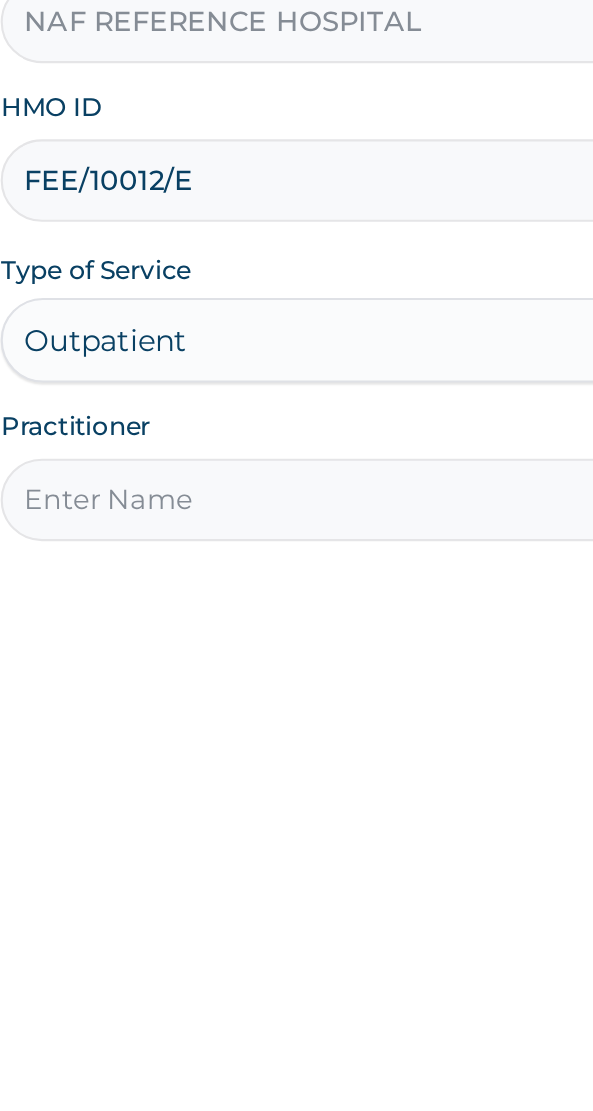 click on "Practitioner" at bounding box center (296, 589) 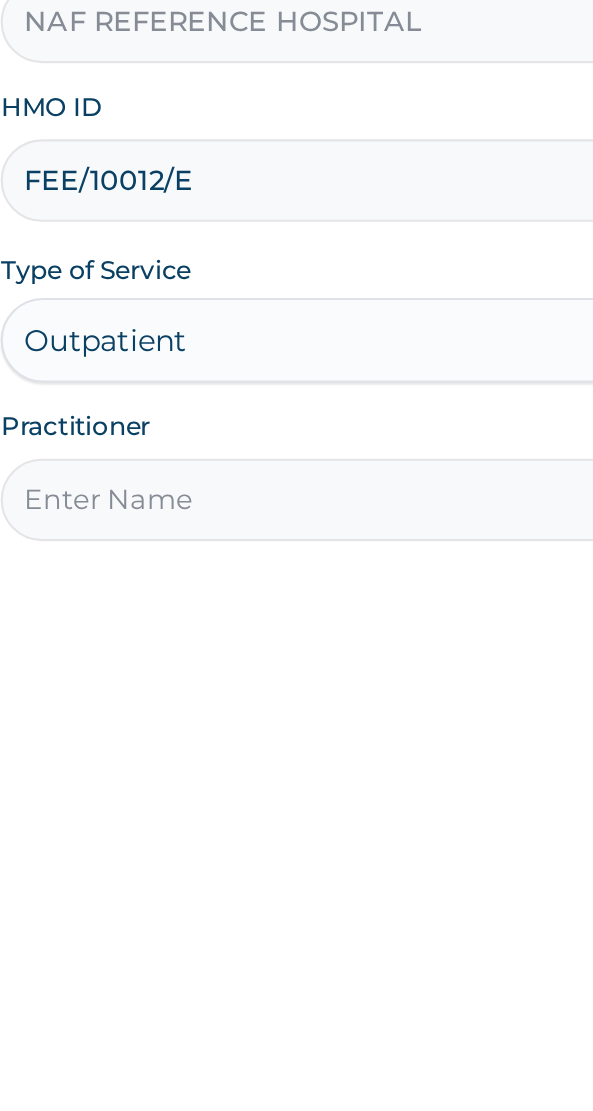type on "Dr [NAME]" 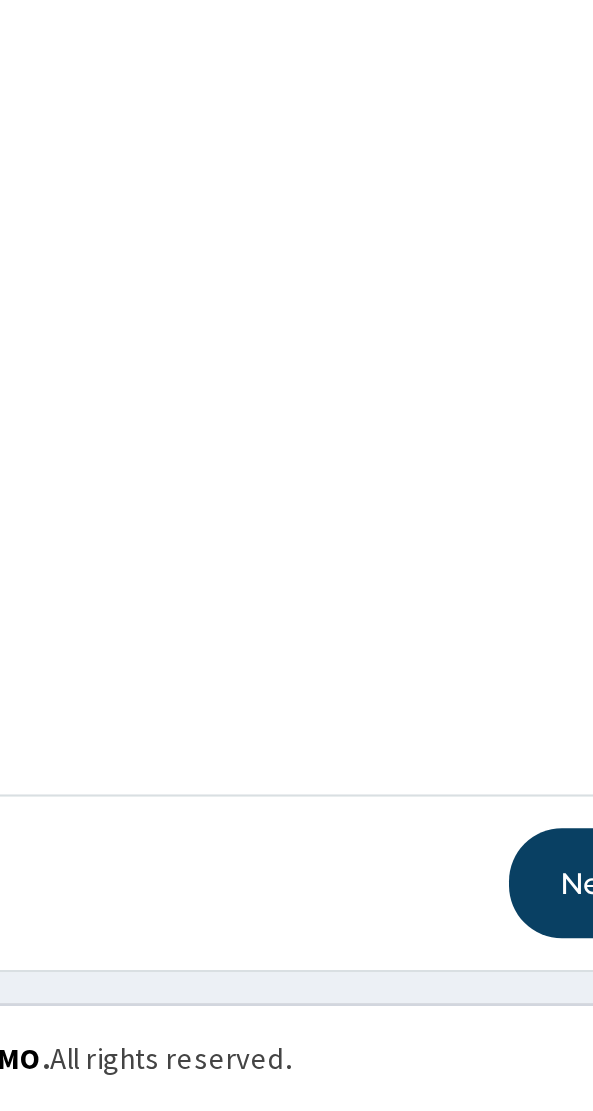 scroll, scrollTop: 40, scrollLeft: 0, axis: vertical 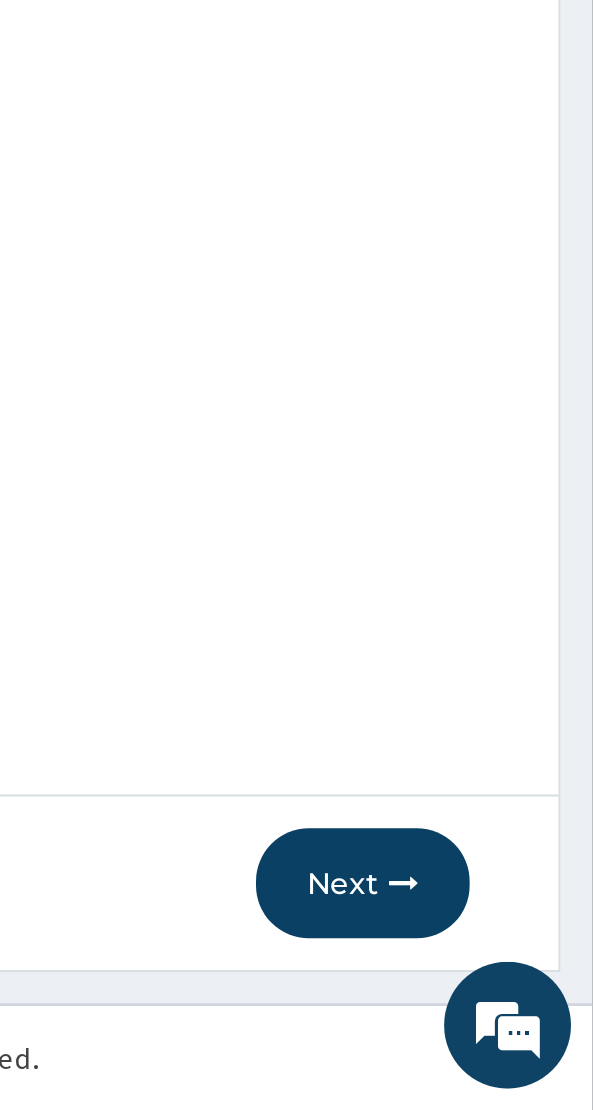 click on "Next" at bounding box center [484, 1004] 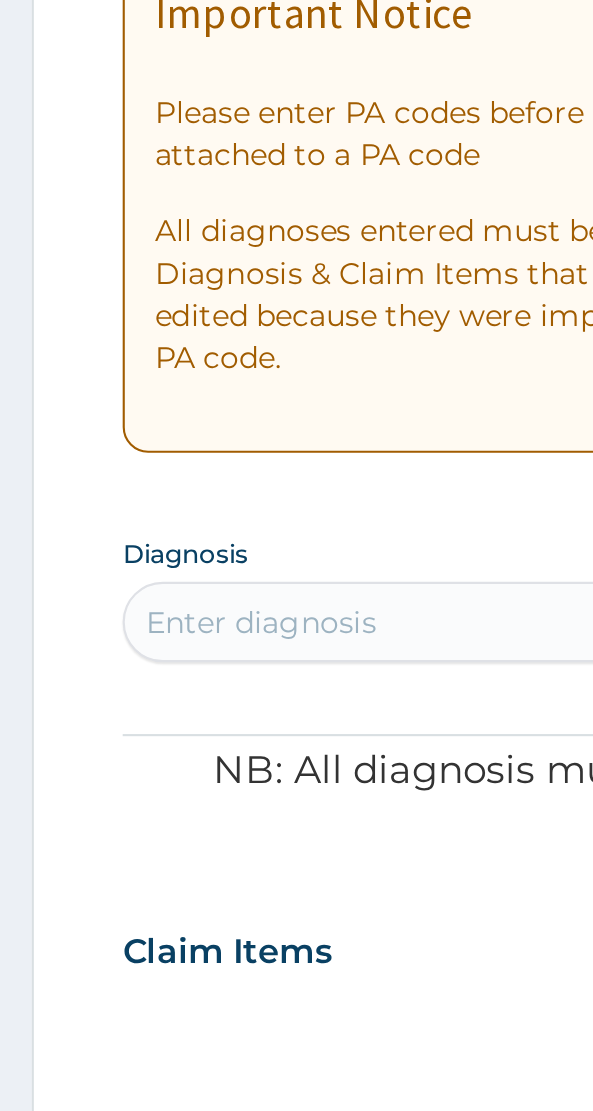 scroll, scrollTop: 40, scrollLeft: 0, axis: vertical 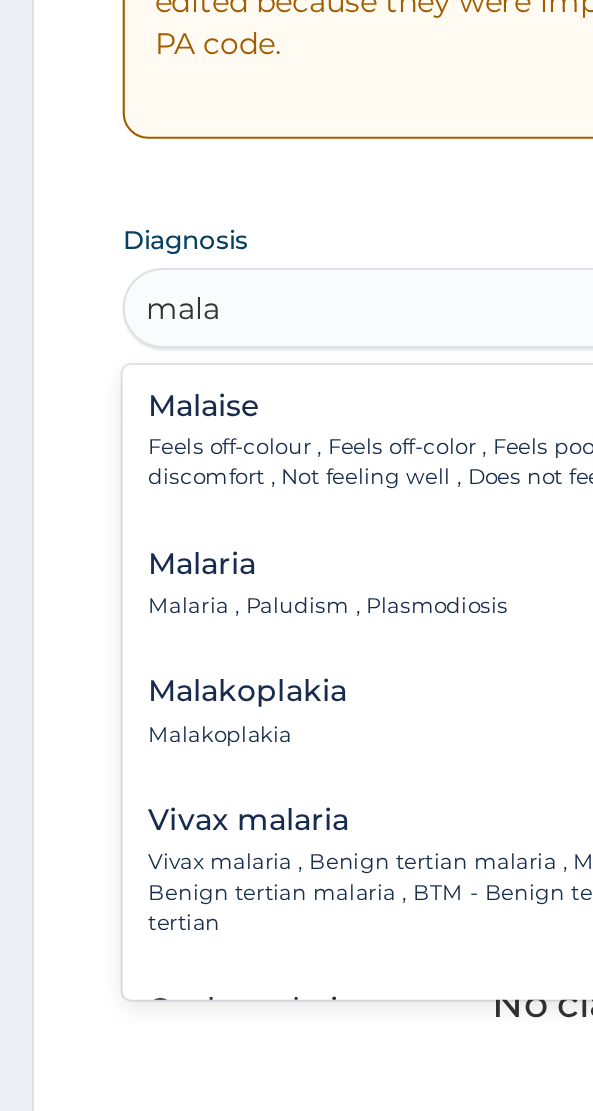 click on "Malaria" at bounding box center (155, 749) 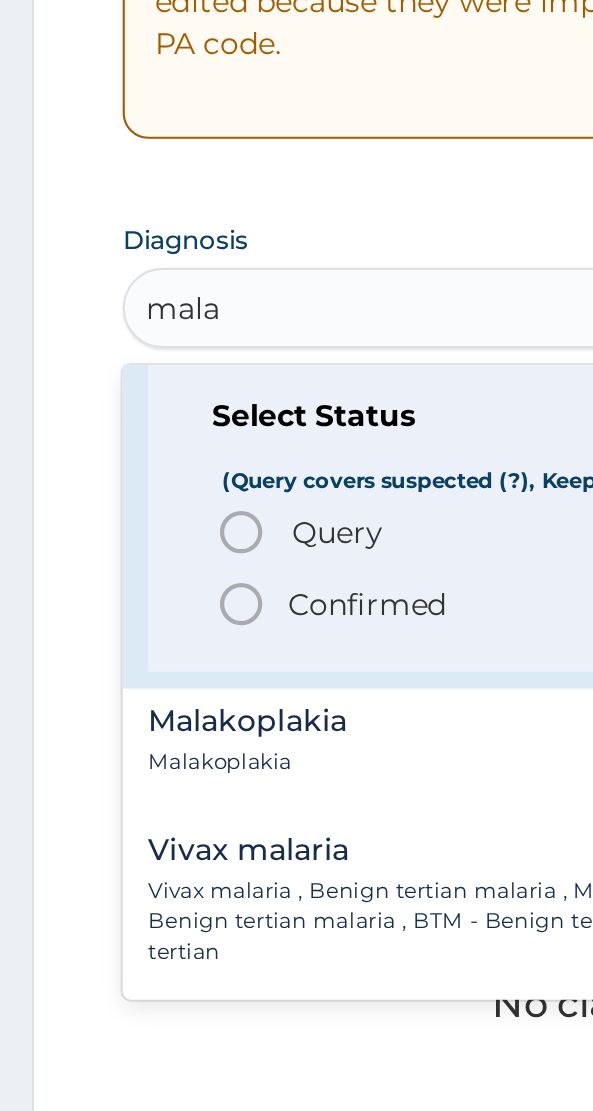 scroll, scrollTop: 134, scrollLeft: 0, axis: vertical 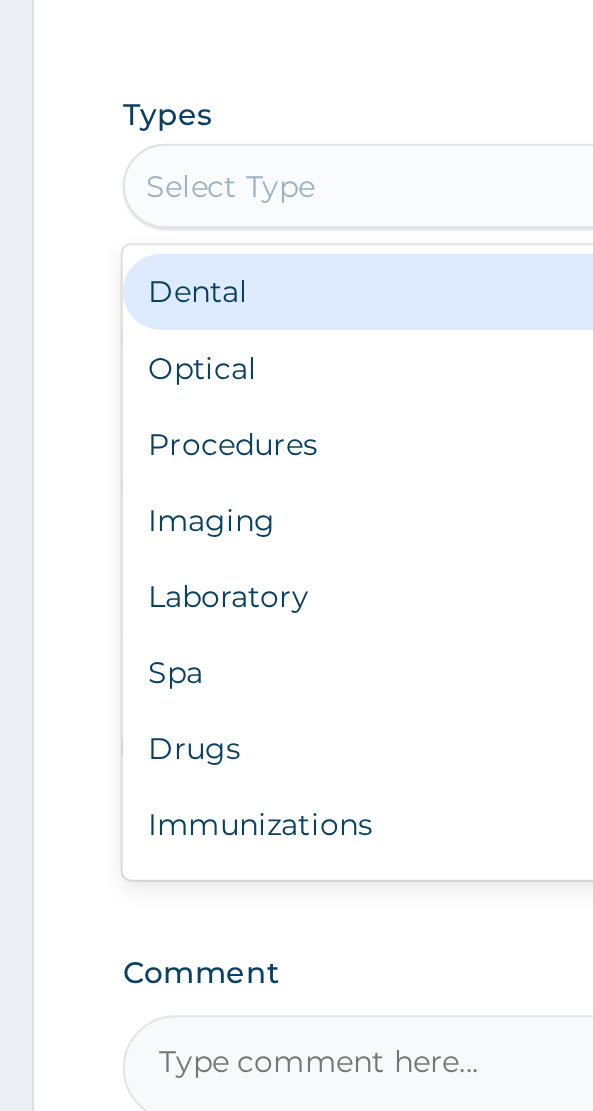 click on "Procedures" at bounding box center (296, 652) 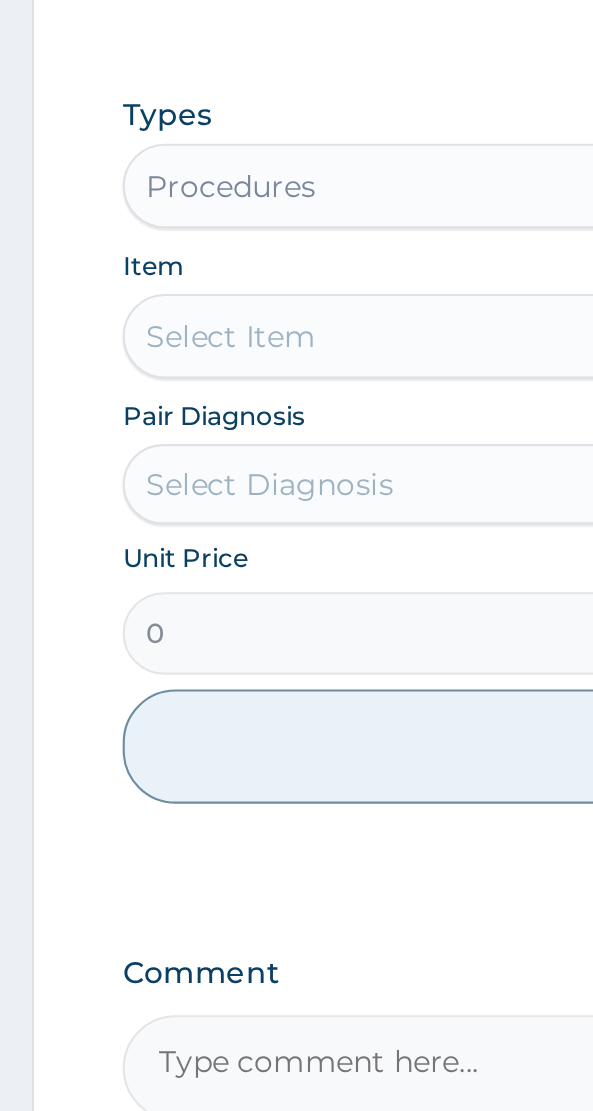 click on "Select Item" at bounding box center (296, 601) 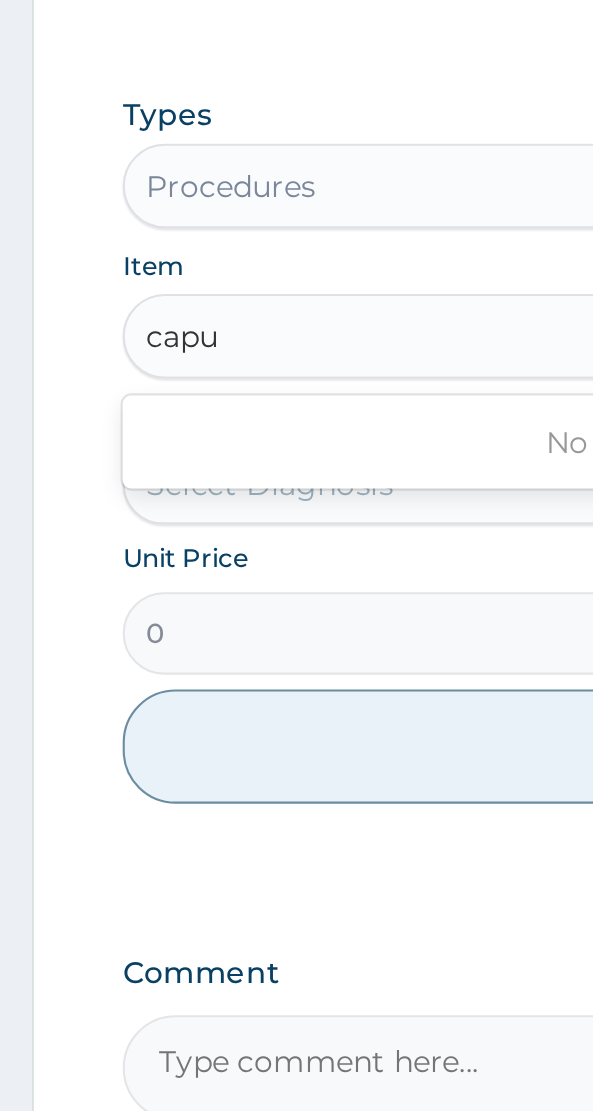 scroll, scrollTop: 0, scrollLeft: 0, axis: both 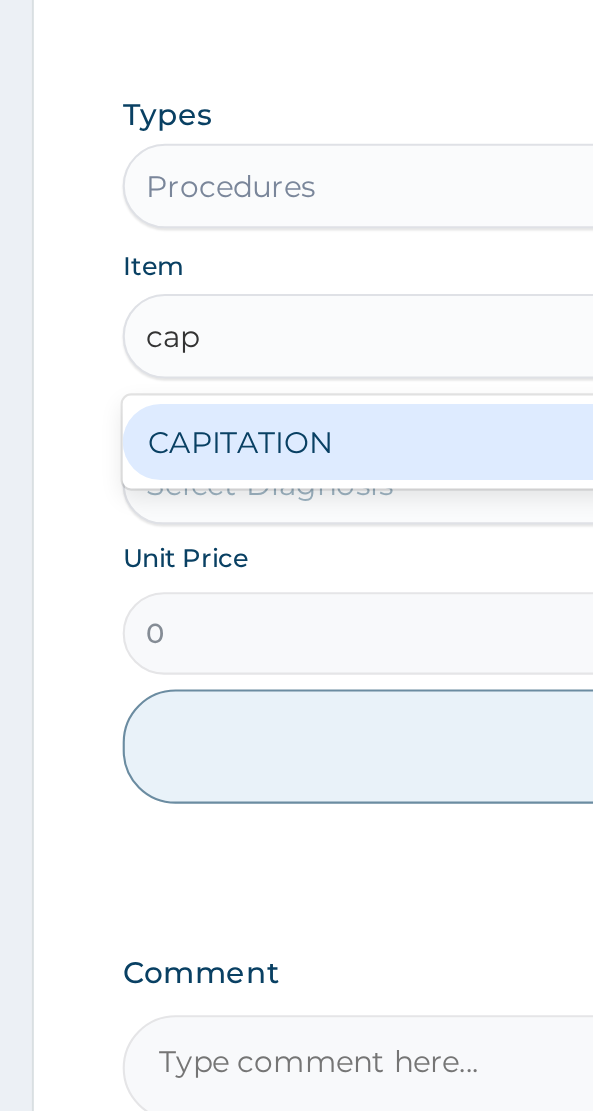 click on "CAPITATION" at bounding box center (296, 651) 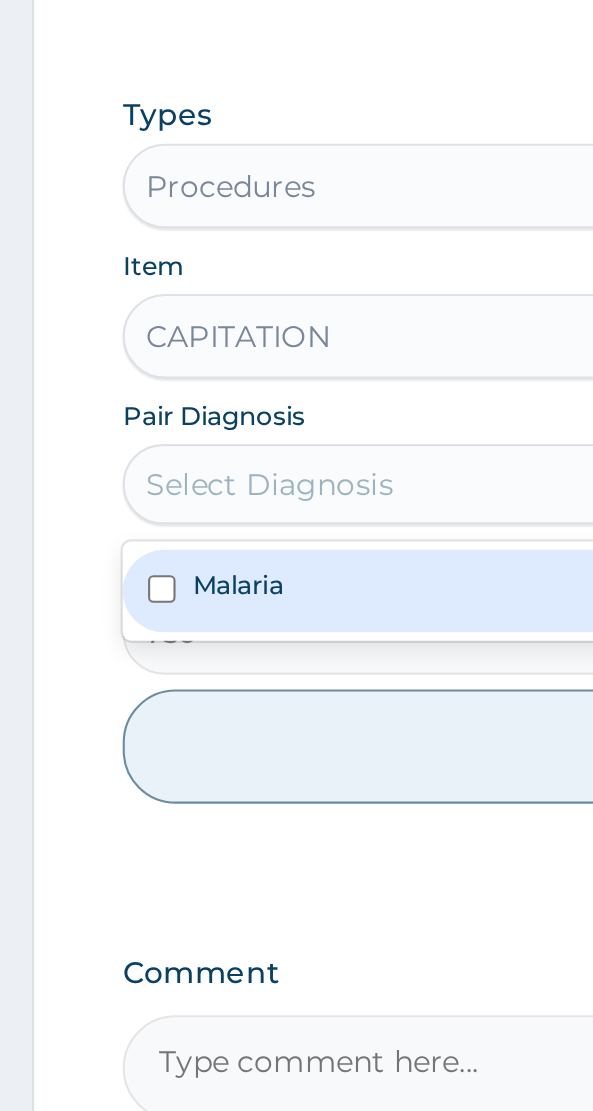 click on "Malaria" at bounding box center [296, 721] 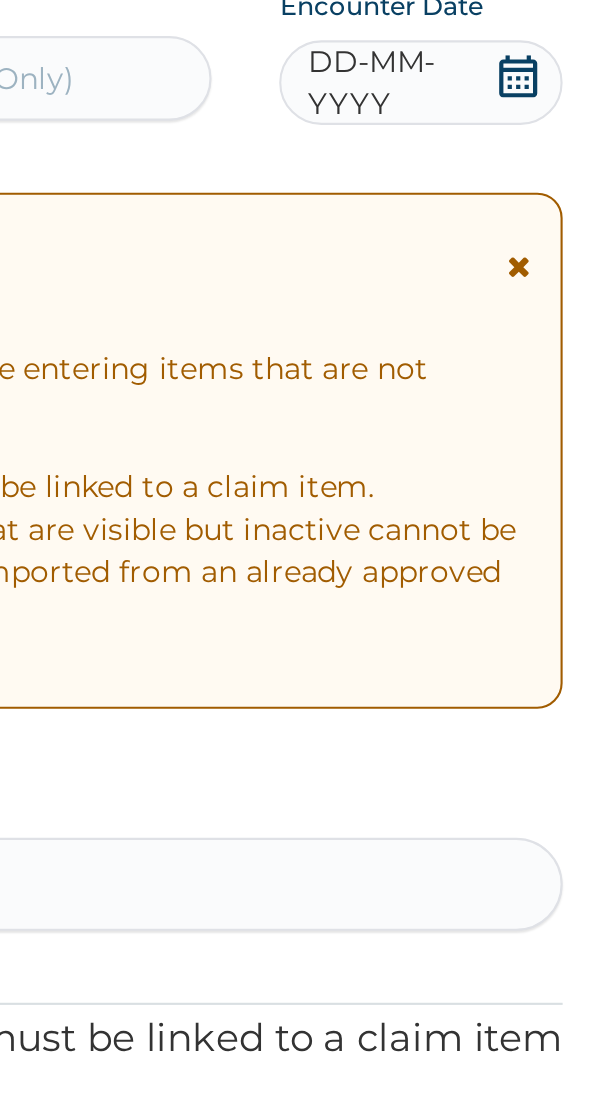 scroll, scrollTop: 0, scrollLeft: 0, axis: both 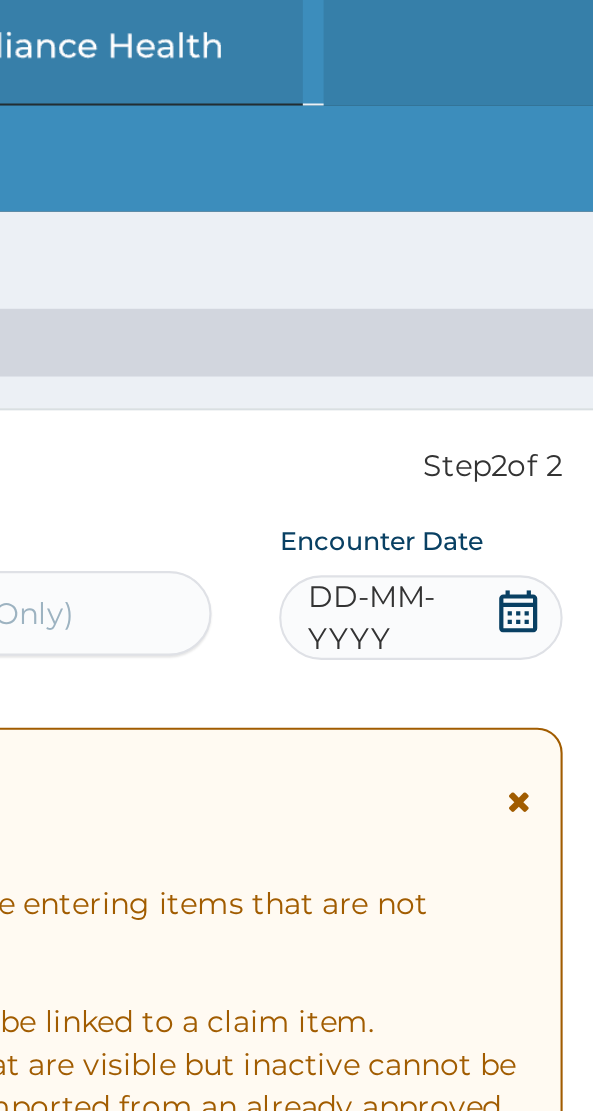 click 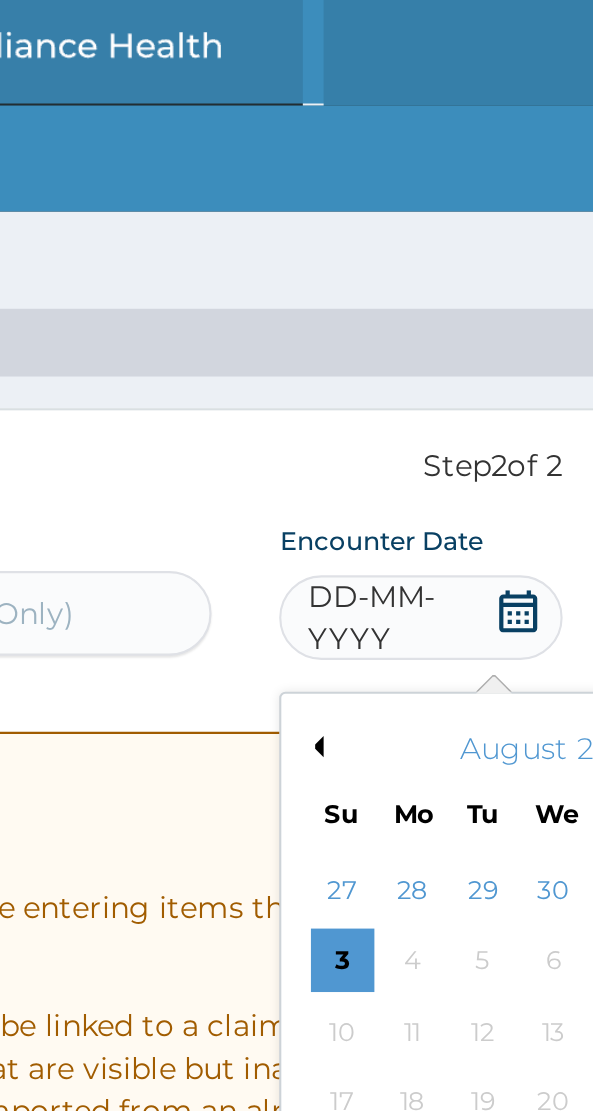 click on "Previous Month" at bounding box center (417, 353) 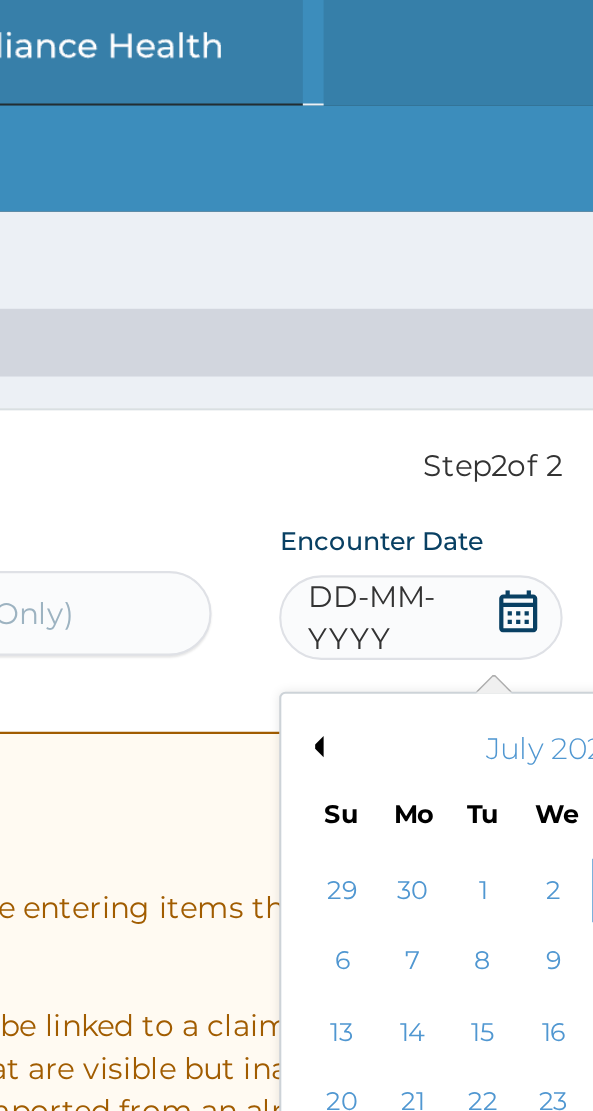 click on "Previous Month" at bounding box center [417, 353] 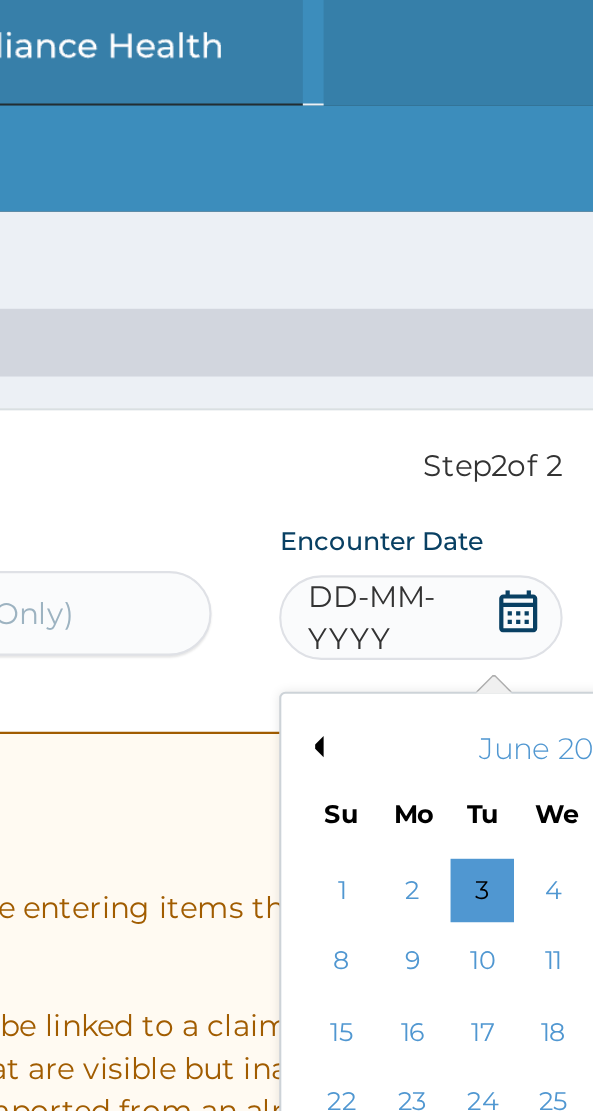 click on "Previous Month" at bounding box center (417, 353) 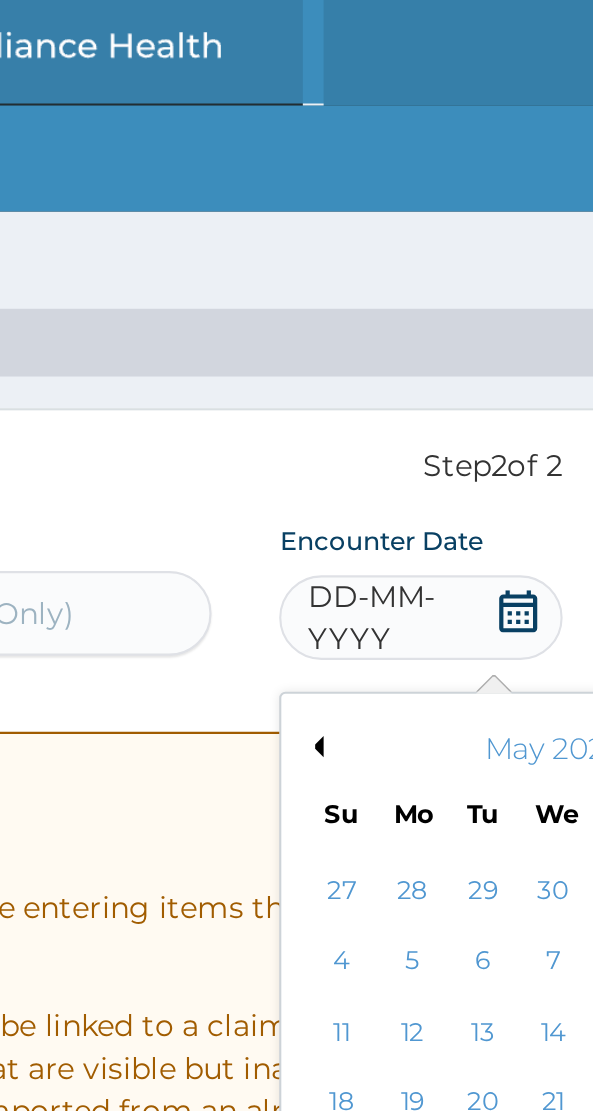 click on "Previous Month" at bounding box center [417, 353] 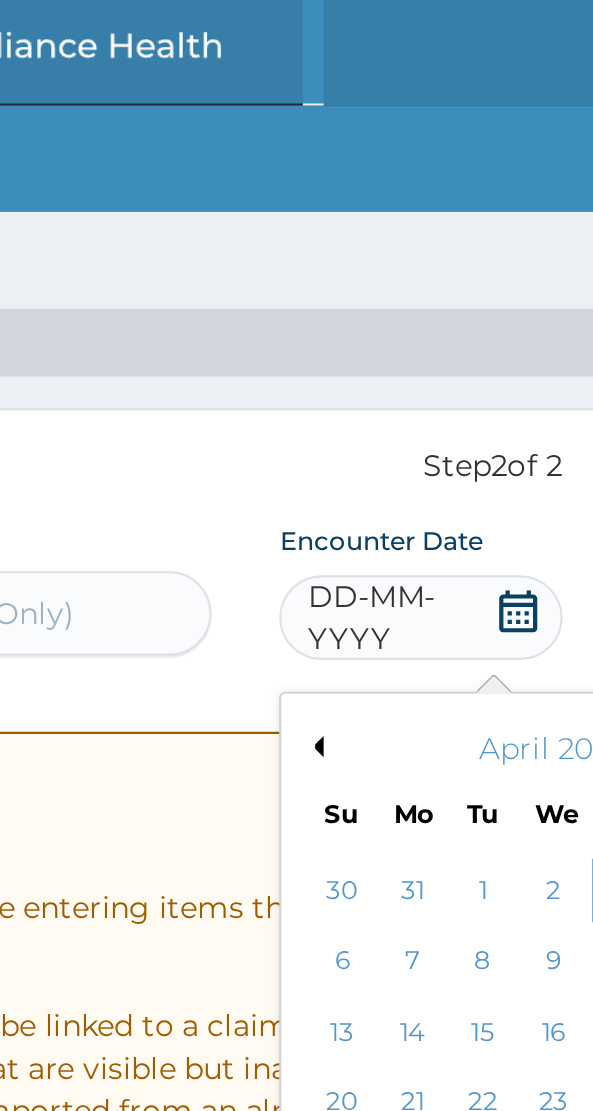 click on "Previous Month" at bounding box center [417, 353] 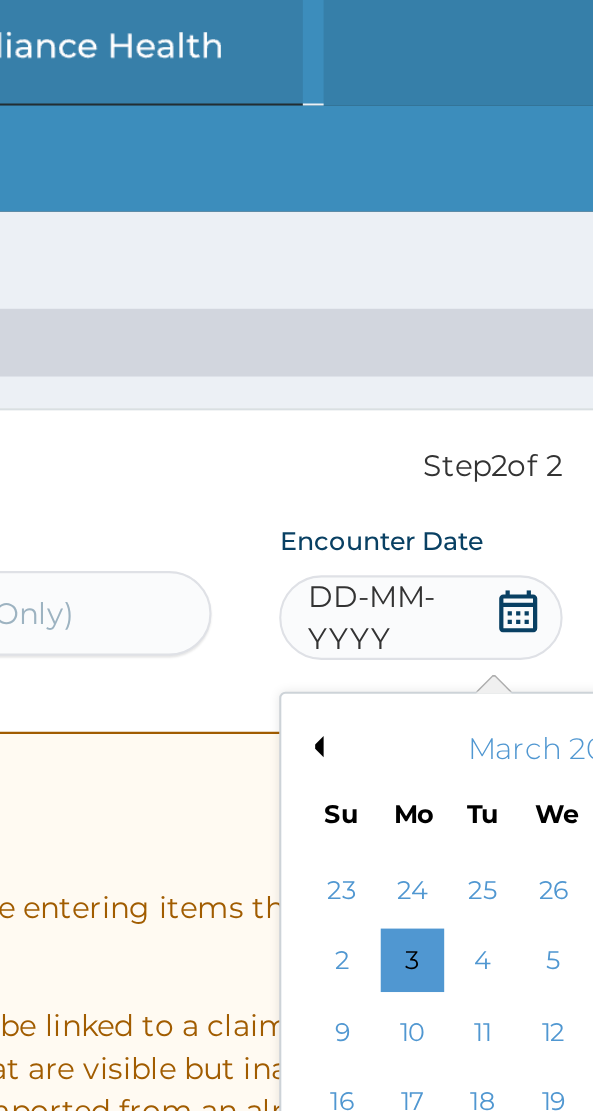 click on "Previous Month" at bounding box center (417, 353) 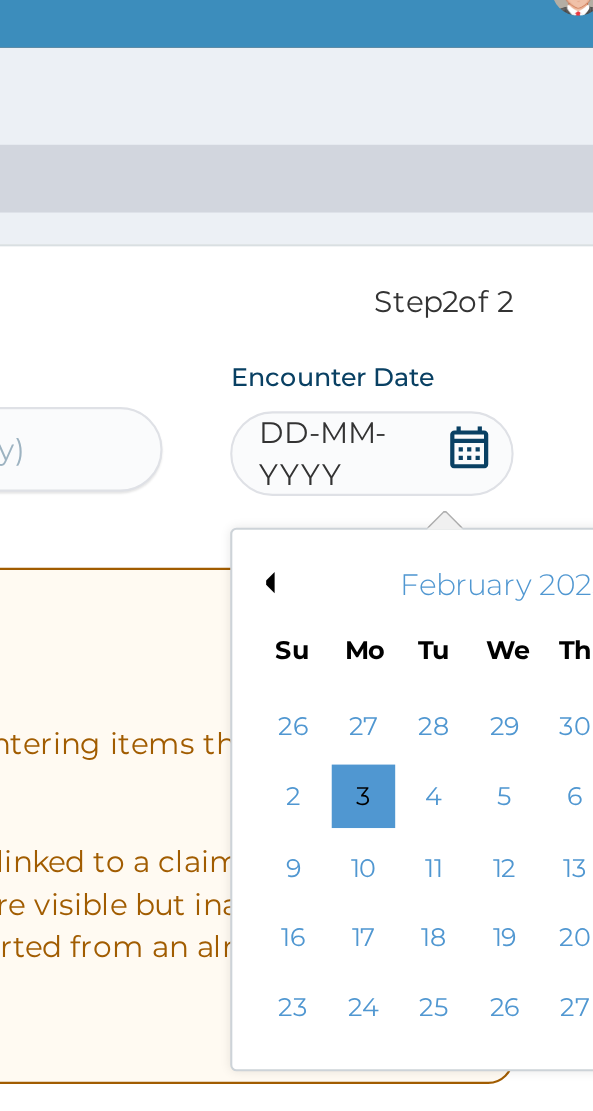 click on "27" at bounding box center (564, 555) 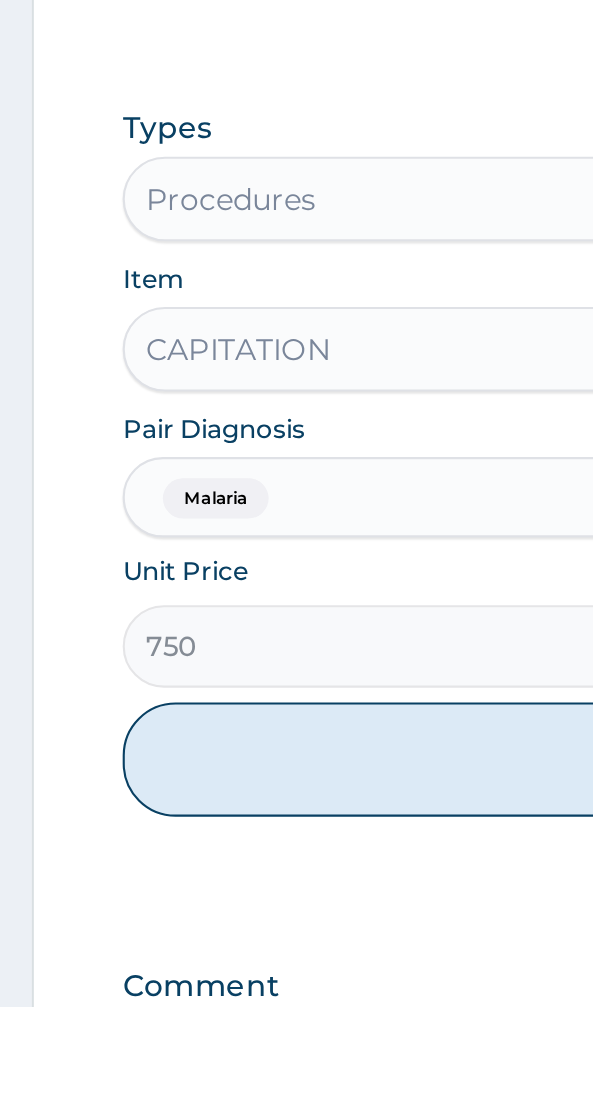 scroll, scrollTop: 444, scrollLeft: 0, axis: vertical 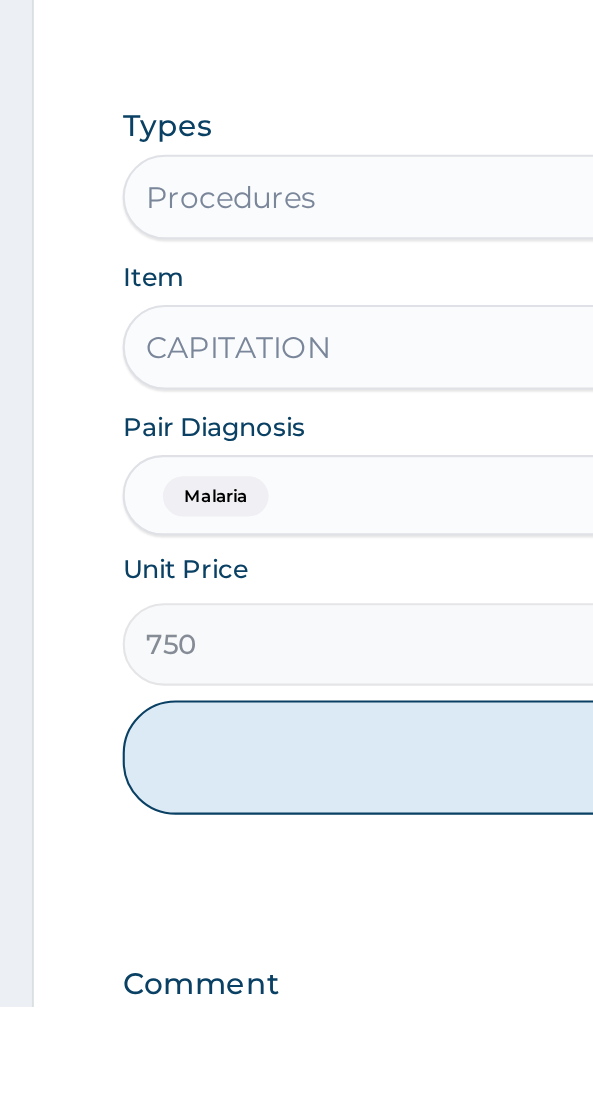 click on "Add" at bounding box center (296, 993) 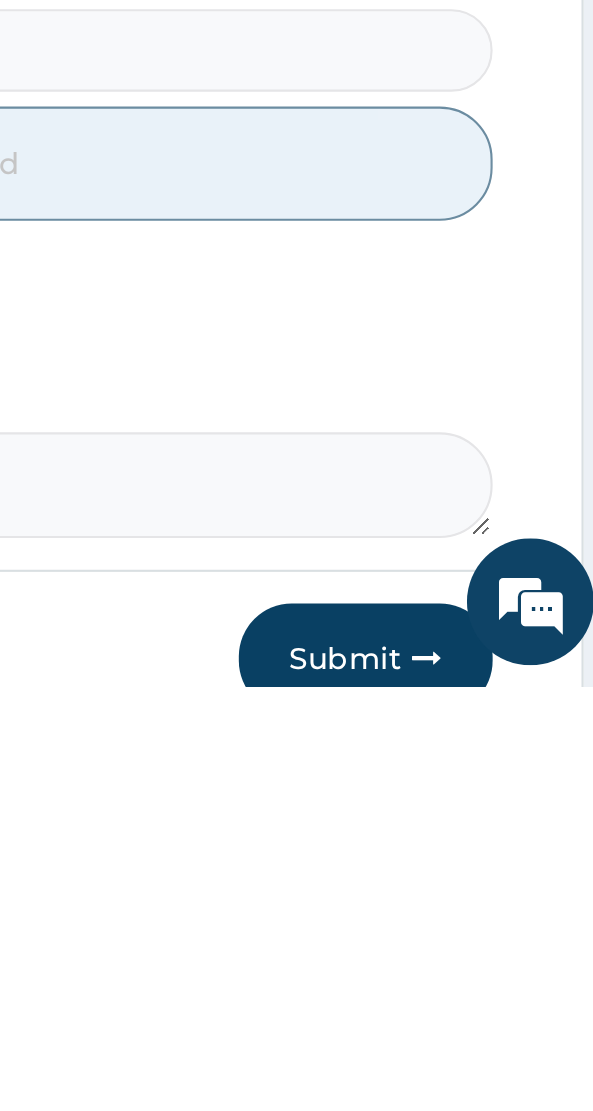 scroll, scrollTop: 570, scrollLeft: 0, axis: vertical 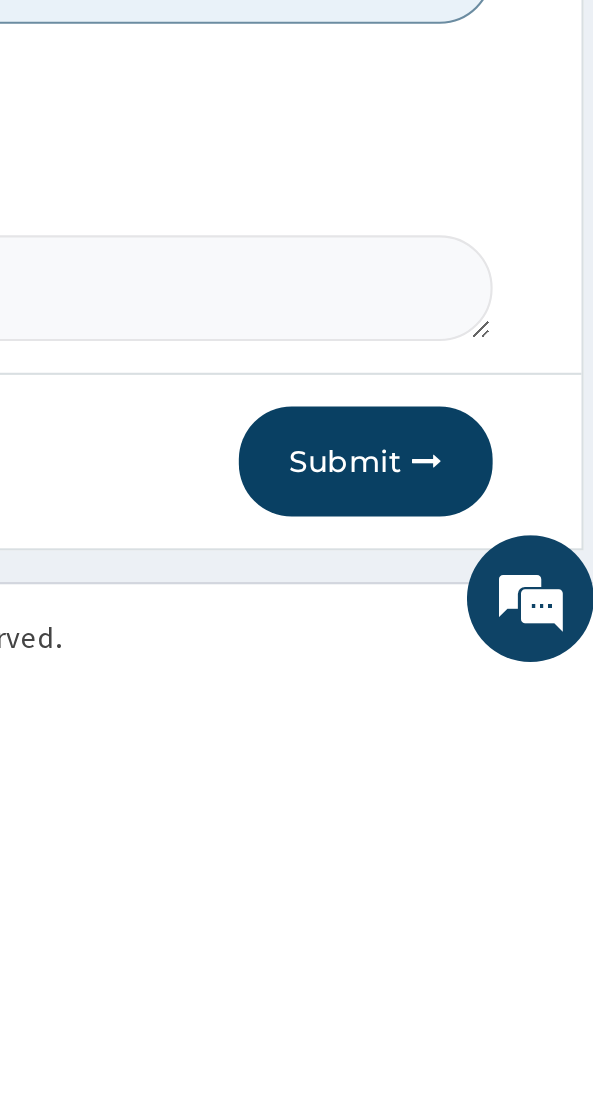 click at bounding box center (504, 1006) 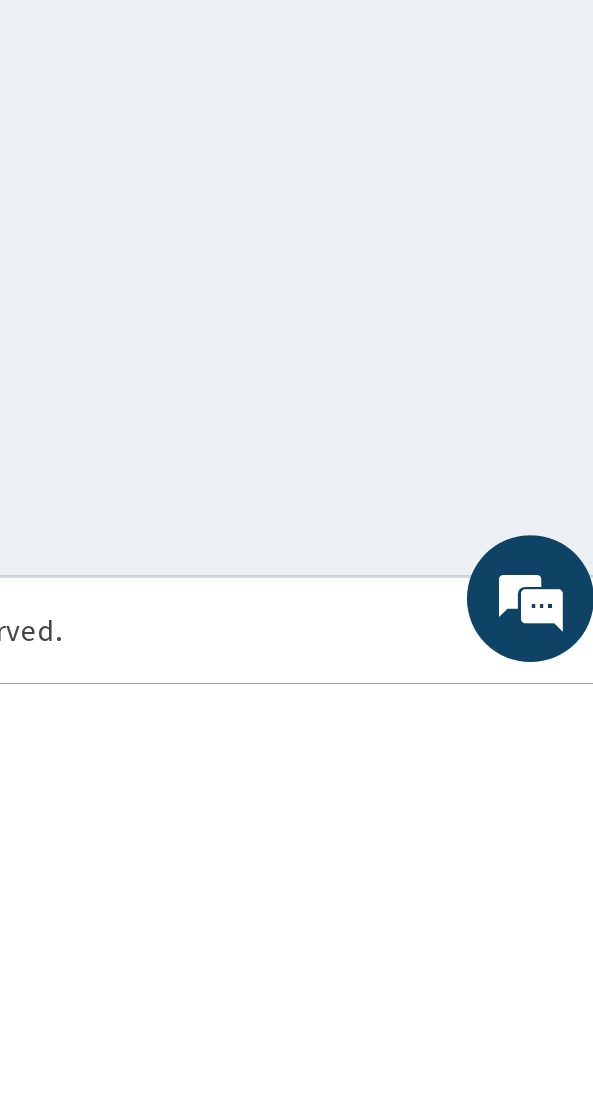 scroll, scrollTop: 91, scrollLeft: 0, axis: vertical 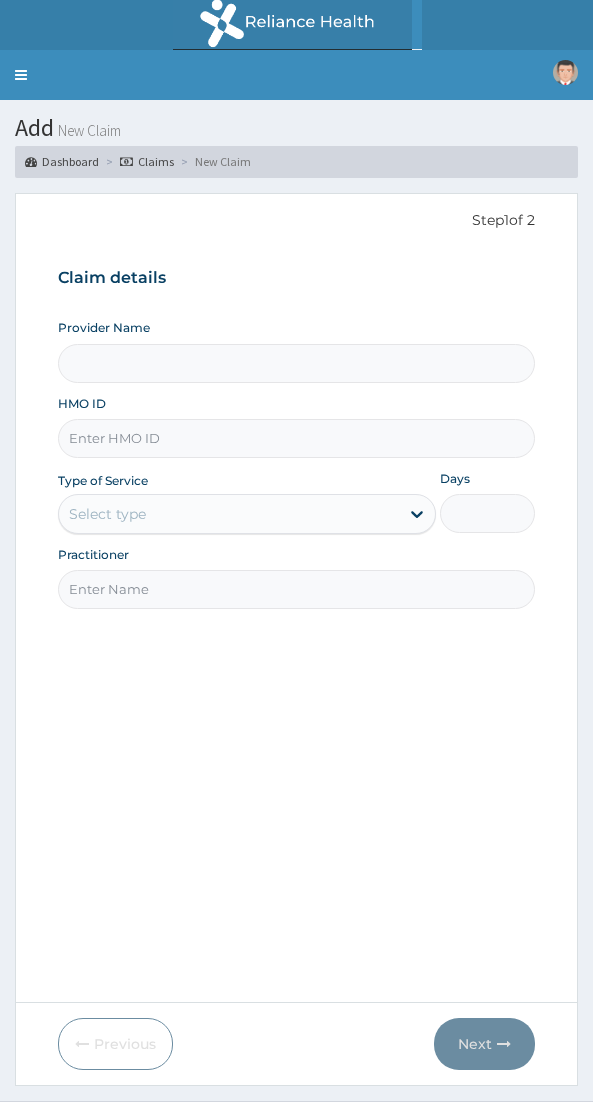type on "NAF REFERENCE HOSPITAL" 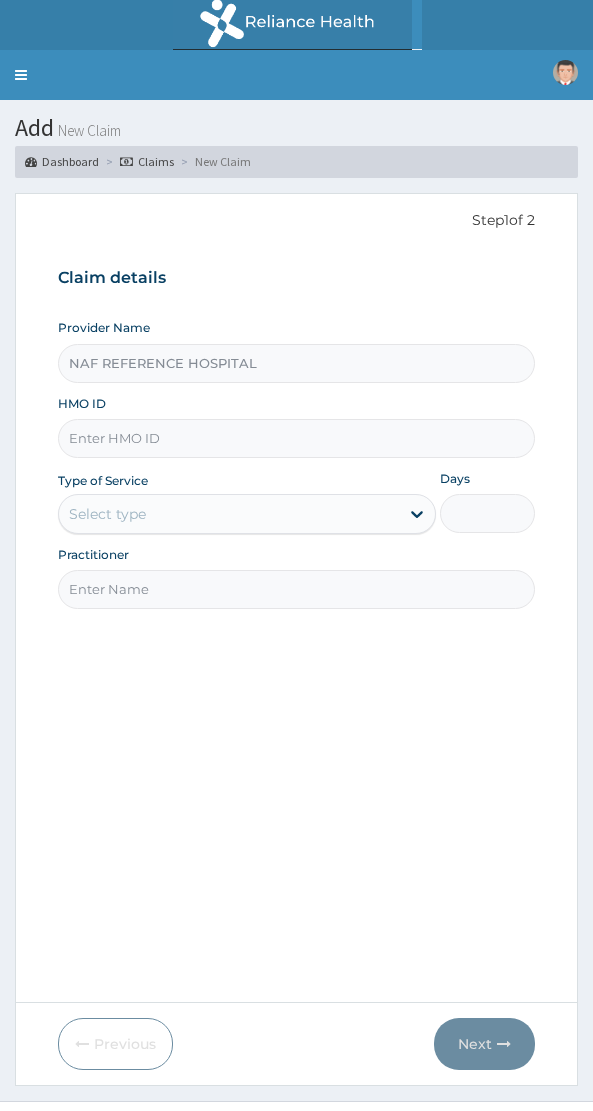 scroll, scrollTop: 0, scrollLeft: 0, axis: both 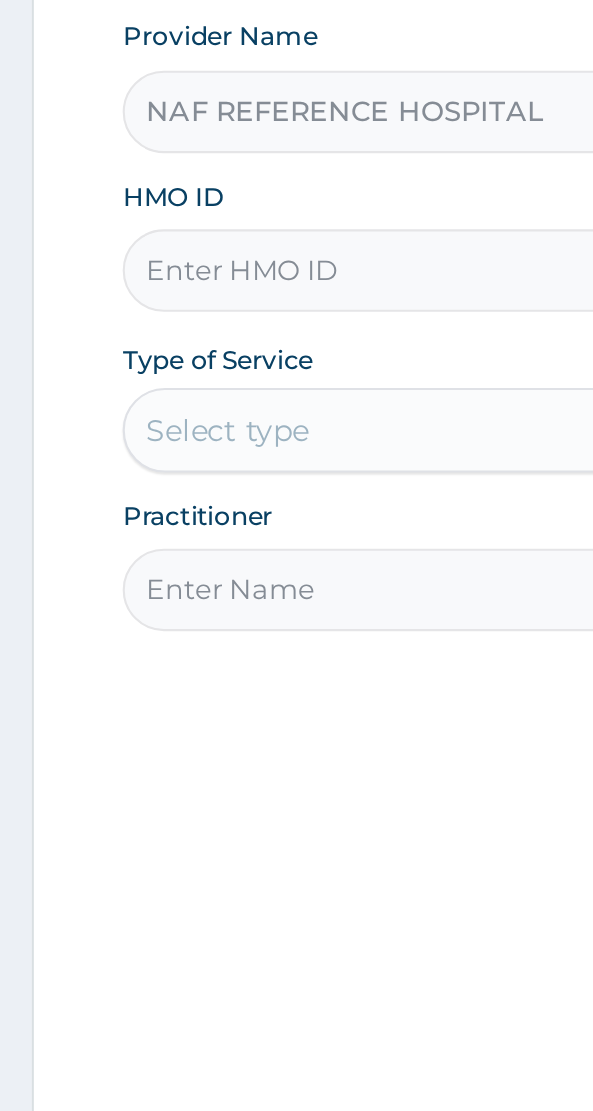 click on "Step  1  of 2 Claim details Provider Name NAF REFERENCE HOSPITAL HMO ID Type of Service Select type Days Practitioner" at bounding box center (296, 559) 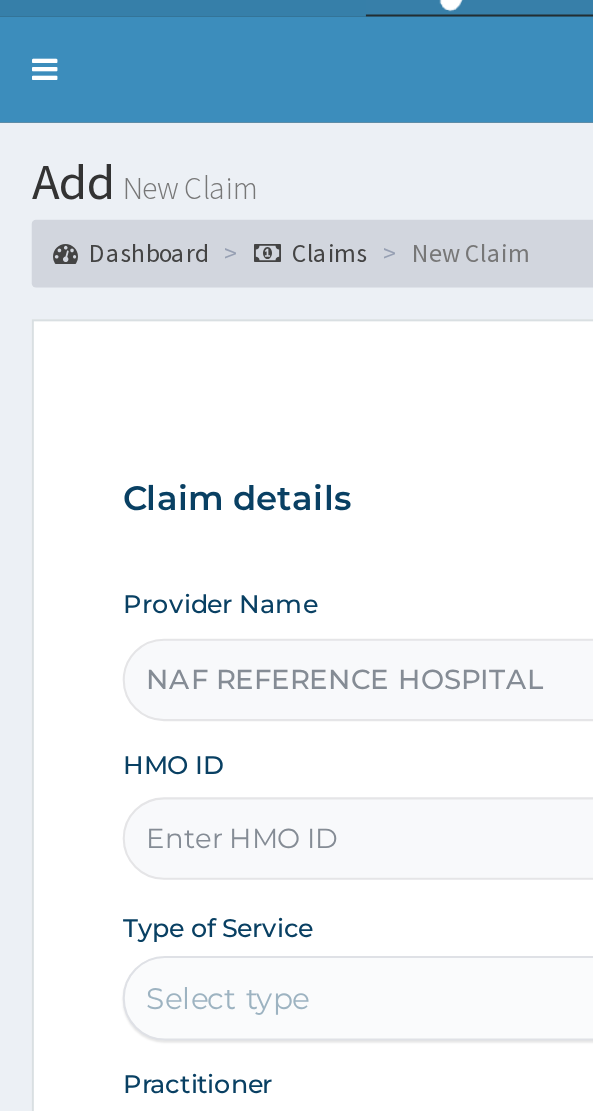scroll, scrollTop: 40, scrollLeft: 0, axis: vertical 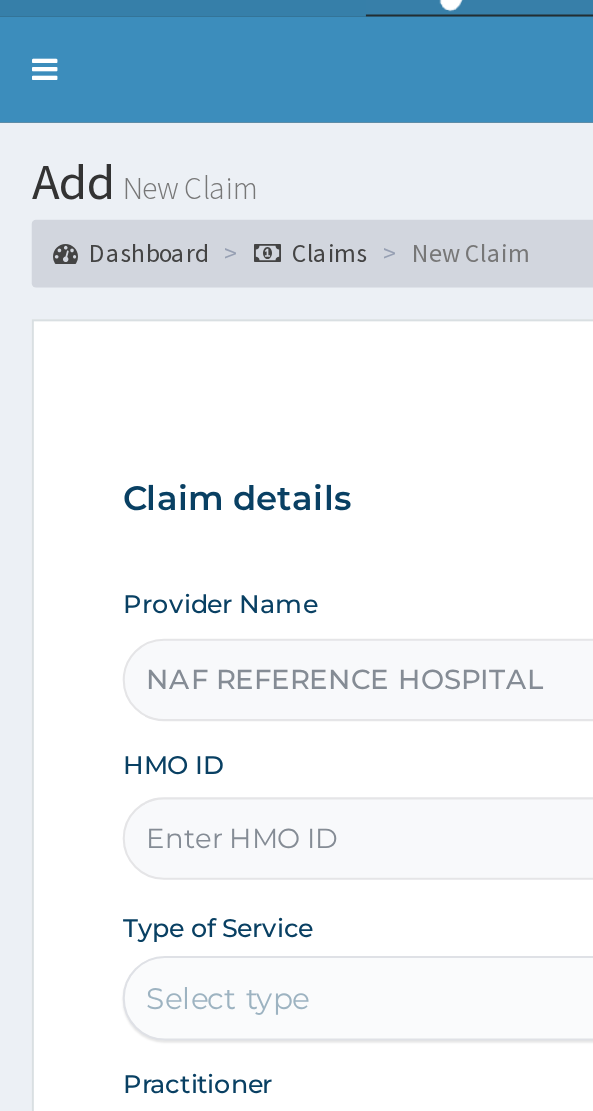 click on "HMO ID" at bounding box center (296, 398) 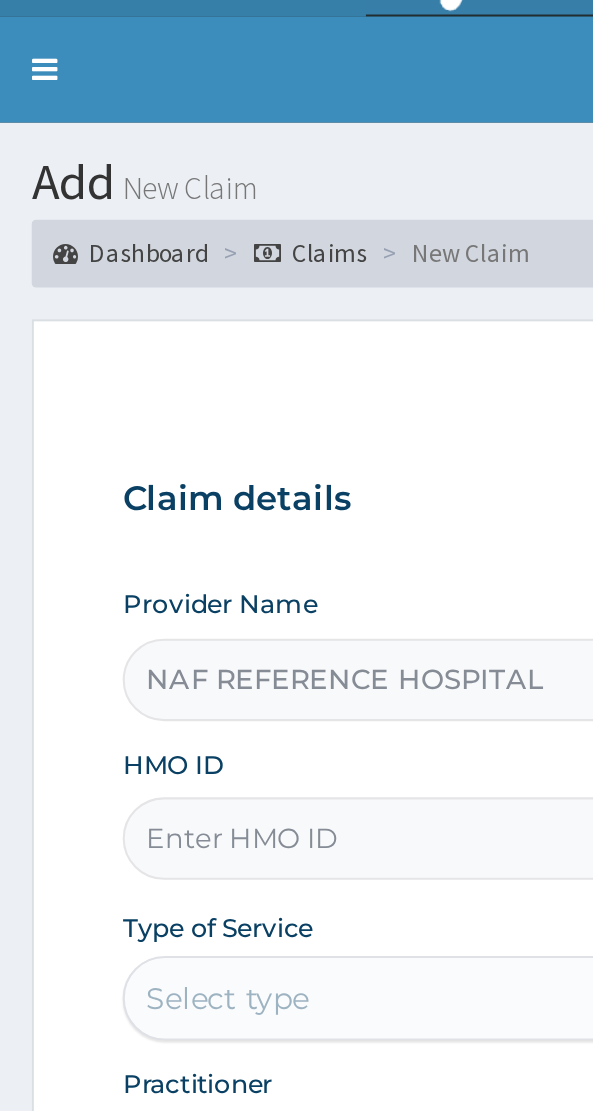 scroll, scrollTop: 0, scrollLeft: 0, axis: both 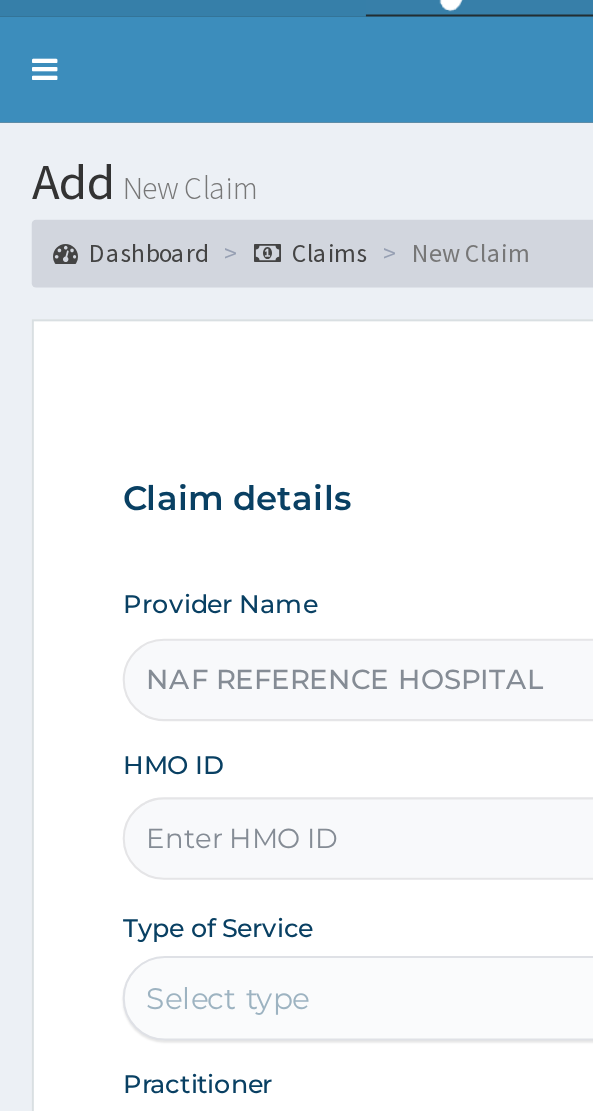 click on "HMO ID" at bounding box center [296, 398] 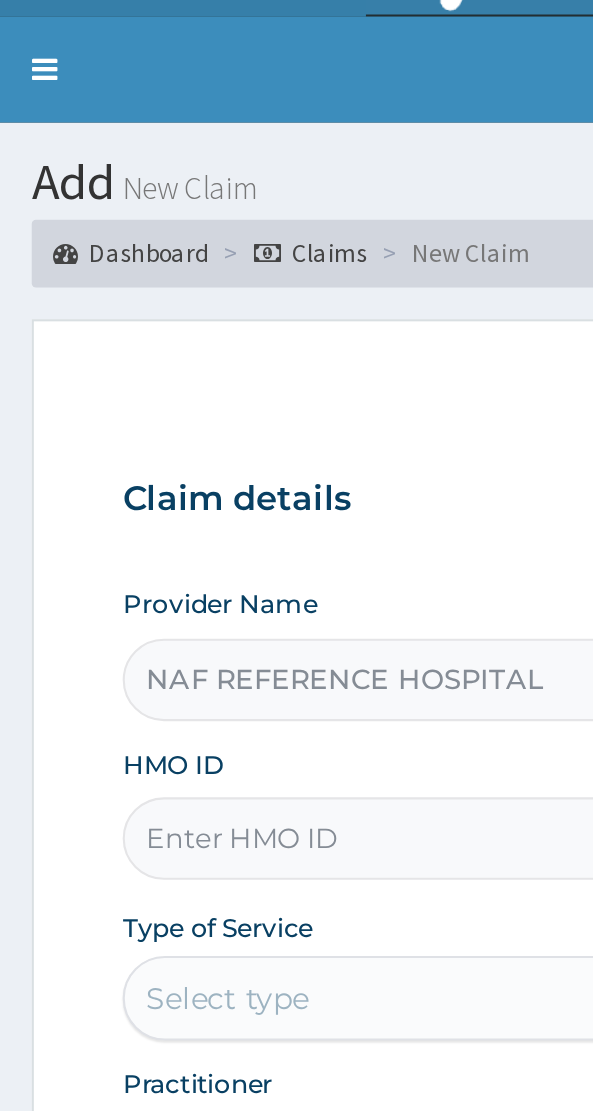 scroll, scrollTop: 40, scrollLeft: 0, axis: vertical 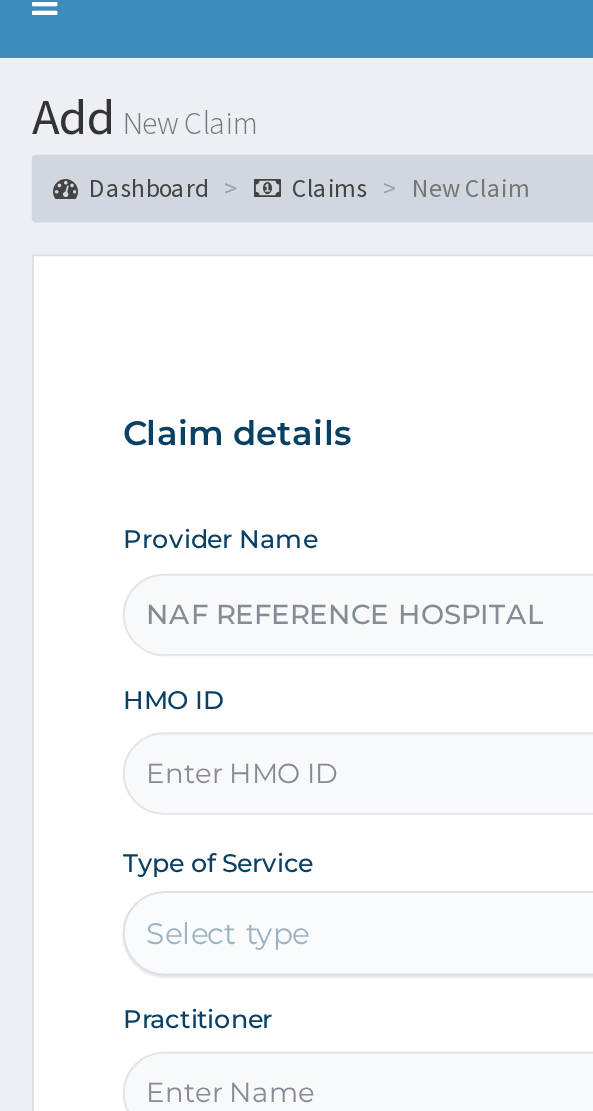 click on "HMO ID" at bounding box center [296, 398] 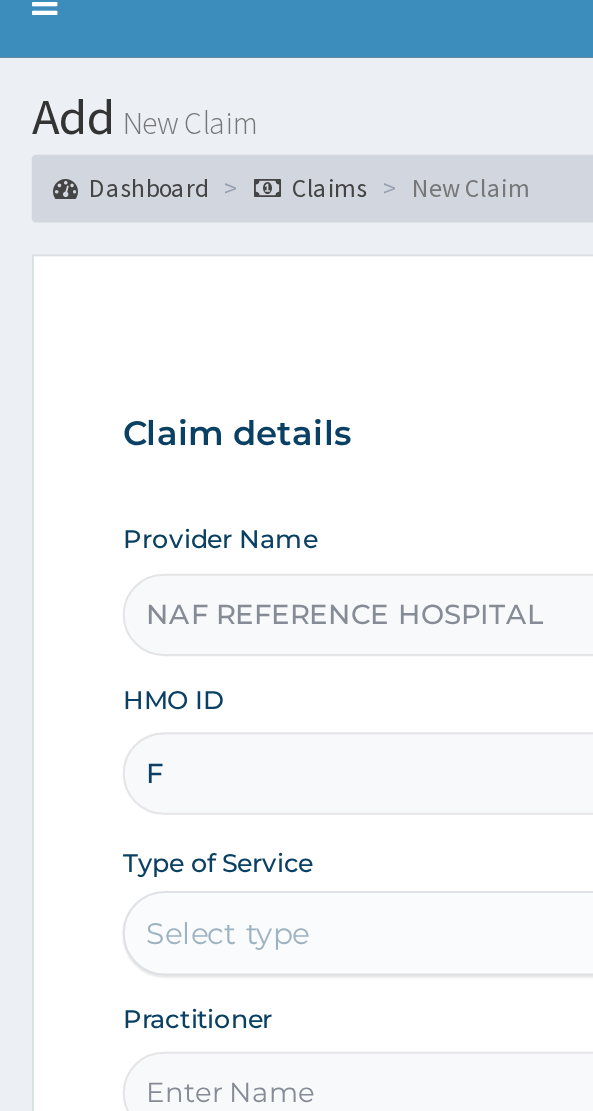 scroll, scrollTop: 40, scrollLeft: 0, axis: vertical 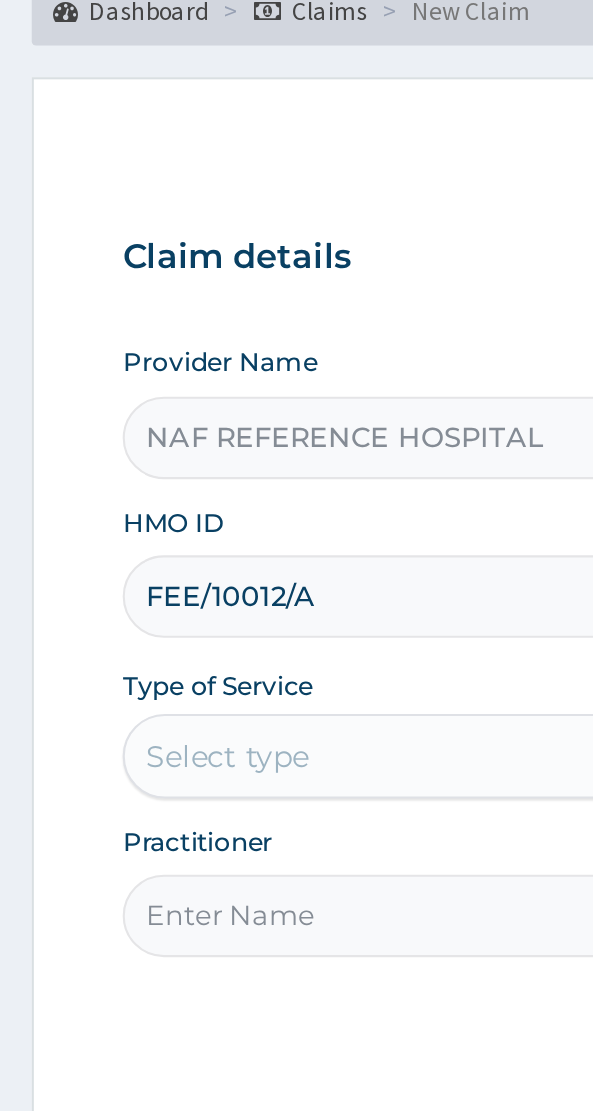 click on "FEE/10012/A" at bounding box center [296, 398] 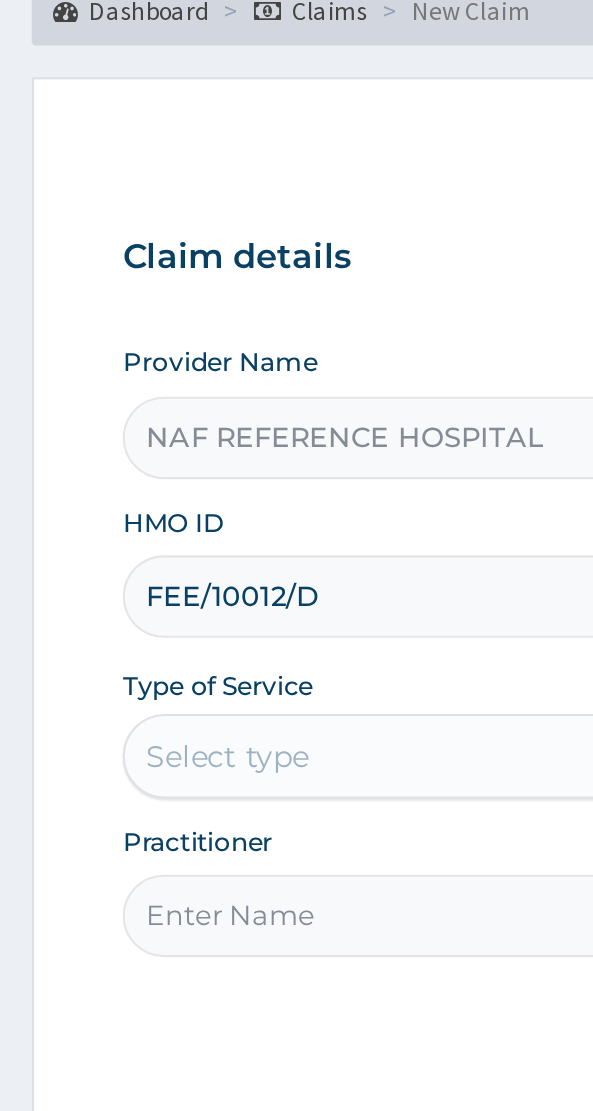 click on "FEE/10012/D" at bounding box center [296, 398] 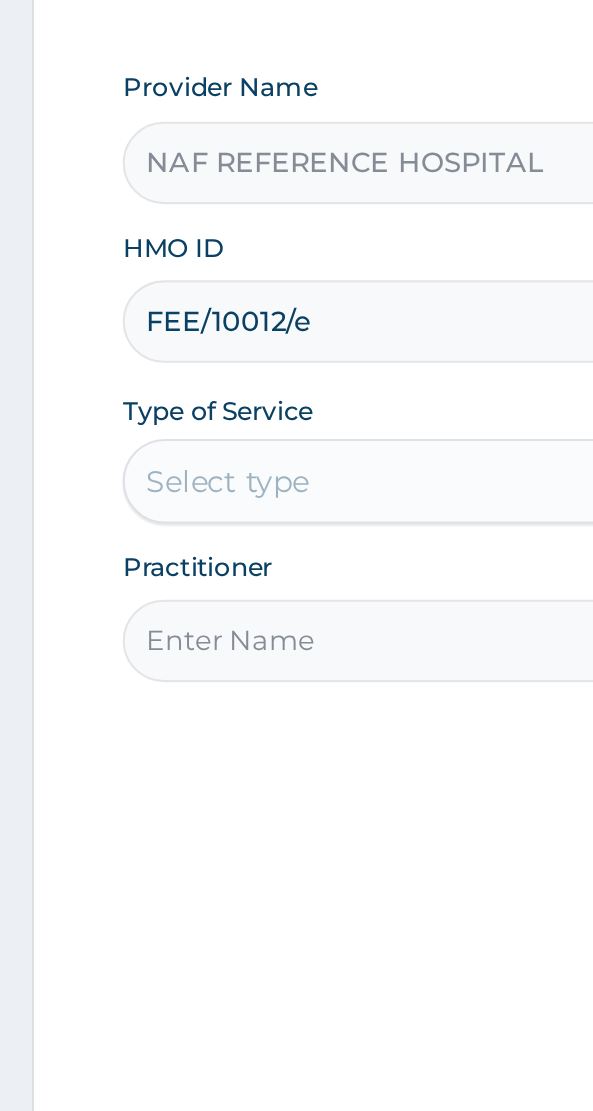 scroll, scrollTop: 40, scrollLeft: 0, axis: vertical 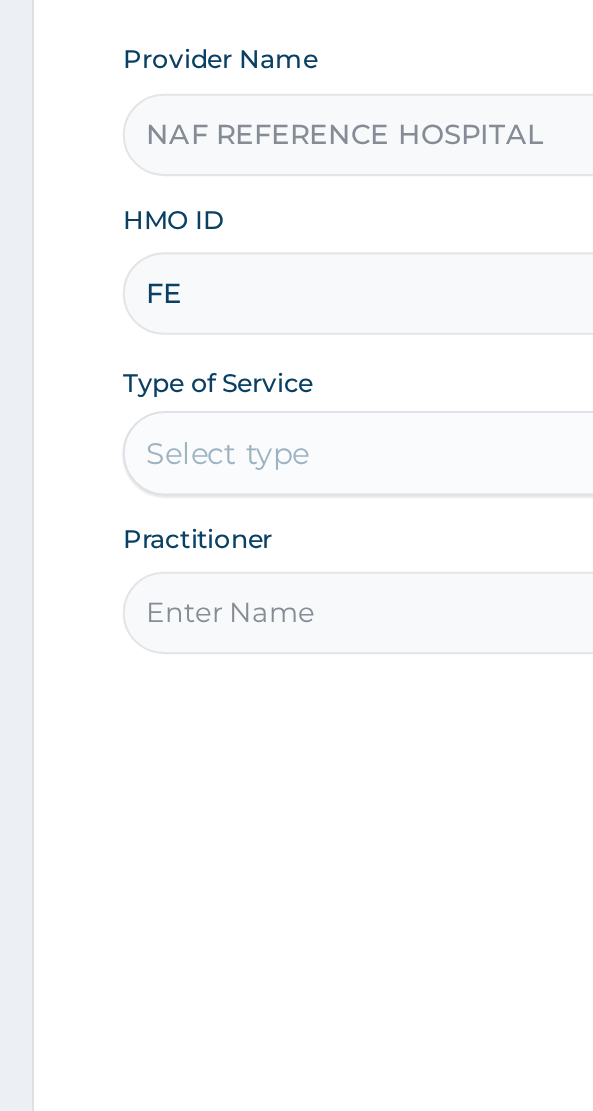 type on "F" 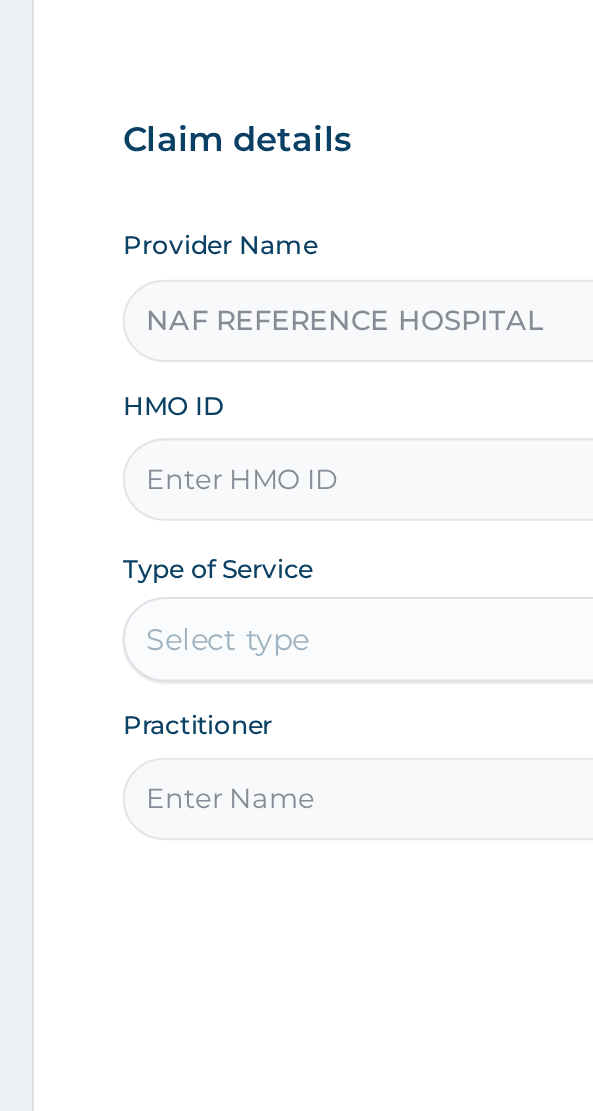 scroll, scrollTop: 40, scrollLeft: 0, axis: vertical 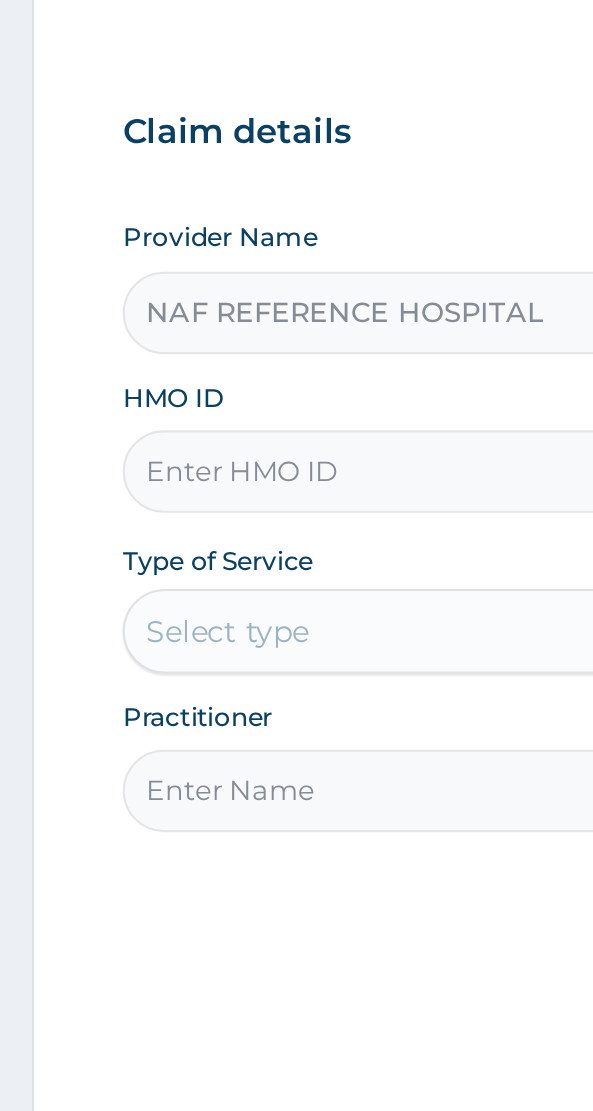 click on "HMO ID" at bounding box center [296, 398] 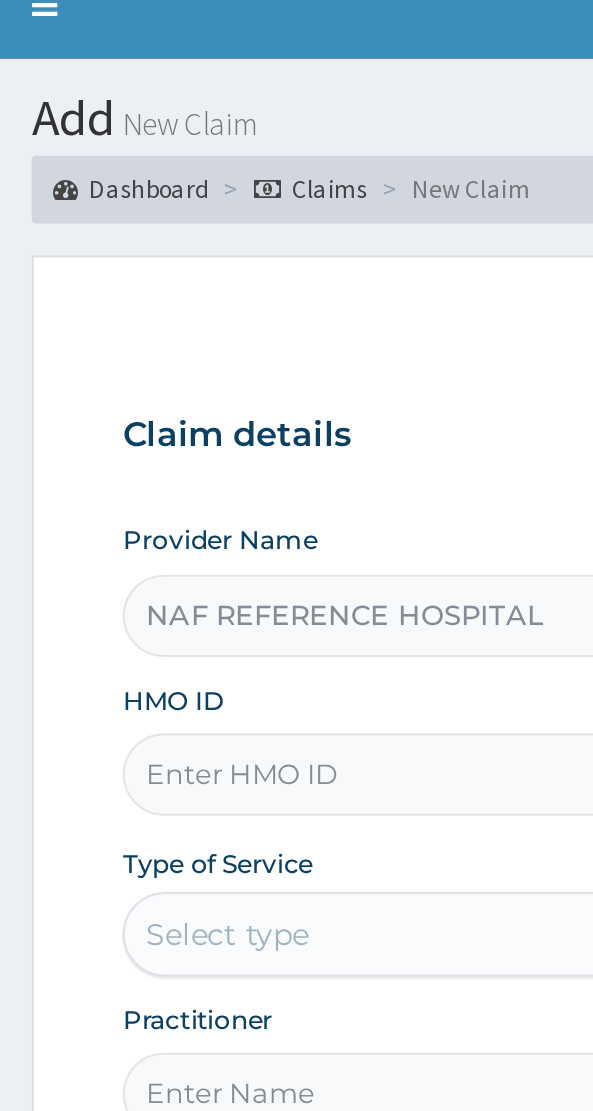 scroll, scrollTop: 0, scrollLeft: 0, axis: both 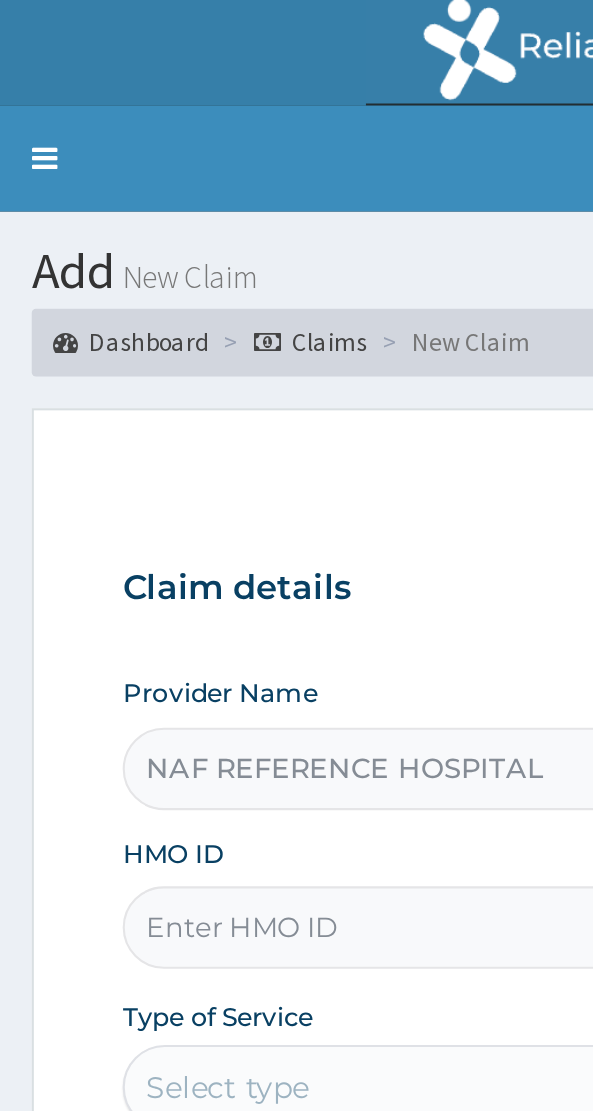 type 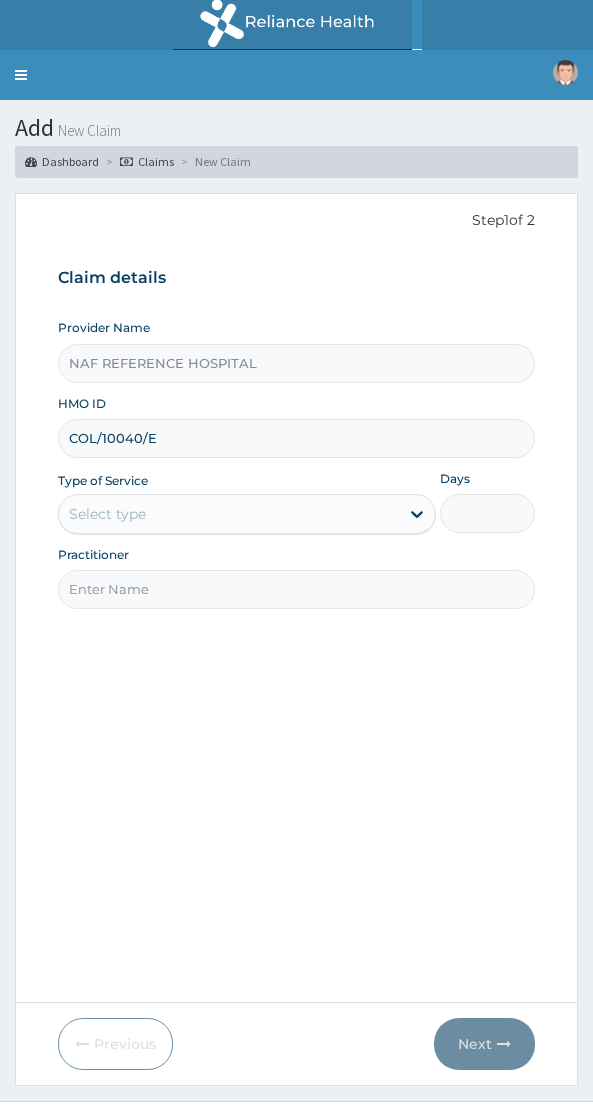 click on "COL/10040/E" at bounding box center [296, 438] 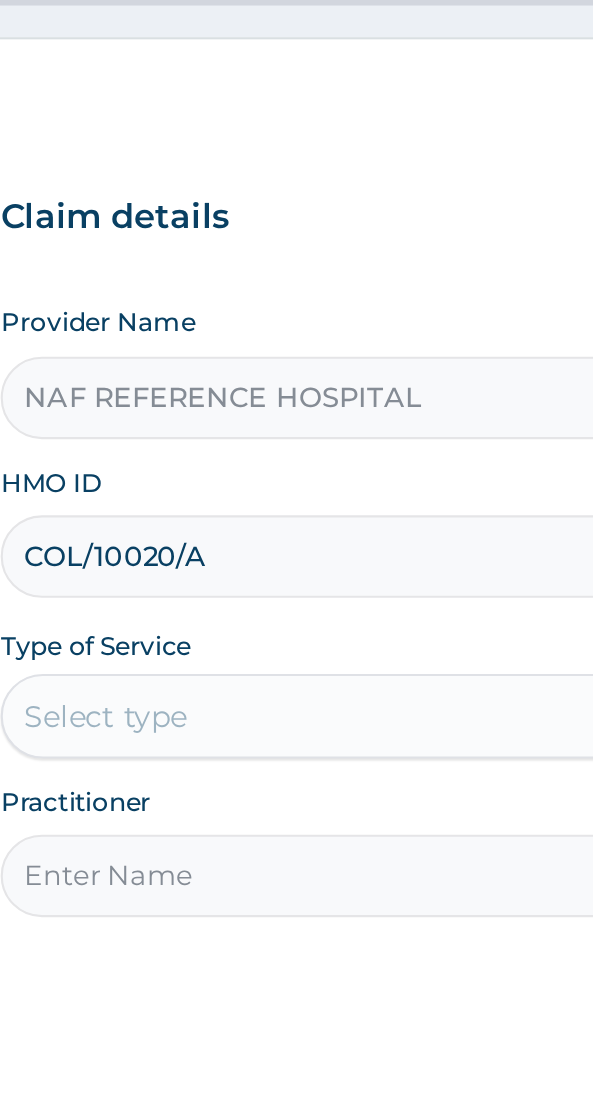 type on "COL/10020/A" 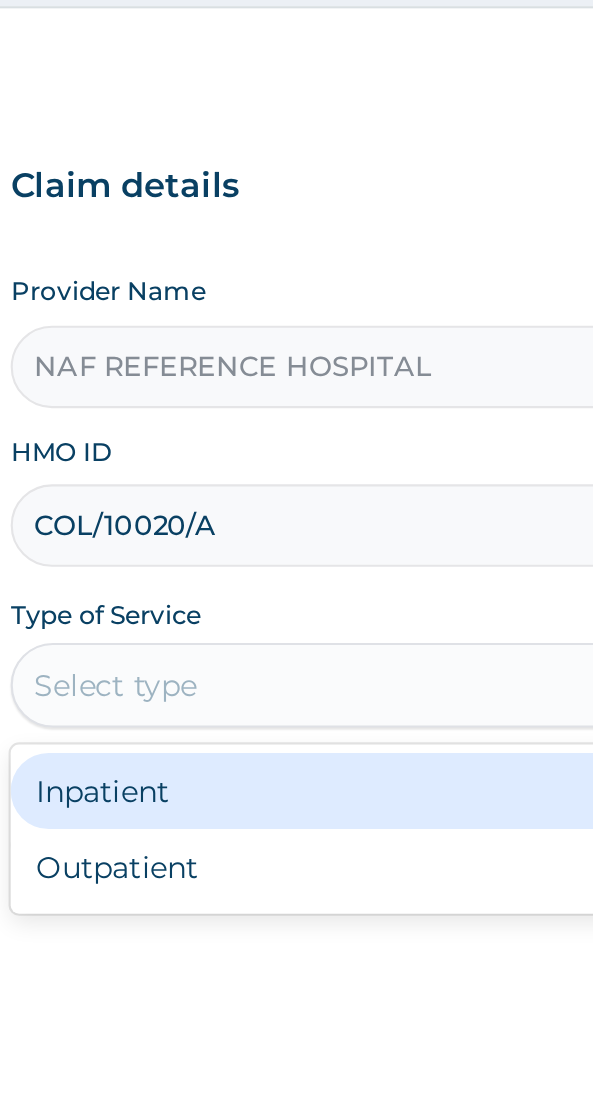 scroll, scrollTop: 0, scrollLeft: 0, axis: both 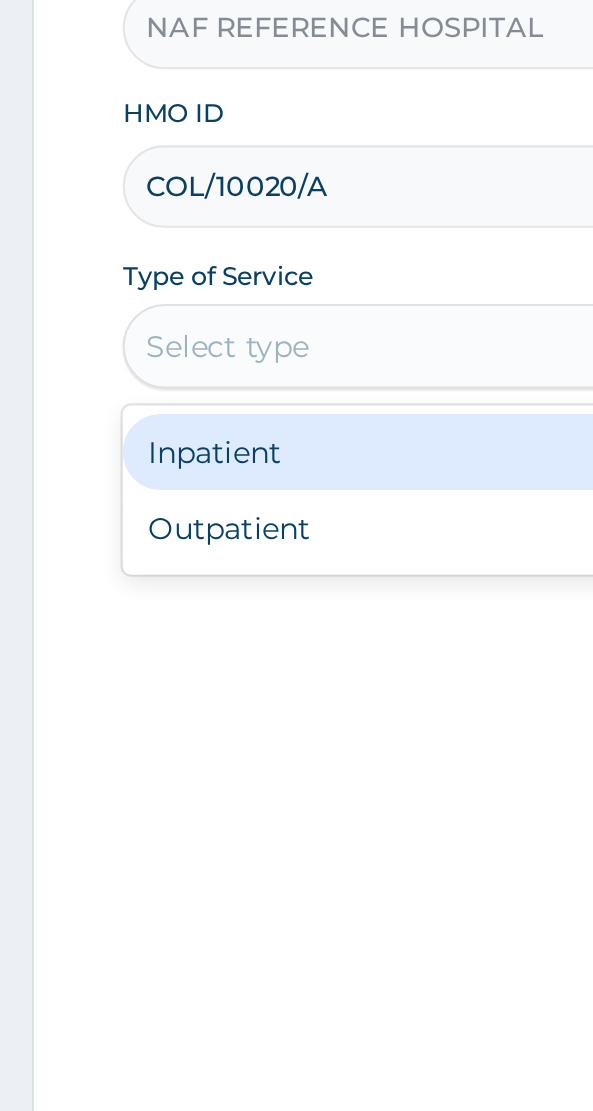 click on "Outpatient" at bounding box center (247, 600) 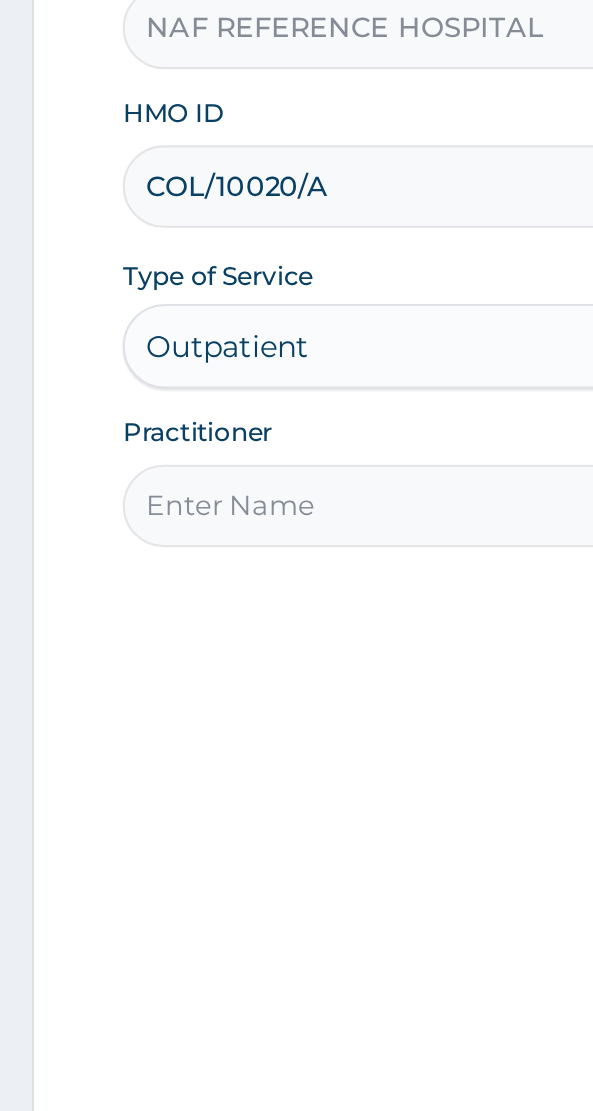click on "Practitioner" at bounding box center [296, 589] 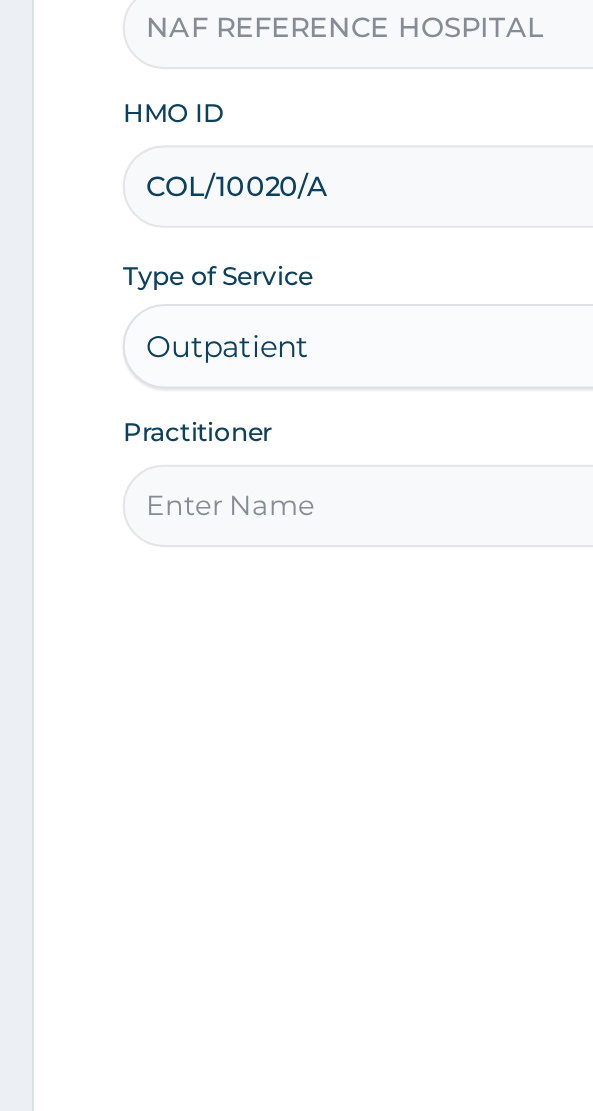 scroll, scrollTop: 0, scrollLeft: 0, axis: both 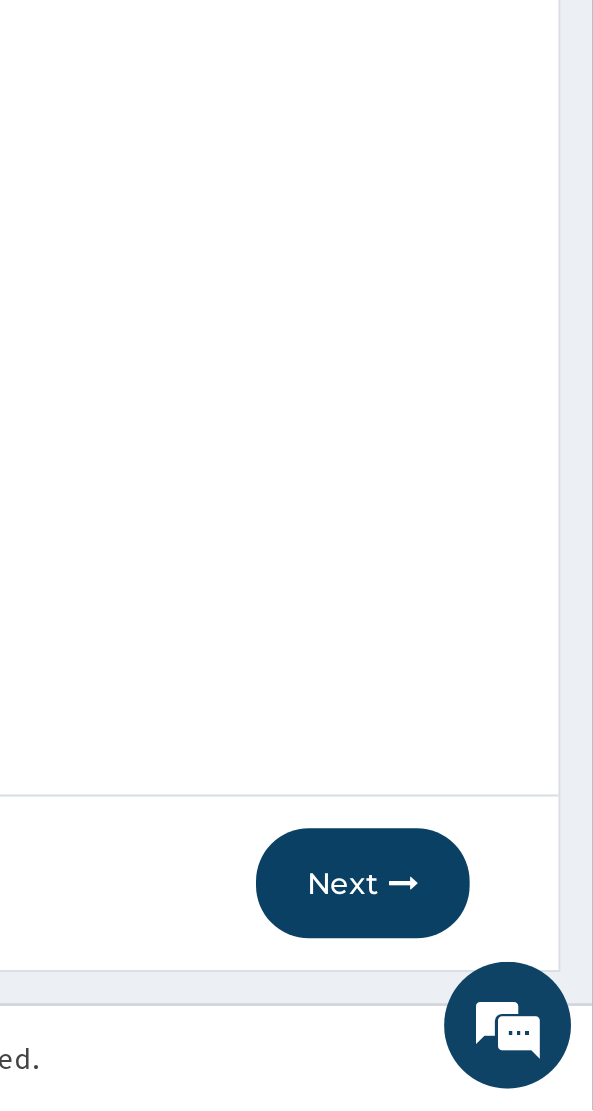 click at bounding box center (504, 1004) 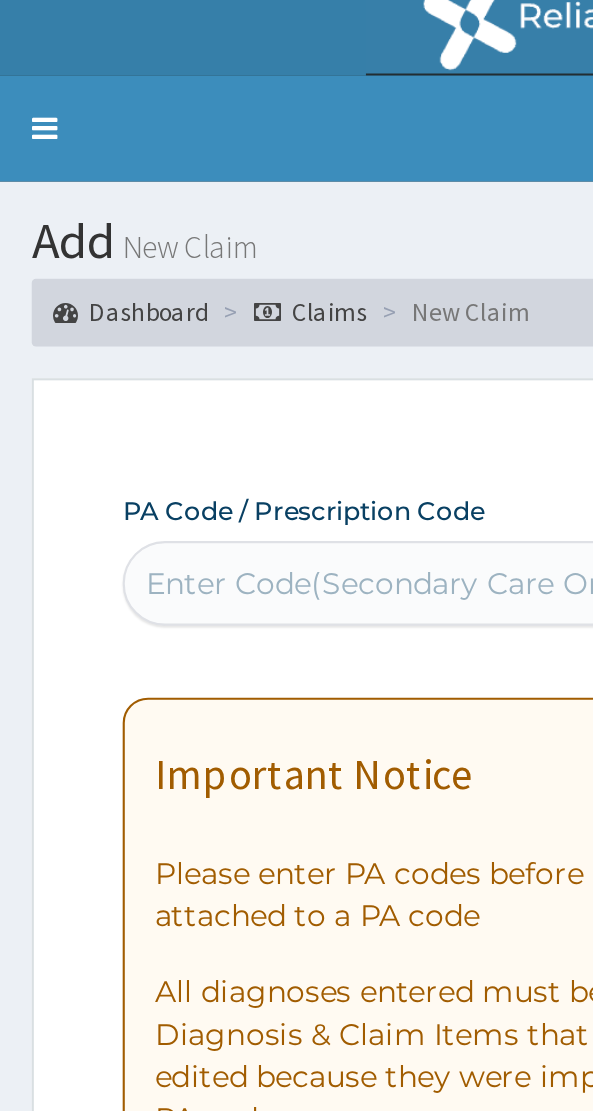 scroll, scrollTop: 0, scrollLeft: 0, axis: both 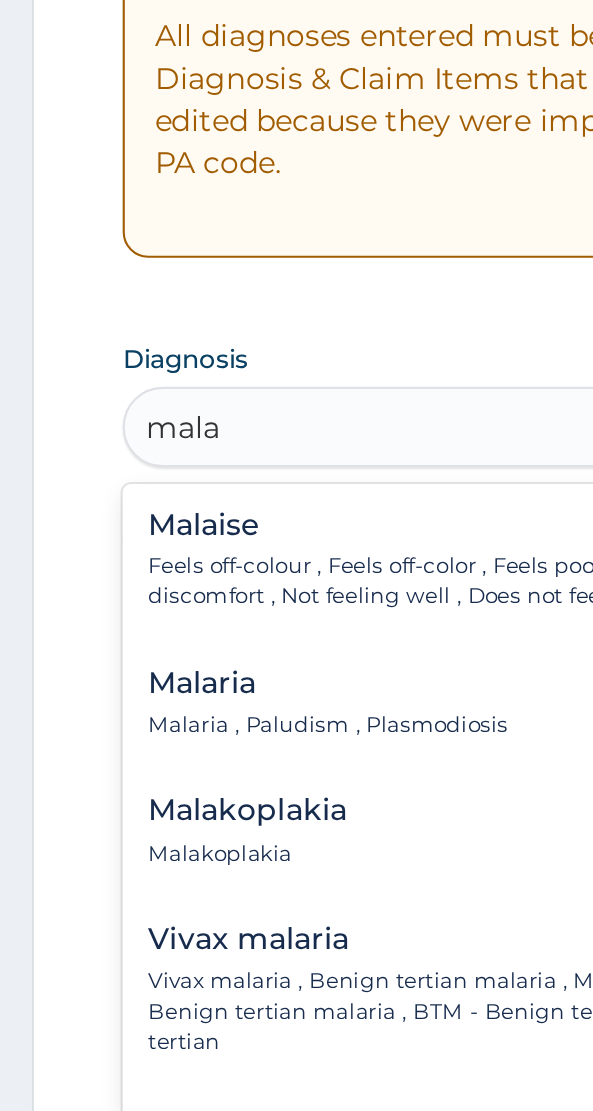 click on "Malaria , Paludism , Plasmodiosis" at bounding box center (155, 809) 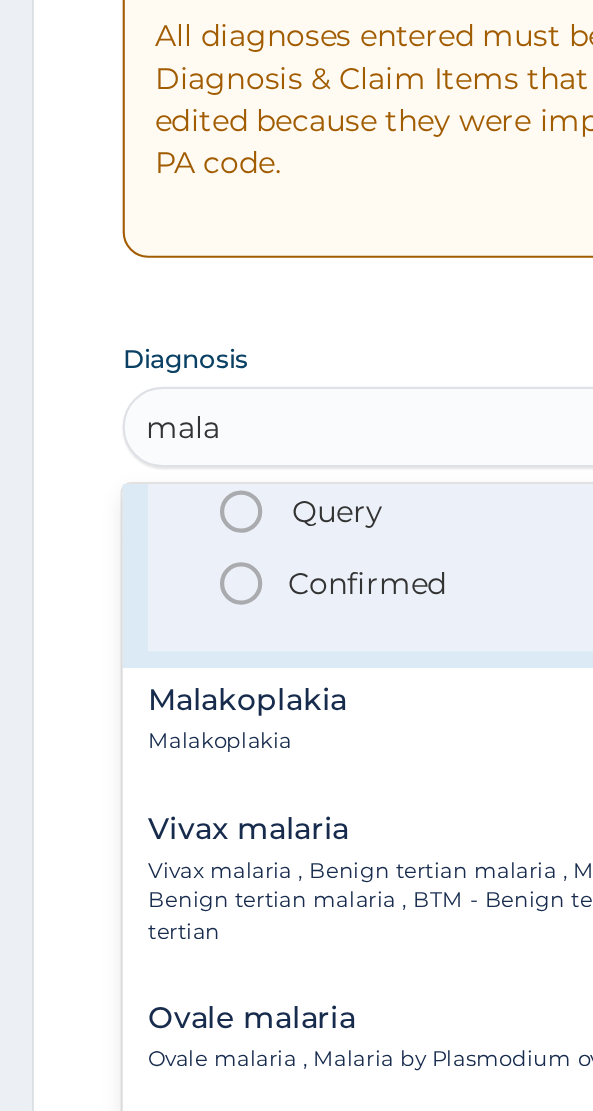 scroll, scrollTop: 200, scrollLeft: 0, axis: vertical 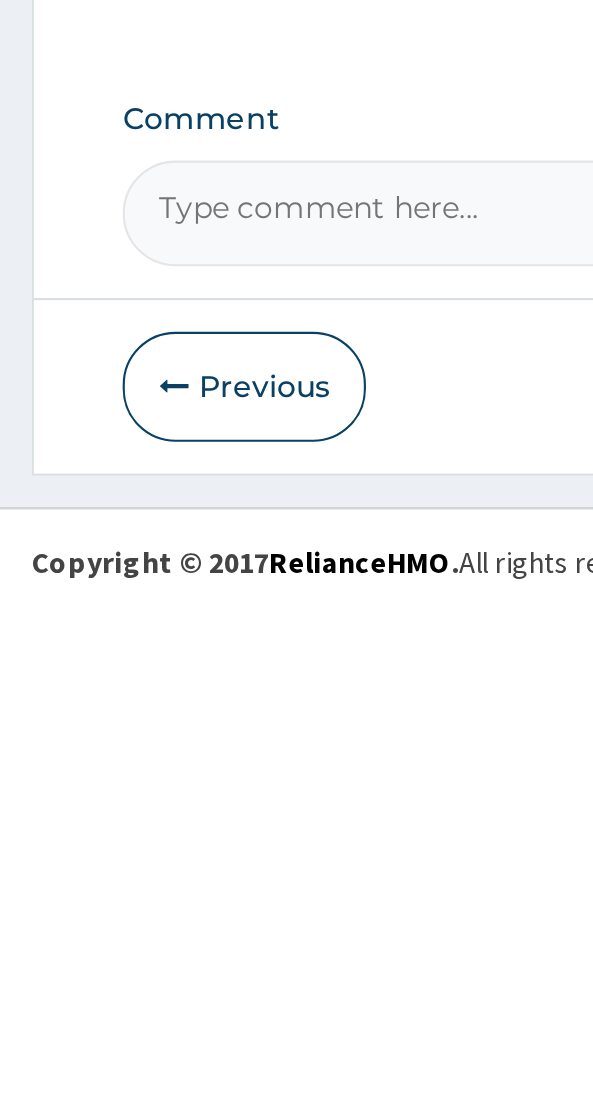 click on "Previous" at bounding box center [115, 1005] 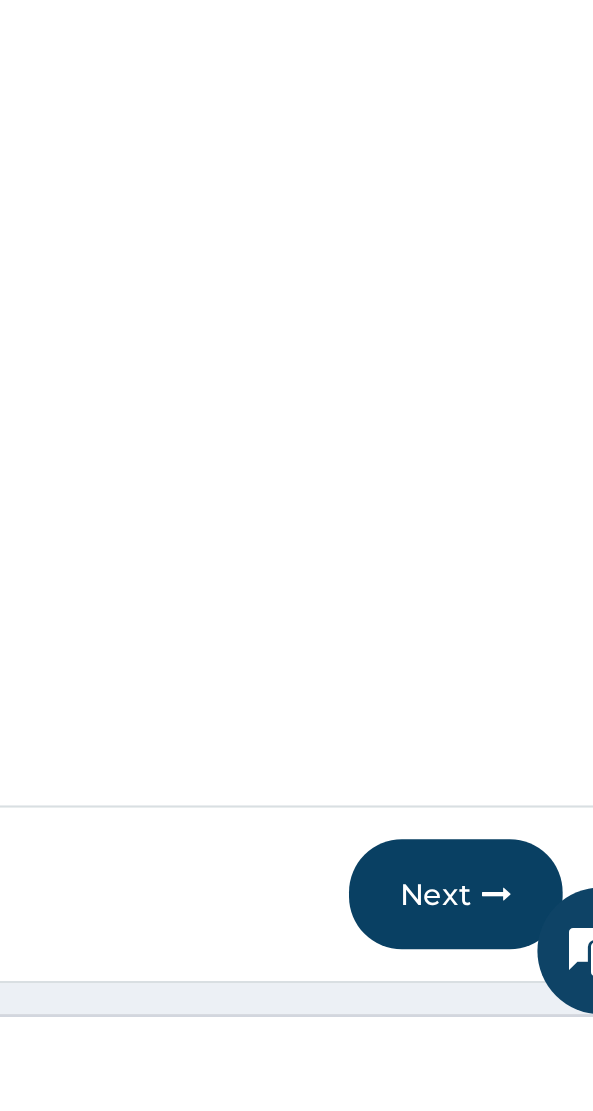 scroll, scrollTop: 0, scrollLeft: 0, axis: both 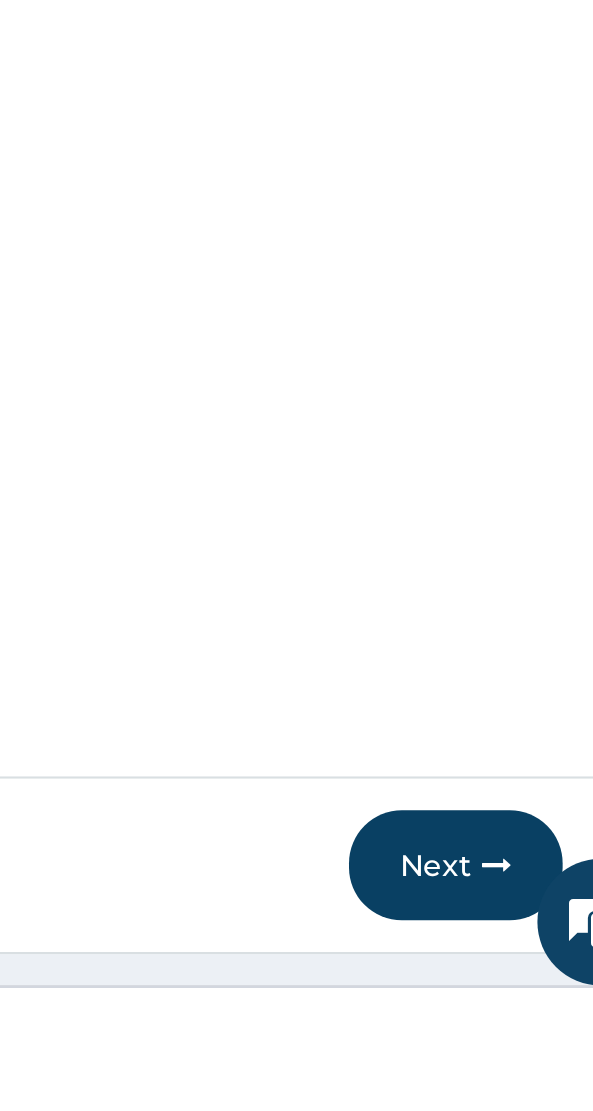 click on "Step  1  of 2 Claim details Provider Name NAF REFERENCE HOSPITAL HMO ID COL/10020/A Type of Service Outpatient Days 1 Practitioner Dr [LAST]" at bounding box center (296, 599) 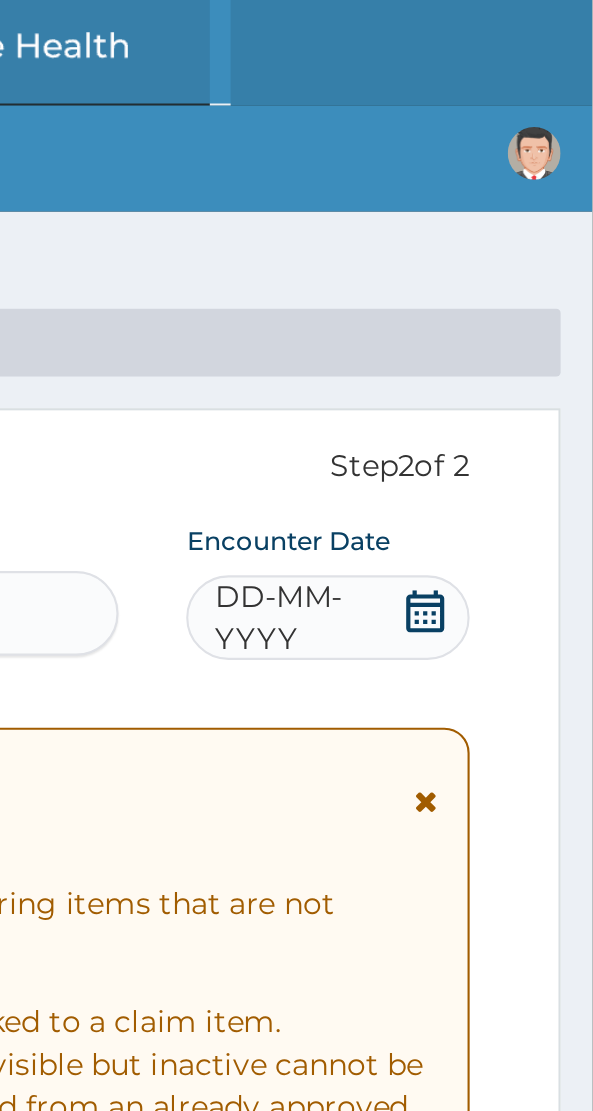 scroll, scrollTop: 0, scrollLeft: 0, axis: both 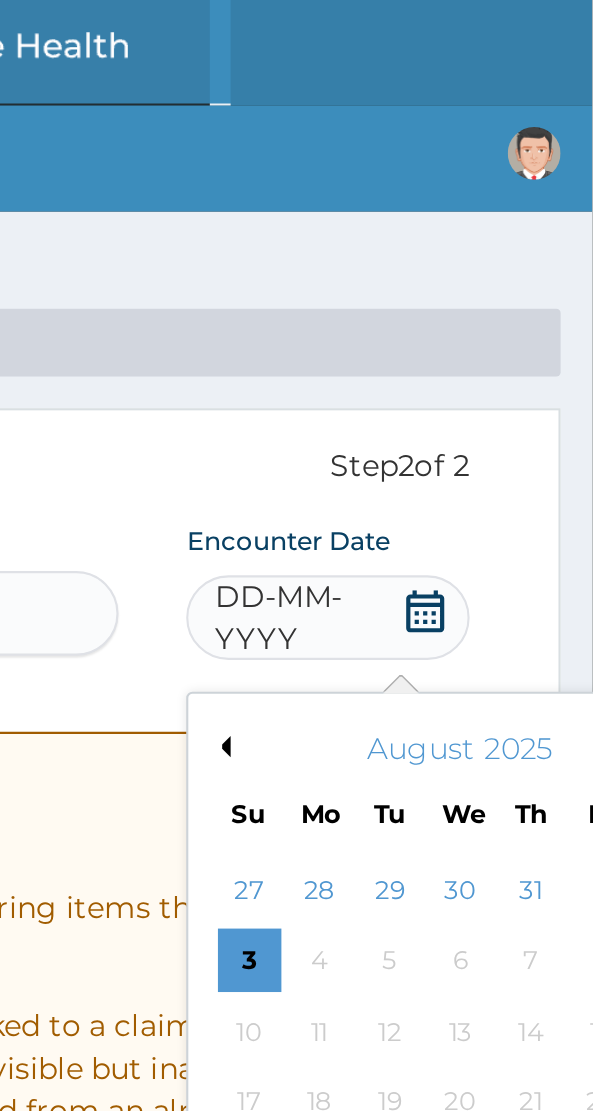 click on "Previous Month" at bounding box center (417, 353) 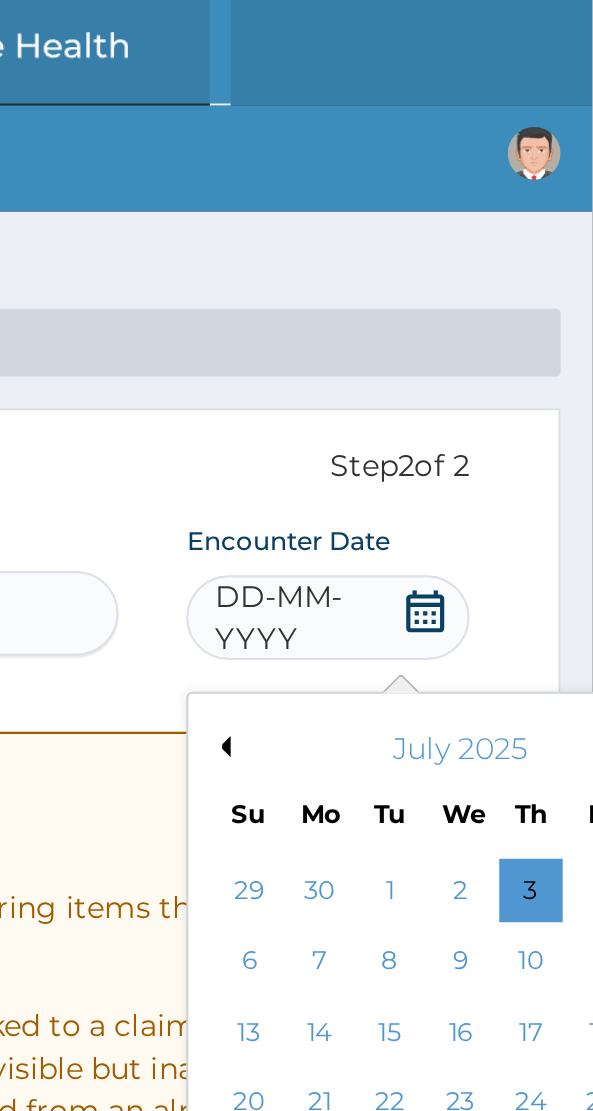 click on "Previous Month" at bounding box center (417, 353) 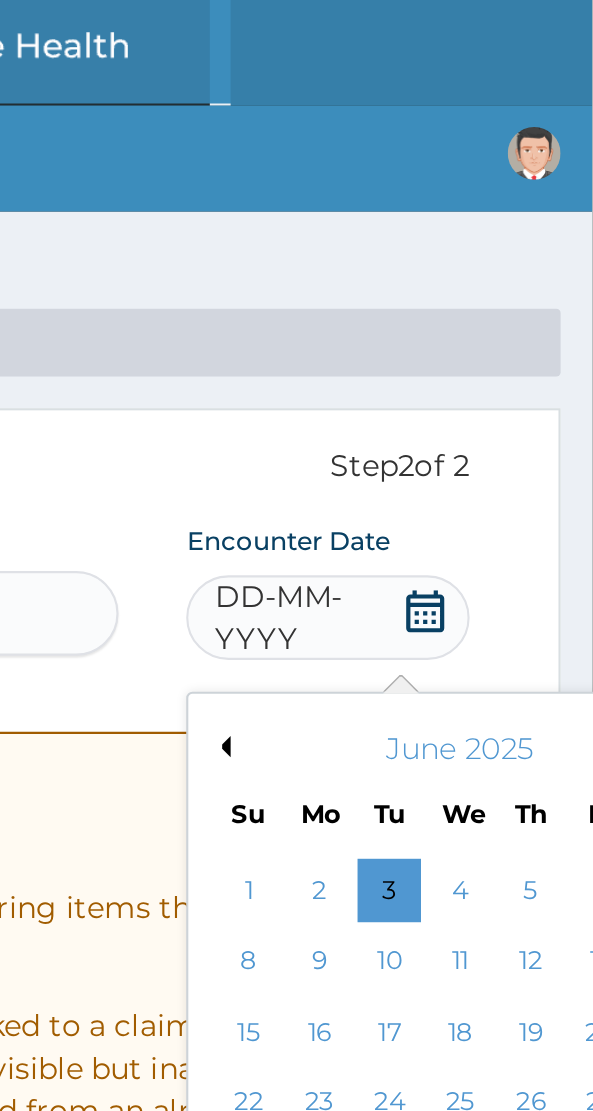 click on "Previous Month" at bounding box center (417, 353) 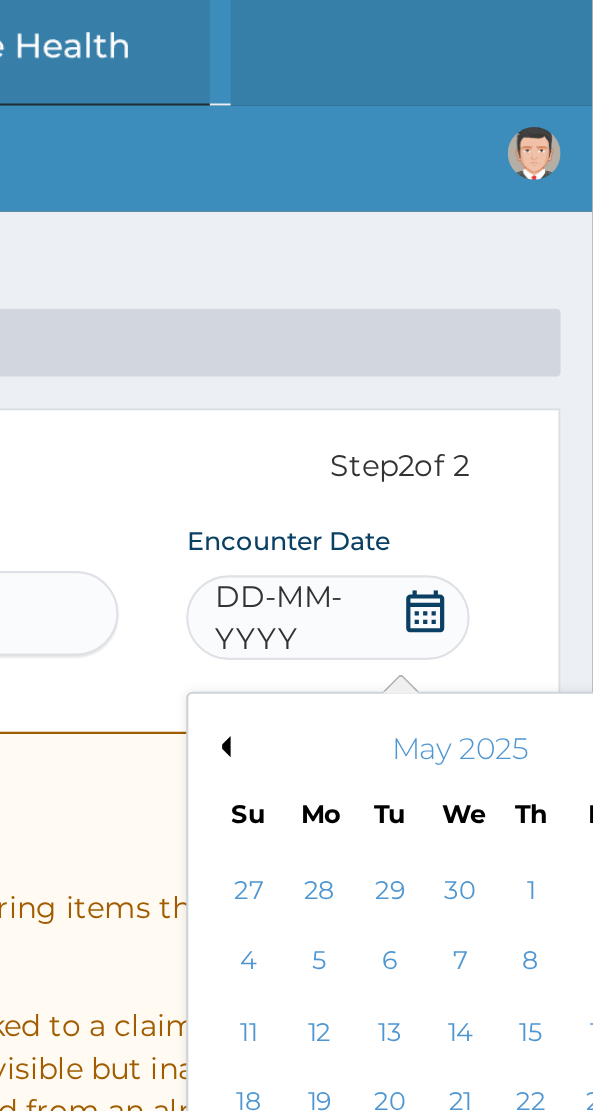 click on "Previous Month" at bounding box center (417, 353) 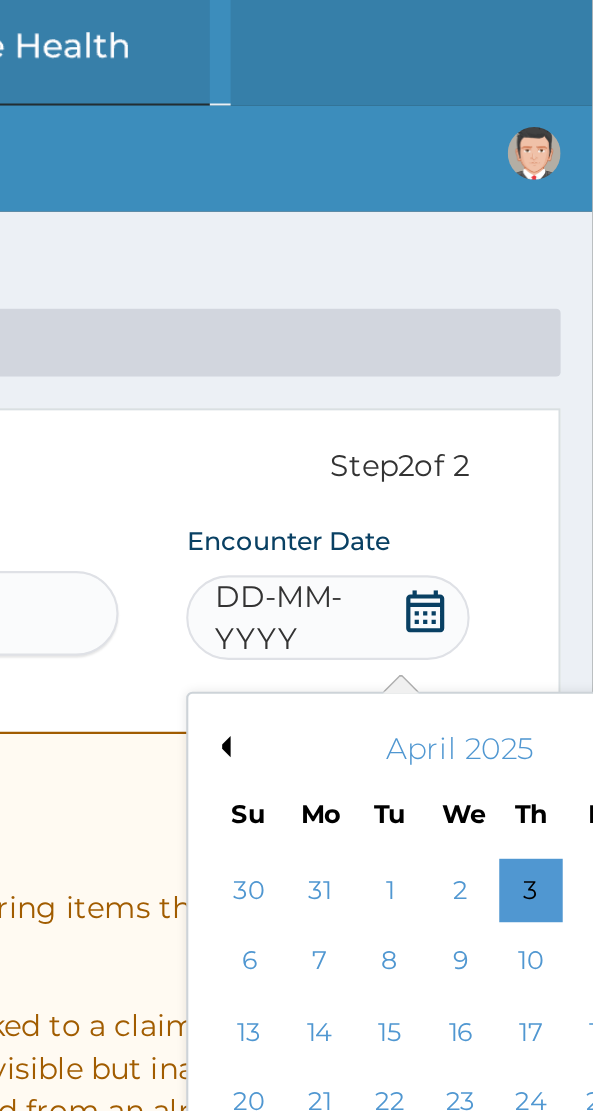 click on "Previous Month" at bounding box center (417, 353) 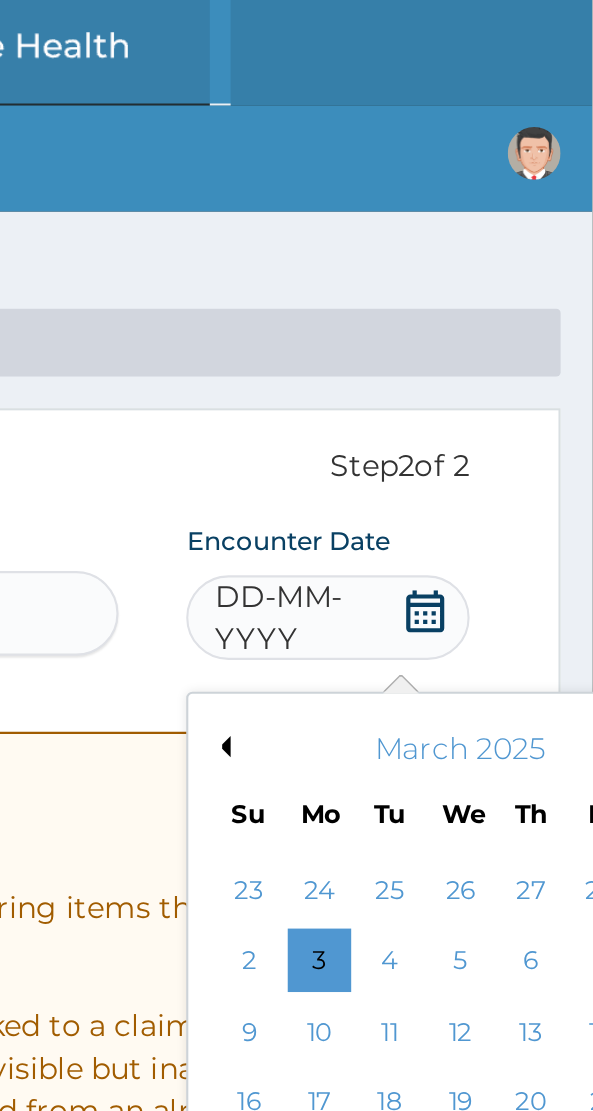 click on "Previous Month Next Month March 2025 Su Mo Tu We Th Fr Sa 23 24 25 26 27 28 1 2 3 4 5 6 7 8 9 10 11 12 13 14 15 16 17 18 19 20 21 22 23 24 25 26 27 28 29 30 31 1 2 3 4 5" at bounding box center [530, 472] 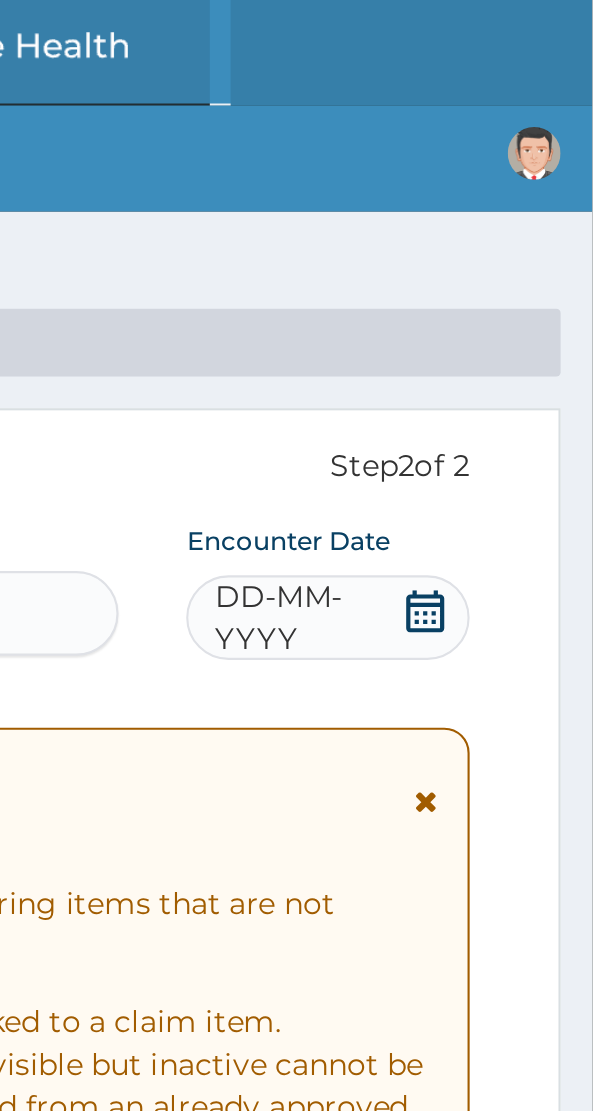 click on "Step  2  of 2 PA Code / Prescription Code Enter Code(Secondary Care Only) Encounter Date DD-MM-YYYY Important Notice Please enter PA codes before entering items that are not attached to a PA code   All diagnoses entered must be linked to a claim item. Diagnosis & Claim Items that are visible but inactive cannot be edited because they were imported from an already approved PA code. Diagnosis Enter diagnosis NB: All diagnosis must be linked to a claim item Claim Items No claim item Types Select Type Item Select Item Pair Diagnosis Select Diagnosis Unit Price 0 Add Comment     Previous   Submit" at bounding box center [296, 950] 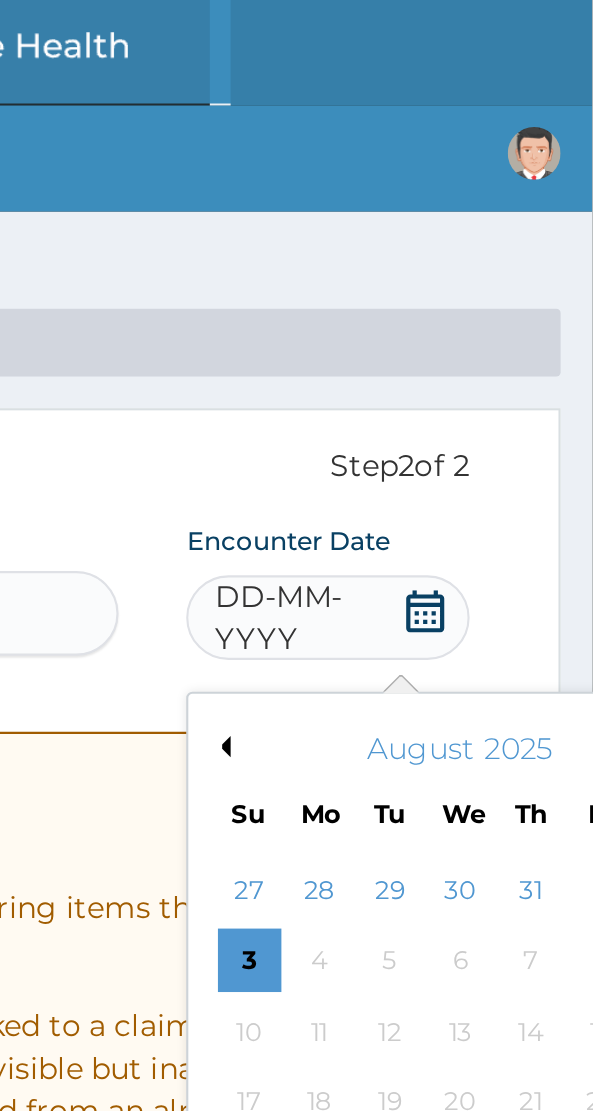click on "Previous Month" at bounding box center [417, 353] 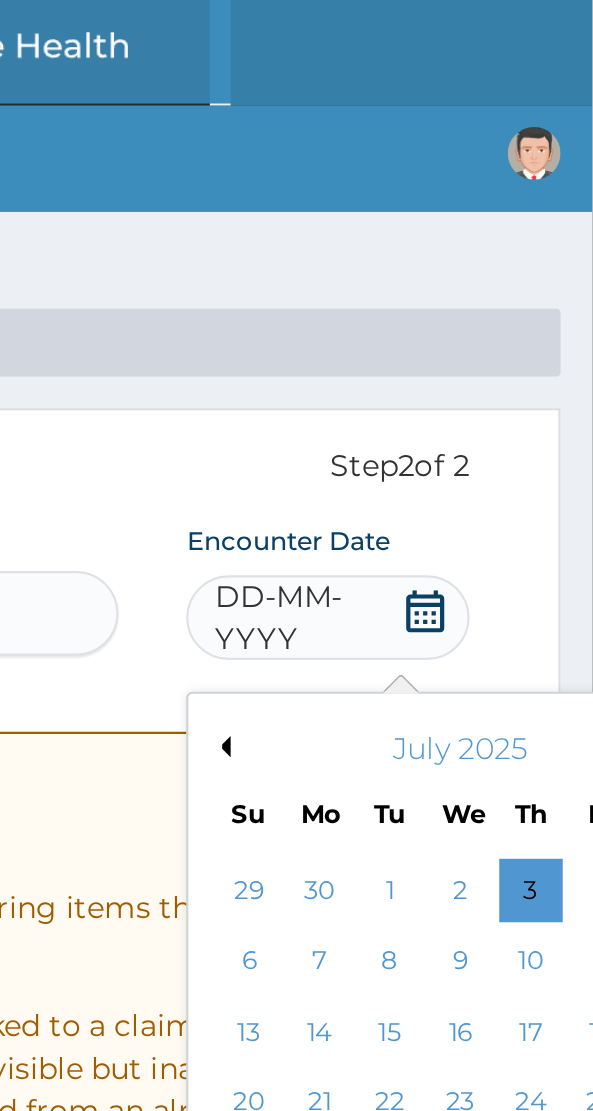 click on "Previous Month" at bounding box center [417, 353] 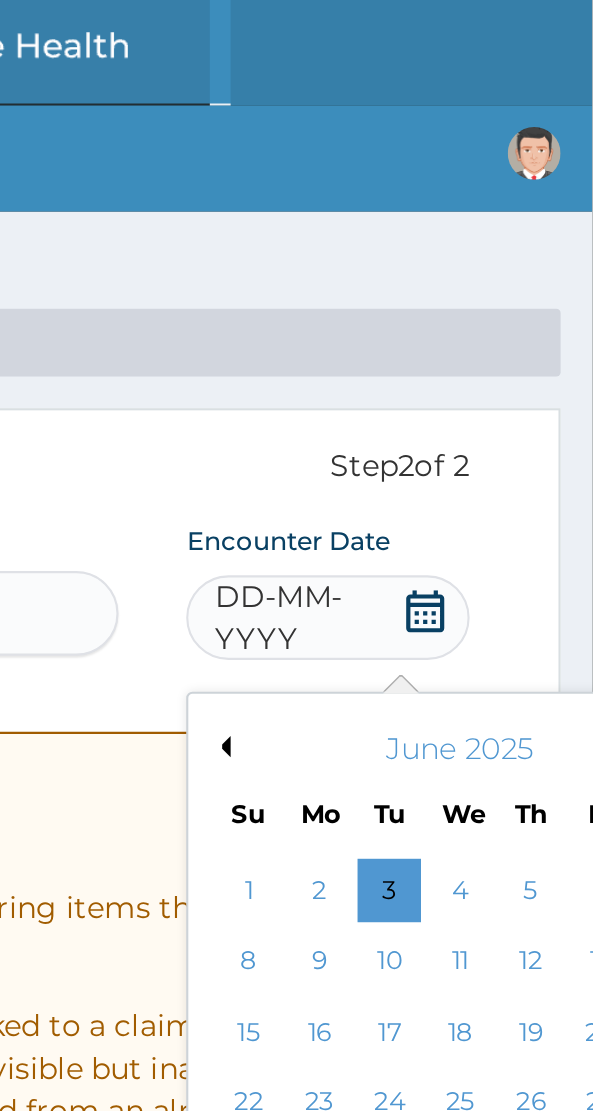 click on "Previous Month" at bounding box center [417, 353] 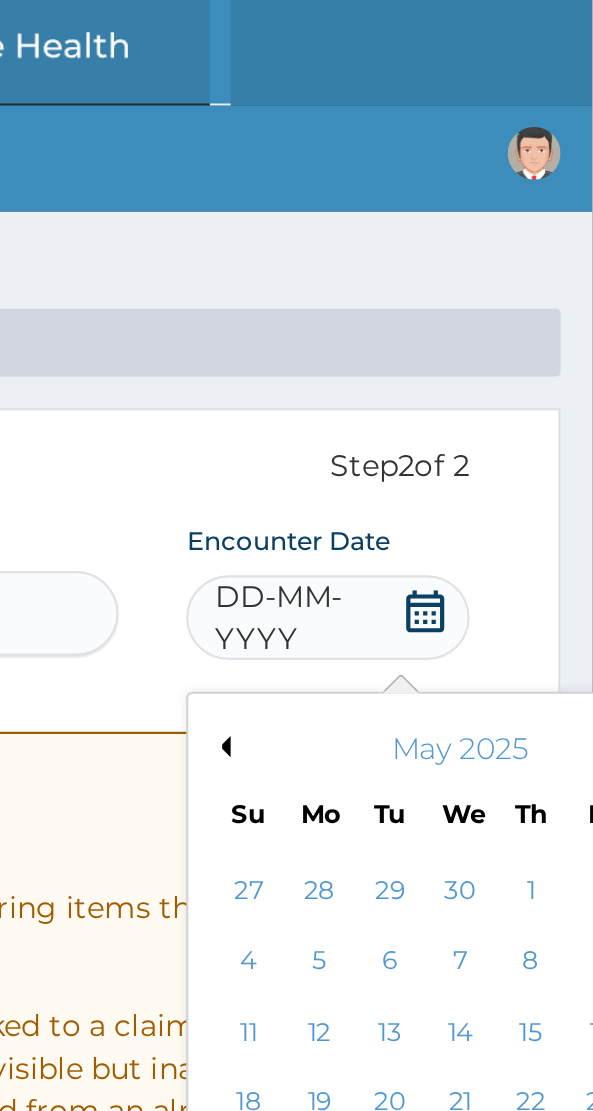 click on "Previous Month" at bounding box center [417, 353] 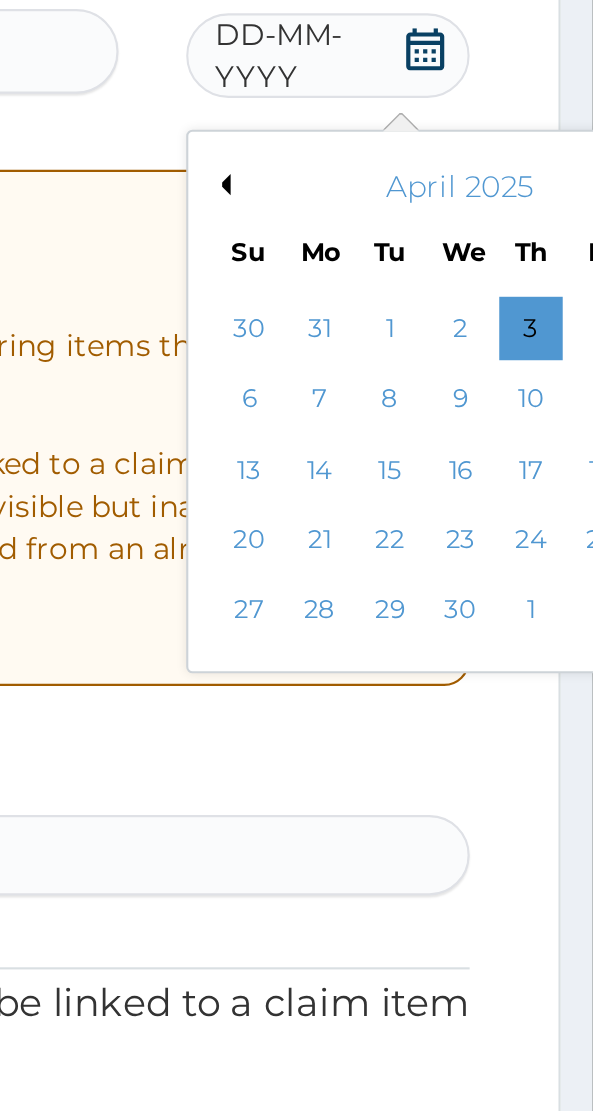 click on "30" at bounding box center [531, 555] 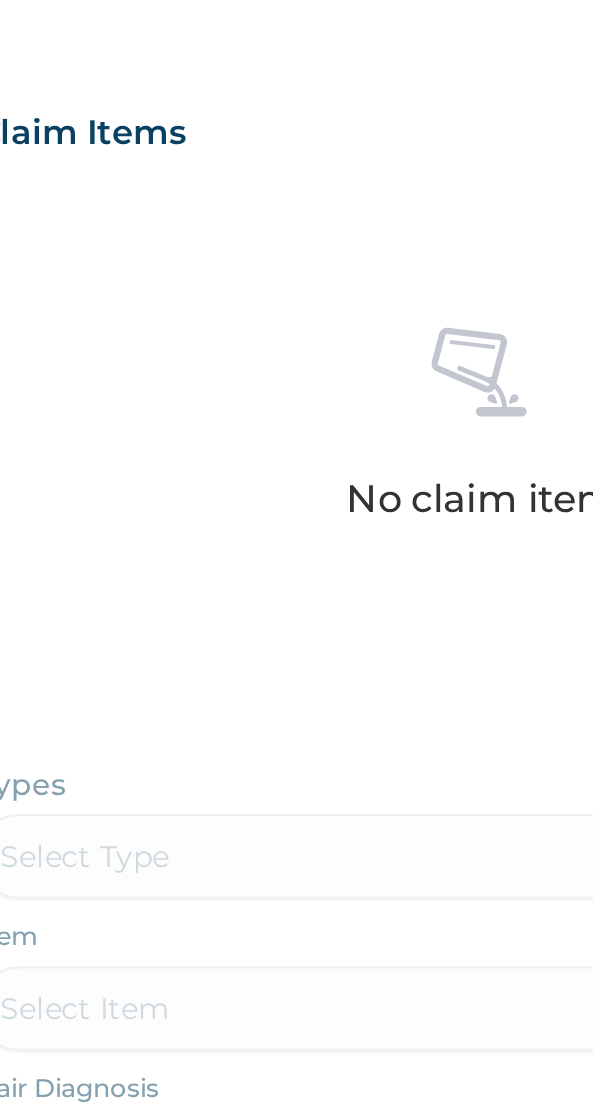 scroll, scrollTop: 632, scrollLeft: 0, axis: vertical 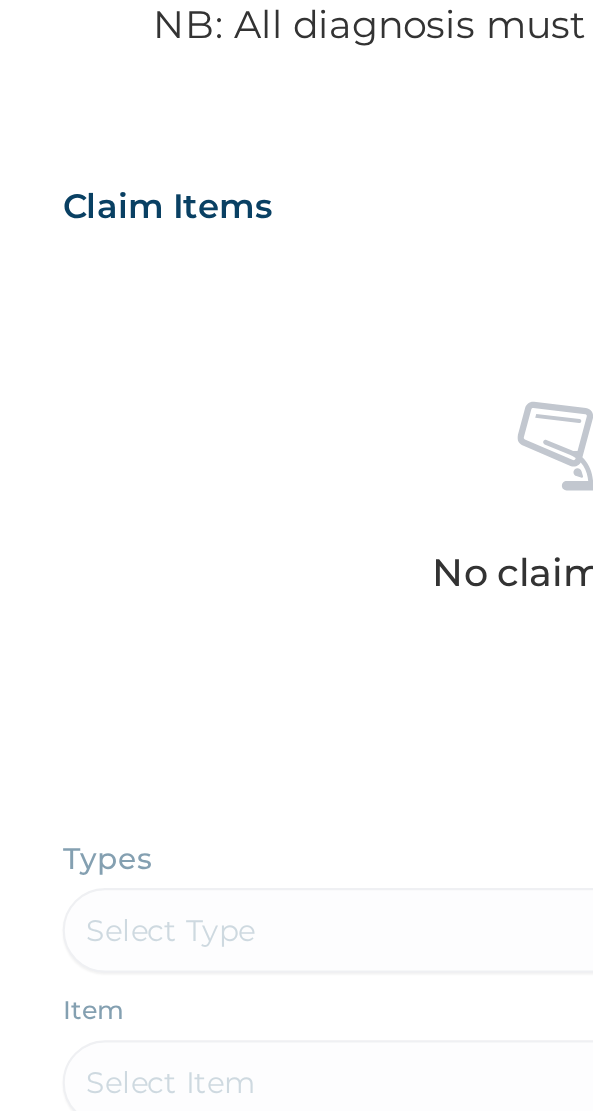 click on "Types Select Type Item Select Item Pair Diagnosis Select Diagnosis Unit Price 0 Add" at bounding box center (296, 673) 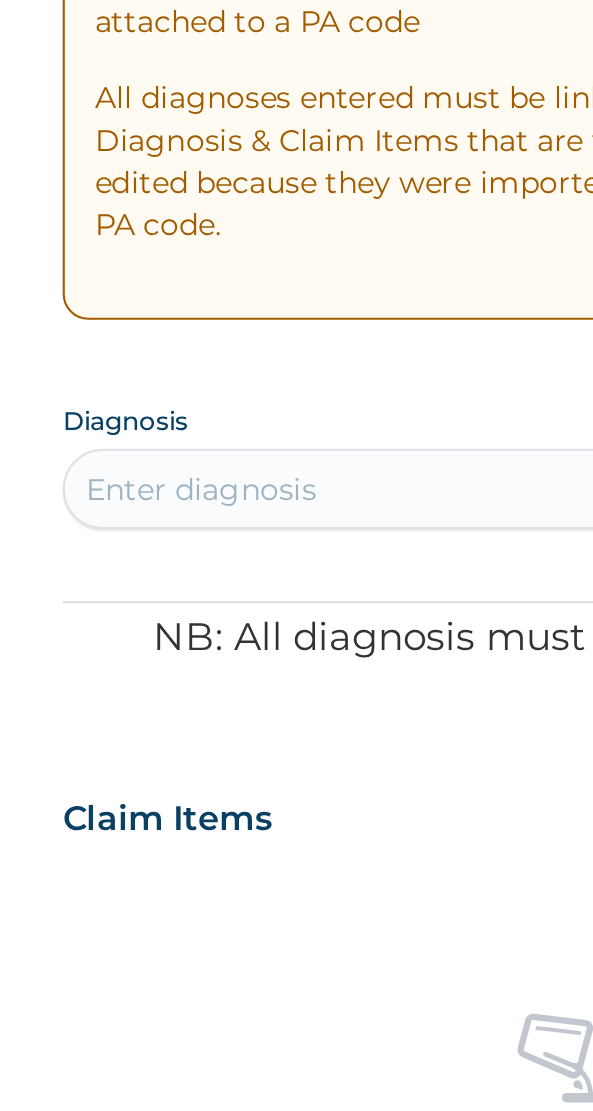 scroll, scrollTop: 436, scrollLeft: 0, axis: vertical 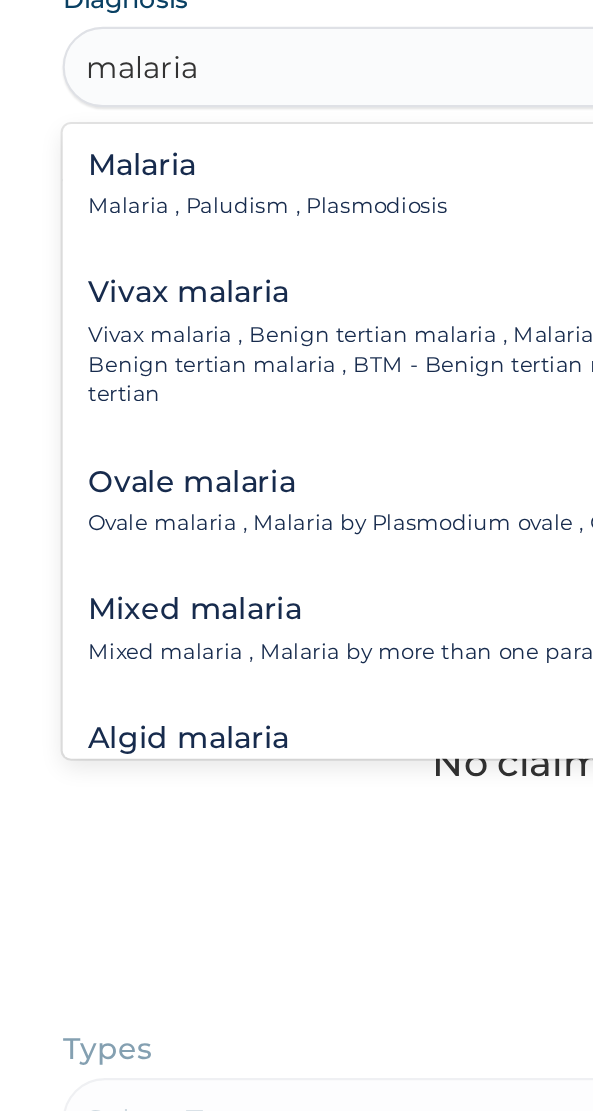 click on "Malaria Malaria , Paludism , Plasmodiosis" at bounding box center [296, 288] 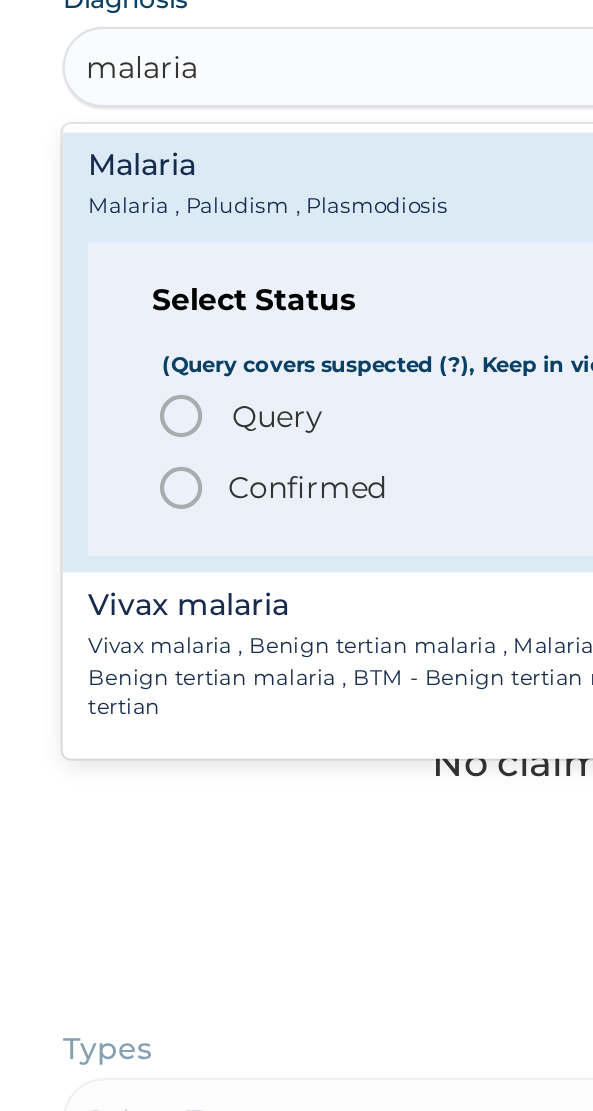 click 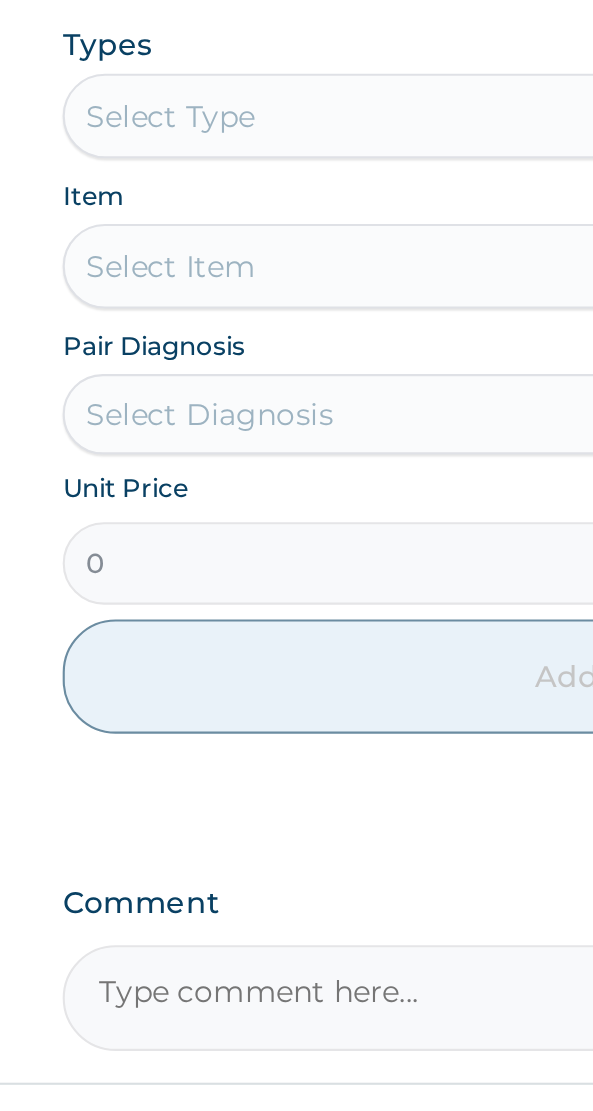 scroll, scrollTop: 587, scrollLeft: 0, axis: vertical 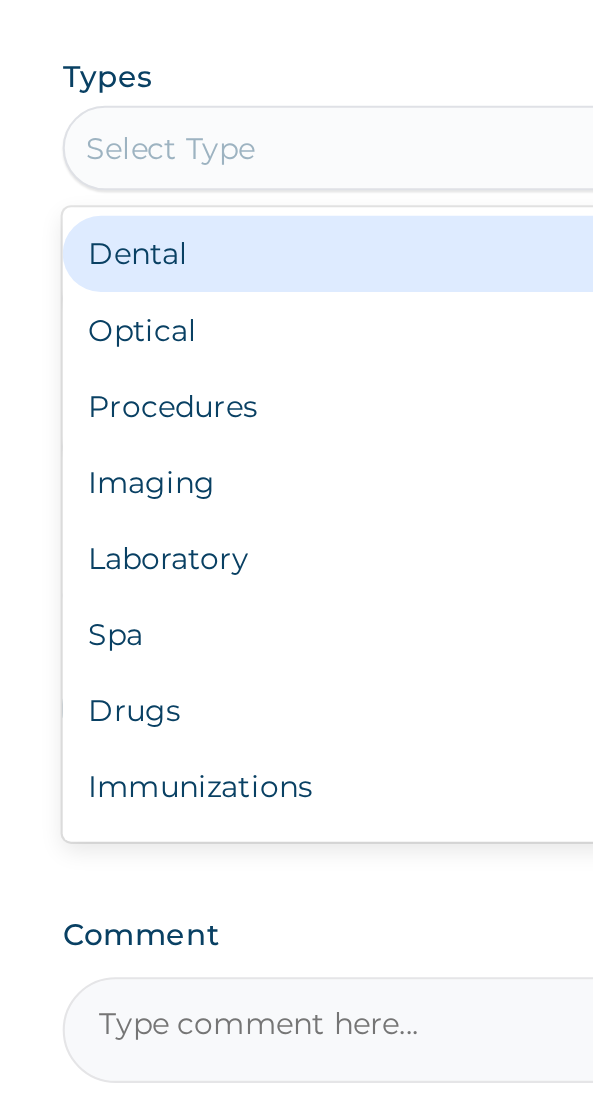 click on "Procedures" at bounding box center (296, 707) 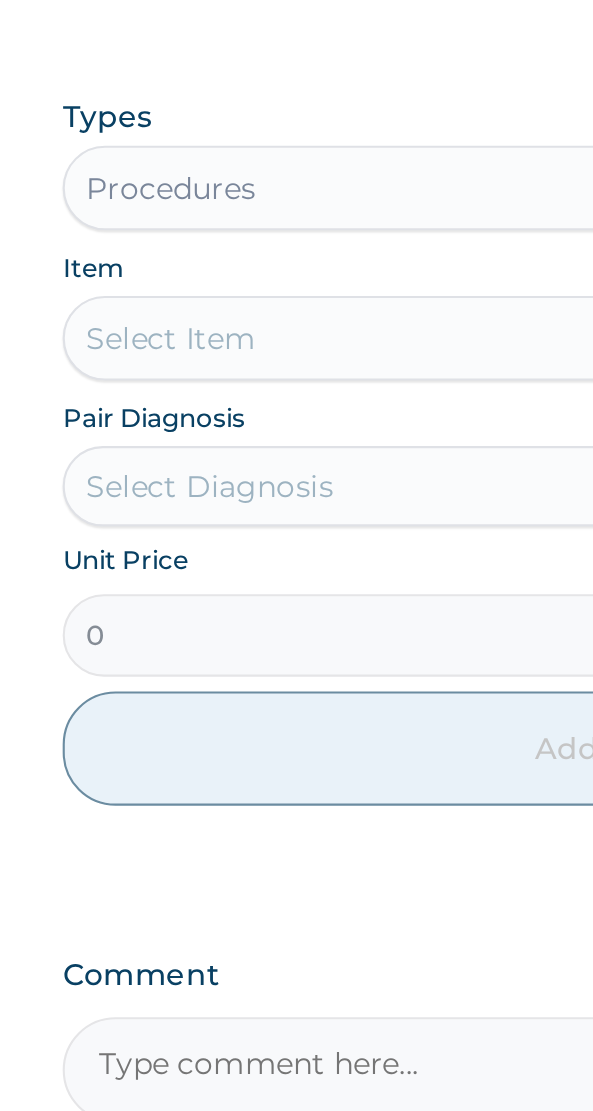 scroll, scrollTop: 647, scrollLeft: 0, axis: vertical 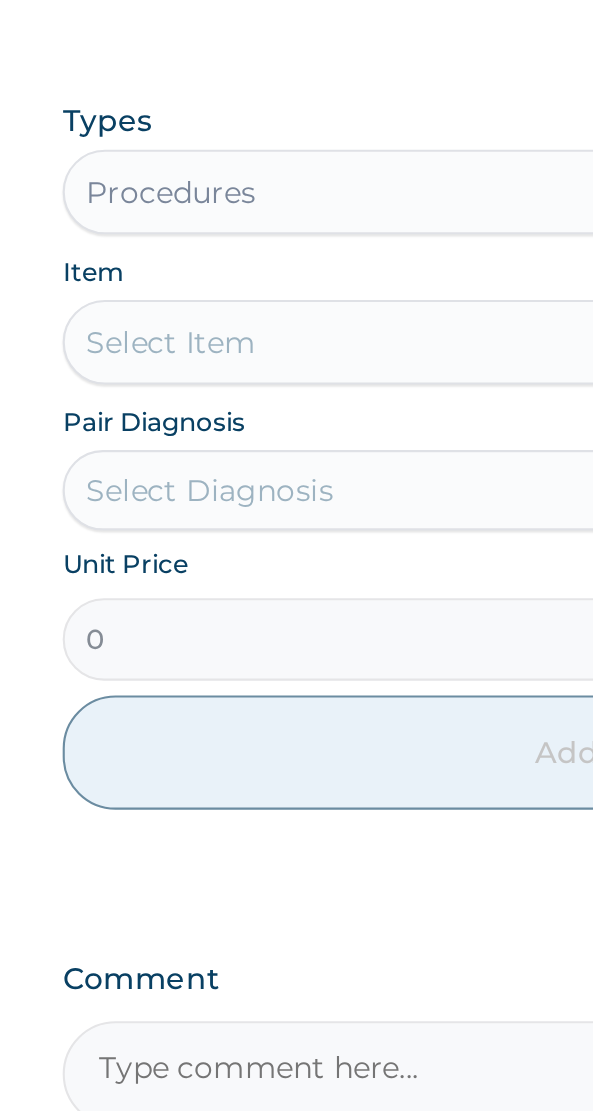click on "Select Item" at bounding box center [296, 596] 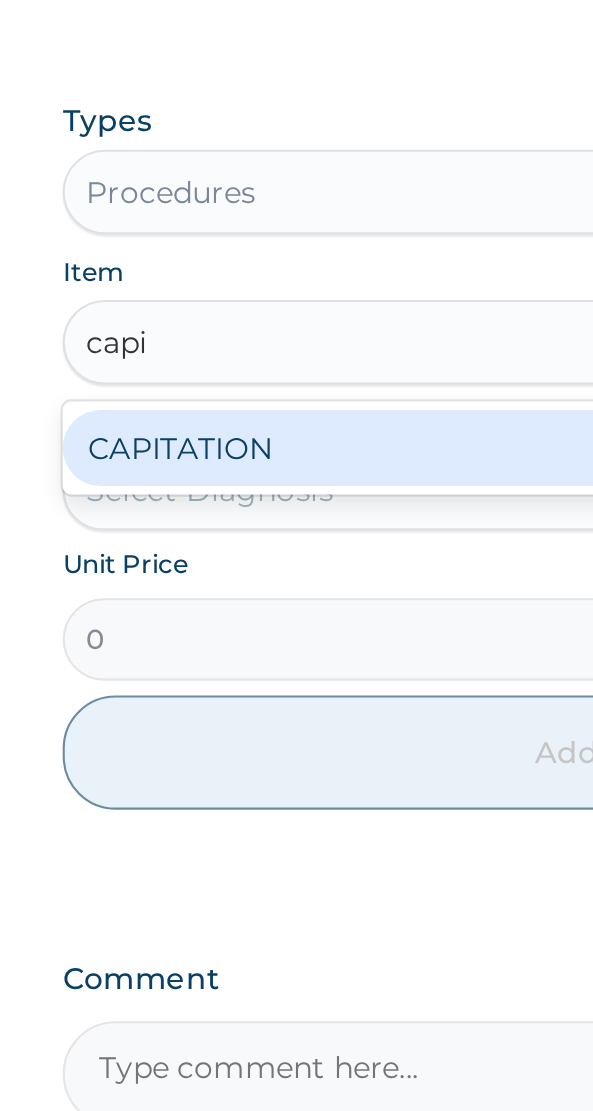 scroll, scrollTop: 0, scrollLeft: 0, axis: both 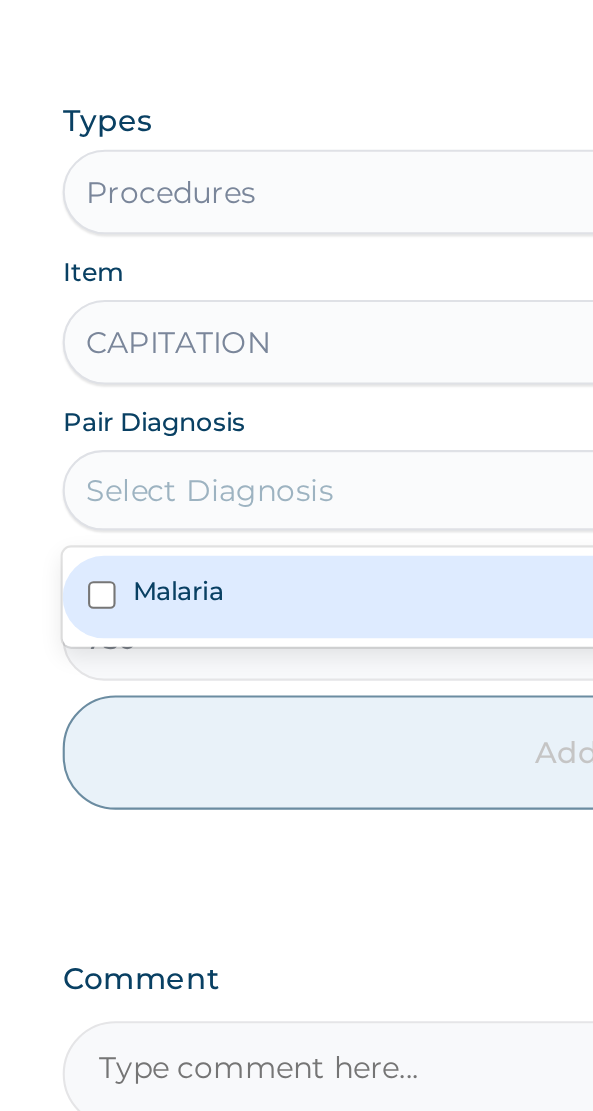 click on "Malaria" at bounding box center [296, 716] 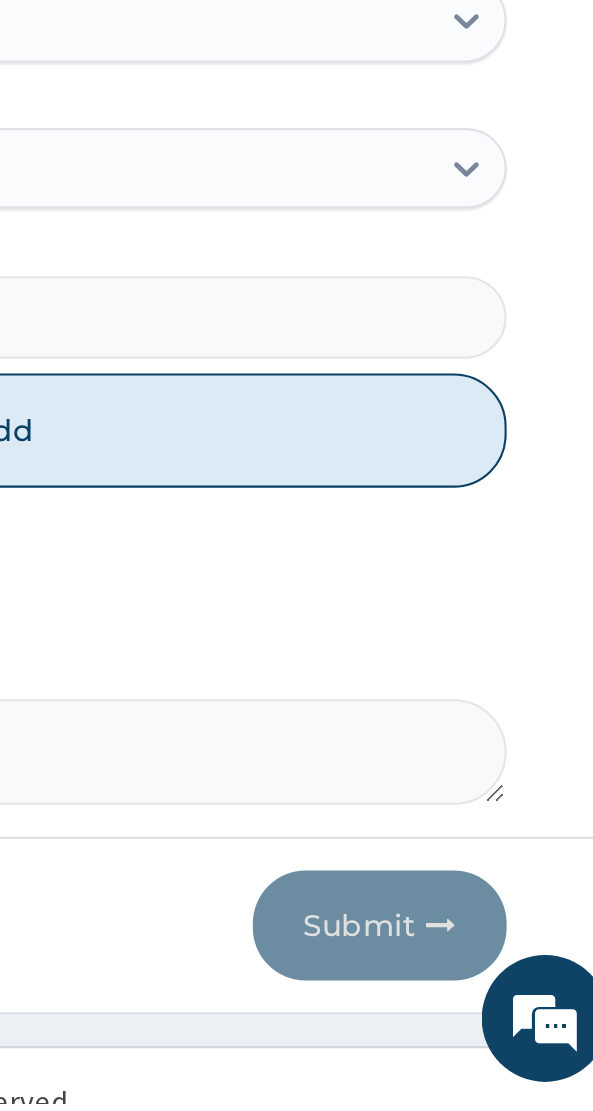 scroll, scrollTop: 658, scrollLeft: 0, axis: vertical 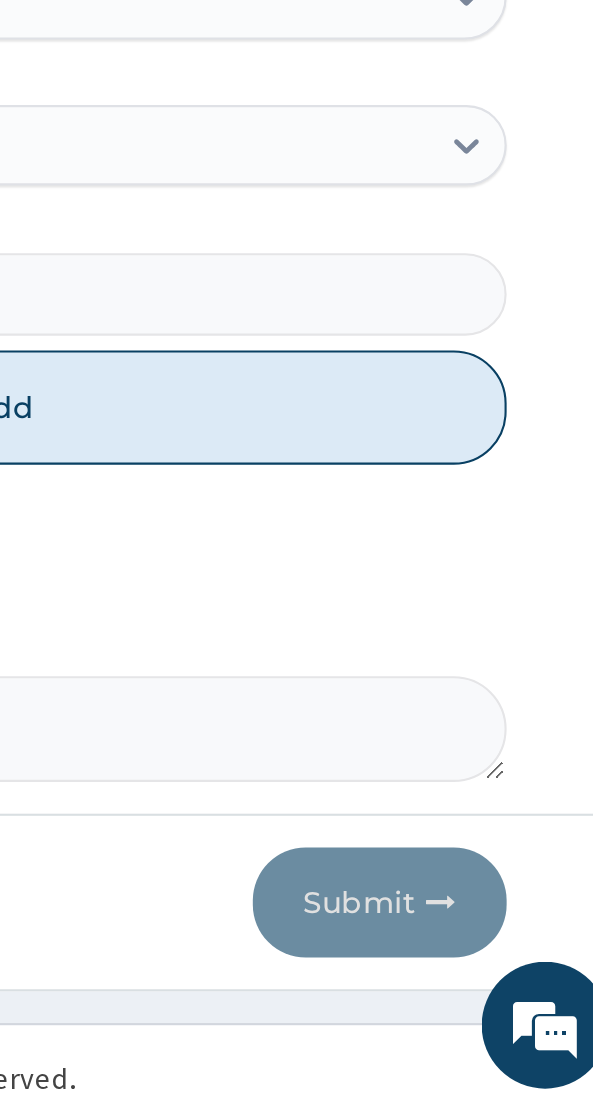 click on "Add" at bounding box center (296, 779) 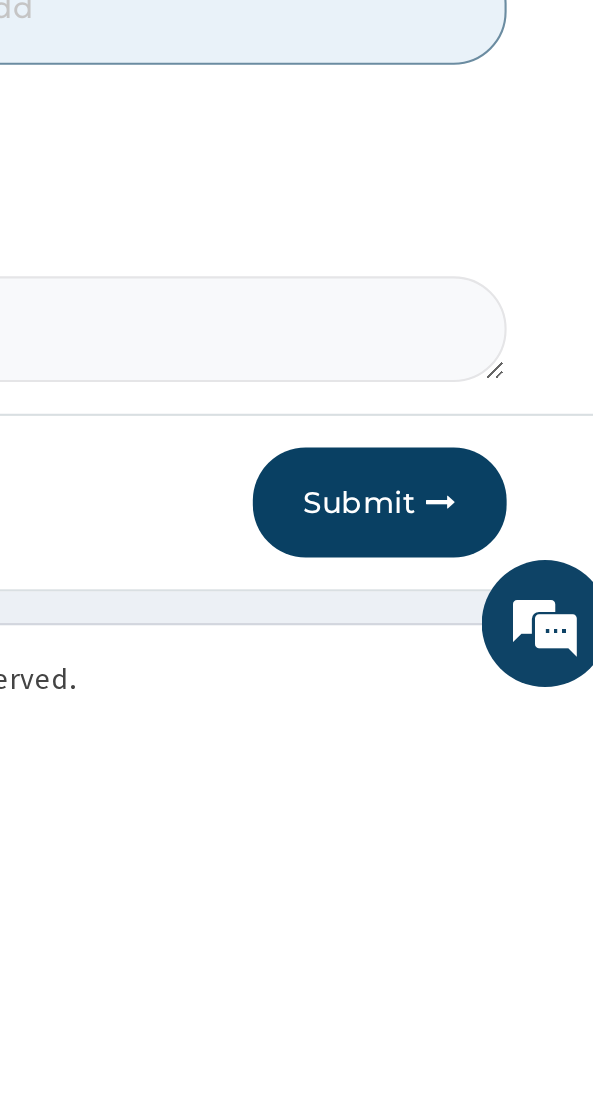 scroll, scrollTop: 570, scrollLeft: 0, axis: vertical 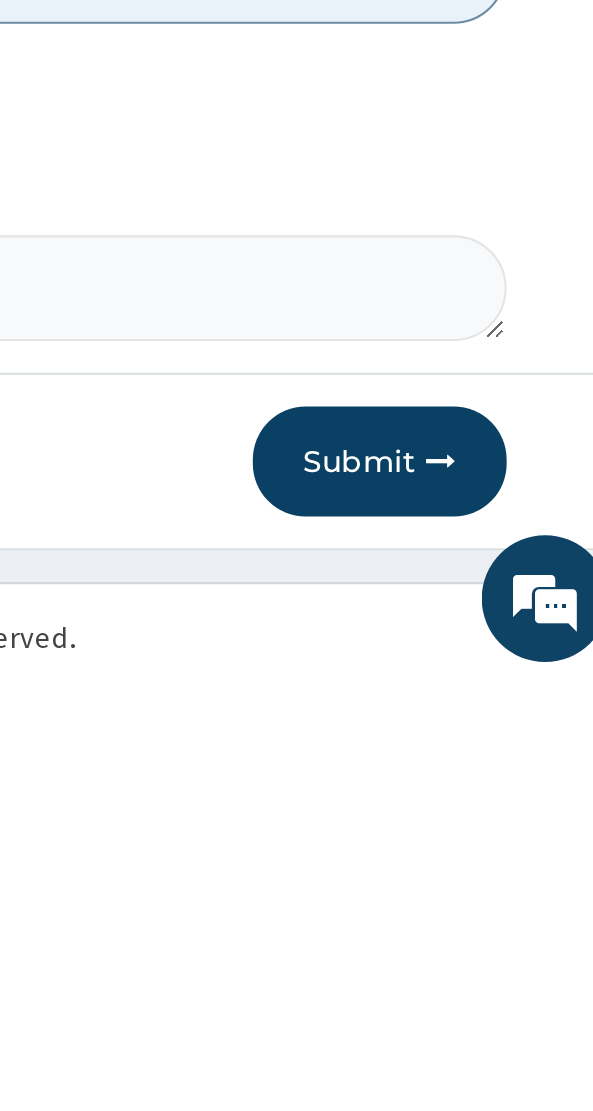 click at bounding box center [504, 1006] 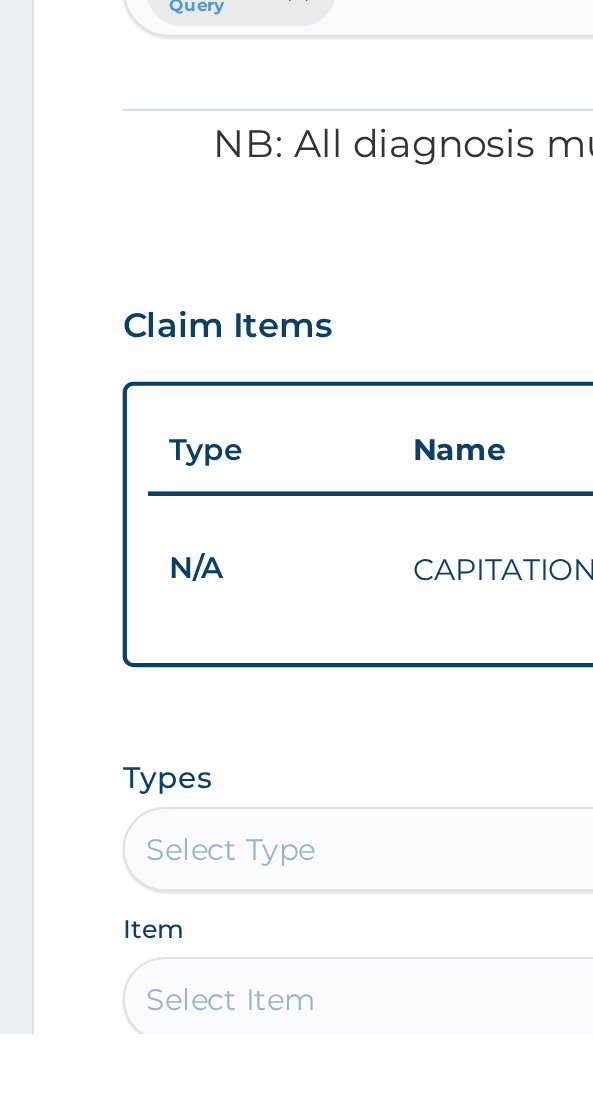 scroll, scrollTop: 158, scrollLeft: 0, axis: vertical 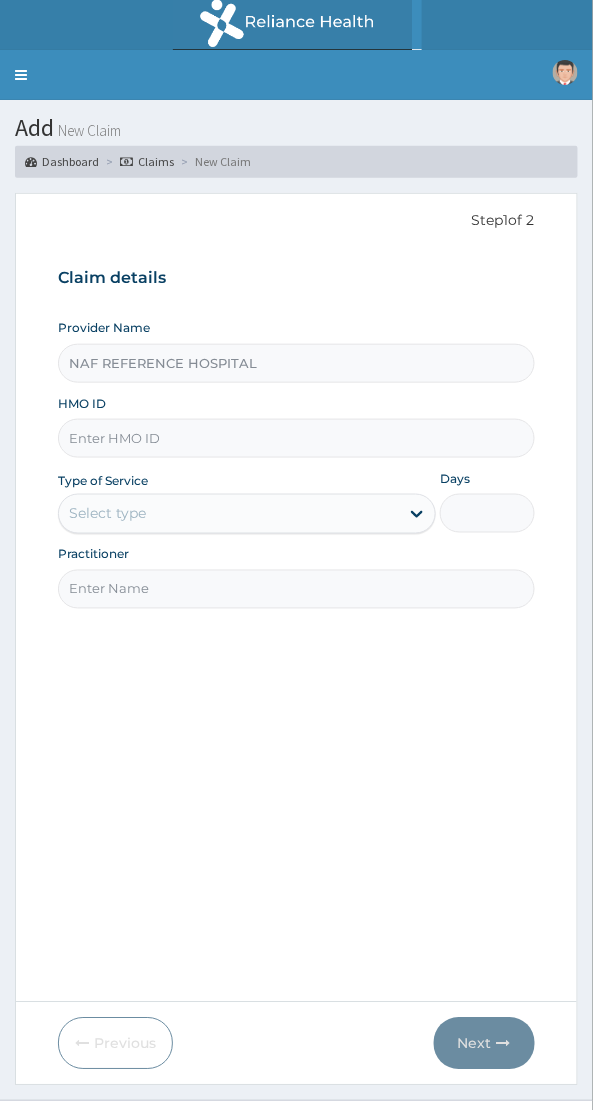 click on "HMO ID" at bounding box center [296, 438] 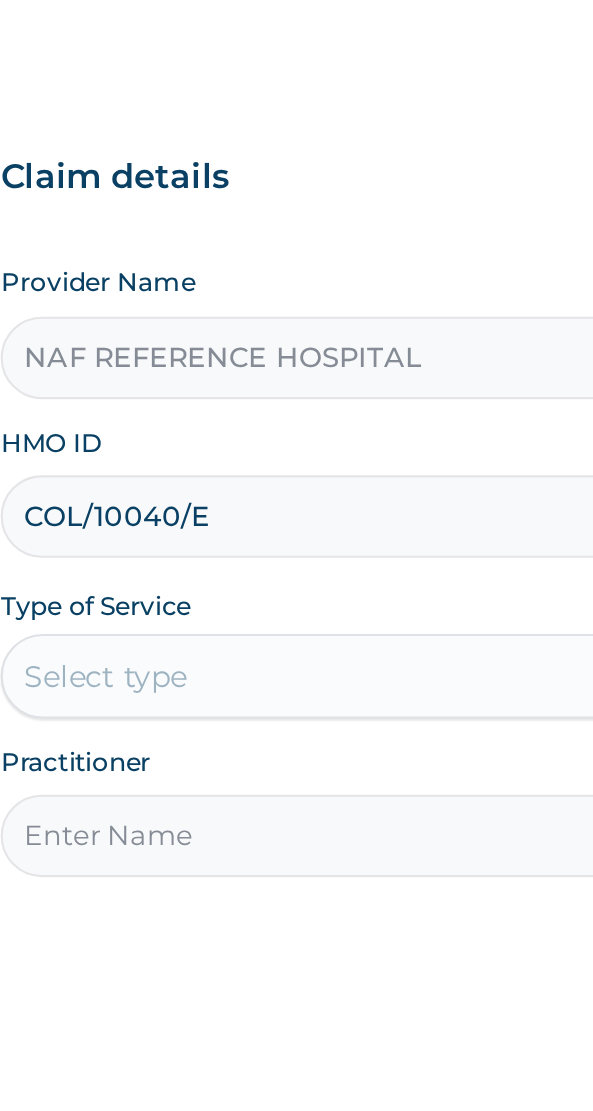 click on "COL/10040/E" at bounding box center [296, 438] 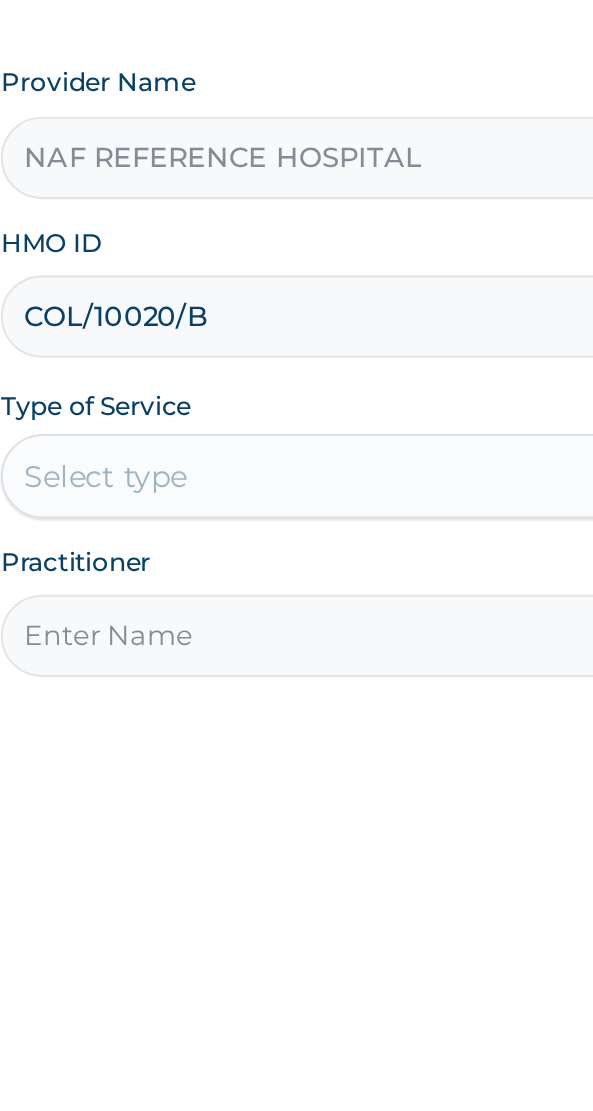 type on "COL/10020/B" 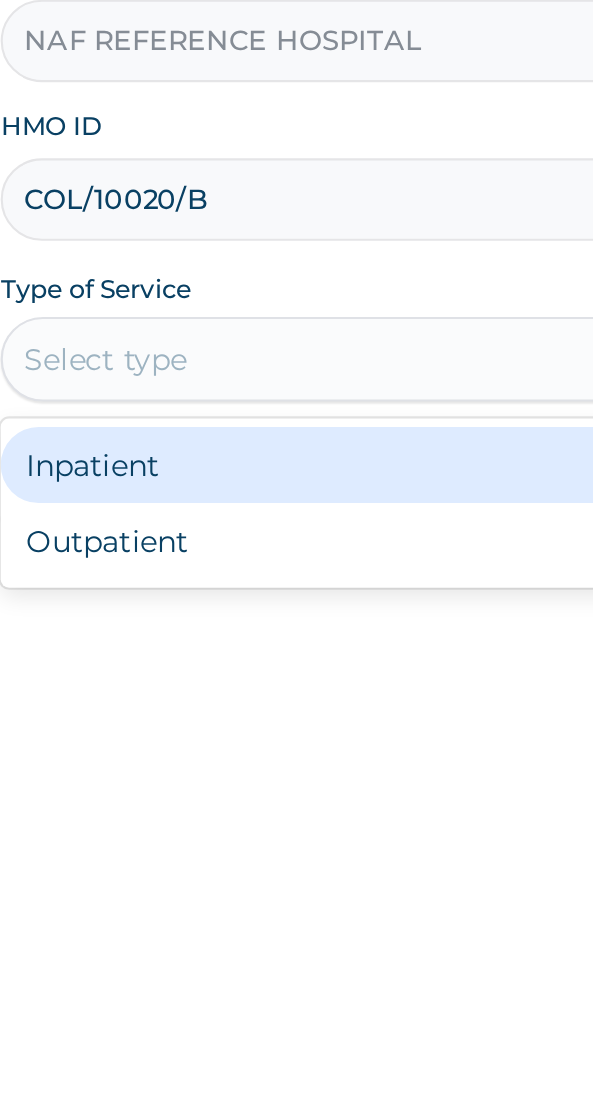 click on "Outpatient" at bounding box center (247, 600) 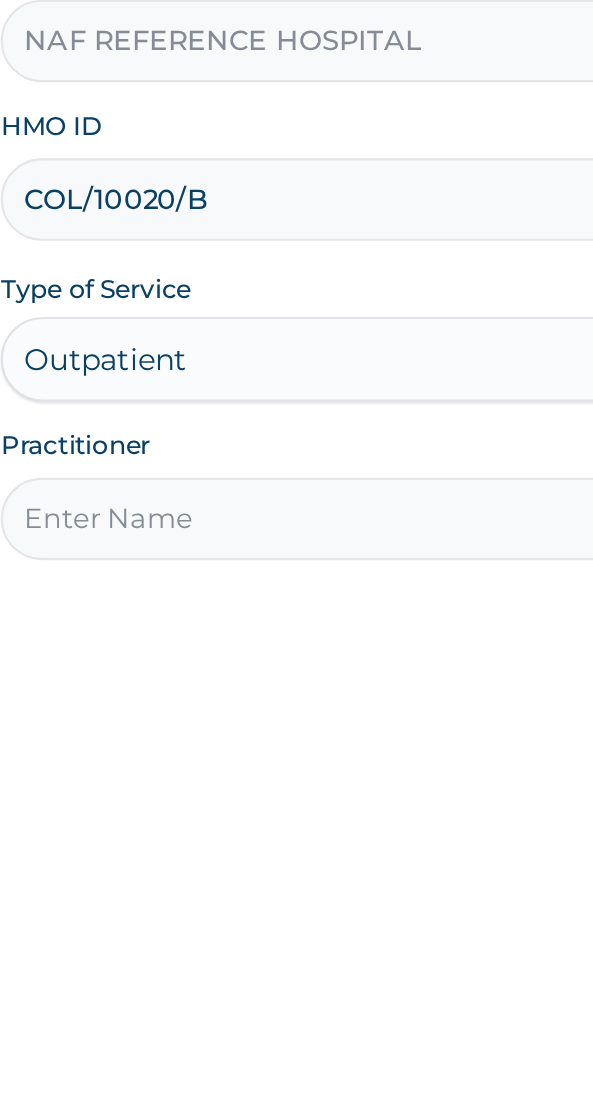 click on "Practitioner" at bounding box center [296, 589] 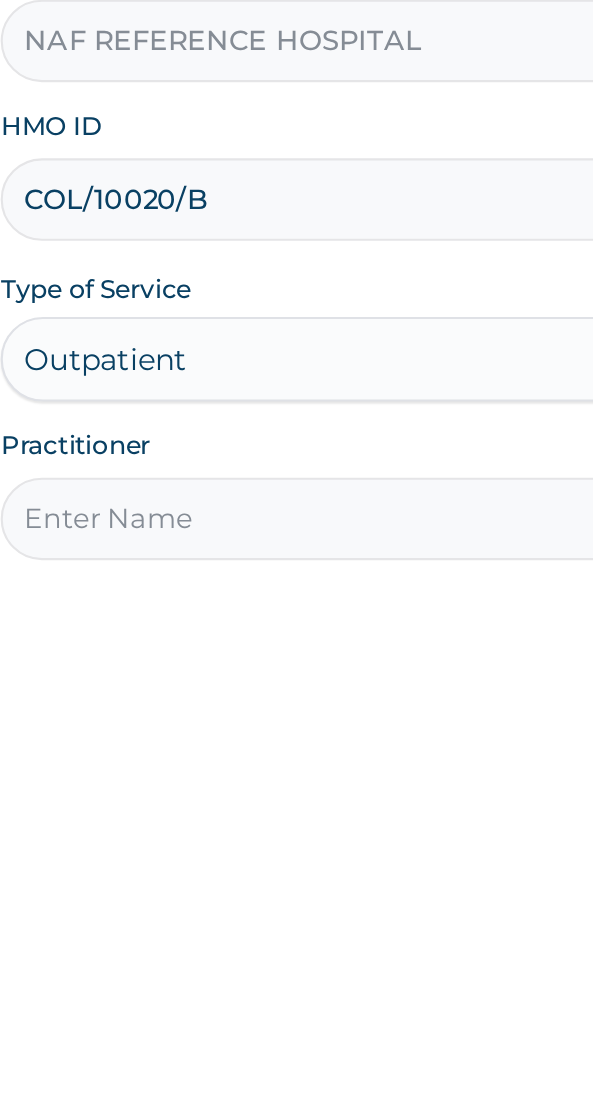 type on "Dr [NAME]" 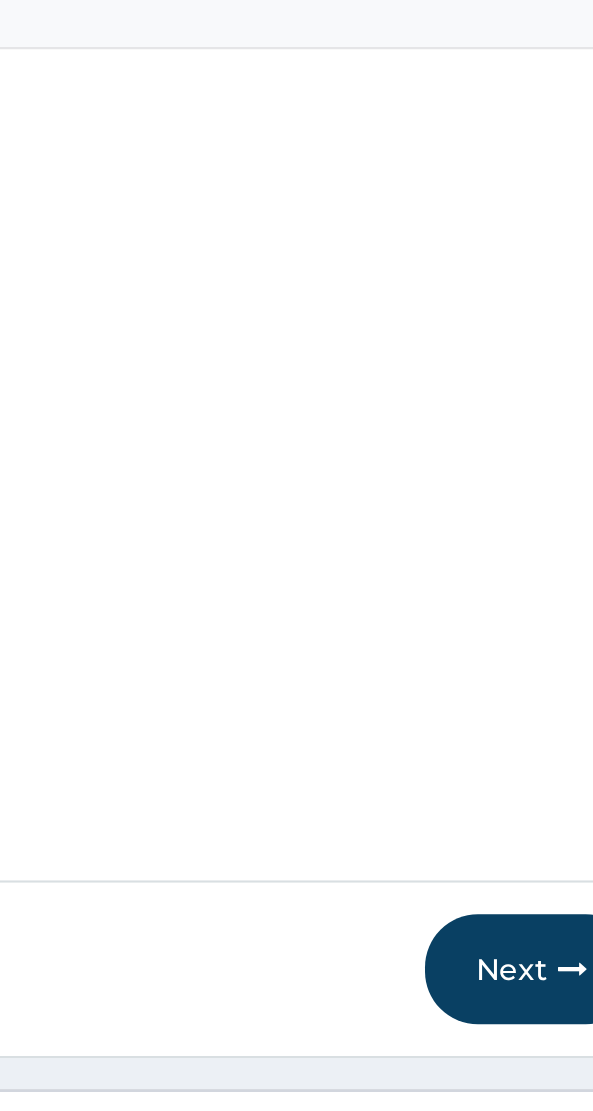 scroll, scrollTop: 40, scrollLeft: 0, axis: vertical 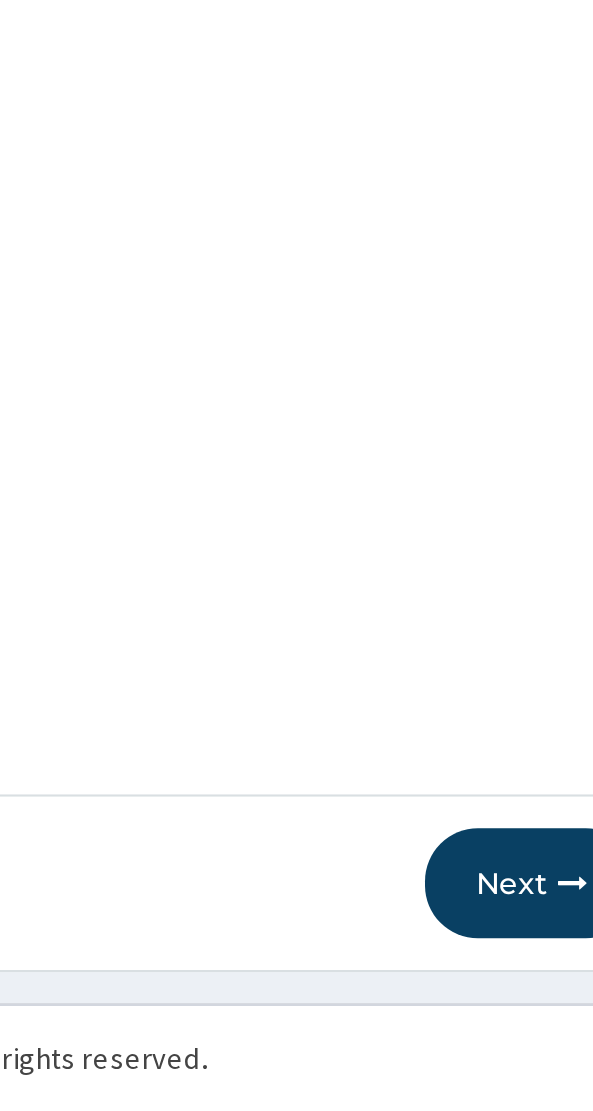 click on "Next" at bounding box center (484, 1004) 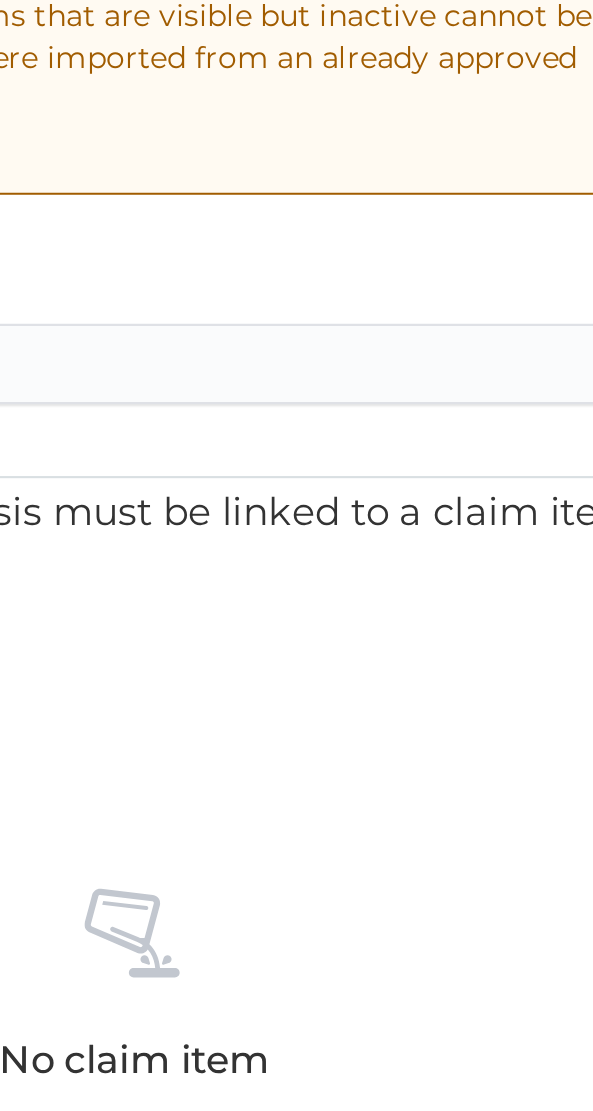 scroll, scrollTop: 0, scrollLeft: 0, axis: both 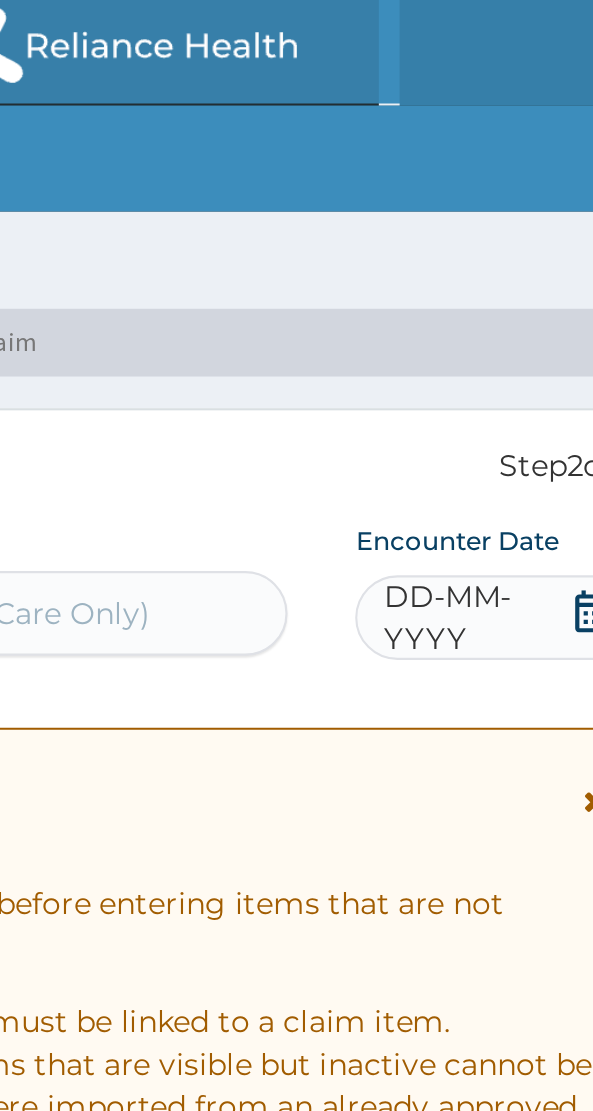 click on "DD-MM-YYYY" at bounding box center [457, 292] 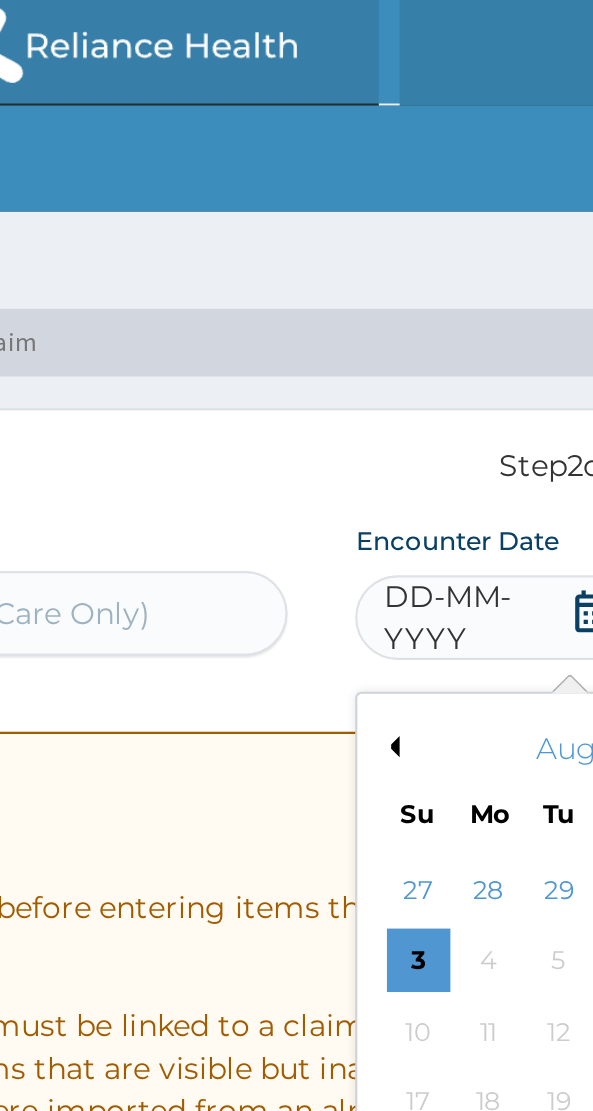 scroll, scrollTop: 0, scrollLeft: 0, axis: both 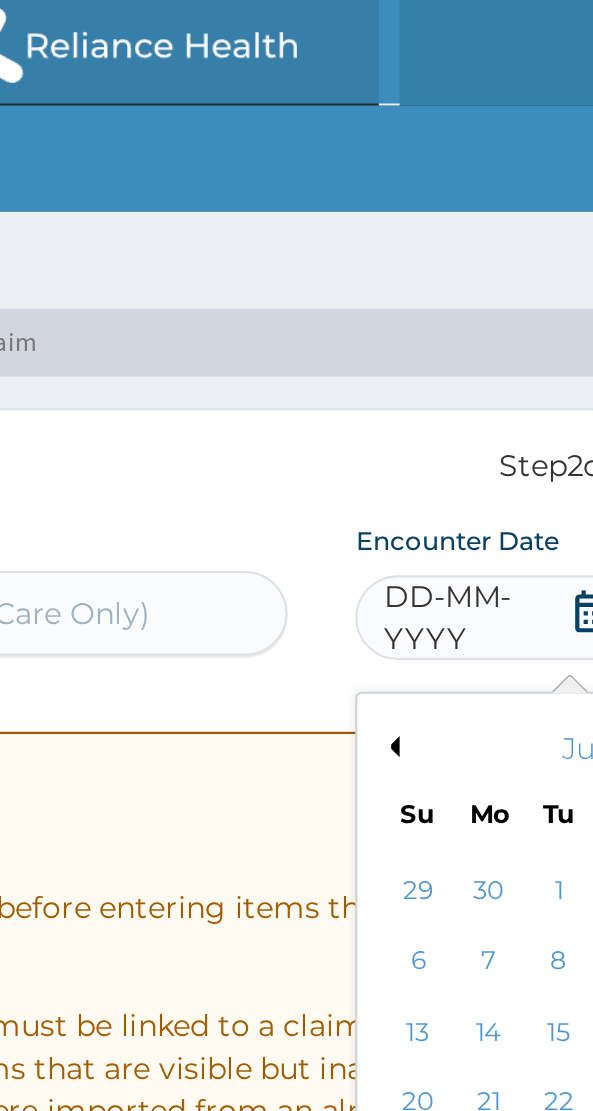 click on "Previous Month" at bounding box center [417, 353] 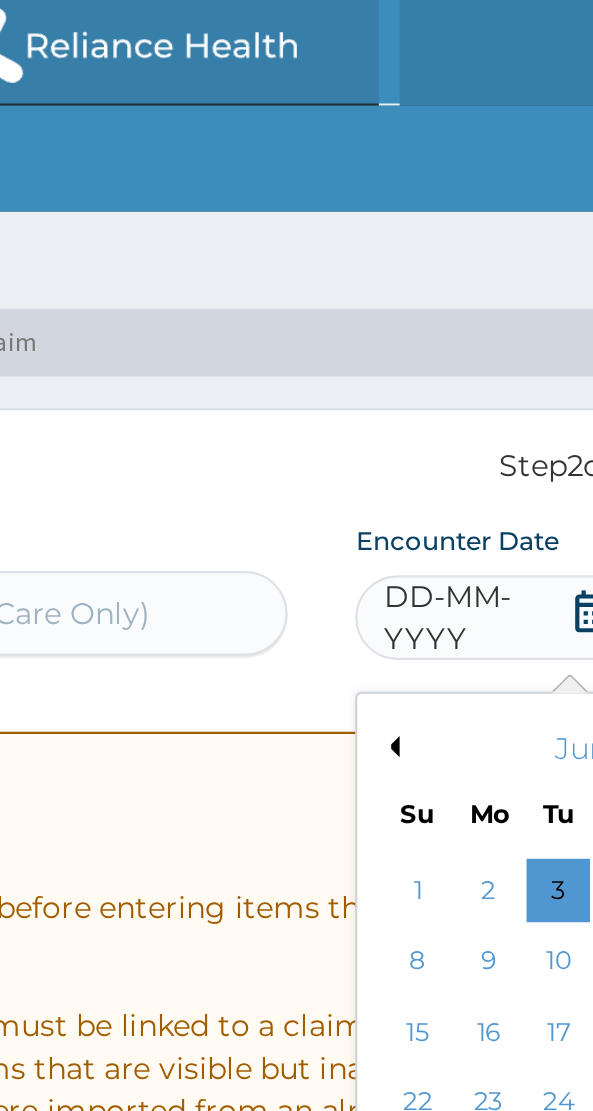 click on "Previous Month" at bounding box center [417, 353] 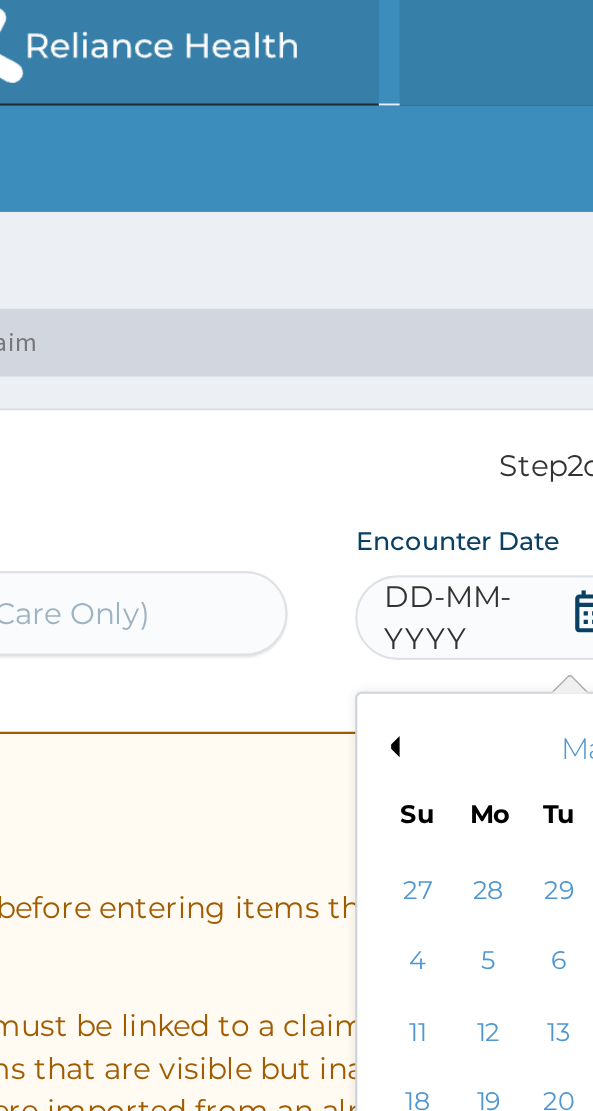 click on "Previous Month" at bounding box center (417, 353) 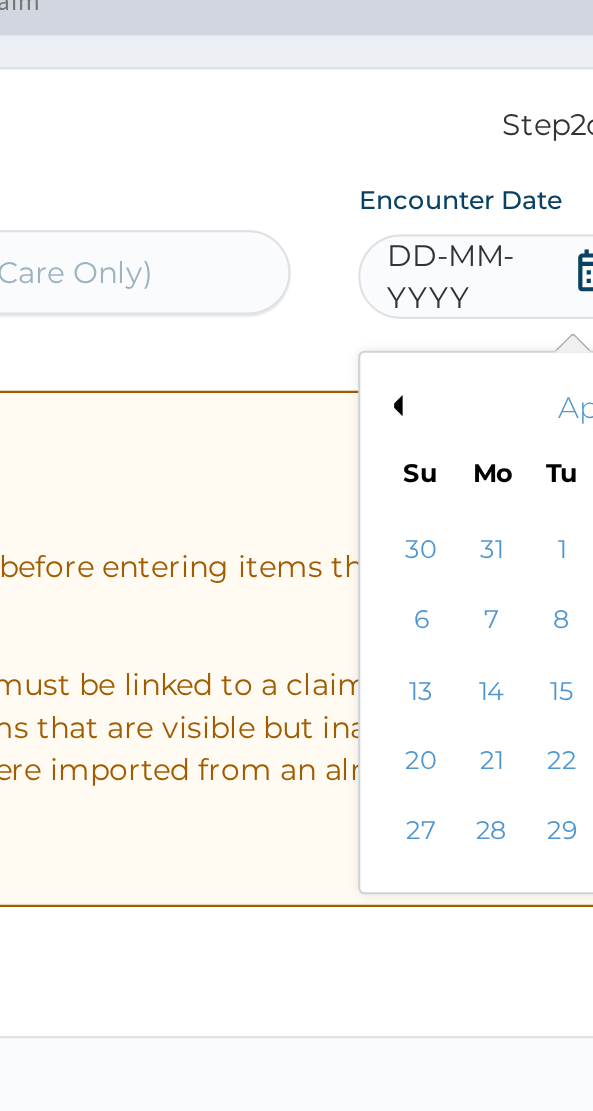 scroll, scrollTop: 0, scrollLeft: 0, axis: both 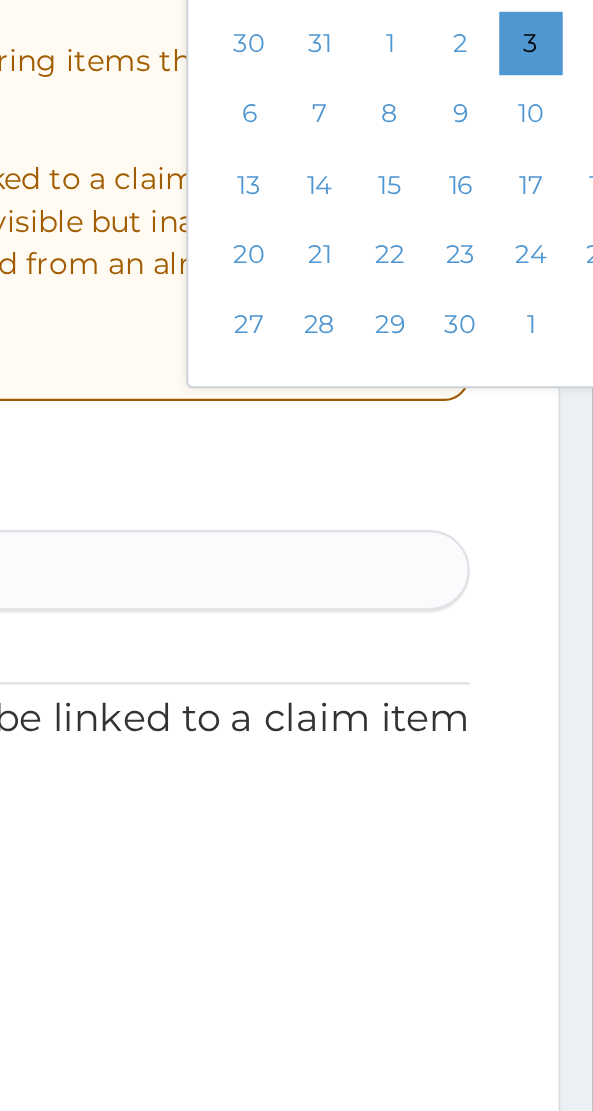click on "30" at bounding box center (531, 555) 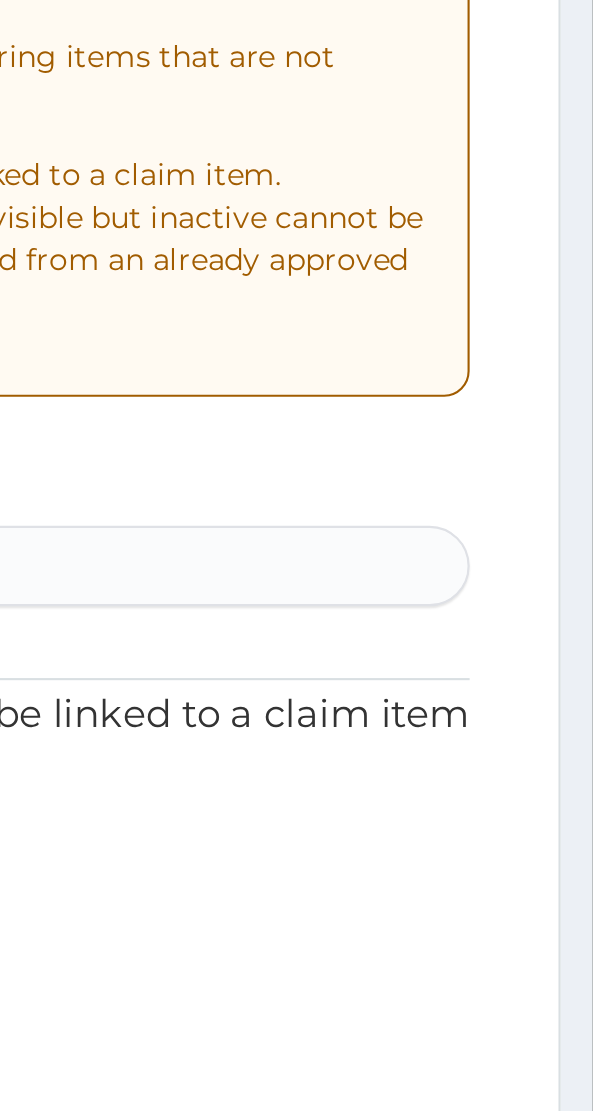 scroll, scrollTop: 0, scrollLeft: 0, axis: both 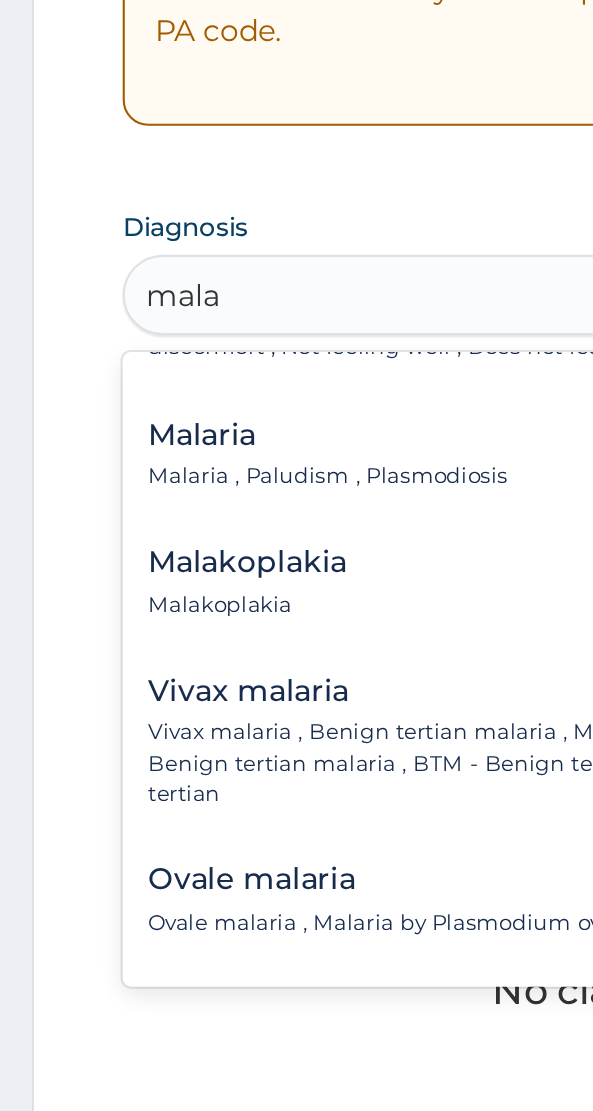 click on "Malaria , Paludism , Plasmodiosis" at bounding box center [155, 754] 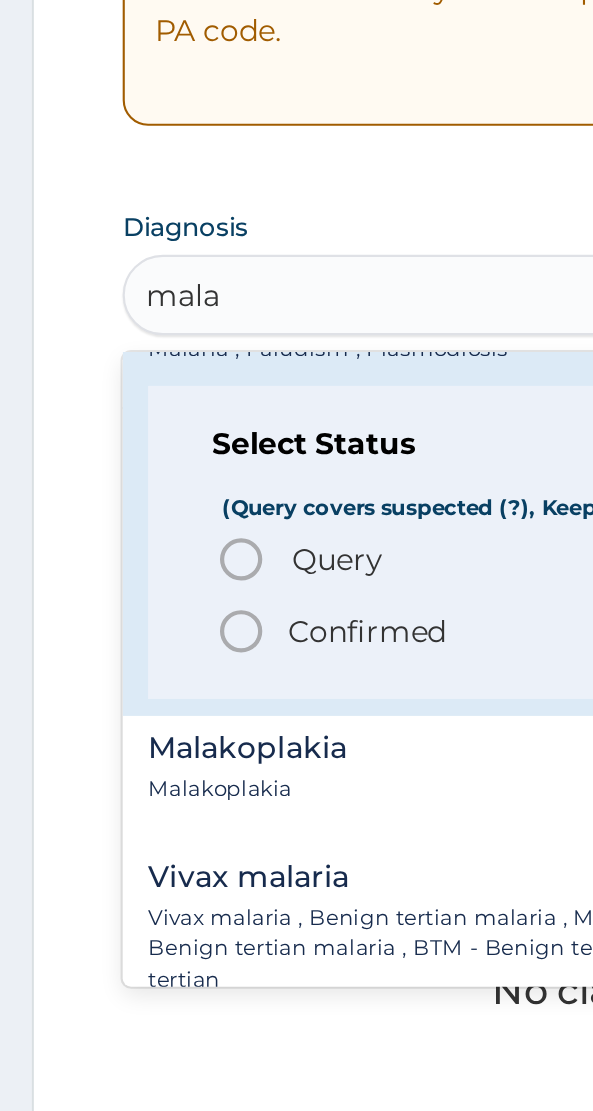 scroll, scrollTop: 114, scrollLeft: 0, axis: vertical 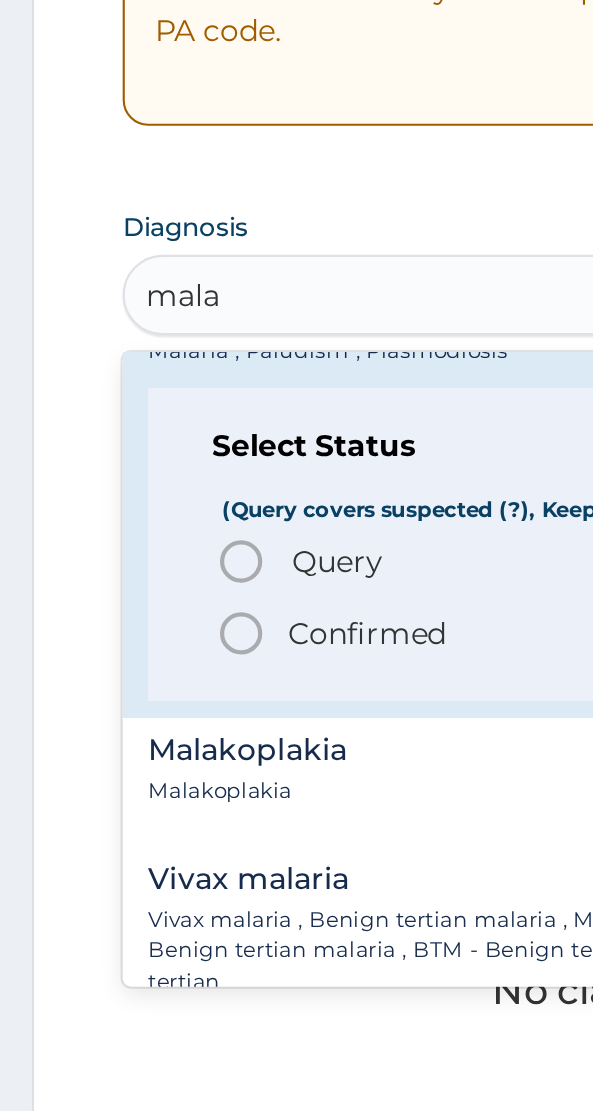 click 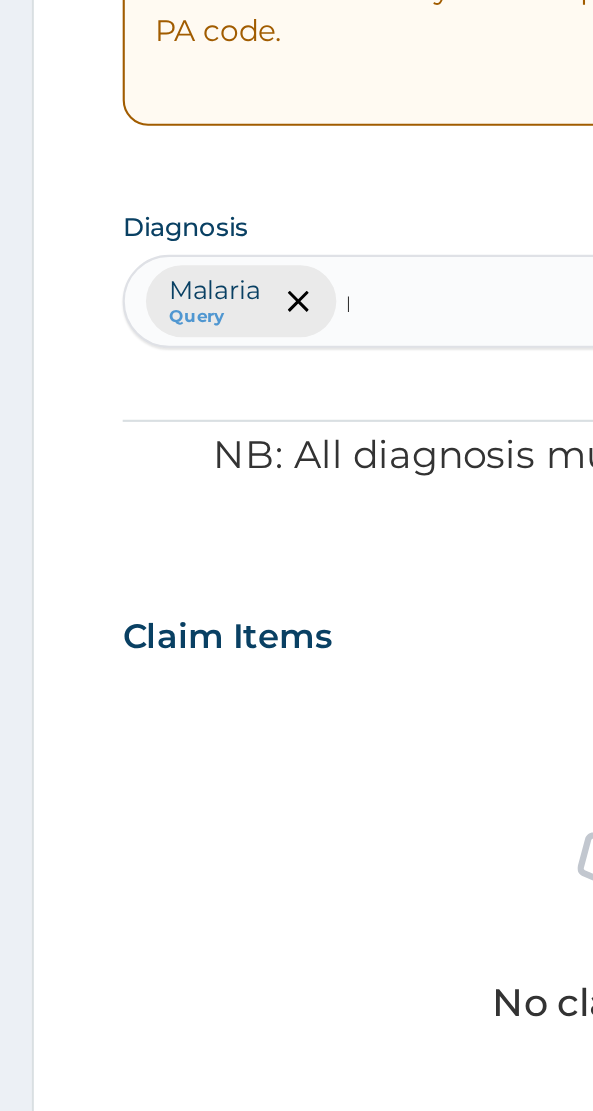 type 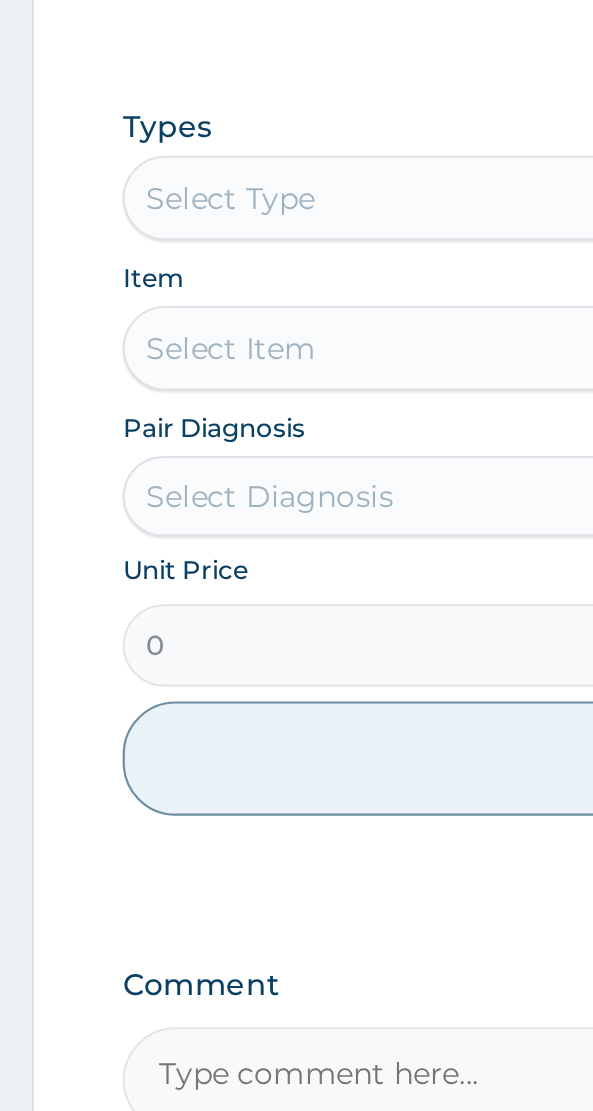 scroll, scrollTop: 647, scrollLeft: 0, axis: vertical 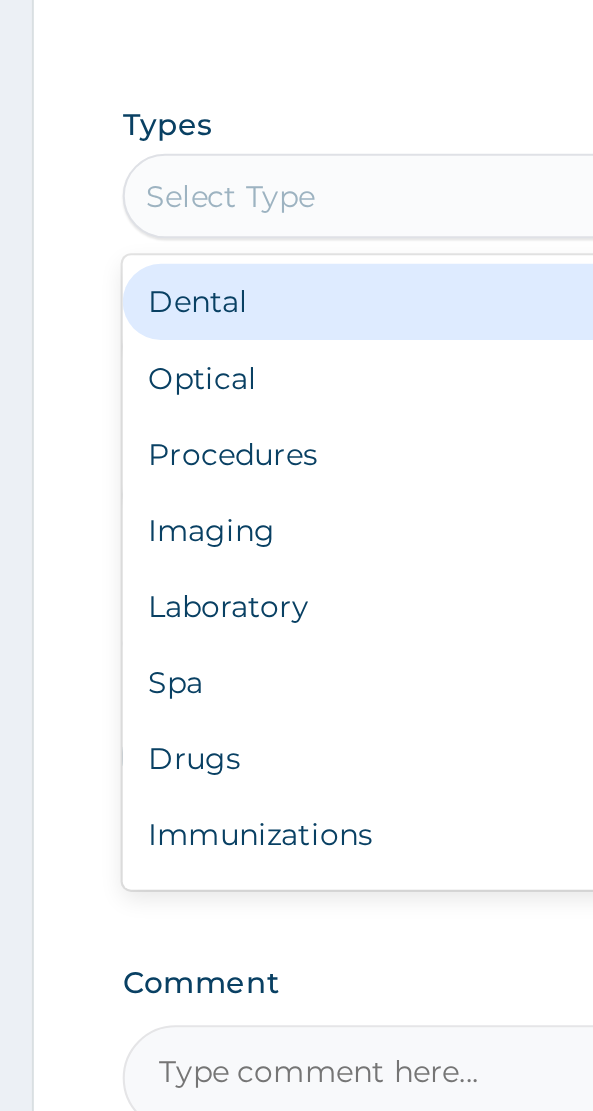 click on "Procedures" at bounding box center (296, 647) 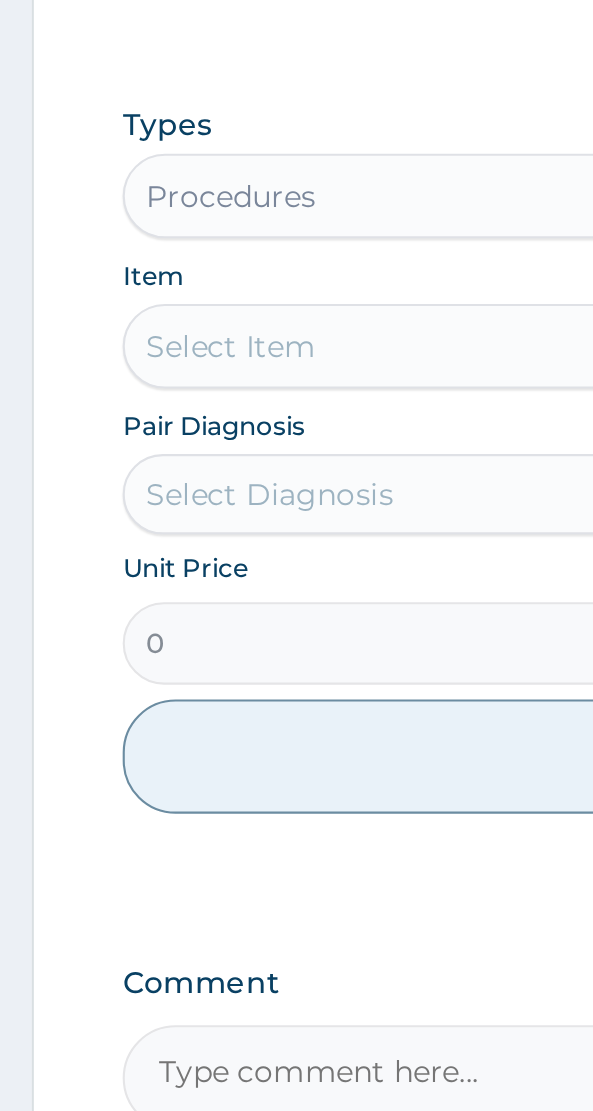 click on "Select Item" at bounding box center (296, 596) 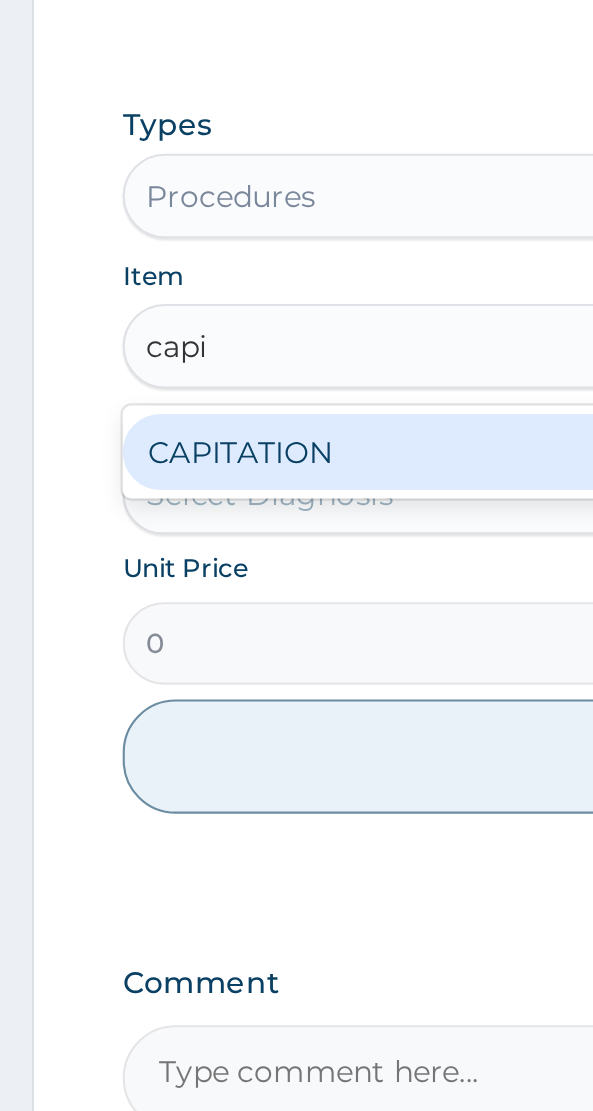 scroll, scrollTop: 0, scrollLeft: 0, axis: both 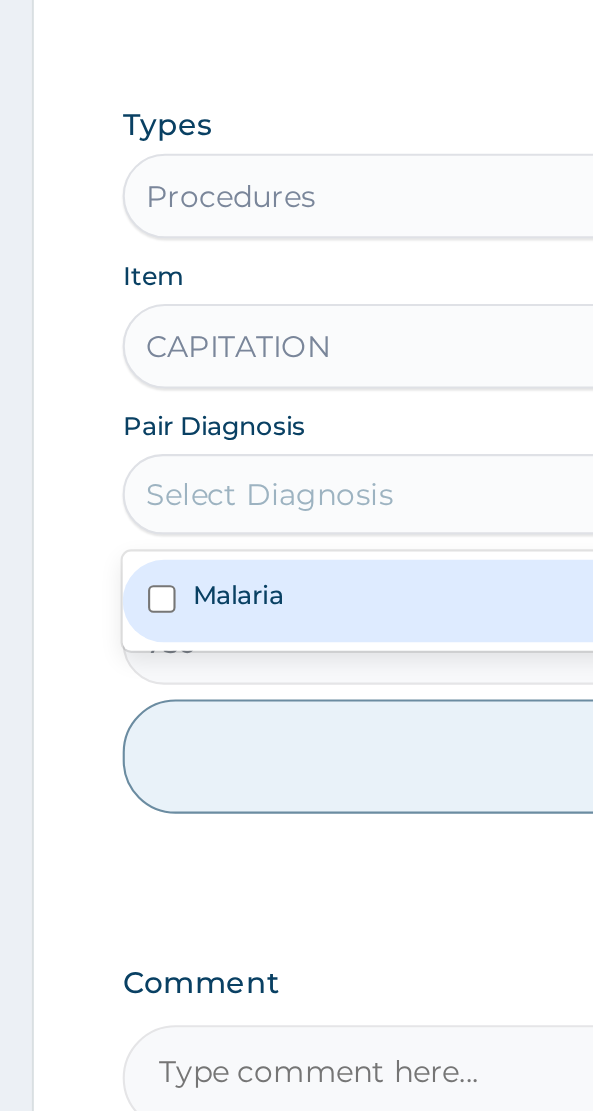click on "Malaria" at bounding box center (296, 716) 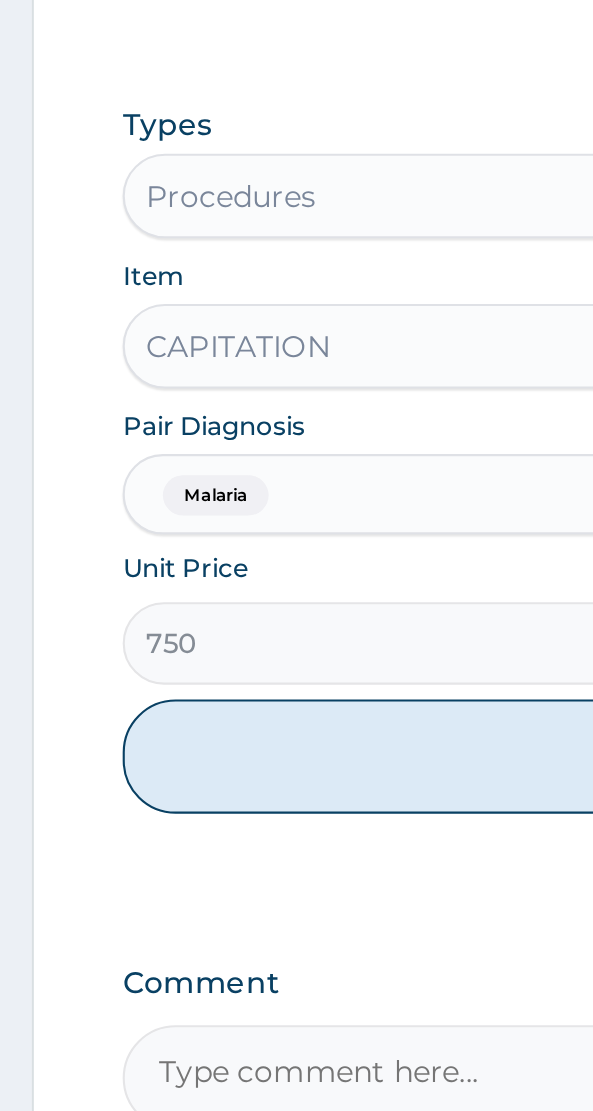 click on "Add" at bounding box center (296, 790) 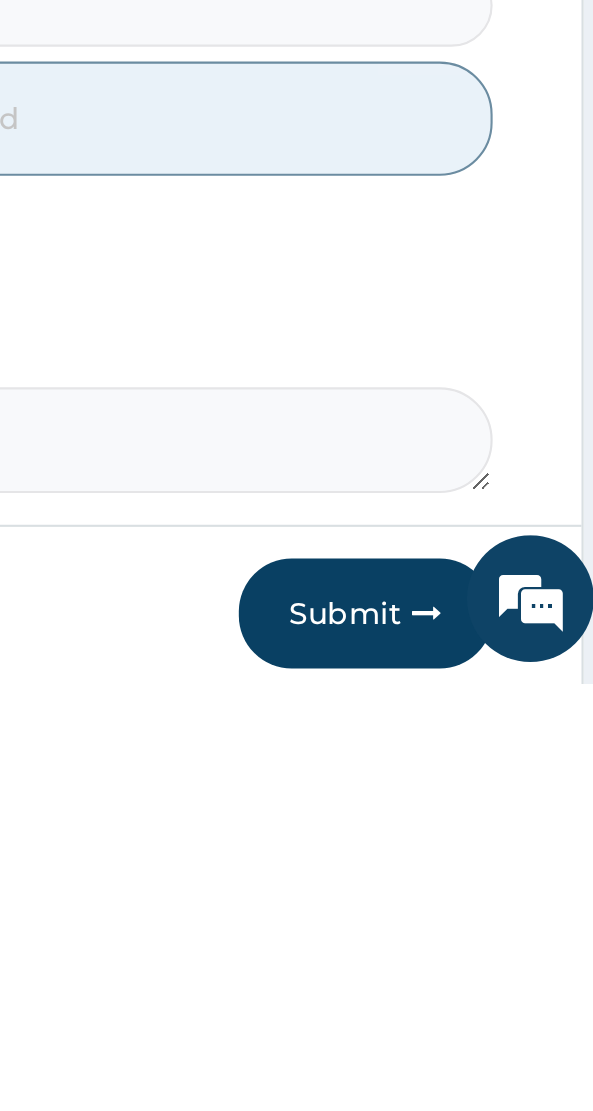 scroll, scrollTop: 502, scrollLeft: 0, axis: vertical 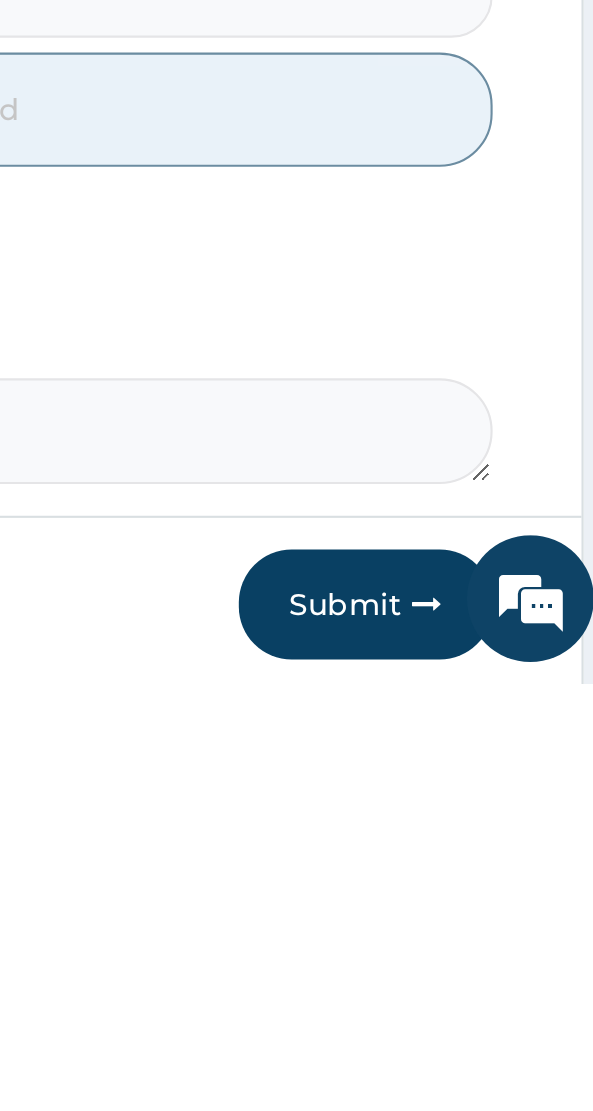 click on "Submit" at bounding box center [475, 1074] 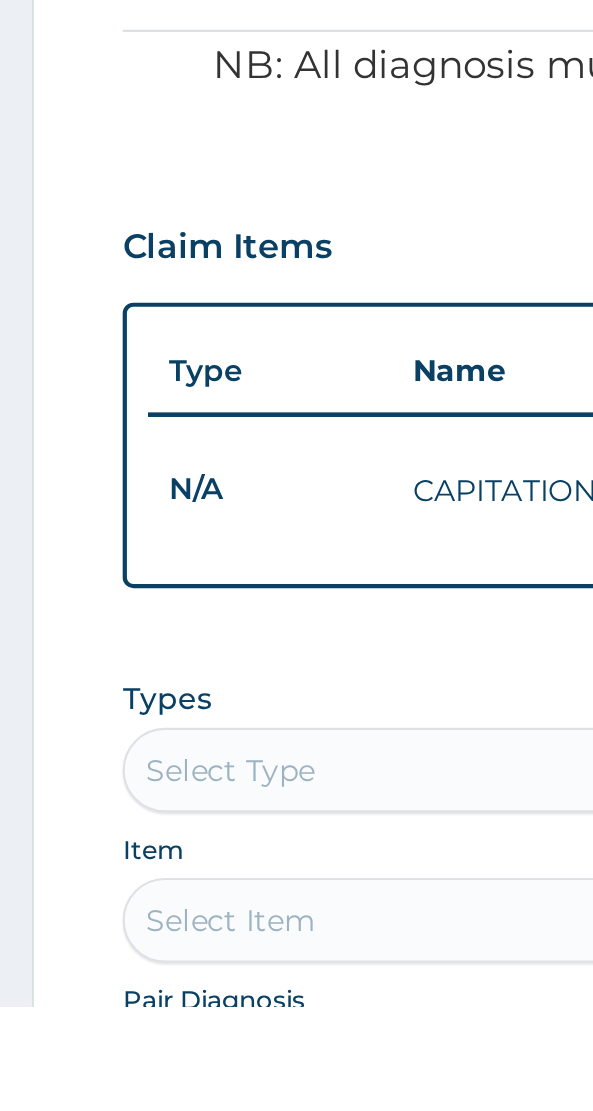 scroll, scrollTop: 219, scrollLeft: 0, axis: vertical 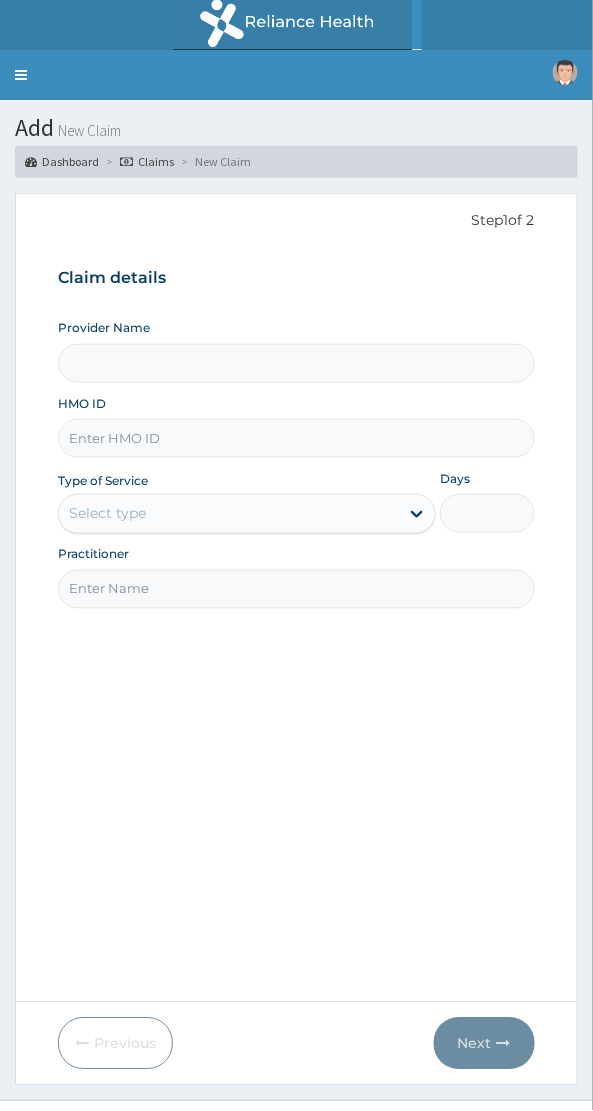 type on "NAF REFERENCE HOSPITAL" 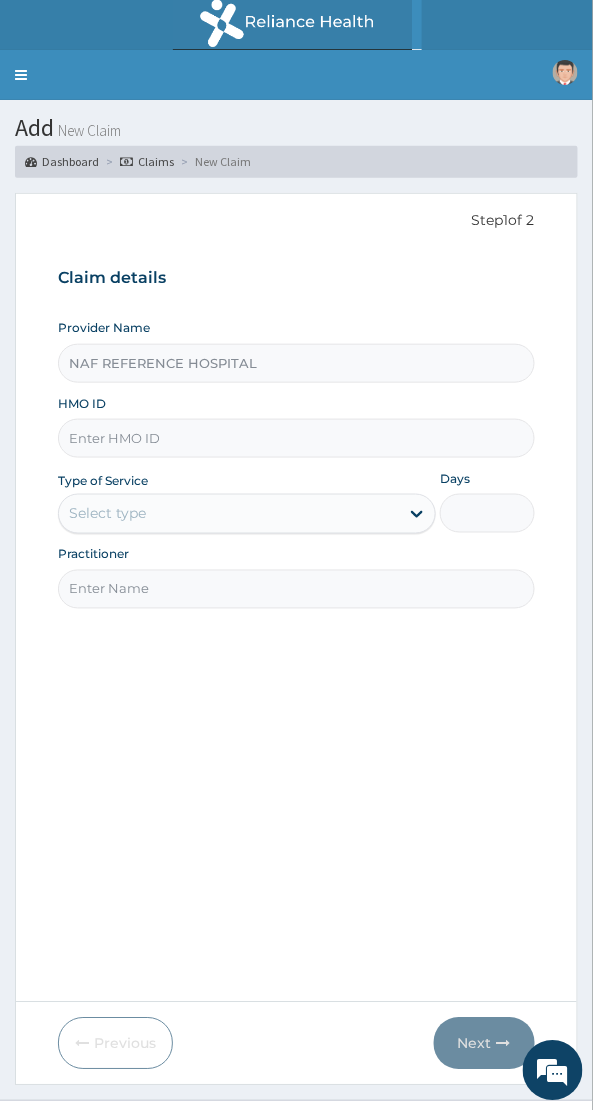 click on "HMO ID" at bounding box center [296, 438] 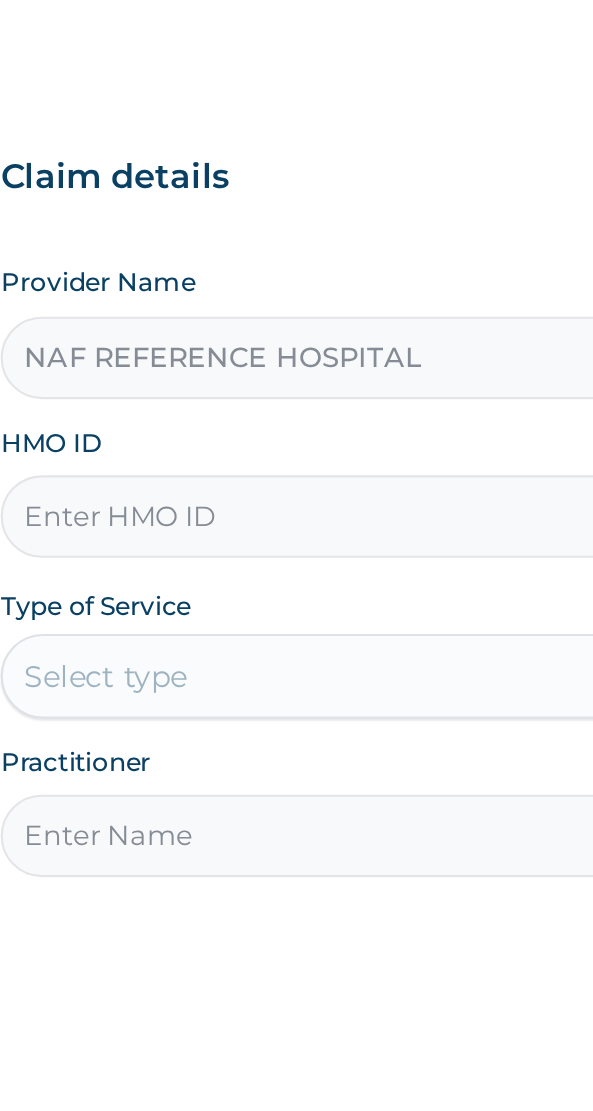 scroll, scrollTop: 0, scrollLeft: 0, axis: both 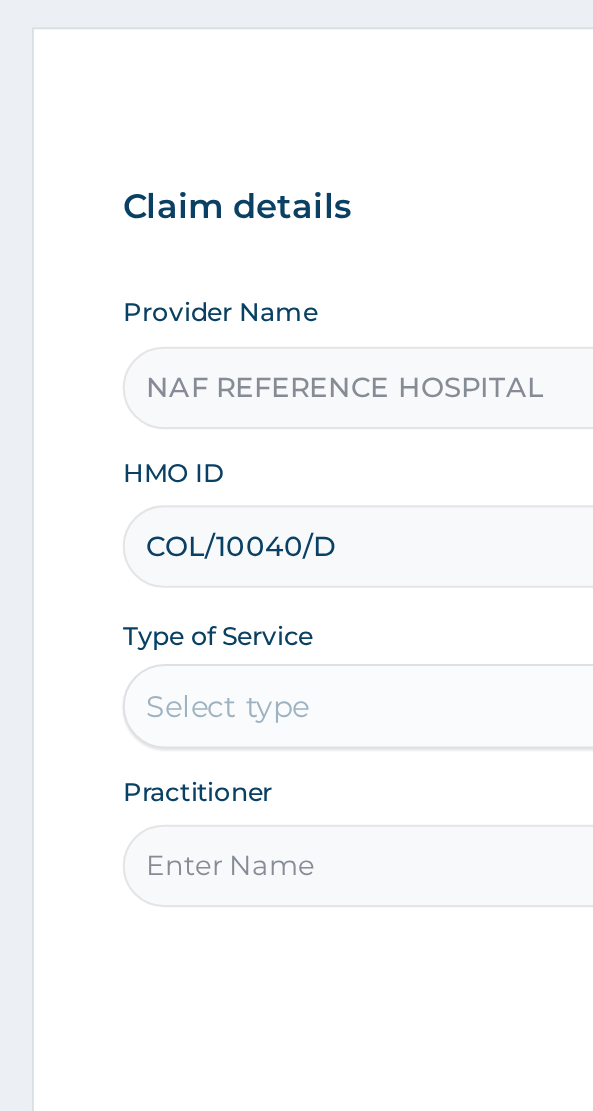 click on "COL/10040/D" at bounding box center (296, 438) 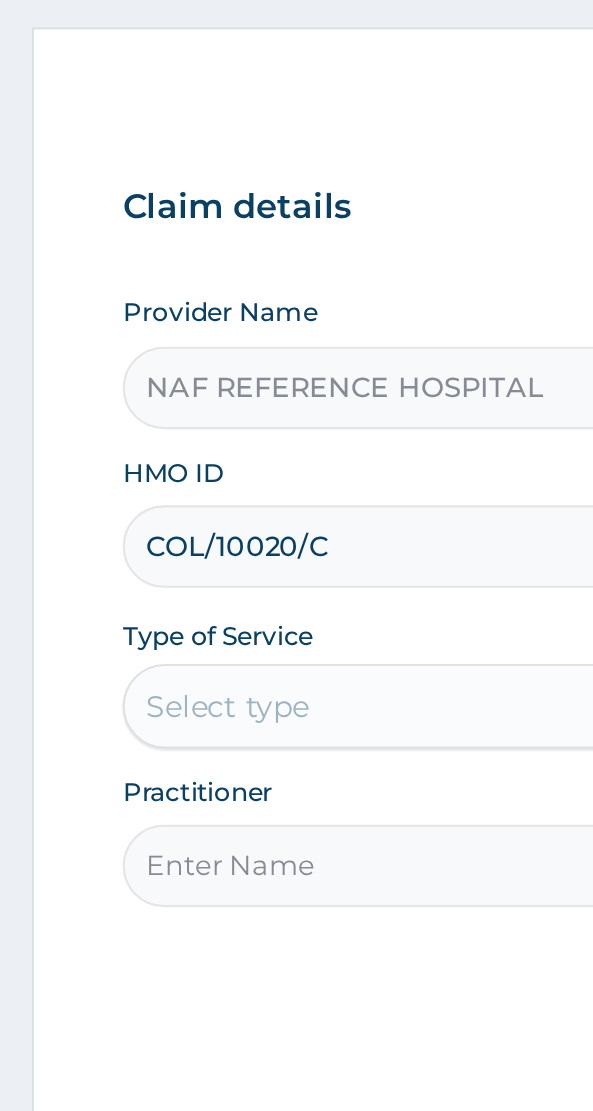 type on "COL/10020/C" 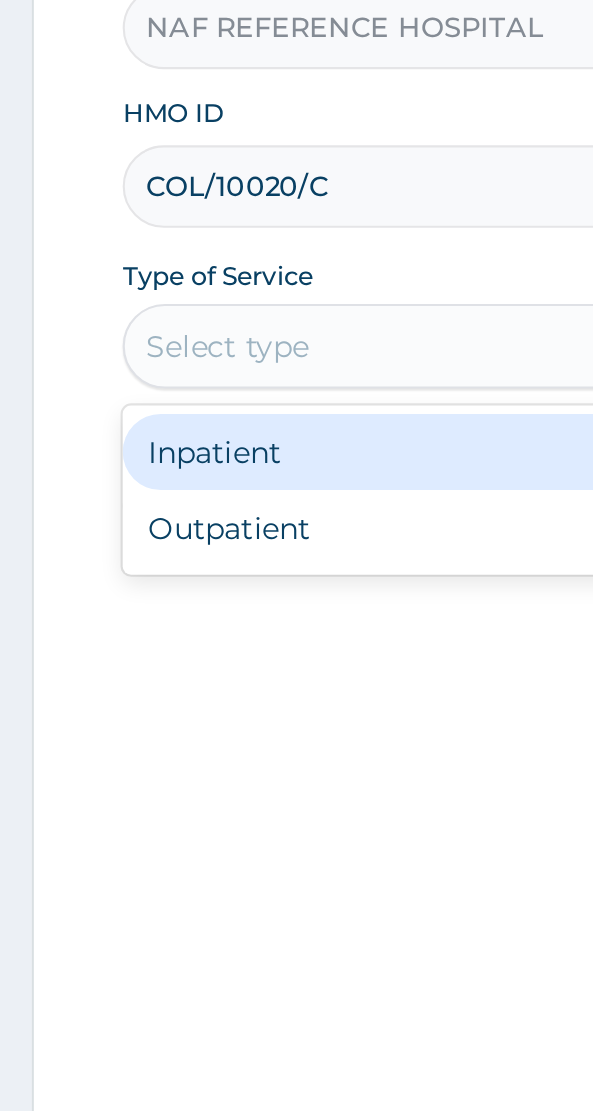 click on "Outpatient" at bounding box center [247, 600] 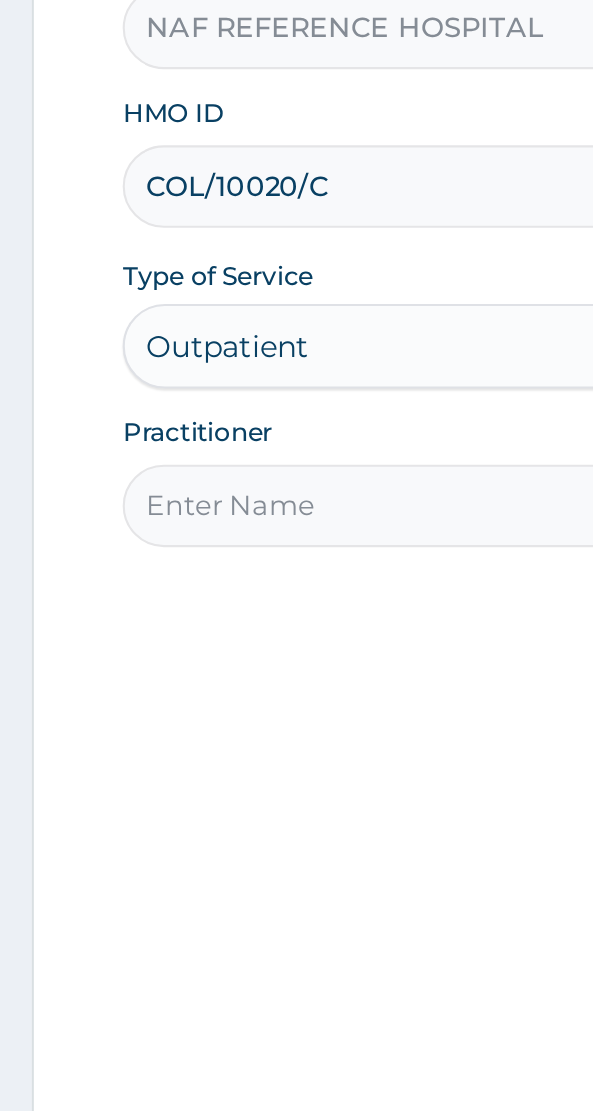 click on "Practitioner" at bounding box center [296, 589] 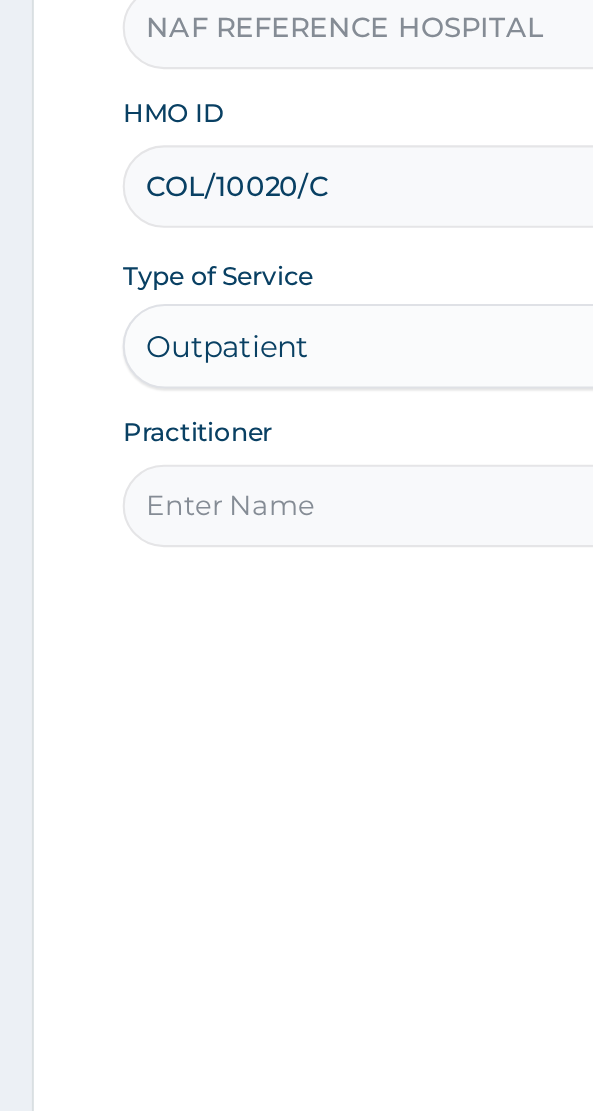 type on "Dr [NAME]" 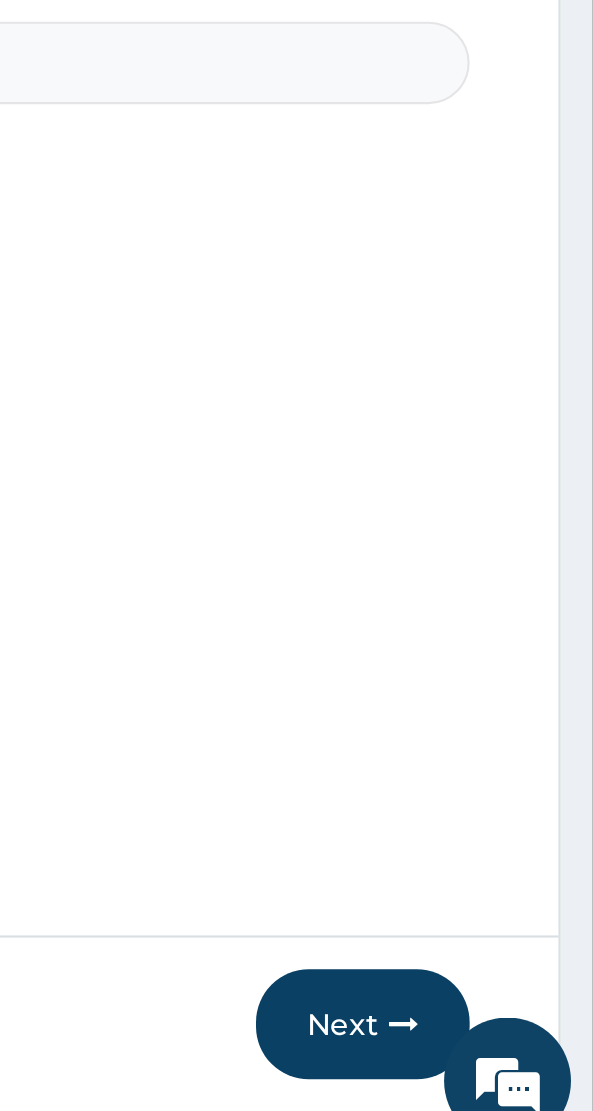 scroll, scrollTop: 0, scrollLeft: 0, axis: both 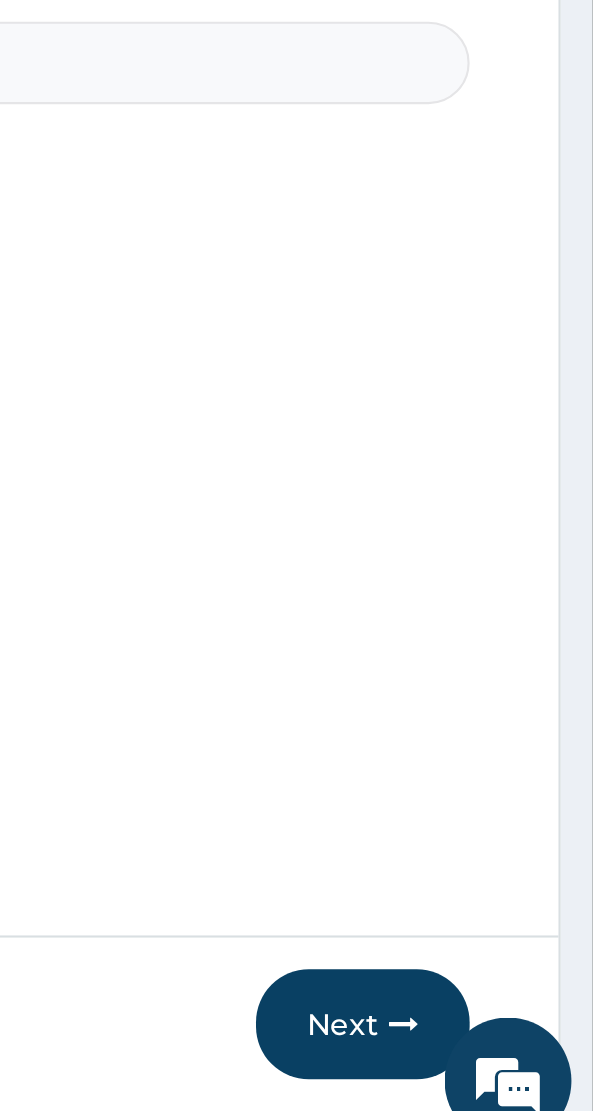 click at bounding box center [504, 1044] 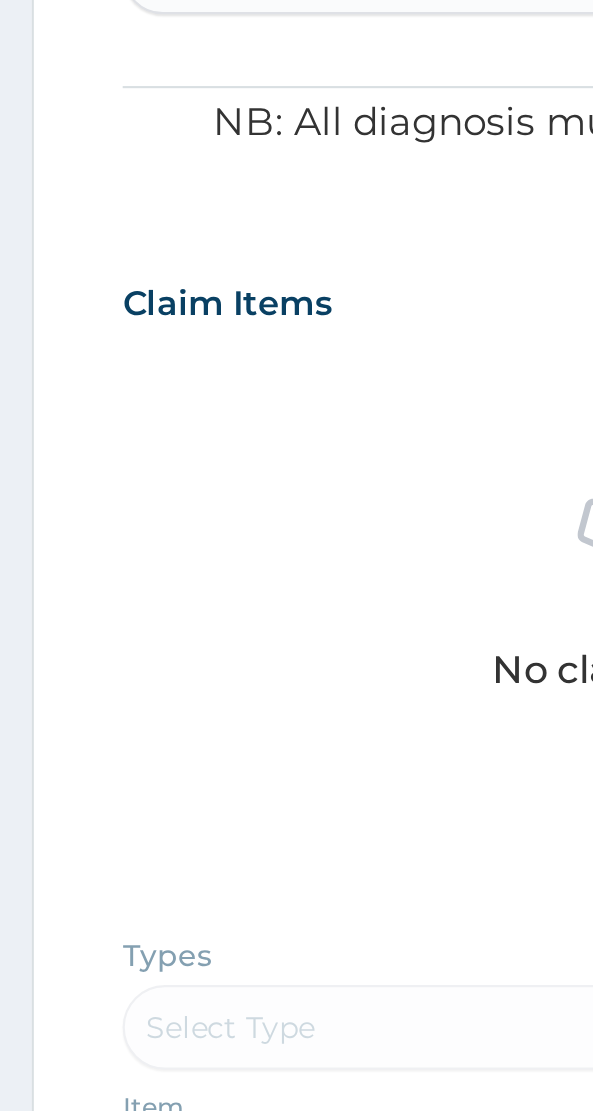 scroll, scrollTop: 108, scrollLeft: 0, axis: vertical 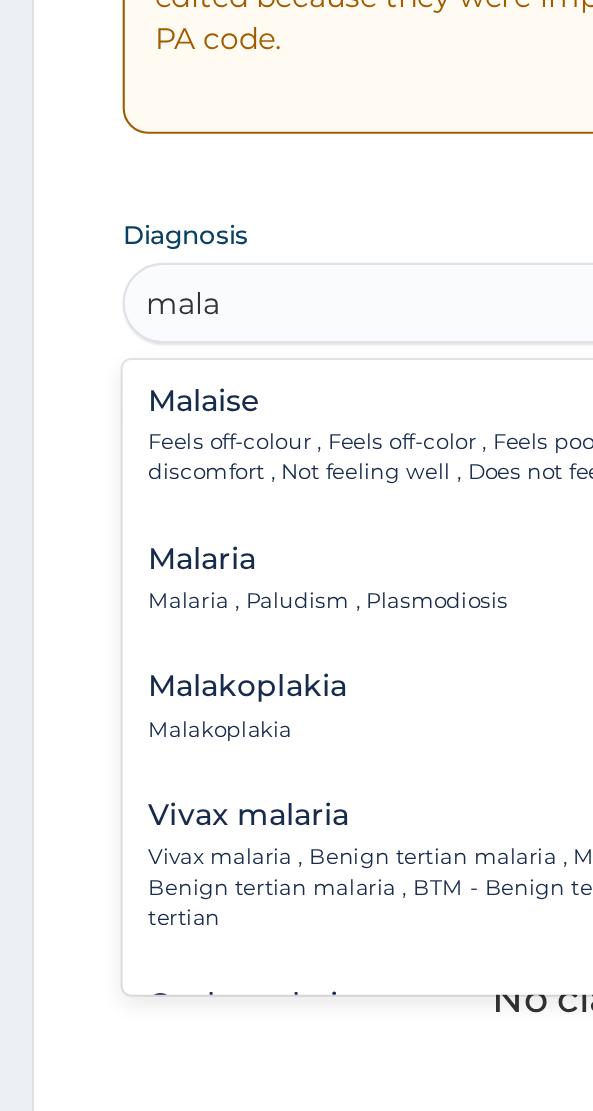 click on "Malaria" at bounding box center (155, 681) 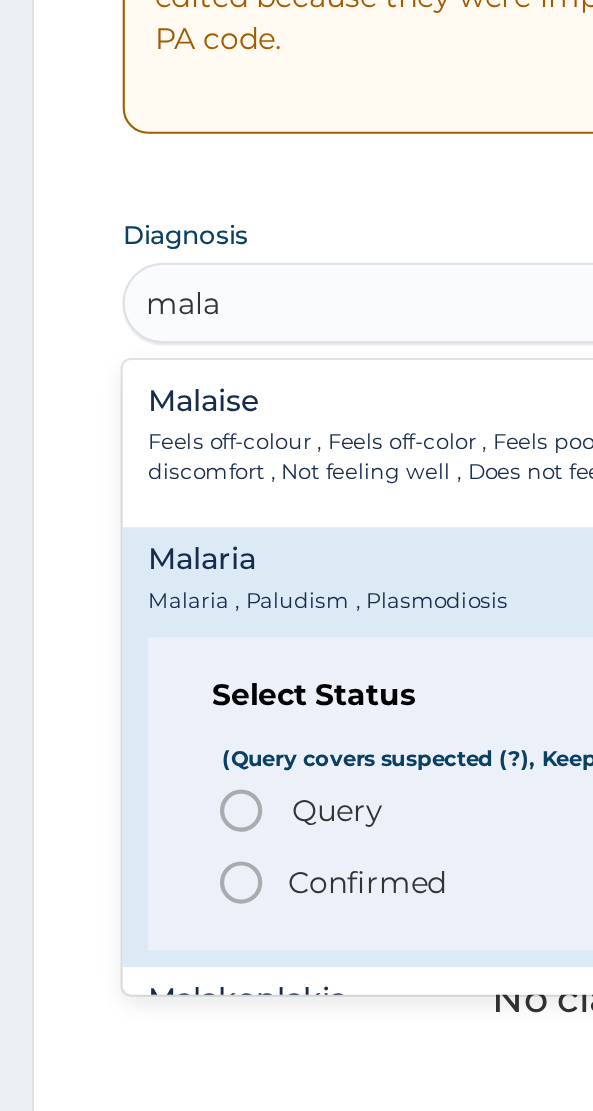 scroll, scrollTop: 105, scrollLeft: 0, axis: vertical 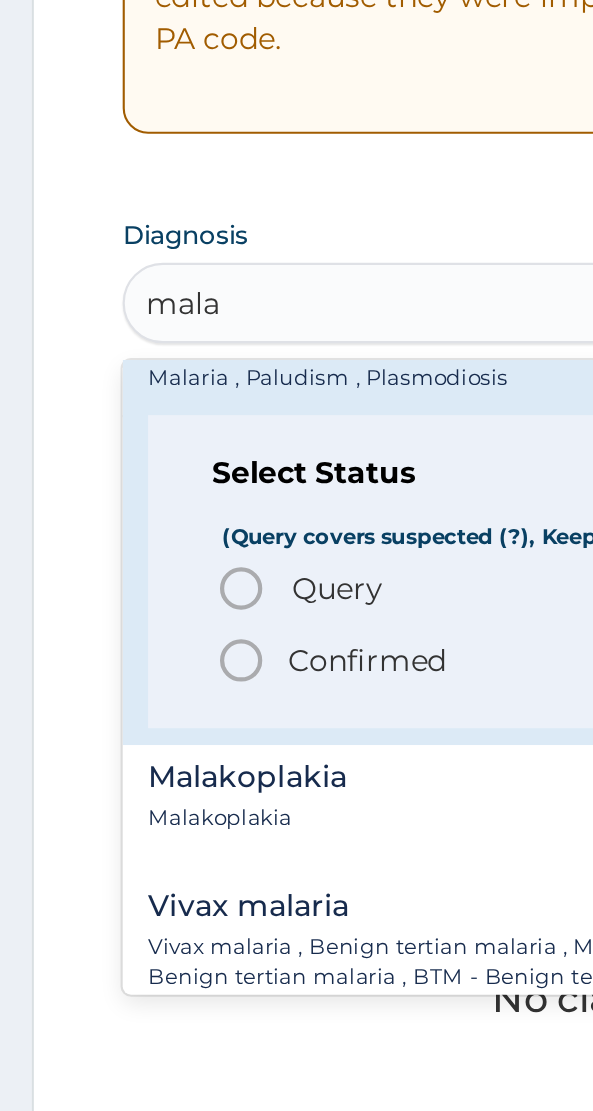 click 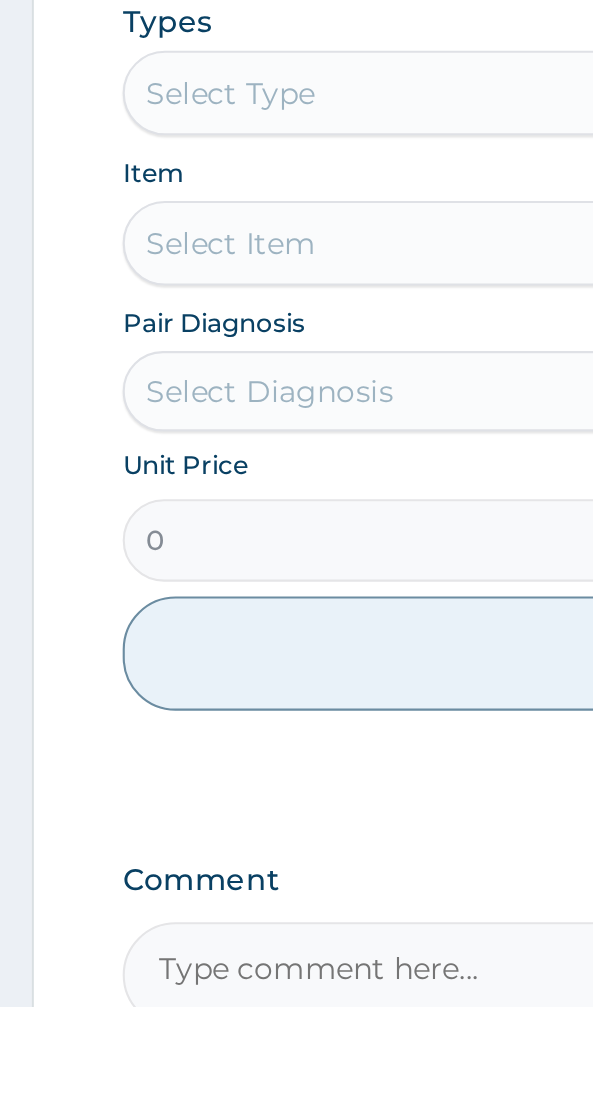 scroll, scrollTop: 591, scrollLeft: 0, axis: vertical 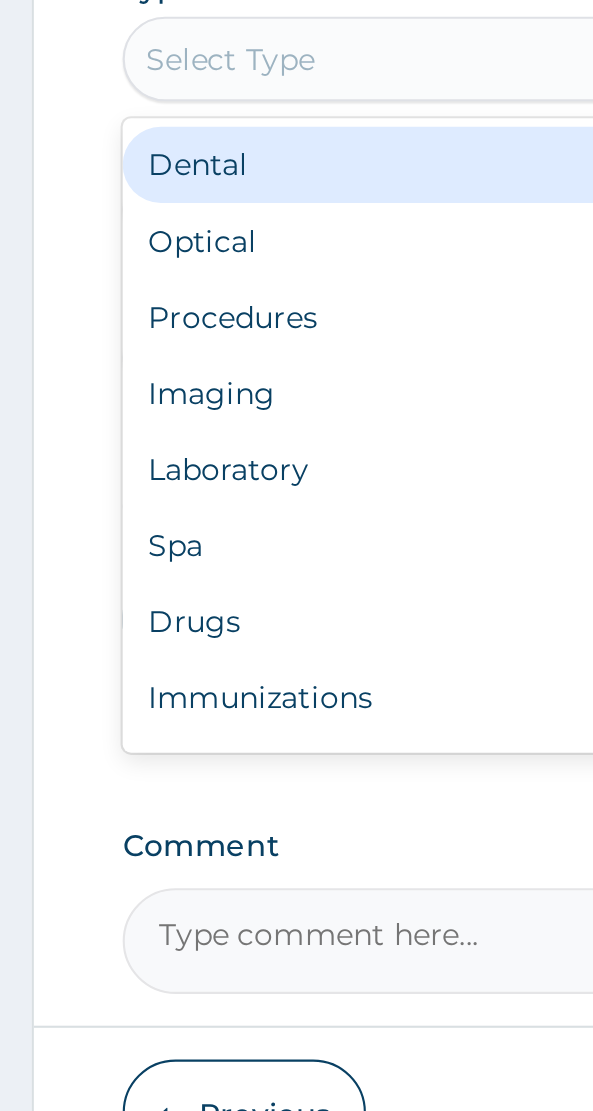 click on "Procedures" at bounding box center [296, 703] 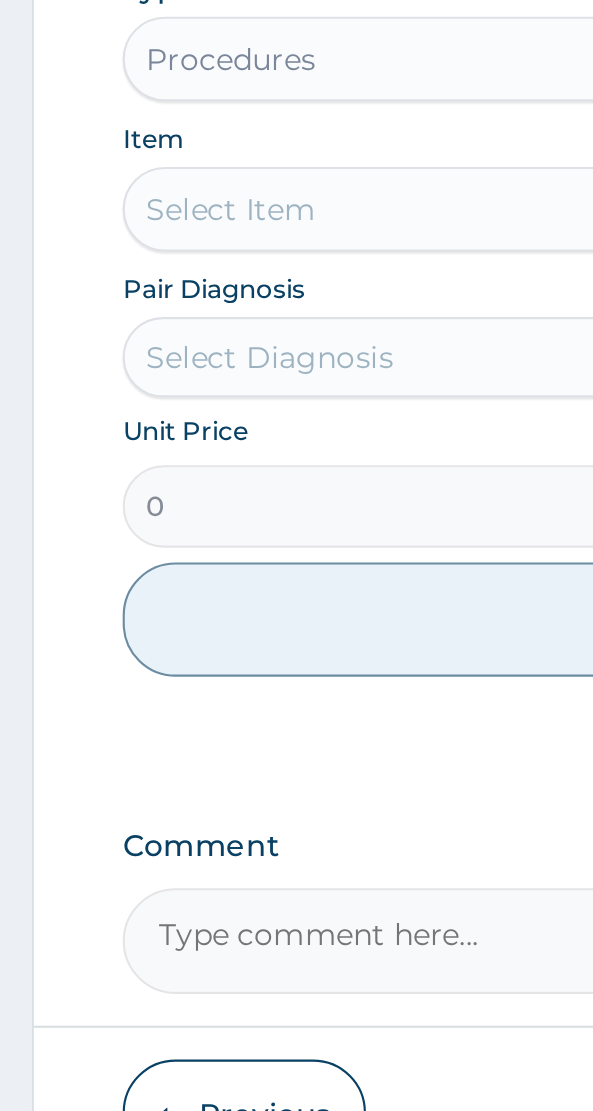 click on "Select Item" at bounding box center [296, 652] 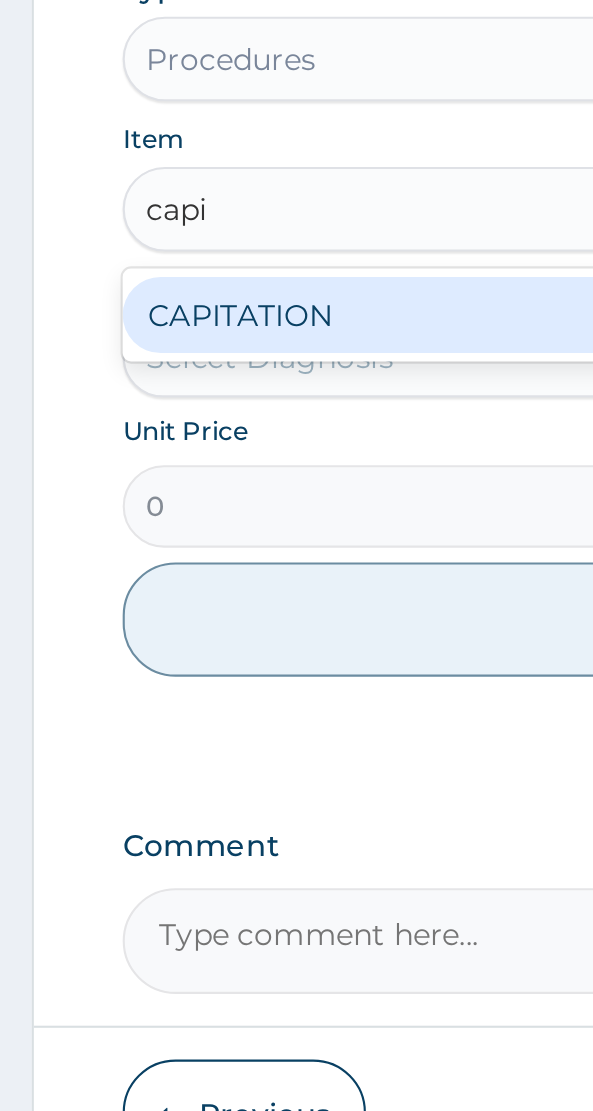 scroll, scrollTop: 0, scrollLeft: 0, axis: both 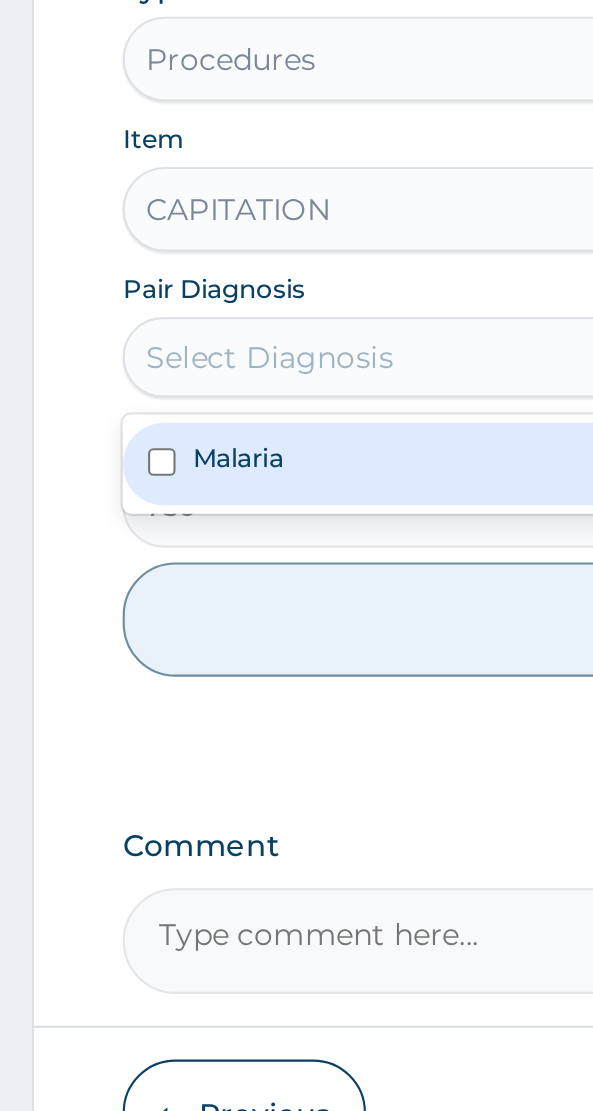 click on "Malaria" at bounding box center (112, 769) 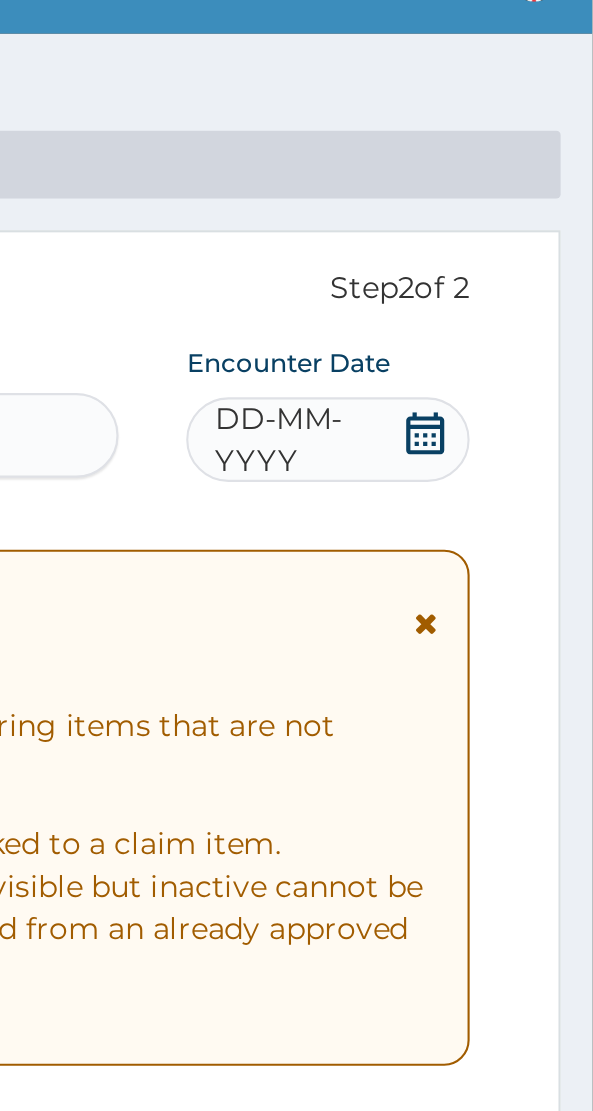 scroll, scrollTop: 84, scrollLeft: 0, axis: vertical 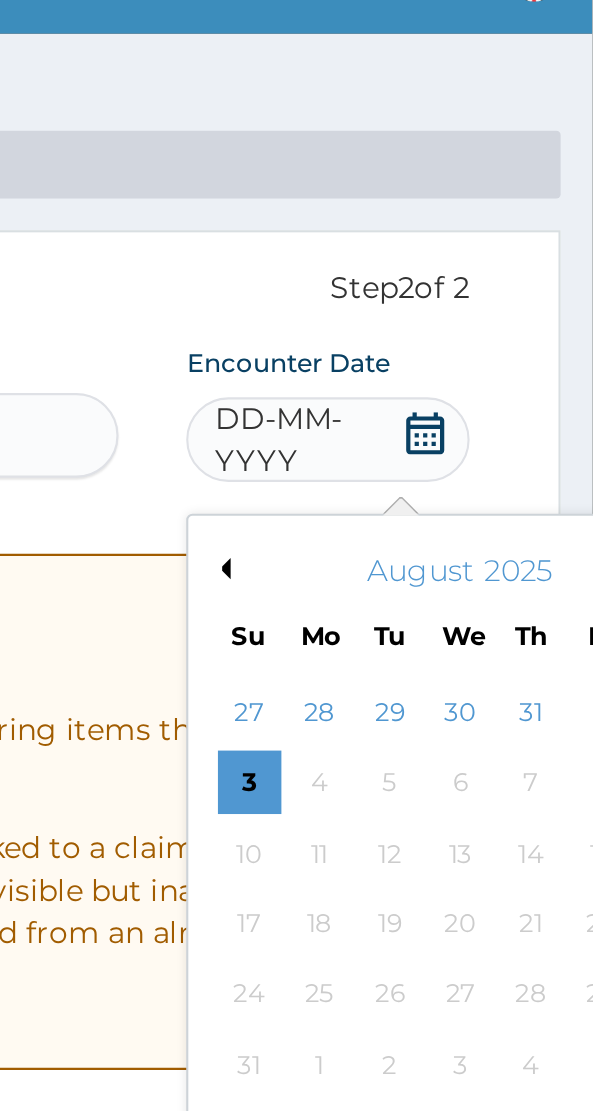 click on "Previous Month" at bounding box center (417, 269) 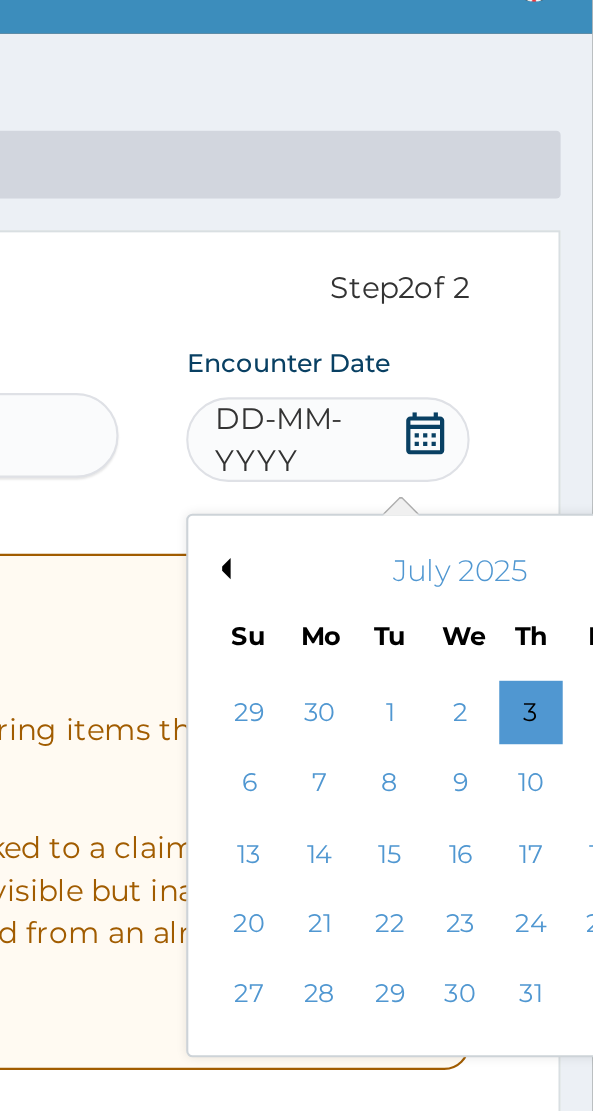 click on "Previous Month" at bounding box center (417, 269) 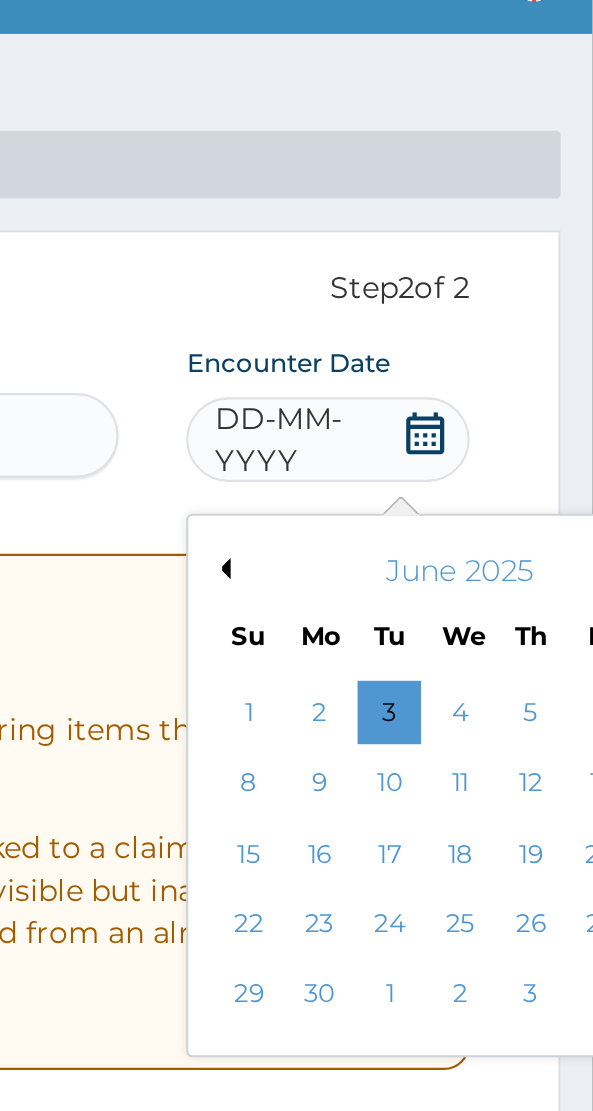click on "Previous Month" at bounding box center [417, 269] 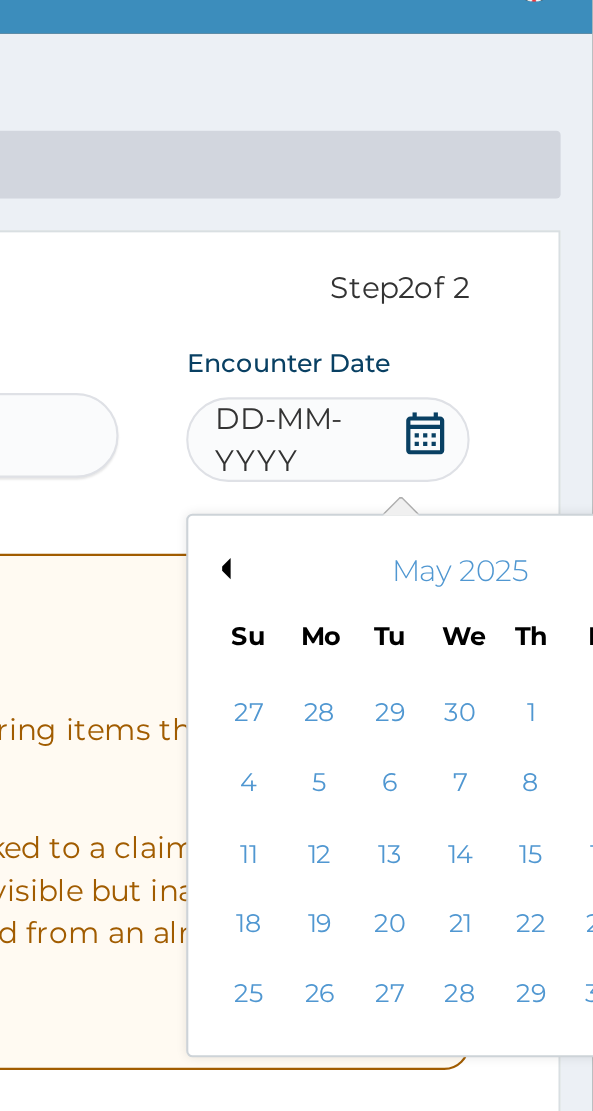 click on "Previous Month" at bounding box center (417, 269) 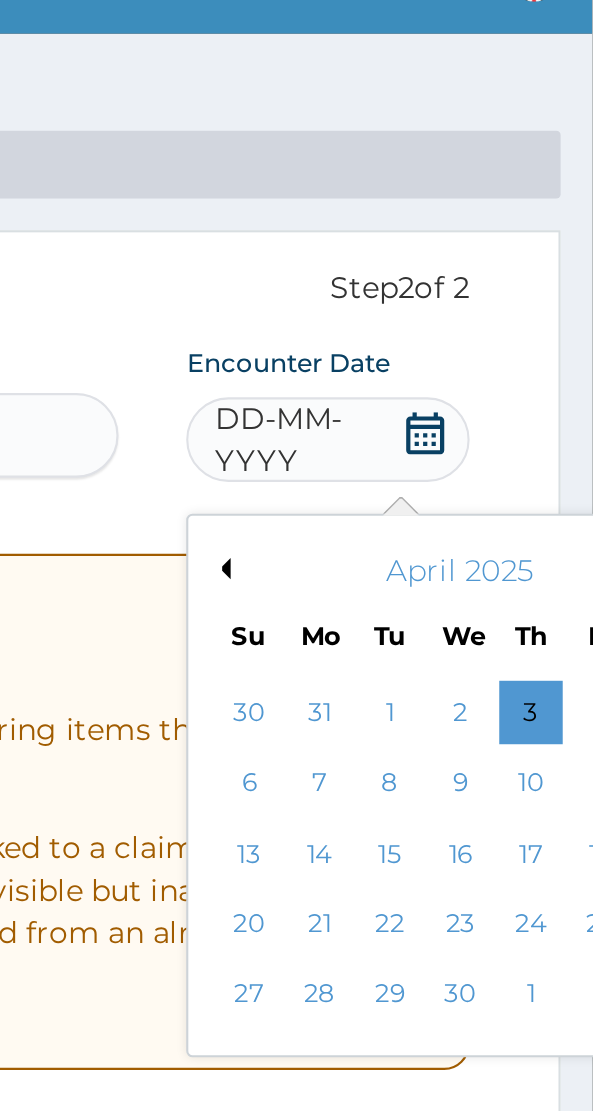 click on "30" at bounding box center (531, 471) 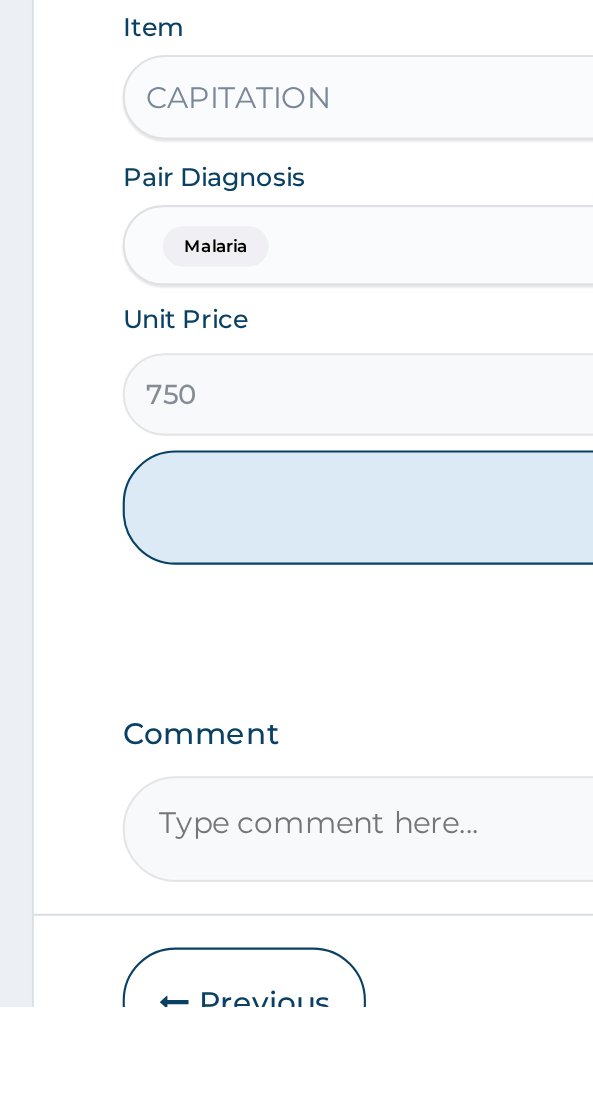 scroll, scrollTop: 573, scrollLeft: 0, axis: vertical 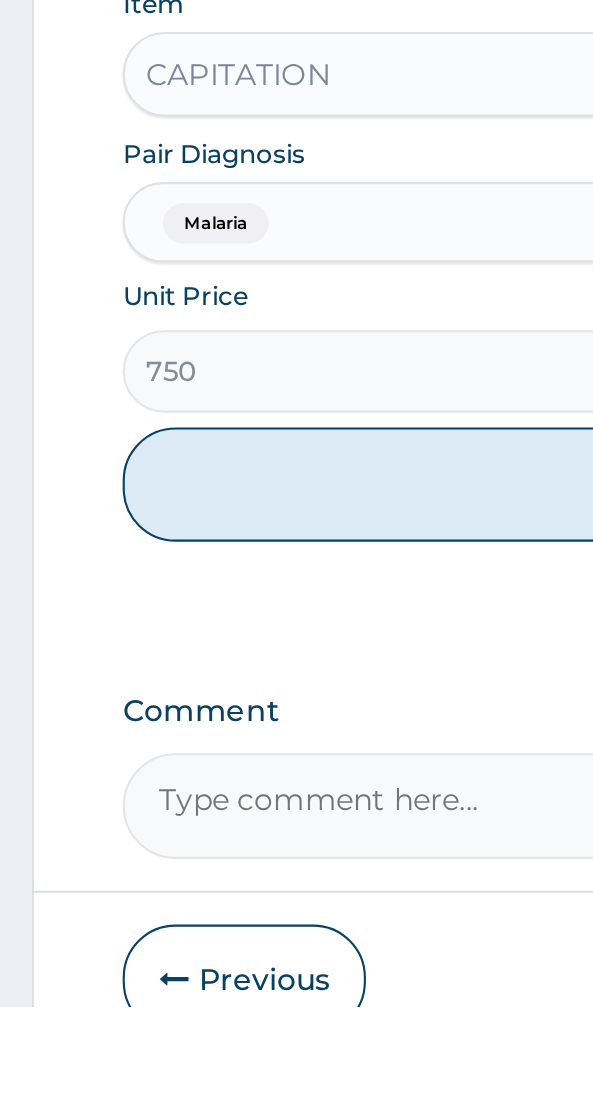 click on "Add" at bounding box center (296, 864) 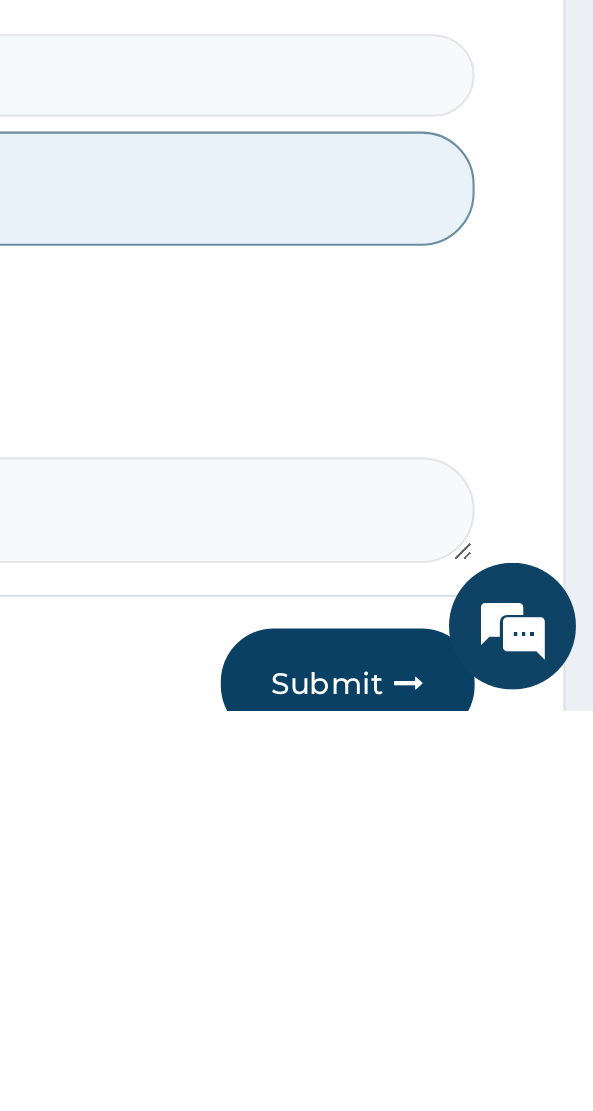 scroll, scrollTop: 570, scrollLeft: 0, axis: vertical 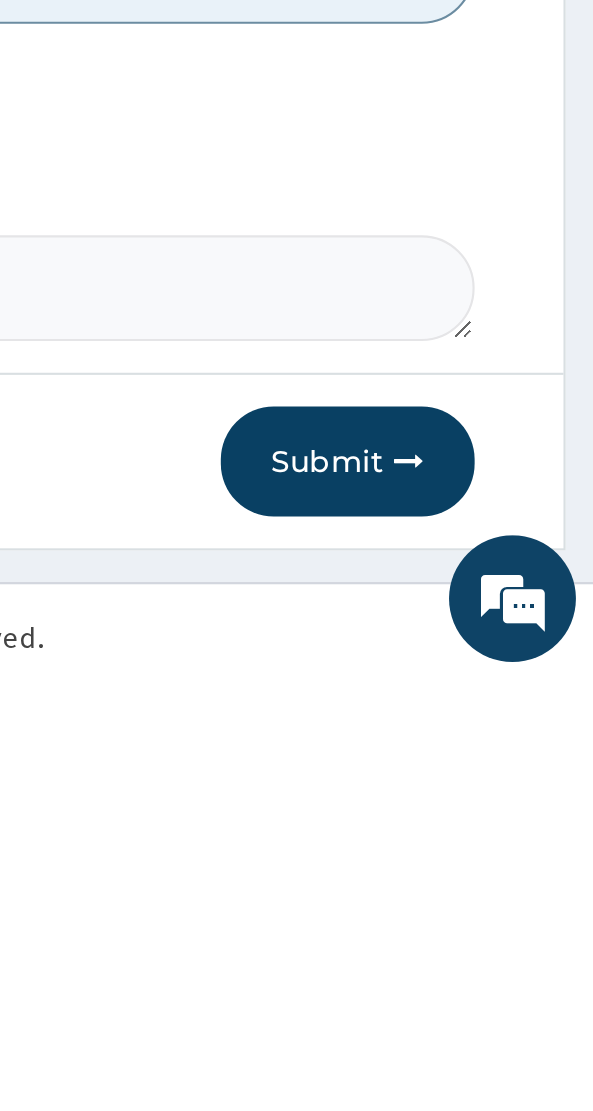 click at bounding box center [504, 1006] 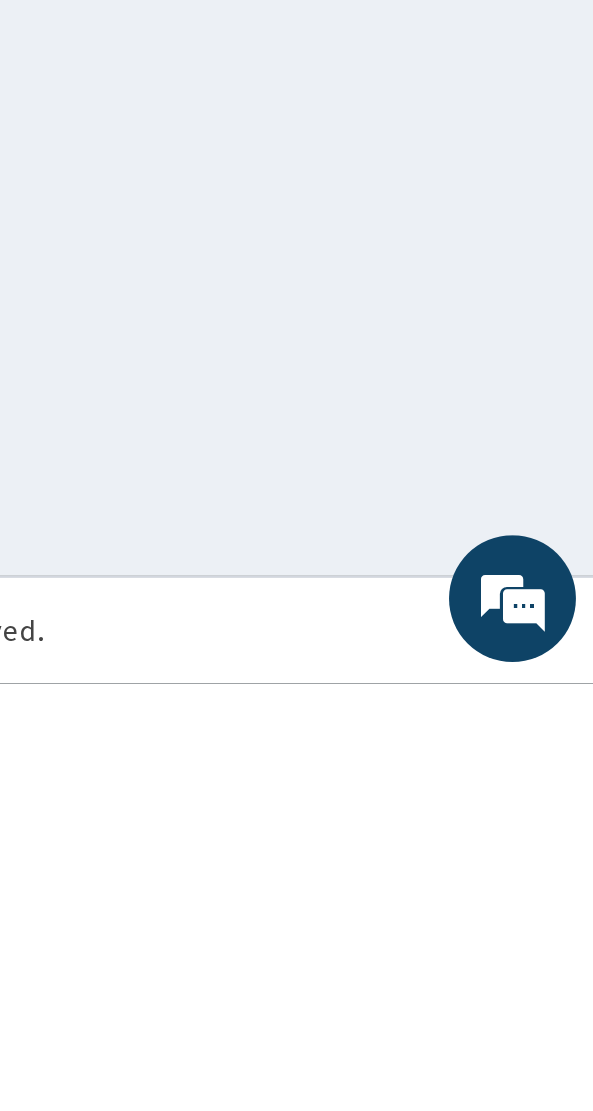 scroll, scrollTop: 91, scrollLeft: 0, axis: vertical 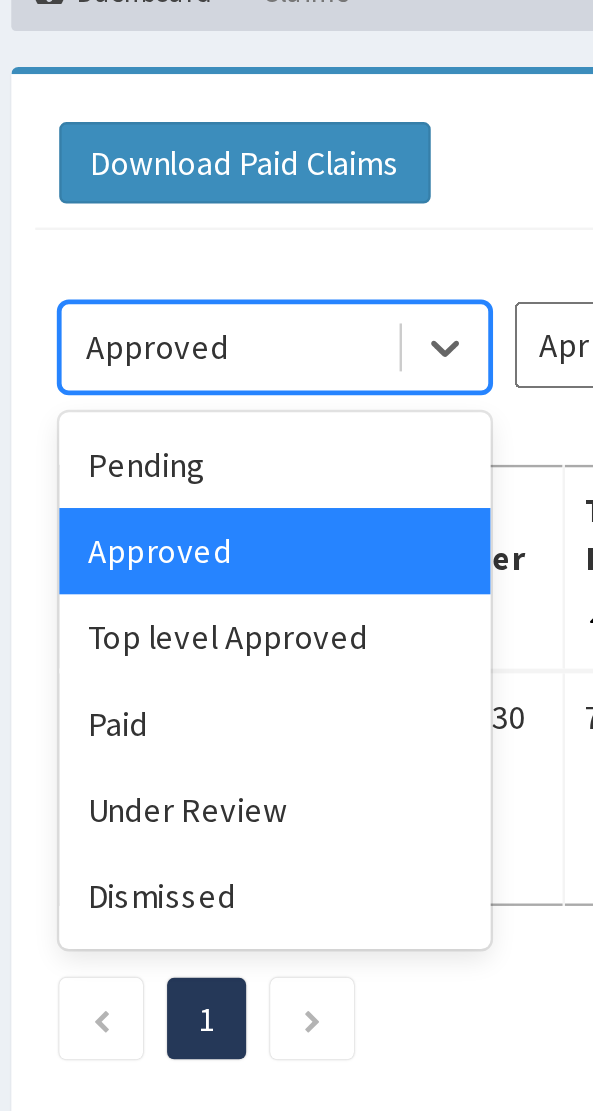 click on "Dismissed" at bounding box center [125, 539] 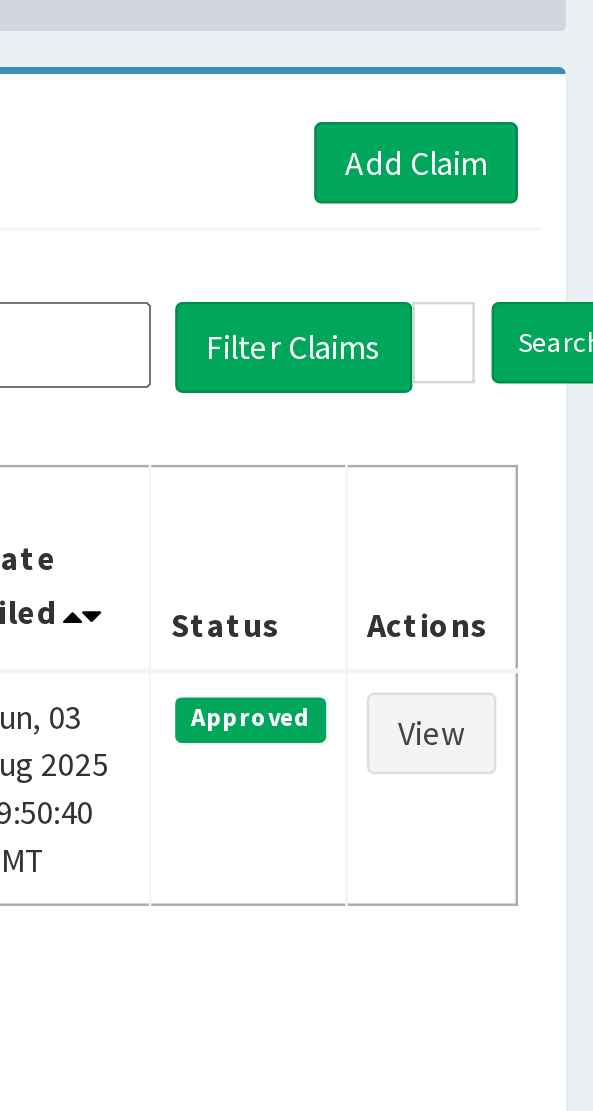 scroll, scrollTop: 0, scrollLeft: 0, axis: both 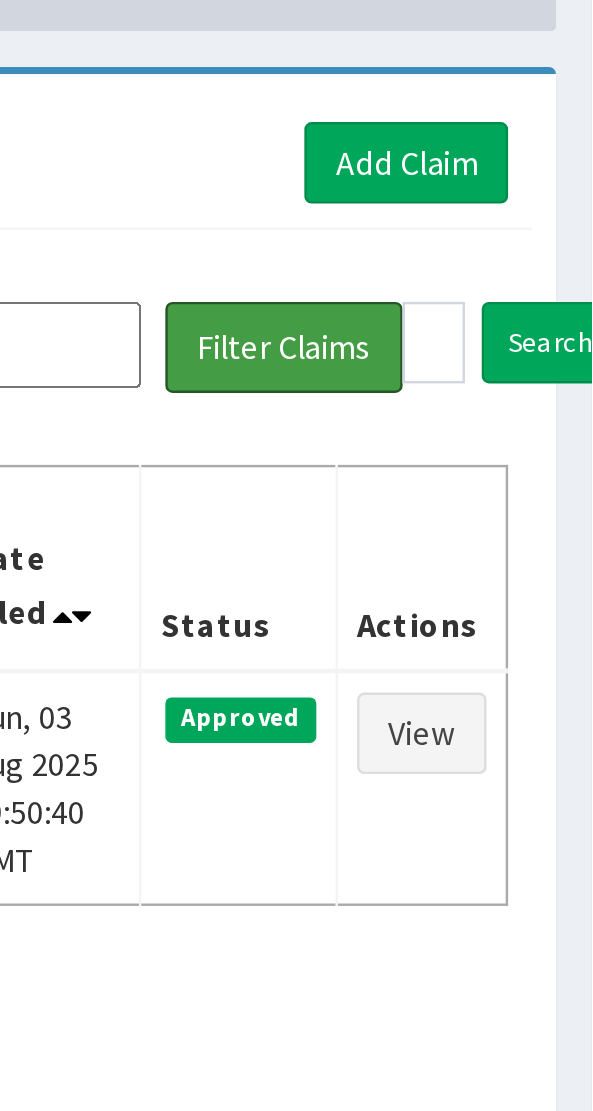click on "Filter Claims" at bounding box center [464, 310] 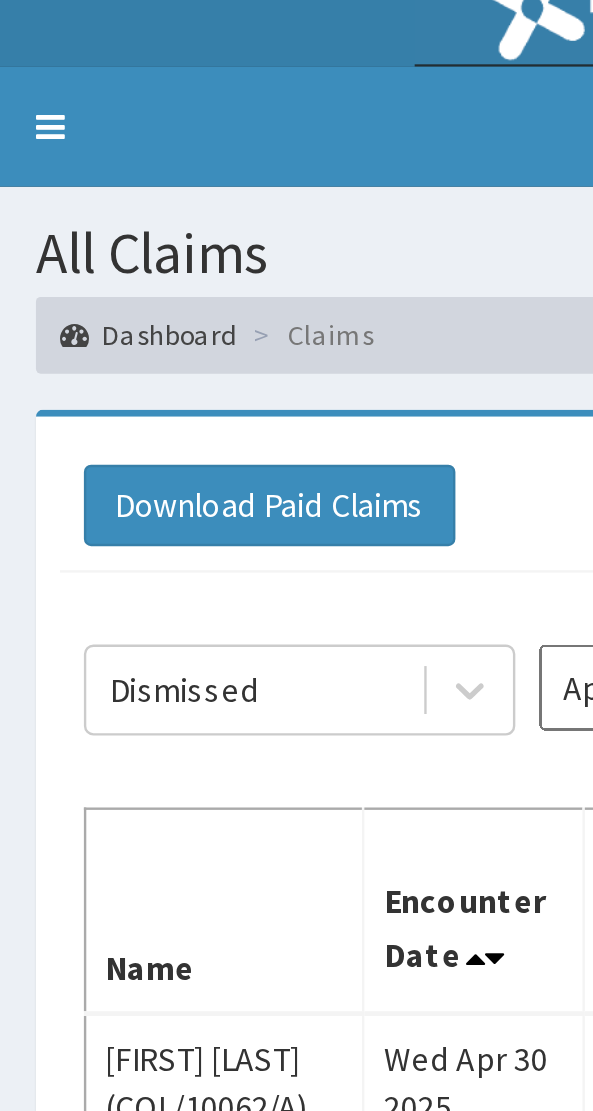 scroll, scrollTop: 0, scrollLeft: 0, axis: both 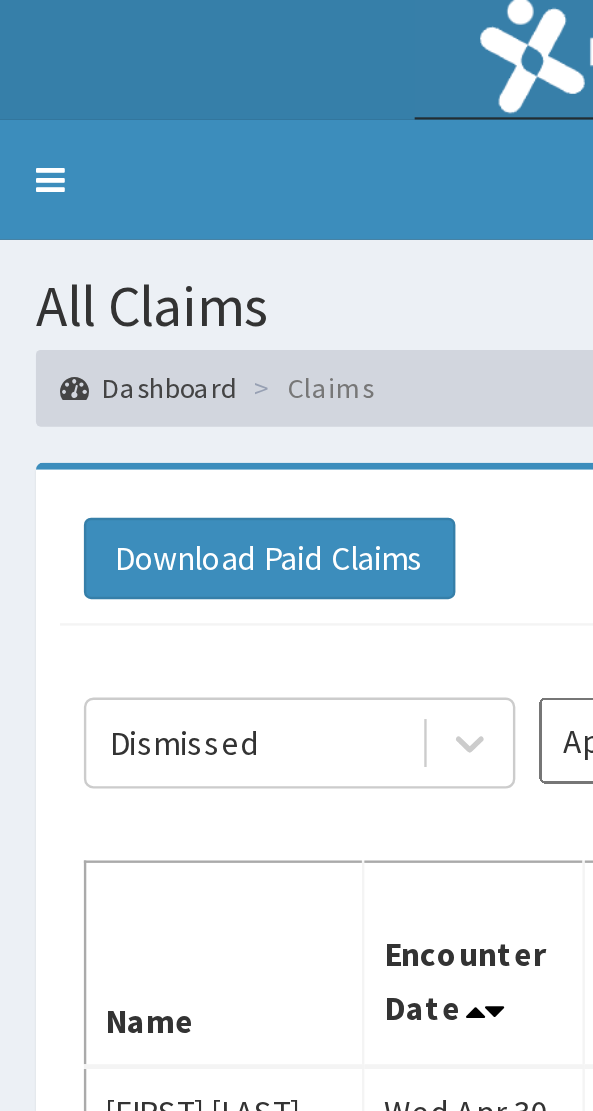 click on "Dashboard" at bounding box center (62, 161) 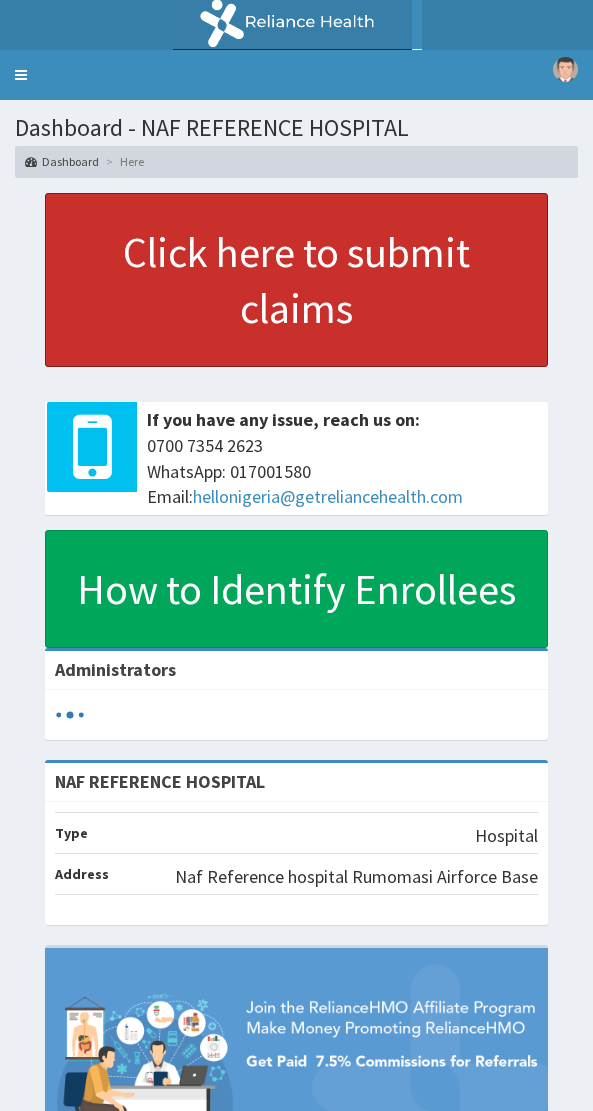 click on "Click here to submit claims" at bounding box center [296, 280] 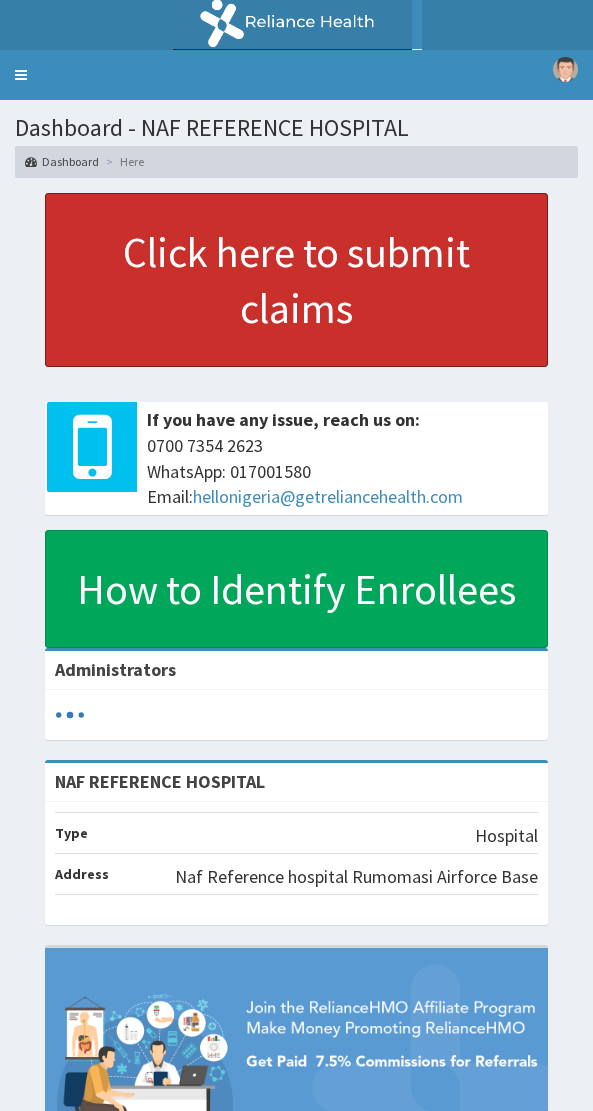 scroll, scrollTop: 0, scrollLeft: 0, axis: both 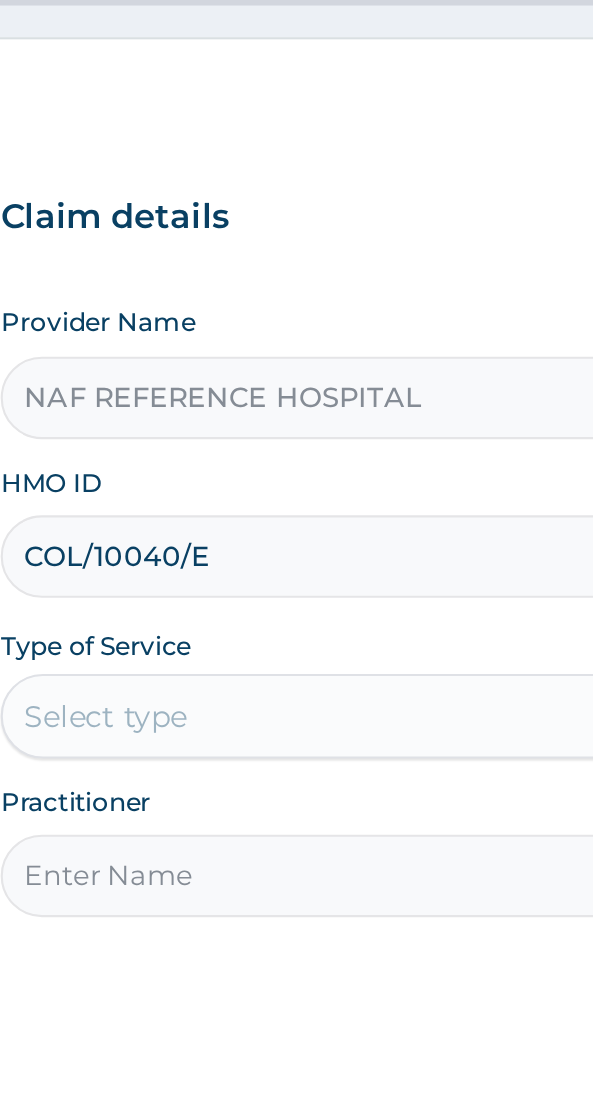 click on "COL/10040/E" at bounding box center (296, 438) 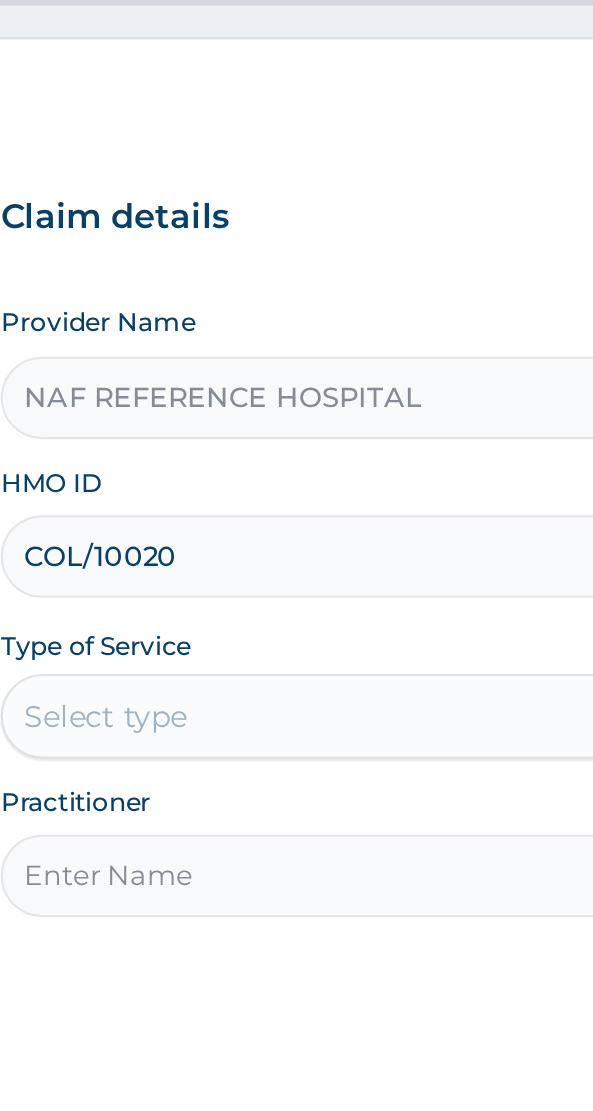 scroll, scrollTop: 0, scrollLeft: 0, axis: both 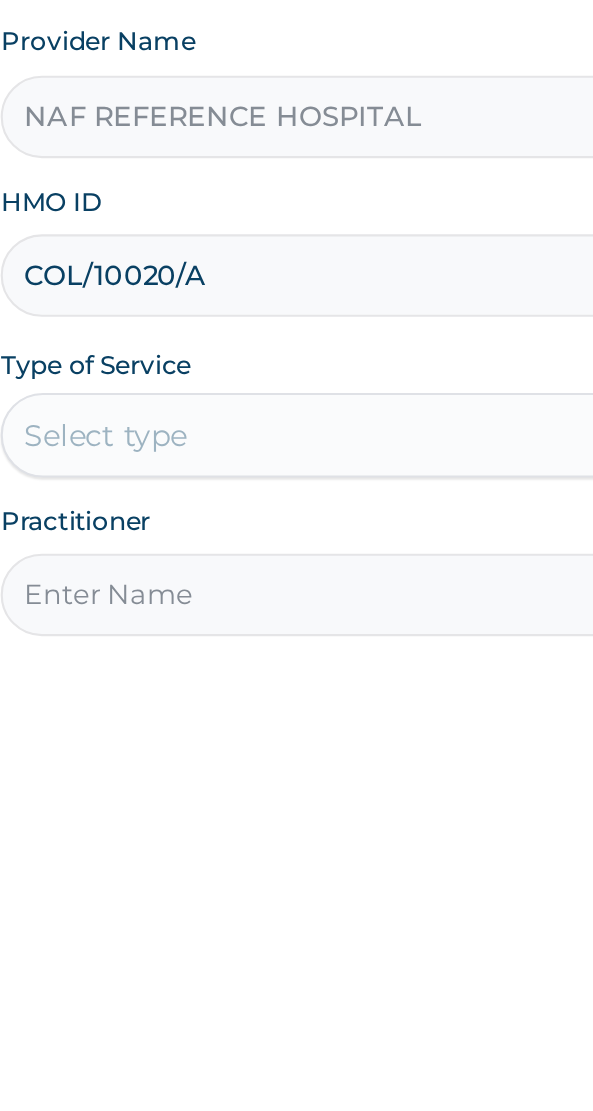 type on "COL/10020/A" 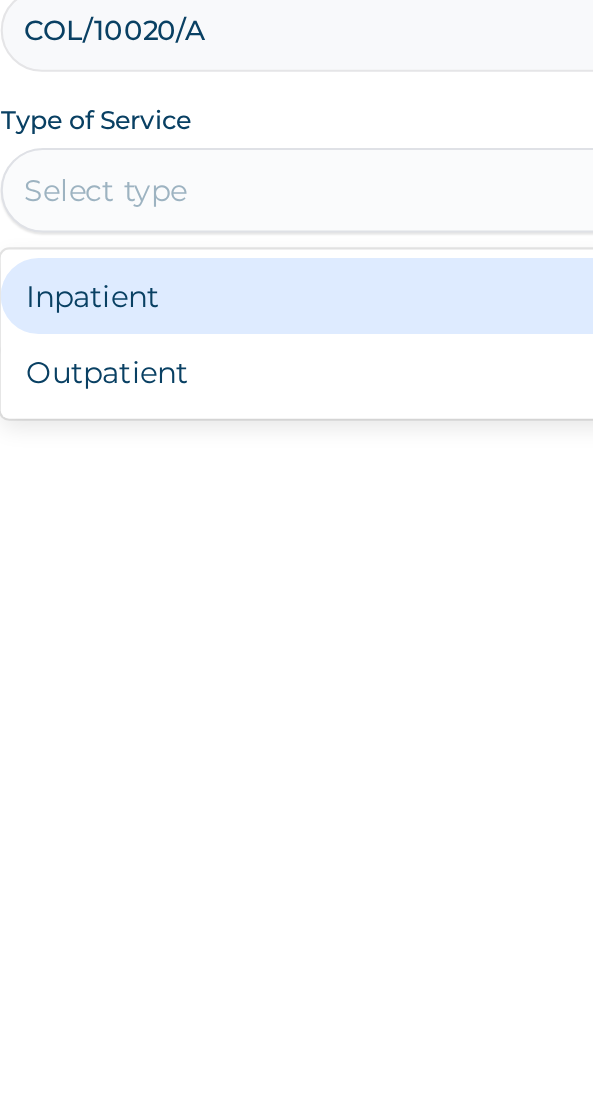 click on "Outpatient" at bounding box center (247, 600) 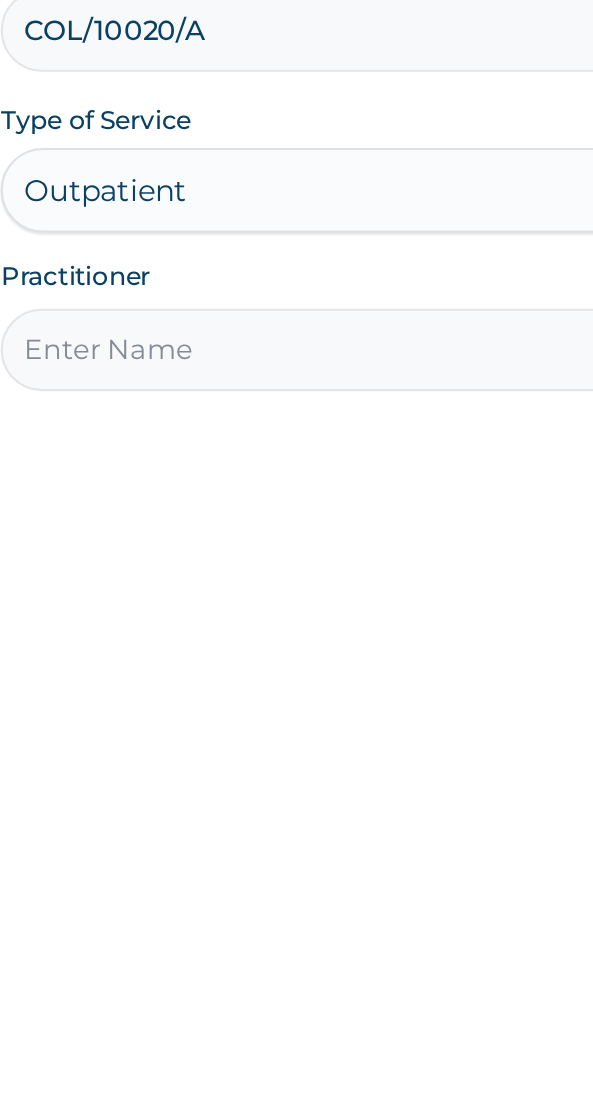 click on "Practitioner" at bounding box center [296, 589] 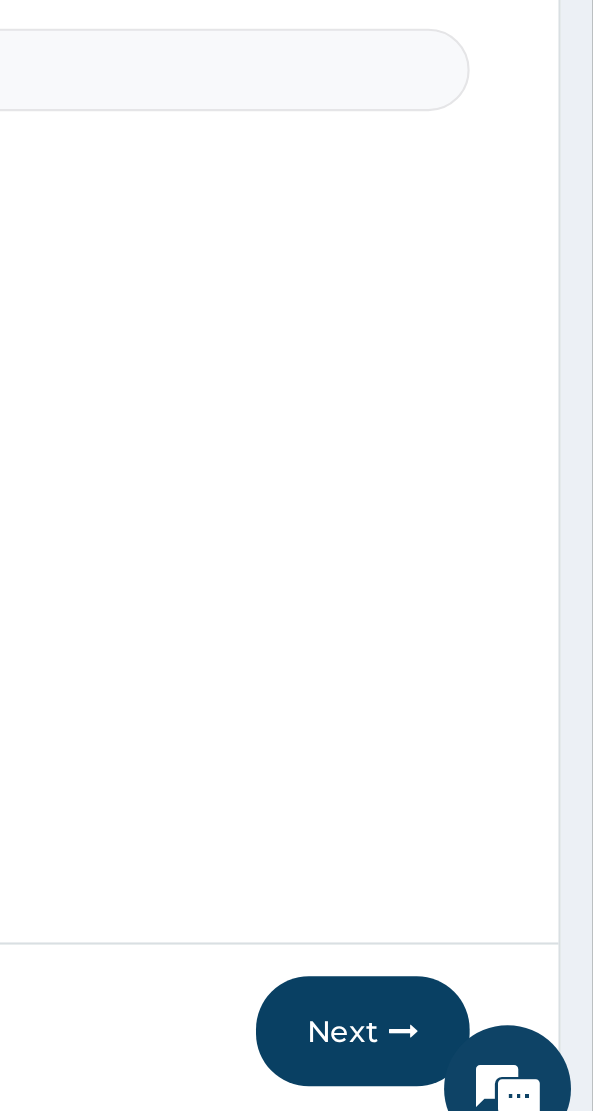 scroll, scrollTop: 40, scrollLeft: 0, axis: vertical 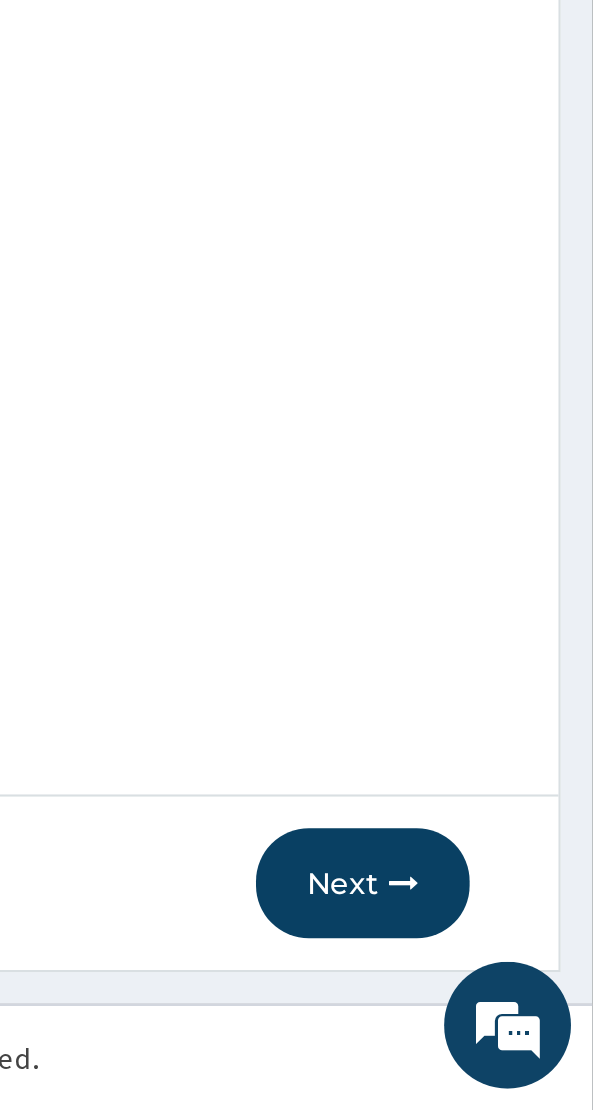 click on "Next" at bounding box center (484, 1004) 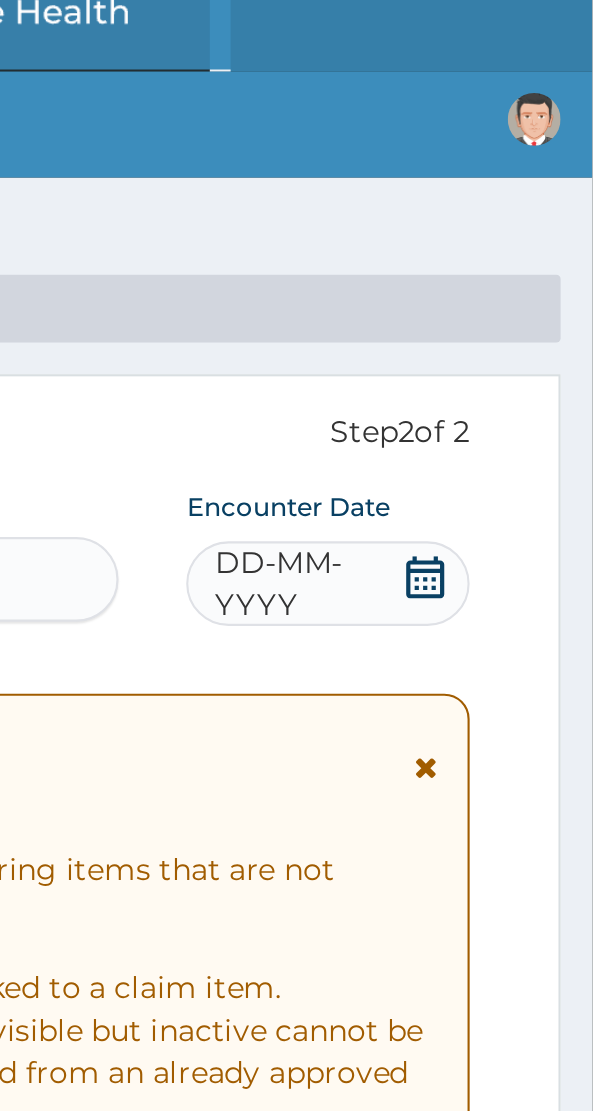 scroll, scrollTop: 11, scrollLeft: 0, axis: vertical 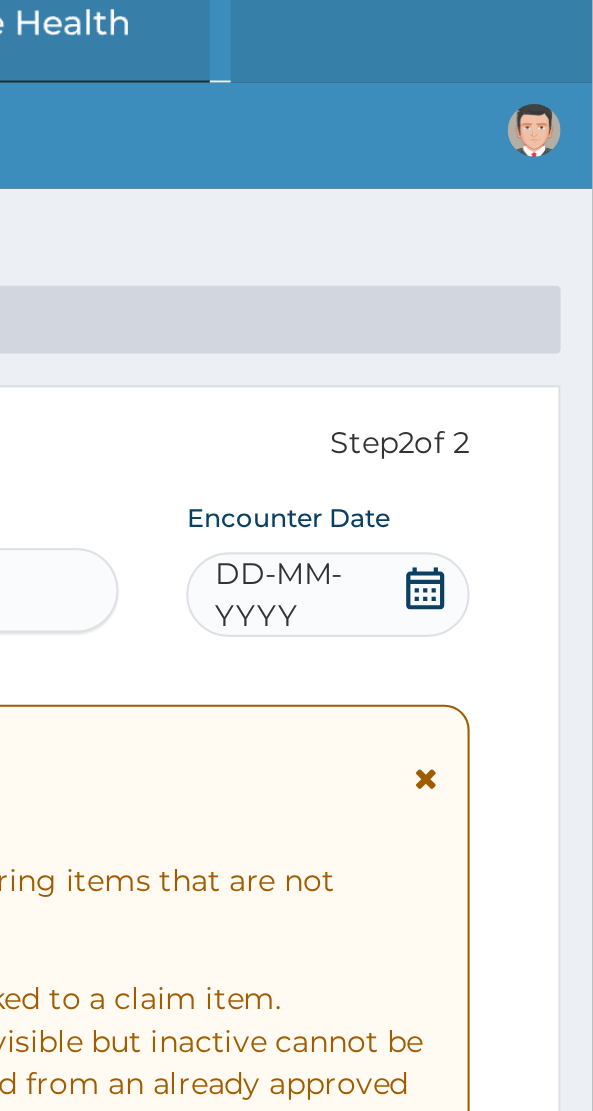 click 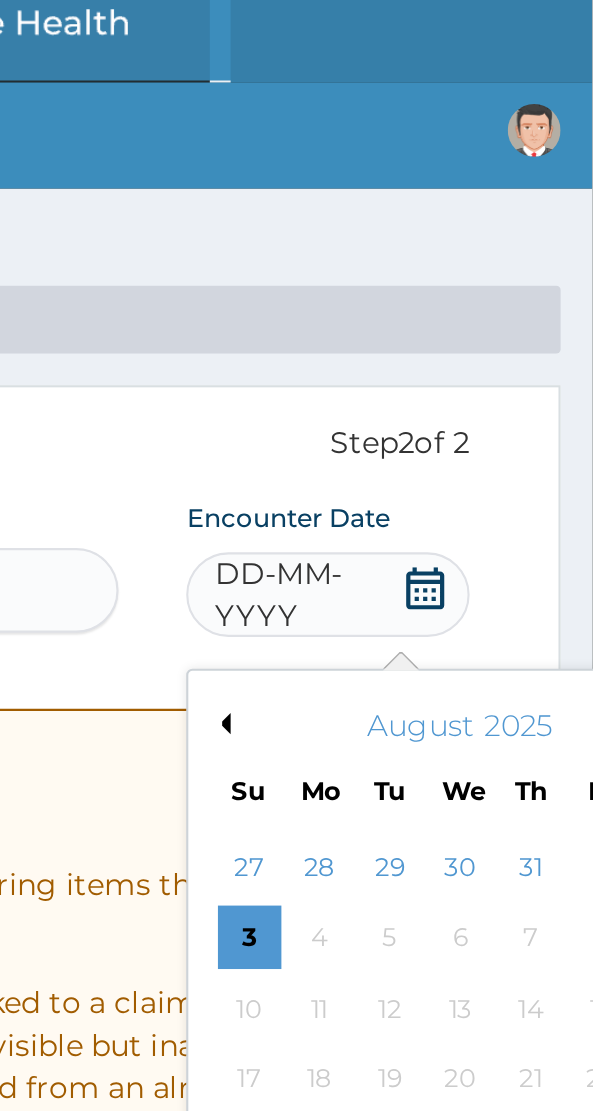 click on "Previous Month" at bounding box center (417, 342) 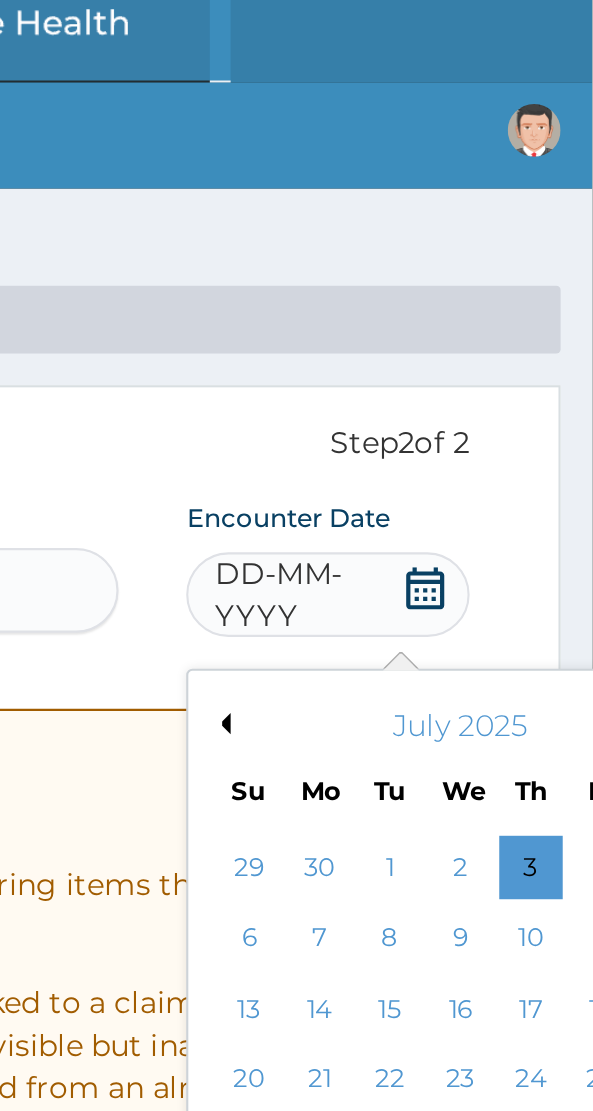 click on "Previous Month" at bounding box center [417, 342] 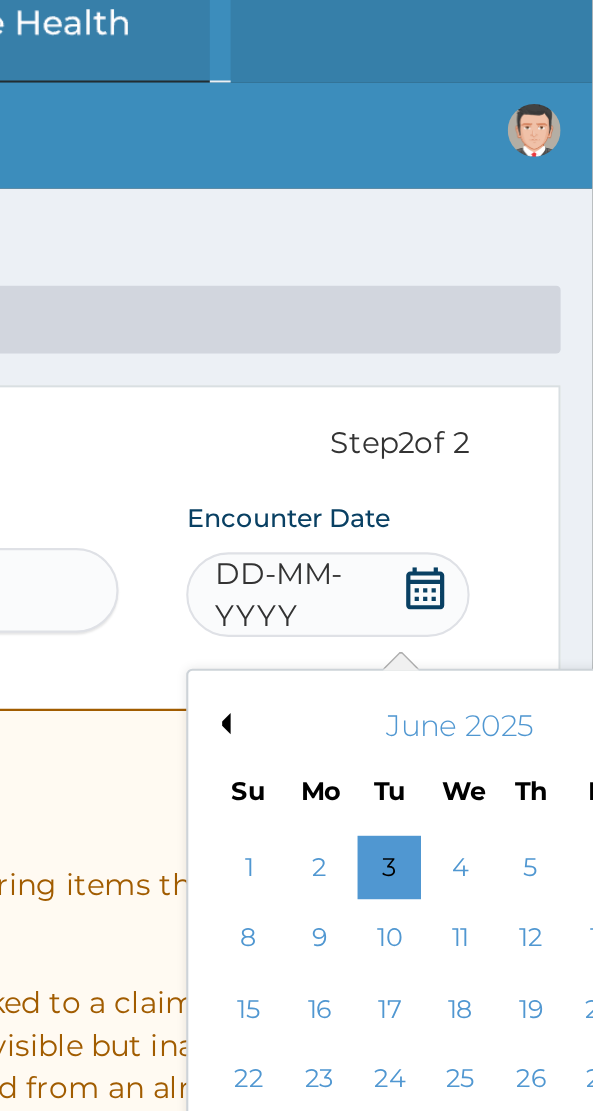 click on "Previous Month" at bounding box center (417, 342) 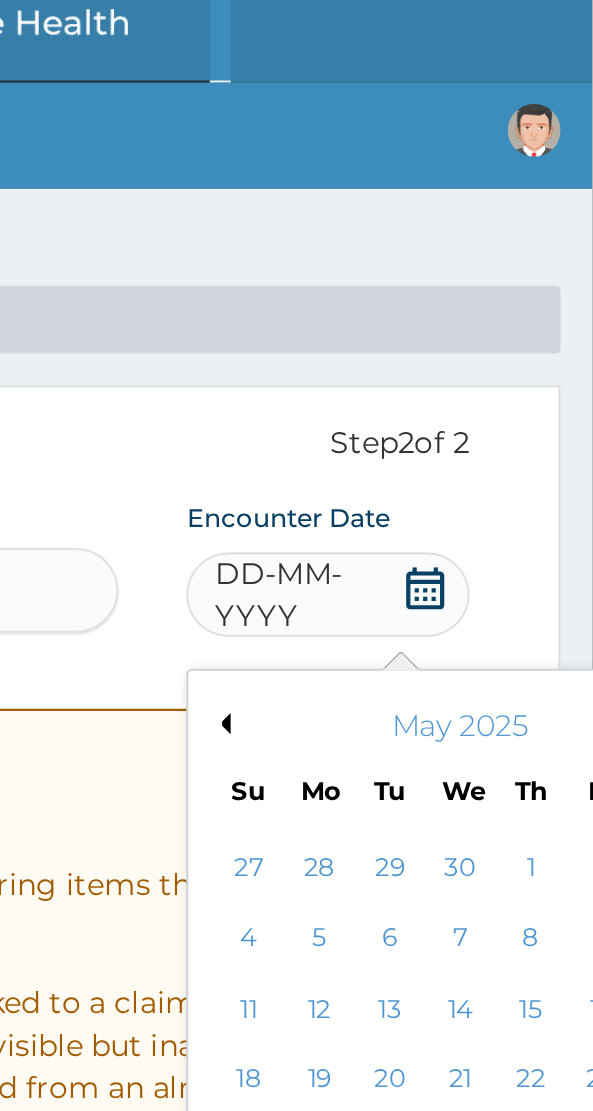 click on "Previous Month" at bounding box center [417, 342] 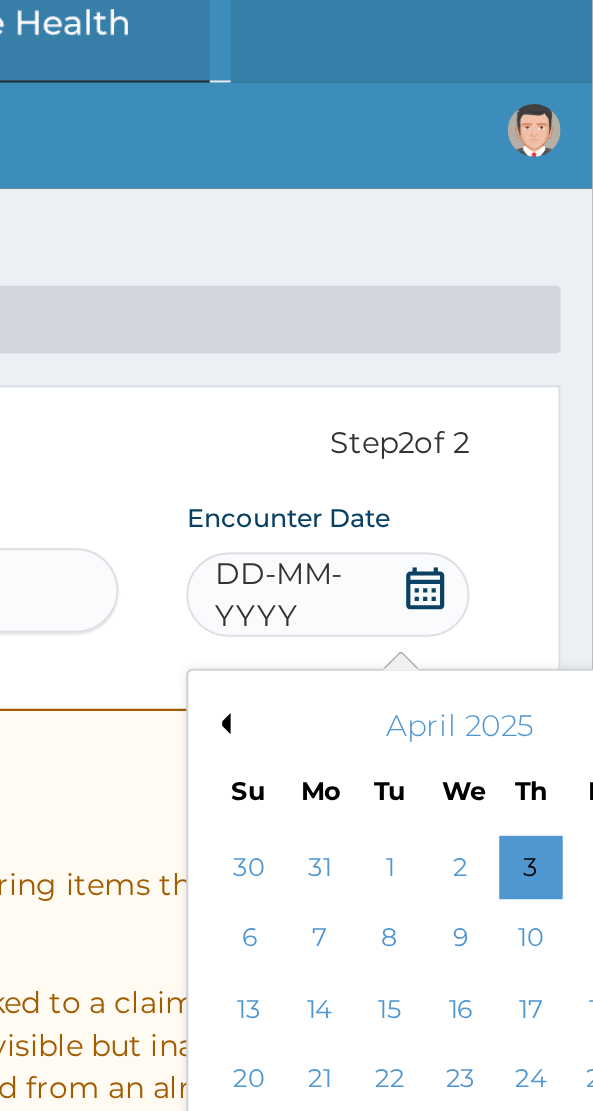 click on "31" at bounding box center (464, 410) 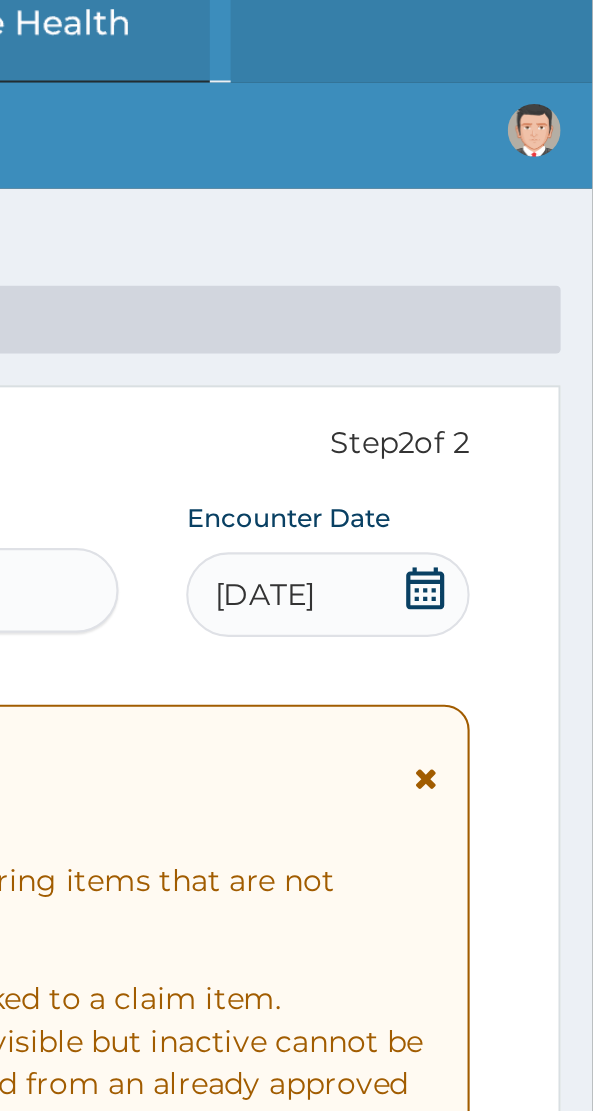 click 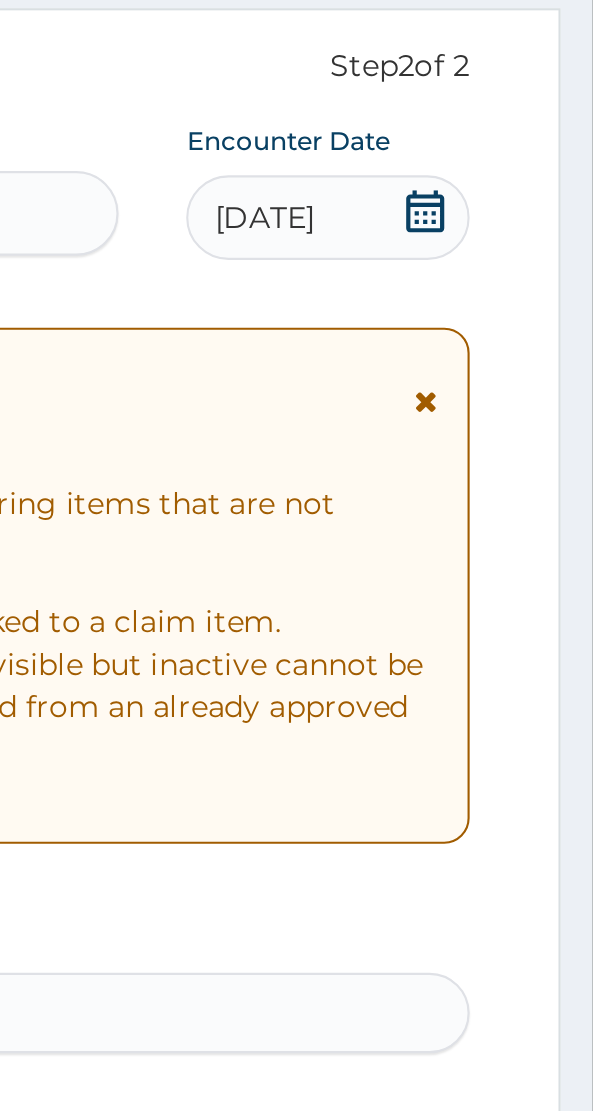 scroll, scrollTop: 136, scrollLeft: 0, axis: vertical 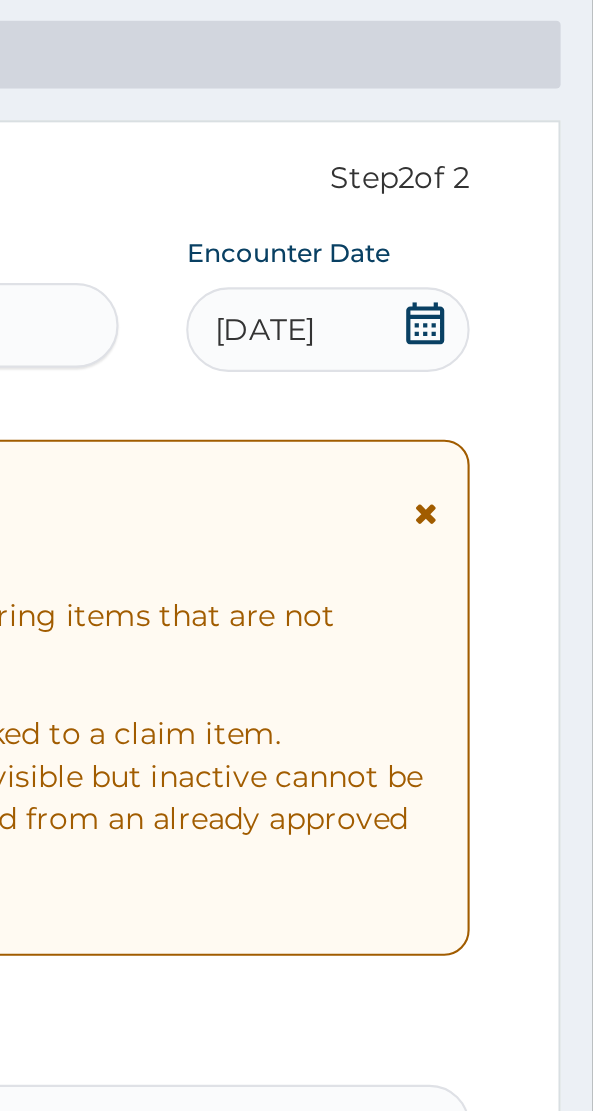 click at bounding box center [514, 155] 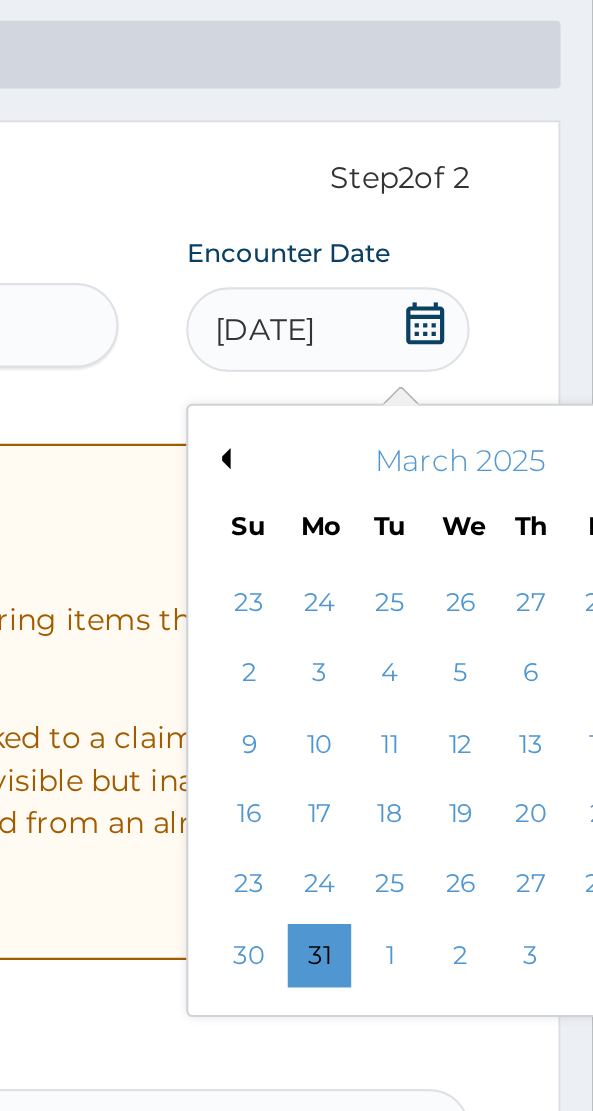 click on "March 2025" at bounding box center [530, 218] 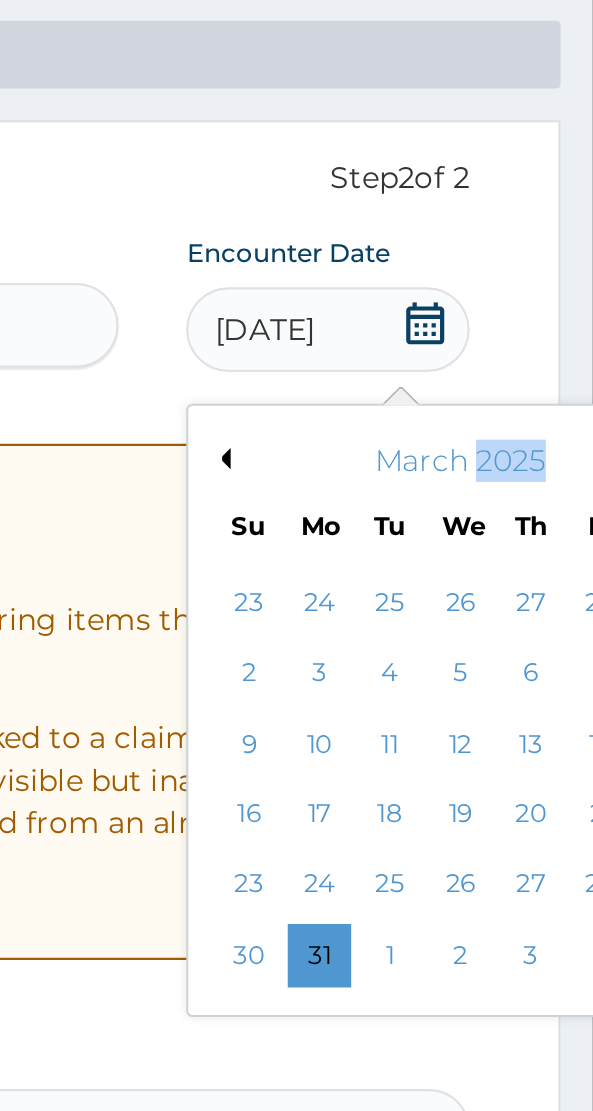 click on "3" at bounding box center [564, 452] 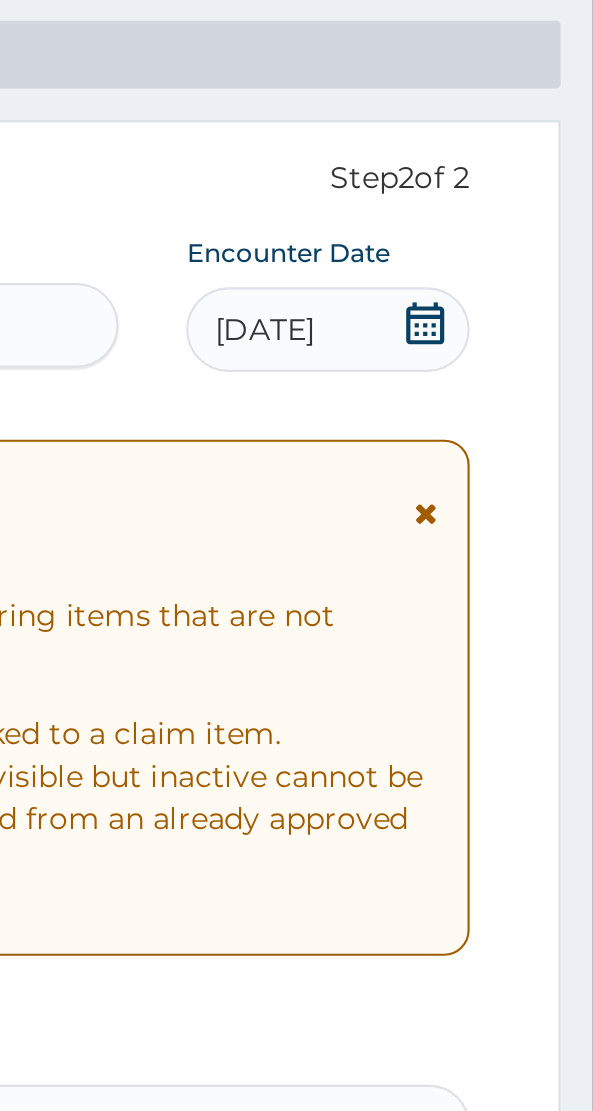 click 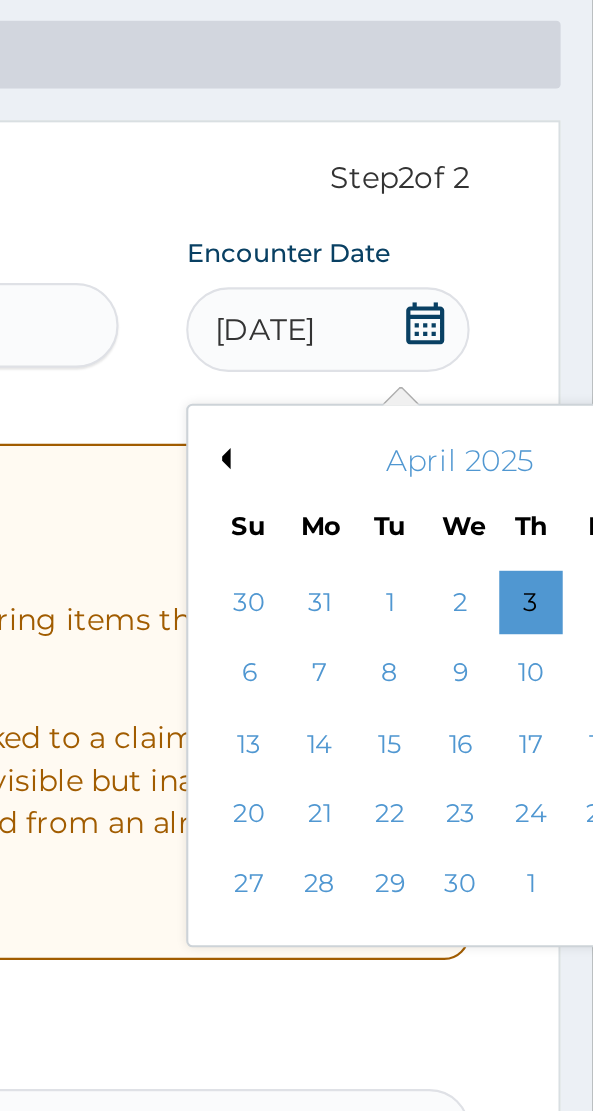 click on "30" at bounding box center [531, 419] 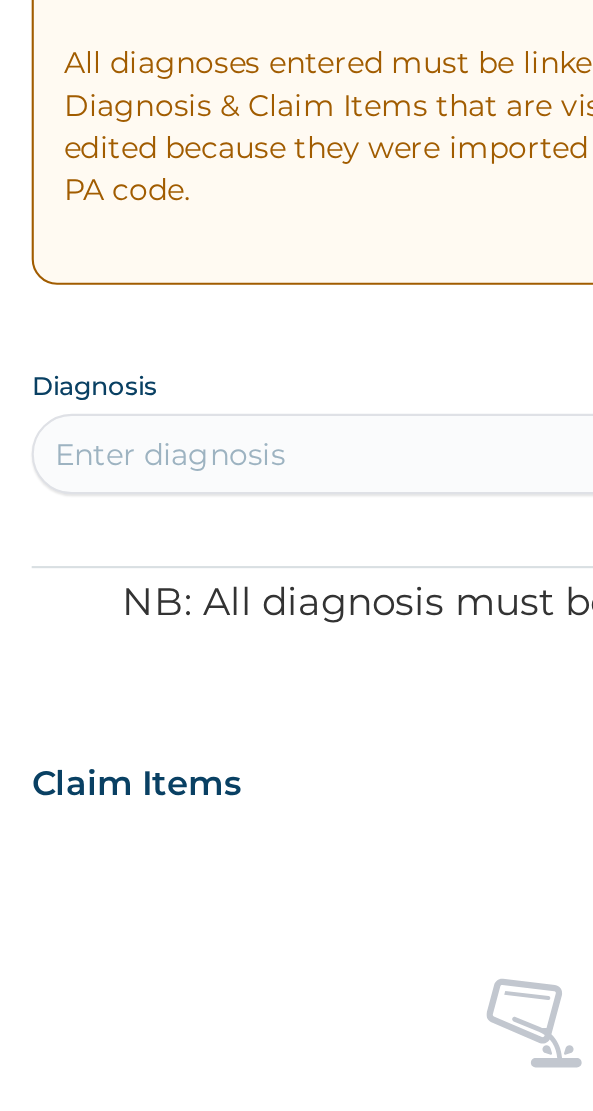 scroll, scrollTop: 149, scrollLeft: 0, axis: vertical 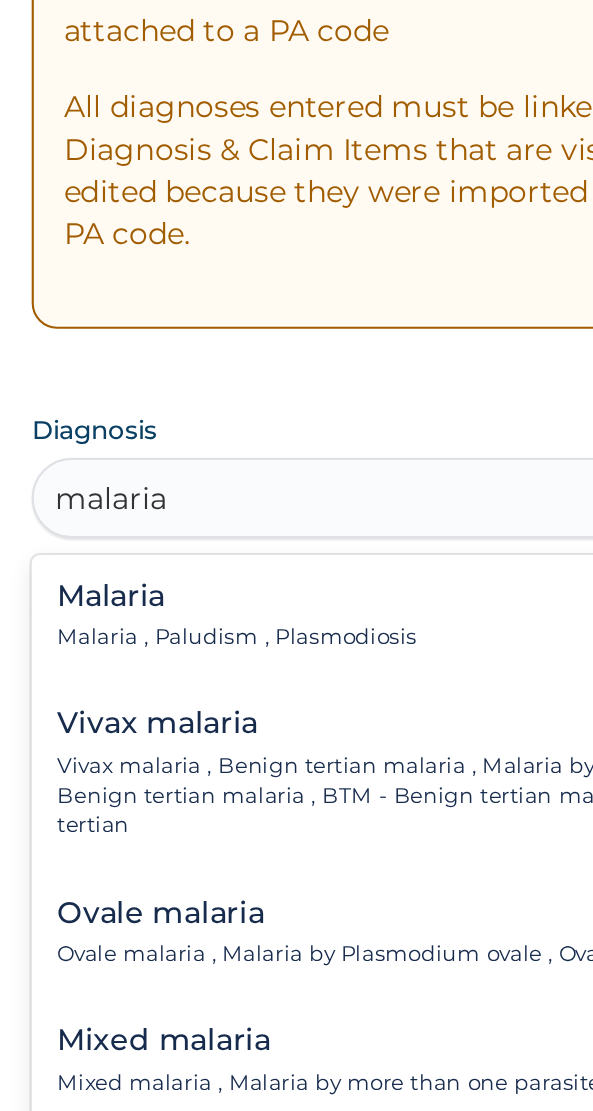 click on "Malaria" at bounding box center [155, 565] 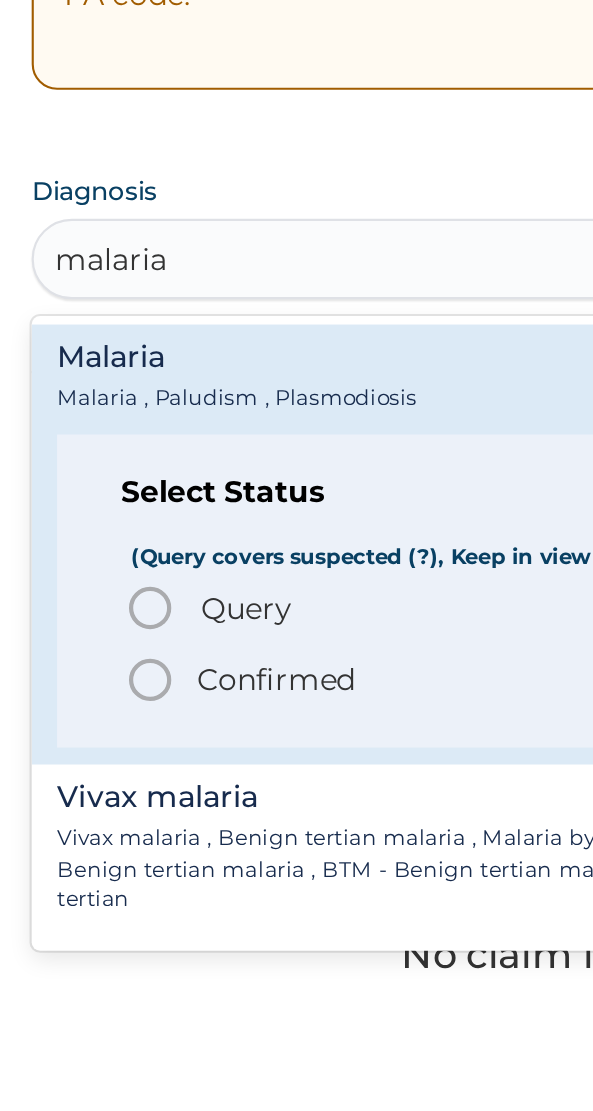 scroll, scrollTop: 149, scrollLeft: 0, axis: vertical 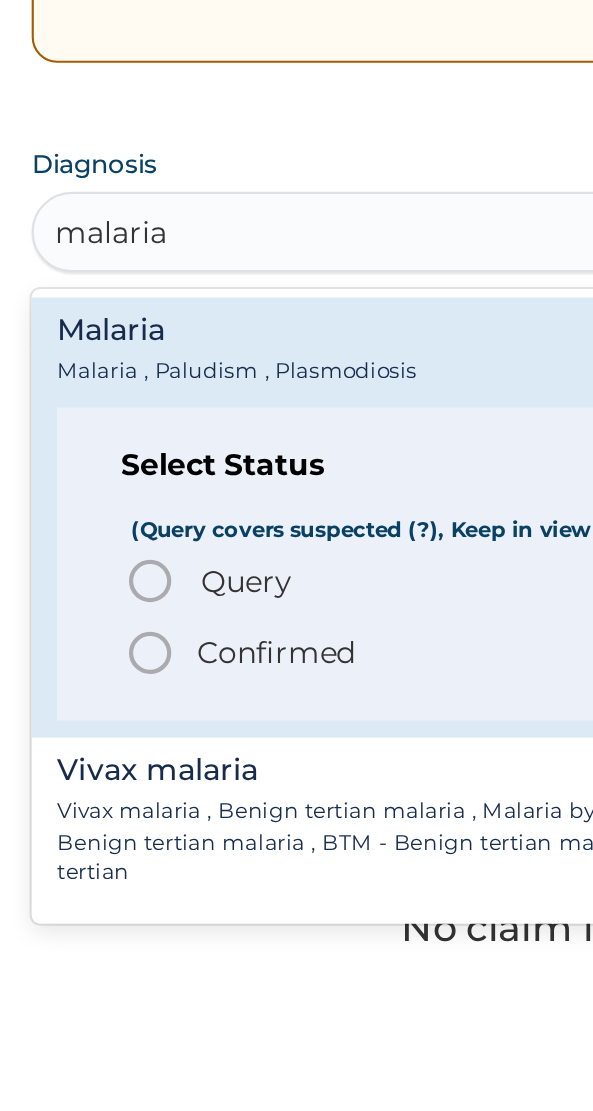 click 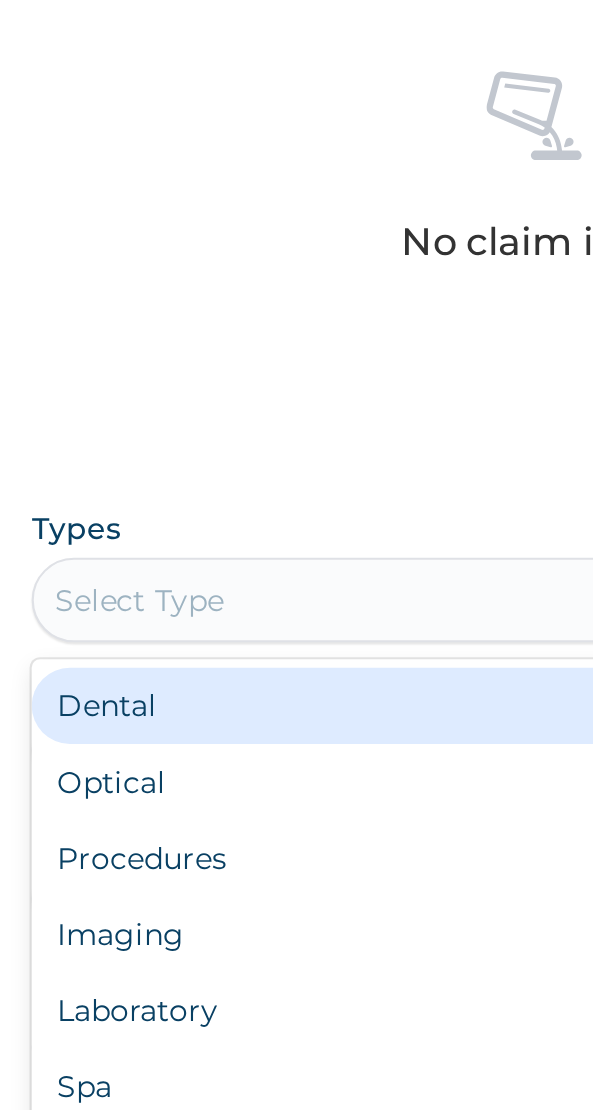 scroll, scrollTop: 302, scrollLeft: 0, axis: vertical 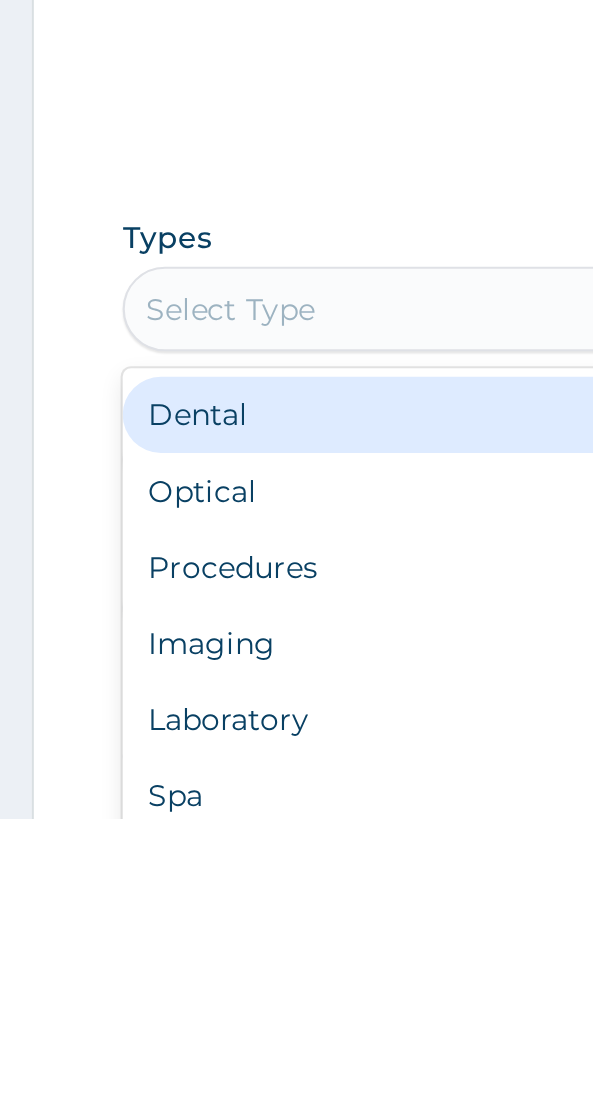 click on "Procedures" at bounding box center [296, 992] 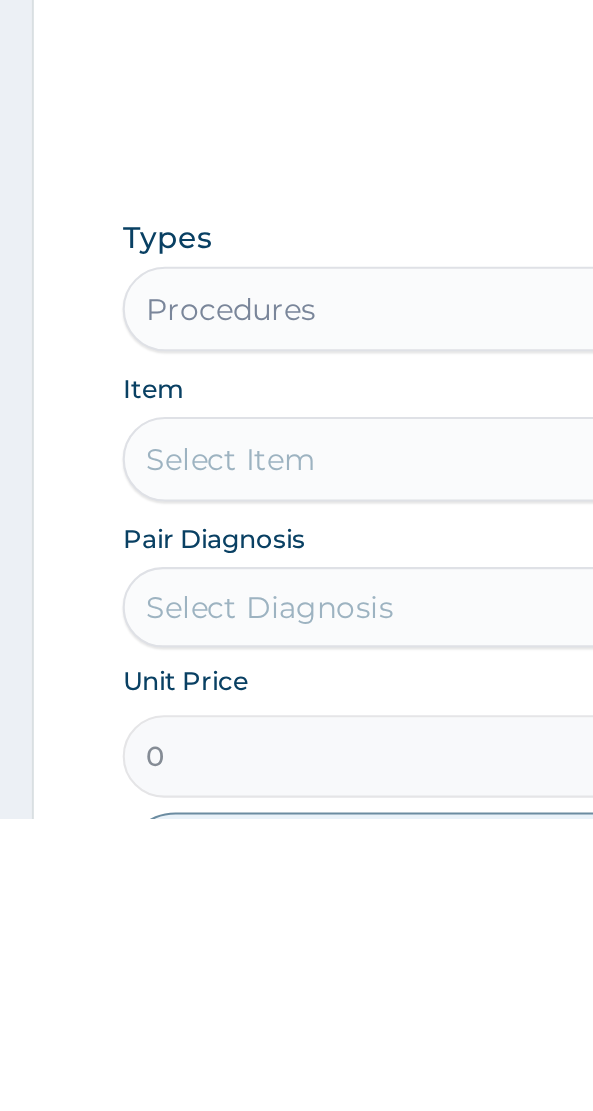 scroll, scrollTop: 302, scrollLeft: 0, axis: vertical 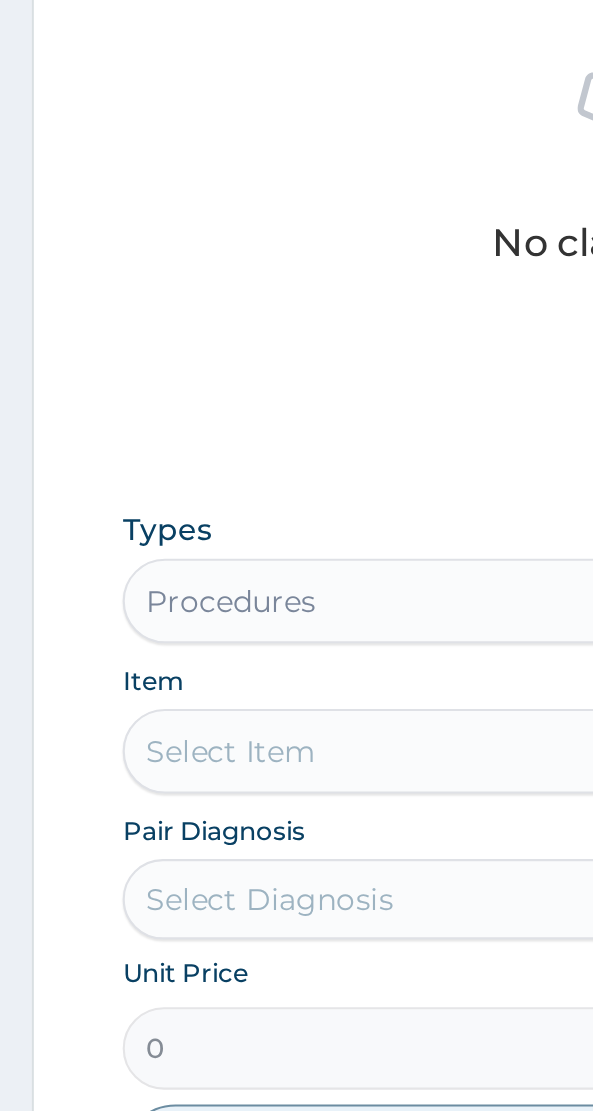 click on "Select Item" at bounding box center [296, 941] 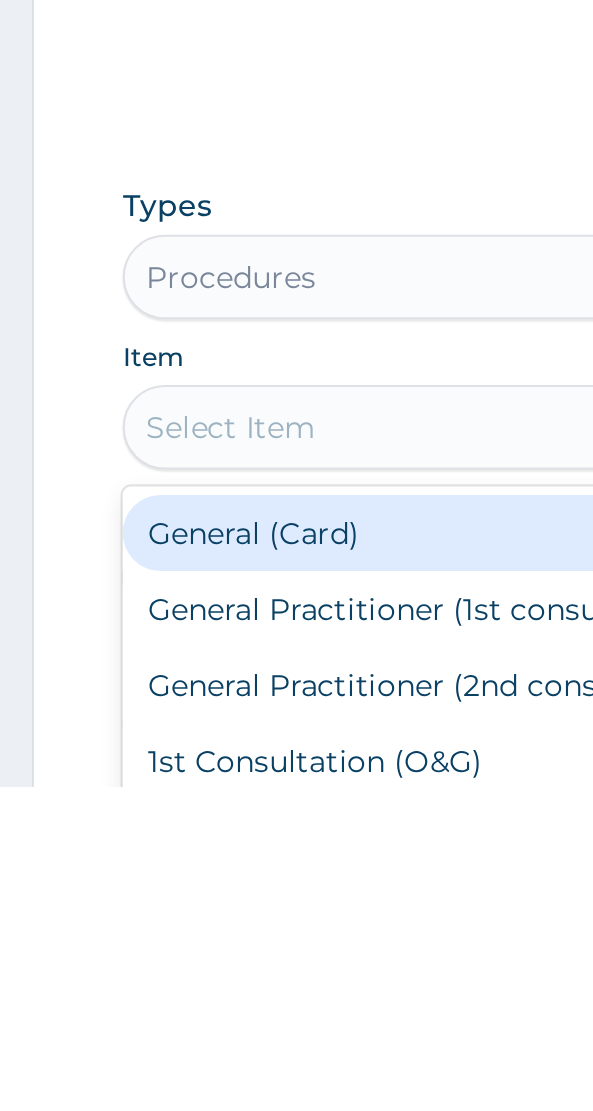scroll, scrollTop: 302, scrollLeft: 0, axis: vertical 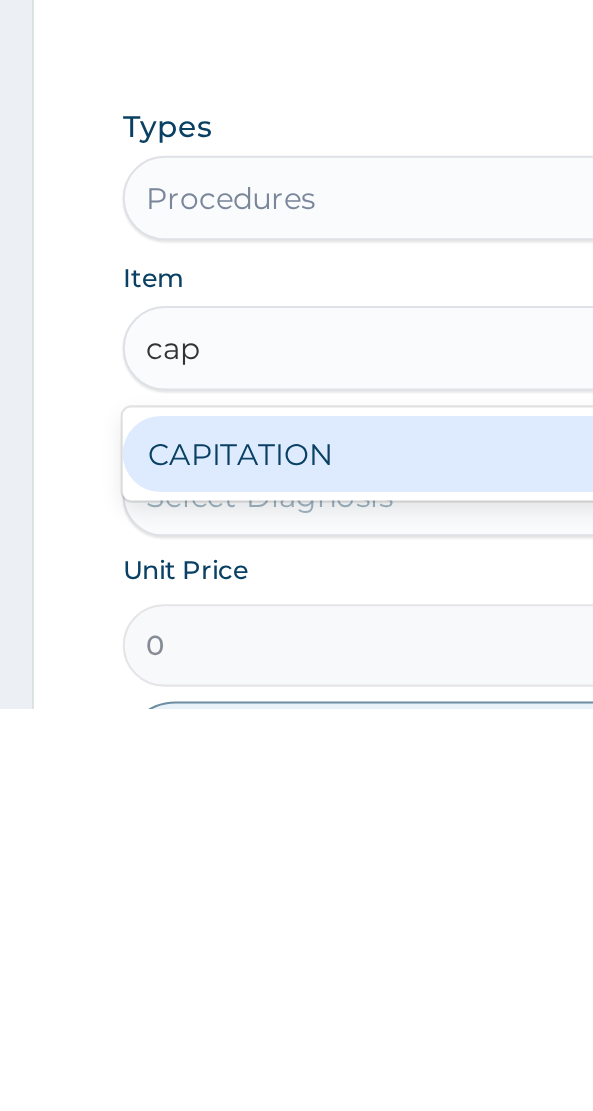 click on "CAPITATION" at bounding box center [296, 991] 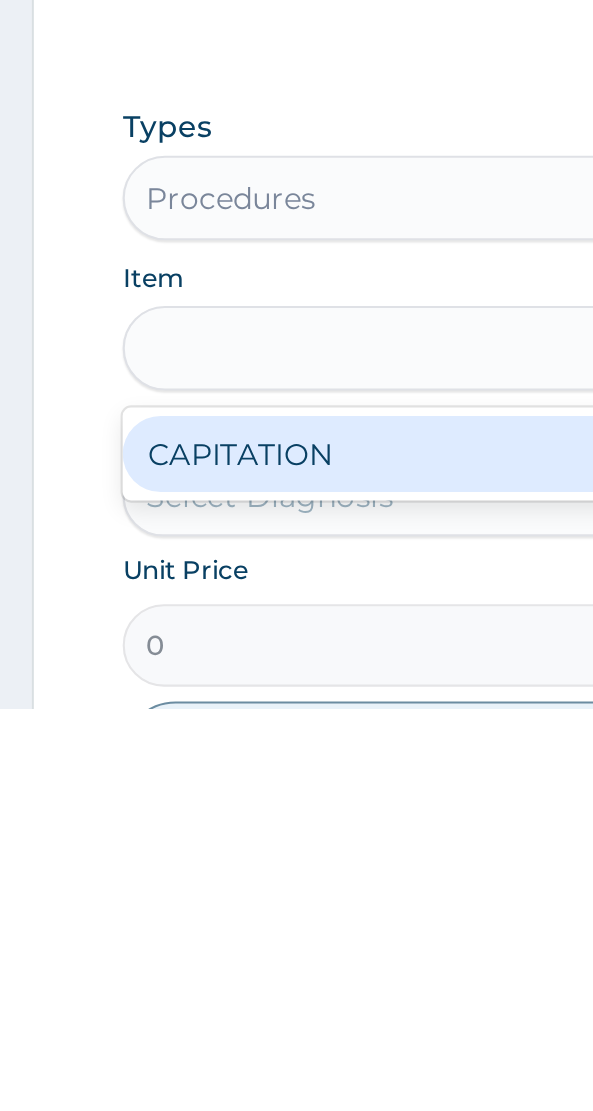 type on "750" 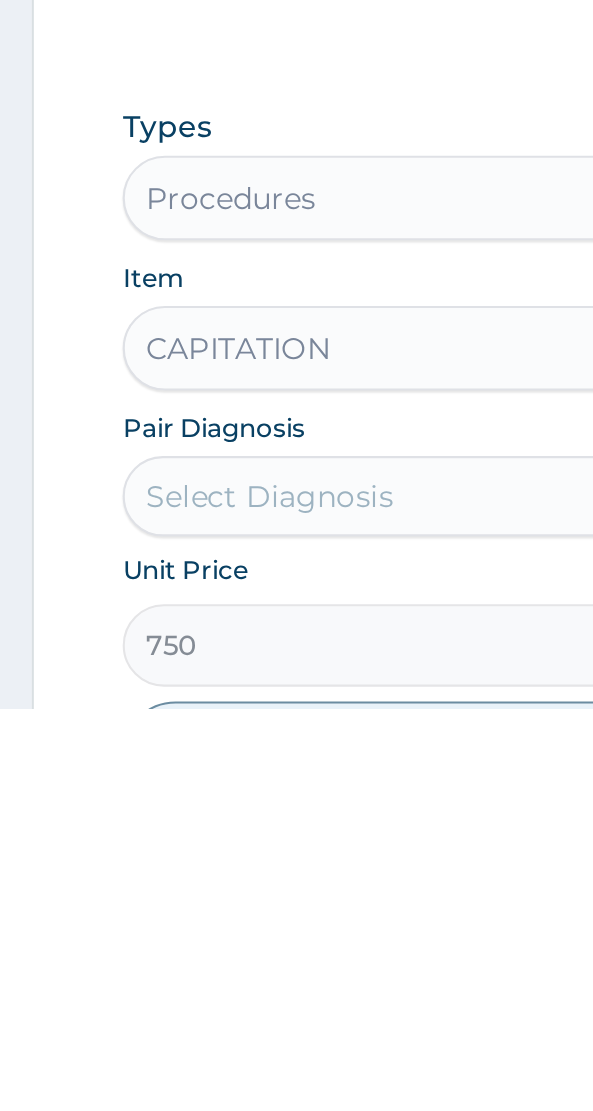 scroll, scrollTop: 303, scrollLeft: 0, axis: vertical 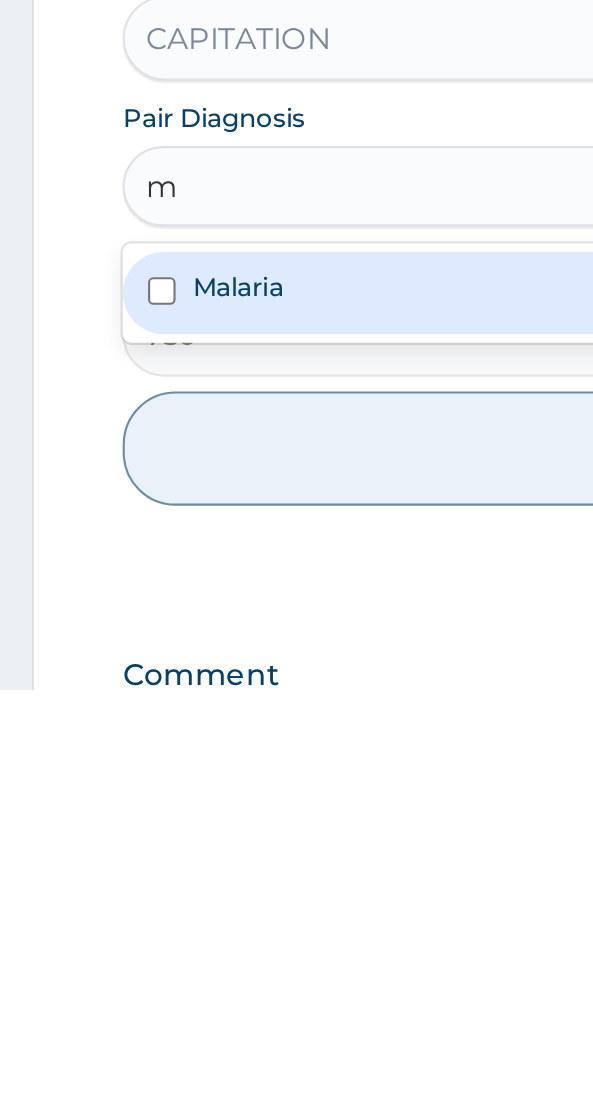 click on "Malaria" at bounding box center (296, 923) 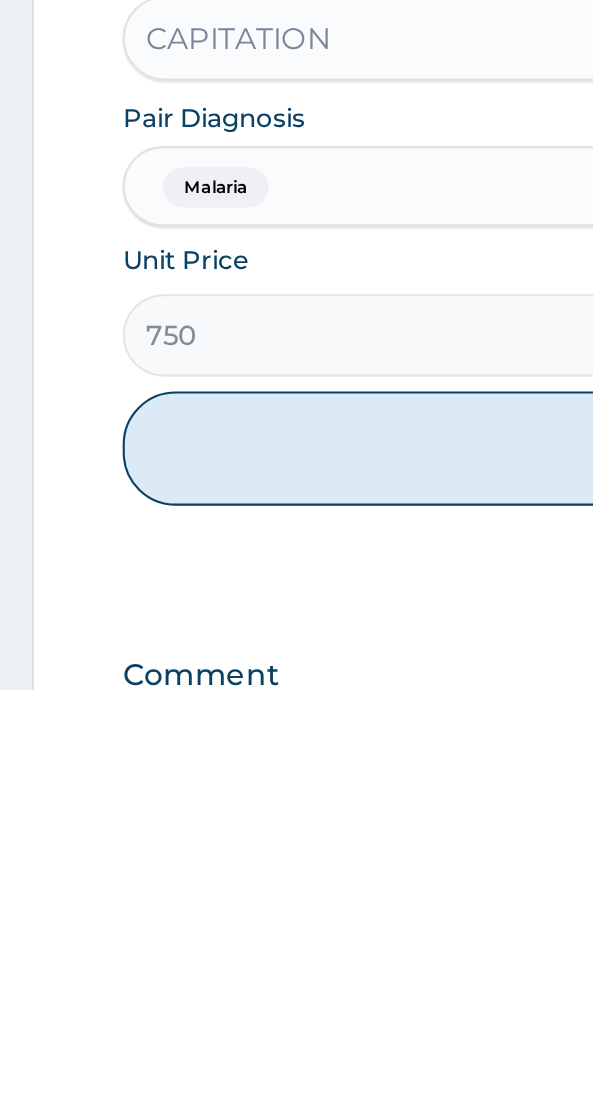 scroll, scrollTop: 441, scrollLeft: 0, axis: vertical 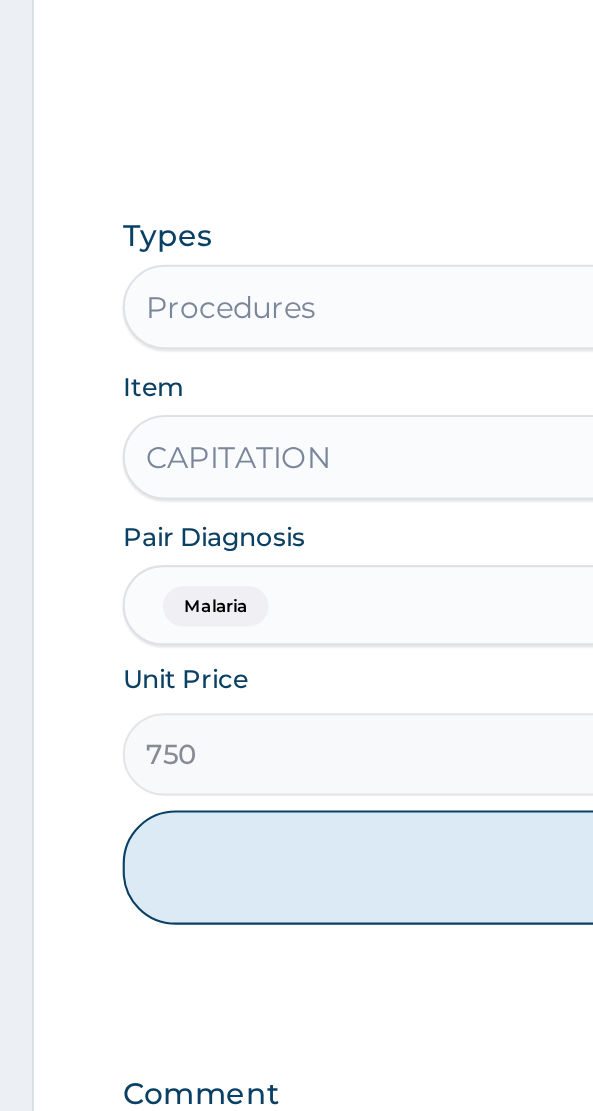 click on "Add" at bounding box center (296, 996) 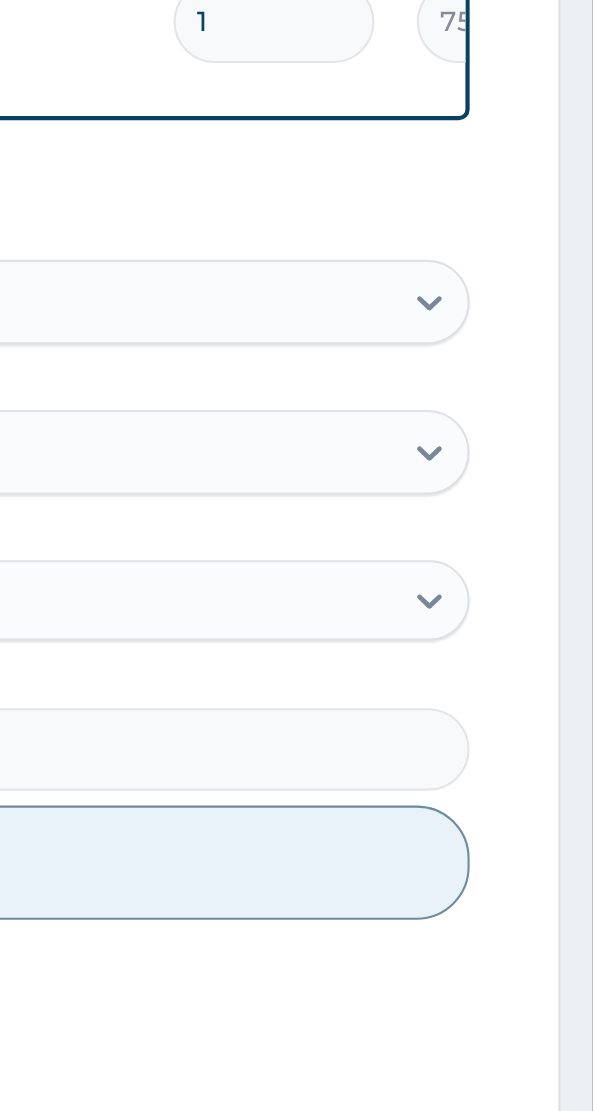 scroll, scrollTop: 478, scrollLeft: 0, axis: vertical 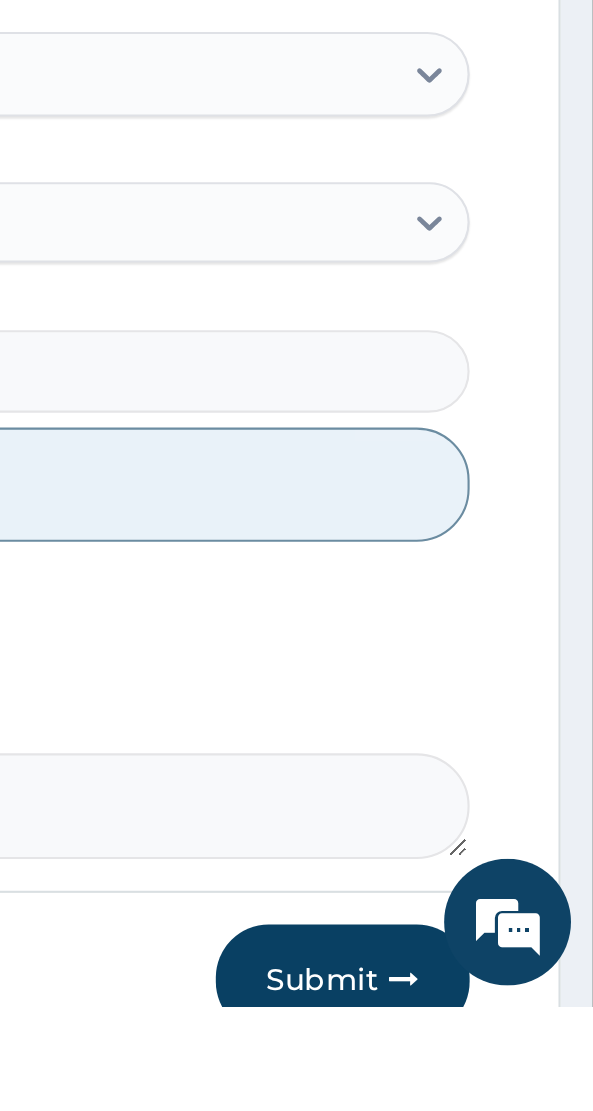 click on "Submit" at bounding box center [475, 1098] 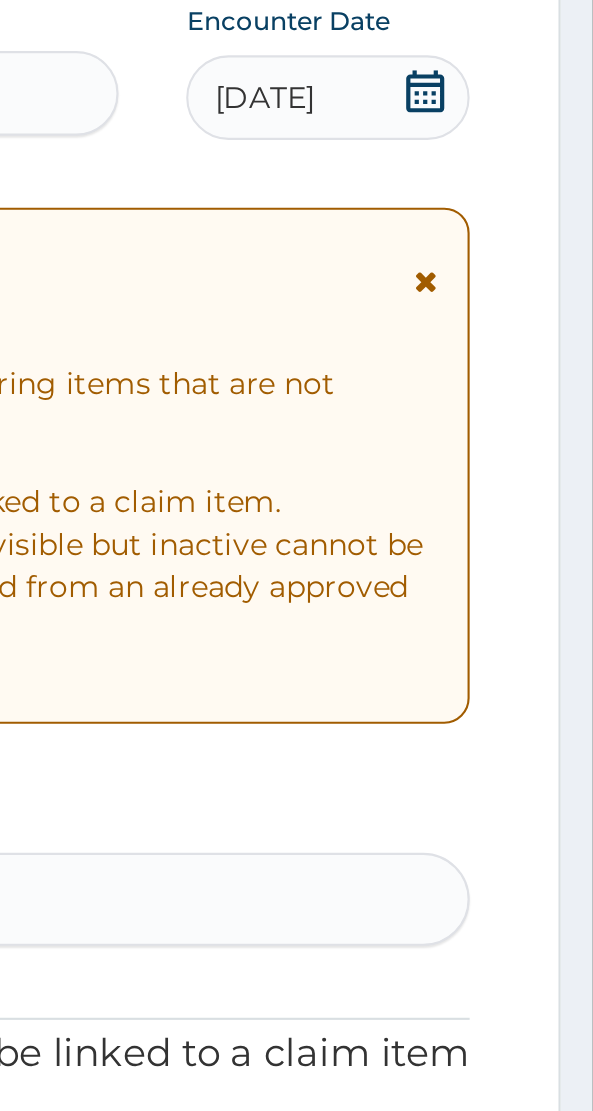scroll, scrollTop: 246, scrollLeft: 0, axis: vertical 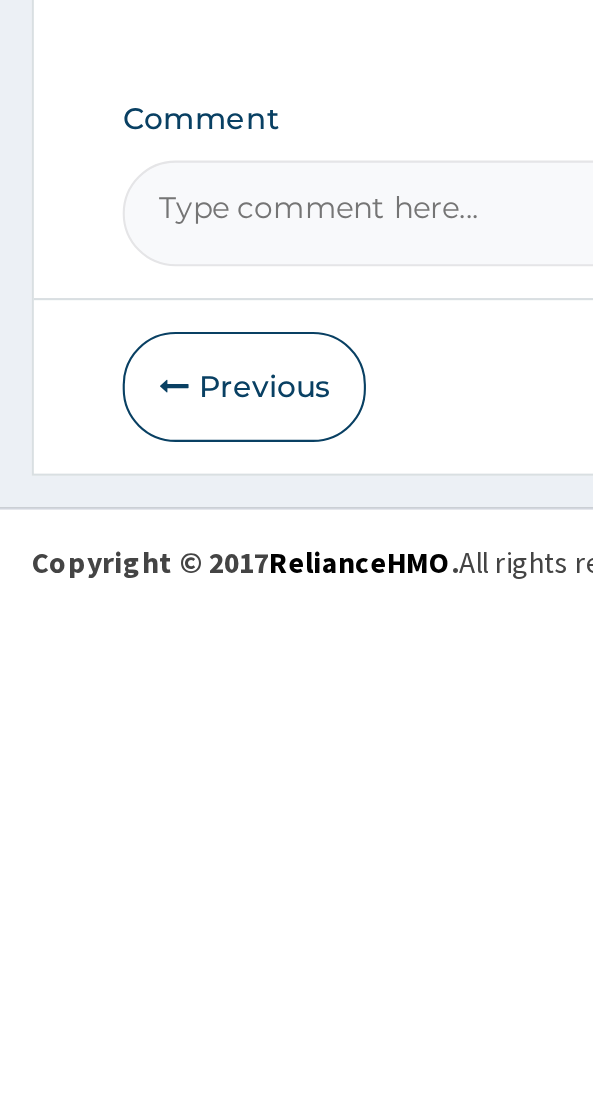 click on "Previous" at bounding box center (115, 1005) 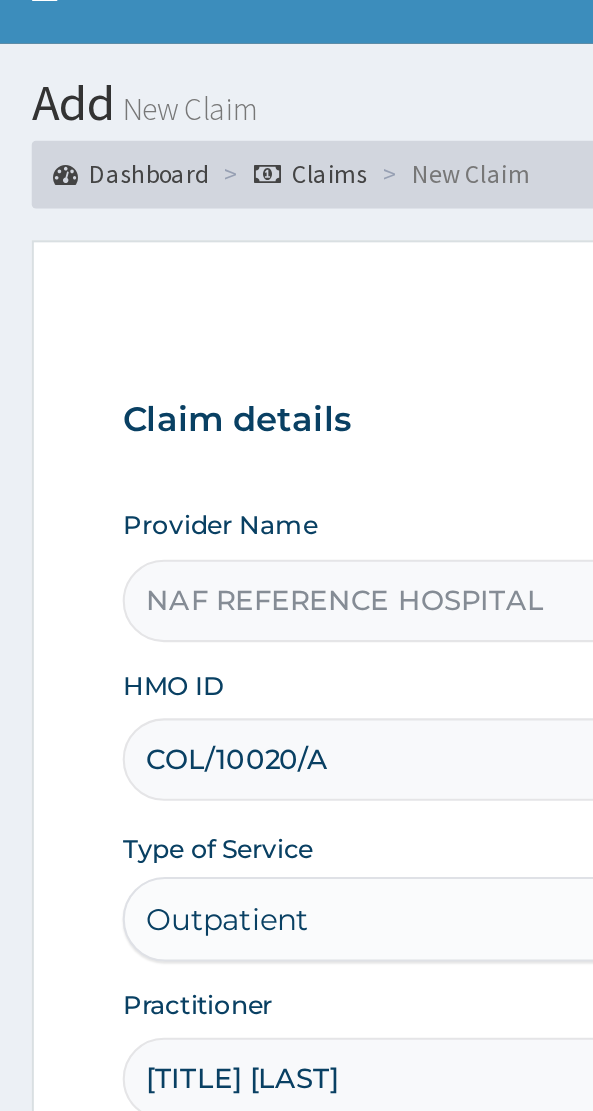 scroll, scrollTop: 0, scrollLeft: 0, axis: both 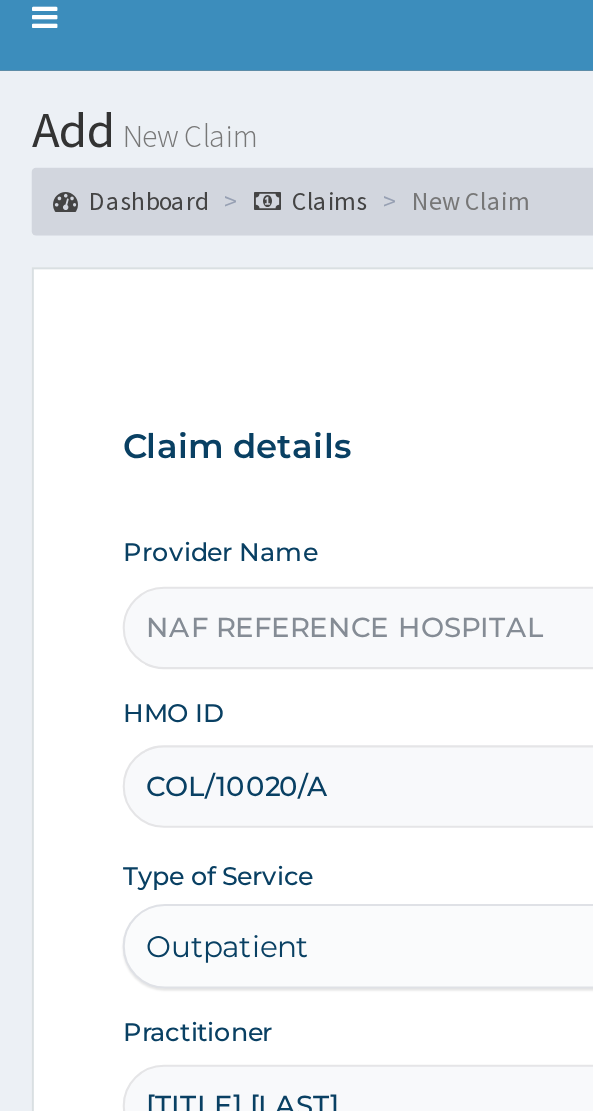 click on "COL/10020/A" at bounding box center [296, 438] 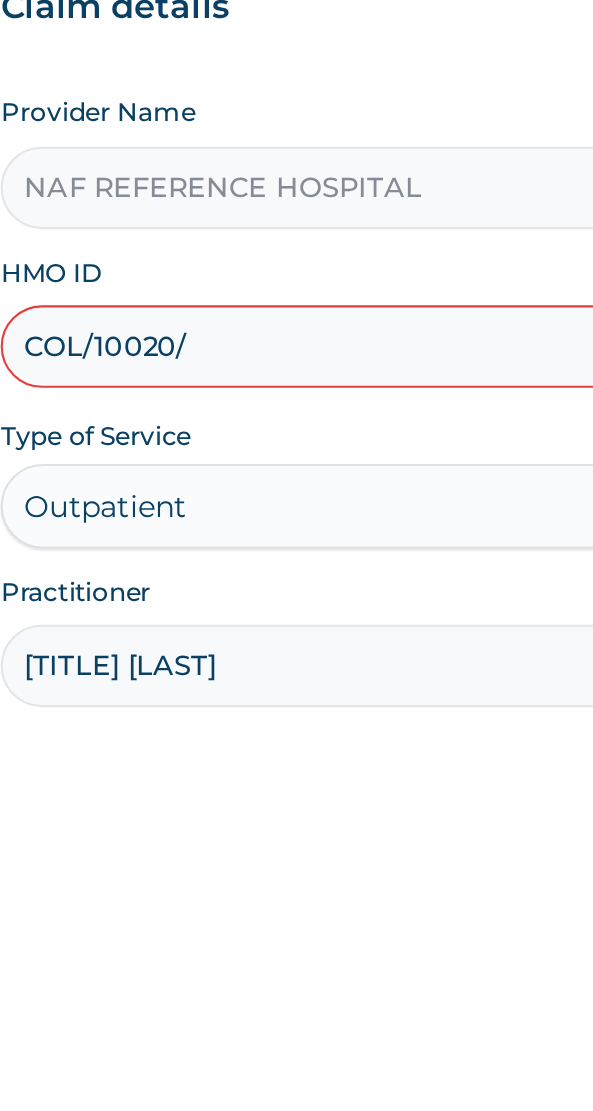 type on "COL/10020/D" 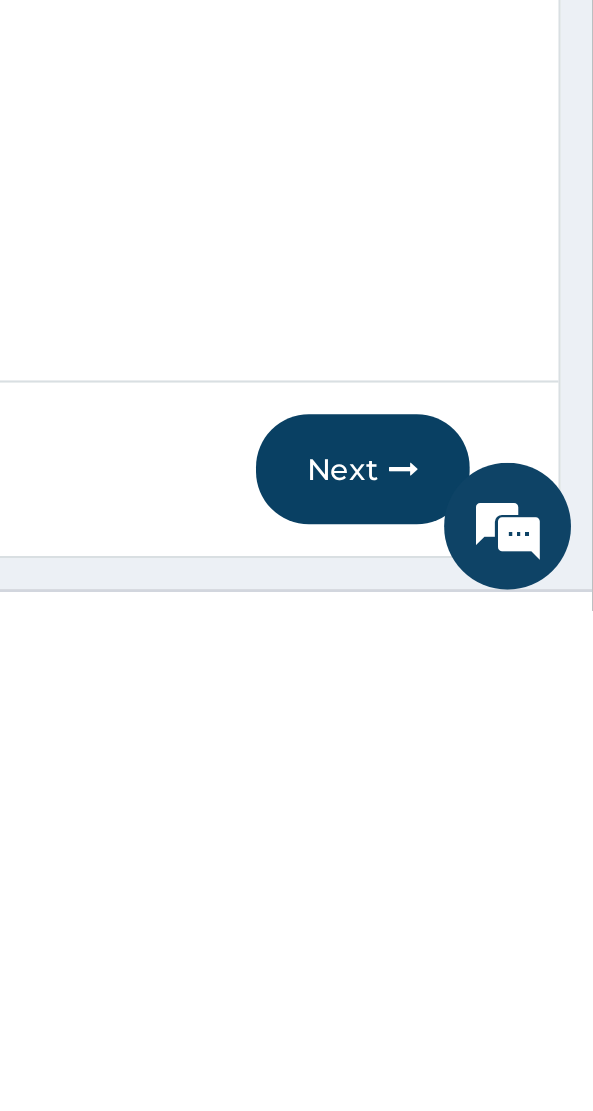 scroll, scrollTop: 40, scrollLeft: 0, axis: vertical 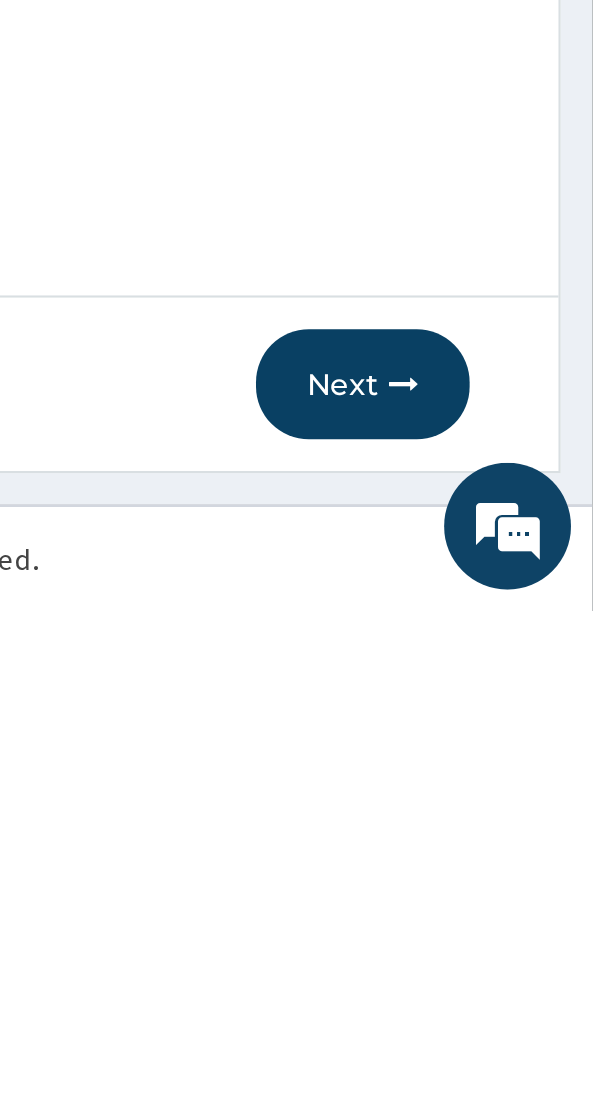 click at bounding box center (504, 1004) 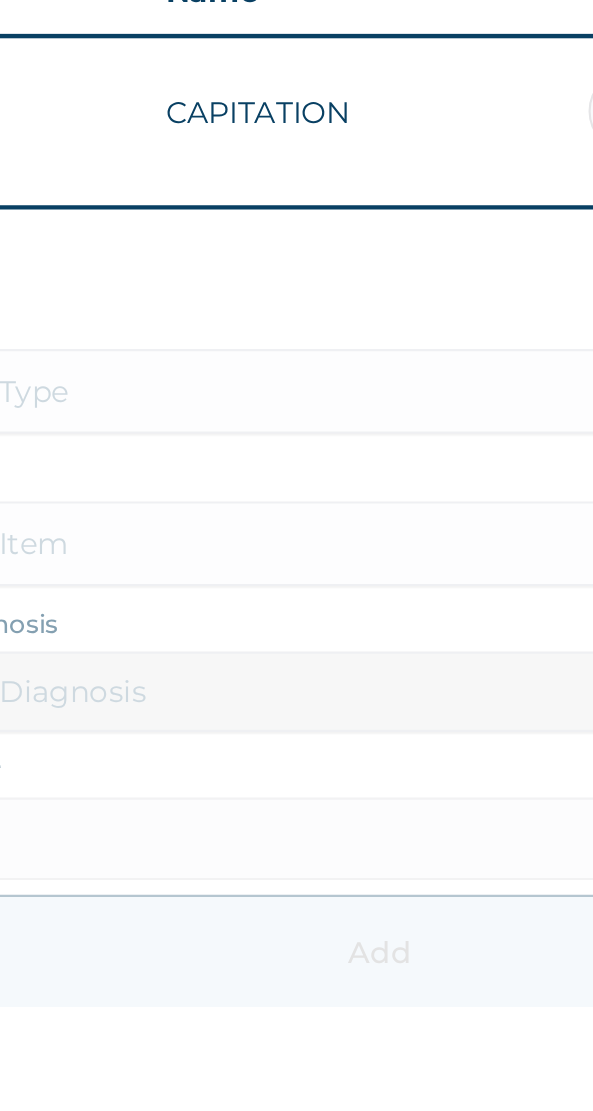 scroll, scrollTop: 254, scrollLeft: 0, axis: vertical 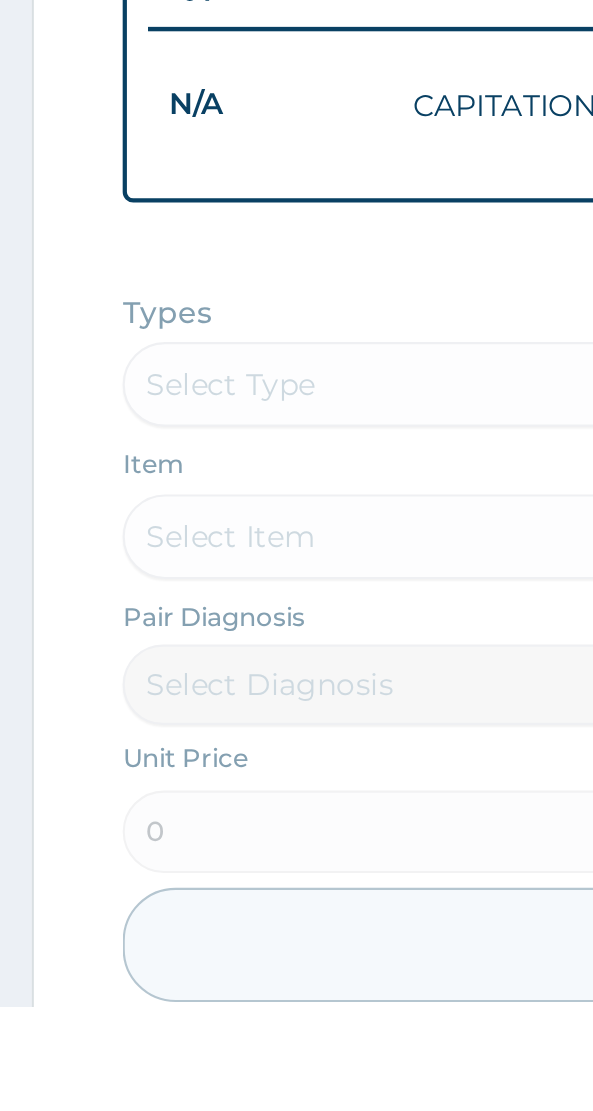 click on "Types Select Type Item Select Item Pair Diagnosis Select Diagnosis Unit Price 0 Add" at bounding box center (296, 956) 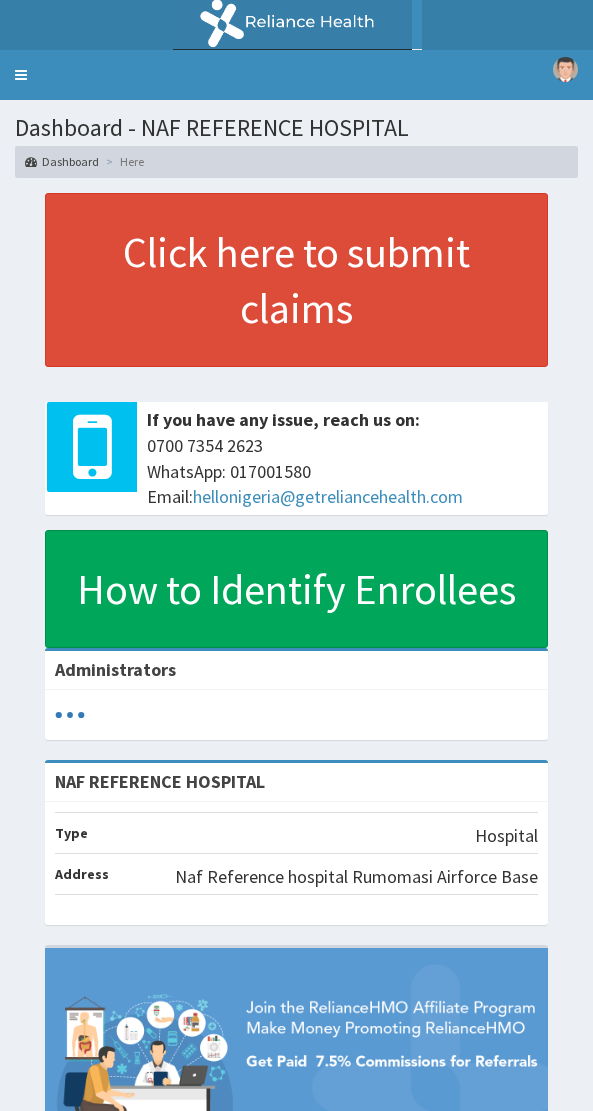 scroll, scrollTop: 0, scrollLeft: 0, axis: both 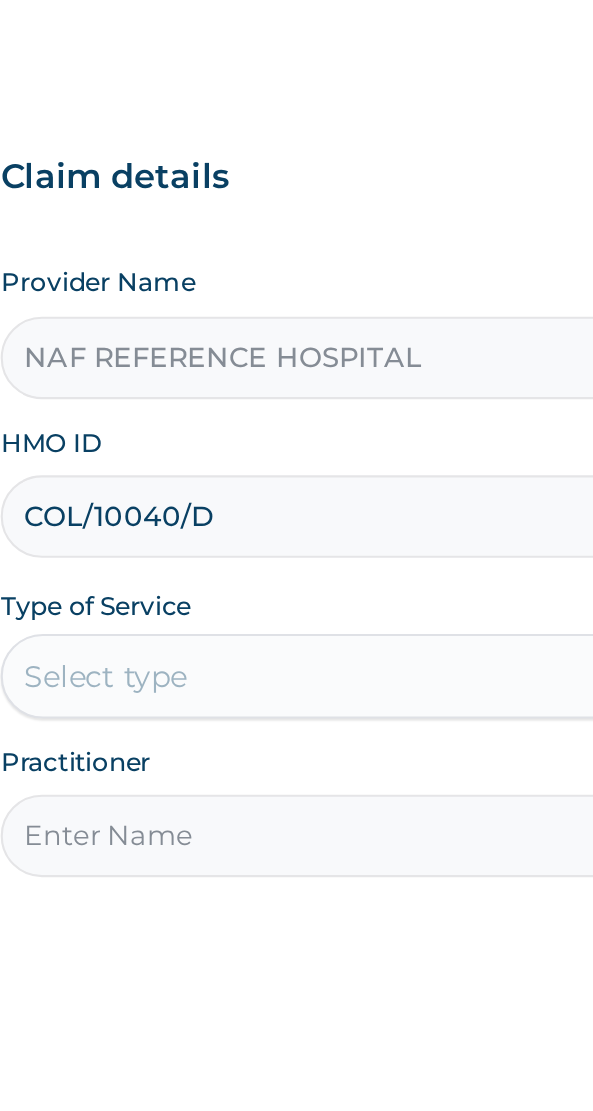 click on "COL/10040/D" at bounding box center (296, 438) 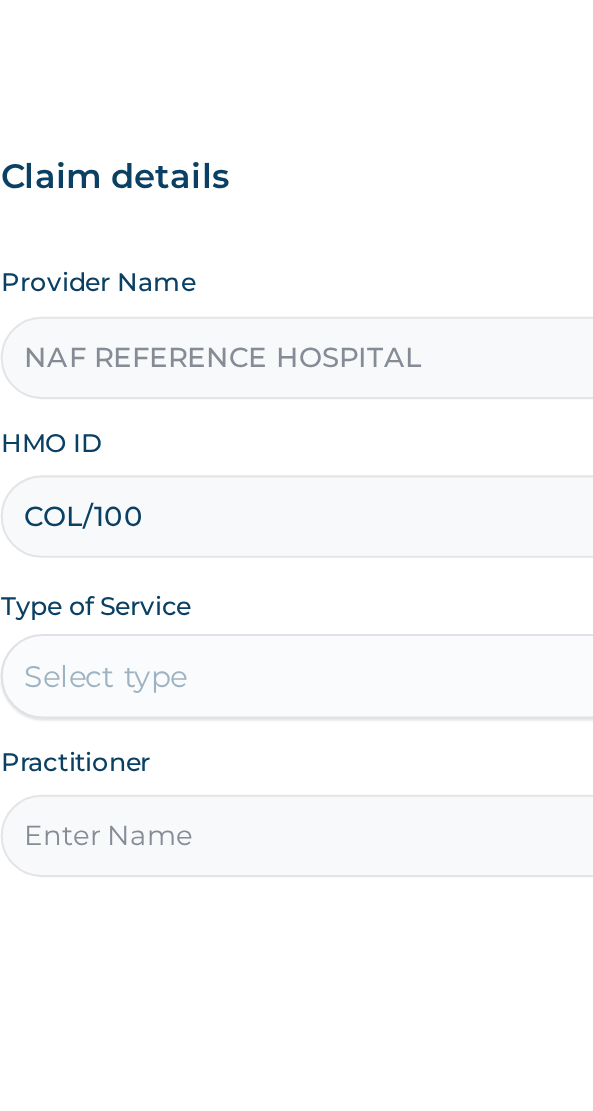 scroll, scrollTop: 0, scrollLeft: 0, axis: both 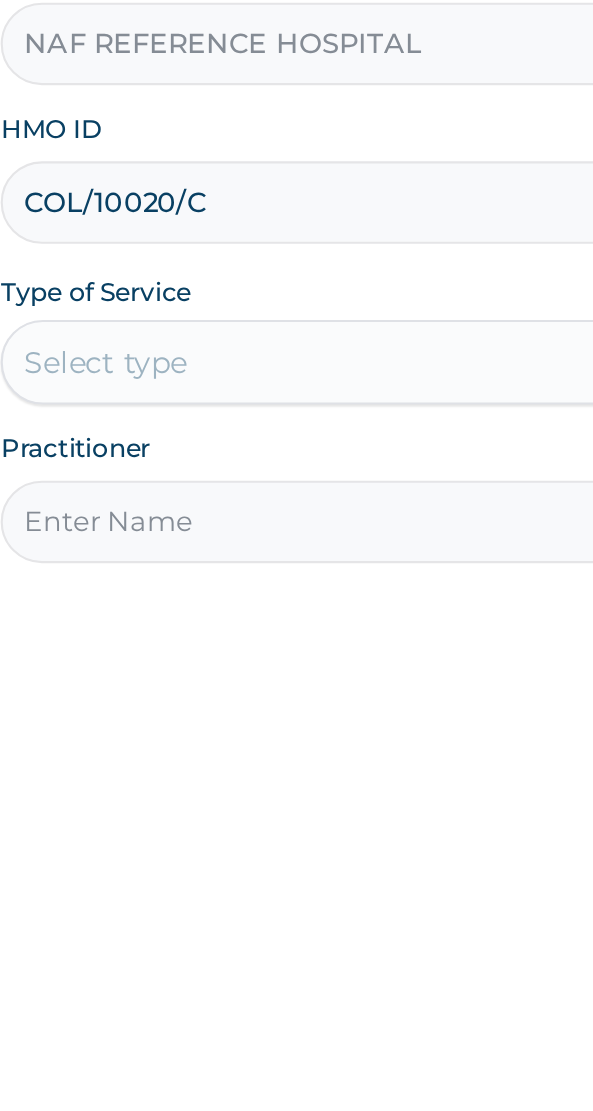 type on "COL/10020/C" 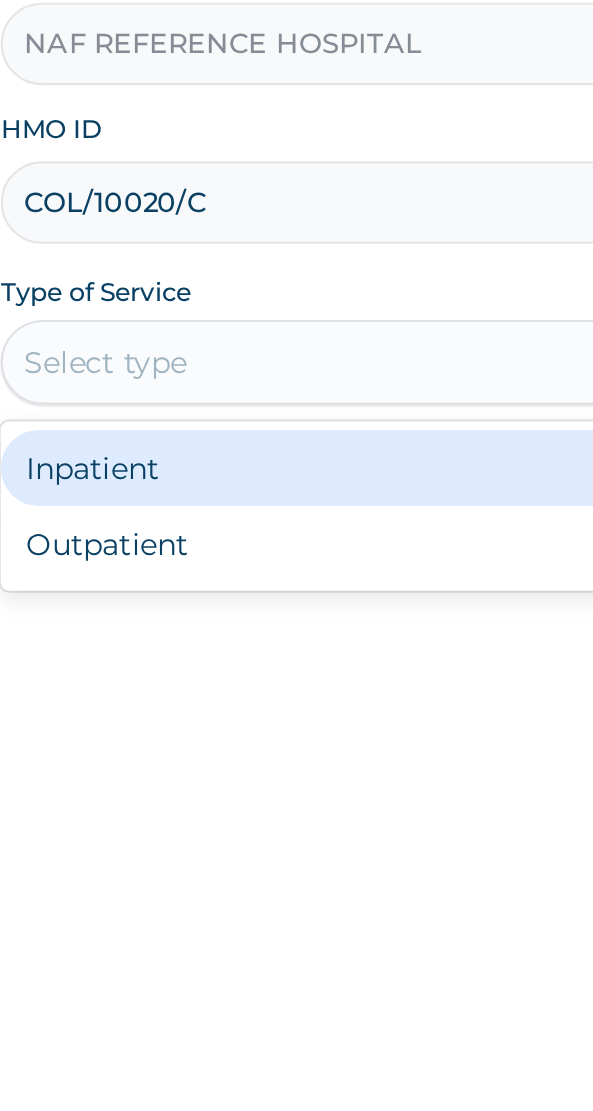 click on "Outpatient" at bounding box center (247, 600) 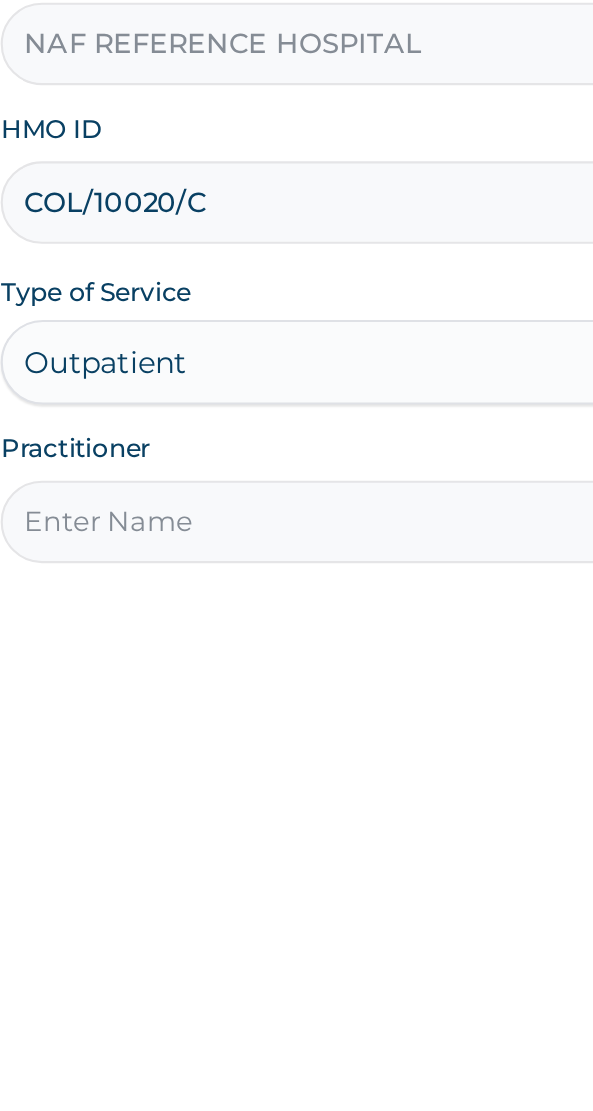 click on "Practitioner" at bounding box center [296, 589] 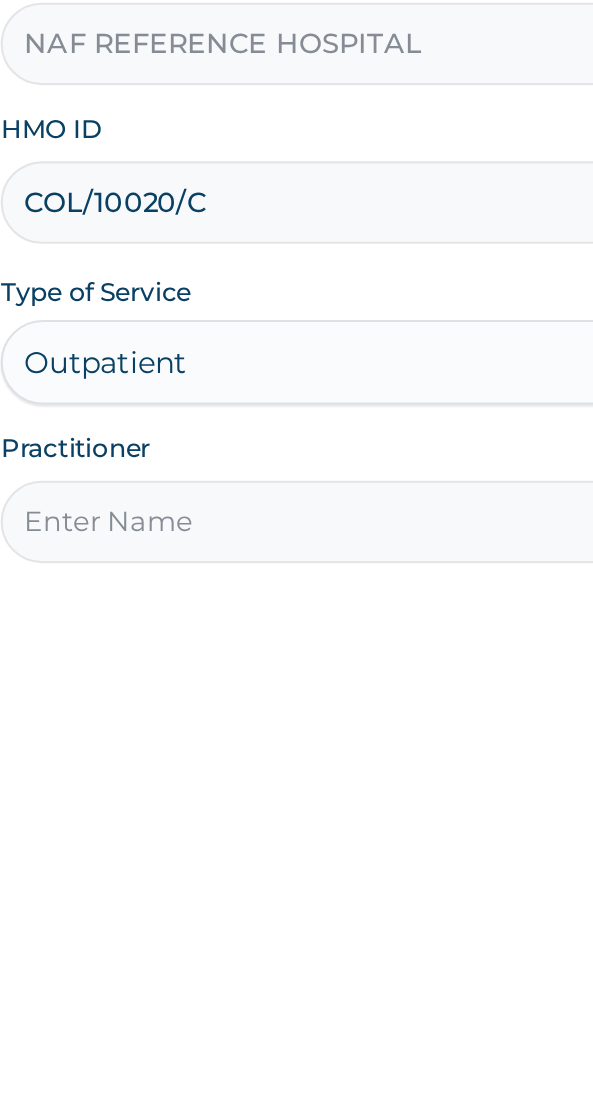 type on "Dr [LAST]" 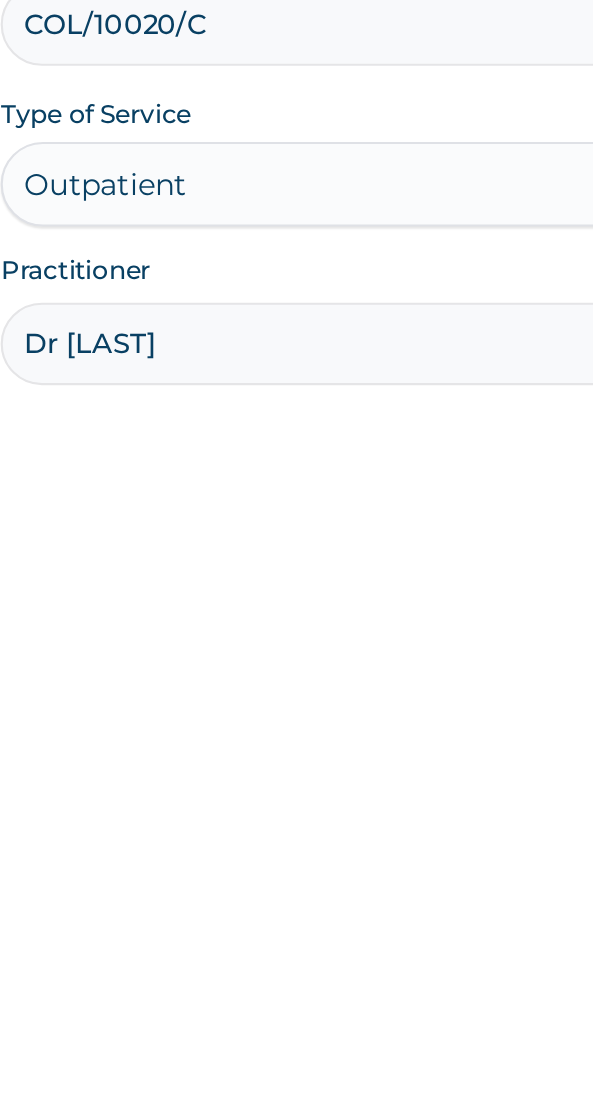 click on "Previous   Next" at bounding box center [296, 1044] 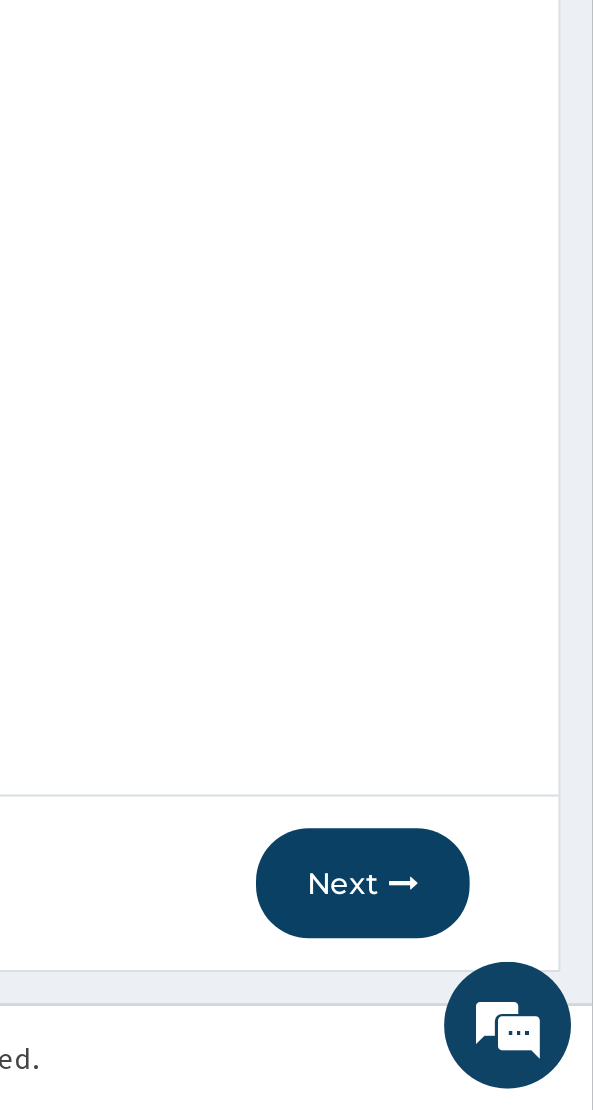 scroll, scrollTop: 40, scrollLeft: 0, axis: vertical 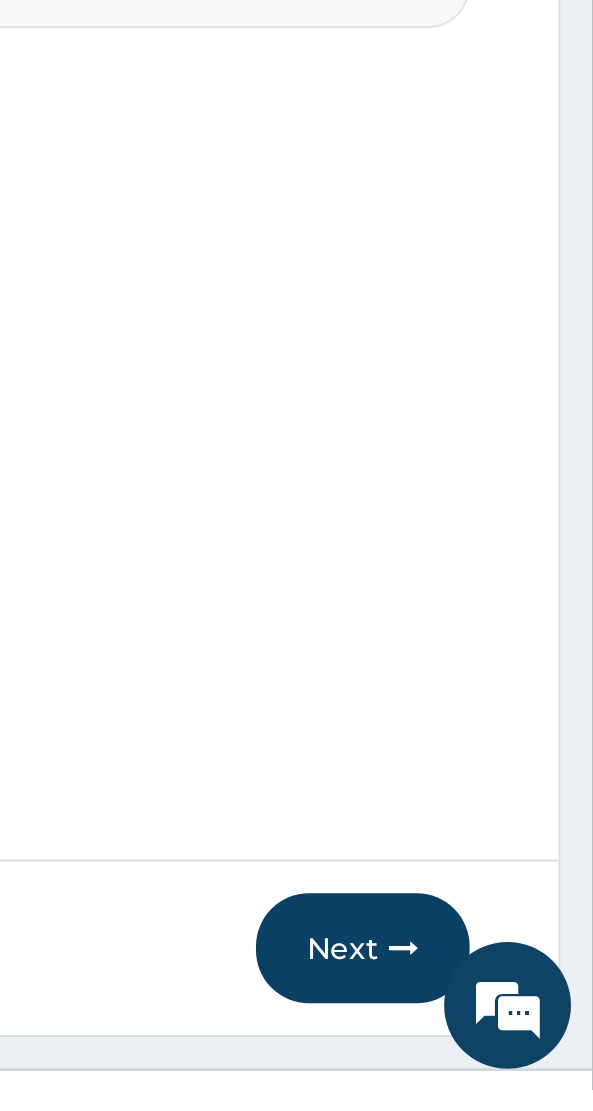 click on "Next" at bounding box center [484, 1044] 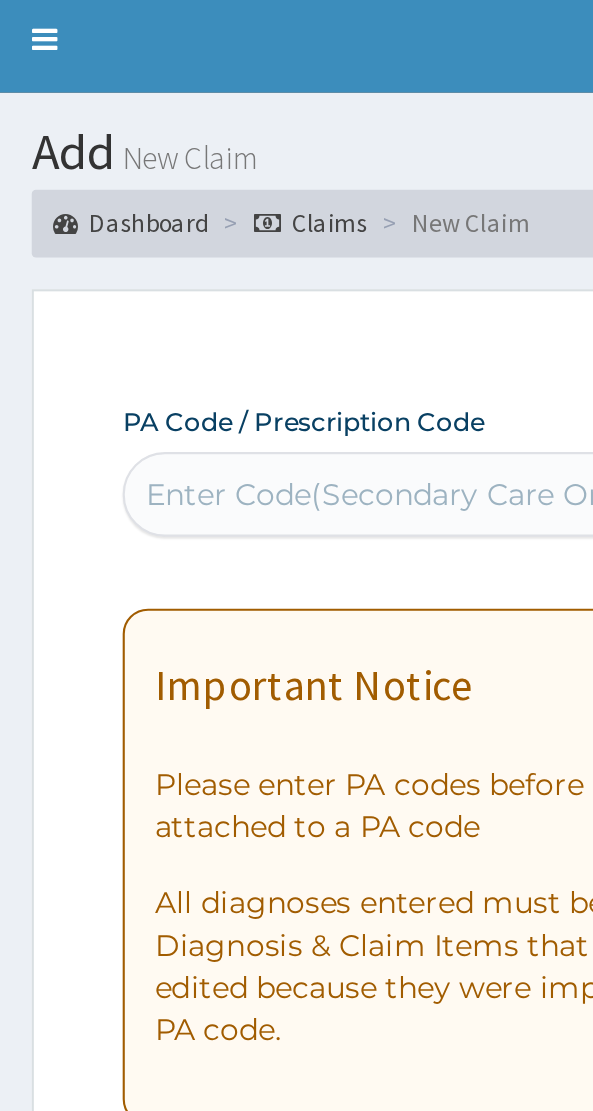 scroll, scrollTop: 0, scrollLeft: 0, axis: both 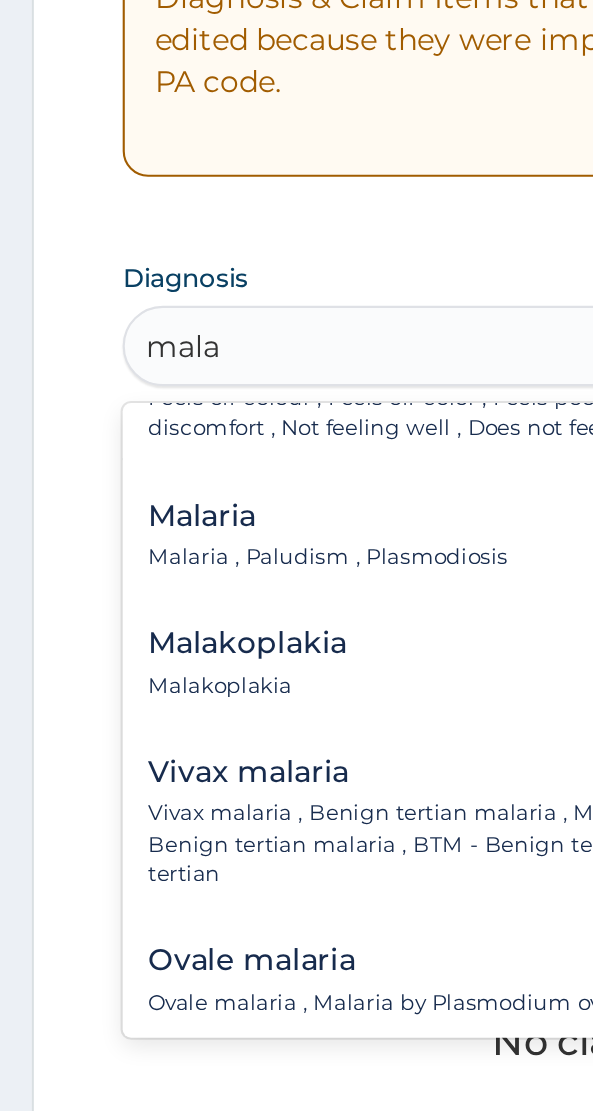 click on "Malaria , Paludism , Plasmodiosis" at bounding box center (155, 768) 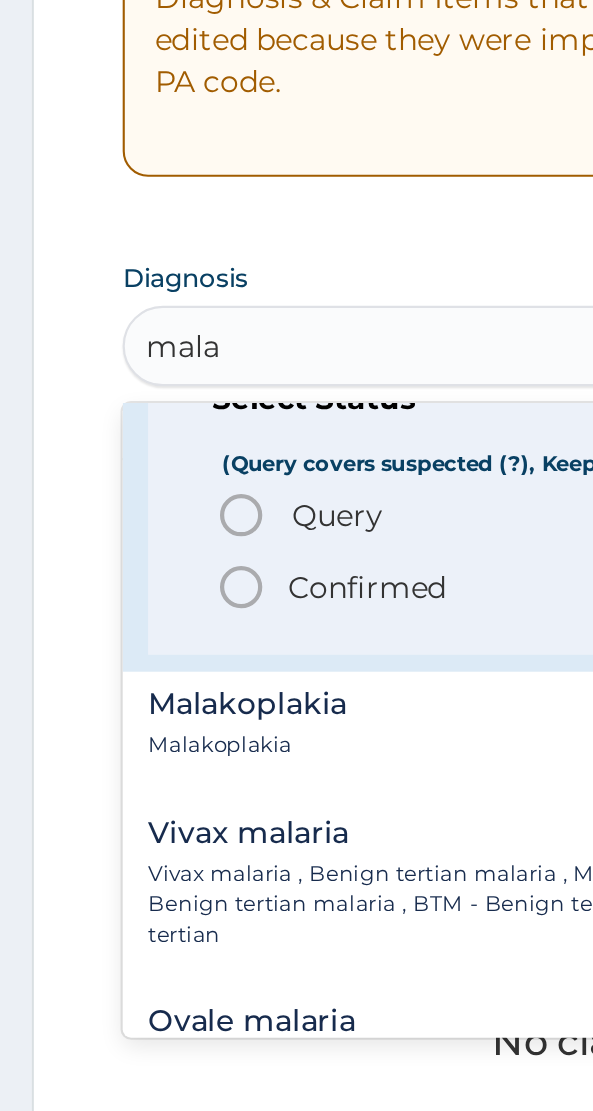 scroll, scrollTop: 160, scrollLeft: 0, axis: vertical 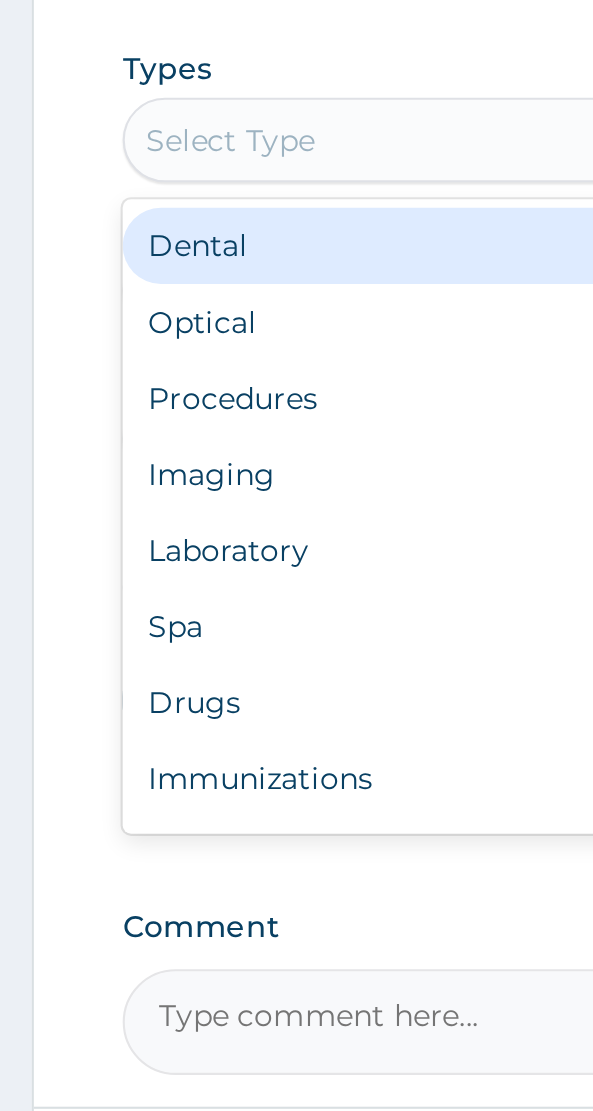 click on "Procedures" at bounding box center [296, 705] 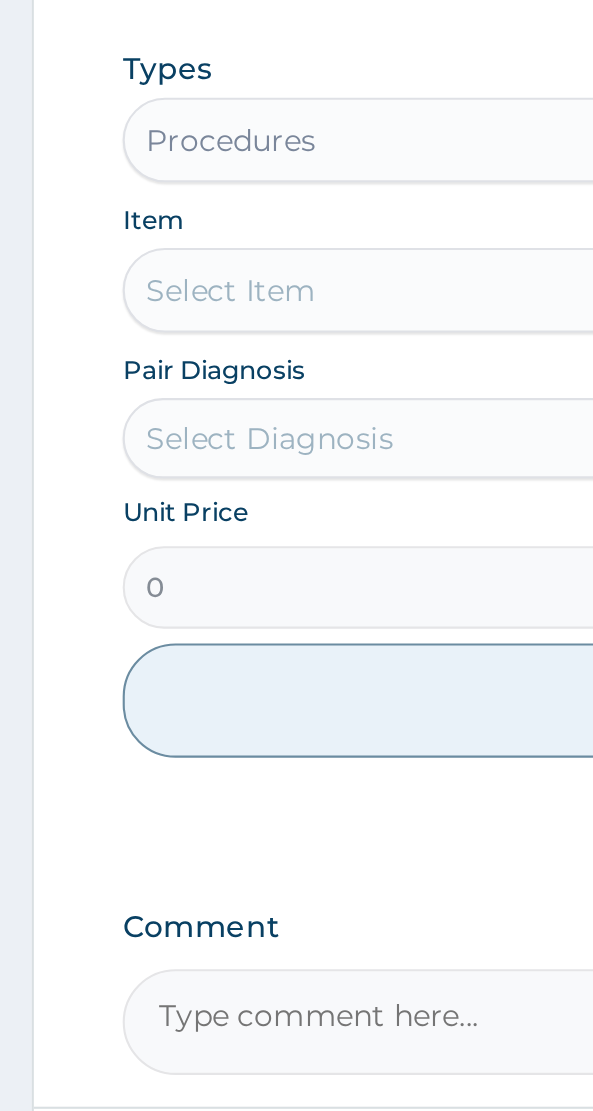 click on "Select Item" at bounding box center [296, 654] 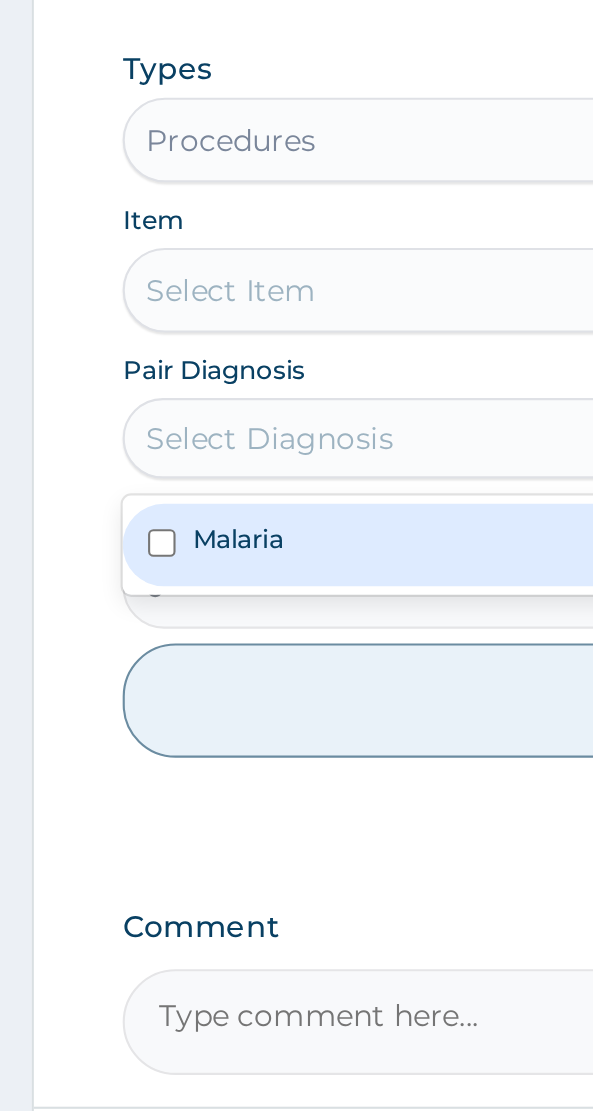 click on "Malaria" at bounding box center (296, 774) 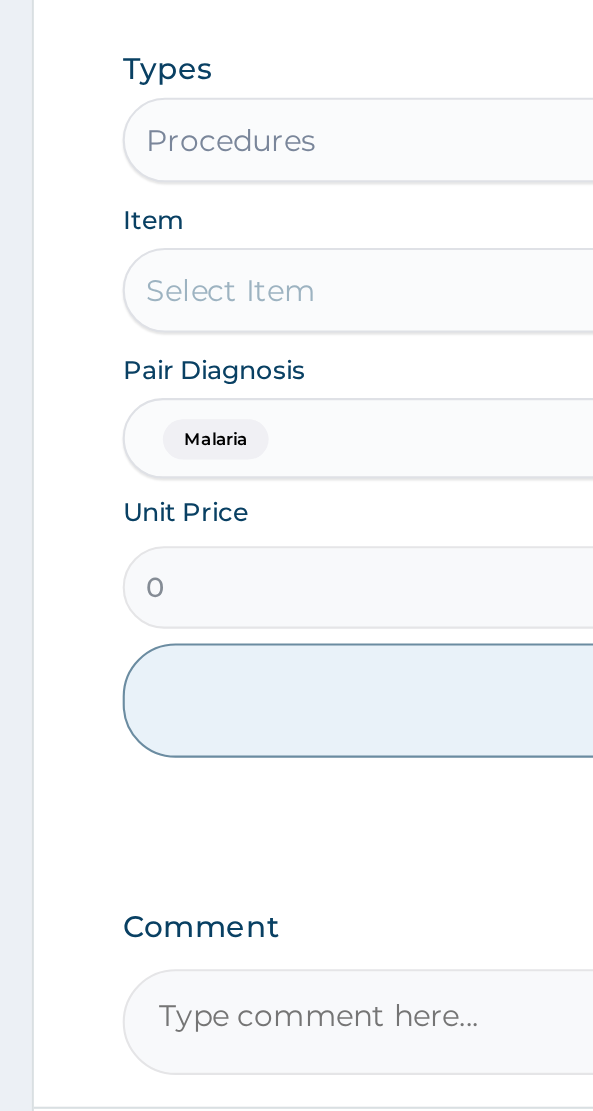 click on "Select Item" at bounding box center (296, 654) 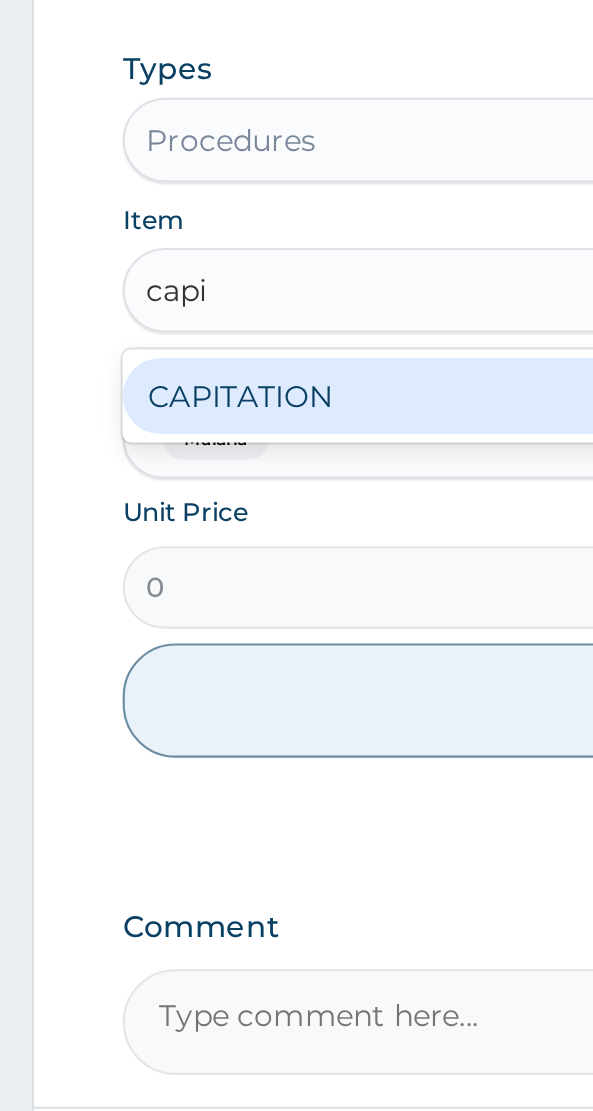 scroll, scrollTop: 0, scrollLeft: 0, axis: both 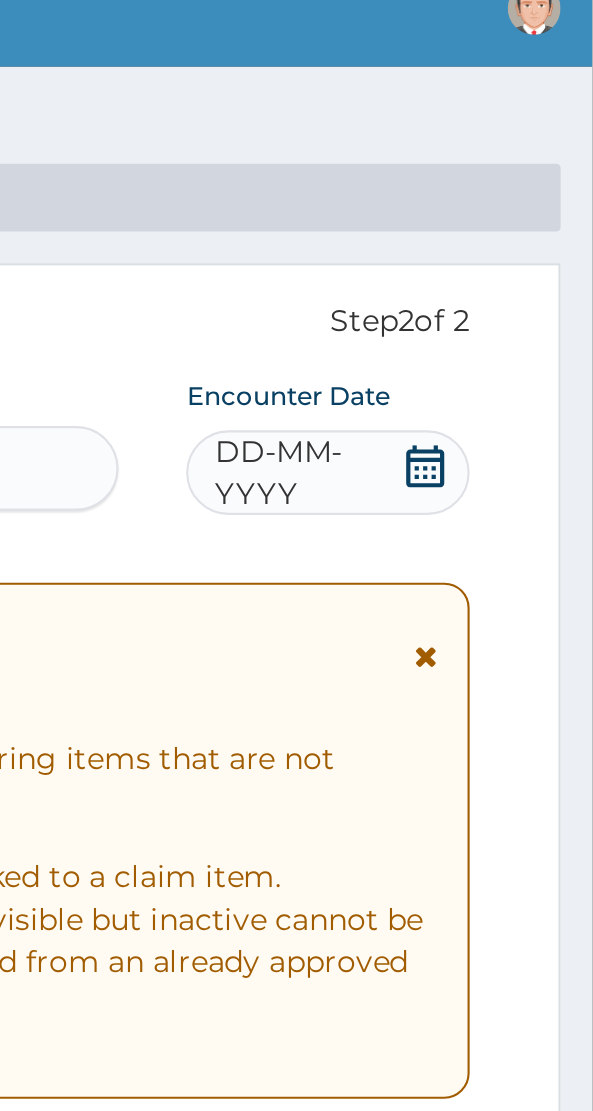 click 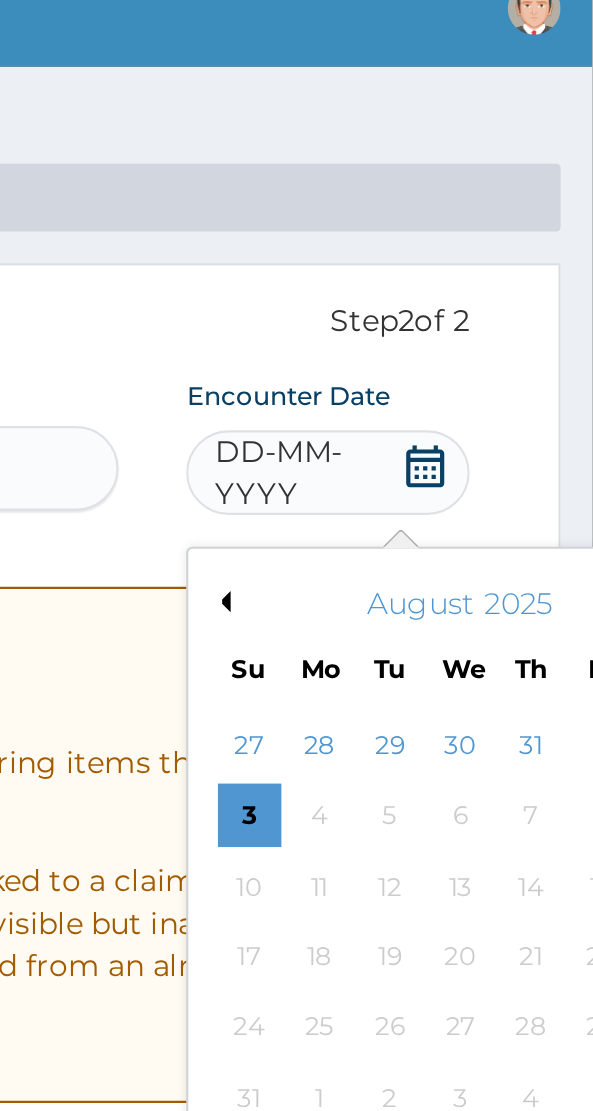 click on "[MONTH] [NUMBER] Su Mo Tu We Th Fr Sa" at bounding box center (530, 318) 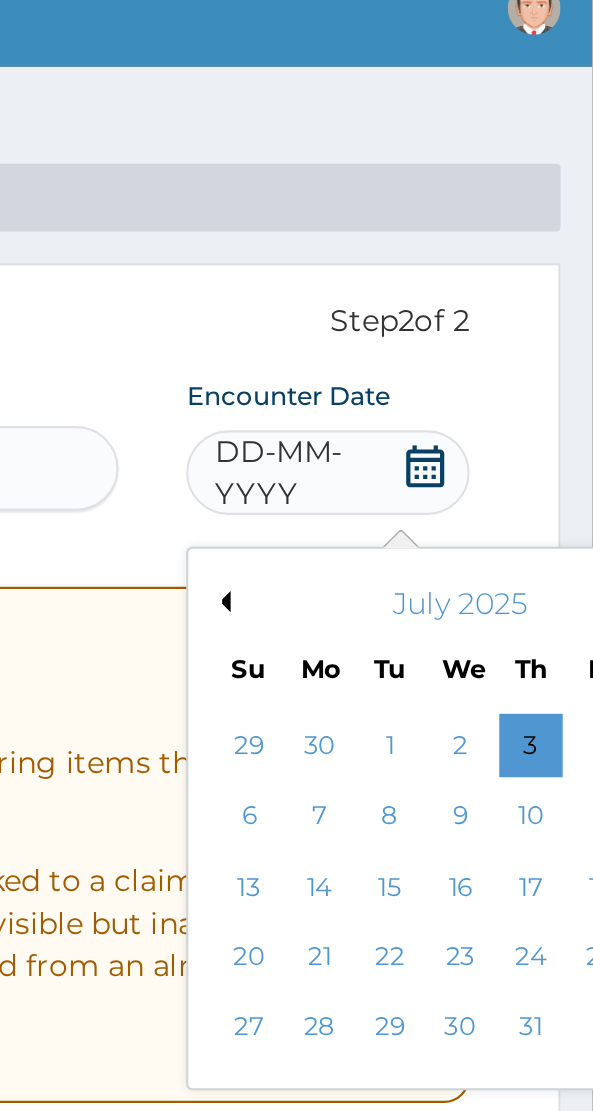 click on "Previous Month" at bounding box center [417, 306] 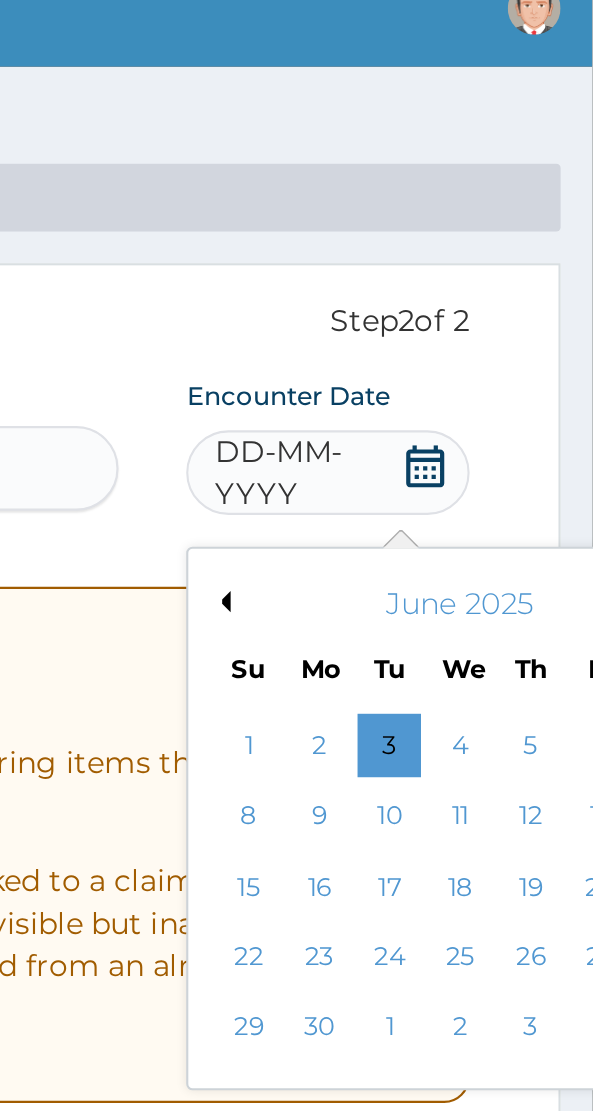 click on "Previous Month" at bounding box center [417, 306] 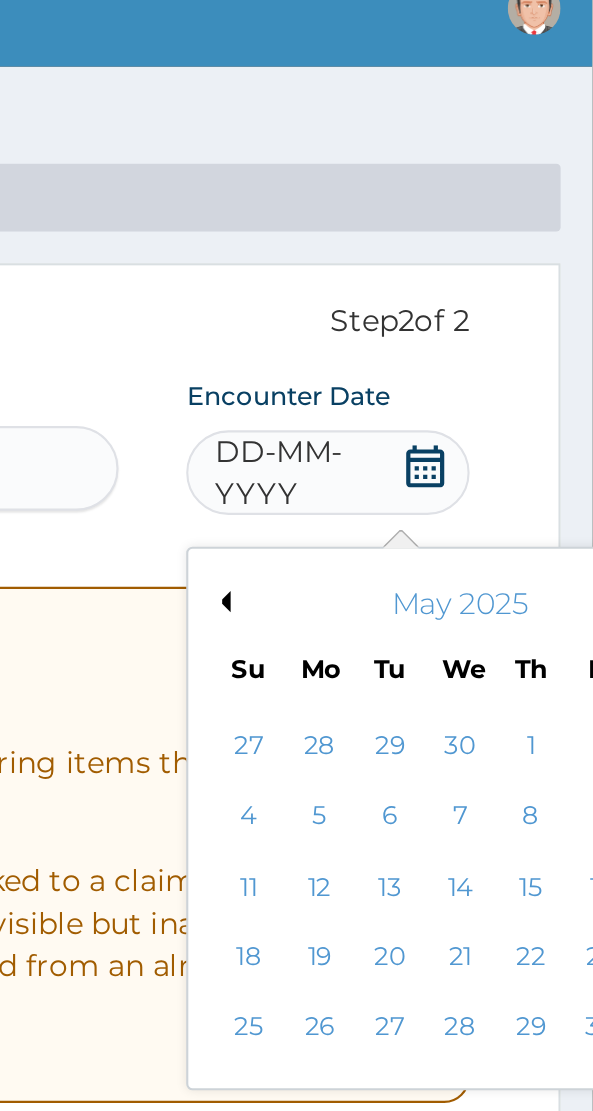 click on "Previous Month" at bounding box center (417, 306) 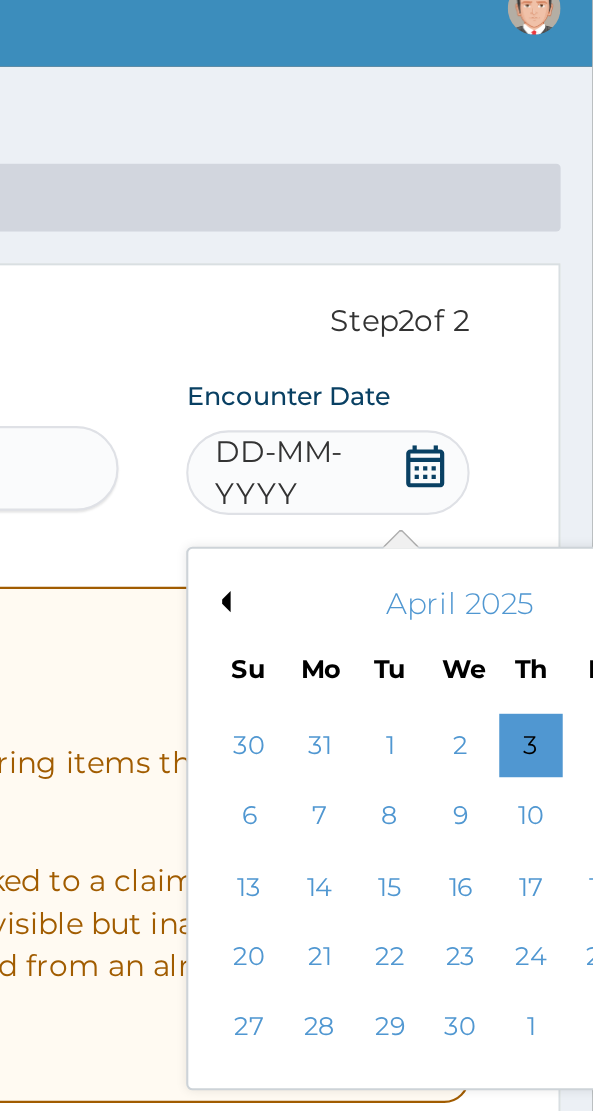 click on "30" at bounding box center [531, 508] 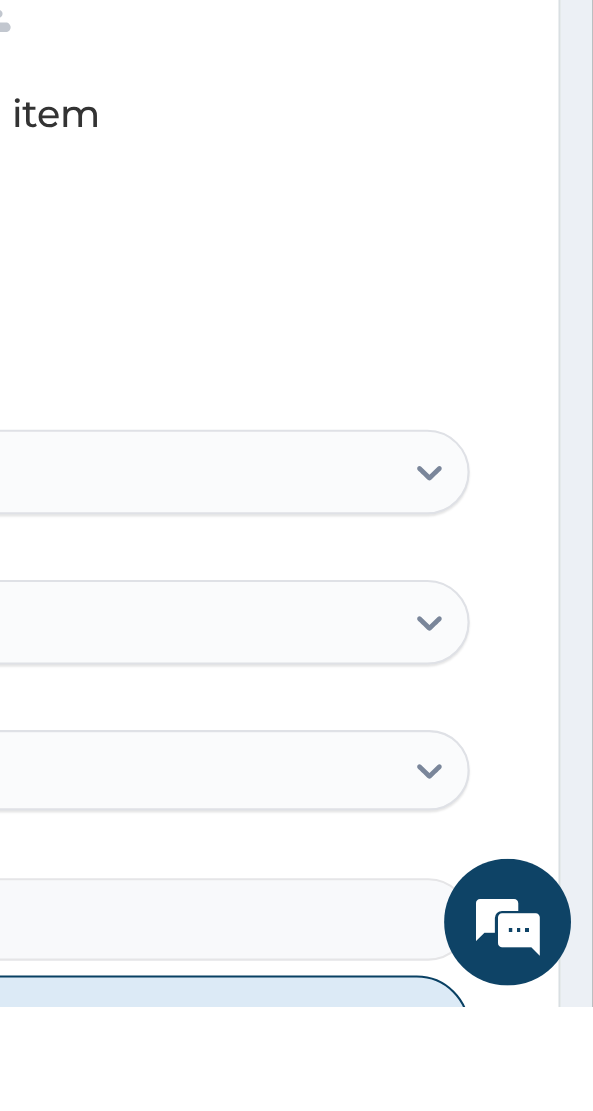 scroll, scrollTop: 331, scrollLeft: 0, axis: vertical 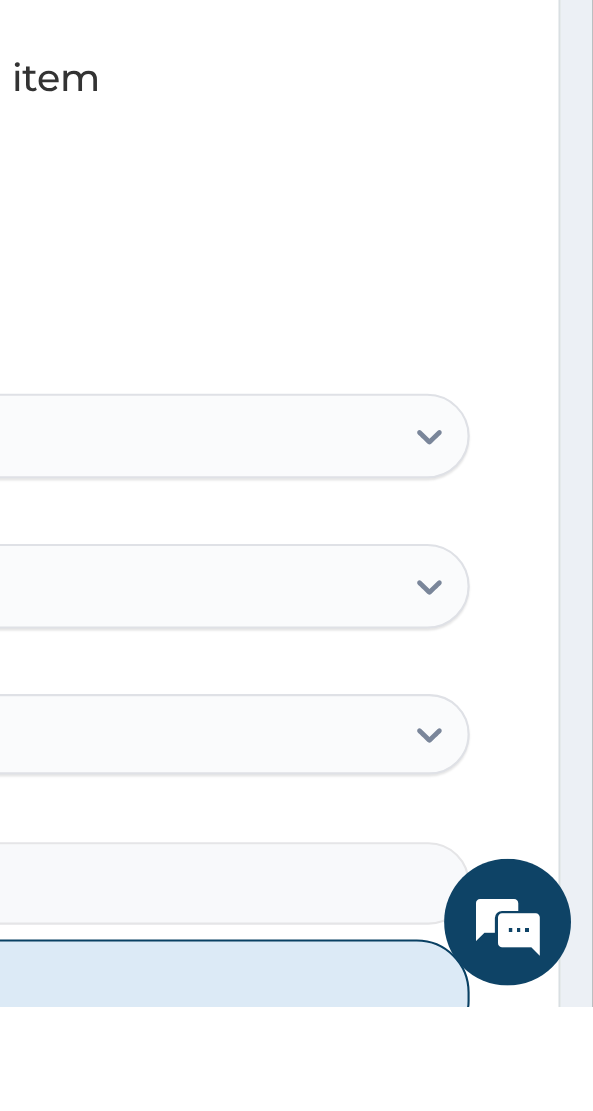 click on "Add" at bounding box center (296, 1106) 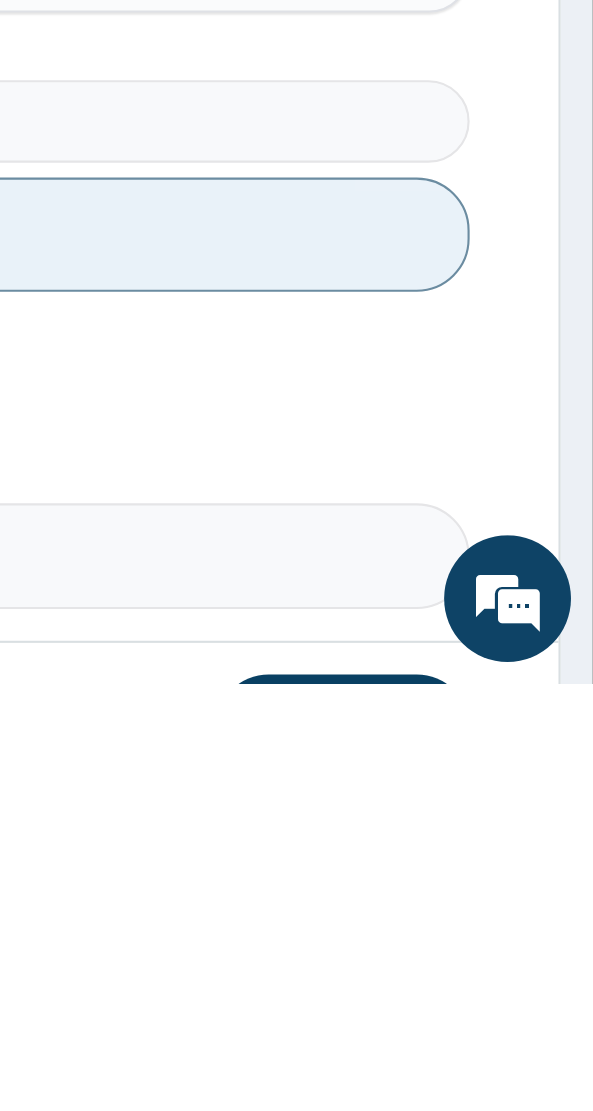 scroll, scrollTop: 570, scrollLeft: 0, axis: vertical 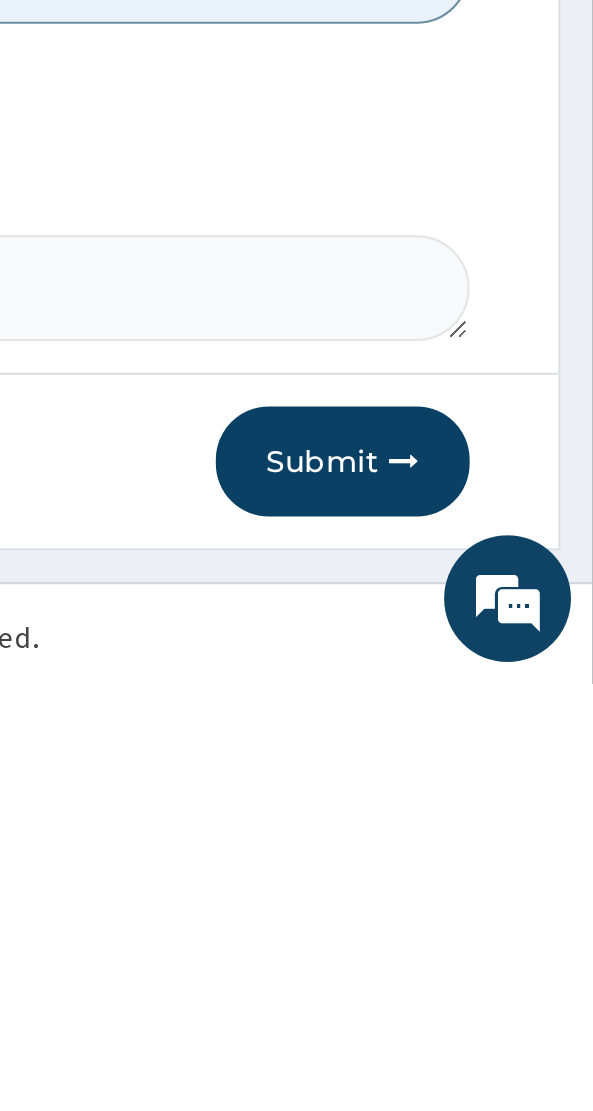 click at bounding box center (504, 1006) 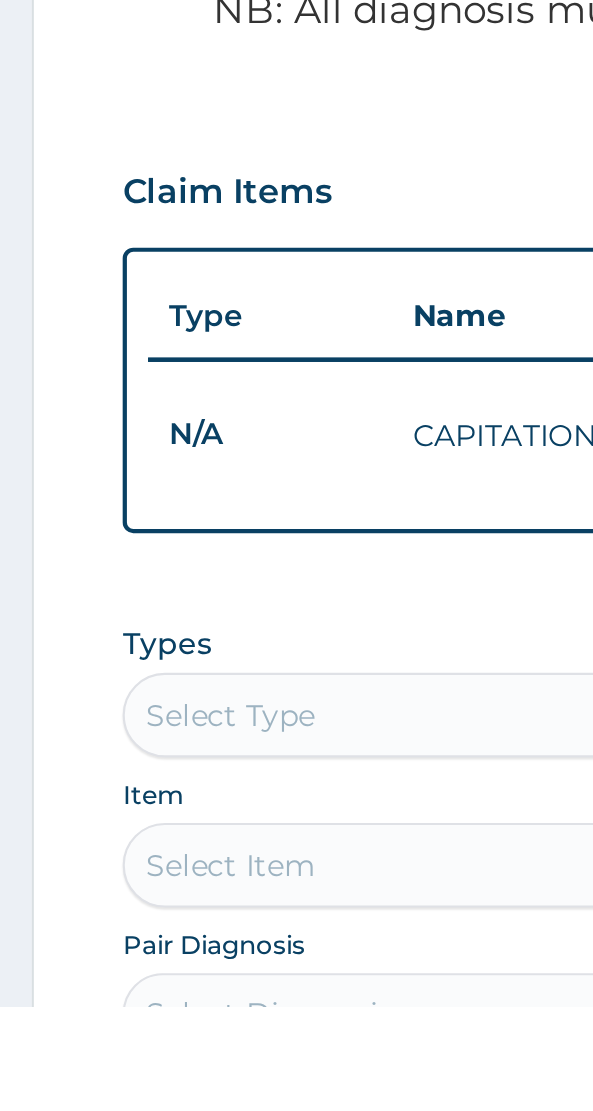 scroll, scrollTop: 478, scrollLeft: 0, axis: vertical 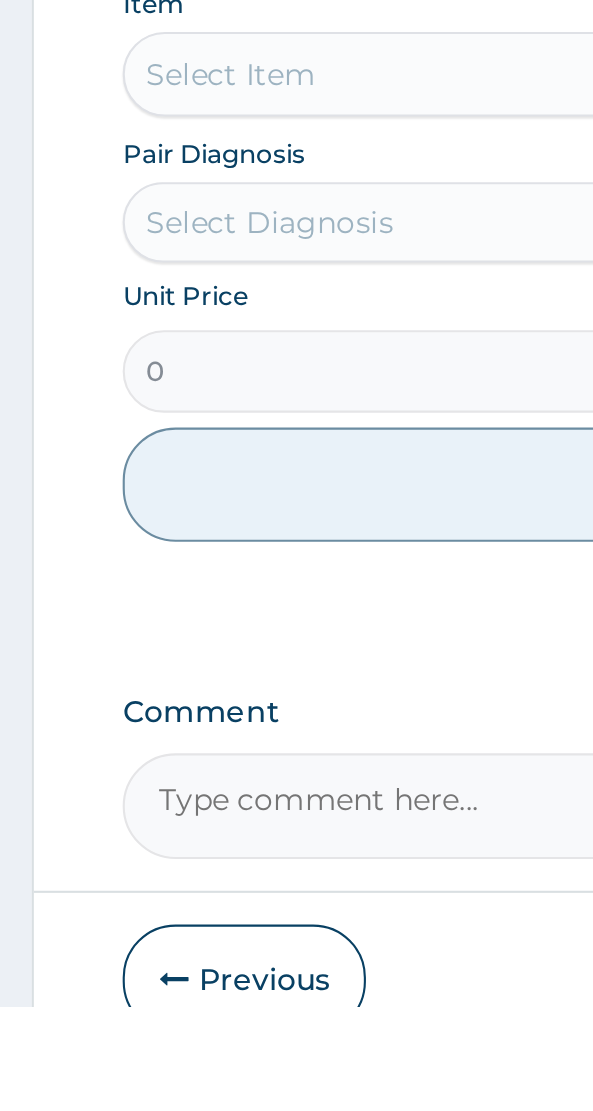 click on "Previous" at bounding box center [115, 1098] 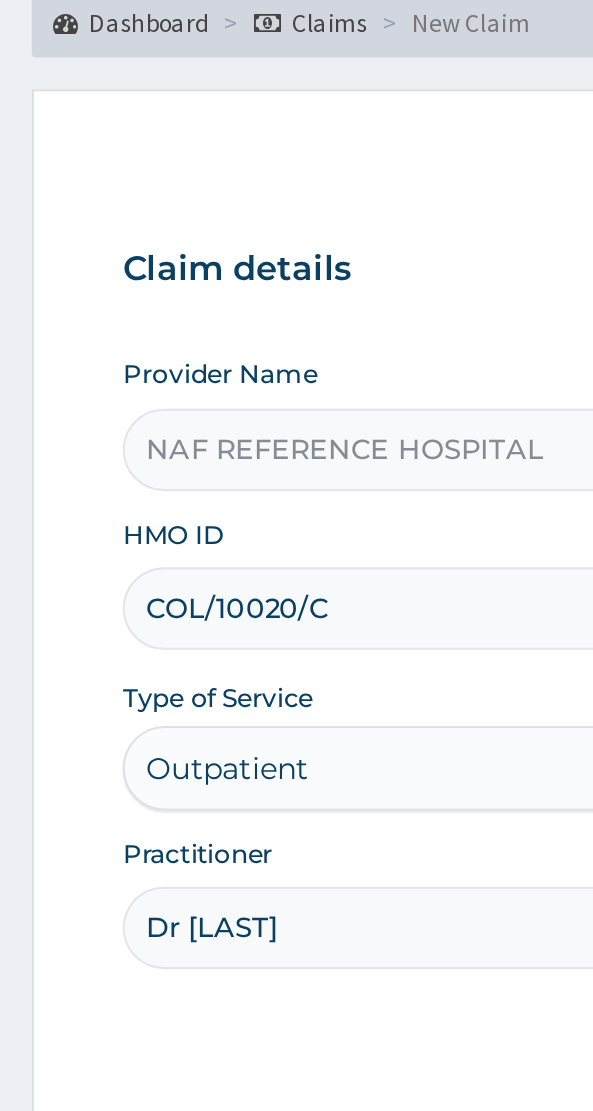 scroll, scrollTop: 0, scrollLeft: 0, axis: both 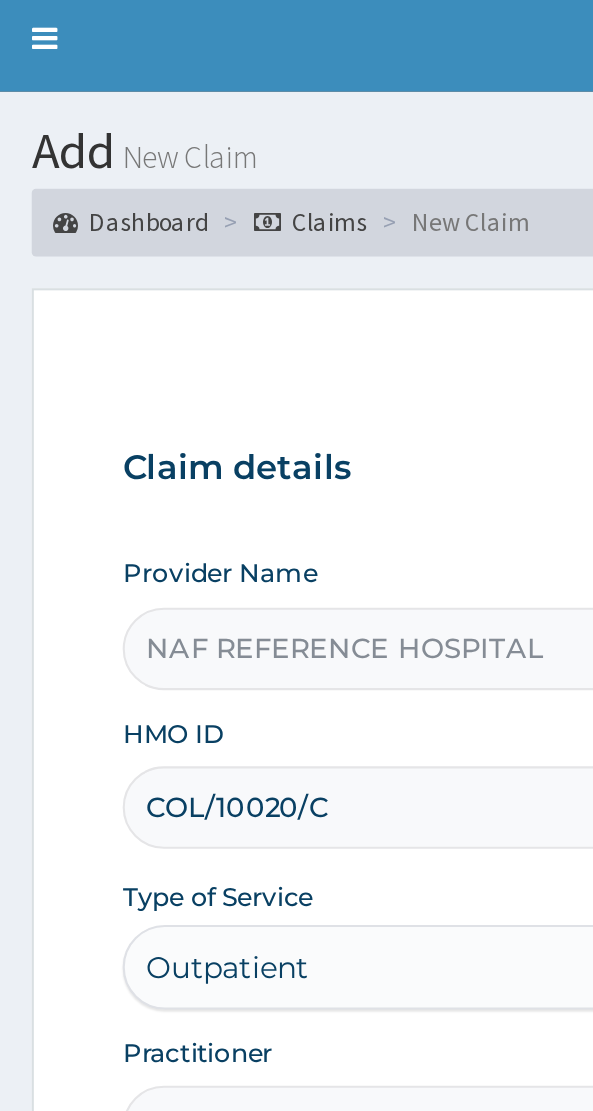 click on "COL/10020/C" at bounding box center [296, 438] 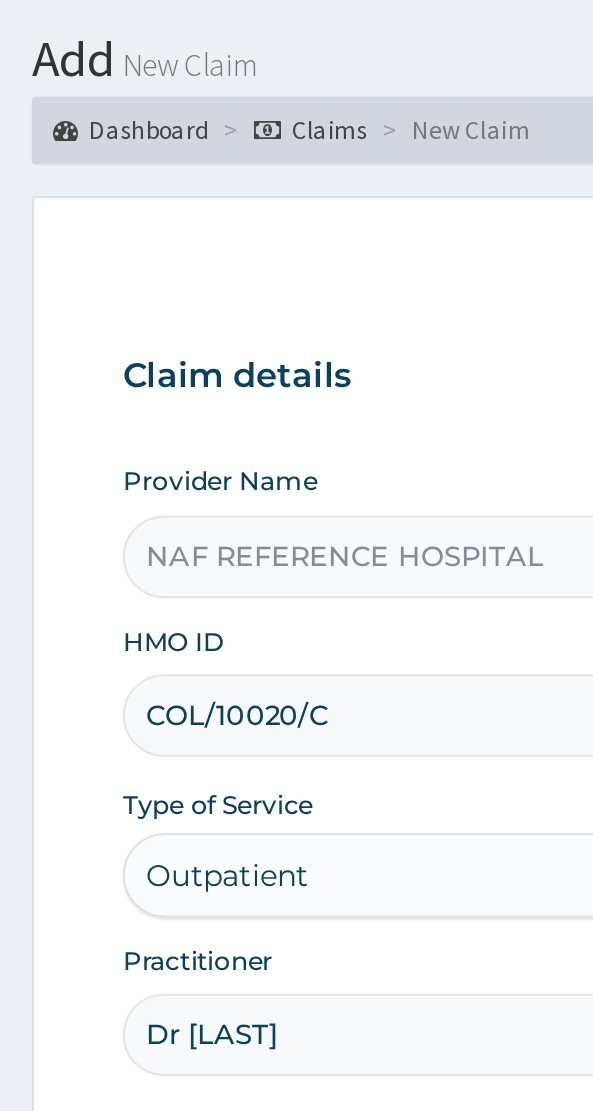 click on "COL/10020/C" at bounding box center (296, 438) 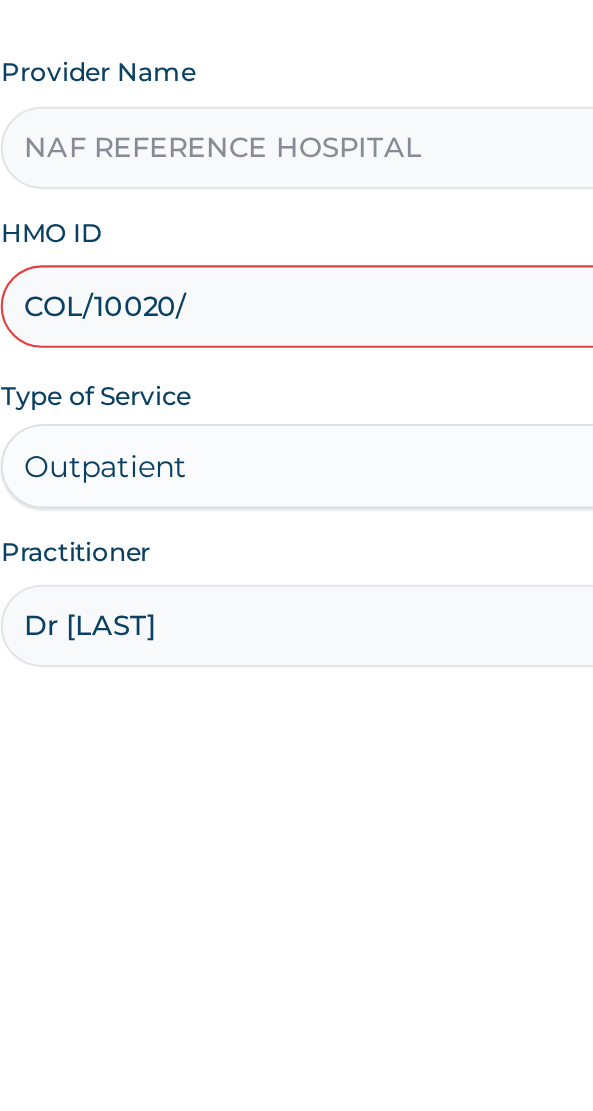 type on "COL/10020/D" 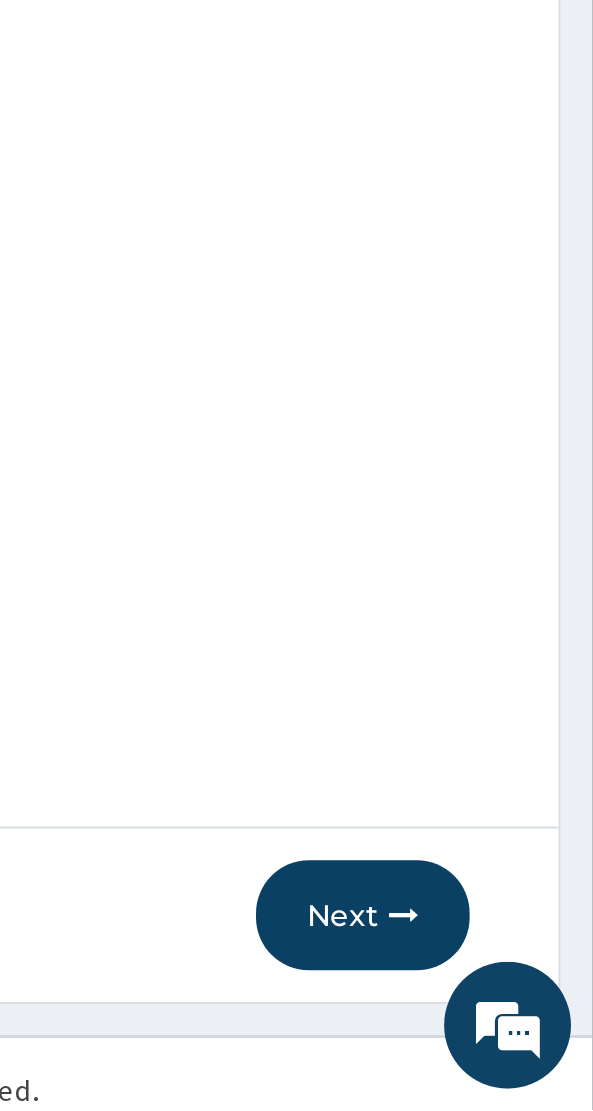 scroll, scrollTop: 36, scrollLeft: 0, axis: vertical 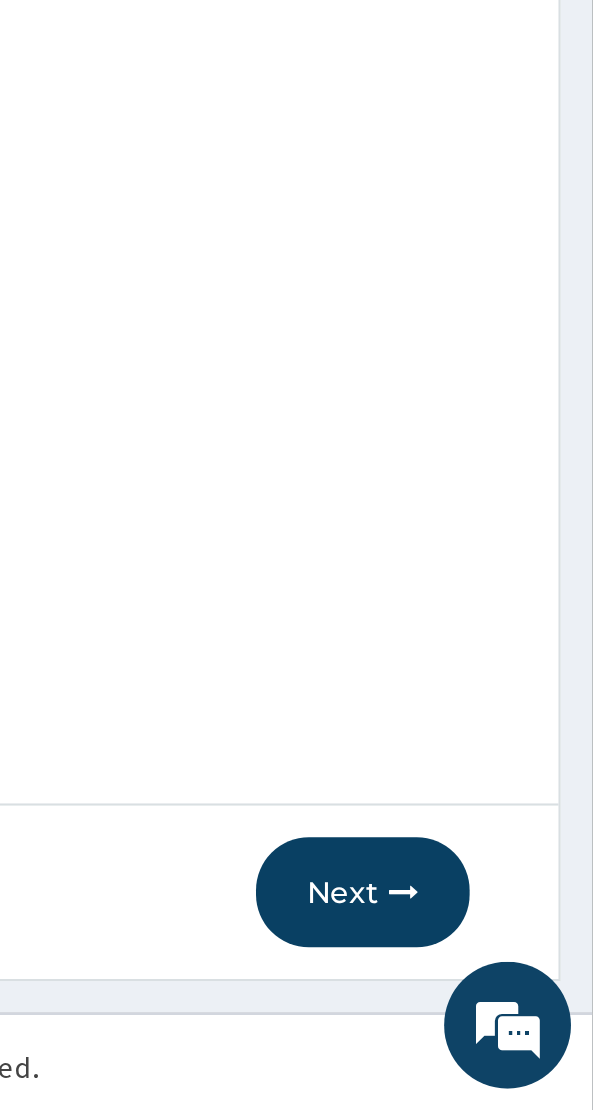 click on "Next" at bounding box center (484, 1008) 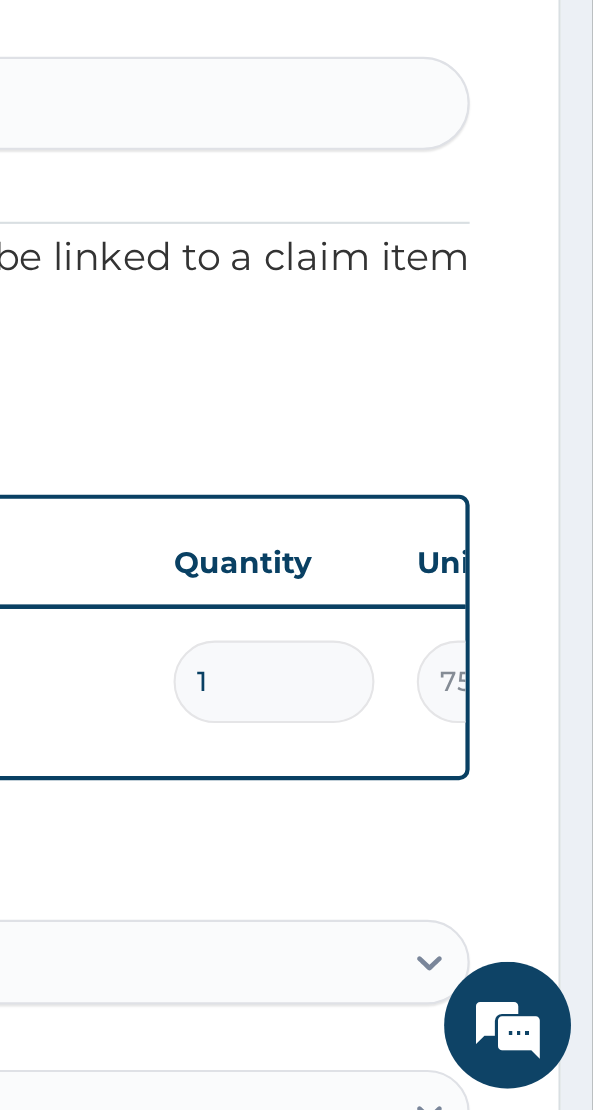 scroll, scrollTop: 36, scrollLeft: 0, axis: vertical 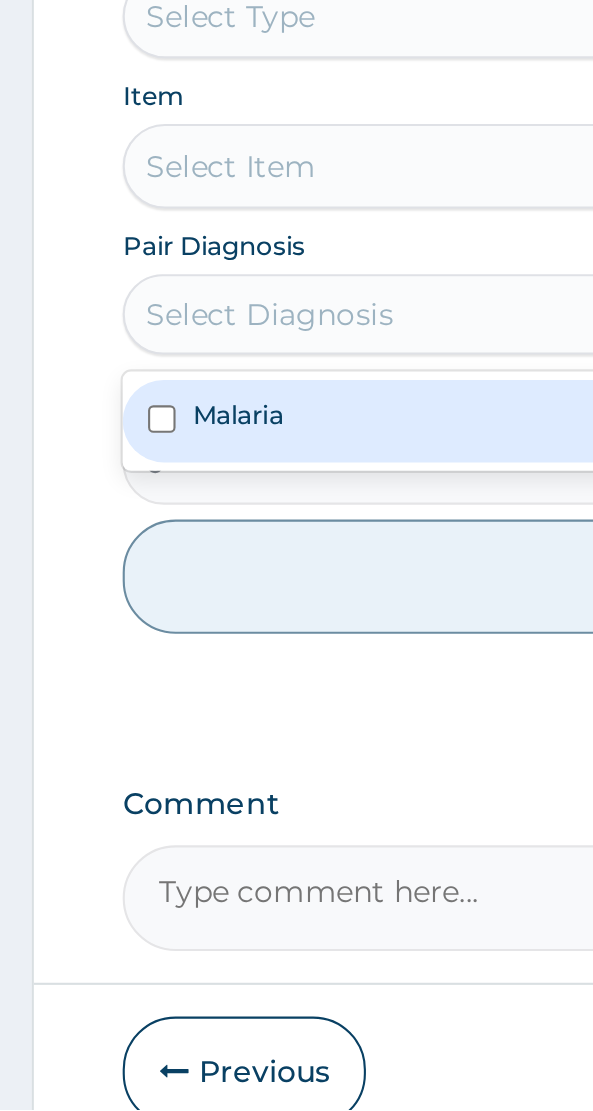click on "Malaria" at bounding box center (296, 785) 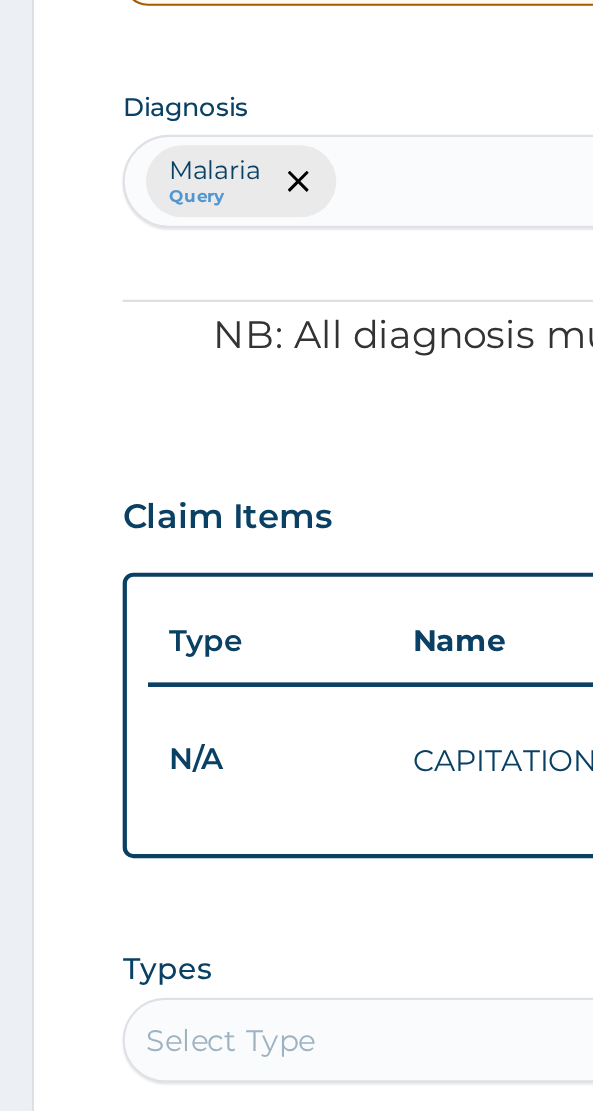 scroll, scrollTop: 483, scrollLeft: 0, axis: vertical 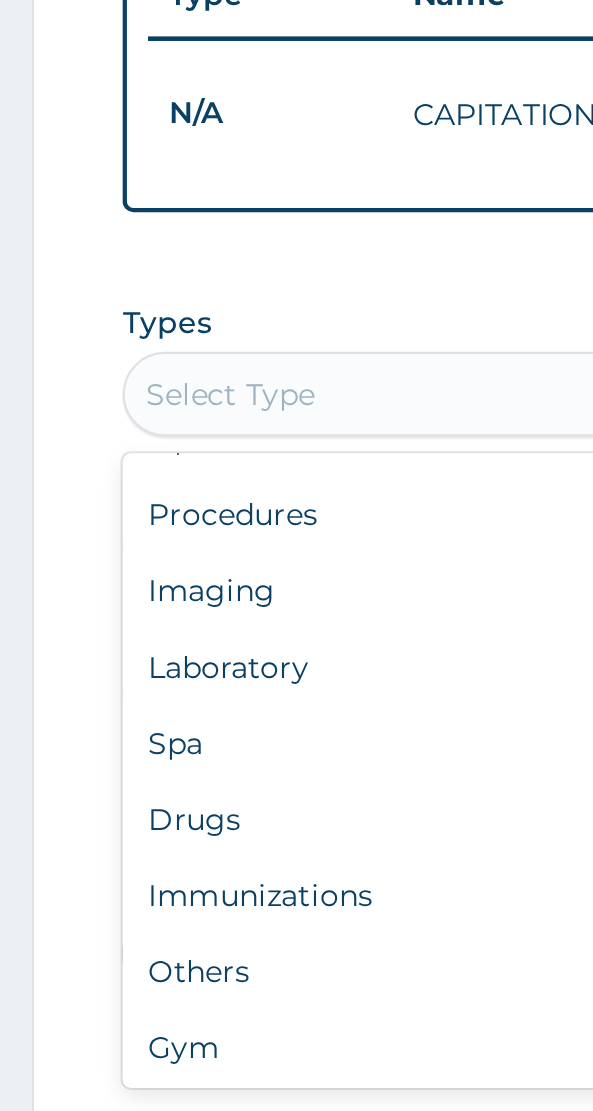 click on "Procedures" at bounding box center [296, 656] 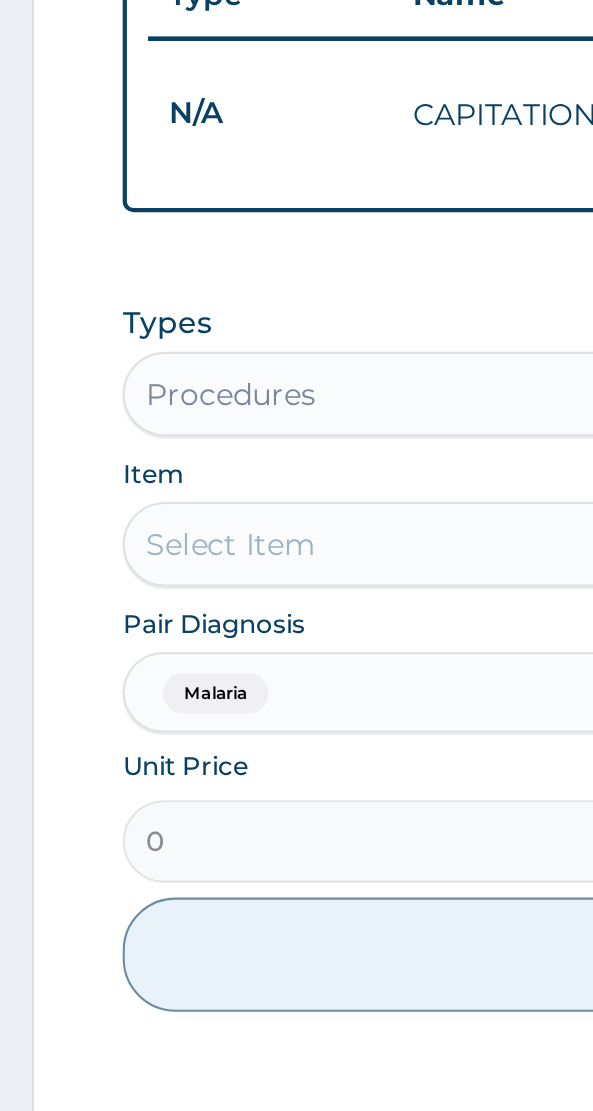 click on "Select Item" at bounding box center (296, 670) 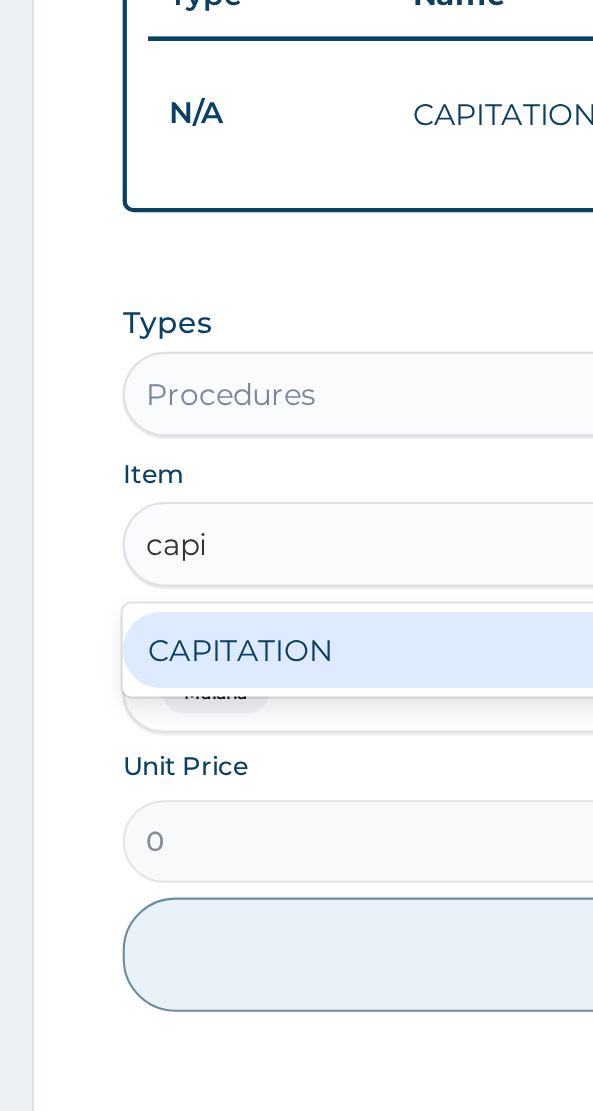 scroll, scrollTop: 0, scrollLeft: 0, axis: both 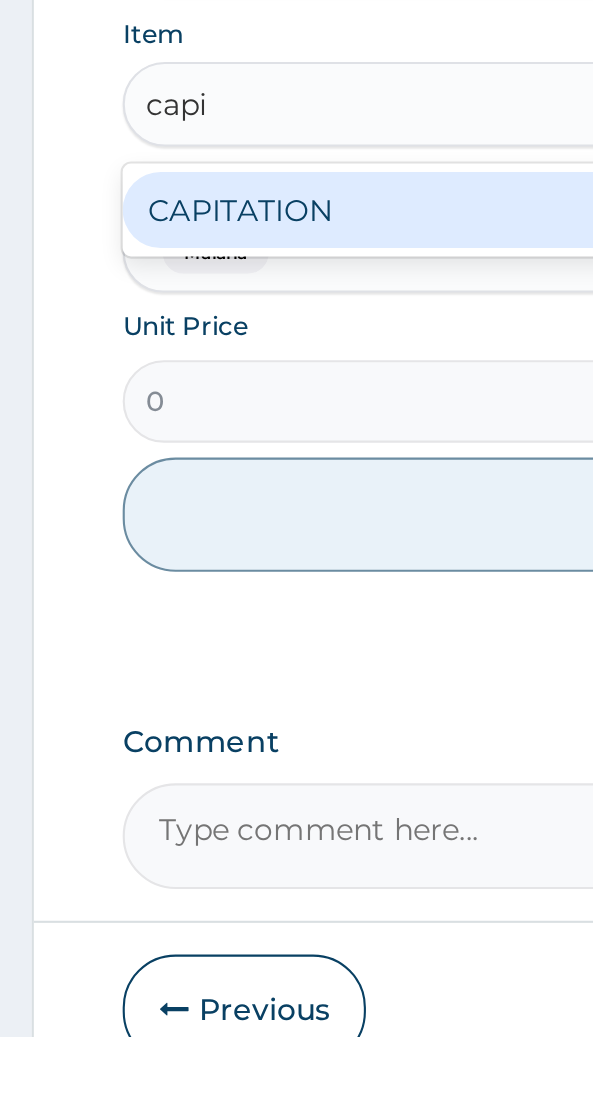 click on "CAPITATION" at bounding box center [296, 720] 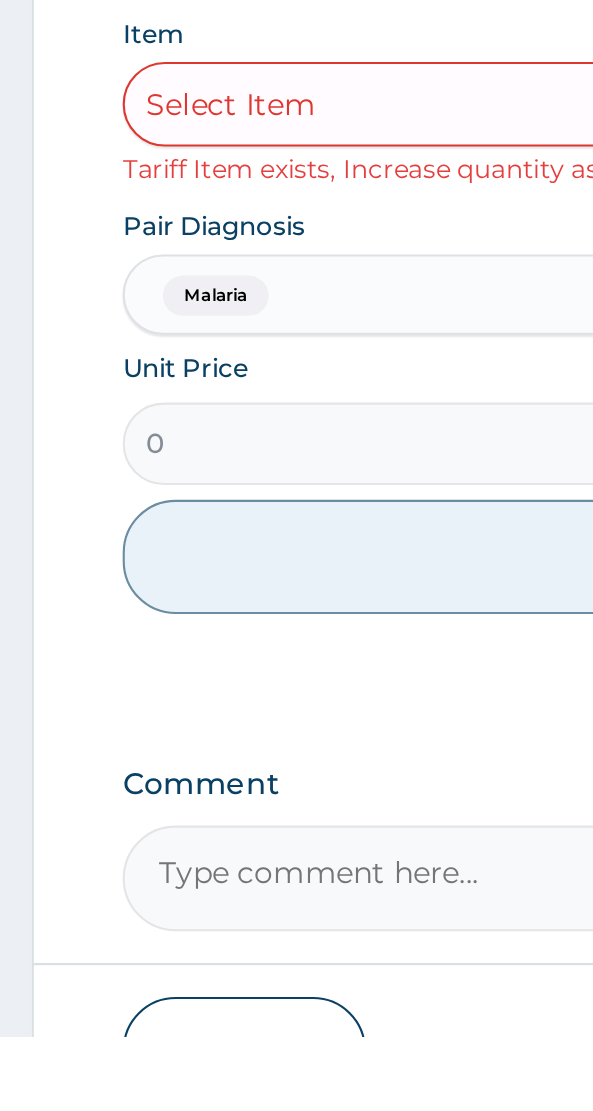 scroll, scrollTop: 478, scrollLeft: 0, axis: vertical 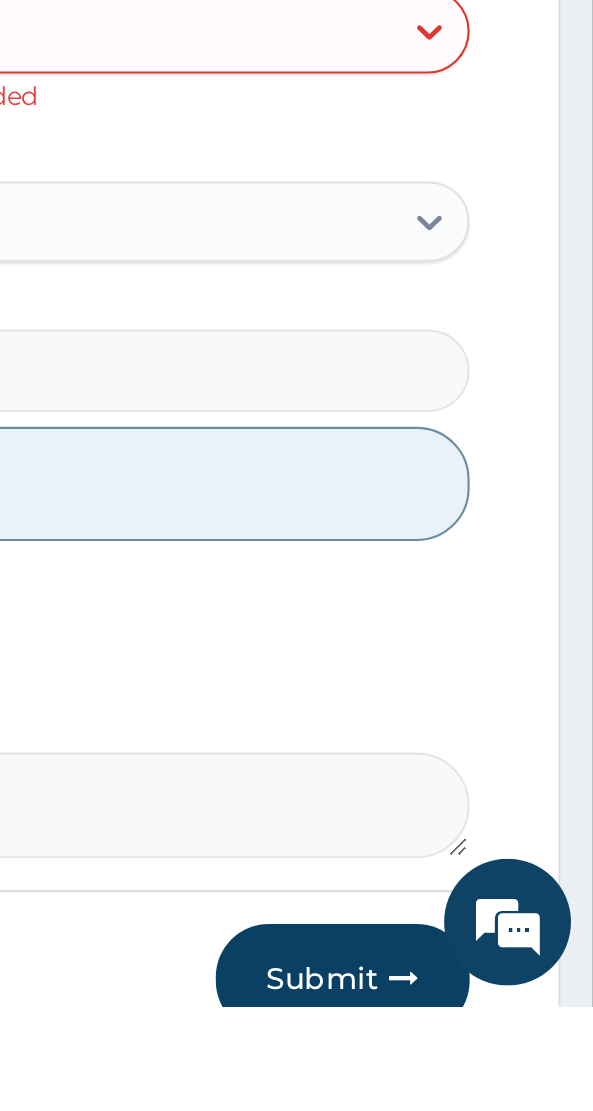 click on "Submit" at bounding box center (475, 1098) 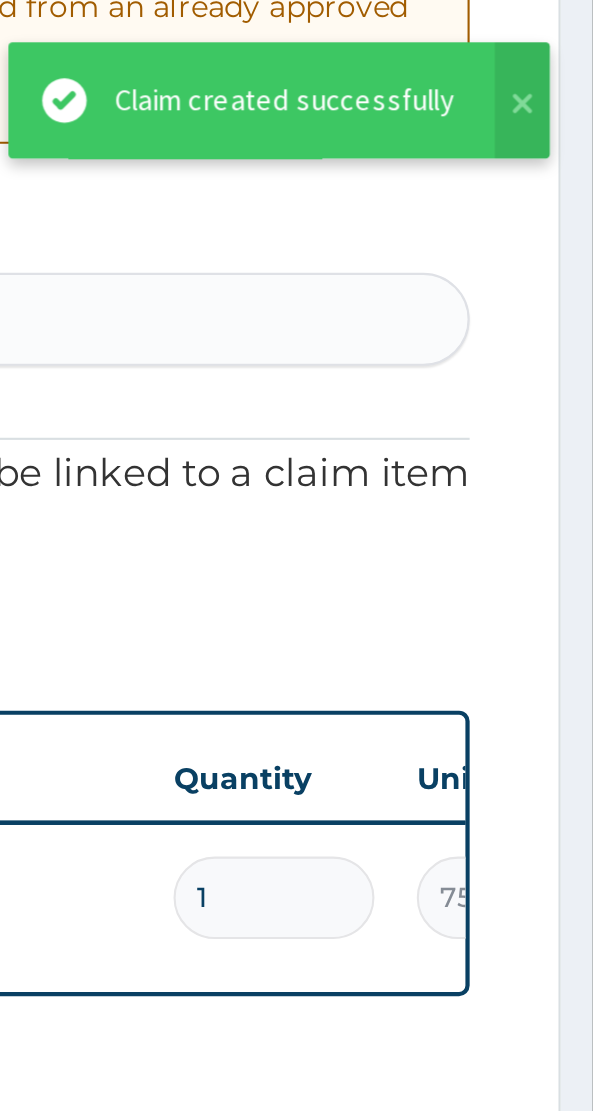 scroll, scrollTop: 500, scrollLeft: 0, axis: vertical 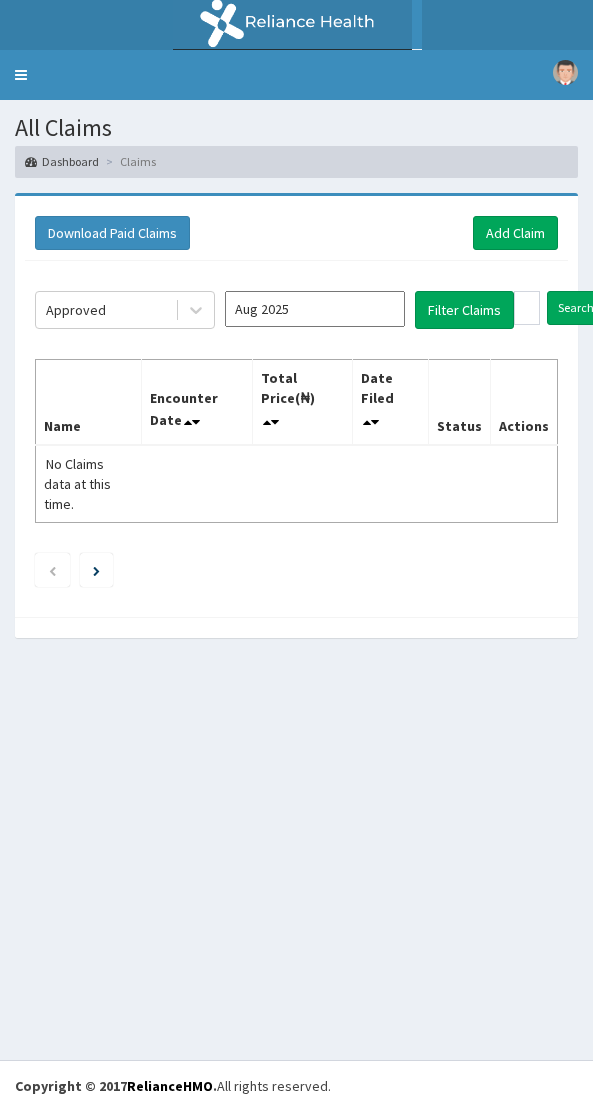 click on "Aug 2025" at bounding box center [315, 309] 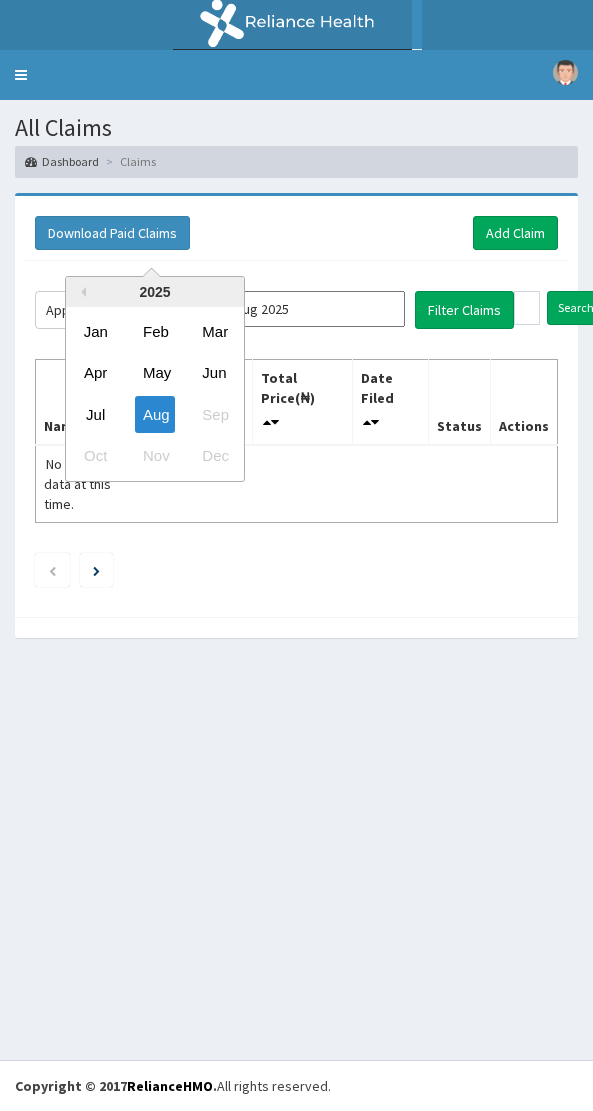 scroll, scrollTop: 0, scrollLeft: 0, axis: both 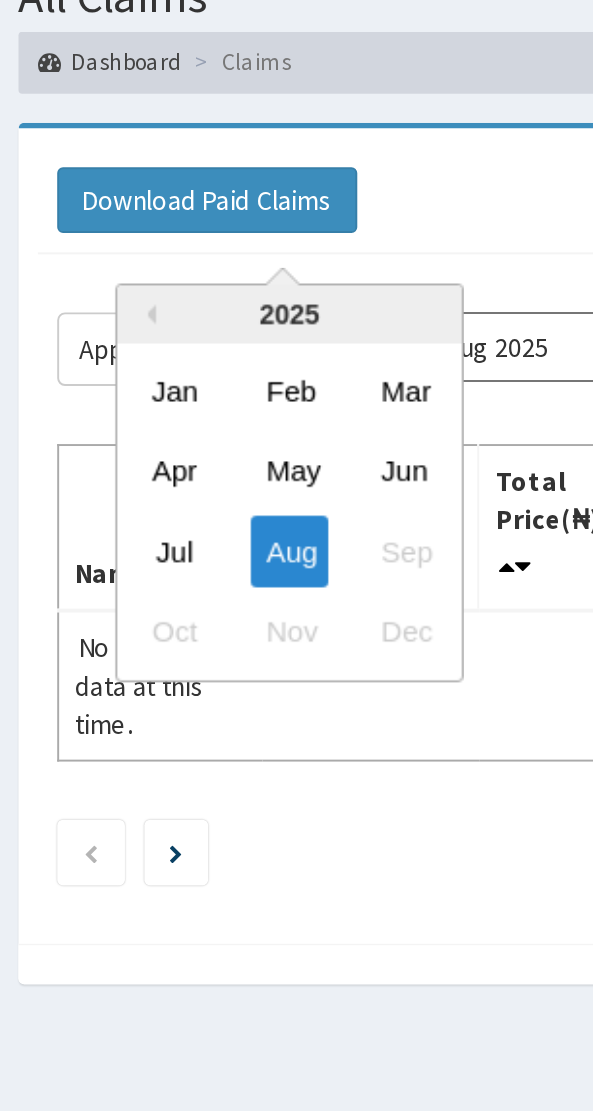 click on "Apr" at bounding box center (96, 372) 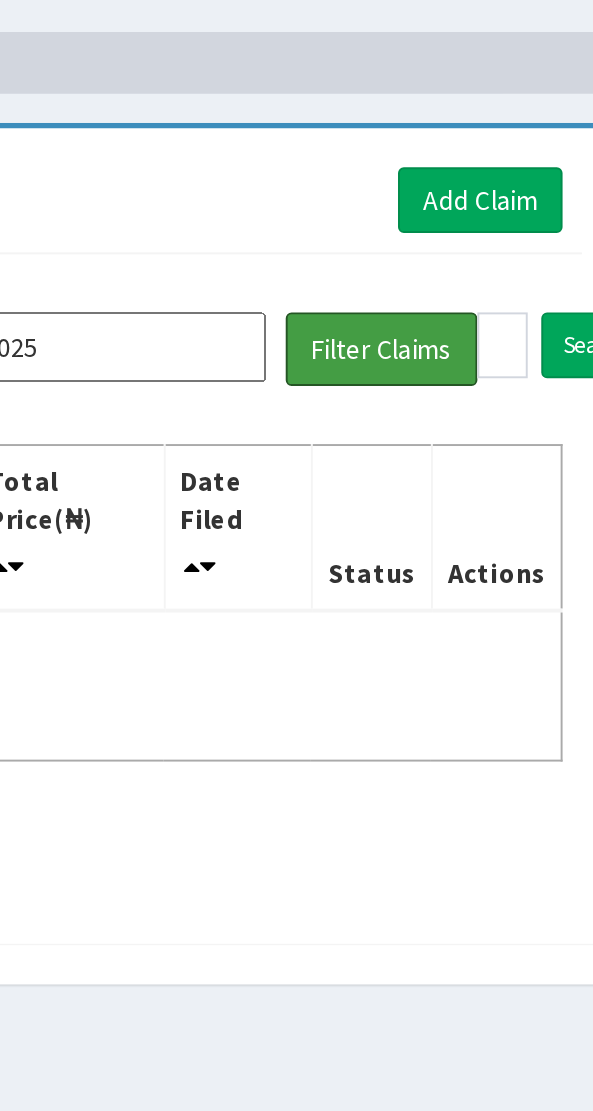 click on "Filter Claims" at bounding box center (464, 310) 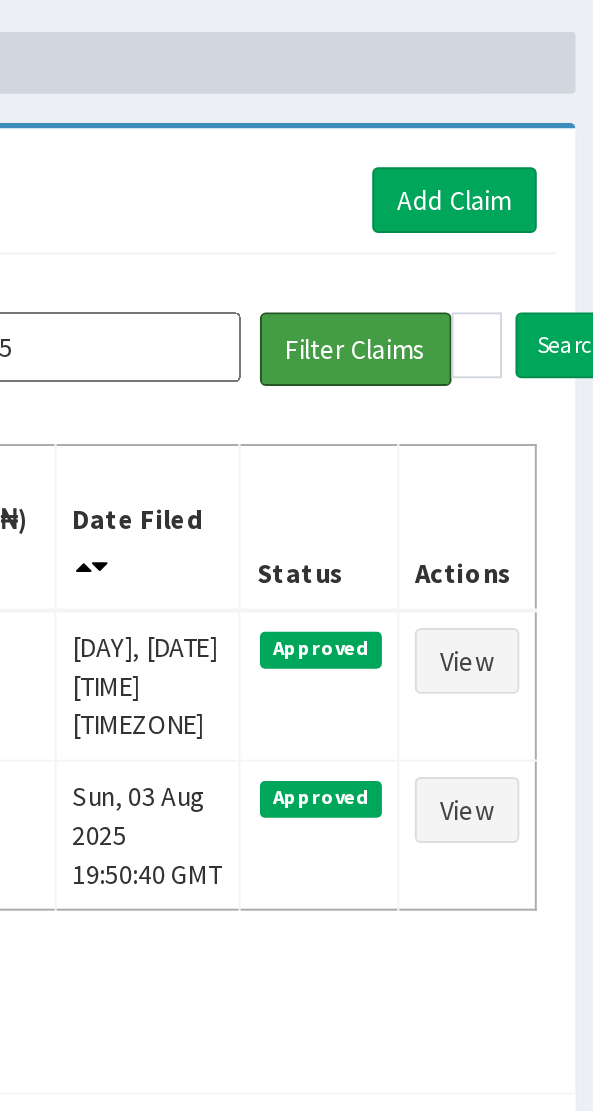 scroll, scrollTop: 0, scrollLeft: 0, axis: both 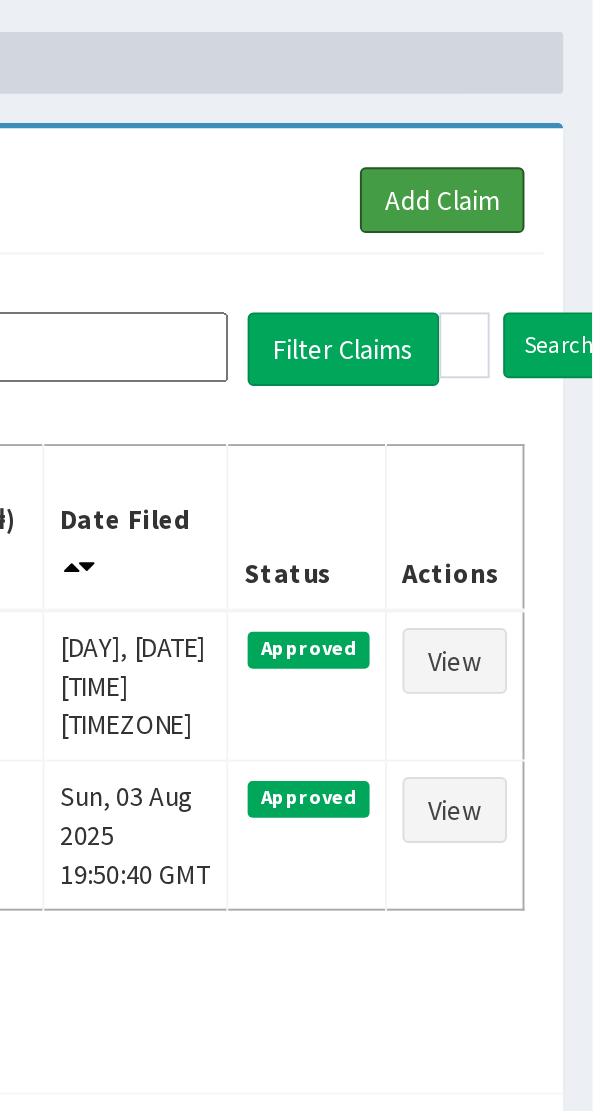 click on "Add Claim" at bounding box center [515, 233] 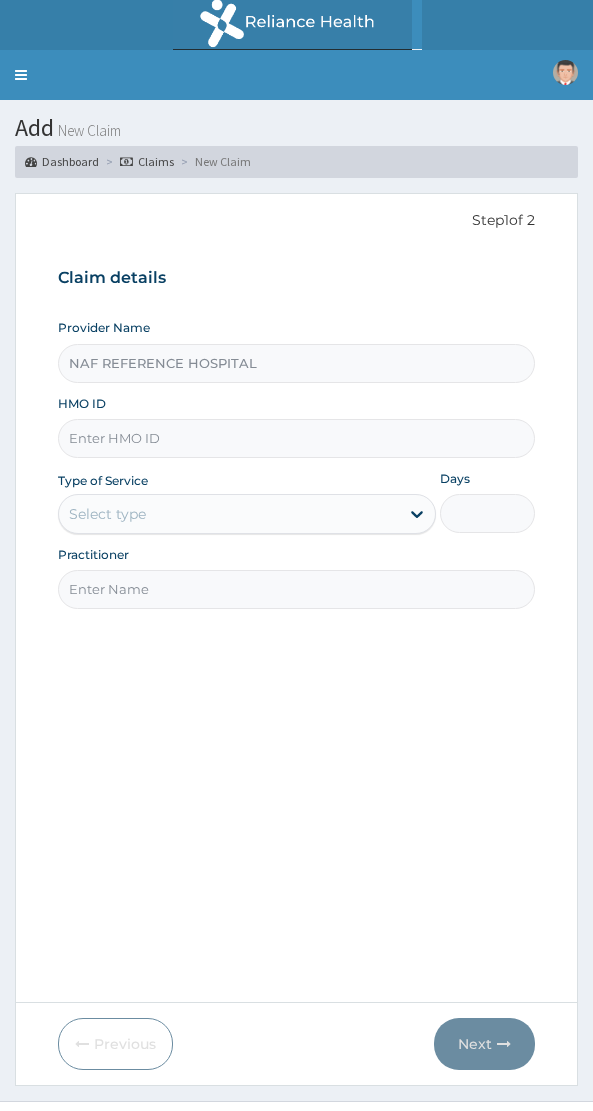 scroll, scrollTop: 0, scrollLeft: 0, axis: both 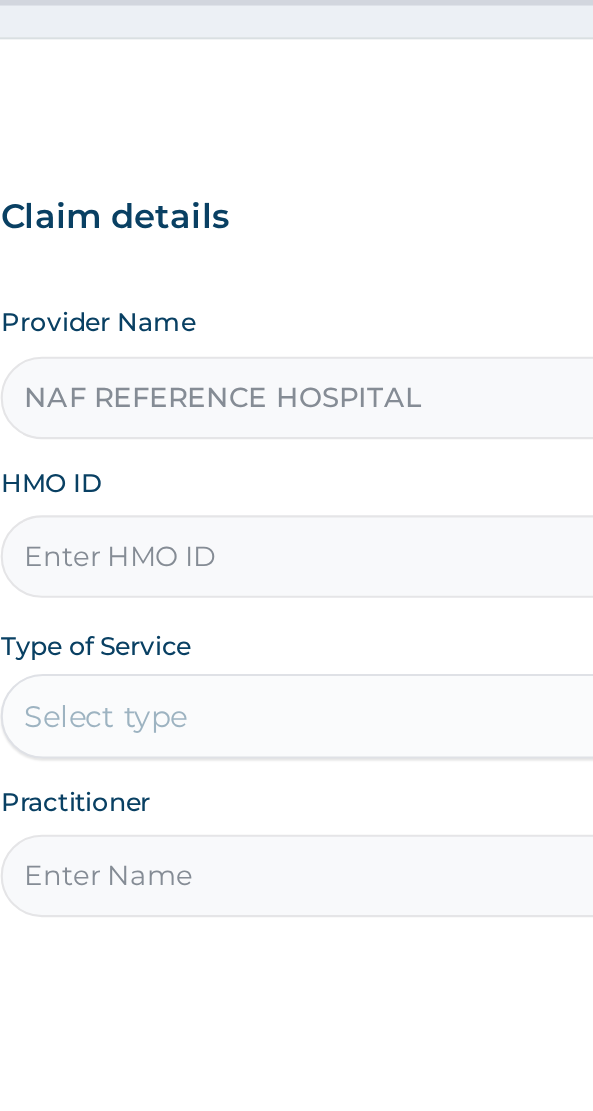 click on "HMO ID" at bounding box center [296, 438] 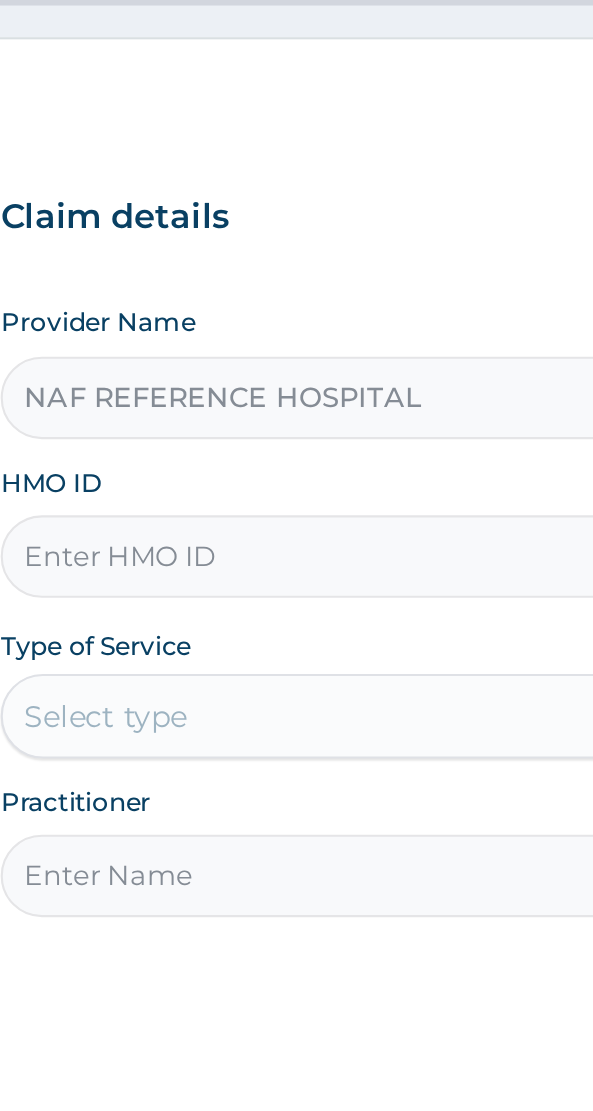 scroll, scrollTop: 0, scrollLeft: 0, axis: both 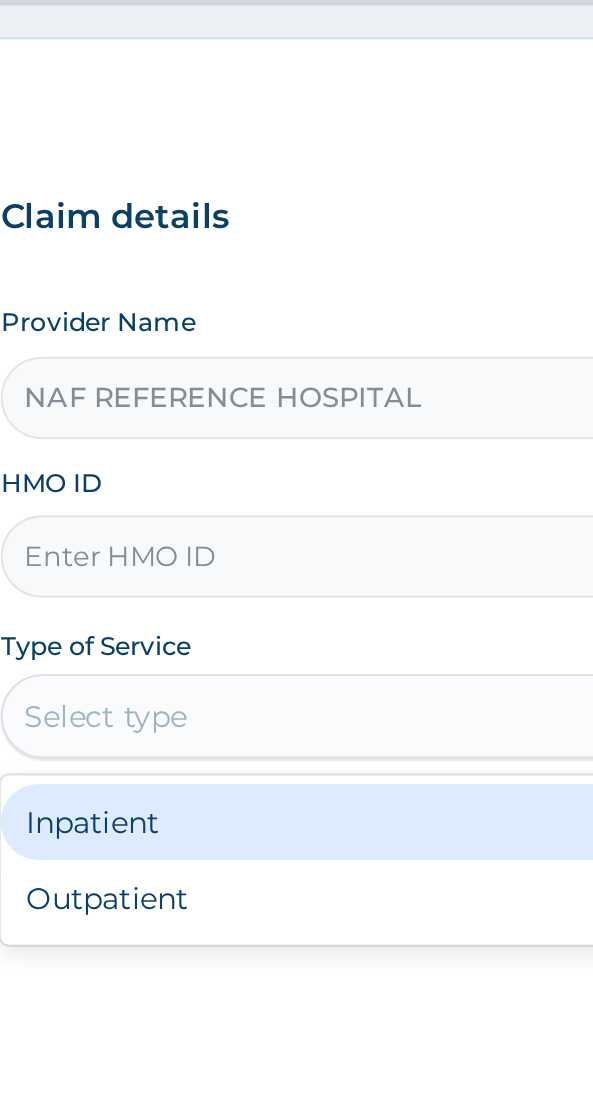 click on "Outpatient" at bounding box center (247, 600) 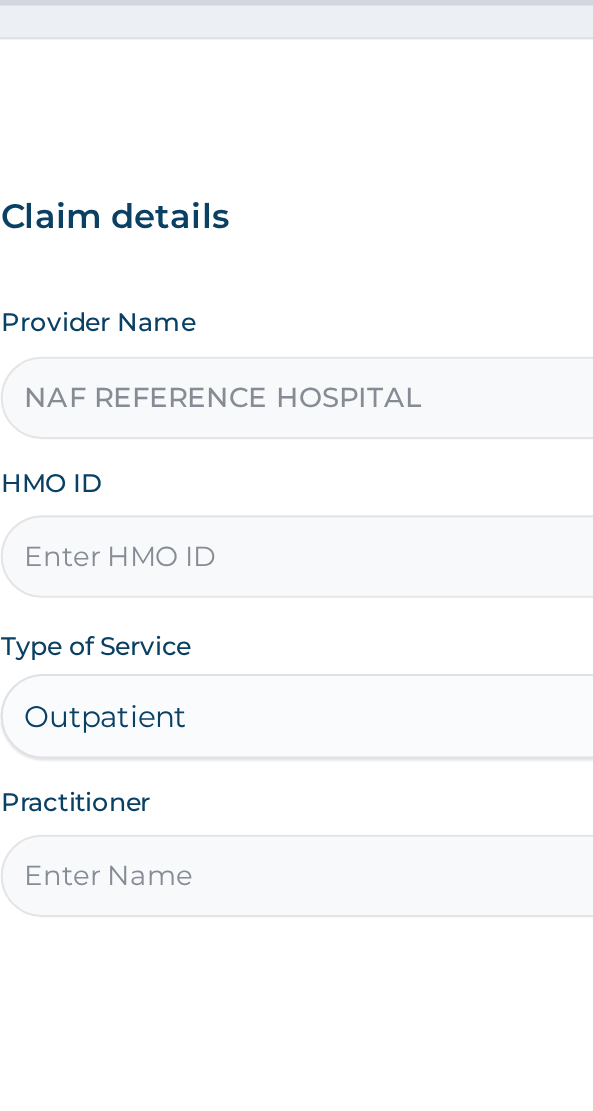 type on "1" 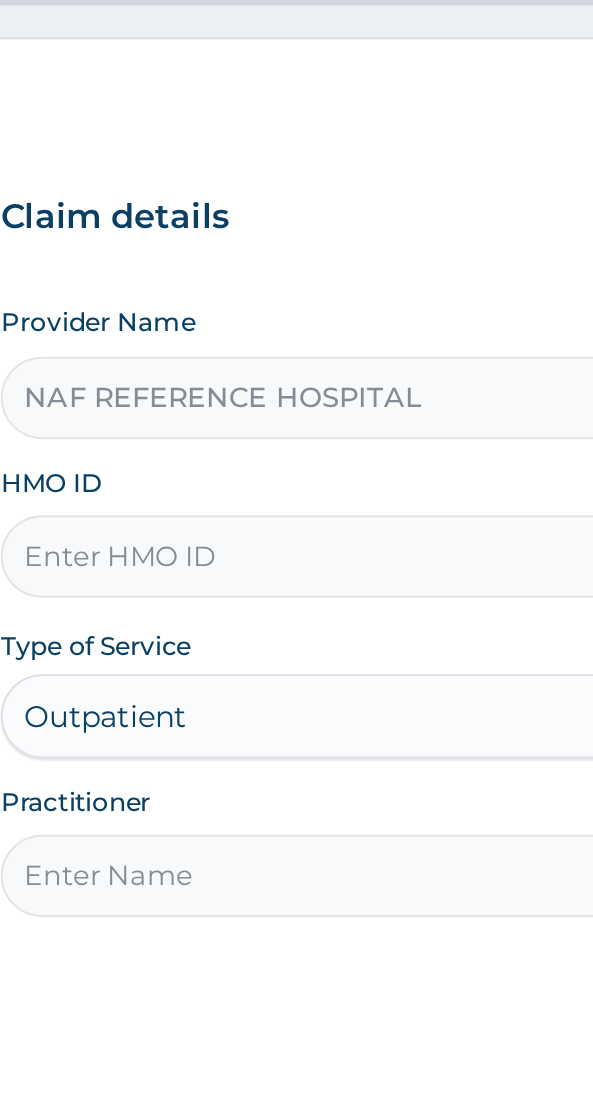 scroll, scrollTop: 0, scrollLeft: 0, axis: both 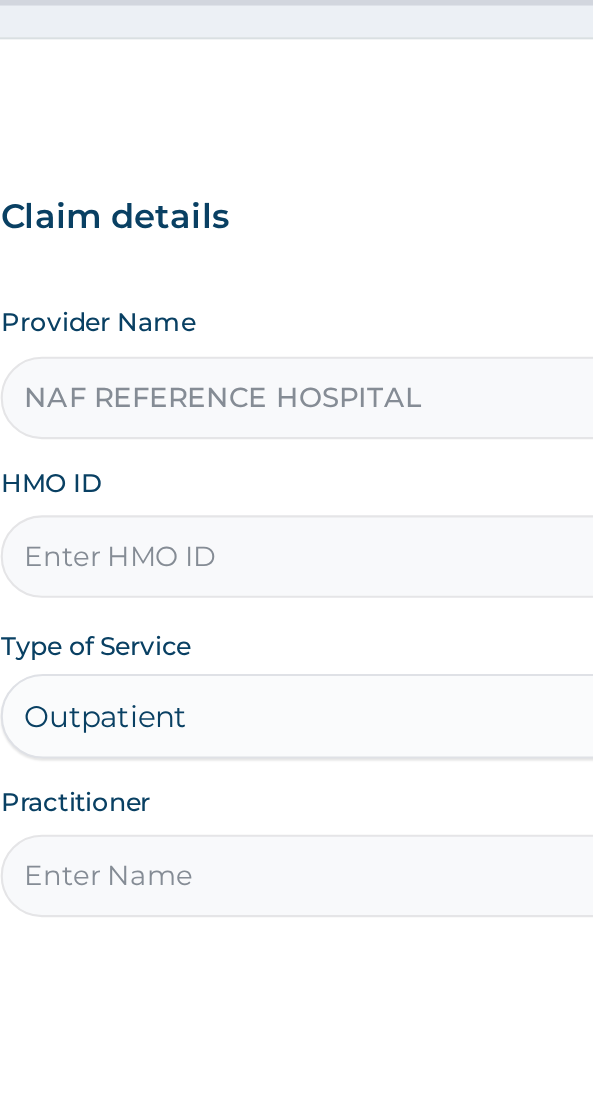 type on "Dr [NAME]" 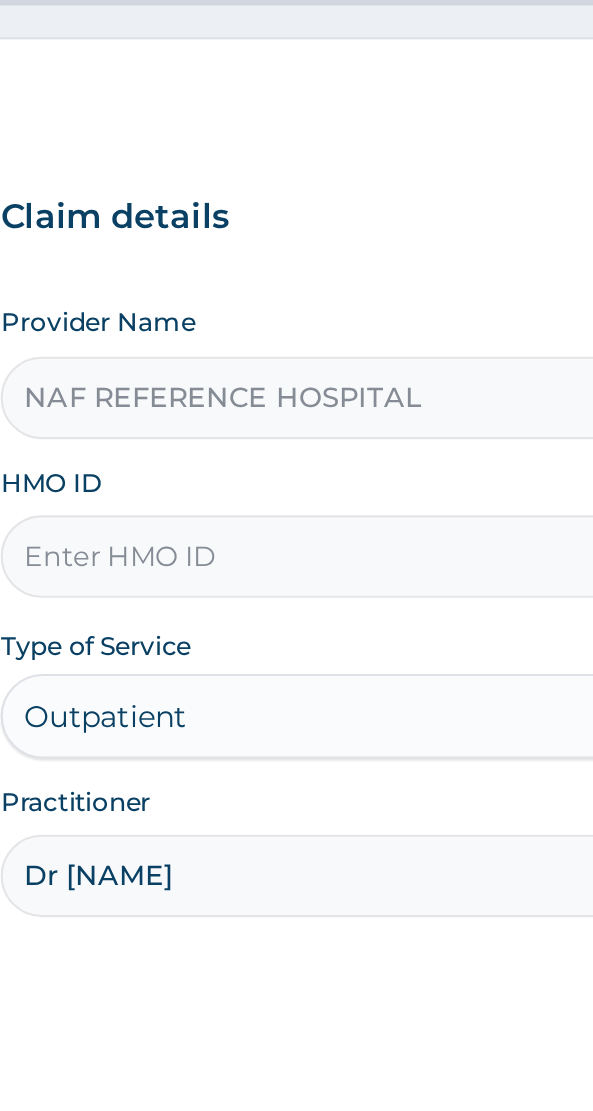 click on "HMO ID" at bounding box center (296, 438) 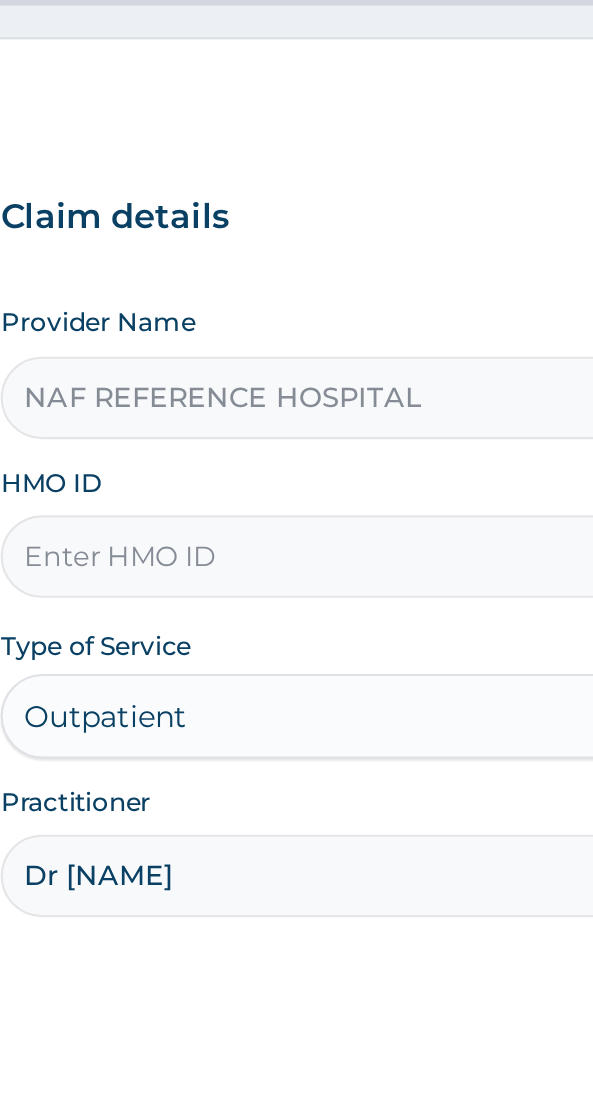 type on "COL/10040/D" 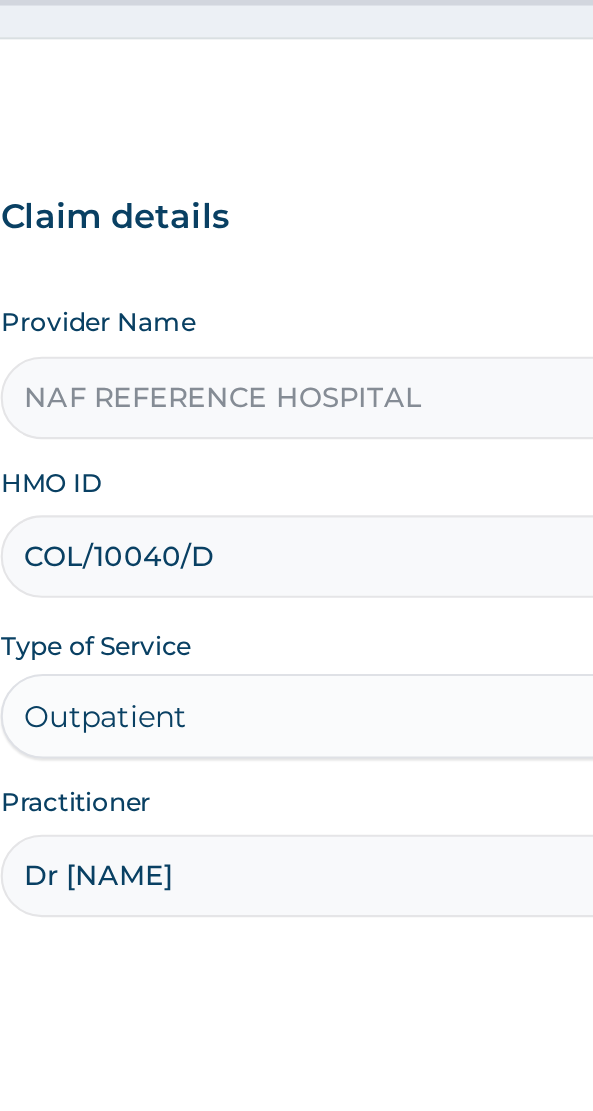 click on "COL/10040/D" at bounding box center [296, 438] 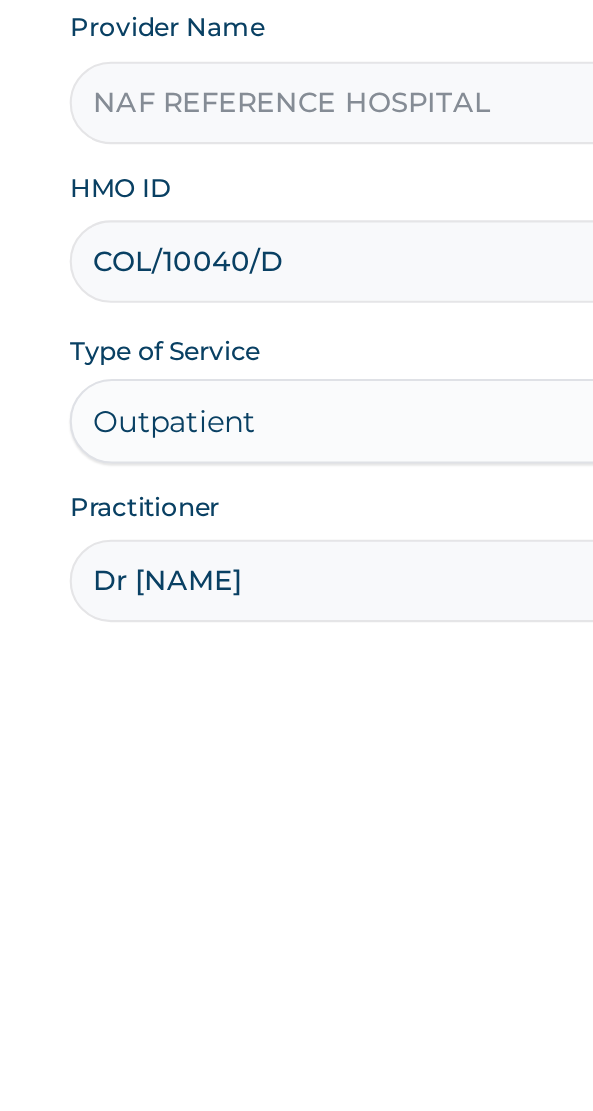 click on "COL/10040/D" at bounding box center [296, 438] 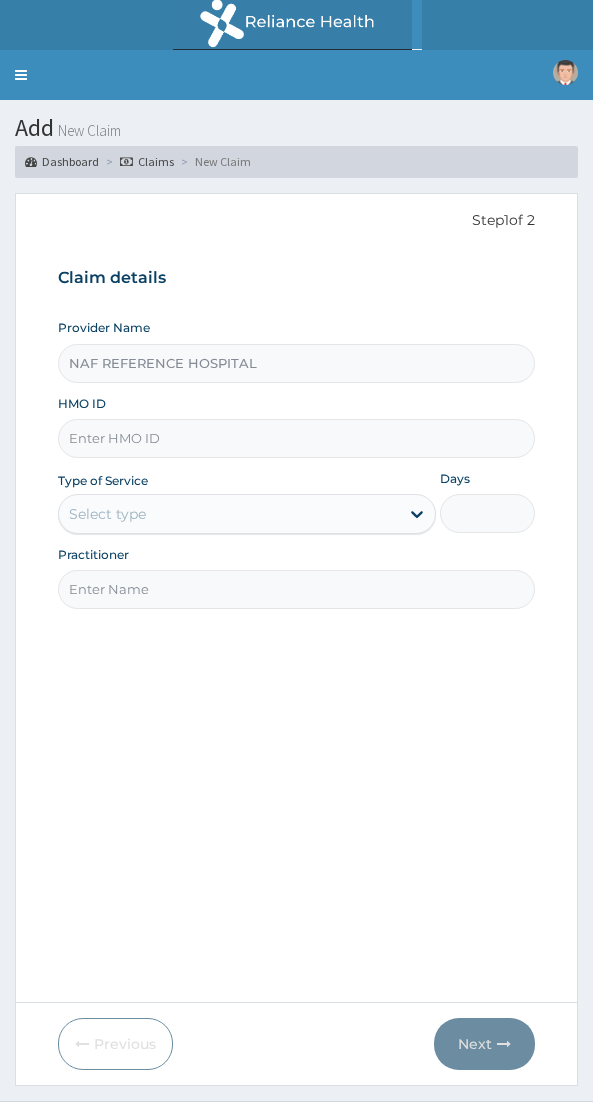 scroll, scrollTop: 0, scrollLeft: 0, axis: both 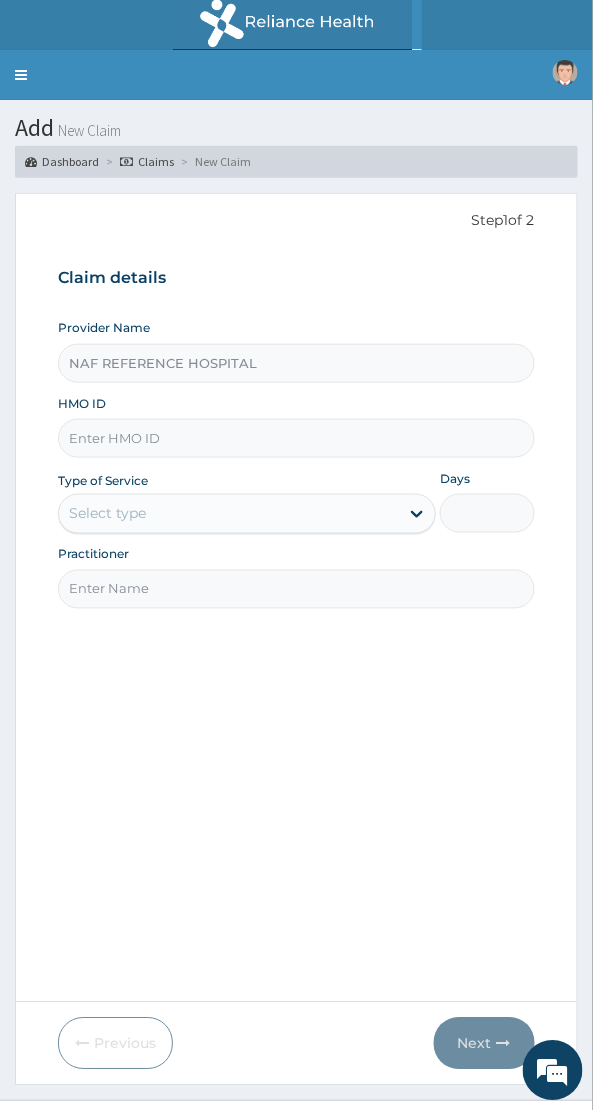 click on "HMO ID" at bounding box center [296, 438] 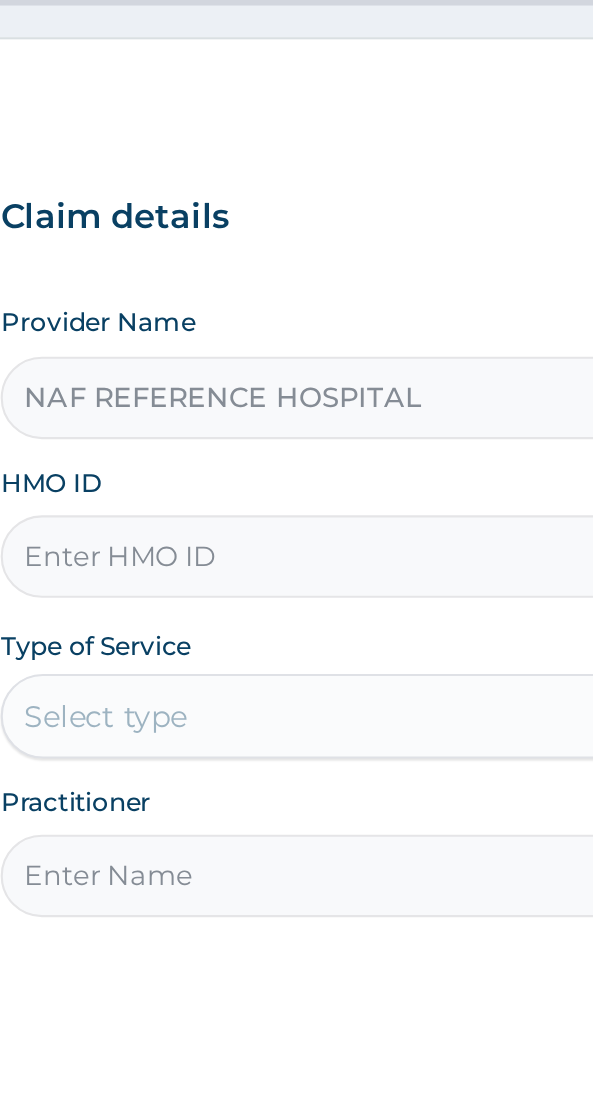 scroll, scrollTop: 0, scrollLeft: 0, axis: both 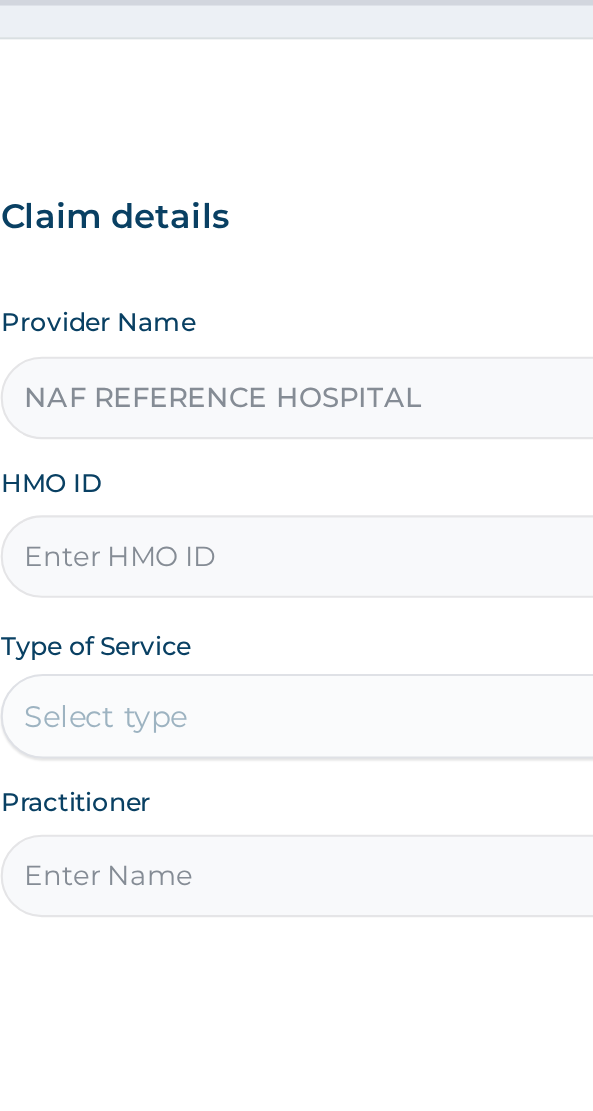 click on "HMO ID" at bounding box center (296, 438) 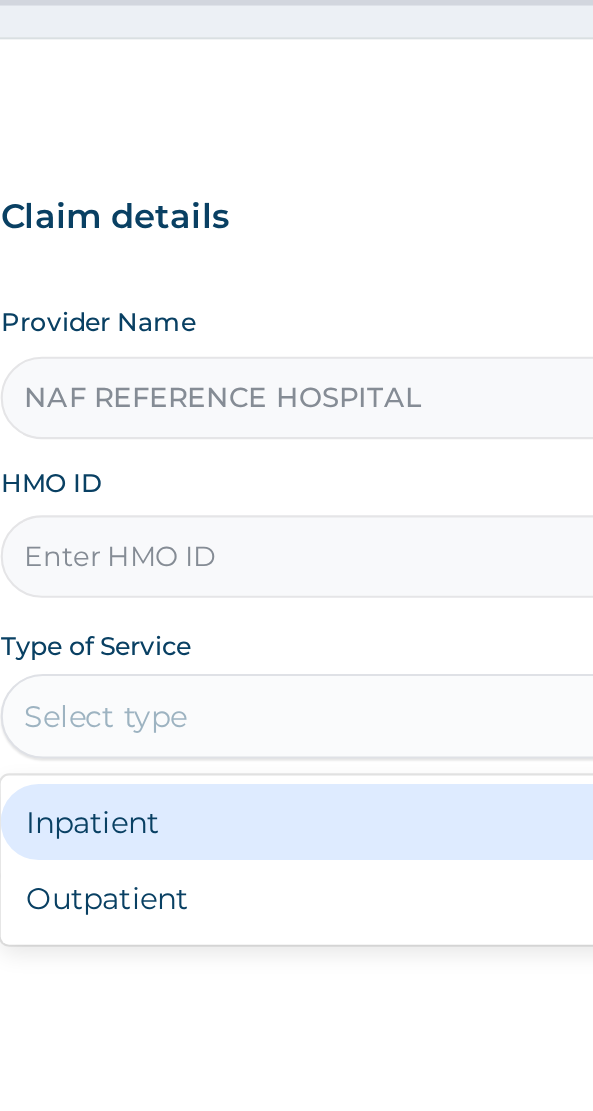 click on "Outpatient" at bounding box center (247, 600) 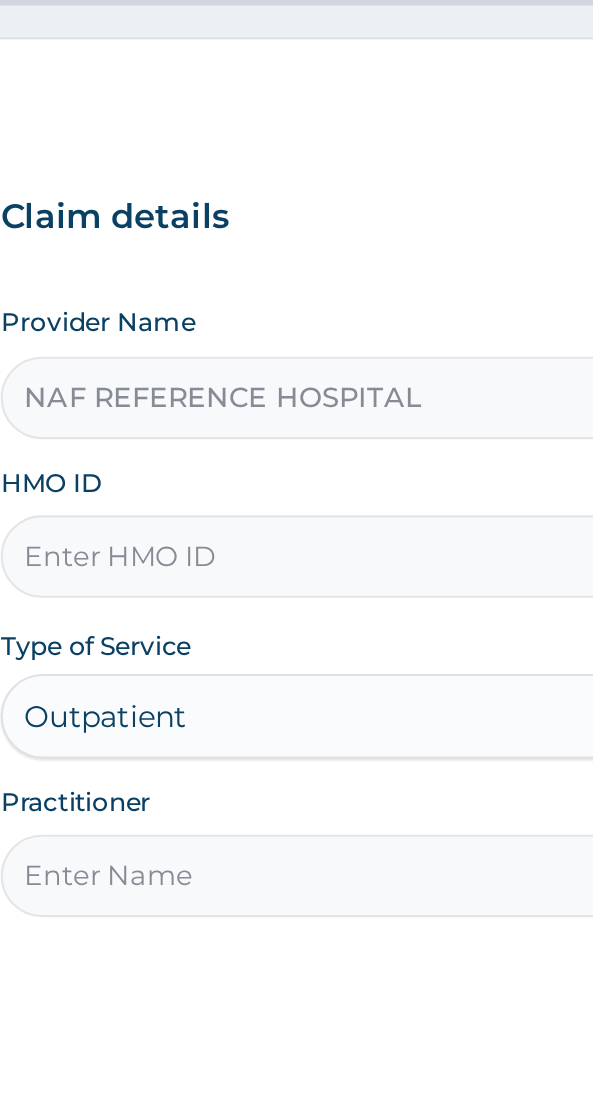 click on "Practitioner" at bounding box center [296, 589] 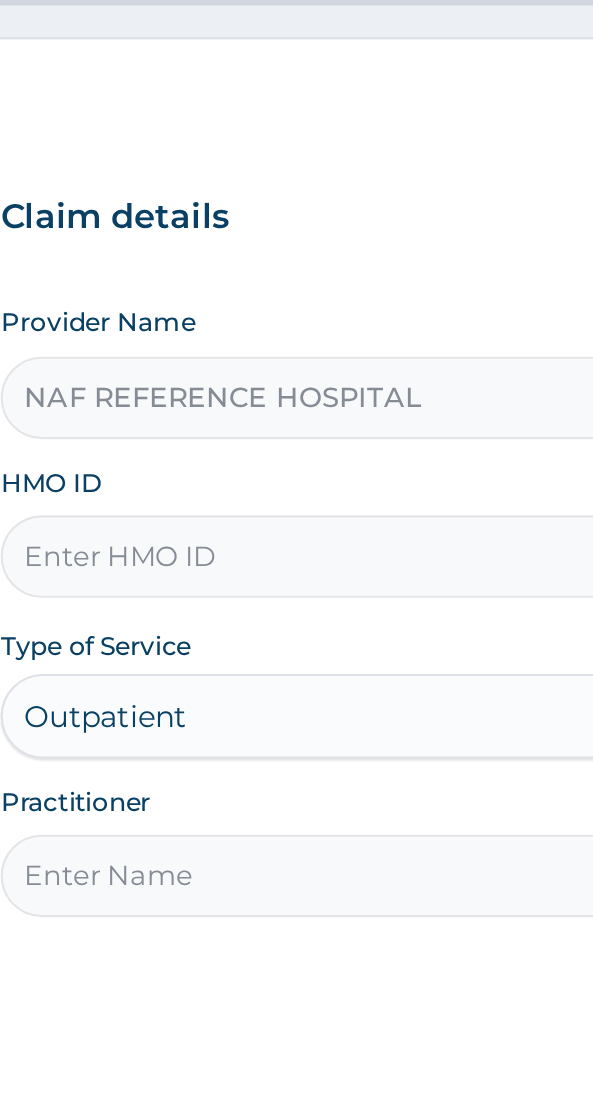 type on "[TITLE] [LAST]" 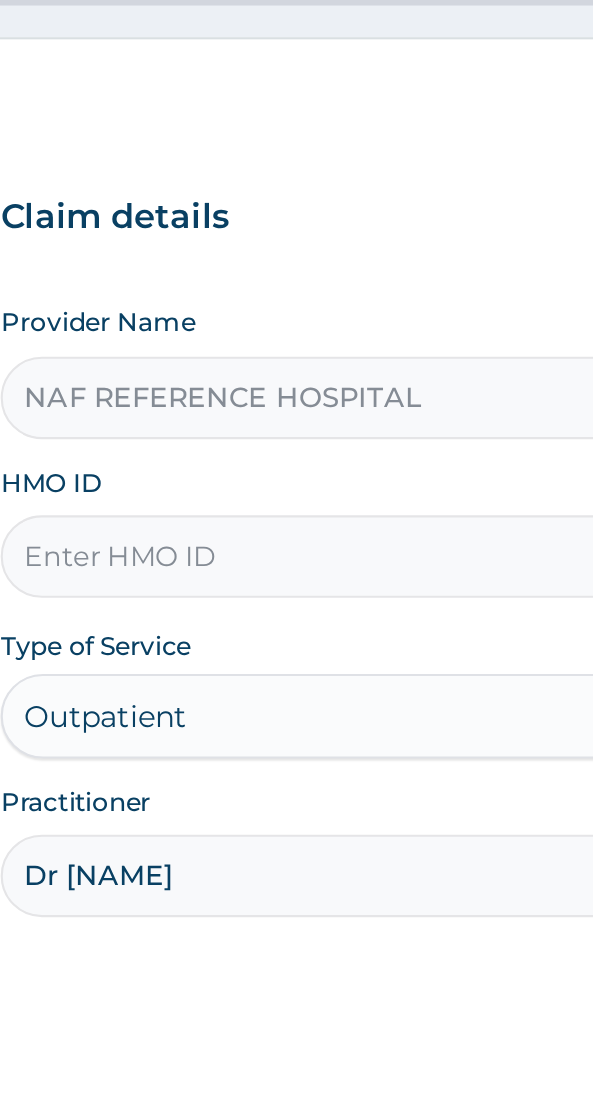 click on "HMO ID" at bounding box center (296, 438) 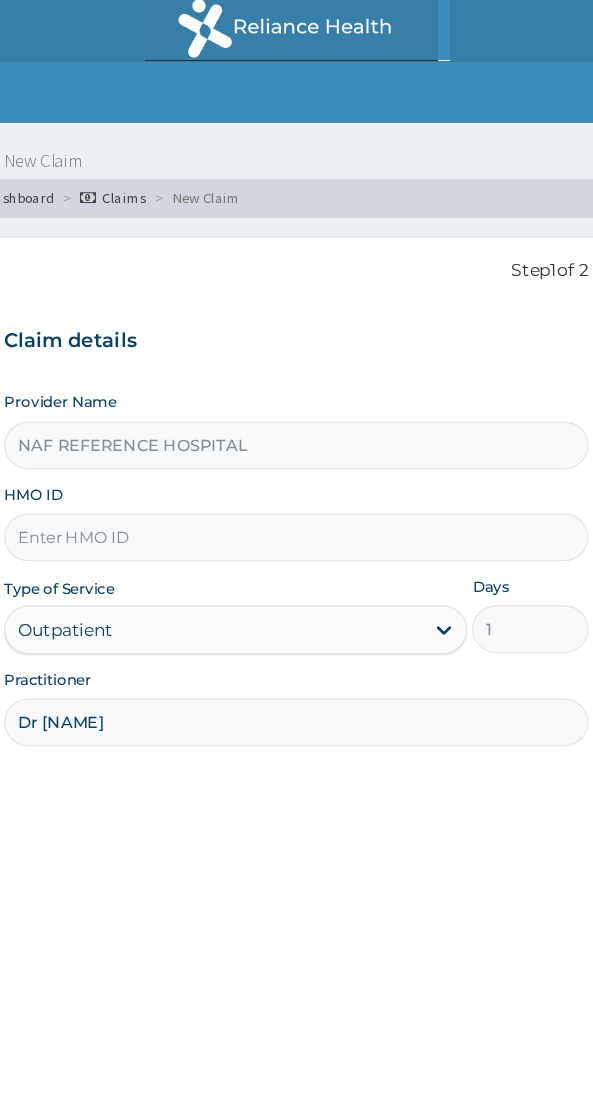 click on "HMO ID" at bounding box center [296, 438] 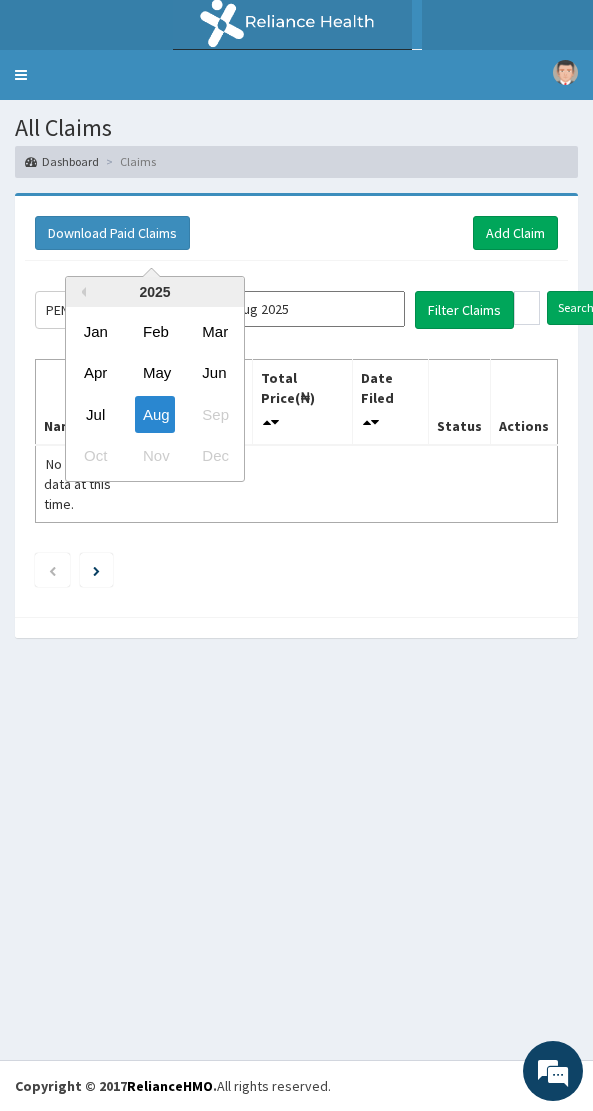scroll, scrollTop: 0, scrollLeft: 0, axis: both 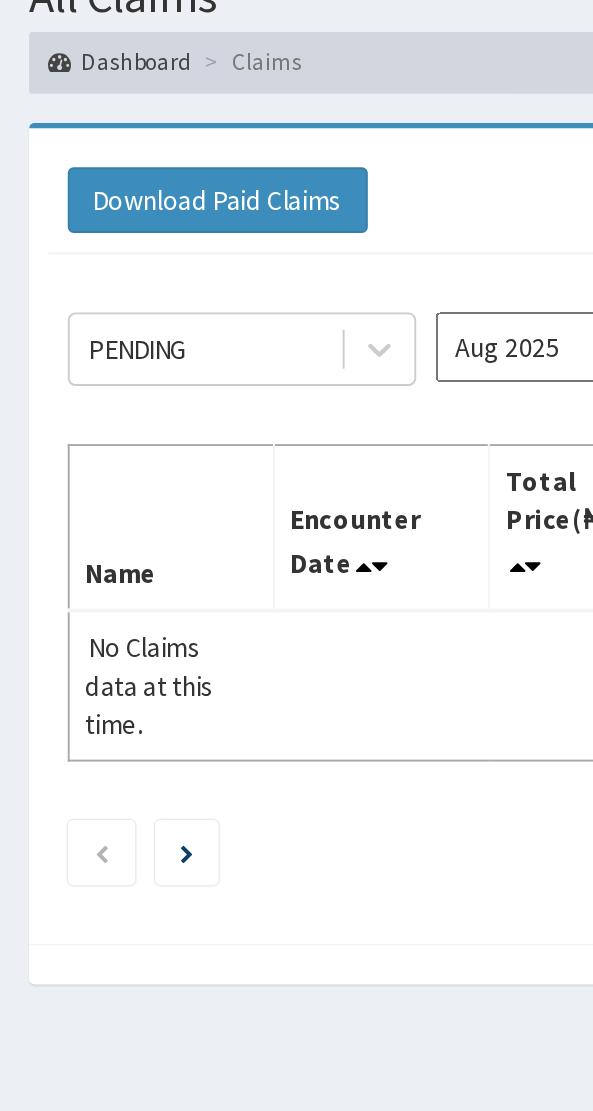 click on "Aug 2025" at bounding box center (315, 309) 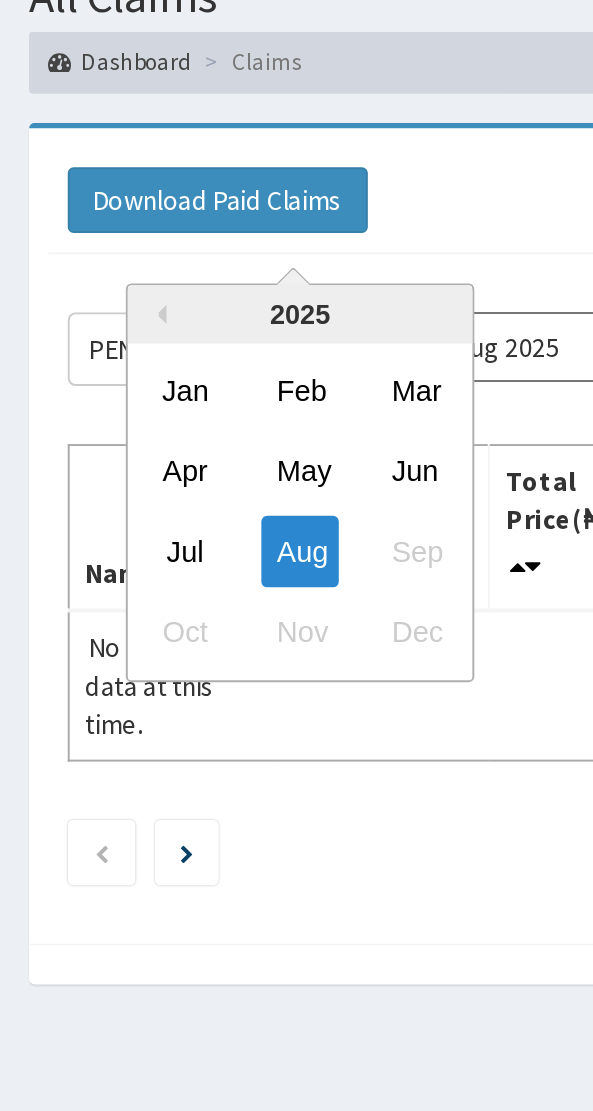 scroll, scrollTop: 0, scrollLeft: 0, axis: both 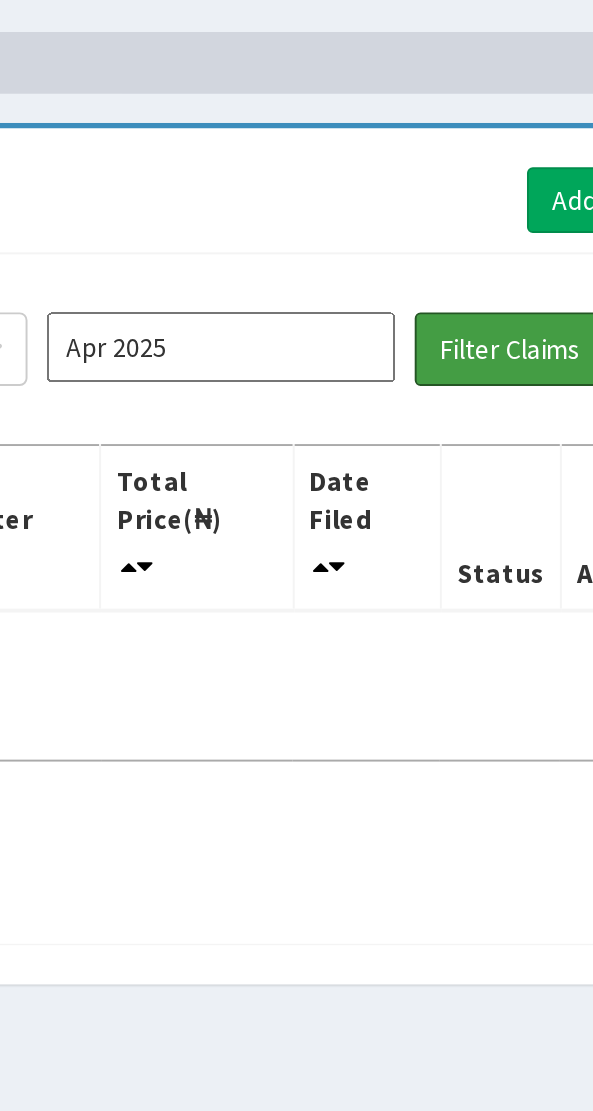 click on "Filter Claims" at bounding box center (464, 310) 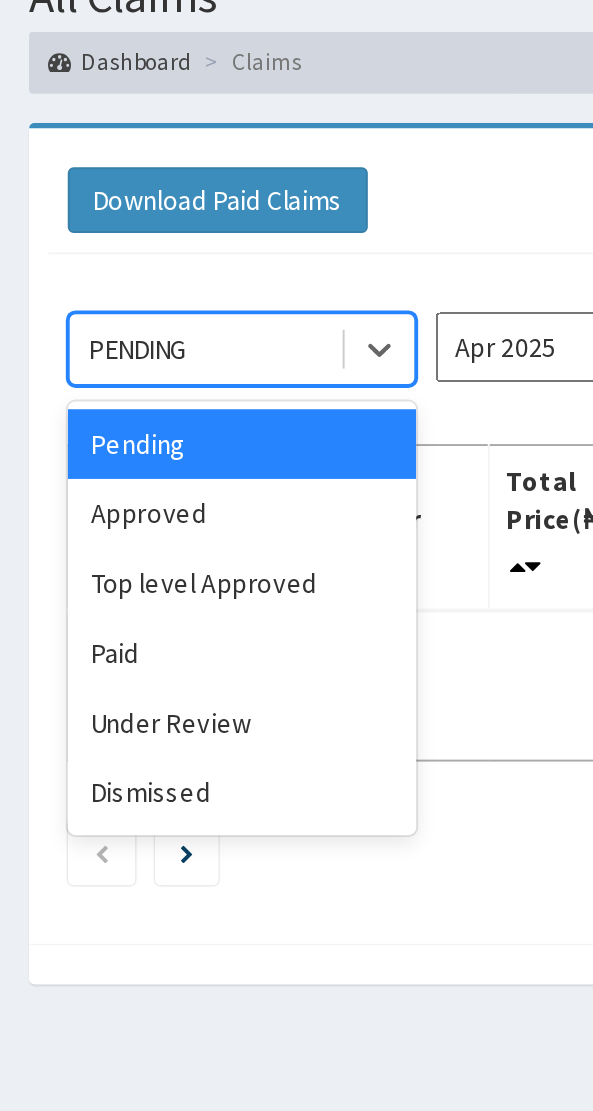 click on "Approved" at bounding box center (125, 395) 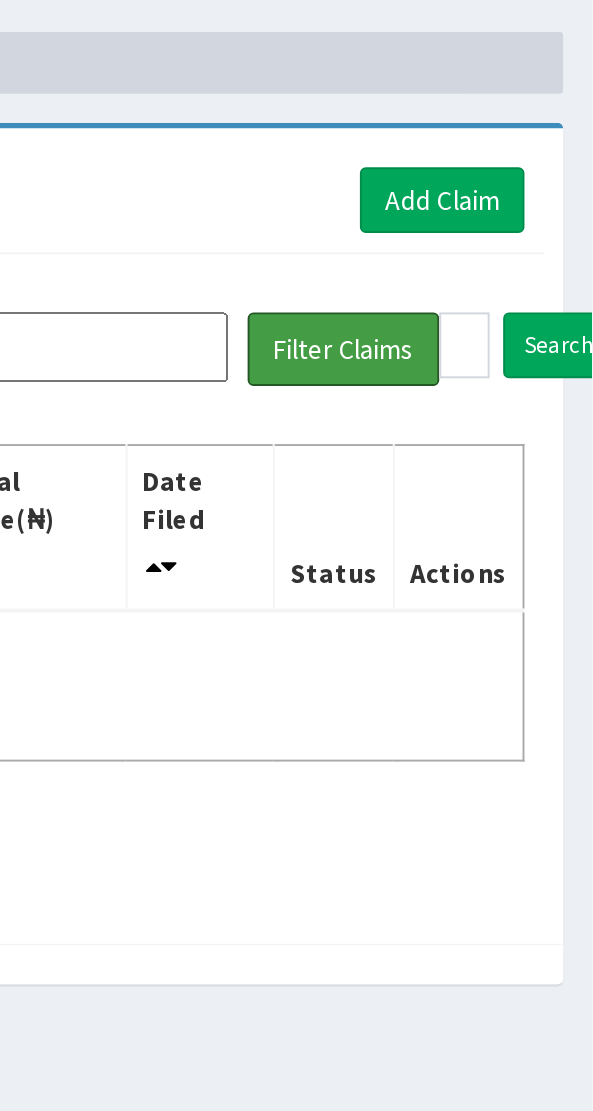 click on "Filter Claims" at bounding box center [464, 310] 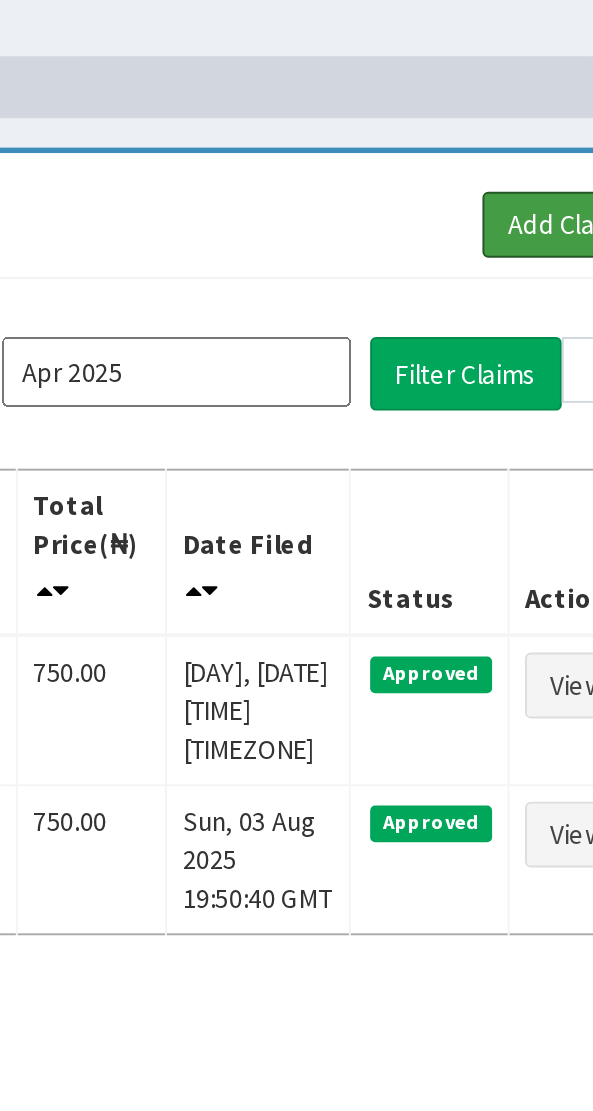 click on "Add Claim" at bounding box center (515, 233) 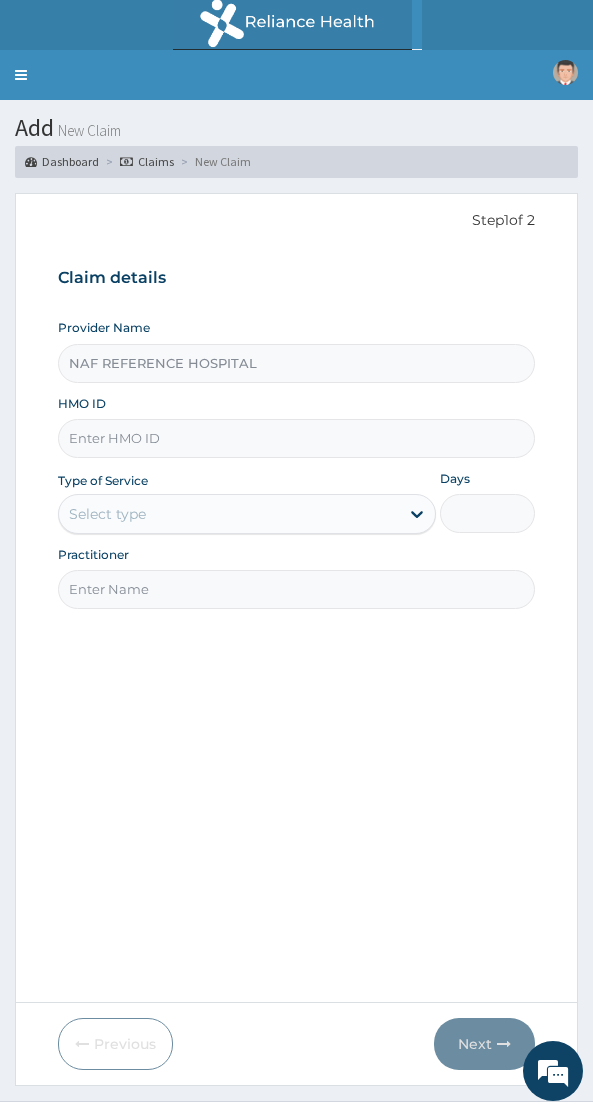 scroll, scrollTop: 0, scrollLeft: 0, axis: both 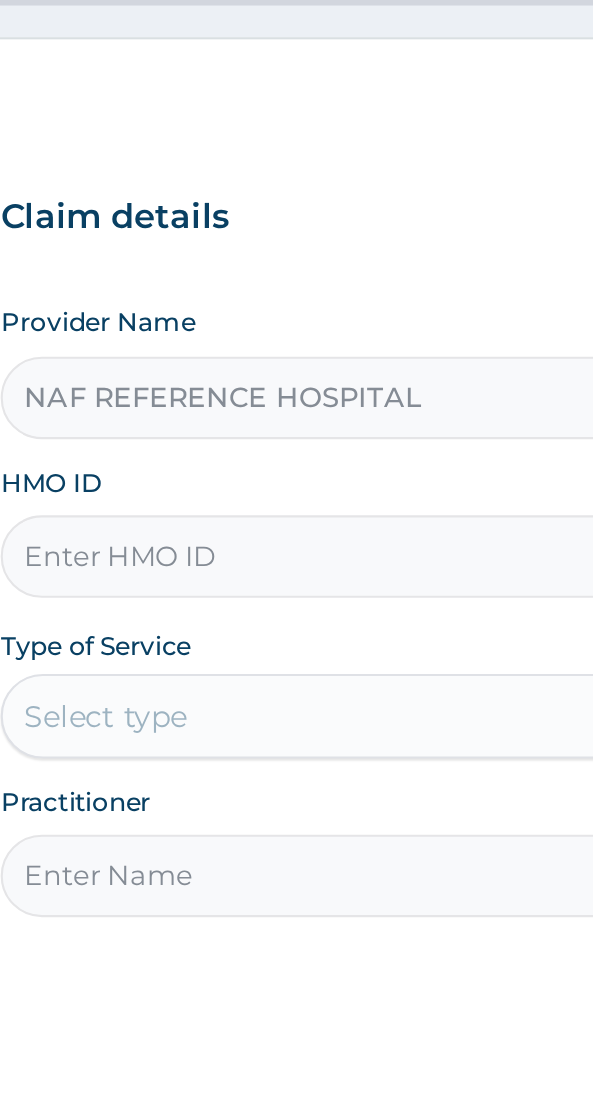 click on "HMO ID" at bounding box center [296, 438] 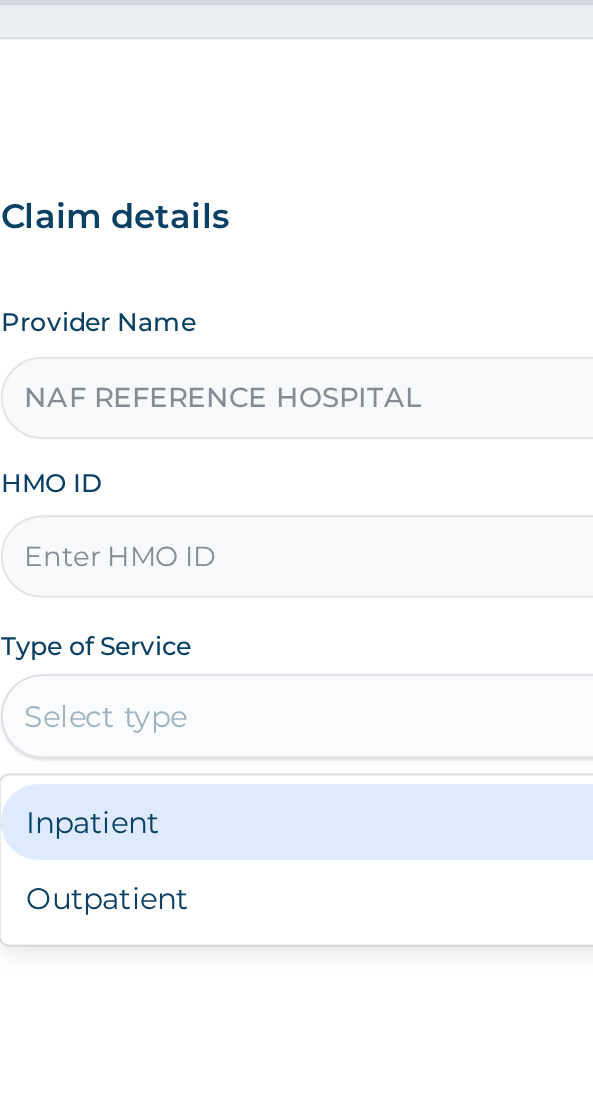 click on "Outpatient" at bounding box center (247, 600) 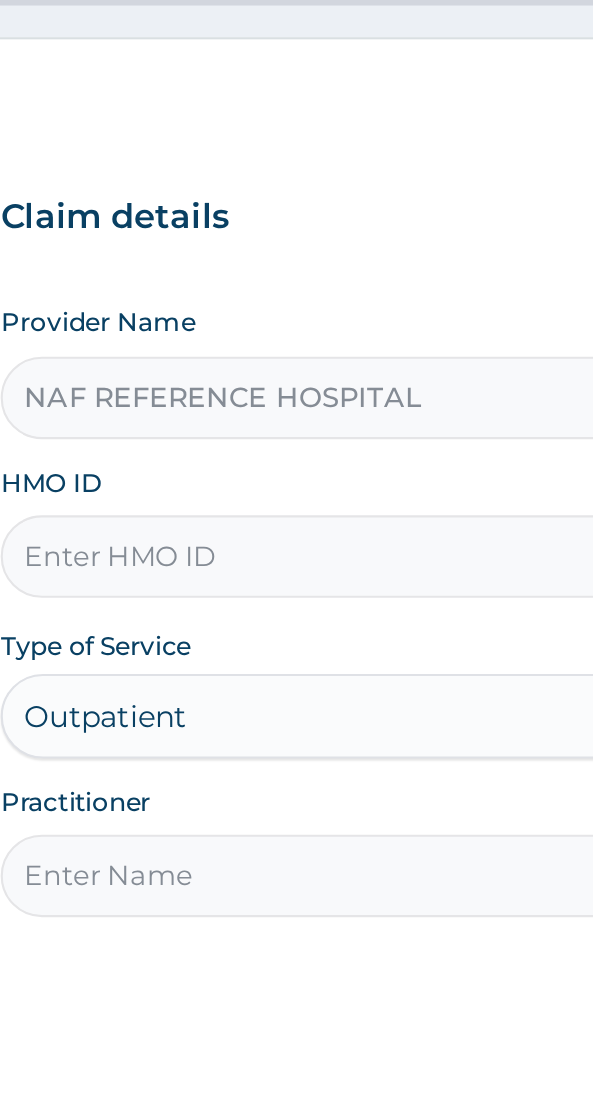click on "Practitioner" at bounding box center [296, 589] 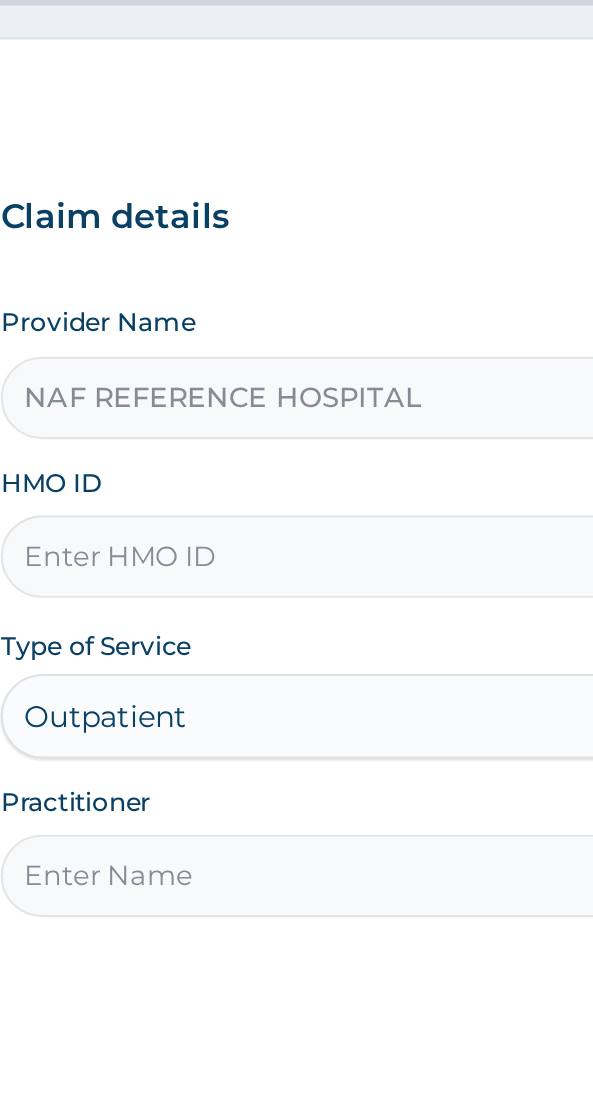 type on "[TITLE] [LAST]" 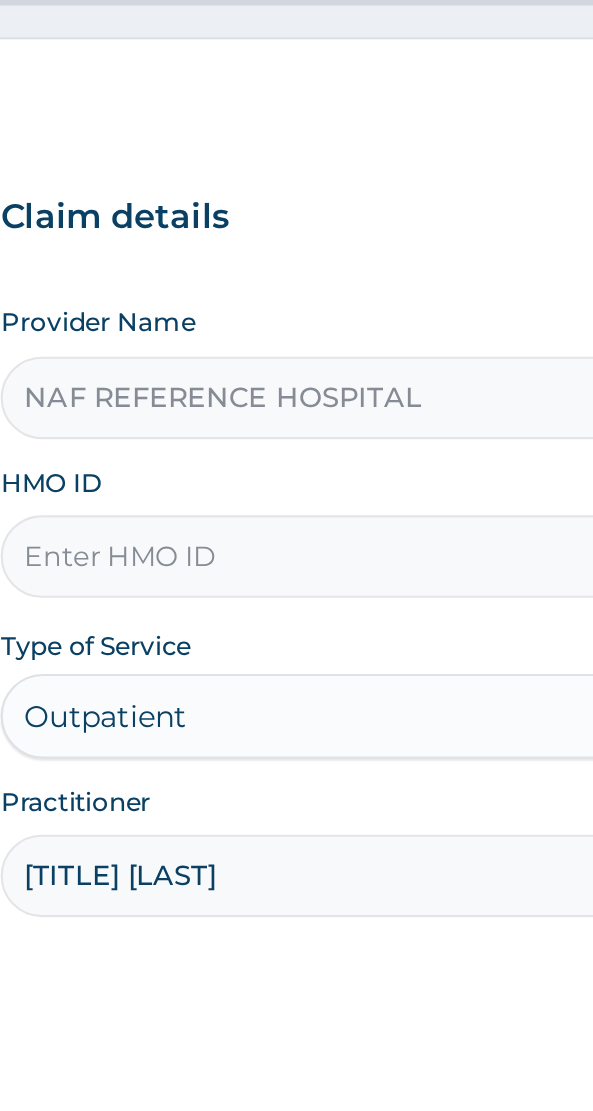click on "HMO ID" at bounding box center [296, 438] 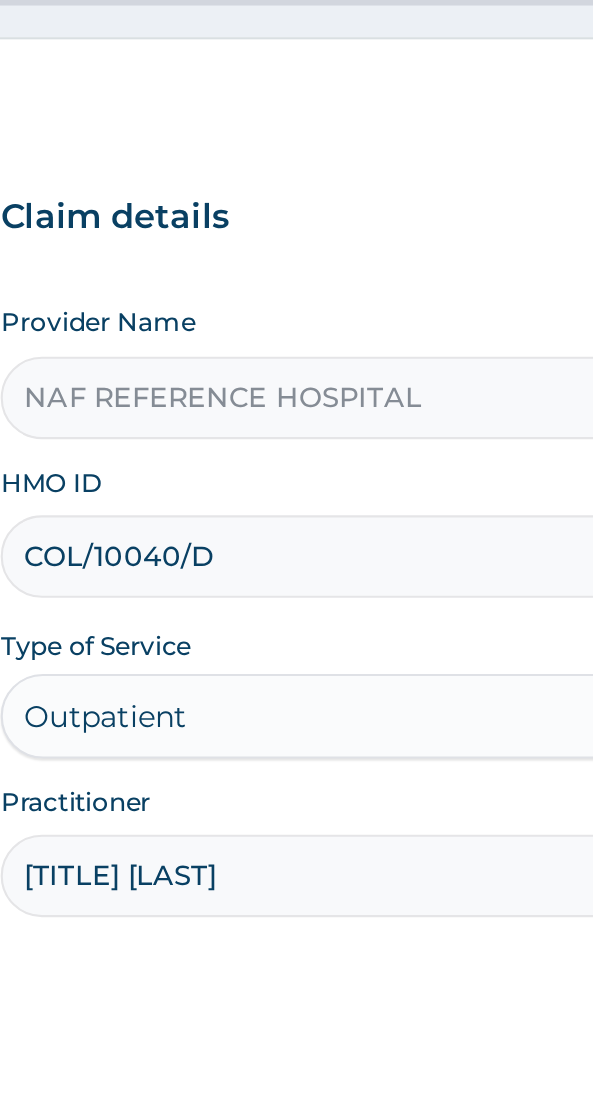 click on "COL/10040/D" at bounding box center (296, 438) 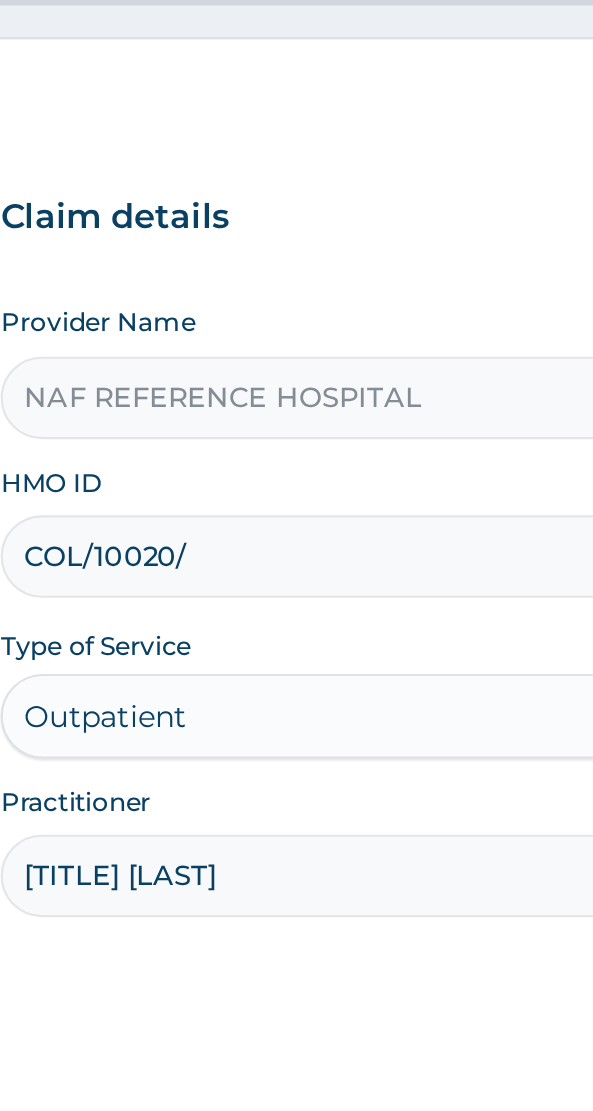 type on "COL/10020/E" 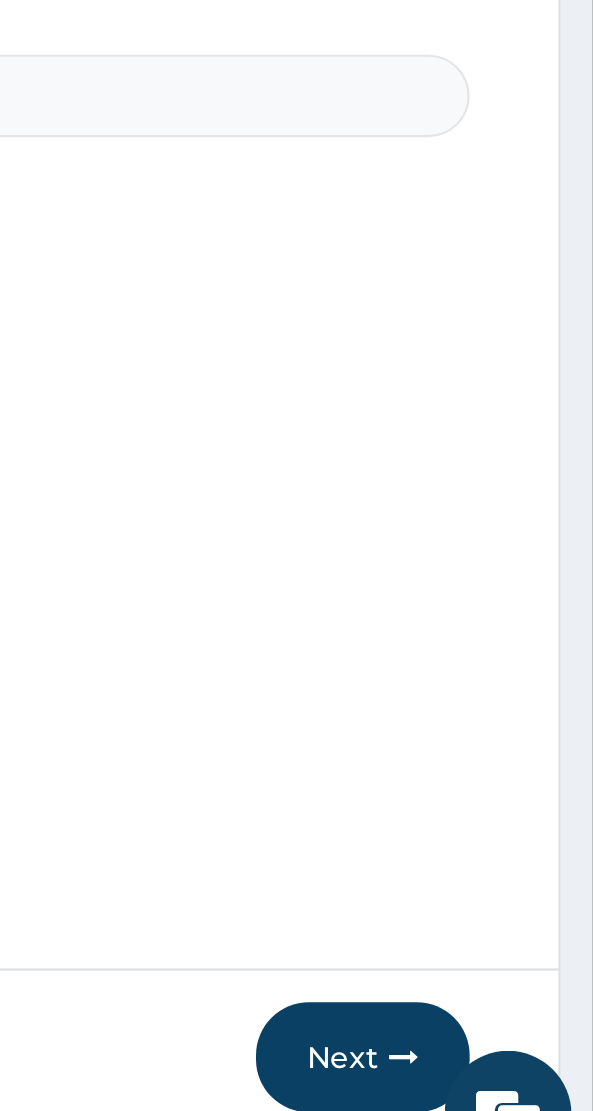 scroll, scrollTop: 0, scrollLeft: 0, axis: both 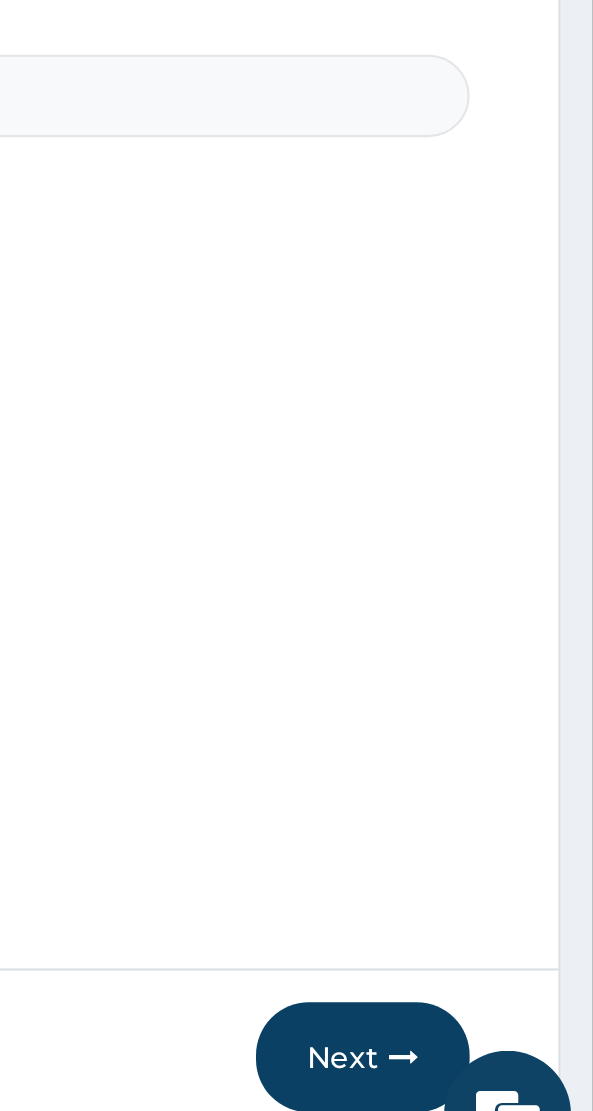 click on "Next" at bounding box center [484, 1044] 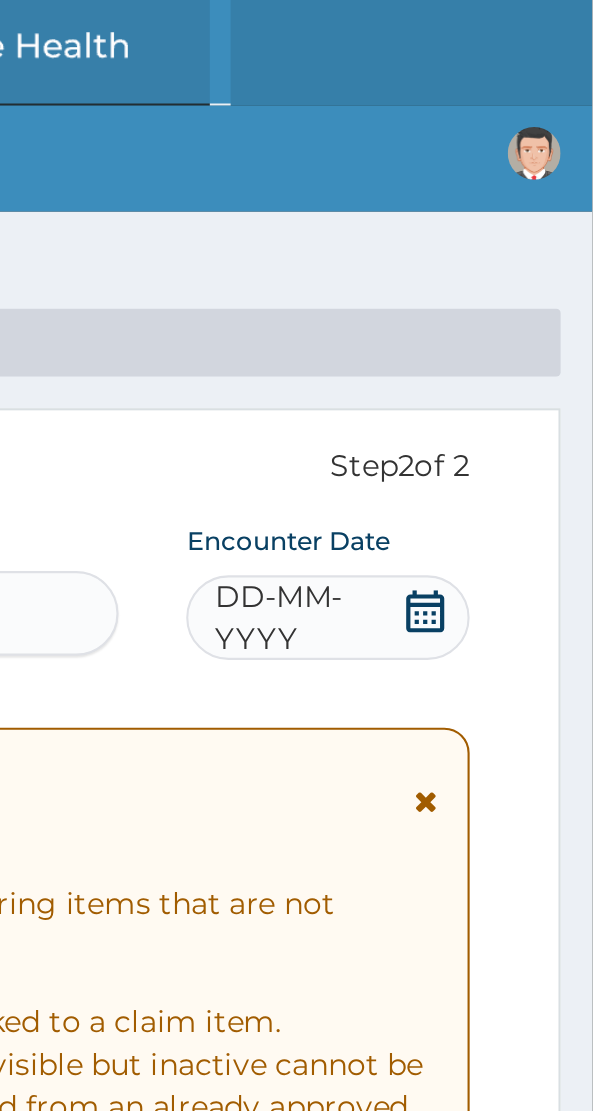 click 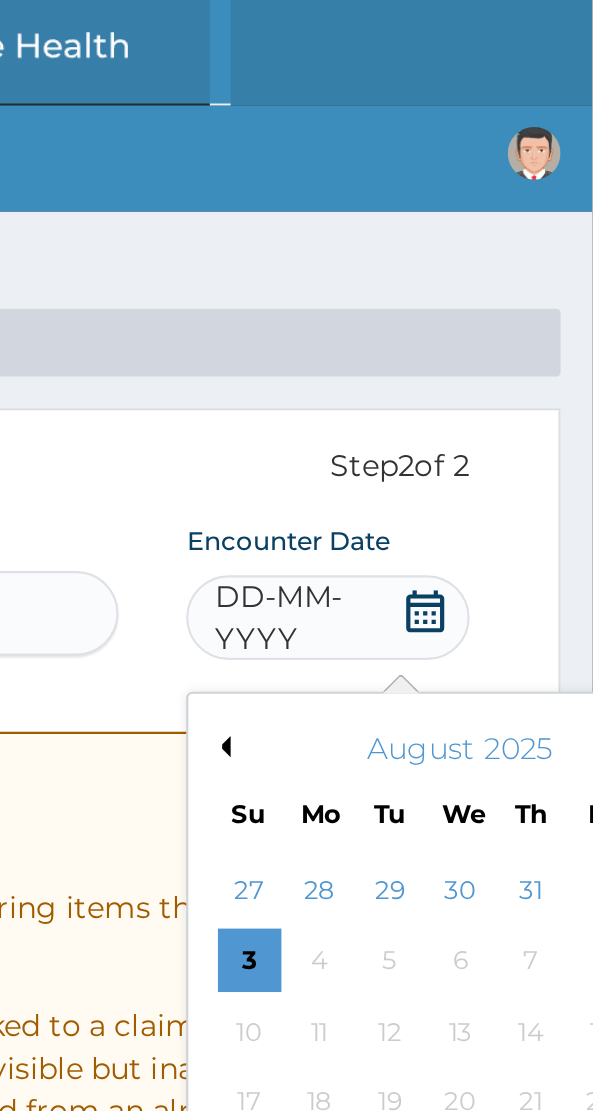 click on "Previous Month" at bounding box center [417, 353] 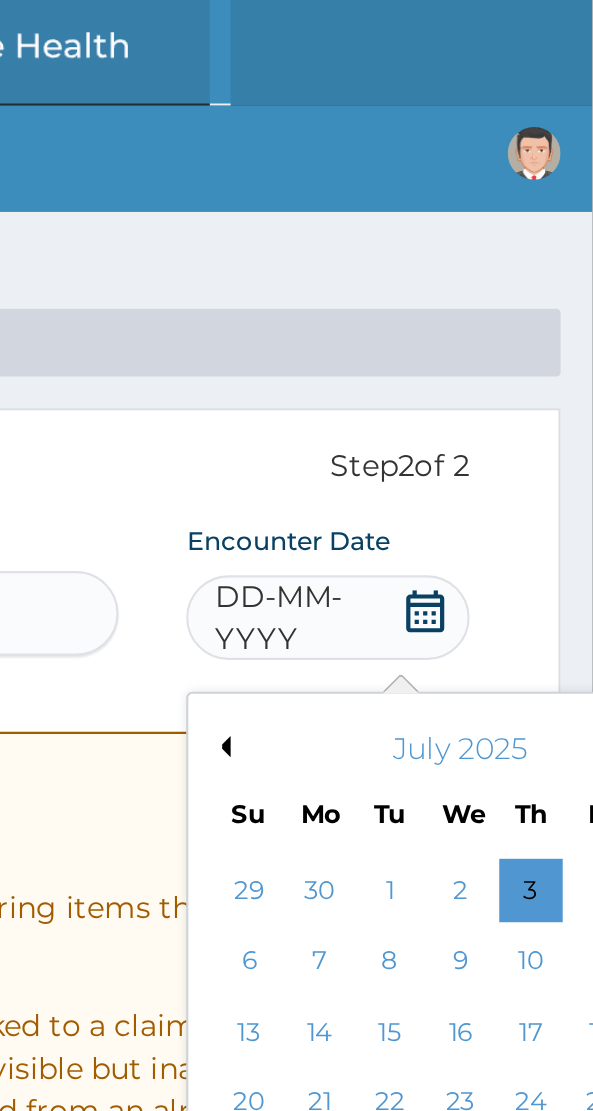 scroll, scrollTop: 0, scrollLeft: 0, axis: both 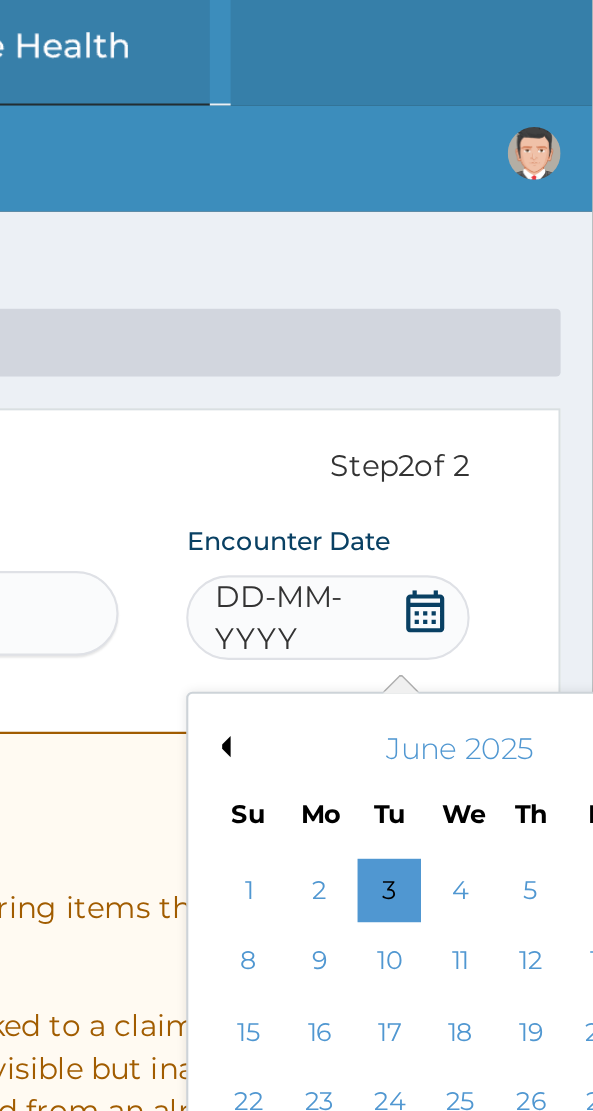 click on "Previous Month" at bounding box center (417, 353) 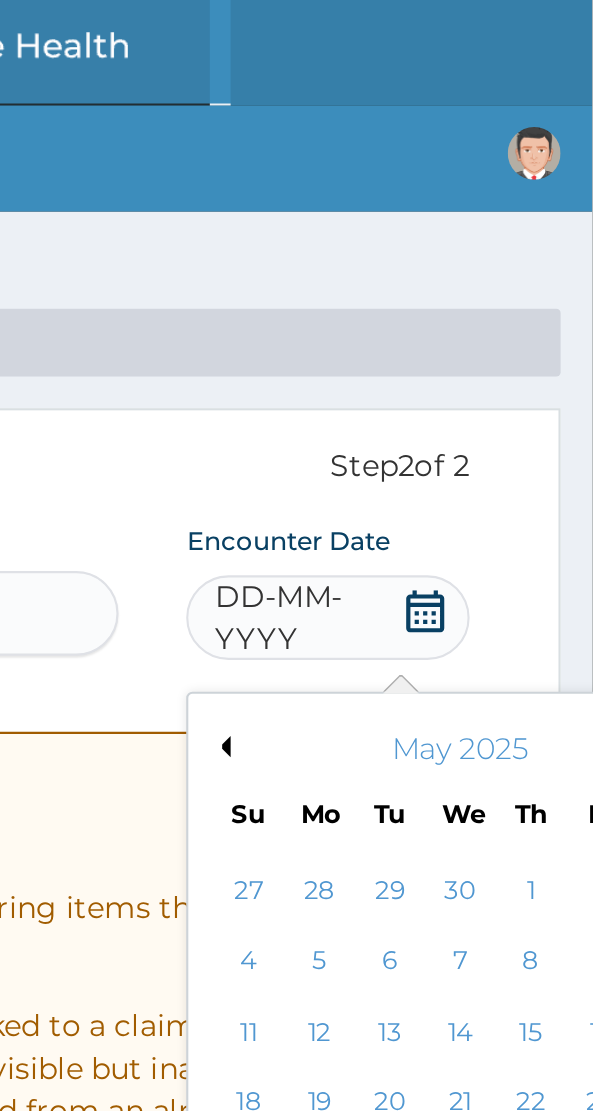 click on "Previous Month" at bounding box center (417, 353) 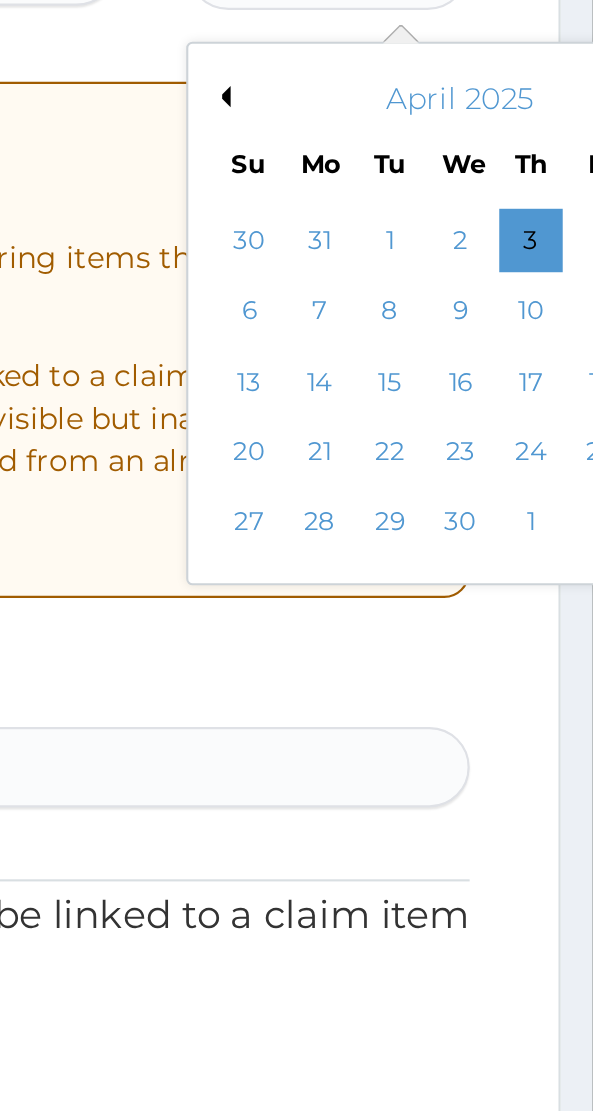 click on "30" at bounding box center [531, 555] 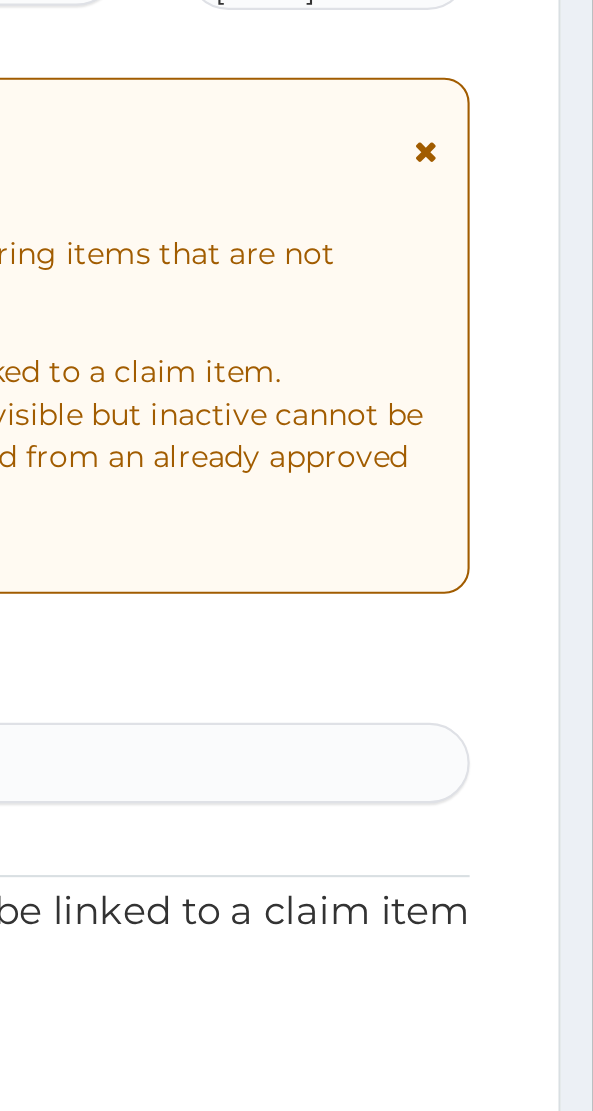 scroll, scrollTop: 0, scrollLeft: 0, axis: both 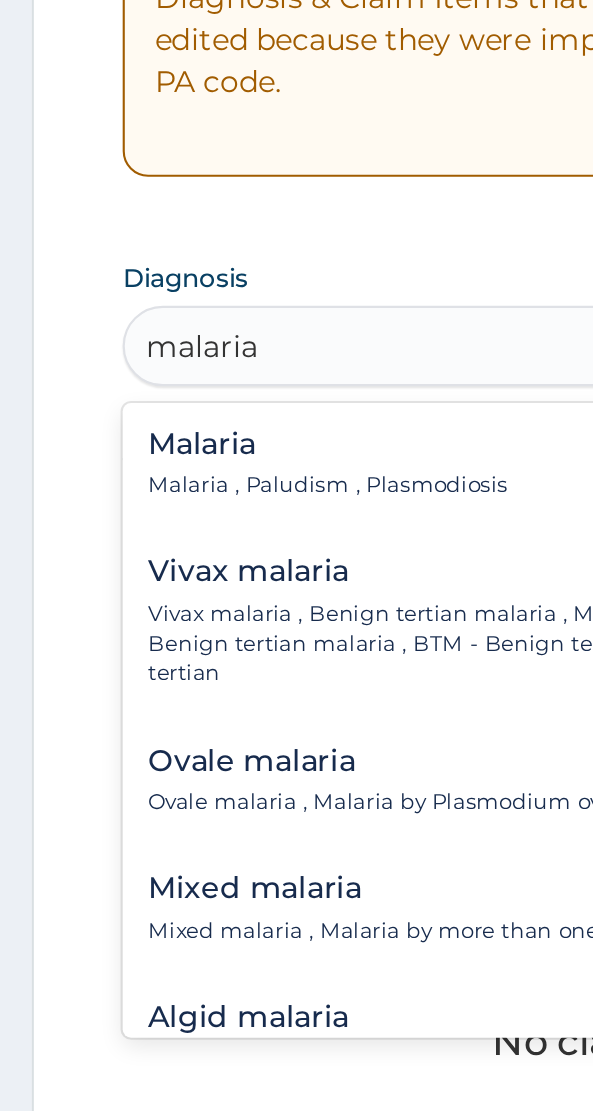 click on "Malaria Malaria , Paludism , Plasmodiosis" at bounding box center (155, 724) 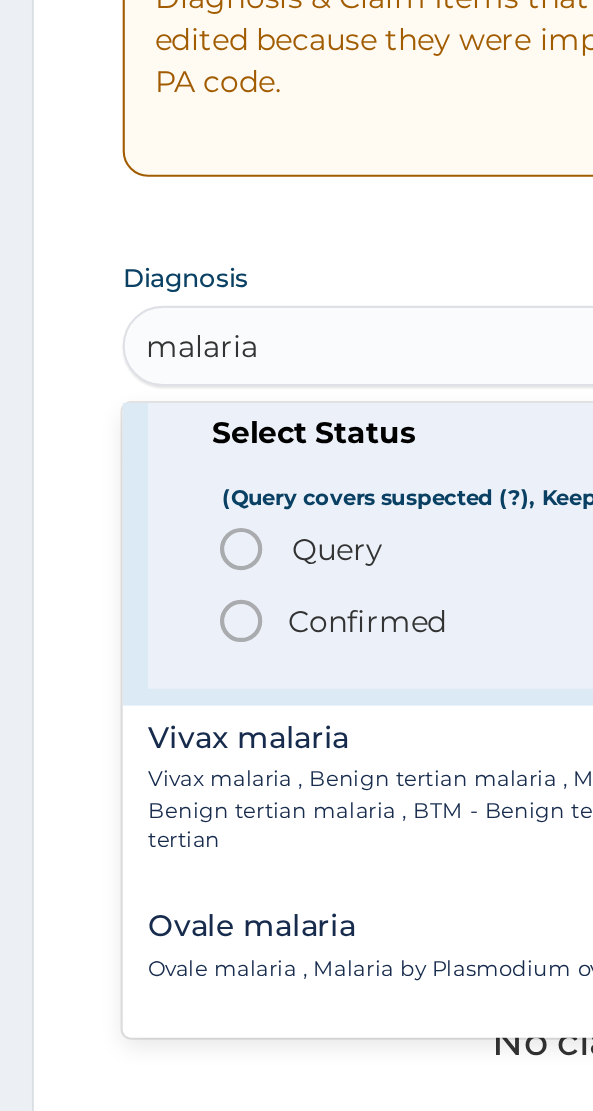 scroll, scrollTop: 71, scrollLeft: 0, axis: vertical 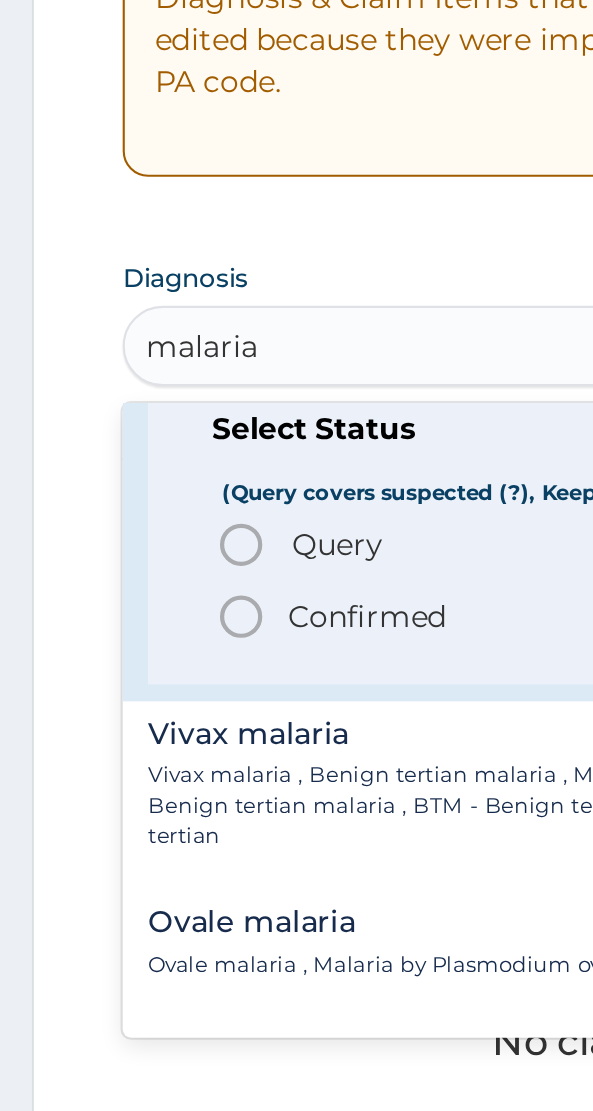 click 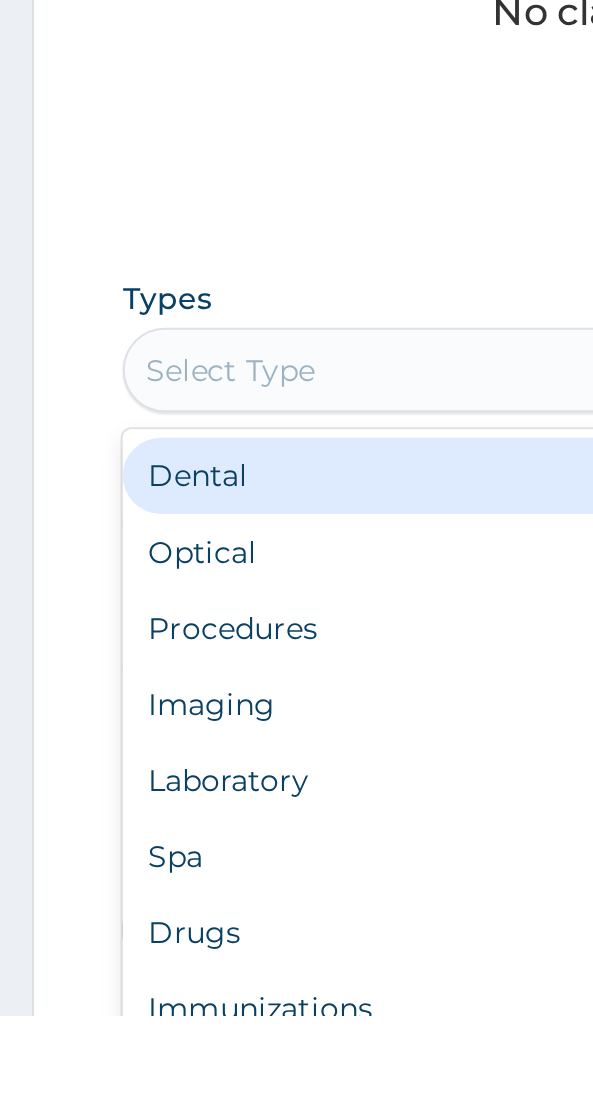 scroll, scrollTop: 487, scrollLeft: 0, axis: vertical 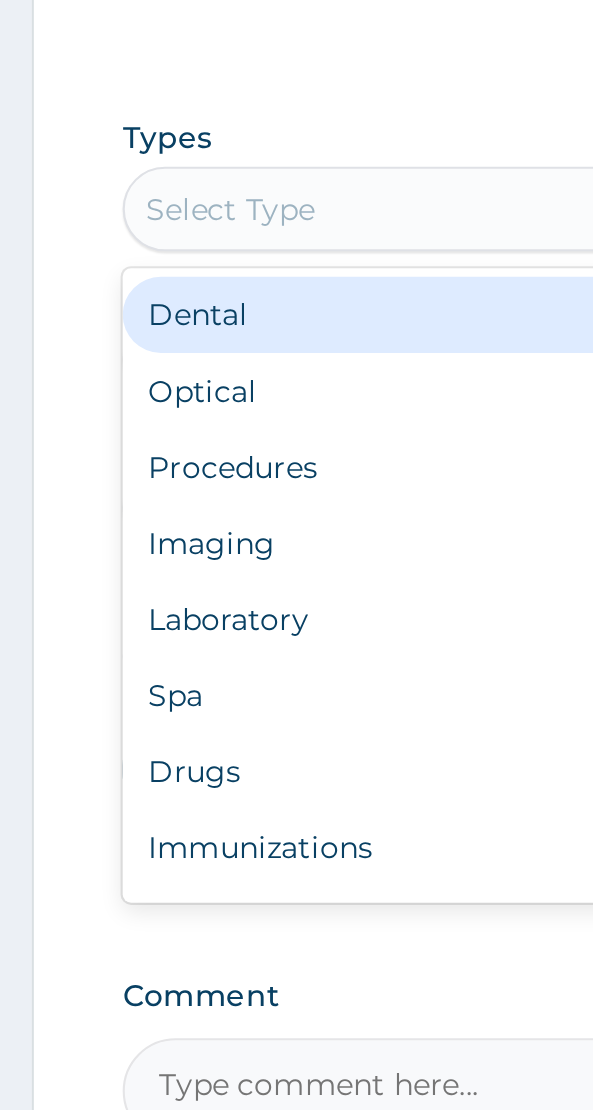 click on "Procedures" at bounding box center (296, 807) 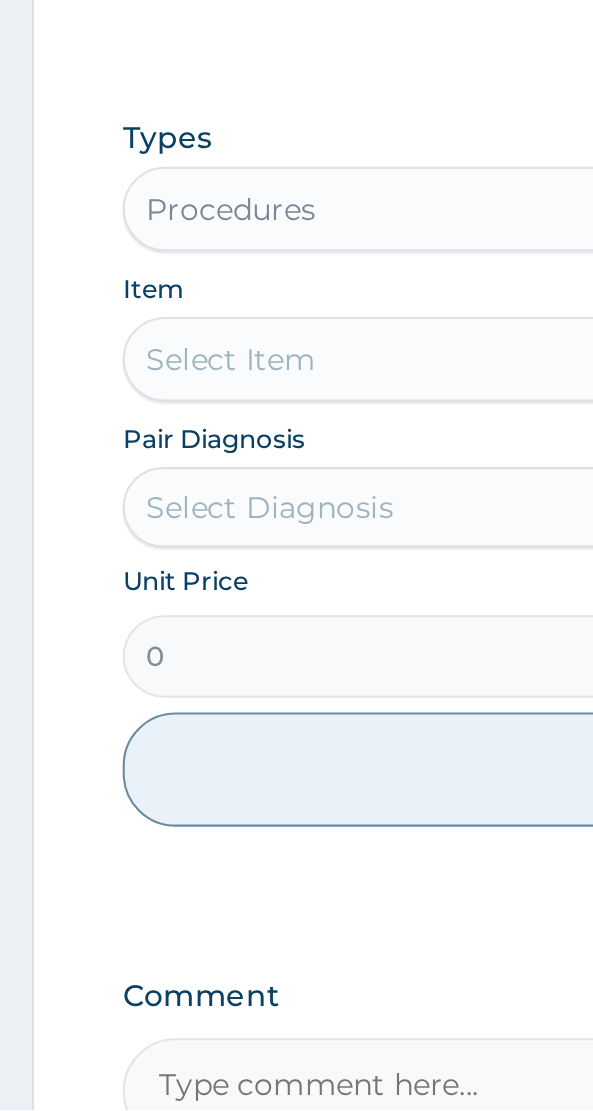click on "Select Item" at bounding box center [296, 756] 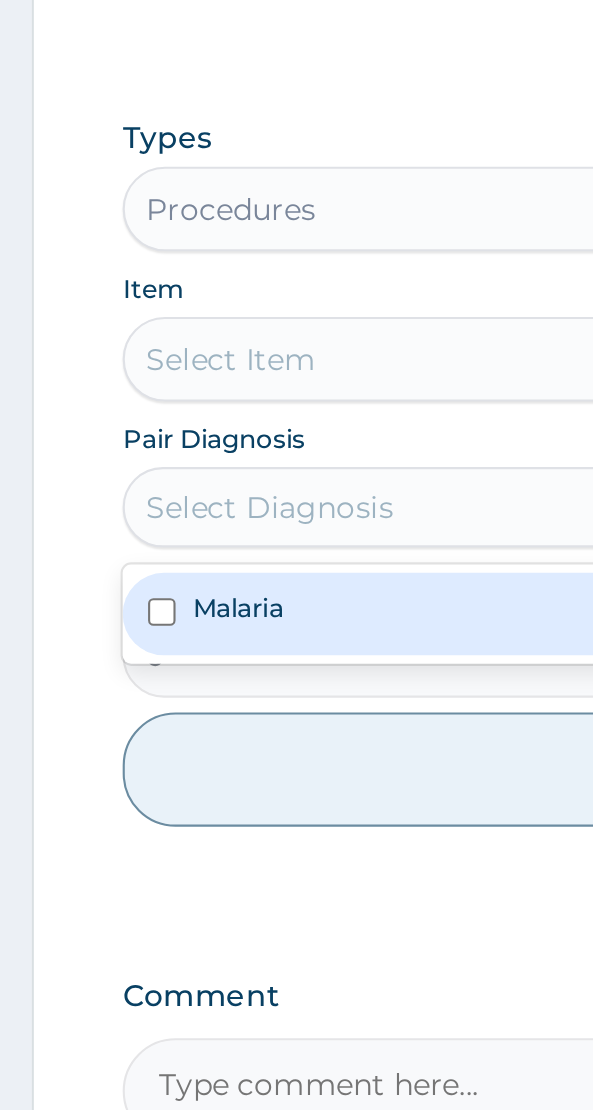 click on "Malaria" at bounding box center [296, 876] 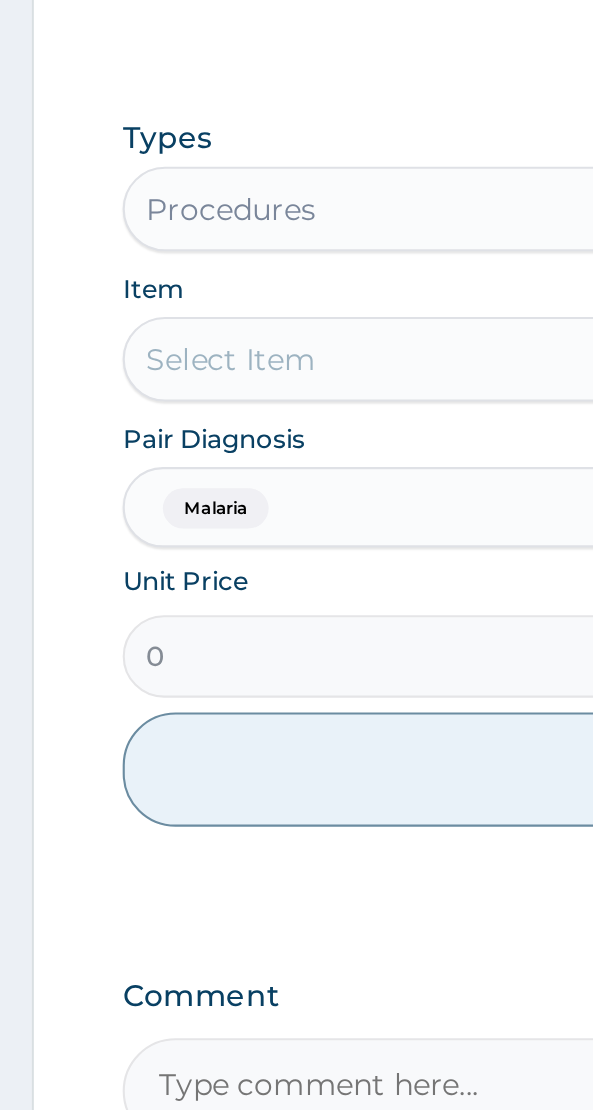 click on "Select Item" at bounding box center (296, 756) 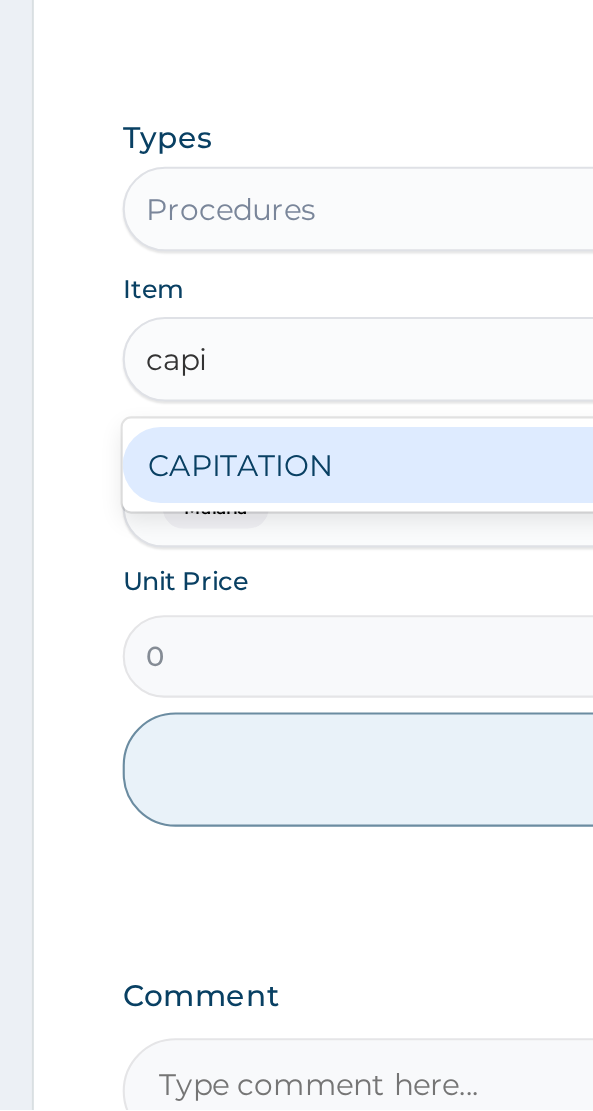 scroll, scrollTop: 0, scrollLeft: 0, axis: both 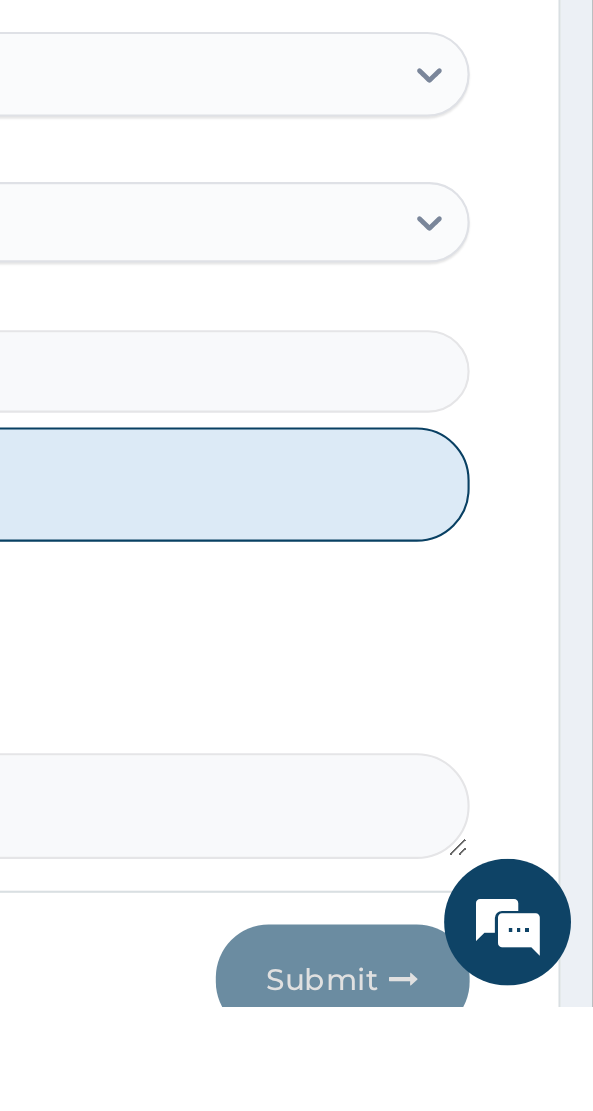click on "Add" at bounding box center [296, 864] 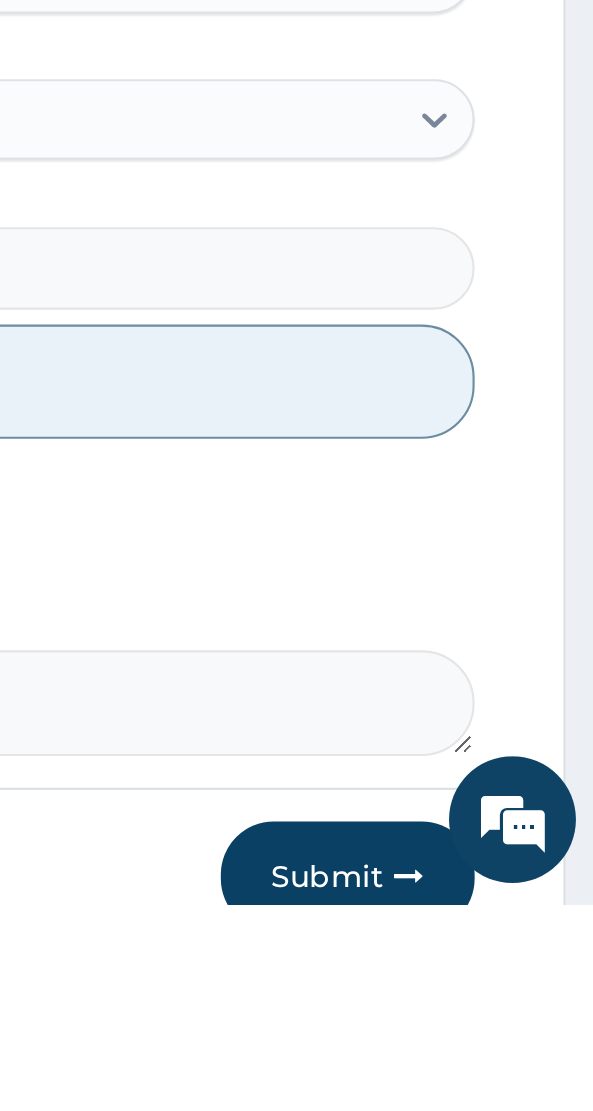 scroll, scrollTop: 570, scrollLeft: 0, axis: vertical 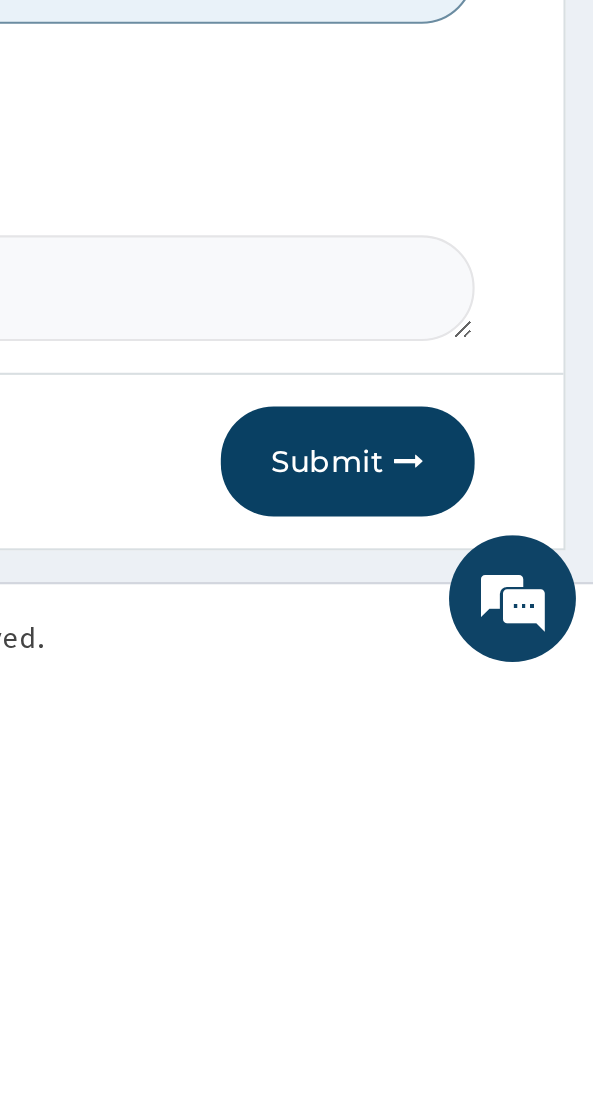 click at bounding box center [504, 1006] 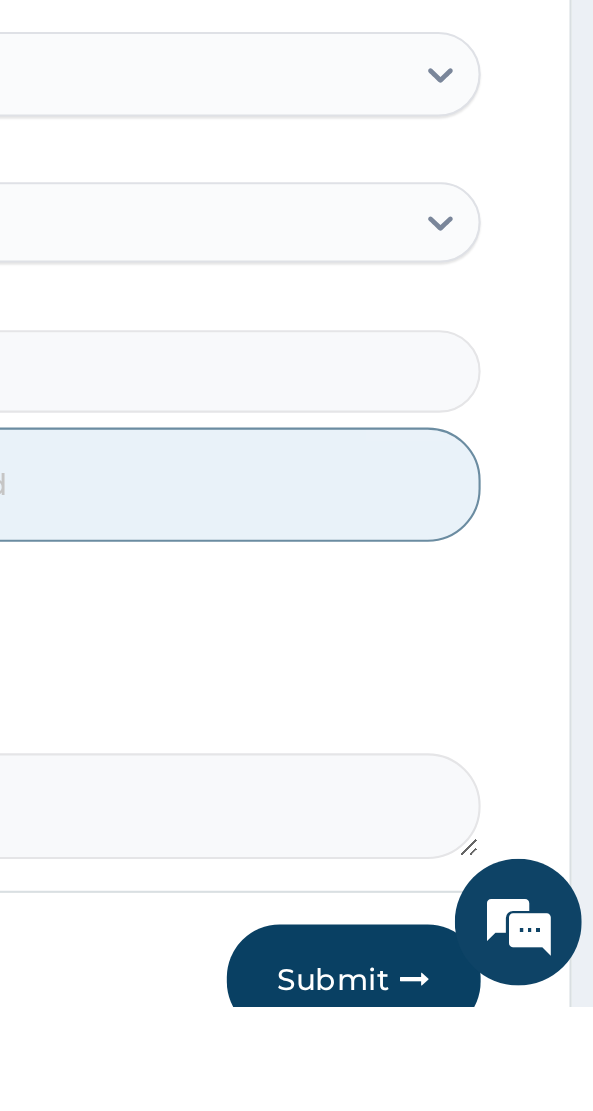 scroll, scrollTop: 478, scrollLeft: 0, axis: vertical 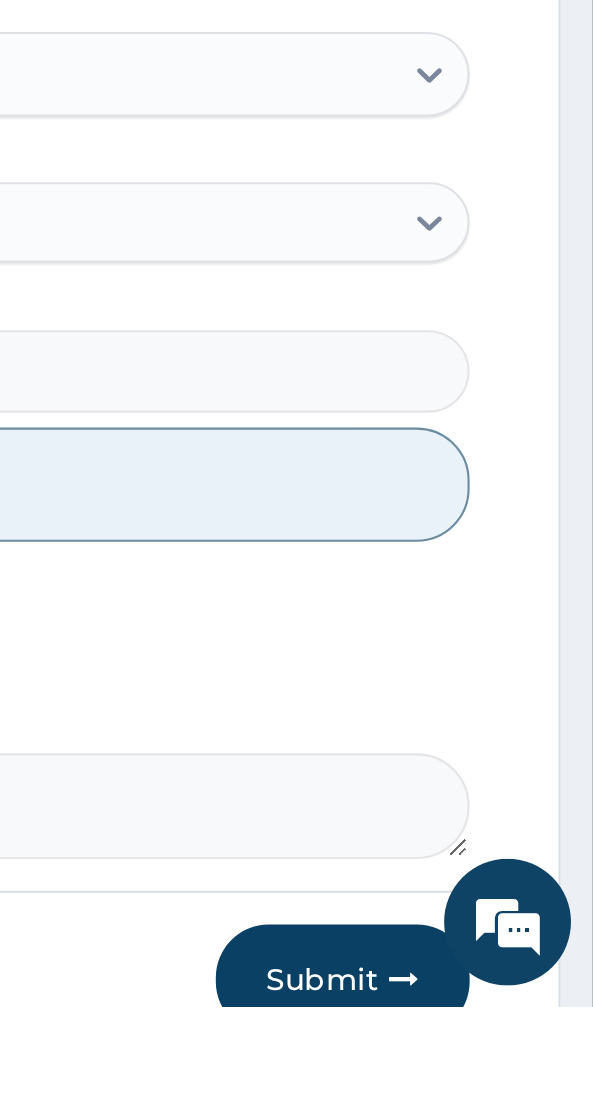 click on "Submit" at bounding box center (475, 1098) 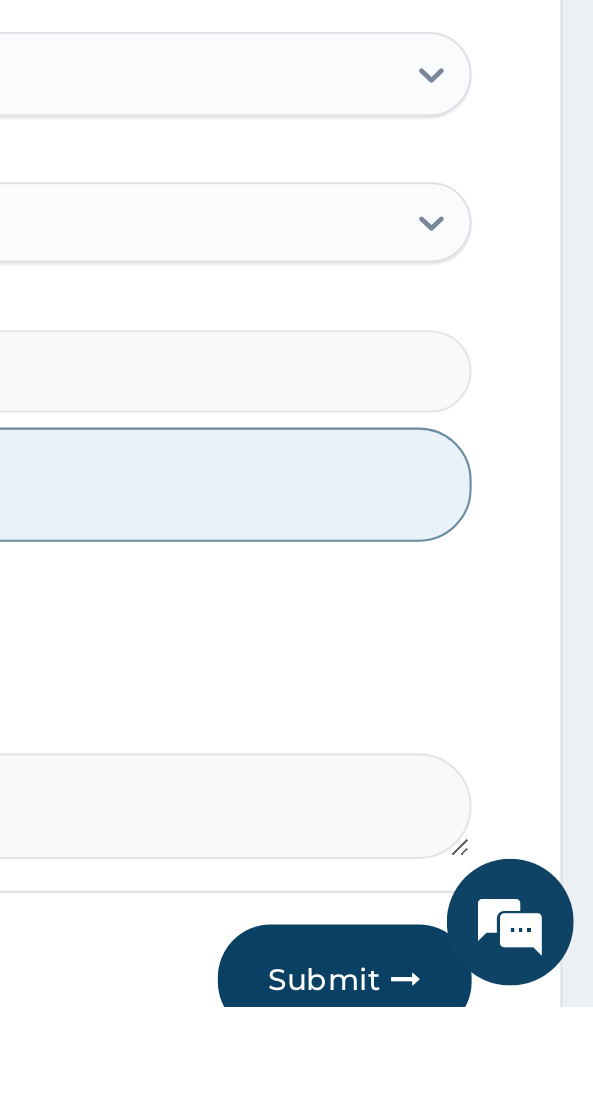scroll, scrollTop: 478, scrollLeft: 0, axis: vertical 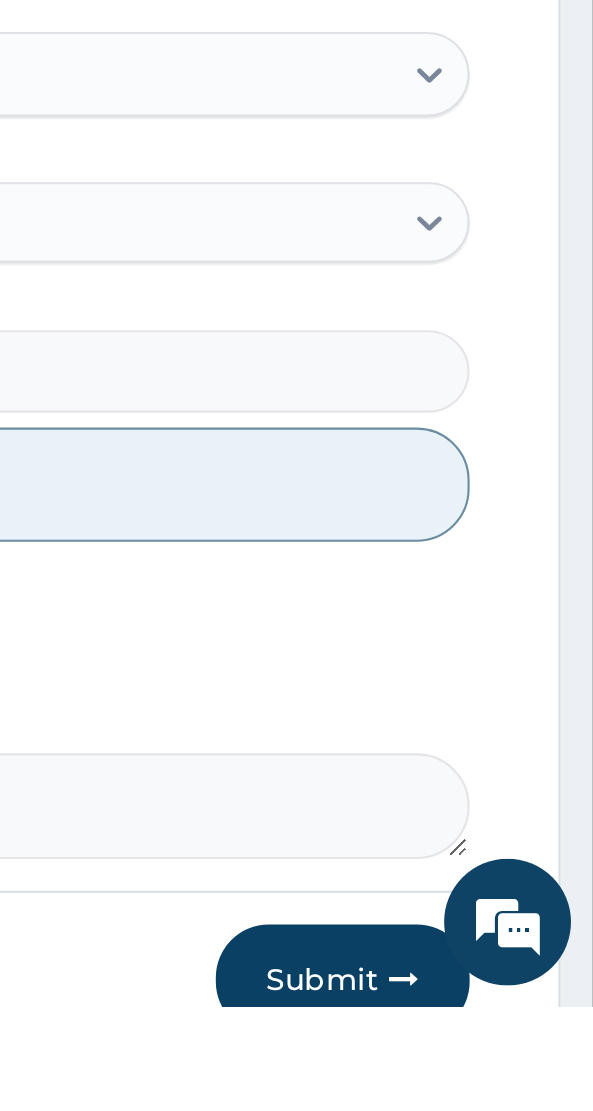 click on "Submit" at bounding box center (475, 1098) 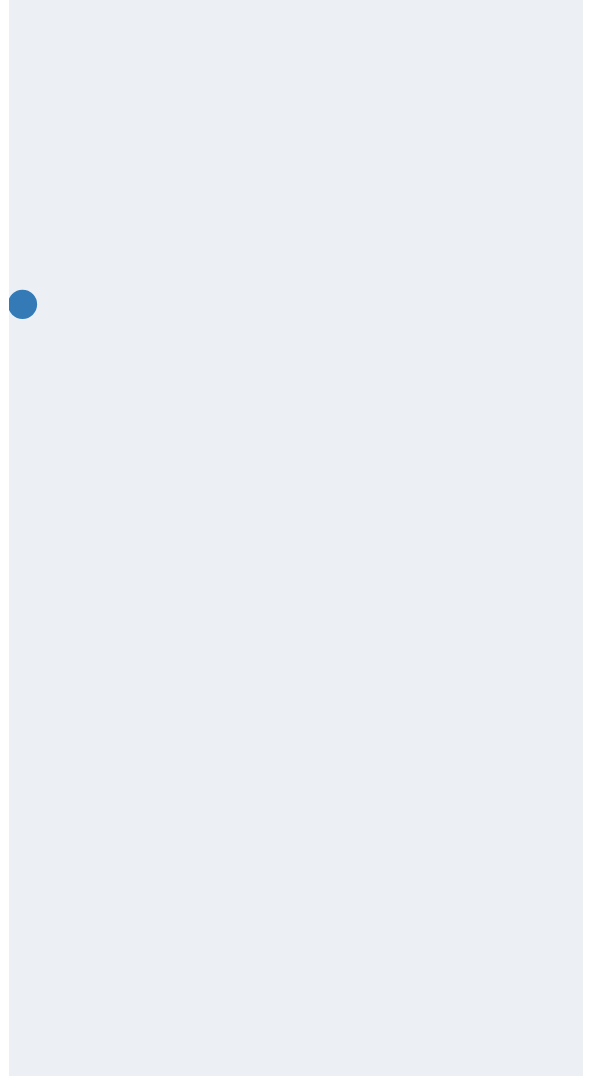 scroll, scrollTop: 91, scrollLeft: 0, axis: vertical 